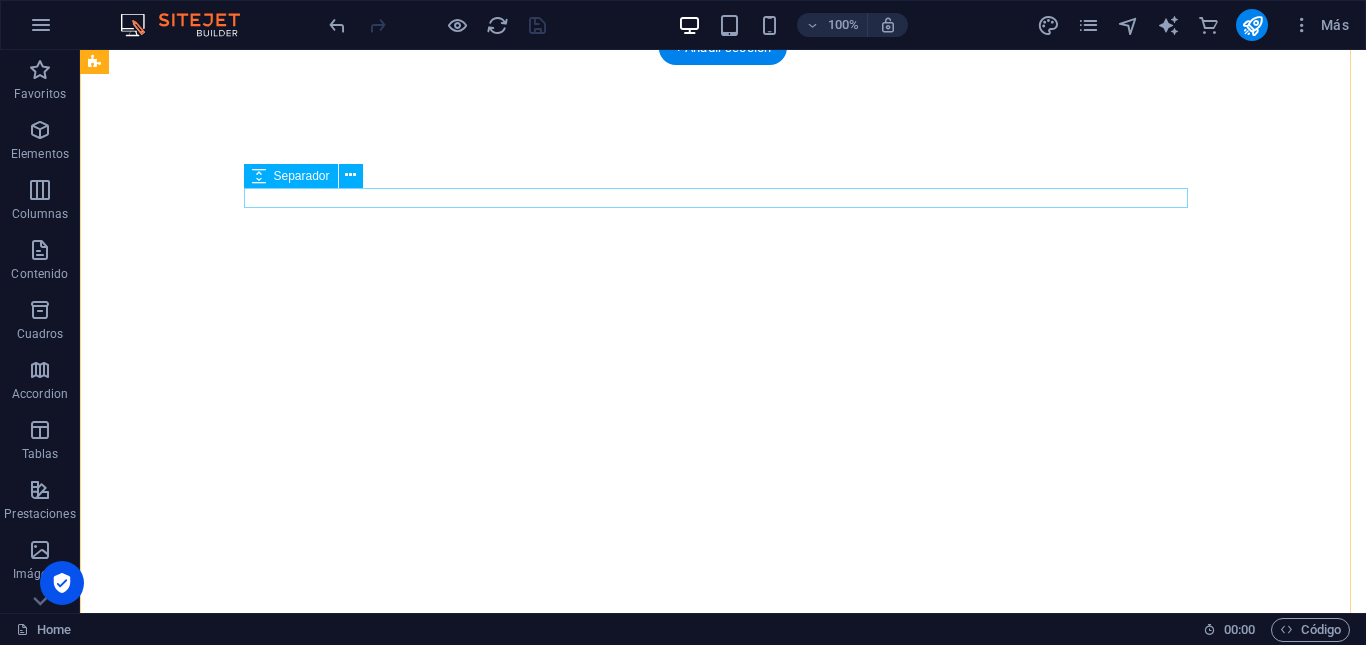 scroll, scrollTop: 0, scrollLeft: 0, axis: both 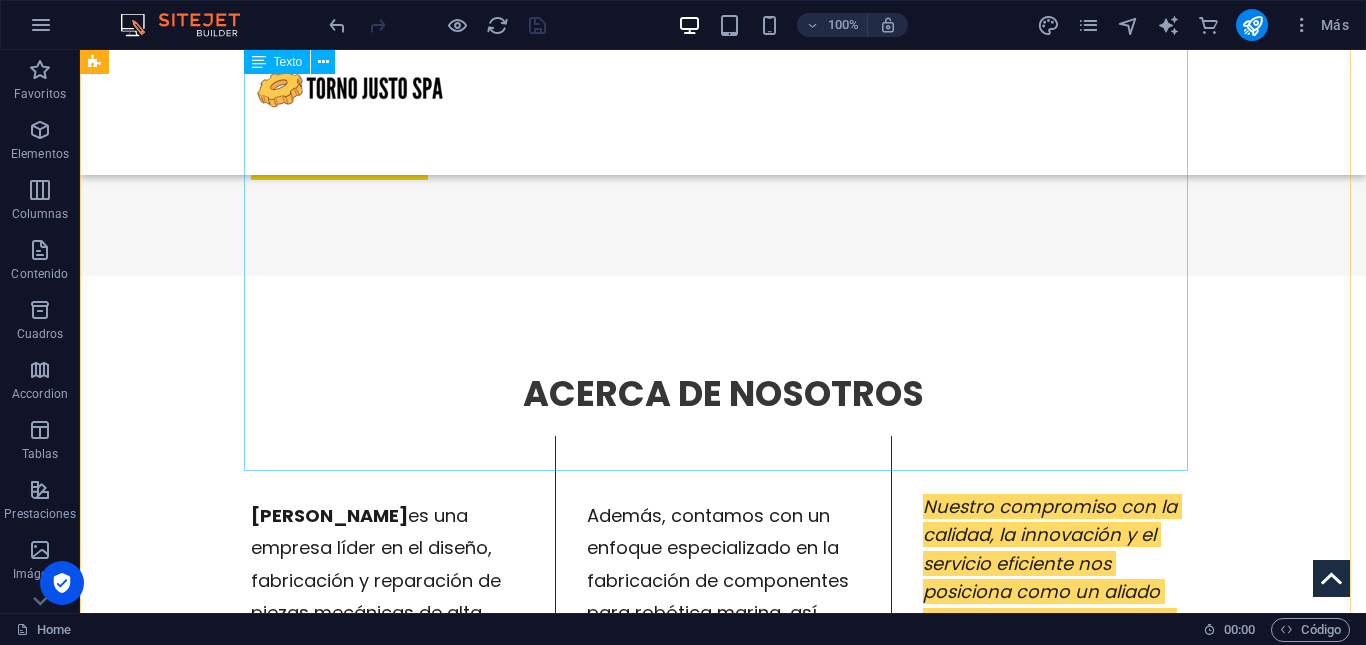 click on "[PERSON_NAME]  es una empresa líder en el diseño, fabricación y reparación de piezas mecánicas de alta precisión, orientada a satisfacer las necesidades de la industria en general   Además, contamos con un enfoque especializado en la fabricación de componentes para robótica marina, así como en brindar soluciones personalizadas a centros de acuicultura y plantas de procesamiento de salmón Nuestro compromiso con la calidad, la innovación y el servicio eficiente nos posiciona como un aliado clave para nuestros clientes .  i" at bounding box center [723, 656] 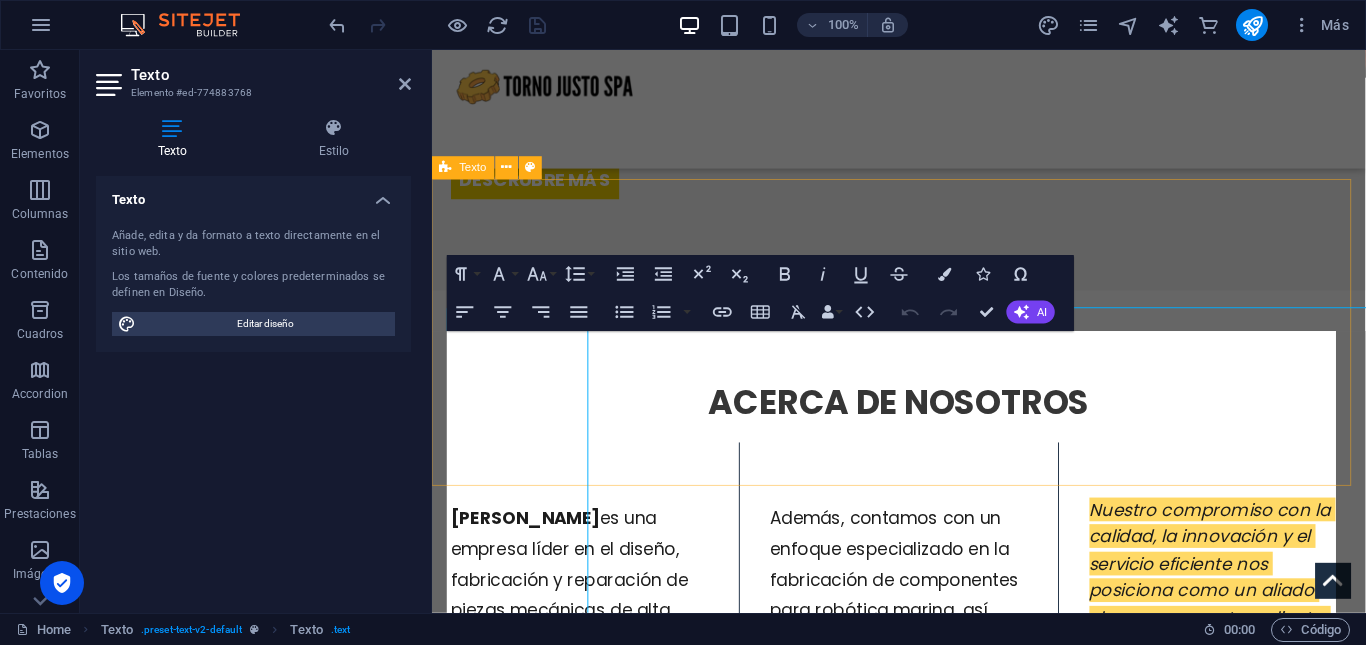 scroll, scrollTop: 368, scrollLeft: 0, axis: vertical 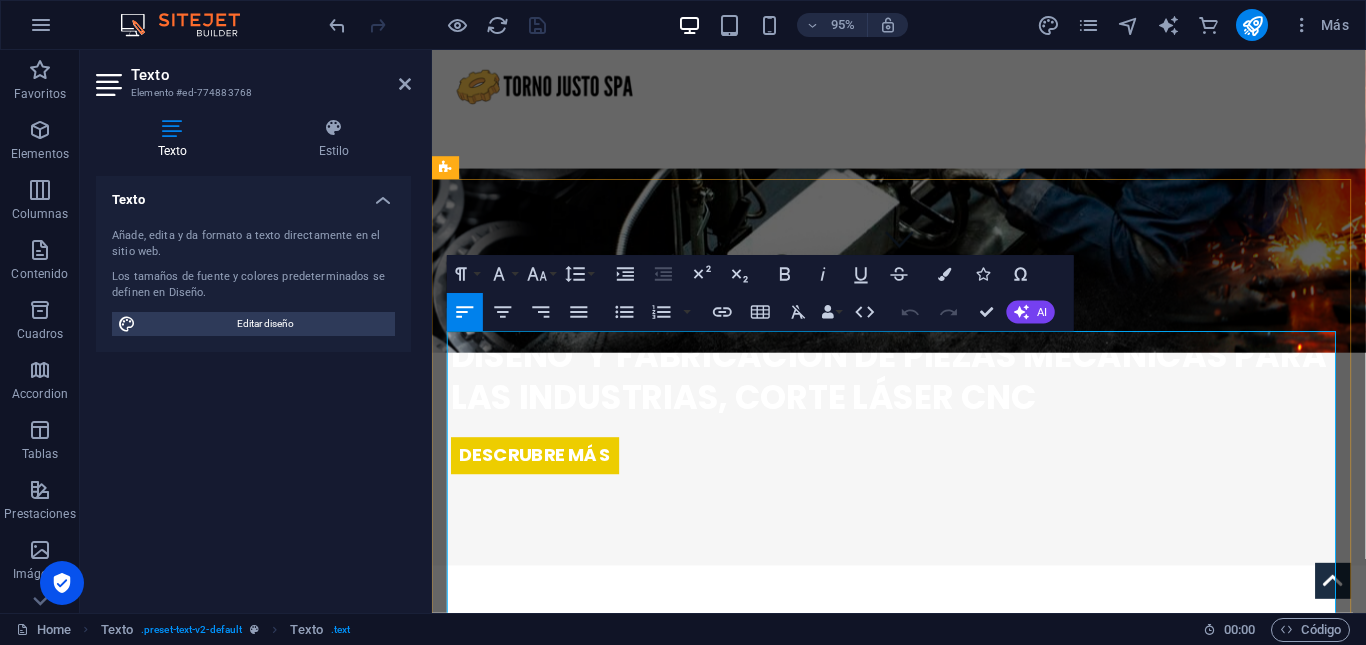 click on "Nuestro compromiso con la calidad, la innovación y el servicio eficiente nos posiciona como un aliado clave para nuestros clientes" at bounding box center (530, 832) 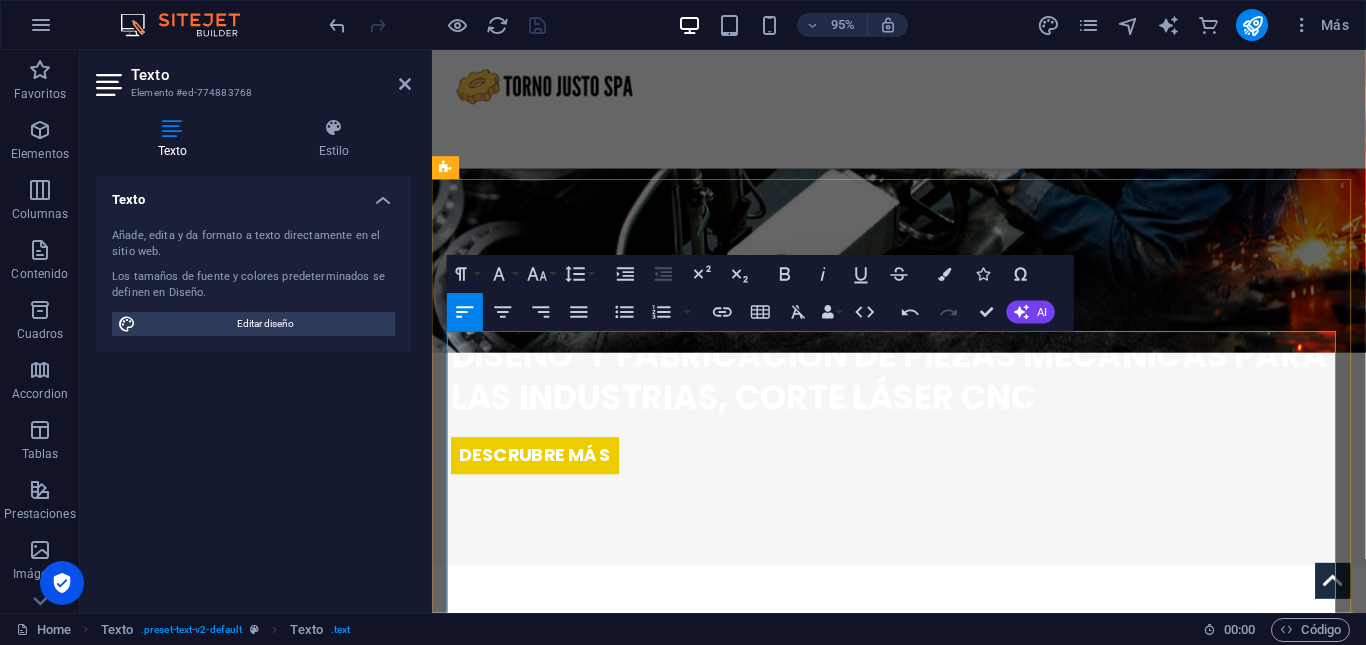 click at bounding box center [1260, 852] 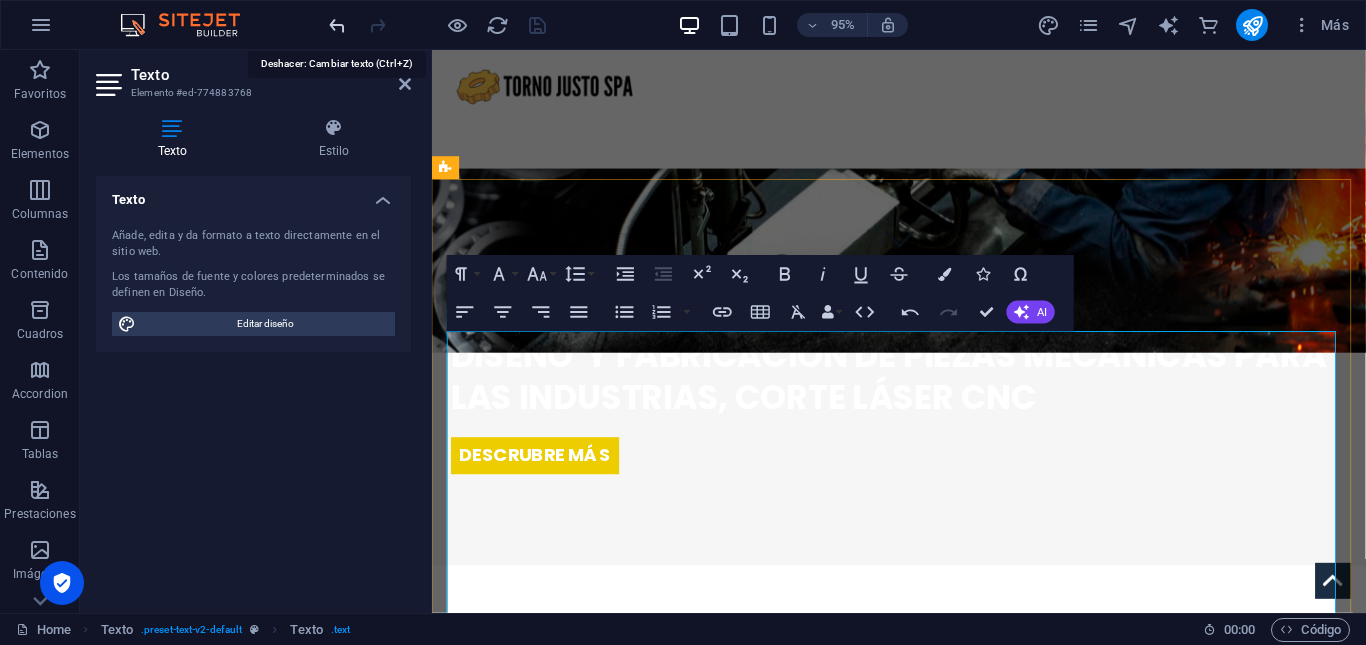 click at bounding box center (337, 25) 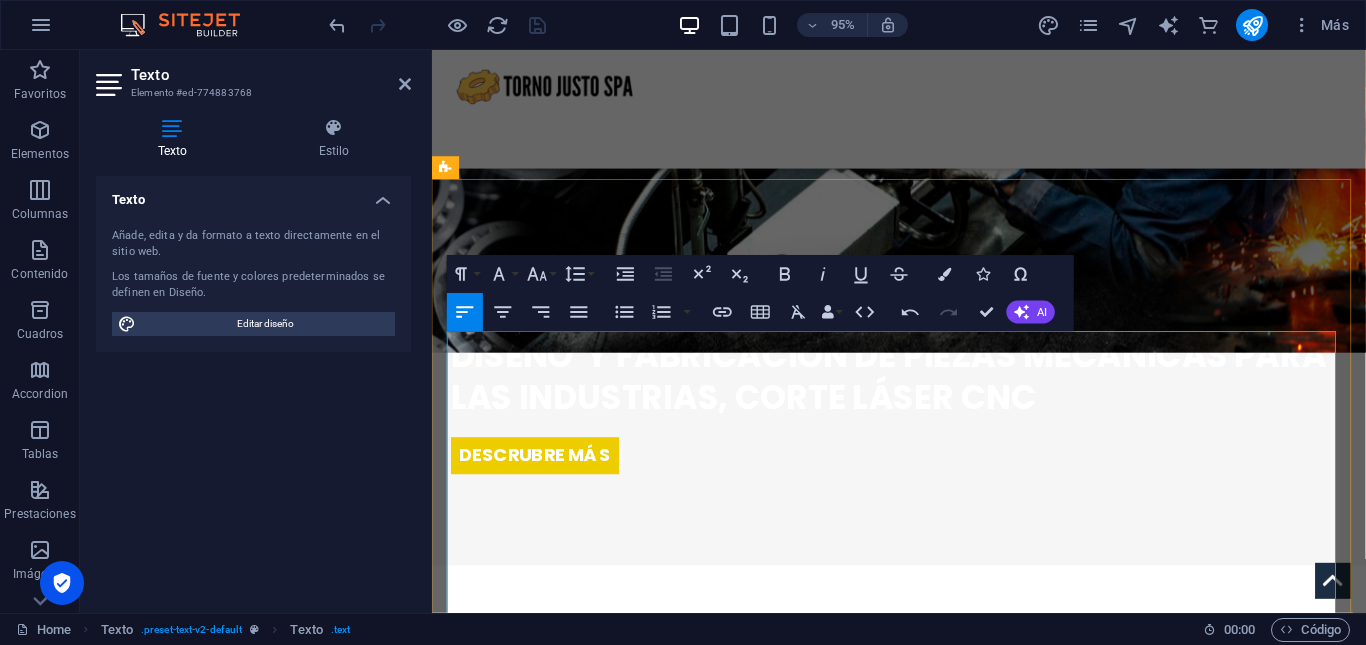 click on "Además, contamos con un enfoque especializado en la fabricación de componentes para robótica marina, así como en brindar soluciones personalizadas a centros de acuicultura y plantas de procesamiento de salmón" at bounding box center (921, 945) 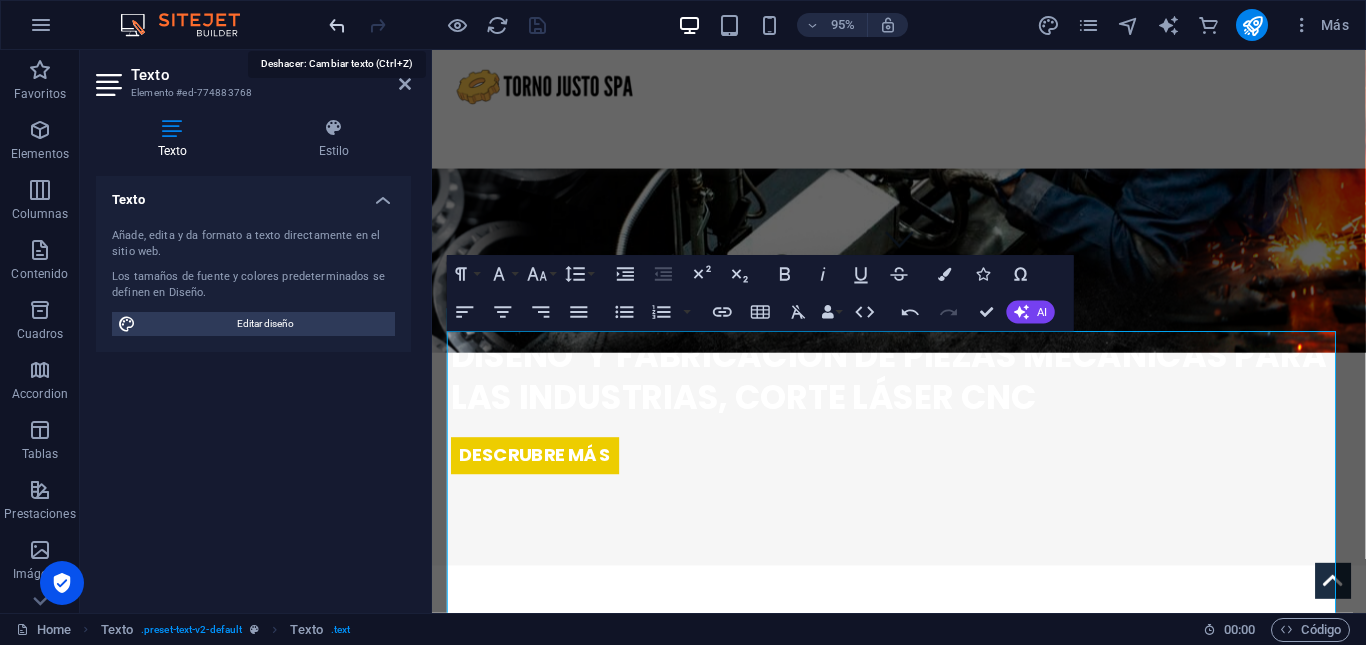 click at bounding box center [337, 25] 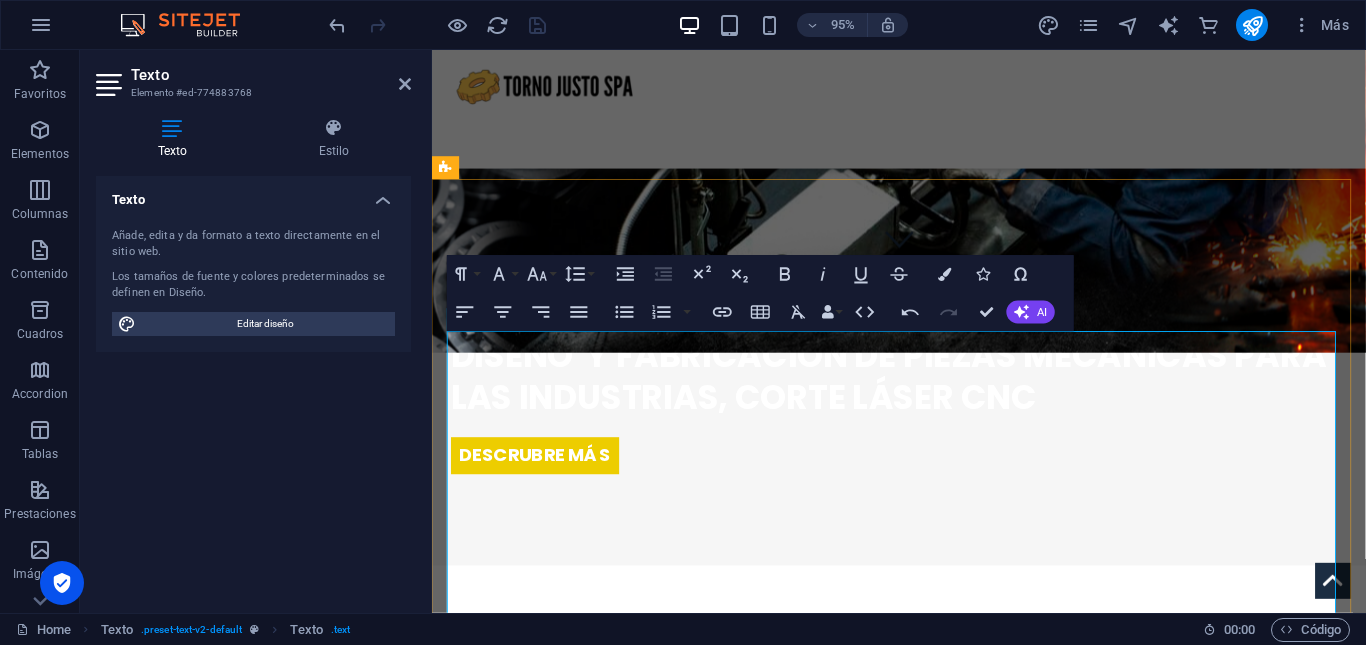 click on "Nuestro compromiso con la calidad, la innovación y el servicio eficiente nos posiciona como un aliado clave para nuestros clientes" at bounding box center (530, 832) 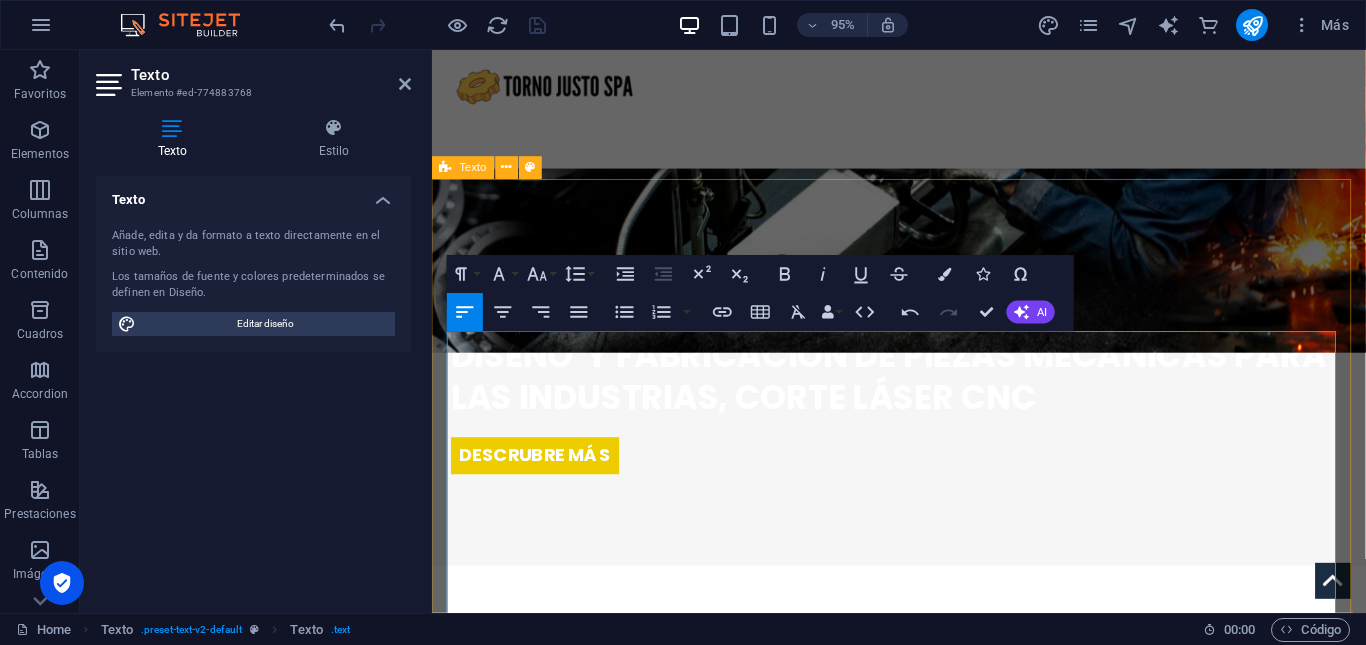 click on "ACERCA DE NOSOTROS [PERSON_NAME]  es una empresa líder en el diseño, fabricación y reparación de piezas mecánicas de alta precisión, orientada a satisfacer las necesidades de la industria en general   Además, contamos con un enfoque especializado en la fabricación de componentes para robótica marina, así como en brindar soluciones personalizadas a centros de acuicultura y plantas de procesamiento de salmón Nuestro compromiso con la calidad, la innovación y el servicio eficiente nos posiciona como un aliado clave para nuestros clientes .  i About us Service Pricing" at bounding box center [923, 1044] 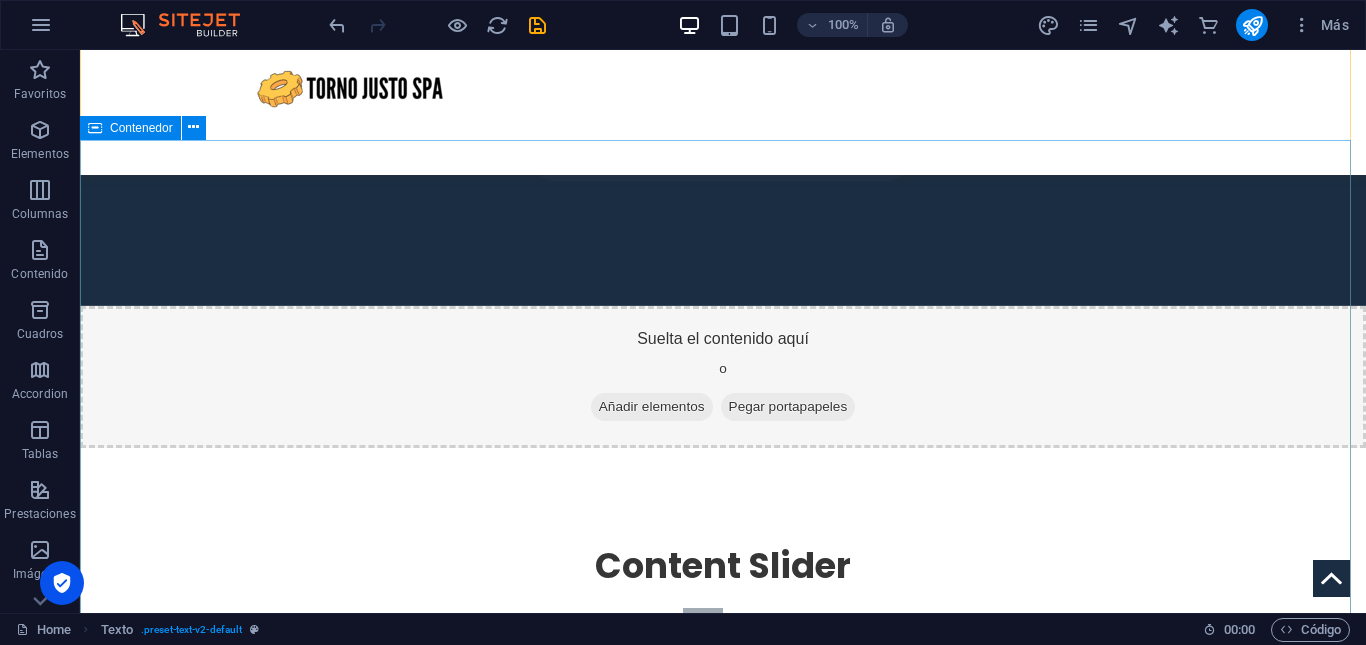 scroll, scrollTop: 2495, scrollLeft: 0, axis: vertical 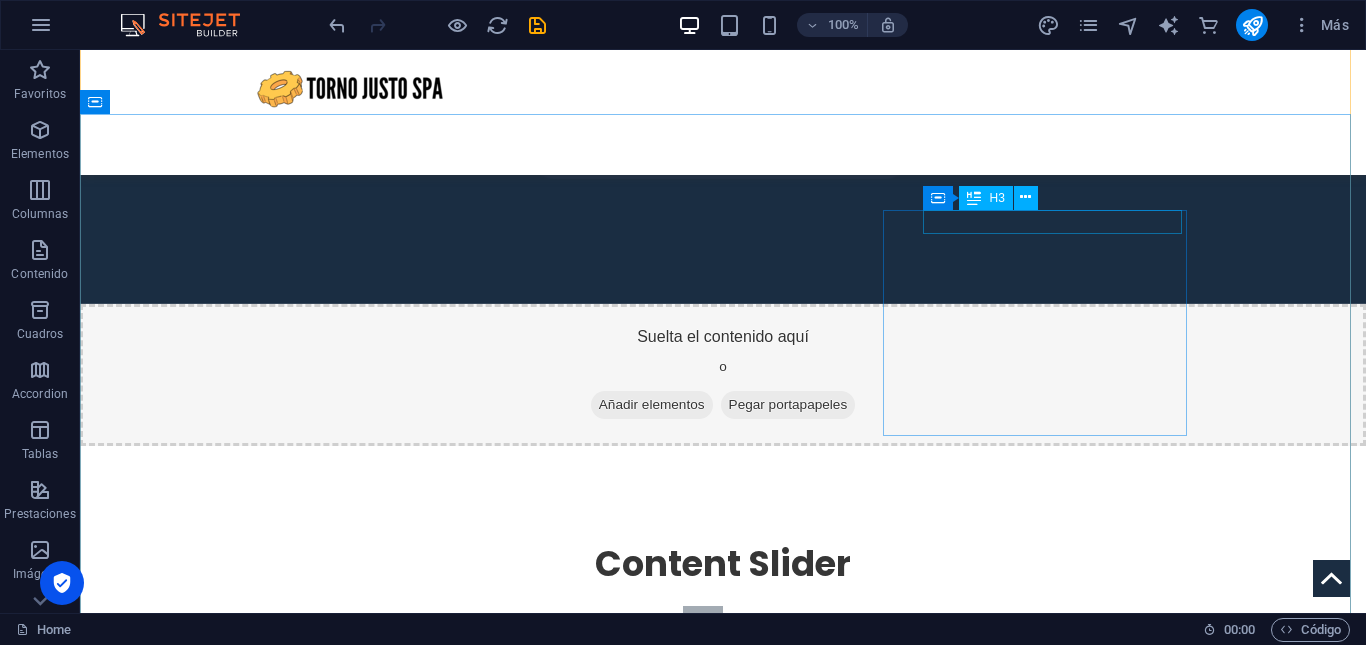 click on "Horarios de Atención" at bounding box center [248, 2043] 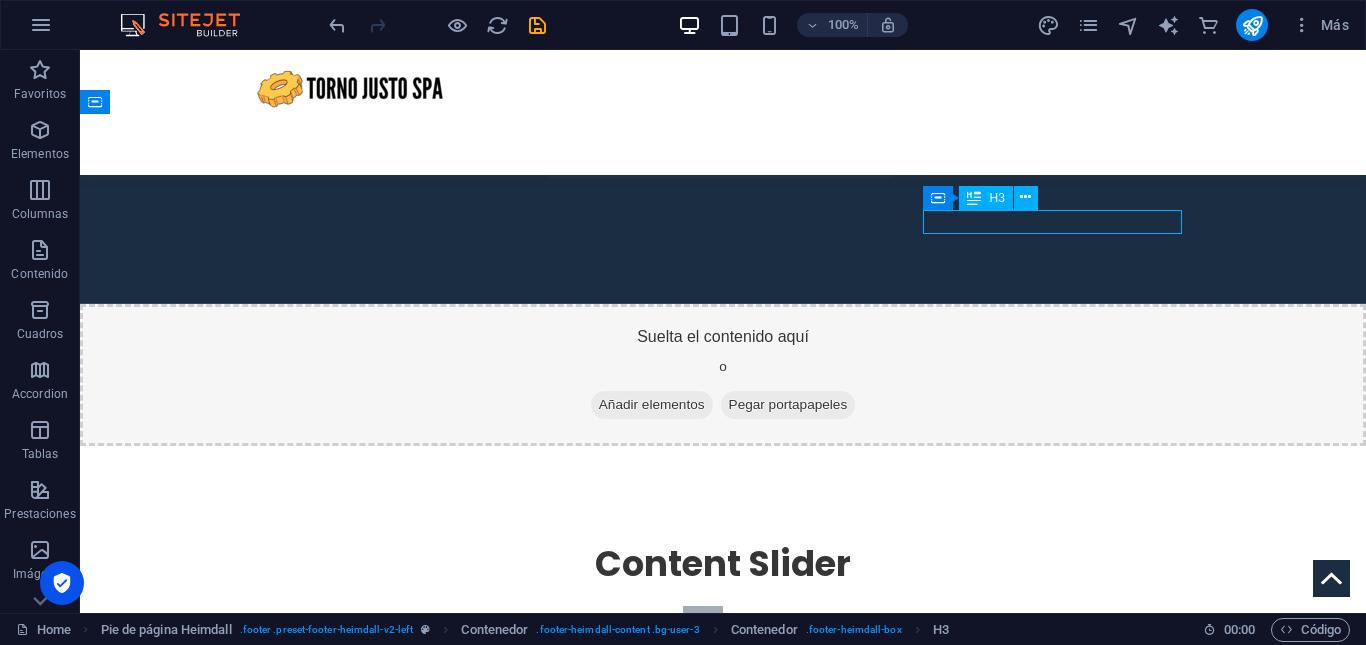 click on "Horarios de Atención" at bounding box center [248, 2043] 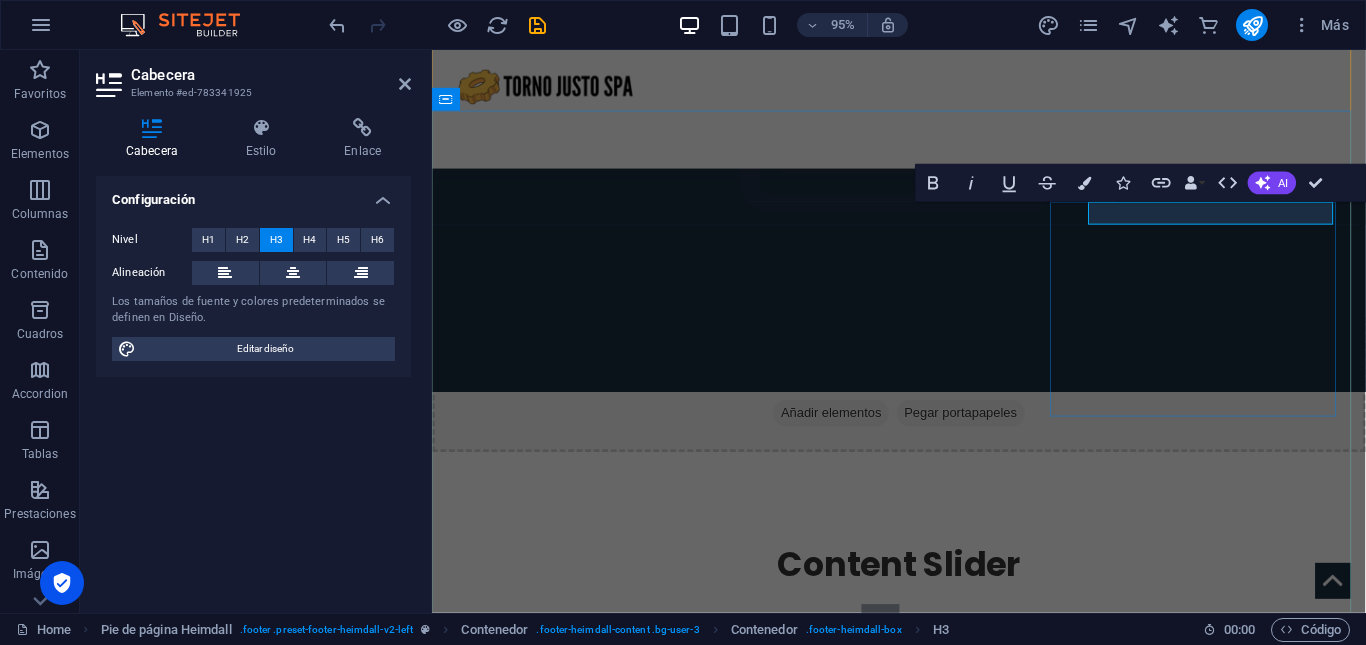 scroll, scrollTop: 2520, scrollLeft: 0, axis: vertical 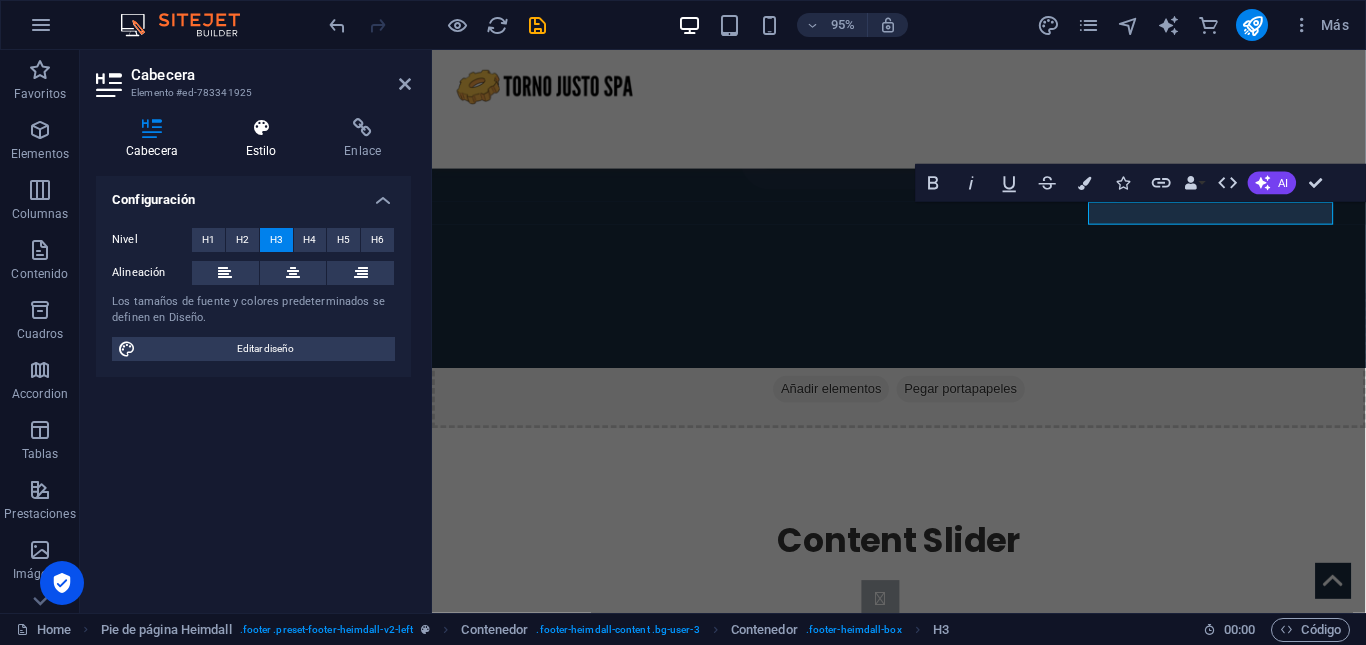 click on "Estilo" at bounding box center [265, 139] 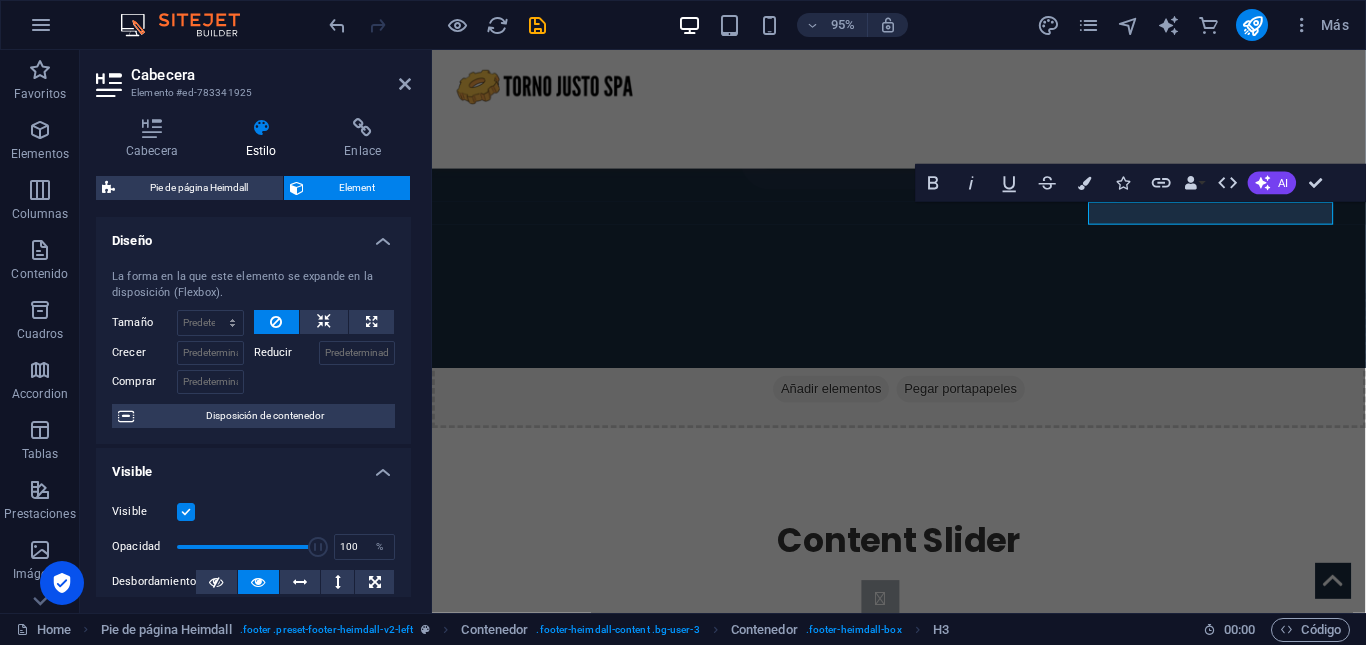 scroll, scrollTop: 482, scrollLeft: 0, axis: vertical 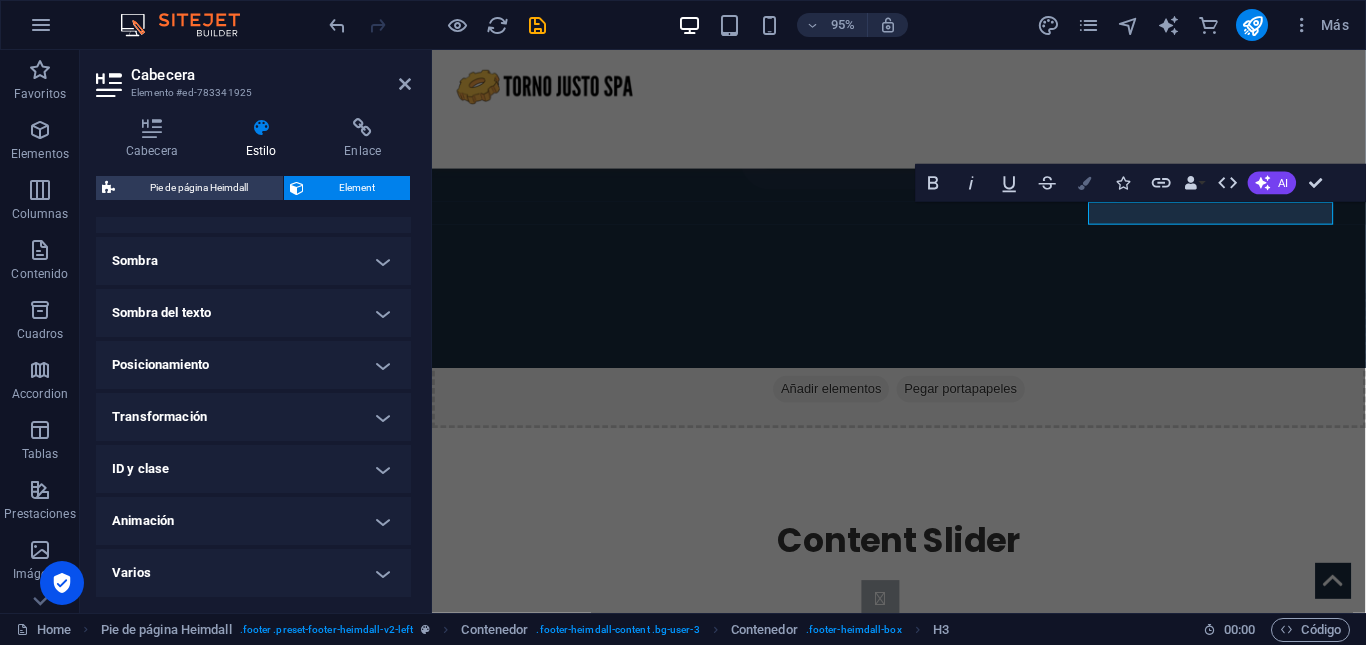 click at bounding box center [1085, 183] 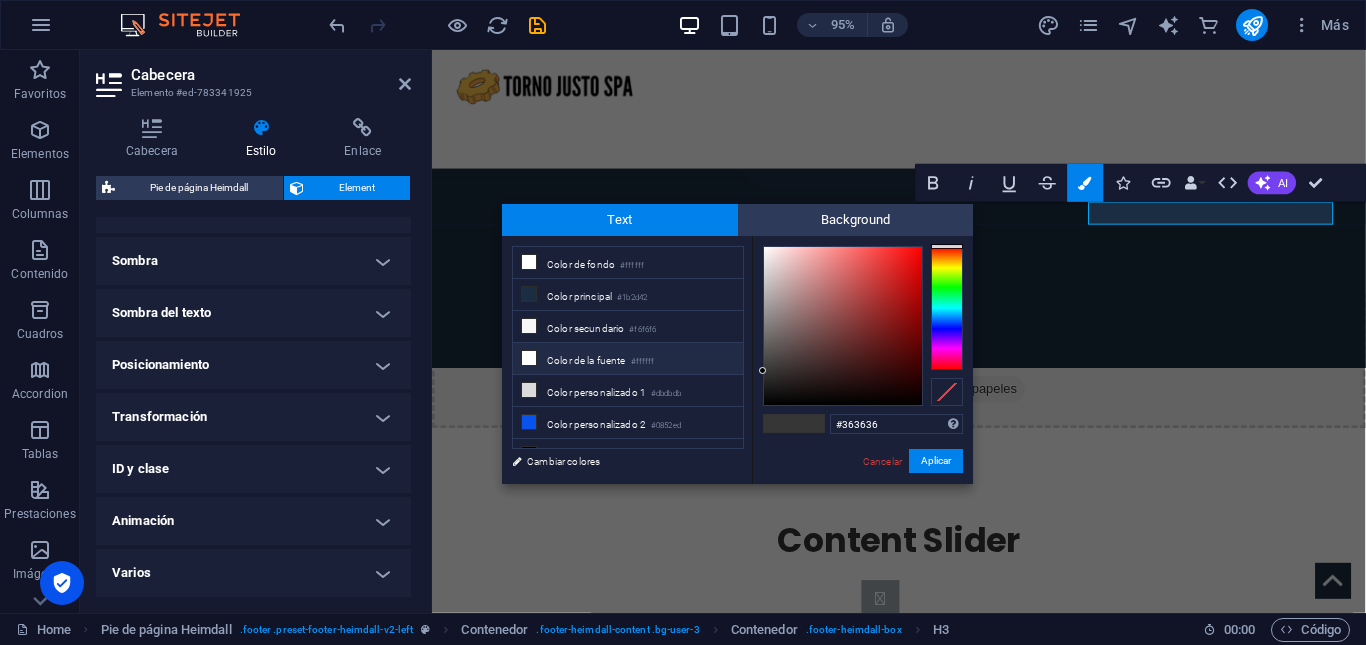 scroll, scrollTop: 16, scrollLeft: 0, axis: vertical 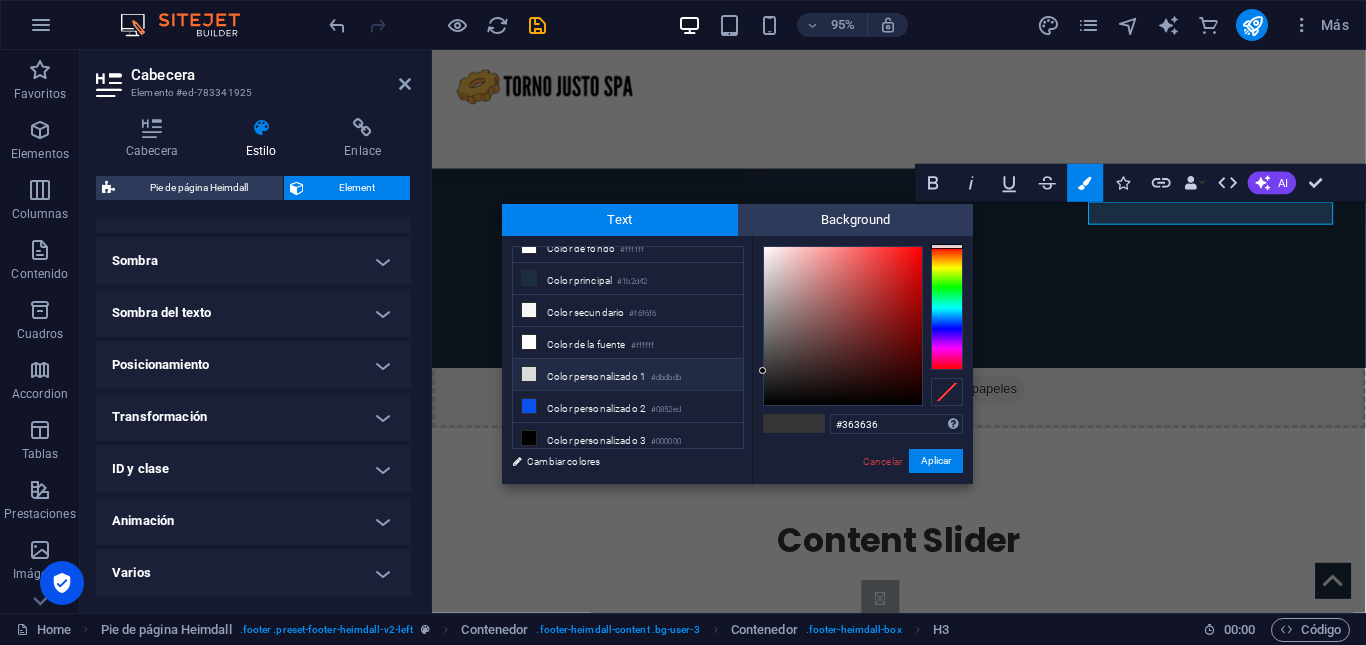 click on "Color personalizado 1
#dbdbdb" at bounding box center (628, 375) 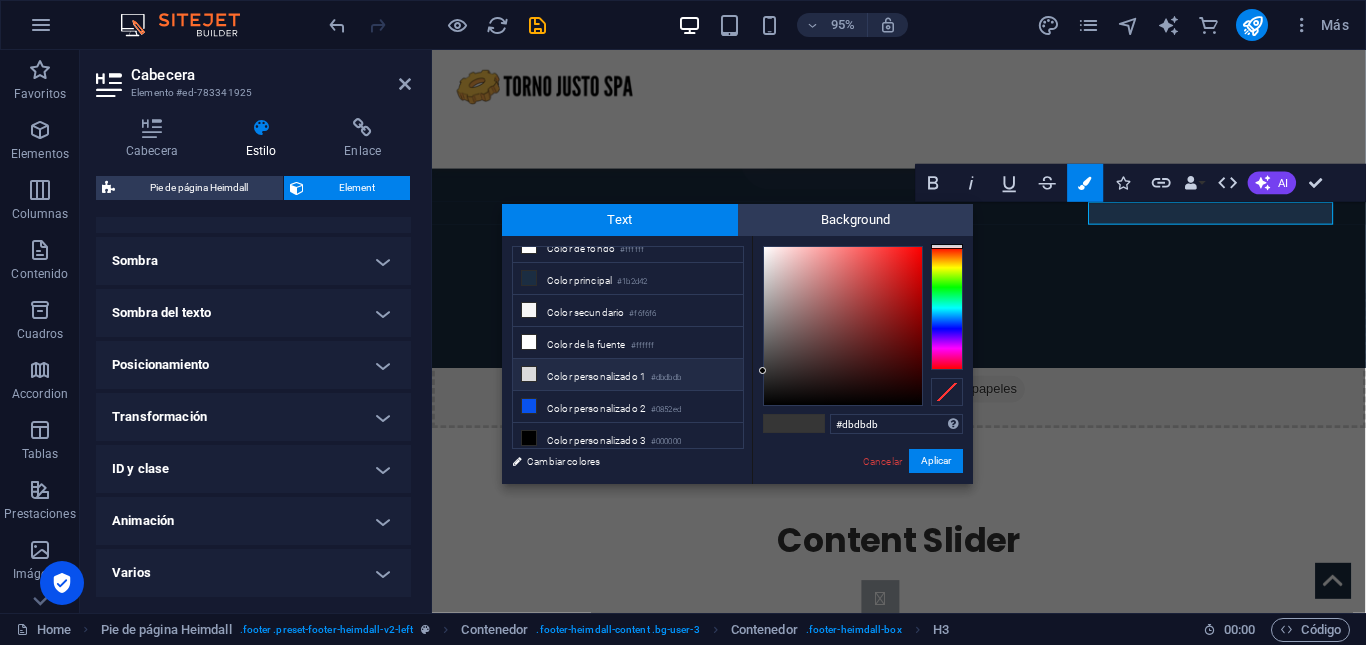click on "Color personalizado 1
#dbdbdb" at bounding box center [628, 375] 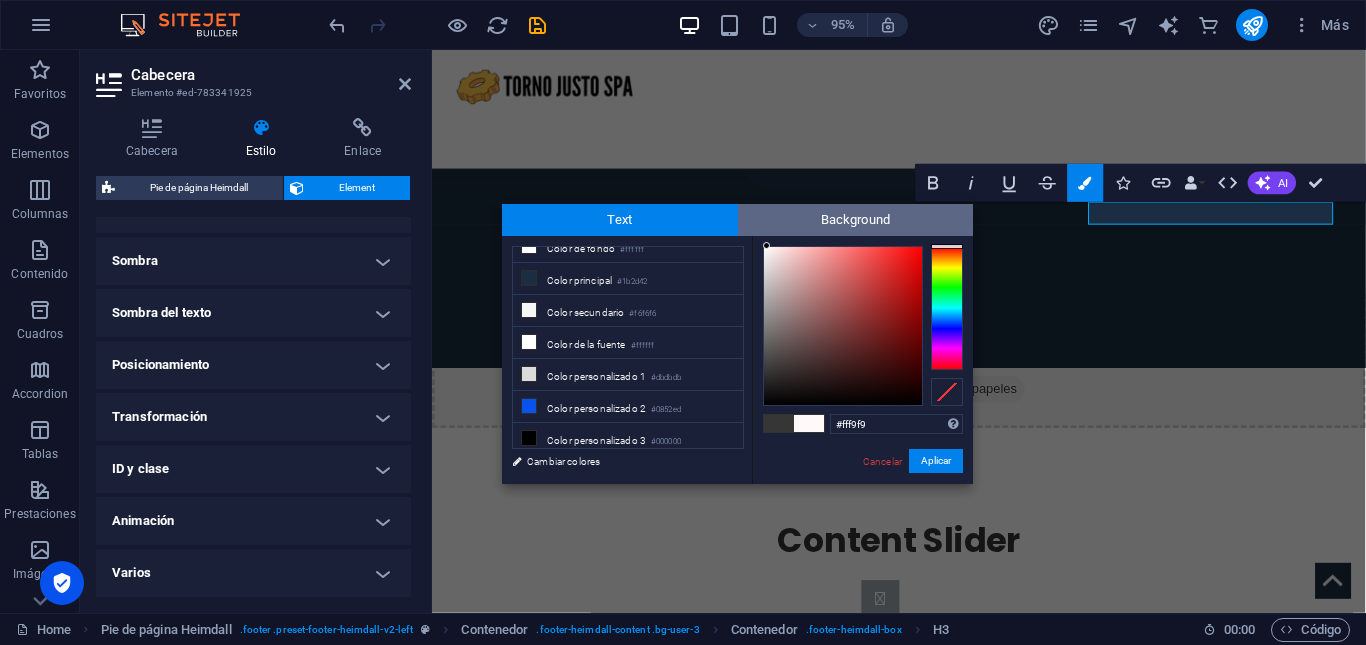 drag, startPoint x: 763, startPoint y: 264, endPoint x: 767, endPoint y: 230, distance: 34.234486 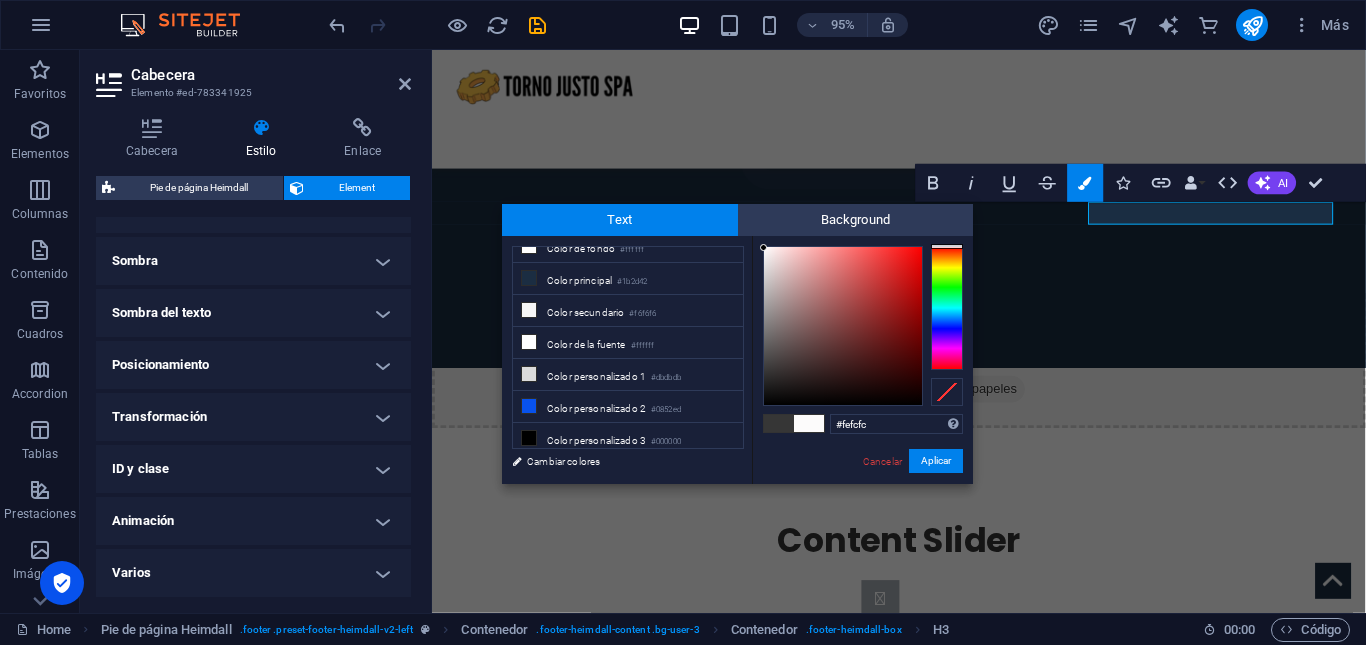 type on "#ffffff" 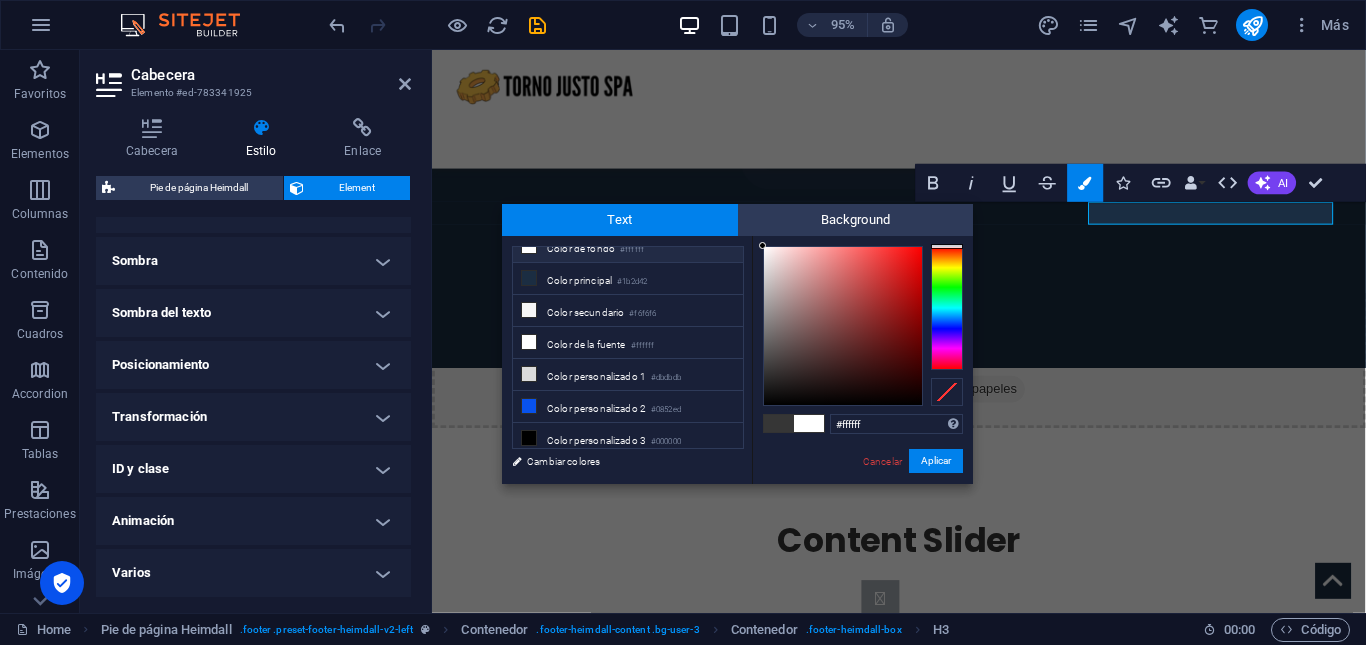 click at bounding box center [762, 245] 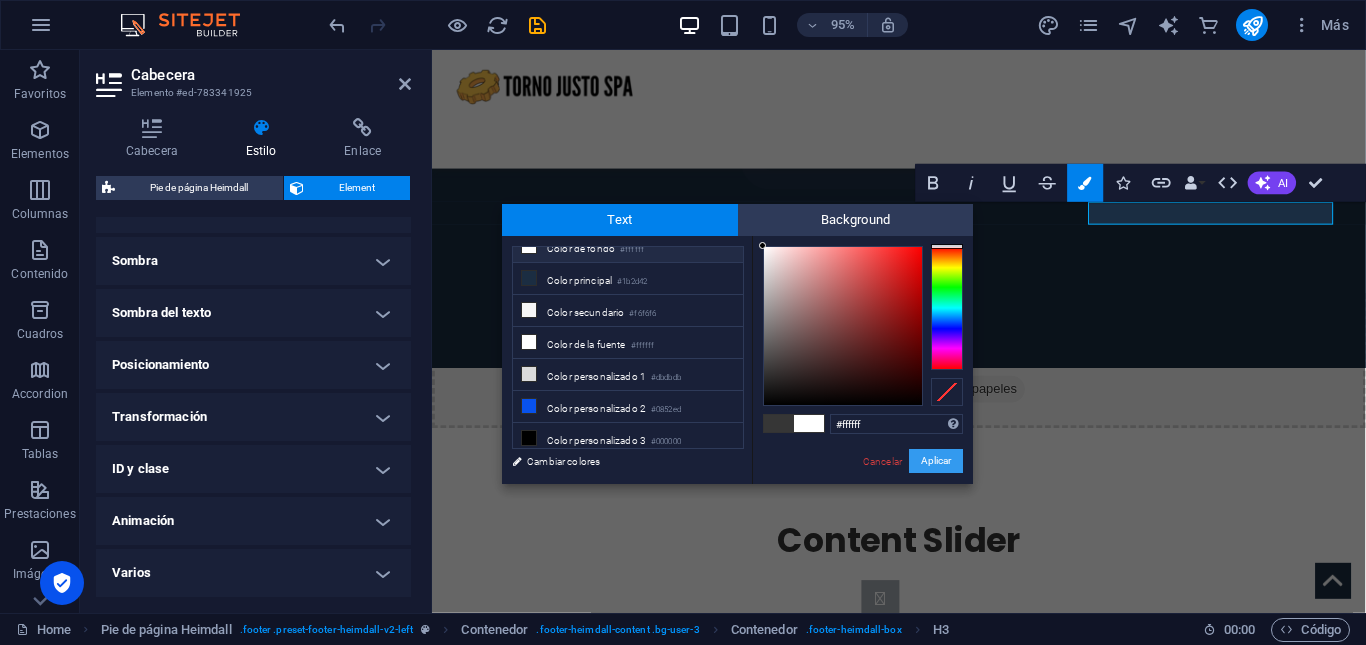 click on "Aplicar" at bounding box center [936, 461] 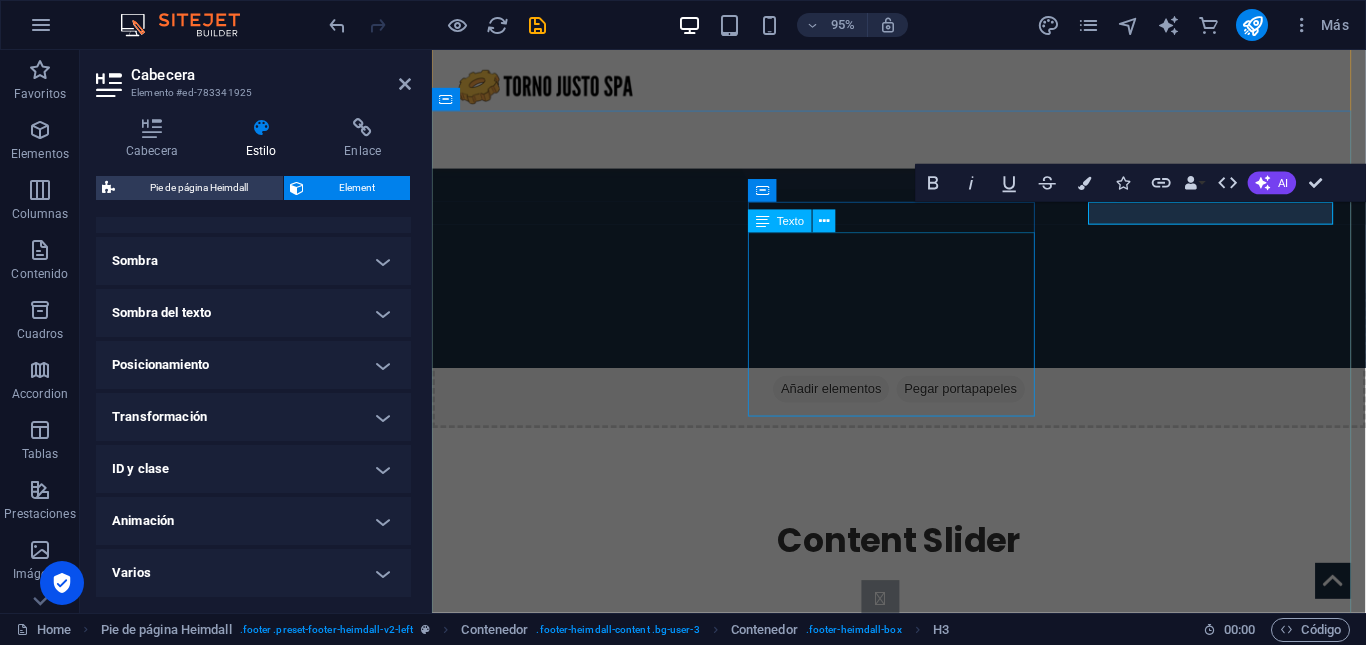click on "Ruta V505, Puerto Montt Referencia: frente a pasarela del ingreso de La Vara 5480000 Legal Notice  |  Privacy" at bounding box center (600, 1871) 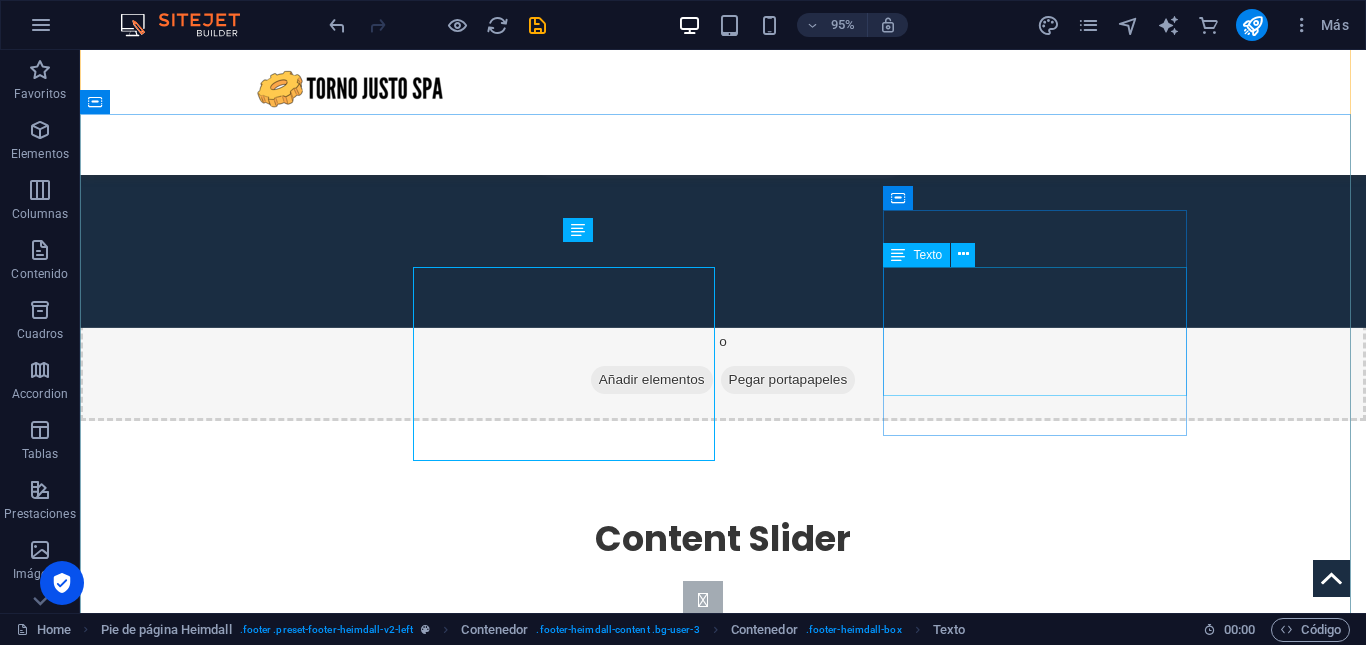 scroll, scrollTop: 2495, scrollLeft: 0, axis: vertical 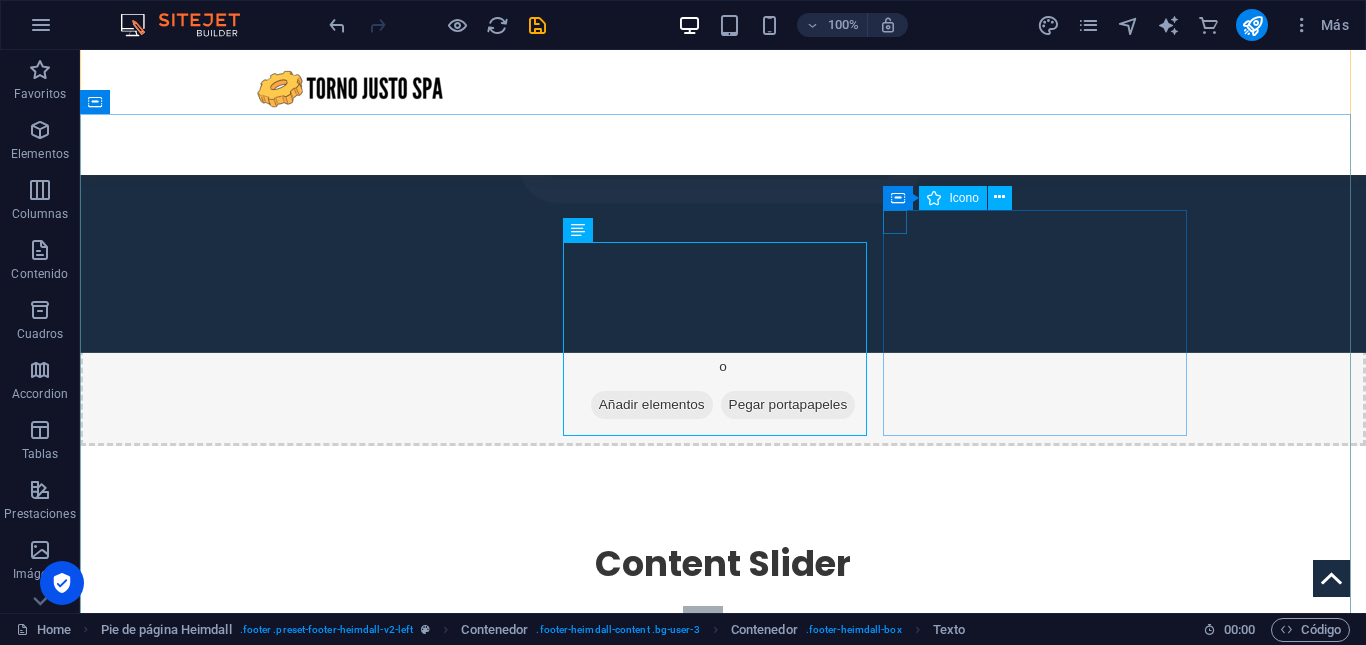 click at bounding box center (240, 2019) 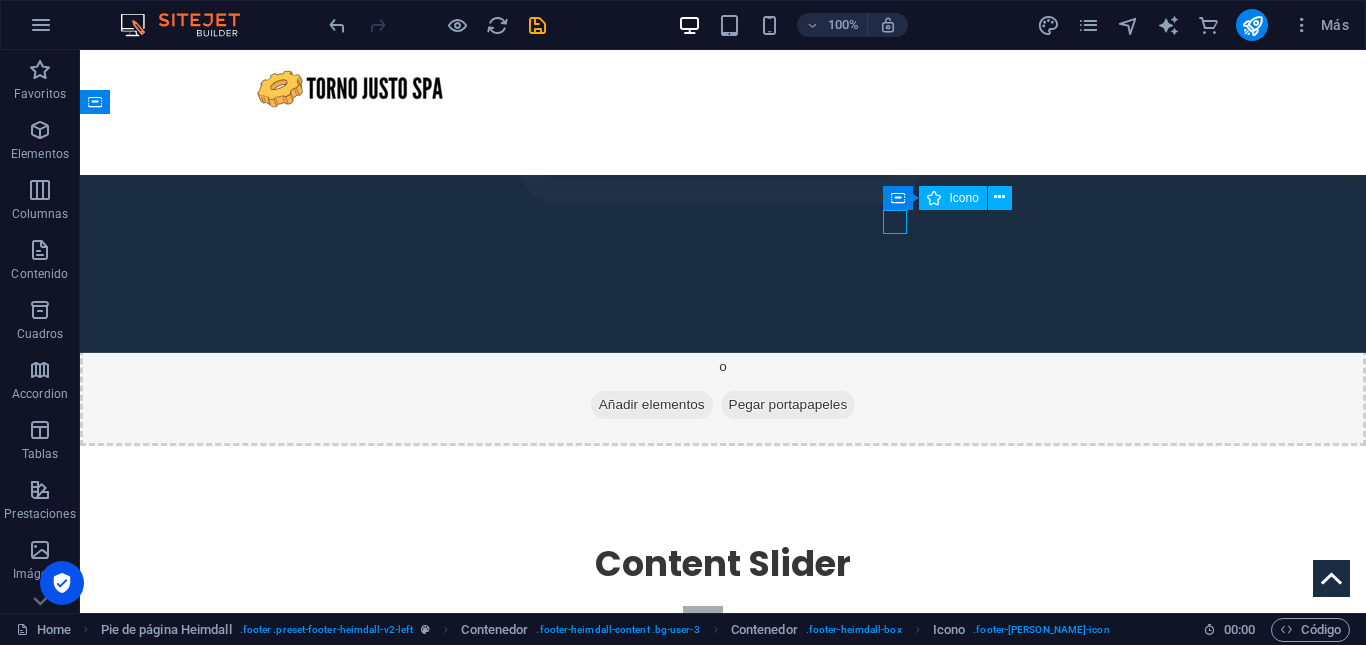 click at bounding box center [240, 2019] 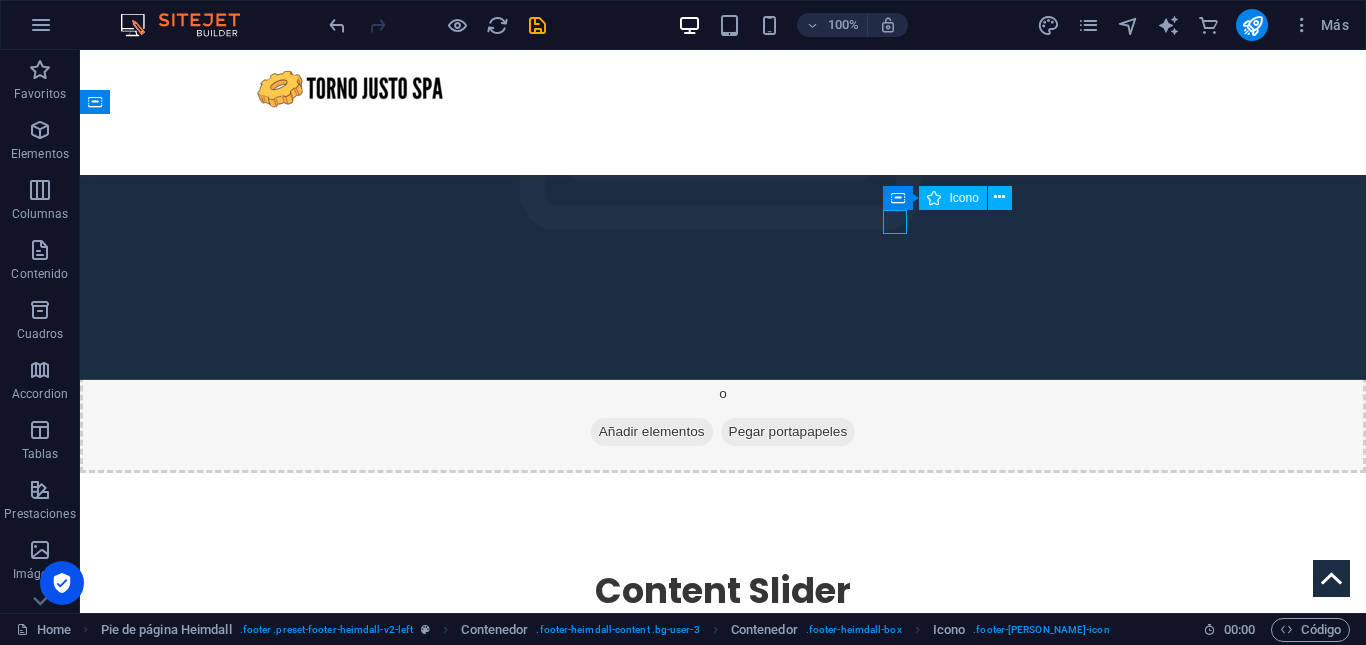 select on "xMidYMid" 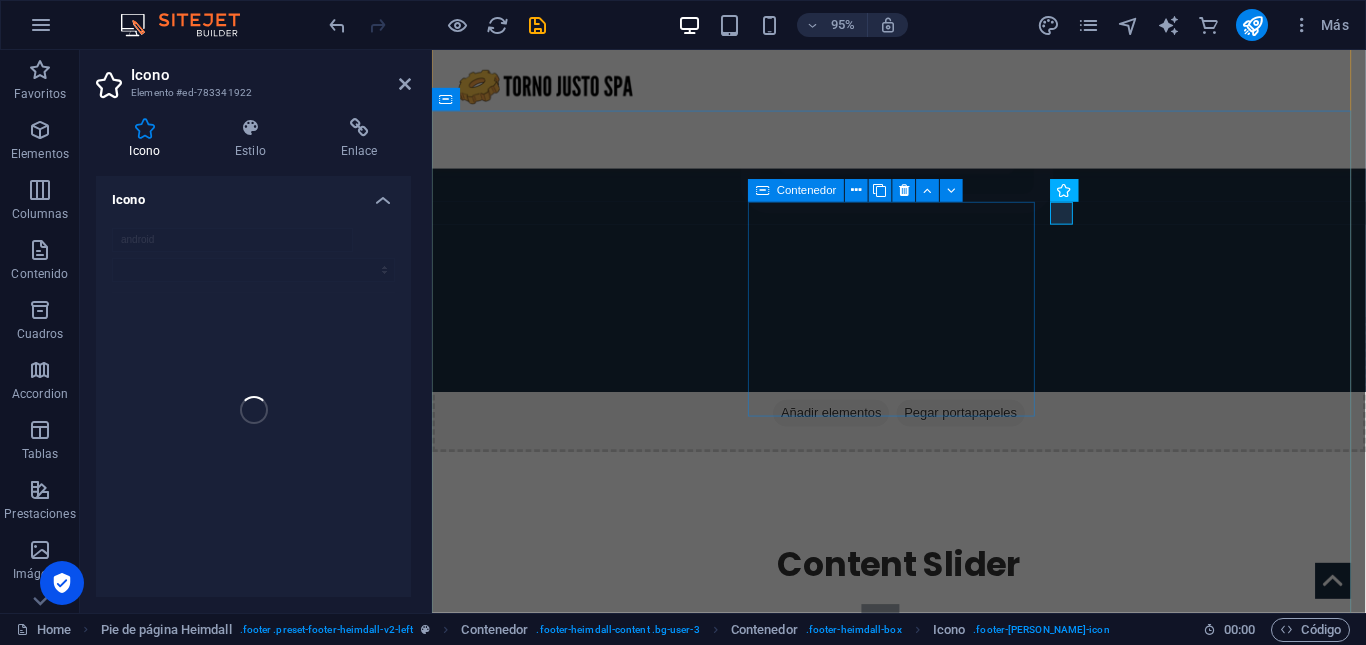 scroll, scrollTop: 2520, scrollLeft: 0, axis: vertical 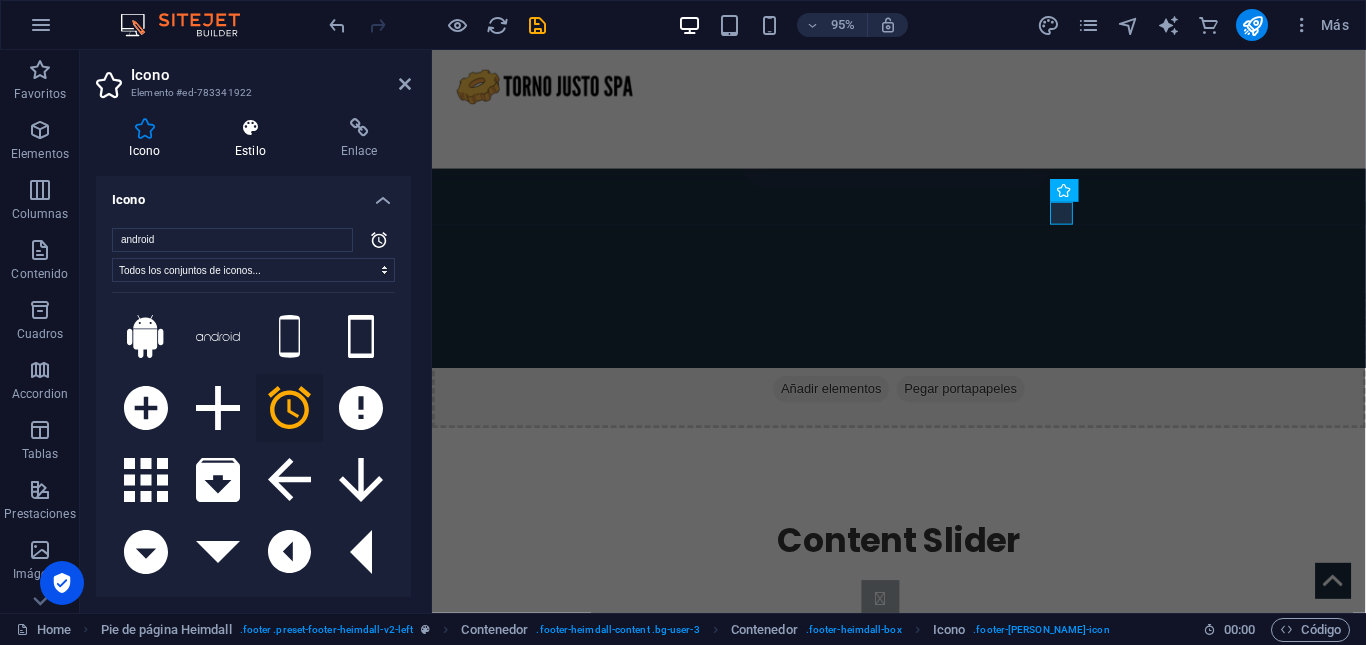 click on "Estilo" at bounding box center [255, 139] 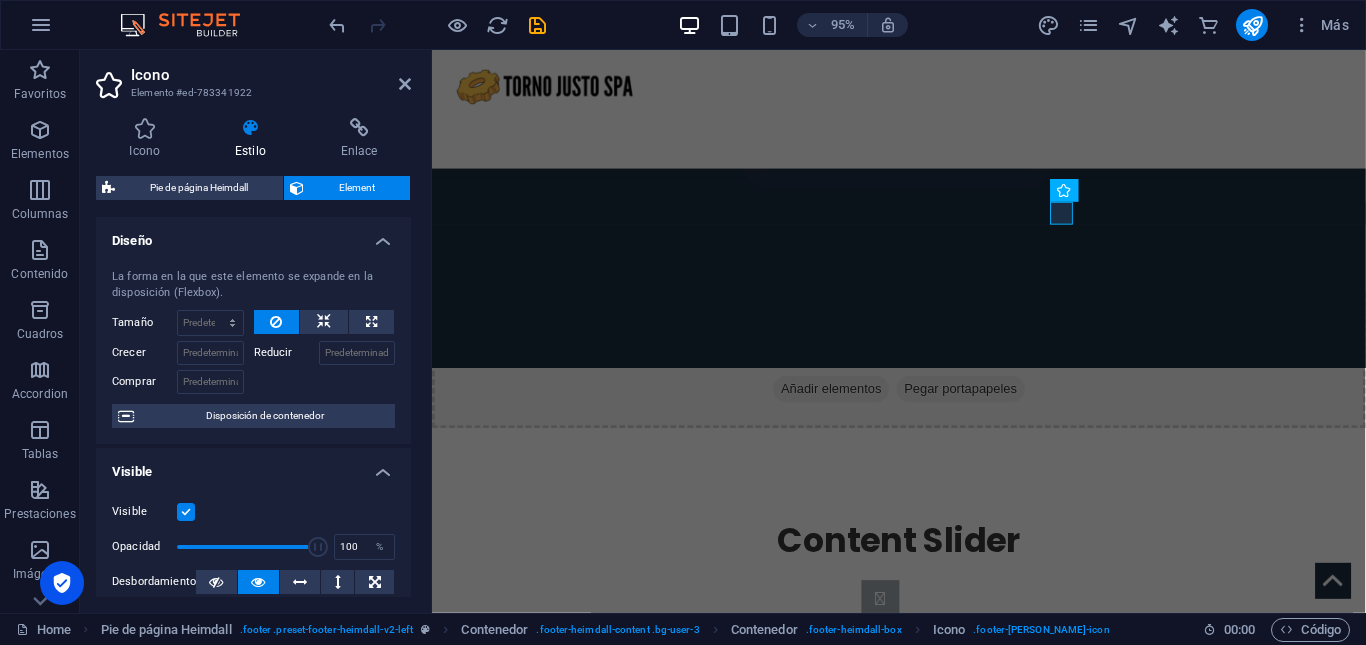scroll, scrollTop: 482, scrollLeft: 0, axis: vertical 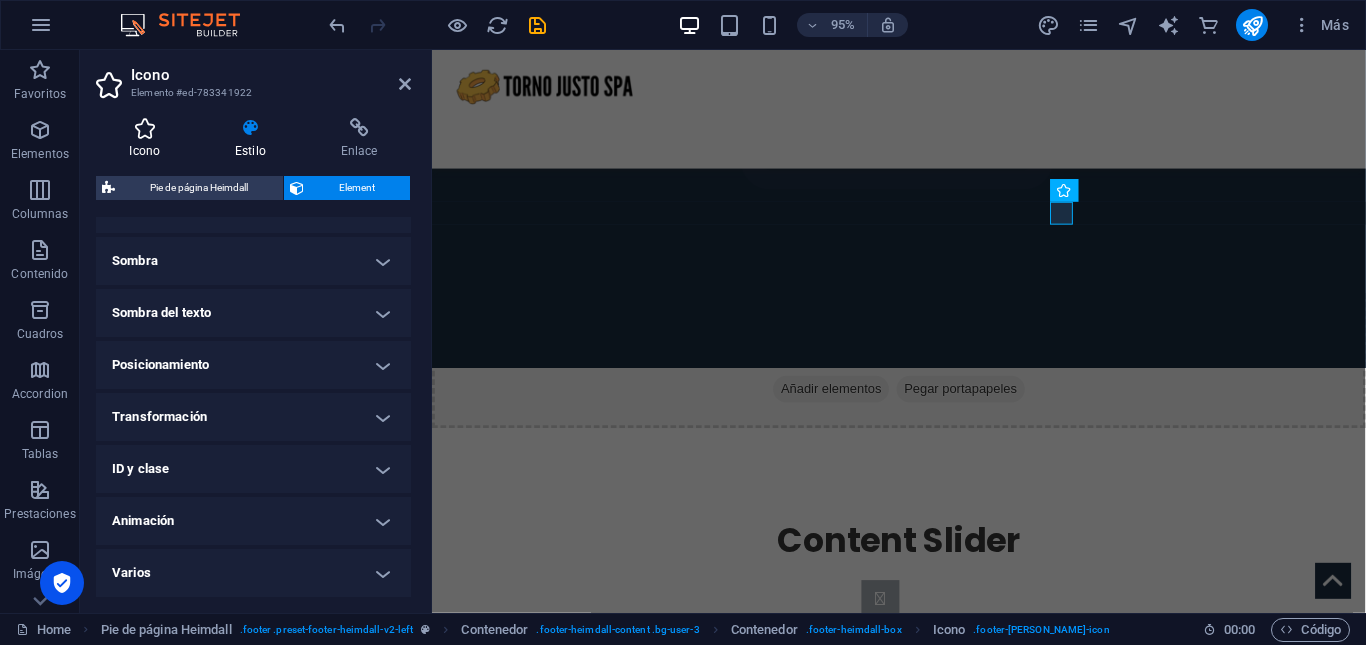 click at bounding box center (145, 128) 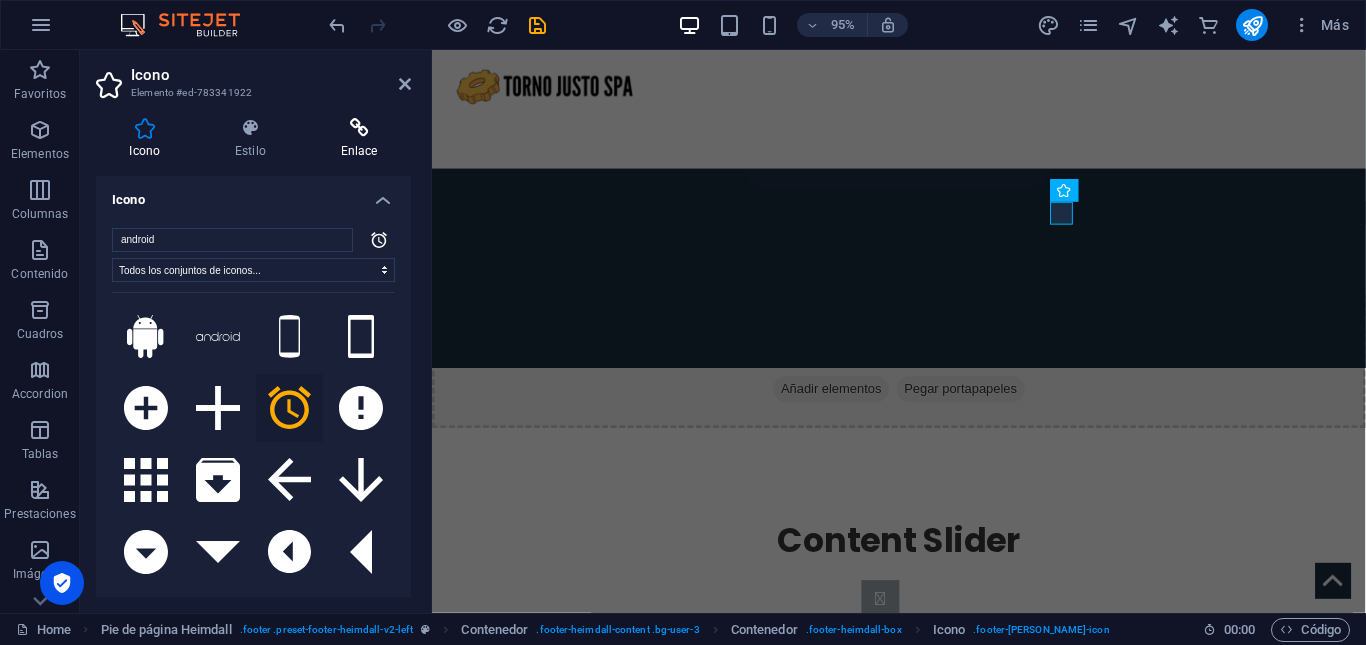 click at bounding box center (359, 128) 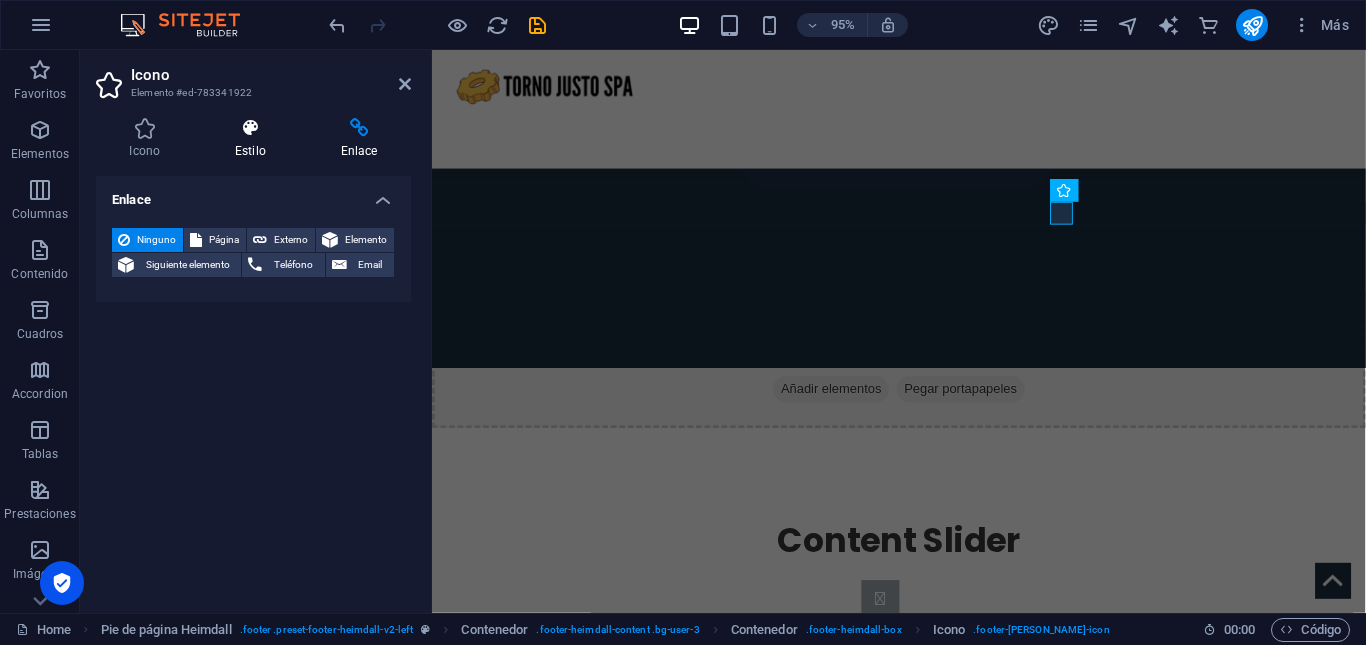 click at bounding box center [251, 128] 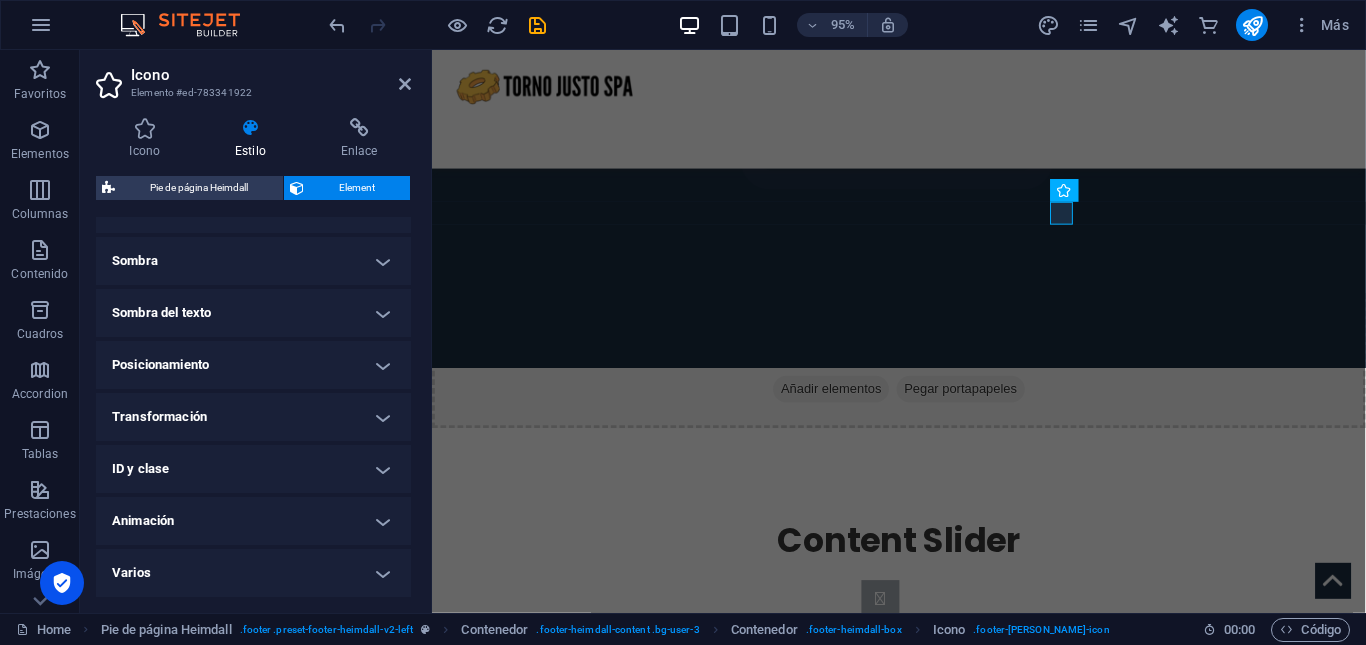 scroll, scrollTop: 0, scrollLeft: 0, axis: both 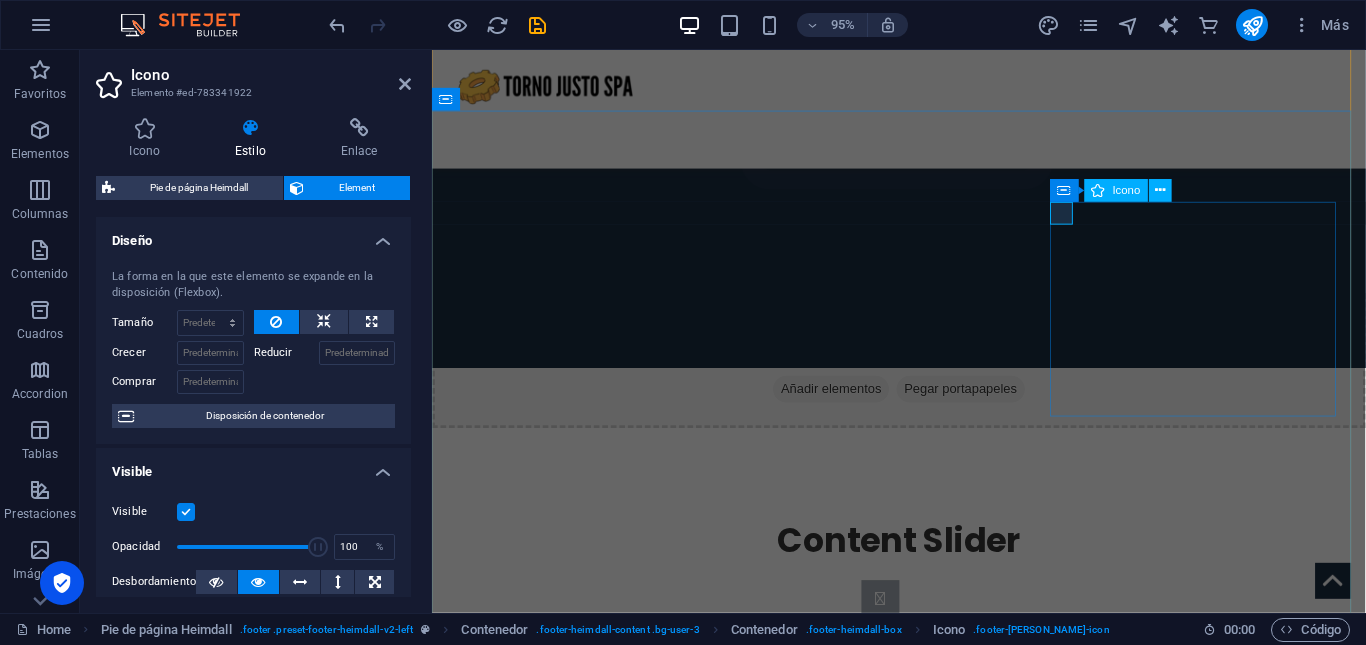 click at bounding box center (592, 2021) 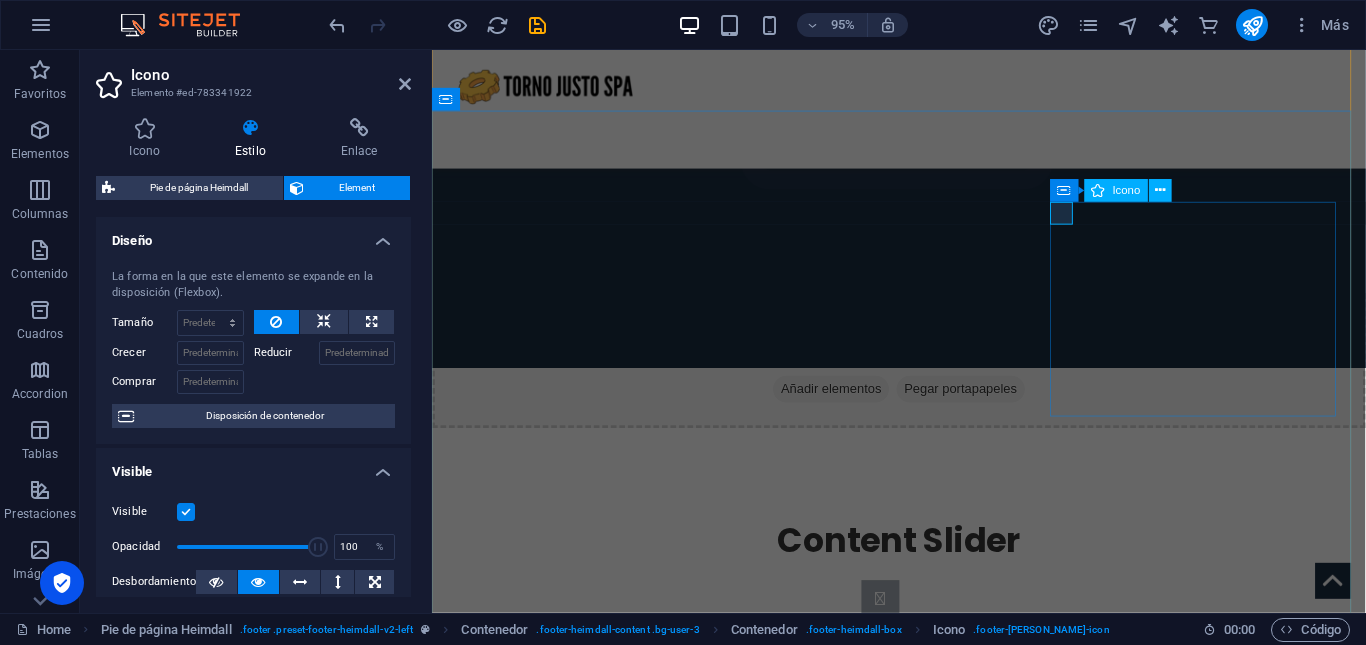 click at bounding box center [592, 2021] 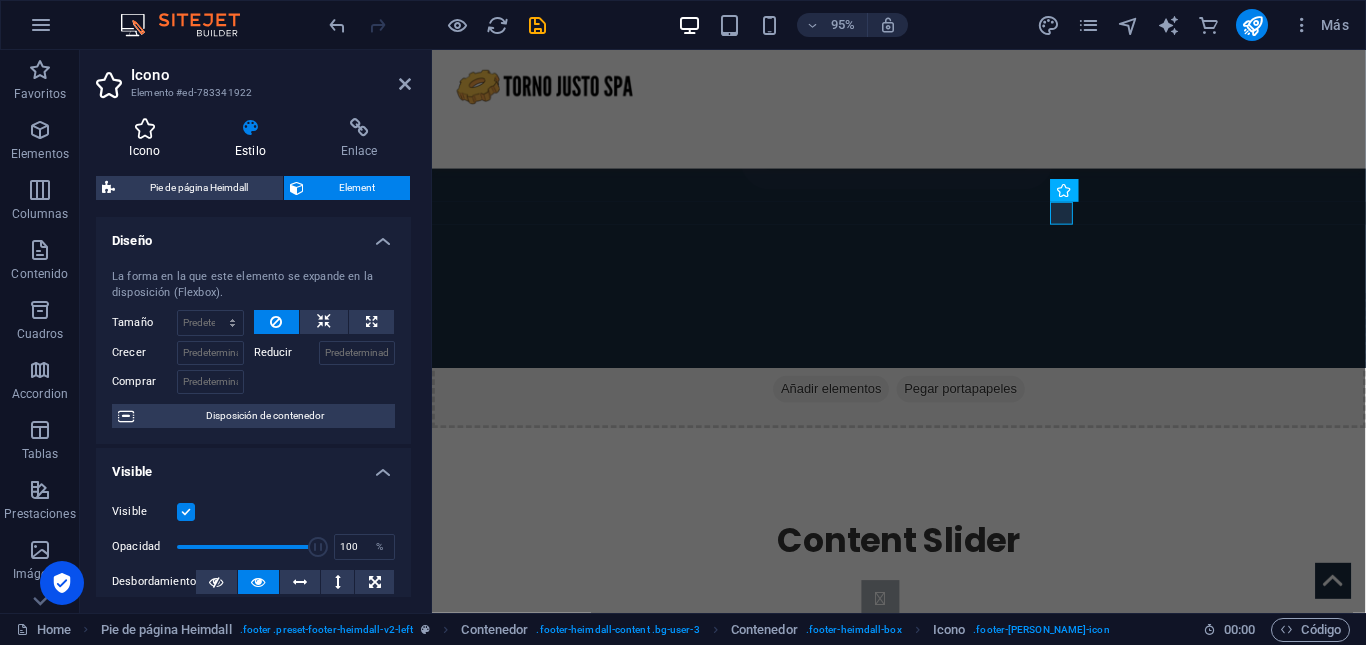 click at bounding box center [145, 128] 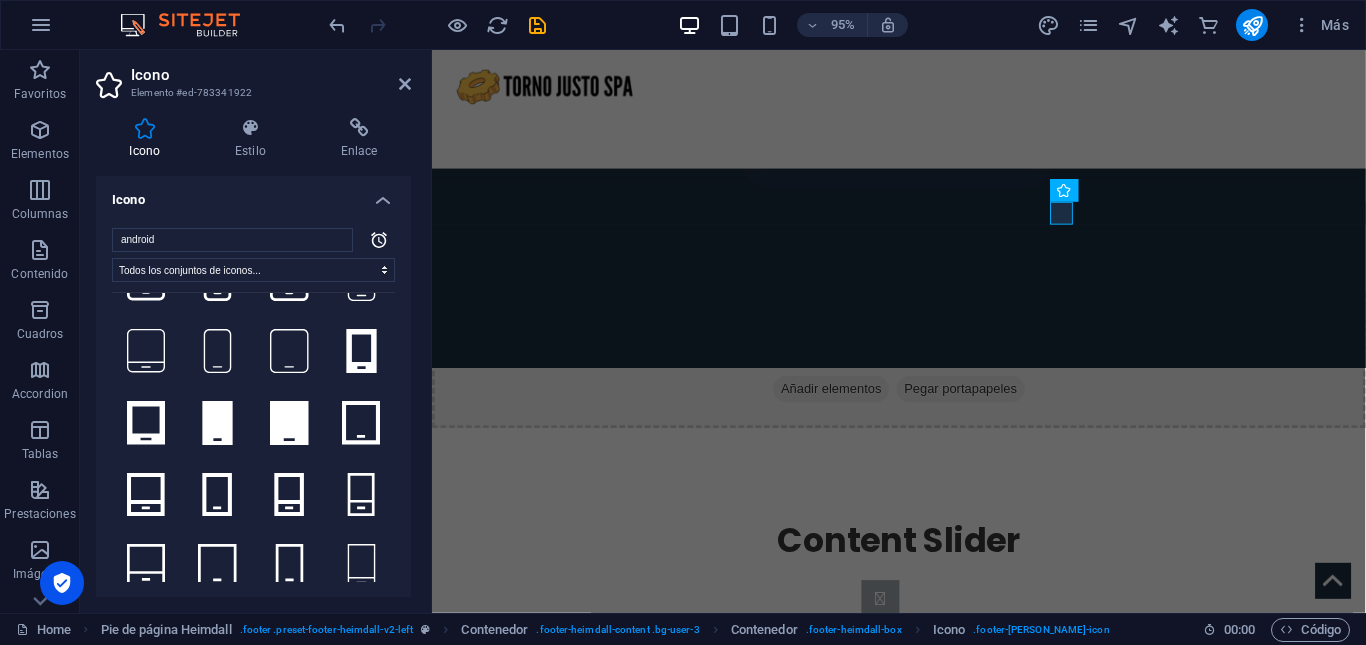 scroll, scrollTop: 2716, scrollLeft: 0, axis: vertical 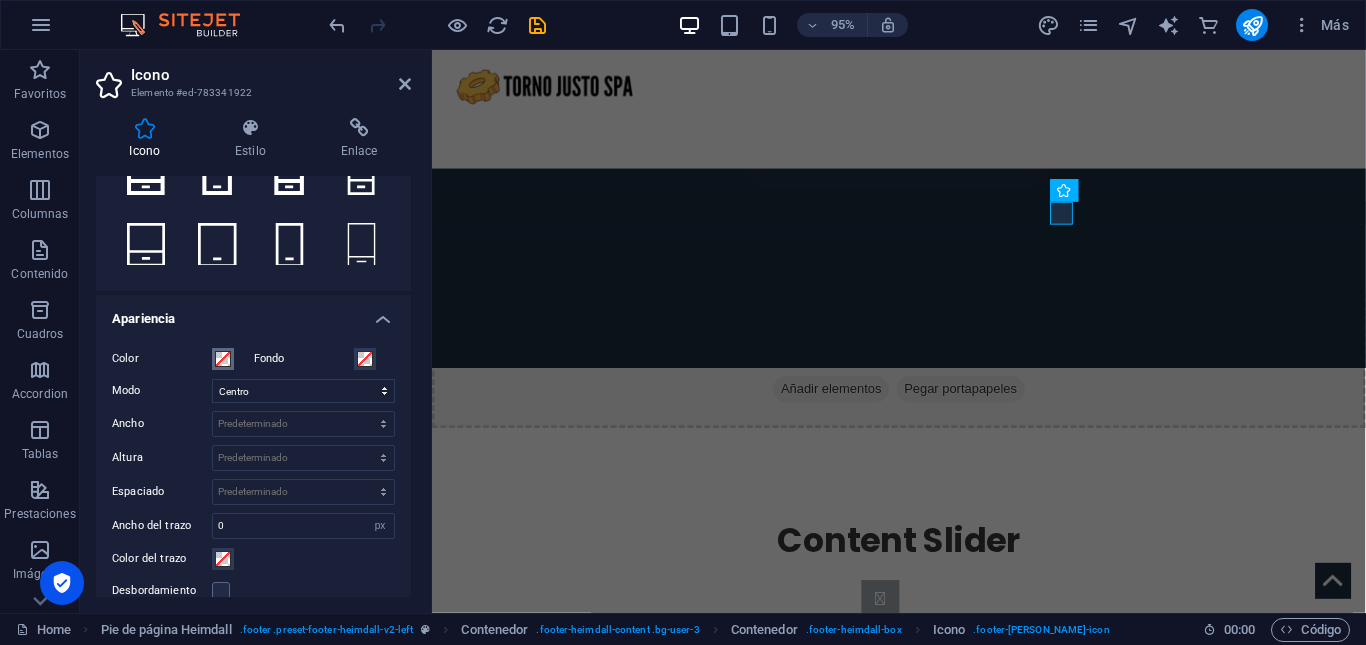 click on "Color" at bounding box center (223, 359) 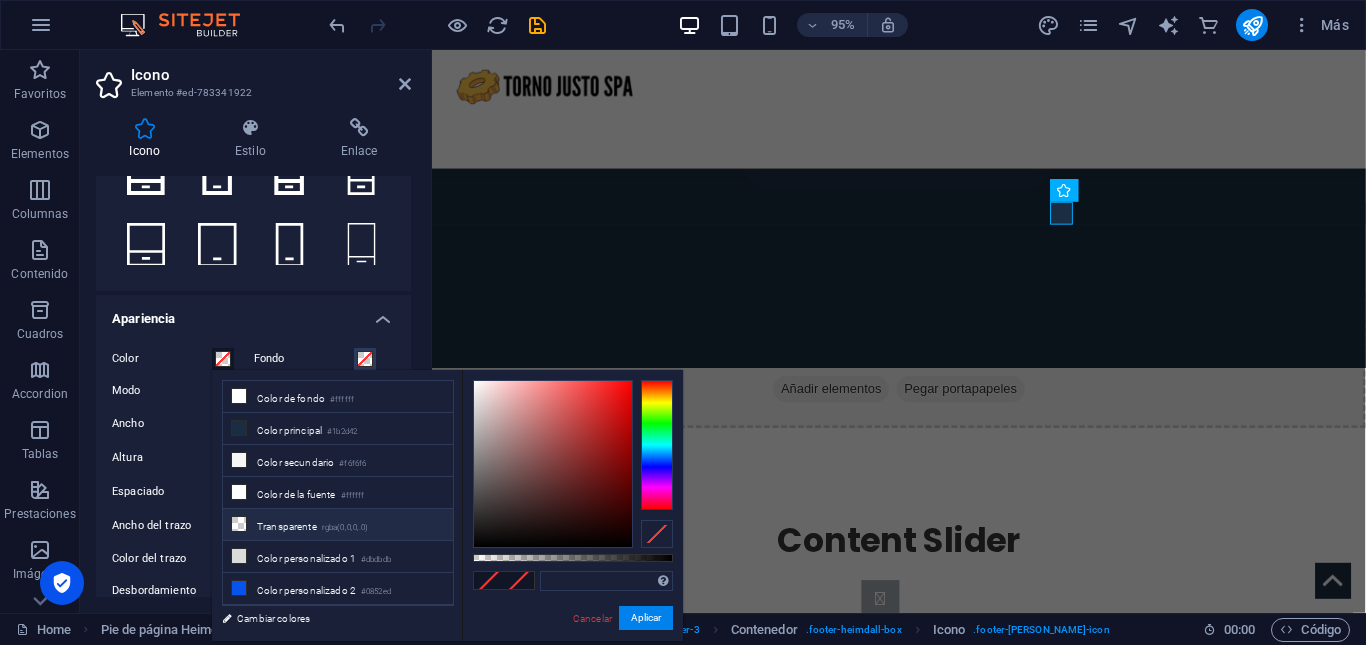 scroll, scrollTop: 24, scrollLeft: 0, axis: vertical 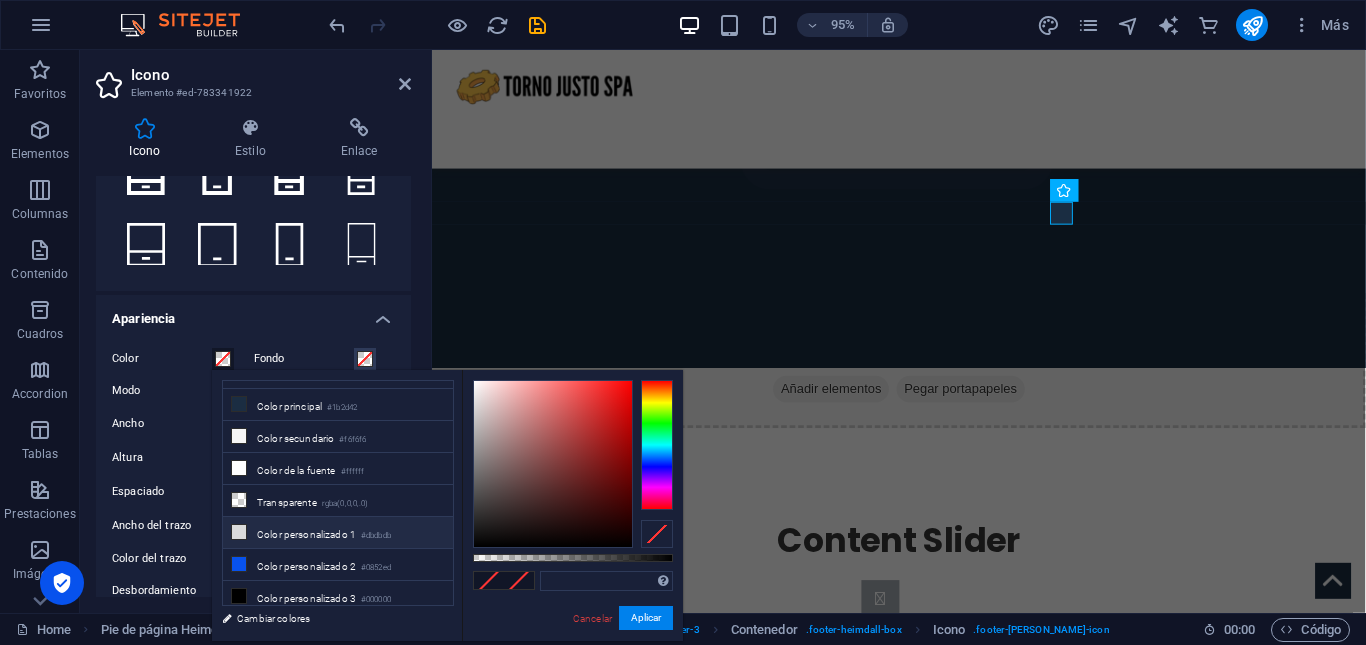 click on "Color personalizado 1
#dbdbdb" at bounding box center (338, 533) 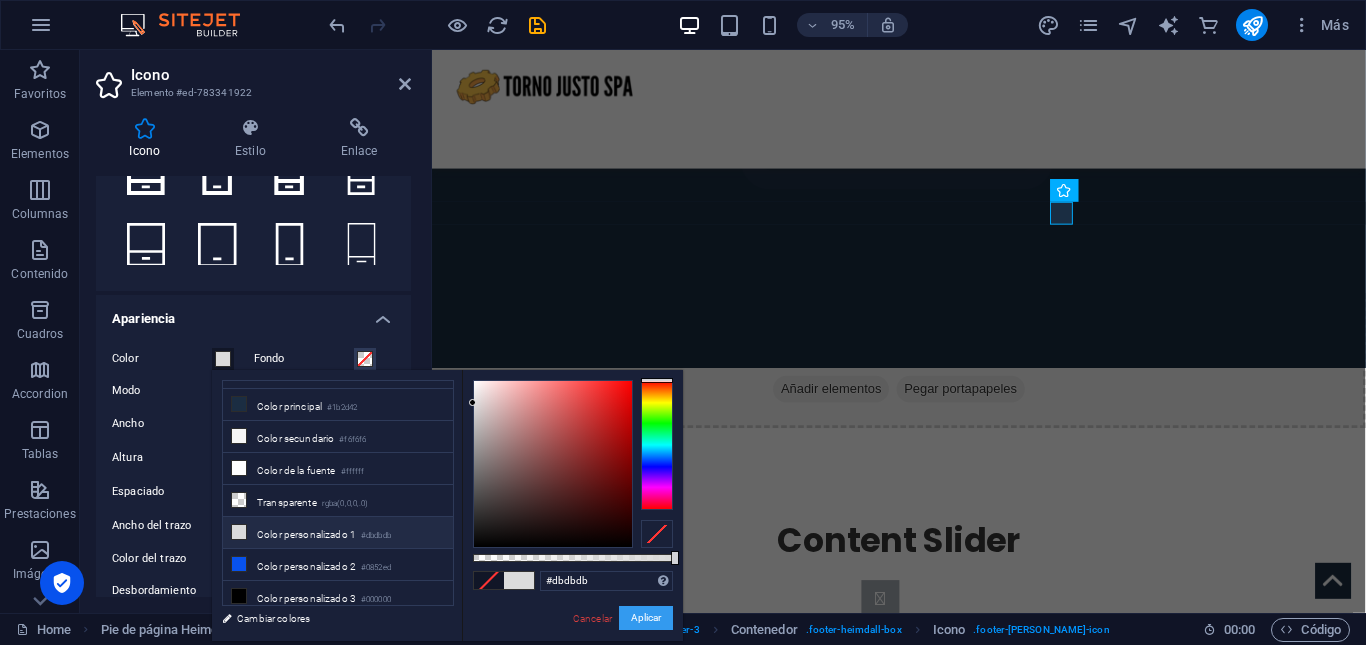 click on "Aplicar" at bounding box center [646, 618] 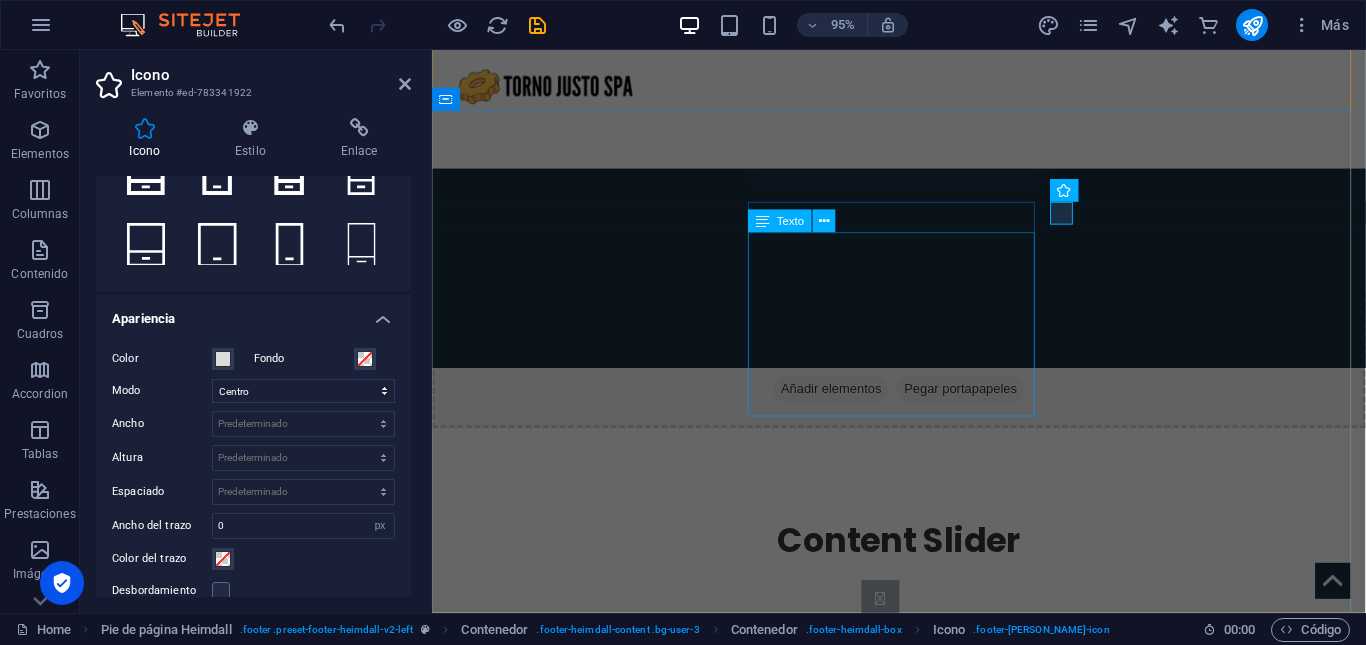 click on "Ruta V505, [GEOGRAPHIC_DATA] Referencia: frente a pasarela del ingreso de [GEOGRAPHIC_DATA]" at bounding box center [586, 1855] 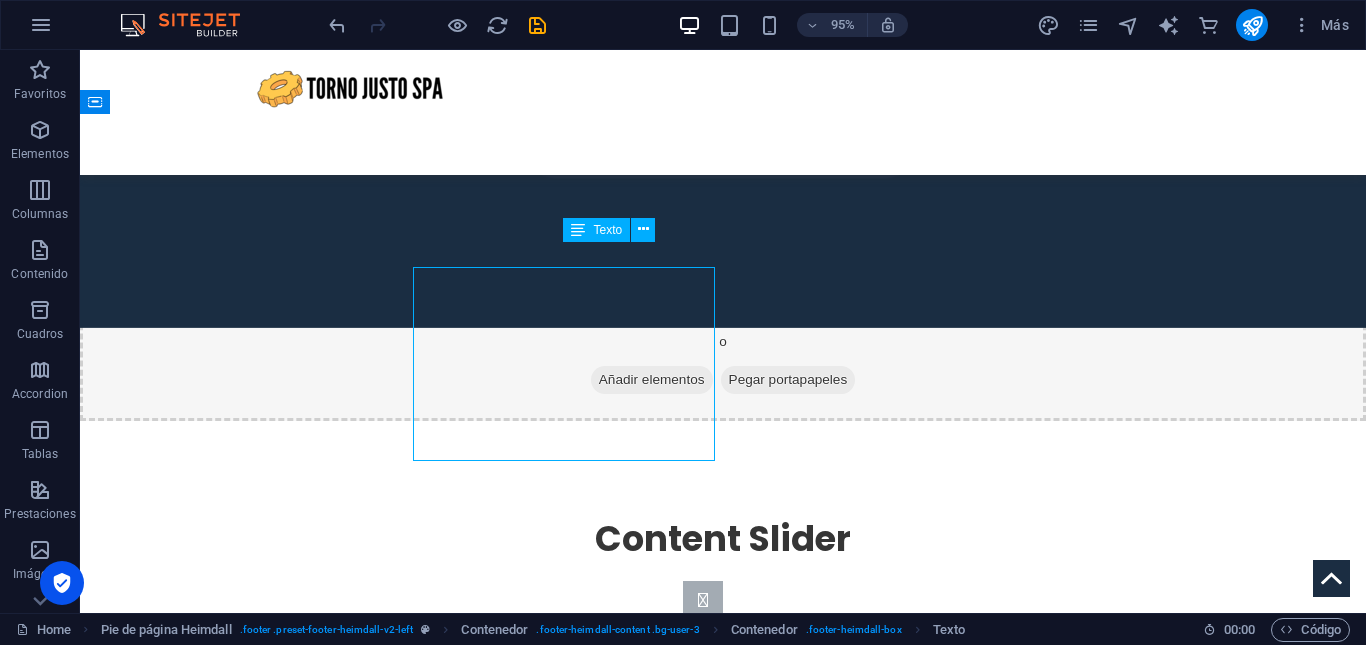 scroll, scrollTop: 2495, scrollLeft: 0, axis: vertical 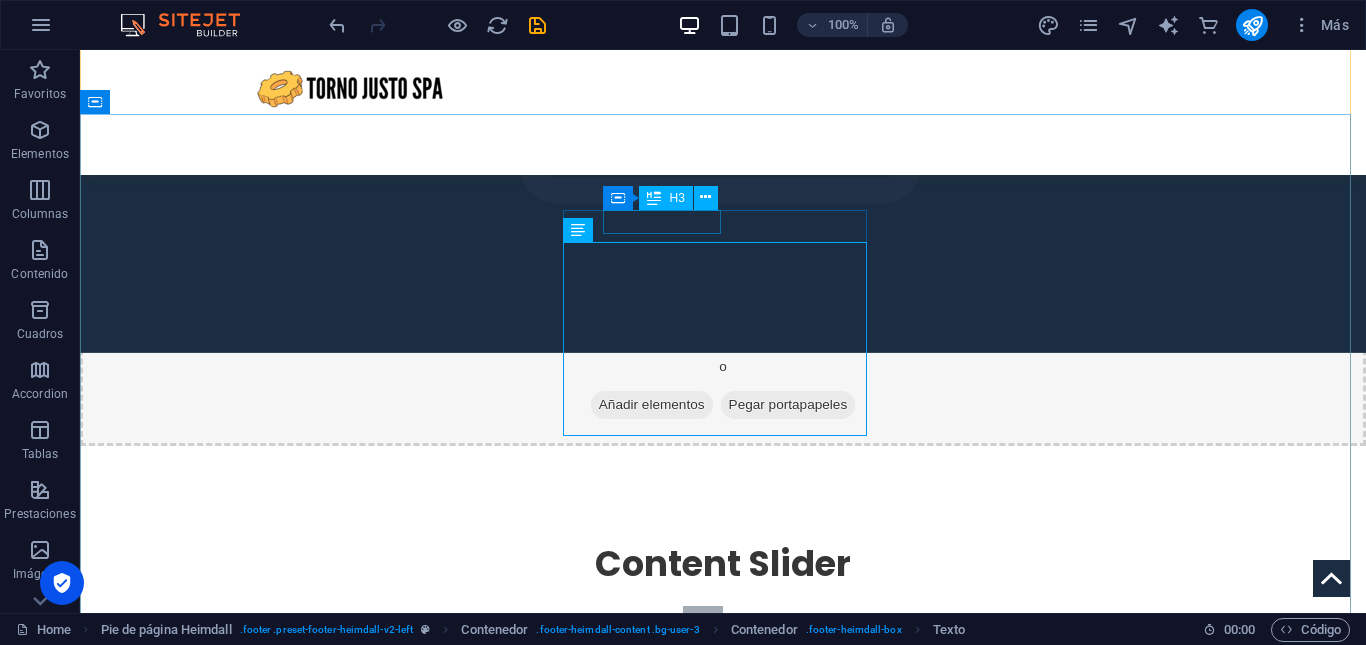 click on "Dirección" at bounding box center (248, 1720) 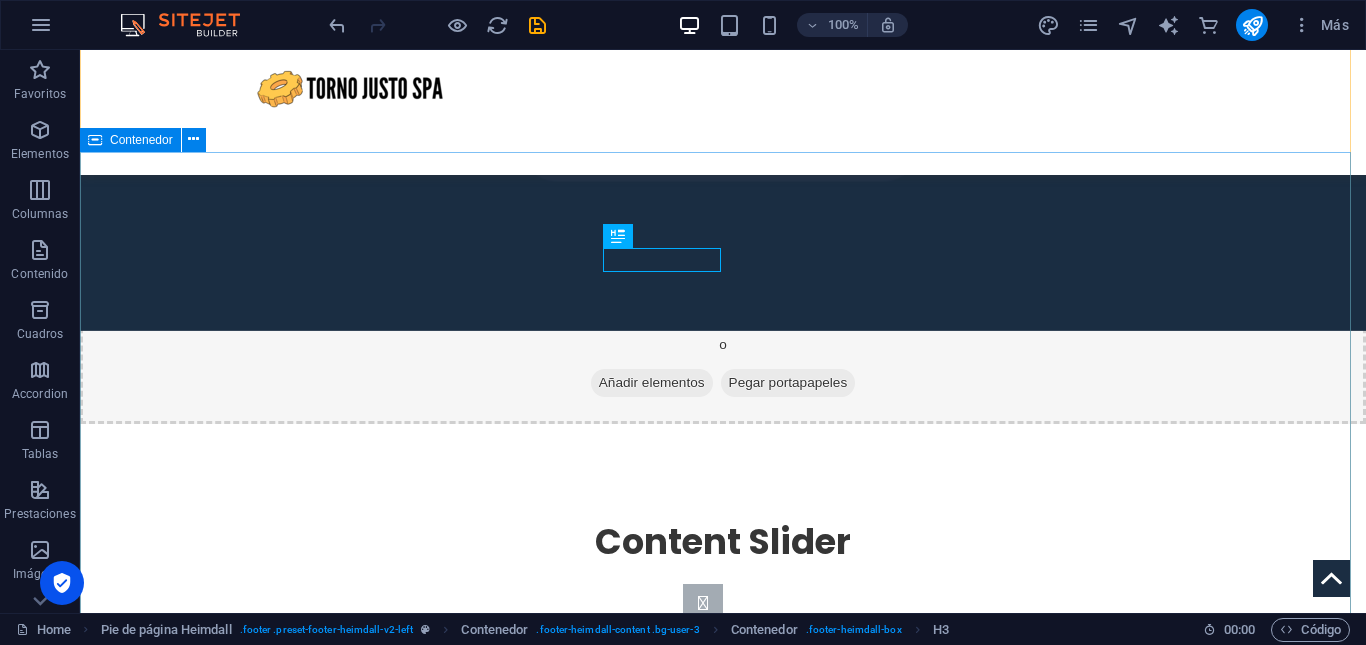 scroll, scrollTop: 2526, scrollLeft: 0, axis: vertical 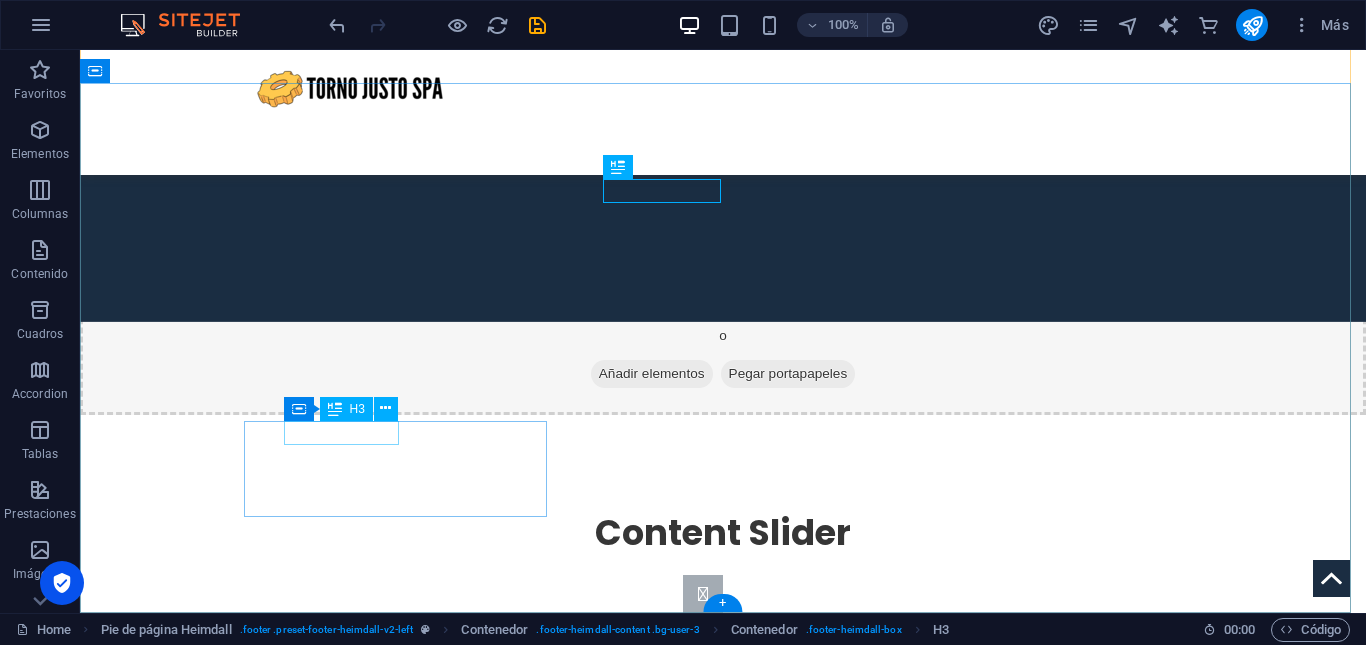 click on "Contacto" at bounding box center [248, 2230] 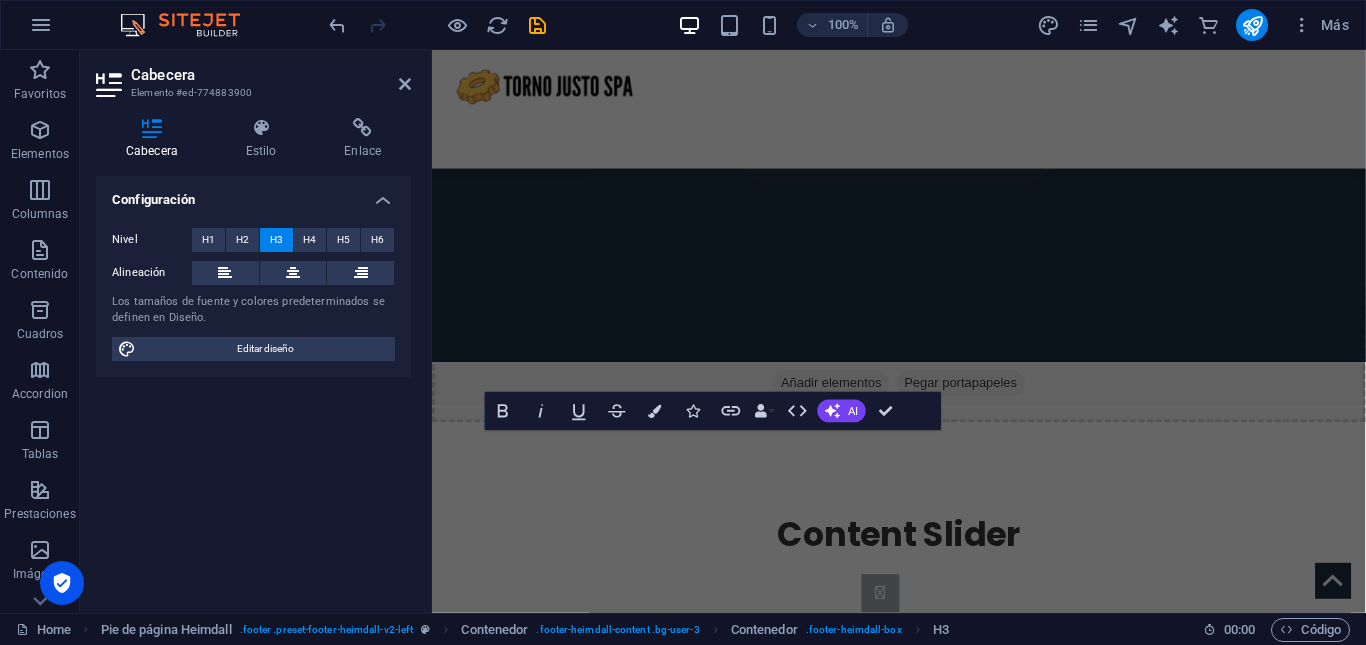scroll, scrollTop: 2522, scrollLeft: 0, axis: vertical 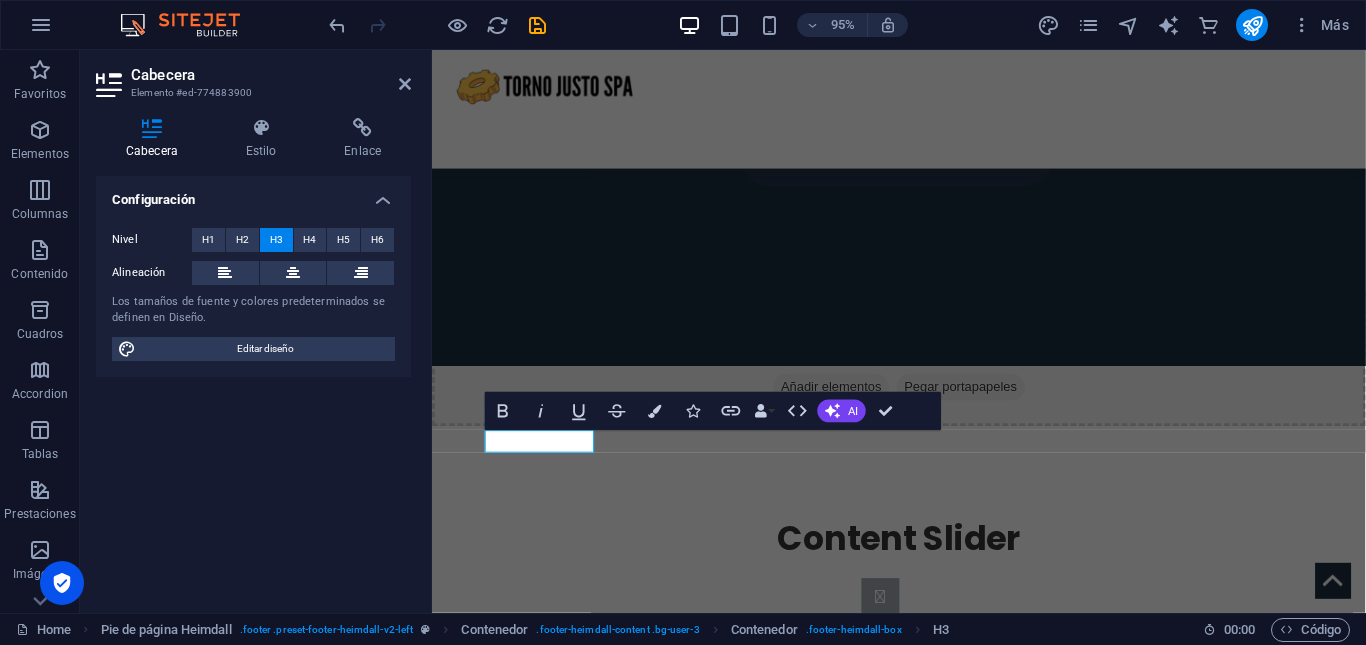 click on "Configuración Nivel H1 H2 H3 H4 H5 H6 Alineación Los tamaños de fuente y colores predeterminados se definen en Diseño. Editar diseño" at bounding box center [253, 386] 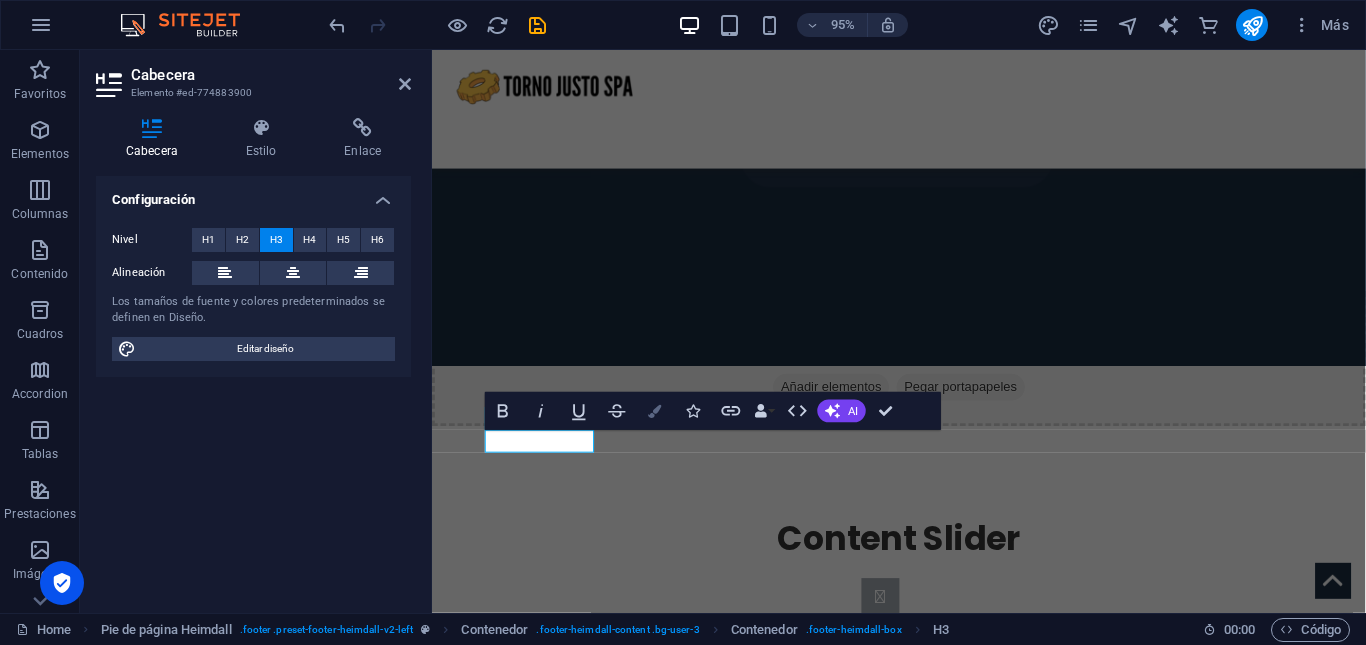 click on "Colors" at bounding box center (655, 411) 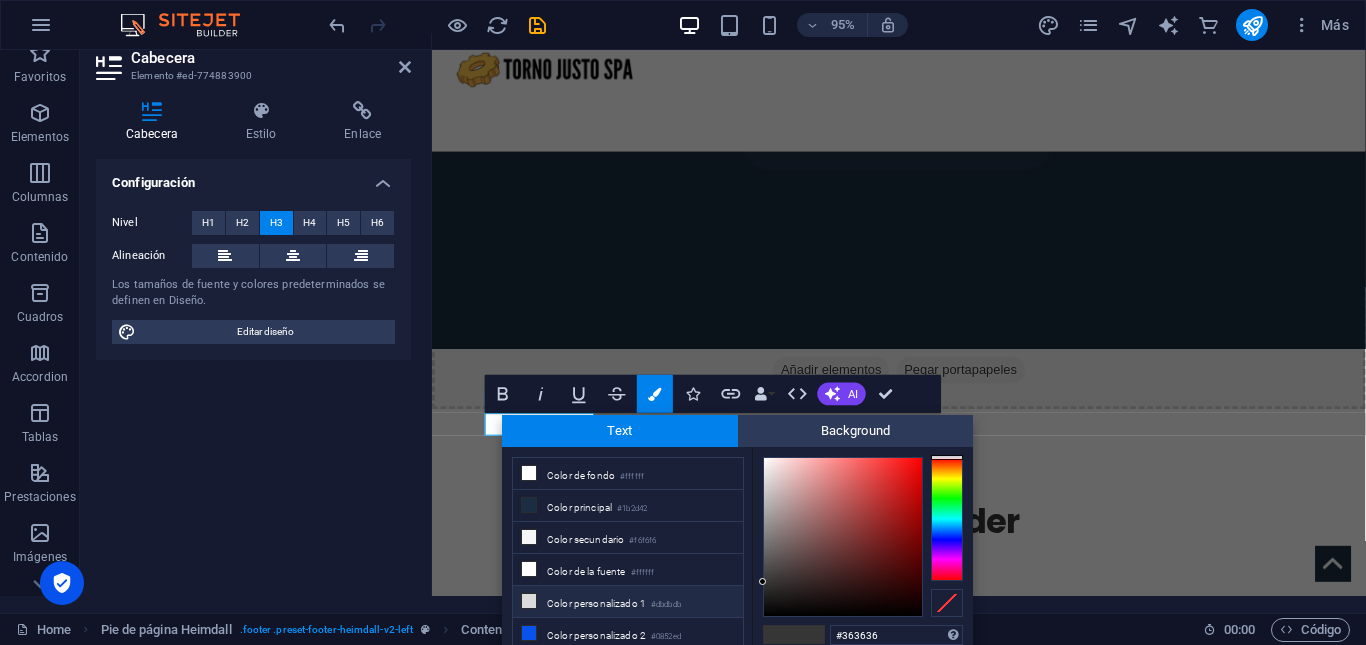click on "Color personalizado 1
#dbdbdb" at bounding box center (628, 602) 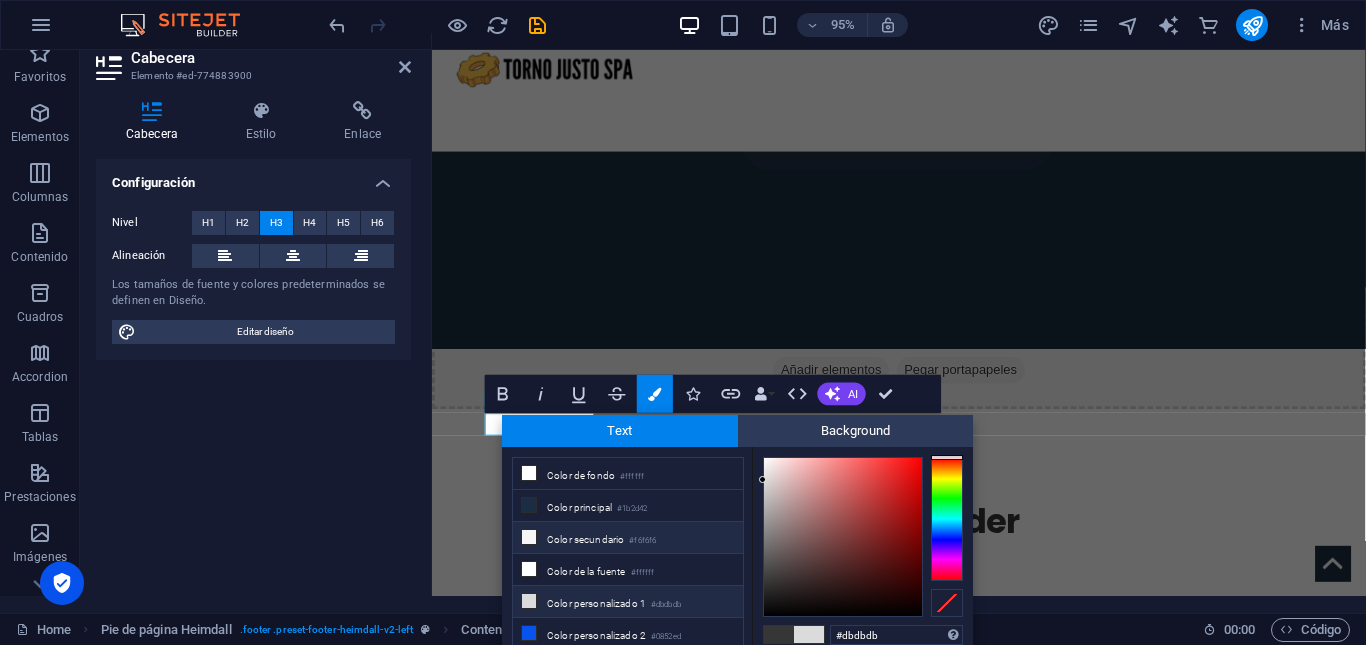 scroll, scrollTop: 16, scrollLeft: 0, axis: vertical 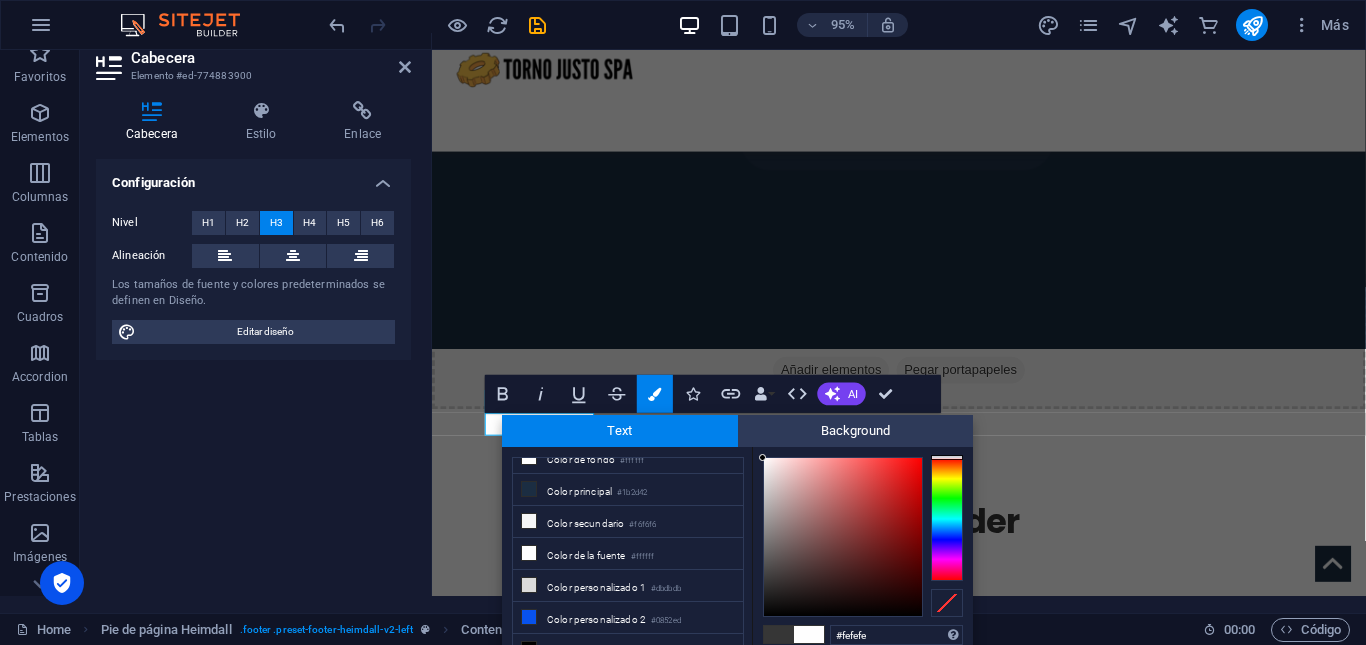 drag, startPoint x: 763, startPoint y: 475, endPoint x: 763, endPoint y: 456, distance: 19 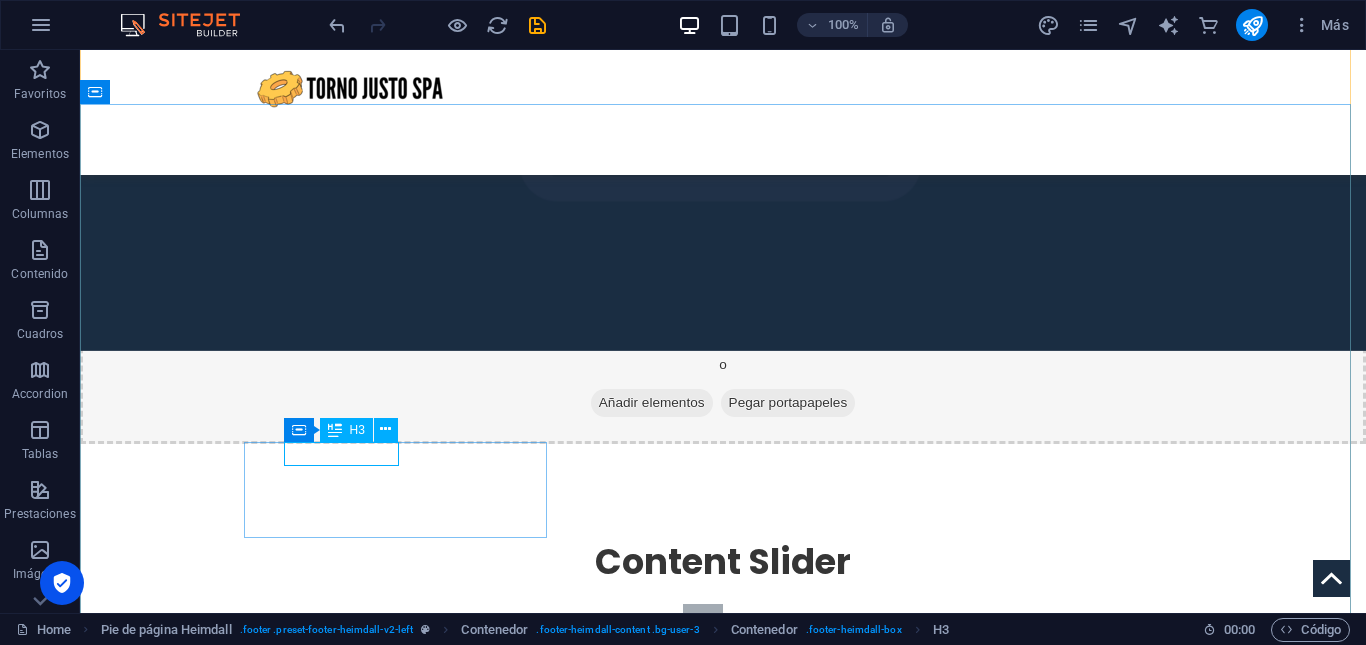 scroll, scrollTop: 2526, scrollLeft: 0, axis: vertical 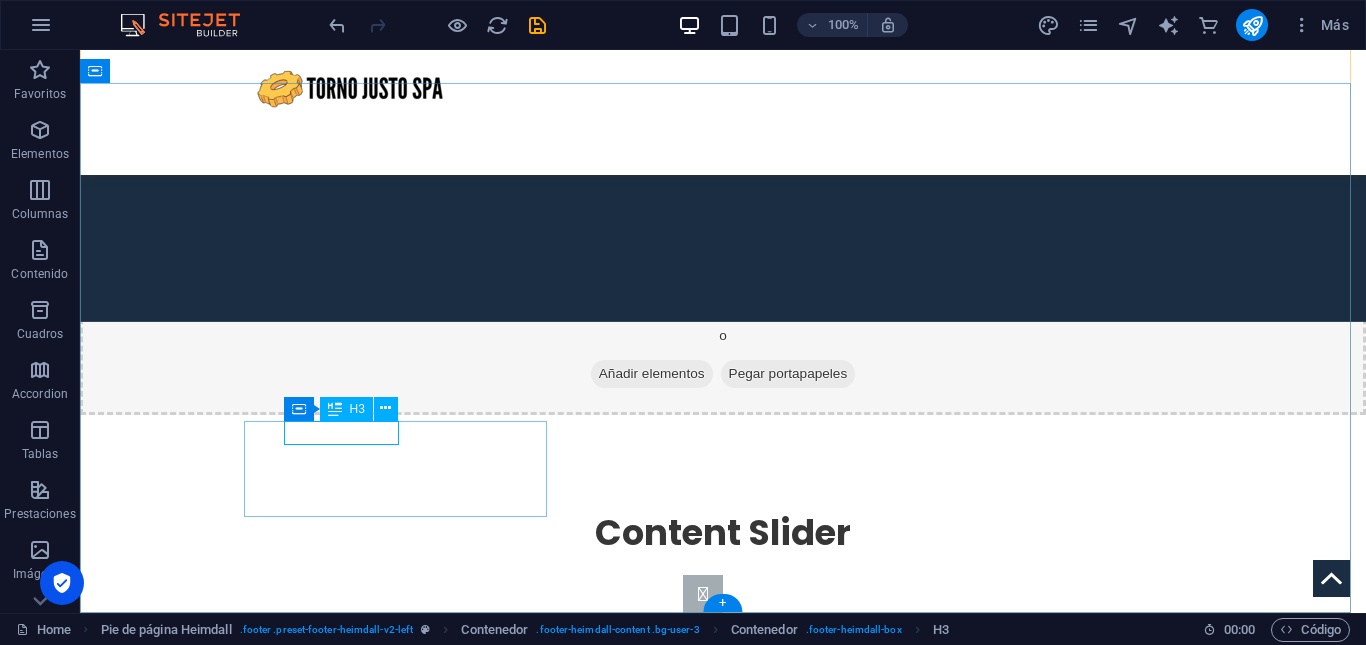 click on "Contacto" at bounding box center (248, 2230) 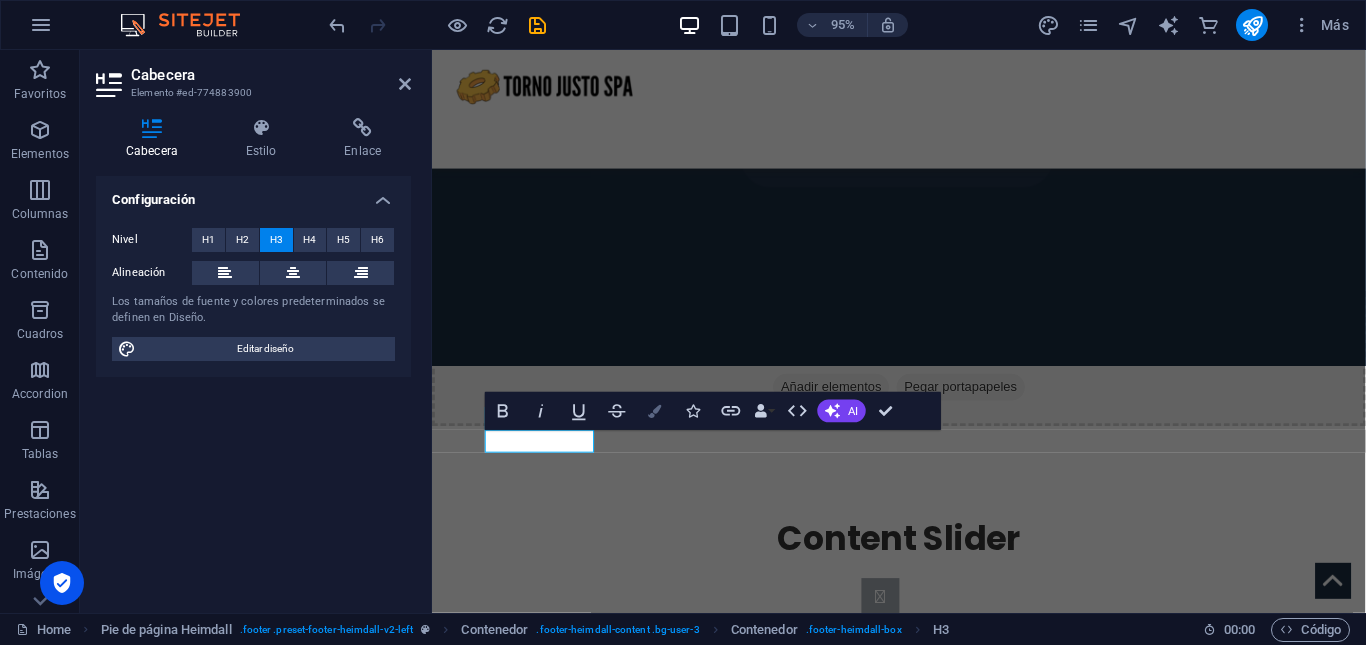 click at bounding box center (655, 411) 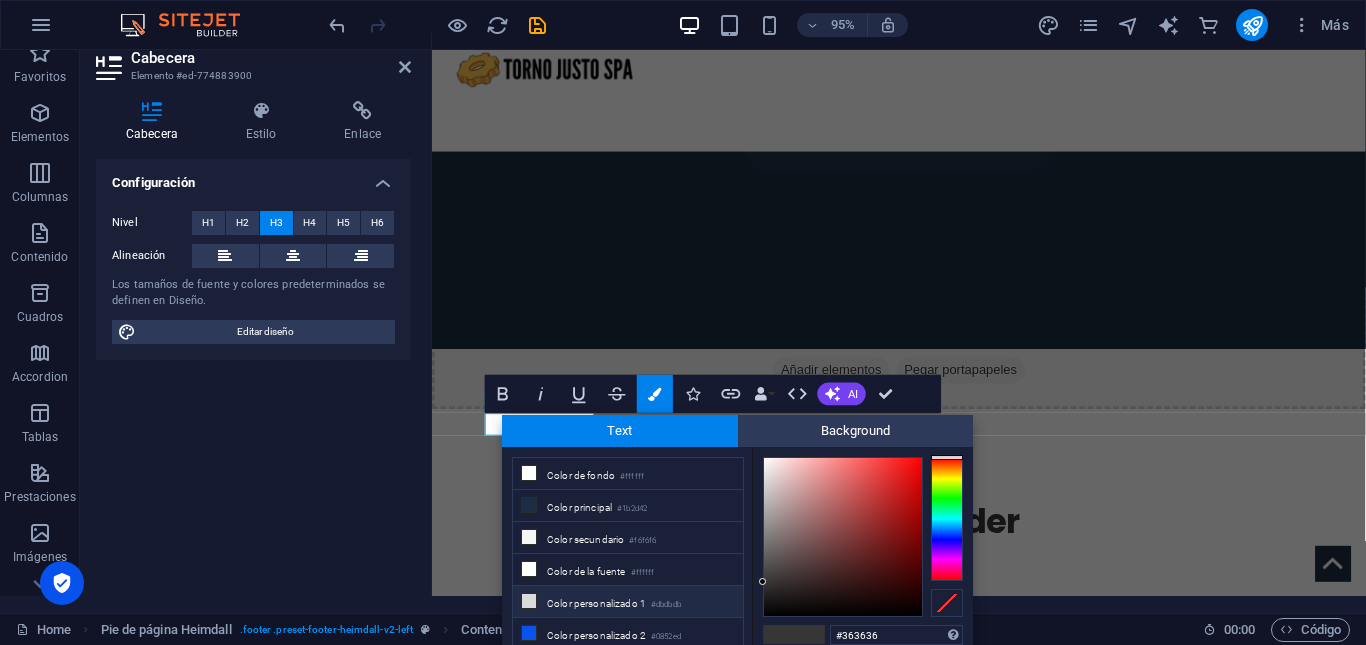click on "#dbdbdb" at bounding box center (666, 605) 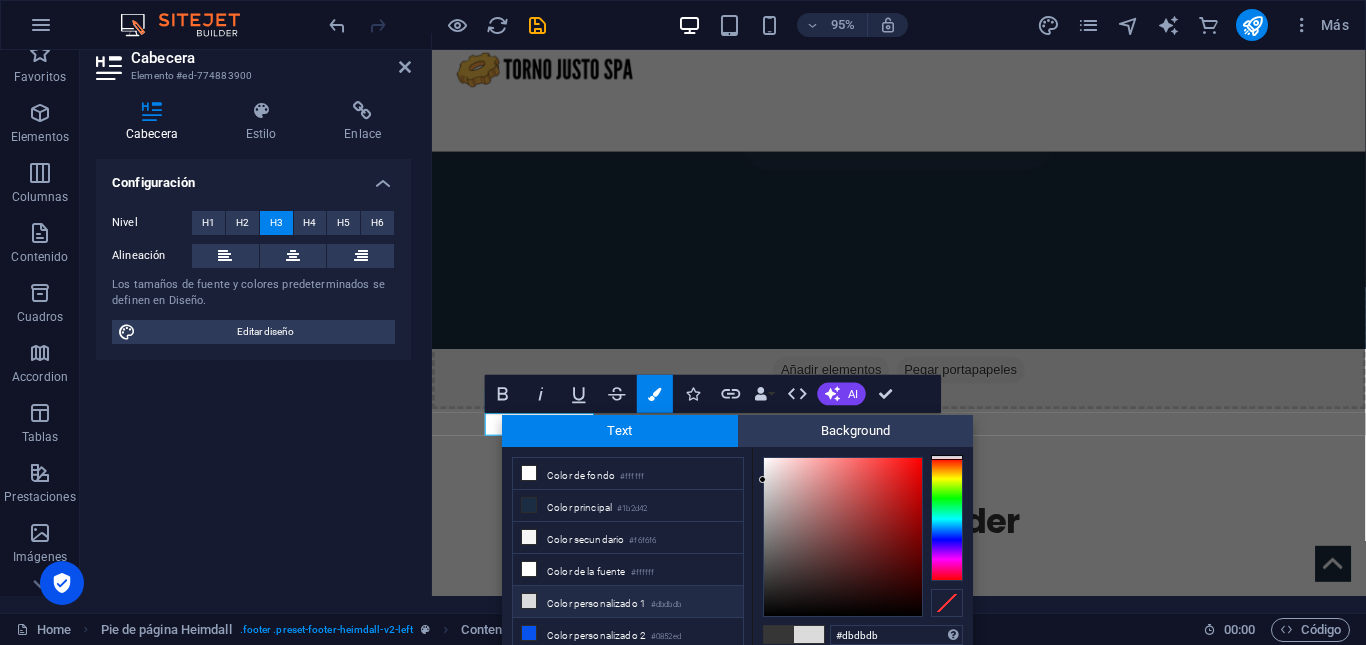click on "#dbdbdb" at bounding box center [666, 605] 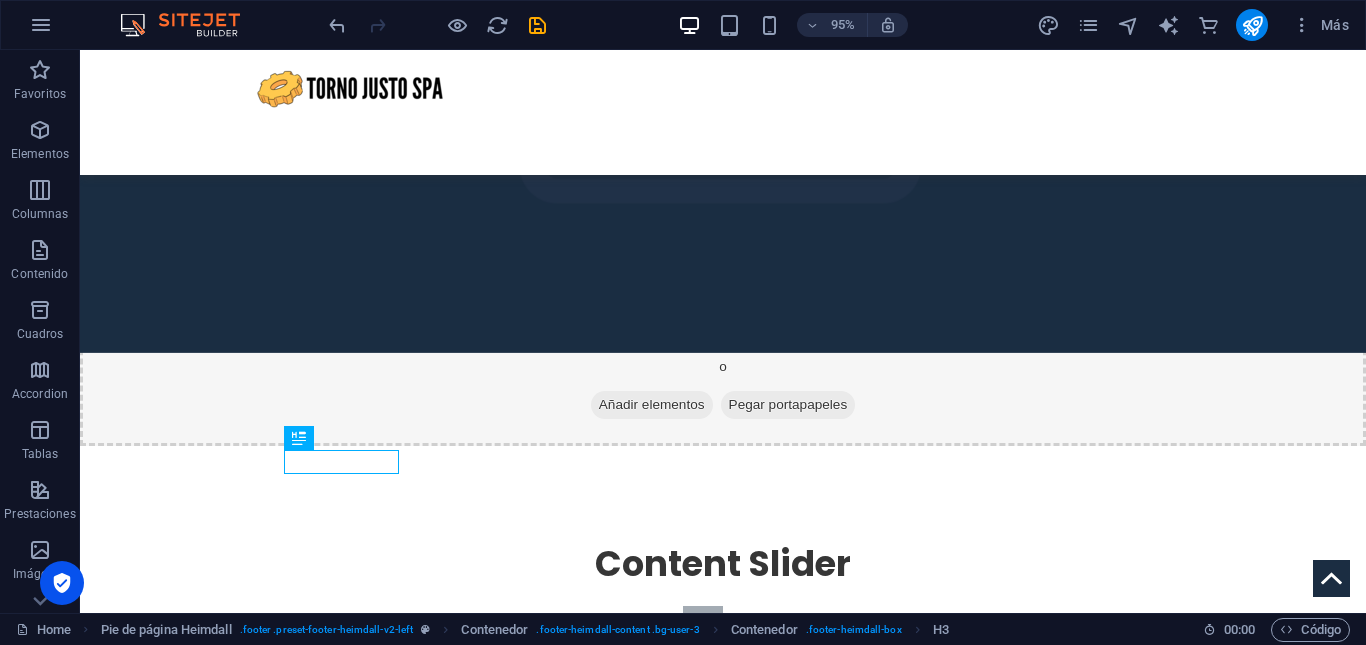 scroll, scrollTop: 2497, scrollLeft: 0, axis: vertical 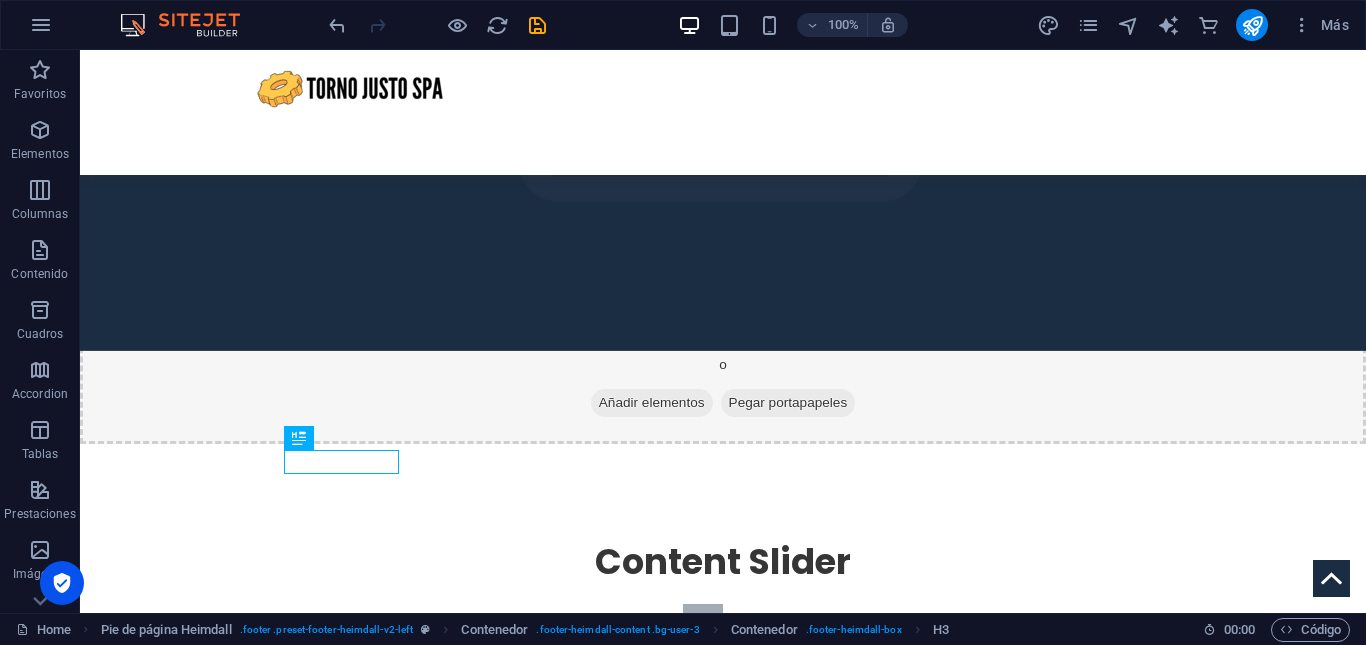 drag, startPoint x: 385, startPoint y: 460, endPoint x: 371, endPoint y: 467, distance: 15.652476 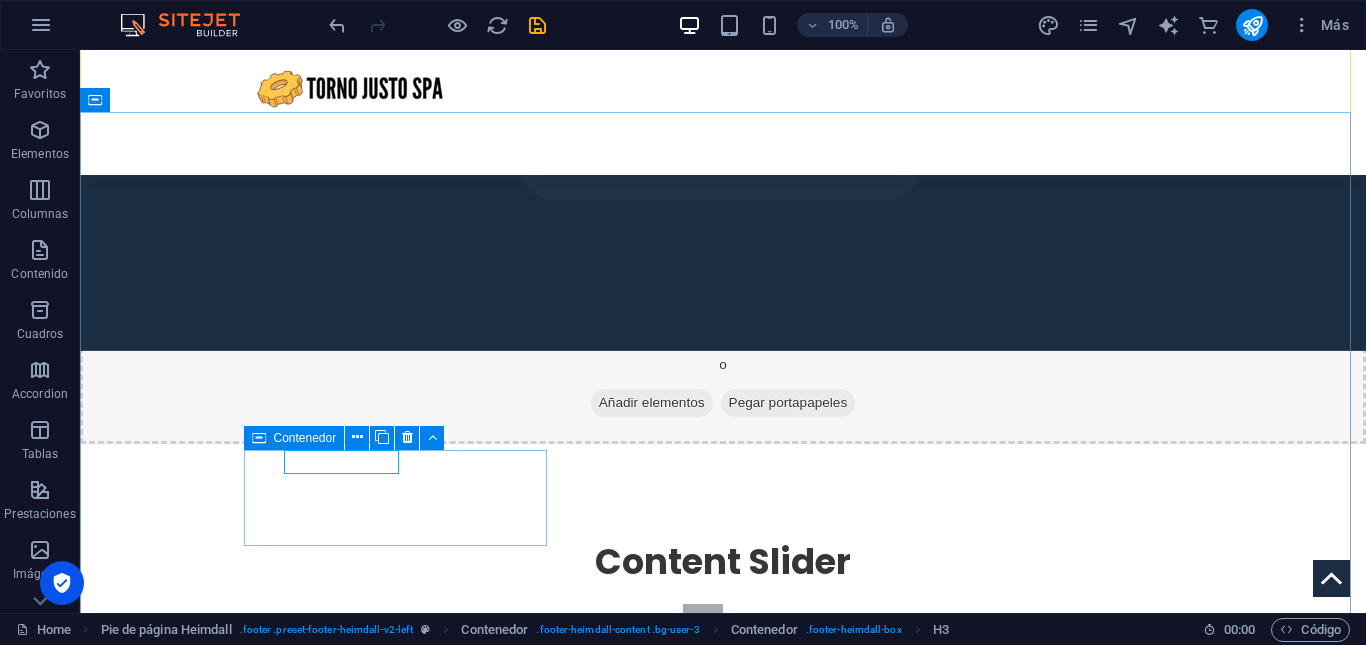 click on "Contacto Teléfono:  +56 9 9841 4999   Email: tornojusto@gmail.com" at bounding box center (248, 2299) 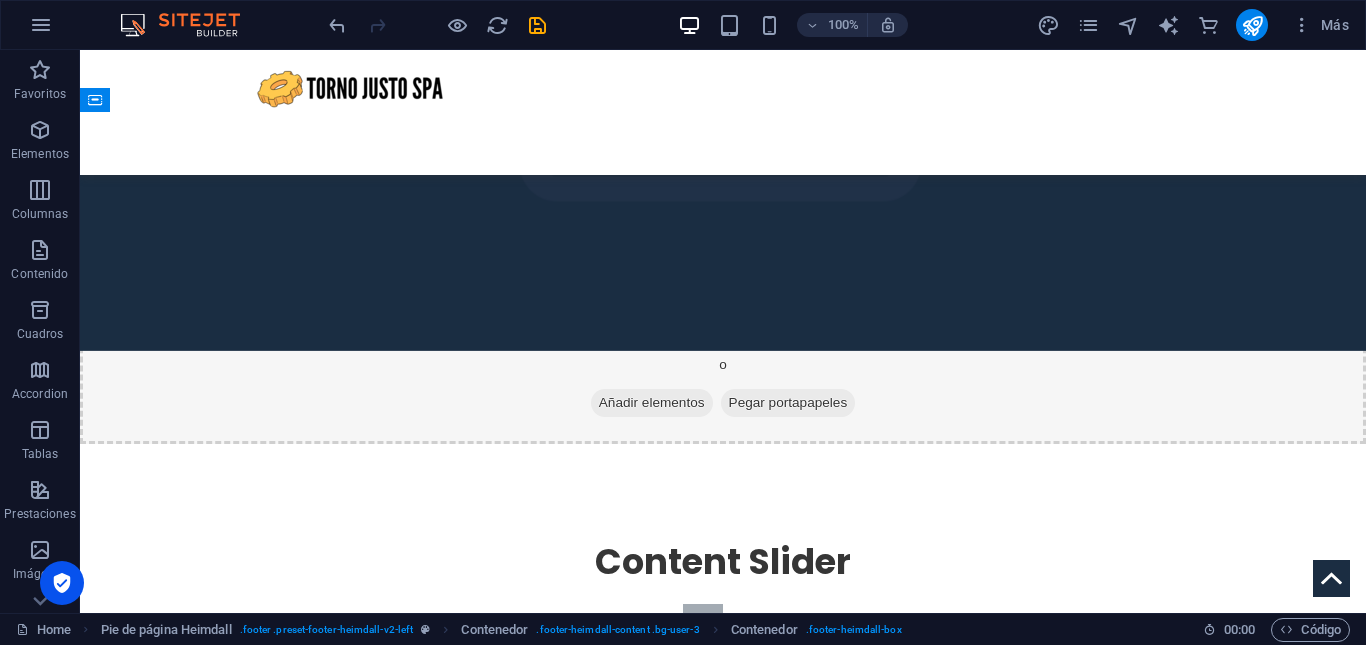 drag, startPoint x: 481, startPoint y: 459, endPoint x: 432, endPoint y: 326, distance: 141.7392 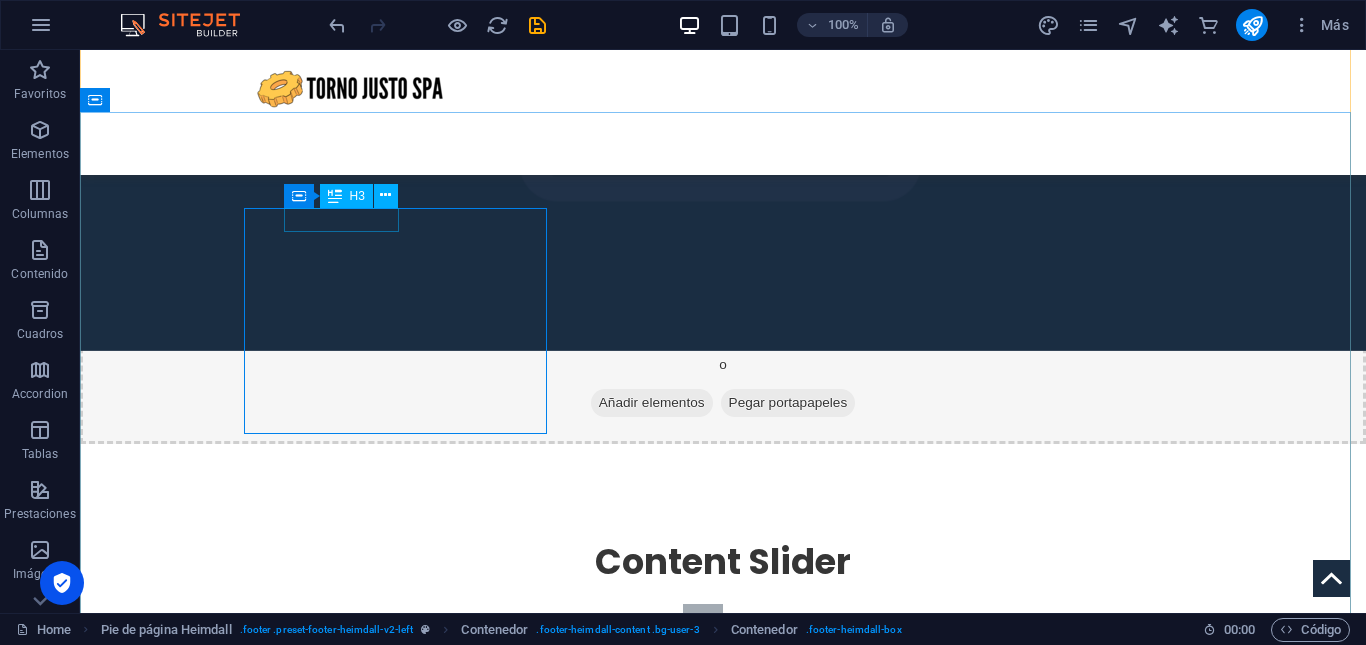 click on "Contacto" at bounding box center (248, 1445) 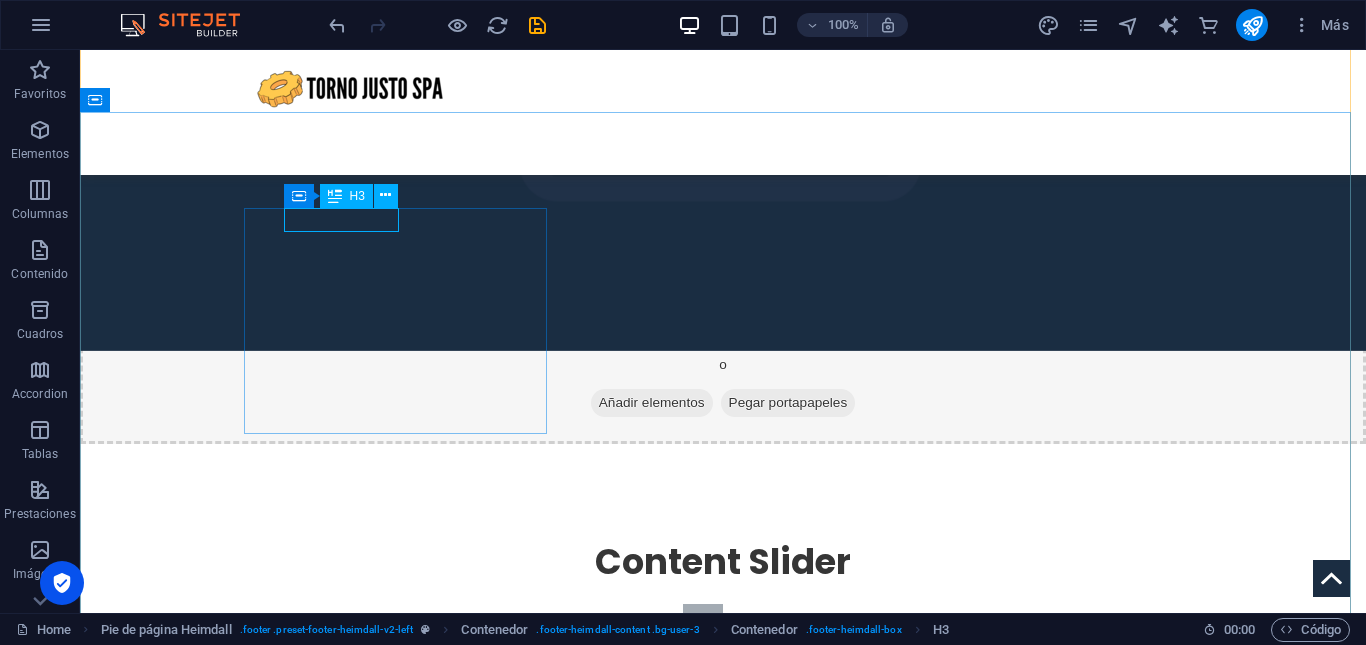 click on "Contacto" at bounding box center [248, 1445] 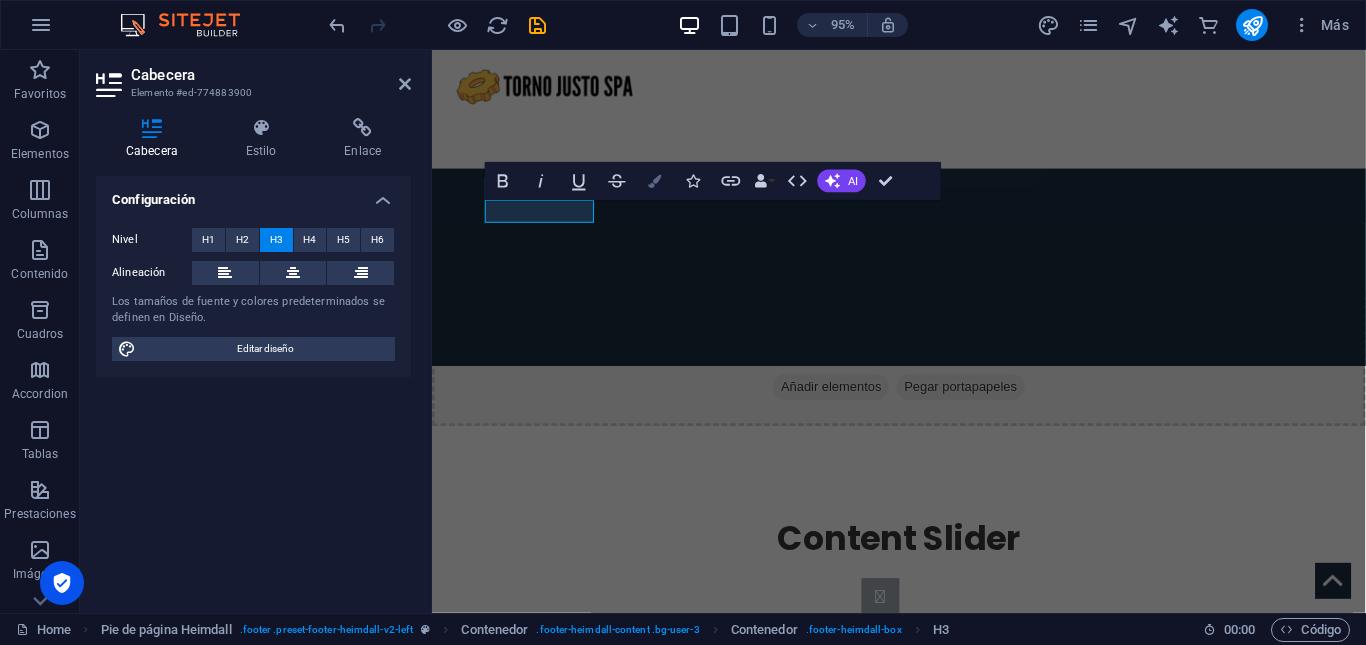 click on "Colors" at bounding box center [655, 182] 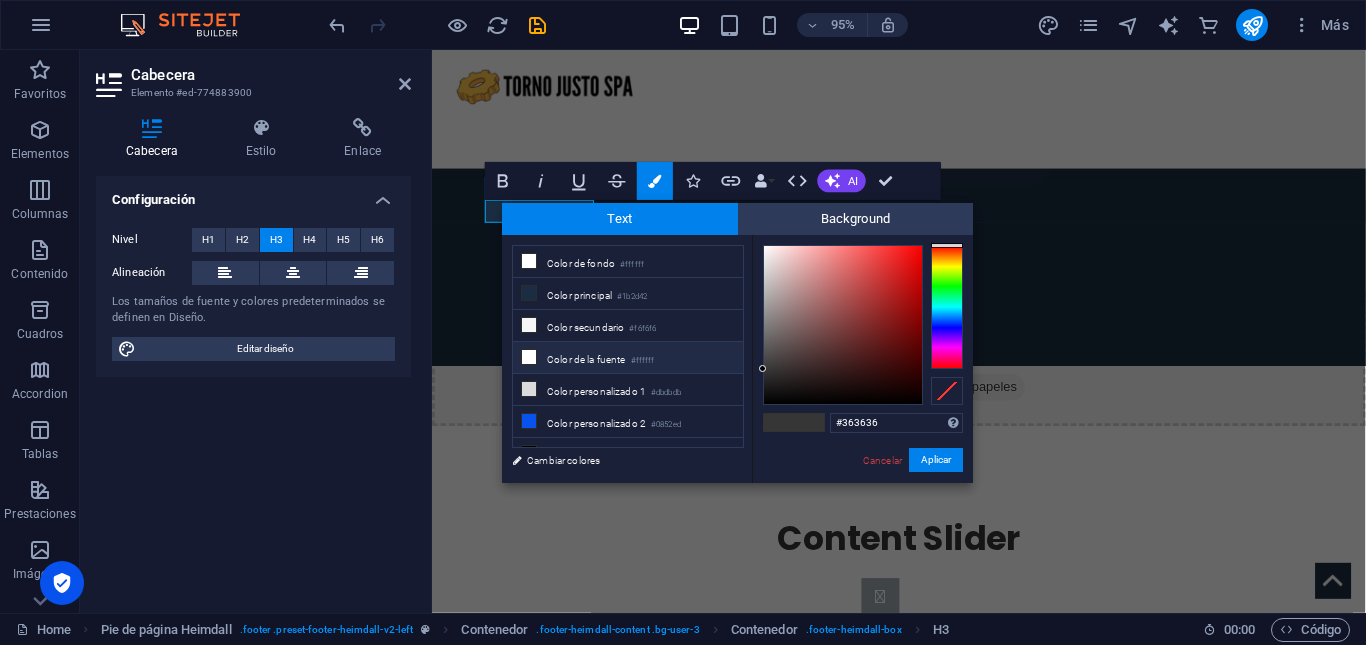 scroll, scrollTop: 16, scrollLeft: 0, axis: vertical 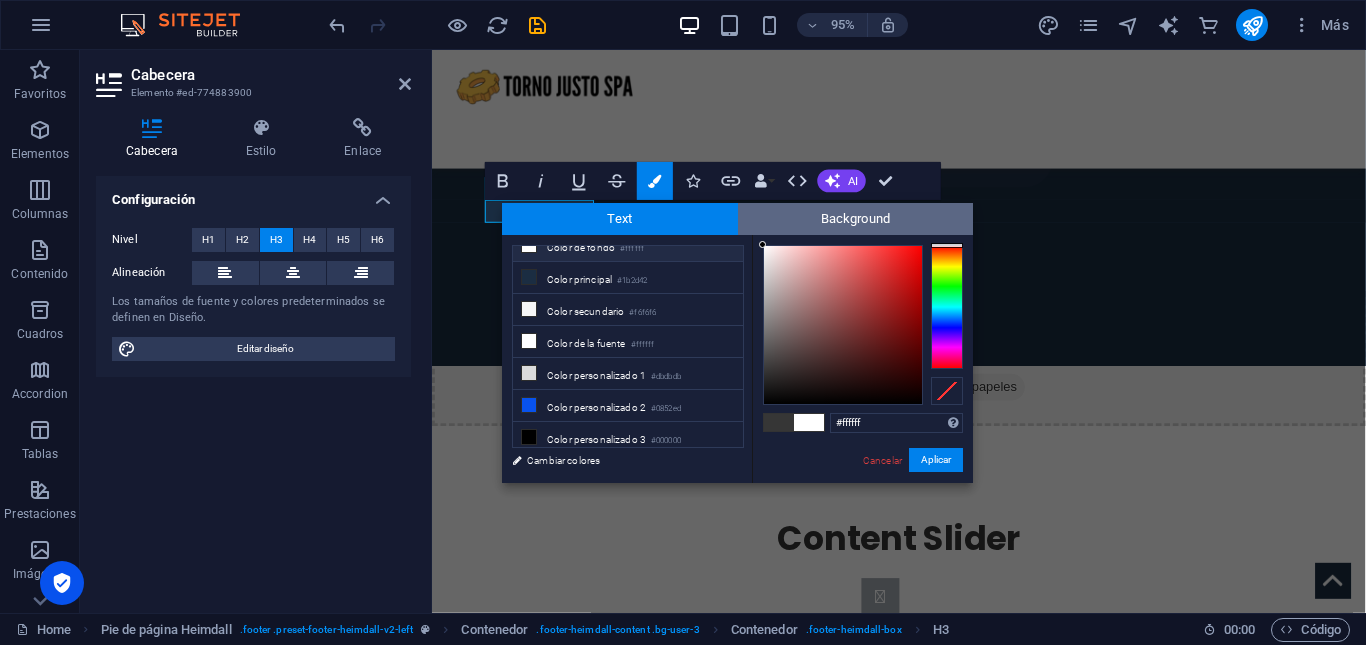 drag, startPoint x: 784, startPoint y: 296, endPoint x: 754, endPoint y: 232, distance: 70.68239 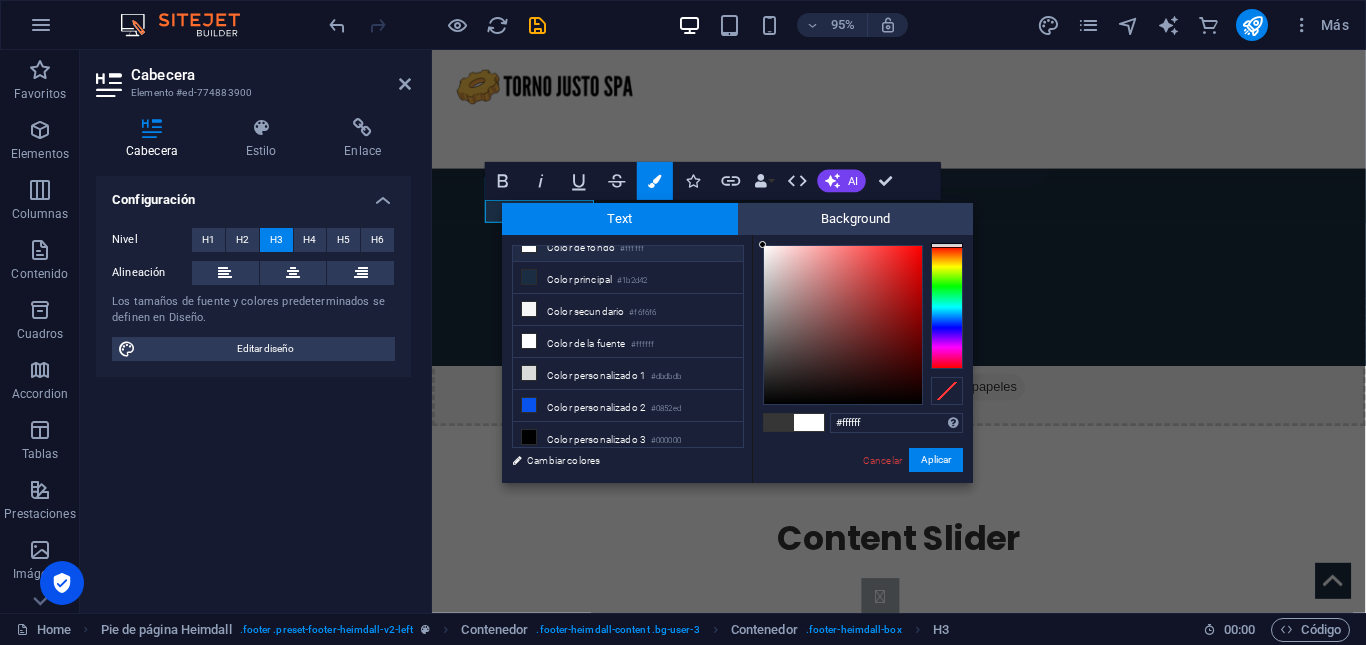 click on "#ffffff Formatos soportados #0852ed rgb(8, 82, 237) rgba(8, 82, 237, 90%) hsv(221,97,93) hsl(221, 93%, 48%) Cancelar Aplicar" at bounding box center (862, 504) 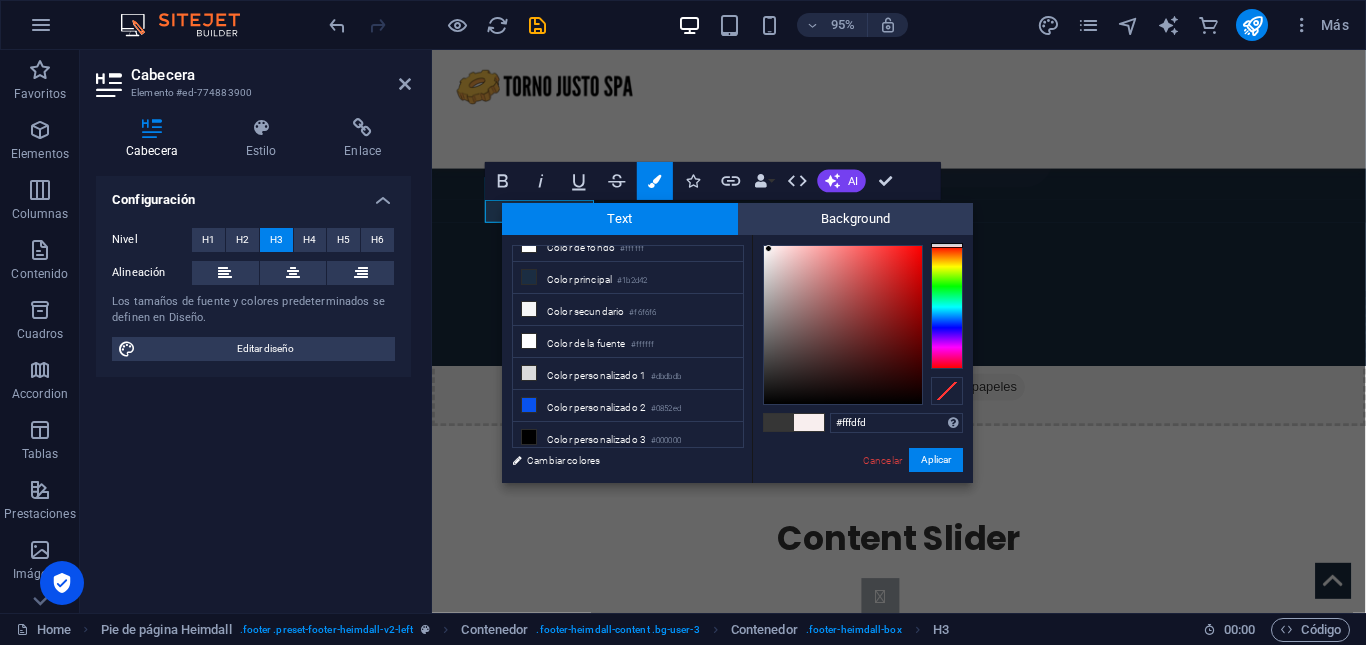 type on "#ffffff" 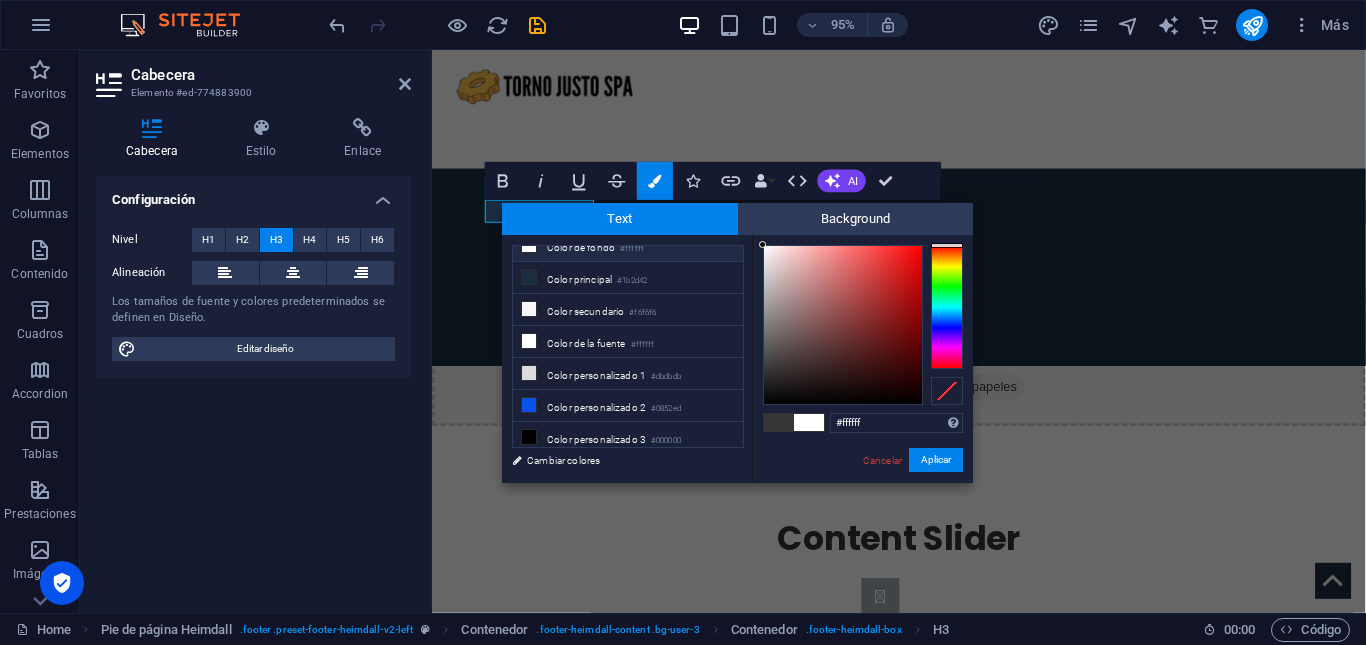 click at bounding box center (762, 244) 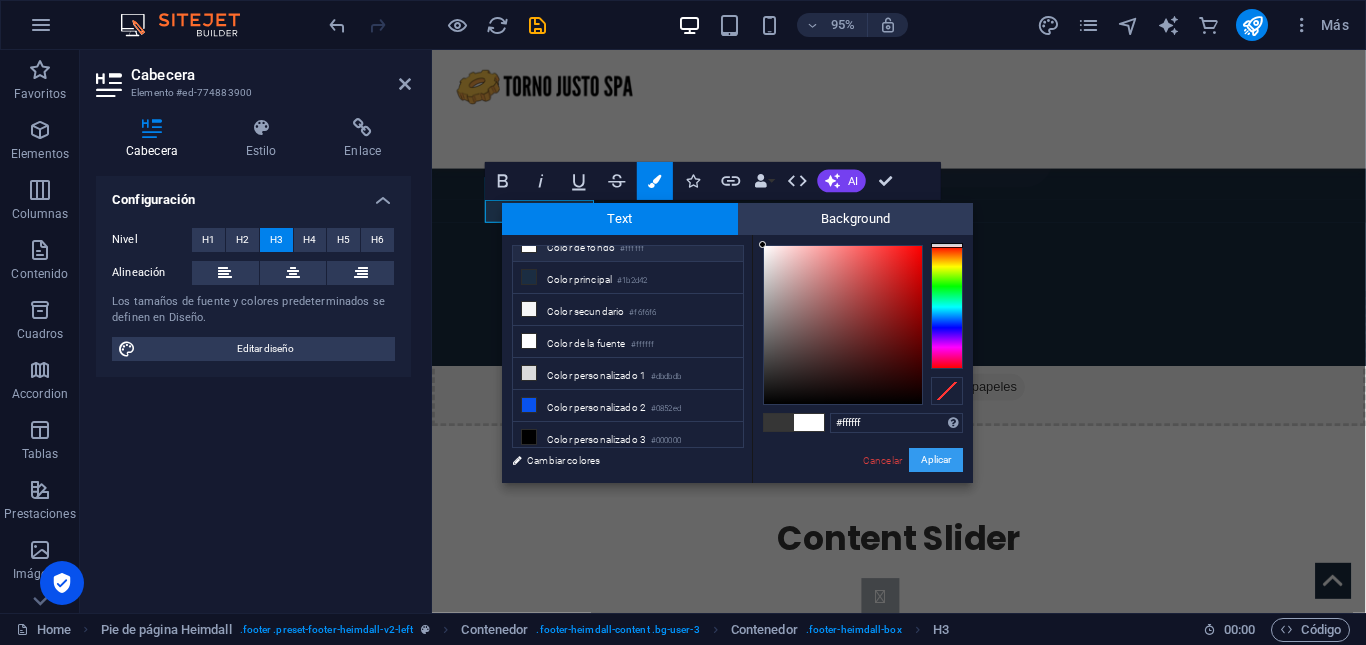 click on "Aplicar" at bounding box center [936, 460] 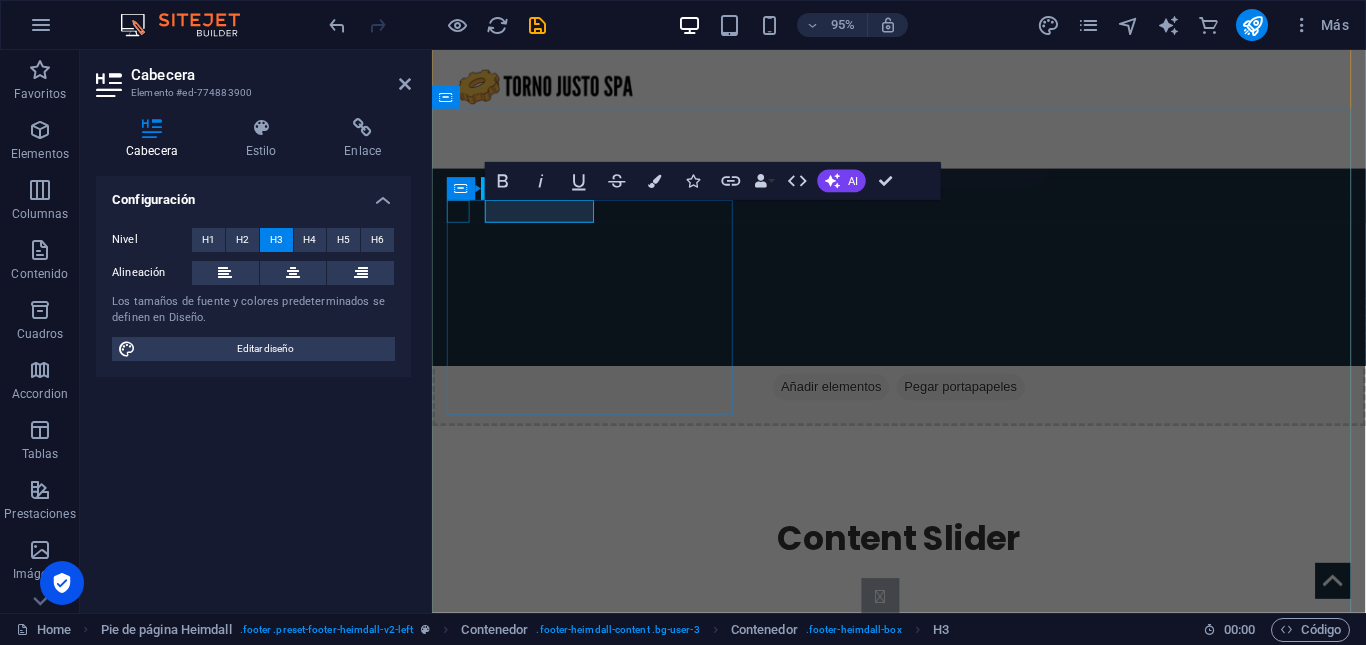 click at bounding box center (592, 1423) 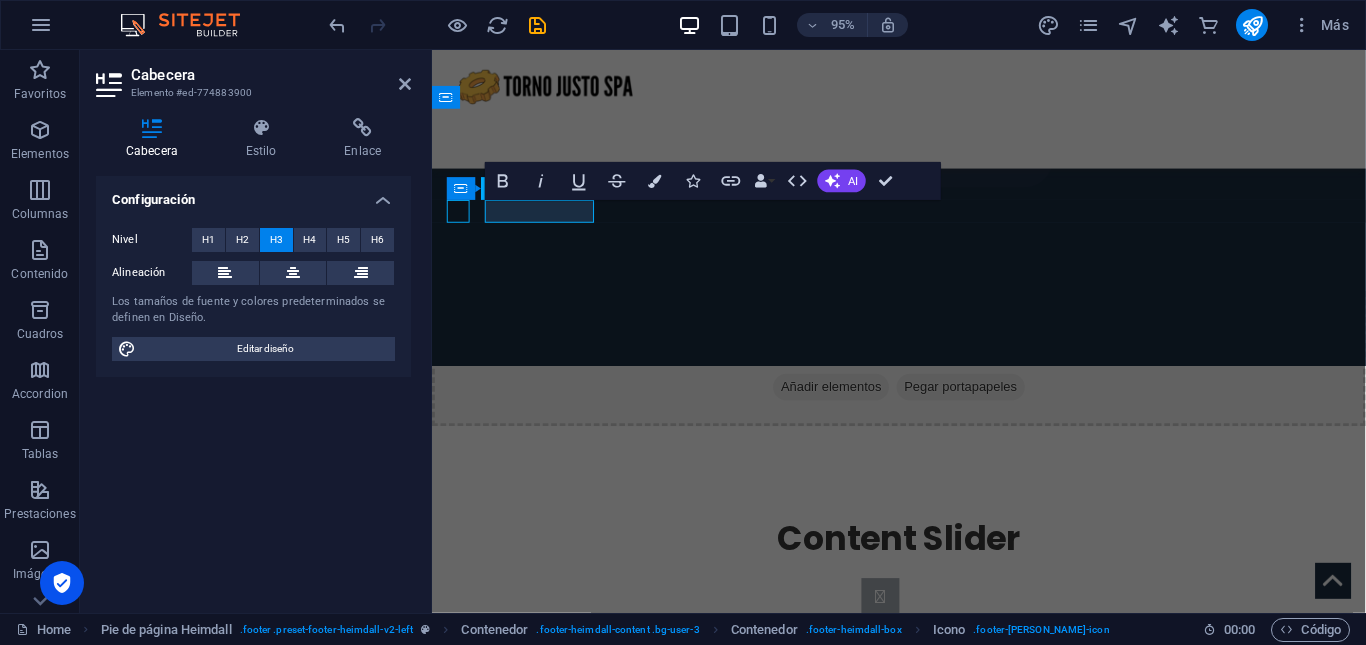 scroll, scrollTop: 2497, scrollLeft: 0, axis: vertical 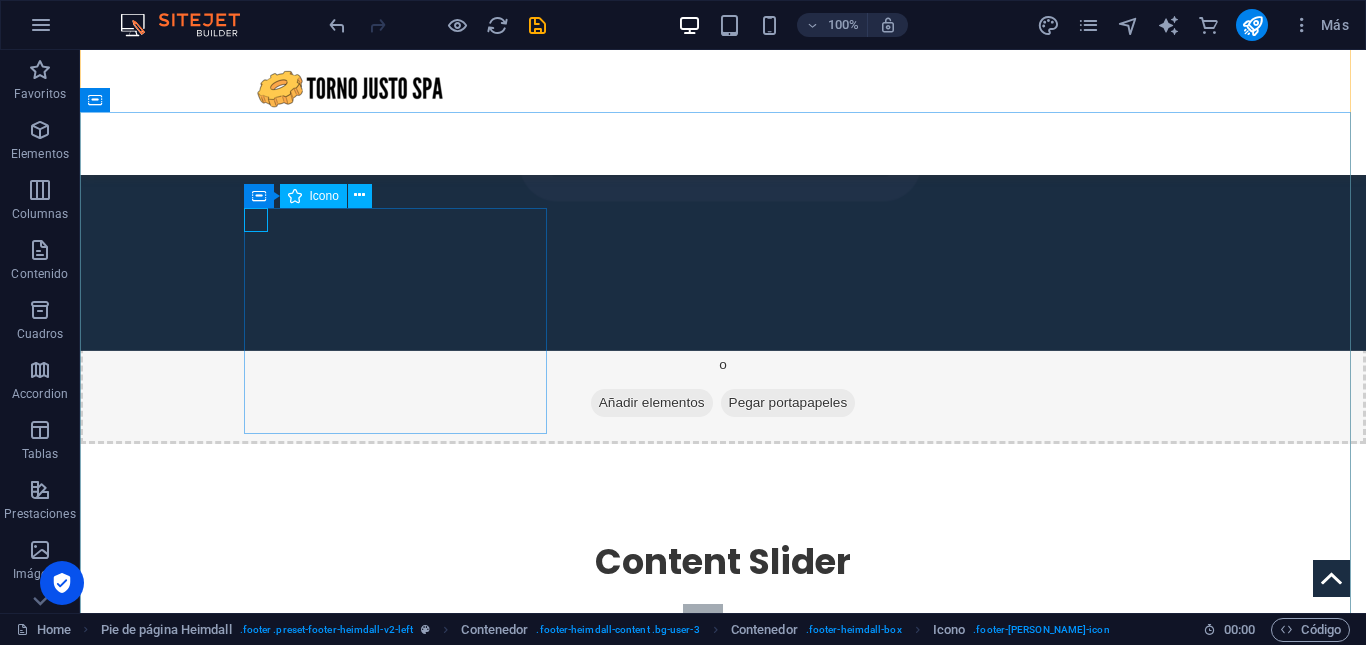 click at bounding box center [240, 1421] 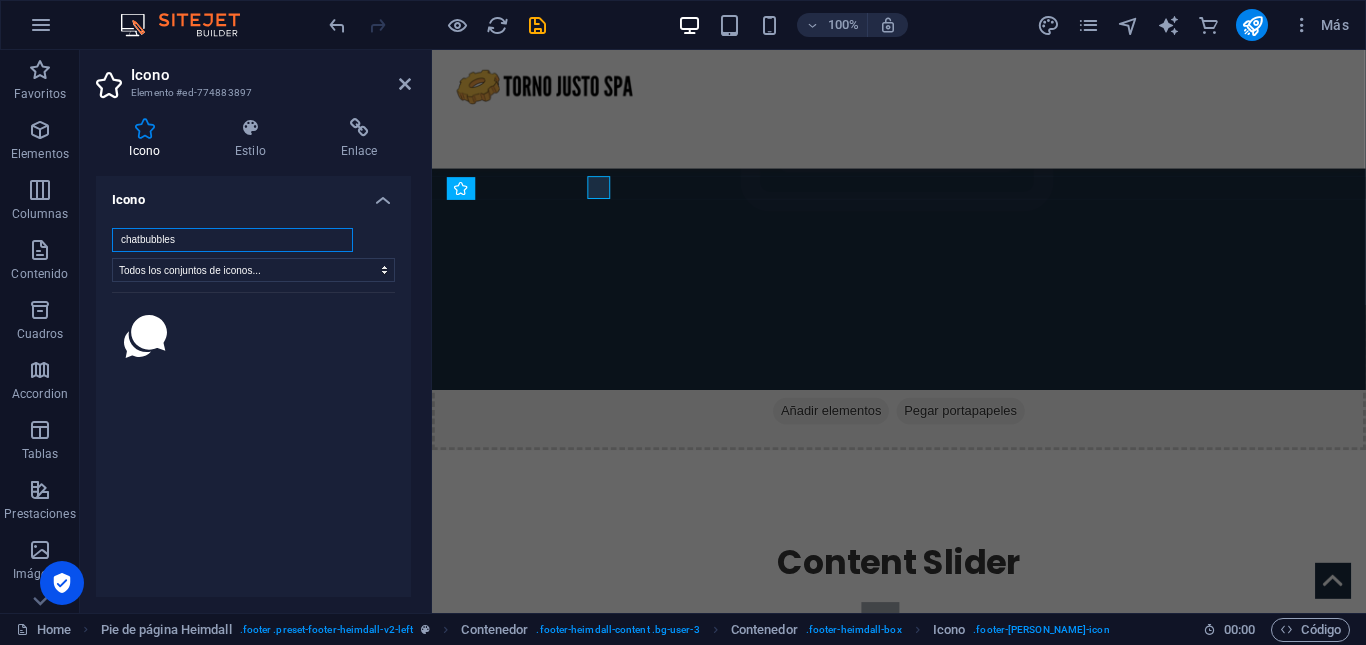 scroll, scrollTop: 2522, scrollLeft: 0, axis: vertical 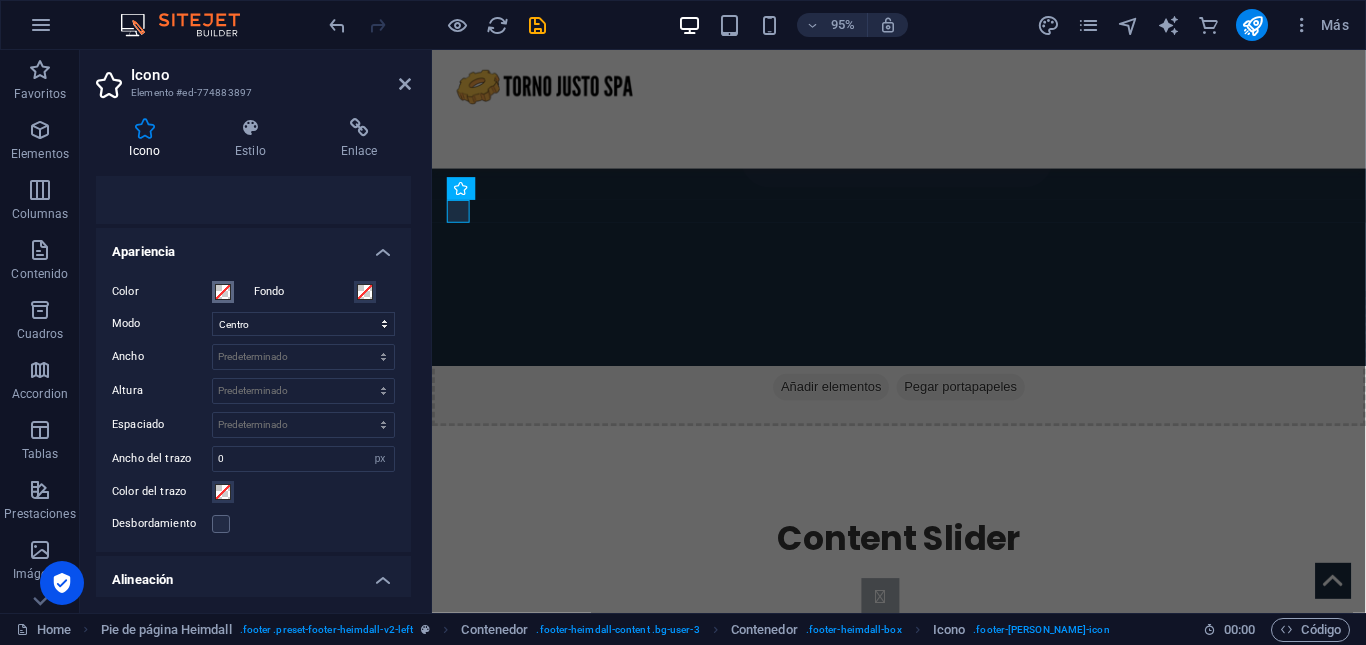 click at bounding box center (223, 292) 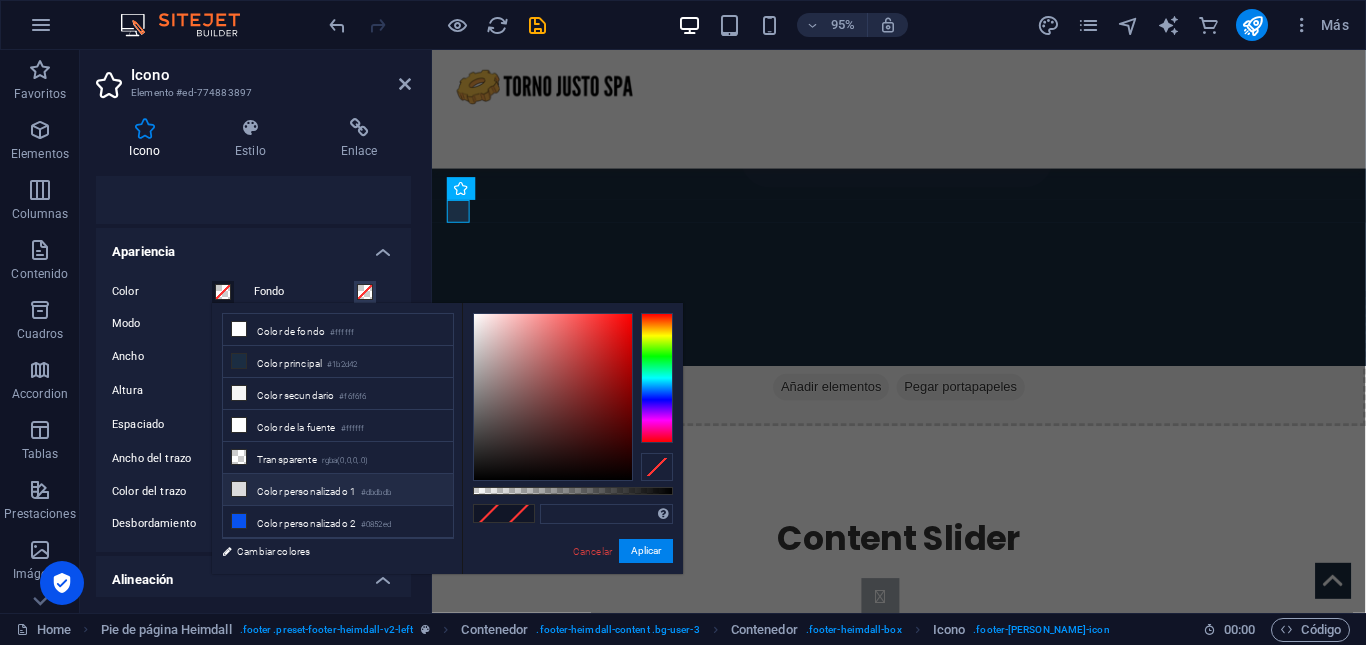 click on "Color personalizado 1
#dbdbdb" at bounding box center [338, 490] 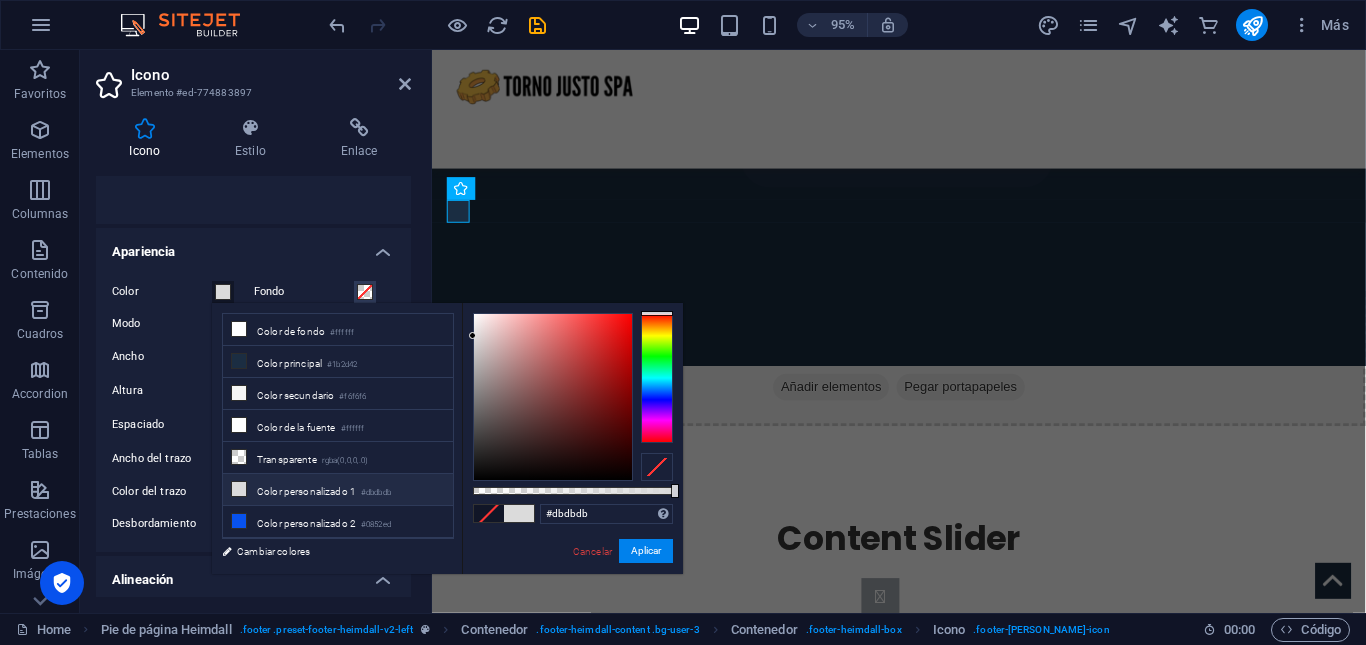click on "Color personalizado 1
#dbdbdb" at bounding box center (338, 490) 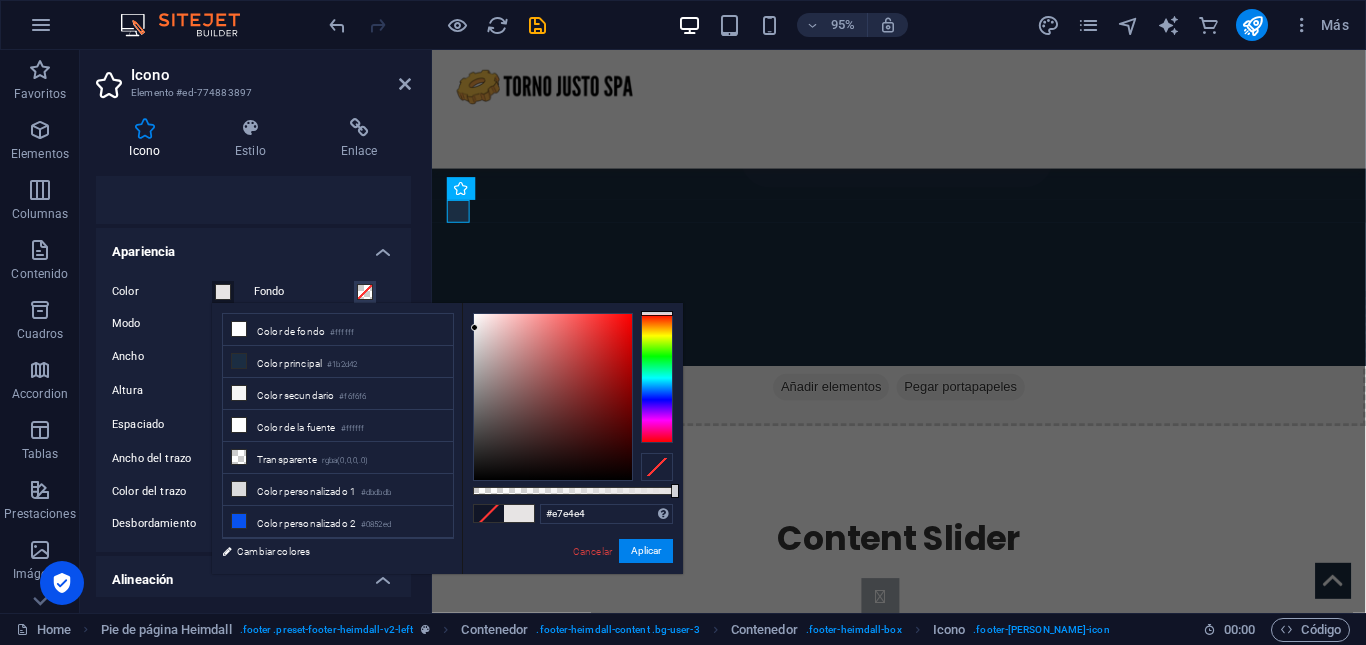 type on "#ffffff" 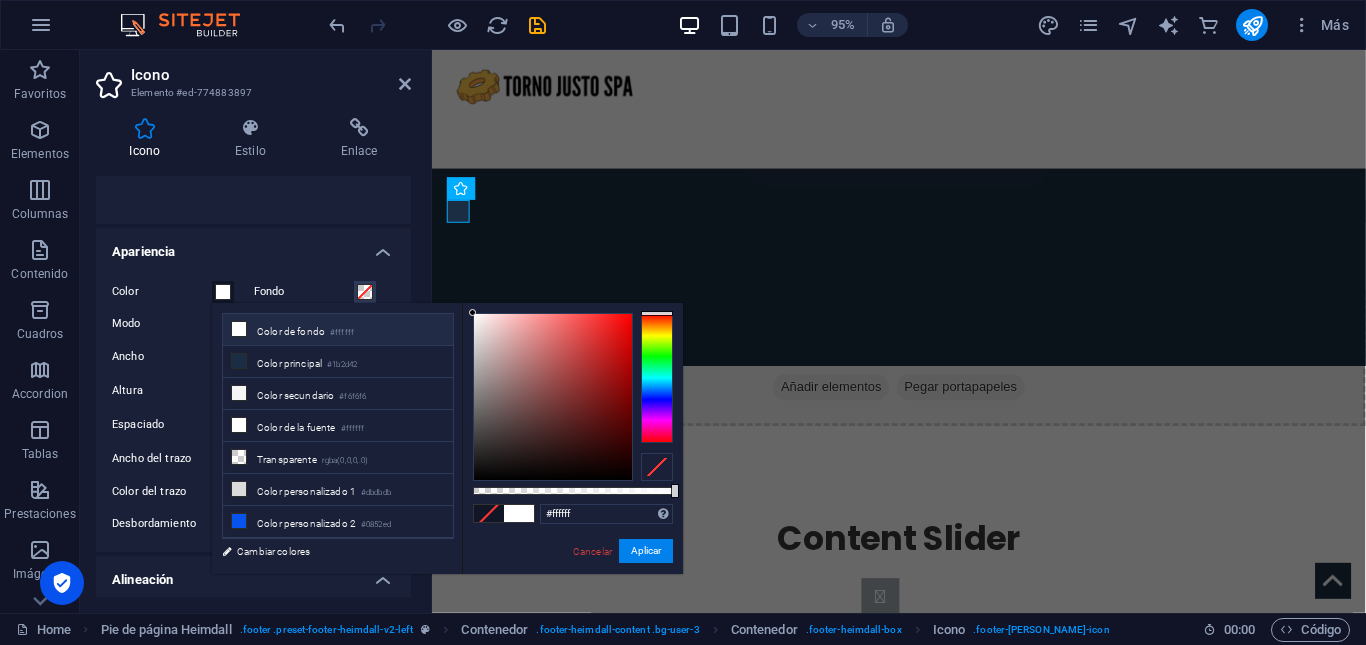 drag, startPoint x: 475, startPoint y: 328, endPoint x: 465, endPoint y: 291, distance: 38.327538 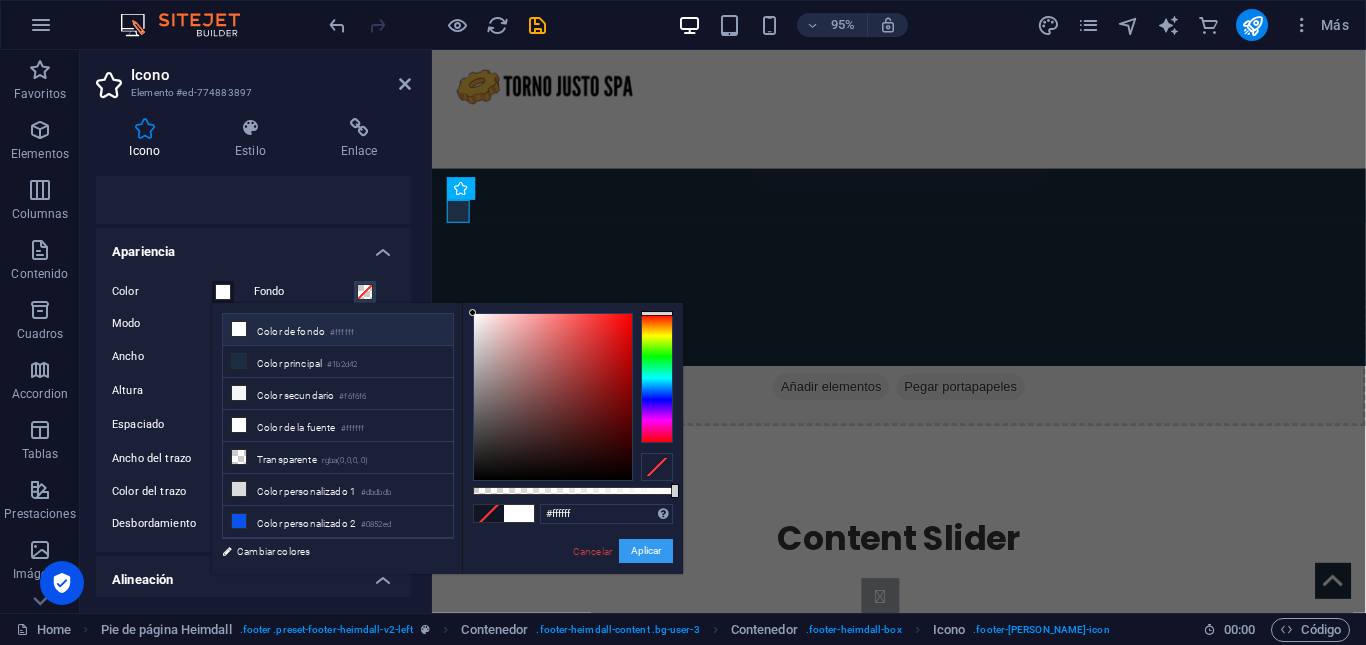 click on "Aplicar" at bounding box center [646, 551] 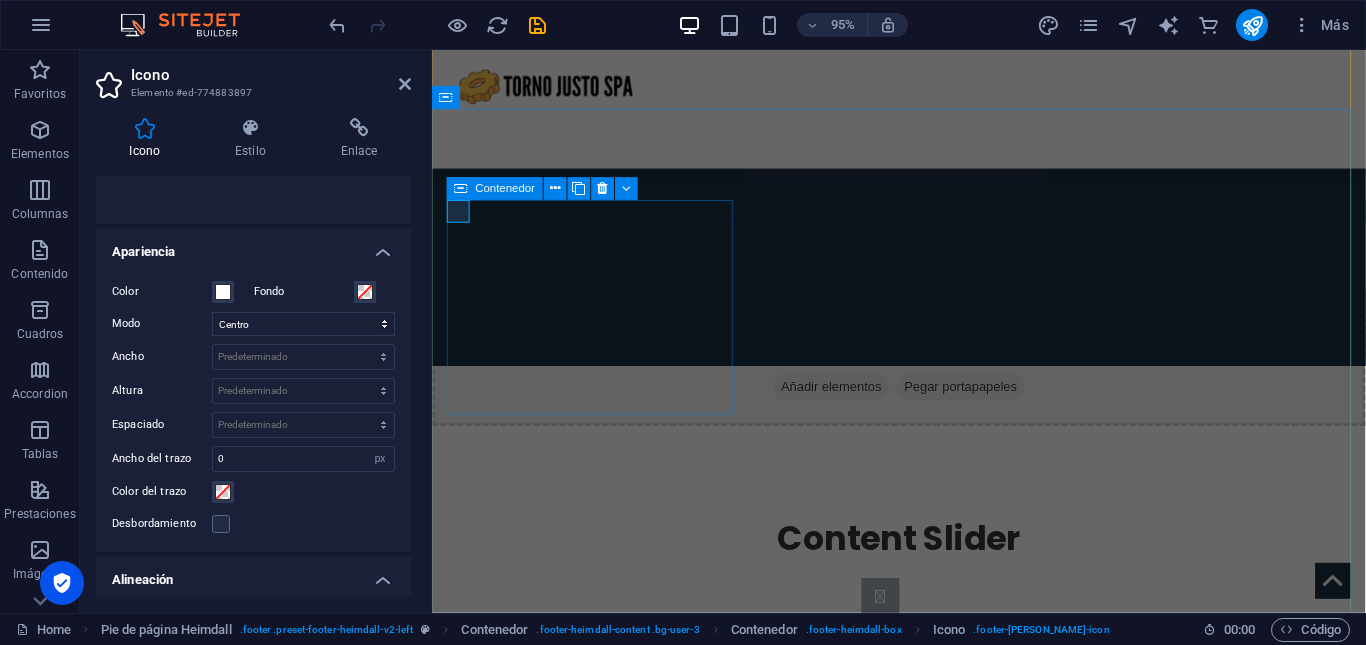 click on "Contacto Teléfono:  +56 9 9841 4999   Email: tornojusto@gmail.com" at bounding box center (600, 1487) 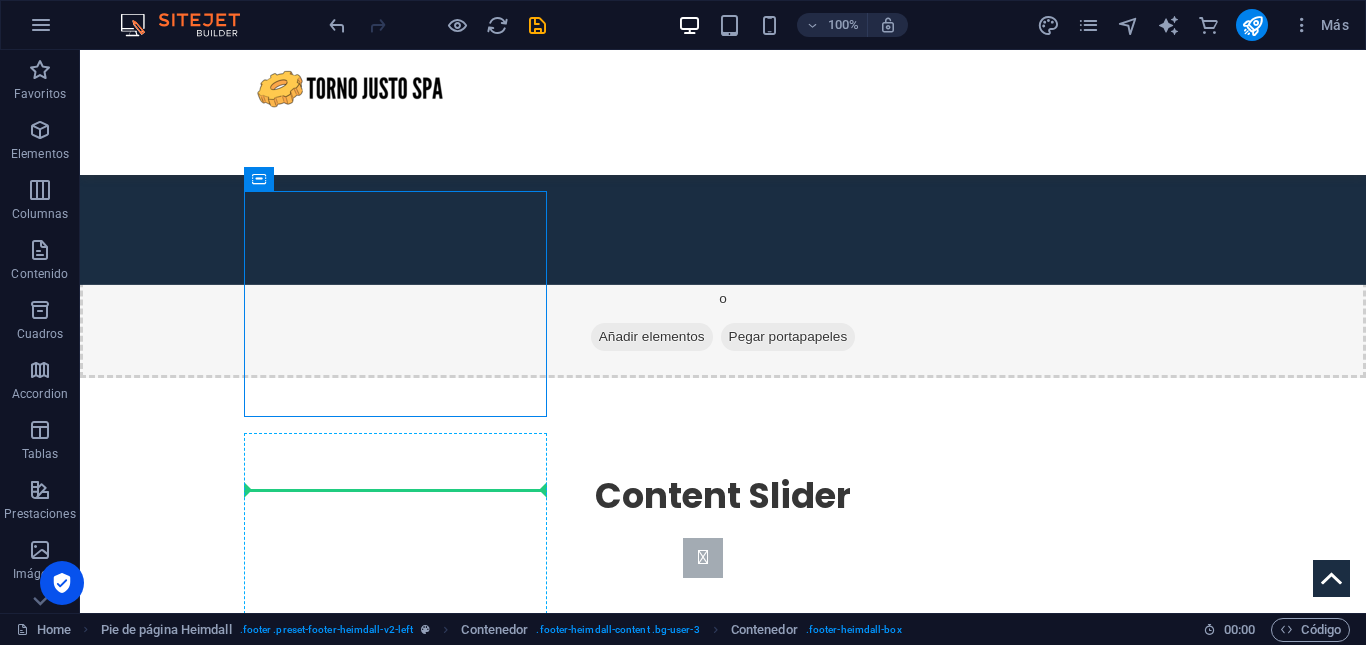 scroll, scrollTop: 2616, scrollLeft: 0, axis: vertical 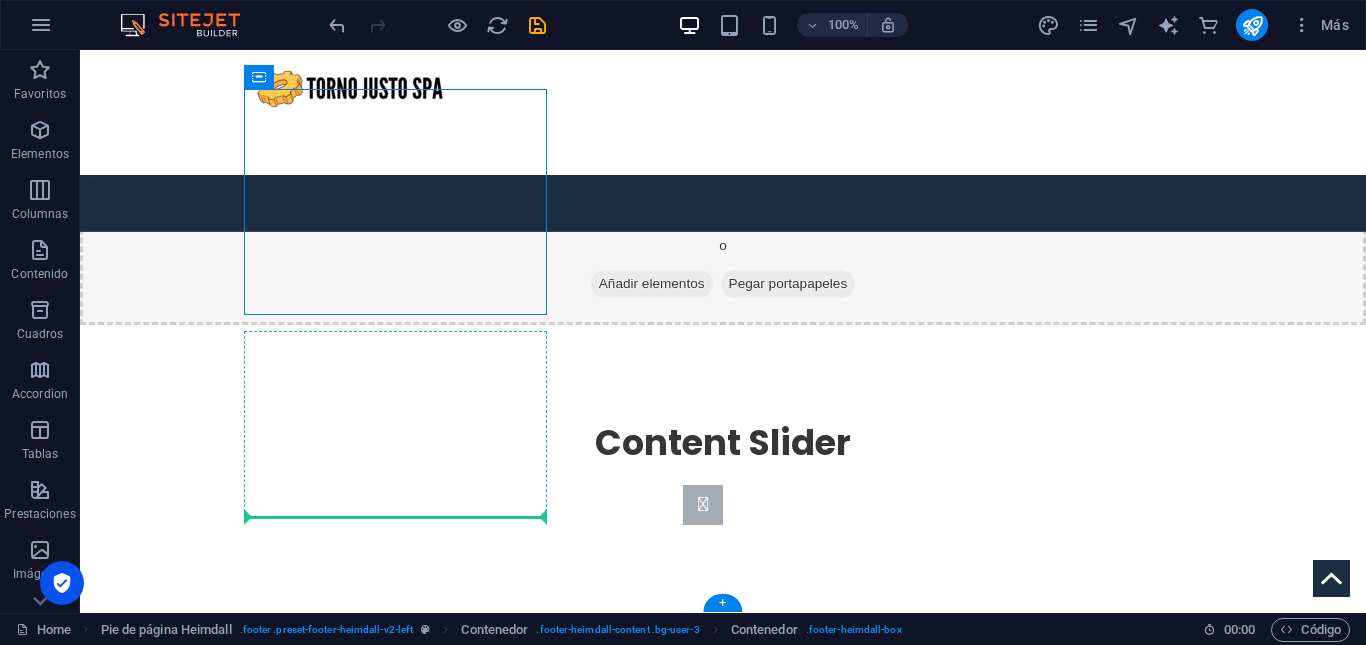 drag, startPoint x: 433, startPoint y: 329, endPoint x: 379, endPoint y: 506, distance: 185.05405 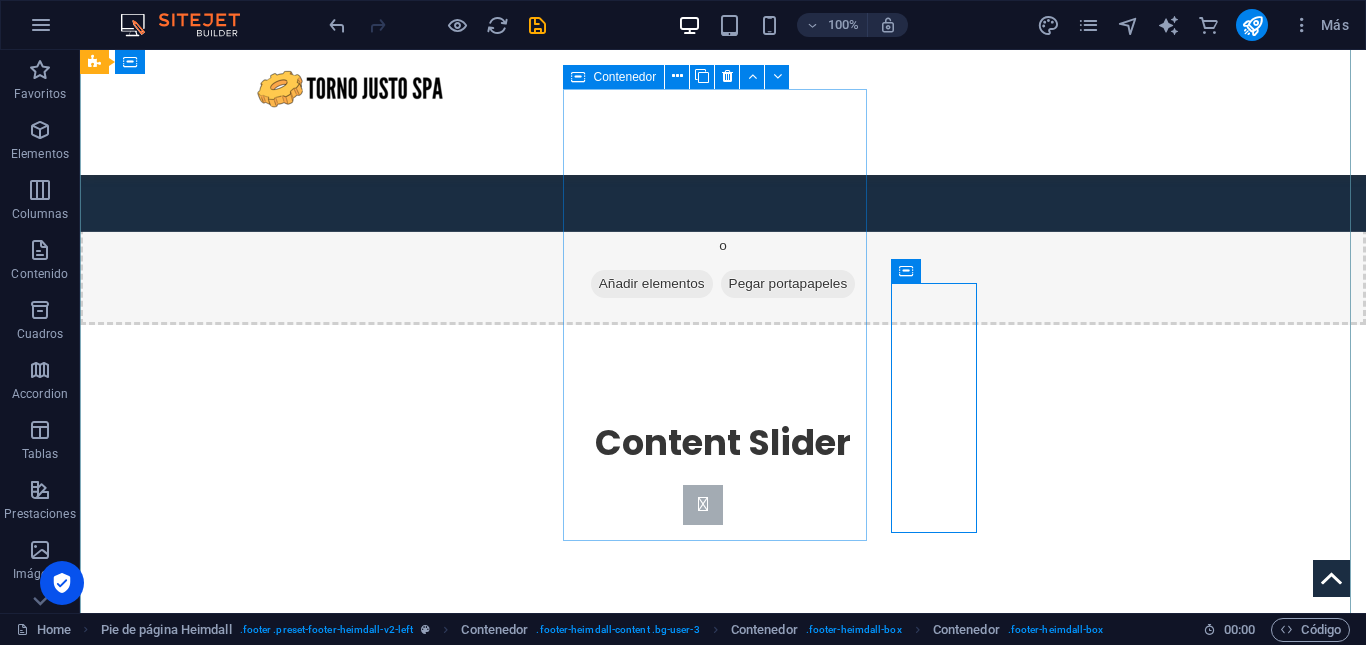 click on "Dirección Ruta V505, Puerto Montt Referencia: frente a pasarela del ingreso de La Vara 5480000 Legal Notice  |  Privacy" at bounding box center [248, 1720] 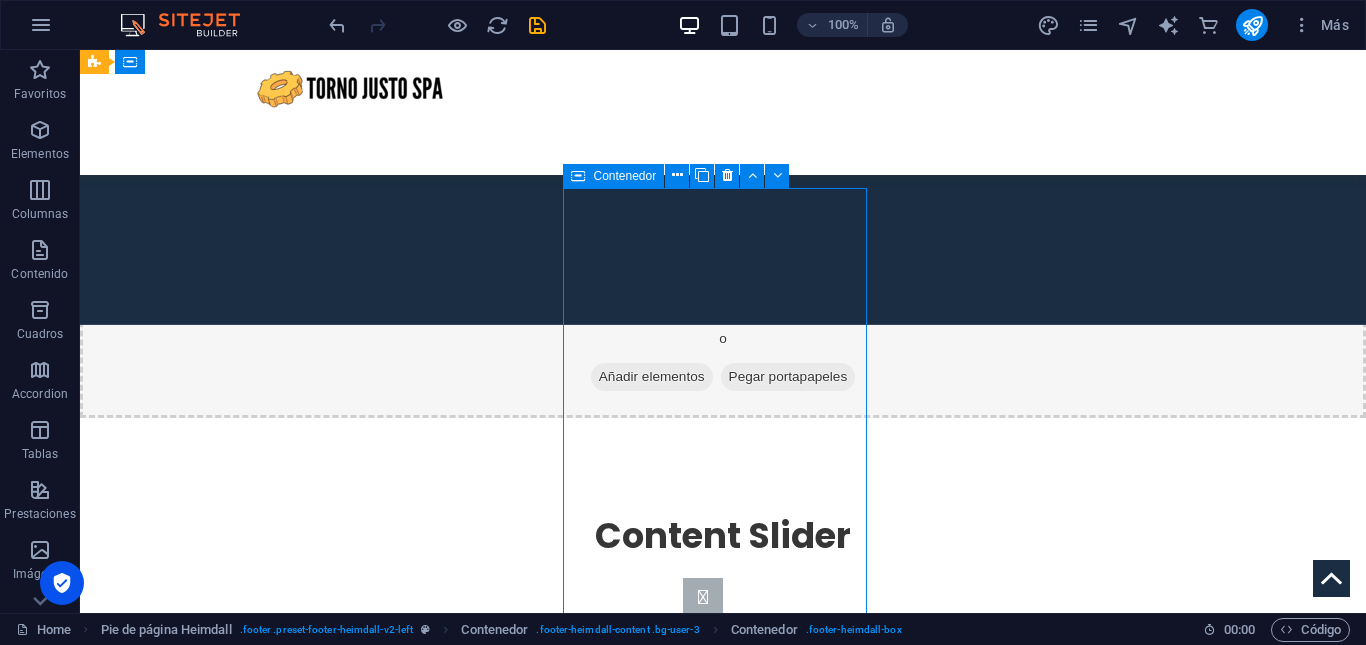 scroll, scrollTop: 2516, scrollLeft: 0, axis: vertical 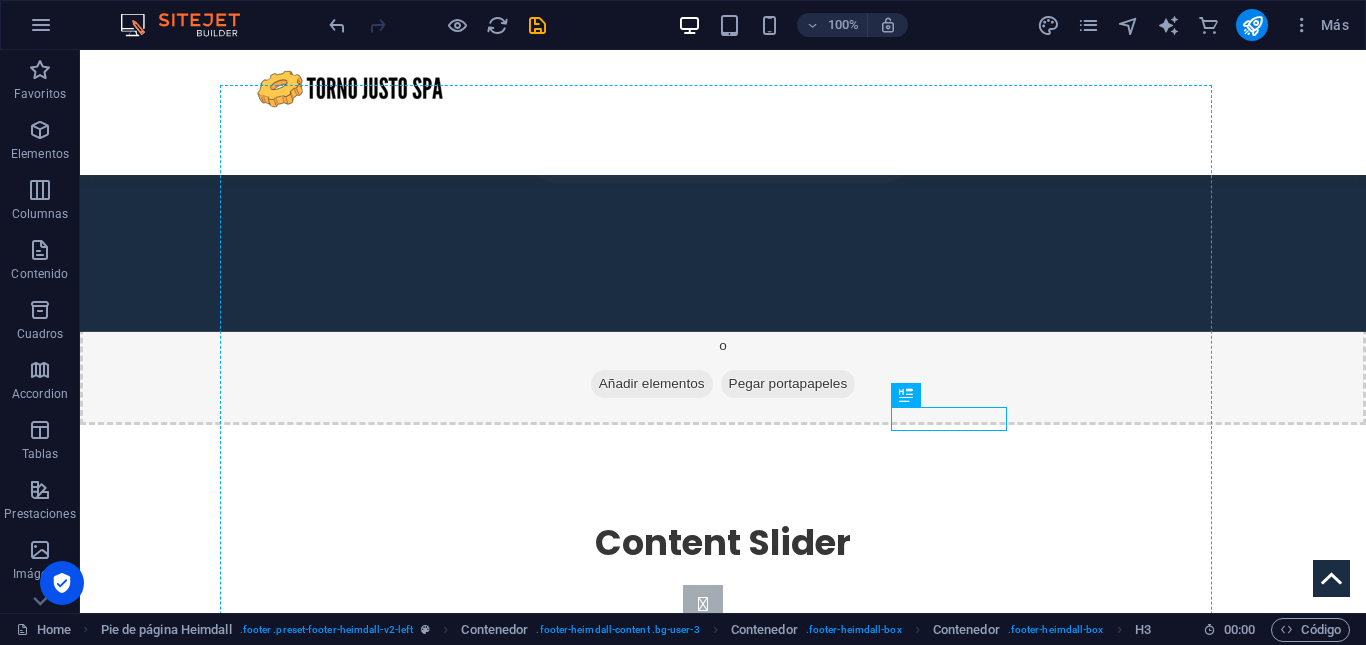 drag, startPoint x: 940, startPoint y: 425, endPoint x: 377, endPoint y: 470, distance: 564.79553 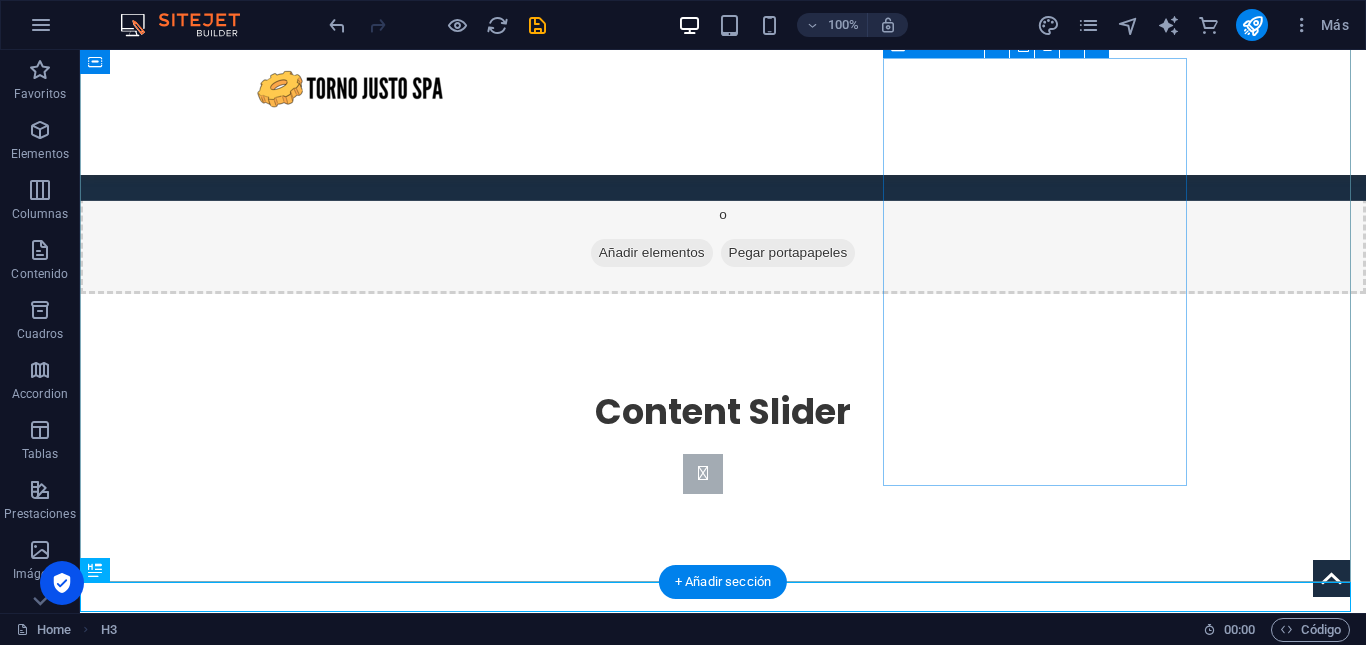 click on "Horarios de Atención Lunes a Viernes:  9:00 hrs a 18:00 hrs Sábado:  10:00 hrs a 14:00 hrs Teléfono:  +56 9 9841 4999   Email: tornojusto@gmail.com" at bounding box center (248, 2065) 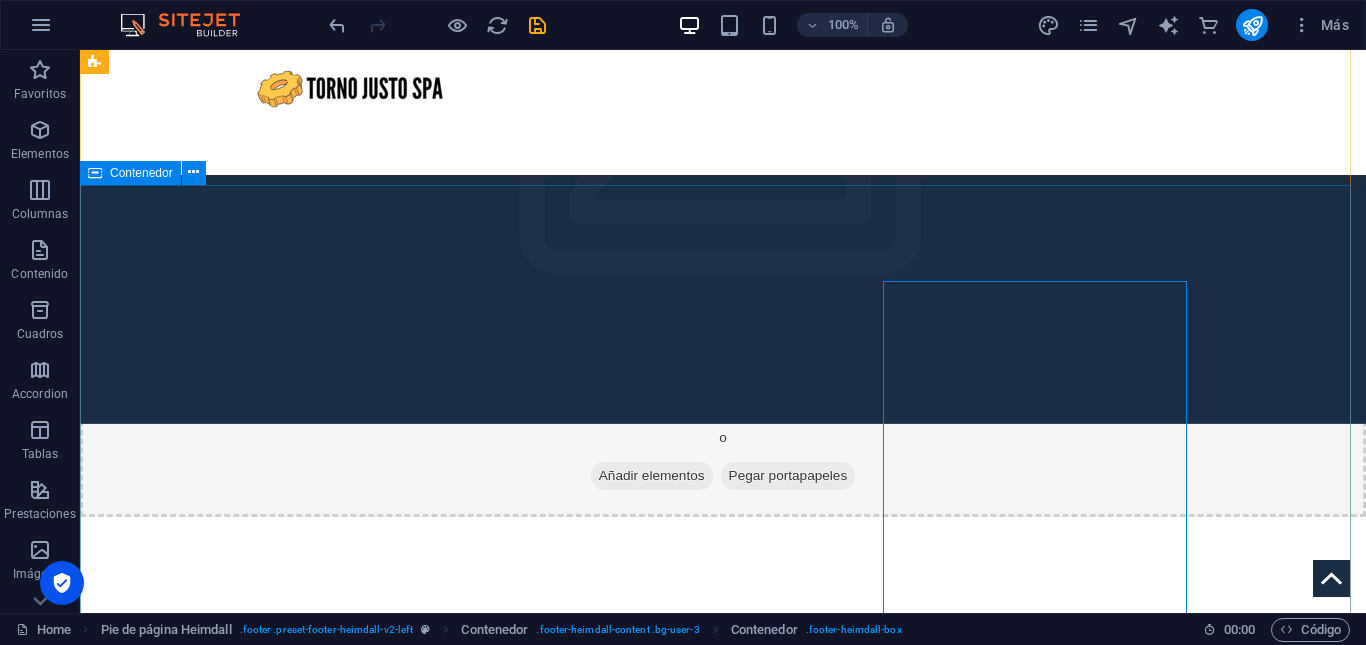 scroll, scrollTop: 2423, scrollLeft: 0, axis: vertical 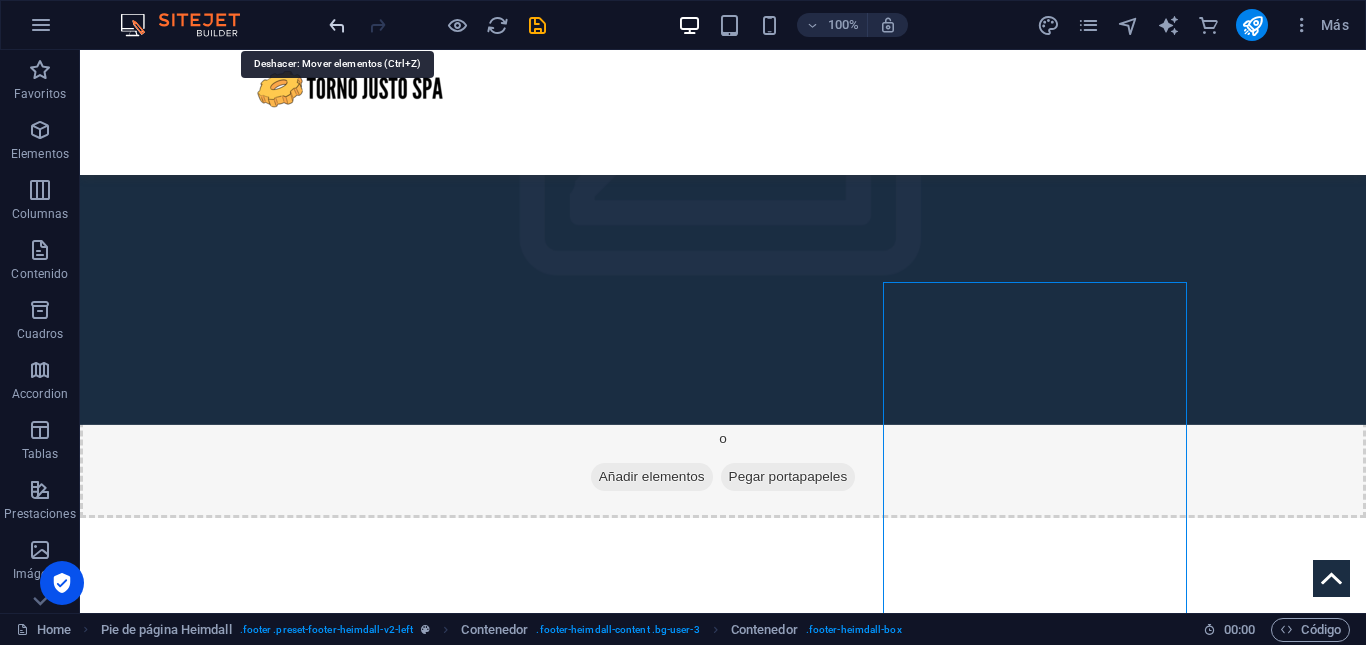 click at bounding box center (337, 25) 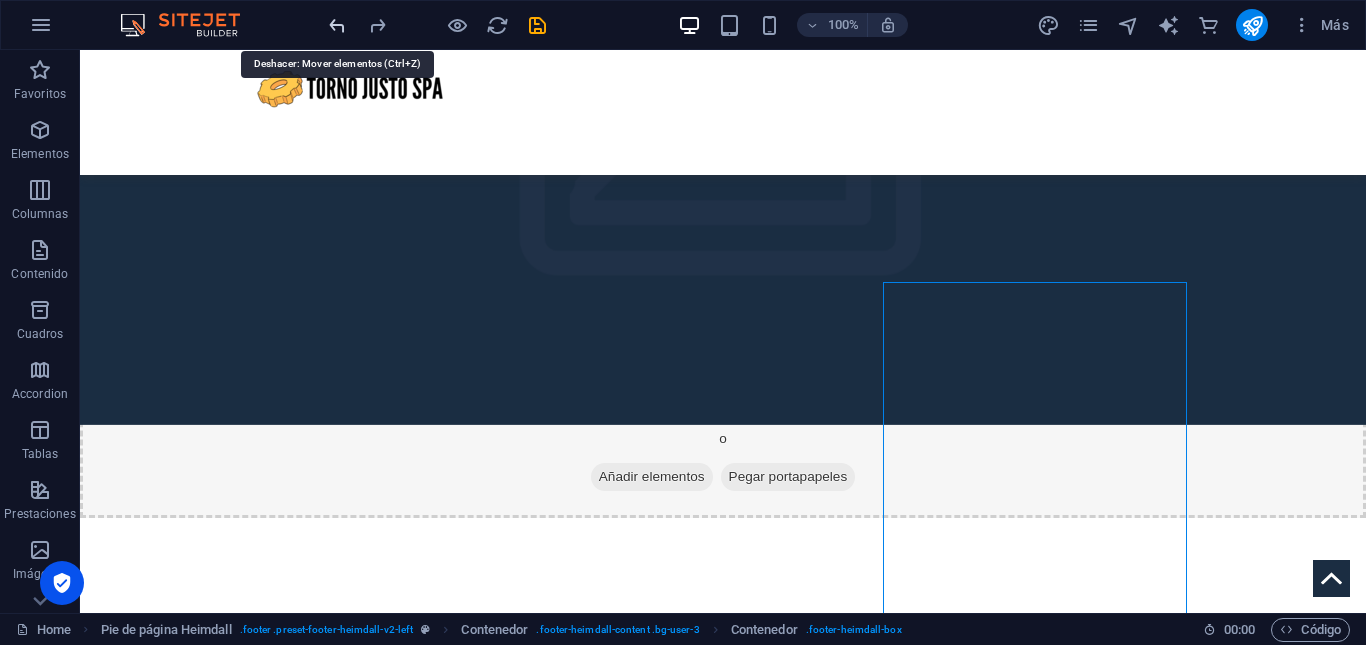 click at bounding box center (337, 25) 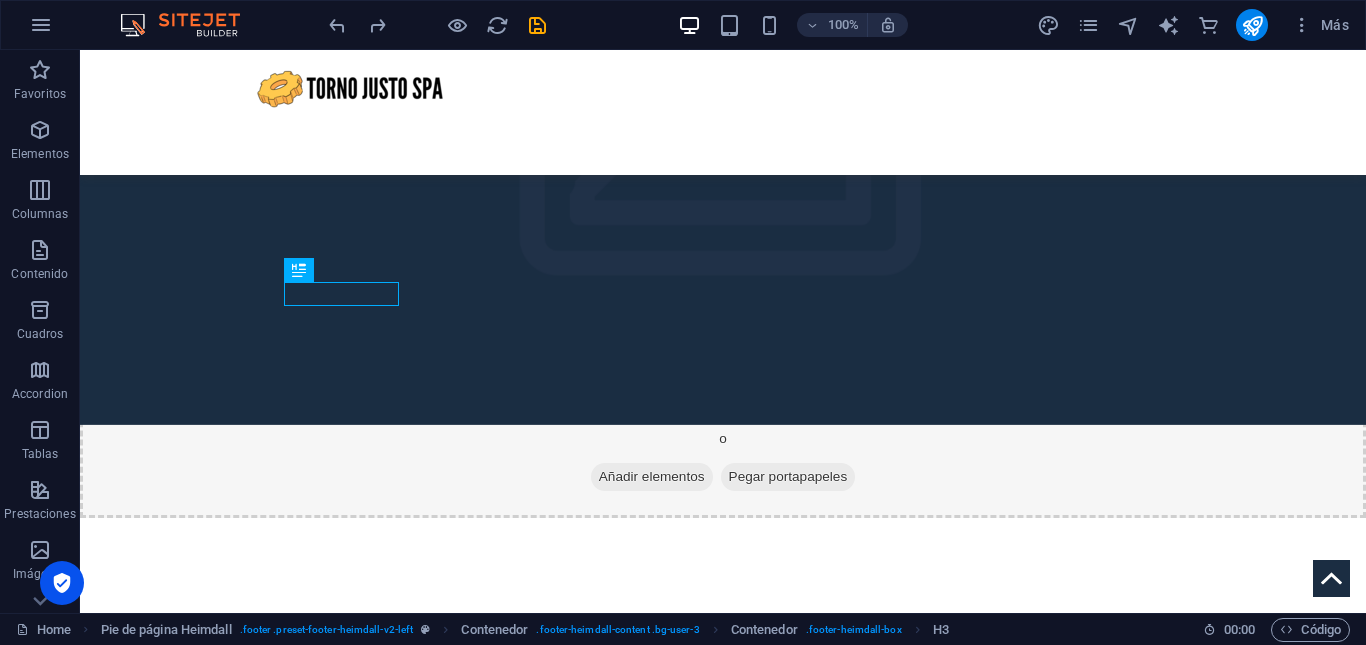 click on "Contacto" at bounding box center [248, 1519] 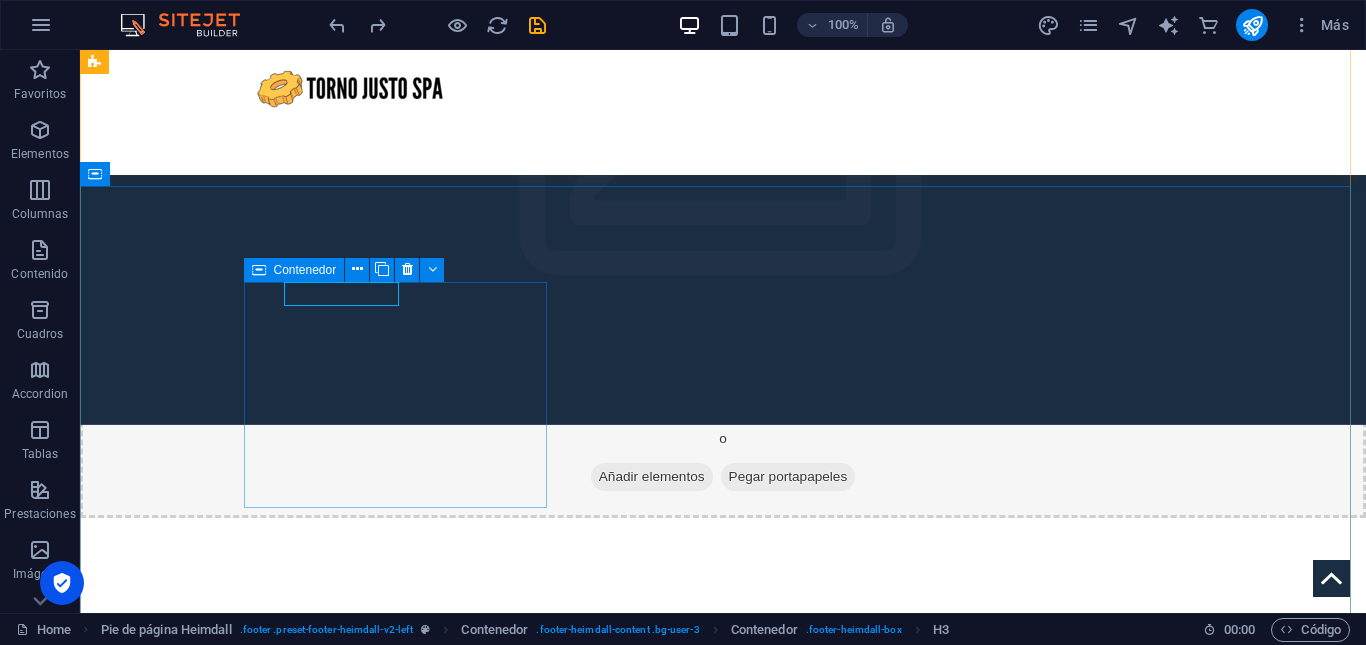 click on "Contacto Teléfono:  +56 9 9841 4999   Email: tornojusto@gmail.com" at bounding box center [248, 1559] 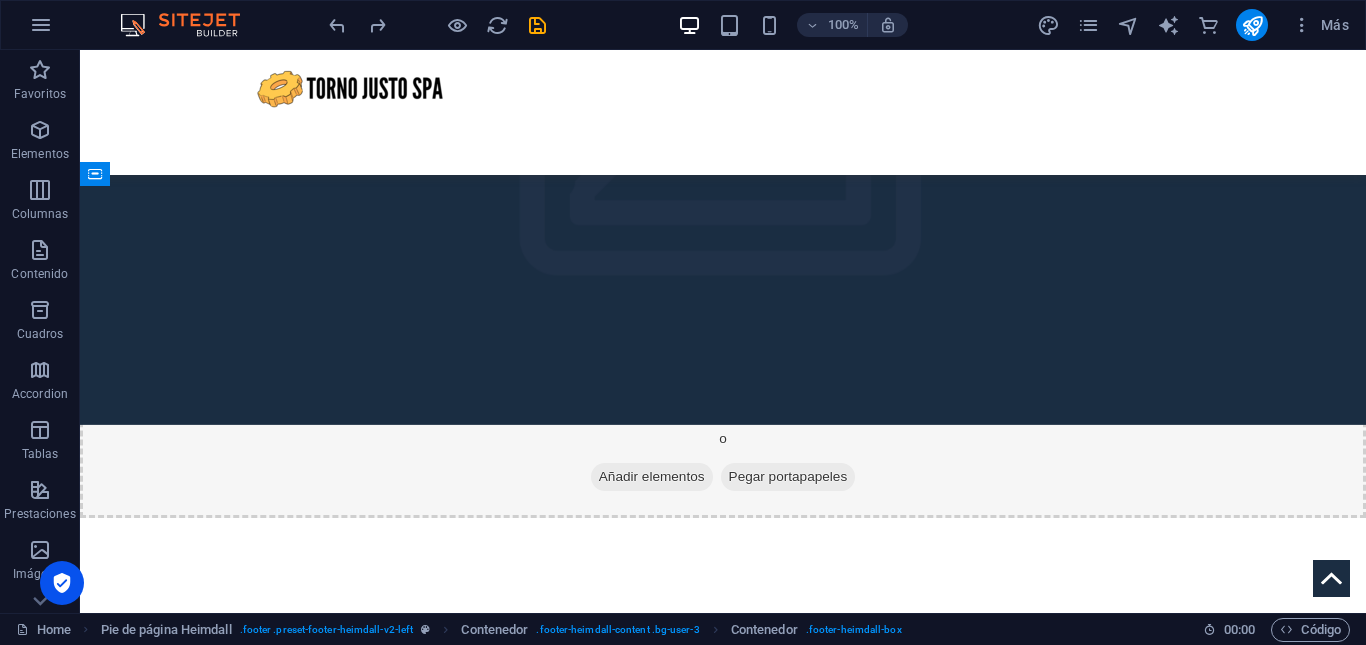 drag, startPoint x: 508, startPoint y: 285, endPoint x: 444, endPoint y: 462, distance: 188.2153 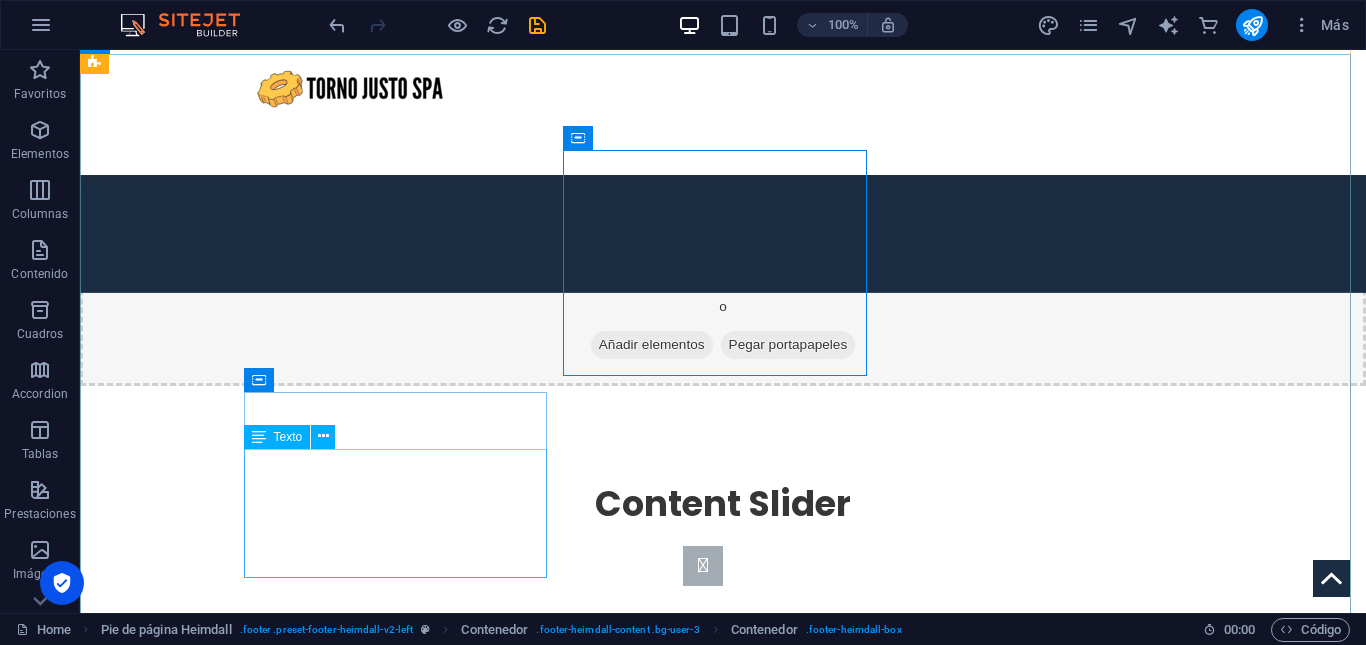 scroll, scrollTop: 2560, scrollLeft: 0, axis: vertical 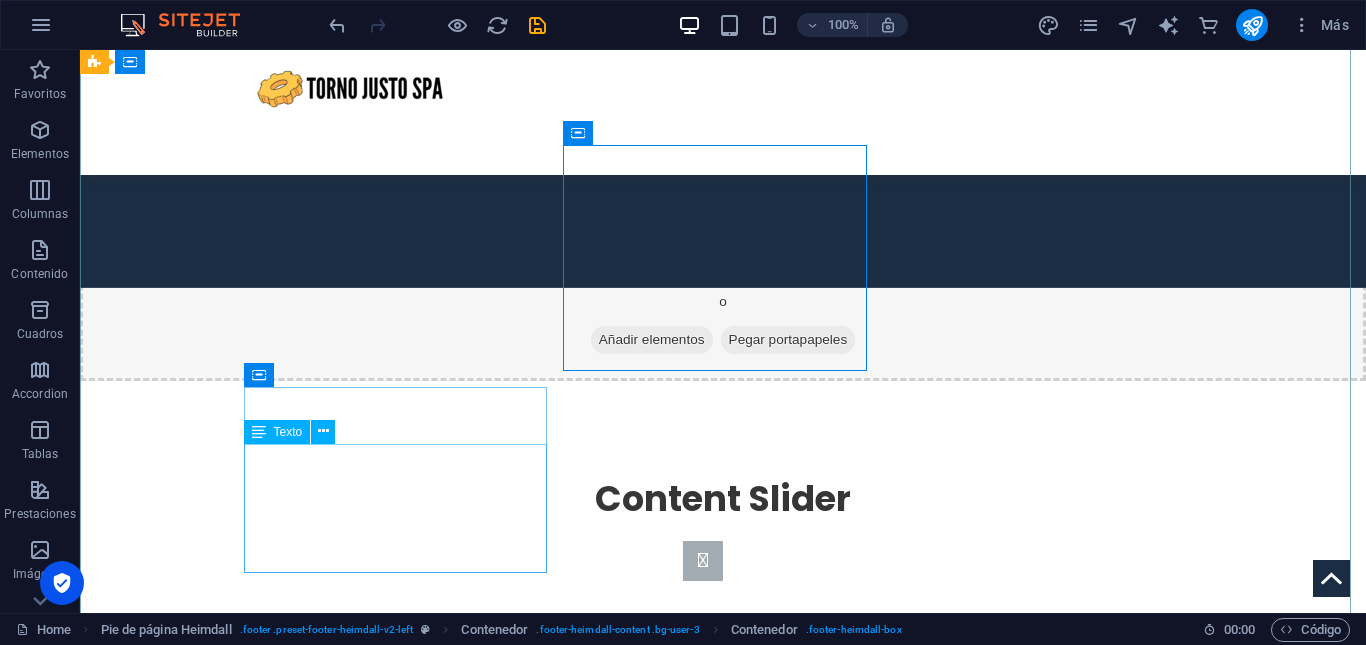 click on "Lunes a Viernes:  9:00 hrs a 18:00 hrs Sábado:  10:00 hrs a 14:00 hrs" at bounding box center [248, 2248] 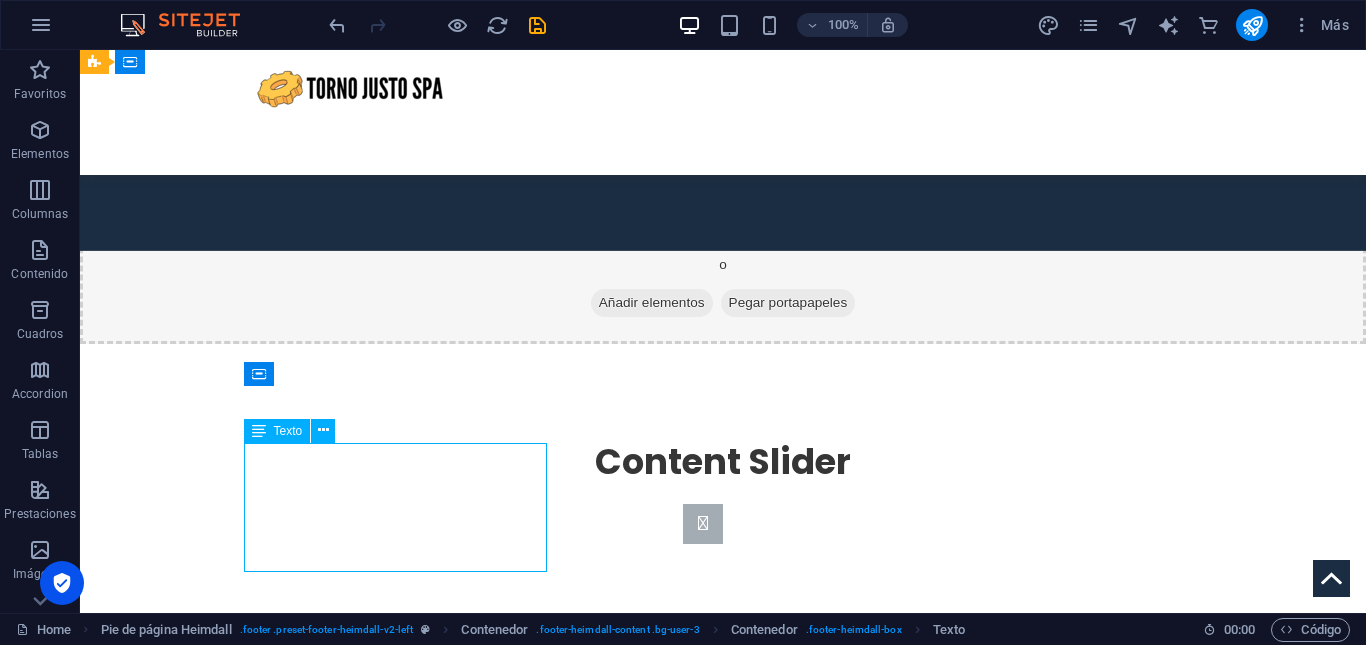 drag, startPoint x: 374, startPoint y: 554, endPoint x: 371, endPoint y: 537, distance: 17.262676 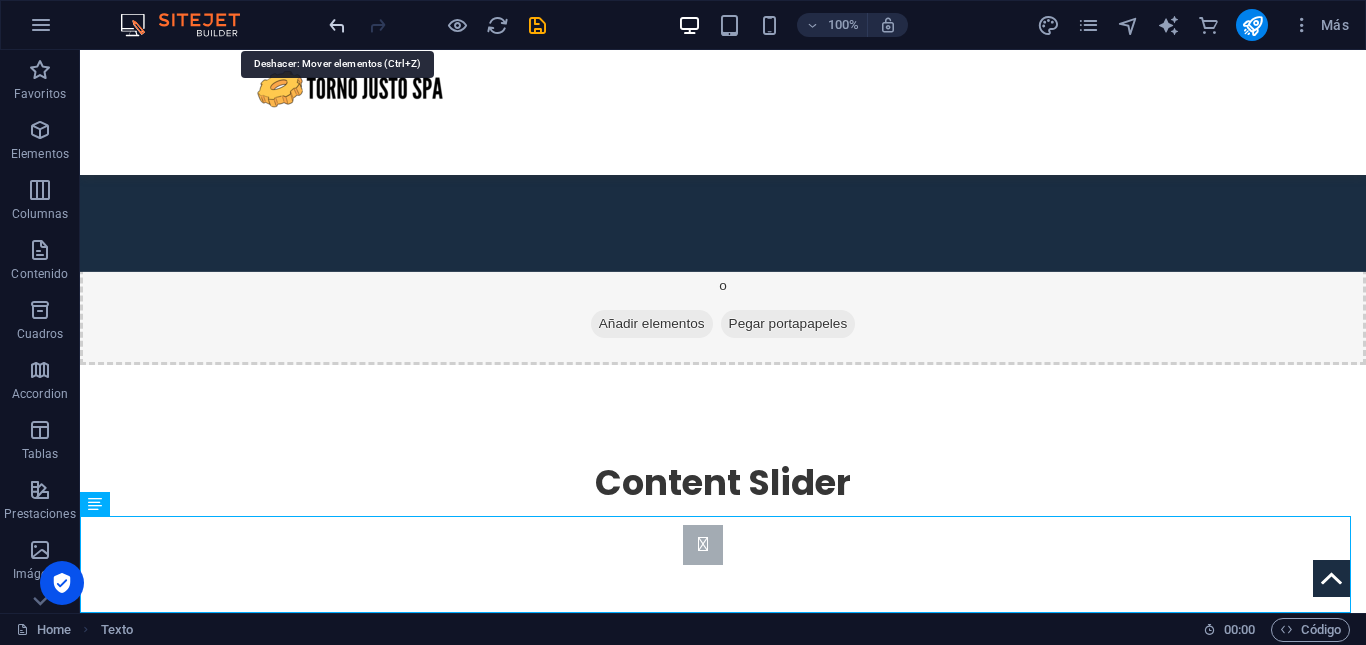 click at bounding box center (337, 25) 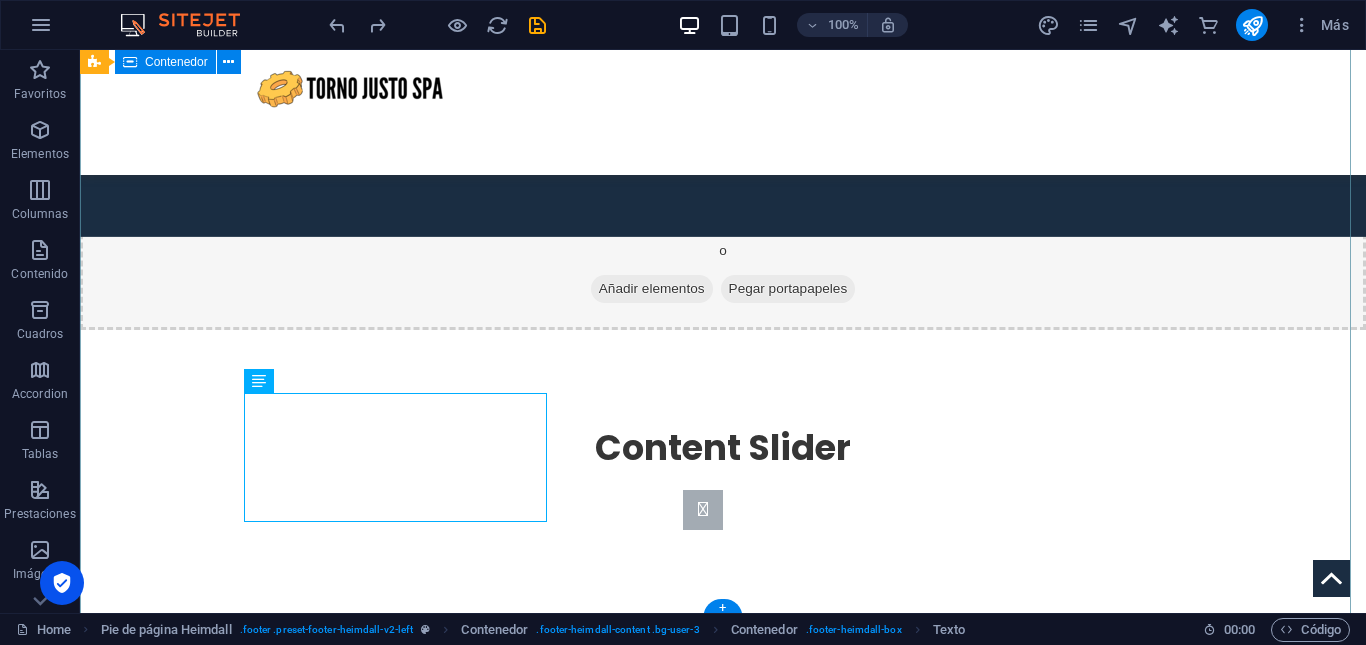 click on "Contacto Teléfono:  +56 9 9841 4999   Email: tornojusto@gmail.com Dirección Ruta V505, Puerto Montt Referencia: frente a pasarela del ingreso de La Vara 5480000 Legal Notice  |  Privacy Horarios de Atención Lunes a Viernes:  9:00 hrs a 18:00 hrs Sábado:  10:00 hrs a 14:00 hrs" at bounding box center [723, 1778] 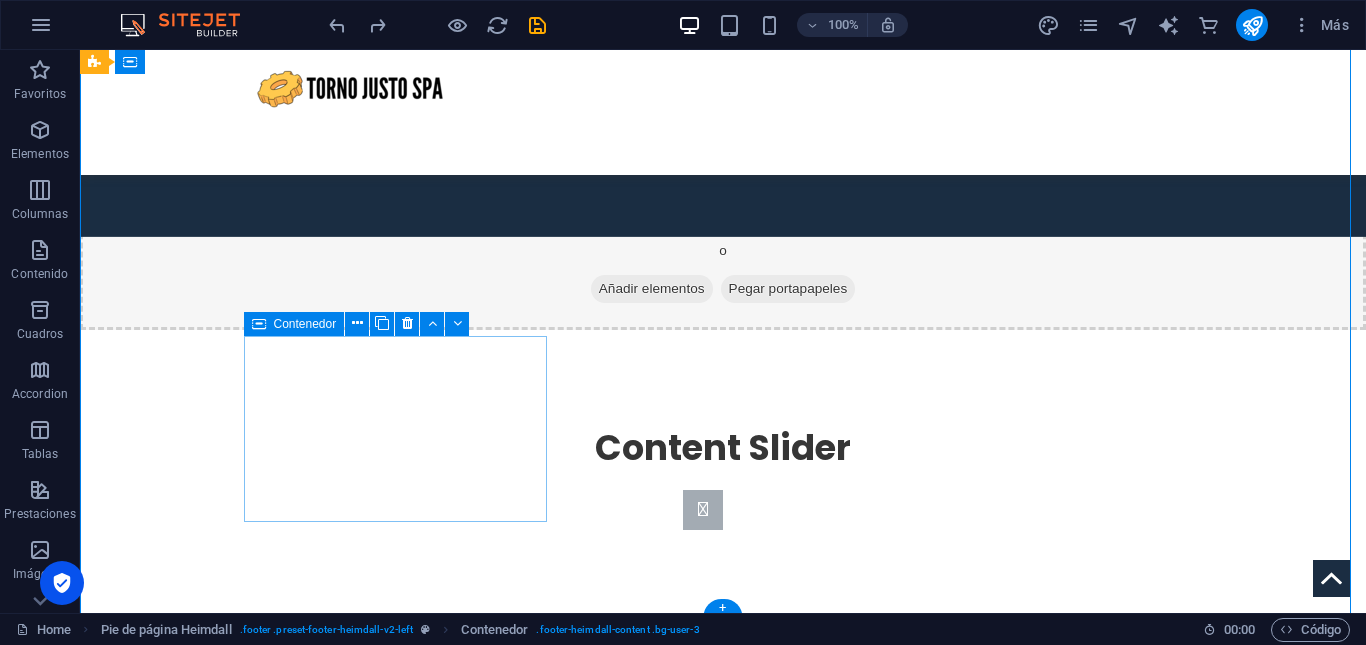click on "Horarios de Atención Lunes a Viernes:  9:00 hrs a 18:00 hrs Sábado:  10:00 hrs a 14:00 hrs" at bounding box center [248, 2157] 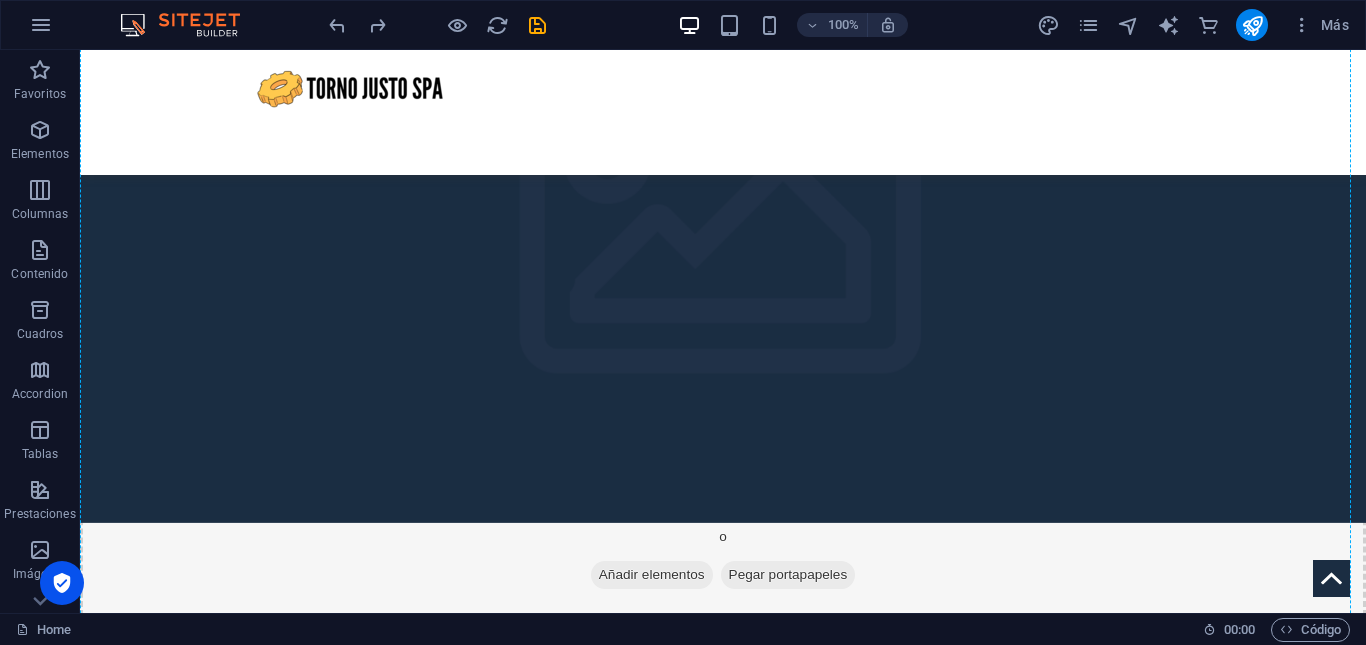 drag, startPoint x: 510, startPoint y: 502, endPoint x: 627, endPoint y: 351, distance: 191.02356 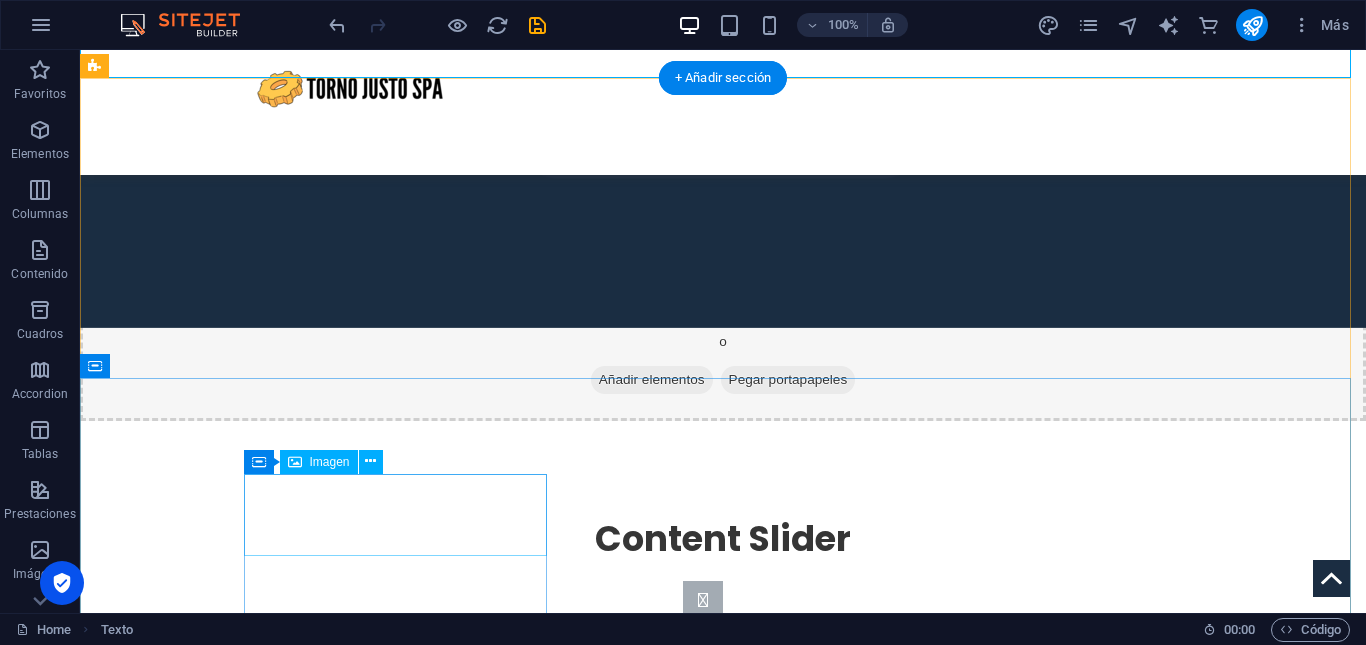 scroll, scrollTop: 2576, scrollLeft: 0, axis: vertical 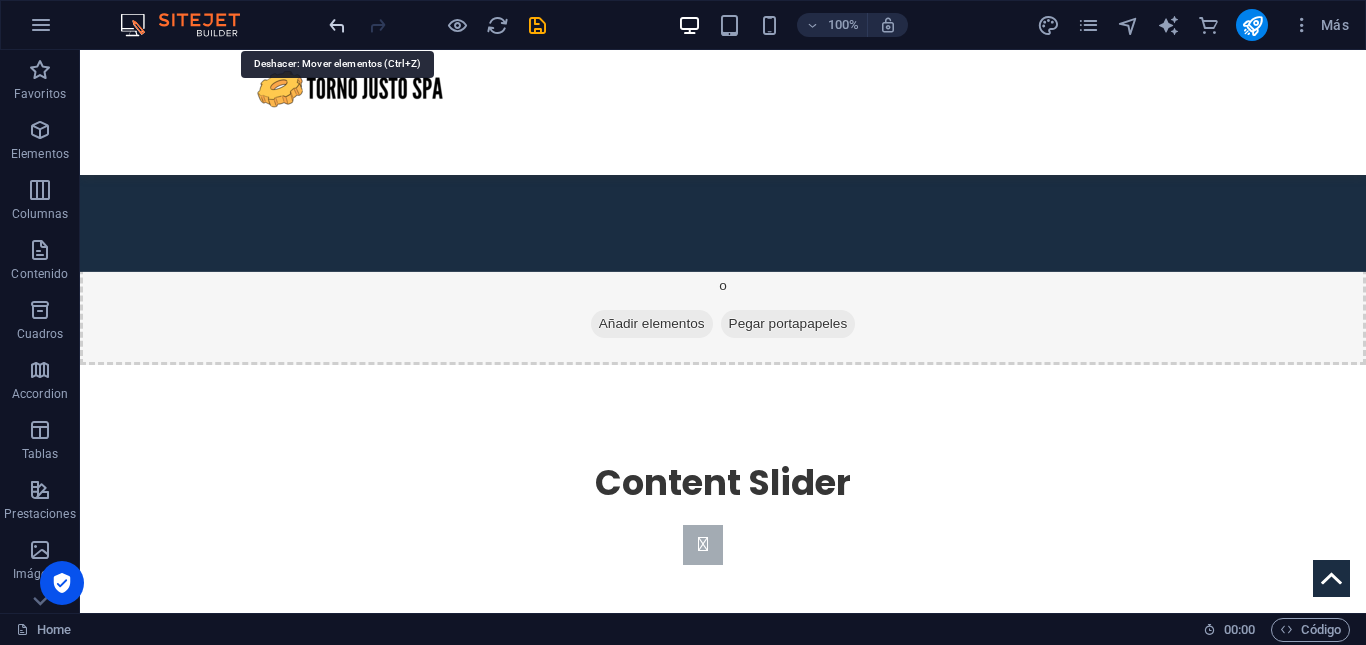 click at bounding box center (337, 25) 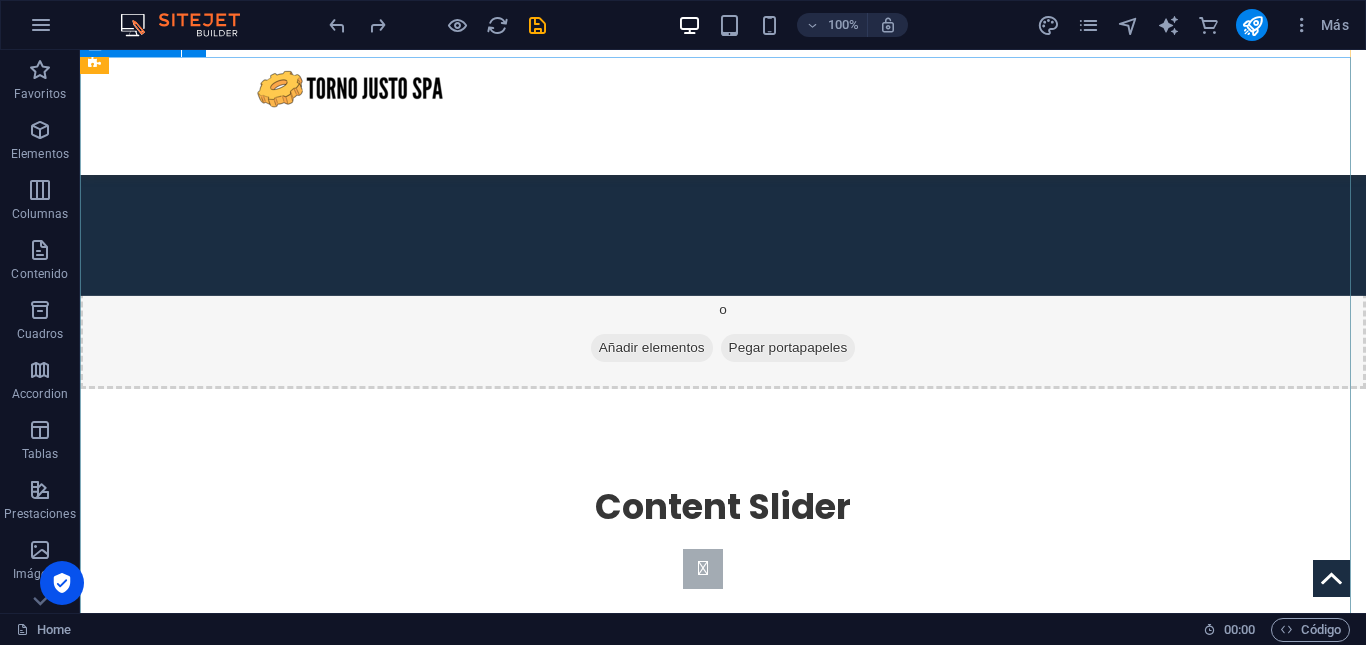 scroll, scrollTop: 2616, scrollLeft: 0, axis: vertical 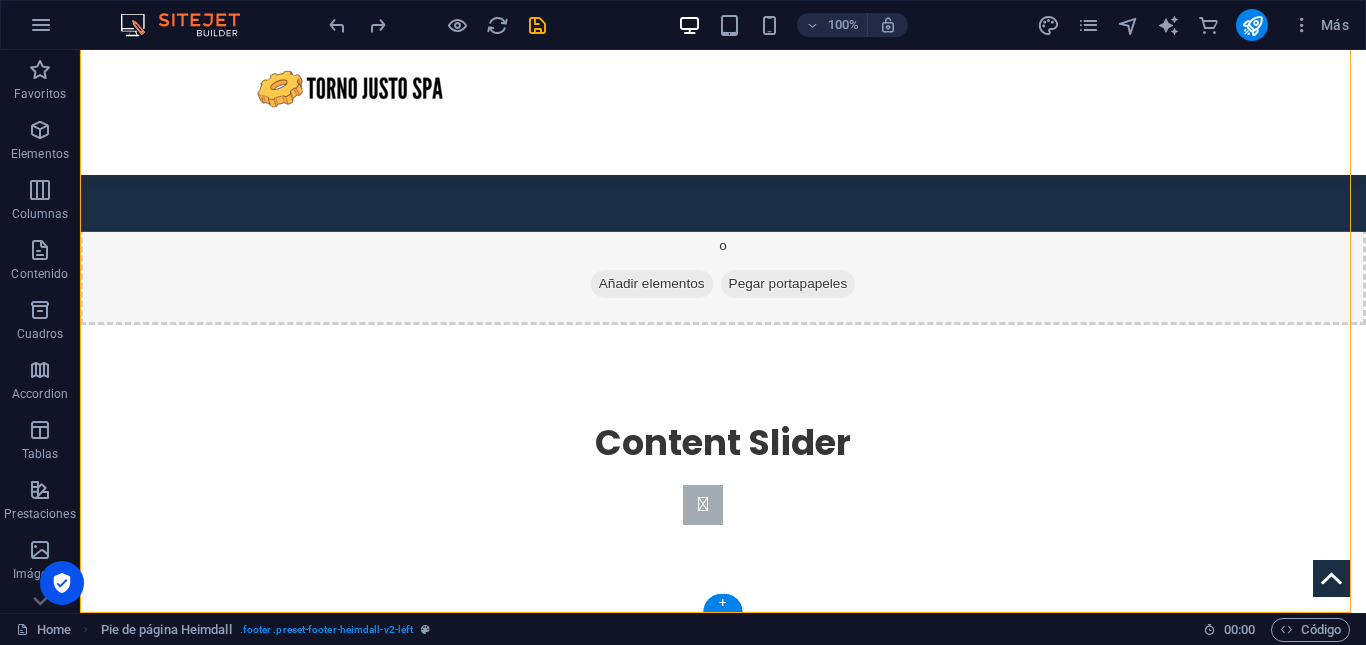 drag, startPoint x: 257, startPoint y: 379, endPoint x: 366, endPoint y: 375, distance: 109.07337 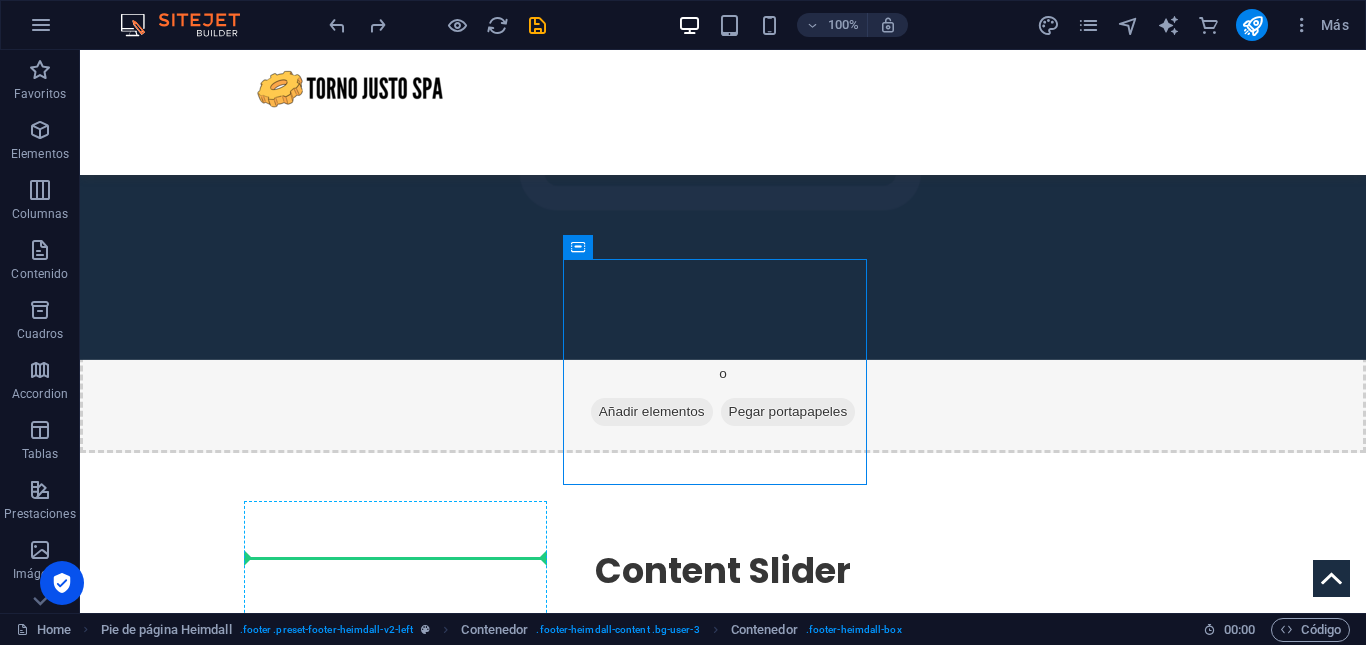 scroll, scrollTop: 2616, scrollLeft: 0, axis: vertical 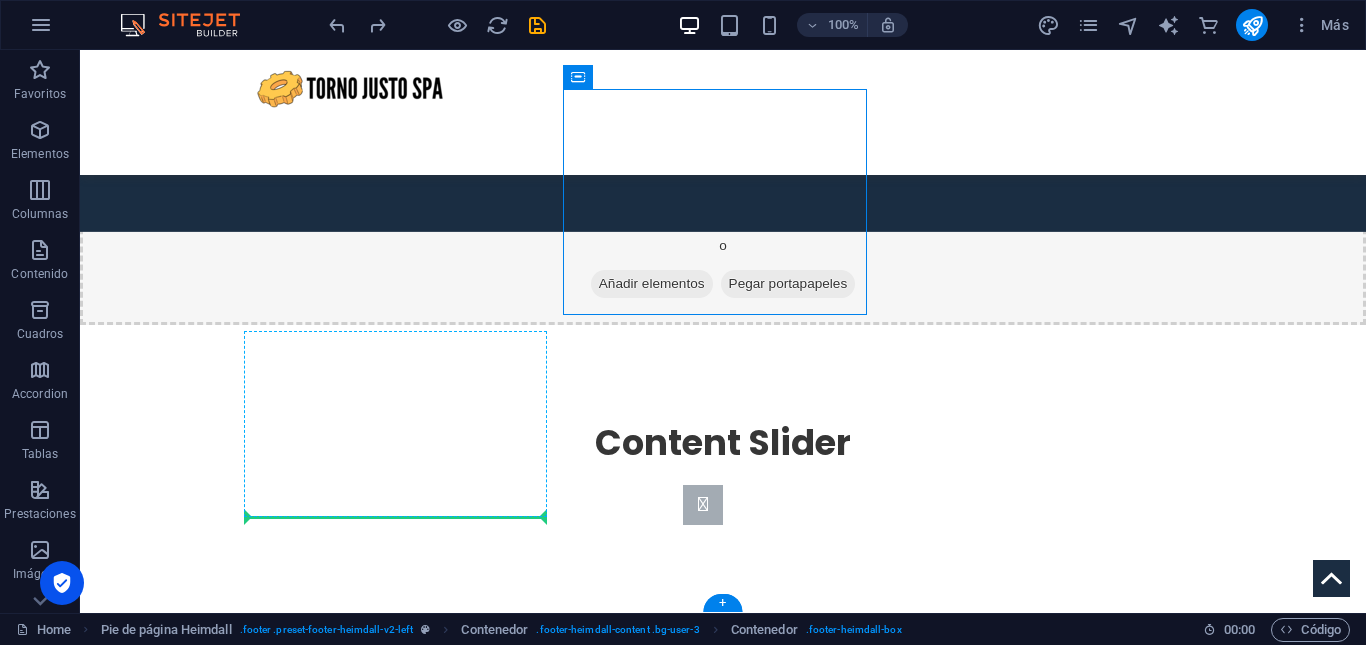 drag, startPoint x: 762, startPoint y: 487, endPoint x: 419, endPoint y: 509, distance: 343.7048 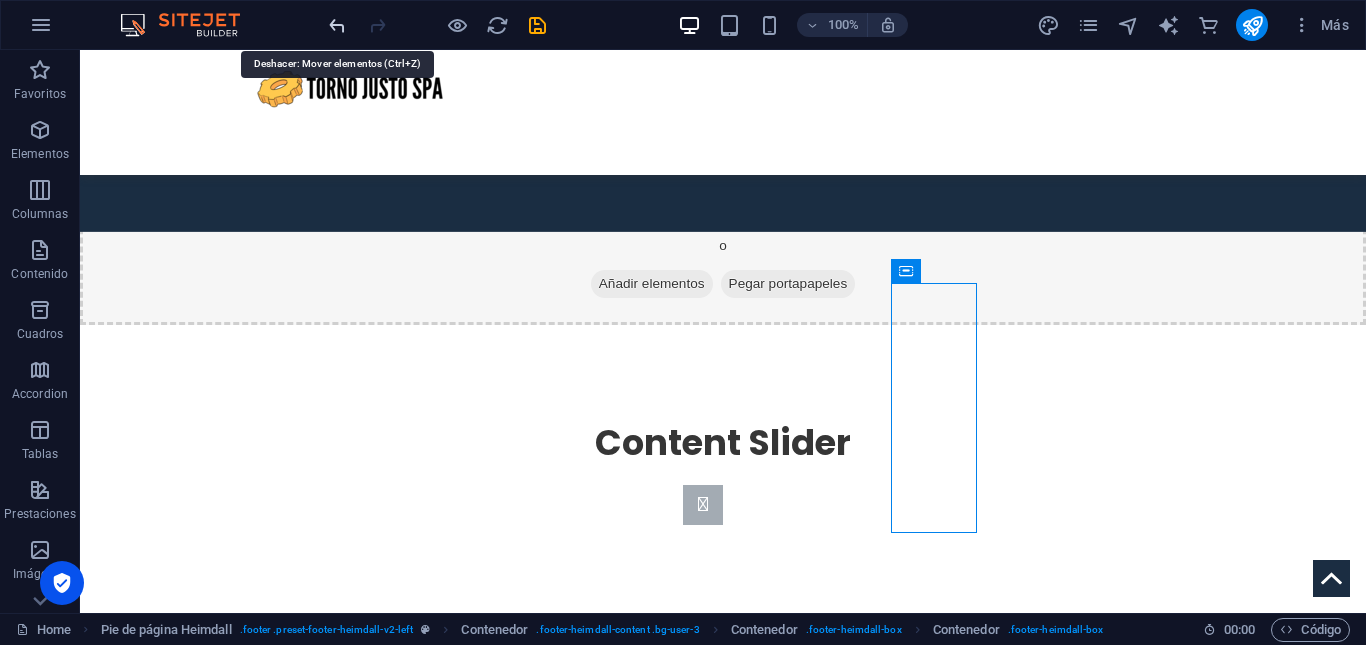 click at bounding box center [337, 25] 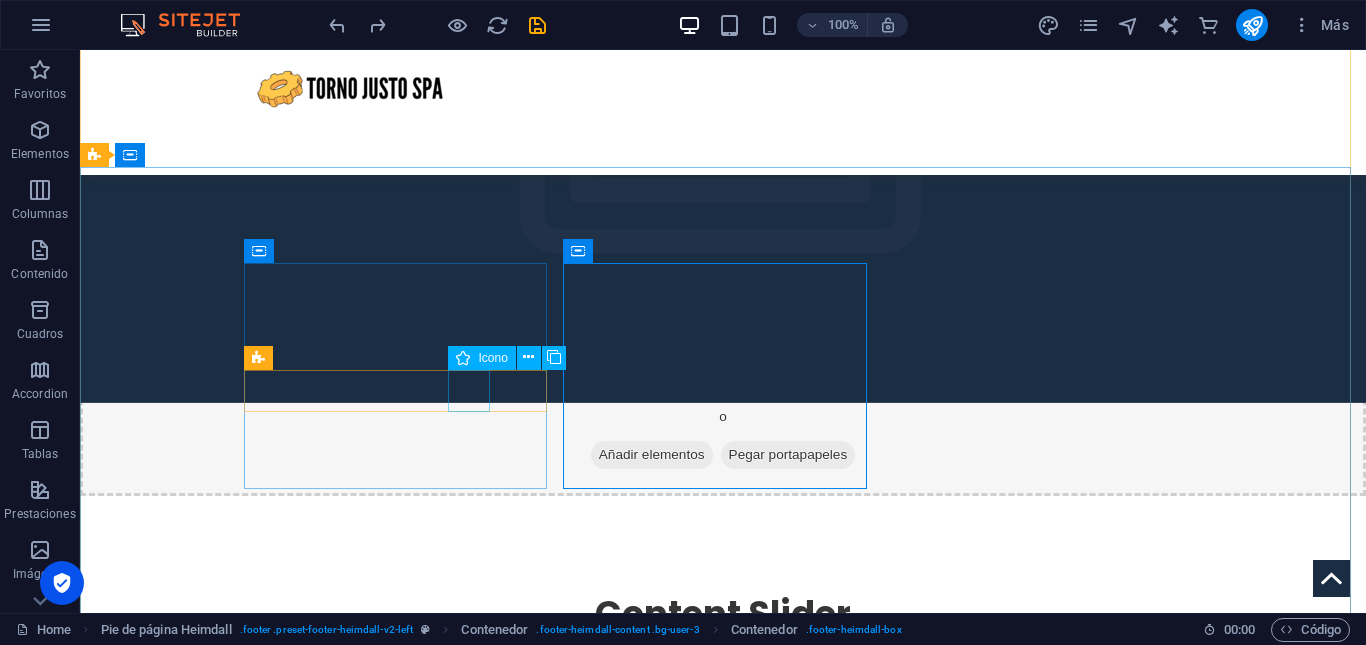 scroll, scrollTop: 2442, scrollLeft: 0, axis: vertical 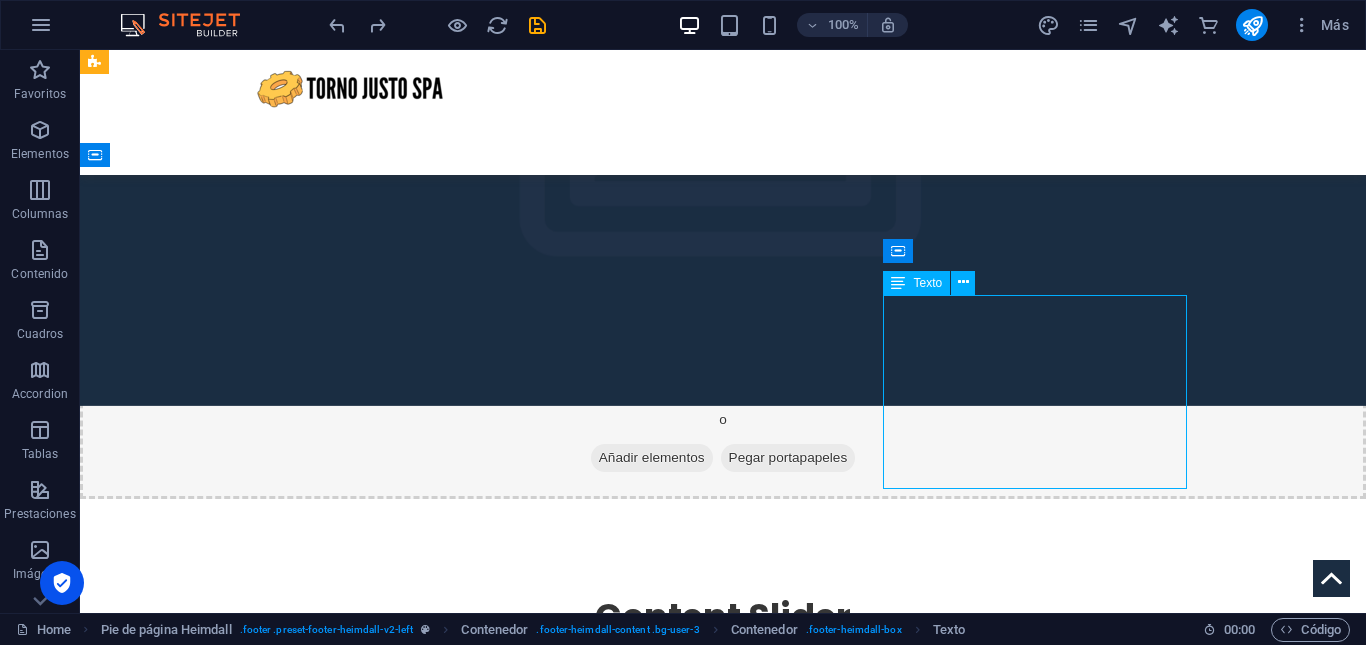 drag, startPoint x: 1148, startPoint y: 311, endPoint x: 1098, endPoint y: 317, distance: 50.358715 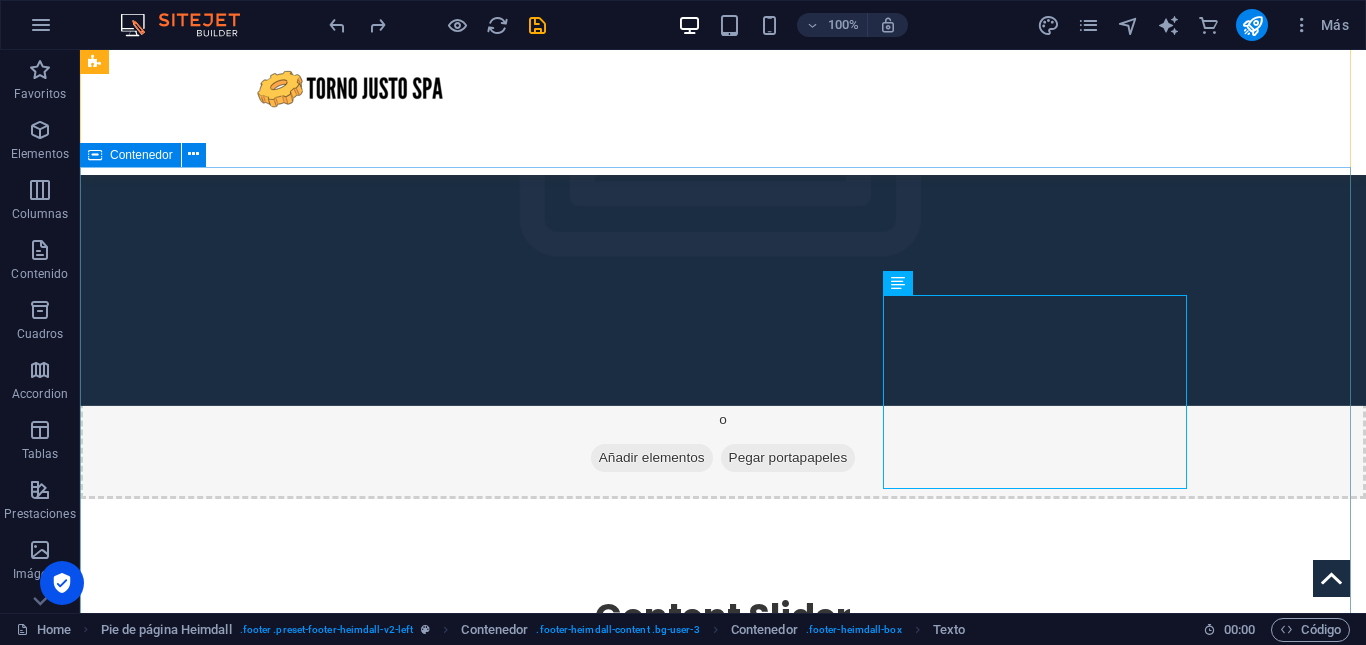 drag, startPoint x: 1115, startPoint y: 315, endPoint x: 1137, endPoint y: 275, distance: 45.65085 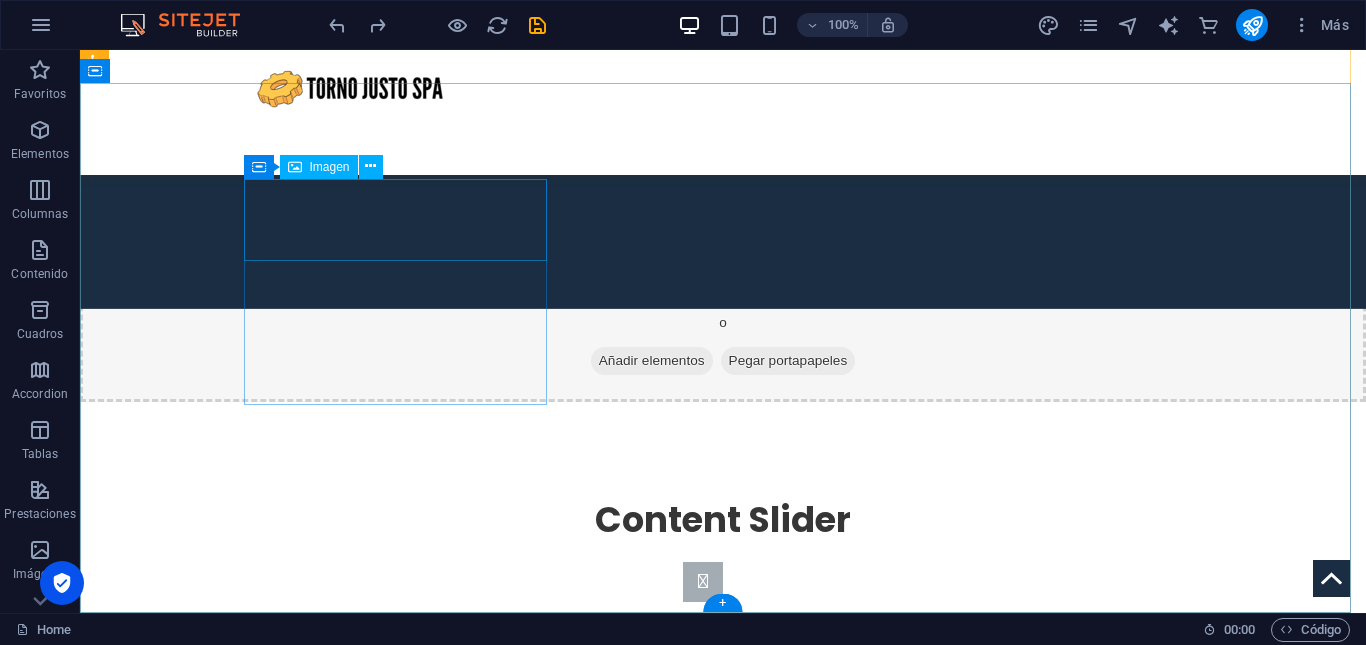 scroll, scrollTop: 2526, scrollLeft: 0, axis: vertical 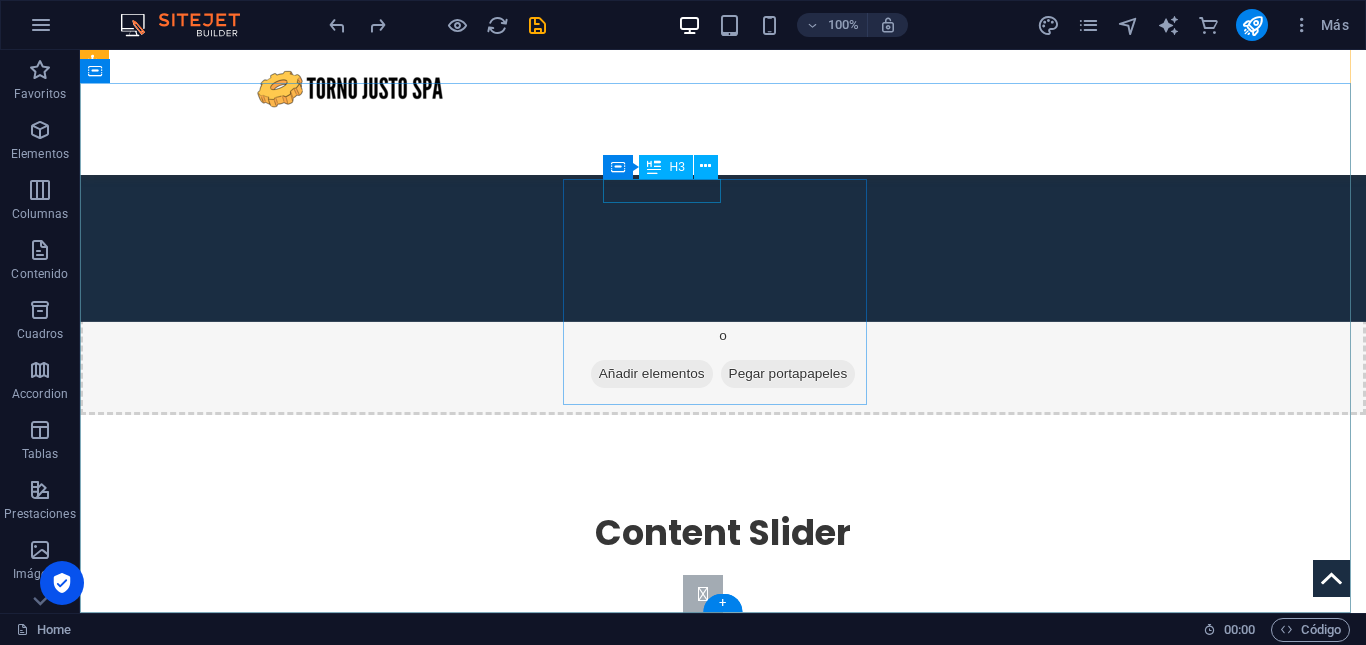click on "Dirección" at bounding box center (248, 1689) 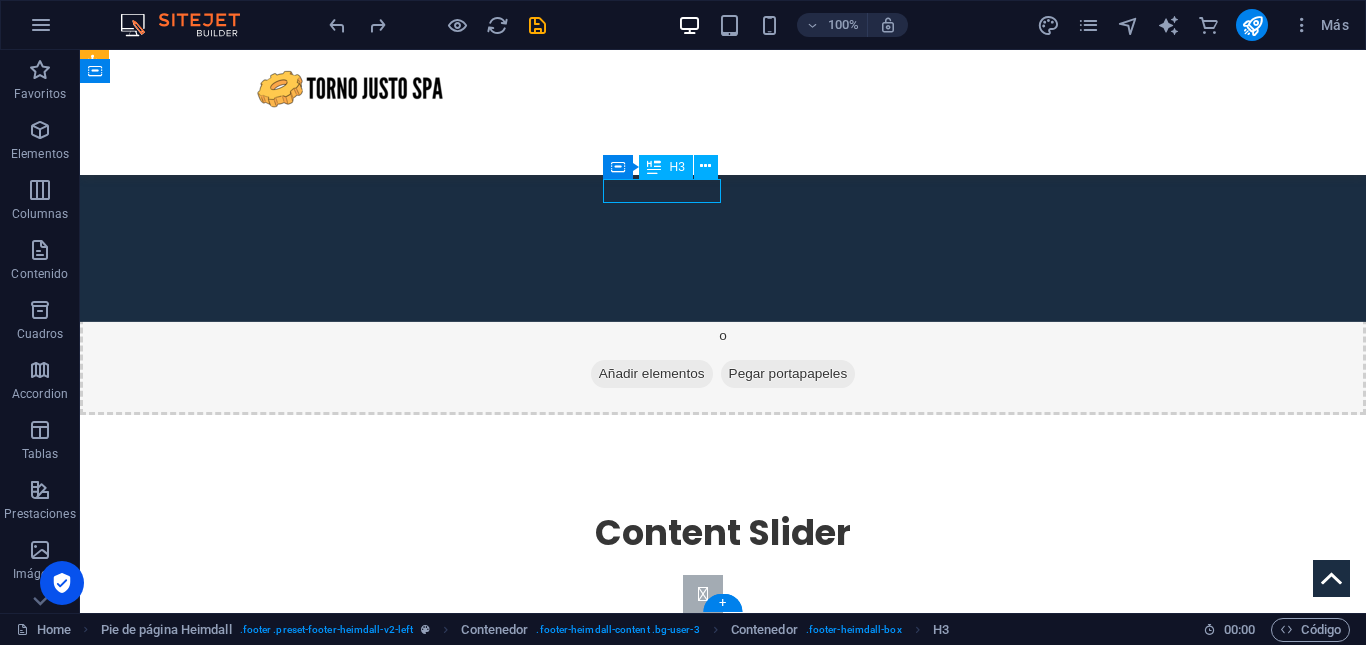 click on "Dirección" at bounding box center [248, 1689] 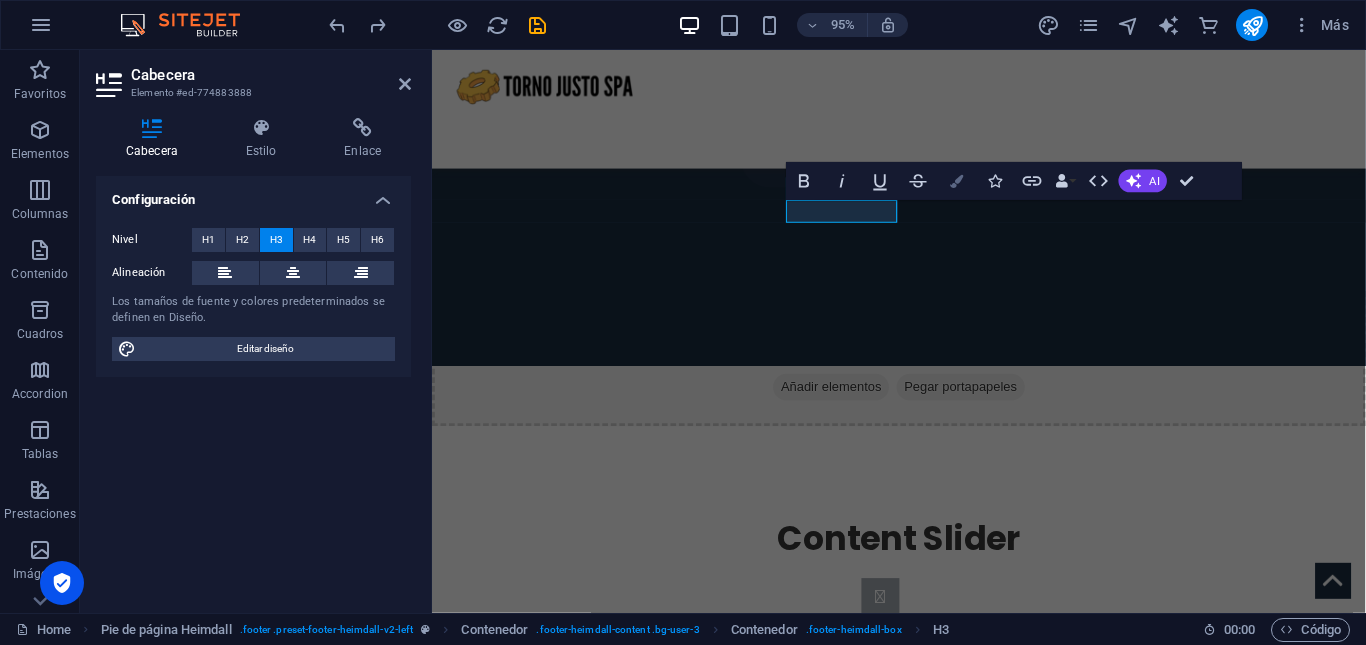 click at bounding box center [956, 181] 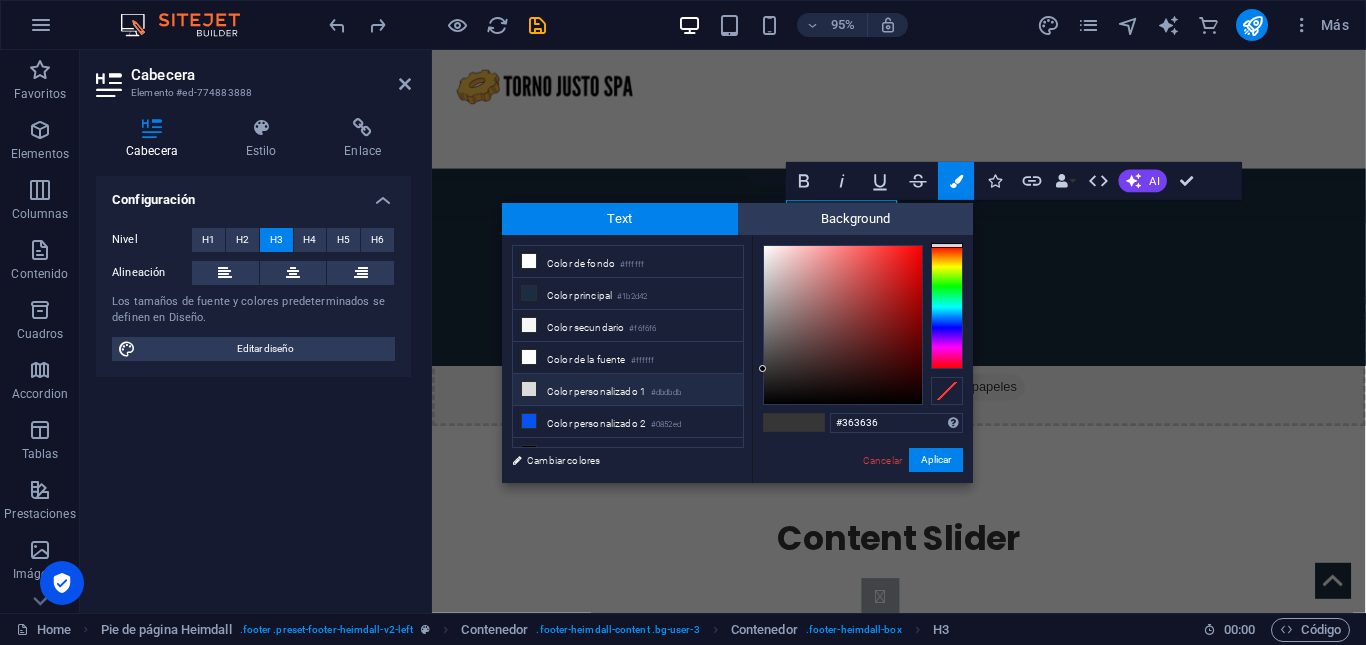 click on "Color personalizado 1
#dbdbdb" at bounding box center [628, 390] 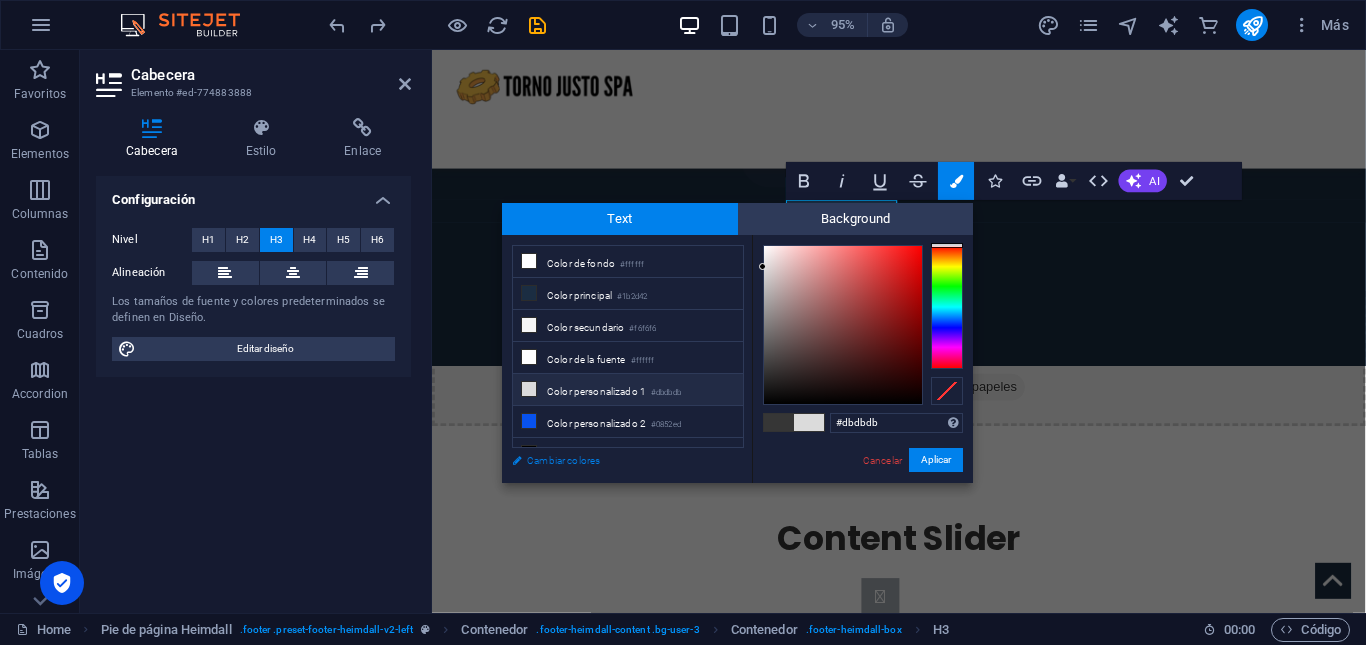 click on "Cambiar colores" at bounding box center (618, 460) 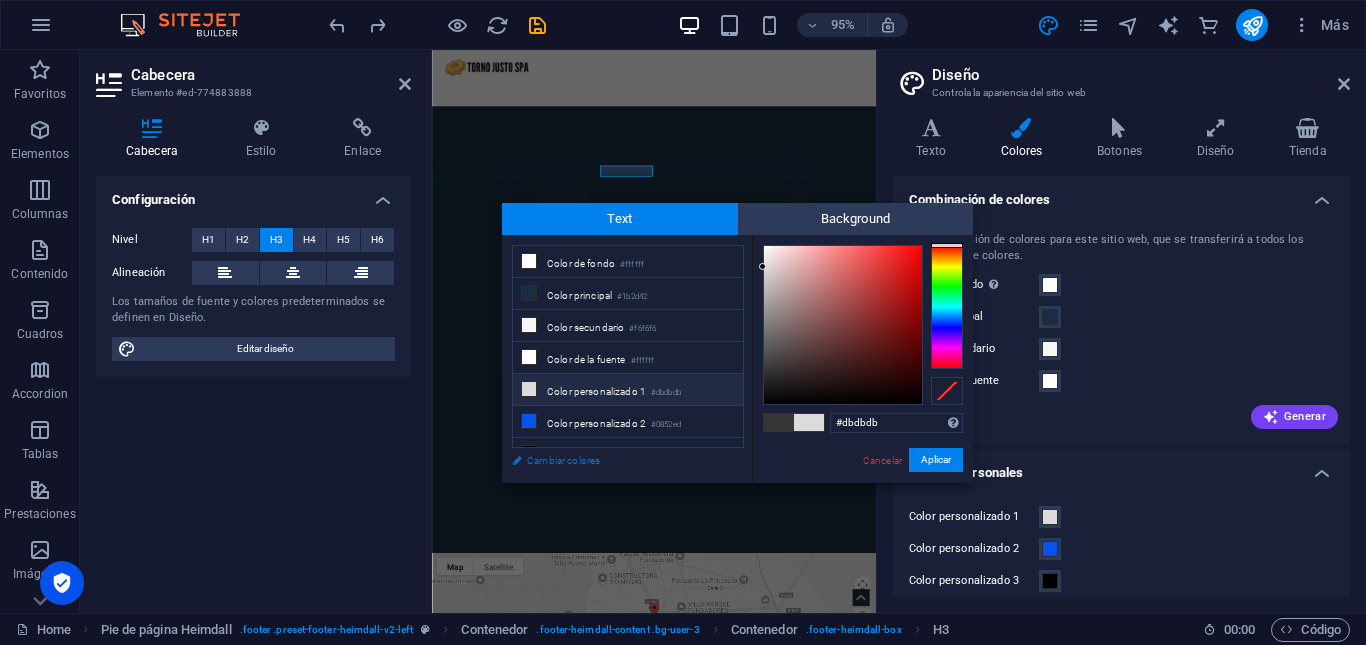 scroll, scrollTop: 2423, scrollLeft: 0, axis: vertical 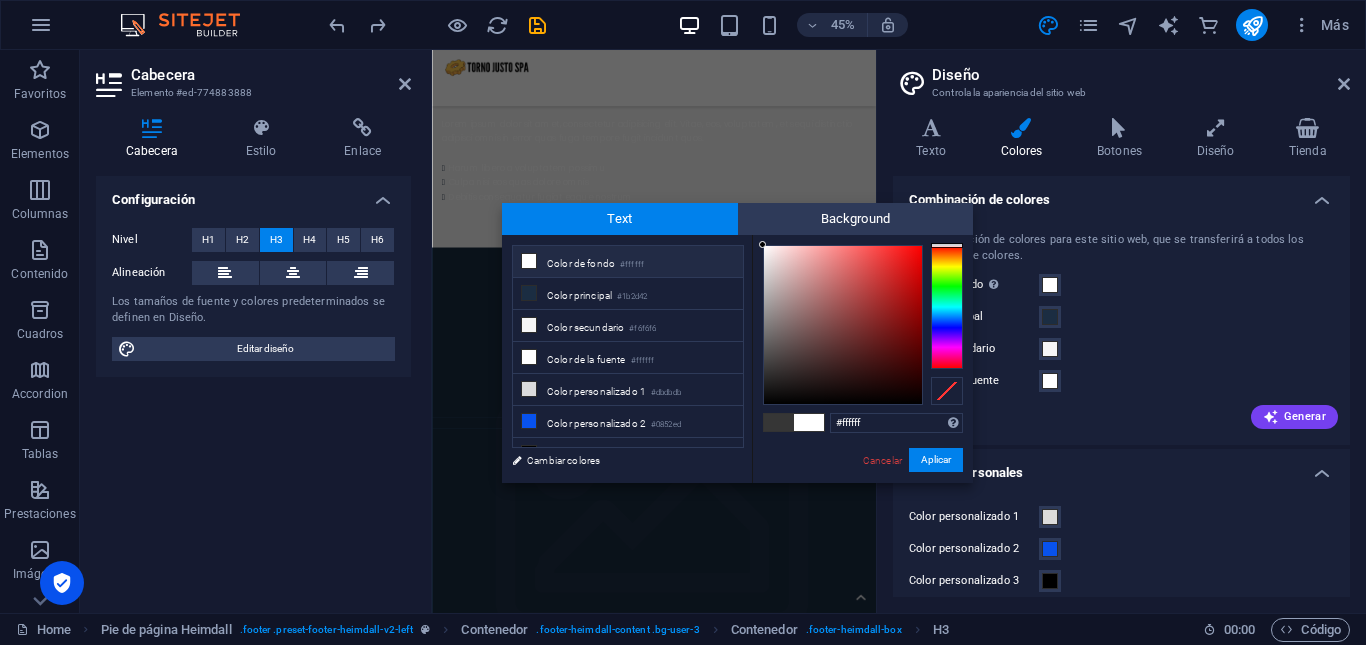 drag, startPoint x: 767, startPoint y: 254, endPoint x: 762, endPoint y: 237, distance: 17.720045 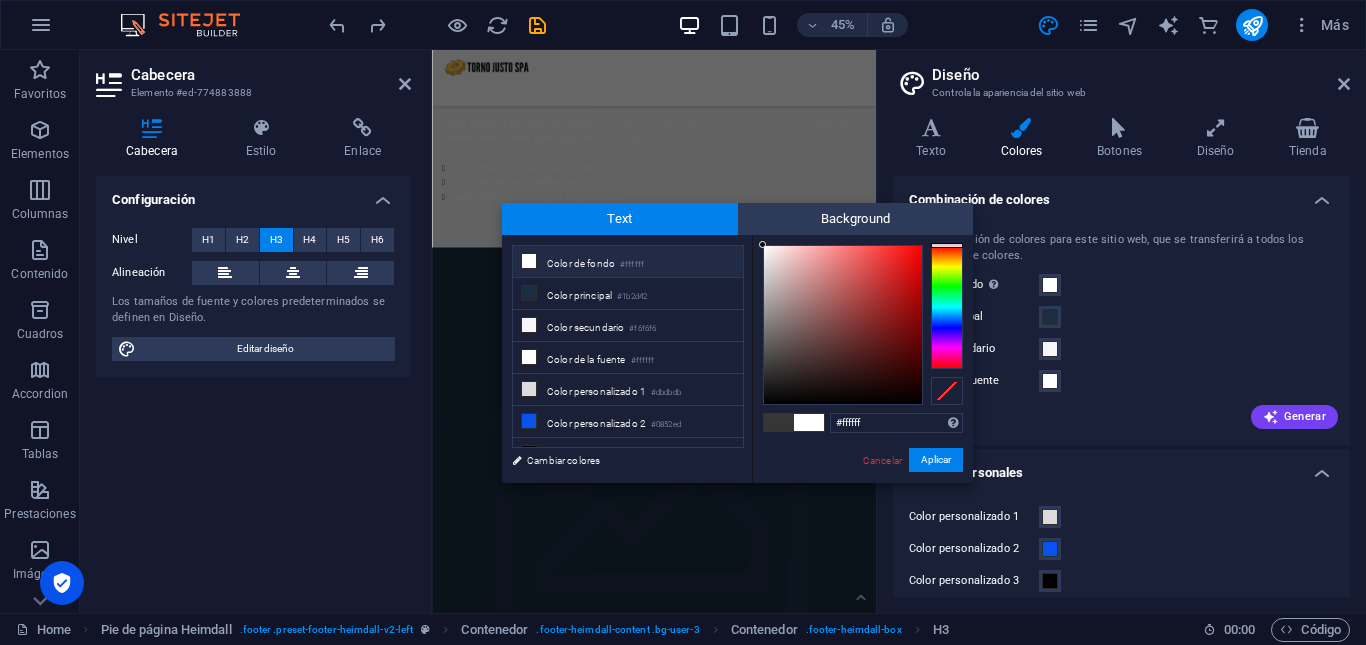 click on "#ffffff Formatos soportados #0852ed rgb(8, 82, 237) rgba(8, 82, 237, 90%) hsv(221,97,93) hsl(221, 93%, 48%) Cancelar Aplicar" at bounding box center (862, 504) 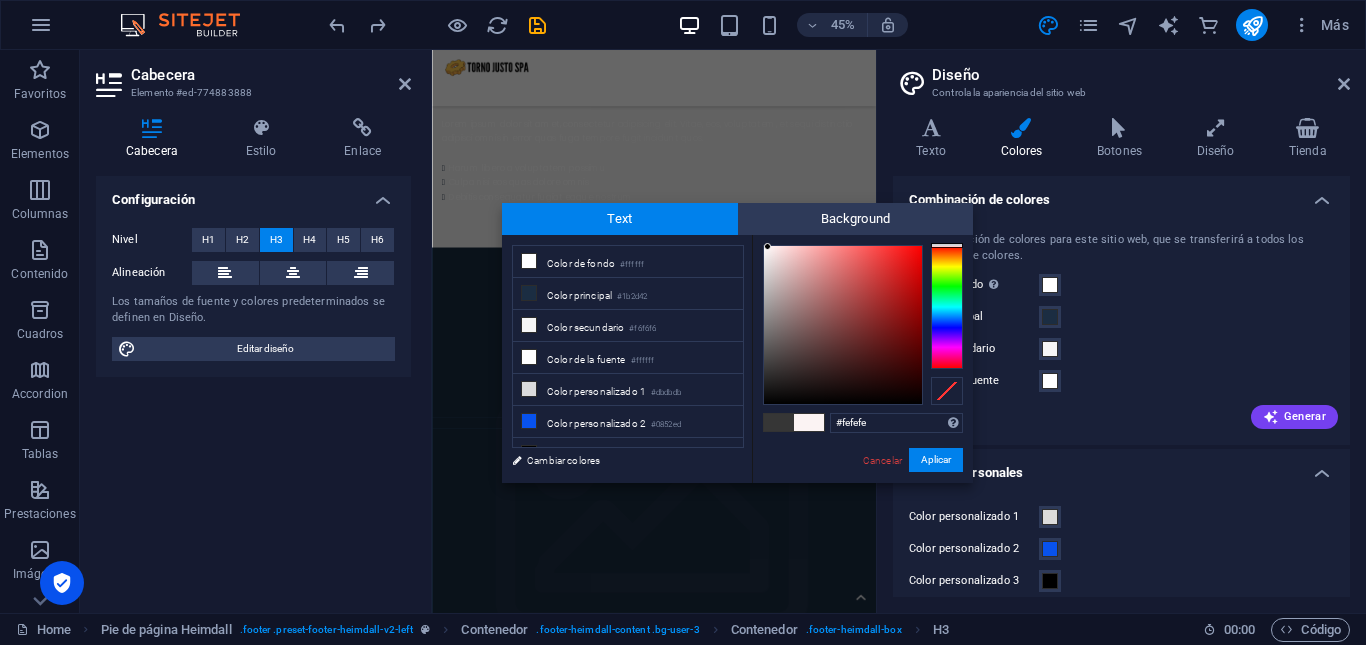 type on "#ffffff" 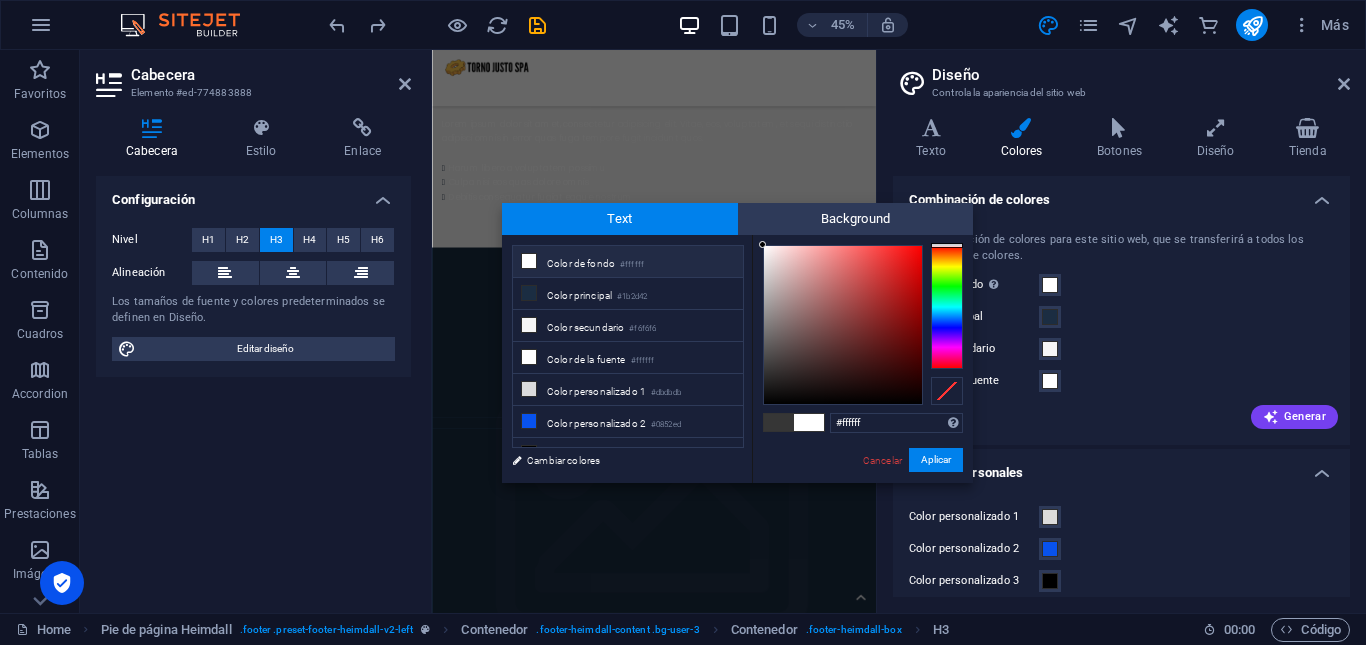 click at bounding box center [762, 244] 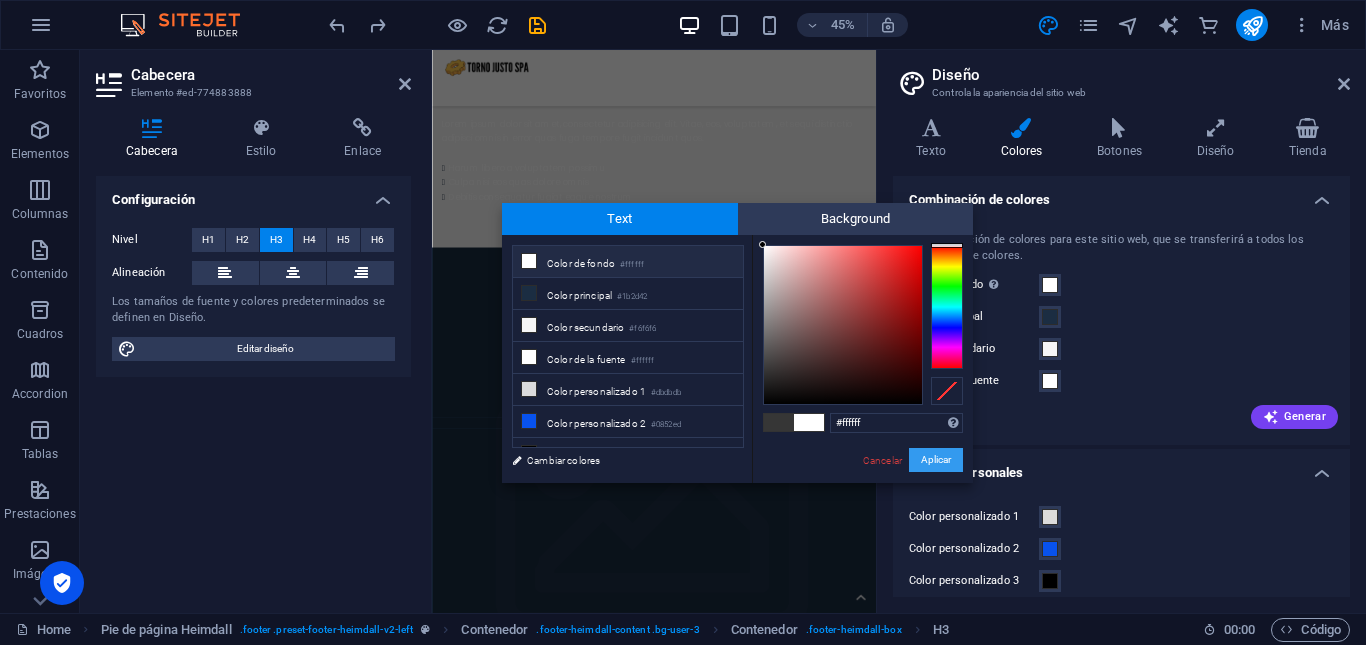 click on "Aplicar" at bounding box center (936, 460) 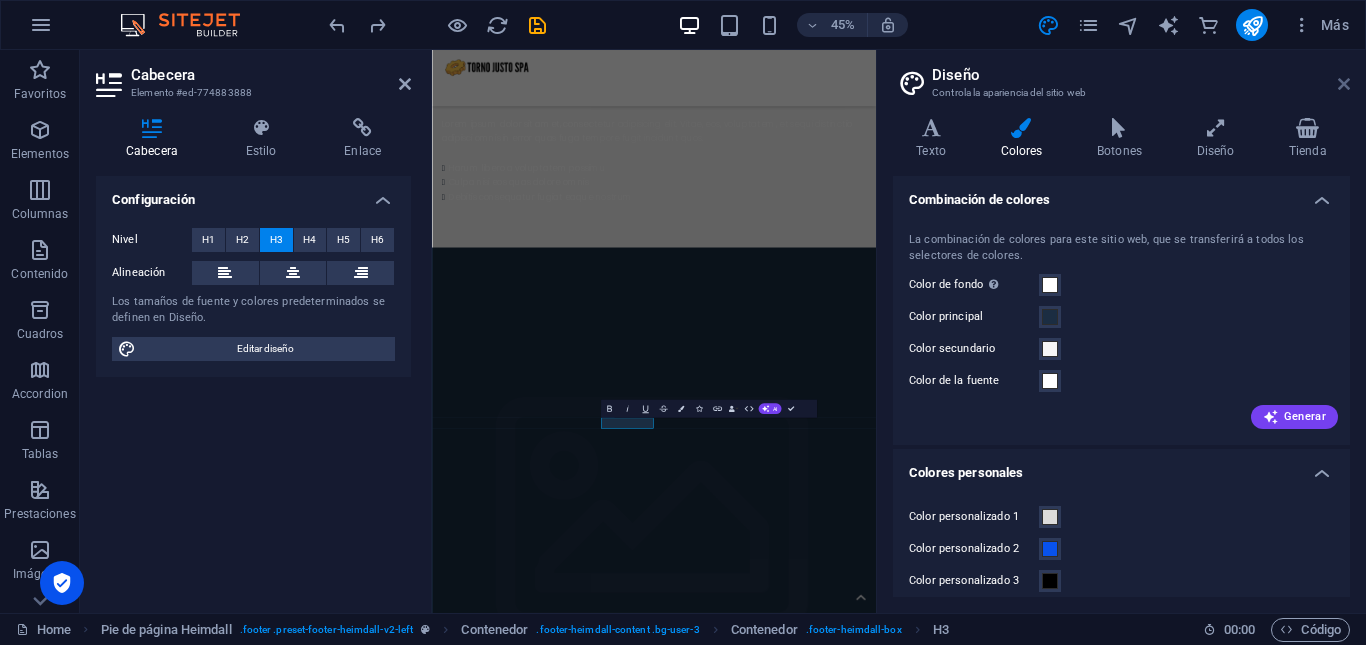 click at bounding box center [1344, 84] 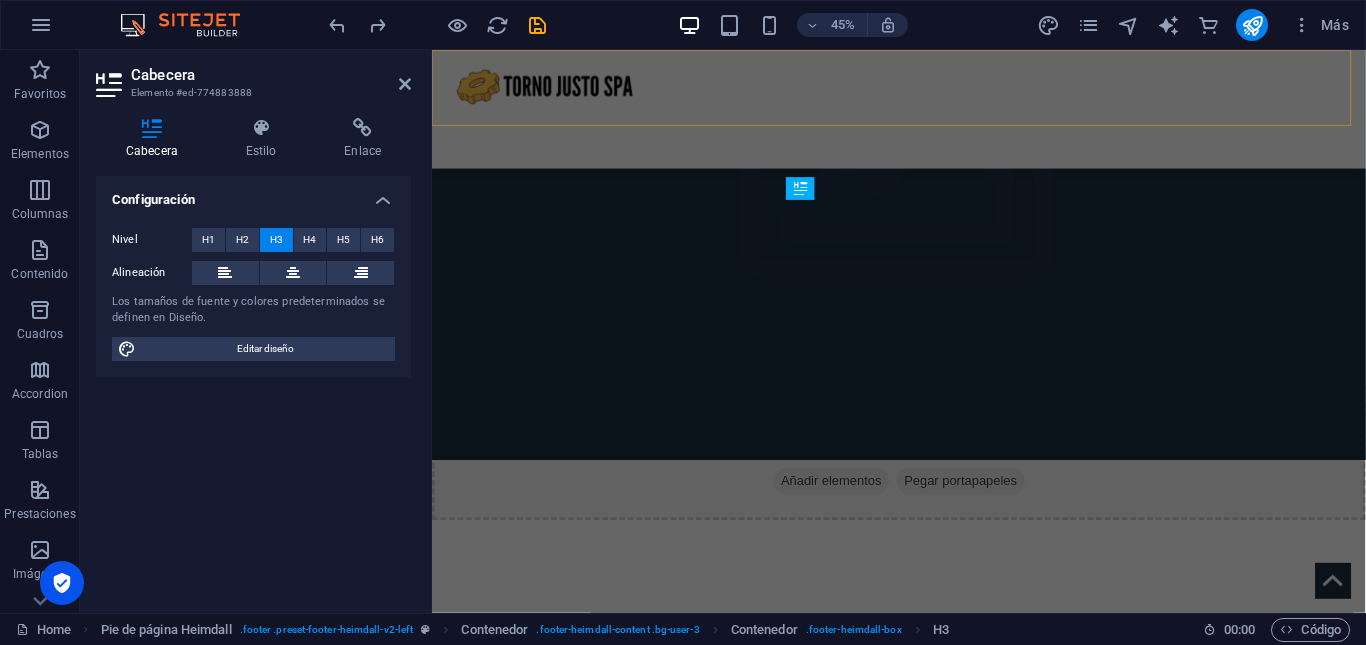 scroll, scrollTop: 2522, scrollLeft: 0, axis: vertical 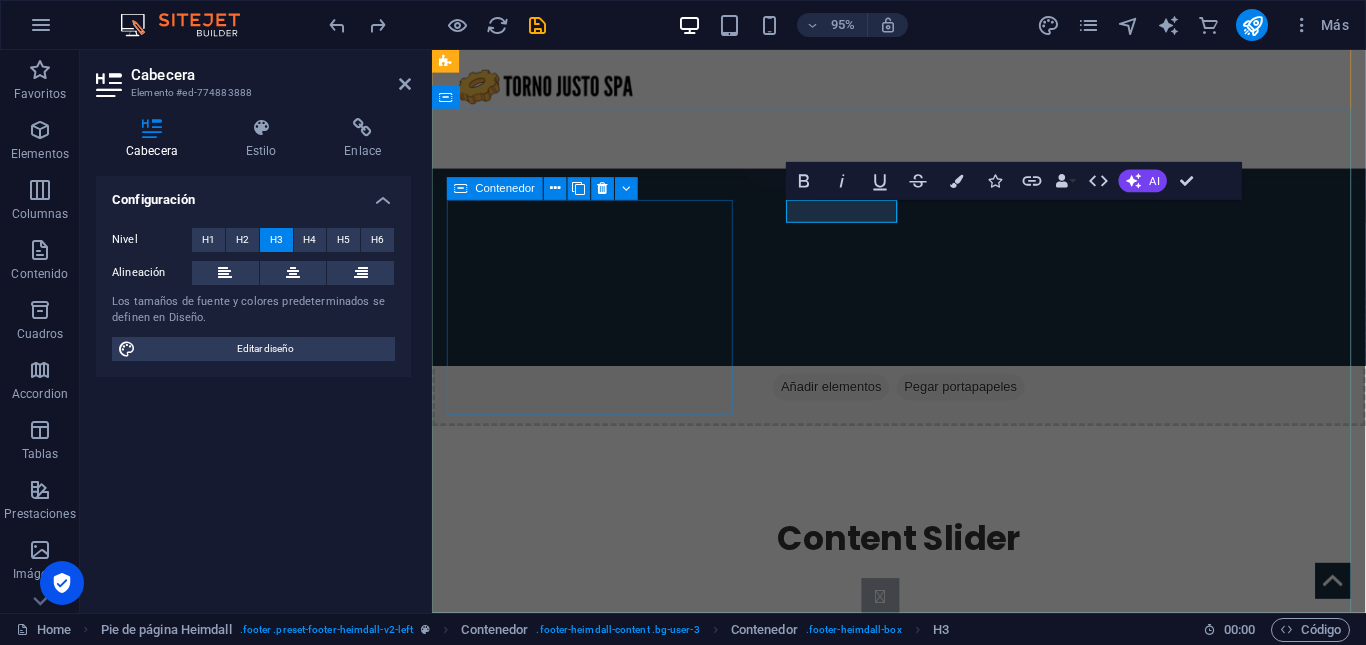 click at bounding box center (600, 1543) 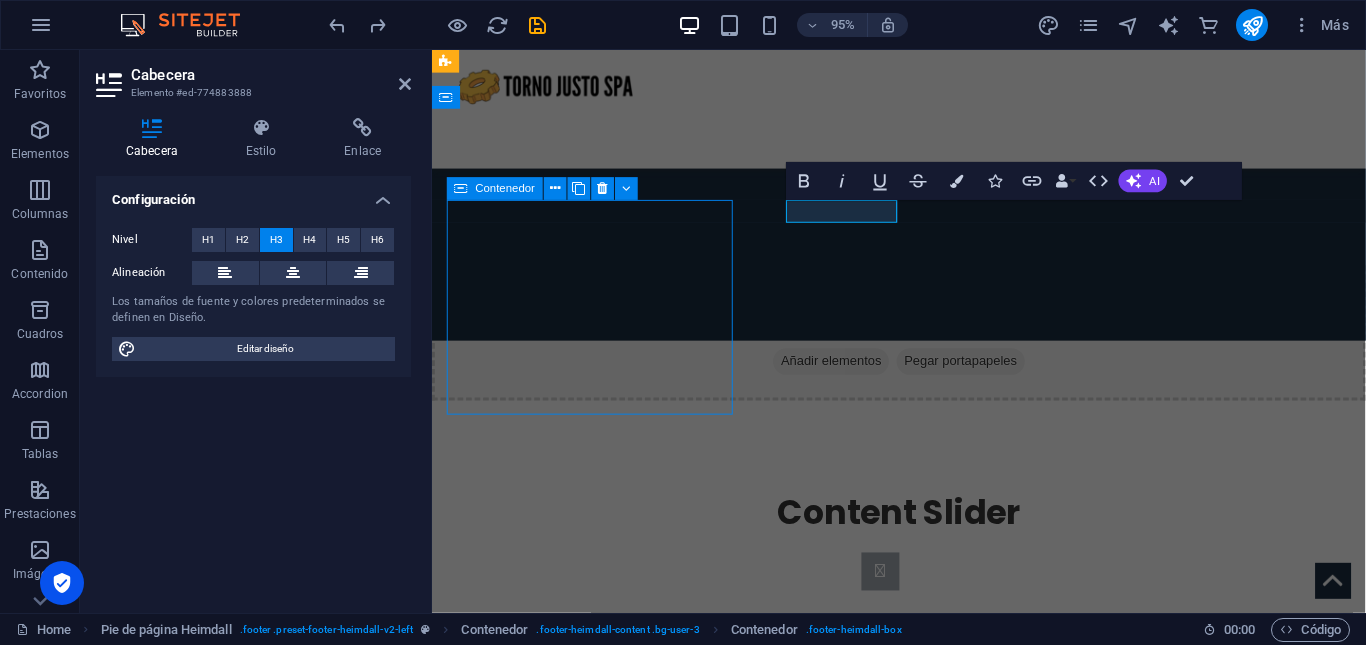 scroll, scrollTop: 2497, scrollLeft: 0, axis: vertical 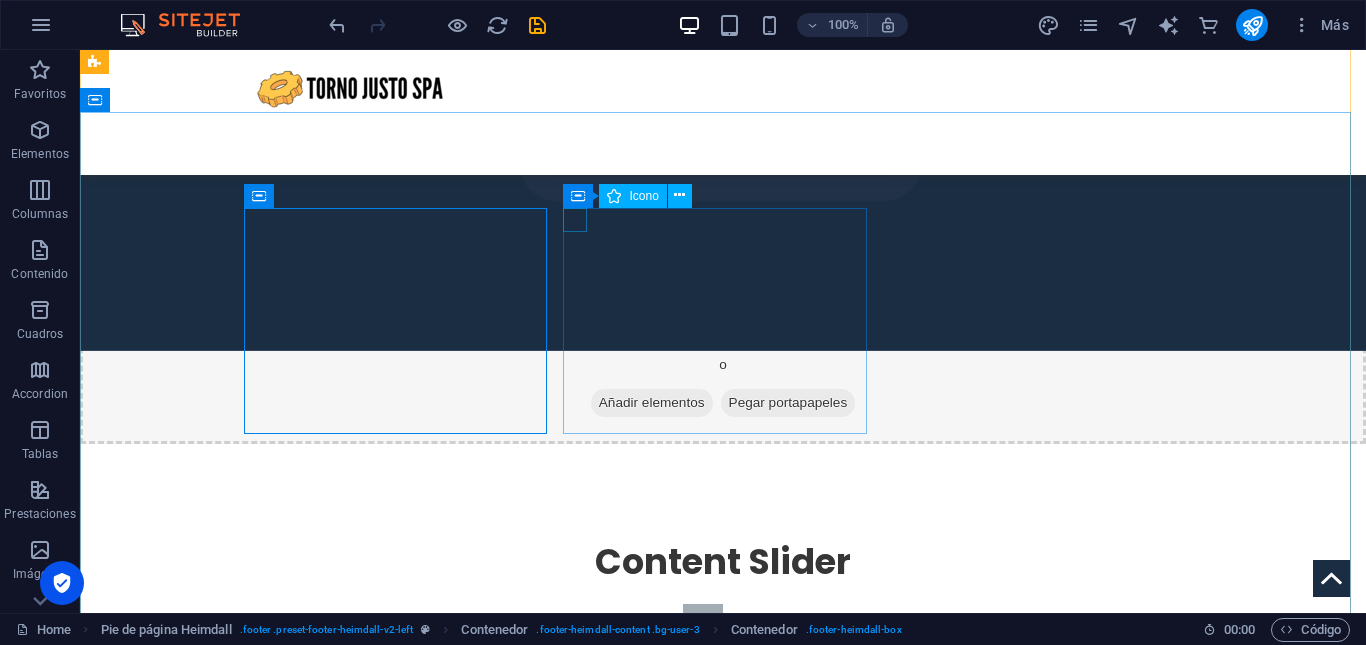 click at bounding box center (240, 1694) 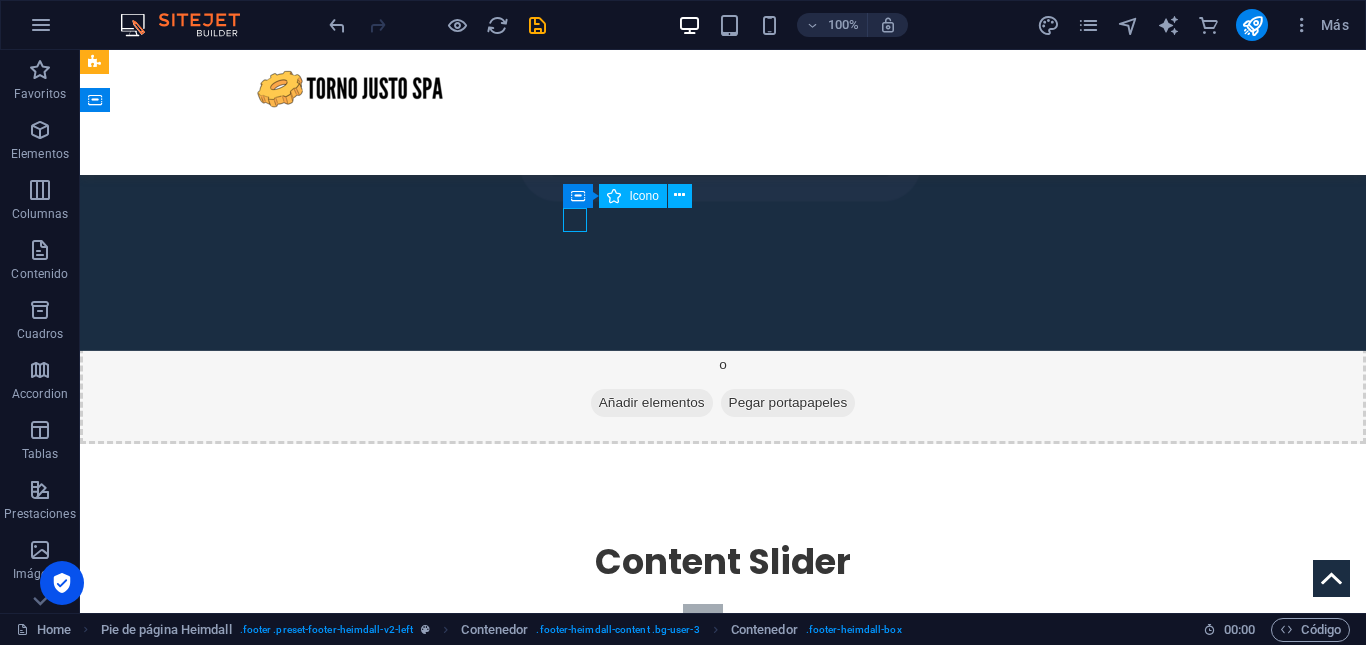 click at bounding box center [240, 1694] 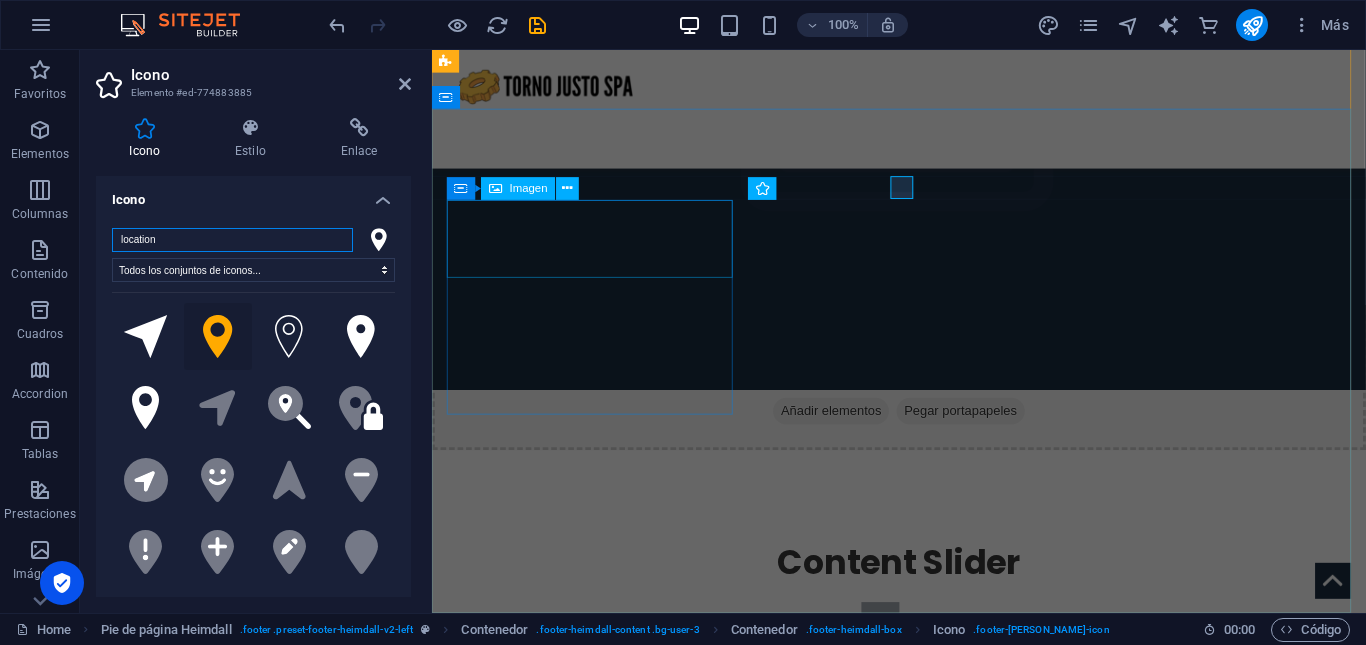 scroll, scrollTop: 2522, scrollLeft: 0, axis: vertical 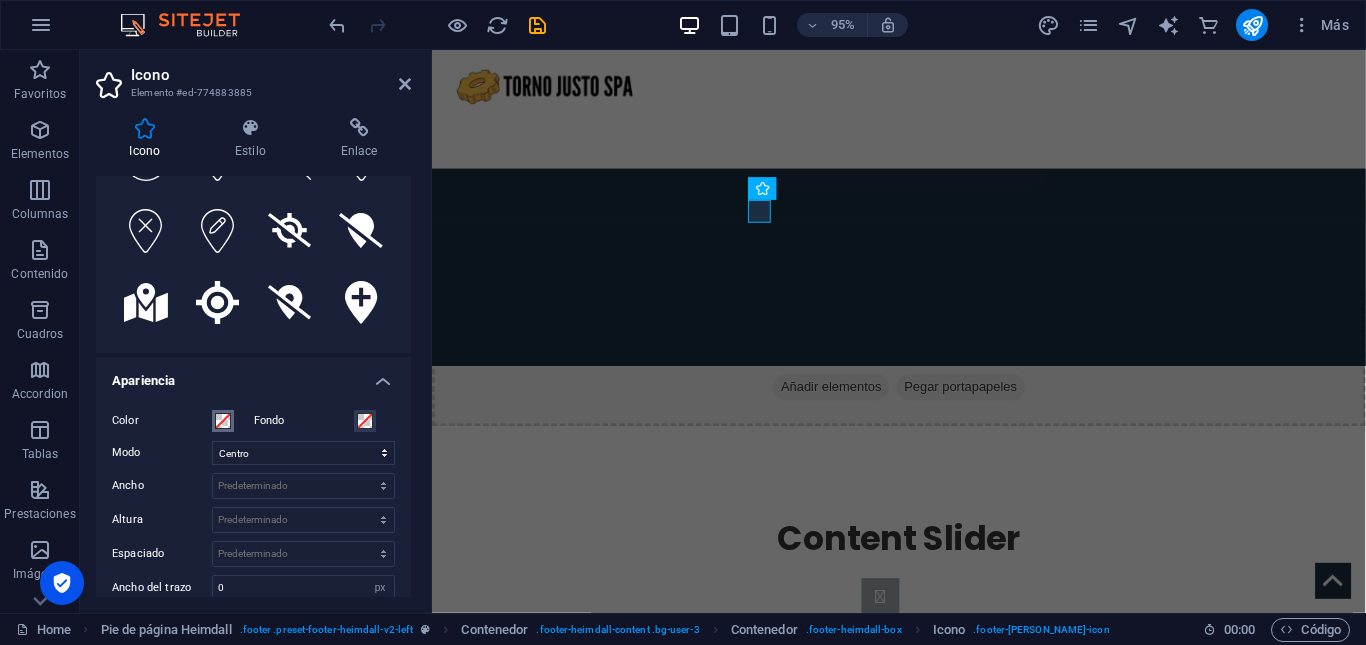 click at bounding box center (223, 421) 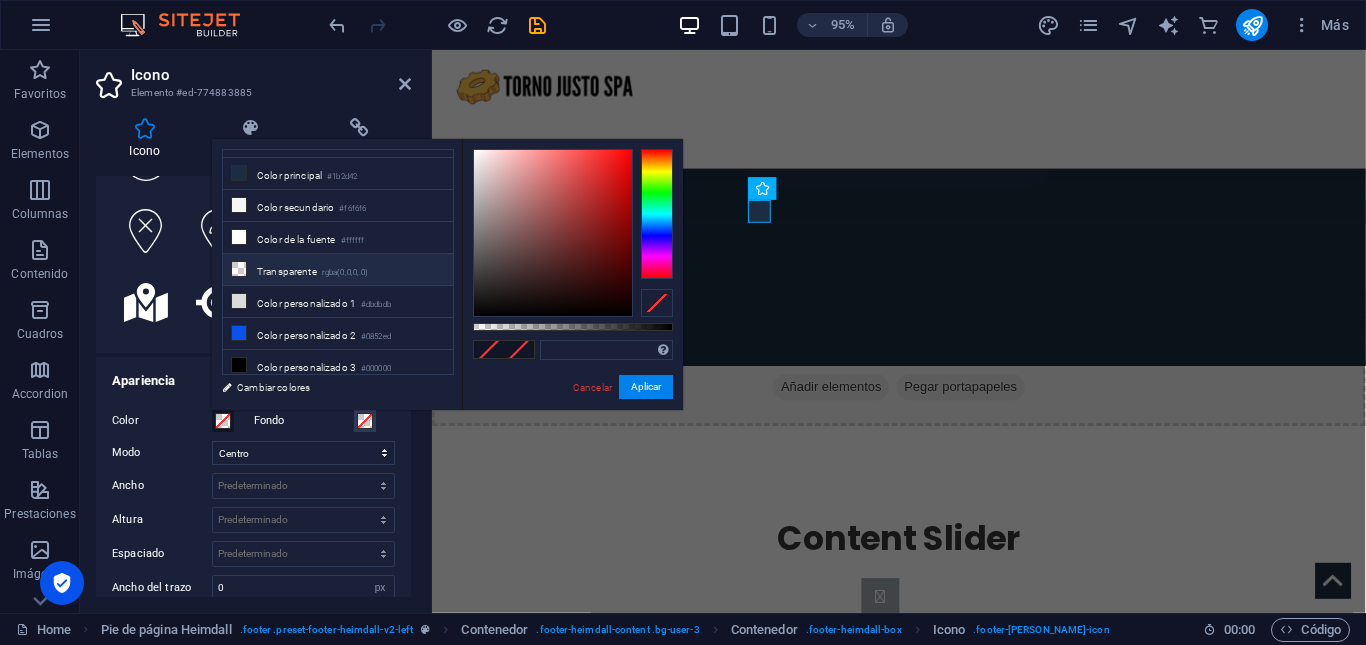 scroll, scrollTop: 0, scrollLeft: 0, axis: both 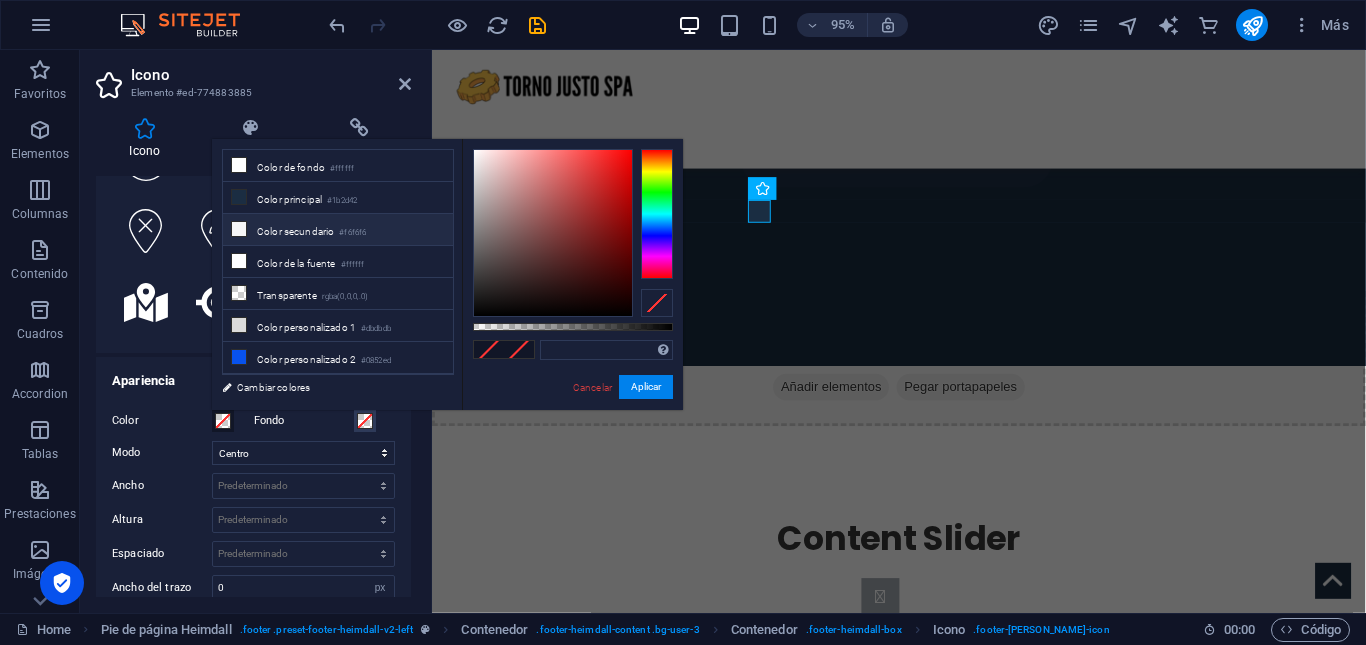 click on "Color secundario
#f6f6f6" at bounding box center (338, 230) 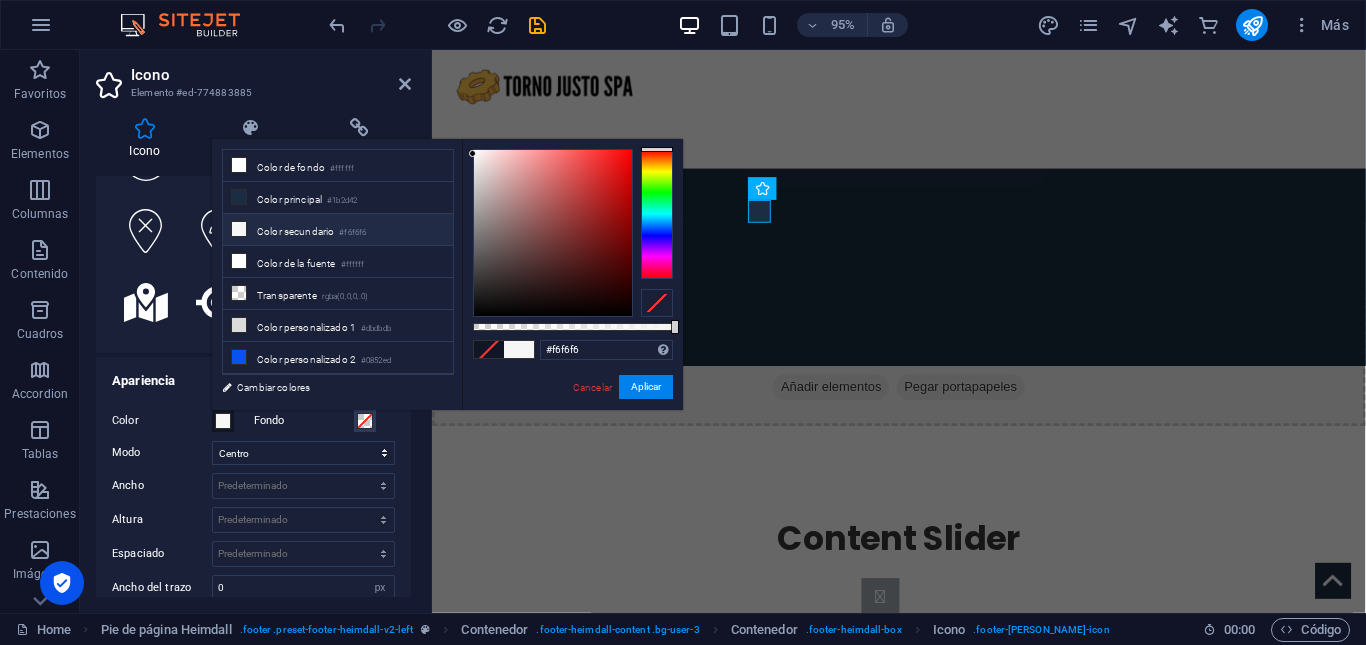 click on "Color secundario
#f6f6f6" at bounding box center (338, 230) 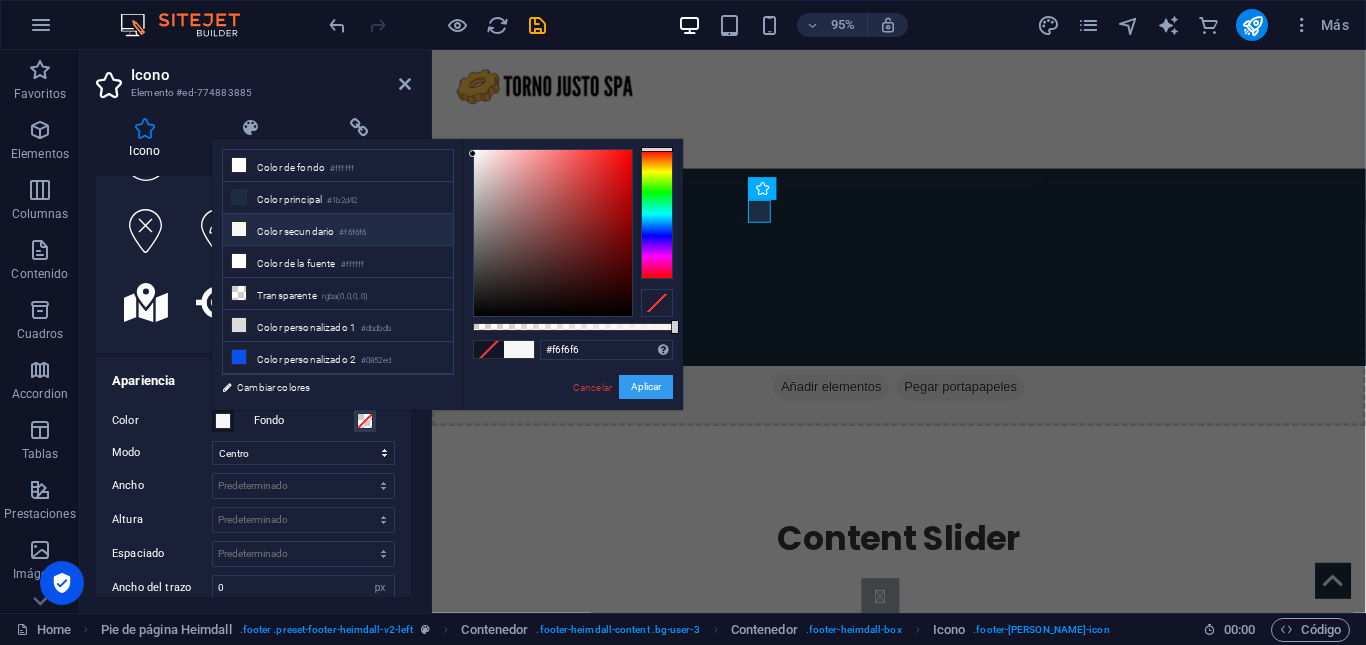 click on "Aplicar" at bounding box center (646, 387) 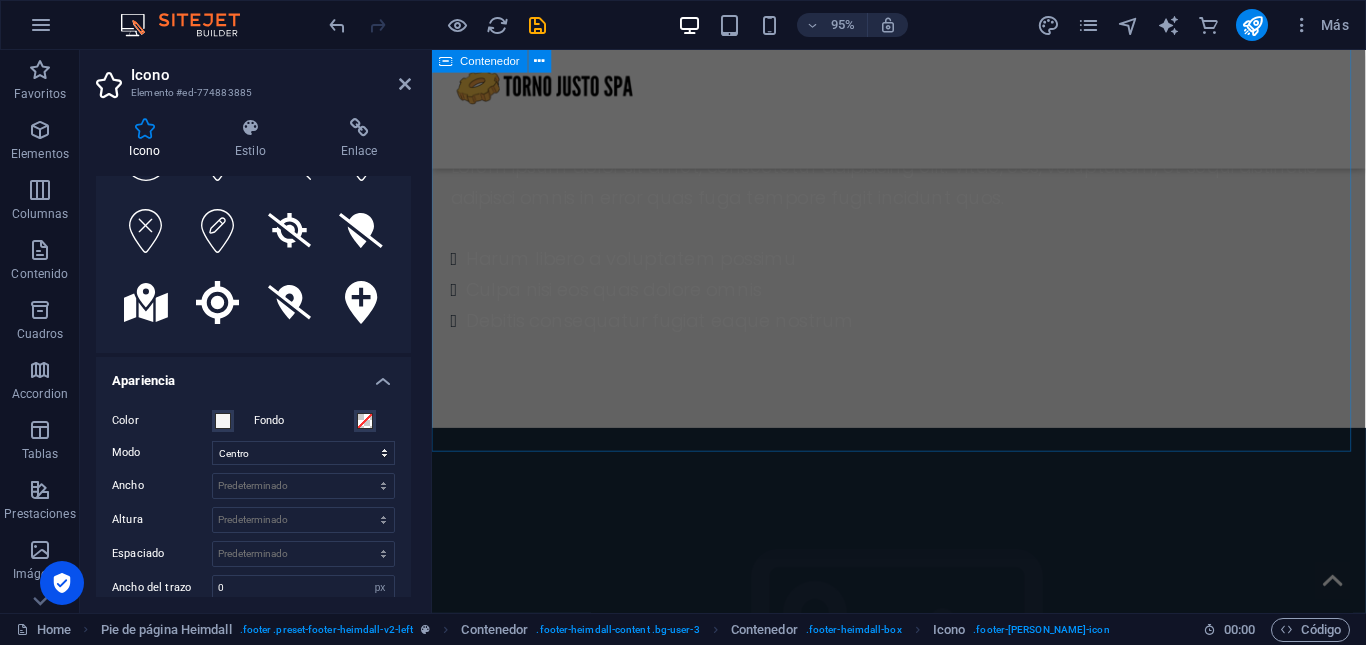 scroll, scrollTop: 2195, scrollLeft: 0, axis: vertical 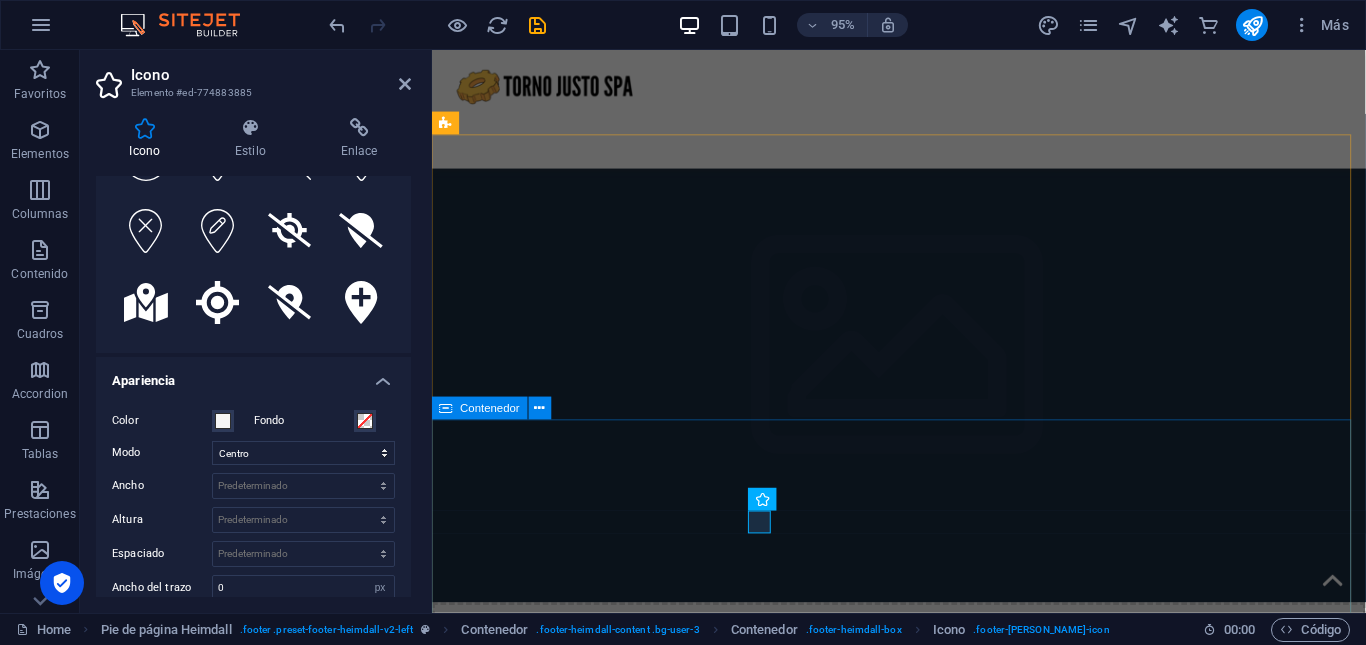 click on "Dirección Ruta V505, Puerto Montt Referencia: frente a pasarela del ingreso de La Vara 5480000 Legal Notice  |  Privacy Horarios de Atención Lunes a Viernes:  9:00 hrs a 18:00 hrs Sábado:  10:00 hrs a 14:00 hrs Contacto Teléfono:  +56 9 9841 4999   Email: tornojusto@gmail.com" at bounding box center (923, 2221) 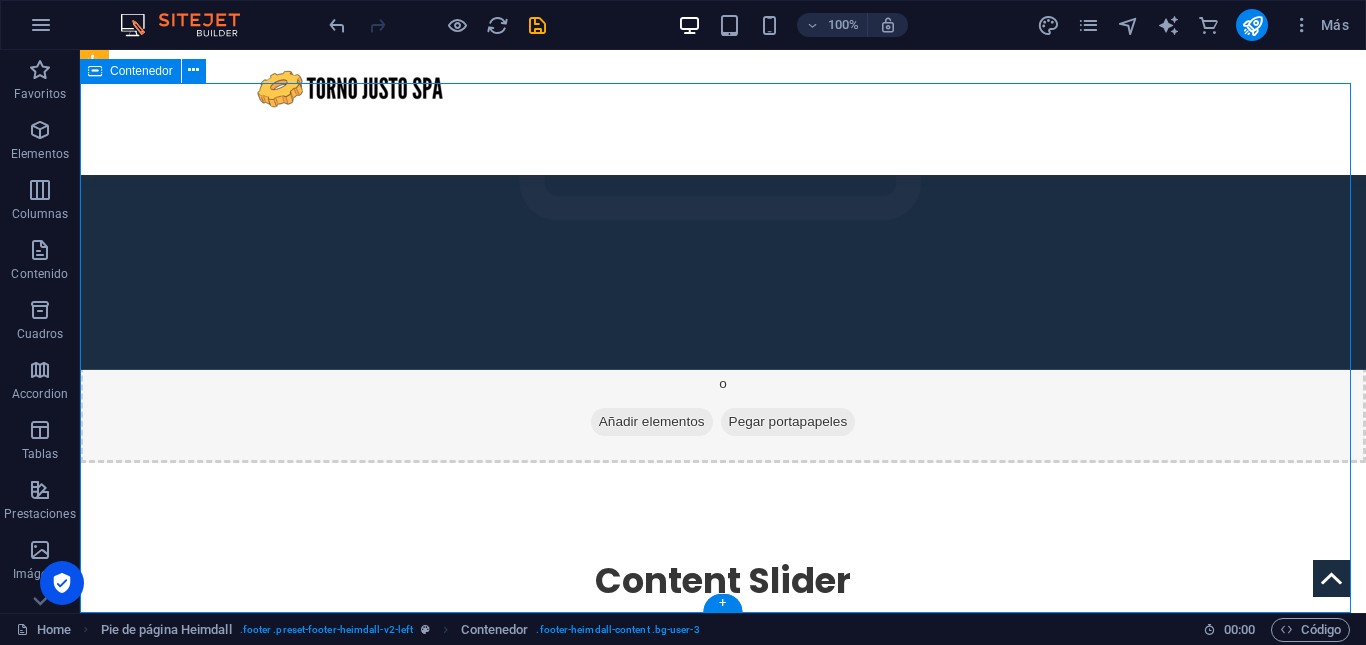 scroll, scrollTop: 2526, scrollLeft: 0, axis: vertical 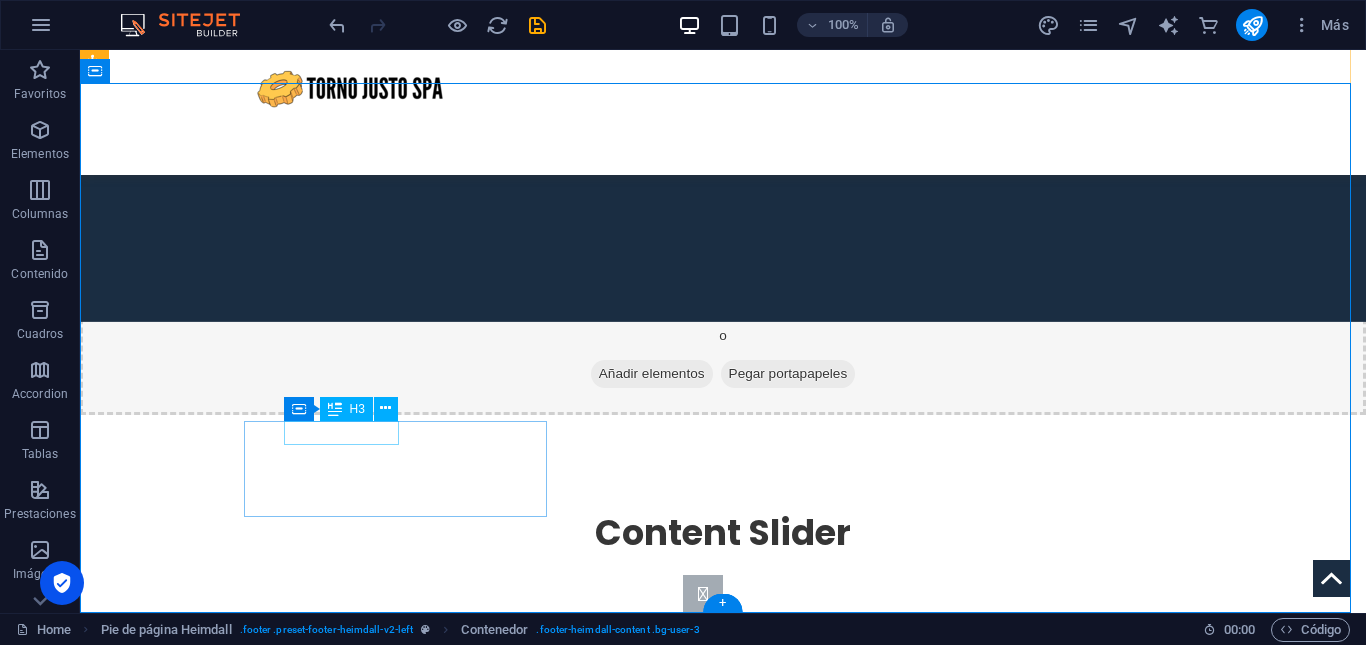 click on "Contacto" at bounding box center [248, 2230] 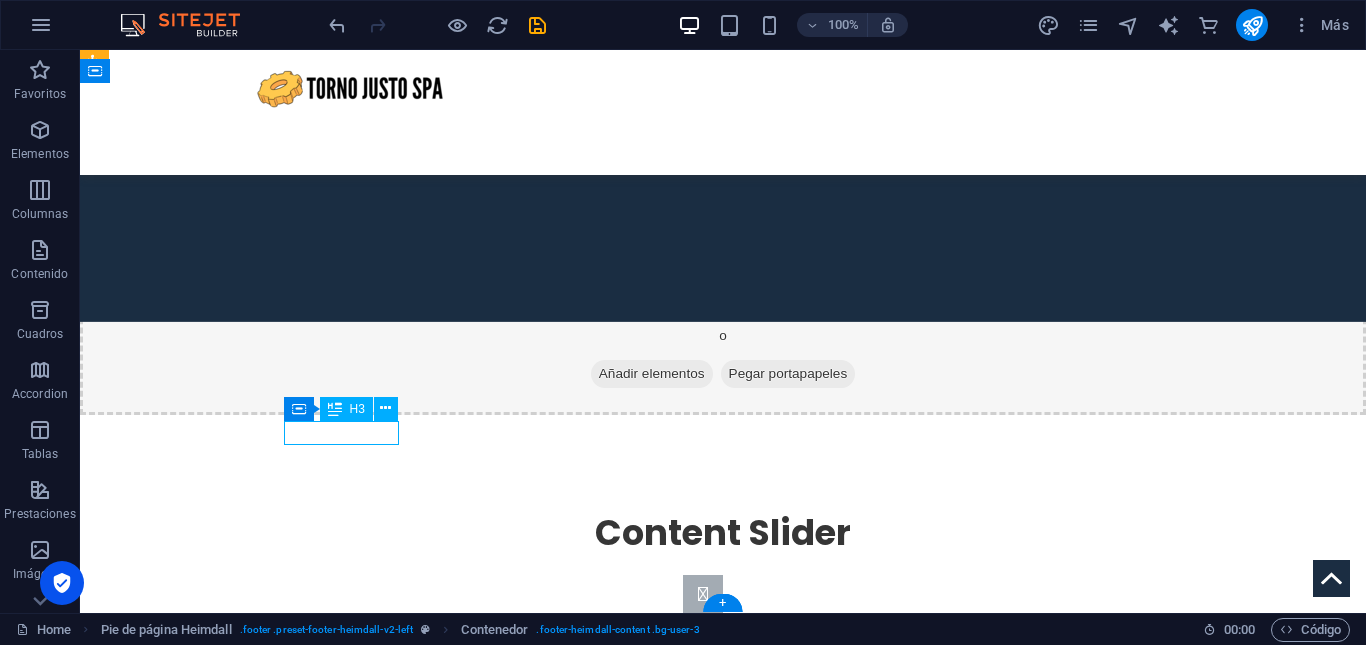 click on "Contacto" at bounding box center [248, 2230] 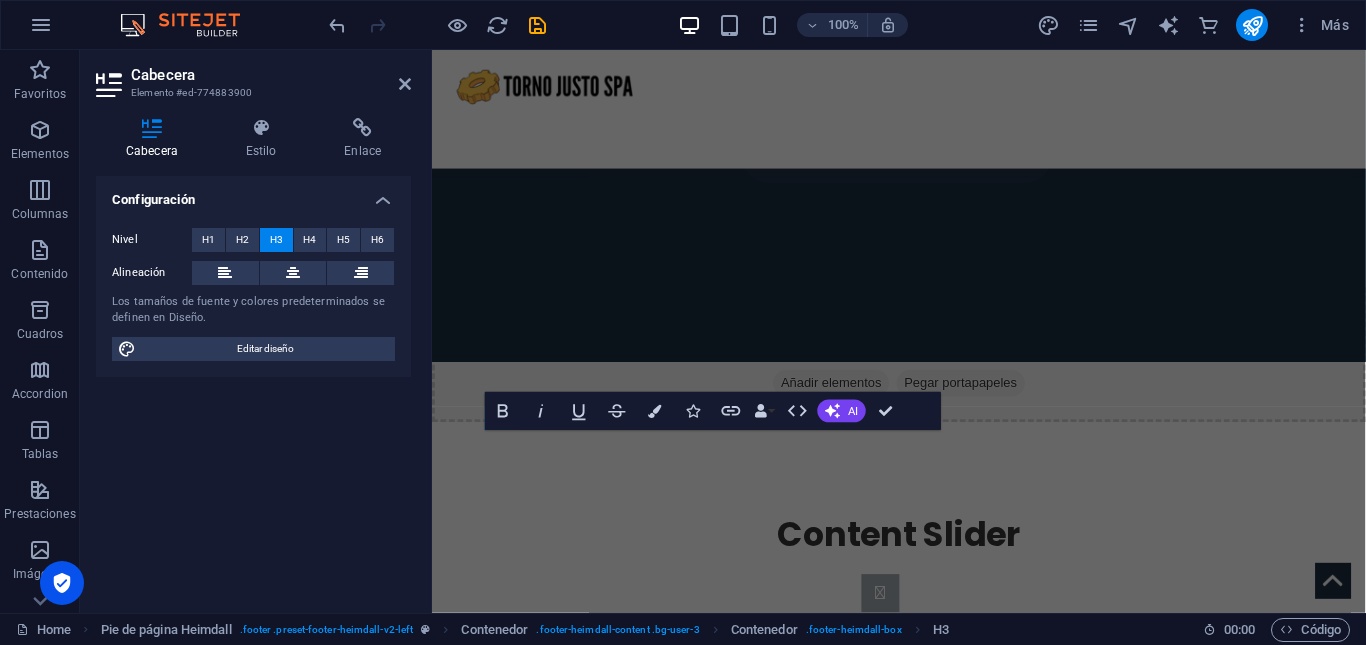 scroll, scrollTop: 2522, scrollLeft: 0, axis: vertical 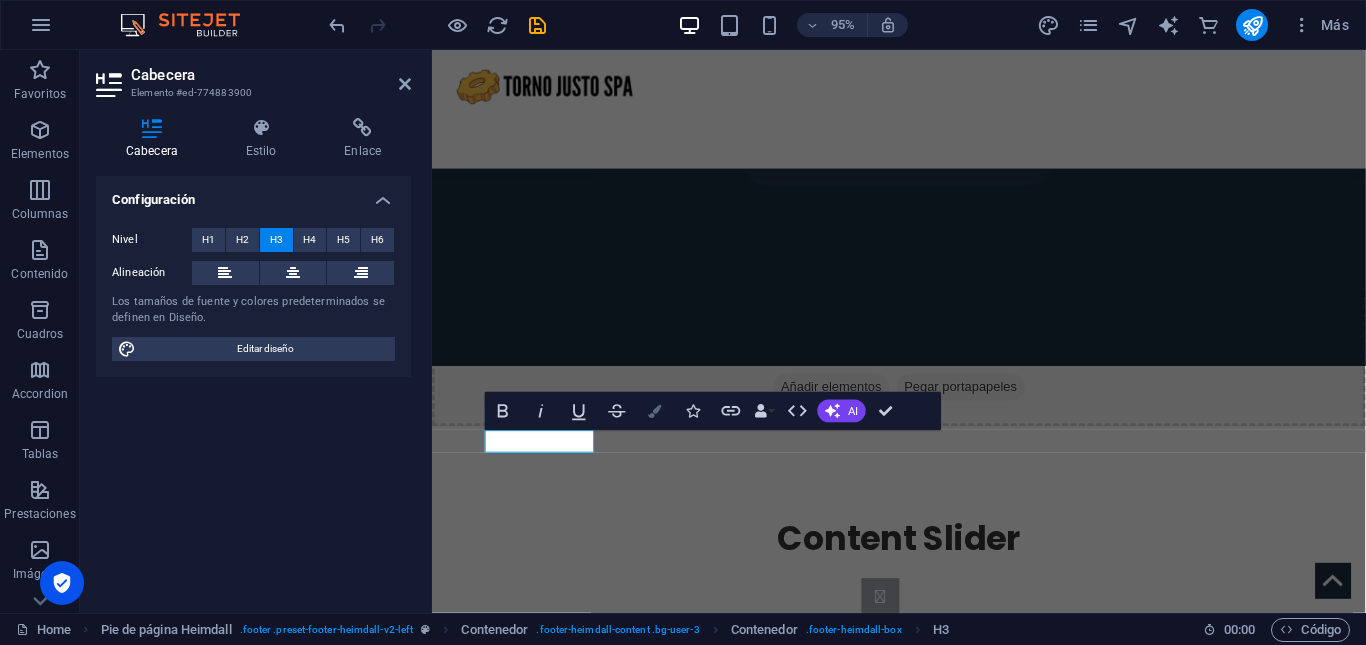 click on "Colors" at bounding box center (655, 411) 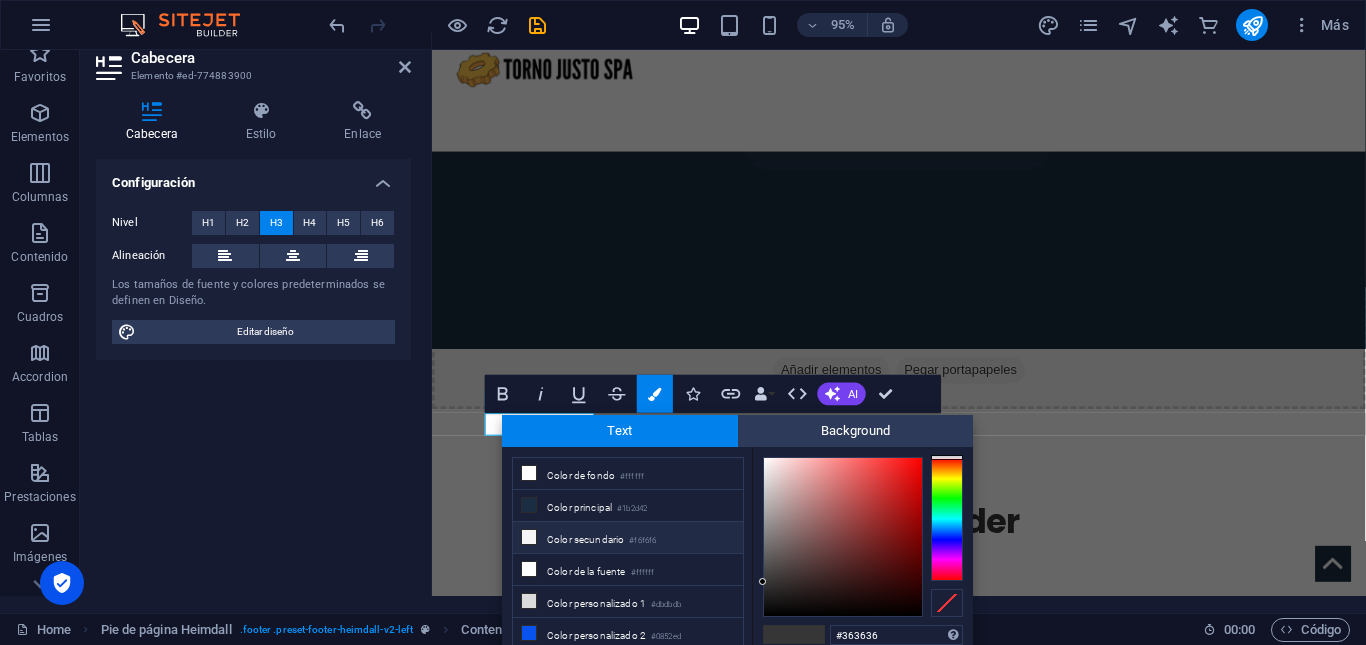click on "Color secundario
#f6f6f6" at bounding box center (628, 538) 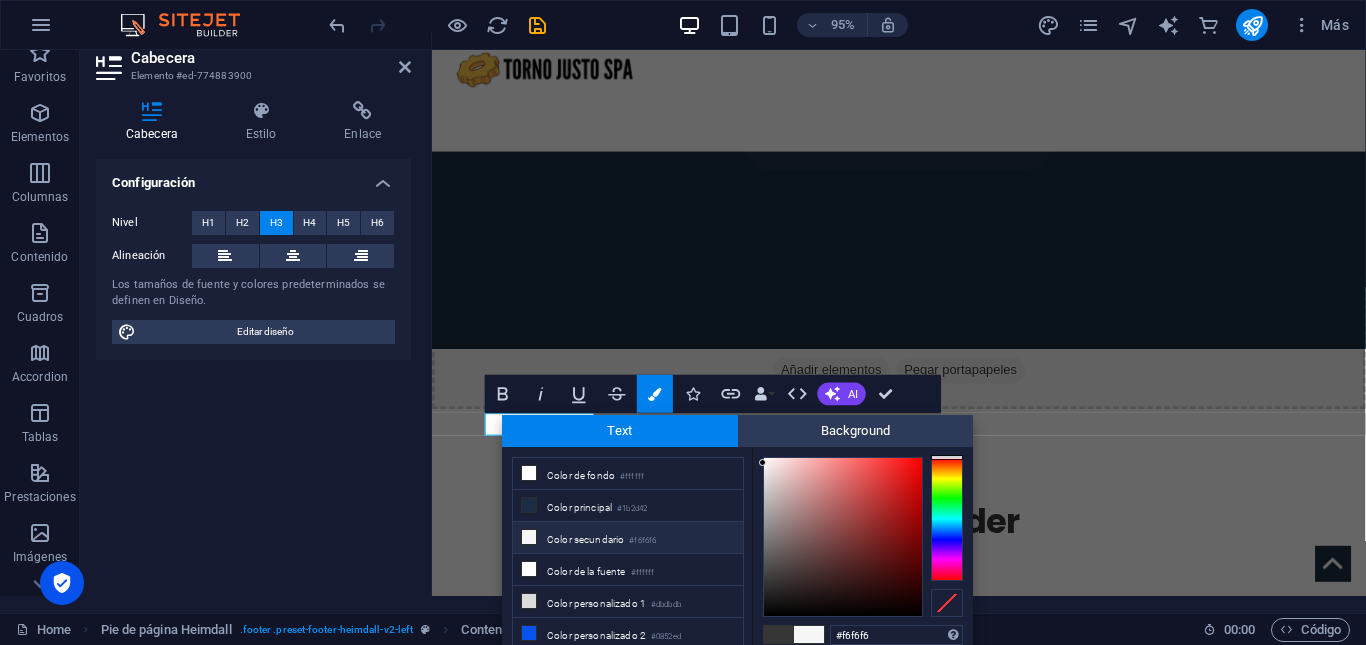 click on "Color secundario
#f6f6f6" at bounding box center (628, 538) 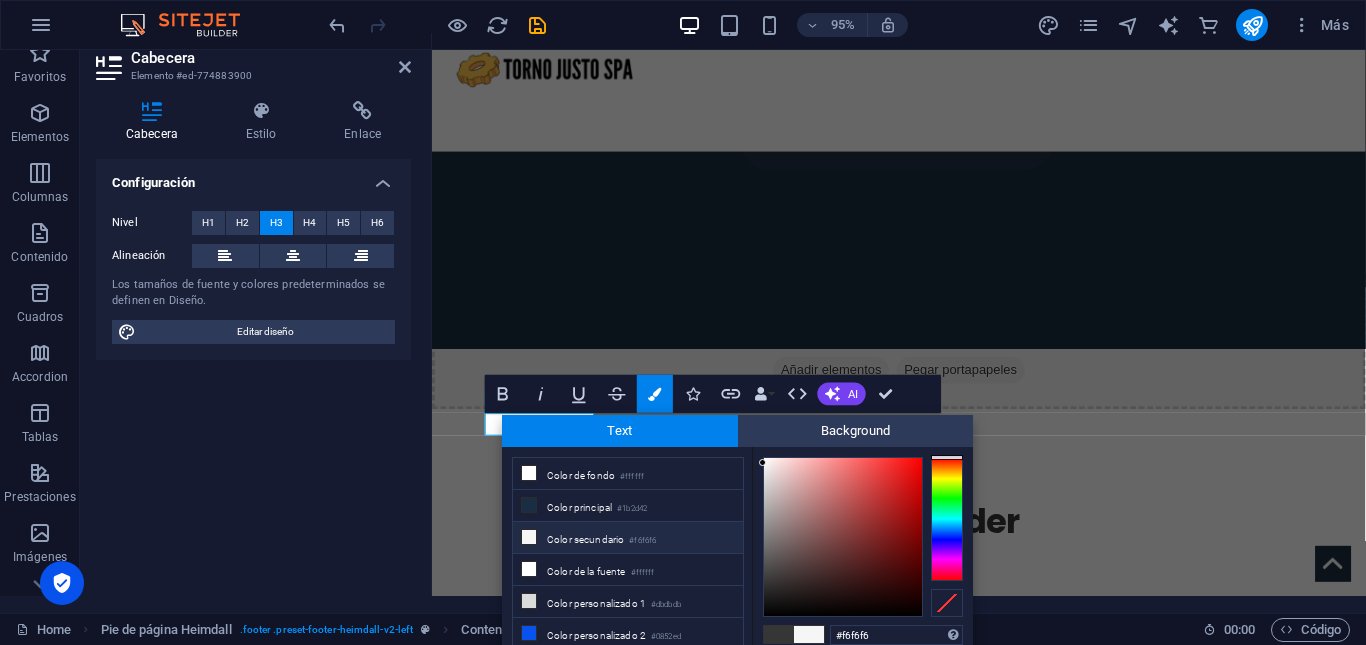click on "Home Pie de página Heimdall . footer .preset-footer-heimdall-v2-left Contenedor . footer-heimdall-content .bg-user-3 Contenedor . footer-heimdall-box H3 00 : 00 Código" at bounding box center [683, 629] 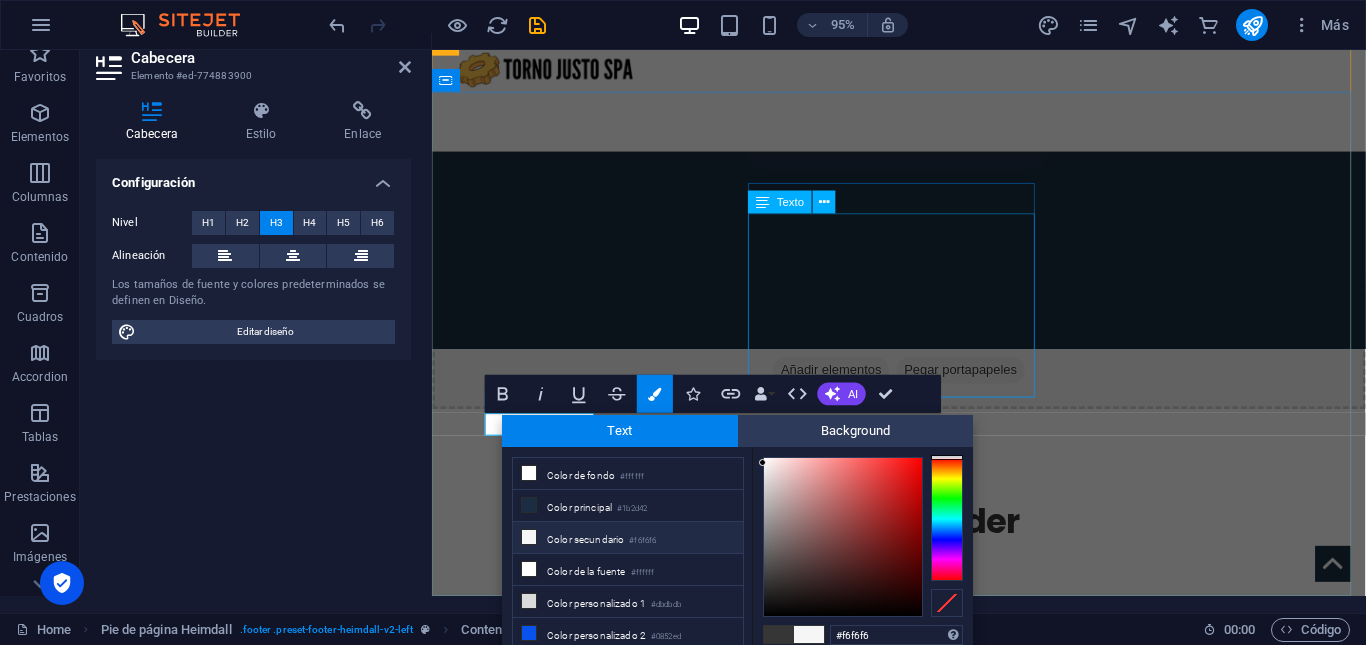 drag, startPoint x: 1182, startPoint y: 501, endPoint x: 785, endPoint y: 380, distance: 415.03012 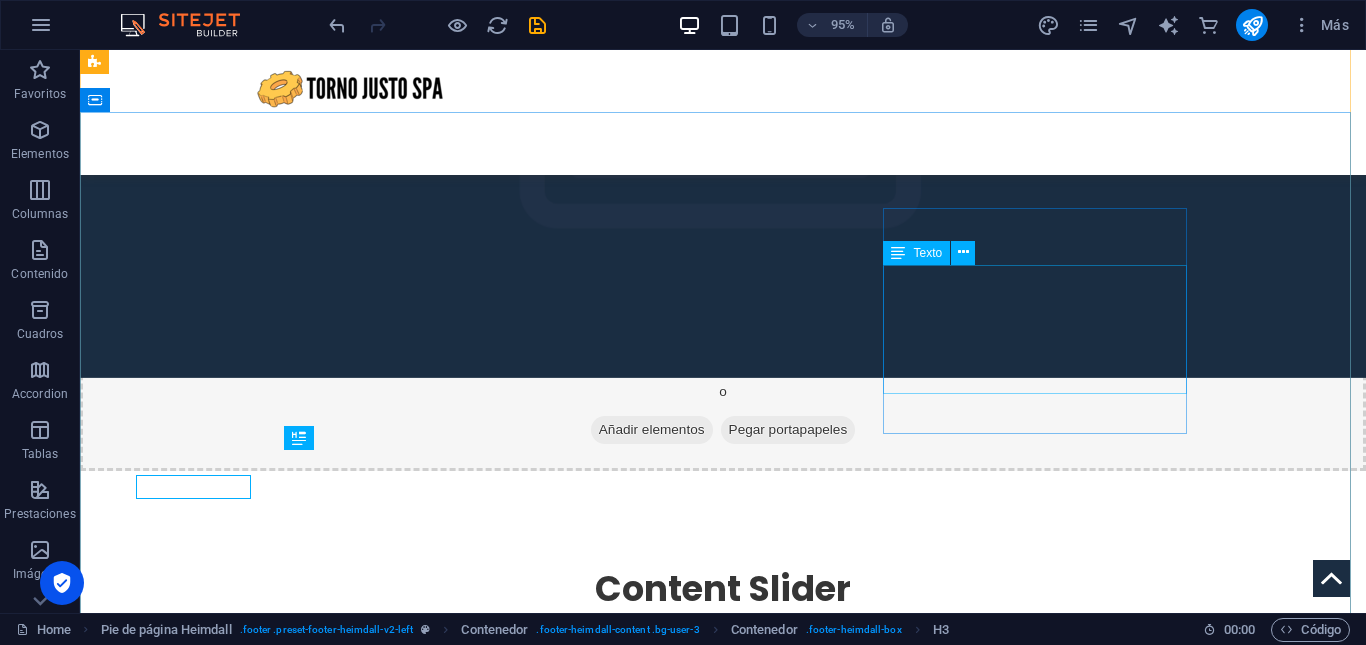 scroll, scrollTop: 0, scrollLeft: 0, axis: both 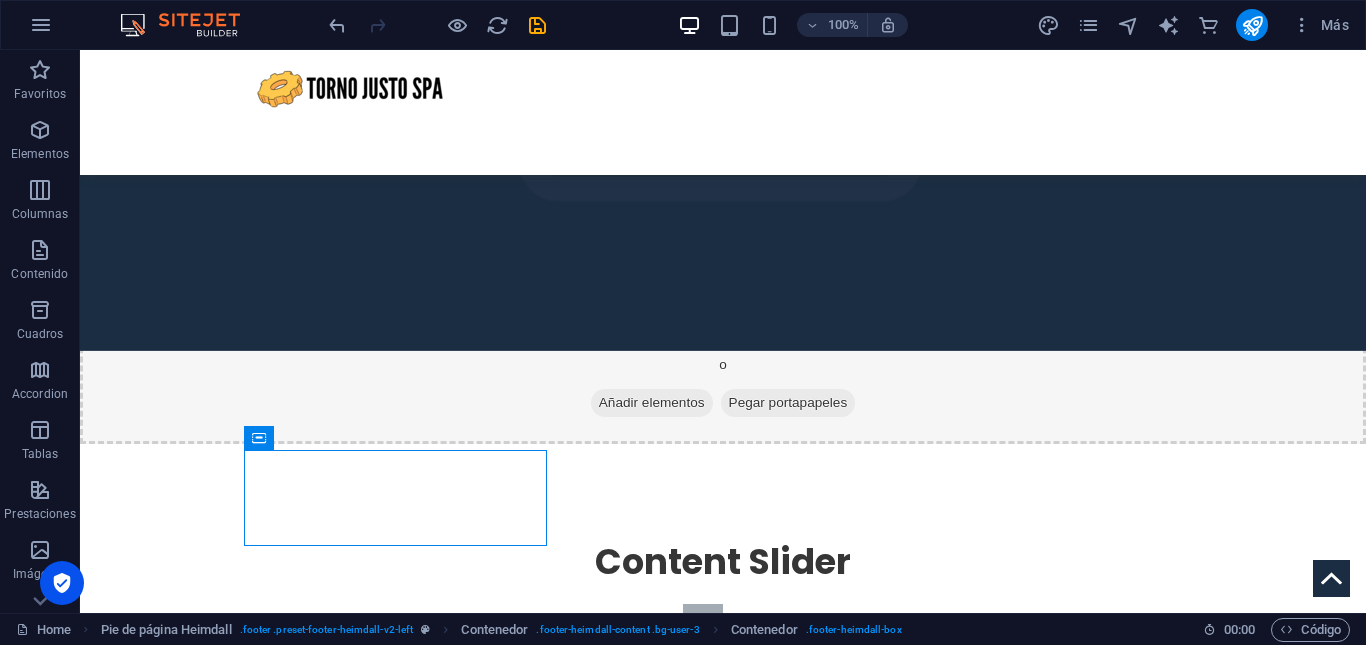 drag, startPoint x: 465, startPoint y: 471, endPoint x: 418, endPoint y: 207, distance: 268.15106 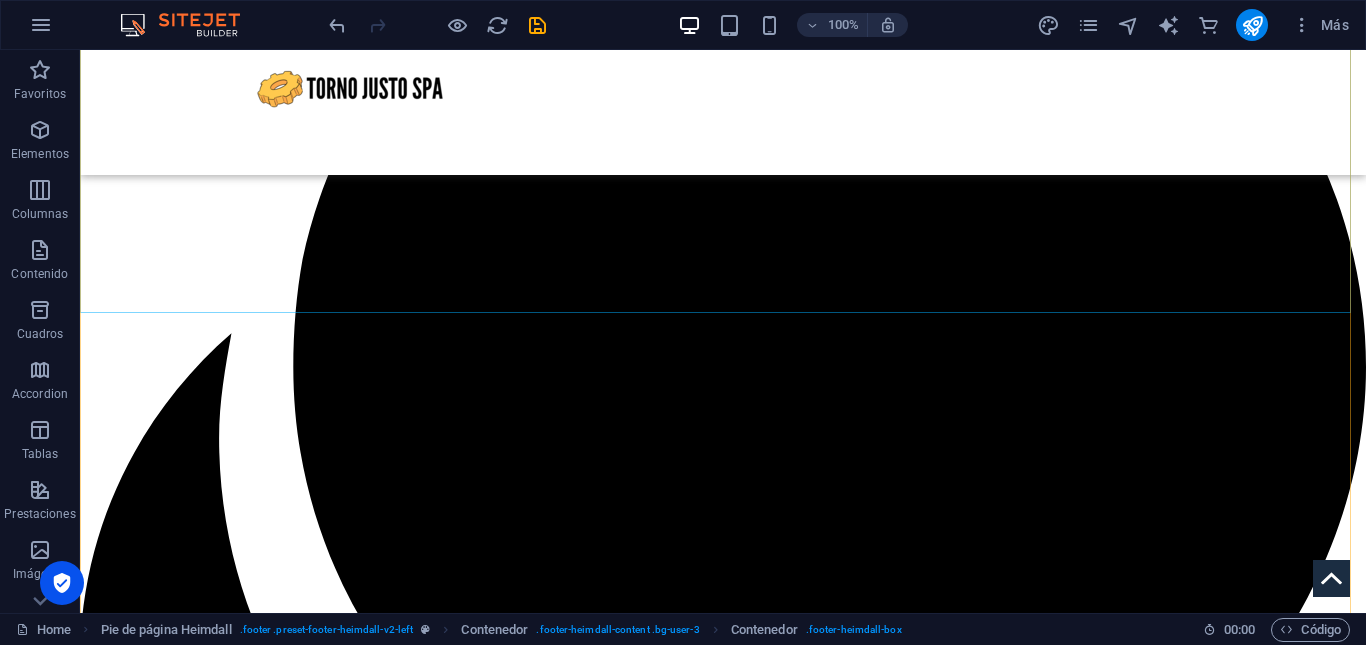scroll, scrollTop: 2660, scrollLeft: 0, axis: vertical 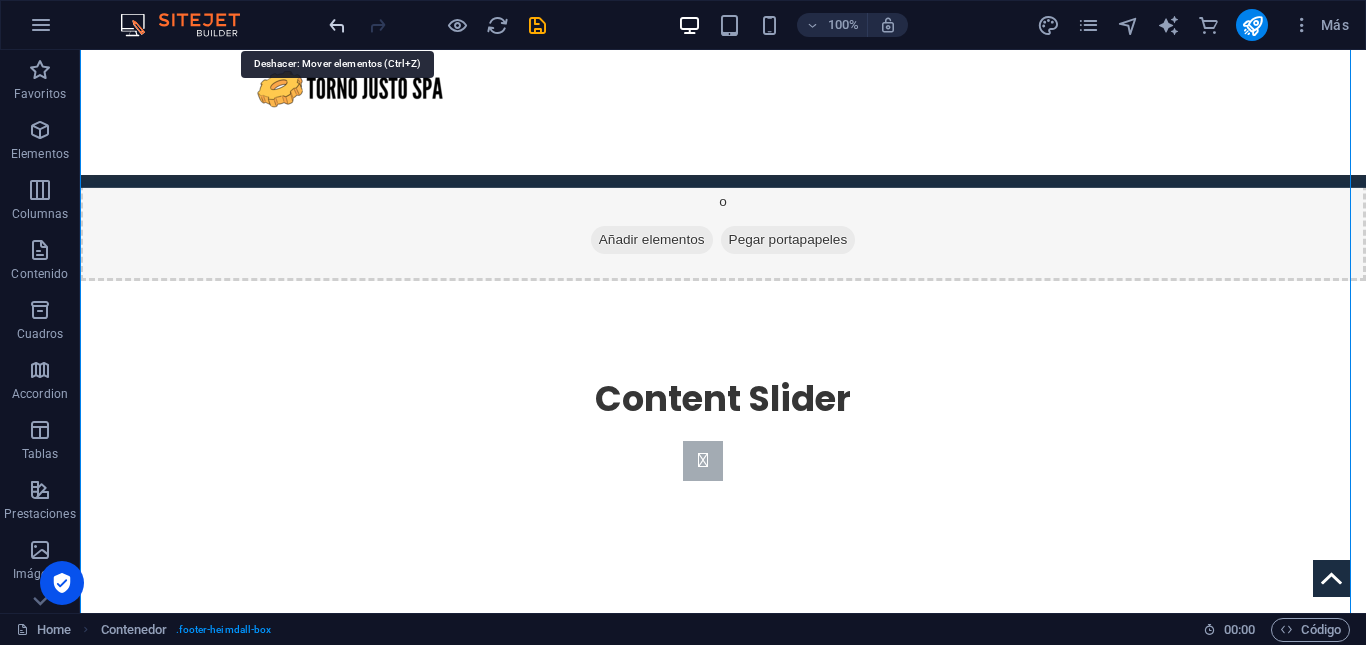 click at bounding box center [337, 25] 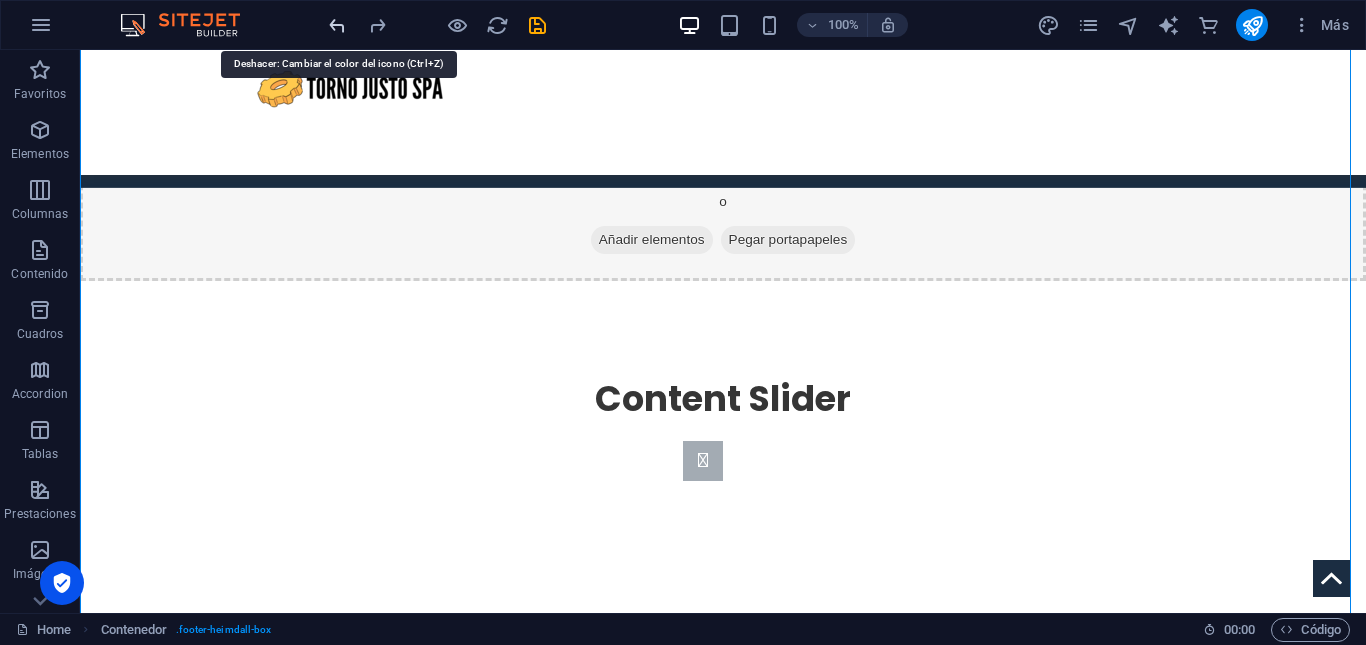 scroll, scrollTop: 2526, scrollLeft: 0, axis: vertical 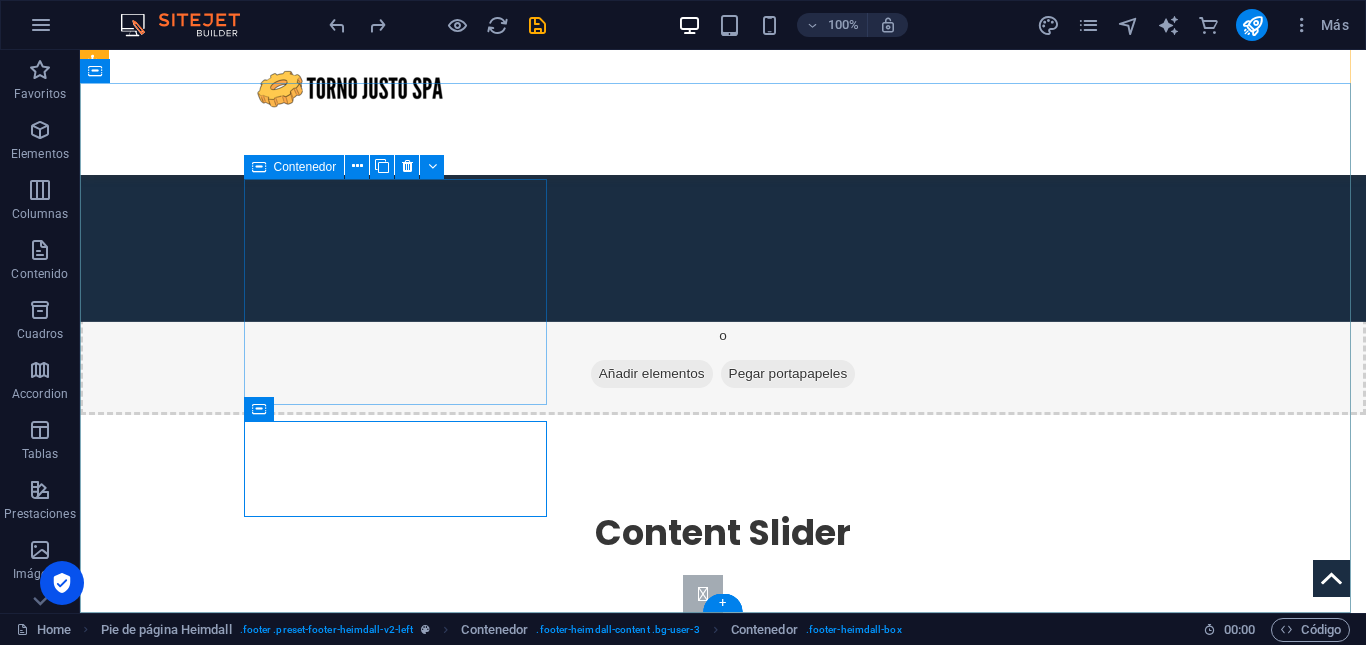 drag, startPoint x: 519, startPoint y: 452, endPoint x: 509, endPoint y: 357, distance: 95.524864 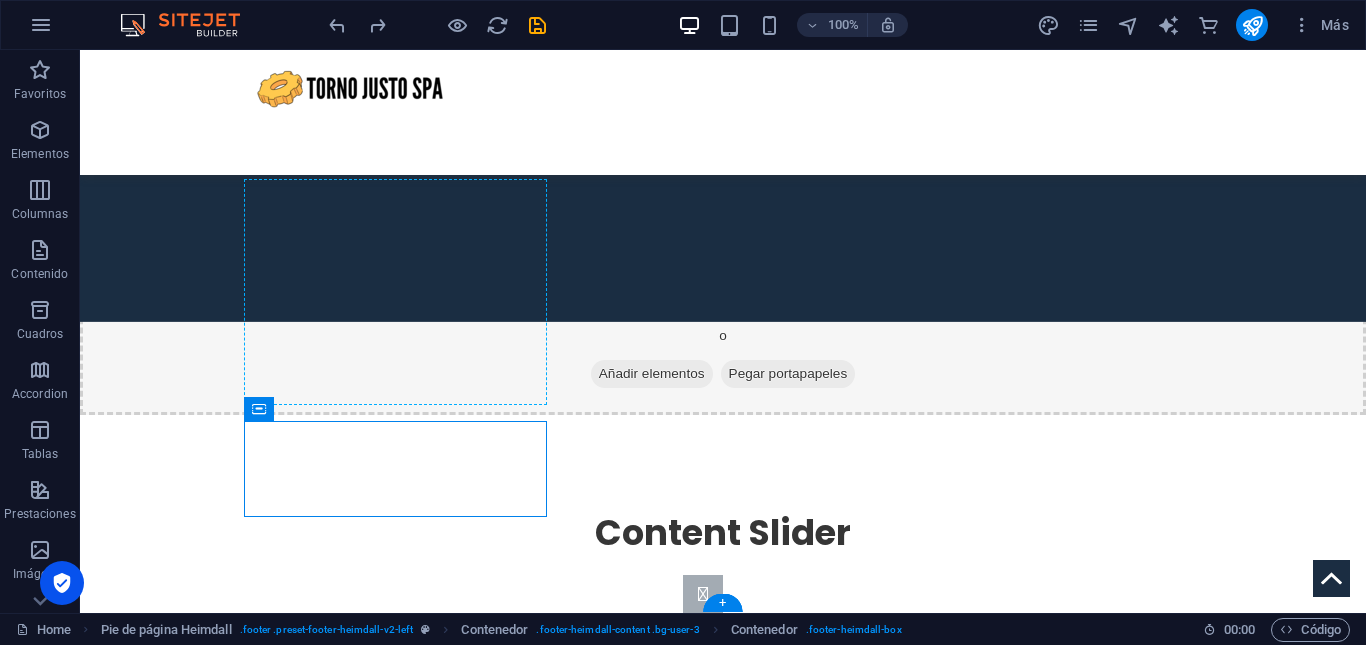 drag, startPoint x: 540, startPoint y: 435, endPoint x: 378, endPoint y: 182, distance: 300.42136 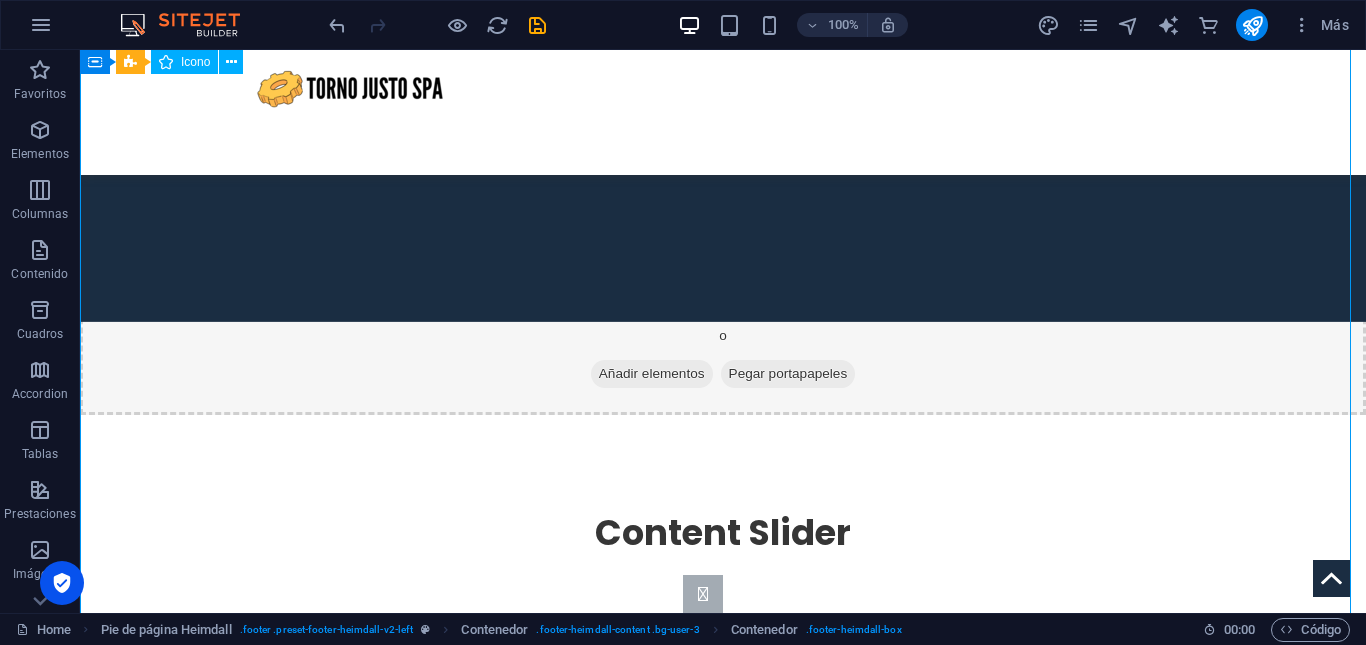 scroll, scrollTop: 2660, scrollLeft: 0, axis: vertical 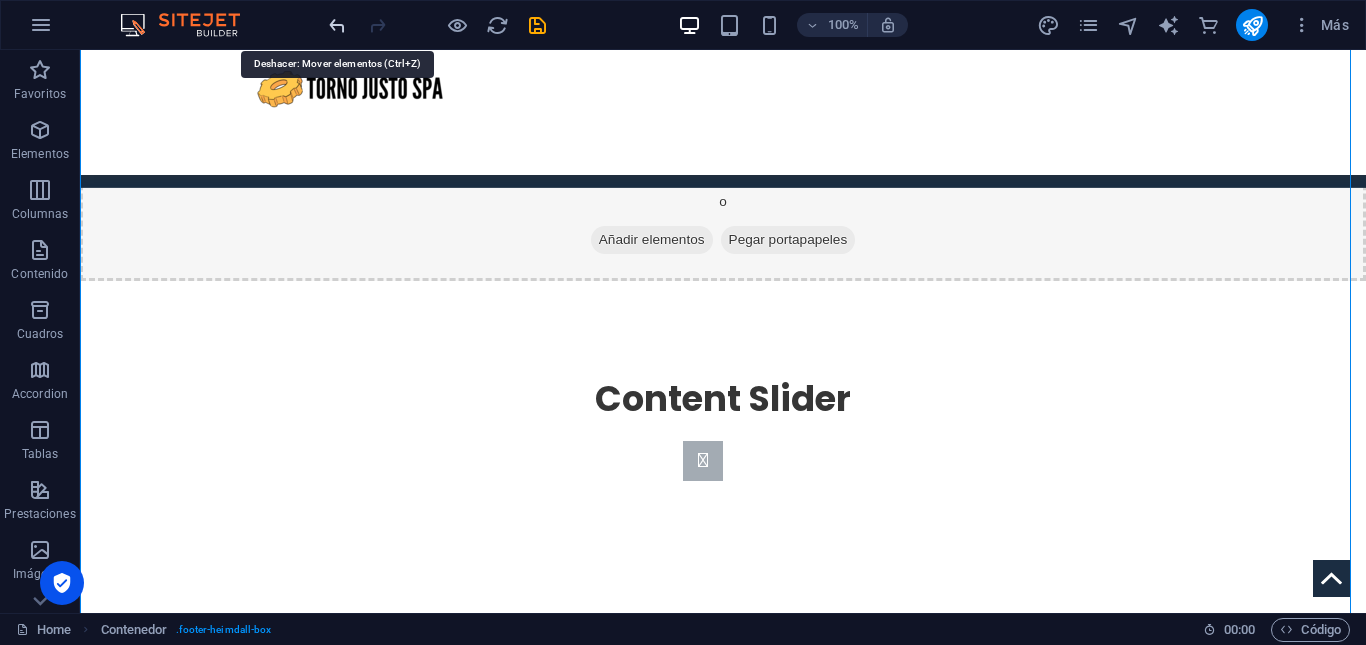 click at bounding box center [337, 25] 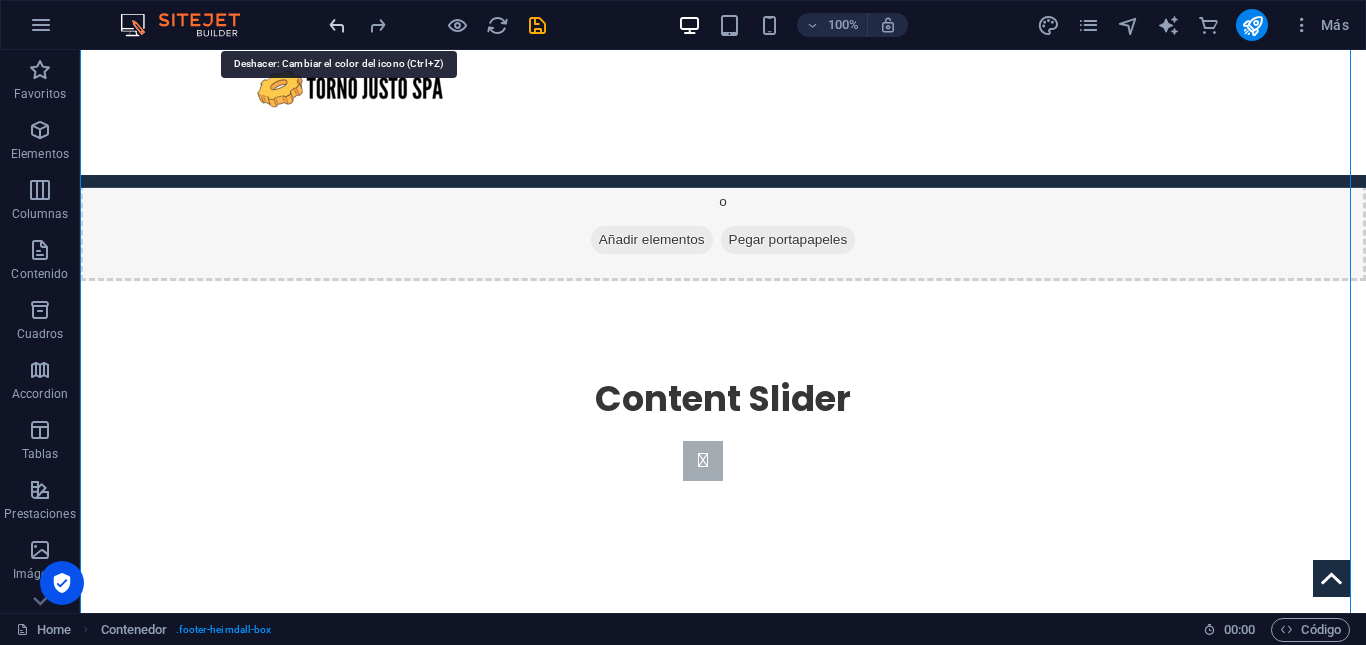 scroll, scrollTop: 2526, scrollLeft: 0, axis: vertical 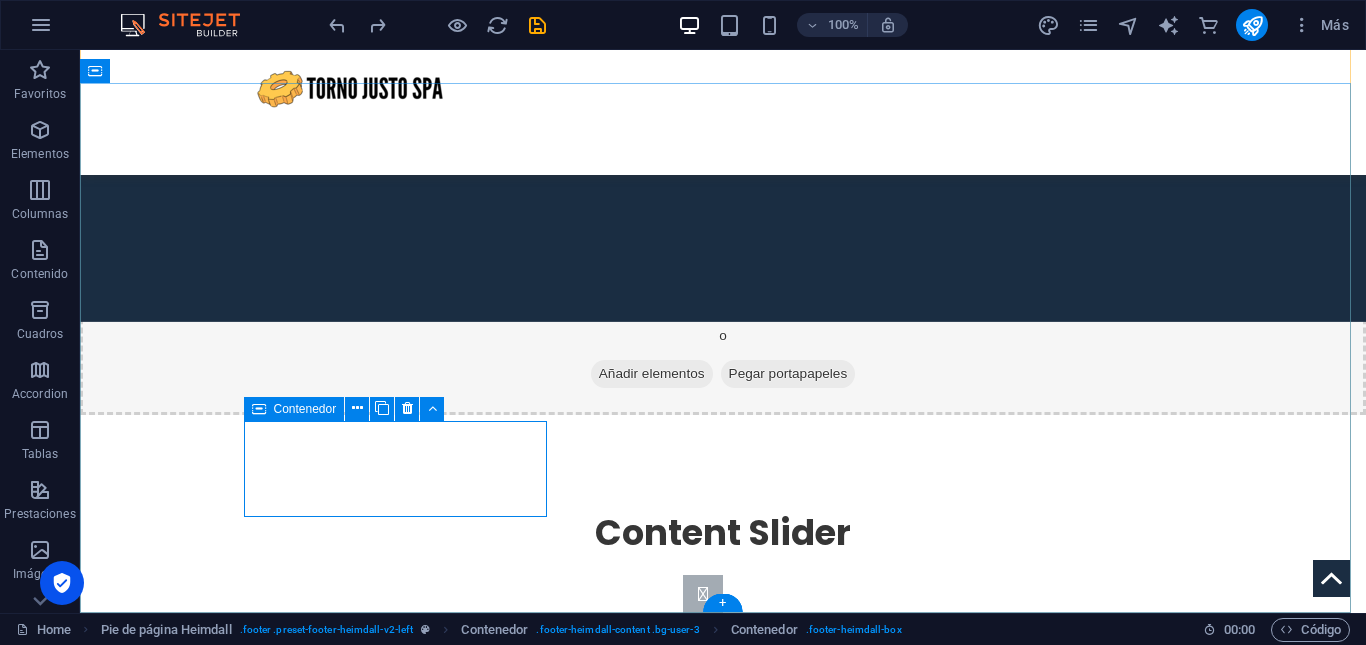 click on "Contacto Teléfono:  +56 9 9841 4999   Email: tornojusto@gmail.com" at bounding box center (248, 2270) 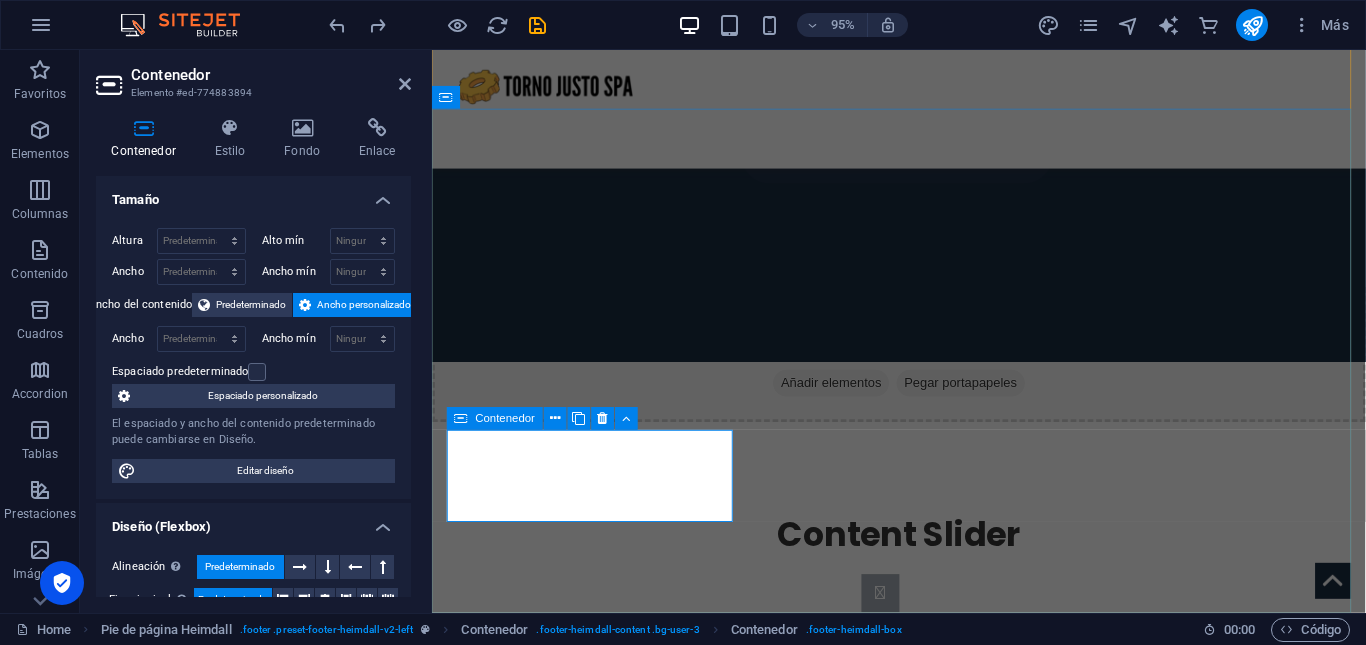 scroll, scrollTop: 2522, scrollLeft: 0, axis: vertical 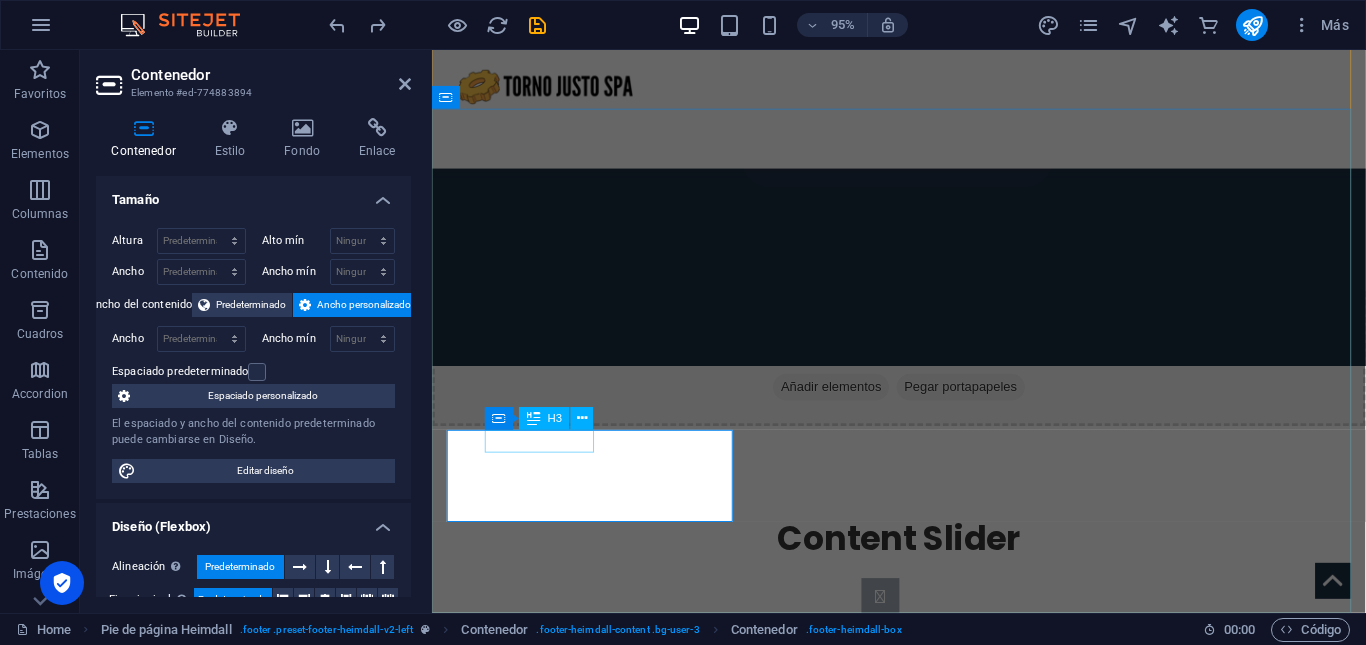click on "Contacto" at bounding box center [600, 2261] 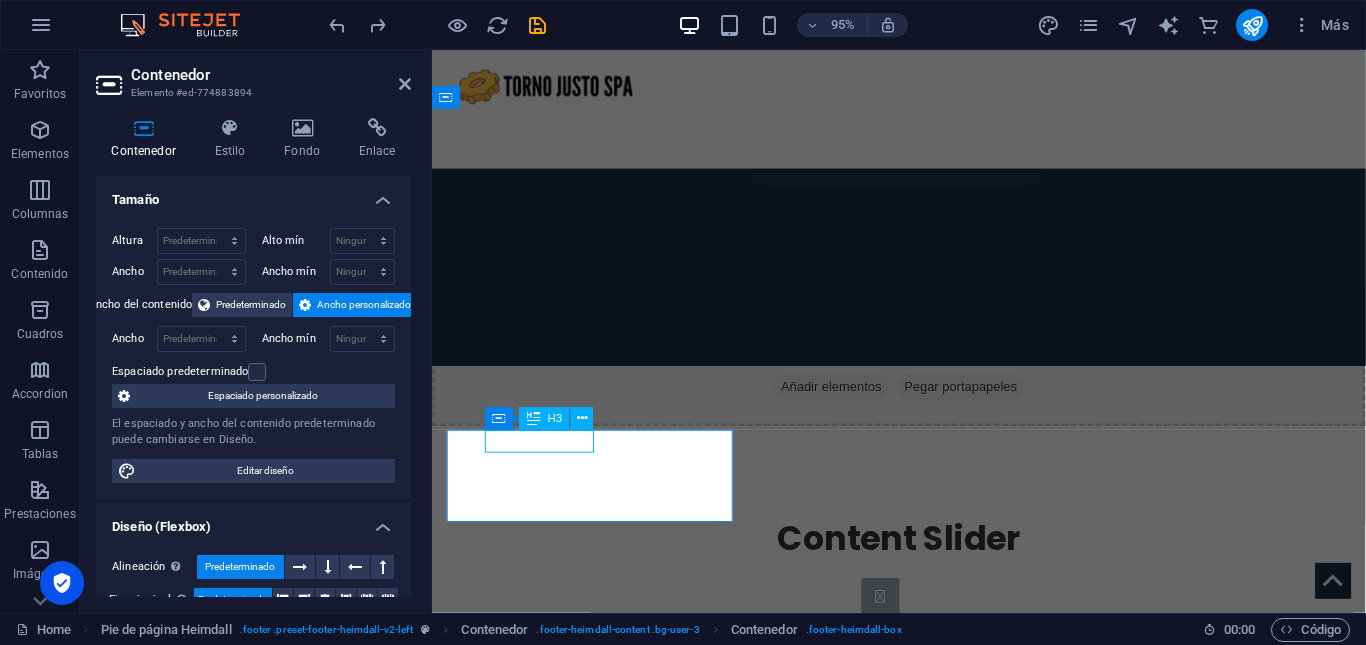 click on "Contacto" at bounding box center (600, 2261) 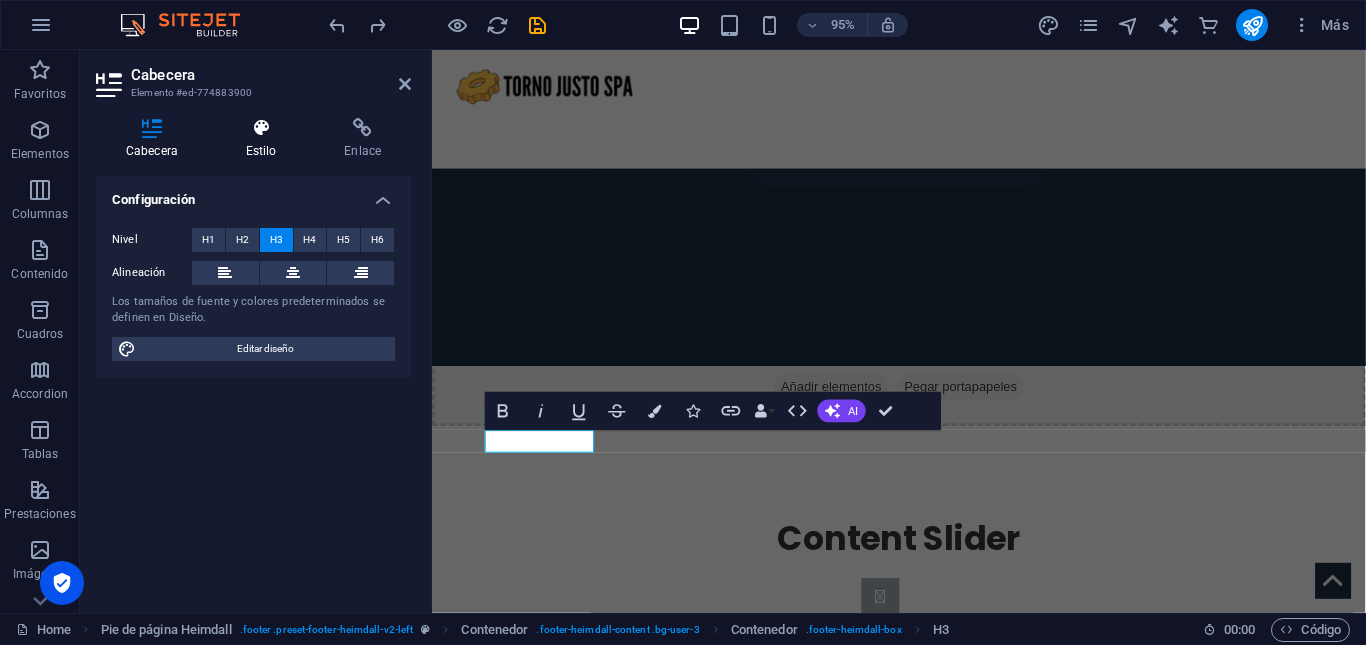 click on "Estilo" at bounding box center [265, 139] 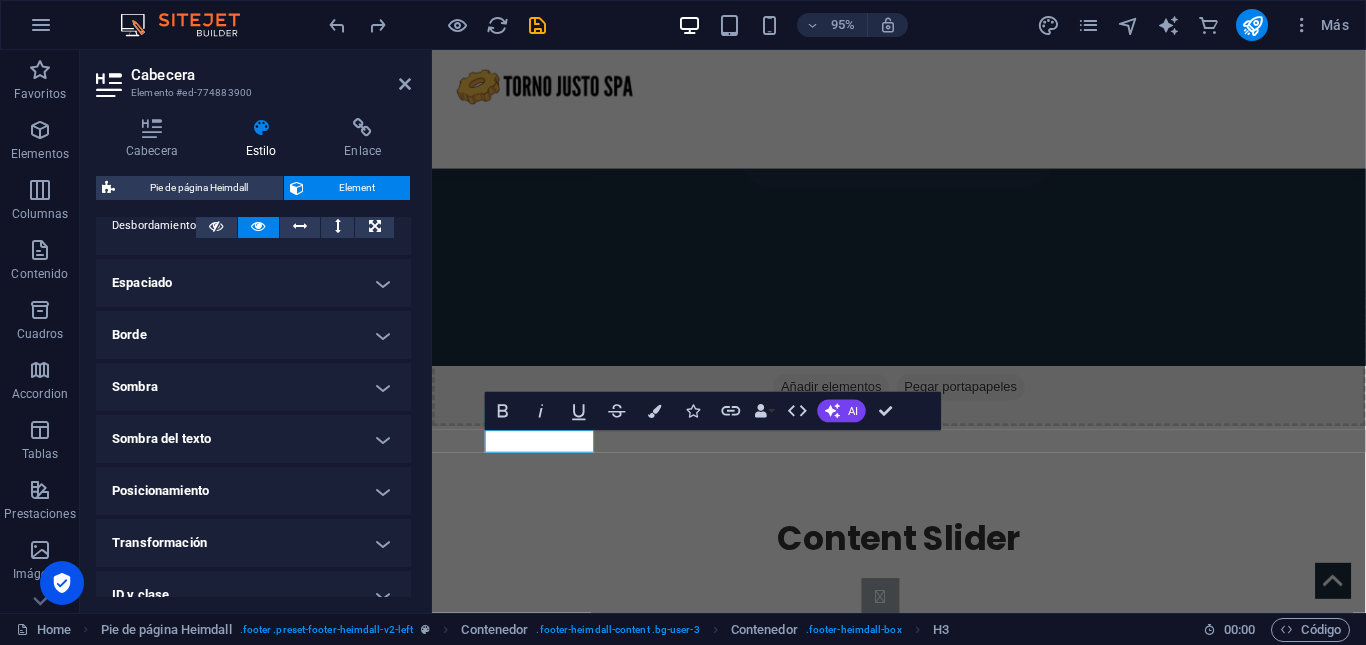 scroll, scrollTop: 482, scrollLeft: 0, axis: vertical 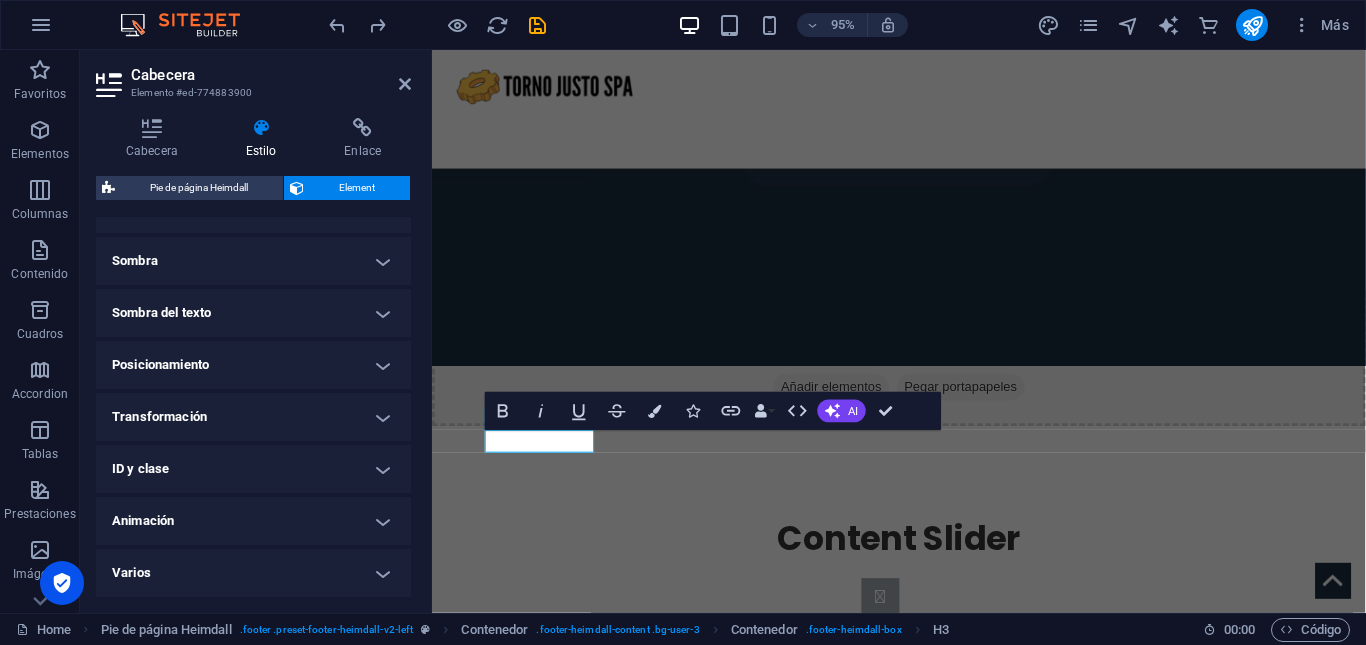 click on "Varios" at bounding box center (253, 573) 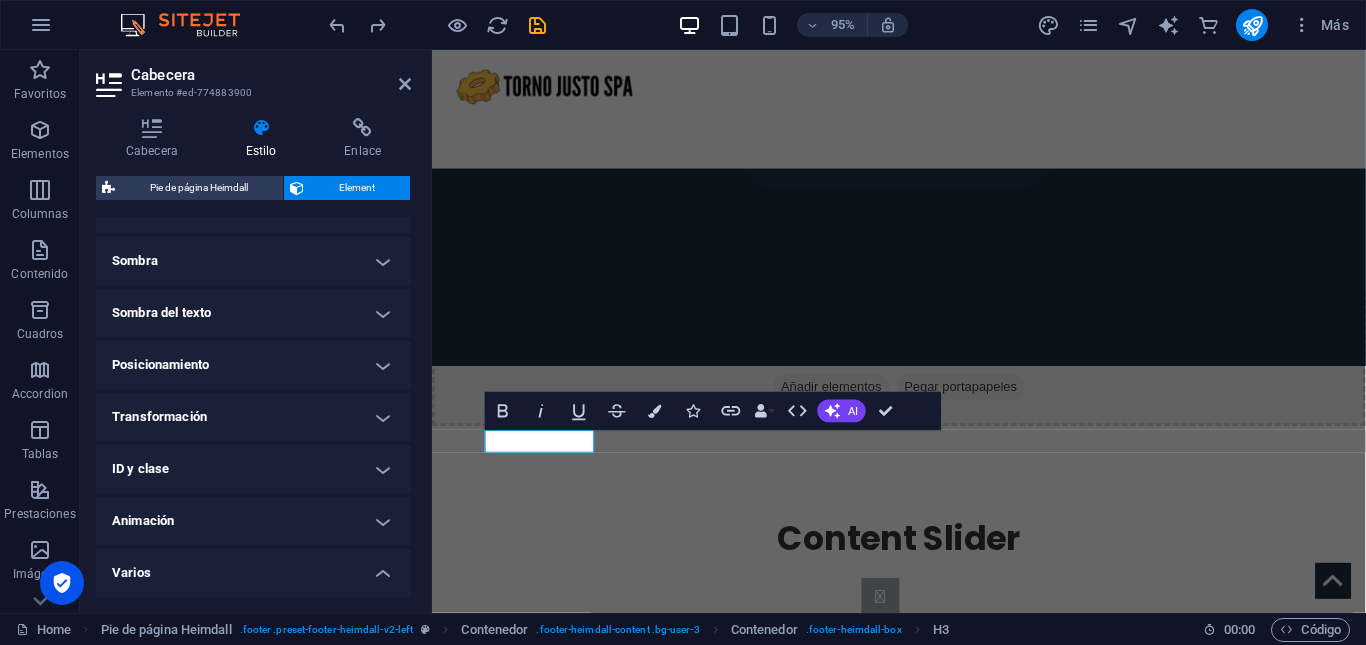 scroll, scrollTop: 606, scrollLeft: 0, axis: vertical 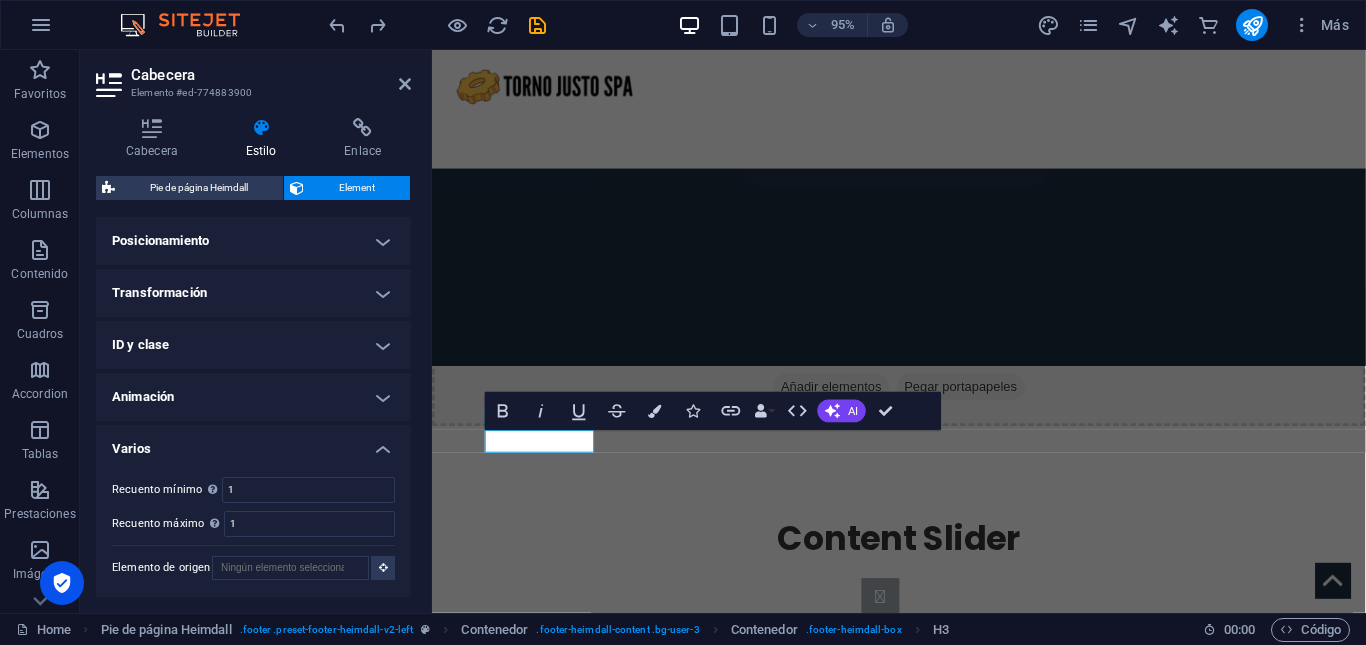 click on "Varios" at bounding box center [253, 443] 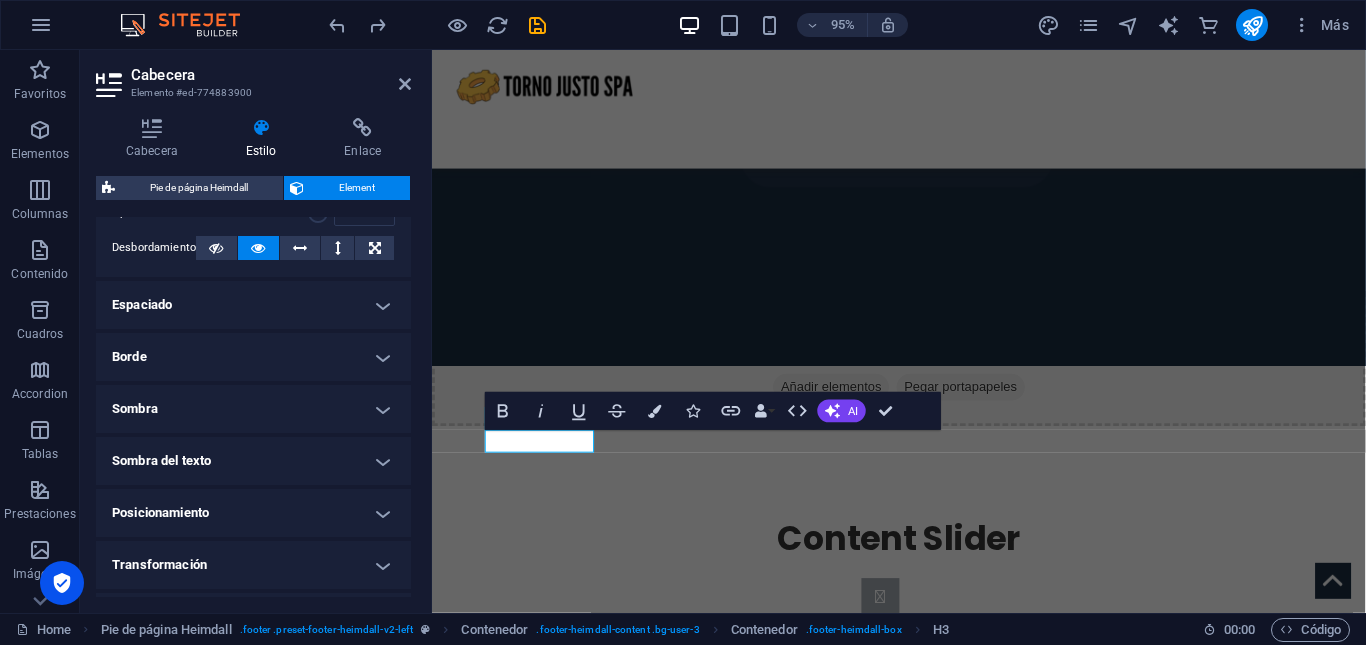 scroll, scrollTop: 0, scrollLeft: 0, axis: both 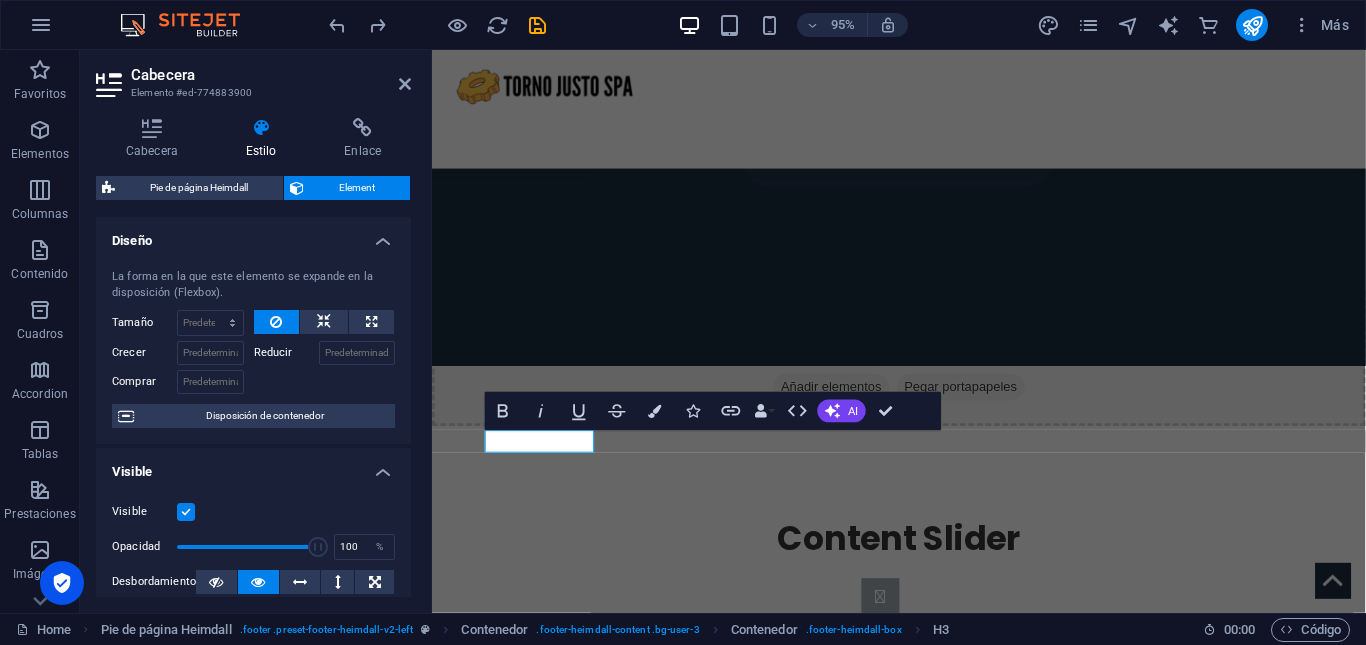 click on "Diseño" at bounding box center [253, 235] 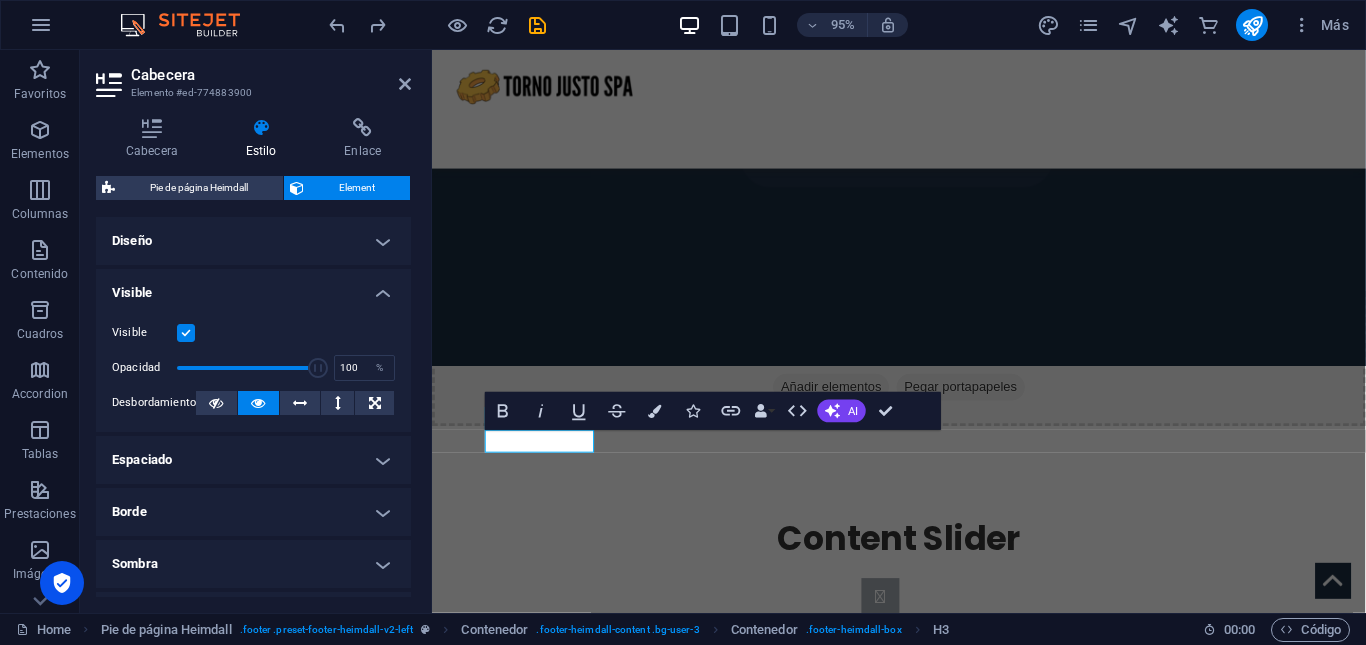 click on "Visible" at bounding box center [253, 287] 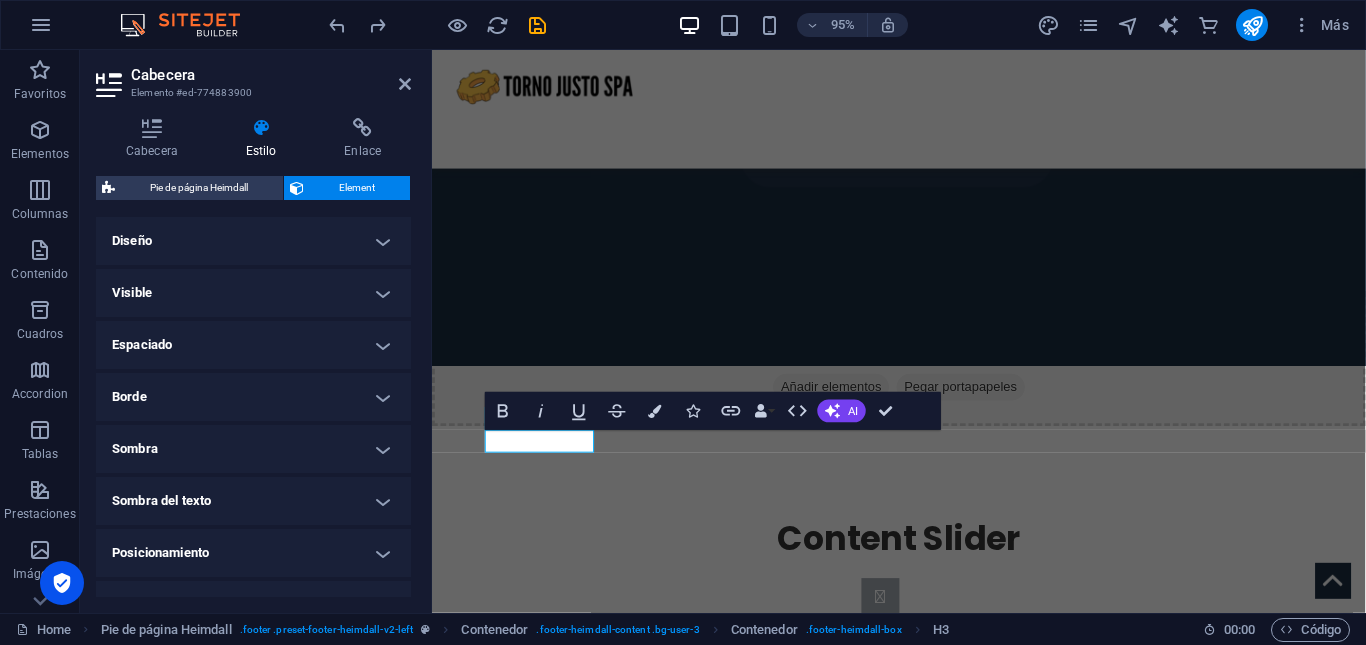 click on "Diseño" at bounding box center (253, 241) 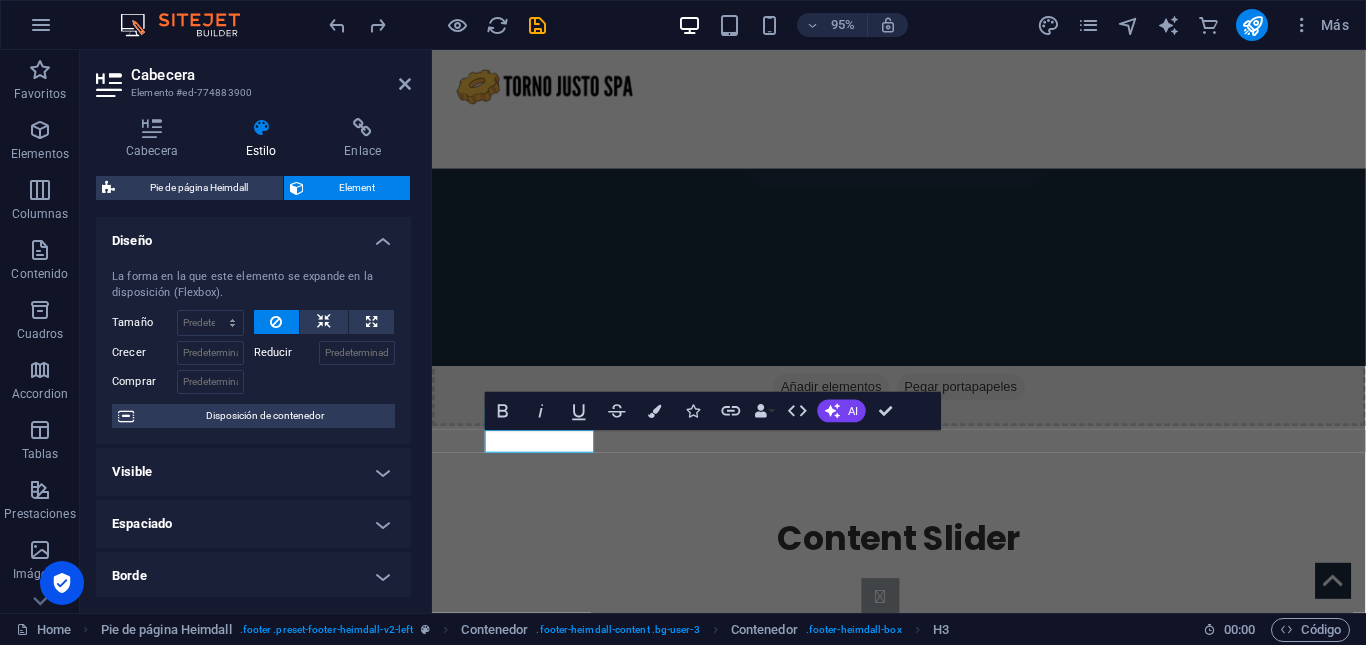 click on "Diseño" at bounding box center [253, 235] 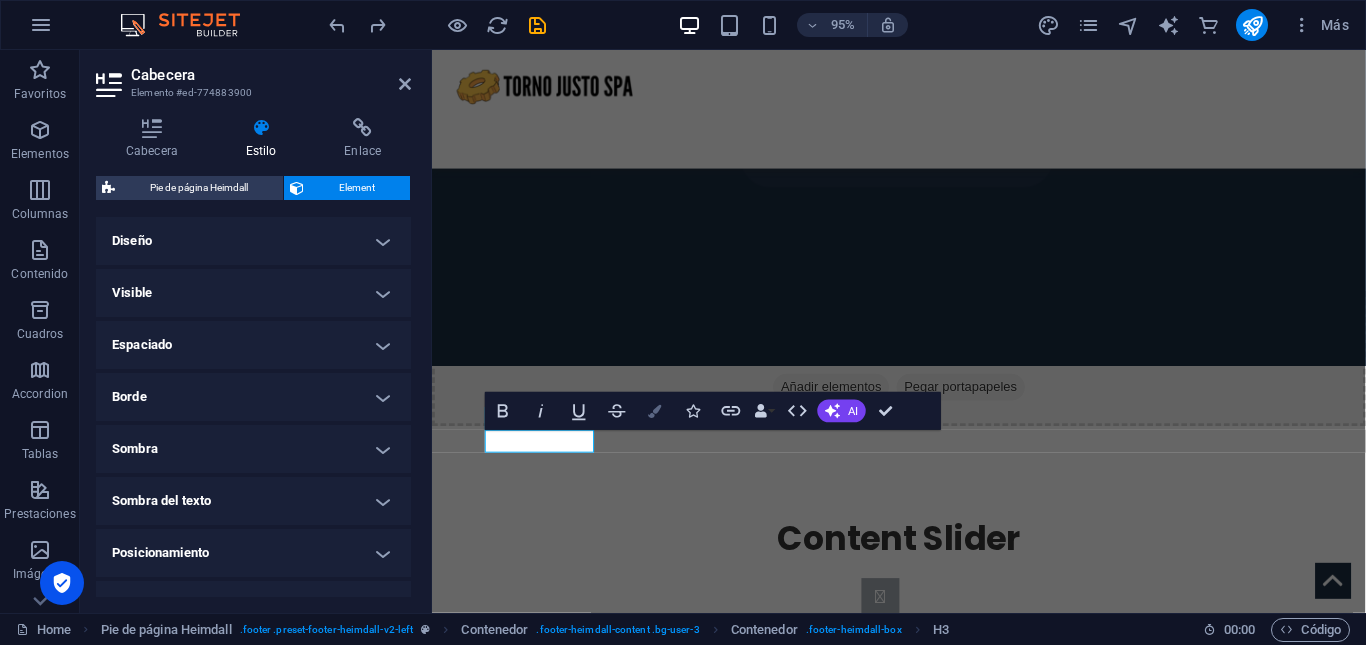 click on "Colors" at bounding box center [655, 411] 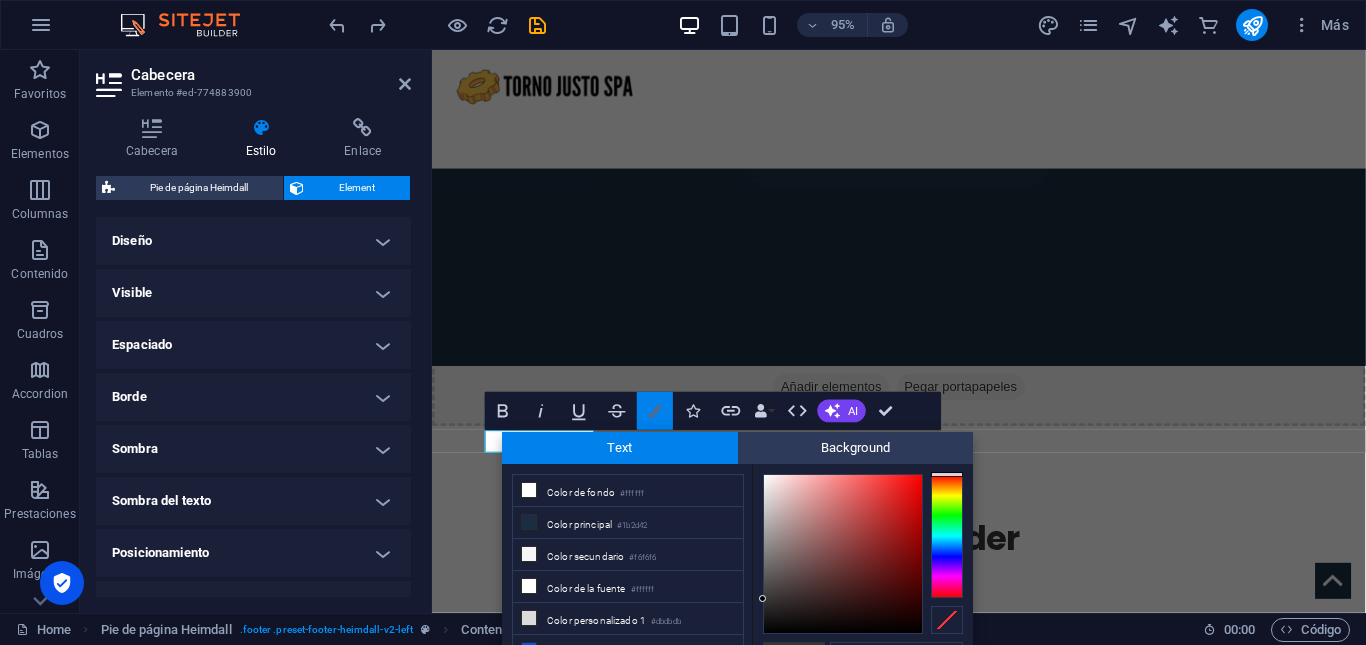 scroll, scrollTop: 17, scrollLeft: 0, axis: vertical 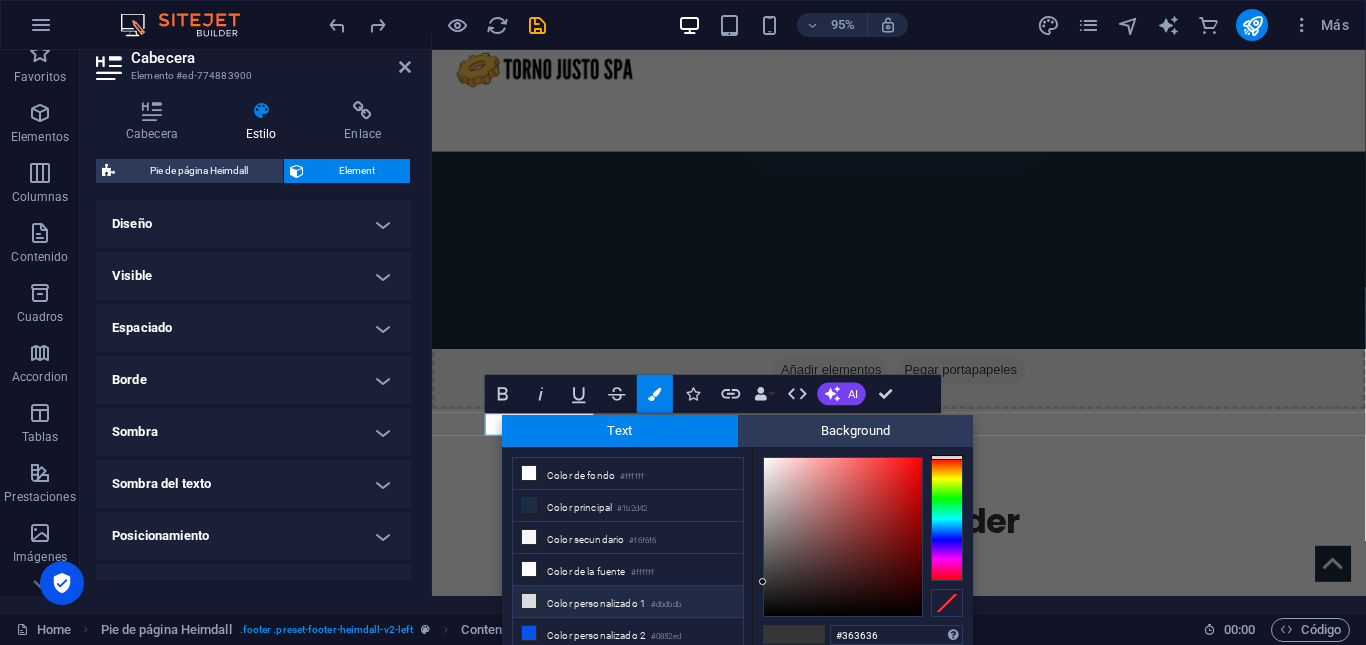 click on "Color personalizado 1
#dbdbdb" at bounding box center [628, 602] 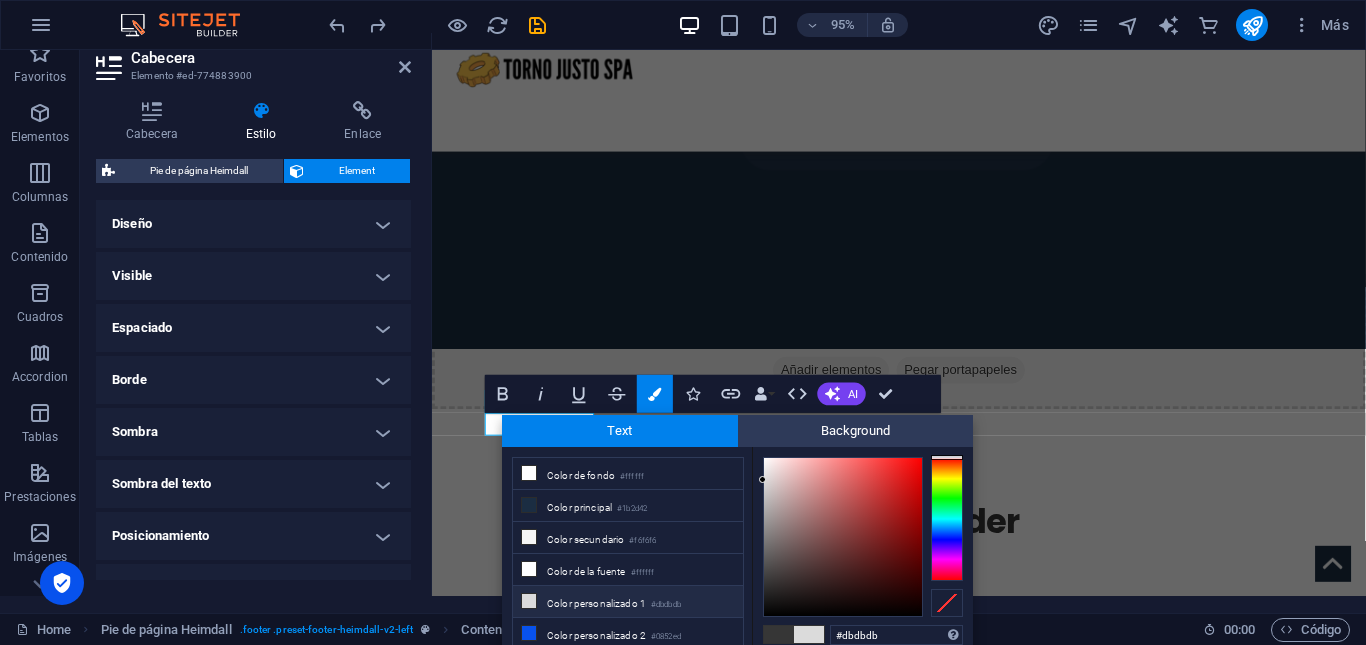 click on "Color personalizado 1
#dbdbdb" at bounding box center (628, 602) 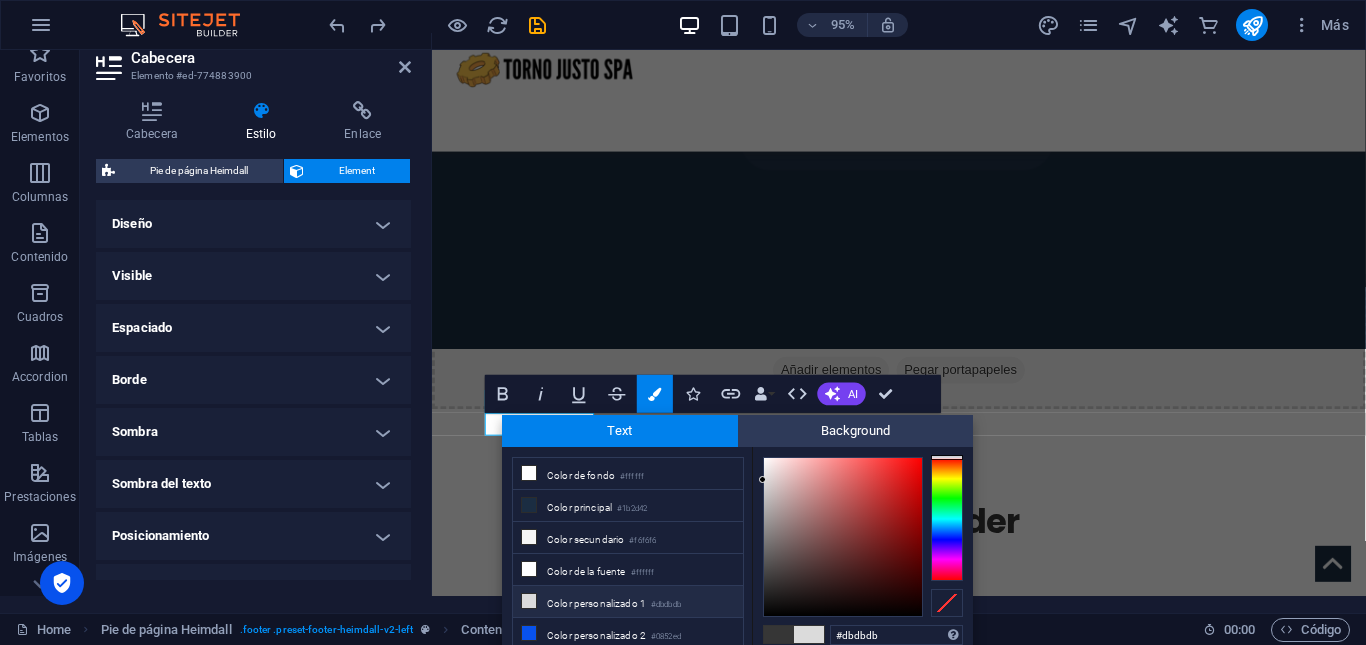 click on "Color personalizado 1
#dbdbdb" at bounding box center [628, 602] 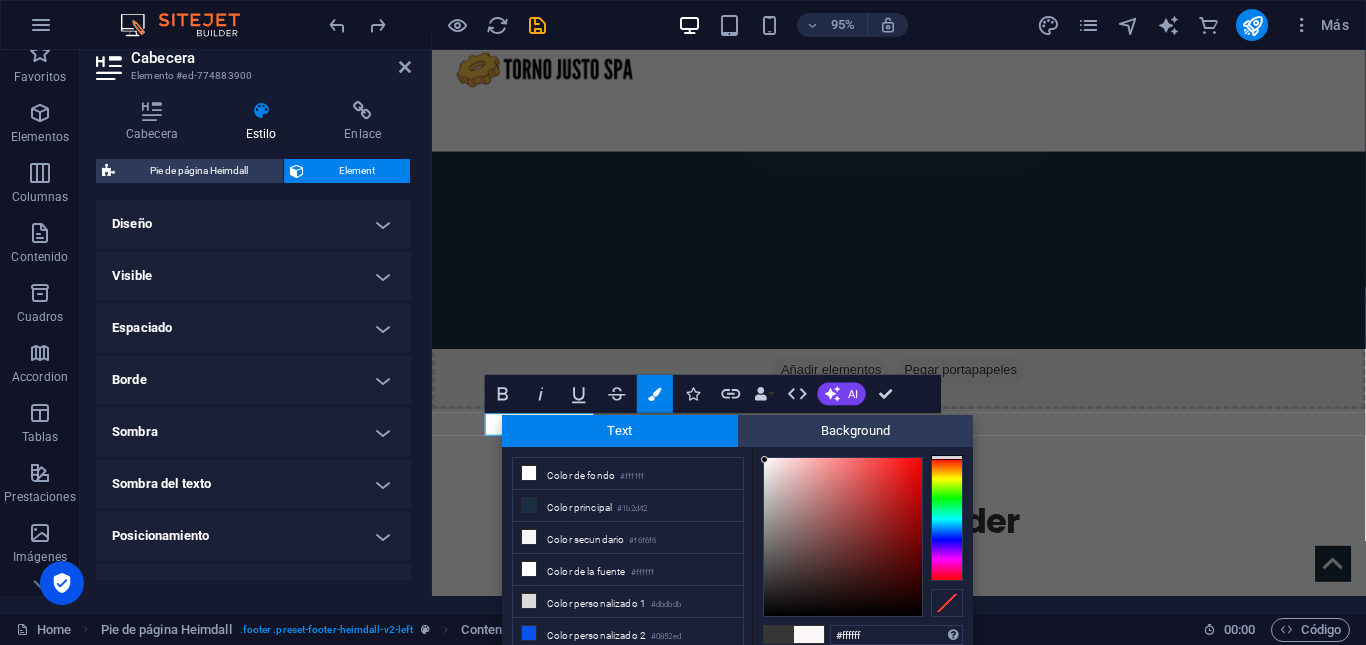 drag, startPoint x: 765, startPoint y: 473, endPoint x: 760, endPoint y: 451, distance: 22.561028 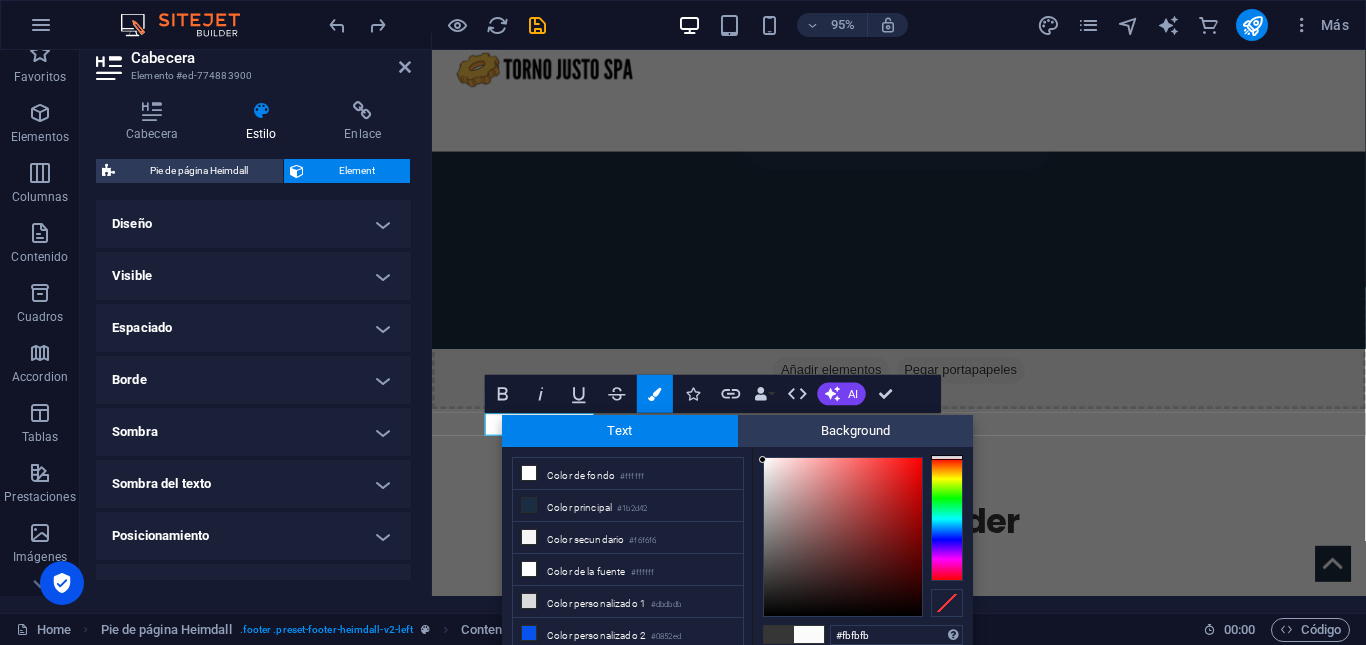 type on "#ffffff" 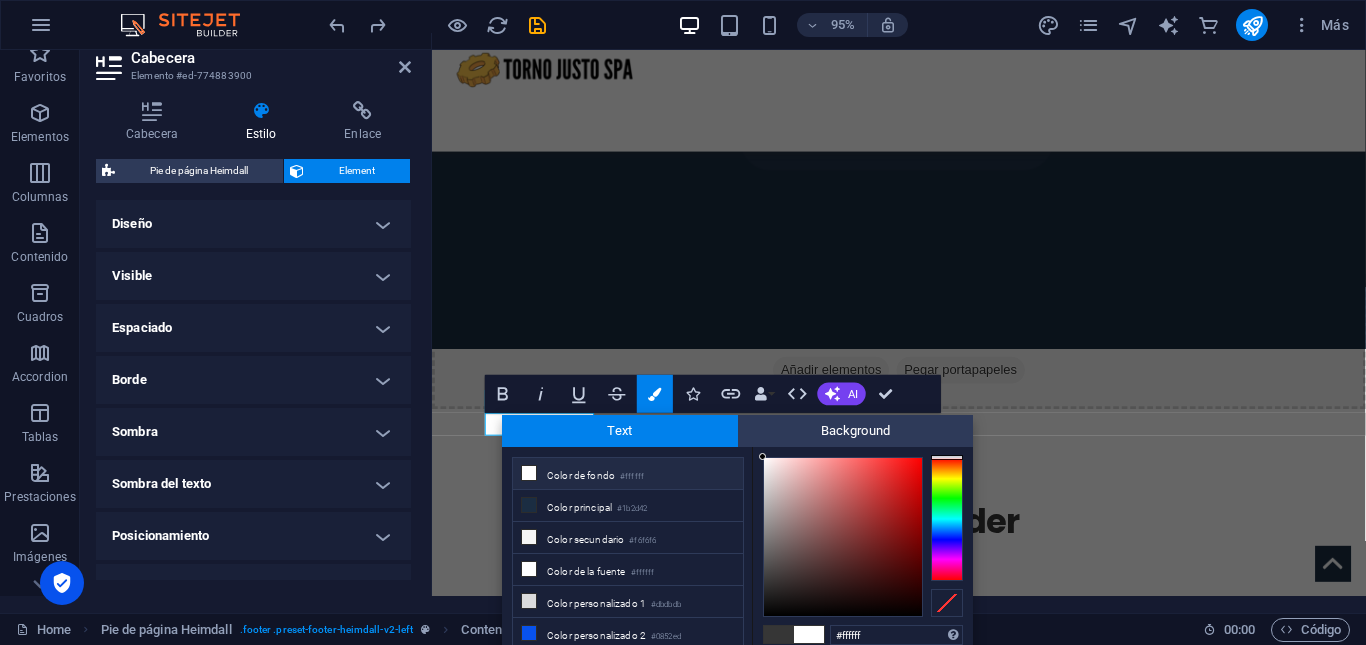 click at bounding box center (762, 456) 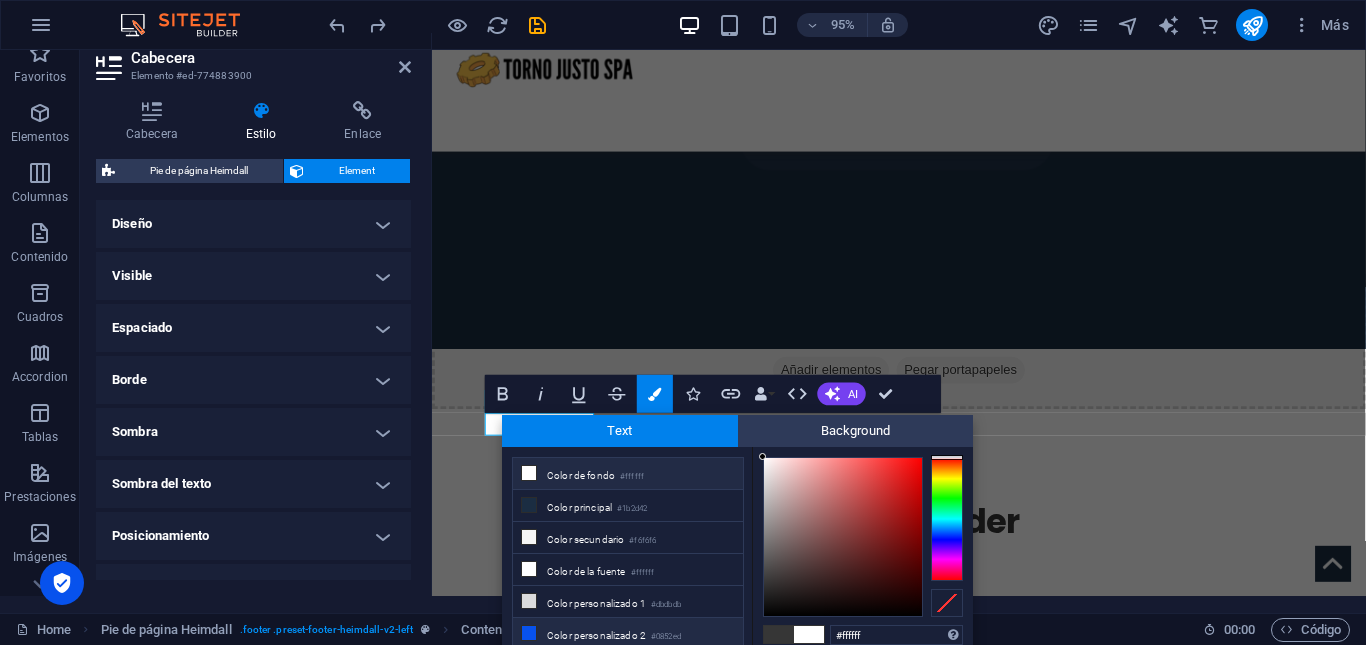 scroll, scrollTop: 16, scrollLeft: 0, axis: vertical 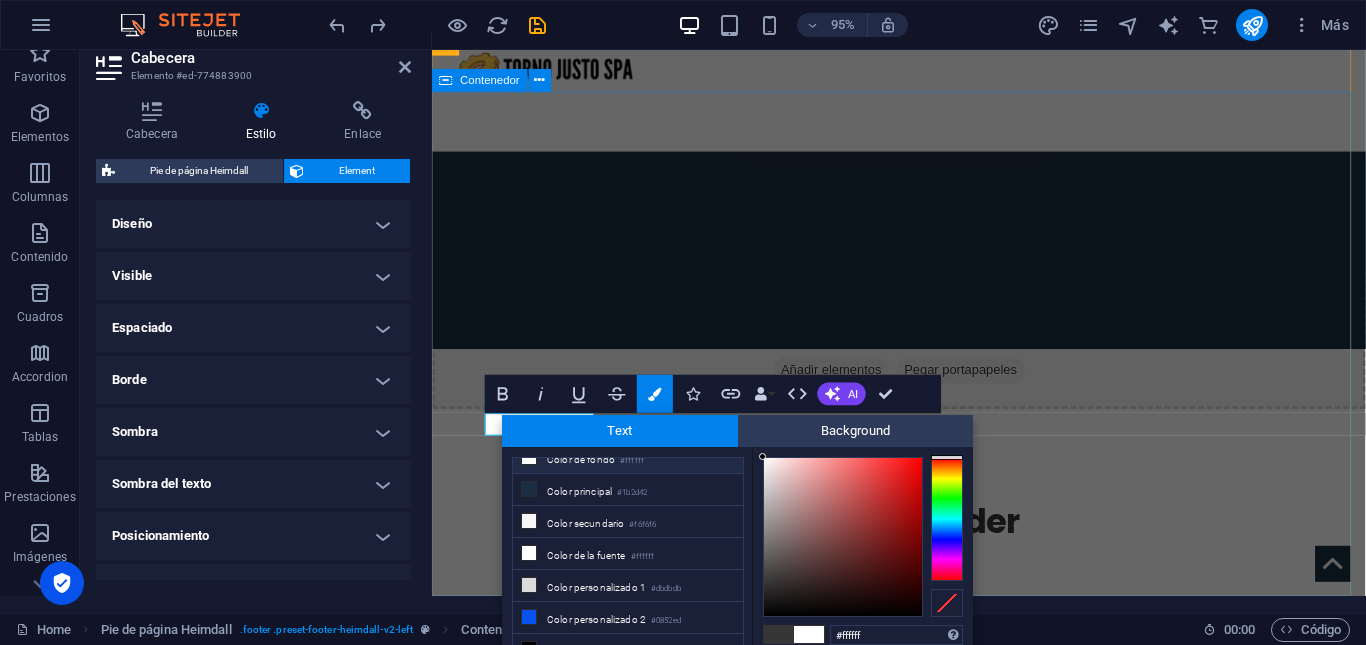 click on "Dirección Ruta V505, Puerto Montt Referencia: frente a pasarela del ingreso de La Vara 5480000 Legal Notice  |  Privacy Horarios de Atención Lunes a Viernes:  9:00 hrs a 18:00 hrs Sábado:  10:00 hrs a 14:00 hrs Contacto Teléfono:  +56 9 9841 4999   Email: tornojusto@gmail.com" at bounding box center [923, 1877] 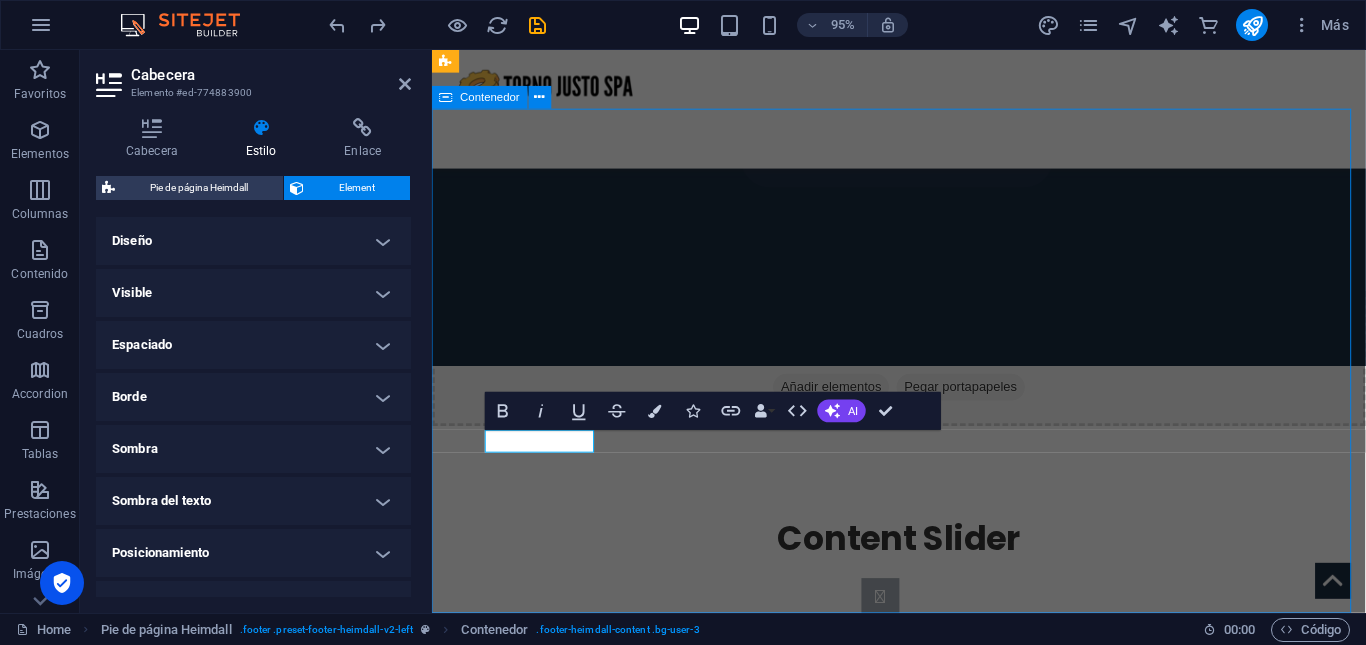 scroll, scrollTop: 2497, scrollLeft: 0, axis: vertical 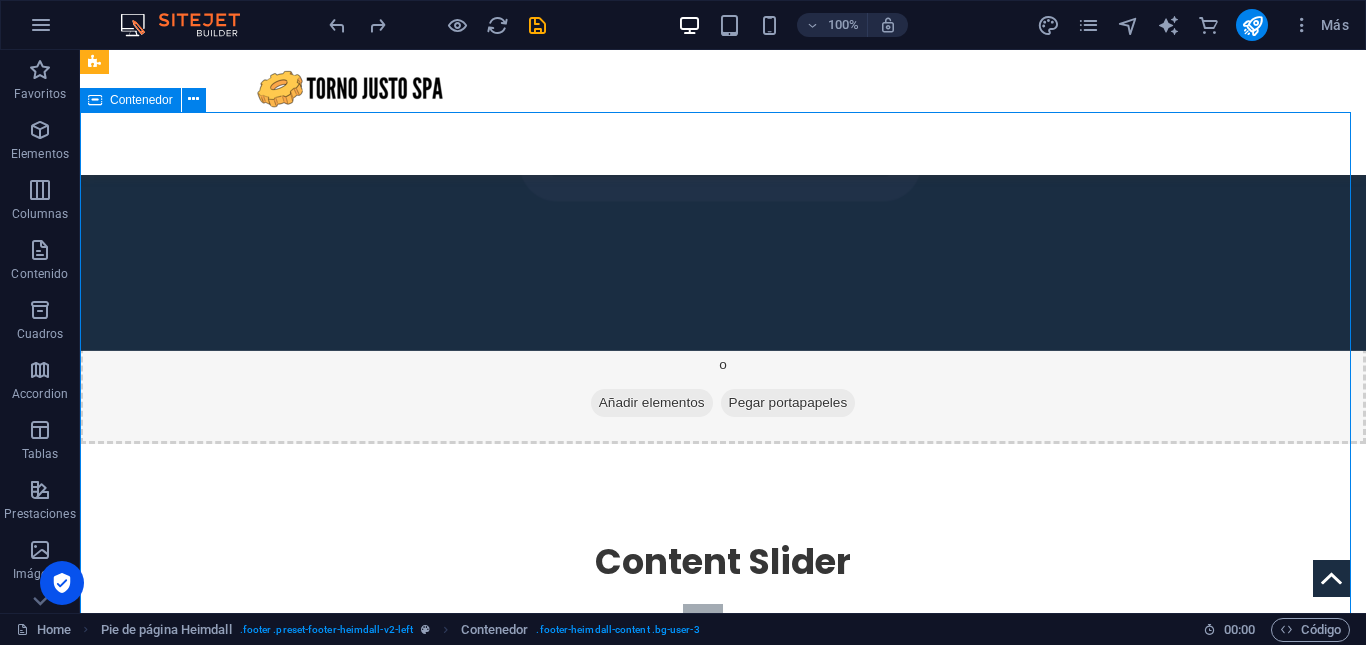 click on "Dirección Ruta V505, Puerto Montt Referencia: frente a pasarela del ingreso de La Vara 5480000 Legal Notice  |  Privacy Horarios de Atención Lunes a Viernes:  9:00 hrs a 18:00 hrs Sábado:  10:00 hrs a 14:00 hrs Contacto Teléfono:  +56 9 9841 4999   Email: tornojusto@gmail.com" at bounding box center (723, 1892) 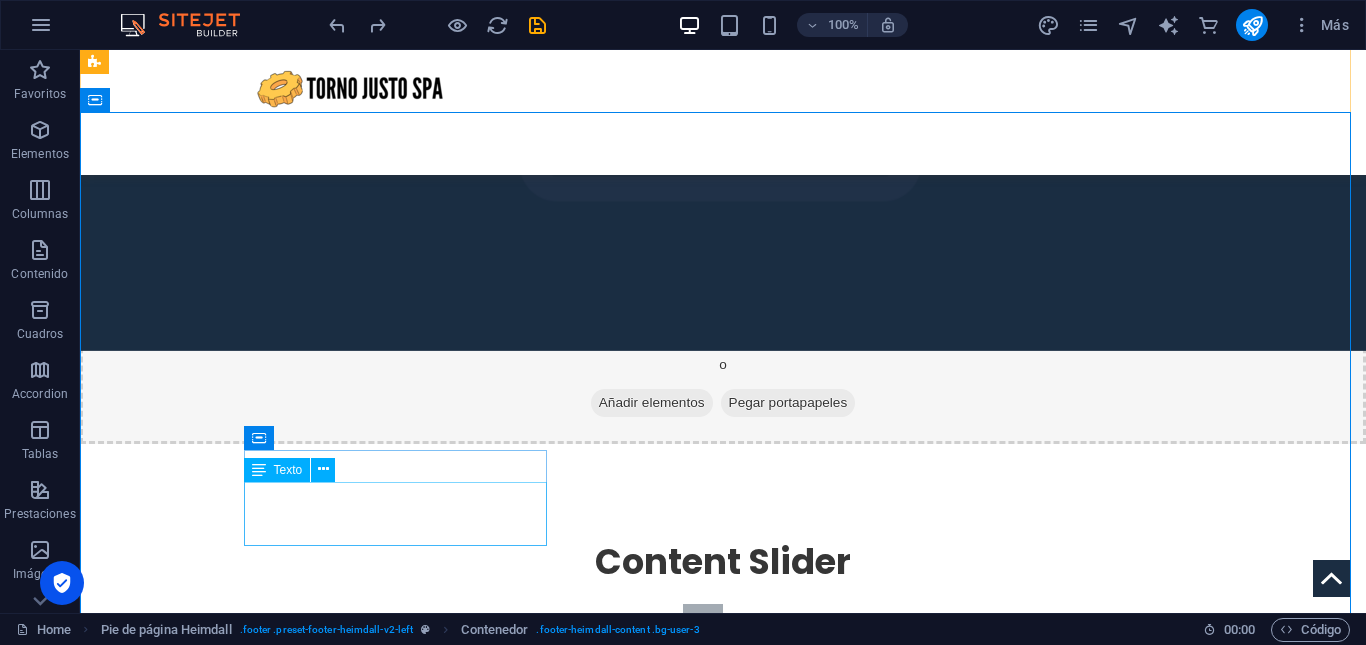 click on "Teléfono:  +56 9 9841 4999   Email: tornojusto@gmail.com" at bounding box center [248, 2327] 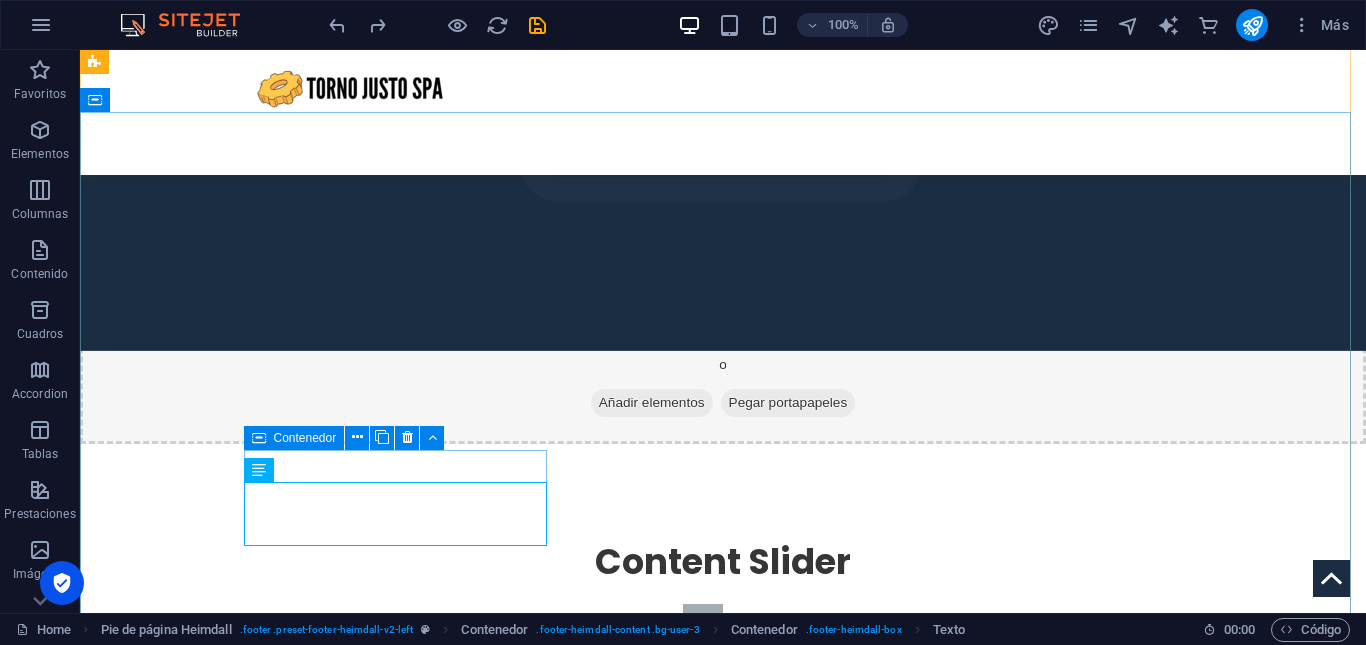 click on "Contacto Teléfono:  +56 9 9841 4999   Email: tornojusto@gmail.com" at bounding box center (248, 2299) 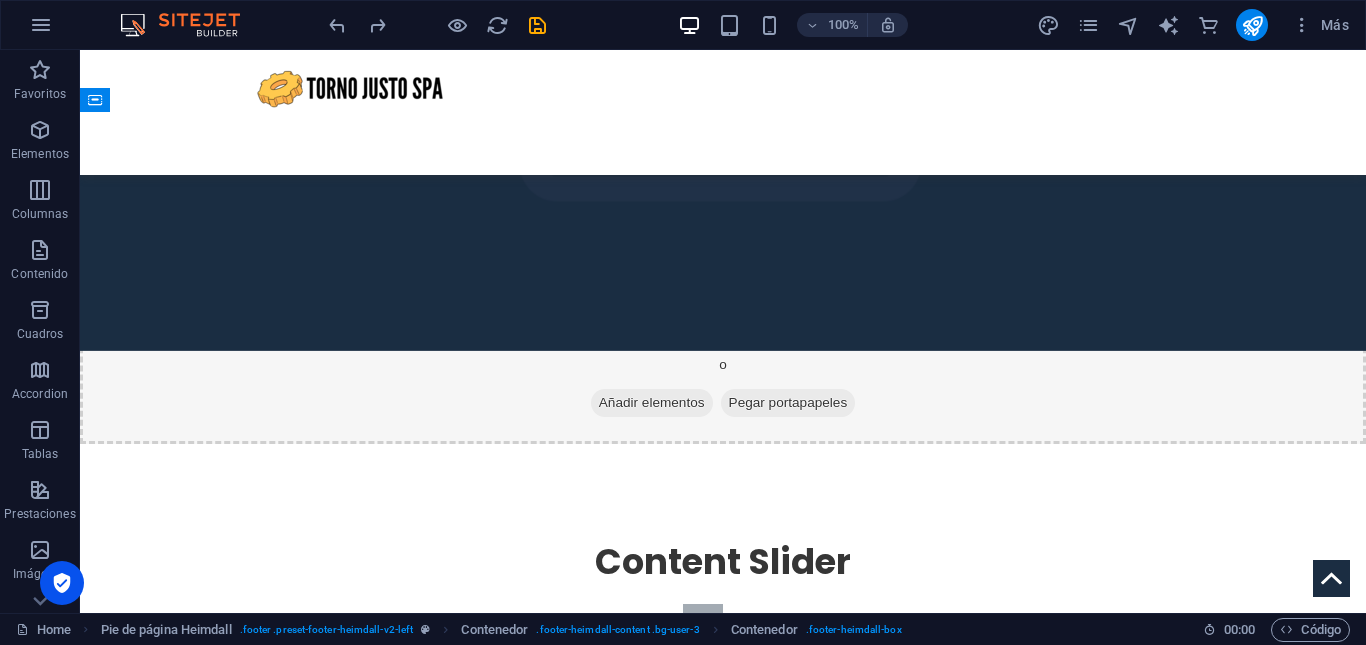 drag, startPoint x: 534, startPoint y: 460, endPoint x: 532, endPoint y: 415, distance: 45.044422 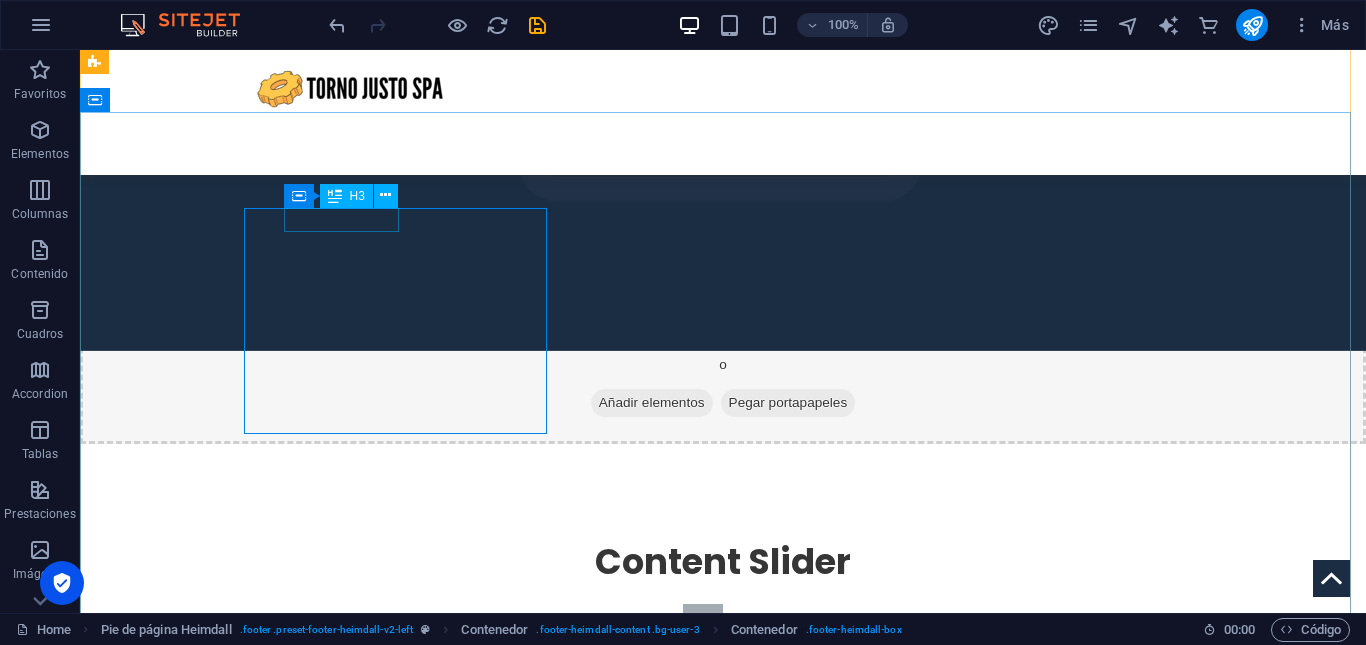 click on "Contacto" at bounding box center (248, 1445) 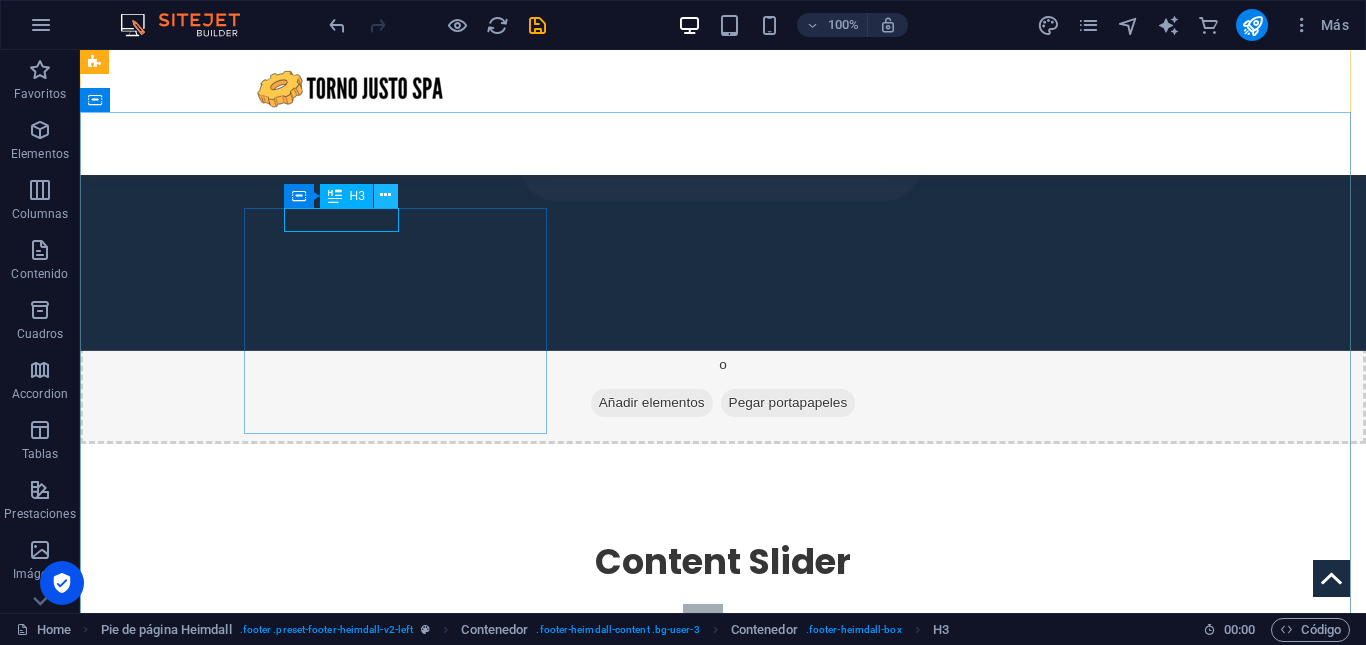 click at bounding box center [385, 195] 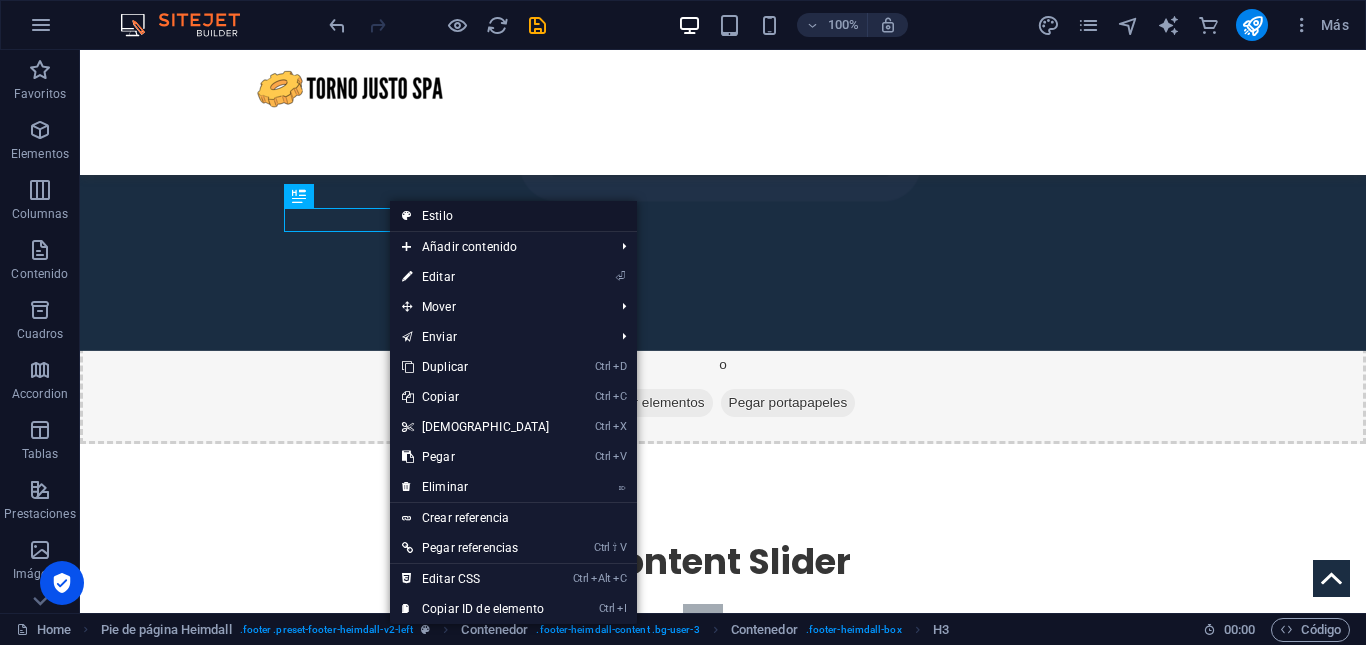 click at bounding box center (407, 216) 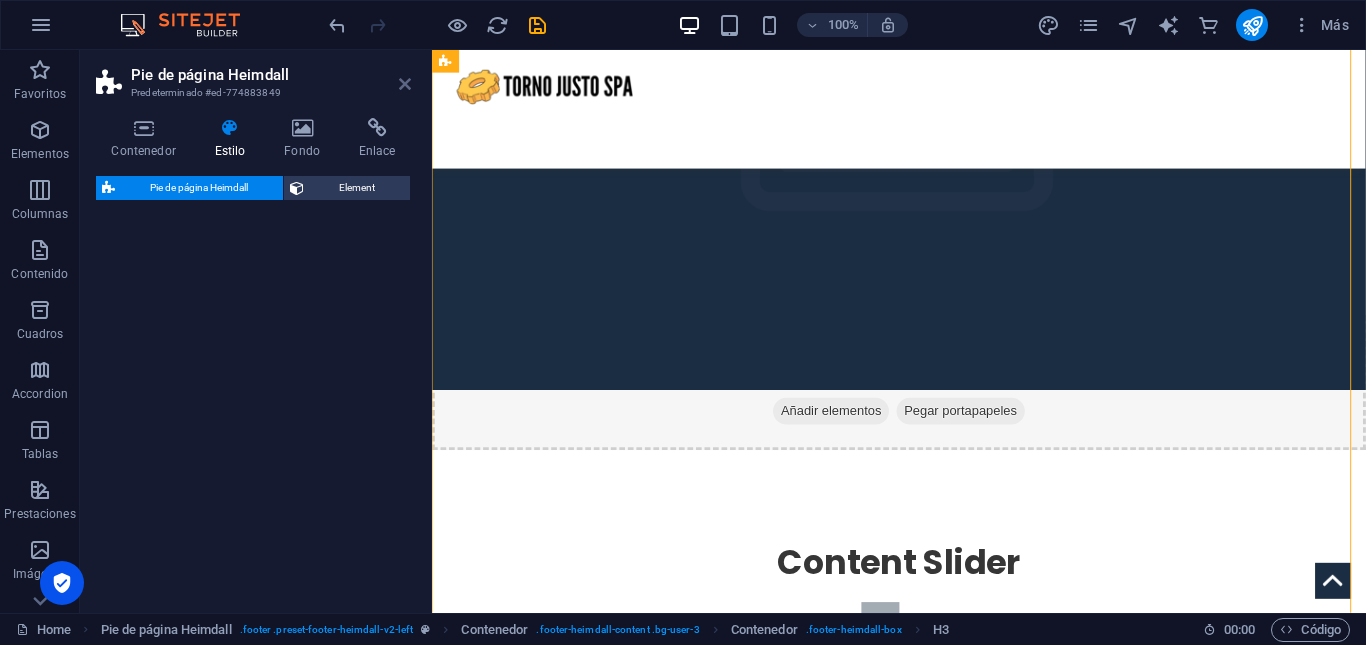 select on "rem" 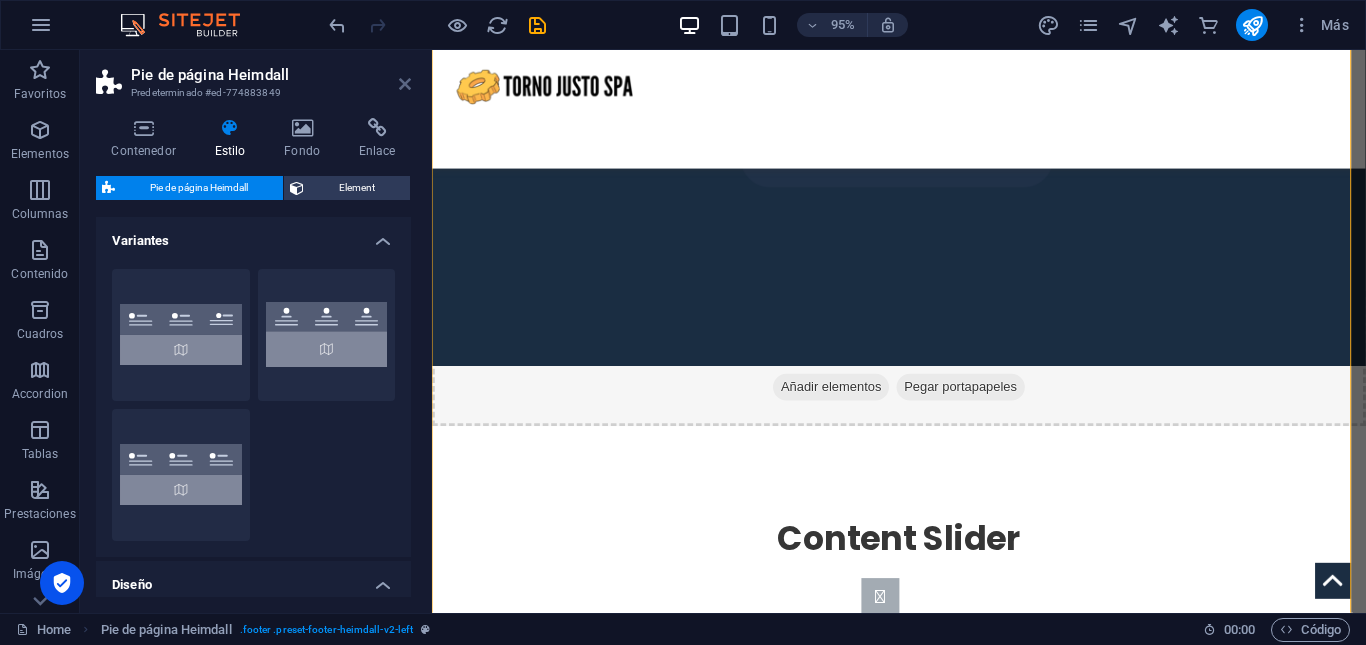 click at bounding box center (405, 84) 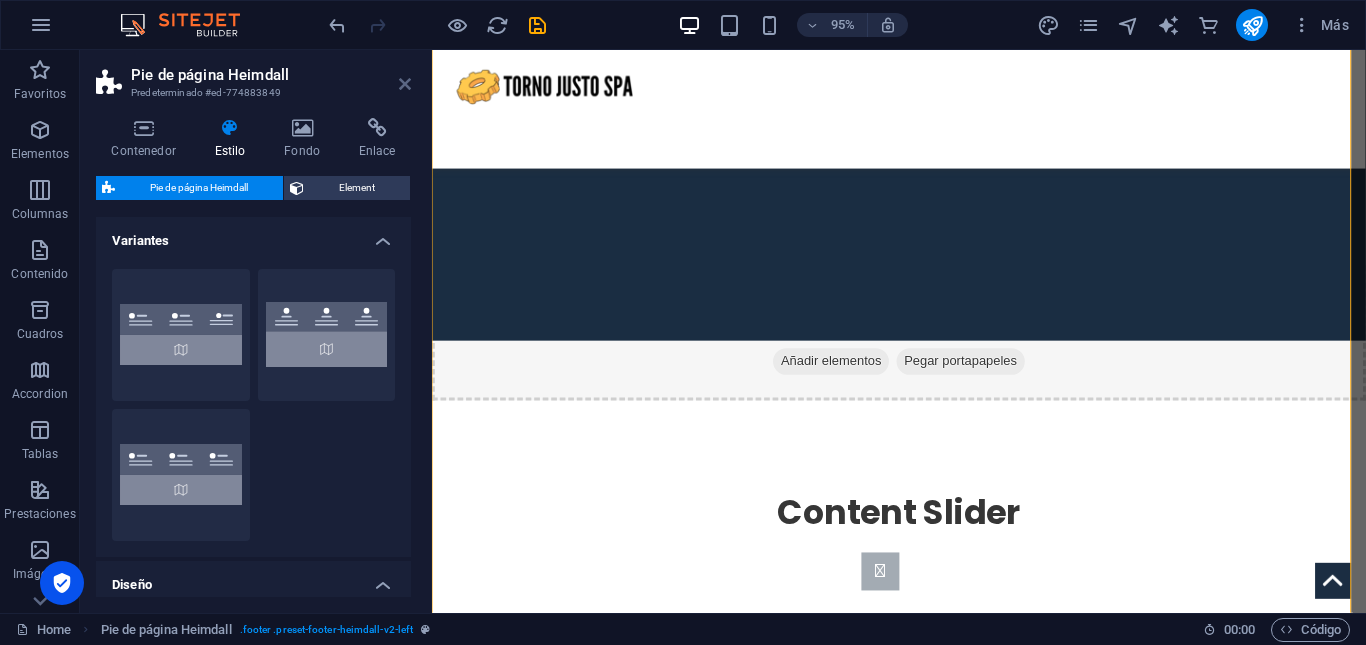 scroll, scrollTop: 2497, scrollLeft: 0, axis: vertical 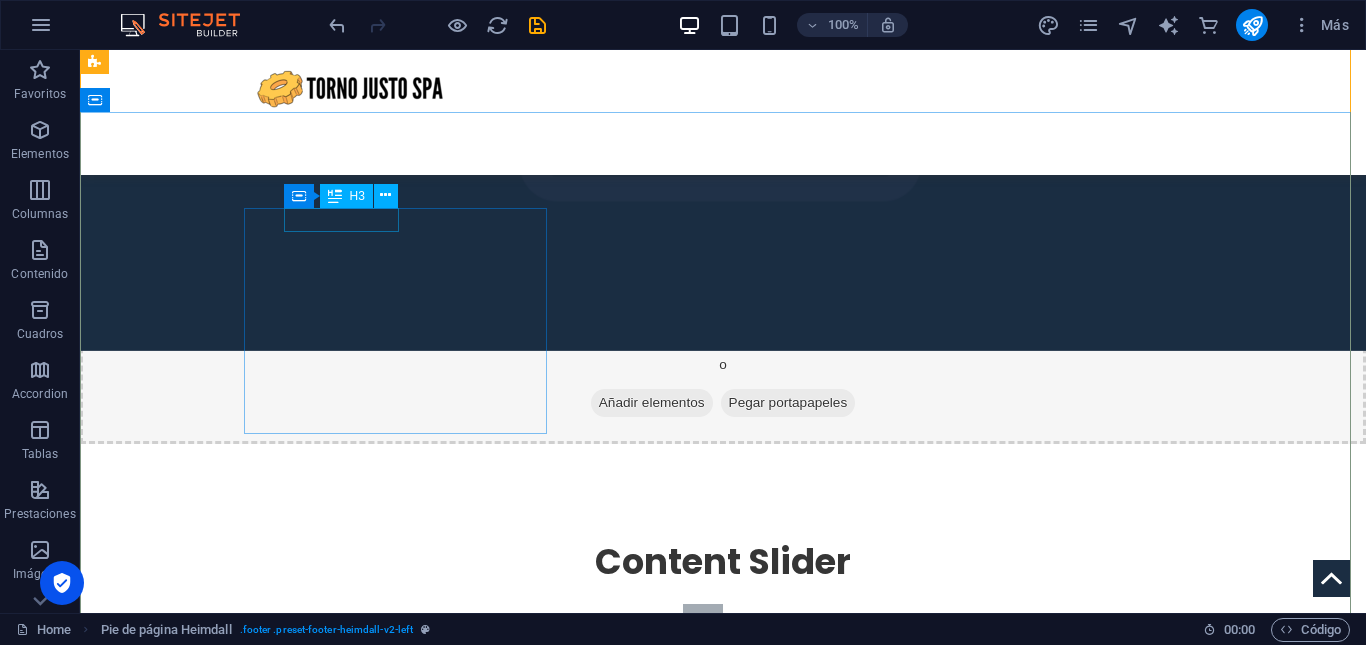 click on "Contacto" at bounding box center [248, 1445] 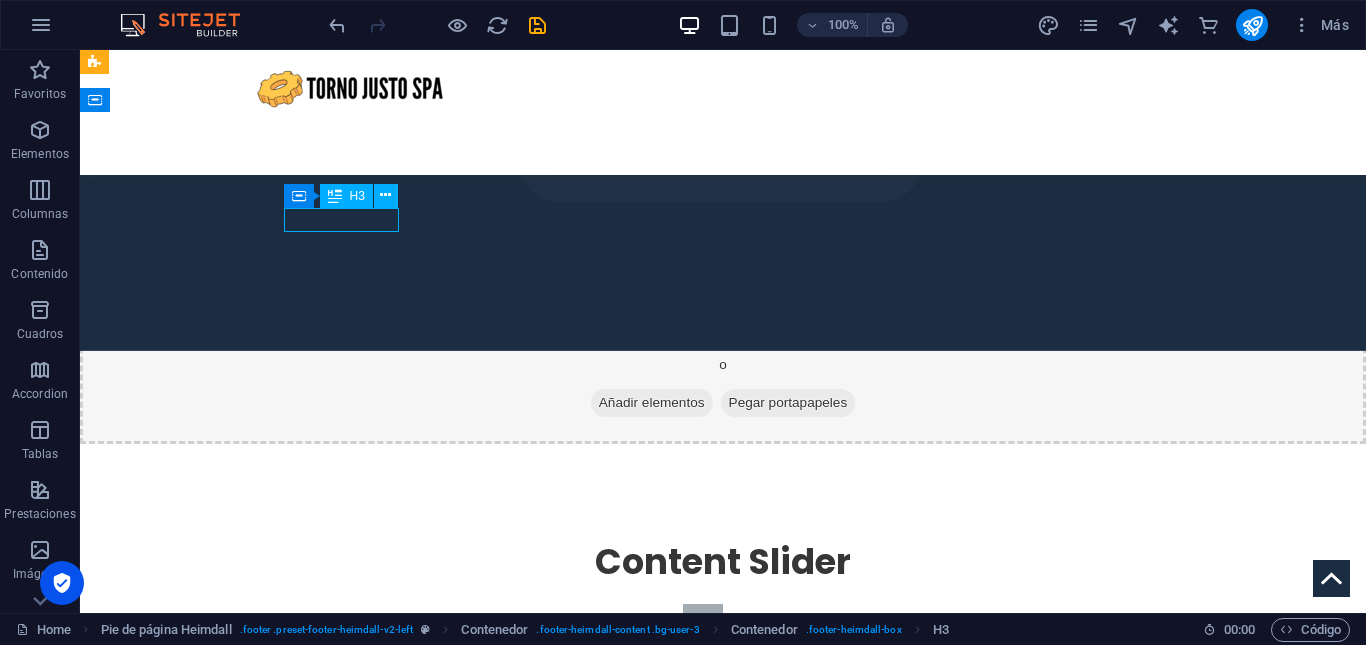 click on "Contacto" at bounding box center (248, 1445) 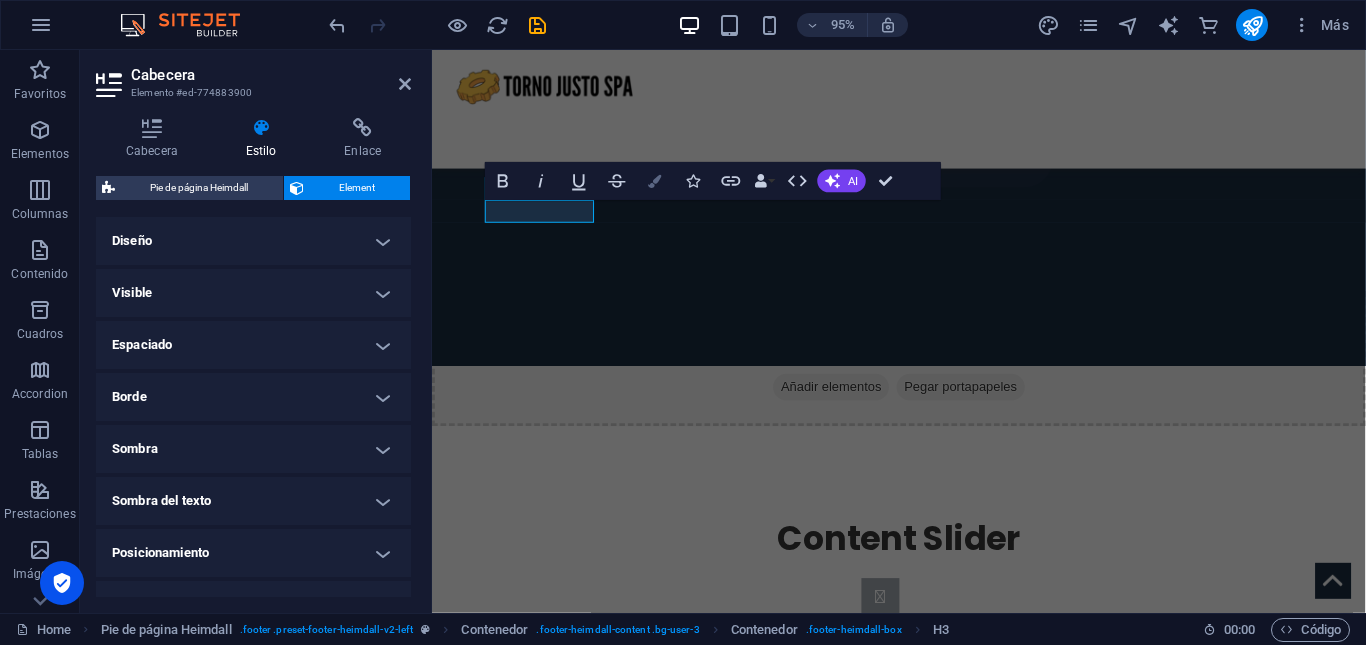 click on "Colors" at bounding box center [655, 182] 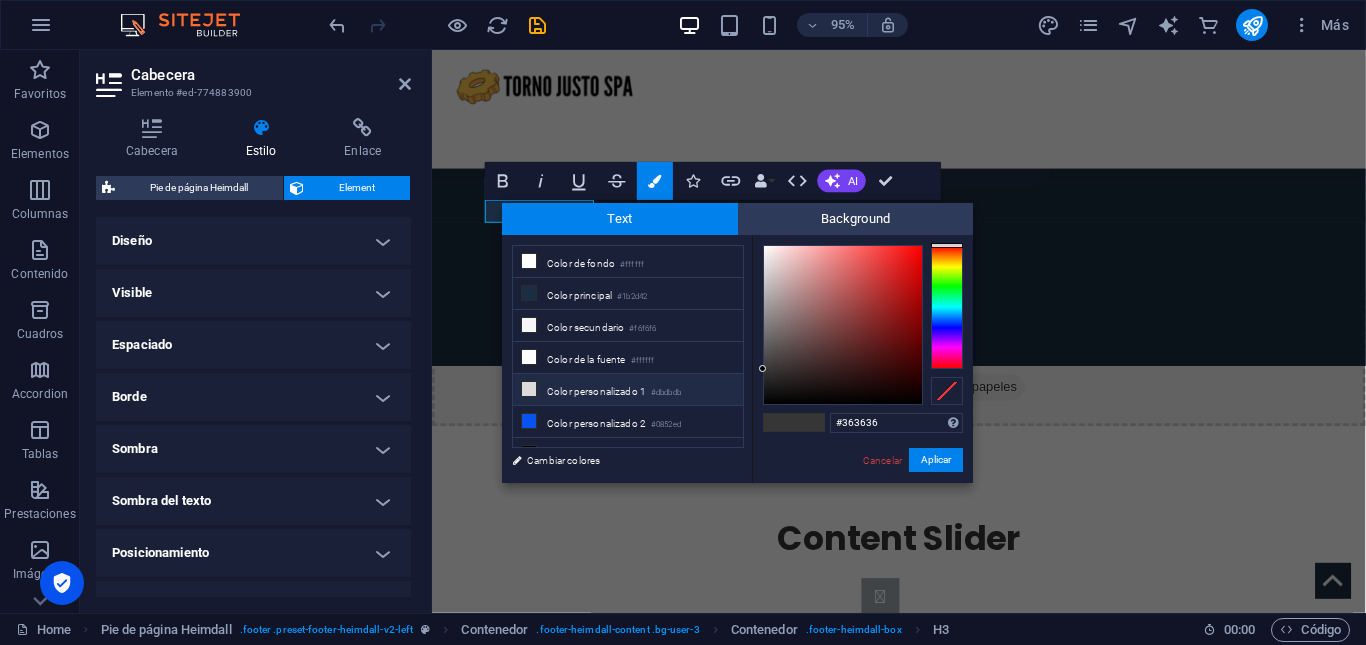 scroll, scrollTop: 16, scrollLeft: 0, axis: vertical 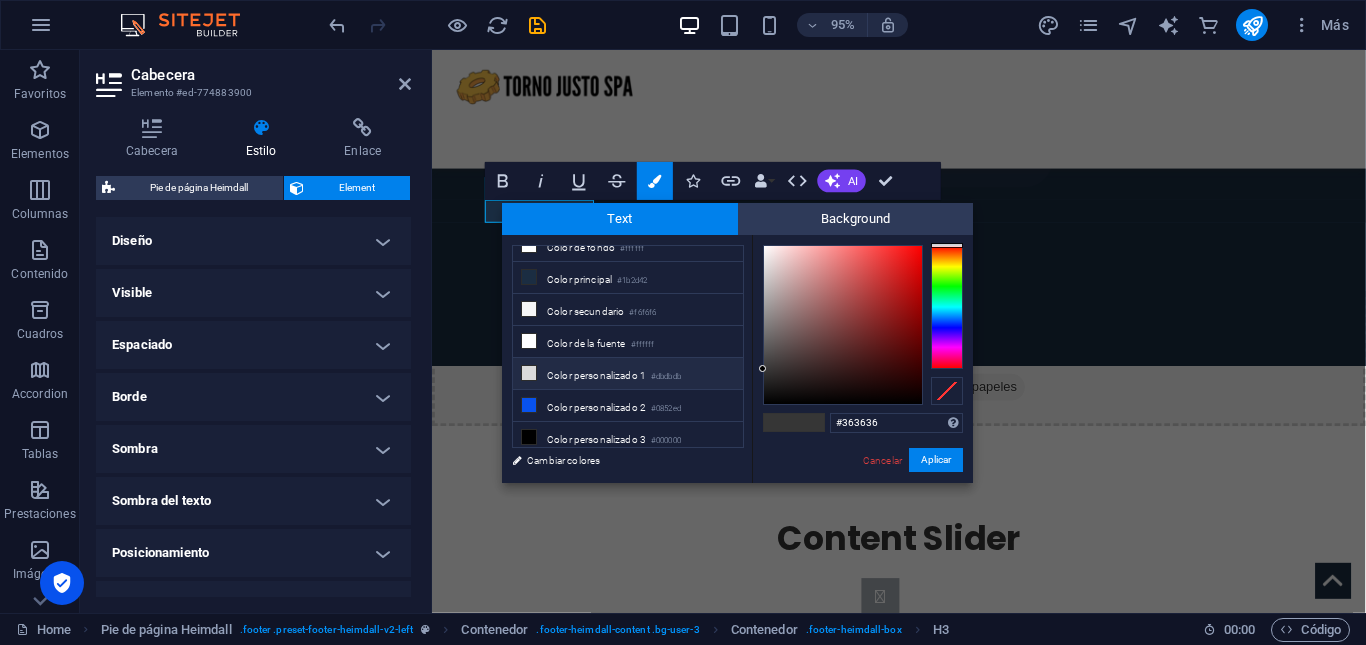 click on "Color personalizado 1
#dbdbdb" at bounding box center [628, 374] 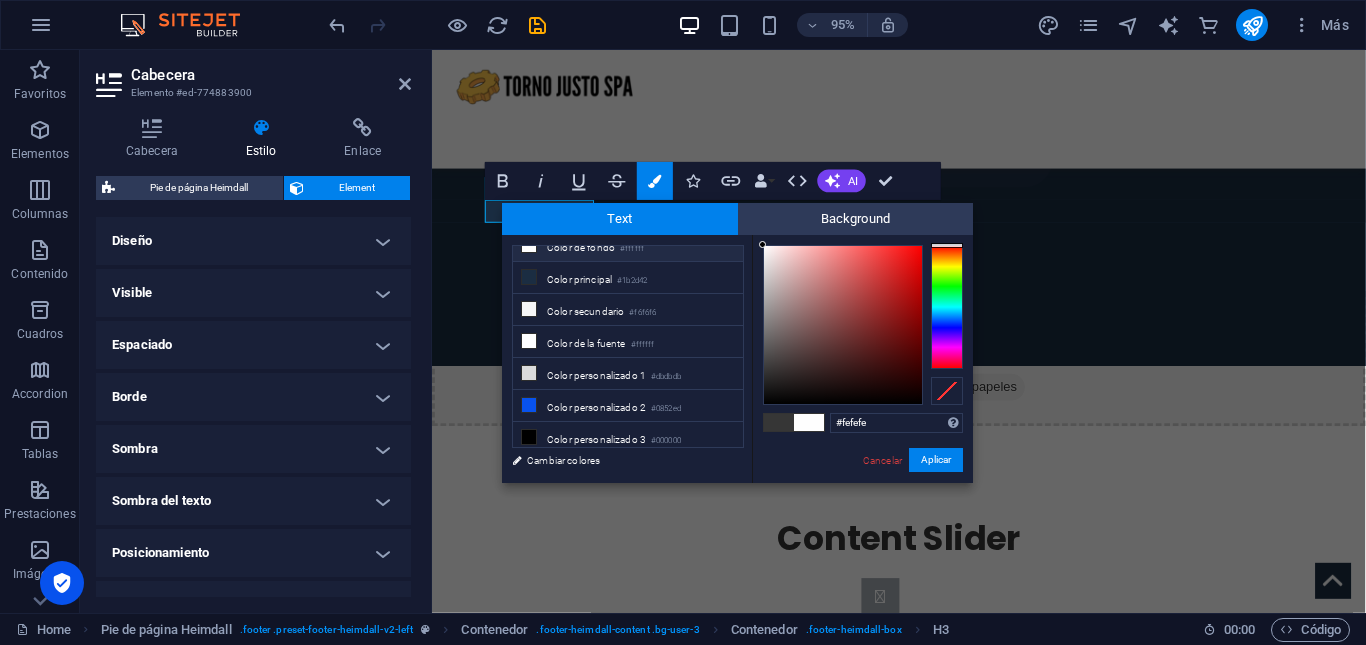 drag, startPoint x: 763, startPoint y: 259, endPoint x: 738, endPoint y: 245, distance: 28.653097 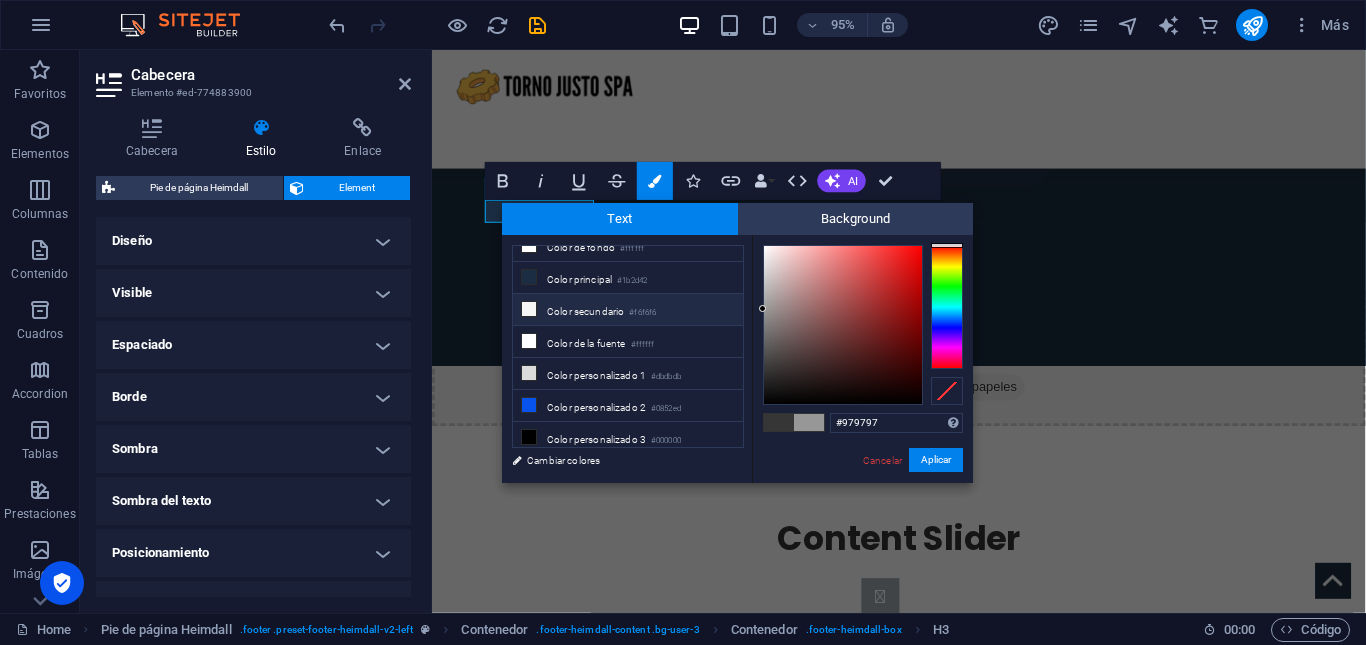click on "Color secundario
#f6f6f6" at bounding box center [628, 310] 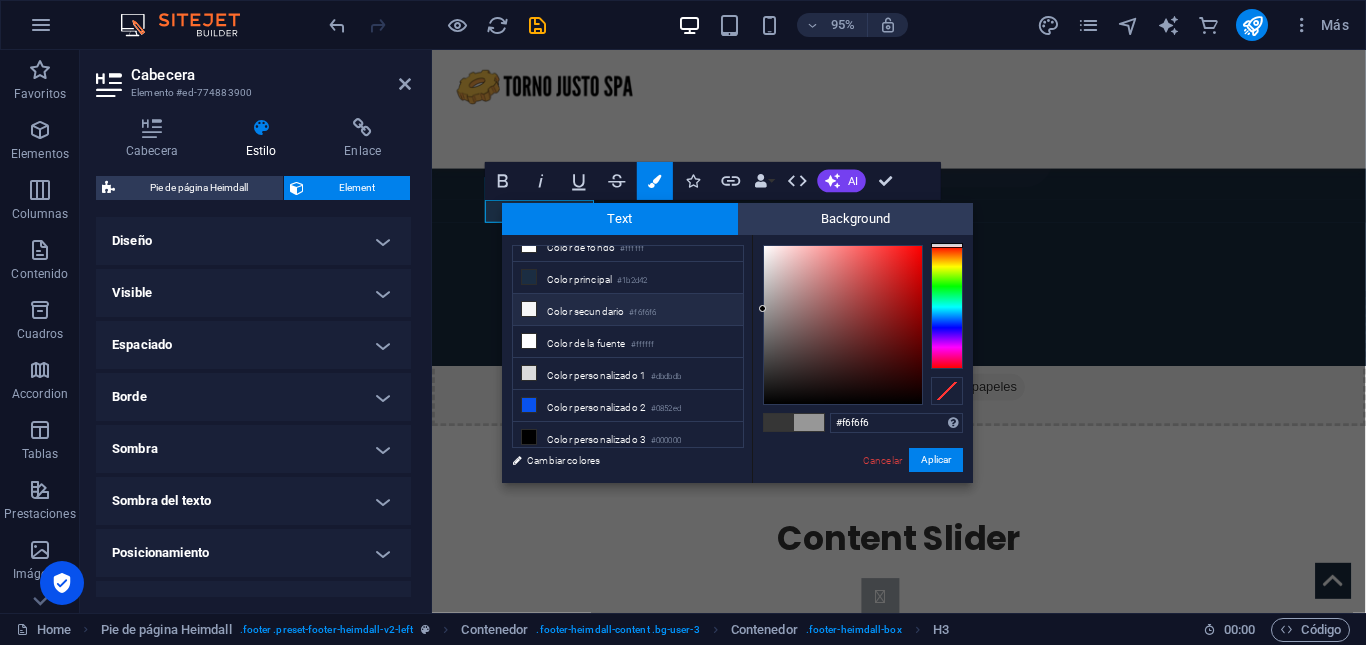 click on "Color secundario
#f6f6f6" at bounding box center (628, 310) 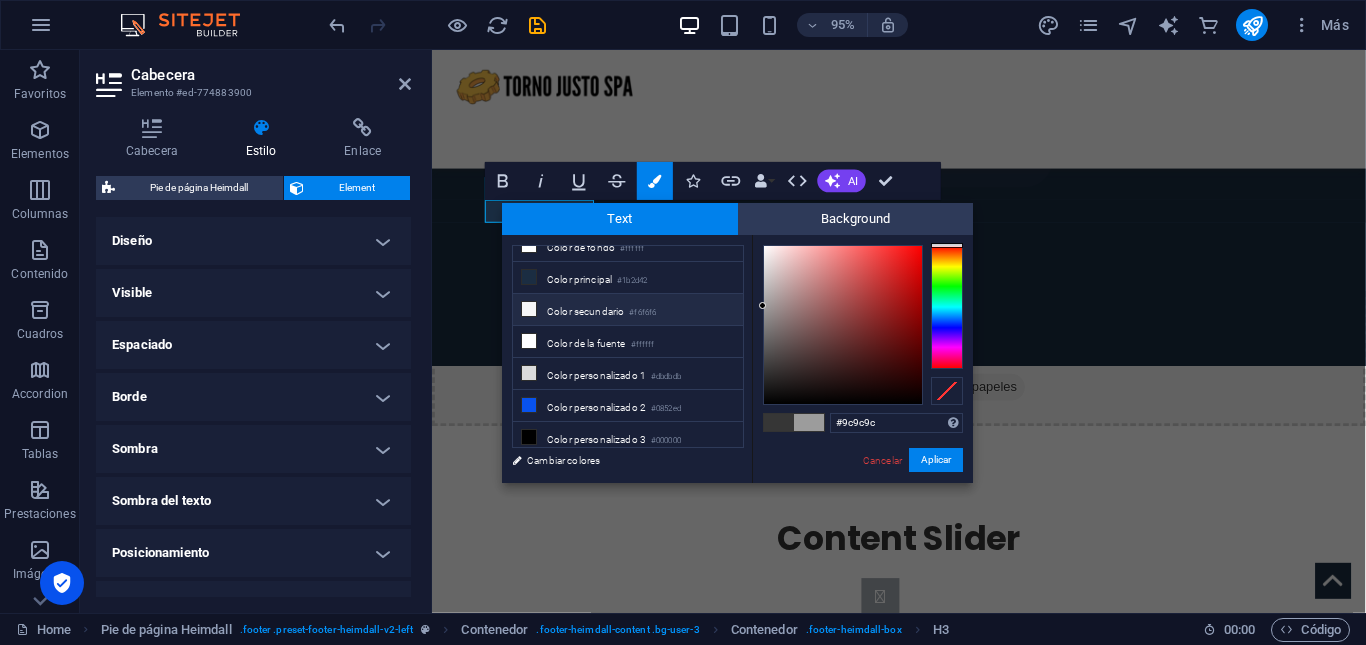 click on "Color secundario
#f6f6f6" at bounding box center [628, 310] 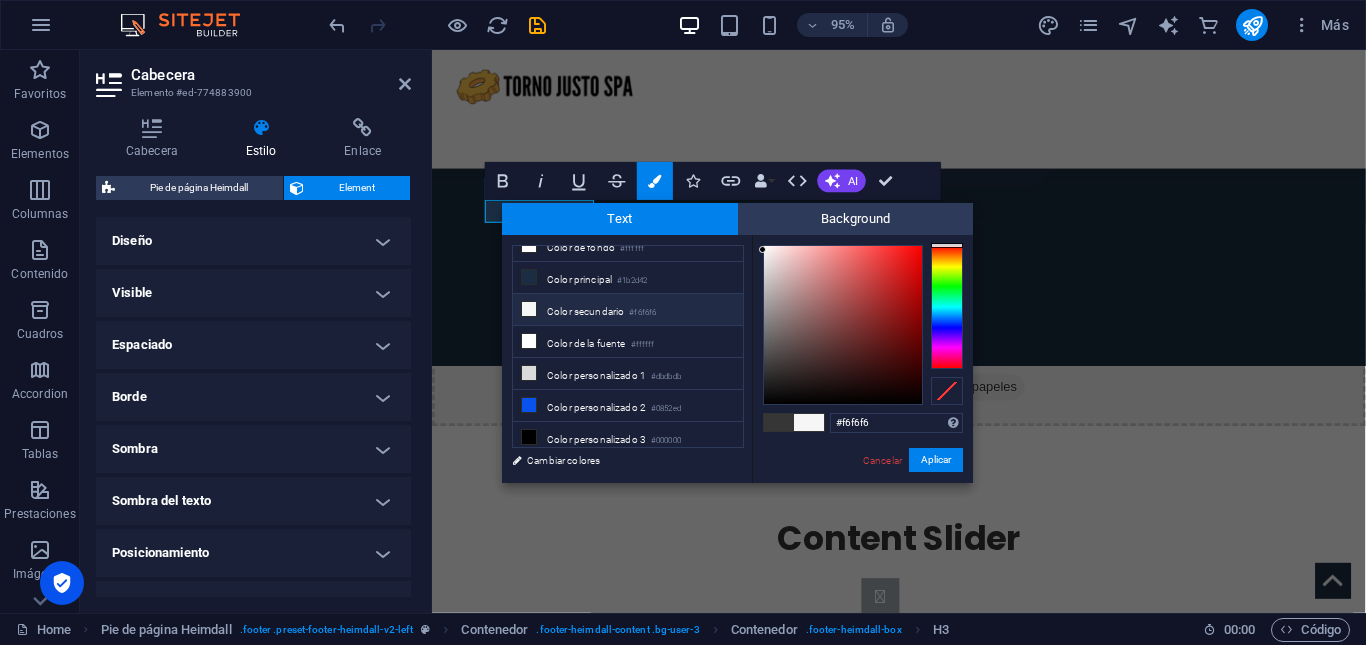 click on "Color secundario
#f6f6f6" at bounding box center (628, 310) 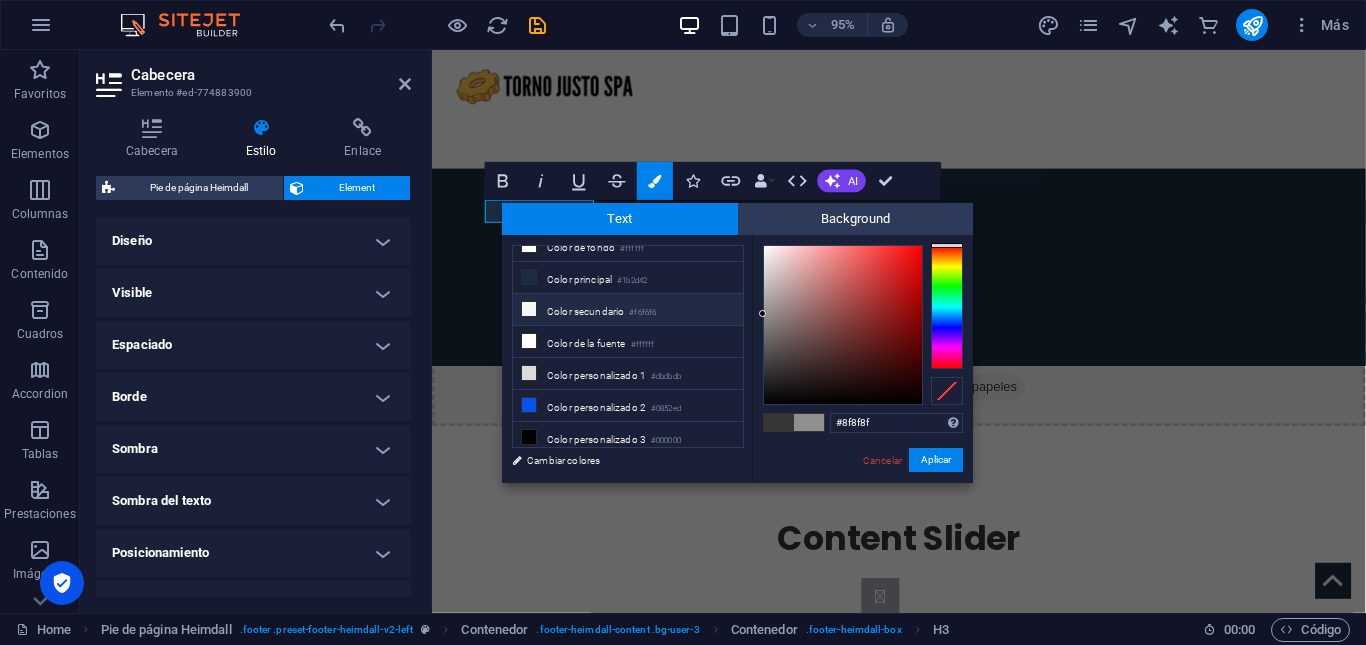 click on "Color secundario
#f6f6f6" at bounding box center (628, 310) 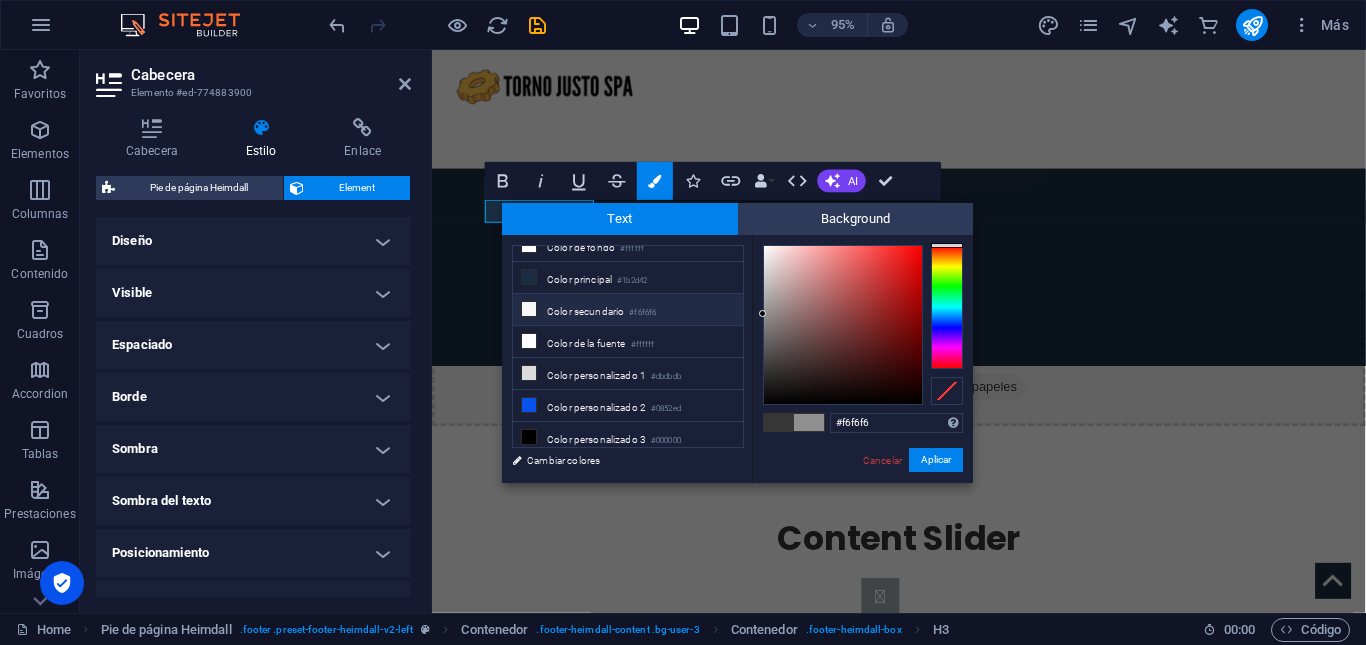 click on "Color secundario
#f6f6f6" at bounding box center [628, 310] 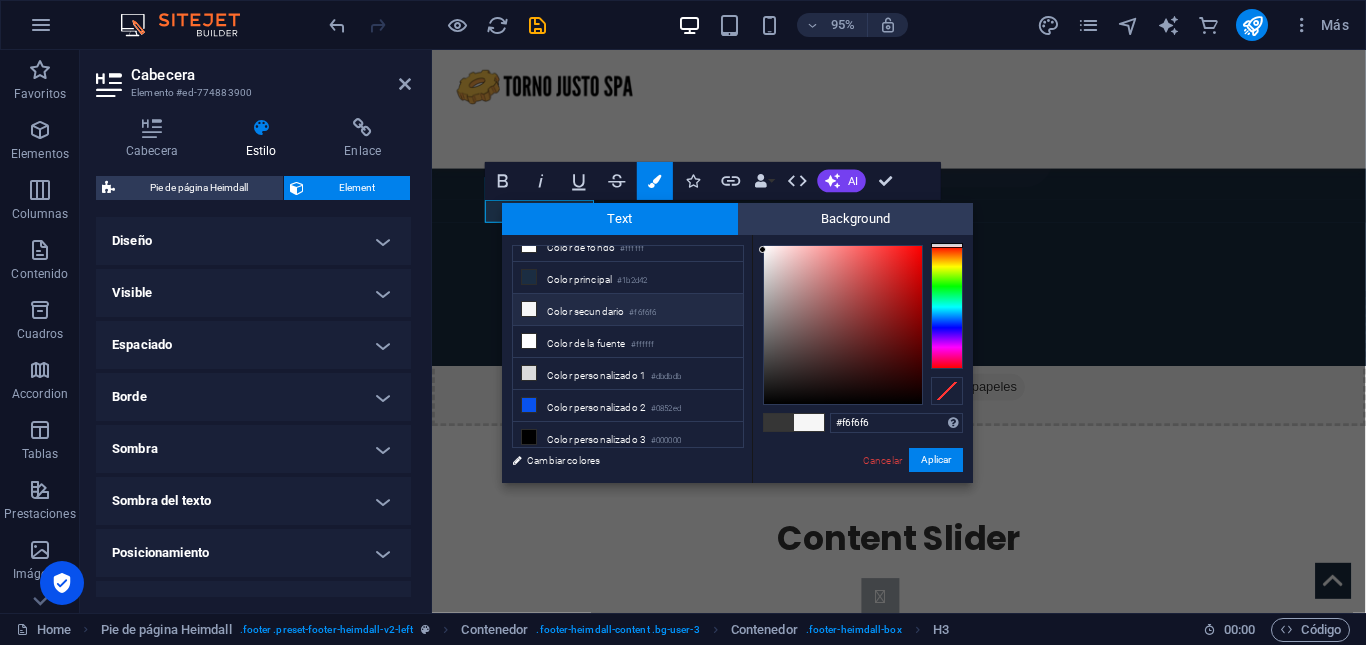 click on "Color secundario
#f6f6f6" at bounding box center [628, 310] 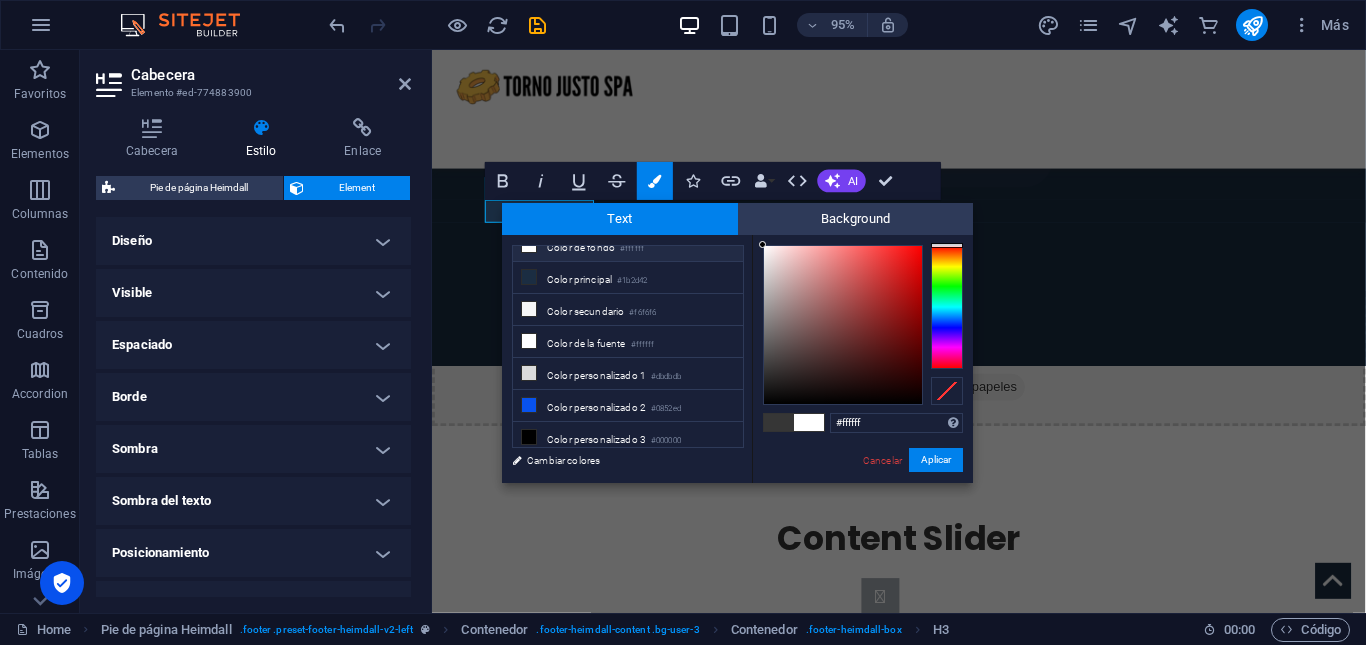 click on "#ffffff Formatos soportados #0852ed rgb(8, 82, 237) rgba(8, 82, 237, 90%) hsv(221,97,93) hsl(221, 93%, 48%) Cancelar Aplicar" at bounding box center (862, 504) 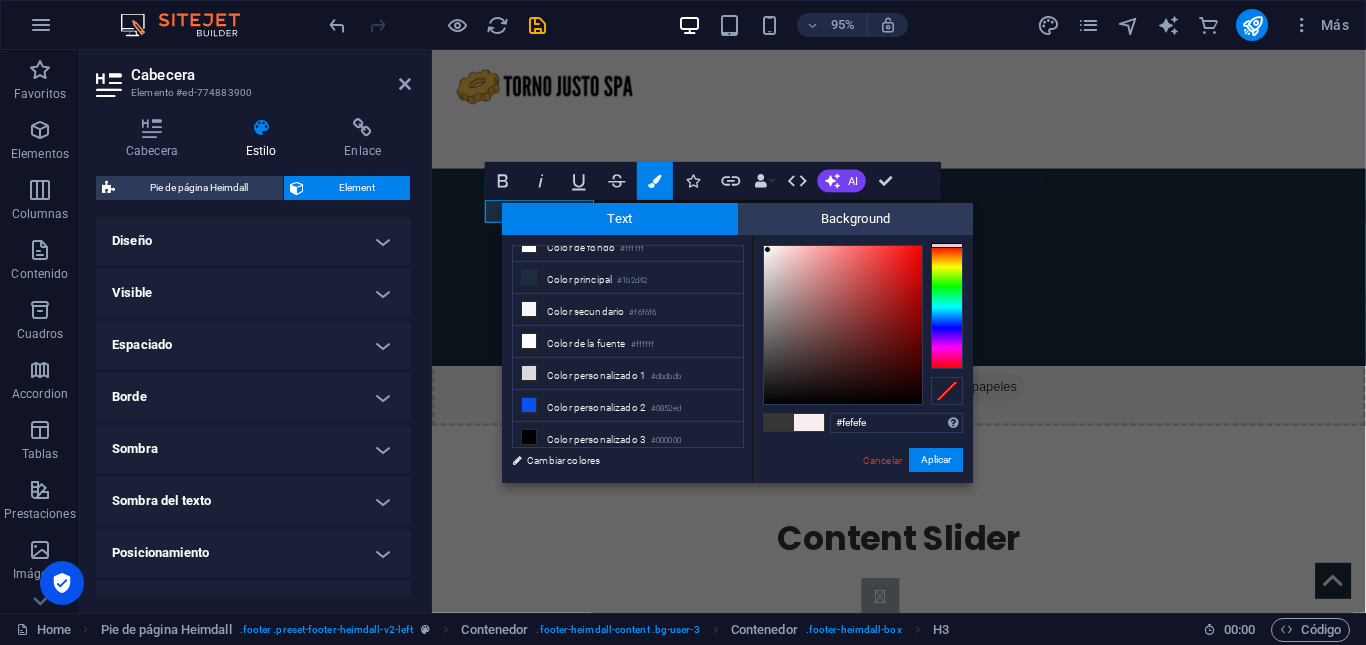 type on "#ffffff" 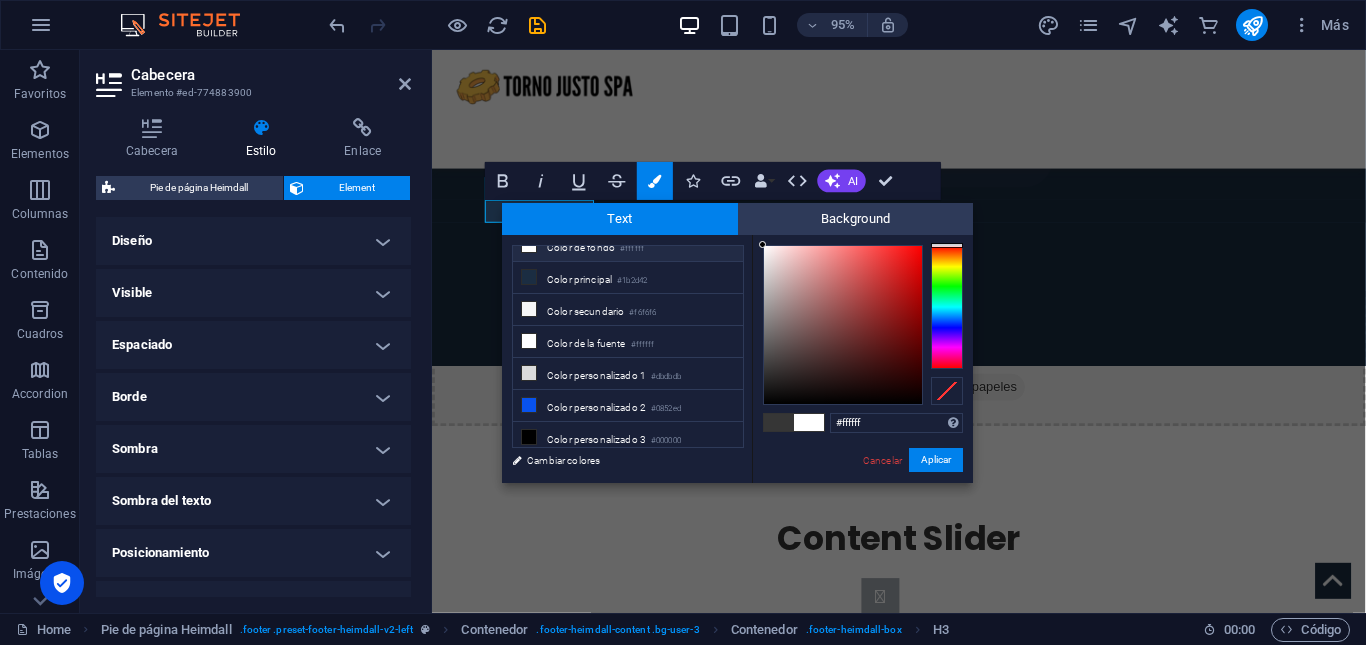 click at bounding box center [762, 244] 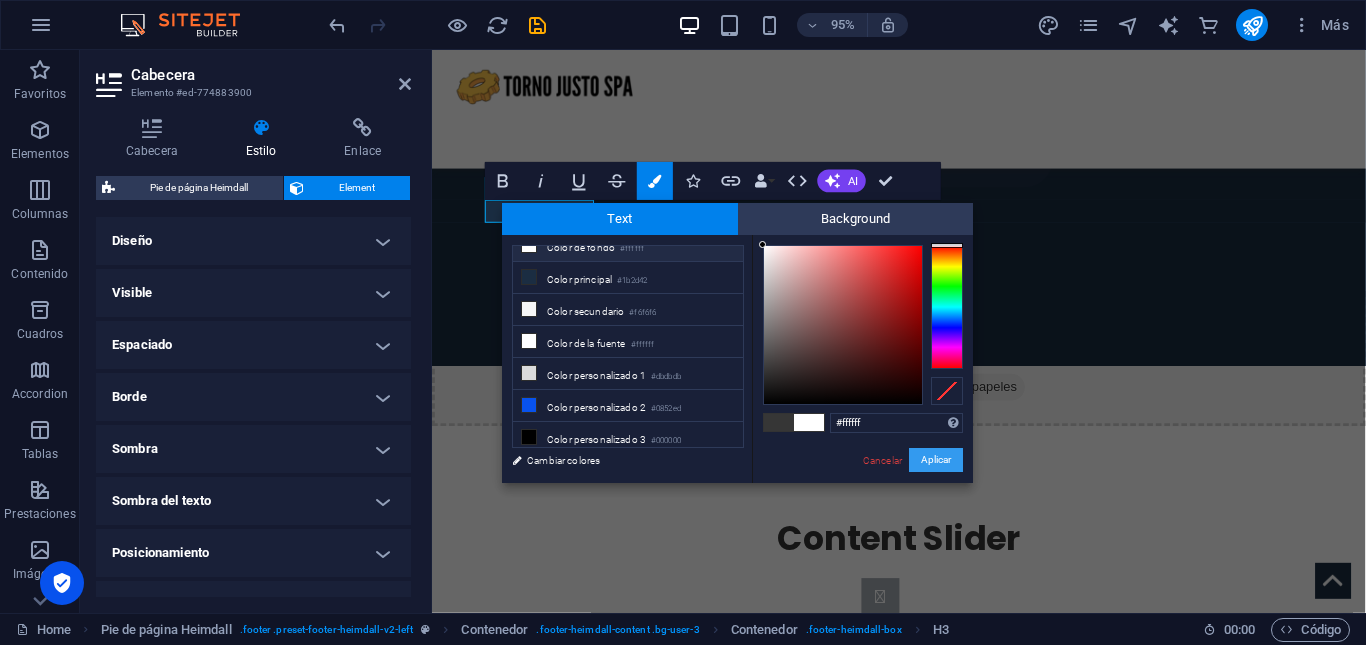 click on "Aplicar" at bounding box center (936, 460) 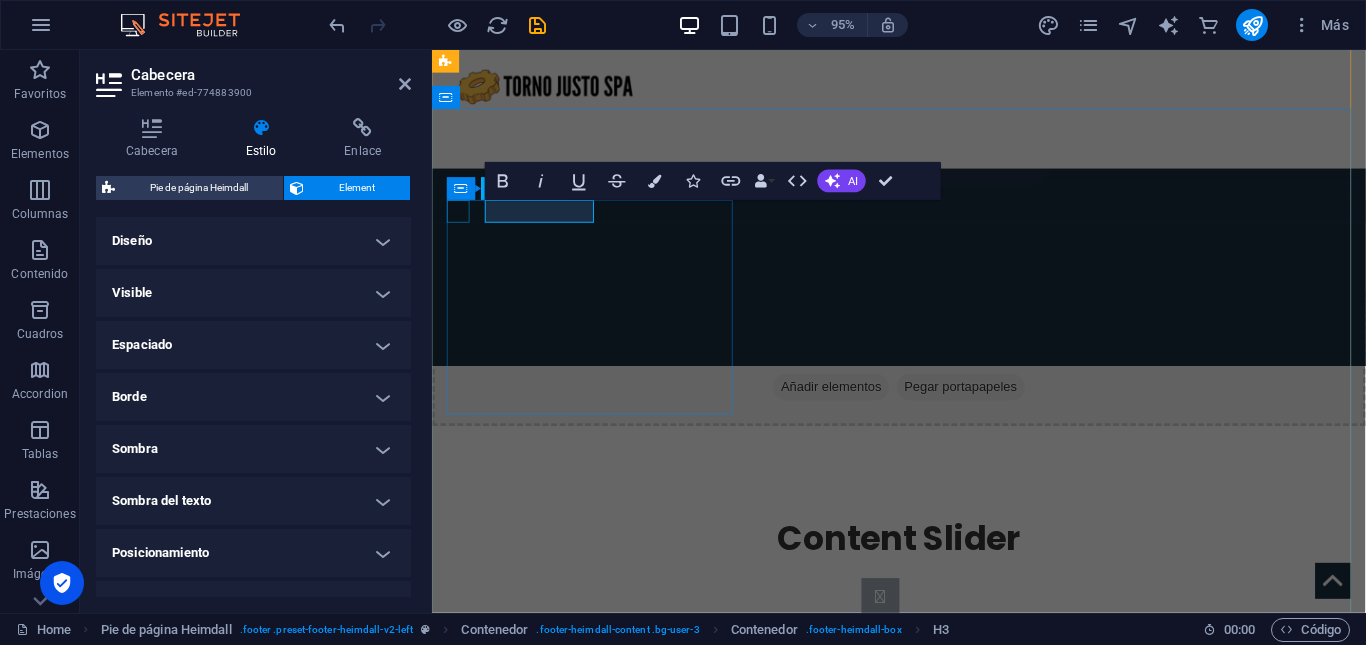 click at bounding box center (592, 1423) 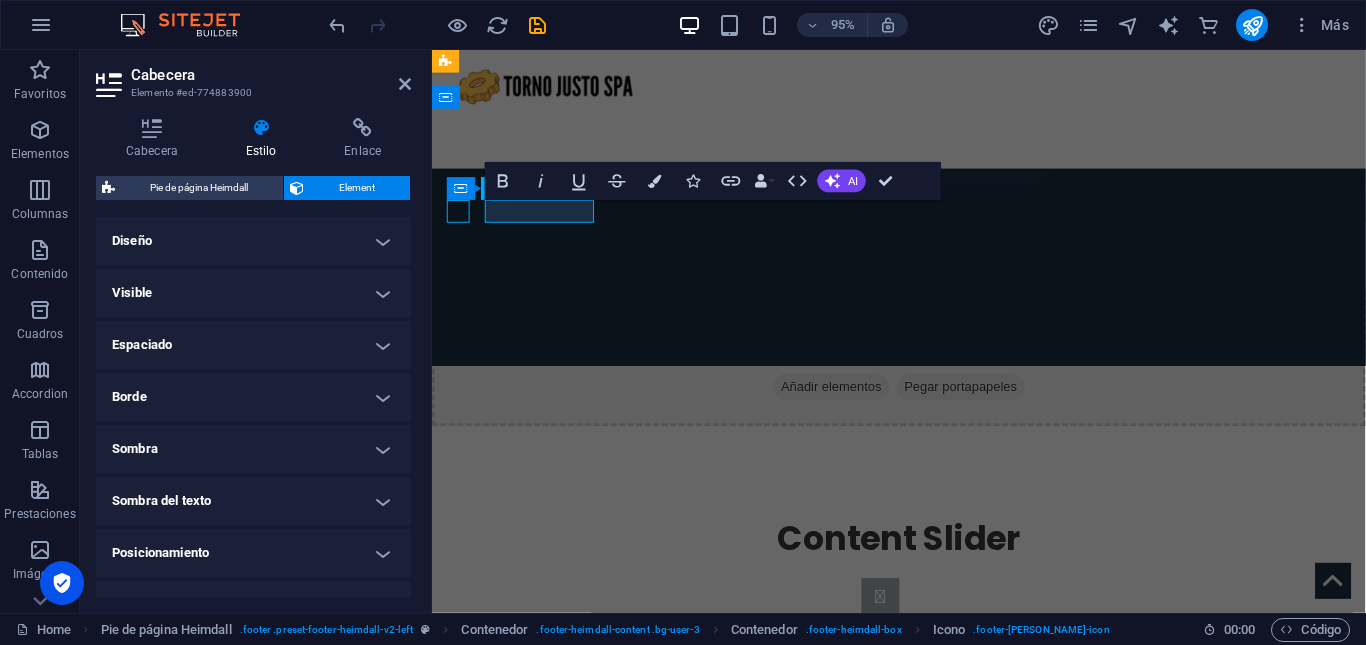 click at bounding box center [592, 1423] 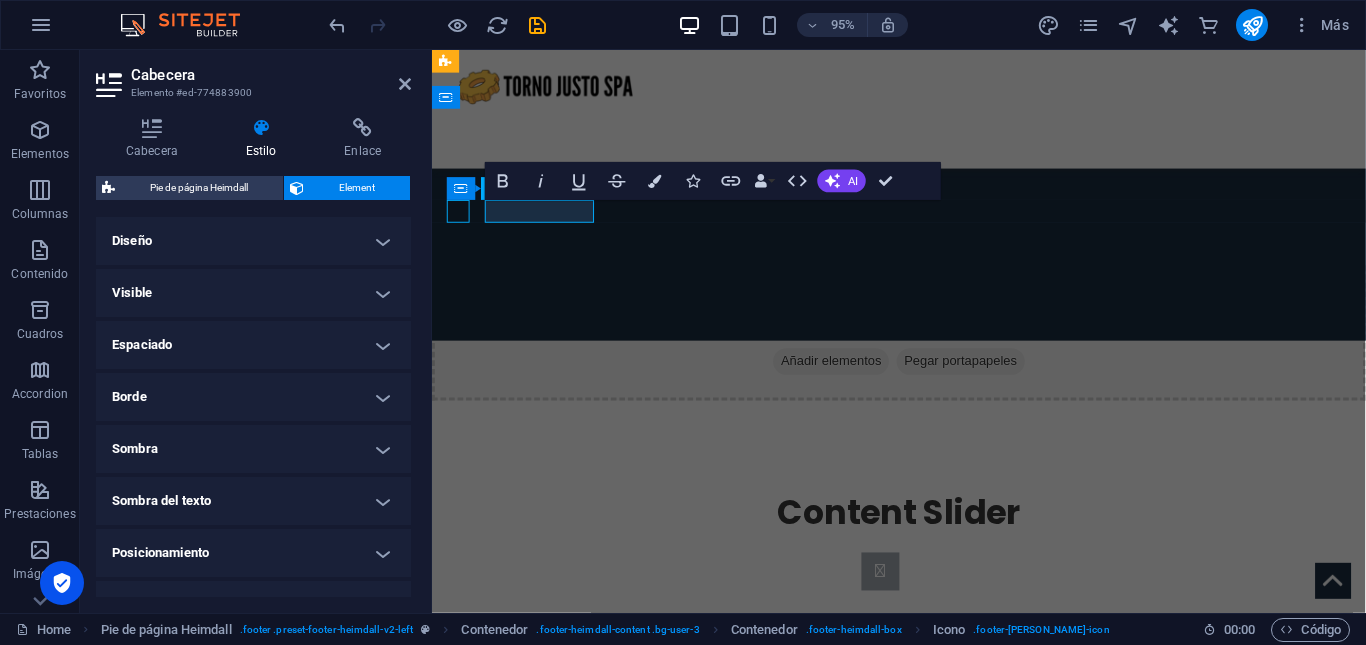select on "xMidYMid" 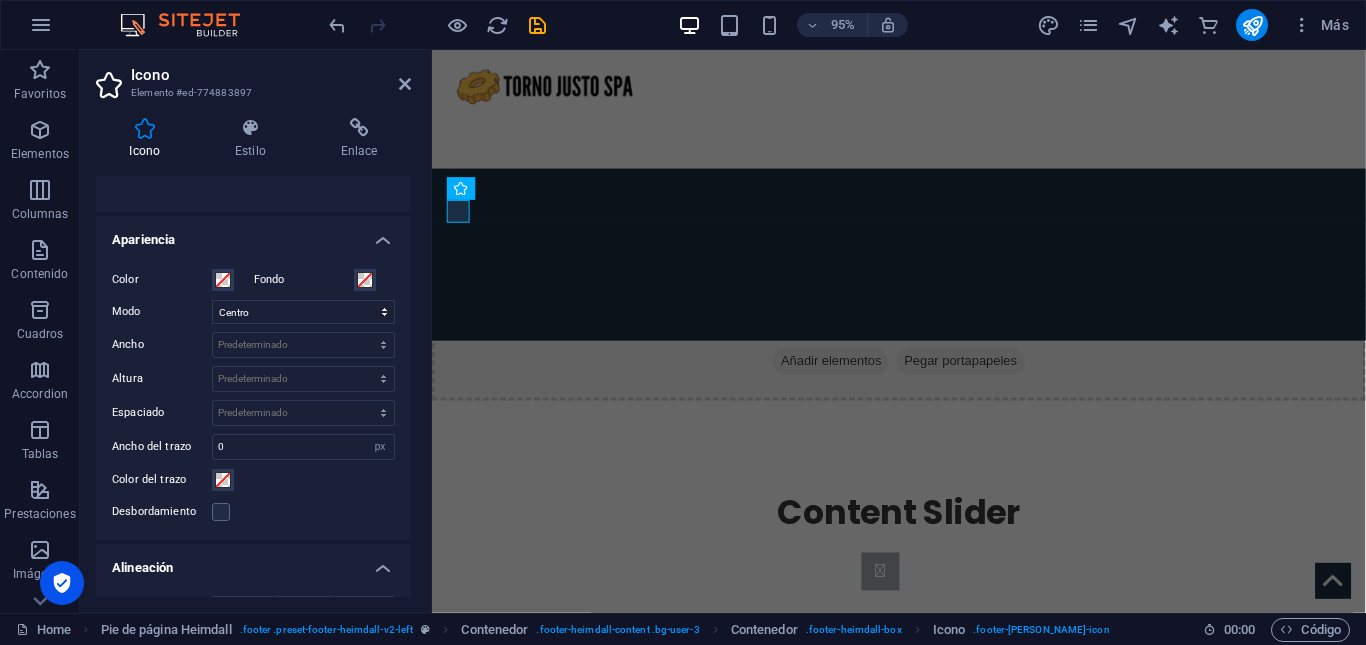 scroll, scrollTop: 397, scrollLeft: 0, axis: vertical 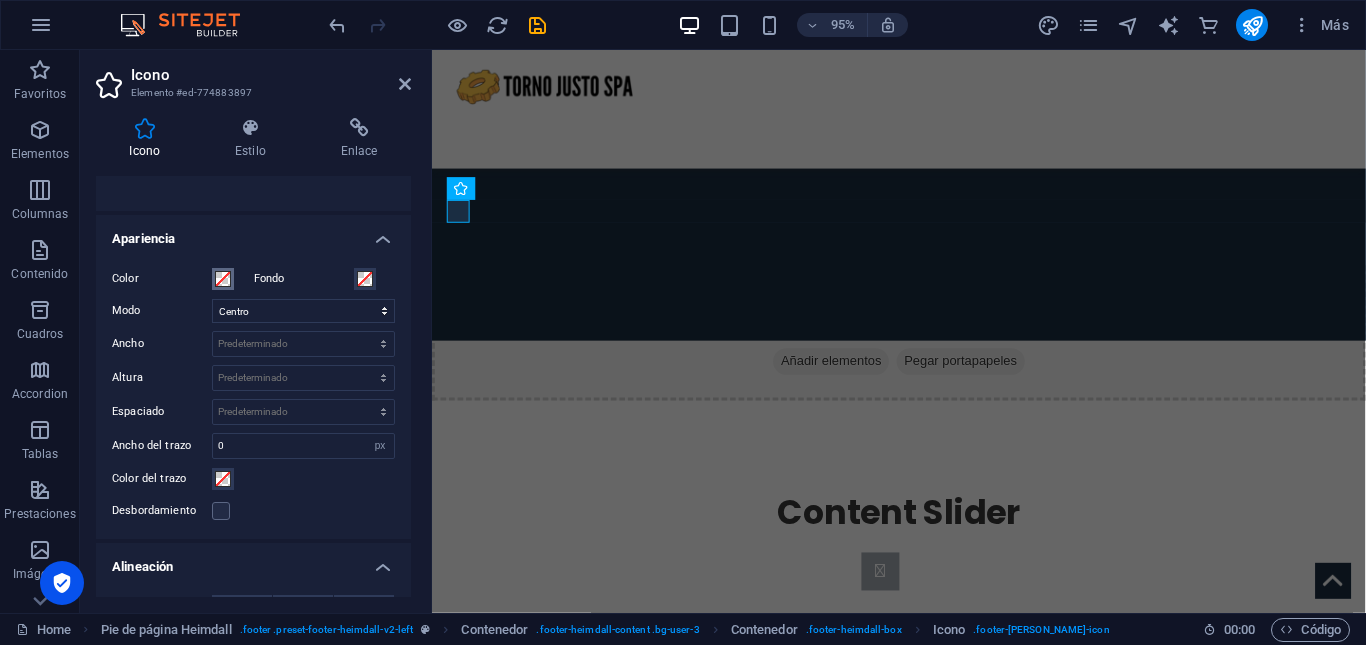 click at bounding box center (223, 279) 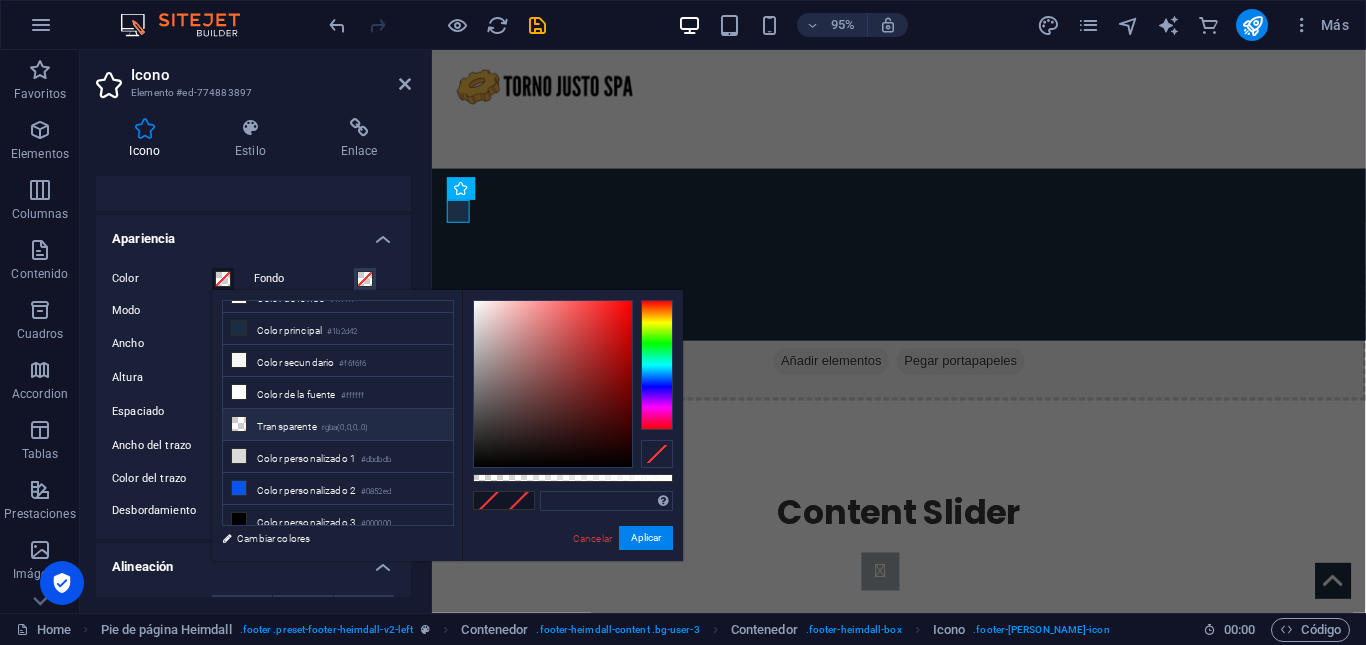 scroll, scrollTop: 24, scrollLeft: 0, axis: vertical 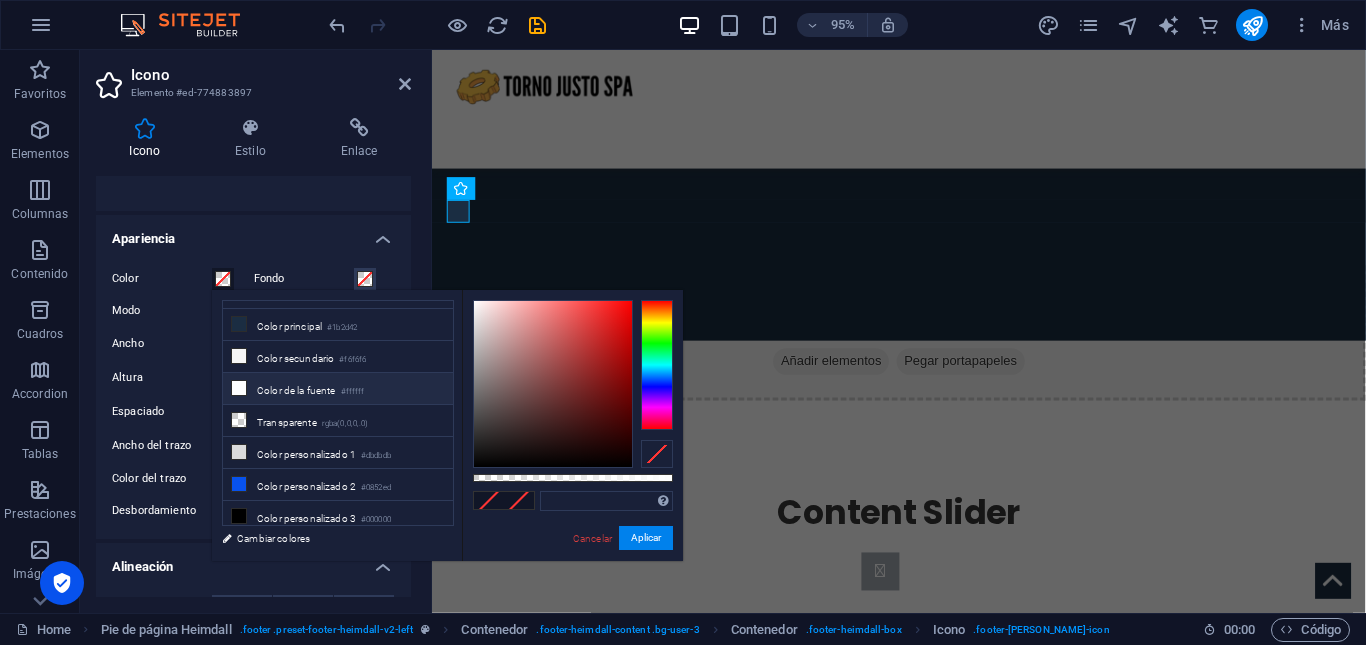 click on "#ffffff" at bounding box center (353, 392) 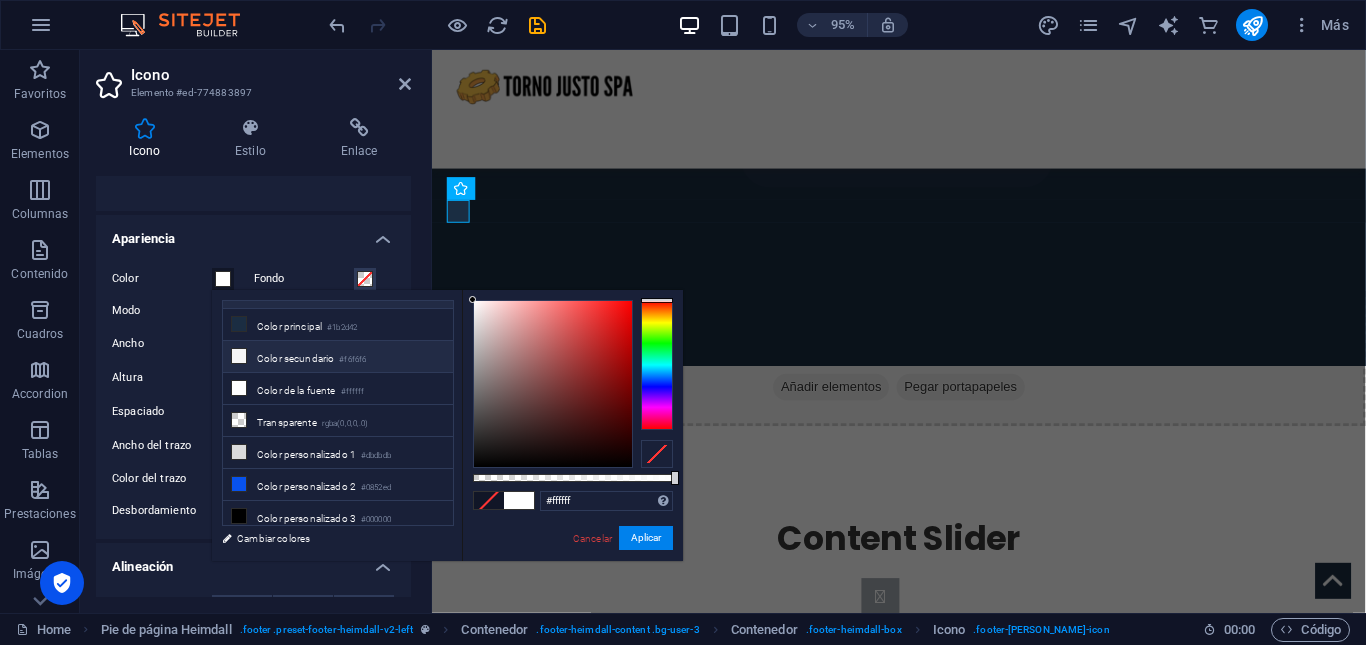 click on "Color secundario
#f6f6f6" at bounding box center (338, 357) 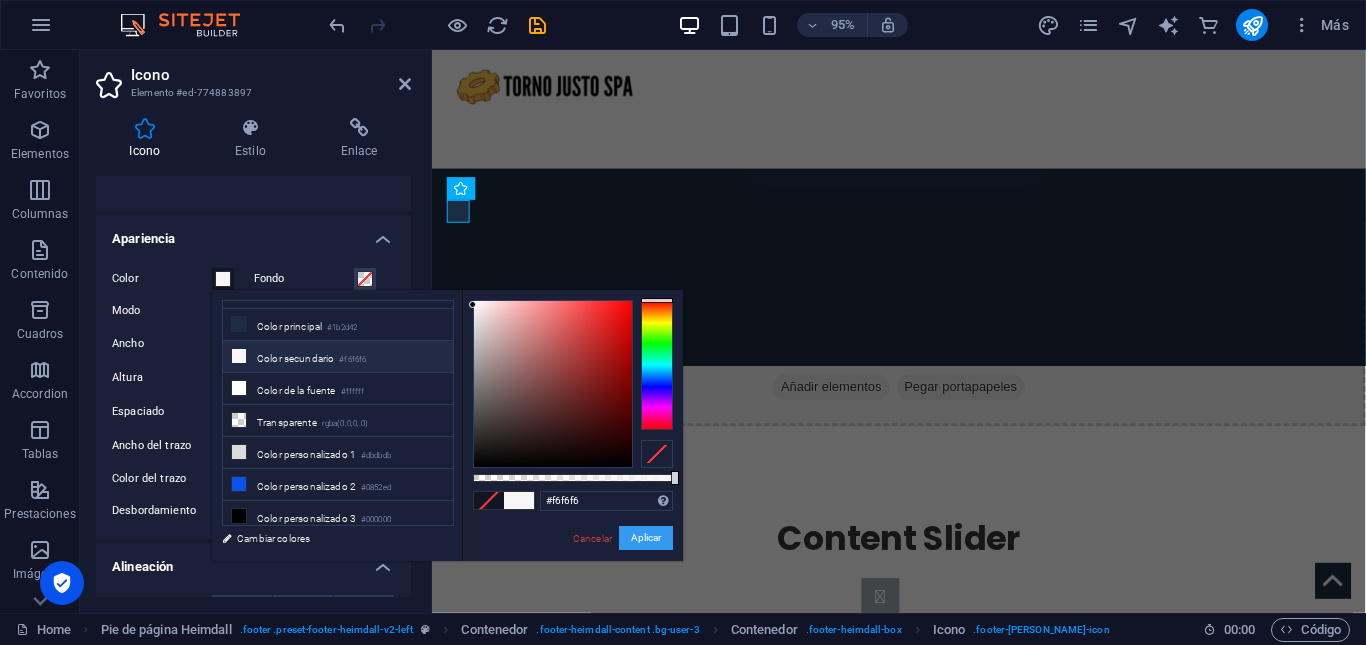 click on "Aplicar" at bounding box center (646, 538) 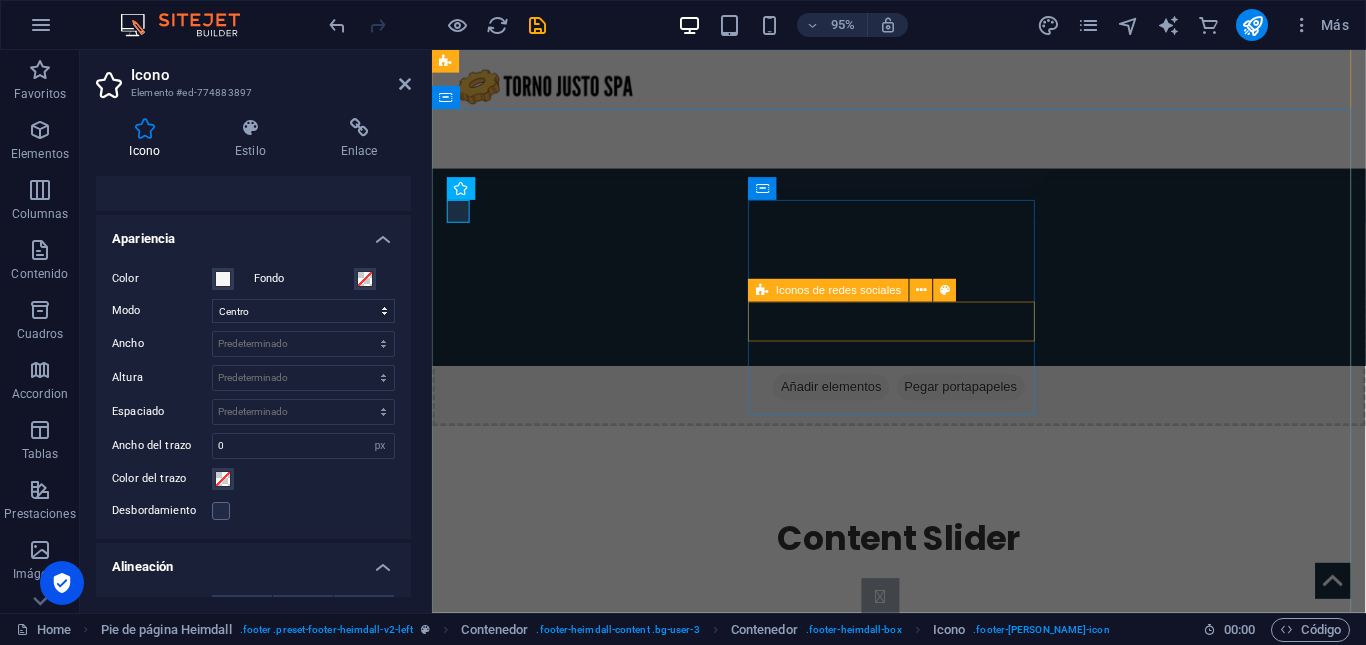 click at bounding box center [600, 1758] 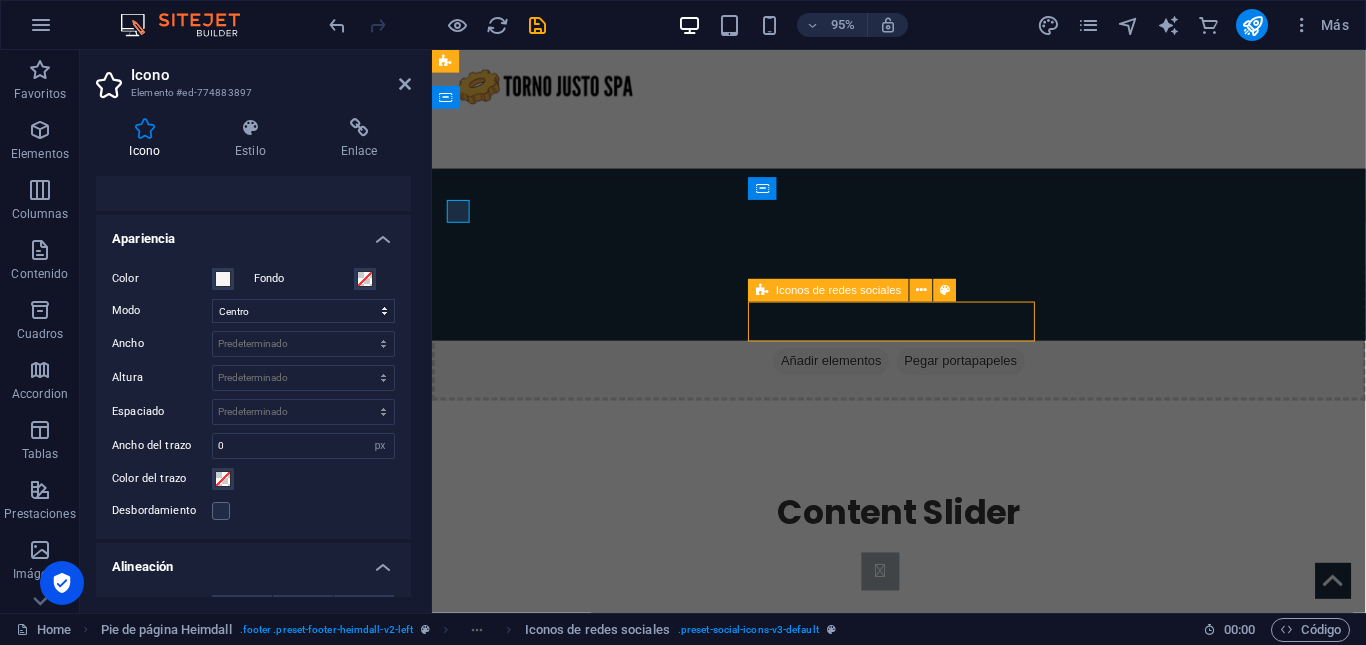 scroll, scrollTop: 2497, scrollLeft: 0, axis: vertical 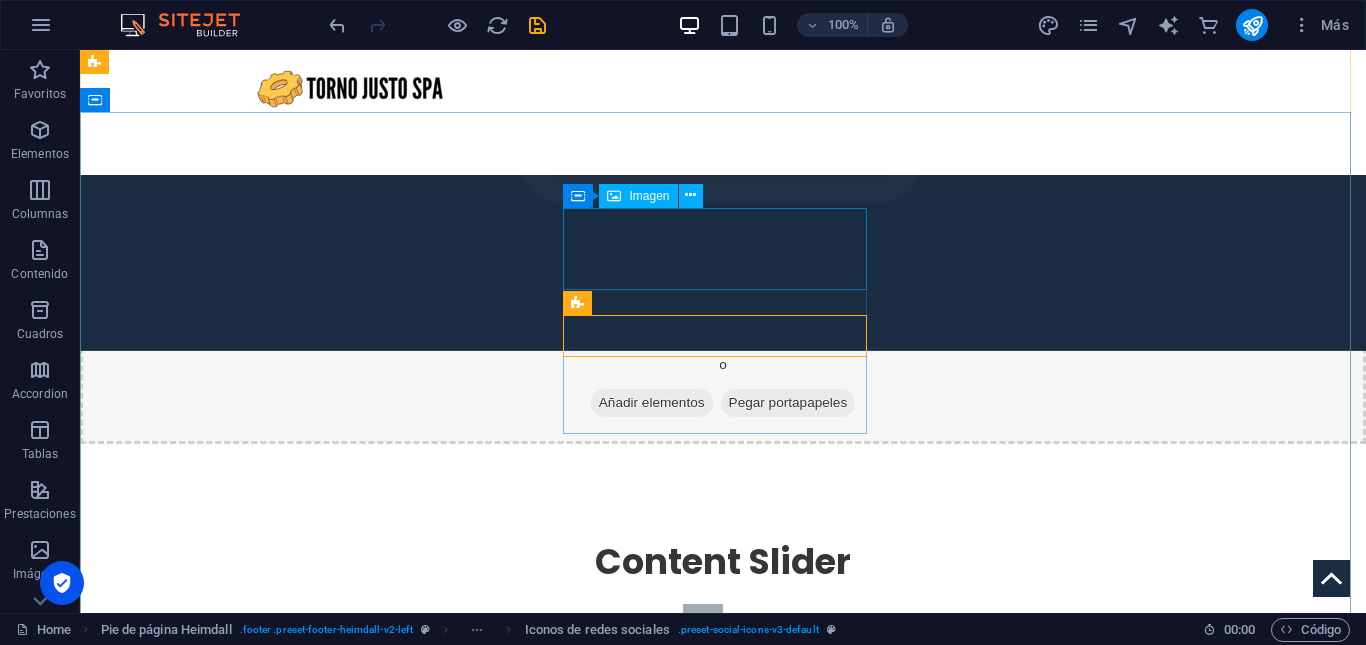 click at bounding box center [248, 1611] 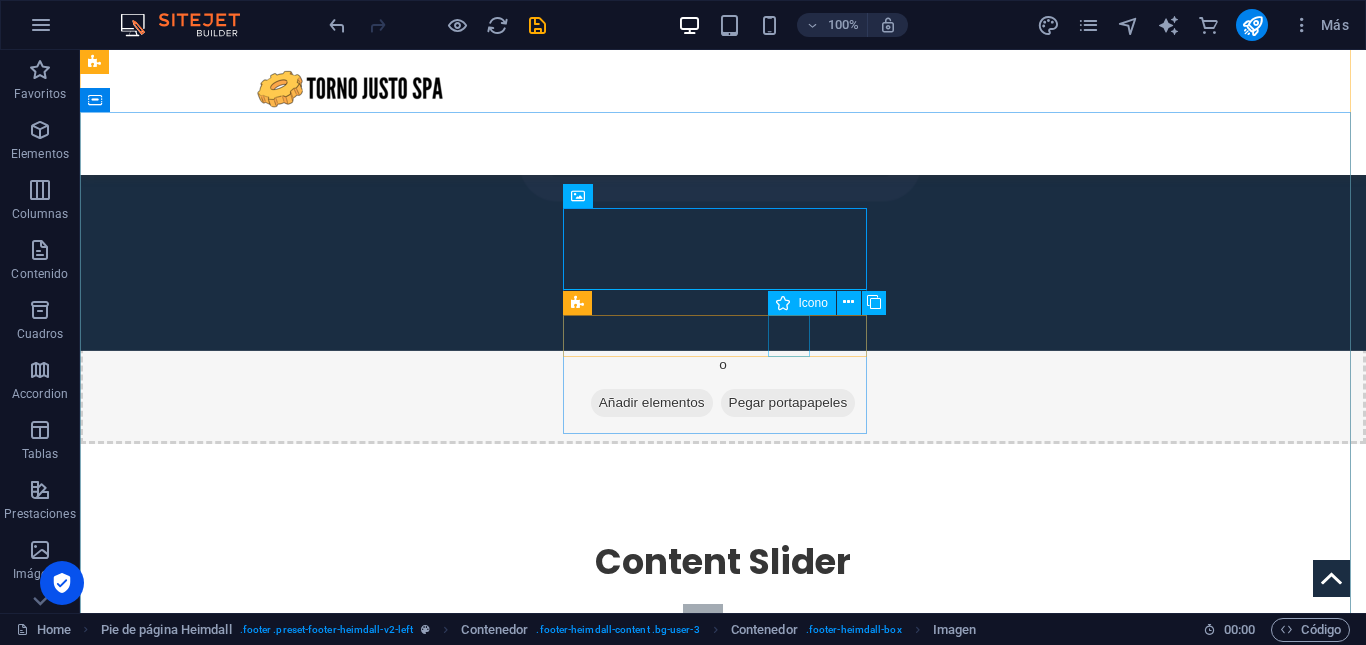click at bounding box center [248, 1698] 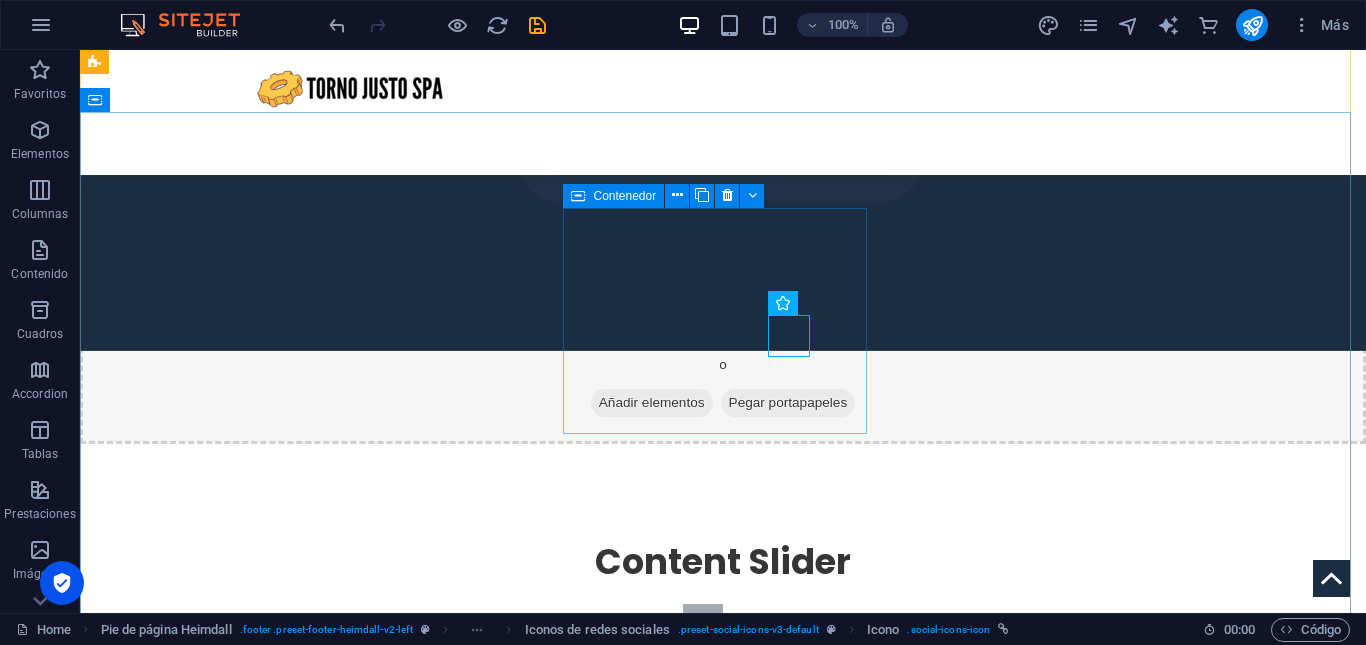 click at bounding box center (248, 1702) 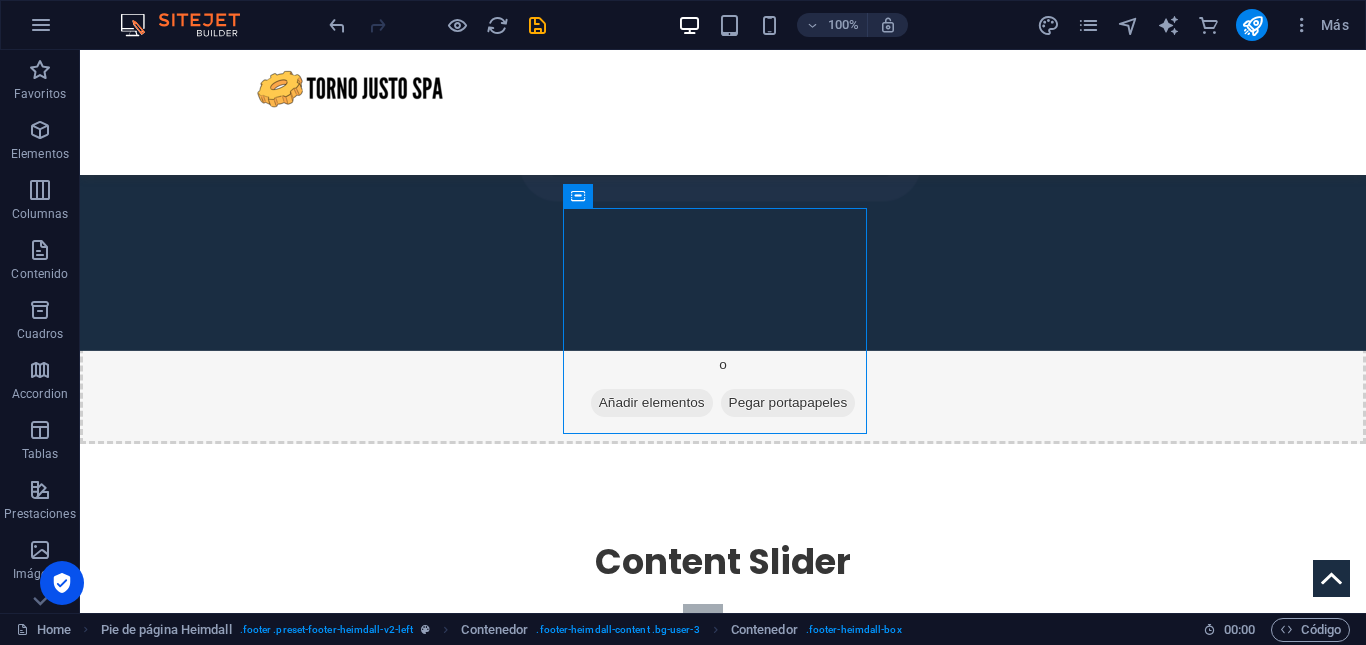 drag, startPoint x: 798, startPoint y: 384, endPoint x: 710, endPoint y: 325, distance: 105.9481 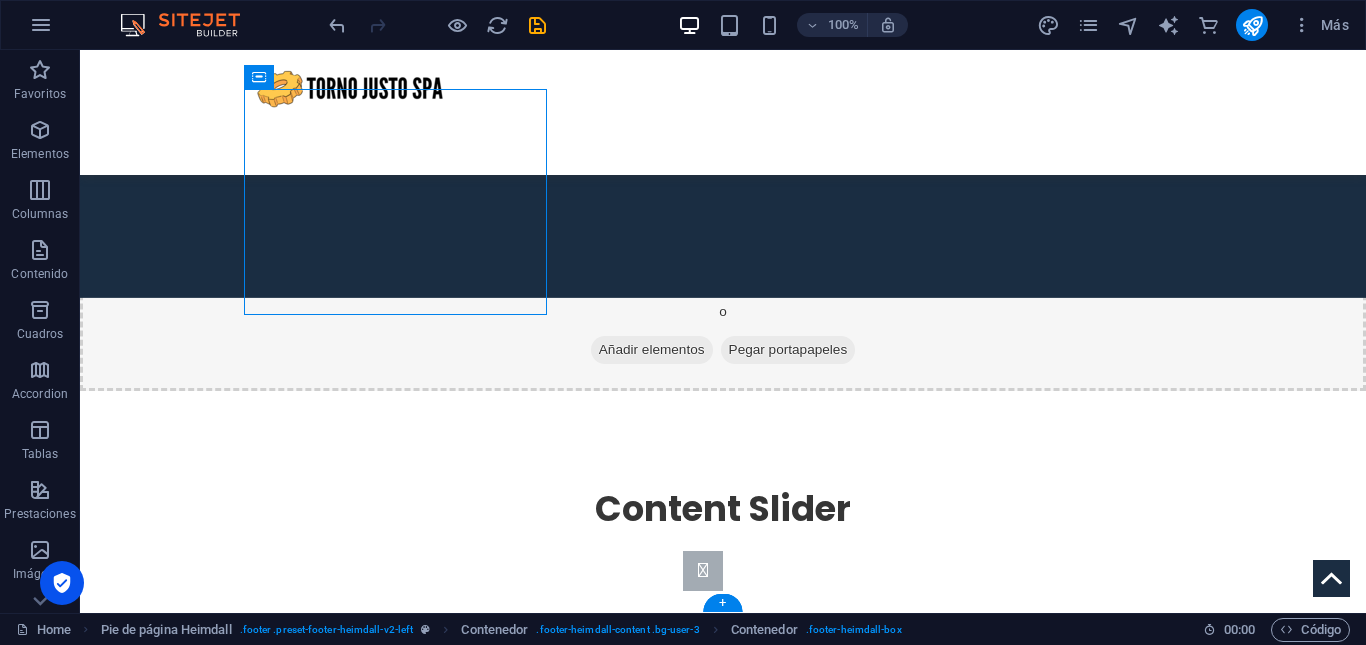 scroll, scrollTop: 2616, scrollLeft: 0, axis: vertical 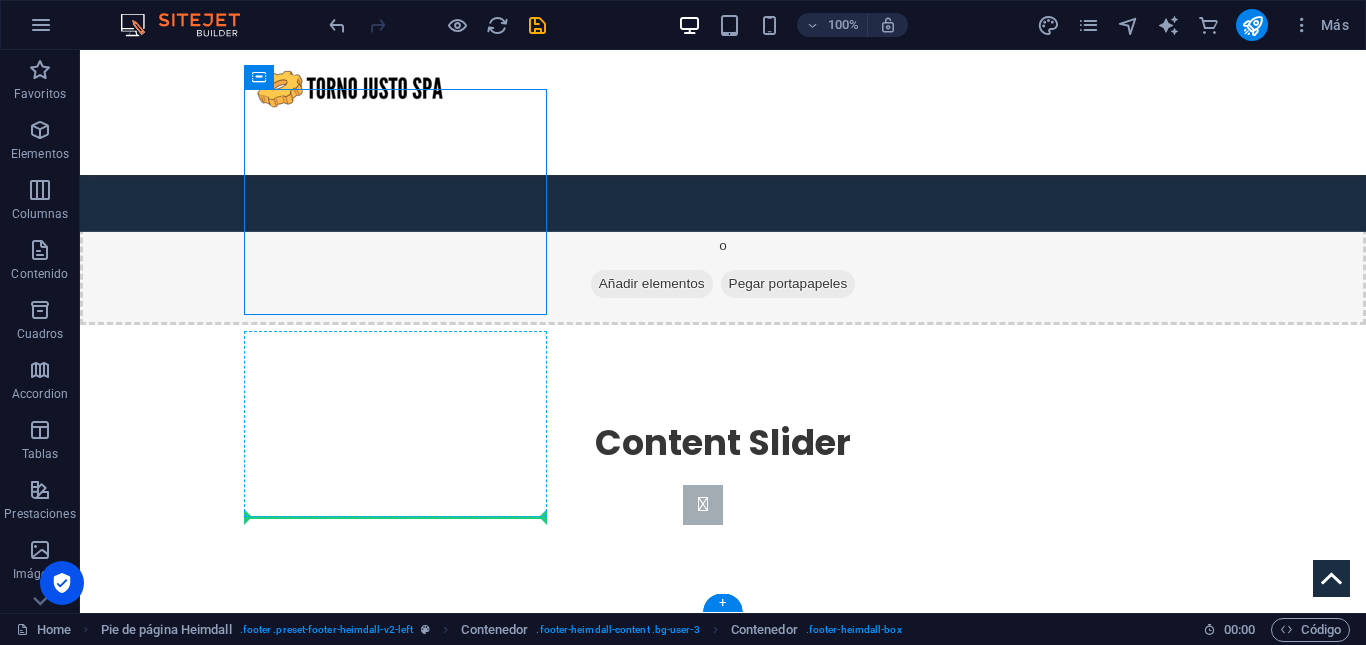 drag, startPoint x: 519, startPoint y: 347, endPoint x: 432, endPoint y: 511, distance: 185.64752 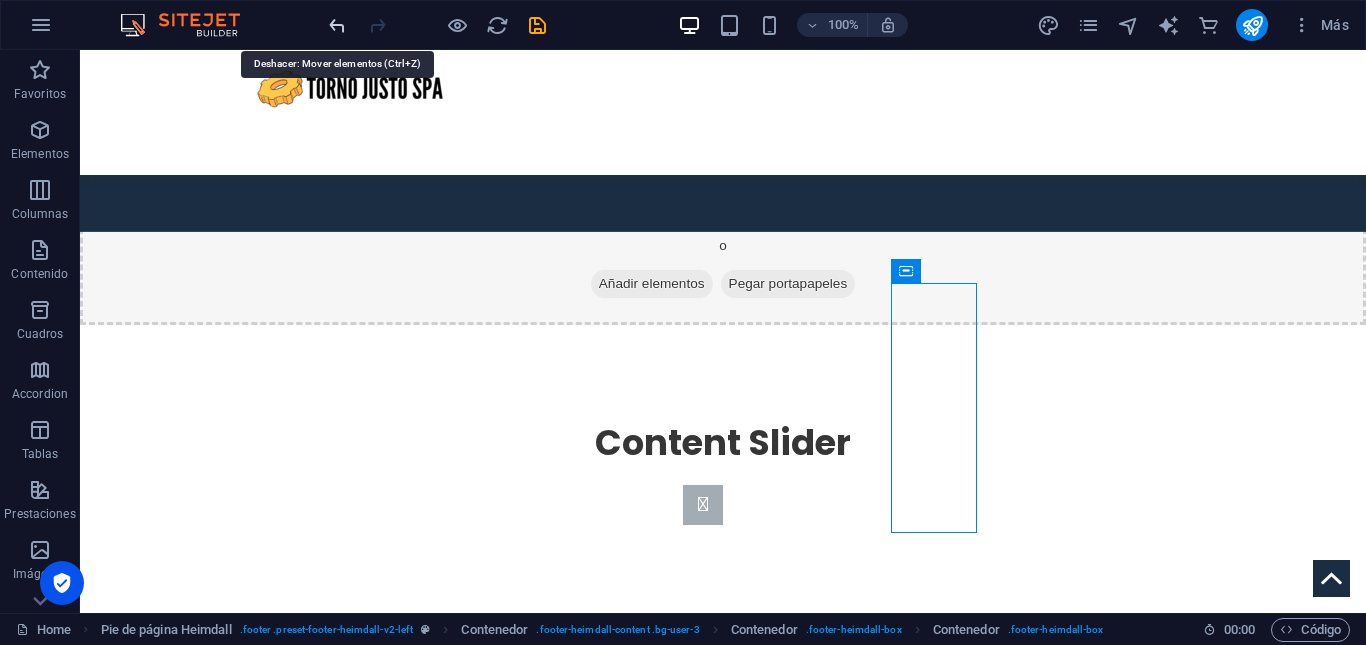 click at bounding box center [337, 25] 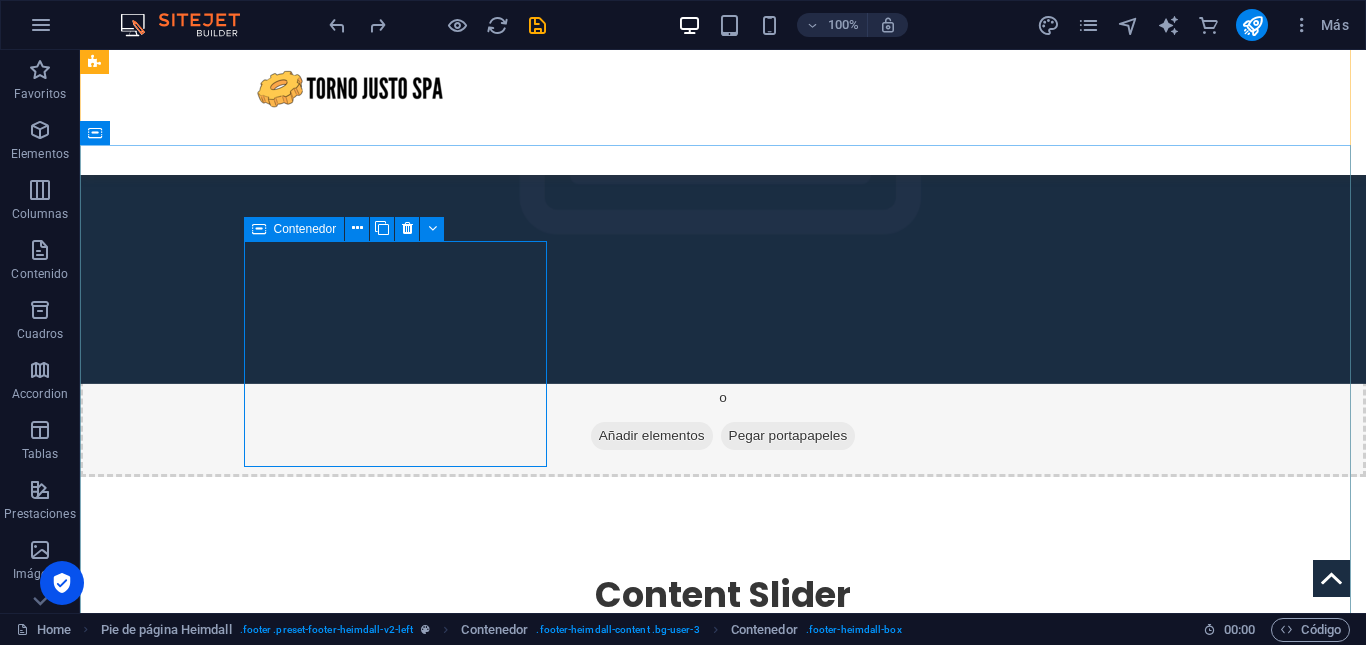 scroll, scrollTop: 2616, scrollLeft: 0, axis: vertical 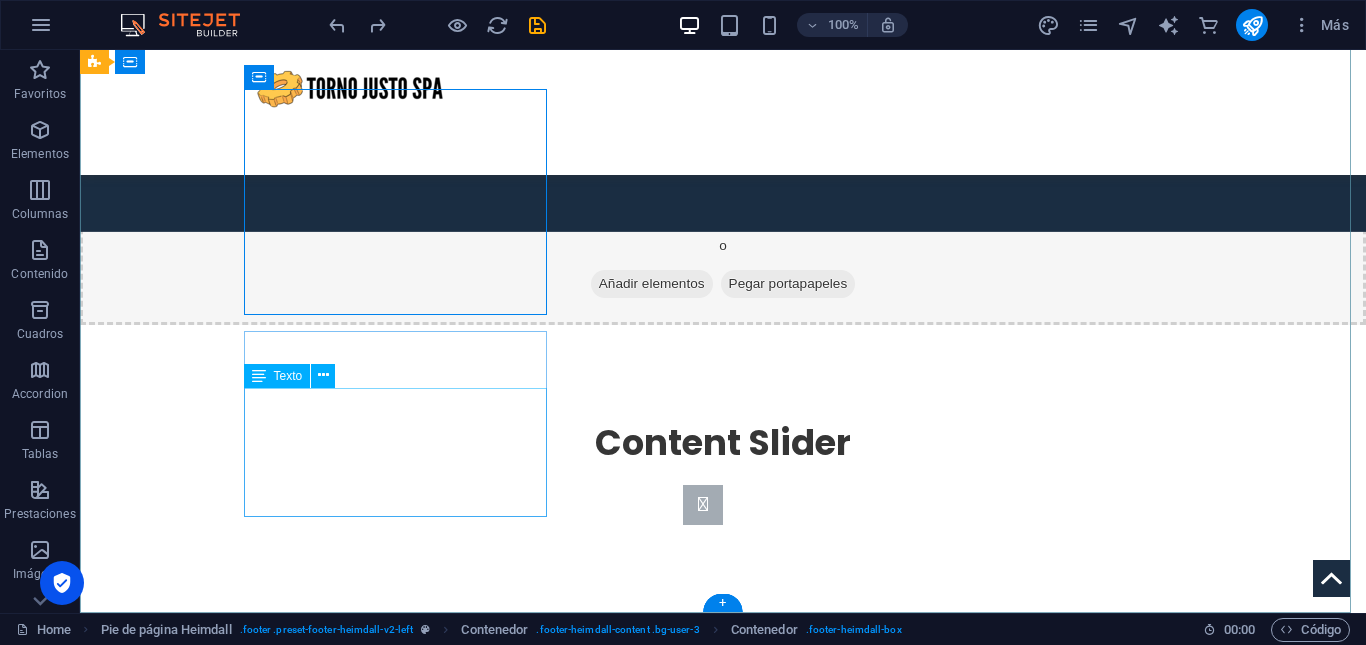 click on "Lunes a Viernes:  9:00 hrs a 18:00 hrs Sábado:  10:00 hrs a 14:00 hrs" at bounding box center [248, 2192] 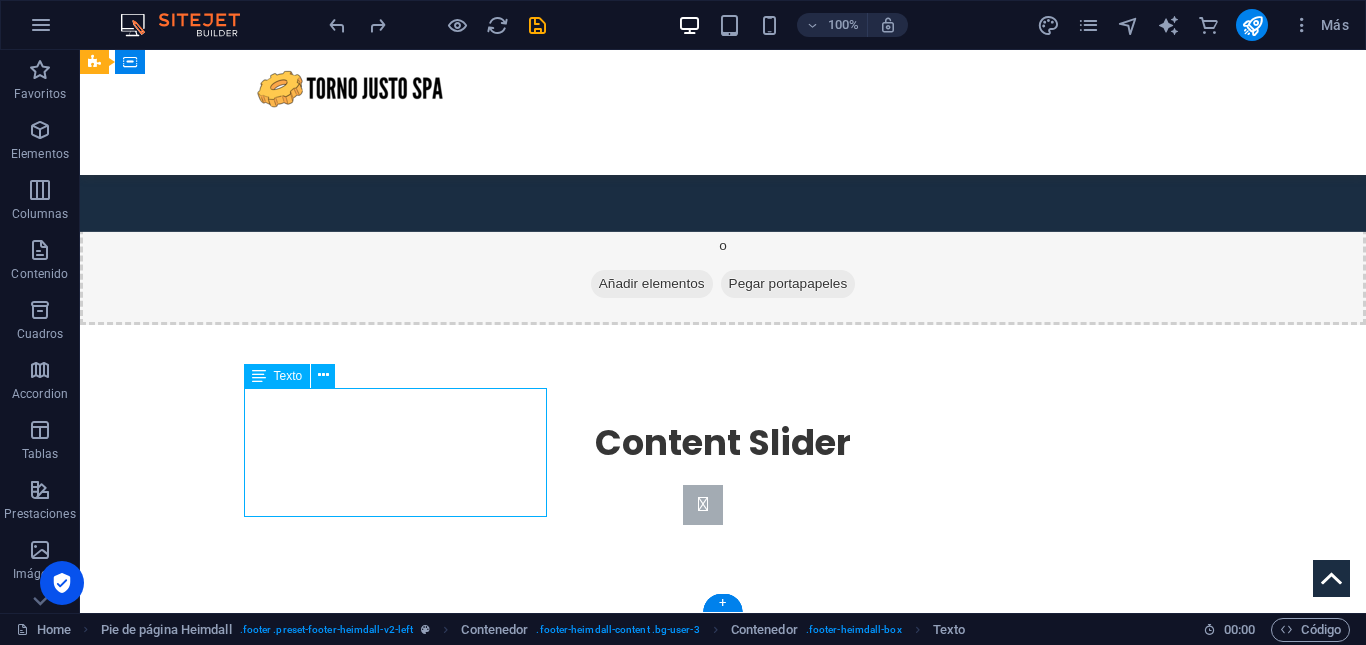 drag, startPoint x: 418, startPoint y: 504, endPoint x: 480, endPoint y: 486, distance: 64.56005 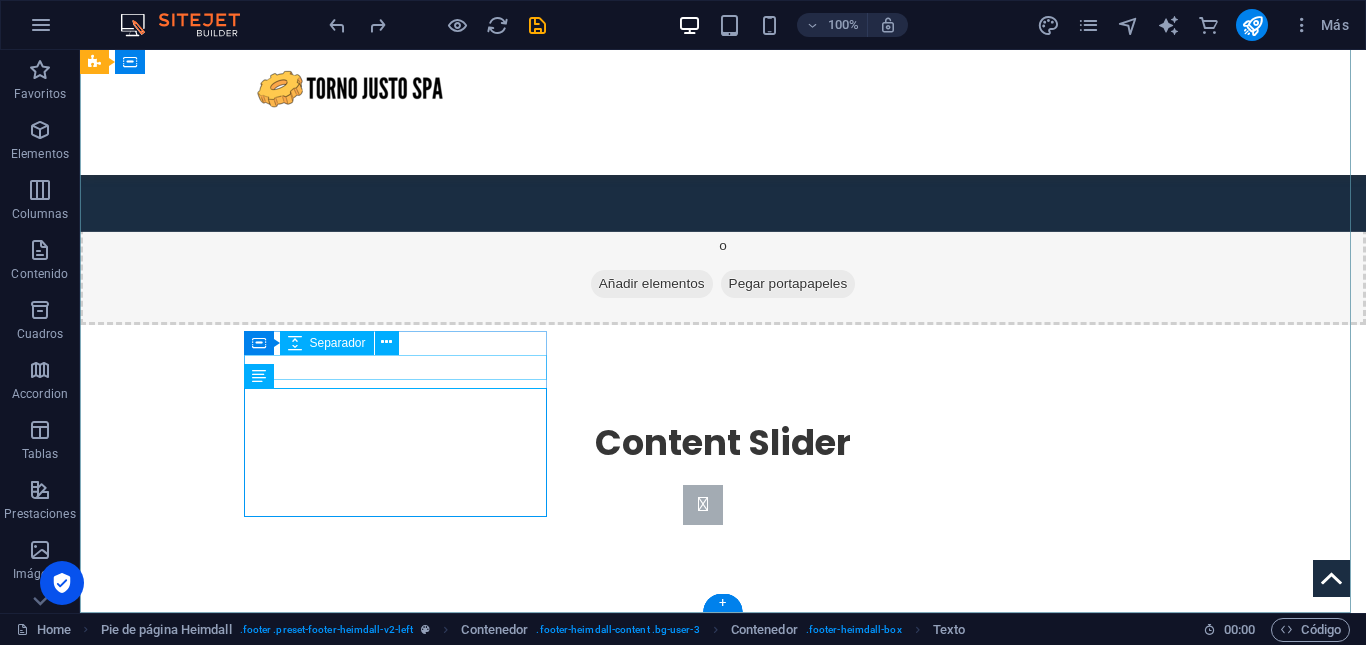 click at bounding box center [248, 2107] 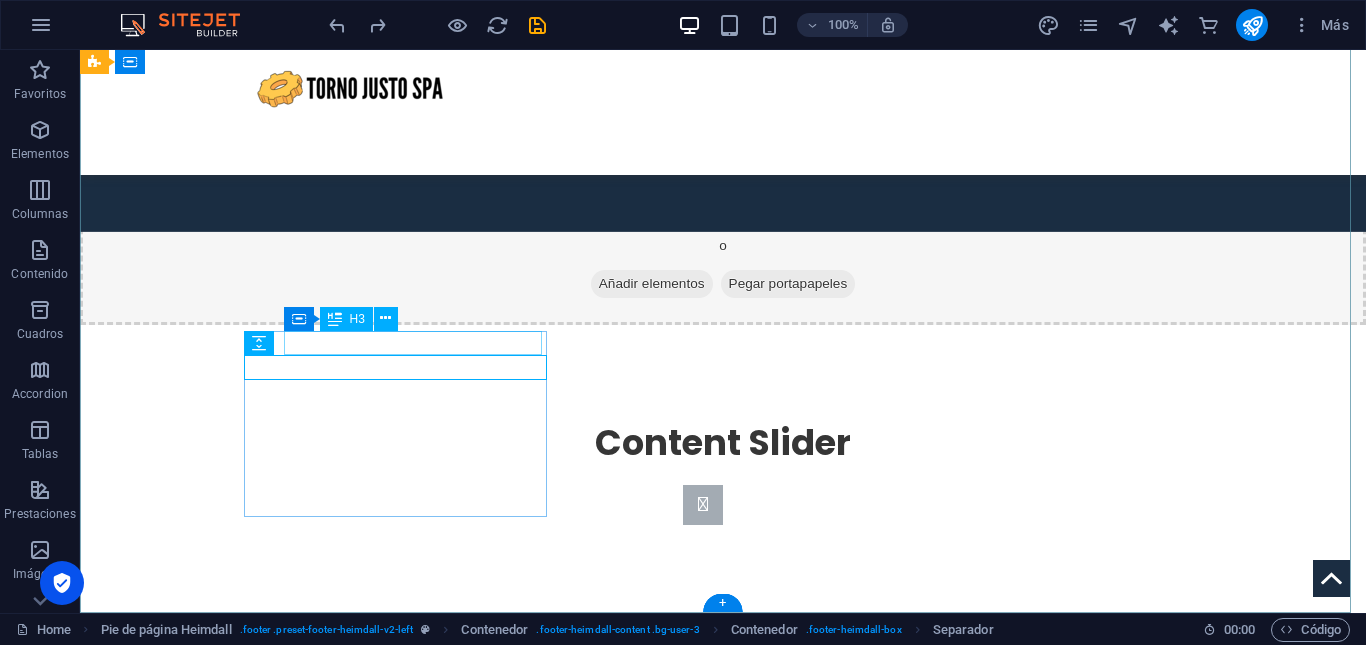 click on "Horarios de Atención" at bounding box center (248, 2083) 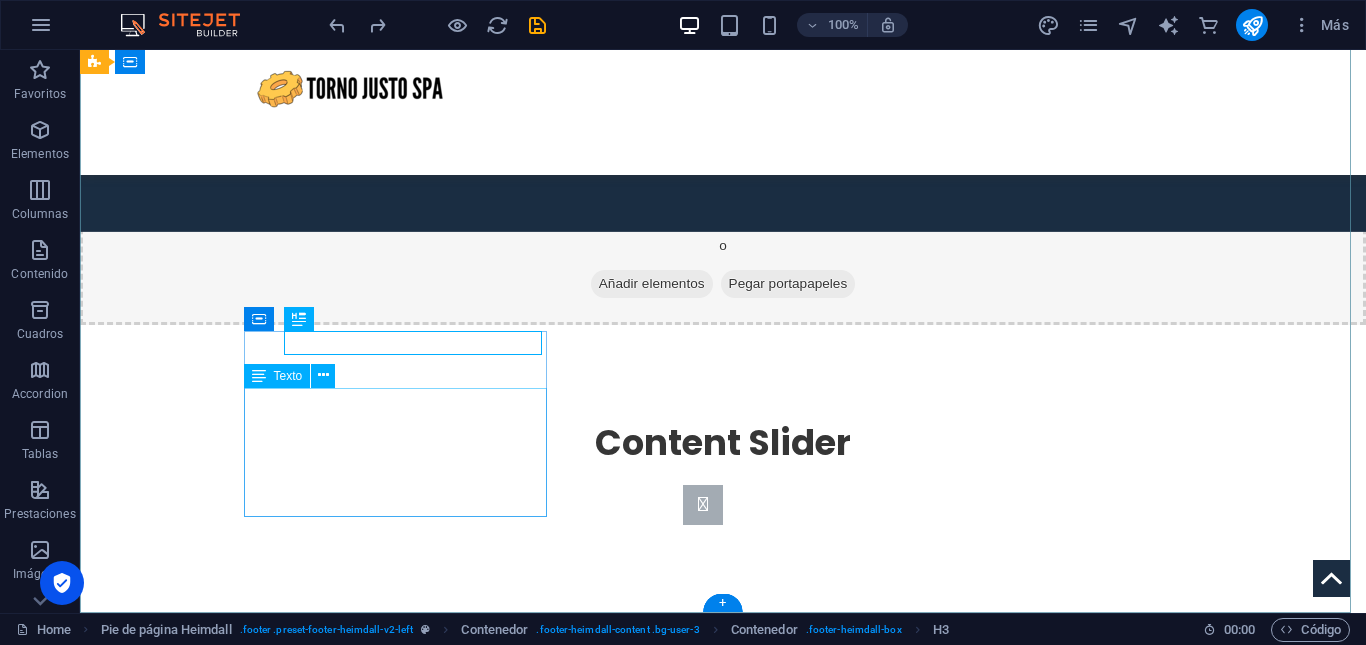 click on "Lunes a Viernes:  9:00 hrs a 18:00 hrs Sábado:  10:00 hrs a 14:00 hrs" at bounding box center [248, 2192] 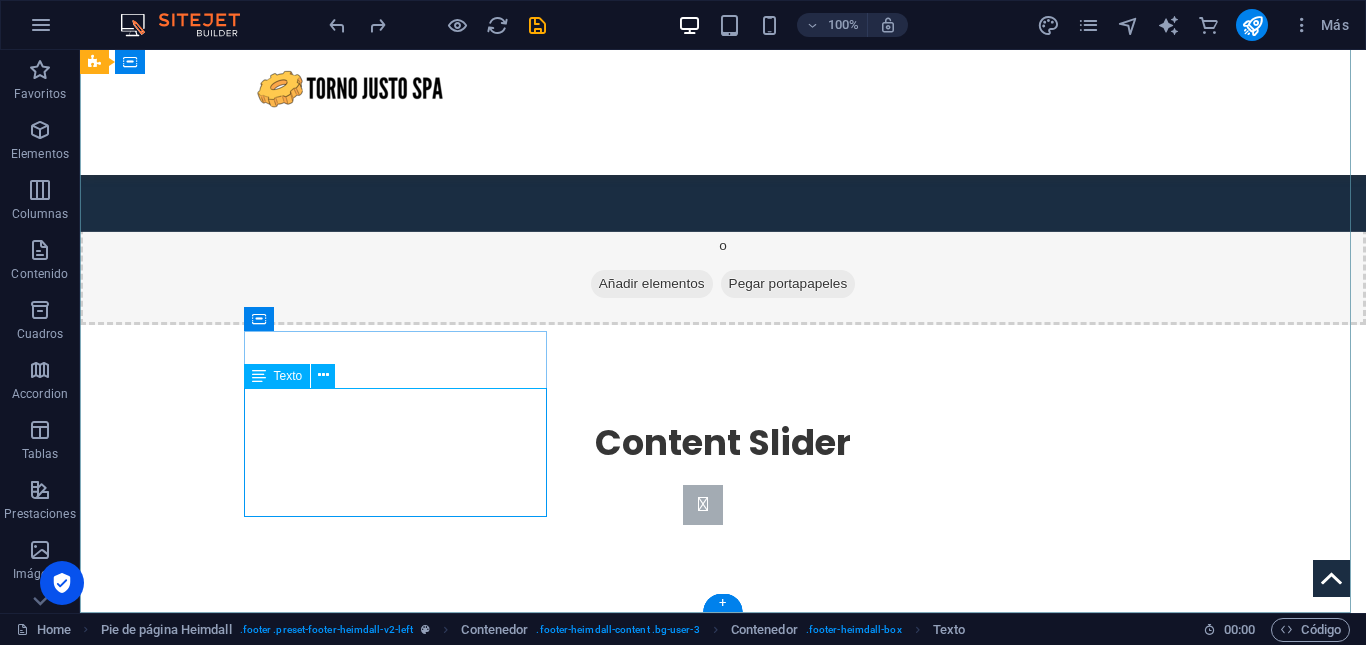 drag, startPoint x: 528, startPoint y: 496, endPoint x: 503, endPoint y: 459, distance: 44.65423 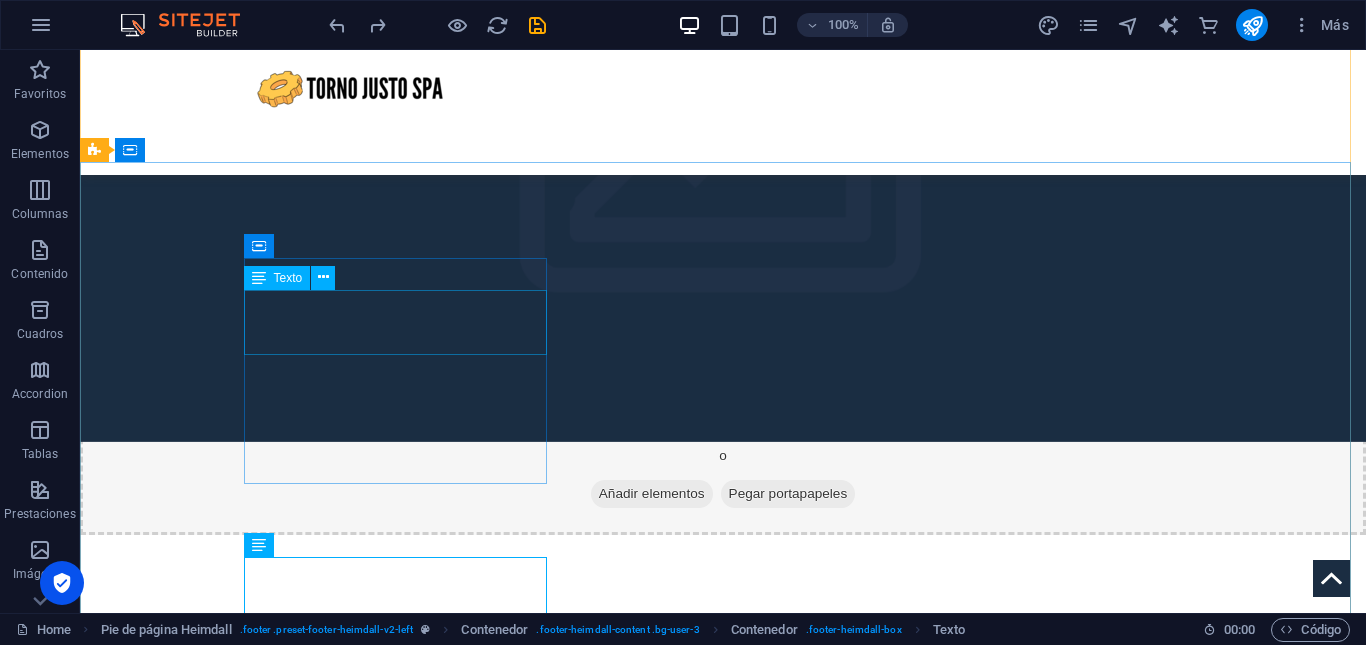 scroll, scrollTop: 2402, scrollLeft: 0, axis: vertical 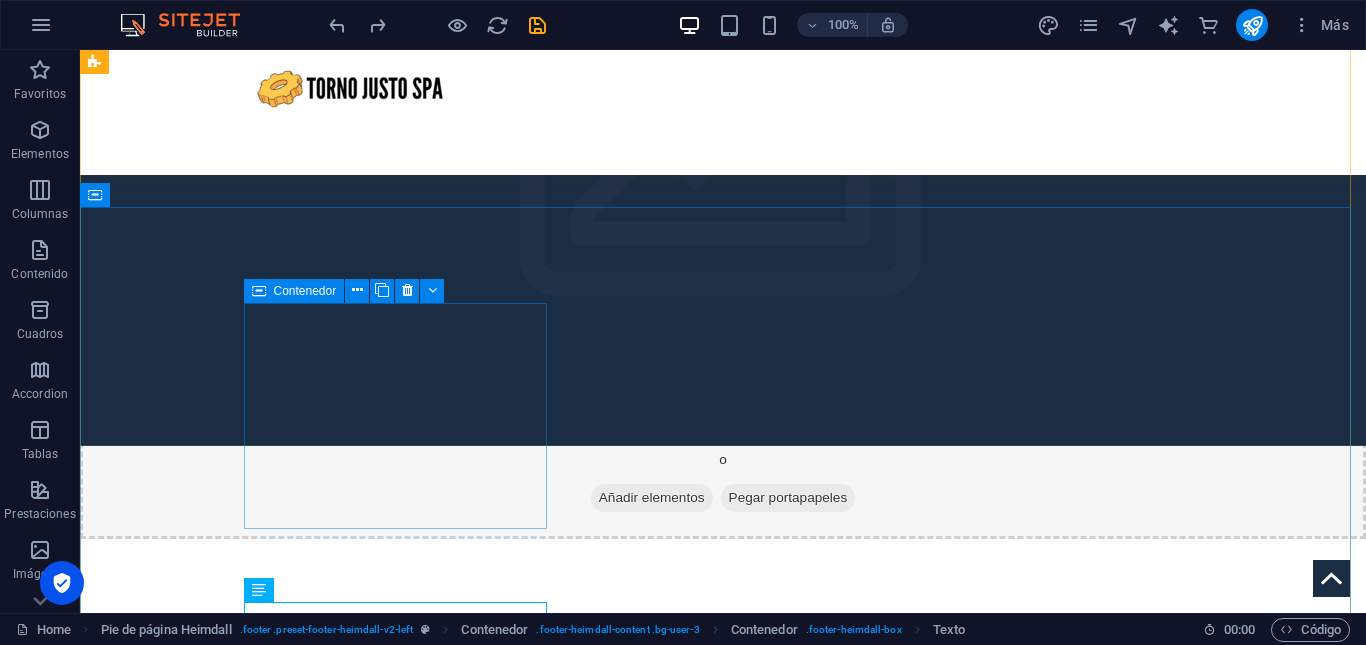 click on "Contacto Teléfono:  +56 9 9841 4999   Email: tornojusto@gmail.com" at bounding box center (248, 1580) 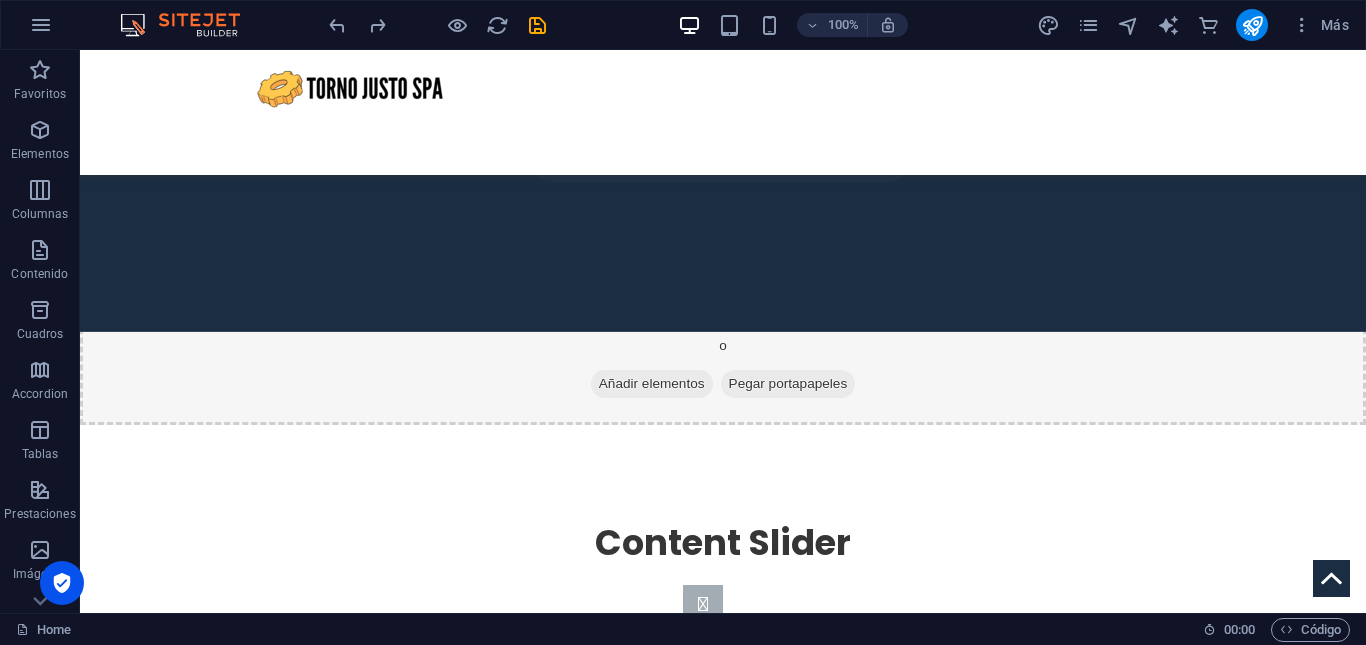 scroll, scrollTop: 2616, scrollLeft: 0, axis: vertical 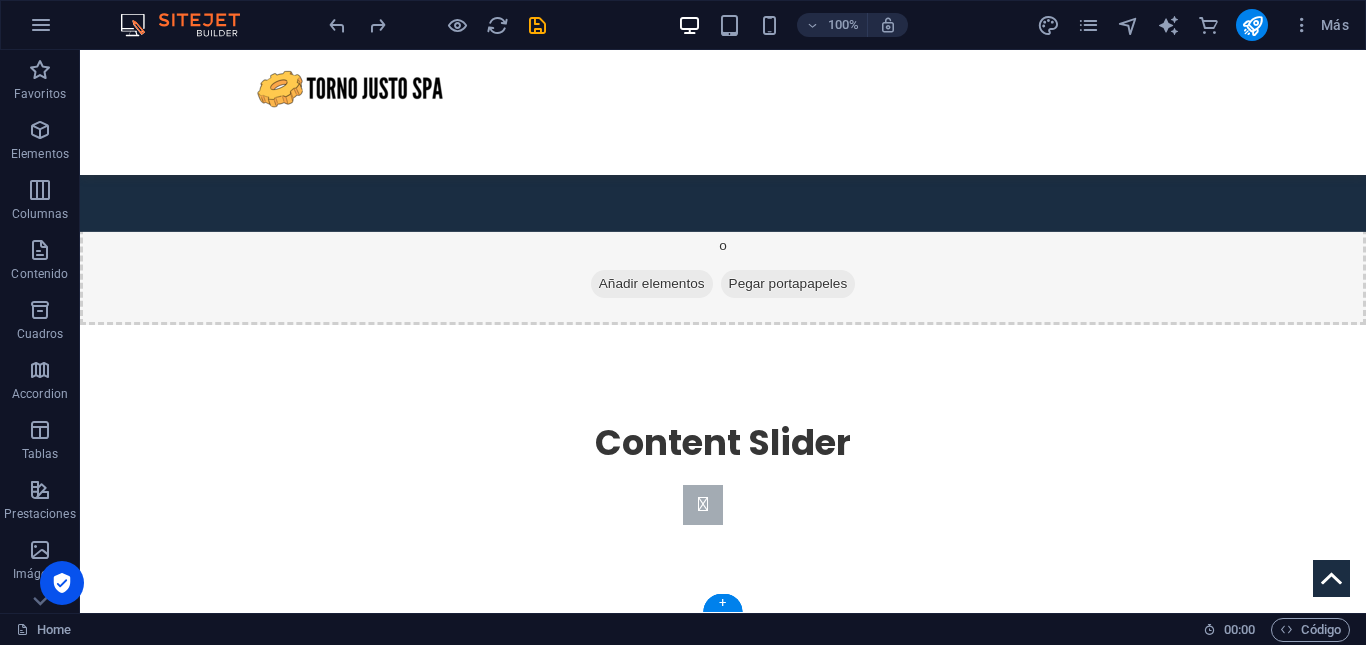 drag, startPoint x: 512, startPoint y: 308, endPoint x: 667, endPoint y: 468, distance: 222.7667 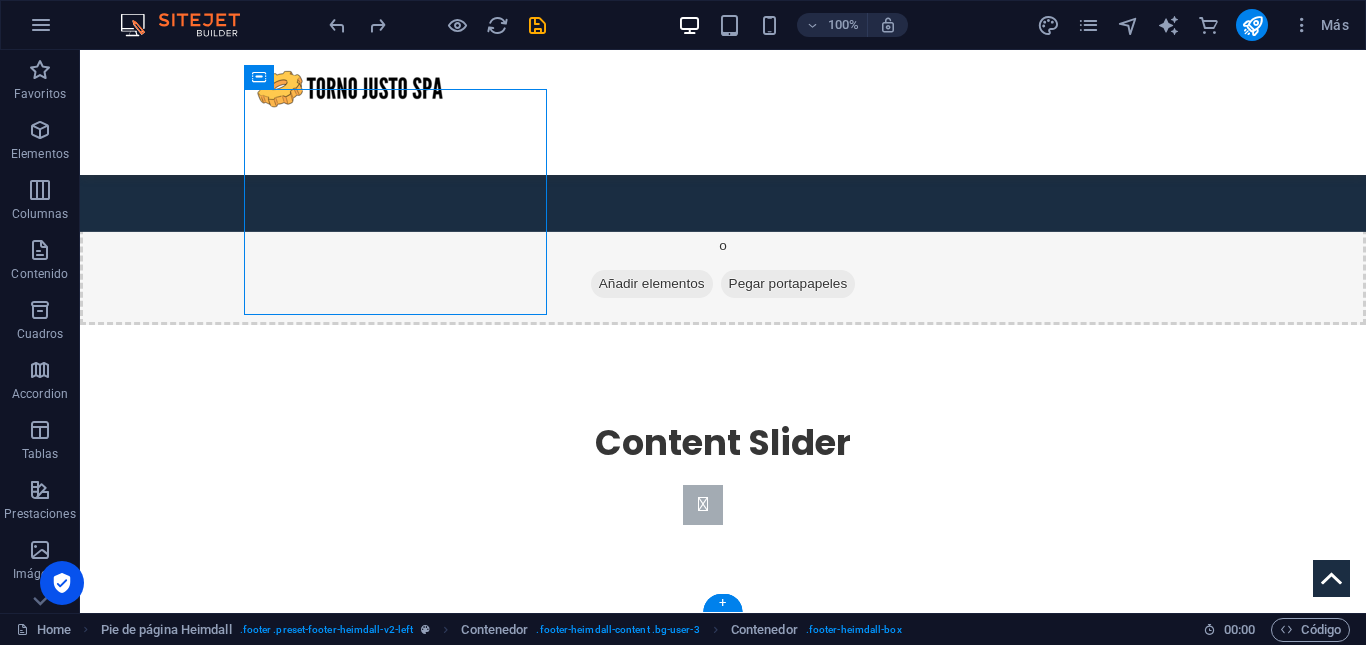 drag, startPoint x: 495, startPoint y: 278, endPoint x: 651, endPoint y: 430, distance: 217.80725 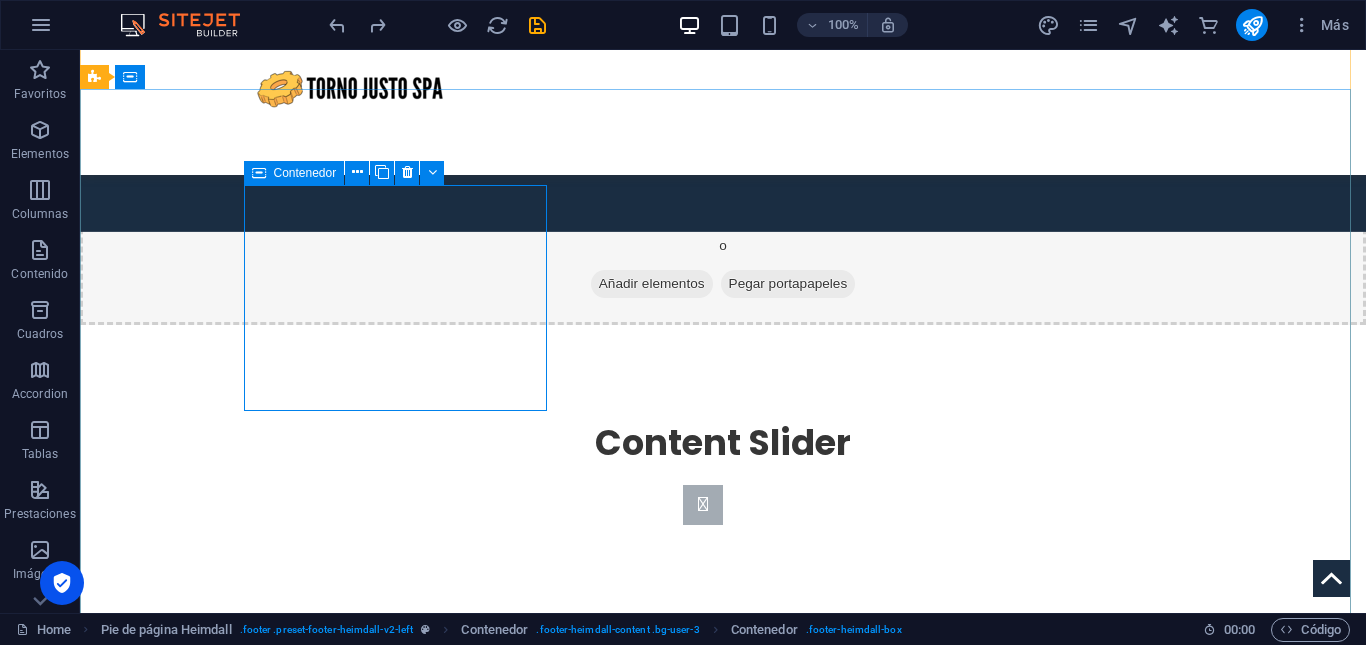 scroll, scrollTop: 2478, scrollLeft: 0, axis: vertical 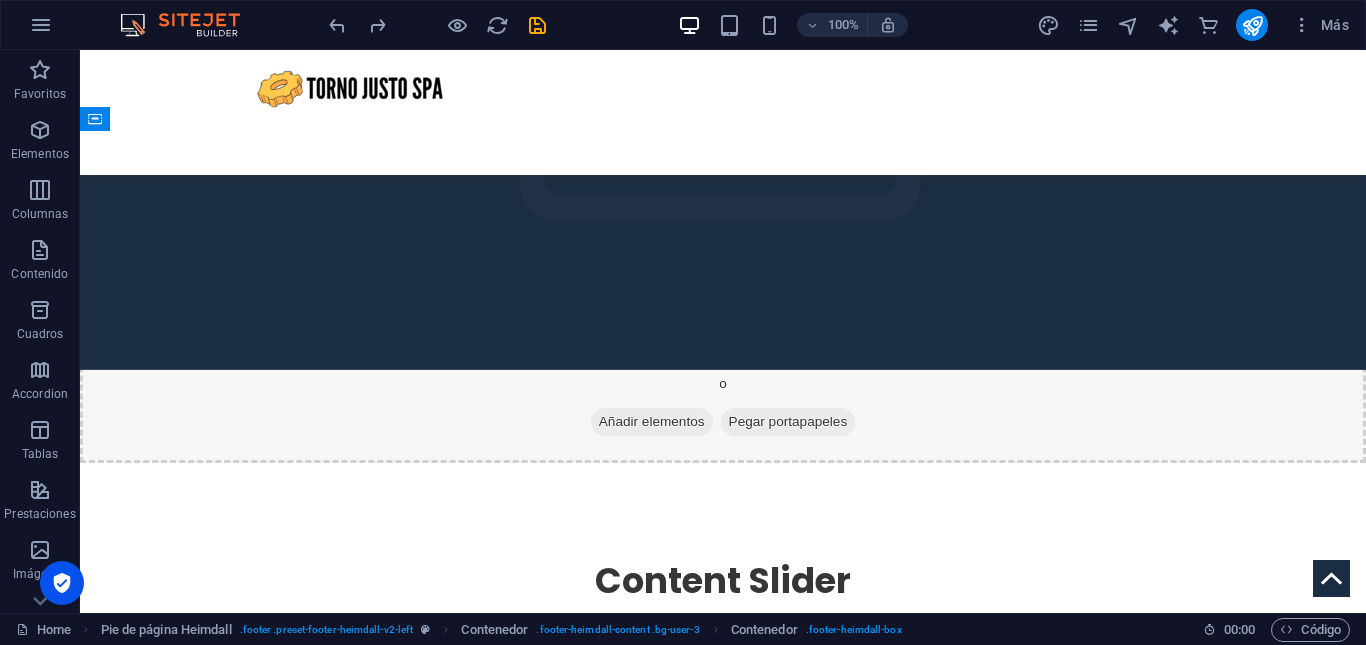 drag, startPoint x: 472, startPoint y: 401, endPoint x: 663, endPoint y: 473, distance: 204.12006 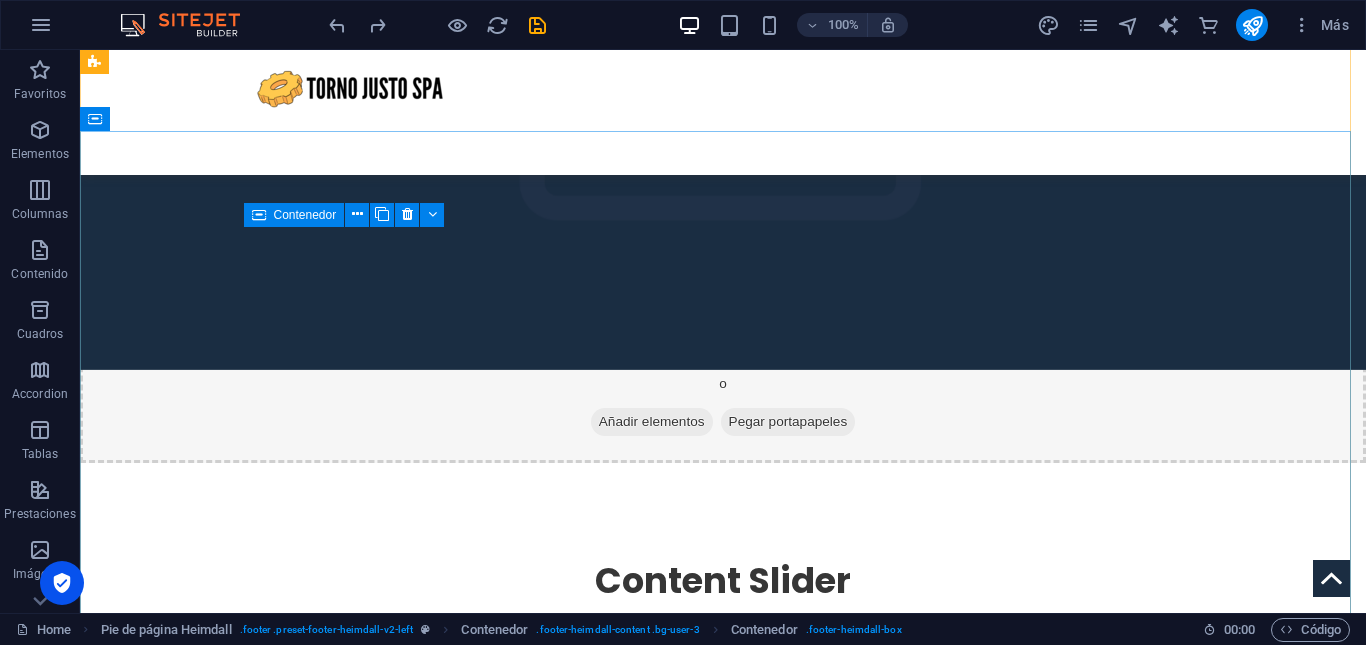 click on "Contacto Teléfono:  +56 9 9841 4999   Email: tornojusto@gmail.com" at bounding box center (248, 1504) 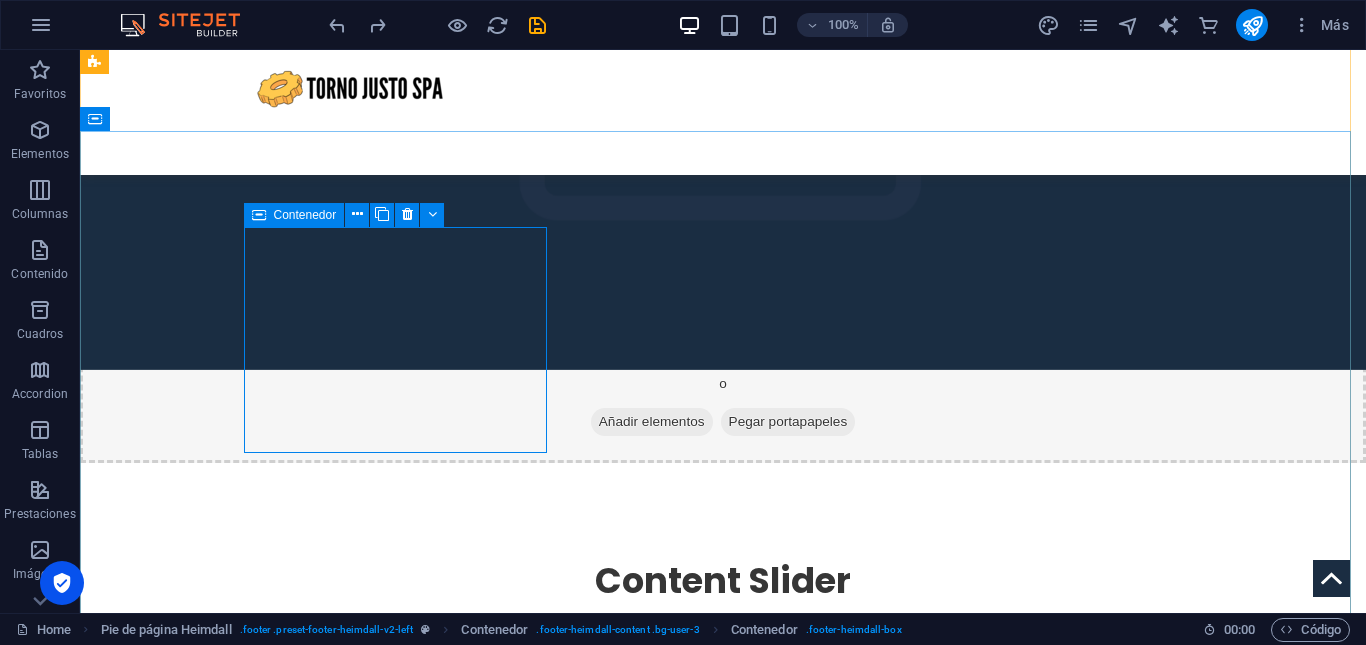 click on "Contacto Teléfono:  +56 9 9841 4999   Email: tornojusto@gmail.com" at bounding box center [248, 1504] 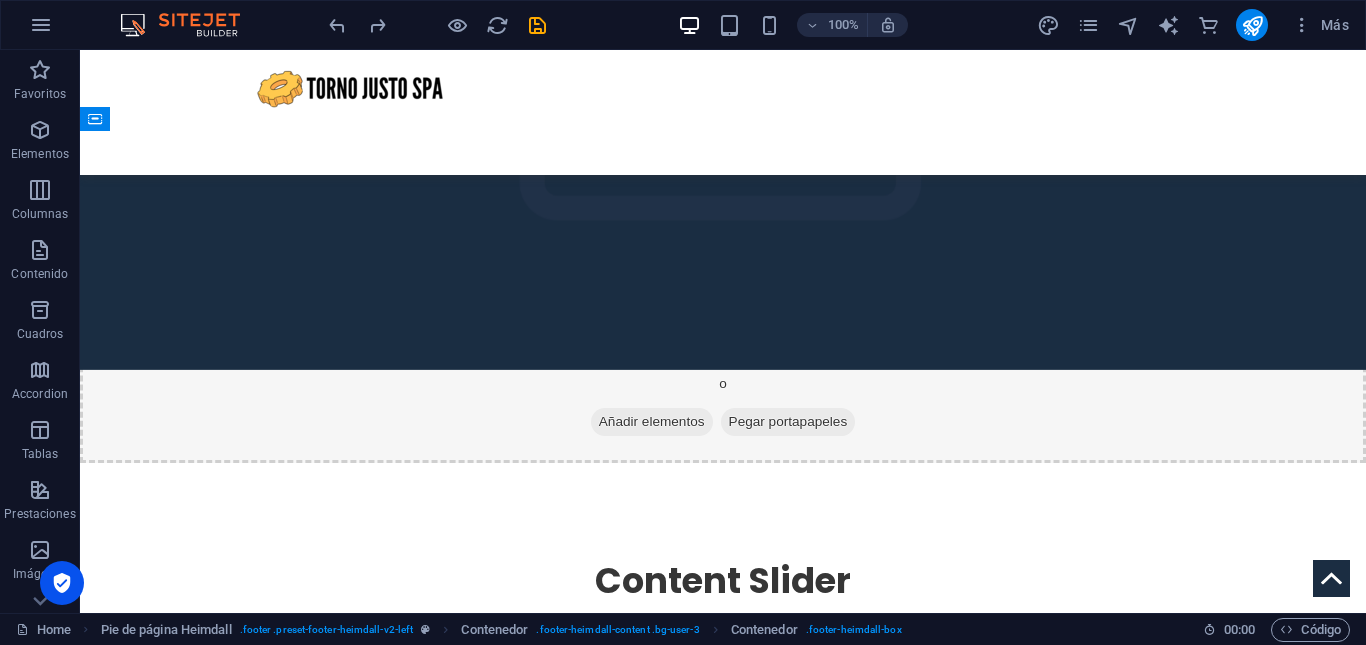 drag, startPoint x: 435, startPoint y: 378, endPoint x: 685, endPoint y: 373, distance: 250.04999 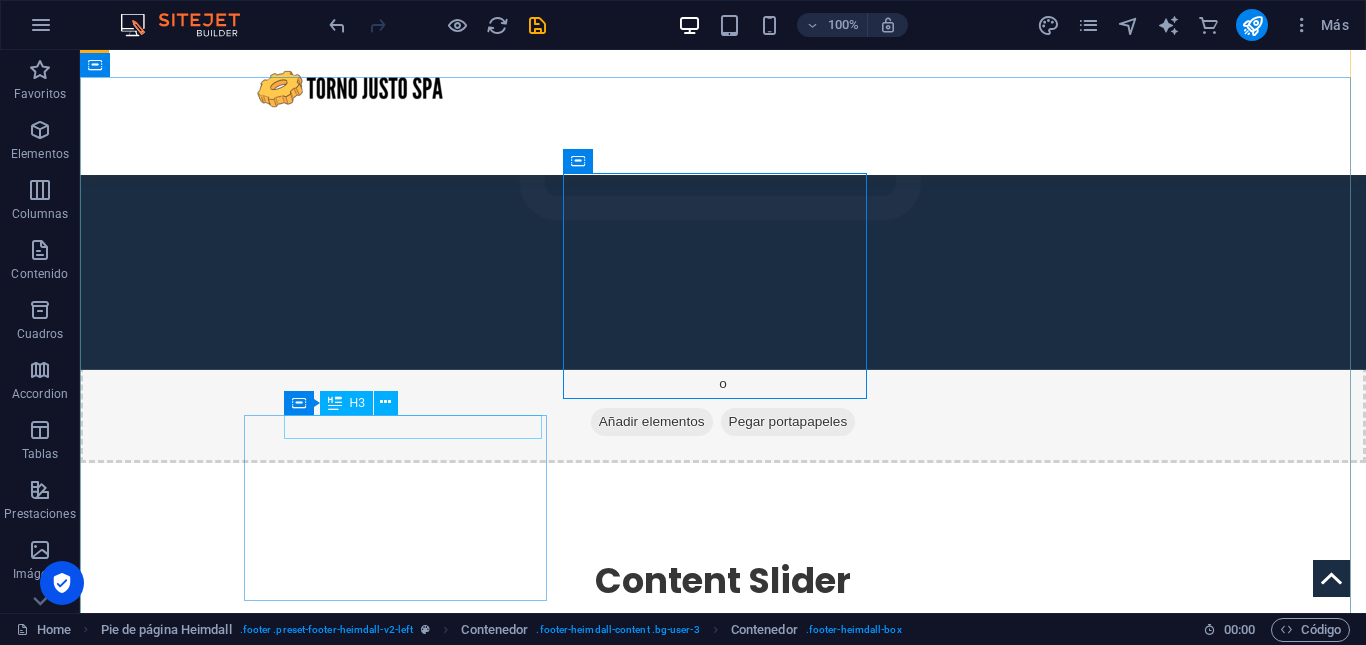 scroll, scrollTop: 2616, scrollLeft: 0, axis: vertical 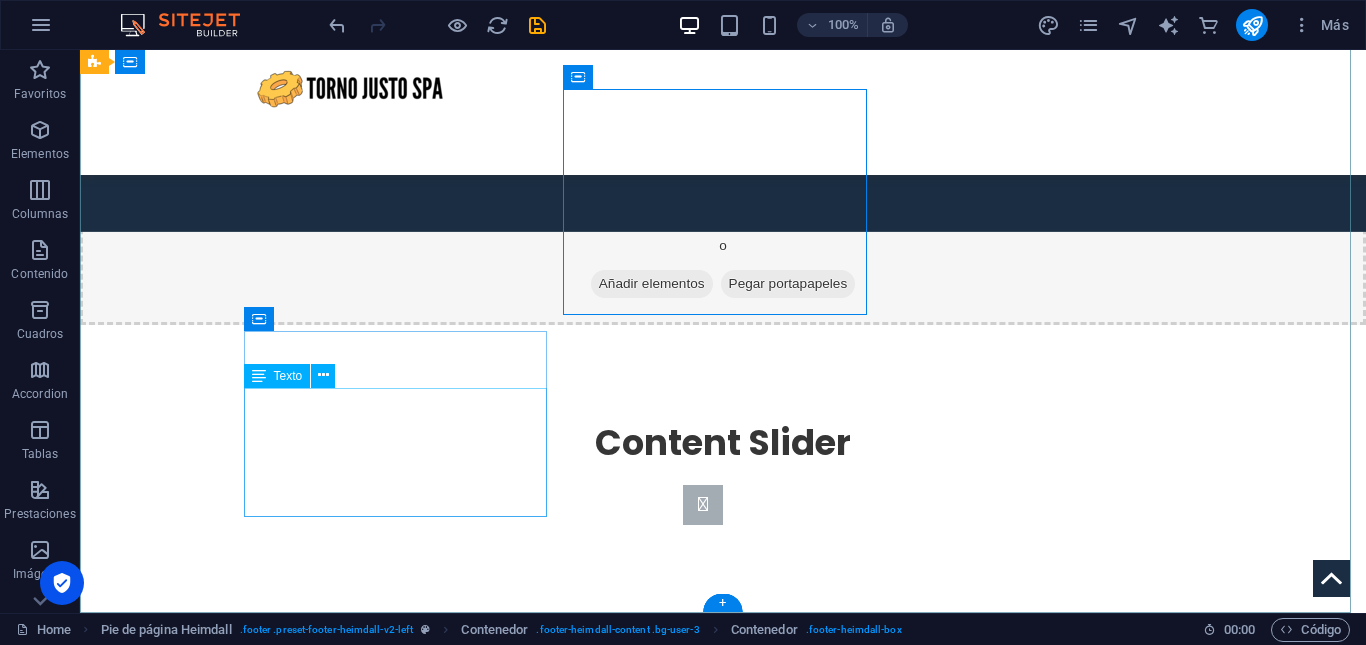 click on "Lunes a Viernes:  9:00 hrs a 18:00 hrs Sábado:  10:00 hrs a 14:00 hrs" at bounding box center (248, 2192) 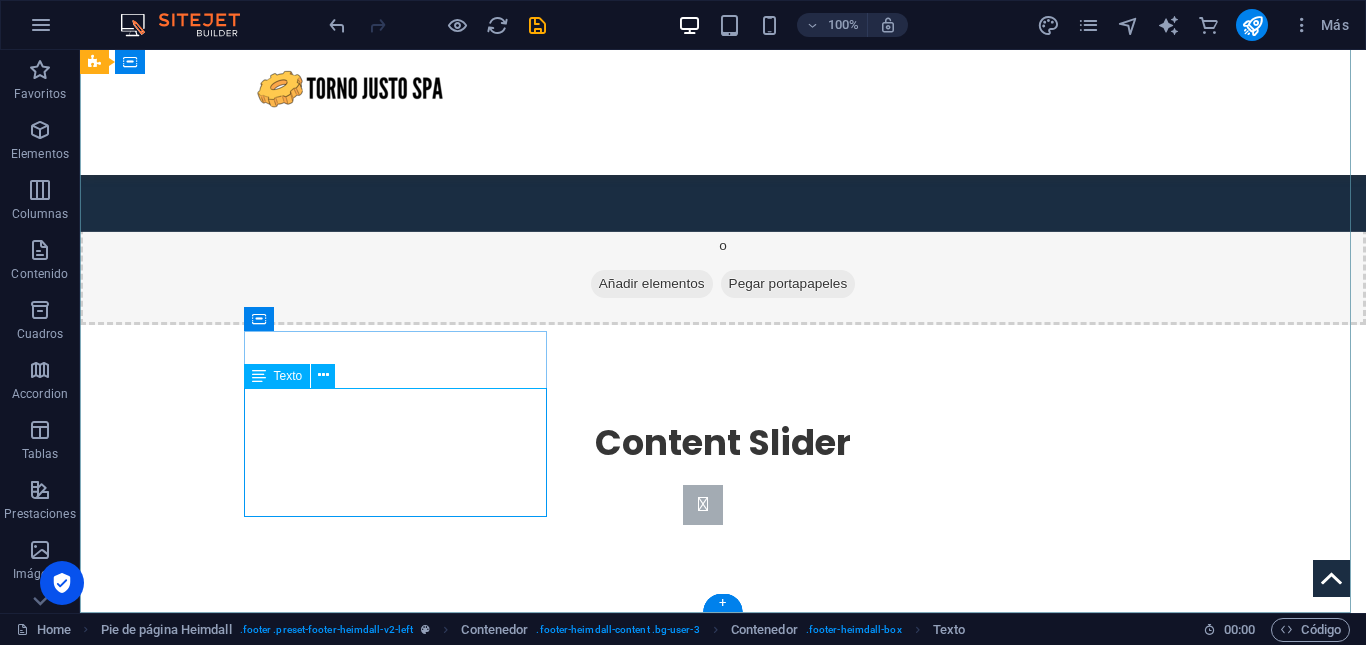 click on "Lunes a Viernes:  9:00 hrs a 18:00 hrs Sábado:  10:00 hrs a 14:00 hrs" at bounding box center [248, 2192] 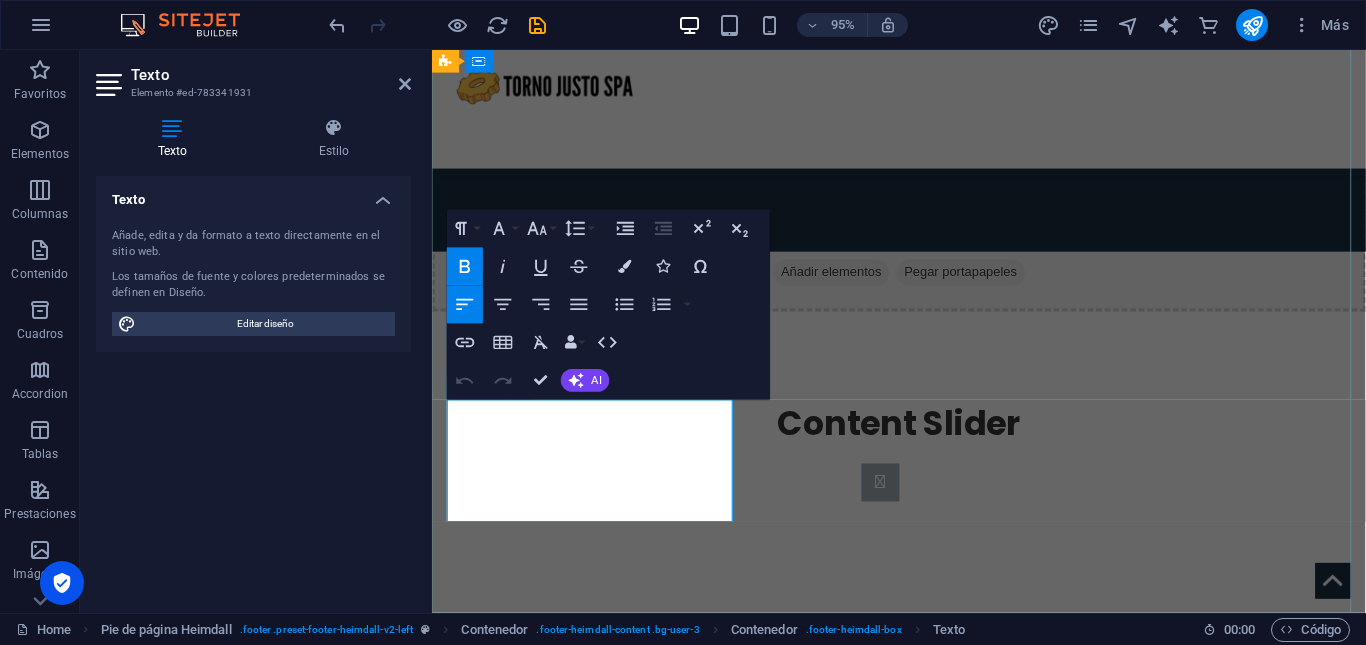 scroll, scrollTop: 2611, scrollLeft: 0, axis: vertical 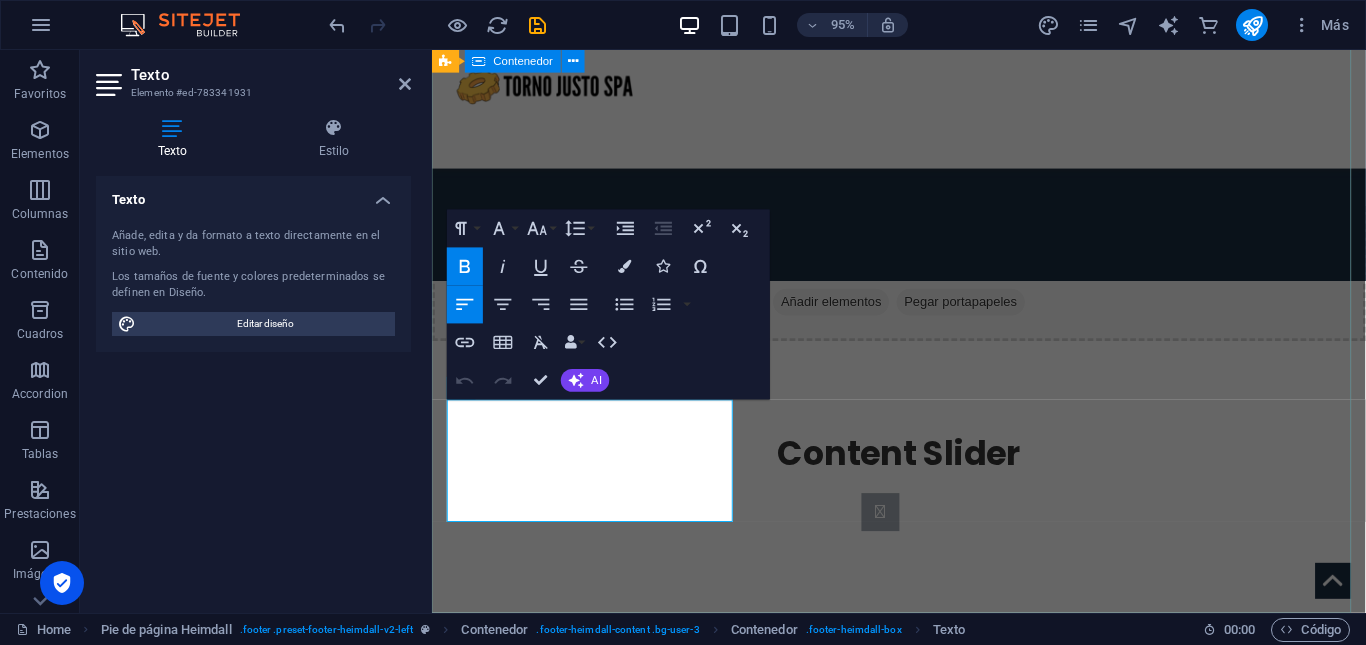 click on "Contacto Teléfono:  +56 9 9841 4999   Email: tornojusto@gmail.com Dirección Ruta V505, Puerto Montt Referencia: frente a pasarela del ingreso de La Vara 5480000 Legal Notice  |  Privacy Horarios de Atención Lunes a Viernes:  9:00 hrs a 18:00 hrs Sábado:  10:00 hrs a 14:00 hrs" at bounding box center (923, 1805) 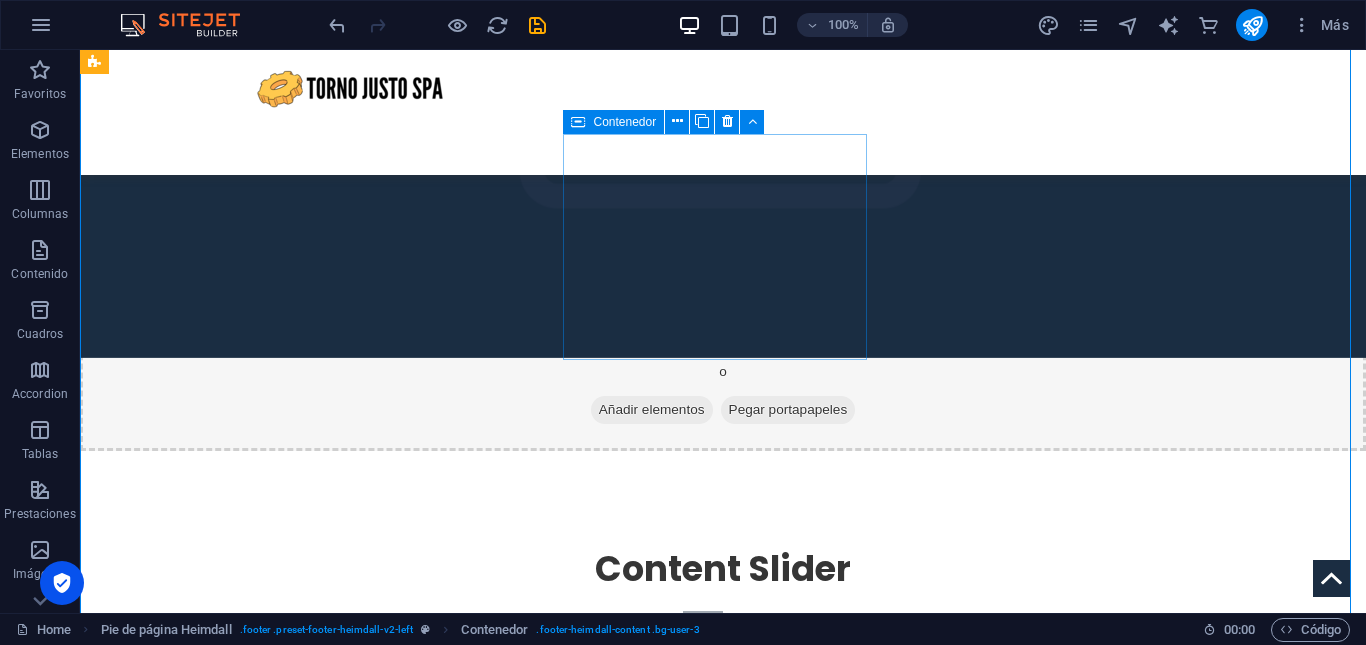 scroll, scrollTop: 2616, scrollLeft: 0, axis: vertical 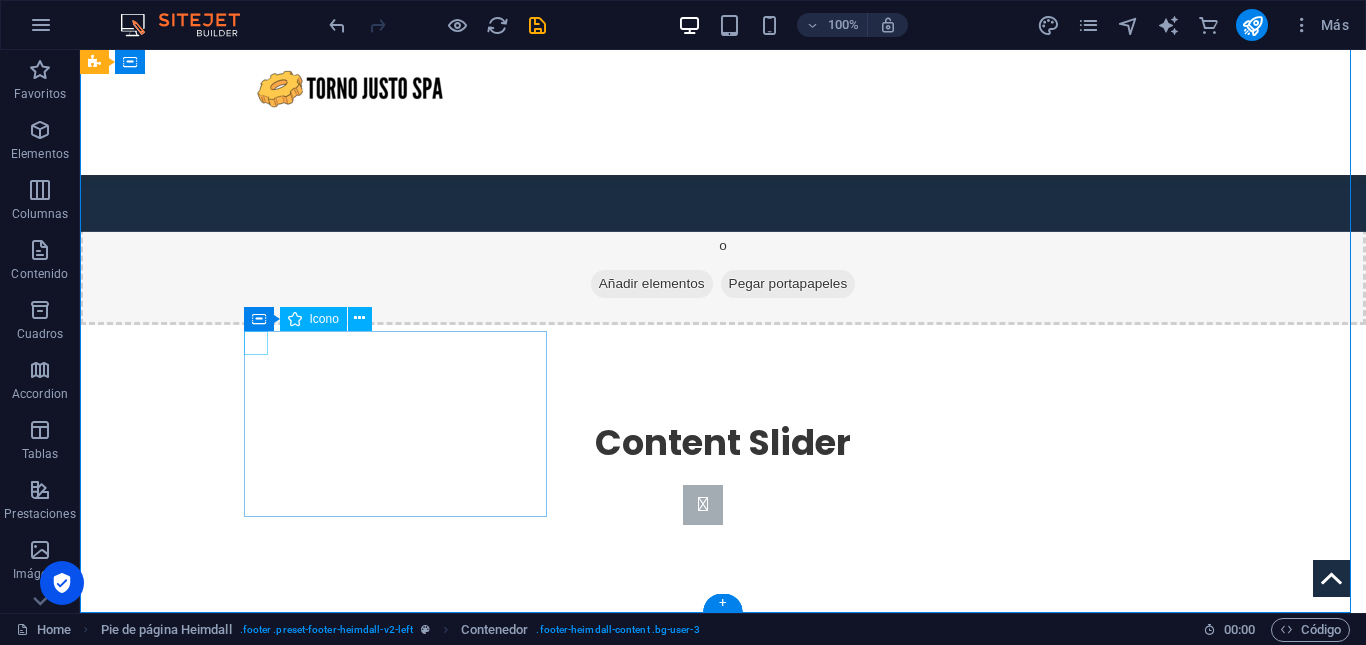 click at bounding box center [240, 2059] 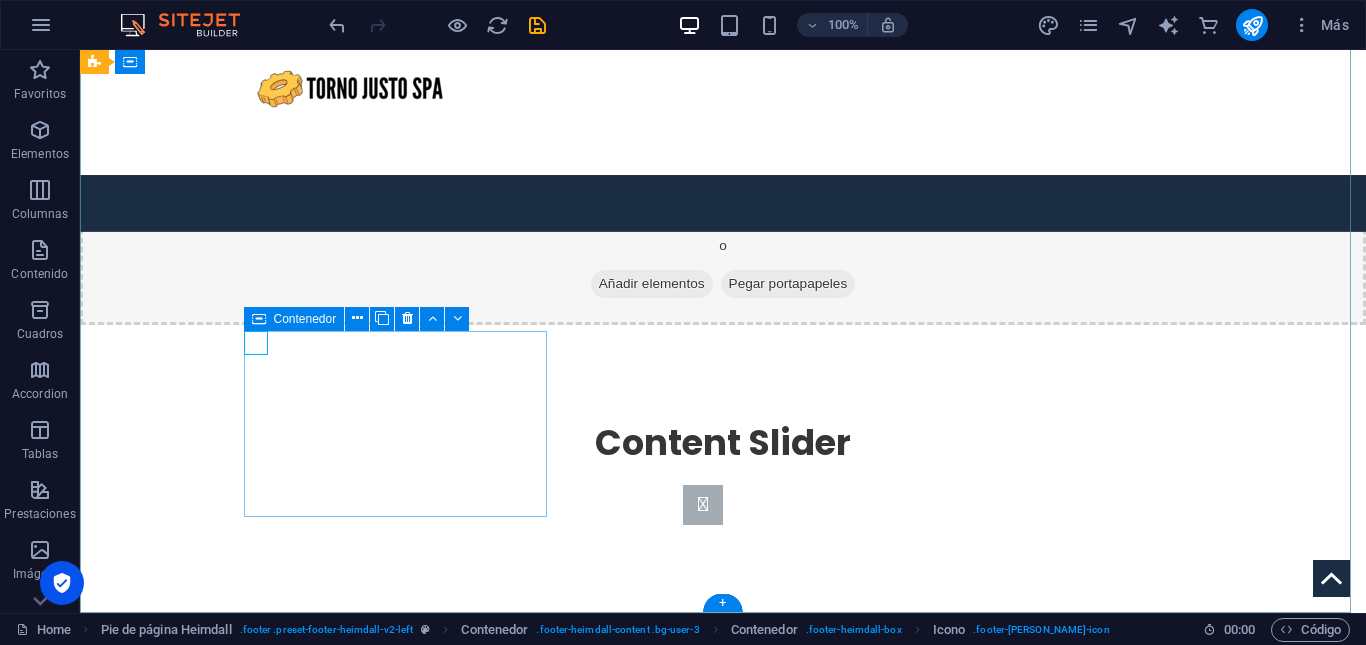click on "Horarios de Atención Lunes a Viernes:  9:00 hrs a 18:00 hrs Sábado:  10:00 hrs a 14:00 hrs" at bounding box center [248, 2152] 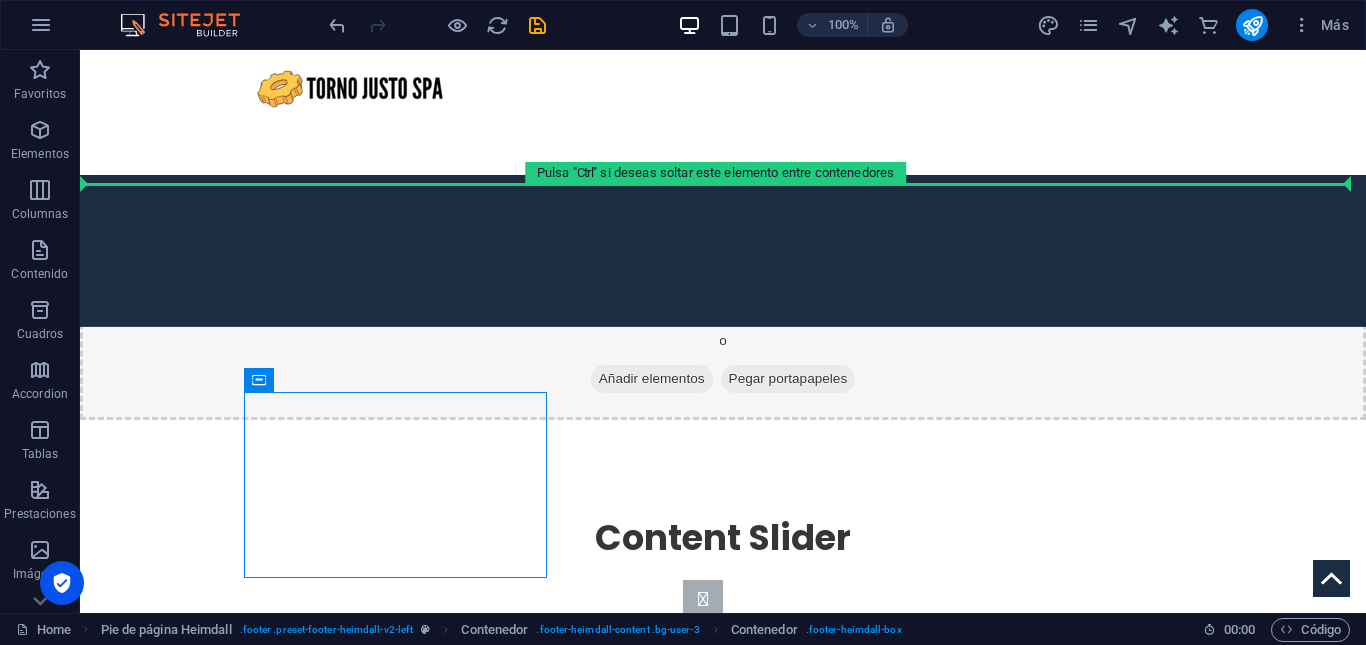 scroll, scrollTop: 2517, scrollLeft: 0, axis: vertical 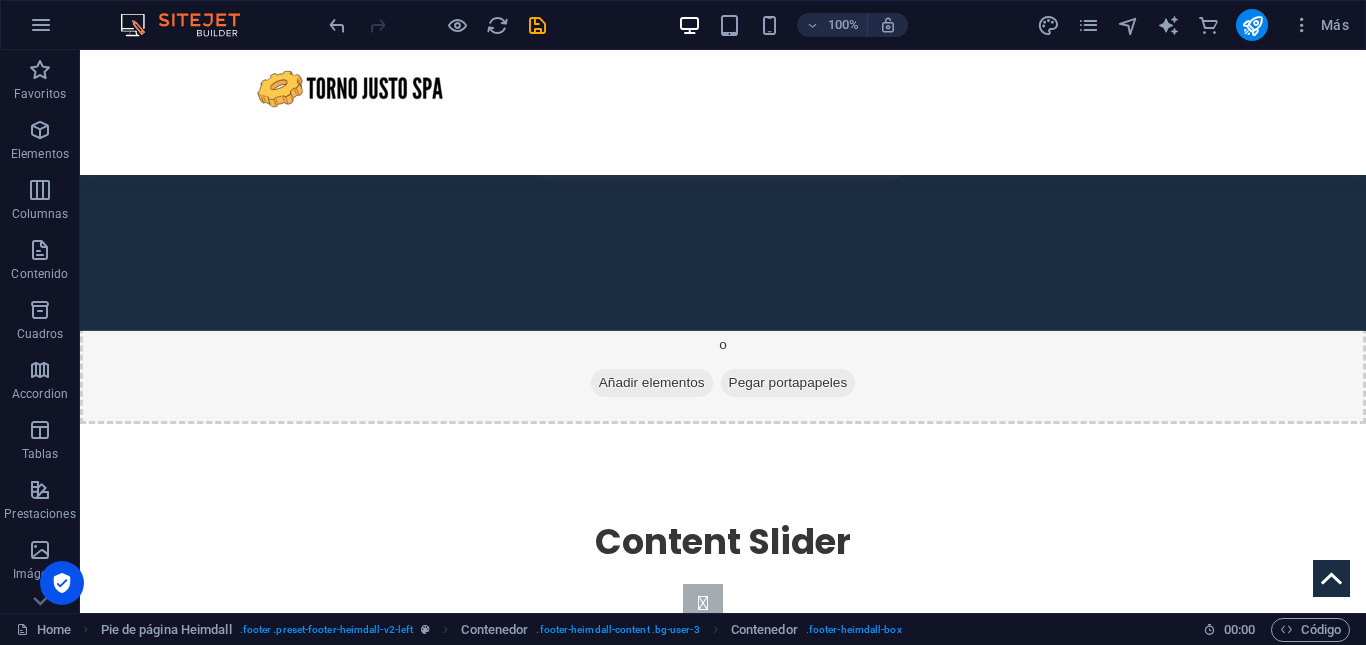 drag, startPoint x: 277, startPoint y: 340, endPoint x: 597, endPoint y: 195, distance: 351.31894 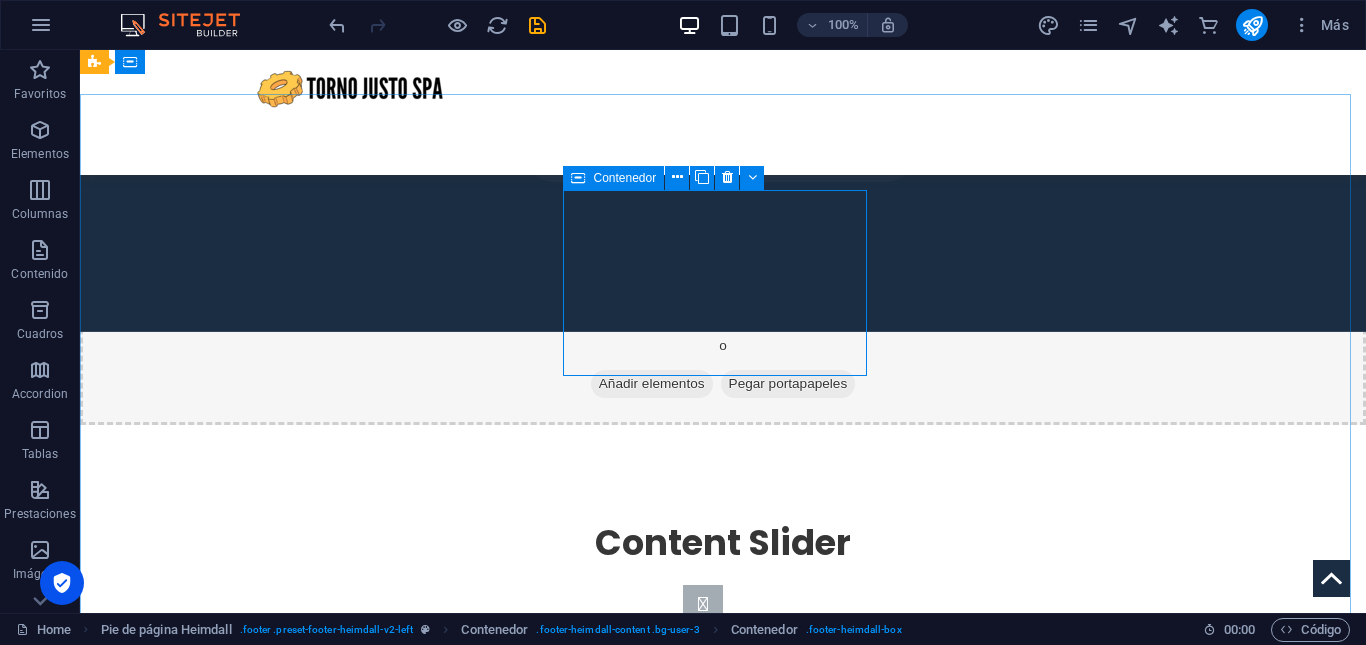scroll, scrollTop: 2515, scrollLeft: 0, axis: vertical 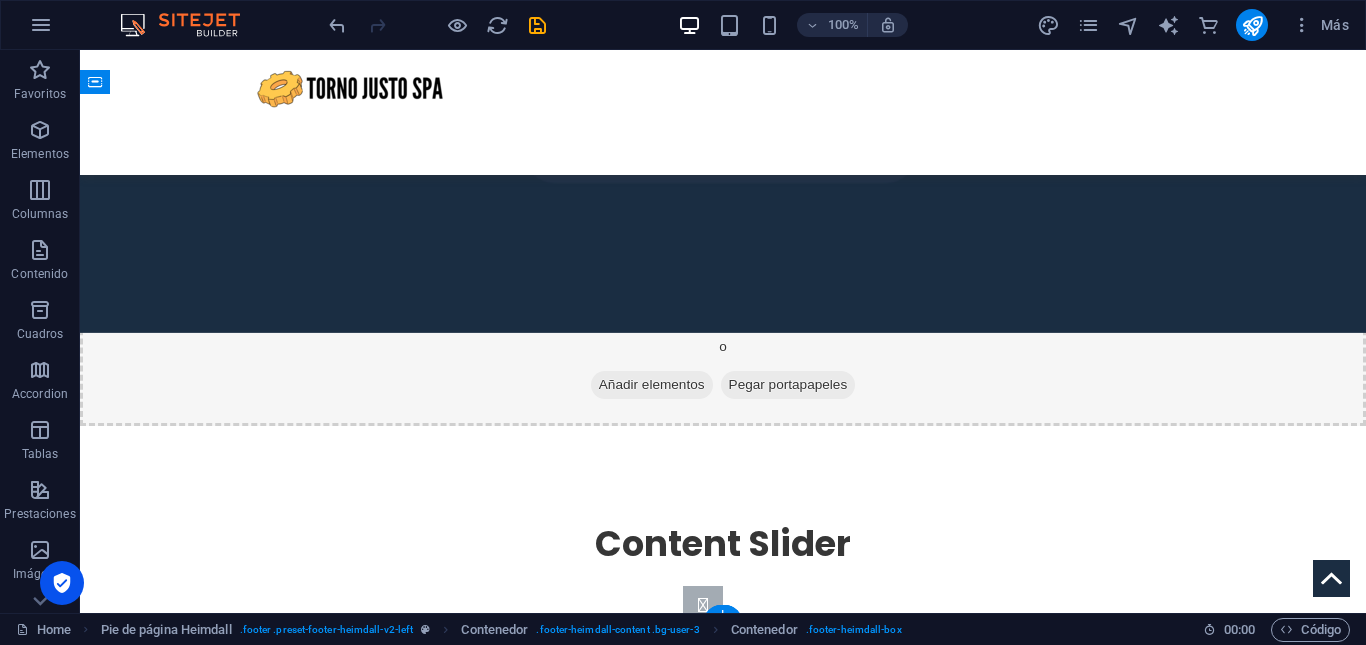 drag, startPoint x: 462, startPoint y: 417, endPoint x: 920, endPoint y: 376, distance: 459.83148 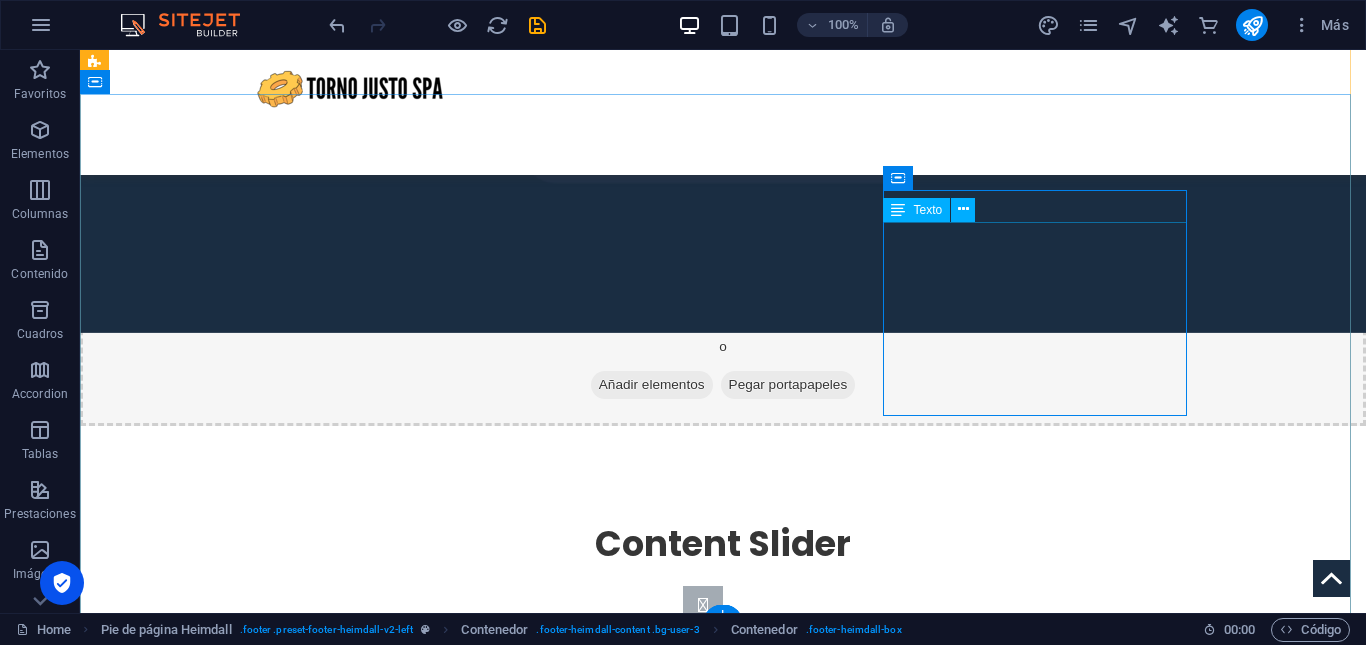 click on "Ruta V505, Puerto Montt Referencia: frente a pasarela del ingreso de La Vara 5480000 Legal Notice  |  Privacy" at bounding box center [248, 2068] 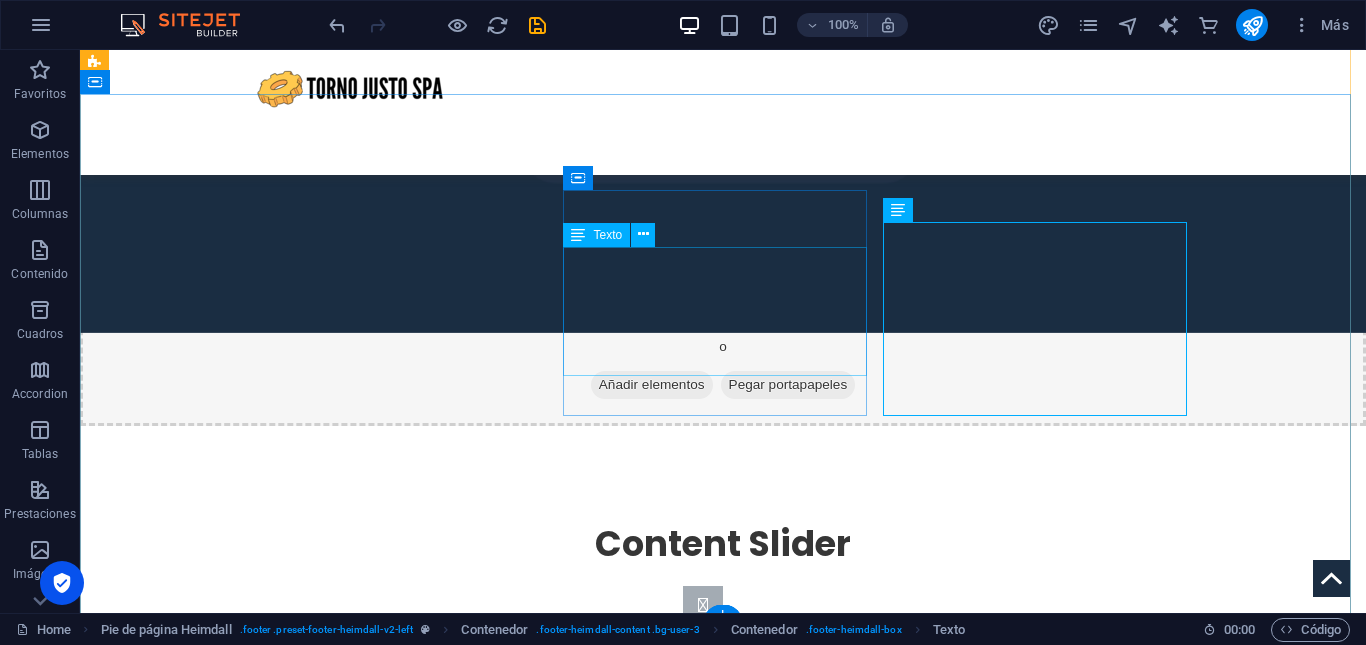 click on "Lunes a Viernes:  9:00 hrs a 18:00 hrs Sábado:  10:00 hrs a 14:00 hrs" at bounding box center [248, 1809] 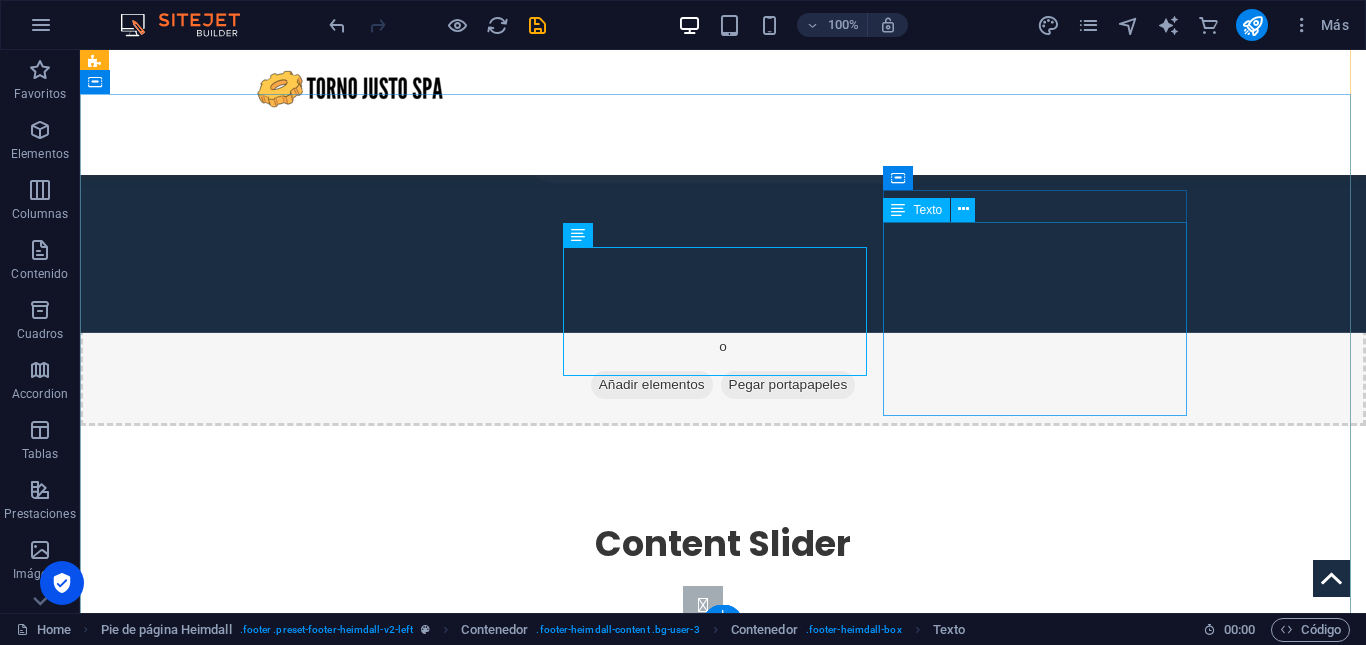 click on "Ruta V505, [GEOGRAPHIC_DATA] Referencia: frente a pasarela del ingreso de [GEOGRAPHIC_DATA]" at bounding box center [234, 2051] 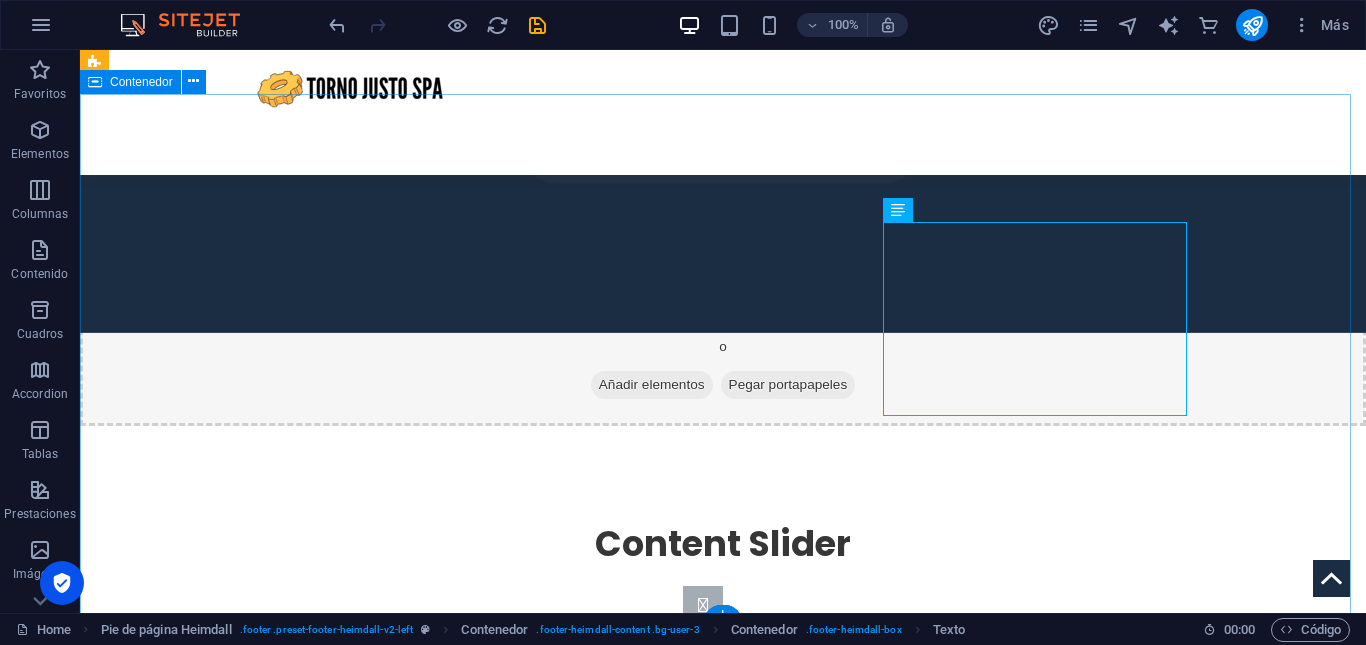 click on "Horarios de Atención Lunes a Viernes:  9:00 hrs a 18:00 hrs Sábado:  10:00 hrs a 14:00 hrs Dirección Ruta V505, Puerto Montt Referencia: frente a pasarela del ingreso de La Vara 5480000 Legal Notice  |  Privacy Contacto Teléfono:  +56 9 9841 4999   Email: tornojusto@gmail.com" at bounding box center [723, 1874] 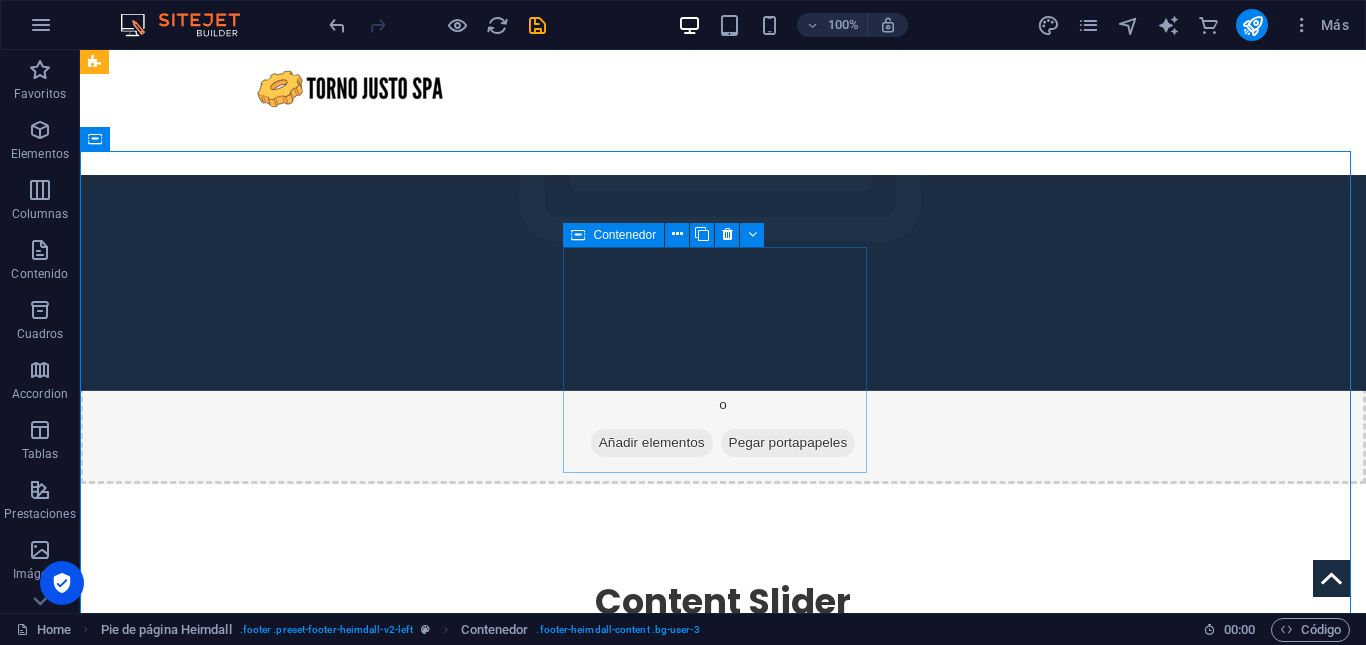 scroll, scrollTop: 2458, scrollLeft: 0, axis: vertical 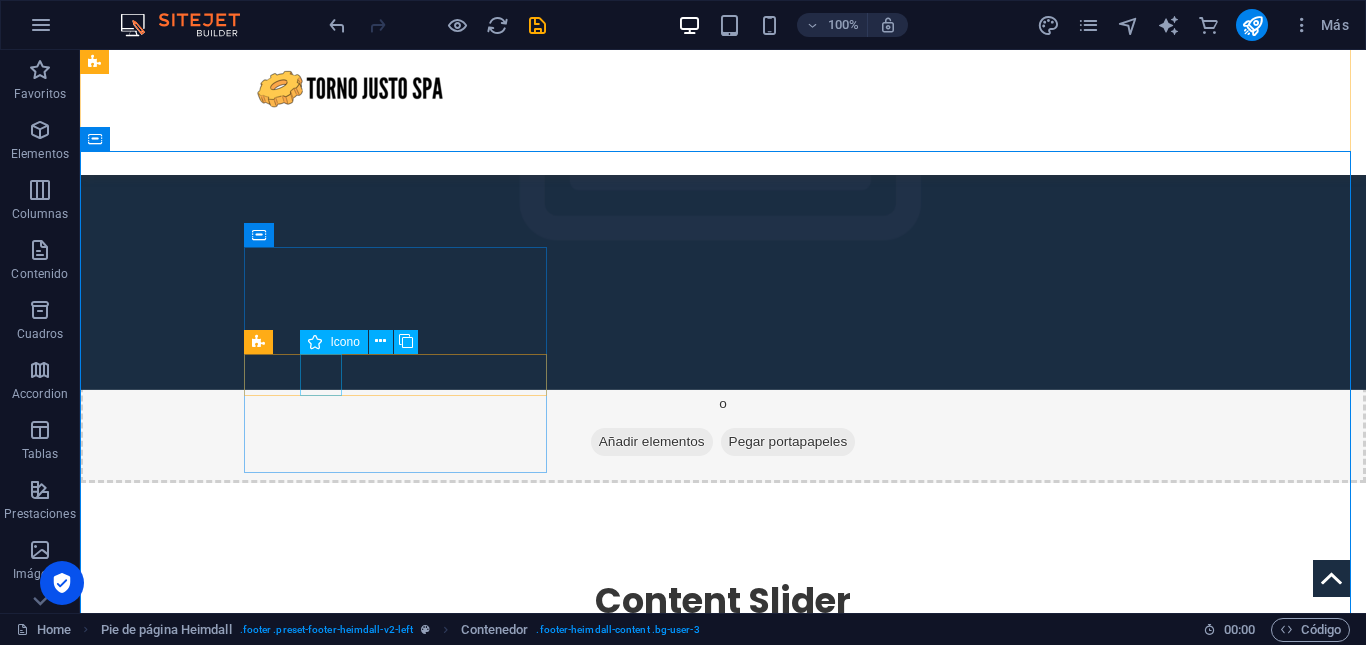 click at bounding box center [248, 1692] 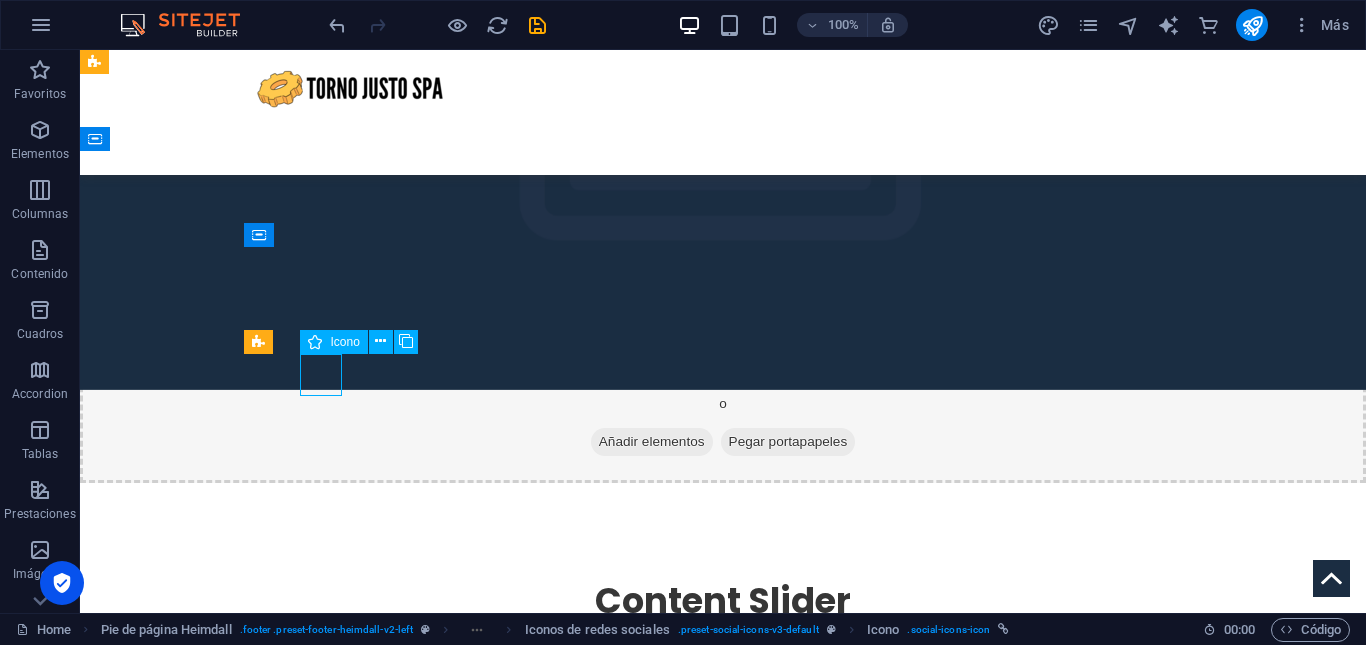 click at bounding box center [248, 1692] 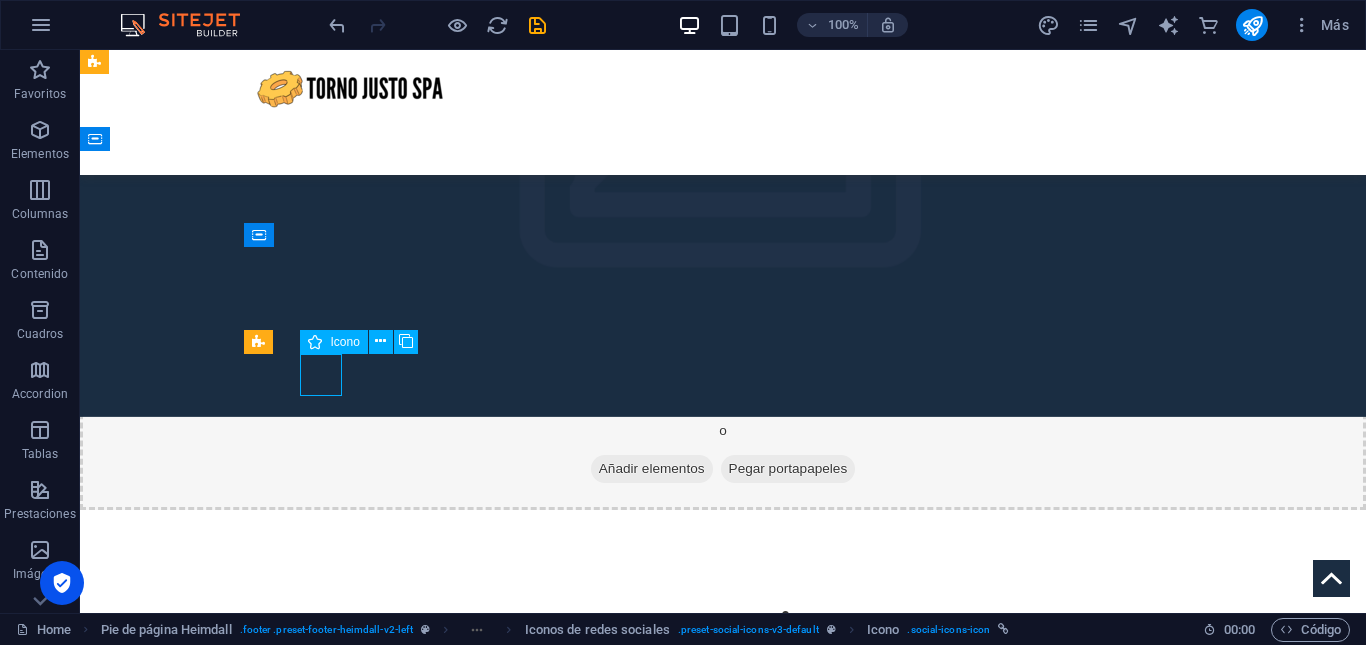 select on "xMidYMid" 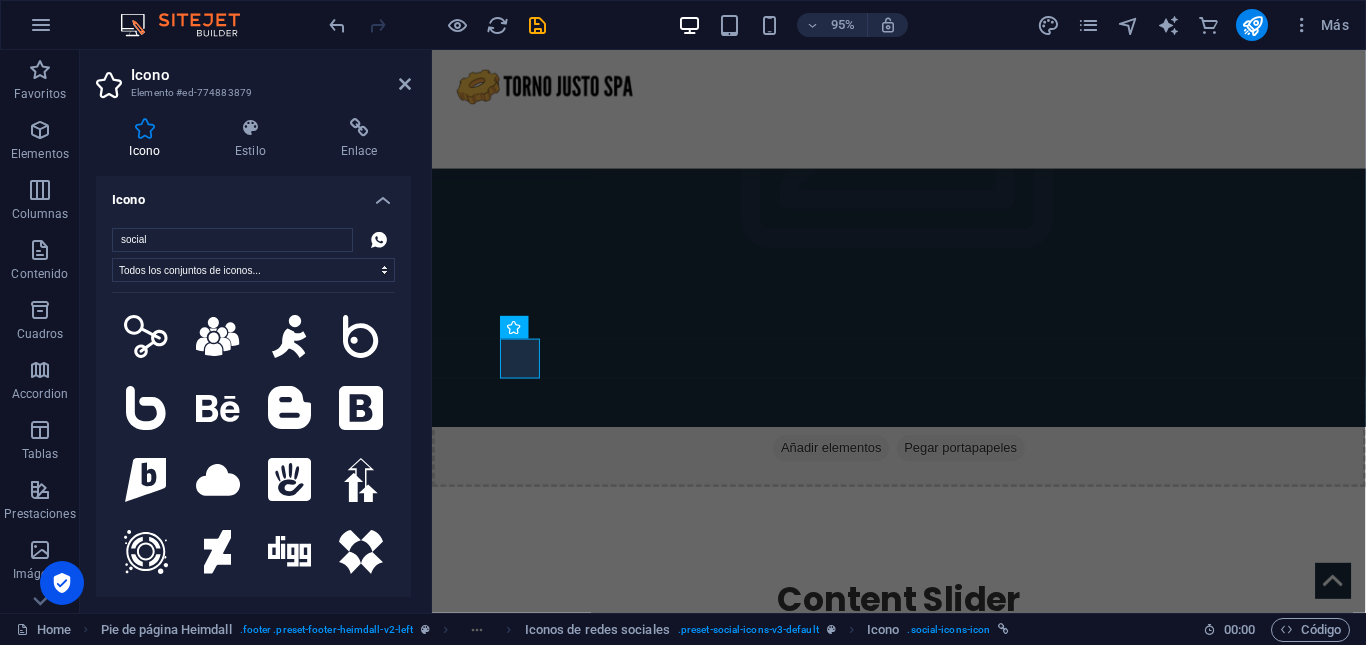 scroll, scrollTop: 2483, scrollLeft: 0, axis: vertical 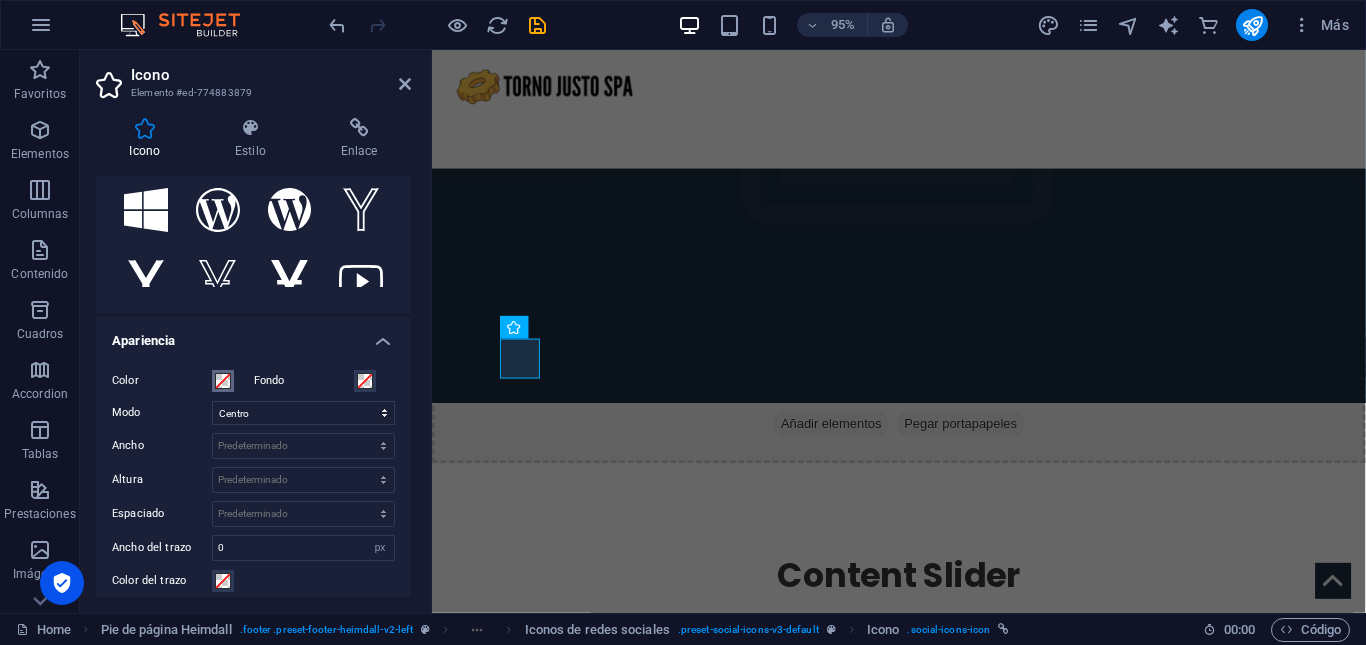 click at bounding box center [223, 381] 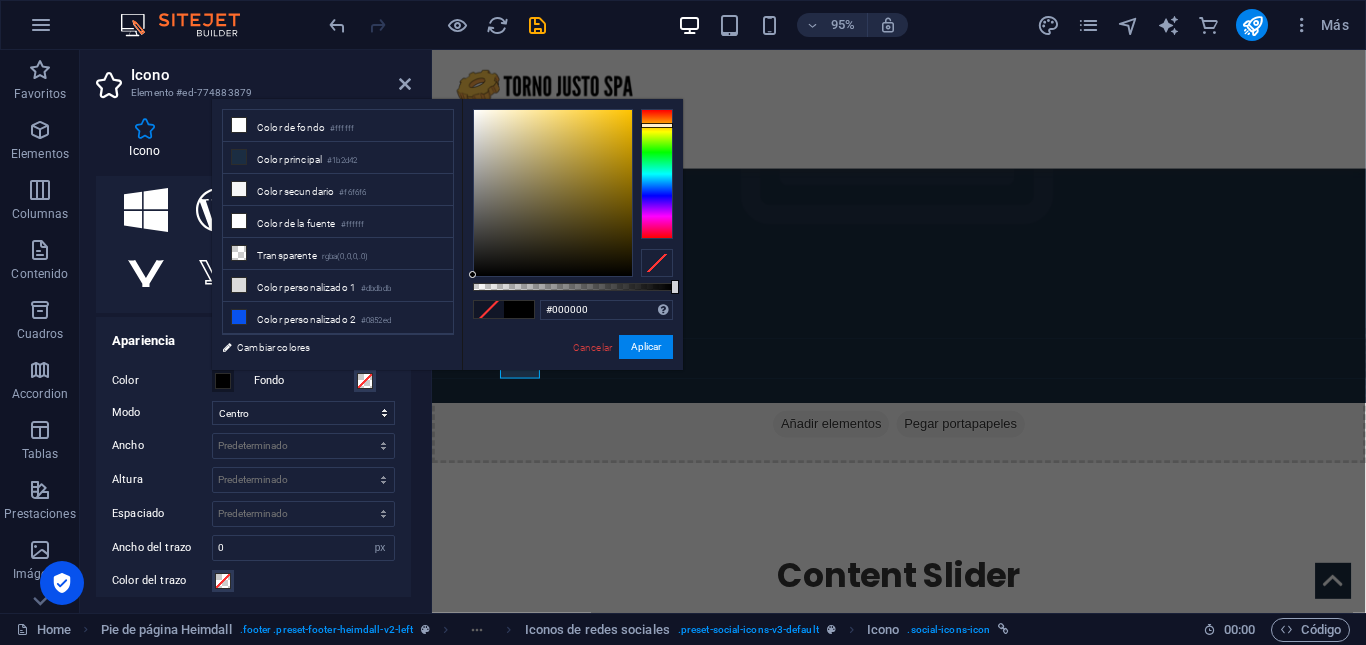 click at bounding box center [657, 174] 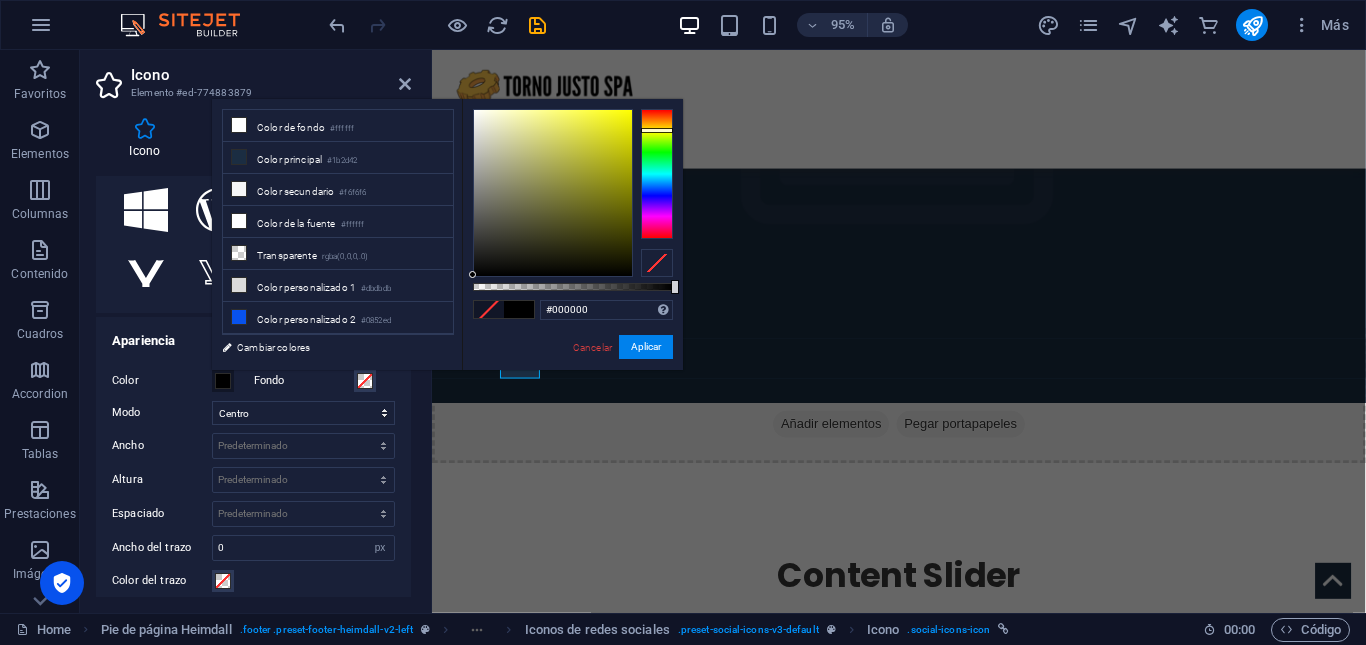 click at bounding box center [657, 130] 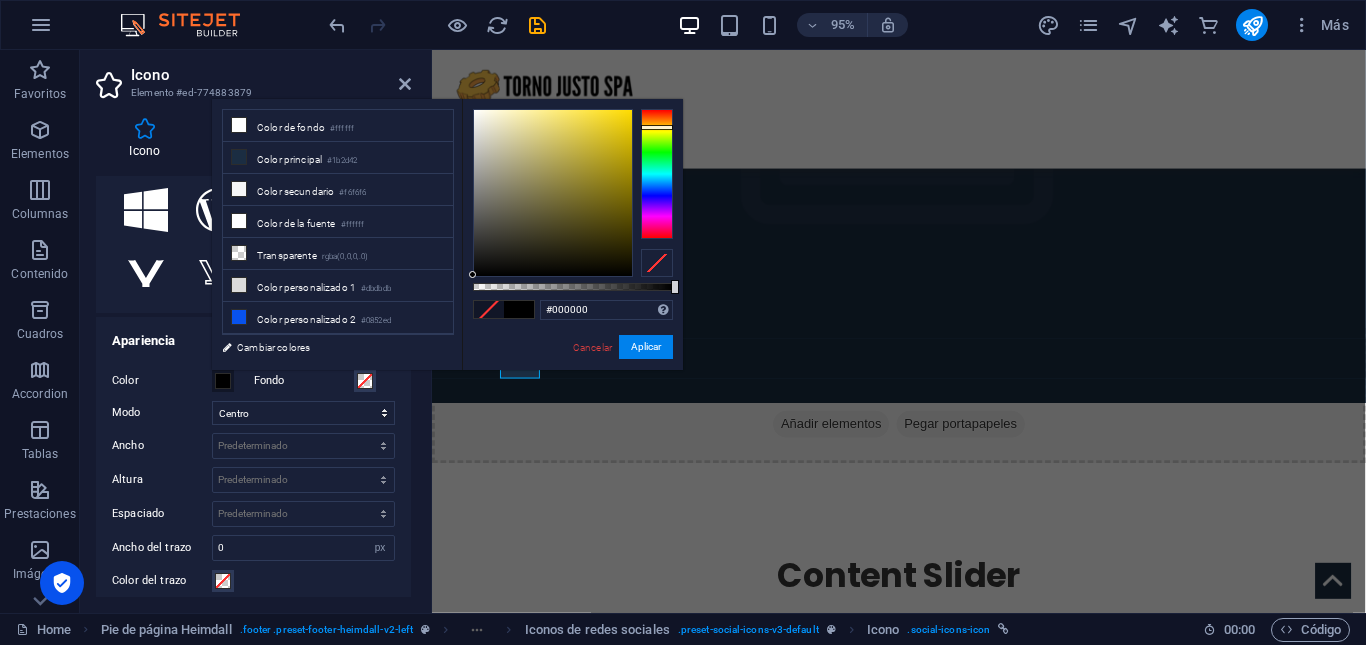 click at bounding box center (657, 127) 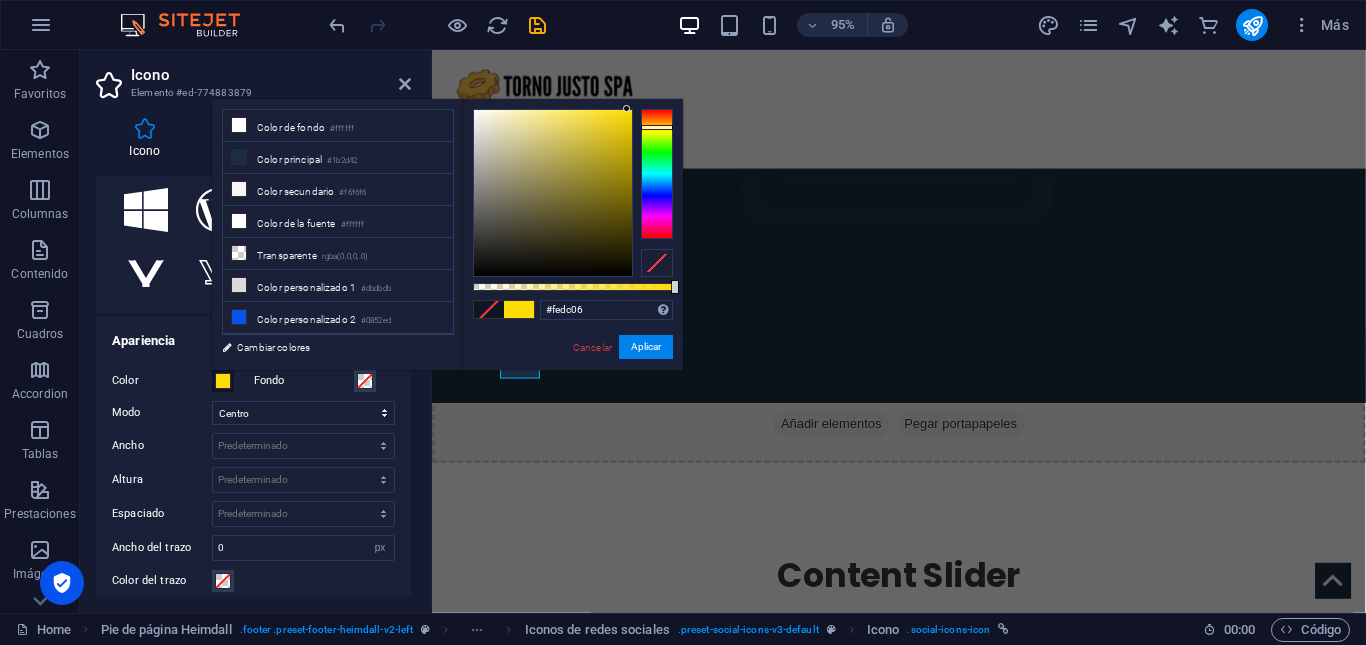 type on "#fedb00" 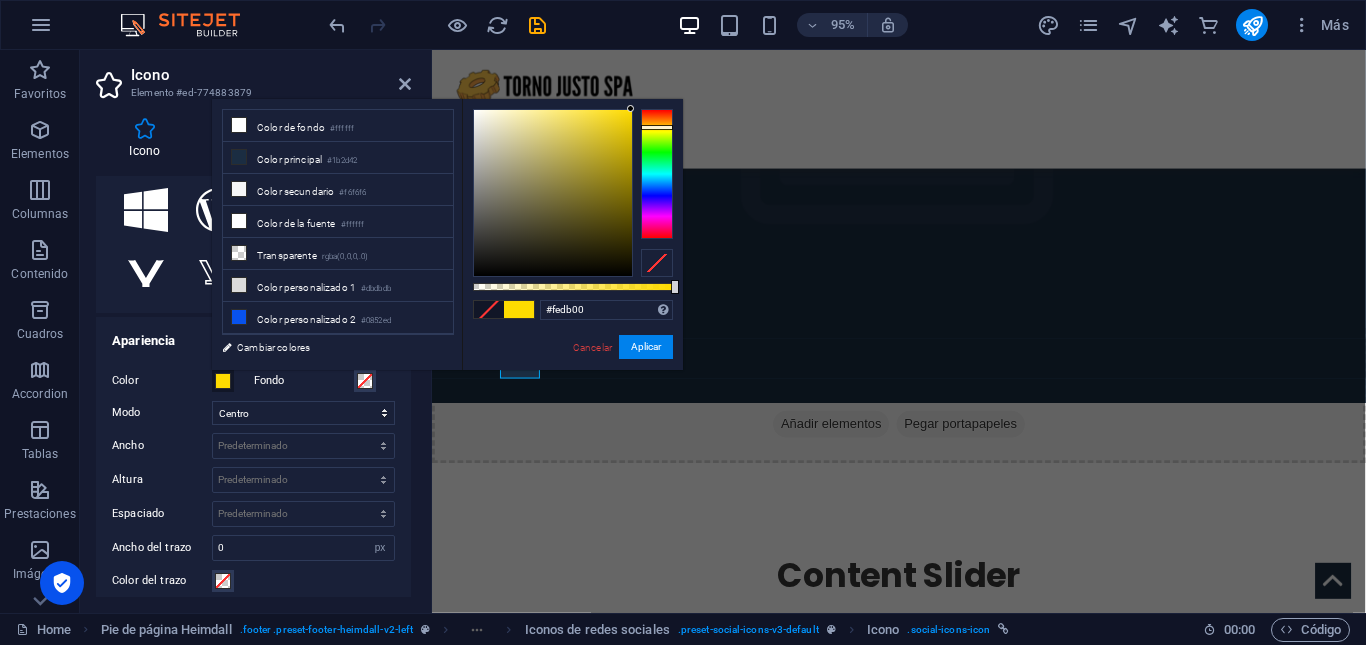 drag, startPoint x: 627, startPoint y: 109, endPoint x: 654, endPoint y: 109, distance: 27 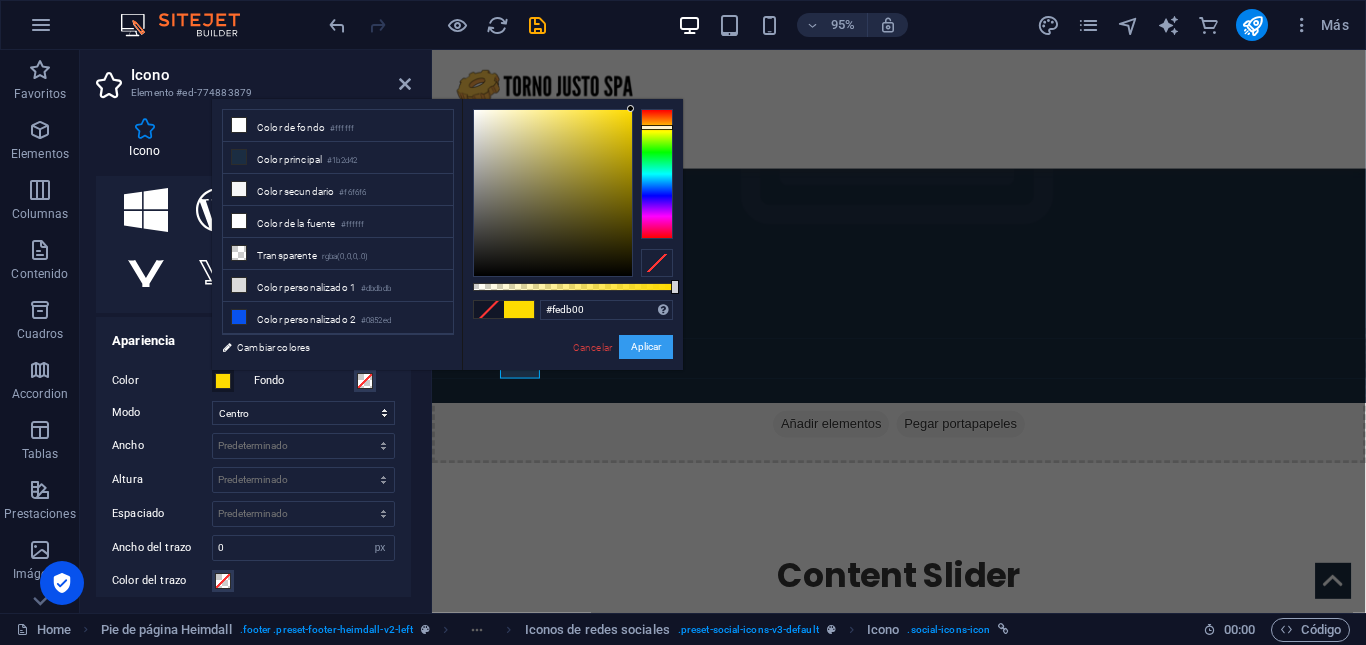 click on "Aplicar" at bounding box center (646, 347) 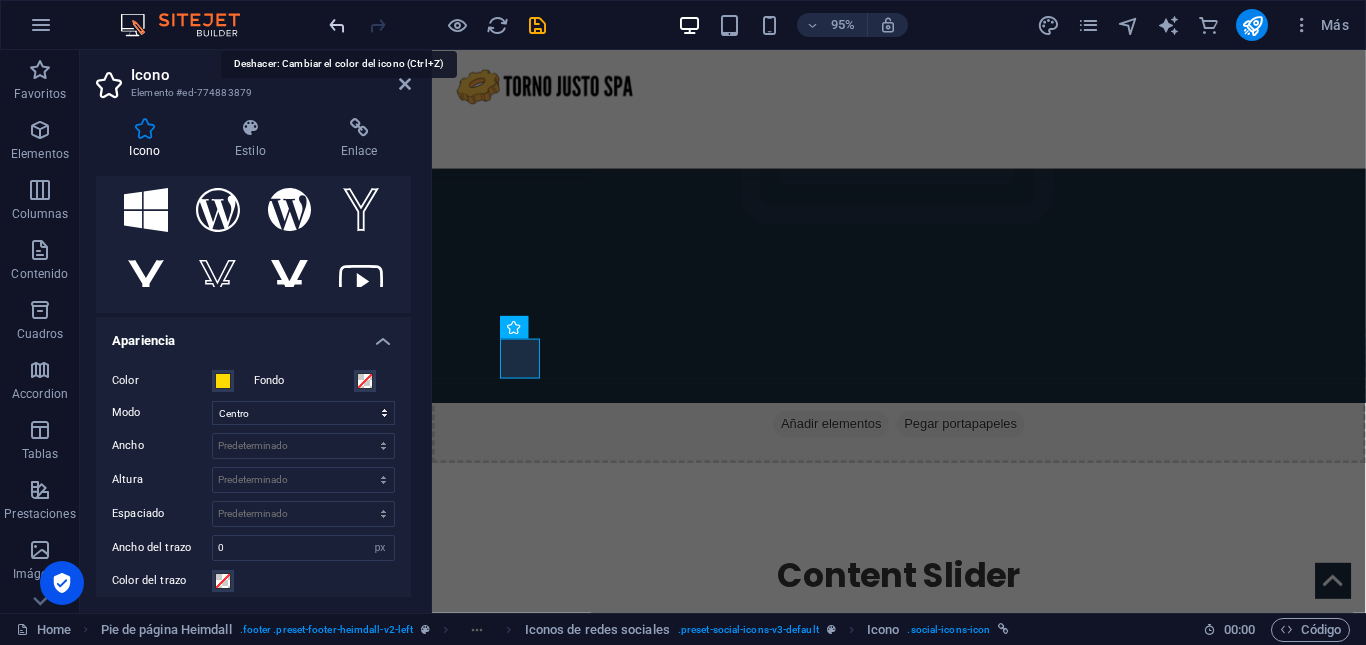 click at bounding box center [337, 25] 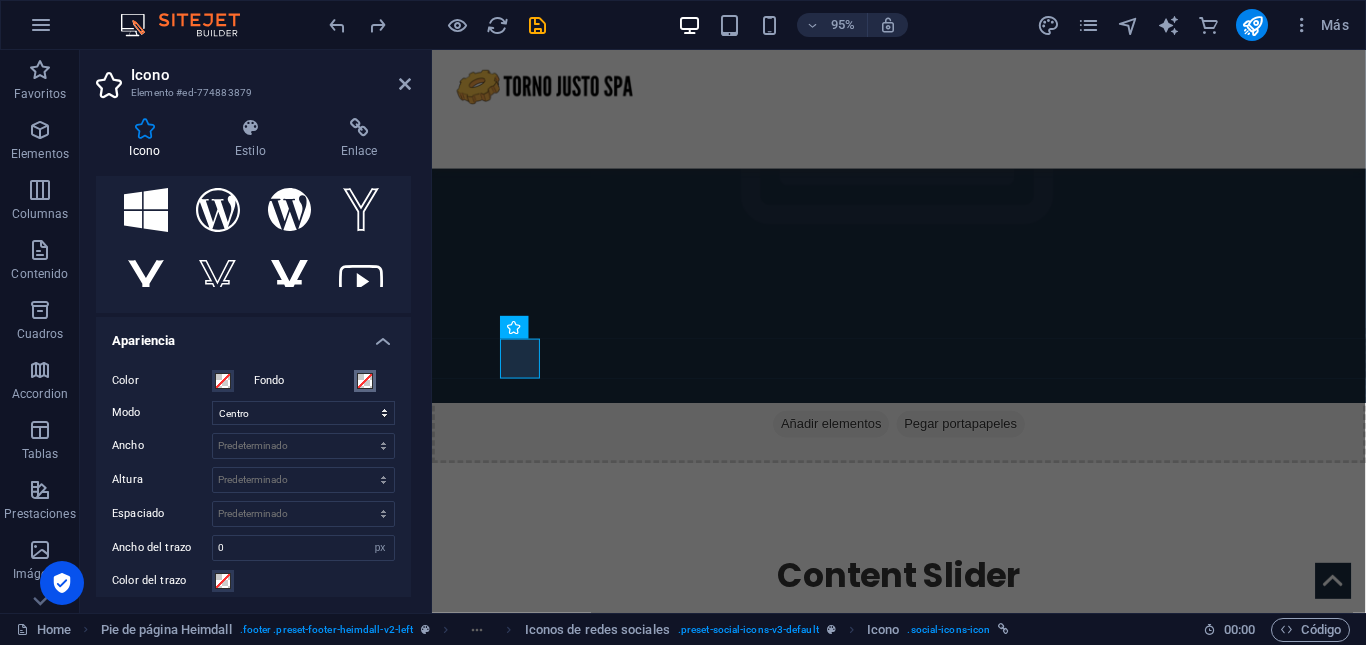 click on "Fondo" at bounding box center (365, 381) 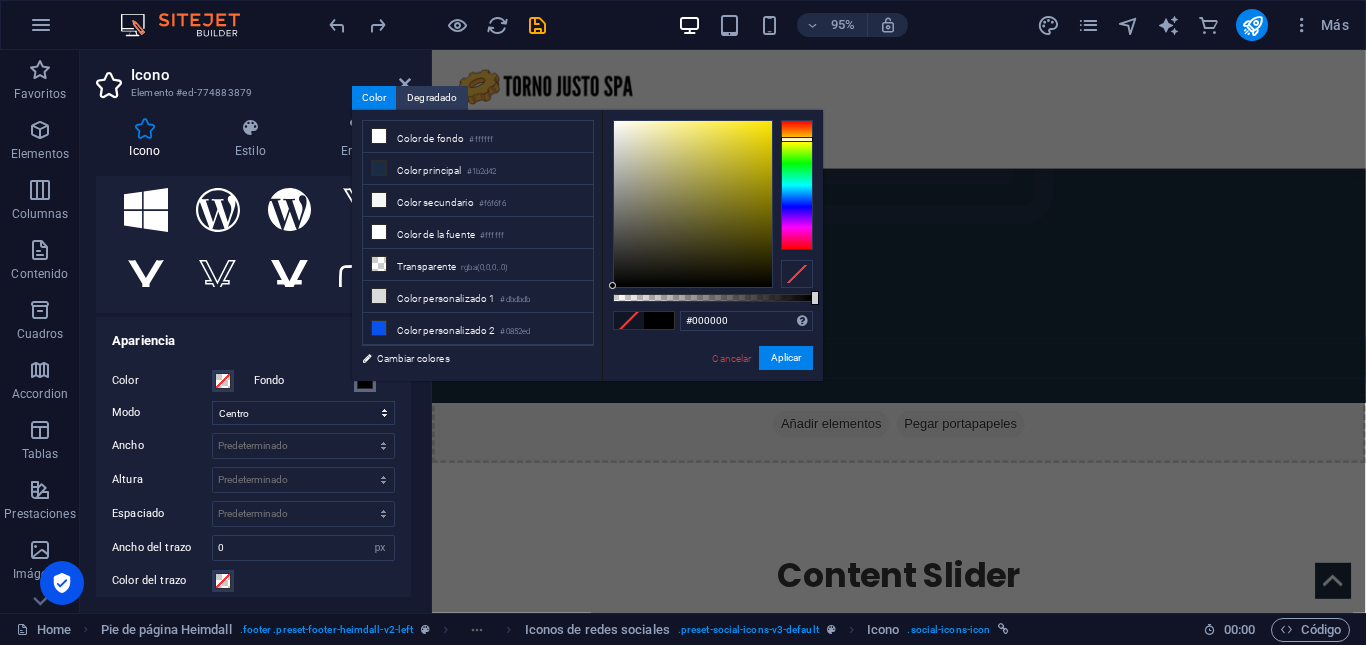 click at bounding box center (797, 185) 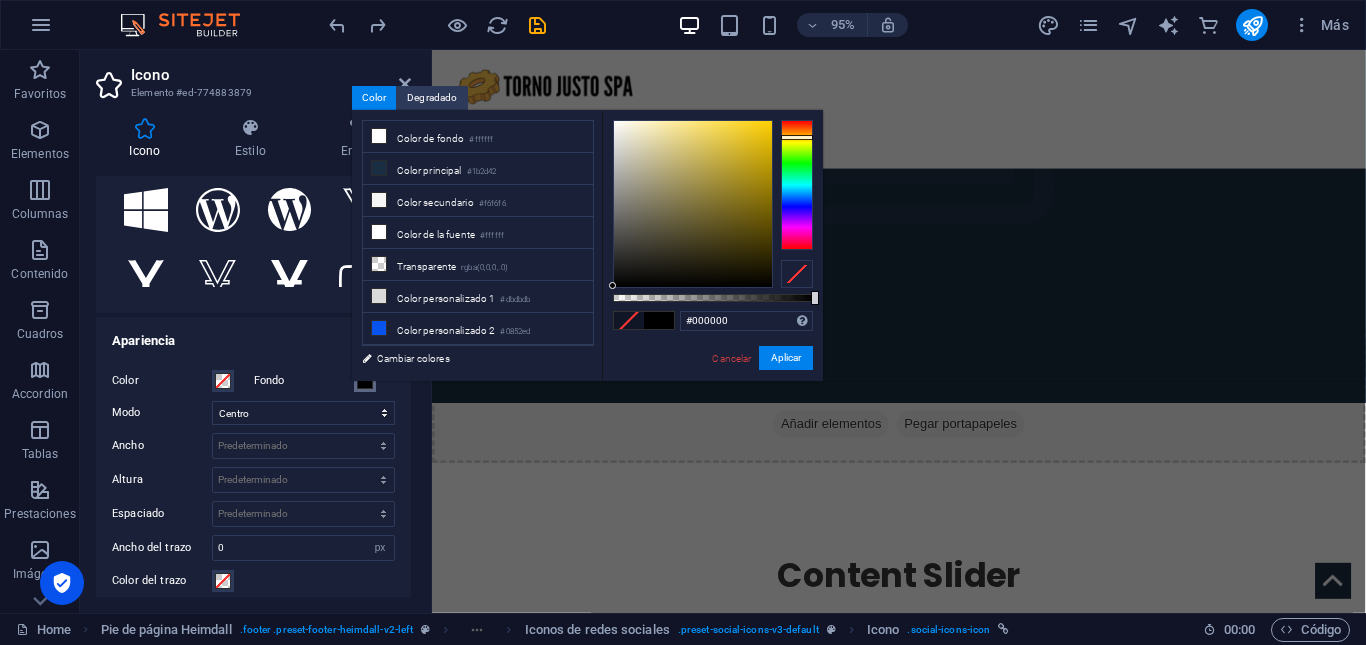 click at bounding box center (797, 185) 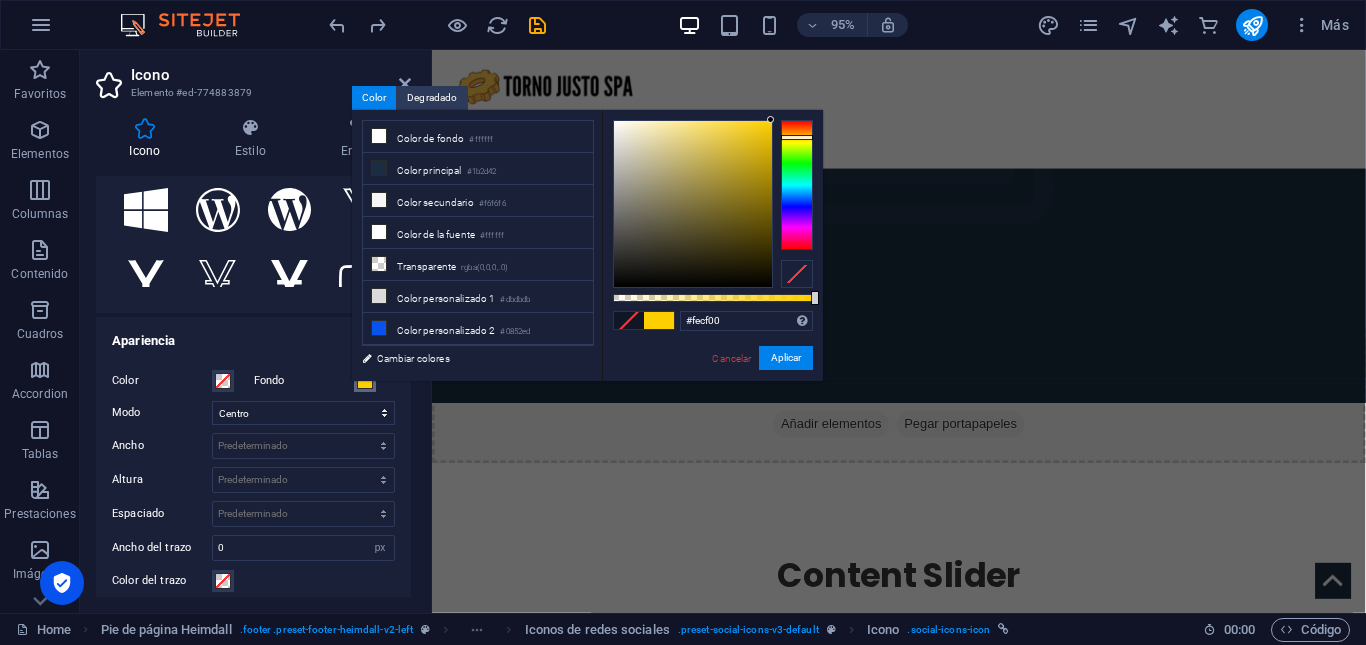 type on "#ffd000" 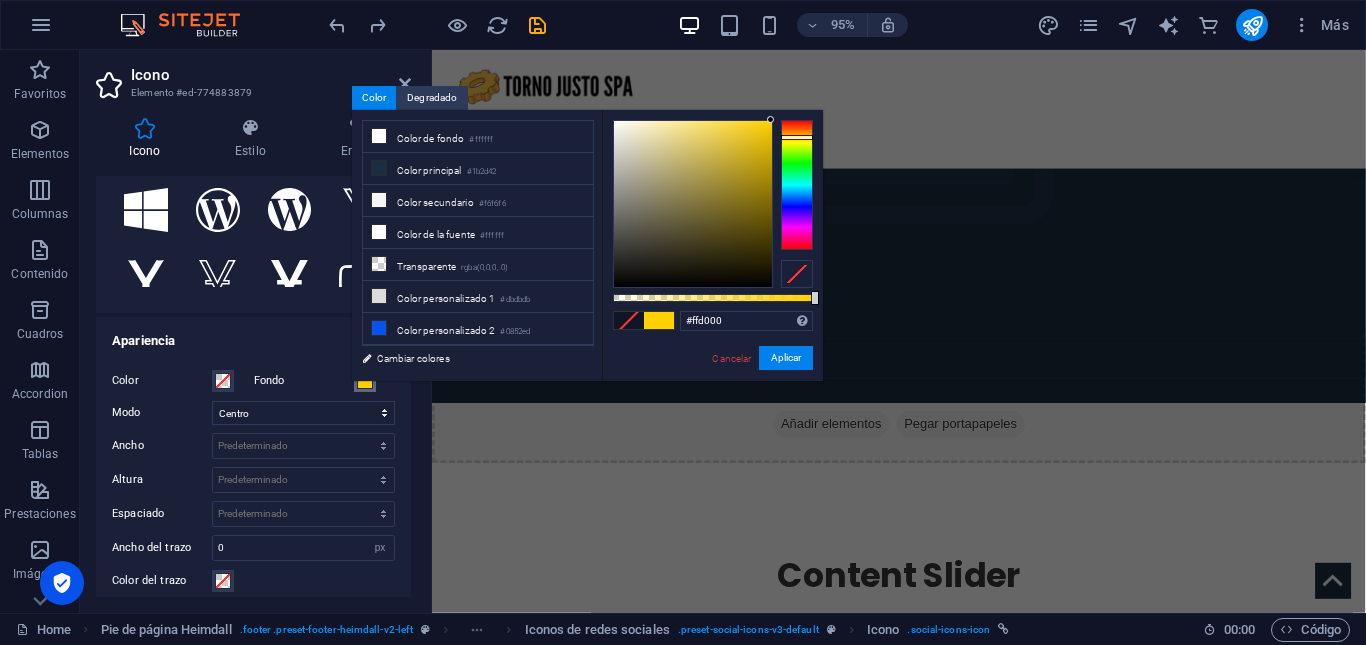 drag, startPoint x: 770, startPoint y: 125, endPoint x: 361, endPoint y: 52, distance: 415.4636 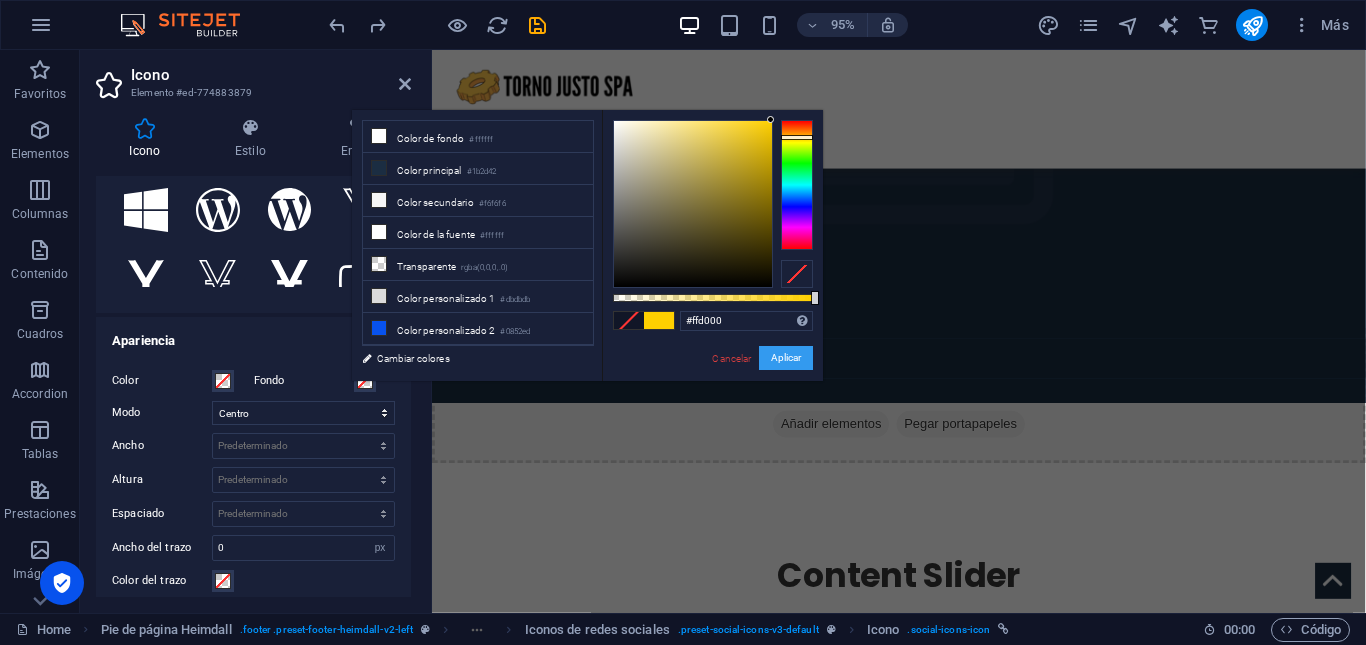 click on "Aplicar" at bounding box center (786, 358) 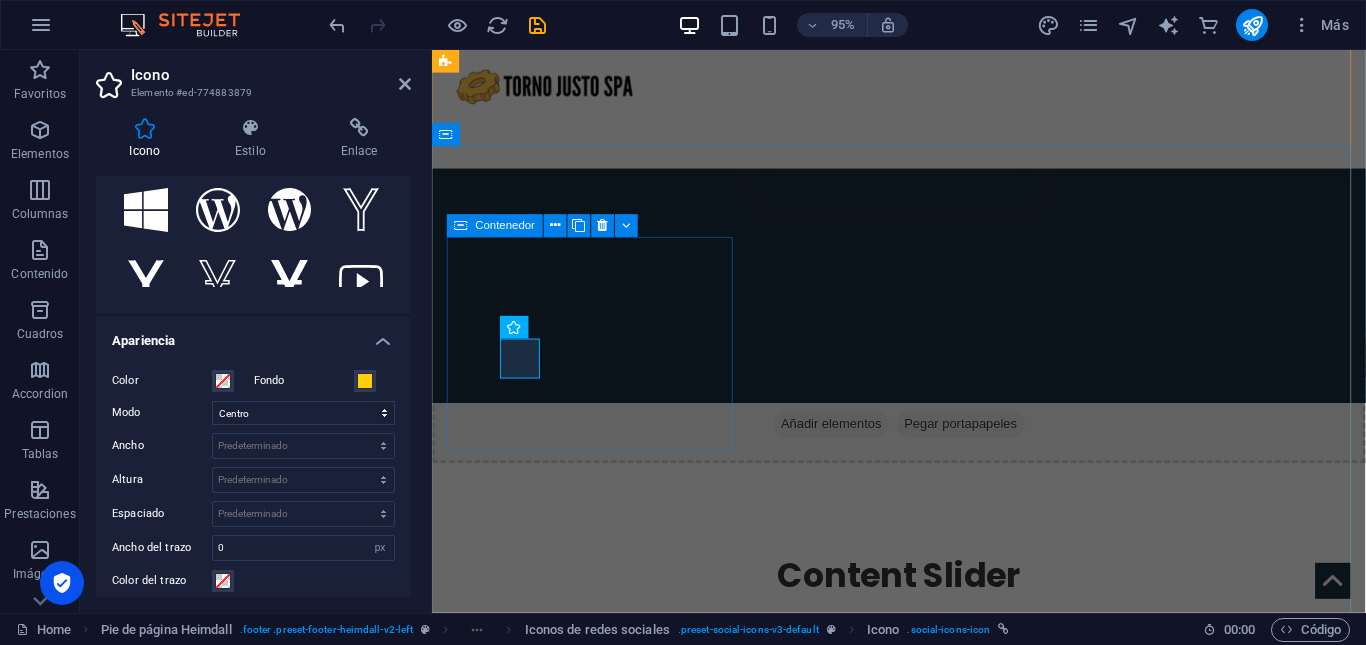 click at bounding box center (600, 1582) 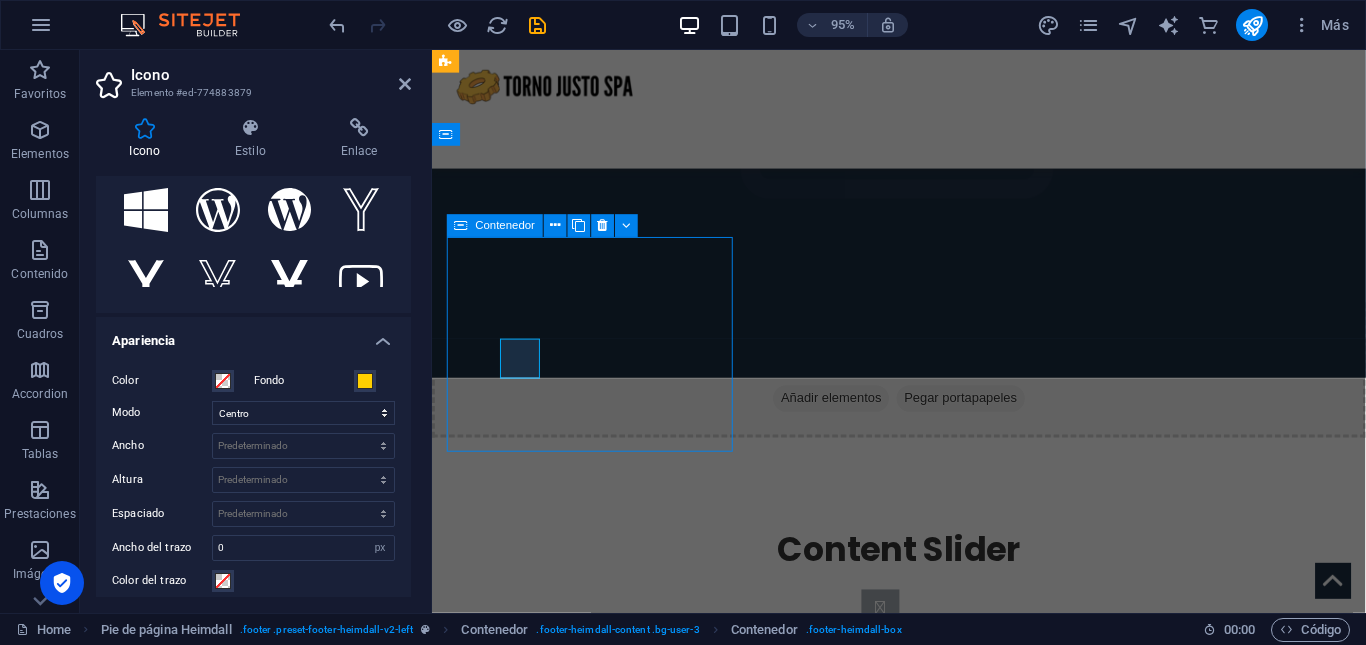 scroll, scrollTop: 2458, scrollLeft: 0, axis: vertical 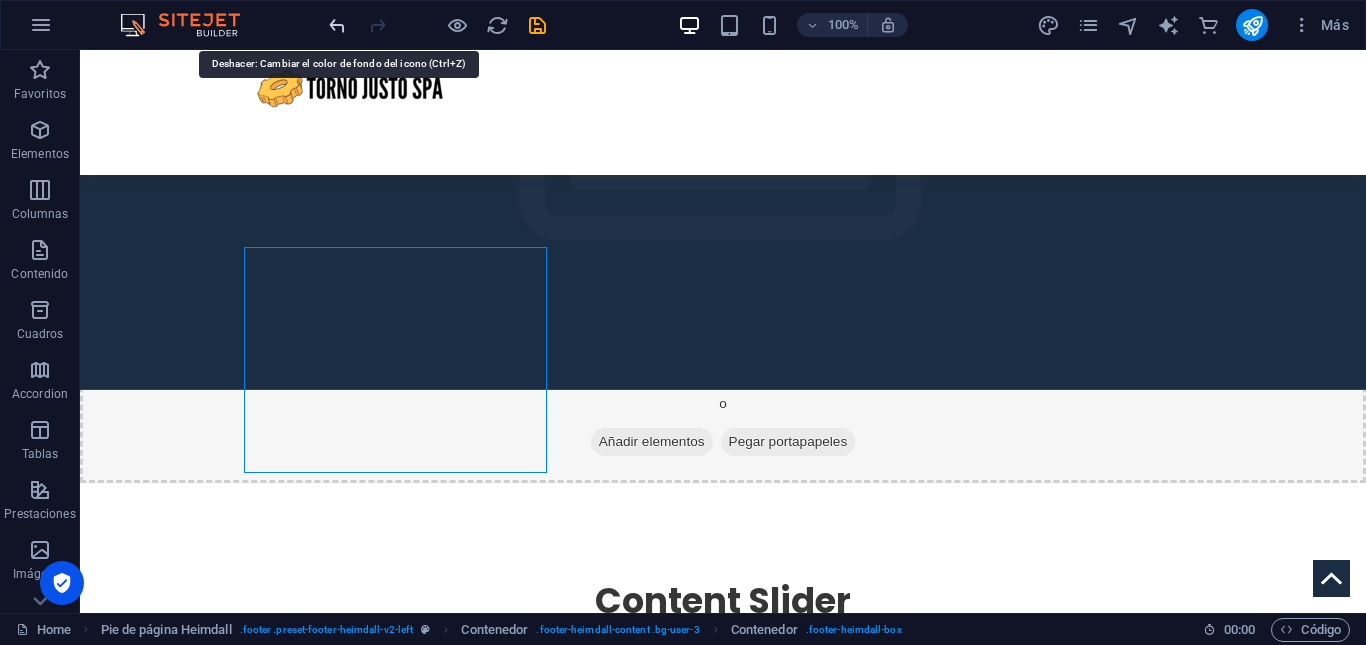 click at bounding box center [337, 25] 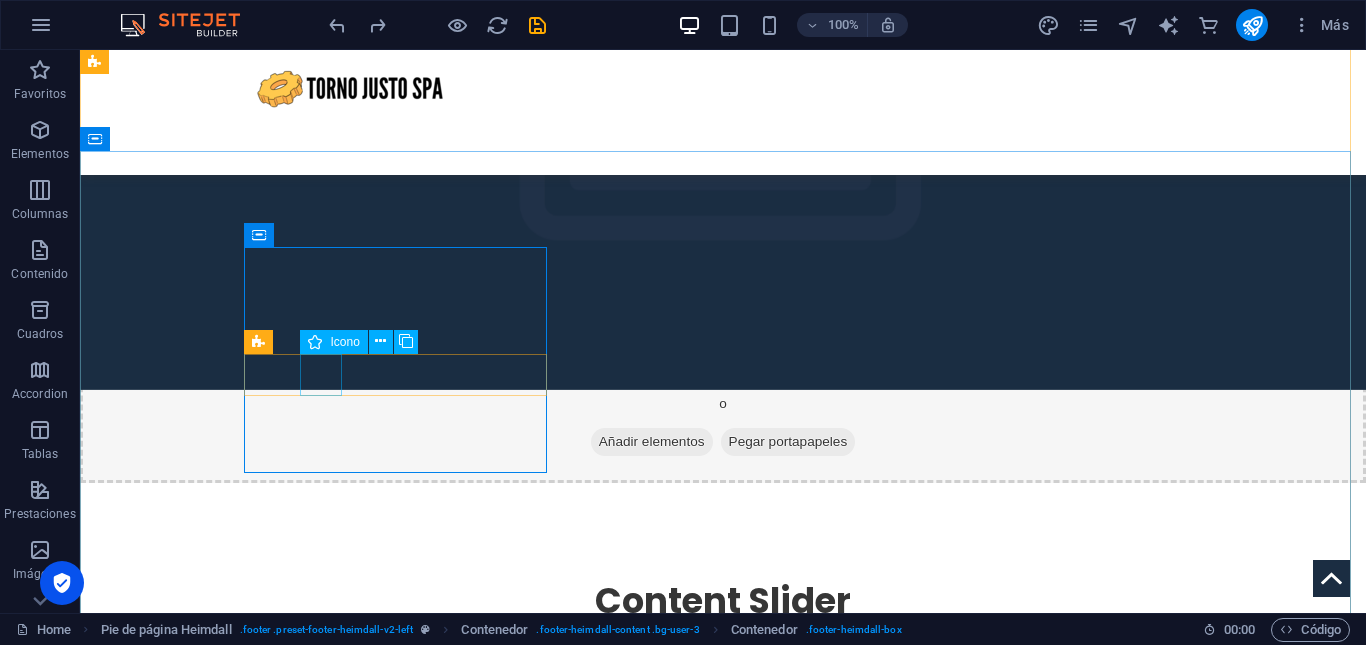 click at bounding box center [248, 1692] 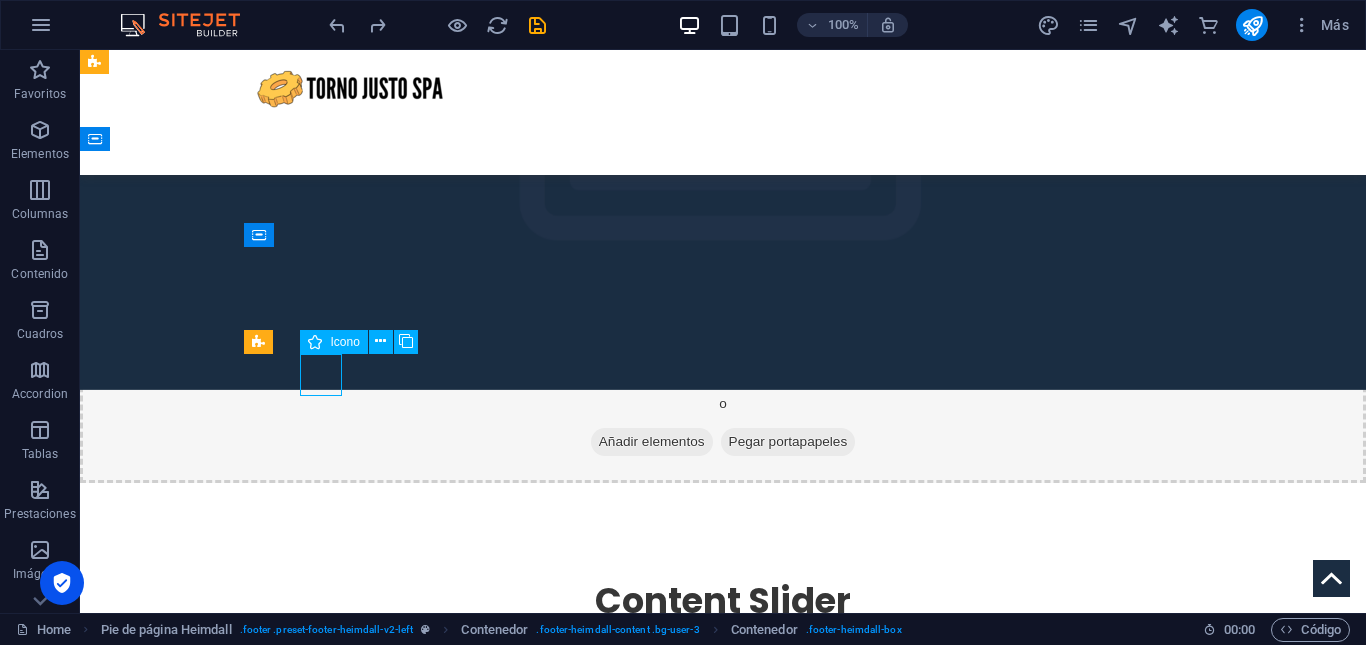click at bounding box center [248, 1692] 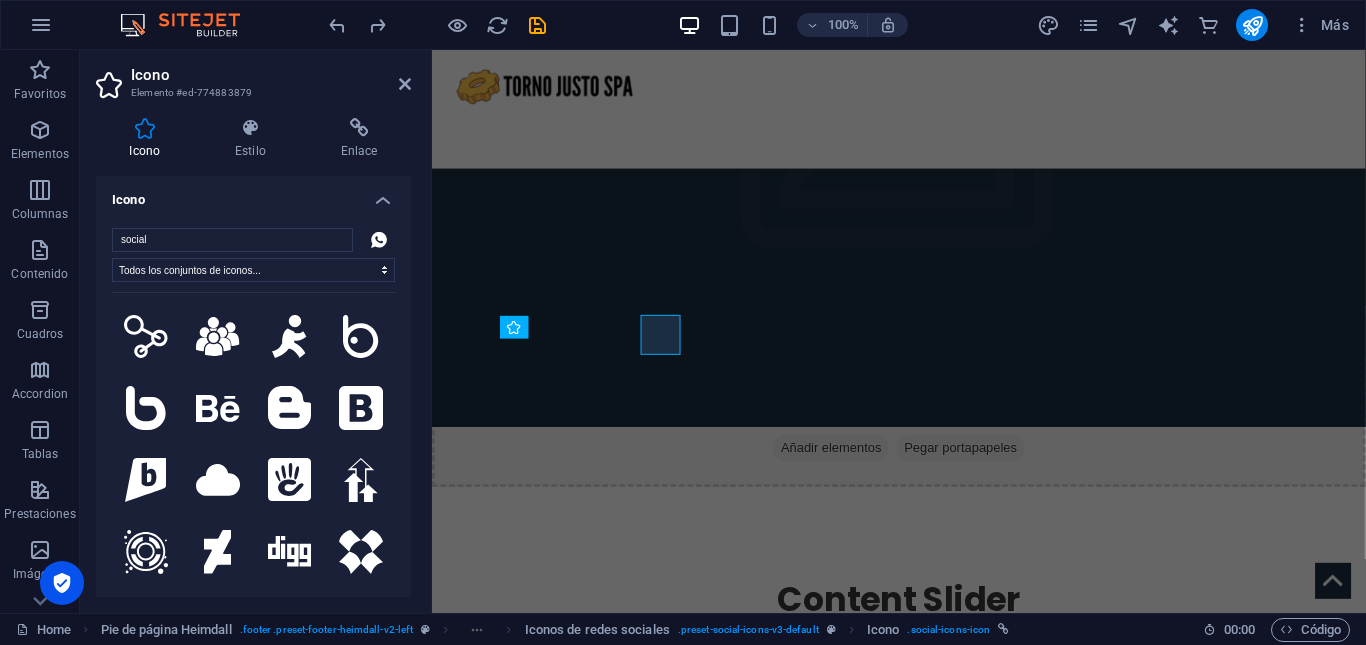 scroll, scrollTop: 2483, scrollLeft: 0, axis: vertical 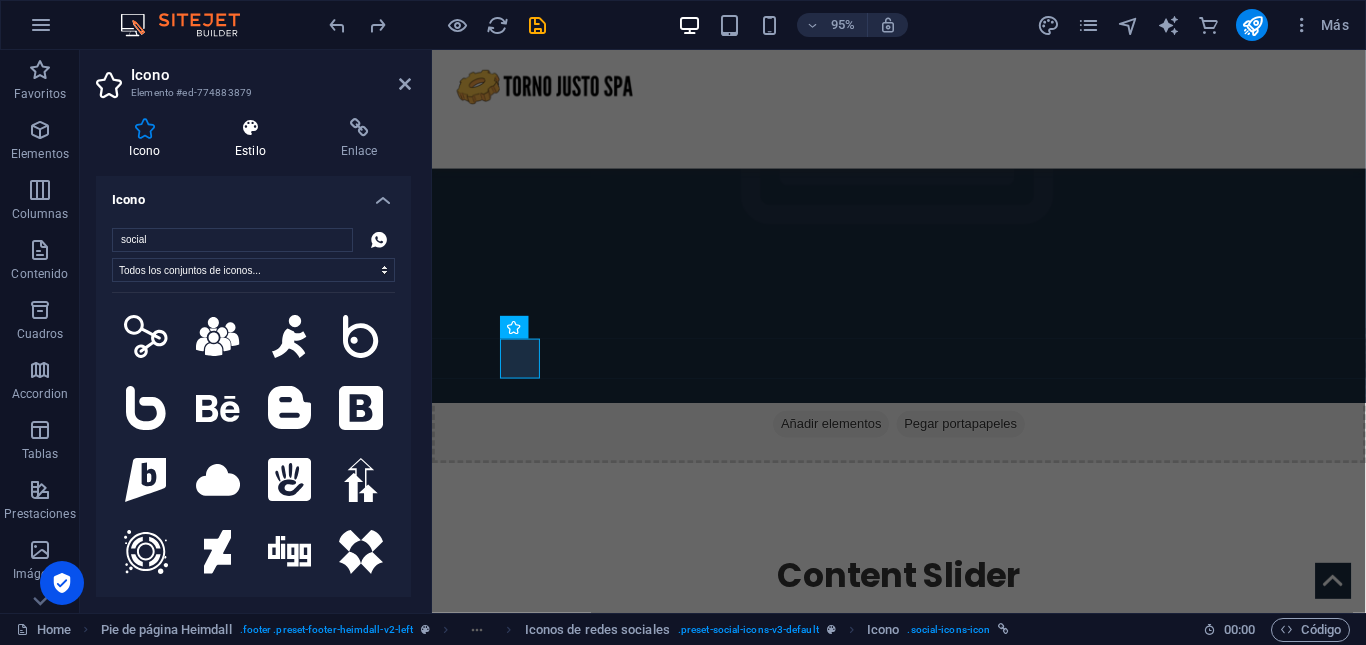 click at bounding box center (251, 128) 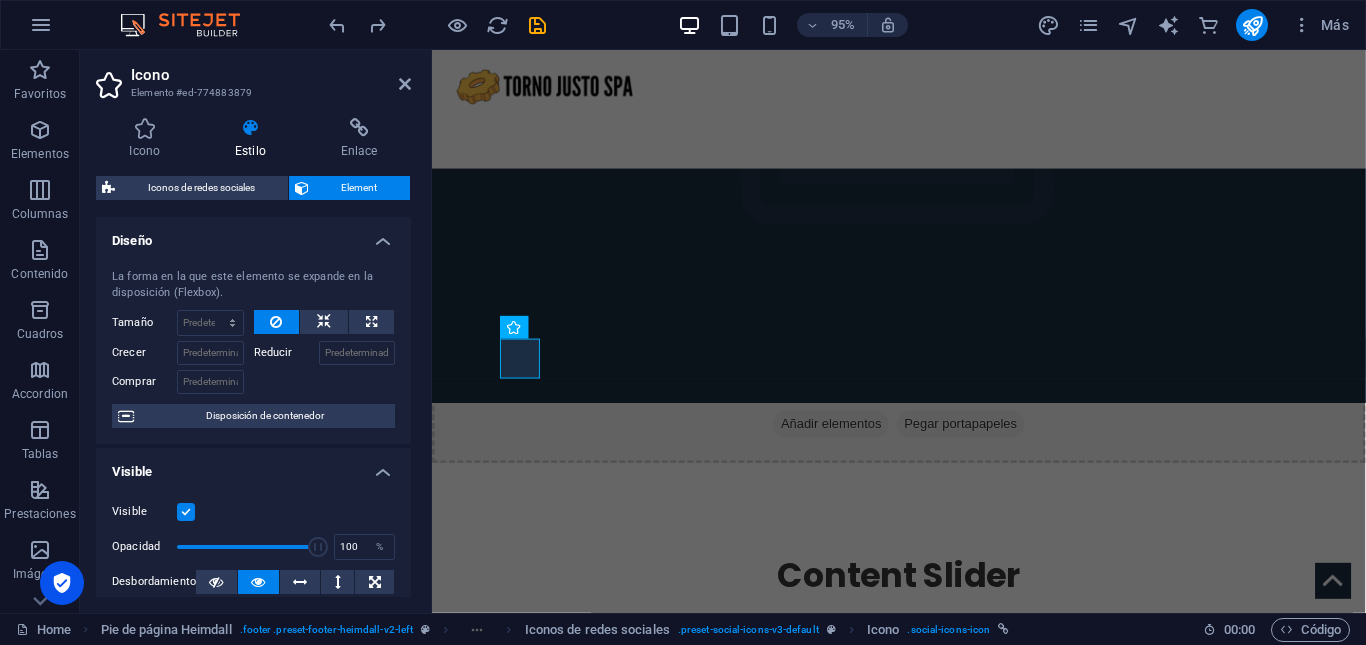 scroll, scrollTop: 482, scrollLeft: 0, axis: vertical 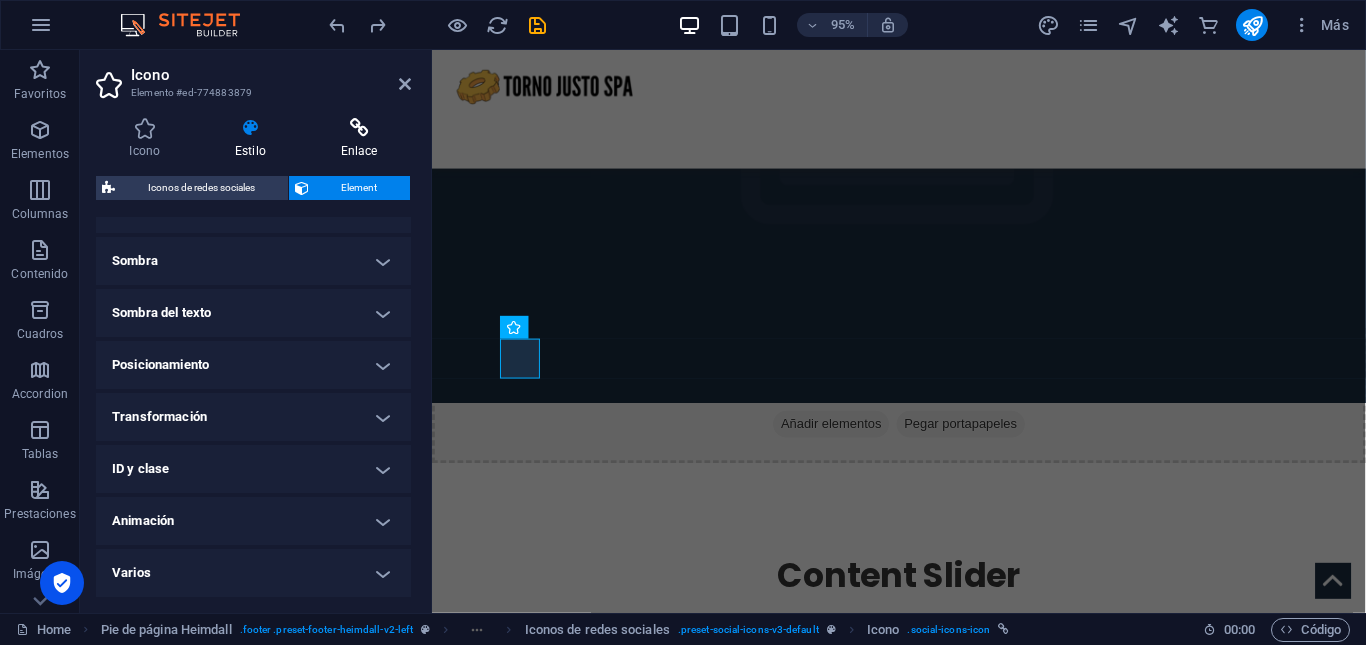 click at bounding box center [359, 128] 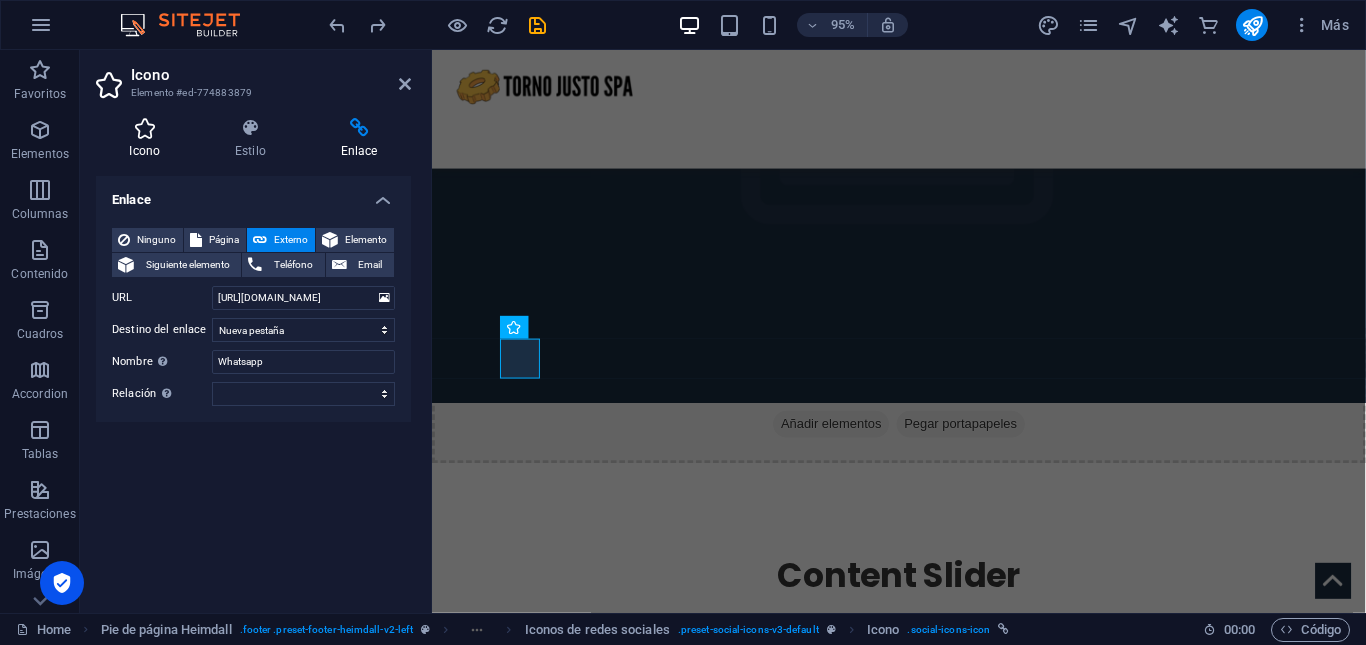 click at bounding box center [145, 128] 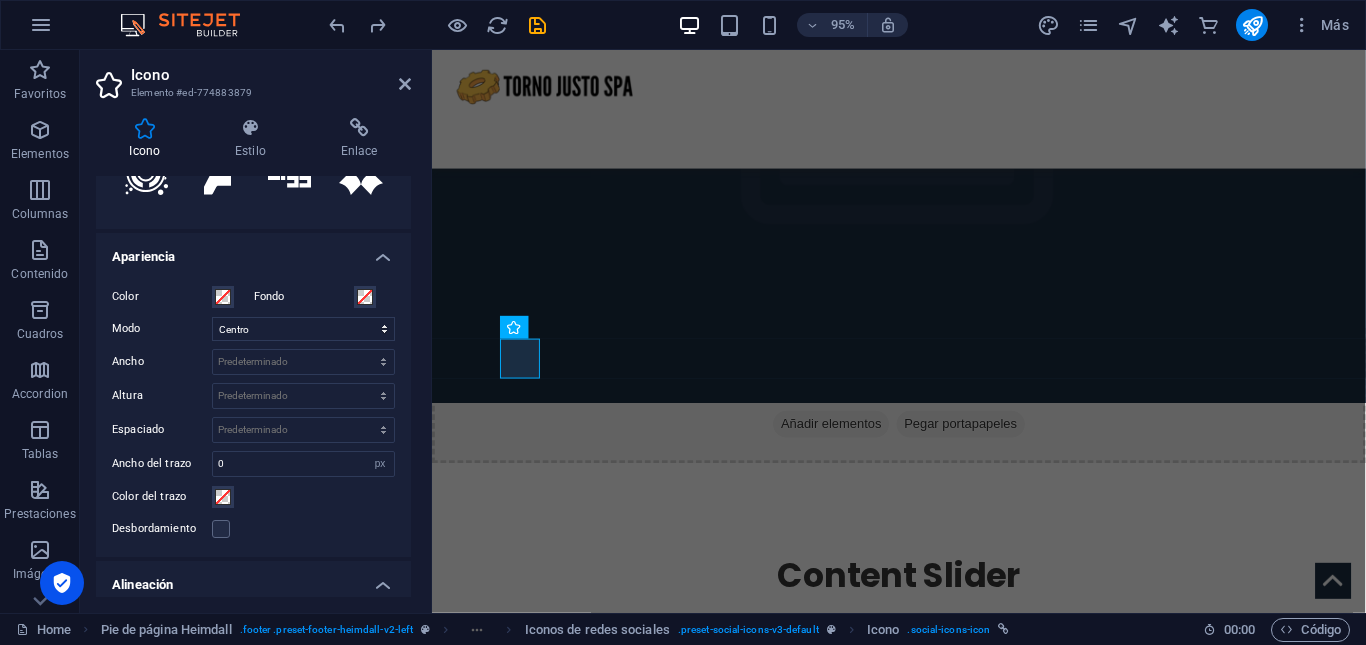 scroll, scrollTop: 384, scrollLeft: 0, axis: vertical 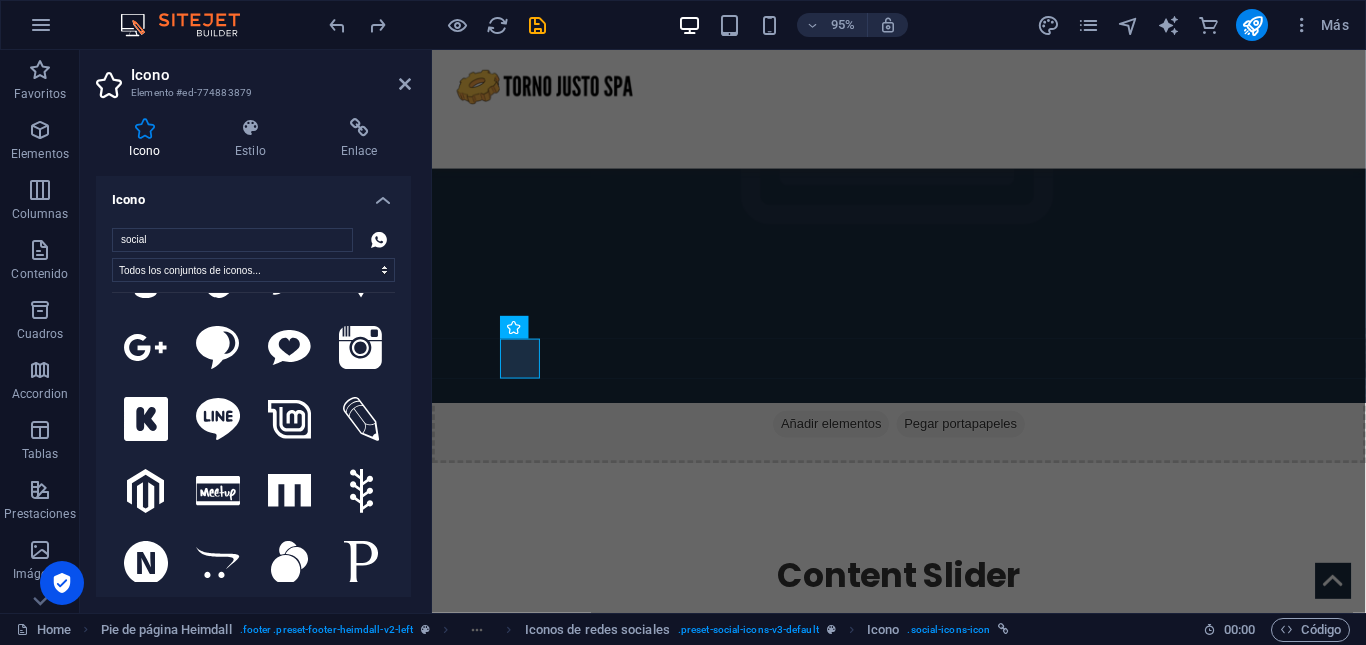 click on "Icono" at bounding box center [253, 194] 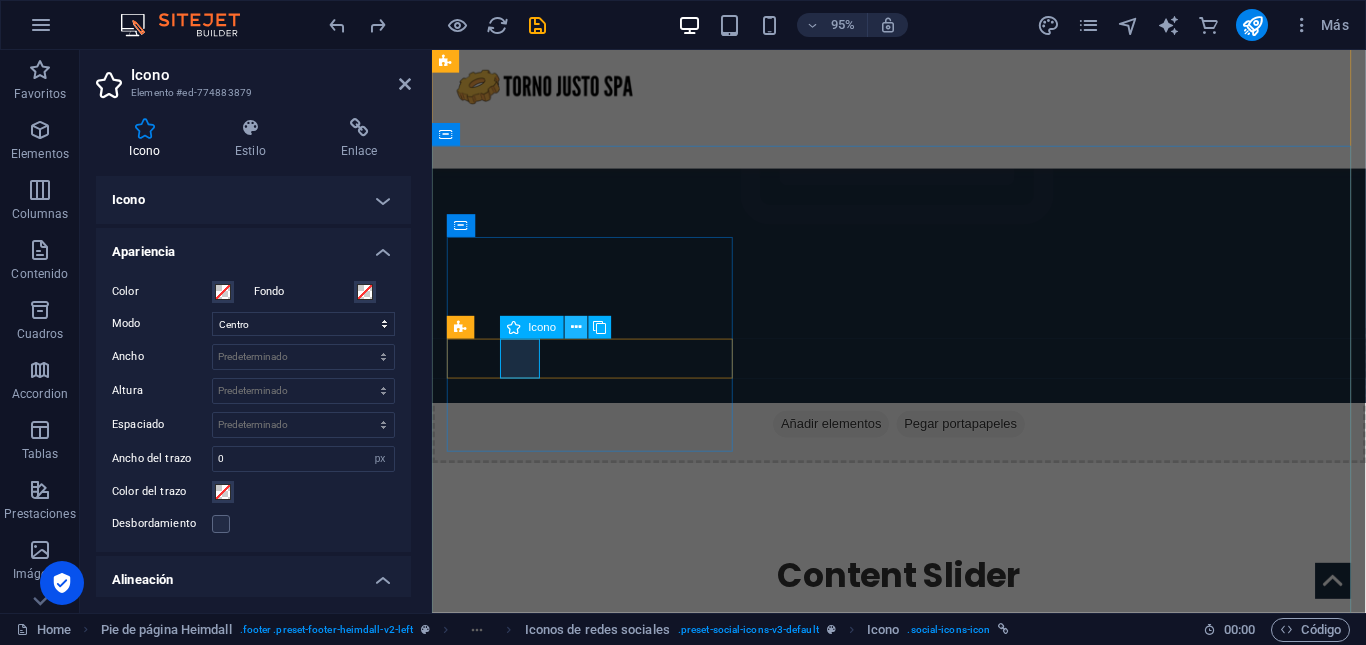 click at bounding box center [576, 328] 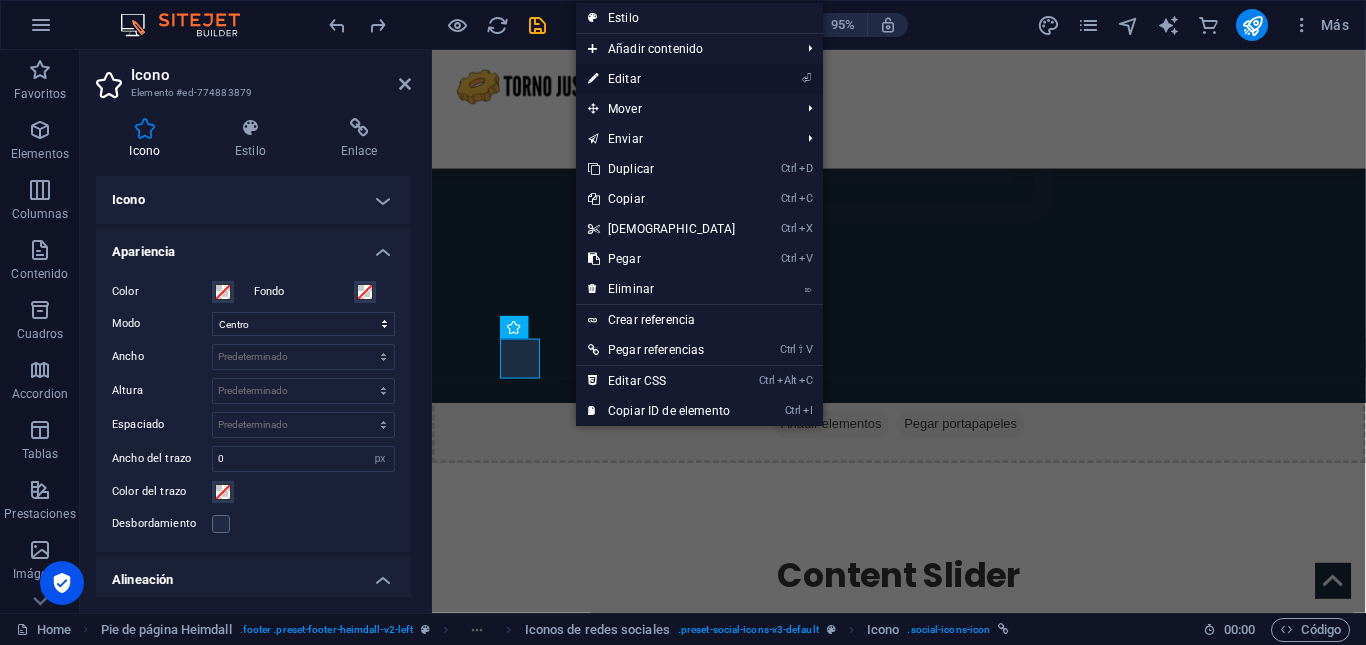 click on "⏎  Editar" at bounding box center [662, 79] 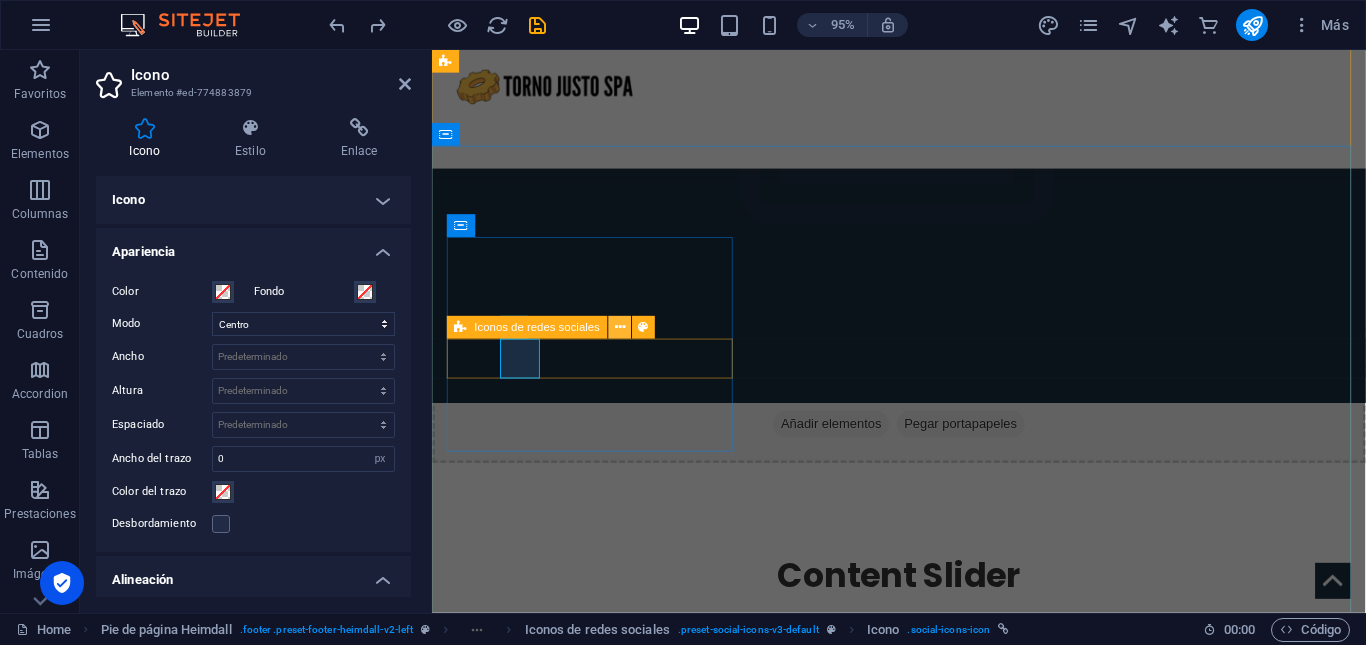 click at bounding box center [620, 328] 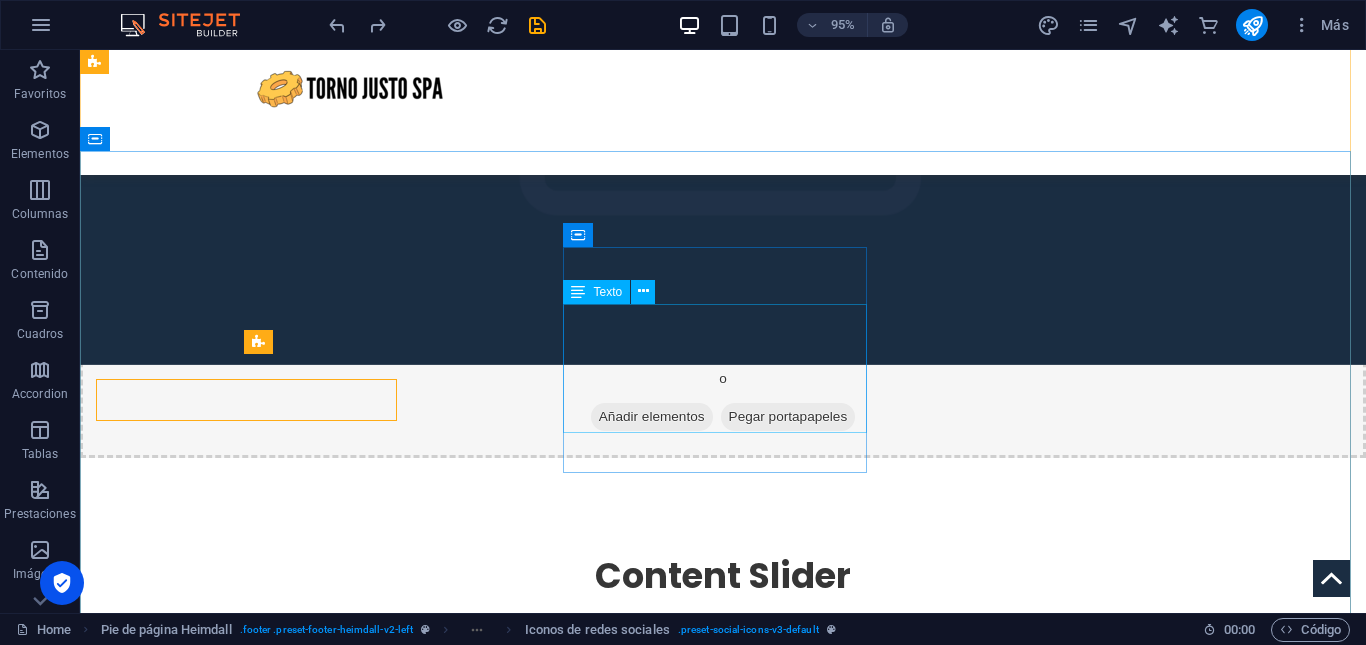 scroll, scrollTop: 2458, scrollLeft: 0, axis: vertical 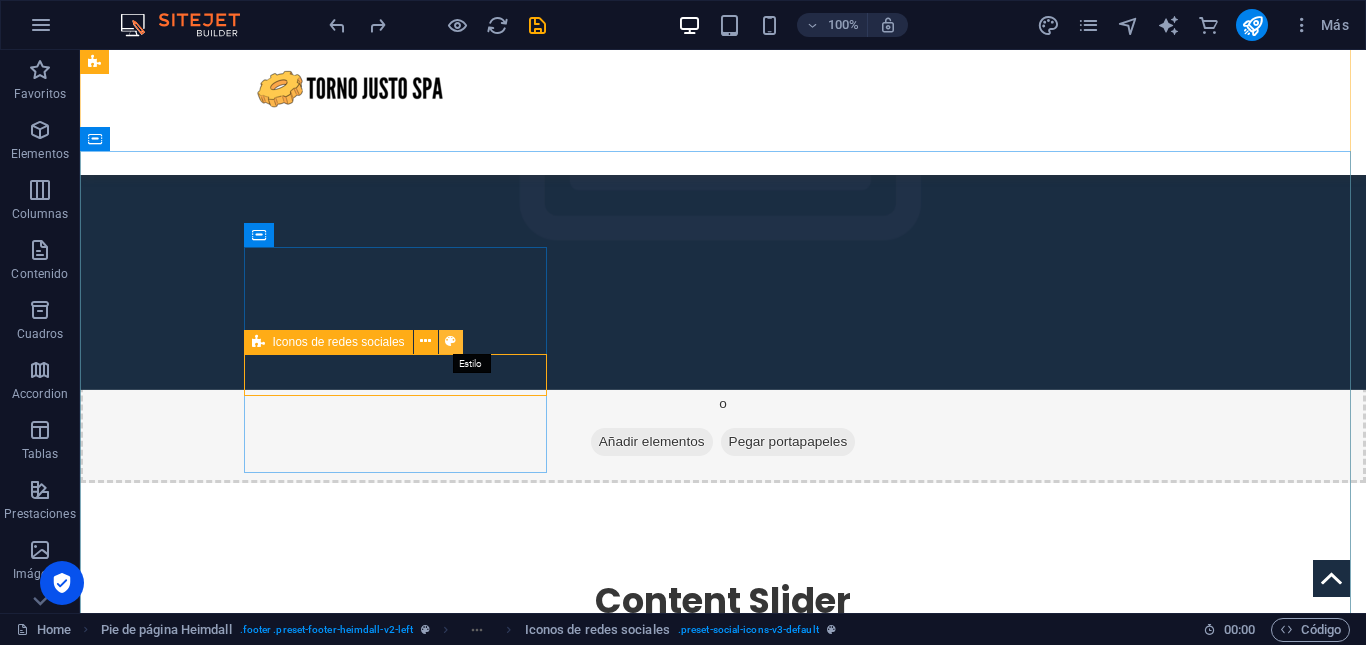 click at bounding box center (450, 341) 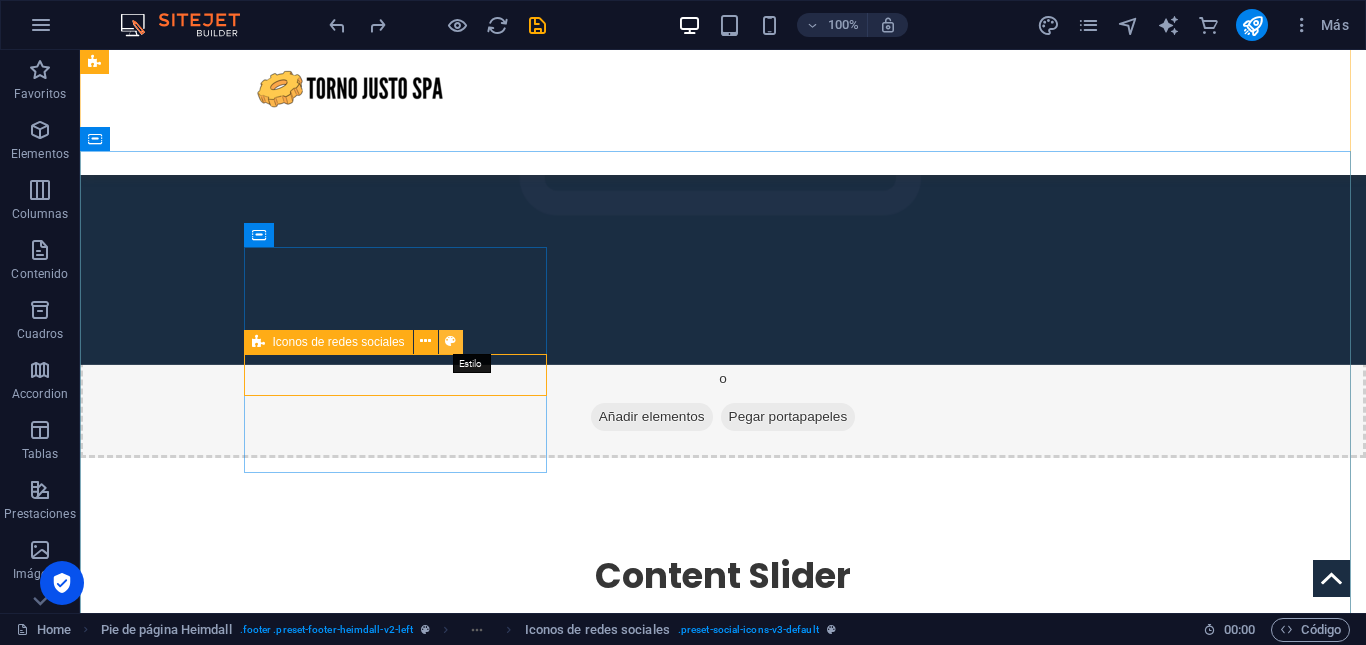 select on "rem" 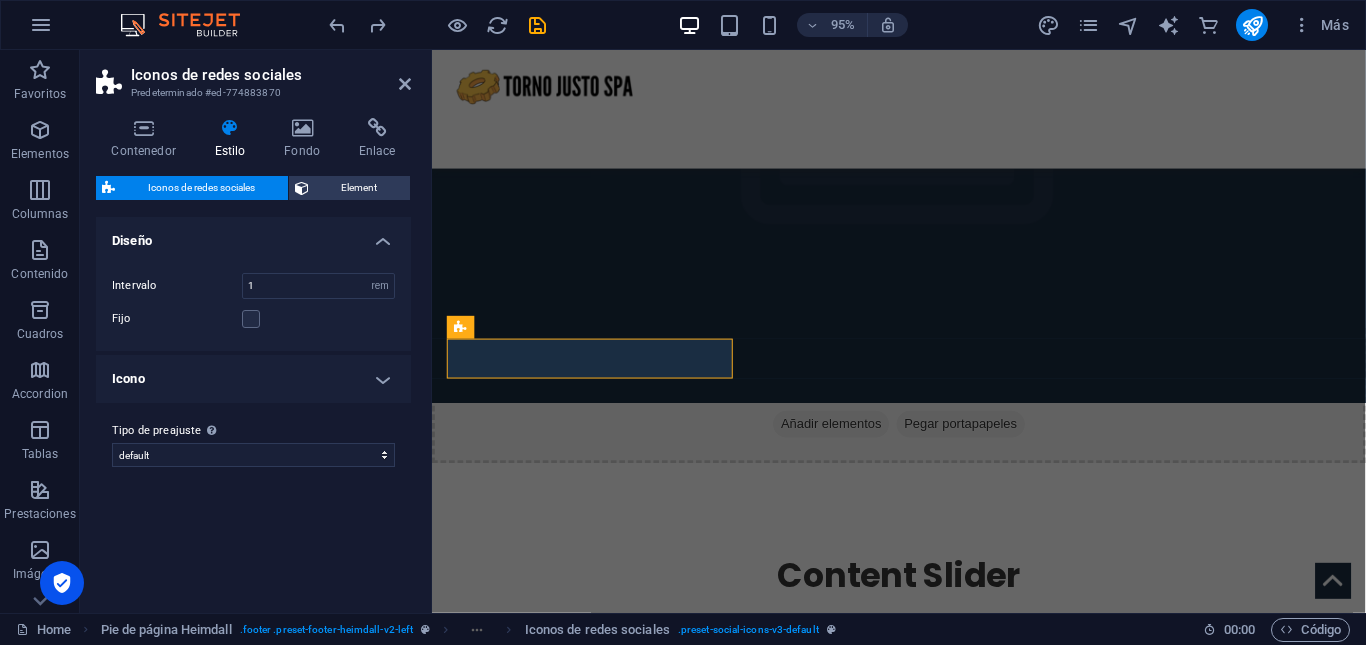 click on "Icono" at bounding box center (253, 379) 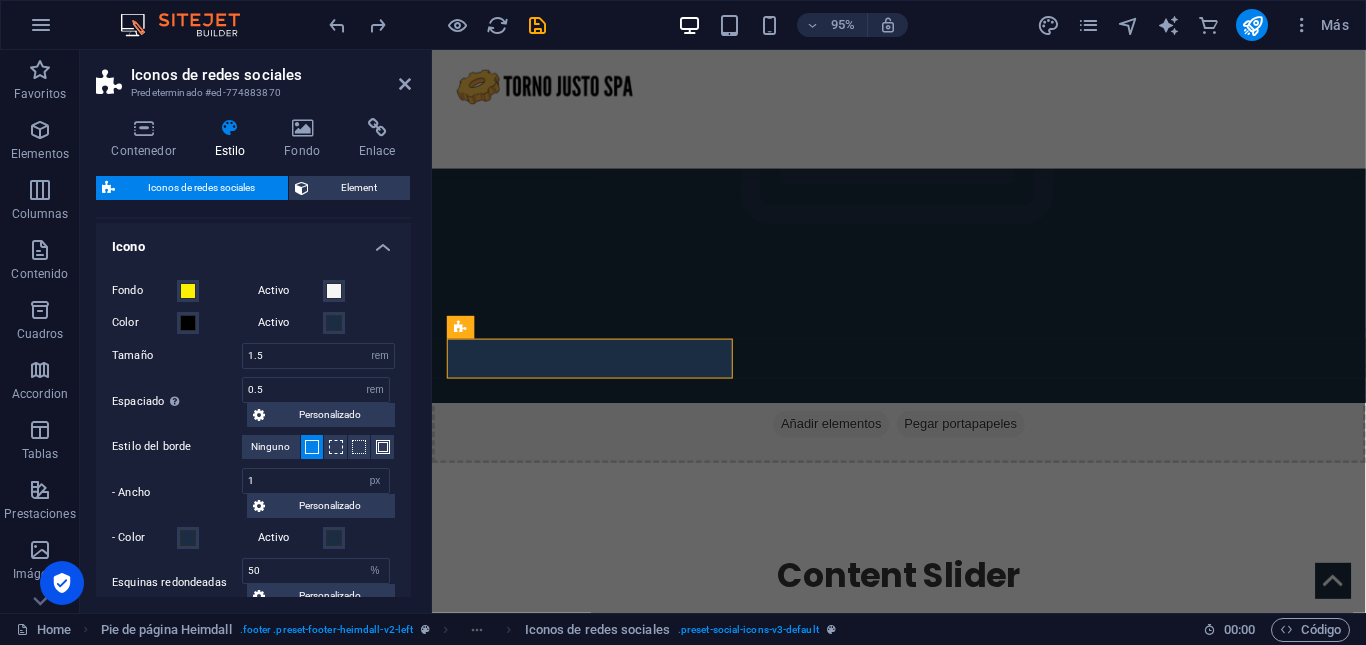 scroll, scrollTop: 143, scrollLeft: 0, axis: vertical 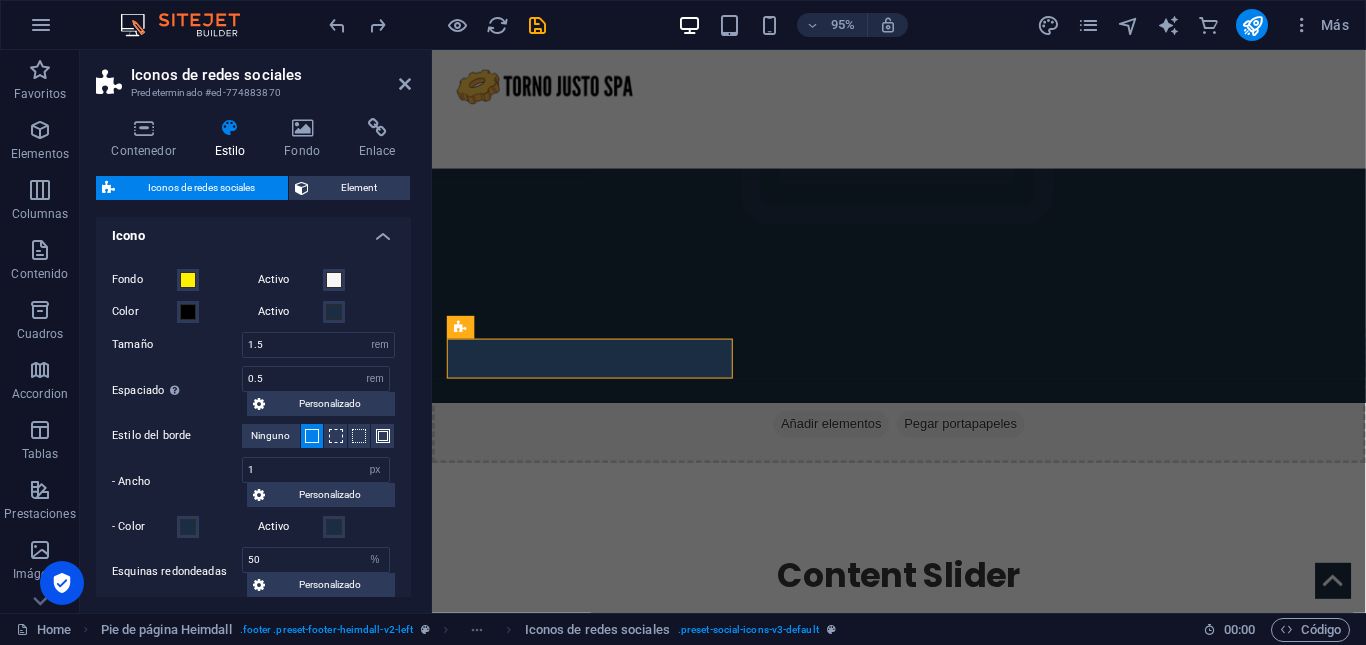 click on "Fondo Activo Color Activo Tamaño 1.5 px rem vh vw Espaciado Solo si el fondo del icono está activo 0.5 px rem vh vw Personalizado Personalizado 0.5 px rem vh vw 0.5 px rem vh vw 0.5 px rem vh vw 0.5 px rem vh vw Estilo del borde Ninguno              - Ancho 1 px rem vh vw Personalizado Personalizado 1 px rem vh vw 1 px rem vh vw 1 px rem vh vw 1 px rem vh vw  - Color Activo Esquinas redondeadas 50 px rem % vh vw Personalizado Personalizado 50 px rem % vh vw 50 px rem % vh vw 50 px rem % vh vw 50 px rem % vh vw Sombras Ninguno Fuera Dentro Color X offset 0 px rem vh vw Y offset 0 px rem vh vw Desenfoque 0 px rem % vh vw Propagación 0 px rem vh vw" at bounding box center [253, 449] 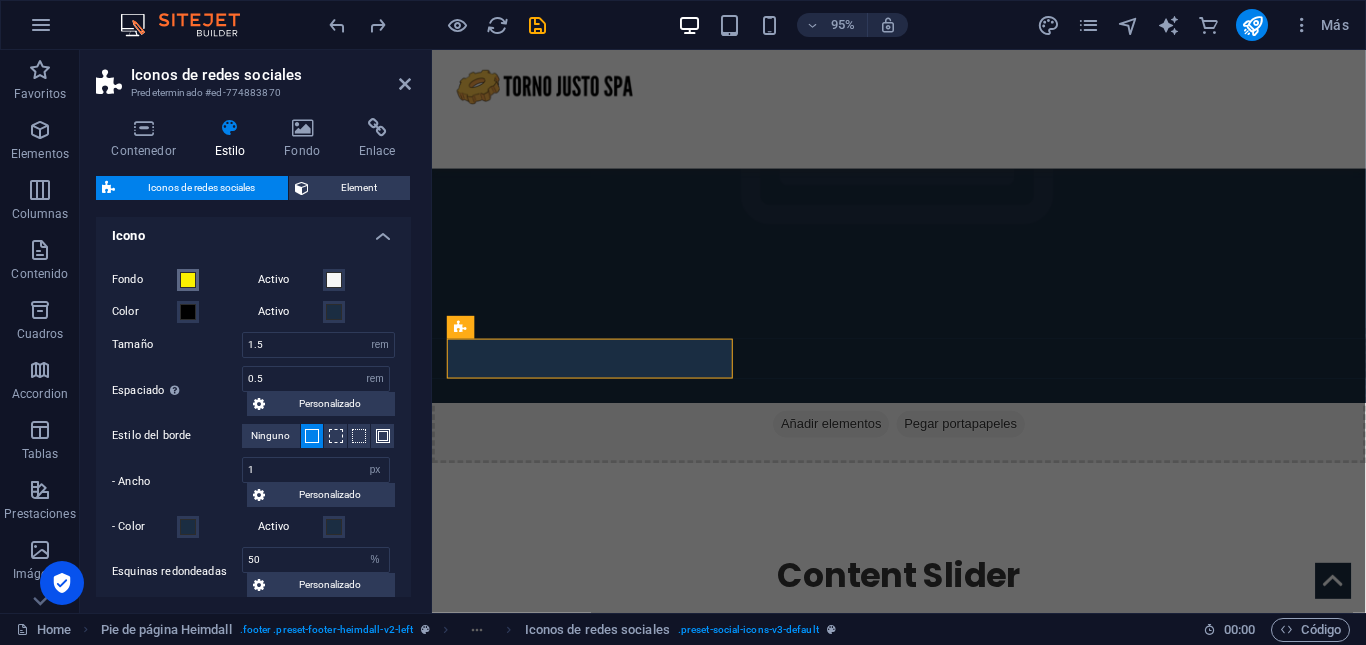 click at bounding box center [188, 280] 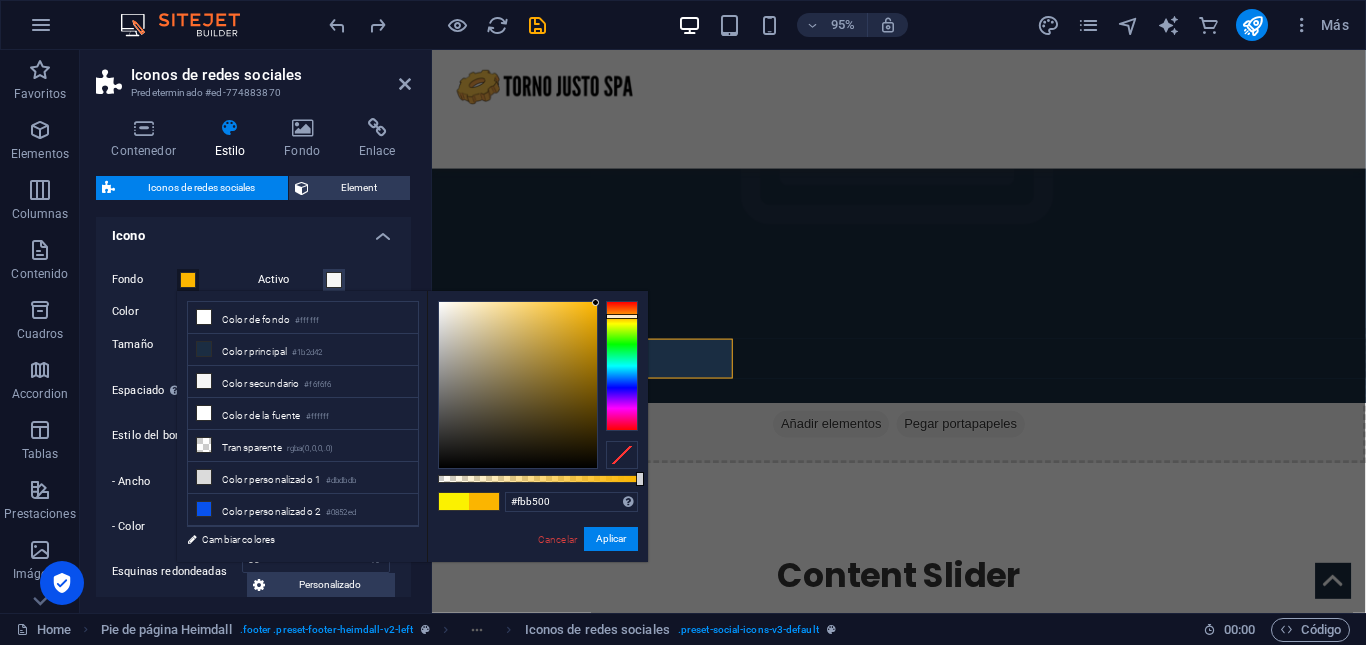 click at bounding box center (622, 366) 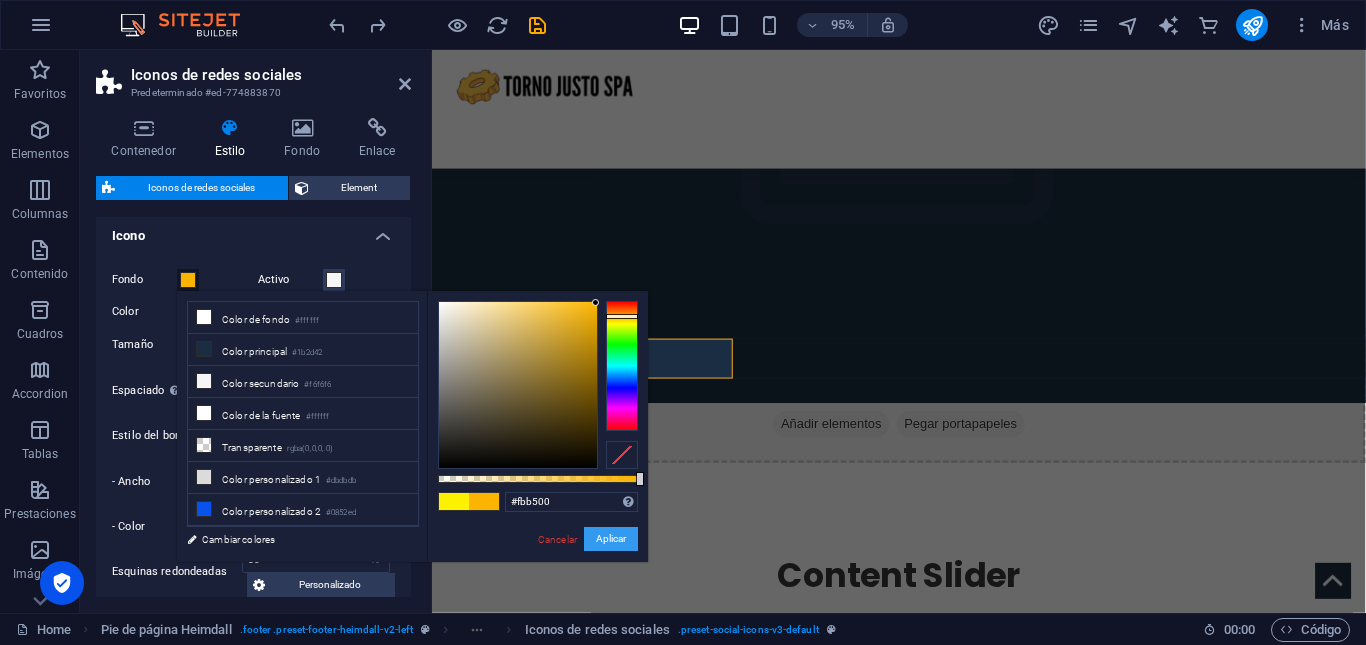 click on "Aplicar" at bounding box center [611, 539] 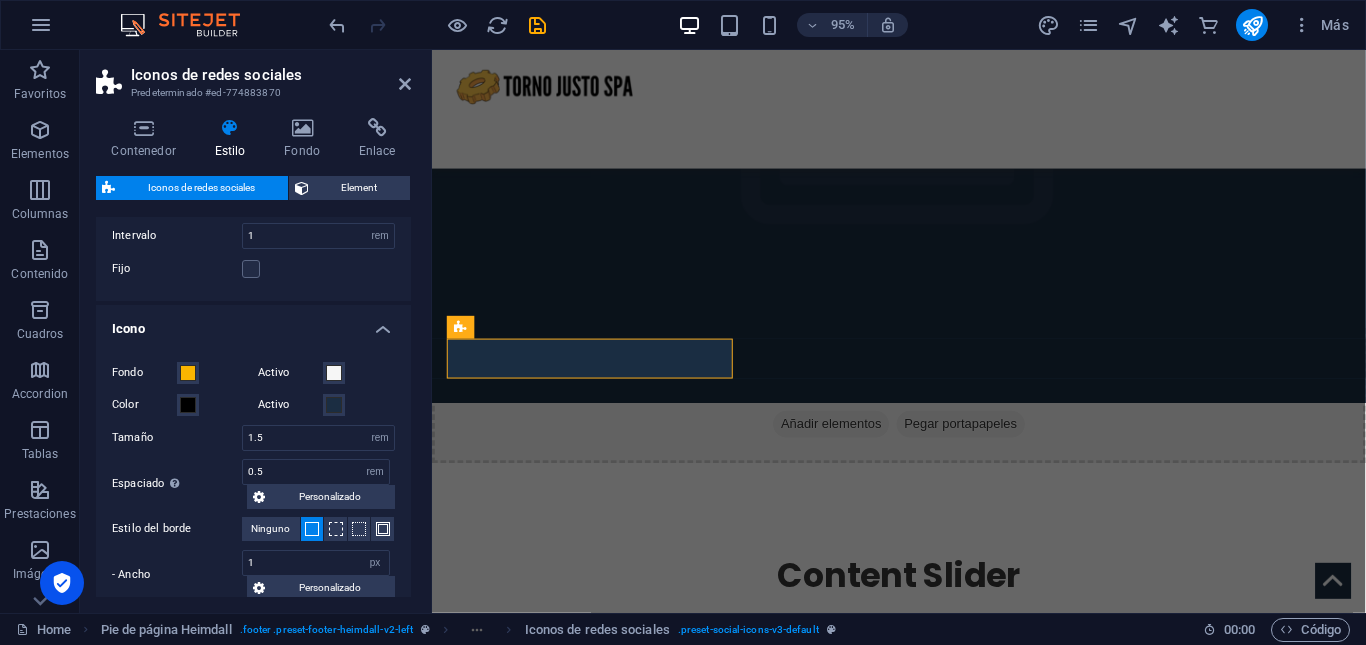 scroll, scrollTop: 0, scrollLeft: 0, axis: both 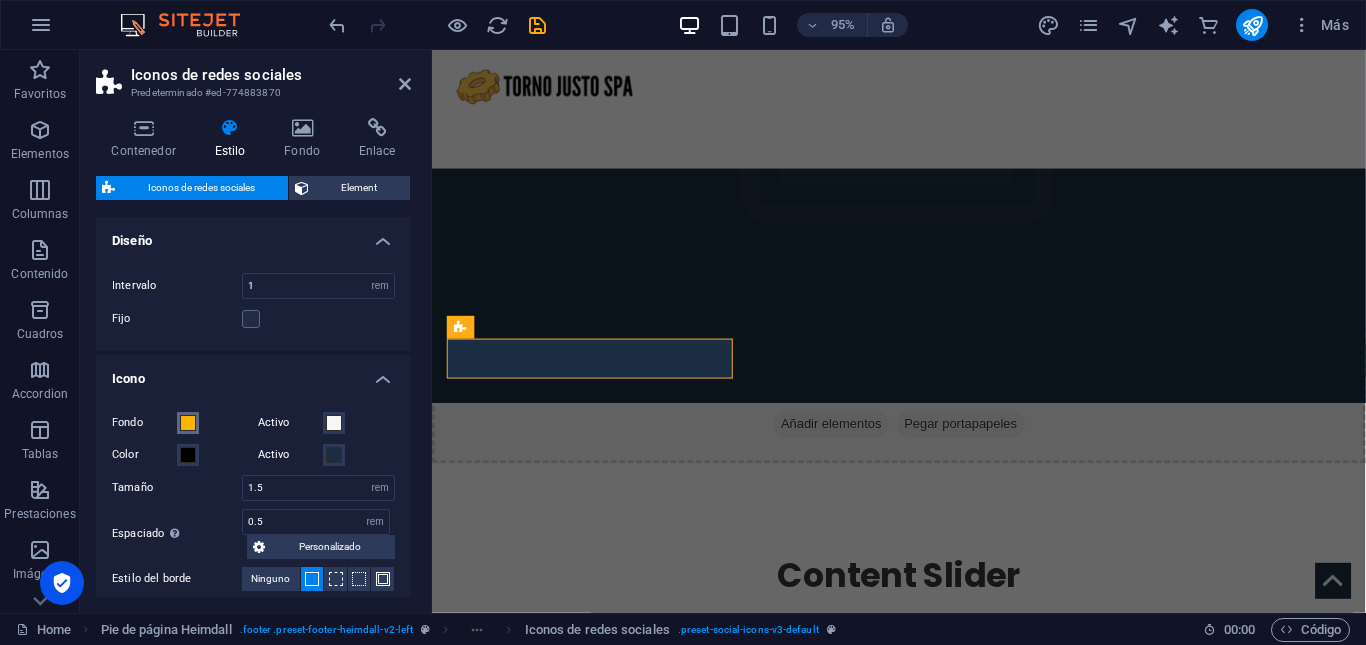 click at bounding box center [188, 423] 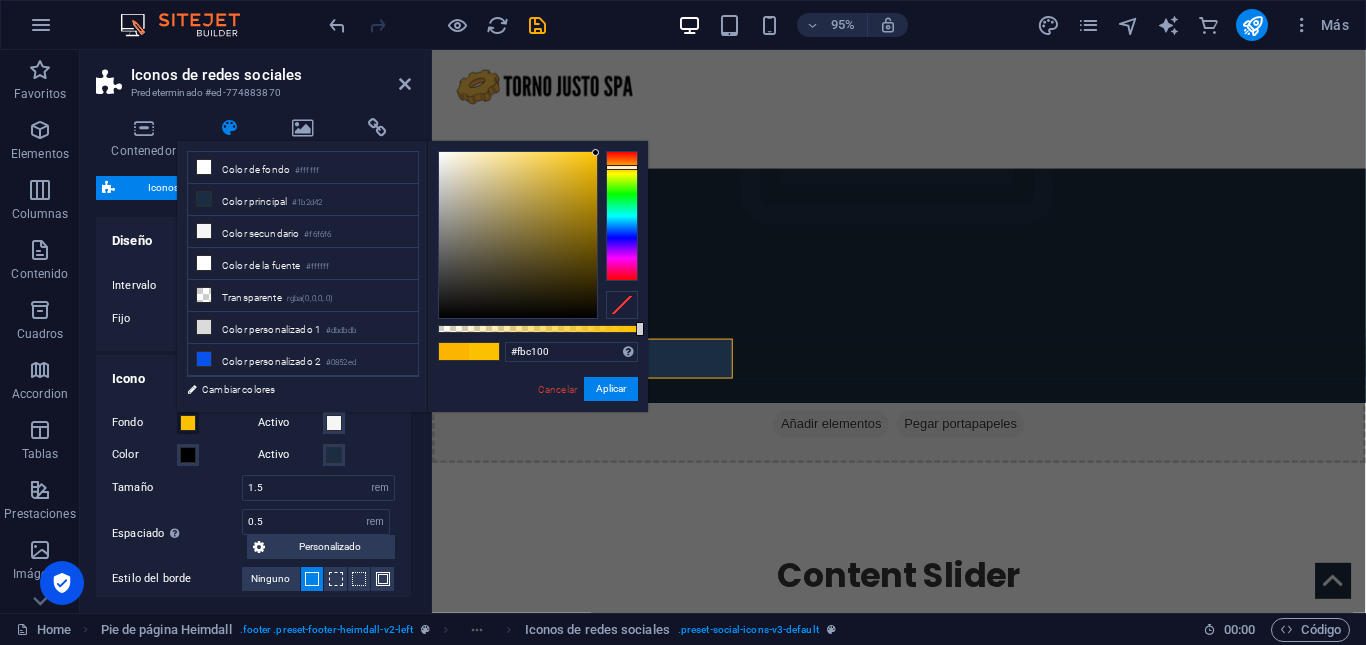 click at bounding box center (622, 167) 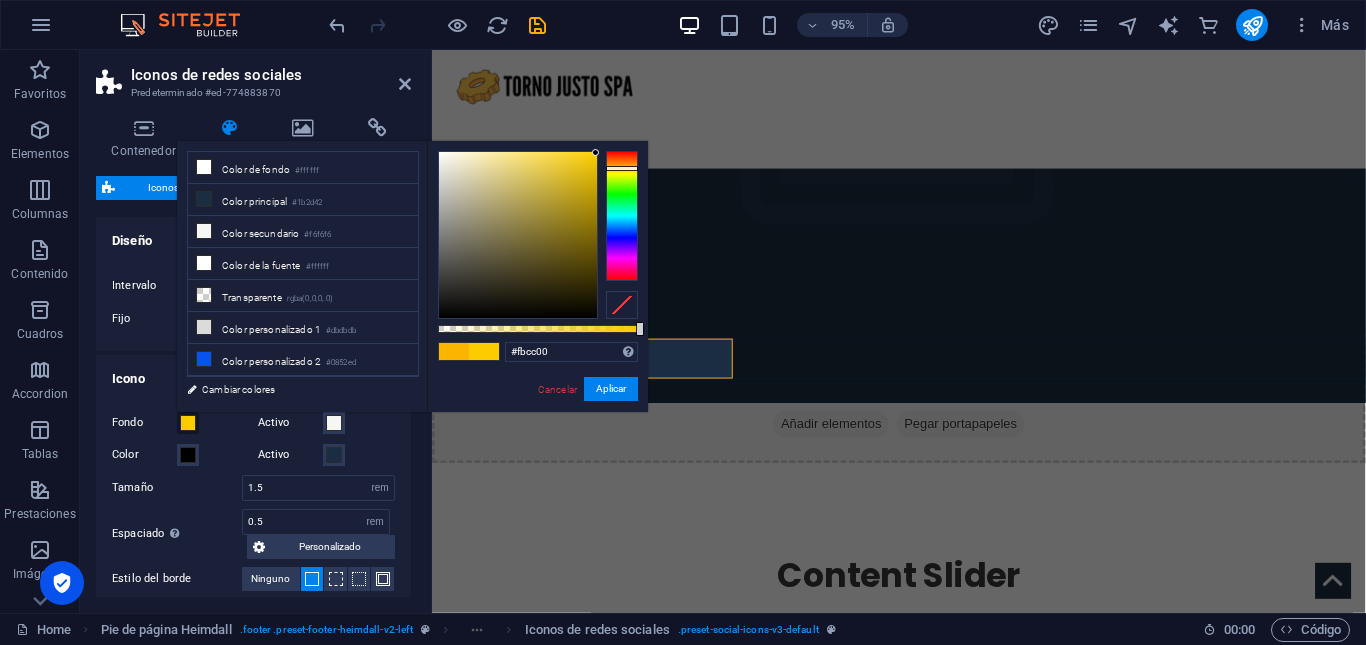 click at bounding box center [622, 168] 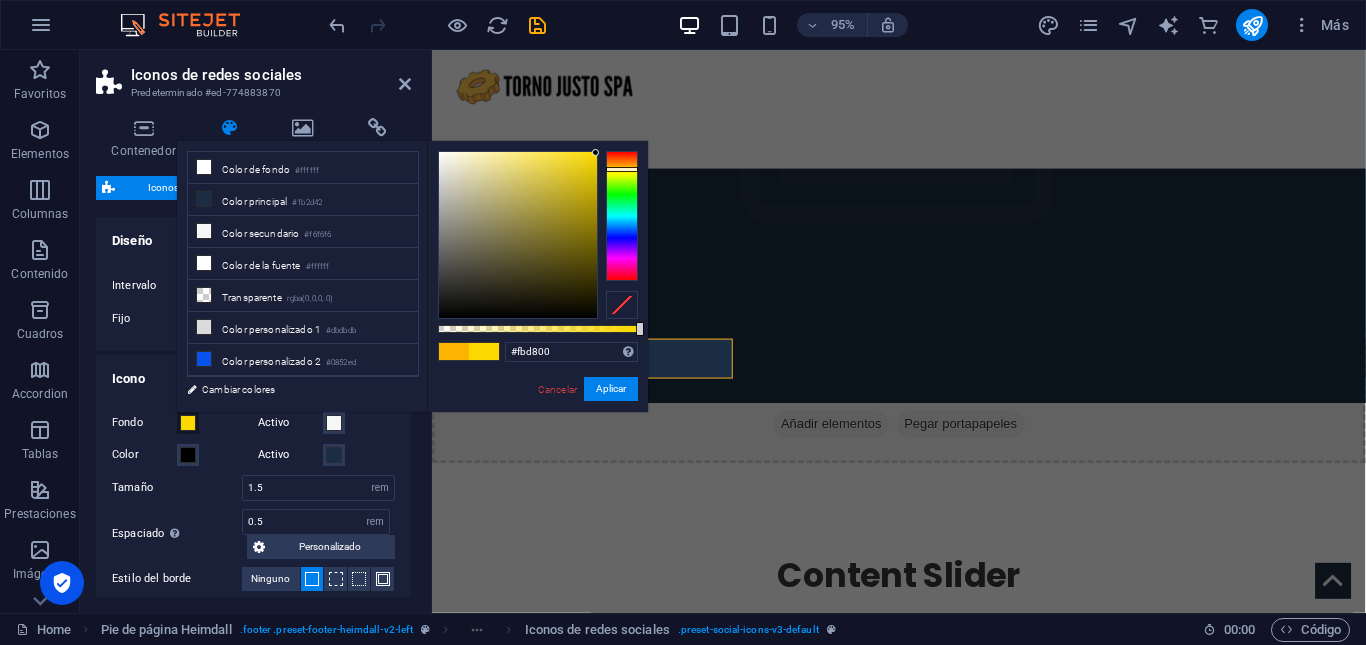 type on "#fbcc00" 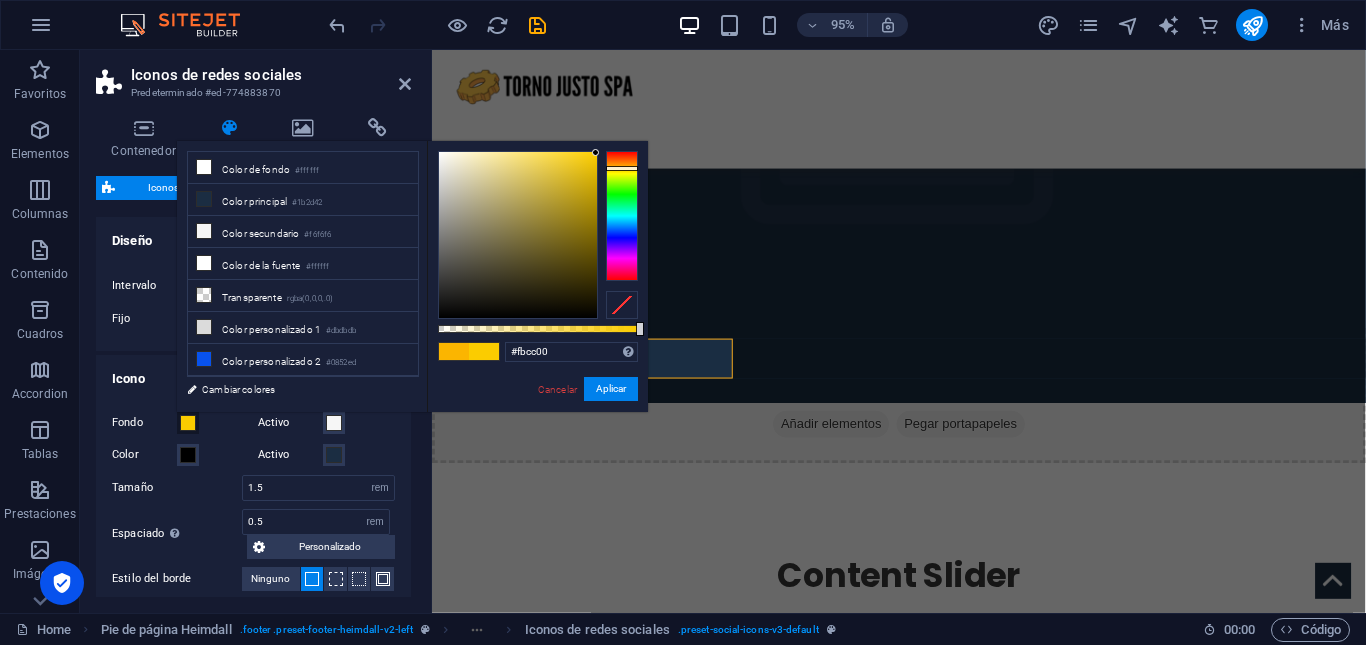 click at bounding box center (622, 168) 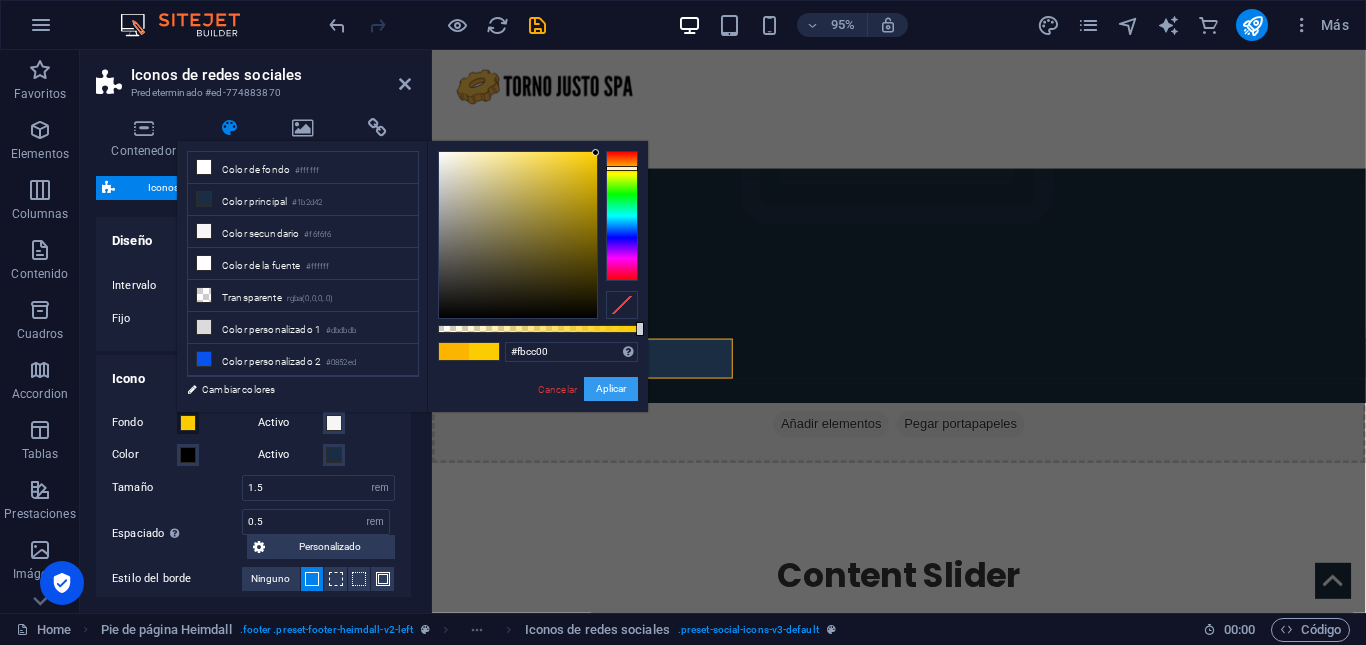 click on "Aplicar" at bounding box center (611, 389) 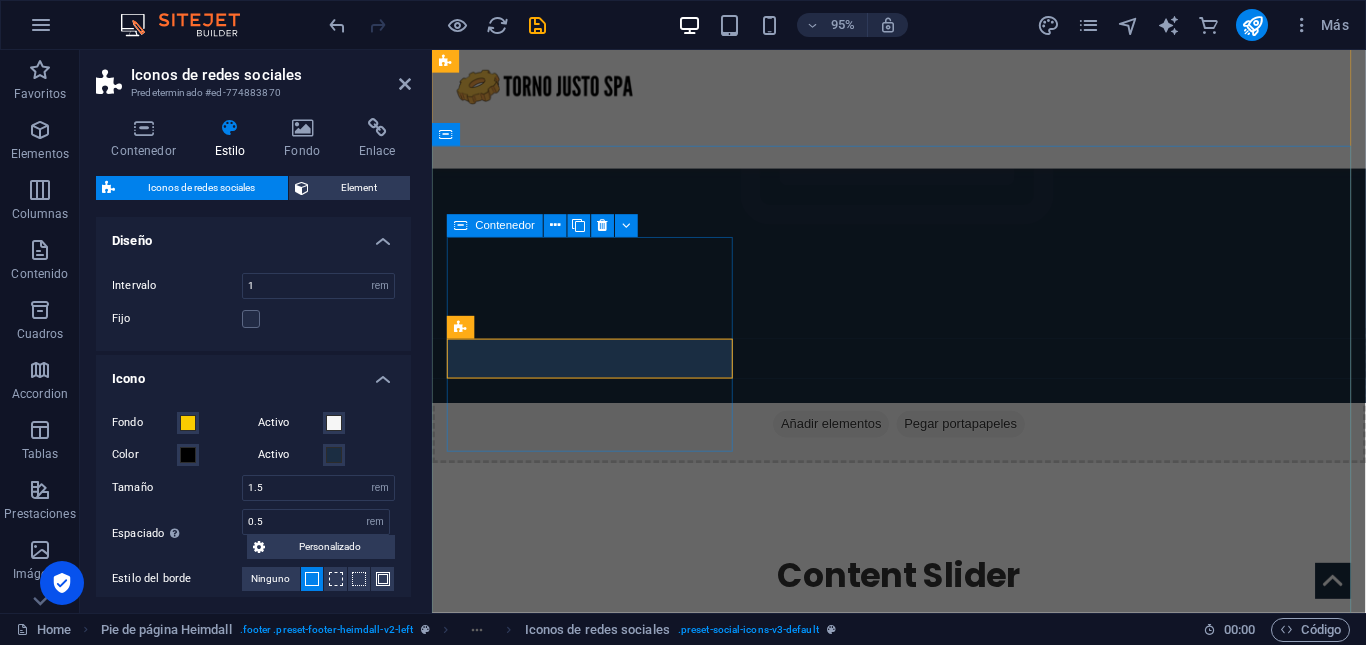 click at bounding box center [600, 1582] 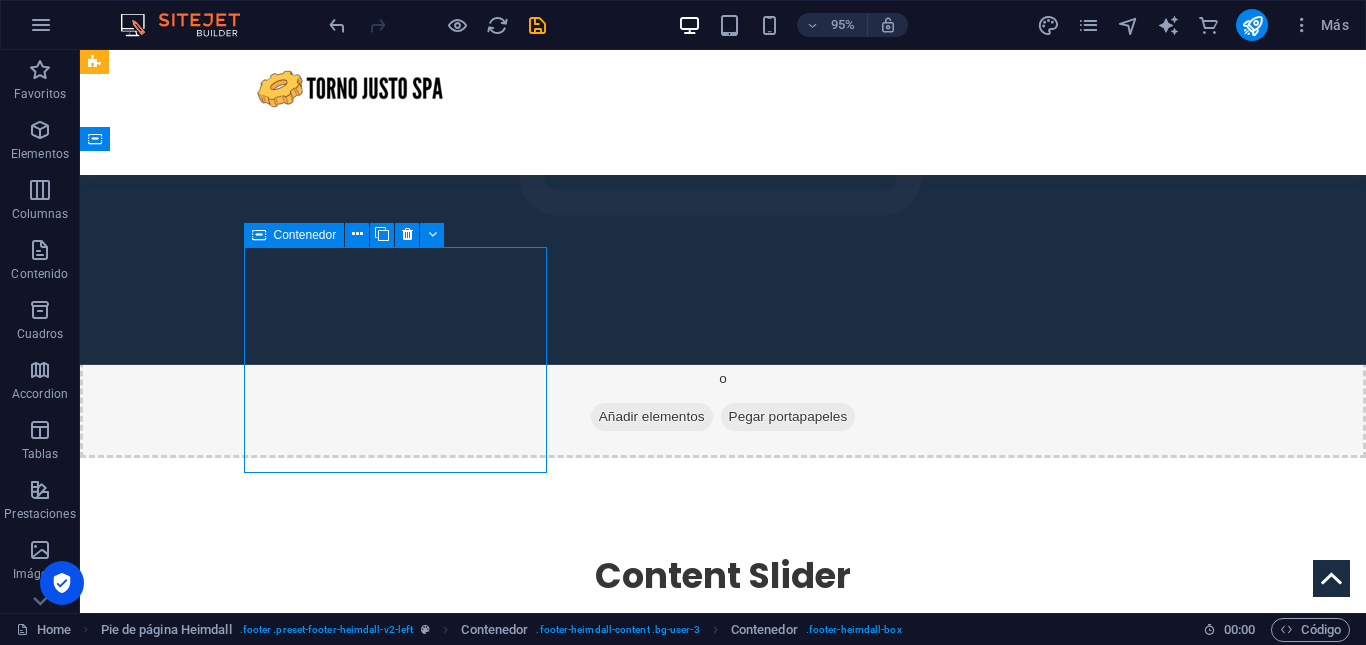 scroll, scrollTop: 2458, scrollLeft: 0, axis: vertical 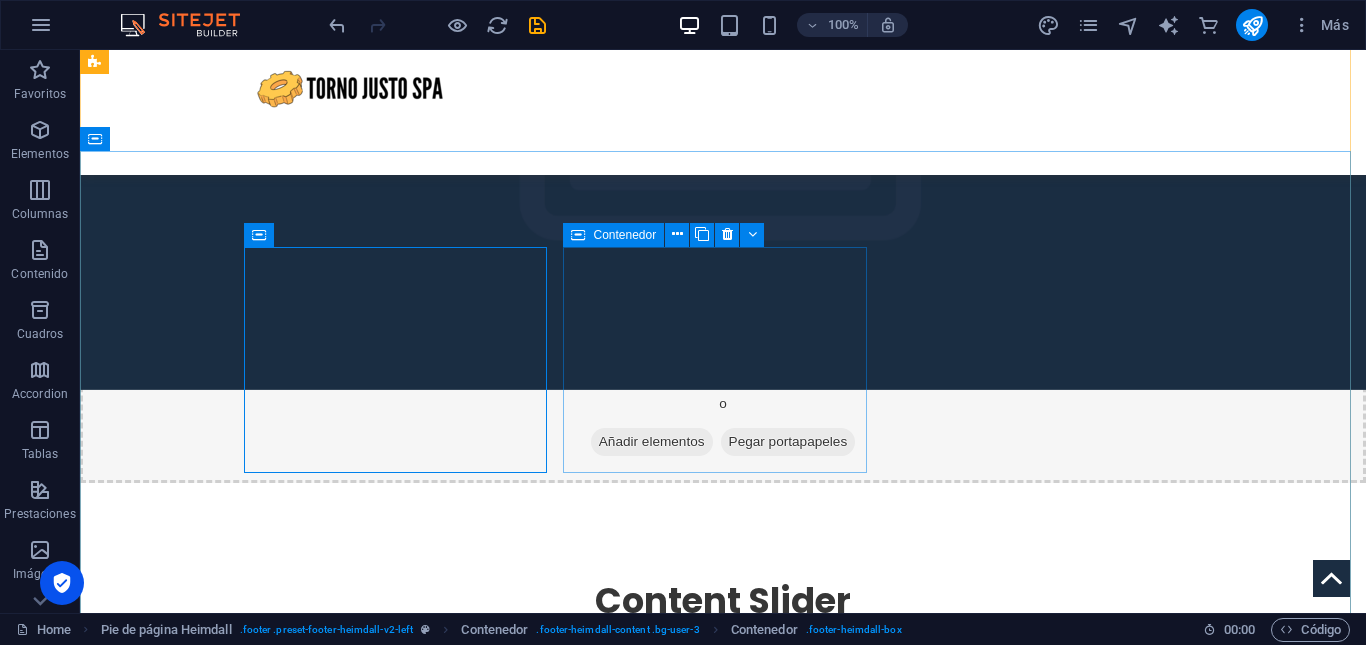 click on "Horarios de Atención Lunes a Viernes:  9:00 hrs a 18:00 hrs Sábado:  10:00 hrs a 14:00 hrs" at bounding box center (248, 1826) 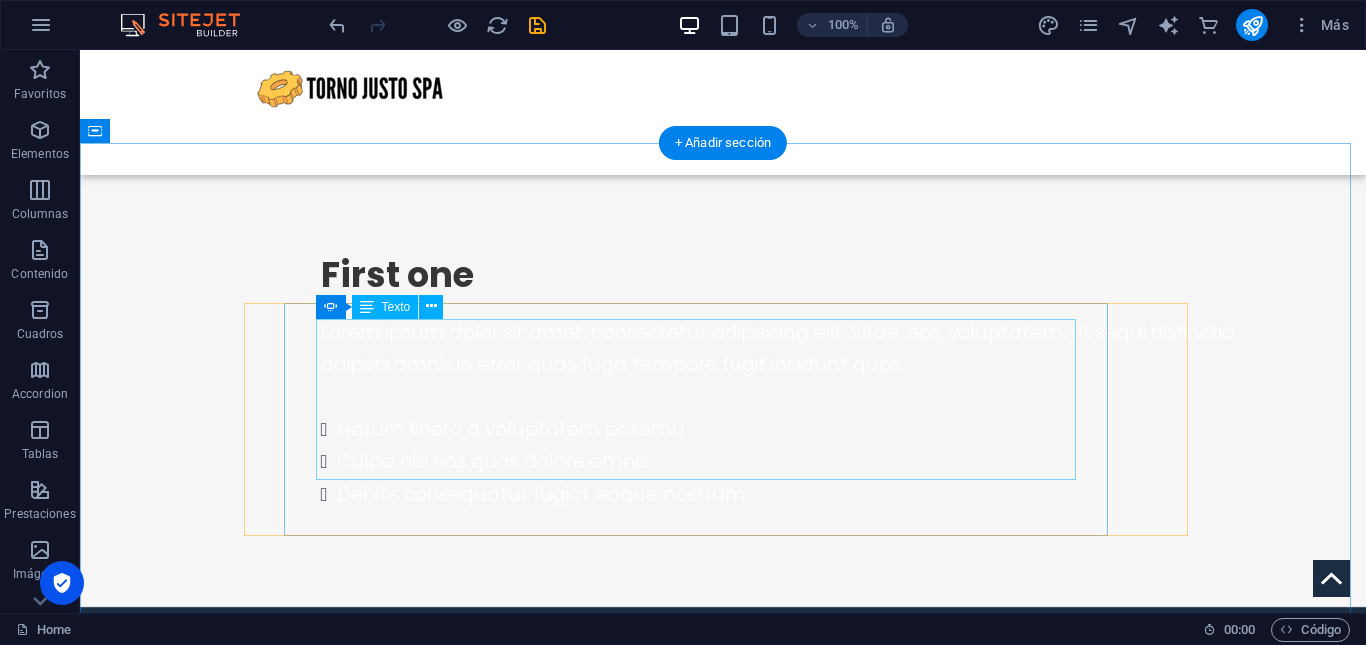 scroll, scrollTop: 1684, scrollLeft: 0, axis: vertical 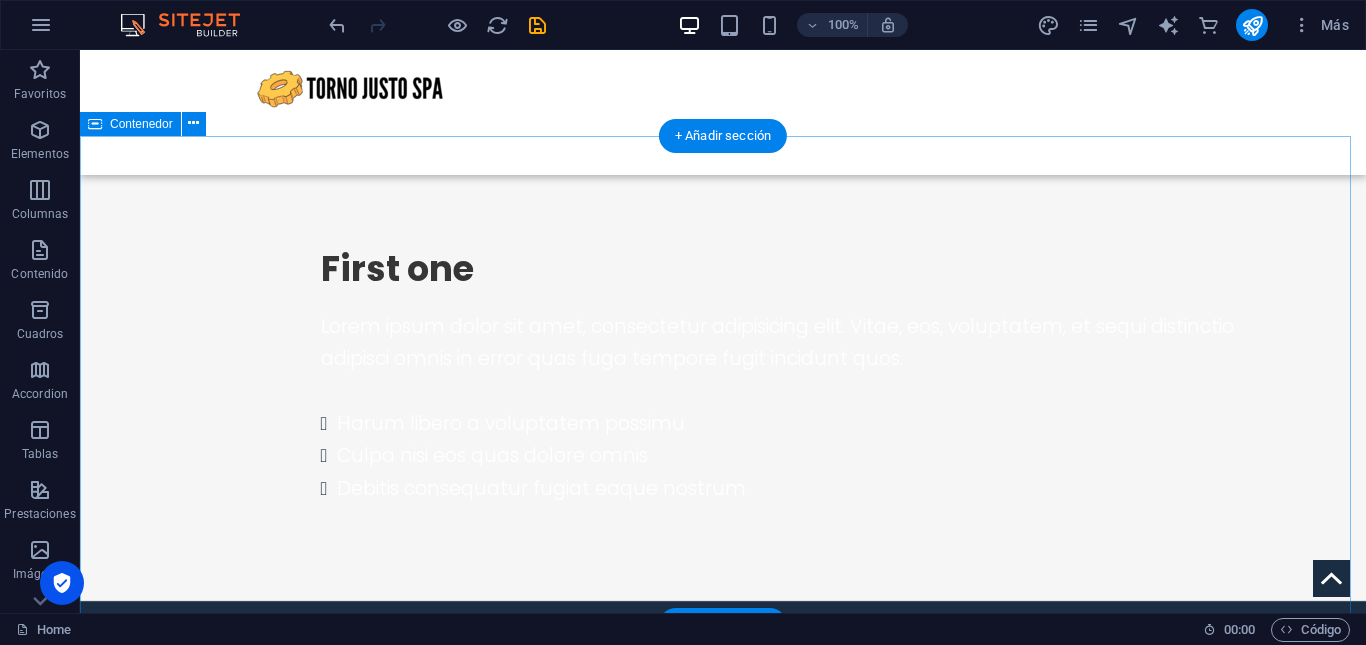 click on "Content Slider Lorem ipsum dolor sit amet, consectetur adipisicing elit. Id, ipsum, quibusdam, temporibus harum culpa unde voluptatem possimus qui molestiae expedita ad aut necessitatibus vel incidunt placeat velit soluta a consectetur laborum illum nobis distinctio nisi facilis! Officiis, illum, aut, quasi dolorem laudantium fuga porro amet provident voluptatibus dicta mollitia neque! Third Slide Lorem ipsum dolor sit amet, consectetur adipisicing elit. Id, ipsum, quibusdam, temporibus harum culpa unde voluptatem possimus qui molestiae expedita ad aut necessitatibus vel incidunt placeat velit soluta a consectetur laborum illum nobis distinctio nisi facilis! Officiis, illum, aut, quasi dolorem laudantium fuga porro amet provident voluptatibus dicta mollitia neque! First Slide Second Slide Third Slide First Slide" at bounding box center [723, 1541] 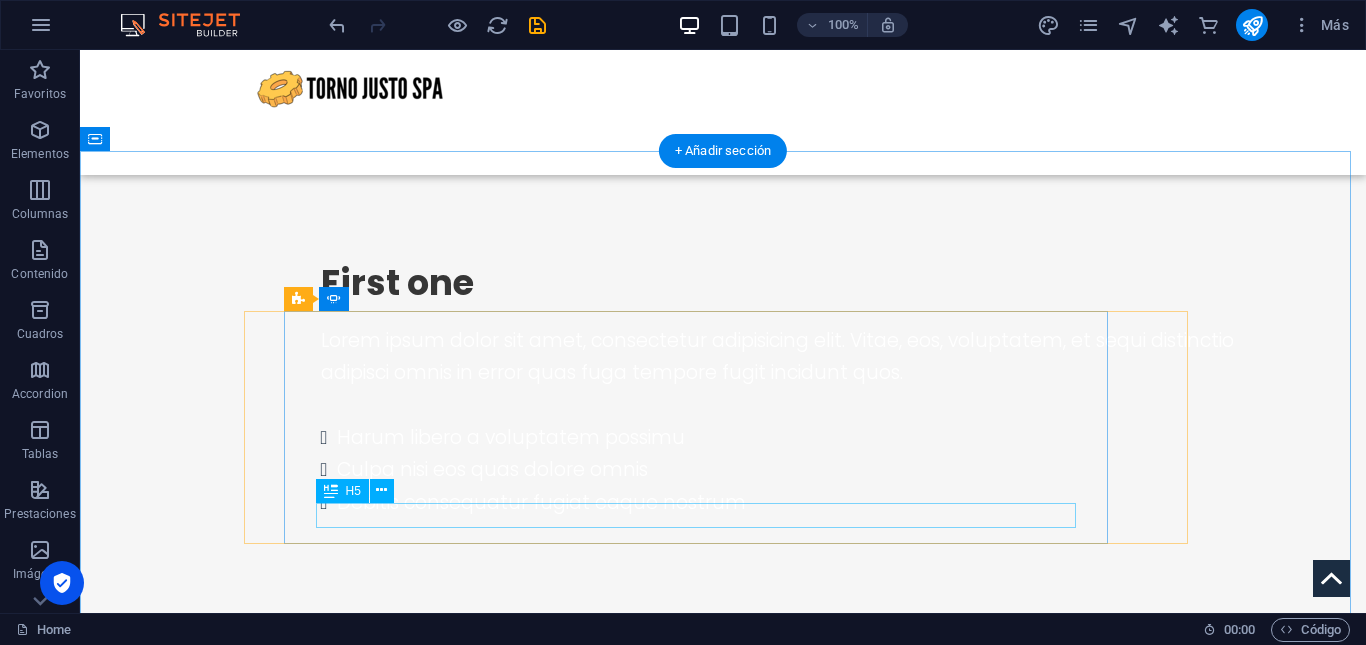 scroll, scrollTop: 1669, scrollLeft: 0, axis: vertical 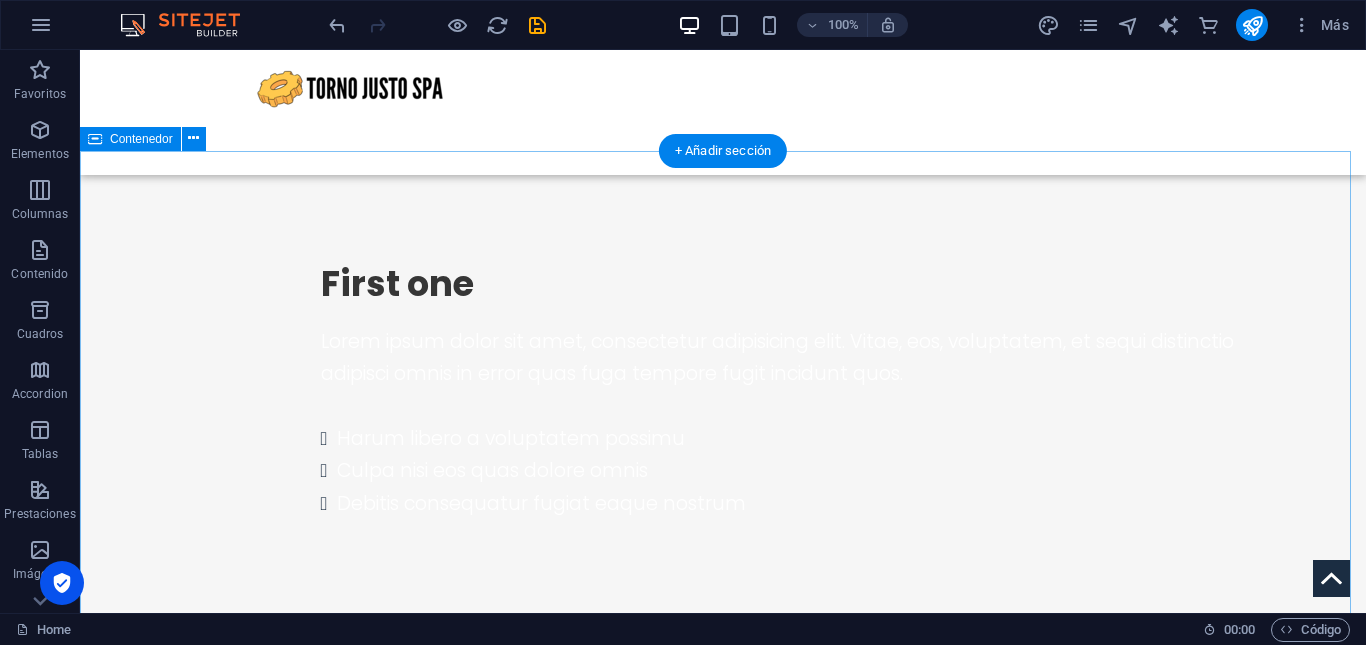 click on "Content Slider Lorem ipsum dolor sit amet, consectetur adipisicing elit. Id, ipsum, quibusdam, temporibus harum culpa unde voluptatem possimus qui molestiae expedita ad aut necessitatibus vel incidunt placeat velit soluta a consectetur laborum illum nobis distinctio nisi facilis! Officiis, illum, aut, quasi dolorem laudantium fuga porro amet provident voluptatibus dicta mollitia neque! Third Slide Lorem ipsum dolor sit amet, consectetur adipisicing elit. Id, ipsum, quibusdam, temporibus harum culpa unde voluptatem possimus qui molestiae expedita ad aut necessitatibus vel incidunt placeat velit soluta a consectetur laborum illum nobis distinctio nisi facilis! Officiis, illum, aut, quasi dolorem laudantium fuga porro amet provident voluptatibus dicta mollitia neque! First Slide Second Slide Third Slide First Slide" at bounding box center (723, 1556) 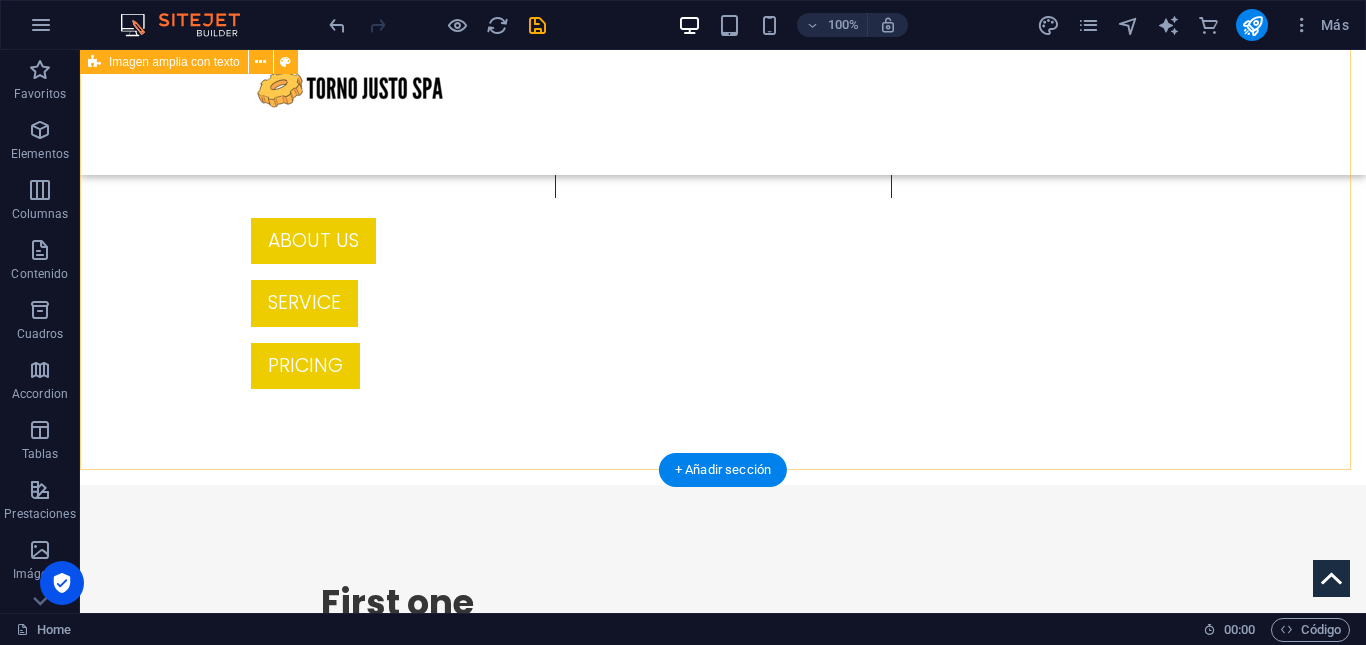 scroll, scrollTop: 1351, scrollLeft: 0, axis: vertical 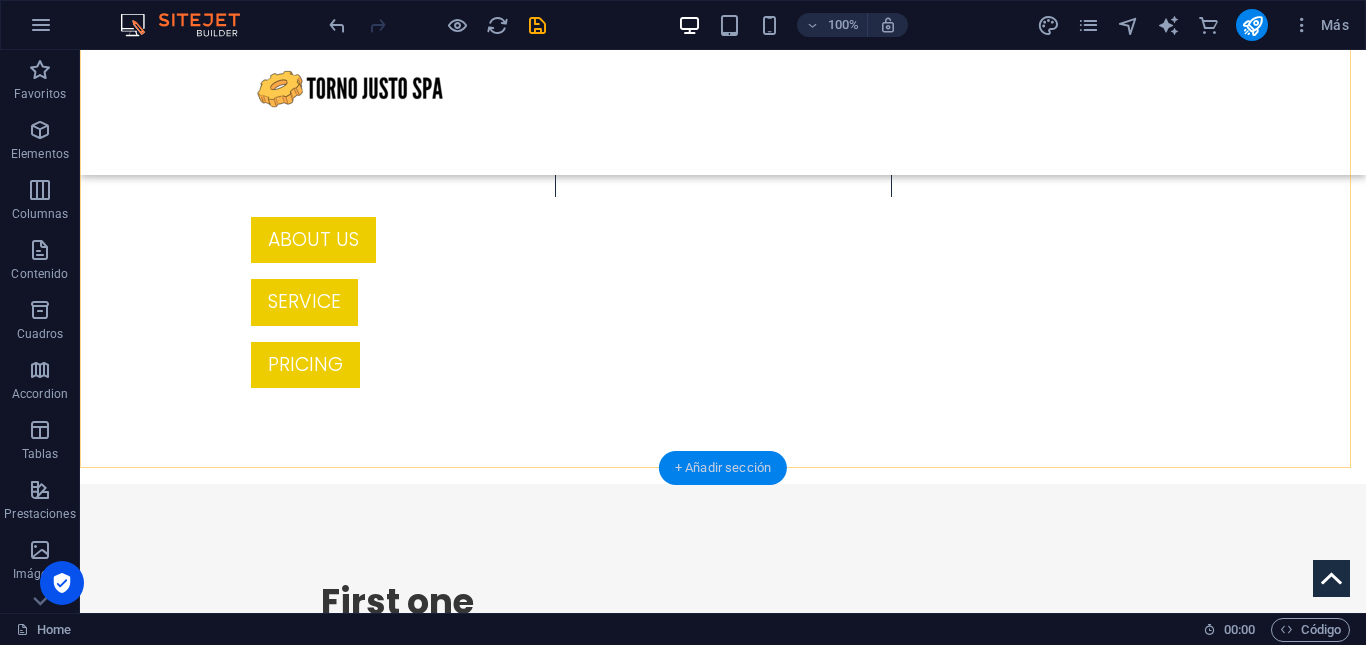 click on "+ Añadir sección" at bounding box center [723, 468] 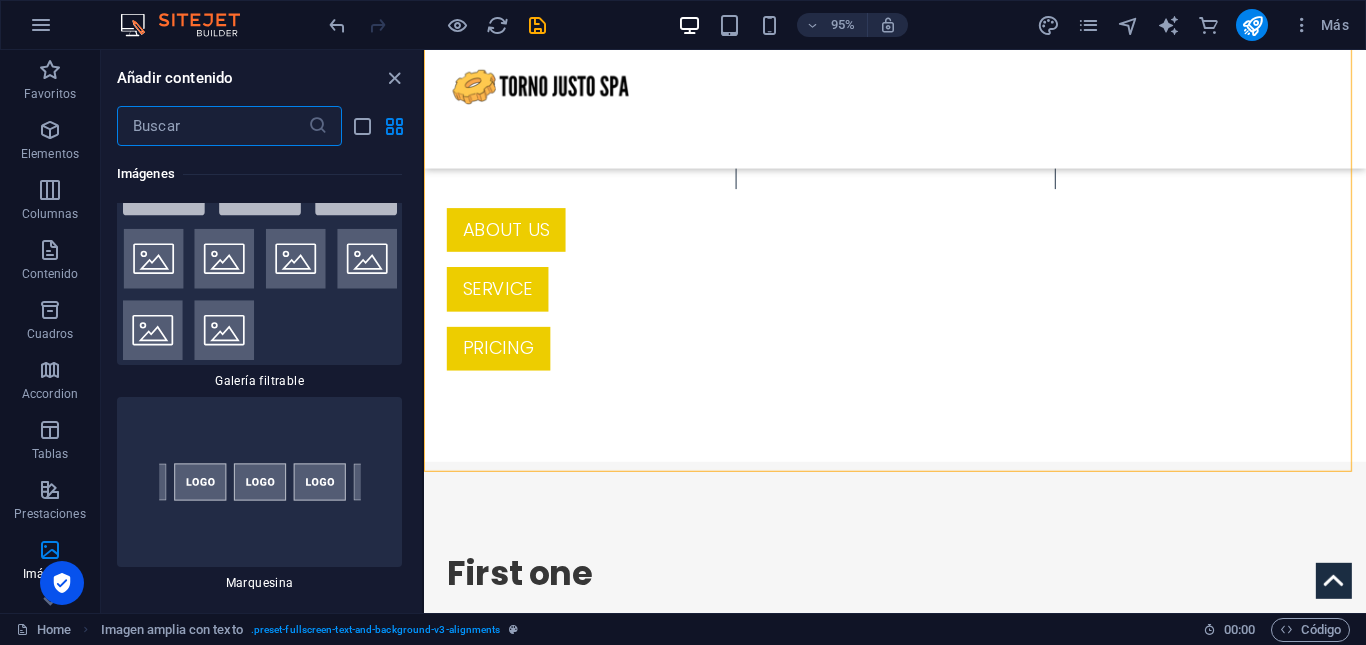 scroll, scrollTop: 20966, scrollLeft: 0, axis: vertical 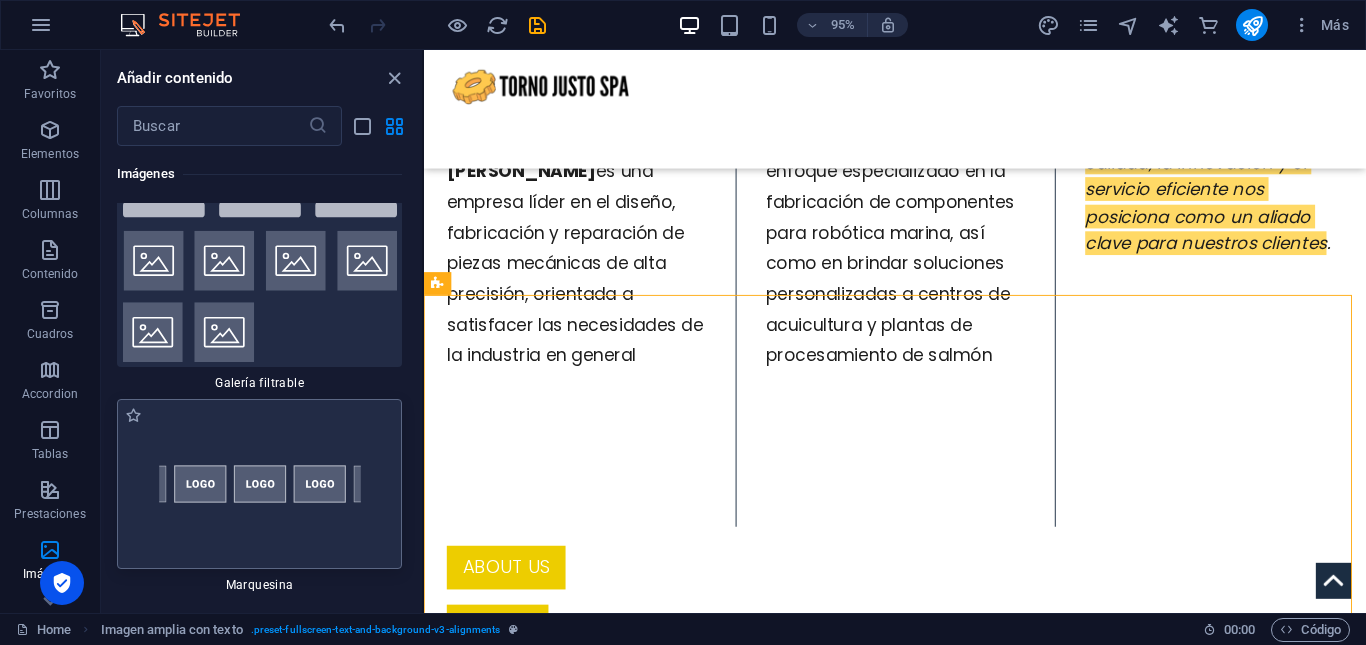 click at bounding box center (259, 484) 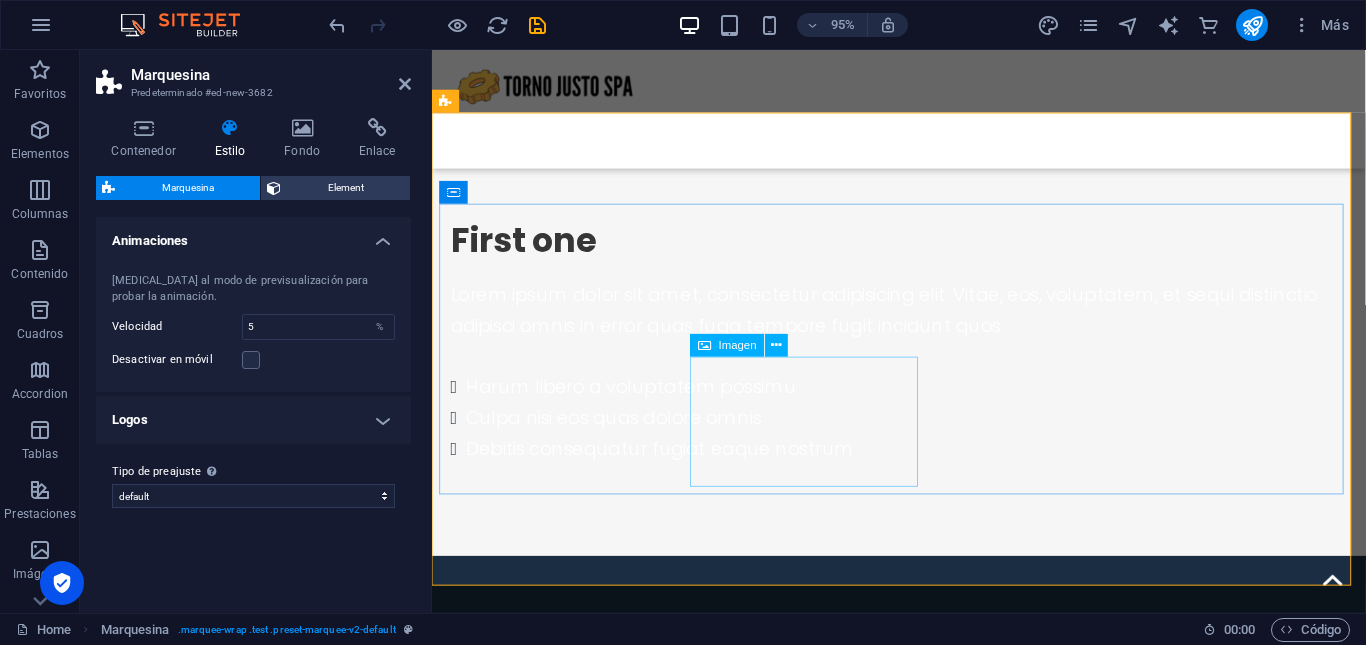 scroll, scrollTop: 1730, scrollLeft: 0, axis: vertical 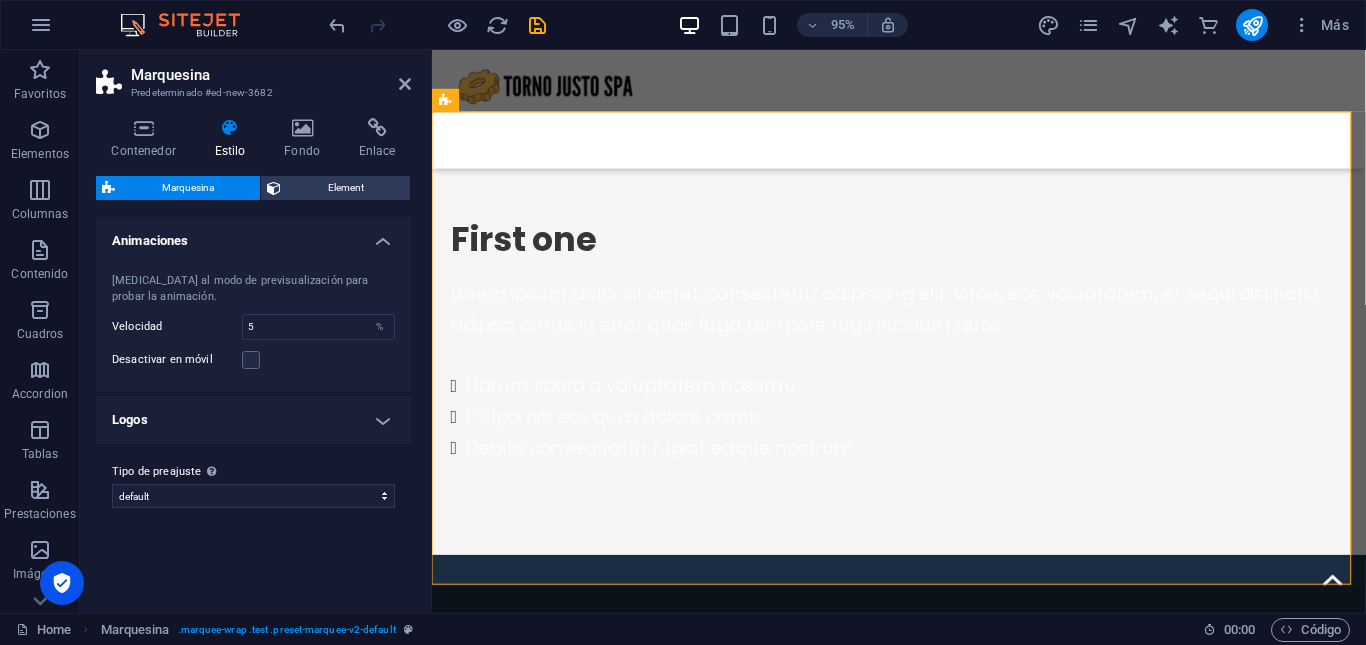 click on "Logos" at bounding box center [253, 420] 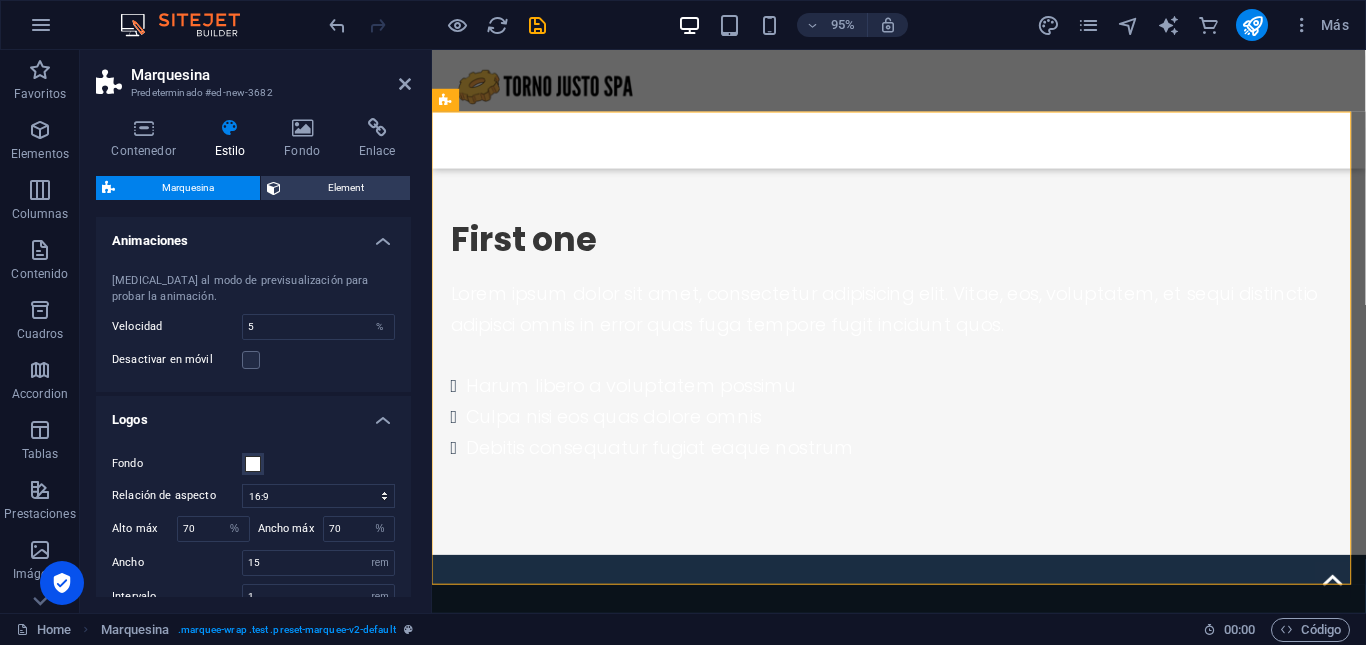 click on "Logos" at bounding box center (253, 414) 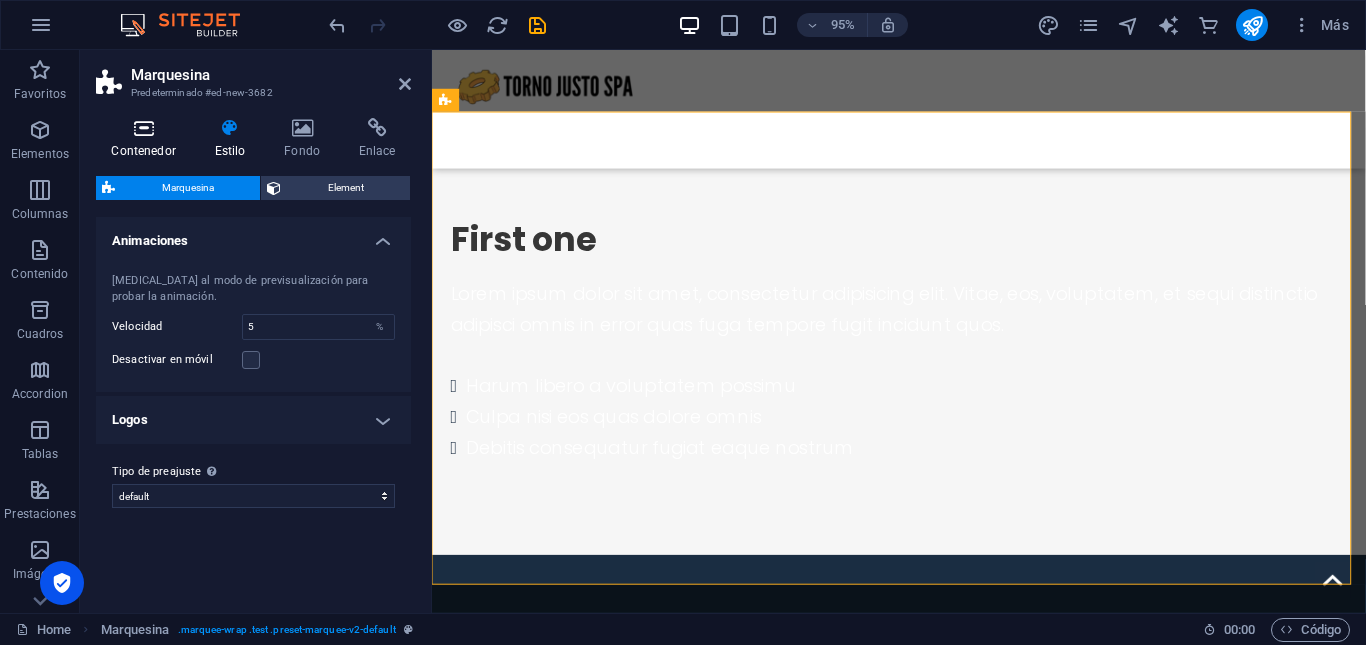 click on "Contenedor" at bounding box center [147, 139] 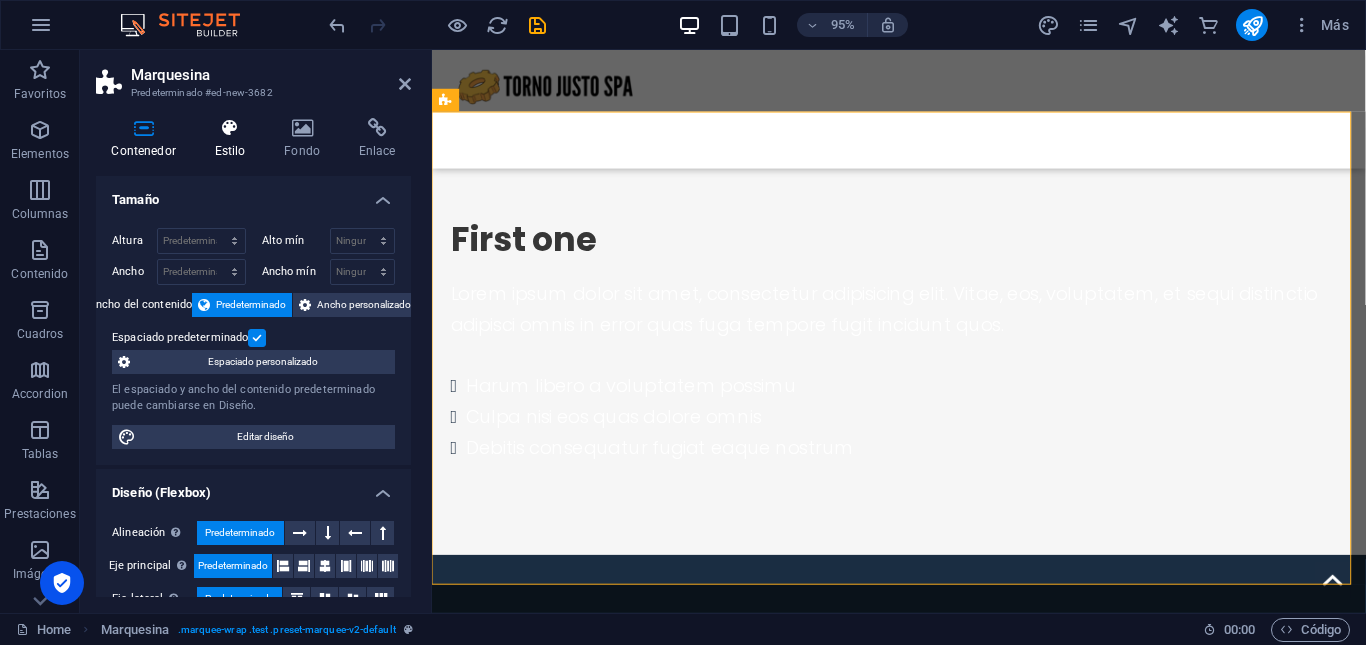 click at bounding box center [230, 128] 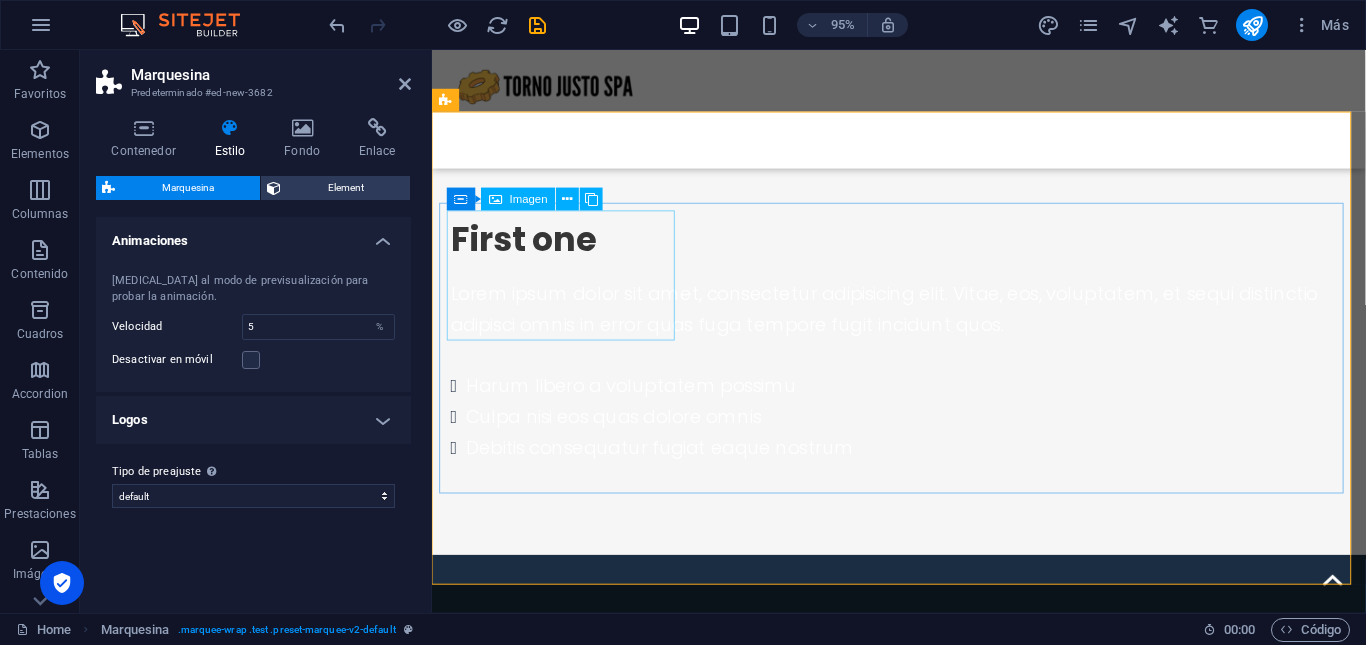click at bounding box center (572, 1410) 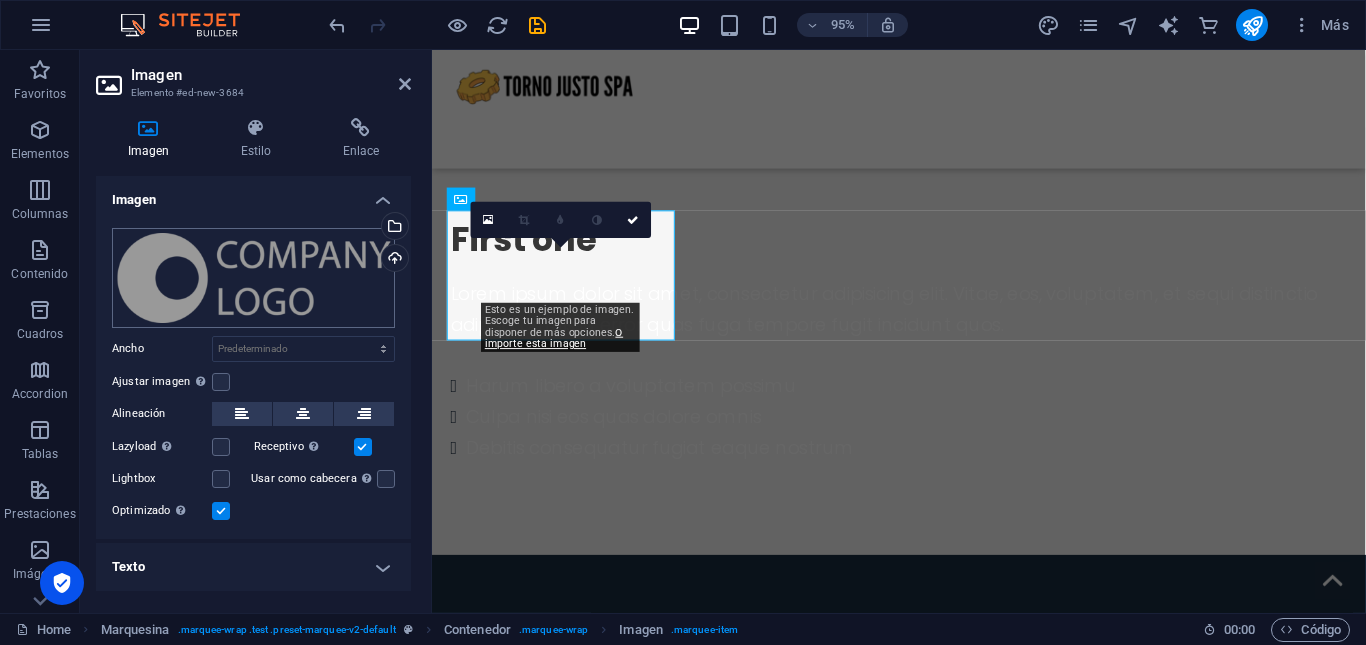 drag, startPoint x: 331, startPoint y: 270, endPoint x: 297, endPoint y: 305, distance: 48.79549 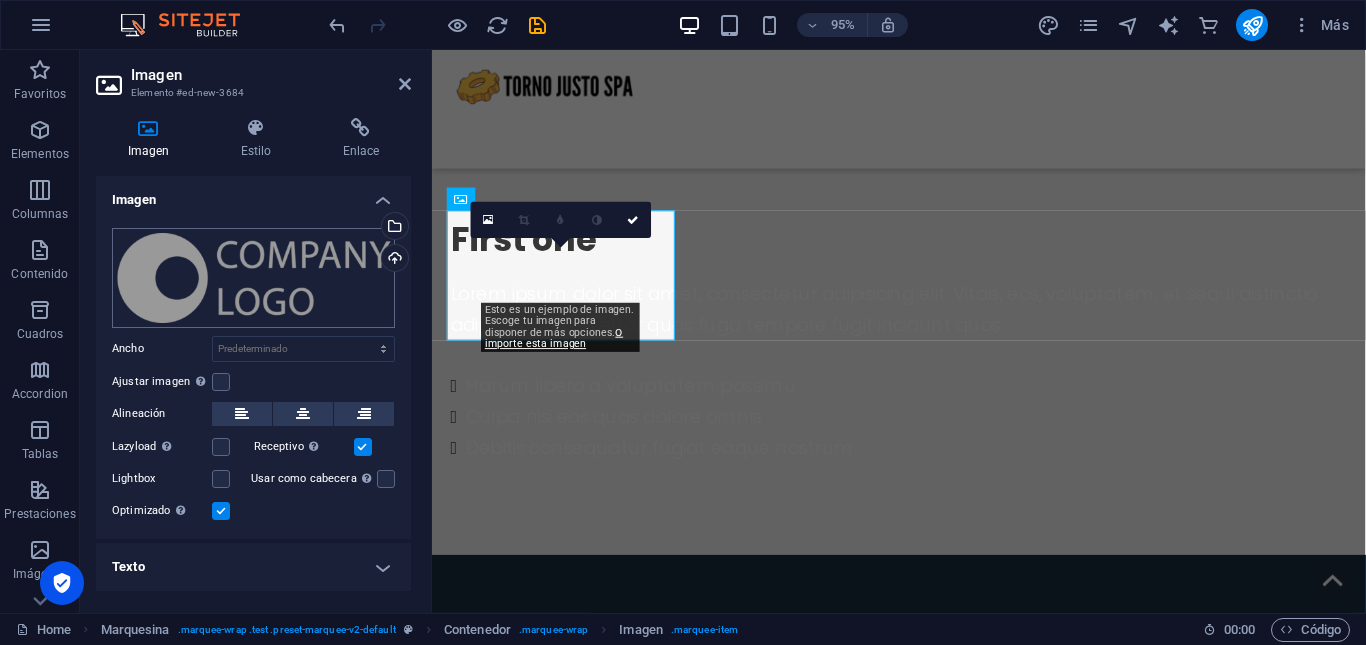 click on "Arrastra archivos aquí, haz clic para escoger archivos o  selecciona archivos de Archivos o de nuestra galería gratuita de fotos y vídeos Selecciona archivos del administrador de archivos, de la galería de fotos o carga archivo(s) Cargar" at bounding box center [253, 278] 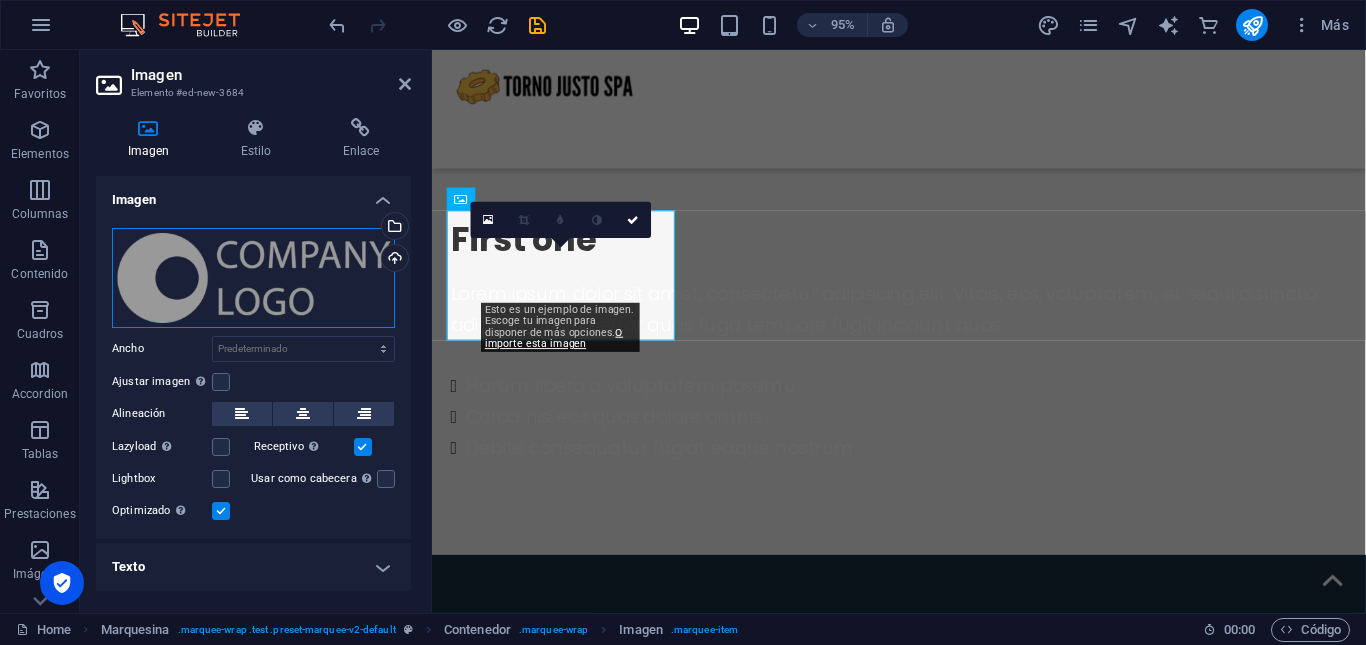 click on "Arrastra archivos aquí, haz clic para escoger archivos o  selecciona archivos de Archivos o de nuestra galería gratuita de fotos y vídeos" at bounding box center [253, 278] 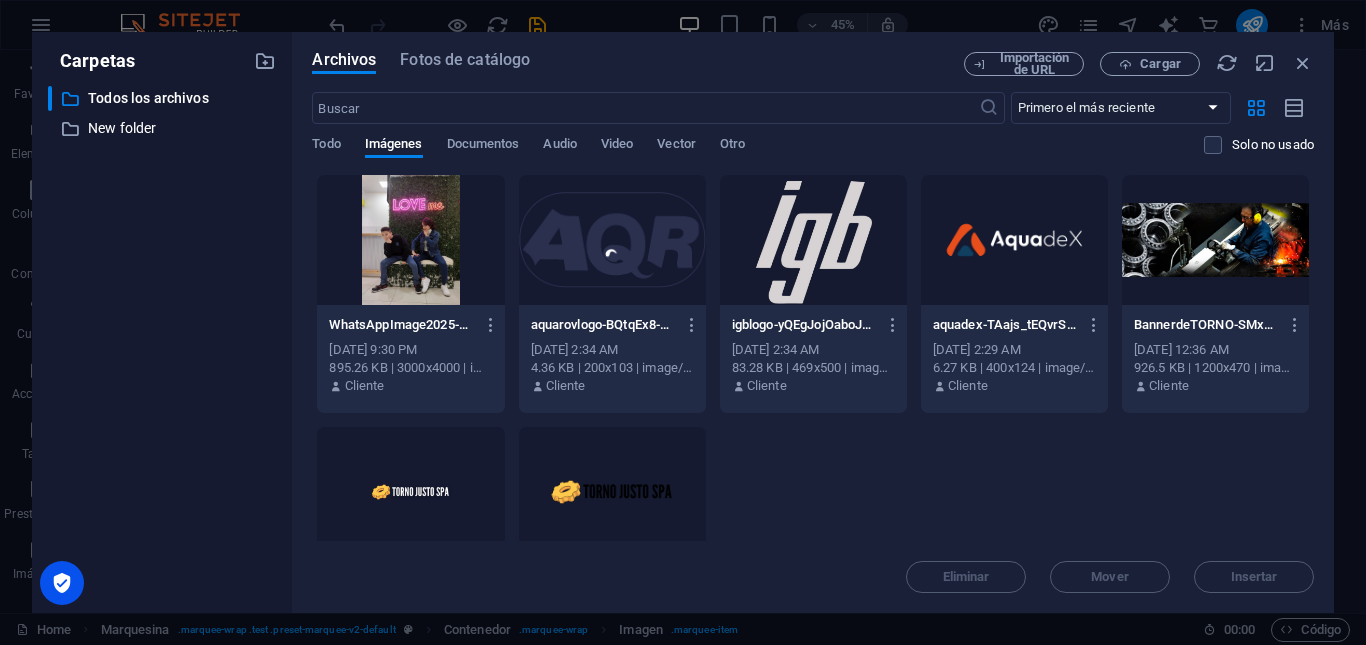 click at bounding box center [612, 240] 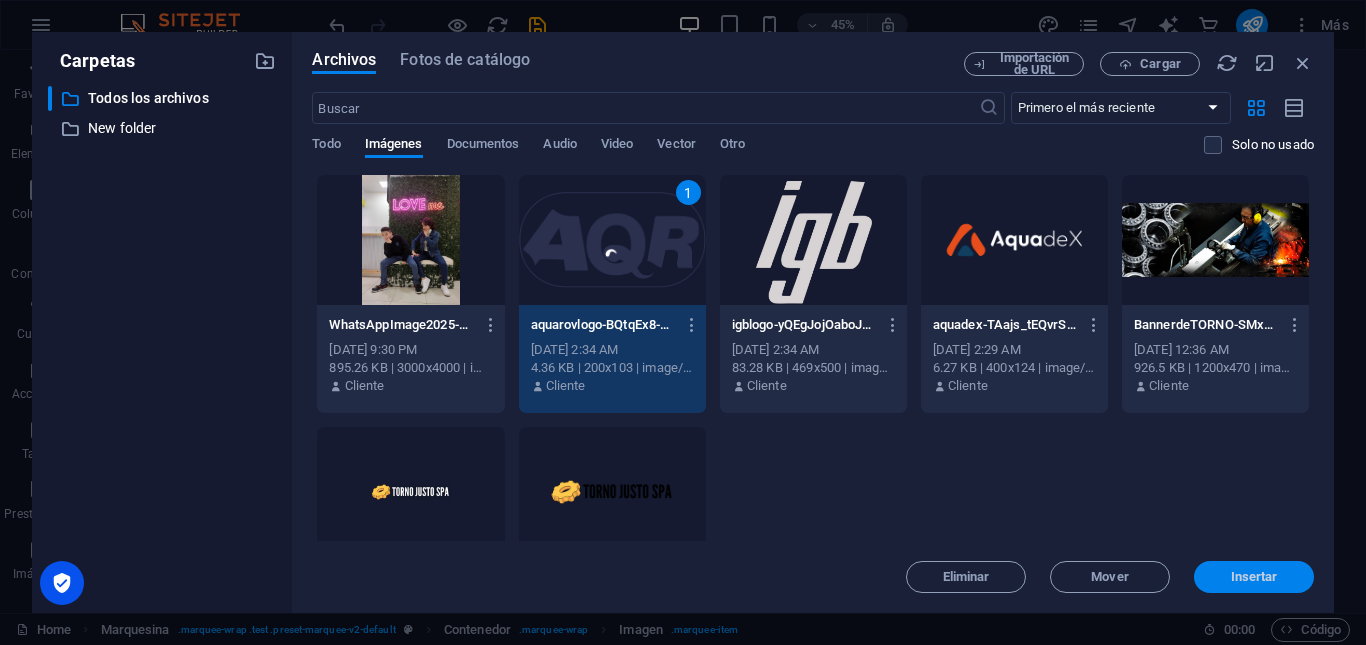 click on "Insertar" at bounding box center [1254, 577] 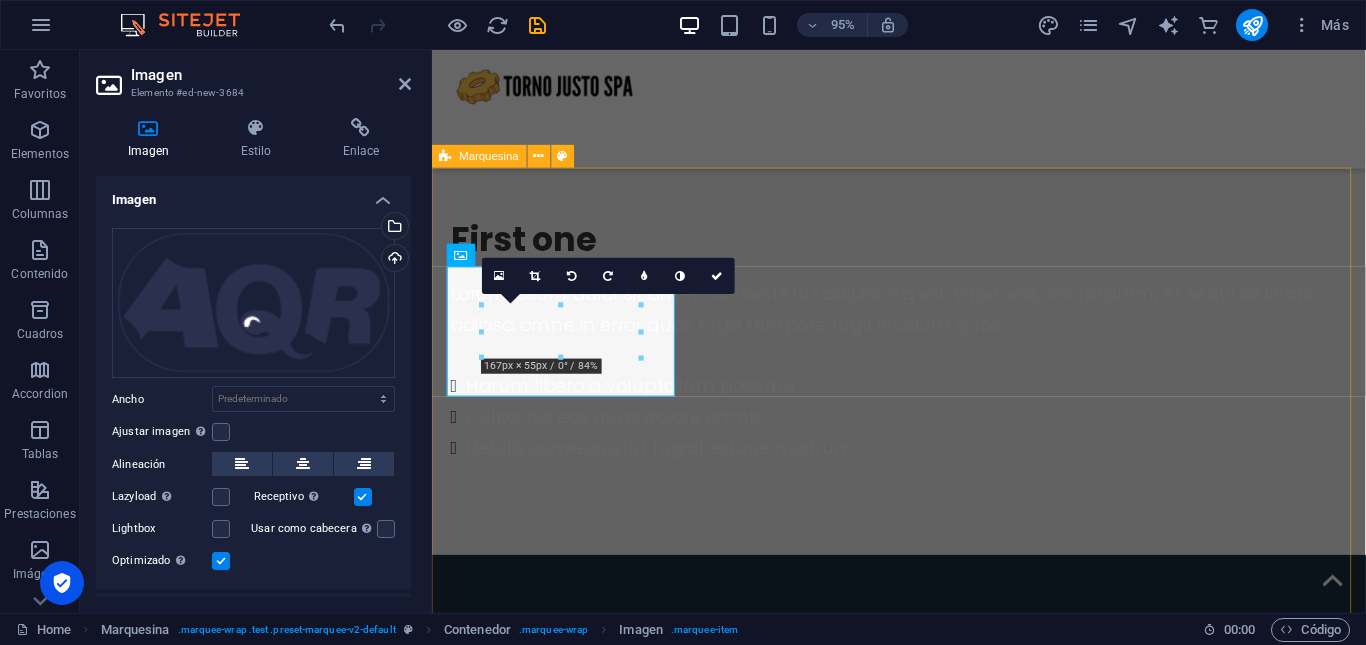 scroll, scrollTop: 1671, scrollLeft: 0, axis: vertical 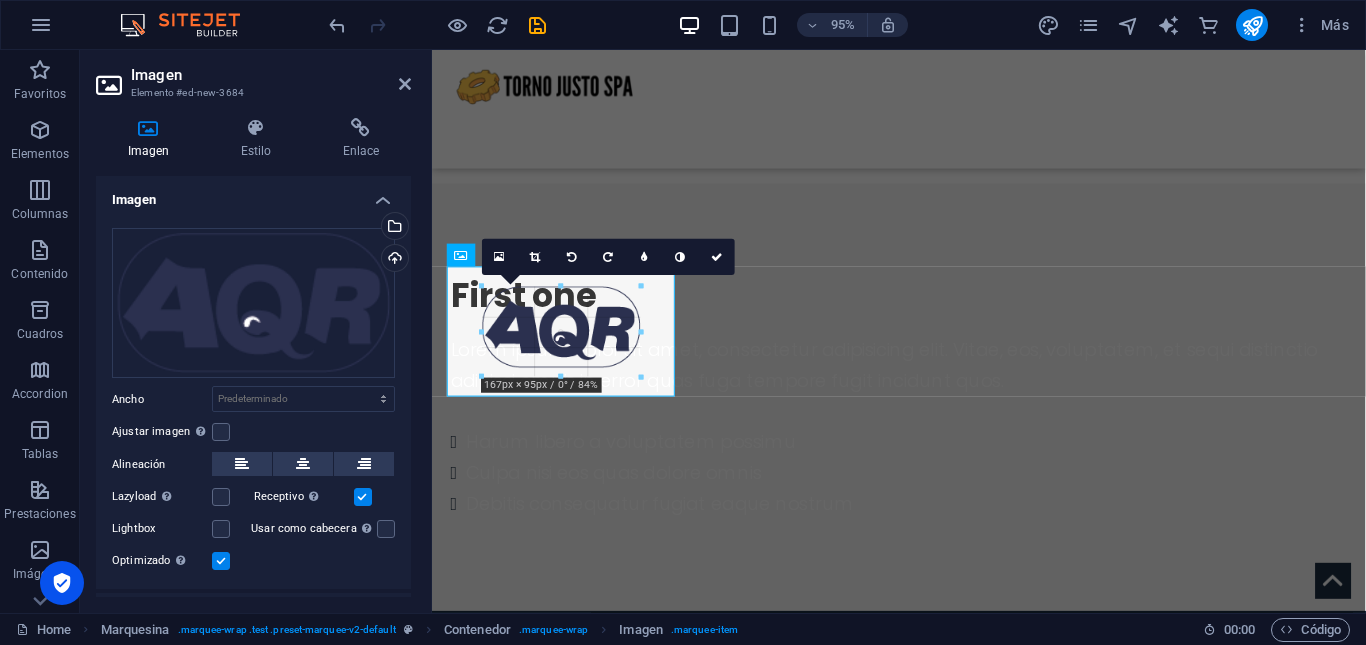 click on "2 columnas   Contenedor   H2   Banner   Contenedor   2 columnas   2 columnas   Contenedor   Imagen   Contenedor   Botón   Separador   Texto   Texto   Botón   Series de botones   Contenedor   H2   Texto   Control deslizante   Control deslizante   Control deslizante   Separador   Pie de página Heimdall   Mapa   Pie de página Heimdall   Contenedor   Texto   Contenedor   H5   Separador   Contenedor   Imagen amplia con texto   Texto   Botón   Separador   H2   Separador   H2   Contenedor   Texto   Imagen   Contenedor   Menú   Barra de menús   Texto   Contenedor   H3   Iconos de redes sociales   Separador   H3   Icono   Separador   Texto   Separador   Marcador   Imagen   Marcador   Contenedor   Icono   Botón   Contenedor   H3   Contenedor   Icono   Separador   Icono   Icono   Icono   Texto   H5   Separador   Marquesina   Imagen   Contenedor   Imagen   Imagen   Imagen   Contenedor   Imagen 180 170 160 150 140 130 120 110 100 90 80 70 60 50 40 30 20 10 0 -10 -20 -30 -40 -50 -60 -70 -80 -90" at bounding box center [899, -462] 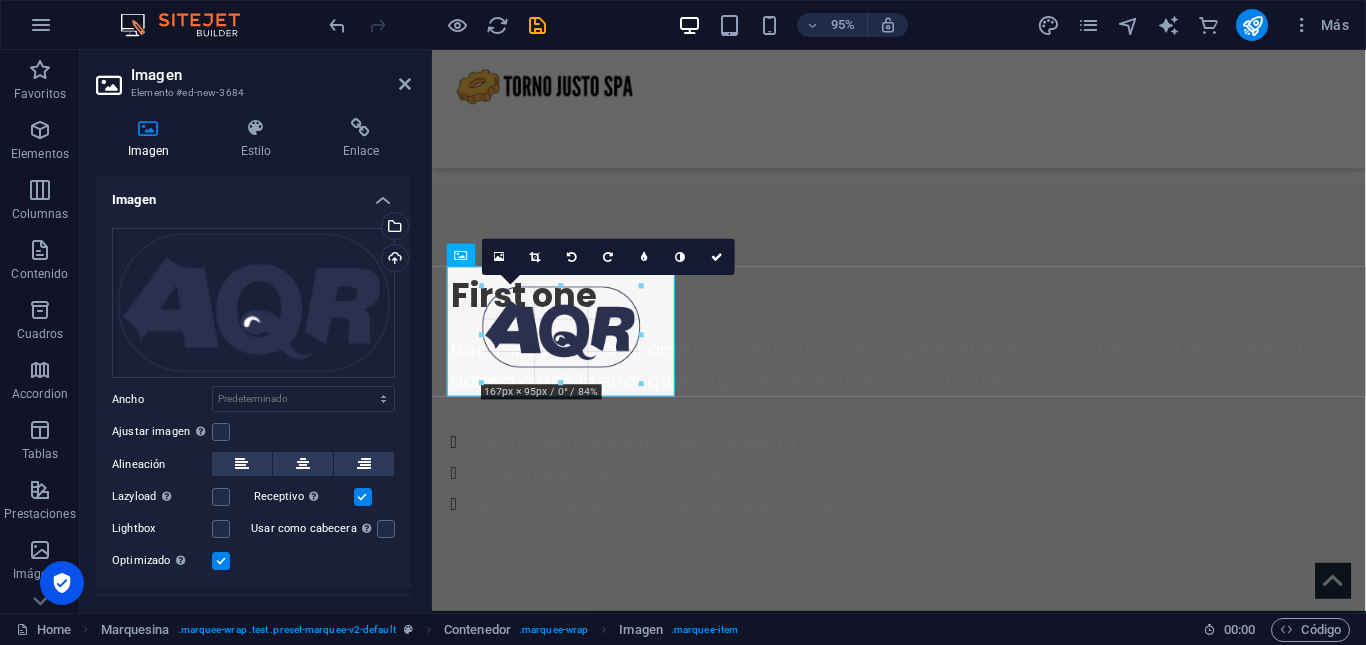 drag, startPoint x: 643, startPoint y: 328, endPoint x: 234, endPoint y: 290, distance: 410.76147 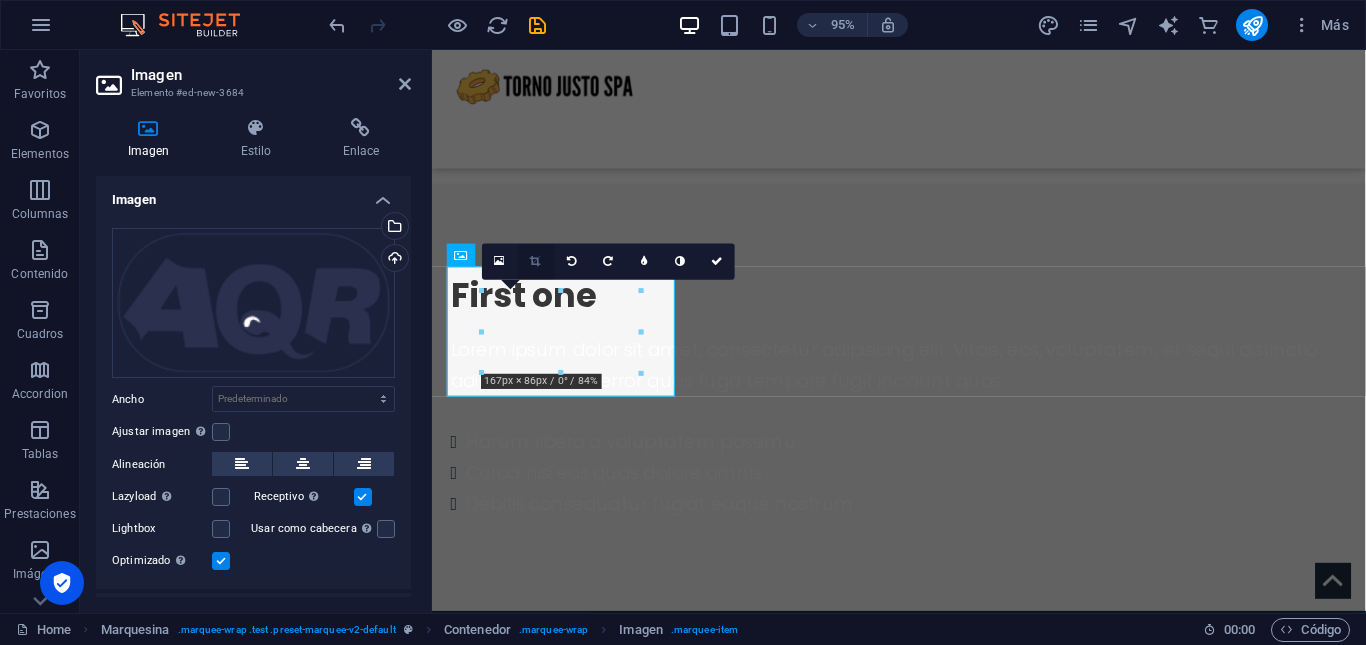 click at bounding box center [536, 261] 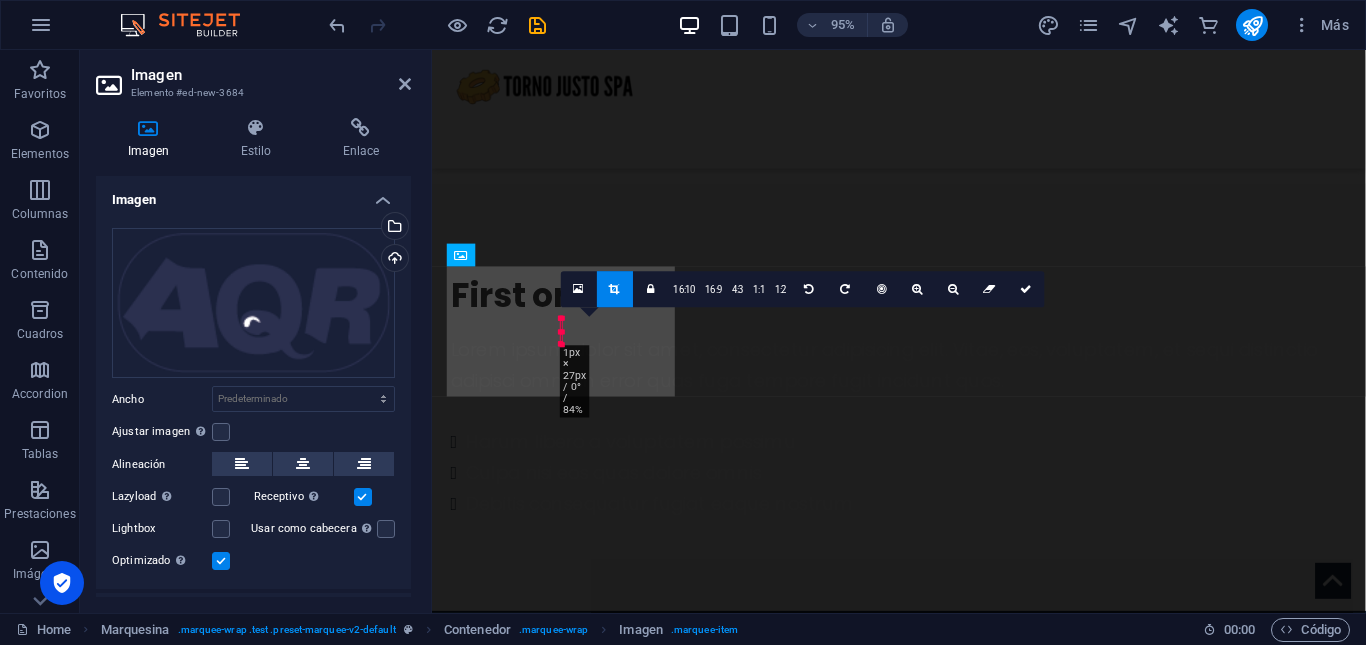 drag, startPoint x: 479, startPoint y: 375, endPoint x: 677, endPoint y: 316, distance: 206.60349 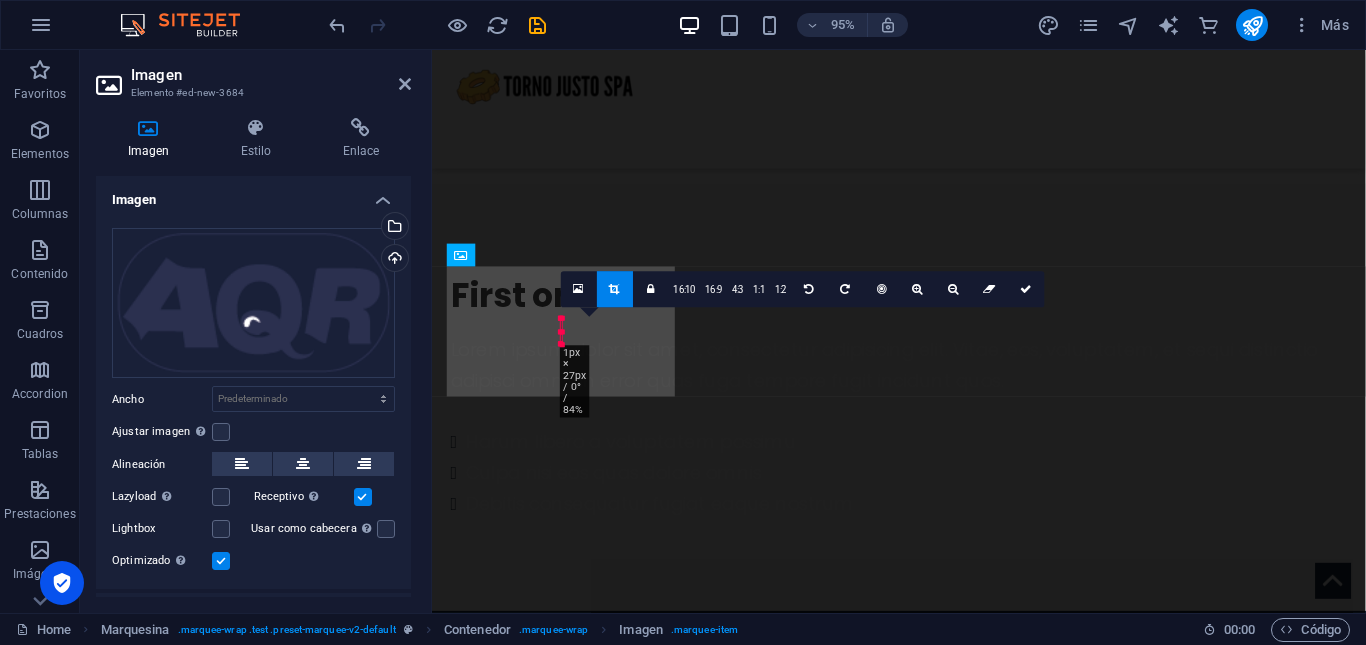 click on "2 columnas   Contenedor   H2   Banner   Contenedor   2 columnas   2 columnas   Contenedor   Imagen   Contenedor   Botón   Separador   Texto   Texto   Botón   Series de botones   Contenedor   H2   Texto   Control deslizante   Control deslizante   Control deslizante   Separador   Pie de página Heimdall   Mapa   Pie de página Heimdall   Contenedor   Texto   Contenedor   H5   Separador   Contenedor   Imagen amplia con texto   Texto   Botón   Separador   H2   Separador   H2   Contenedor   Texto   Imagen   Contenedor   Menú   Barra de menús   Texto   Contenedor   H3   Iconos de redes sociales   Separador   H3   Icono   Separador   Texto   Separador   Marcador   Imagen   Marcador   Contenedor   Icono   Botón   Contenedor   H3   Contenedor   Icono   Separador   Icono   Icono   Icono   Texto   H5   Separador   Marquesina   Imagen   Contenedor   Imagen   Imagen   Imagen   Contenedor   Imagen 180 170 160 150 140 130 120 110 100 90 80 70 60 50 40 30 20 10 0 -10 -20 -30 -40 -50 -60 -70 -80 -90" at bounding box center (899, -462) 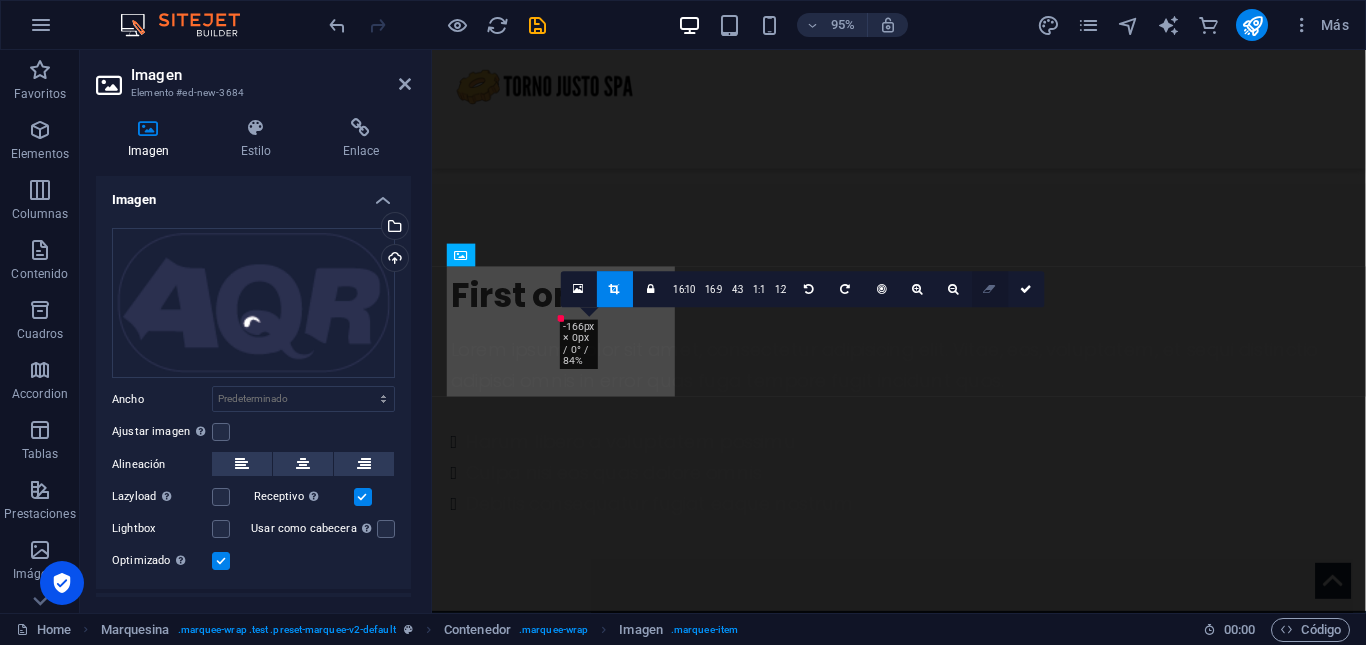 click at bounding box center [990, 289] 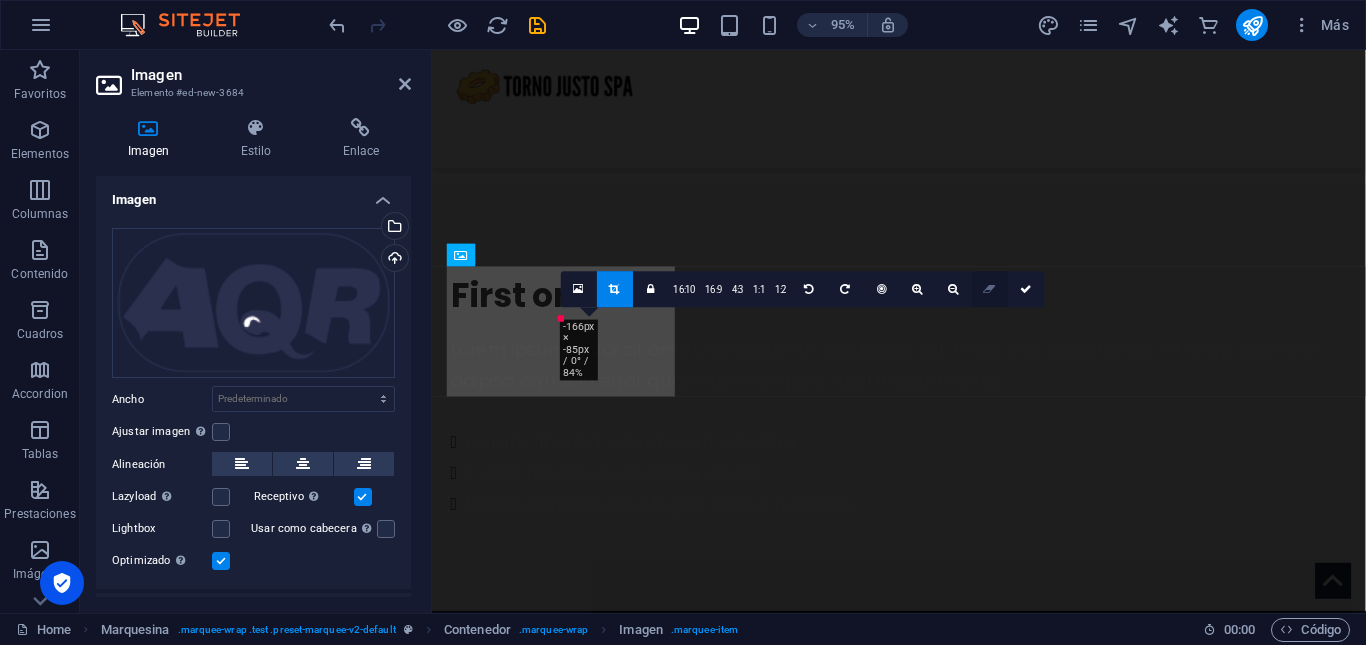 click at bounding box center [990, 289] 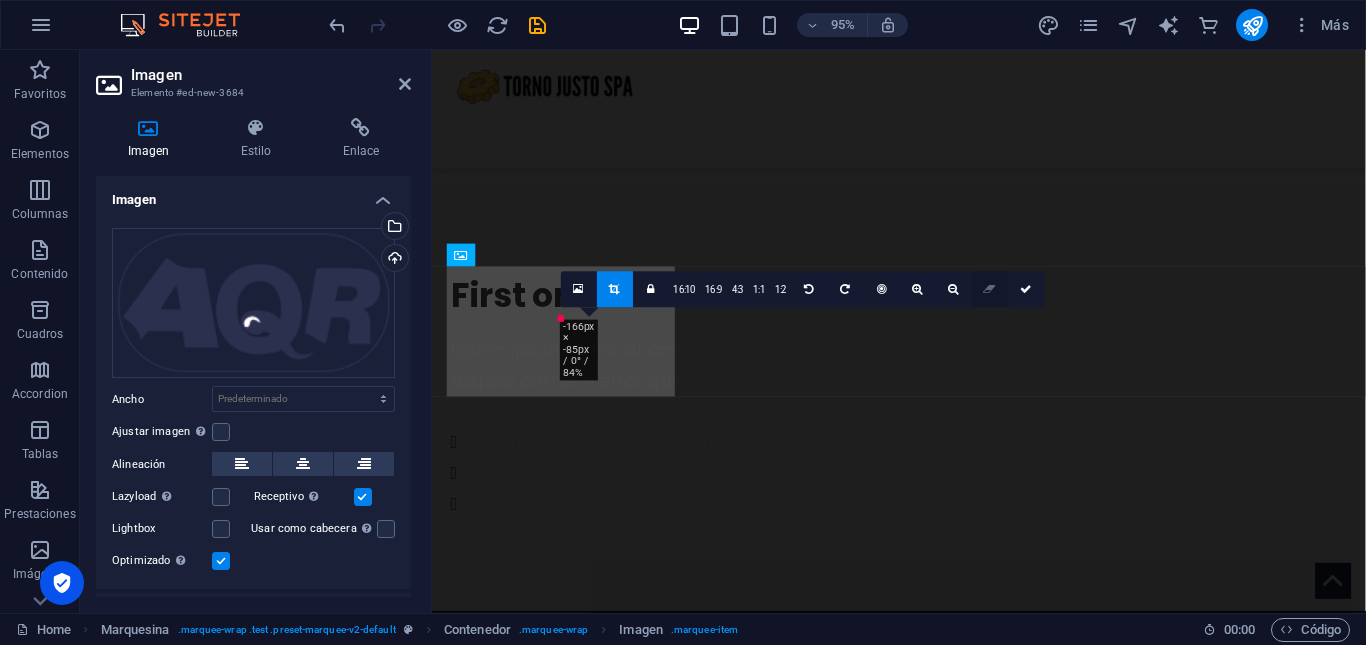 click at bounding box center [990, 289] 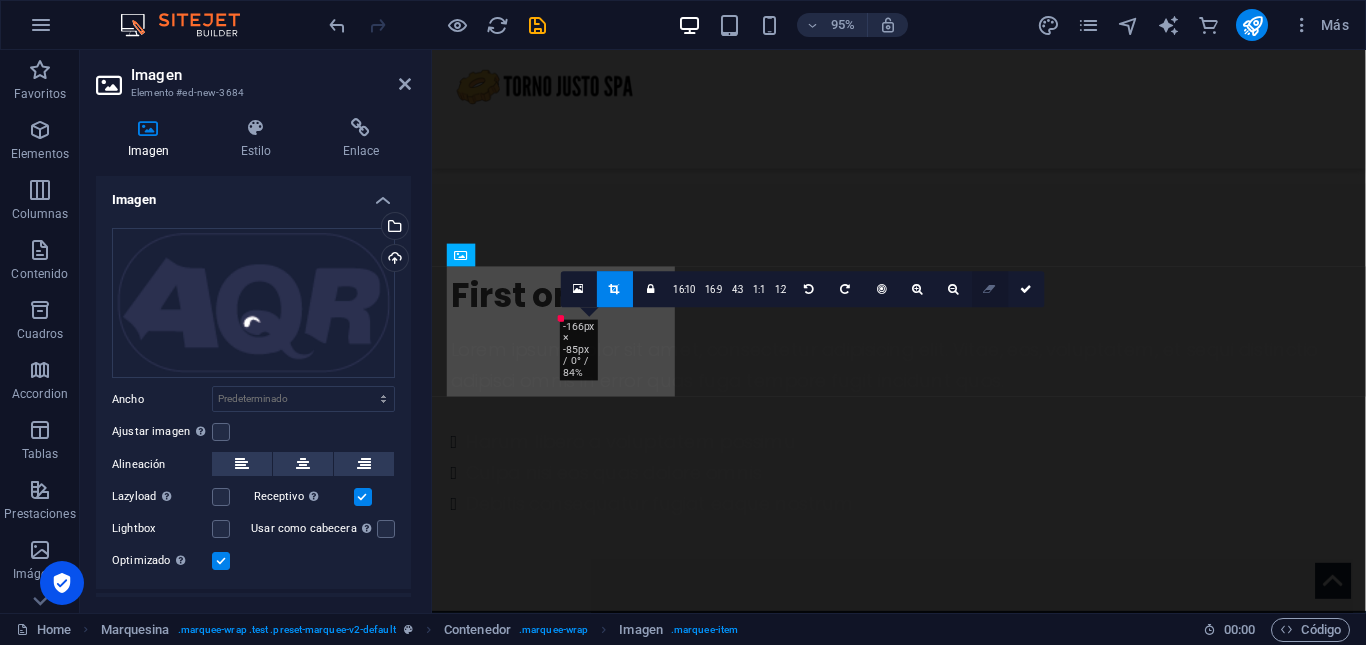 click at bounding box center [990, 289] 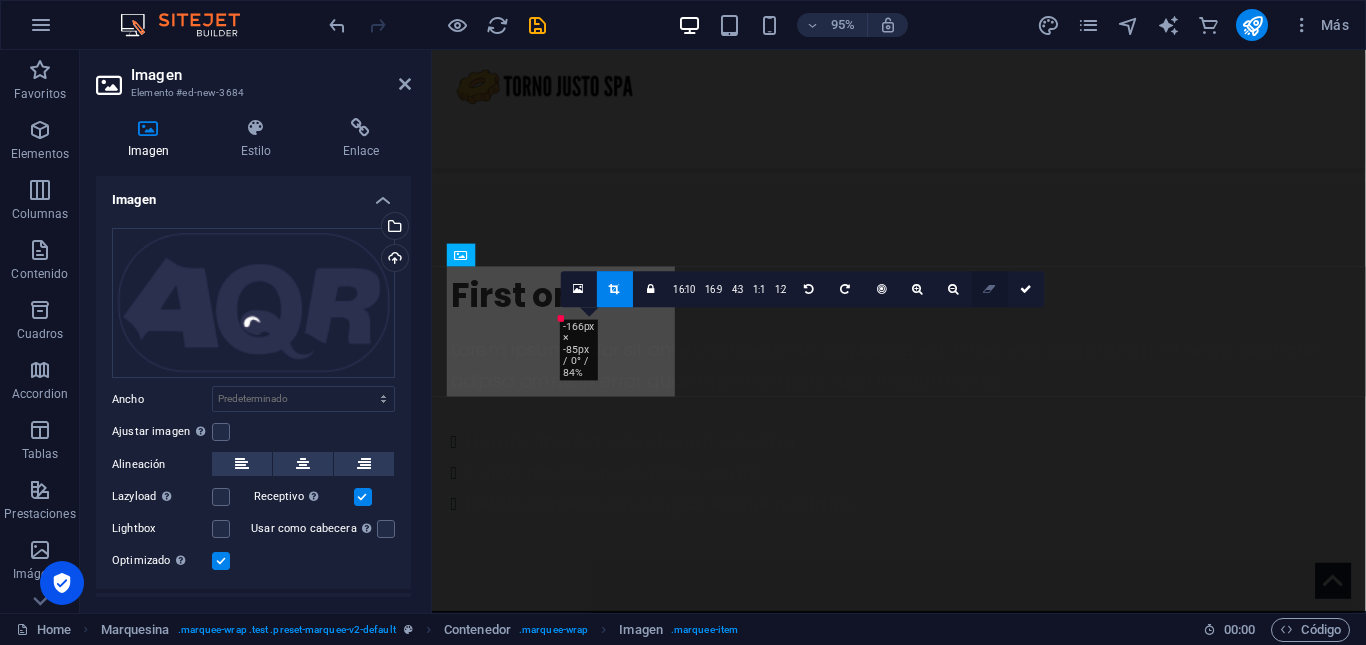 click at bounding box center [990, 289] 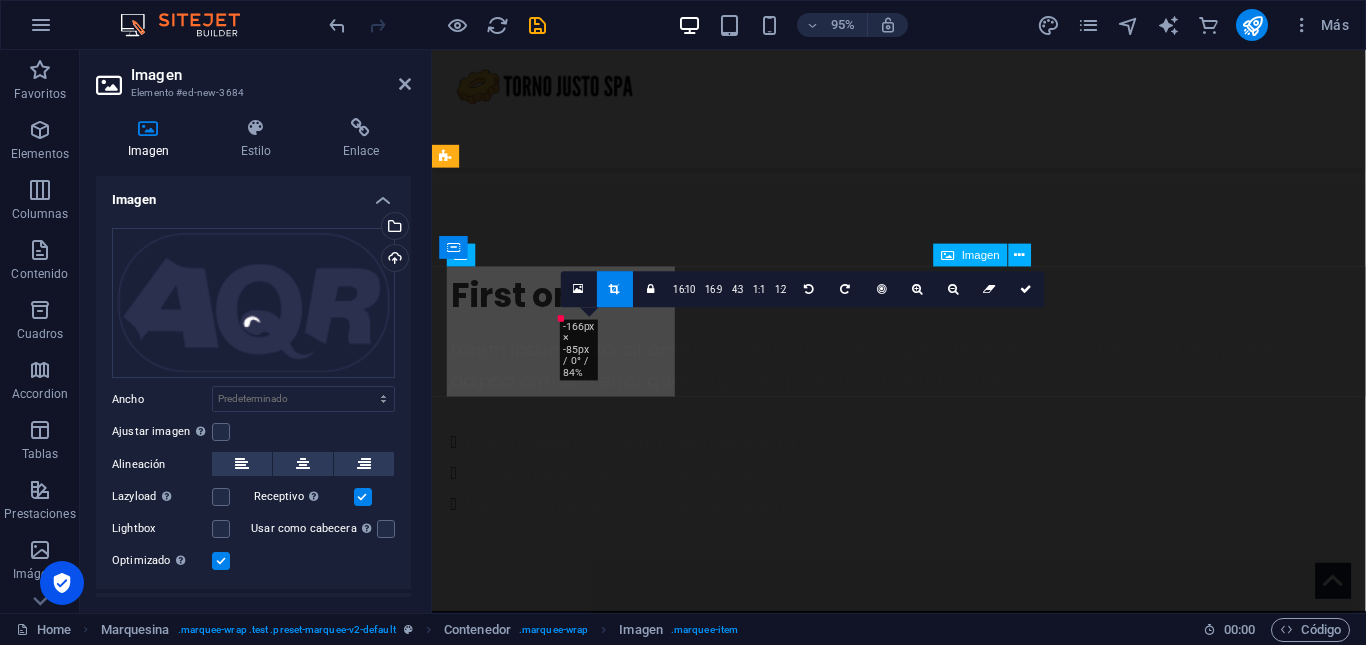 click at bounding box center (572, 1759) 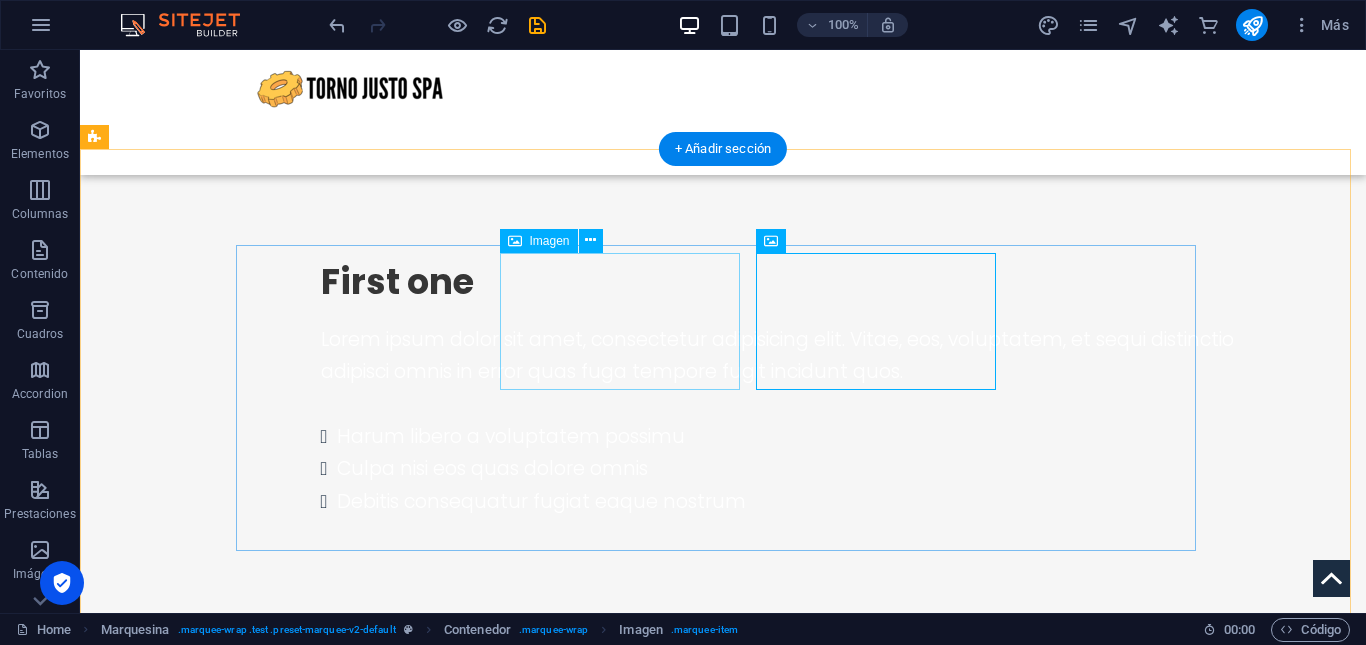 click at bounding box center (371, 1587) 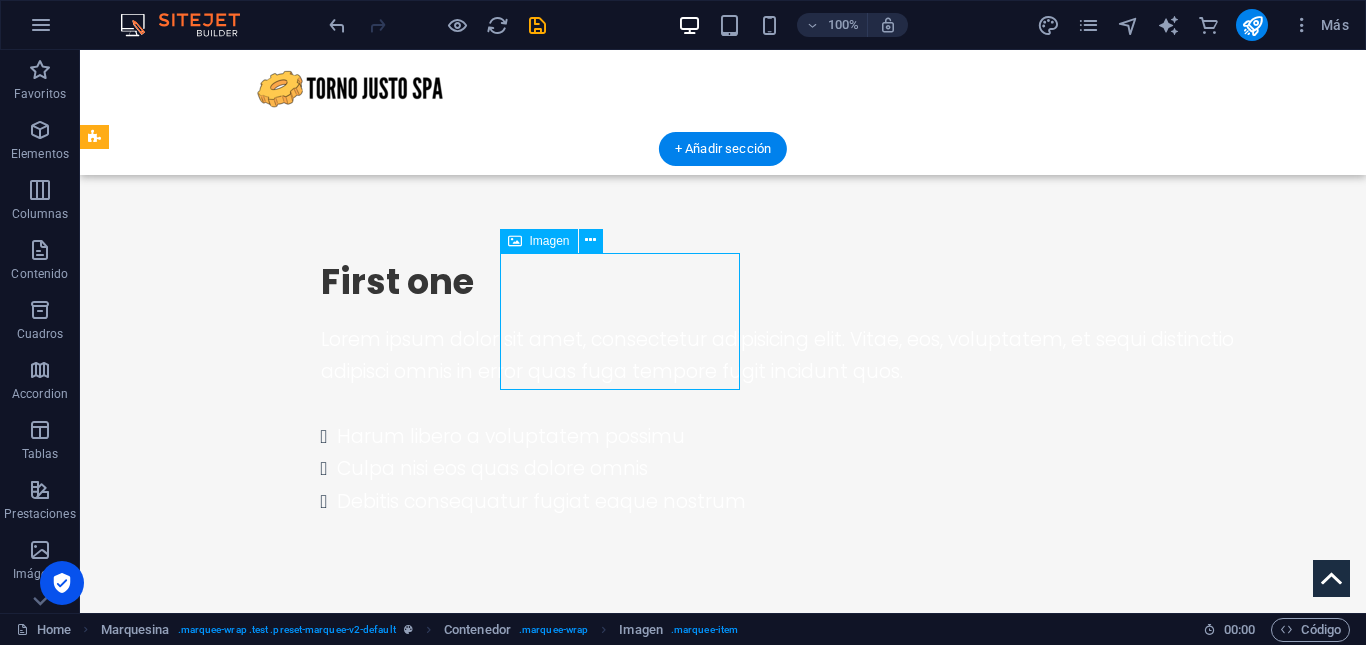 click at bounding box center (371, 1587) 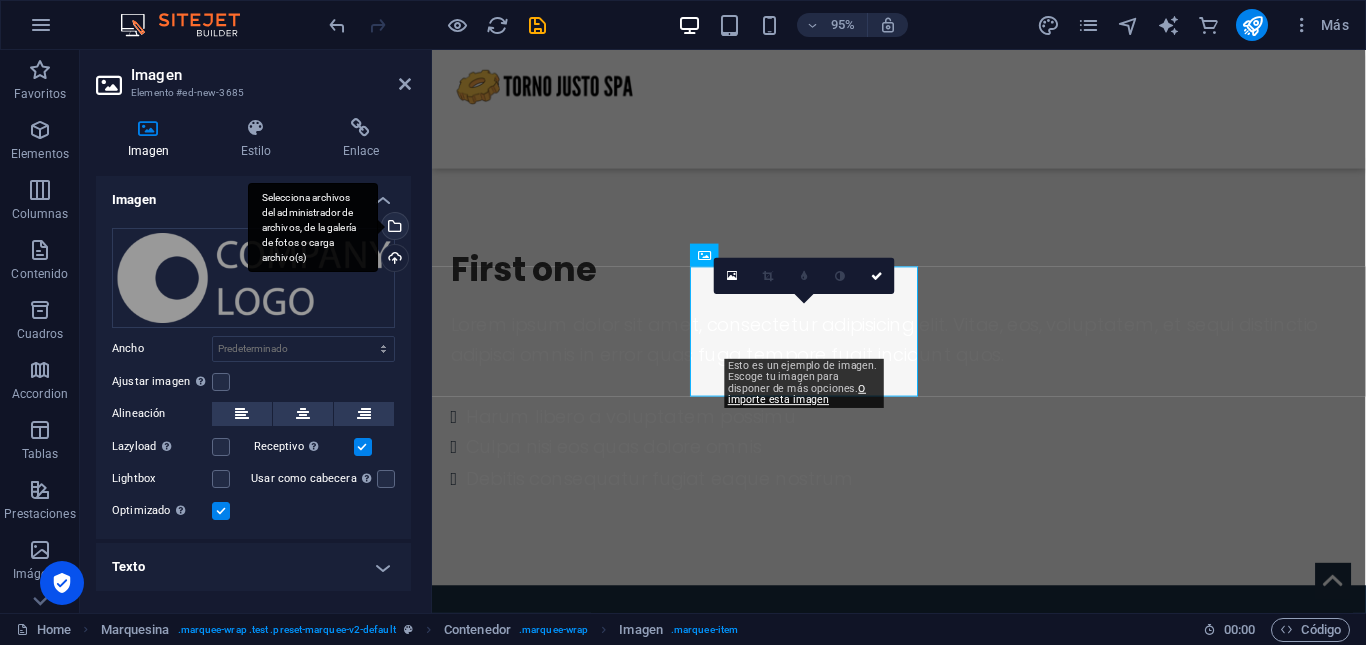 click on "Selecciona archivos del administrador de archivos, de la galería de fotos o carga archivo(s)" at bounding box center [313, 228] 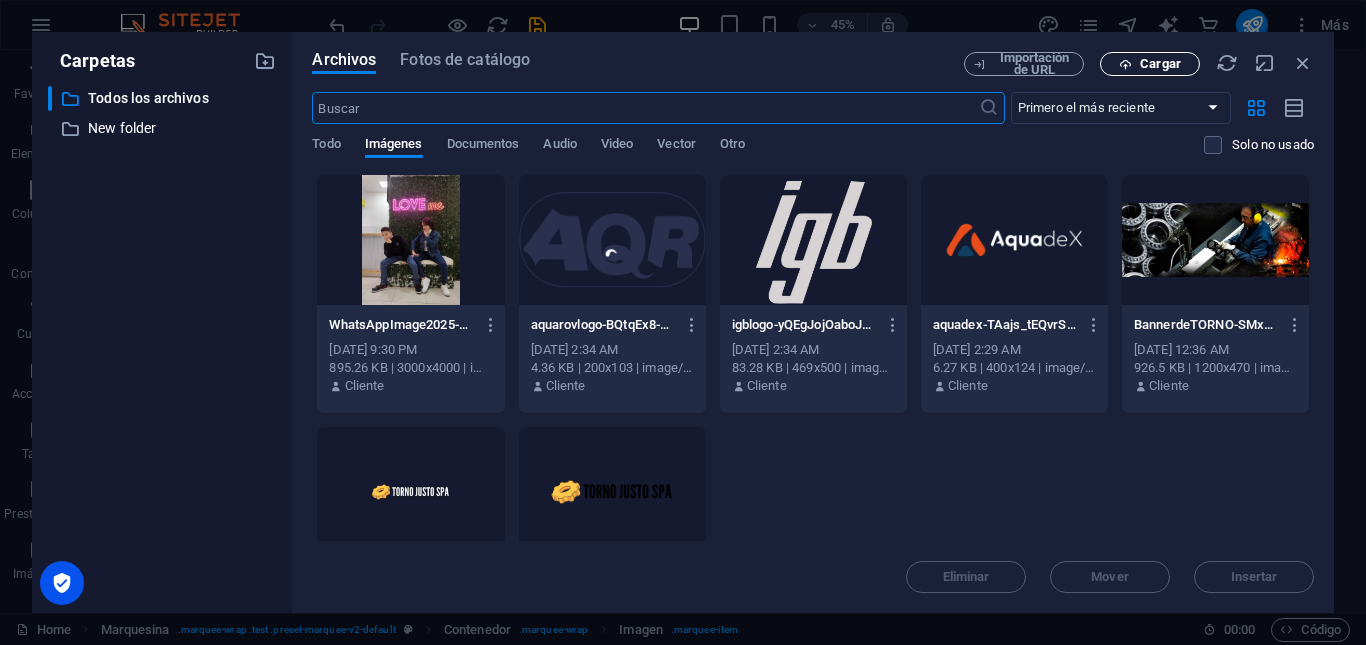 click on "Cargar" at bounding box center (1150, 64) 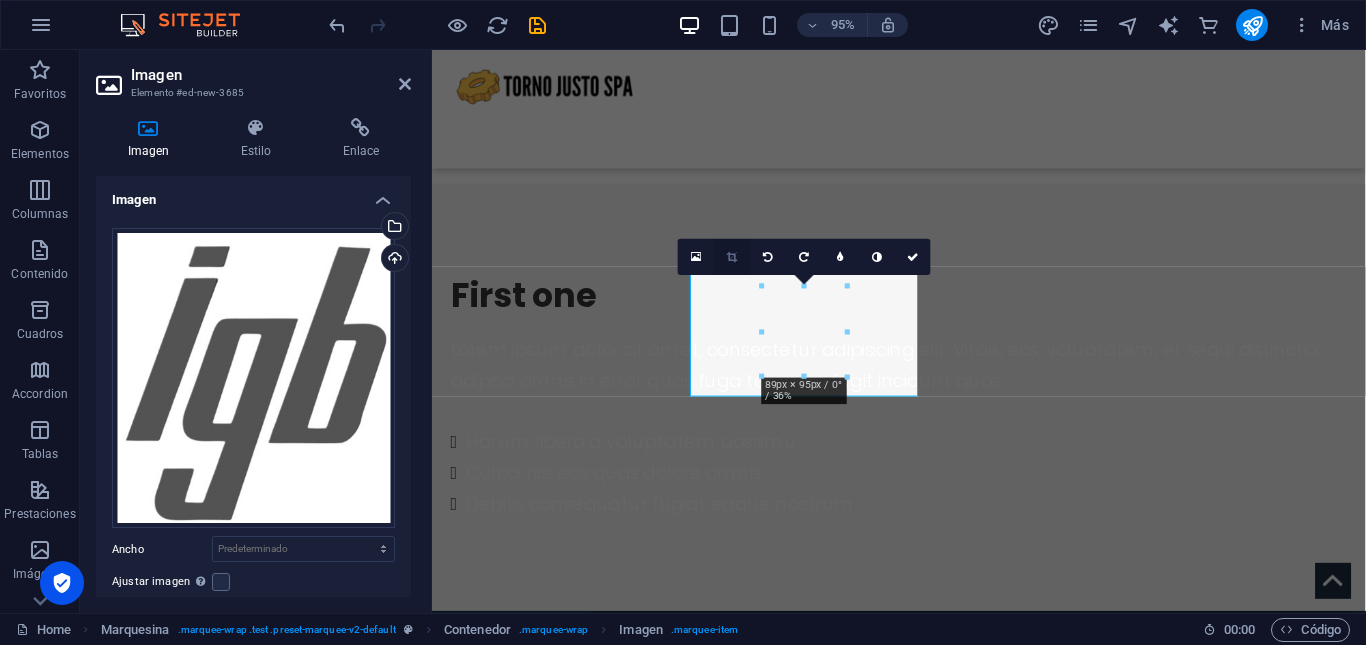 click at bounding box center [732, 257] 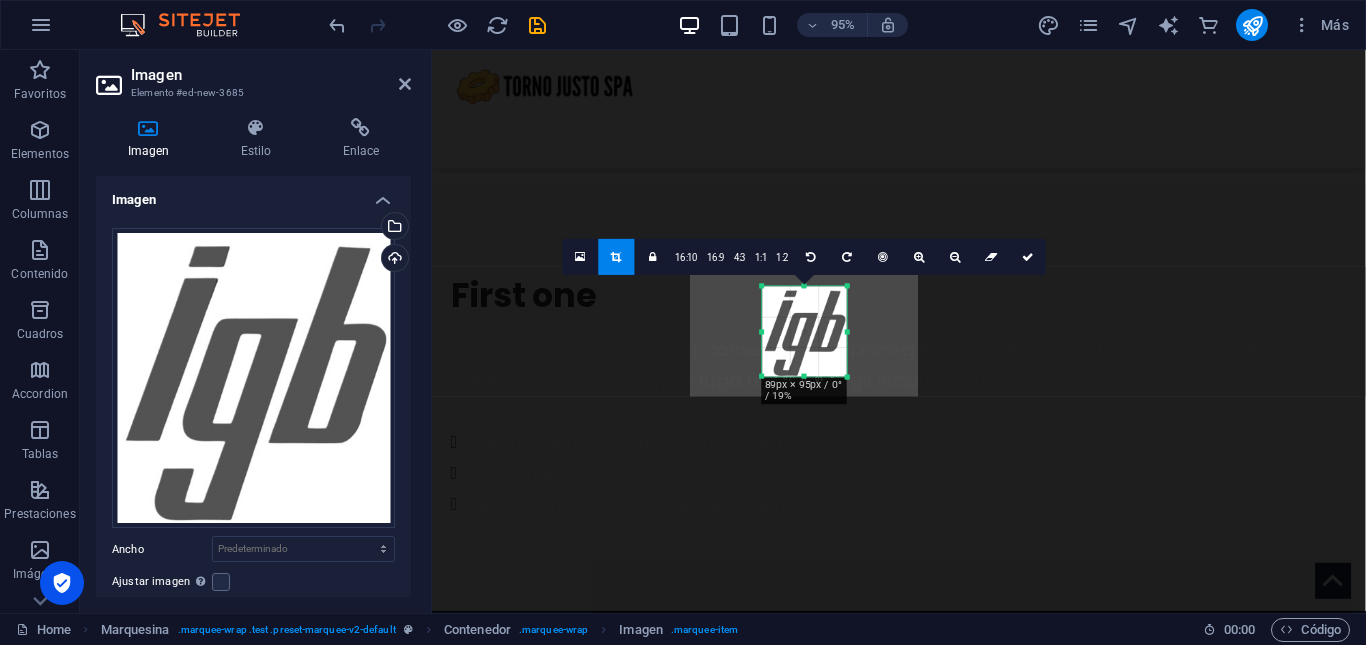 click on "180 170 160 150 140 130 120 110 100 90 80 70 60 50 40 30 20 10 0 -10 -20 -30 -40 -50 -60 -70 -80 -90 -100 -110 -120 -130 -140 -150 -160 -170 89px × 95px / 0° / 19% 16:10 16:9 4:3 1:1 1:2 0" at bounding box center [804, 332] 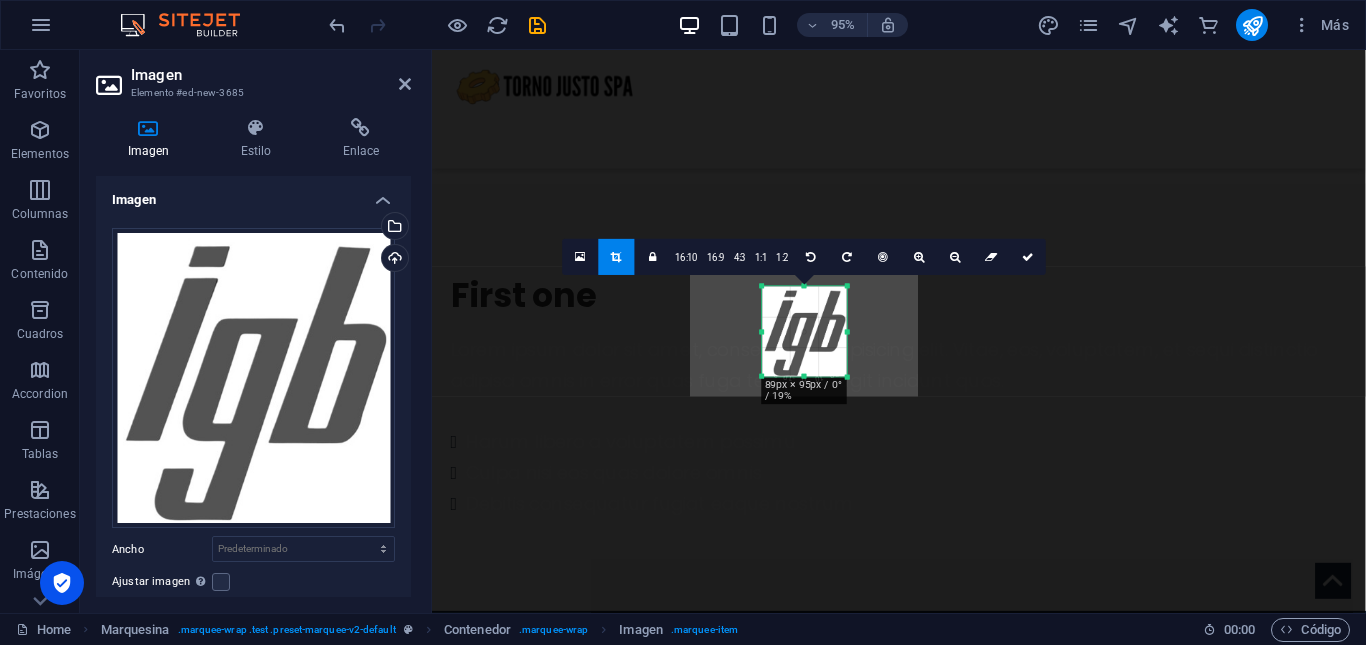click at bounding box center [804, 332] 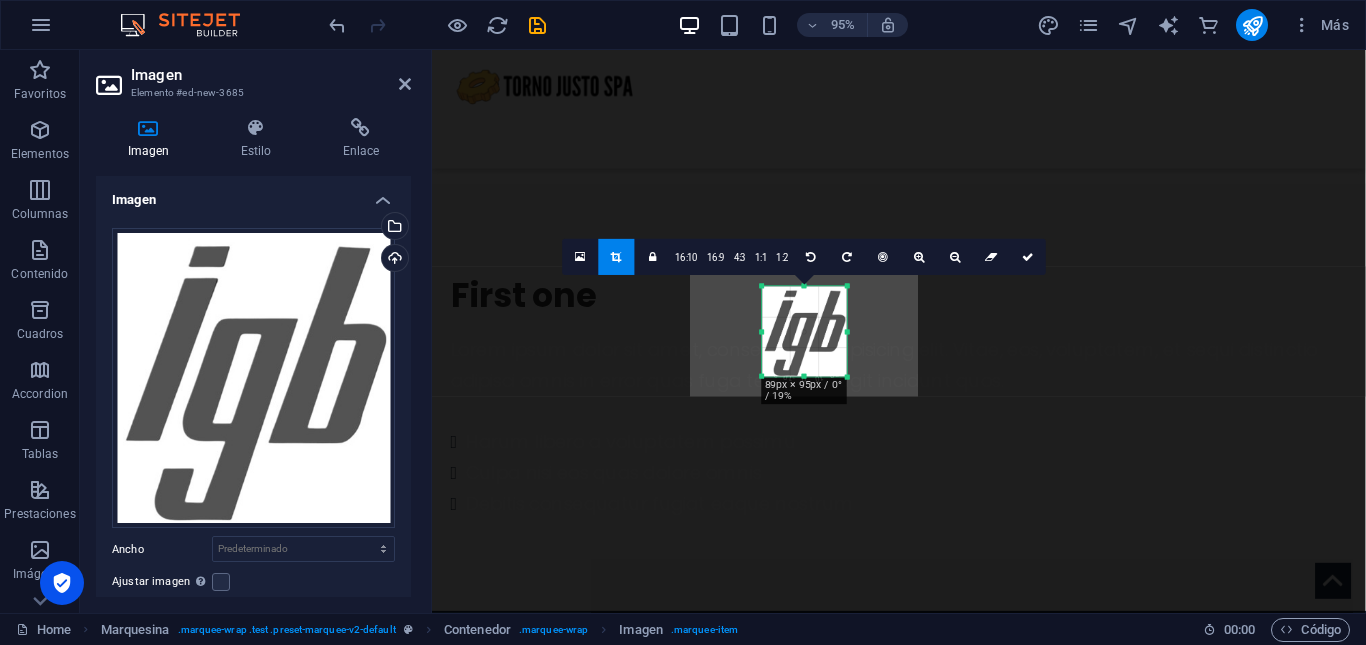 drag, startPoint x: 762, startPoint y: 378, endPoint x: 758, endPoint y: 393, distance: 15.524175 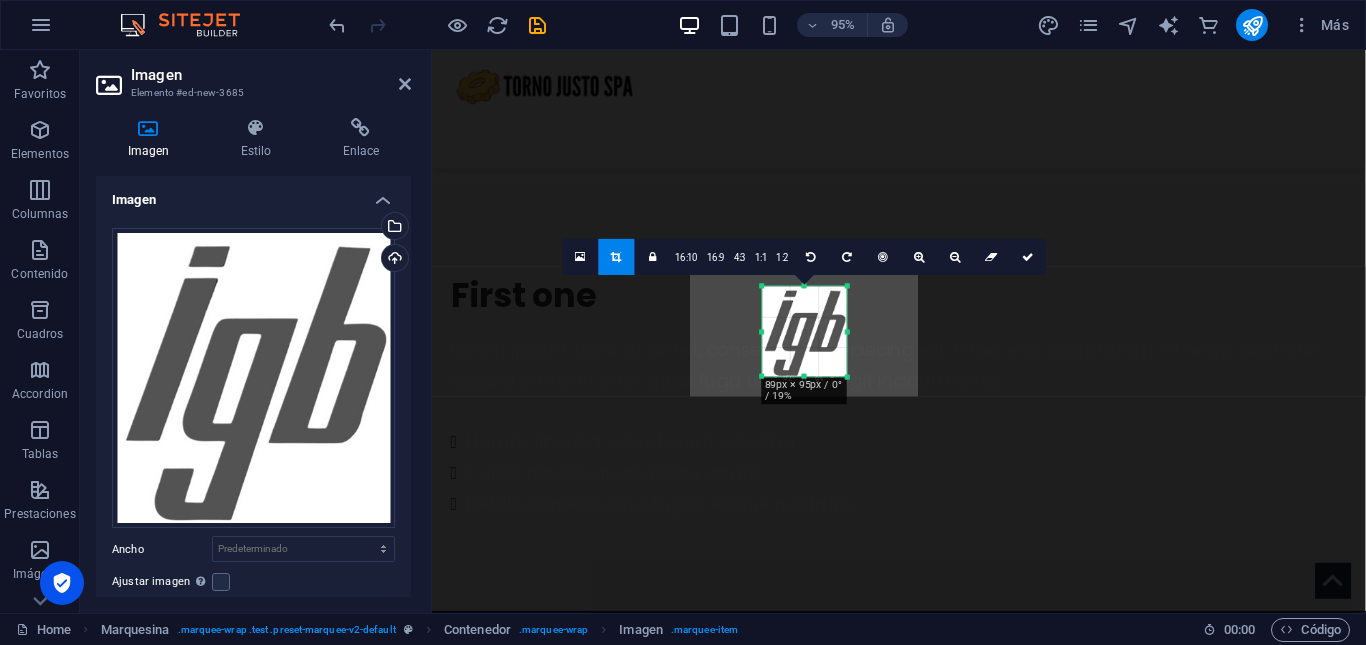 click on "180 170 160 150 140 130 120 110 100 90 80 70 60 50 40 30 20 10 0 -10 -20 -30 -40 -50 -60 -70 -80 -90 -100 -110 -120 -130 -140 -150 -160 -170 89px × 95px / 0° / 19% 16:10 16:9 4:3 1:1 1:2 0" at bounding box center (804, 332) 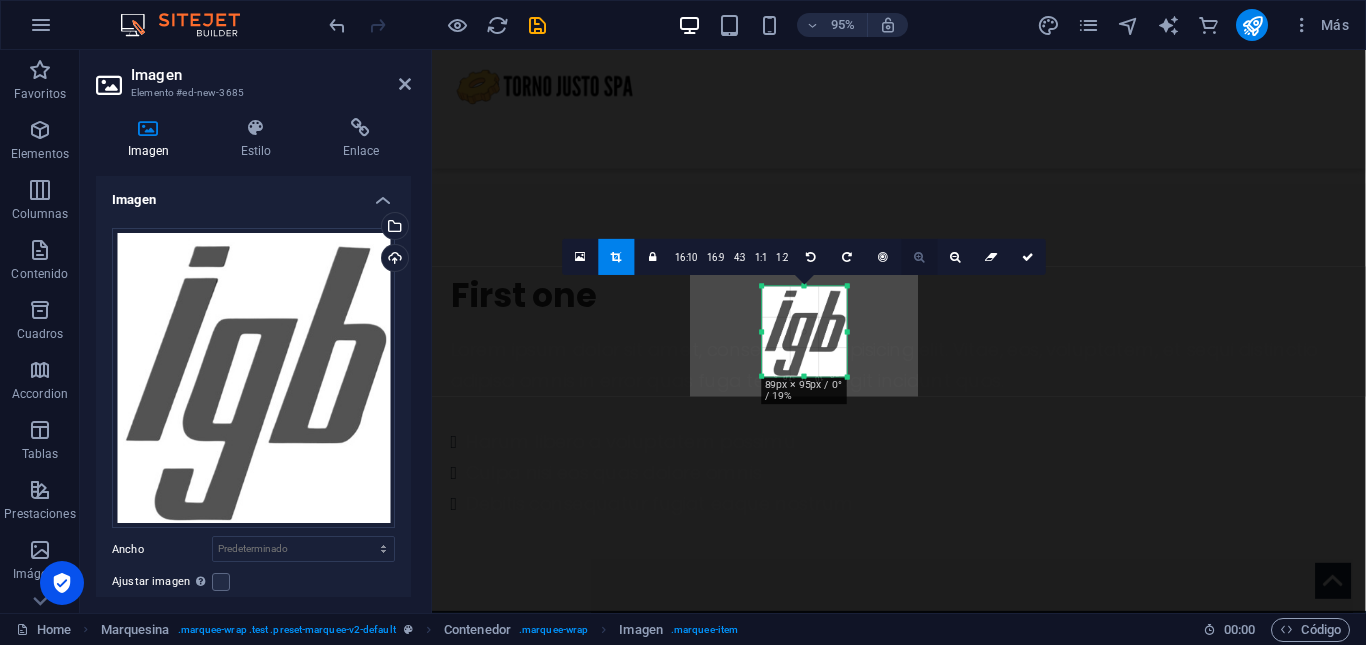 click at bounding box center [920, 257] 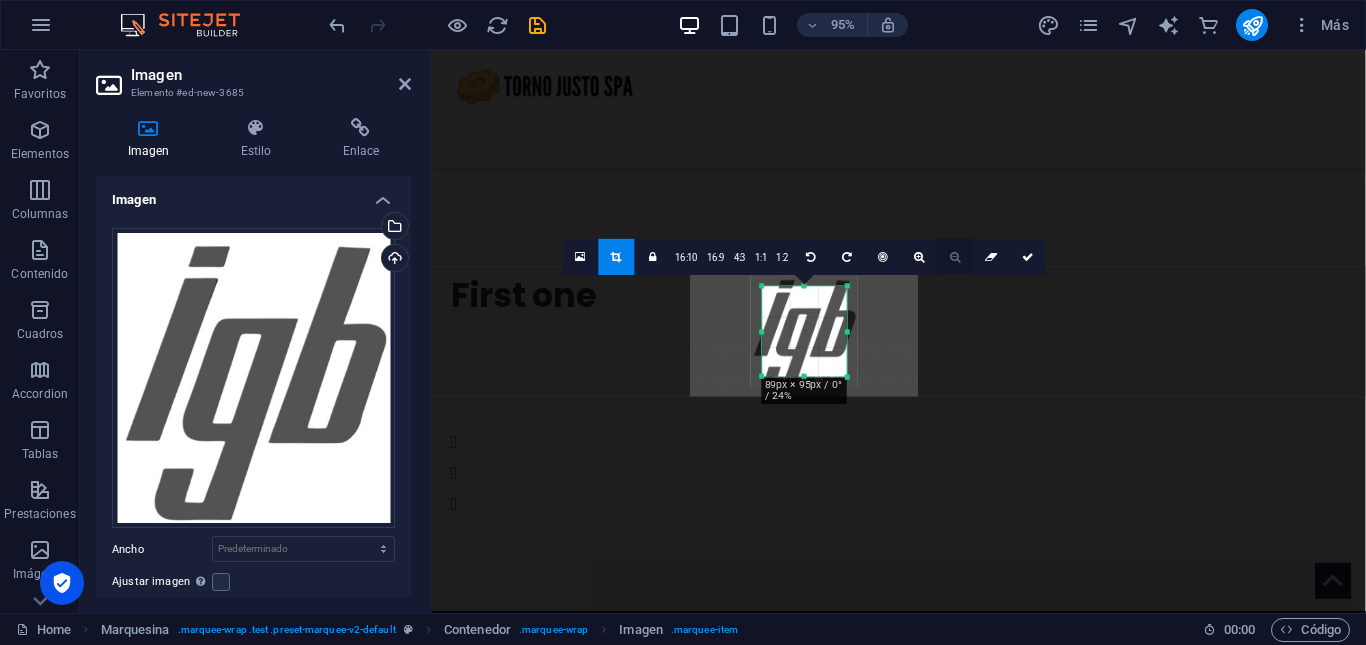 click at bounding box center (956, 257) 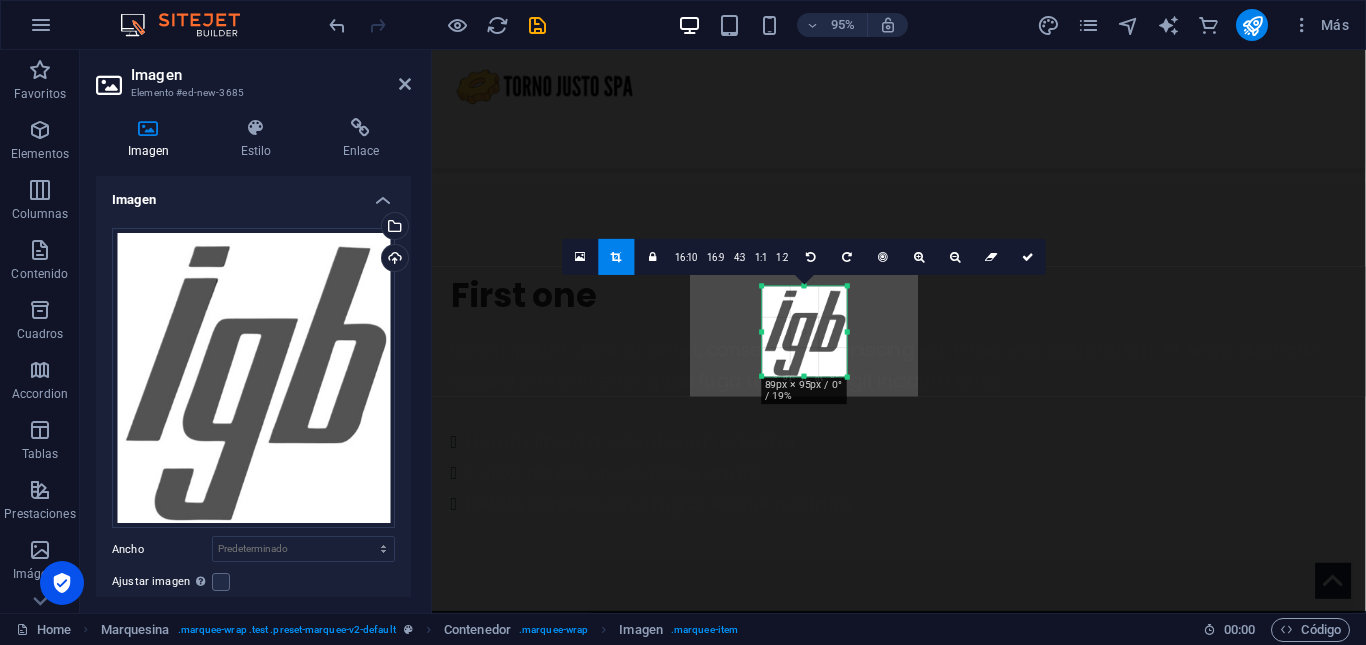 click on "180 170 160 150 140 130 120 110 100 90 80 70 60 50 40 30 20 10 0 -10 -20 -30 -40 -50 -60 -70 -80 -90 -100 -110 -120 -130 -140 -150 -160 -170 89px × 95px / 0° / 19% 16:10 16:9 4:3 1:1 1:2 0" at bounding box center [804, 332] 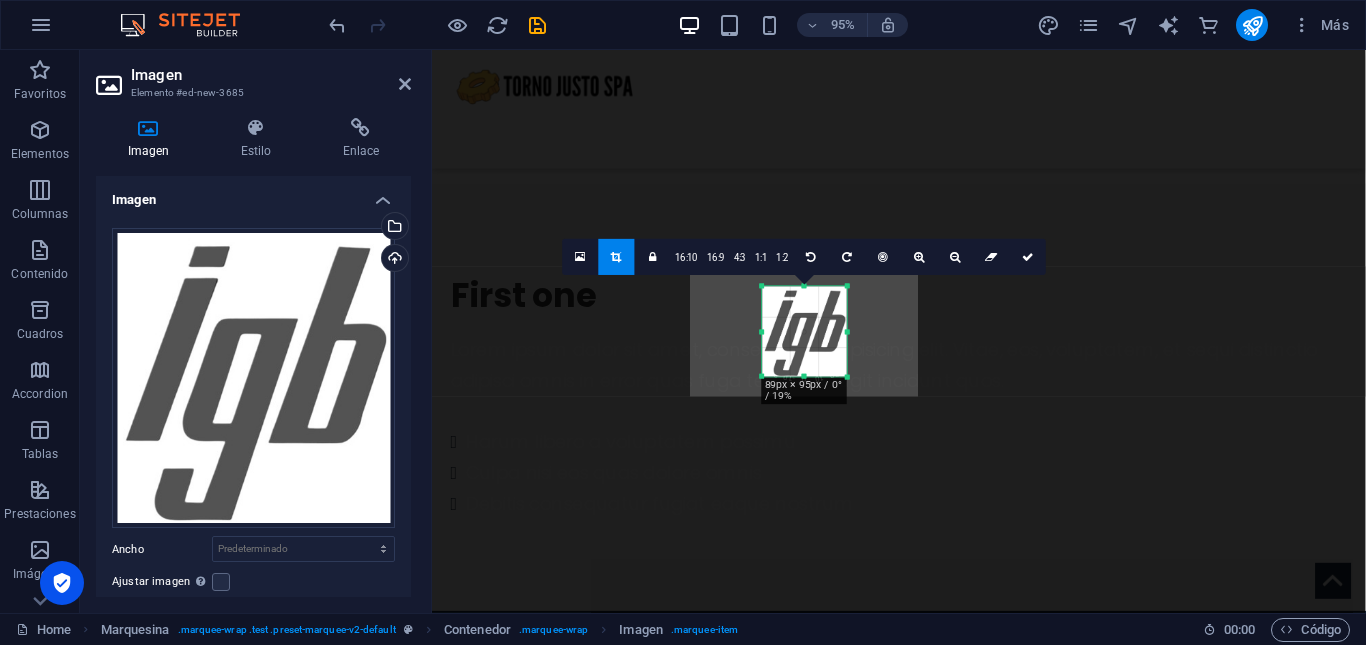 drag, startPoint x: 802, startPoint y: 376, endPoint x: 806, endPoint y: 511, distance: 135.05925 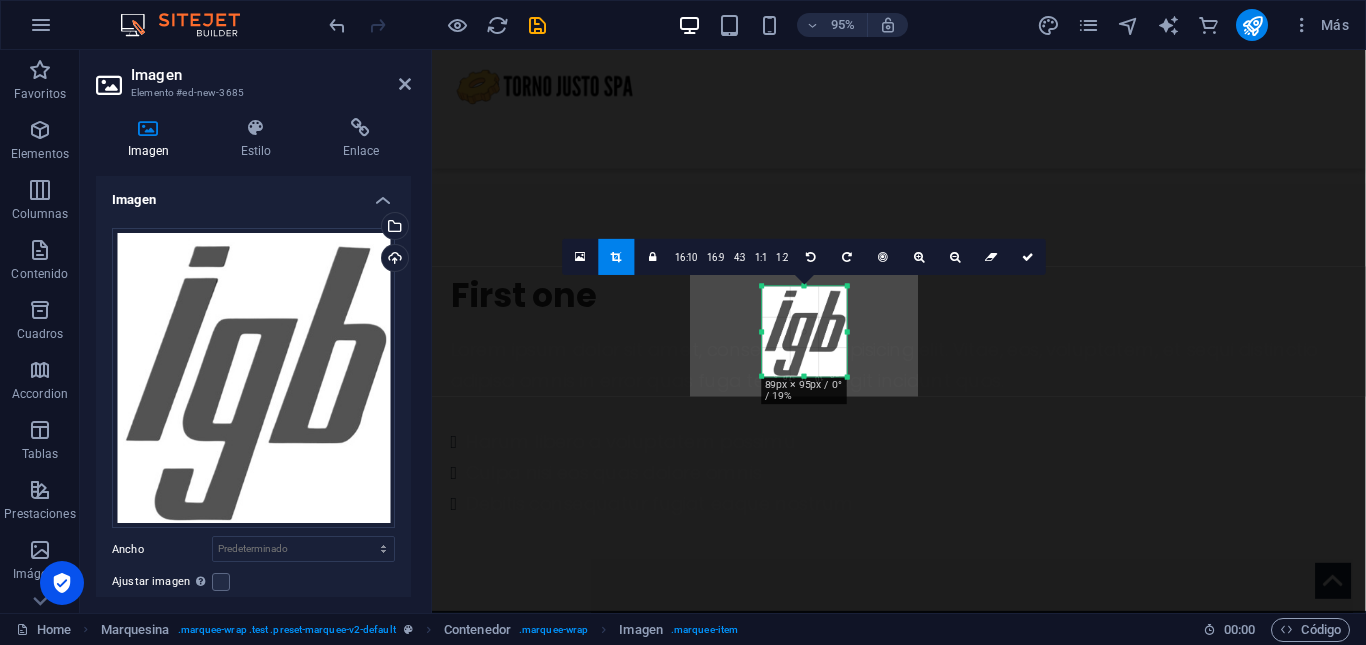 click on "2 columnas   Contenedor   H2   Banner   Contenedor   2 columnas   2 columnas   Contenedor   Imagen   Contenedor   Botón   Separador   Texto   Texto   Botón   Series de botones   Contenedor   H2   Texto   Control deslizante   Control deslizante   Control deslizante   Separador   Pie de página Heimdall   Mapa   Pie de página Heimdall   Contenedor   Texto   Contenedor   H5   Separador   Imagen amplia con texto   Contenedor   Imagen amplia con texto   Texto   Botón   Separador   H2   Separador   H2   Contenedor   Texto   Imagen   Contenedor   Menú   Barra de menús   Texto   Contenedor   H3   Iconos de redes sociales   Separador   H3   Icono   Separador   Texto   Separador   Marcador   Imagen   Marcador   Contenedor   Icono   Botón   Contenedor   H3   Contenedor   Icono   Separador   Icono   Icono   Icono   Texto   H5   Separador   Marquesina   Imagen   Contenedor   Imagen   Imagen   Imagen   Contenedor   Imagen 180 170 160 150 140 130 120 110 100 90 80 70 60 50 40 30 20 10 0 -10 -20 0" at bounding box center (899, -462) 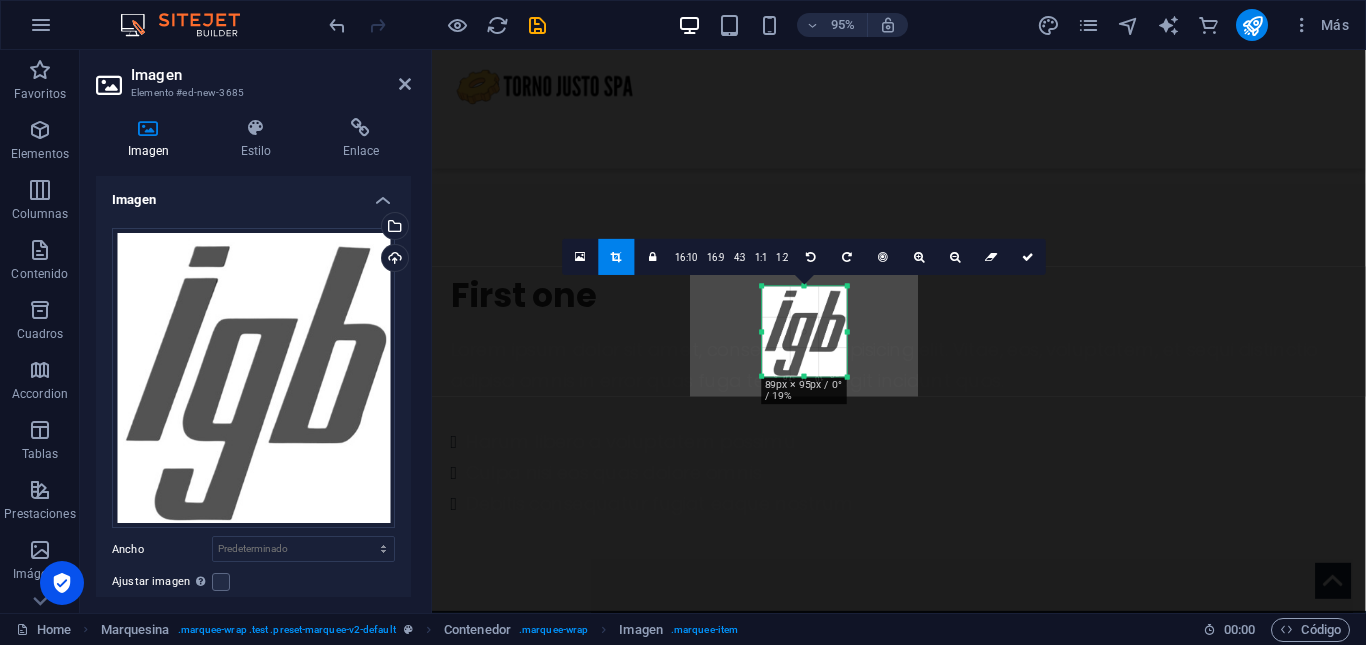 drag, startPoint x: 805, startPoint y: 378, endPoint x: 813, endPoint y: 436, distance: 58.549126 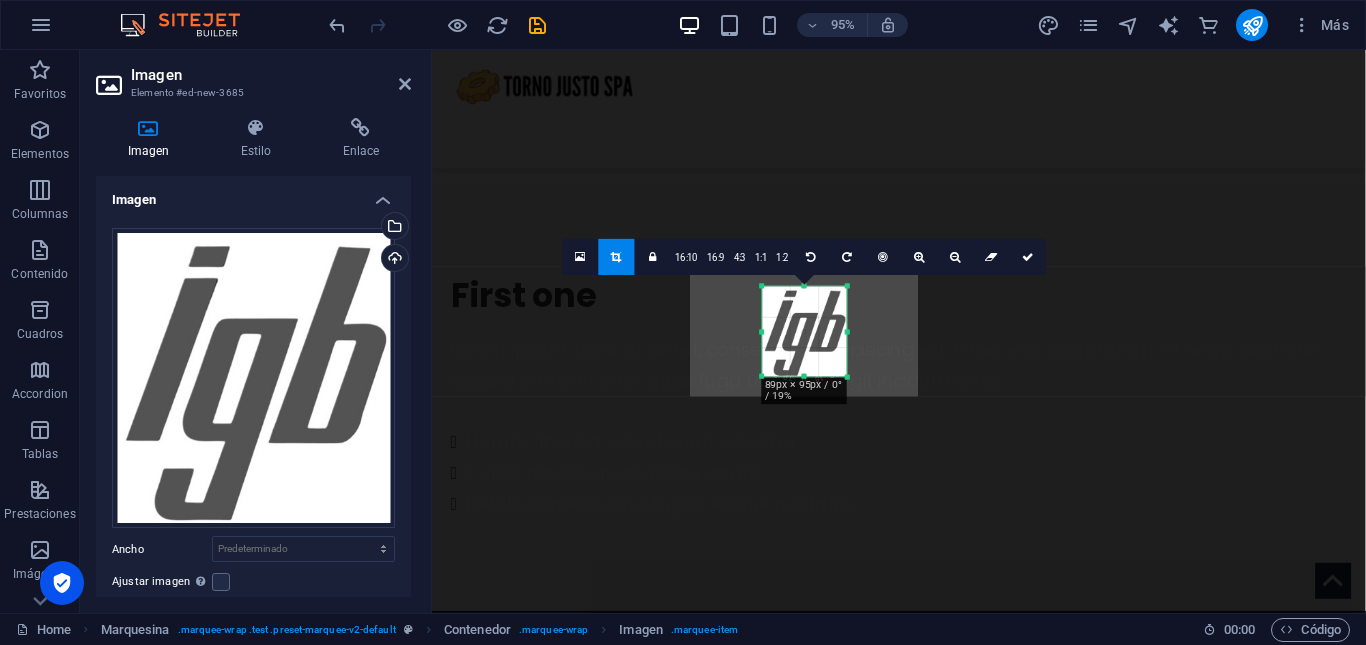 click on "2 columnas   Contenedor   H2   Banner   Contenedor   2 columnas   2 columnas   Contenedor   Imagen   Contenedor   Botón   Separador   Texto   Texto   Botón   Series de botones   Contenedor   H2   Texto   Control deslizante   Control deslizante   Control deslizante   Separador   Pie de página Heimdall   Mapa   Pie de página Heimdall   Contenedor   Texto   Contenedor   H5   Separador   Imagen amplia con texto   Contenedor   Imagen amplia con texto   Texto   Botón   Separador   H2   Separador   H2   Contenedor   Texto   Imagen   Contenedor   Menú   Barra de menús   Texto   Contenedor   H3   Iconos de redes sociales   Separador   H3   Icono   Separador   Texto   Separador   Marcador   Imagen   Marcador   Contenedor   Icono   Botón   Contenedor   H3   Contenedor   Icono   Separador   Icono   Icono   Icono   Texto   H5   Separador   Marquesina   Imagen   Contenedor   Imagen   Imagen   Imagen   Imagen 180 170 160 150 140 130 120 110 100 90 80 70 60 50 40 30 20 10 0 -10 -20 -30 -40 -50 -60" at bounding box center [899, -462] 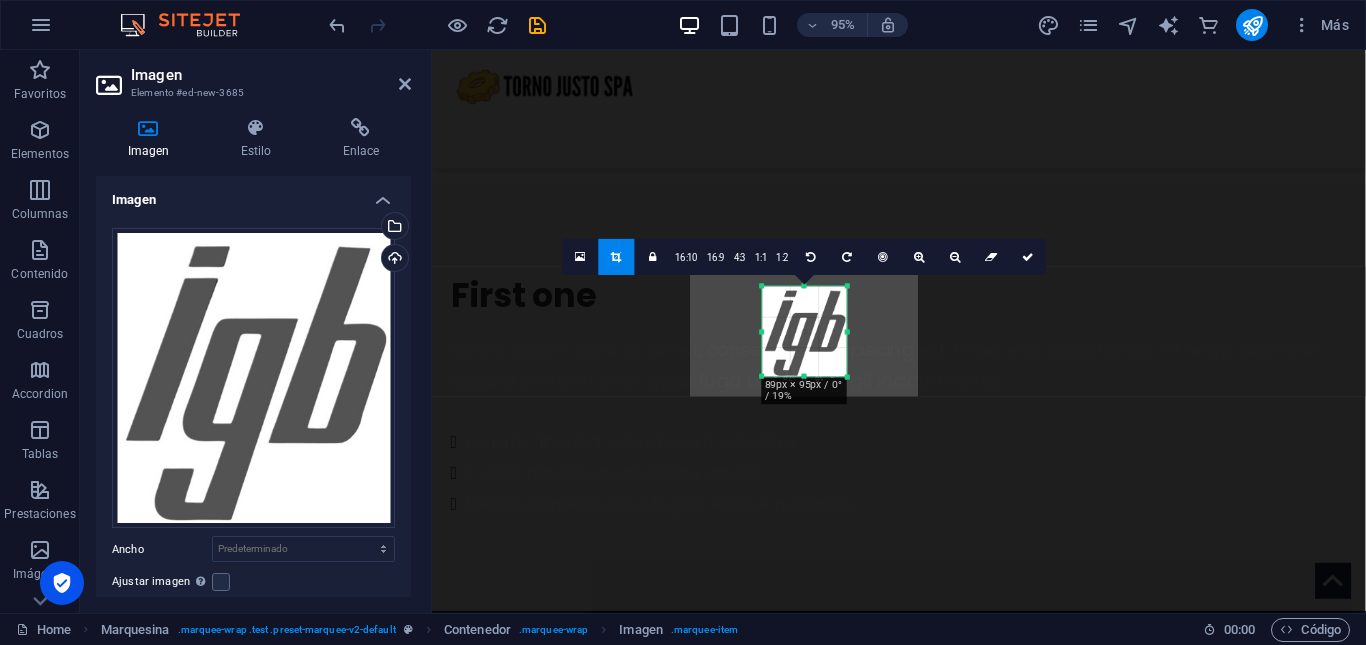 drag, startPoint x: 848, startPoint y: 380, endPoint x: 850, endPoint y: 390, distance: 10.198039 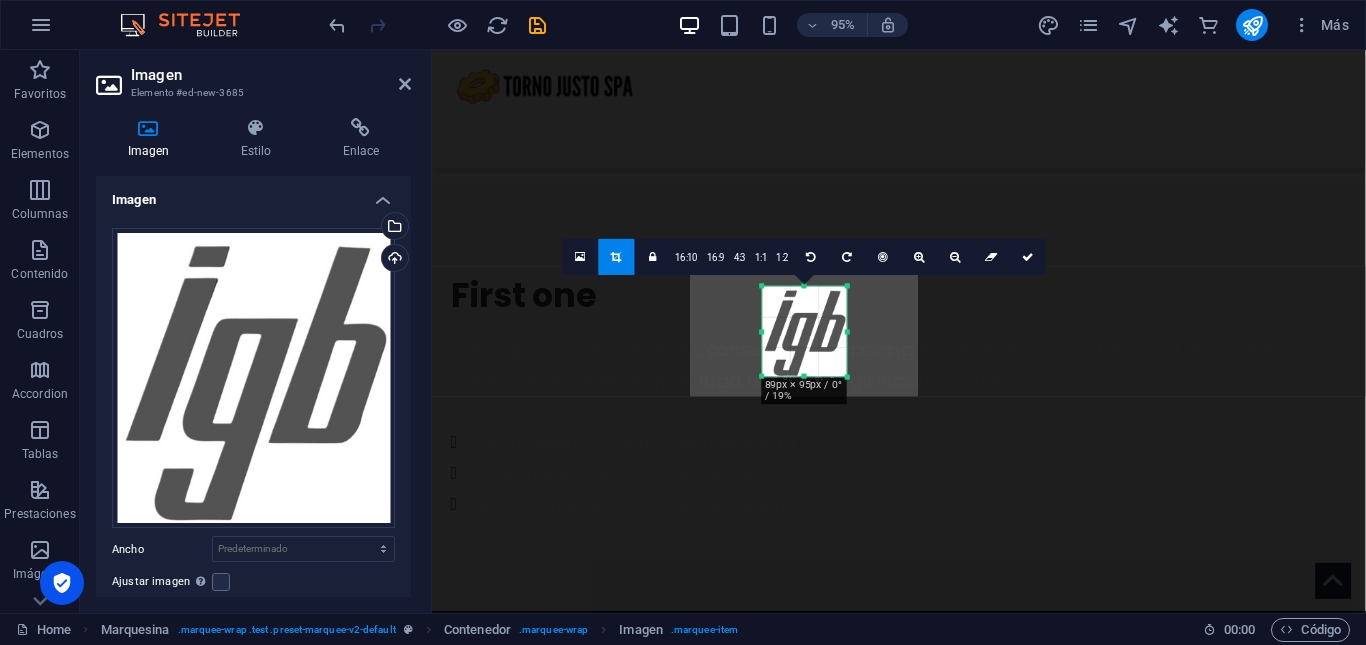 click on "180 170 160 150 140 130 120 110 100 90 80 70 60 50 40 30 20 10 0 -10 -20 -30 -40 -50 -60 -70 -80 -90 -100 -110 -120 -130 -140 -150 -160 -170 89px × 95px / 0° / 19% 16:10 16:9 4:3 1:1 1:2 0" at bounding box center (804, 332) 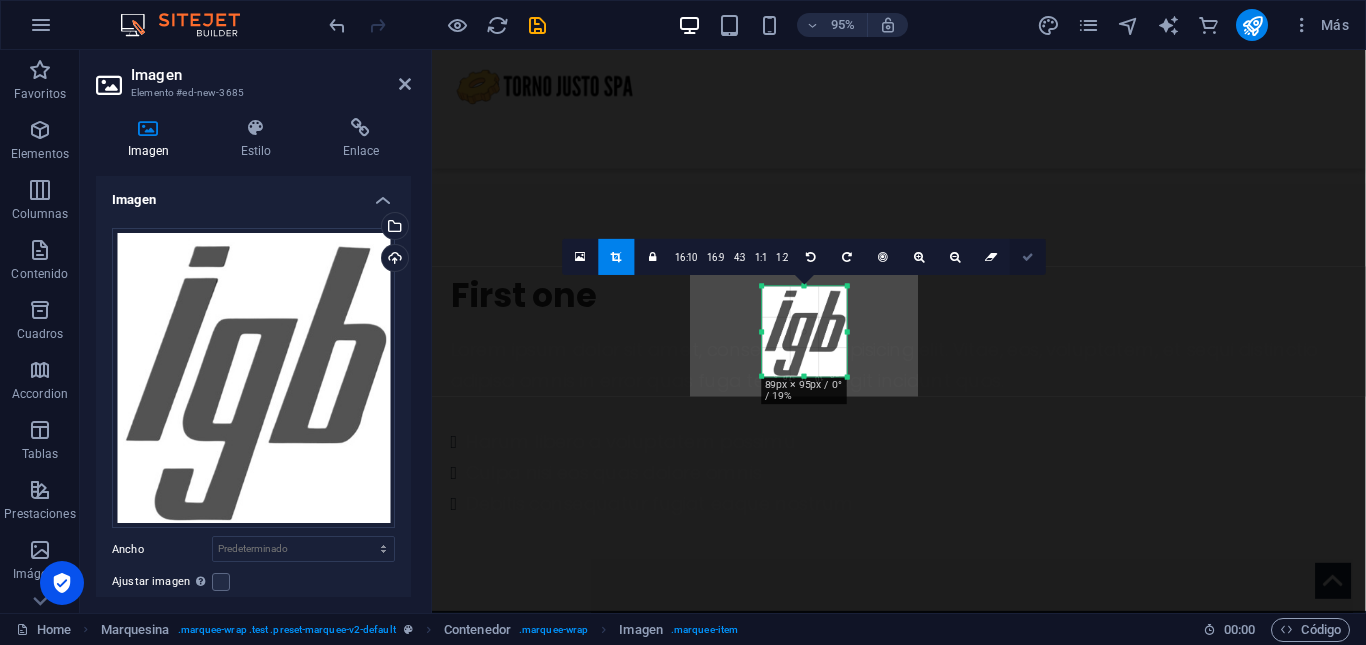 click at bounding box center (1028, 257) 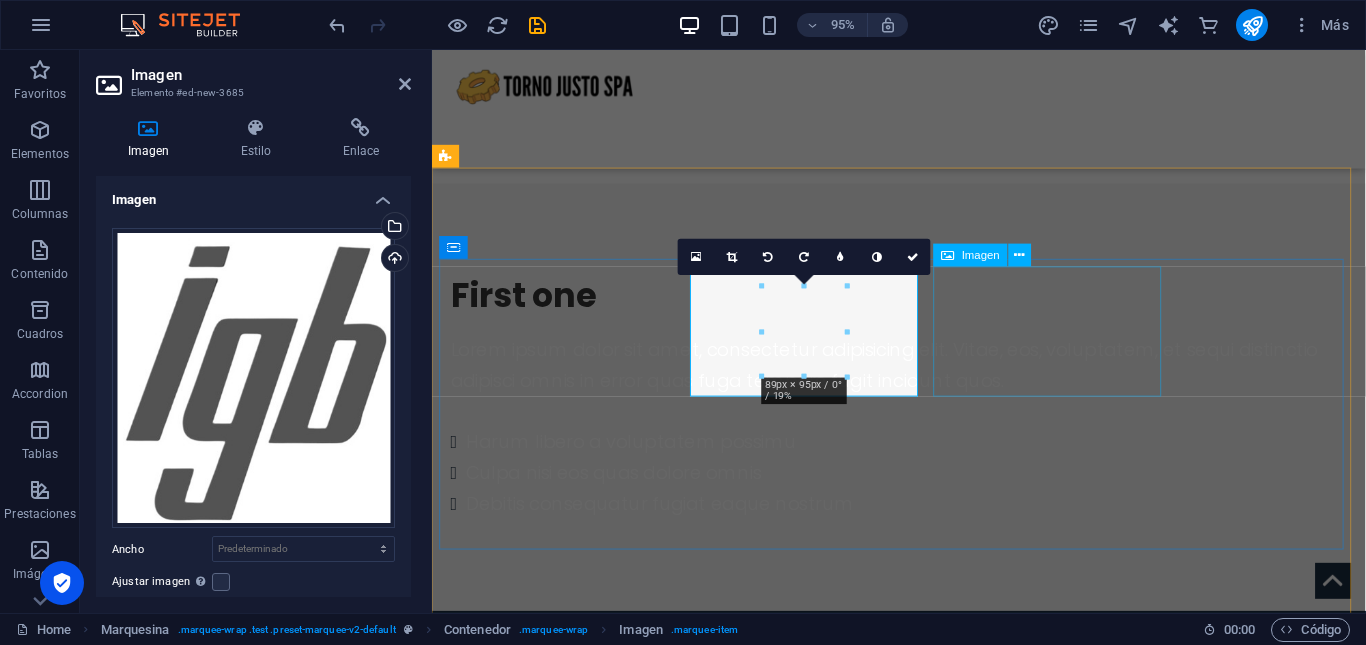 click at bounding box center [572, 1759] 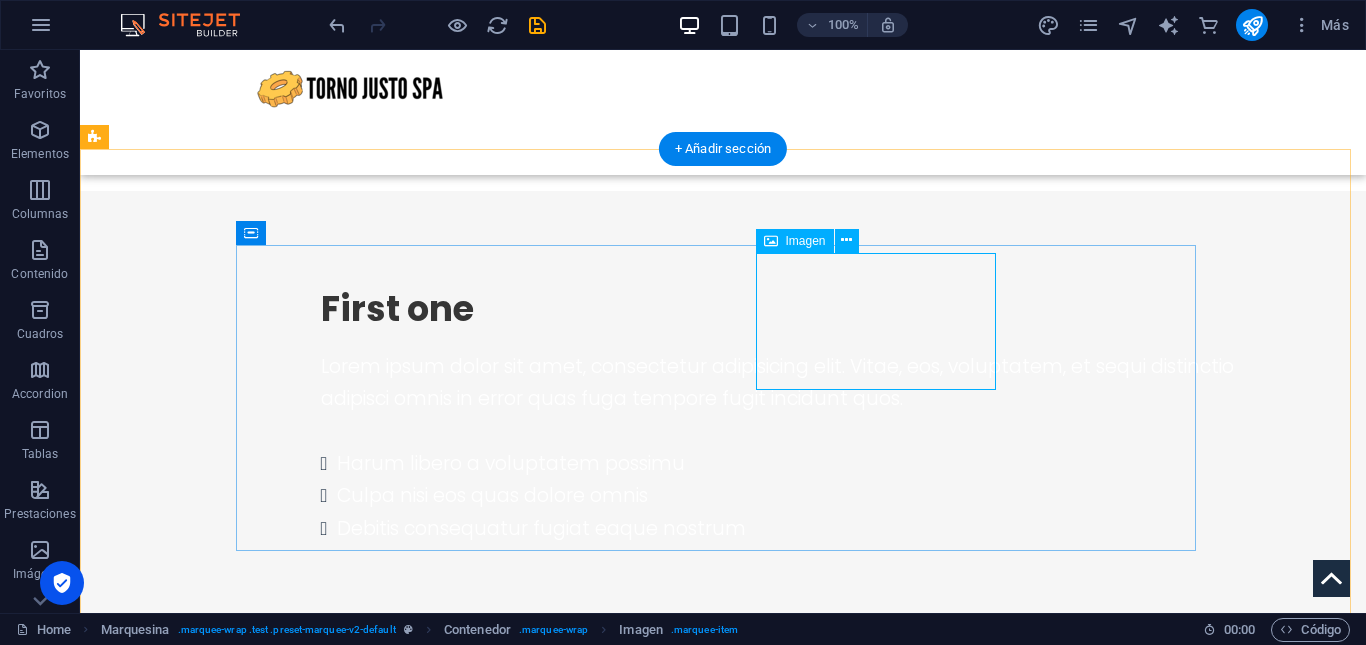 click at bounding box center (371, 1759) 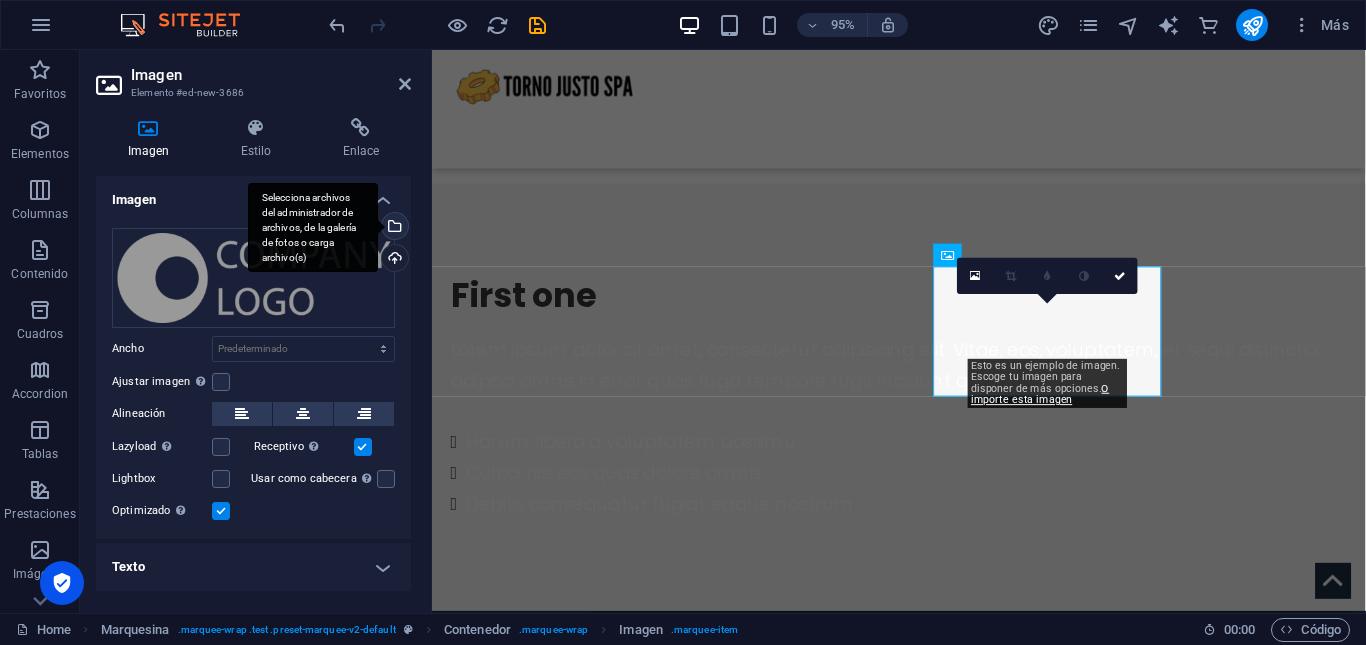 click on "Selecciona archivos del administrador de archivos, de la galería de fotos o carga archivo(s)" at bounding box center (393, 228) 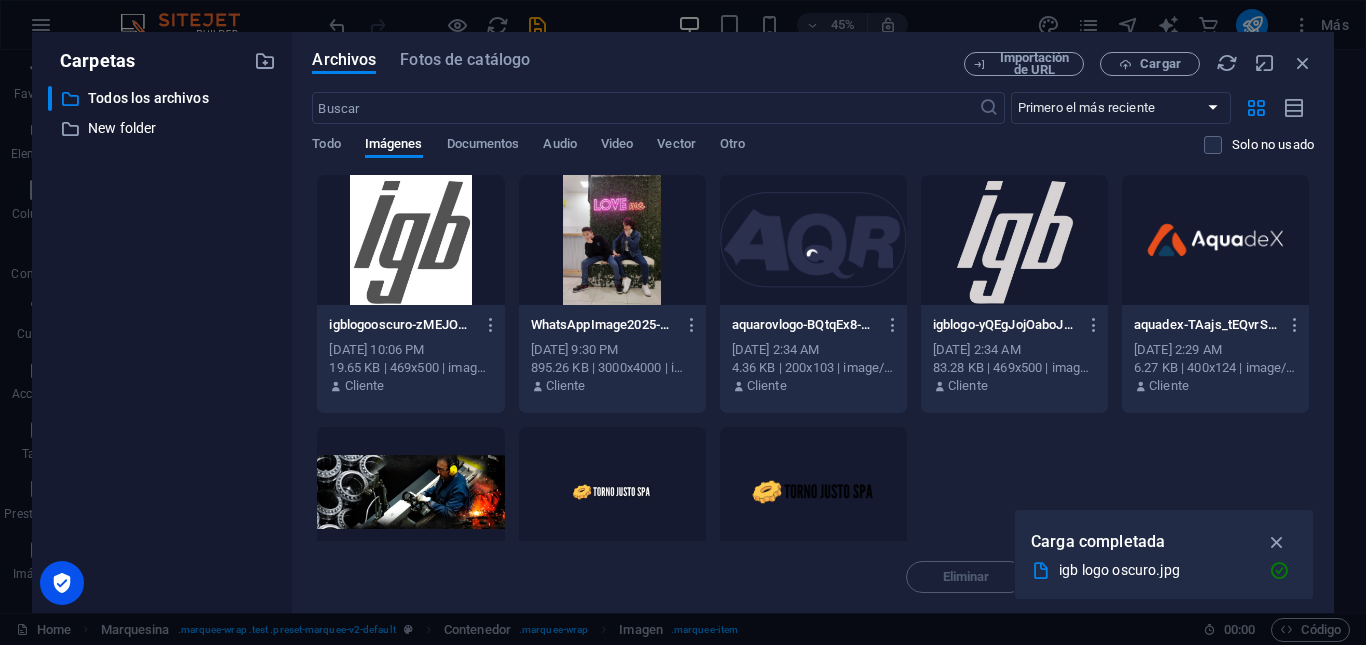 click at bounding box center (1215, 240) 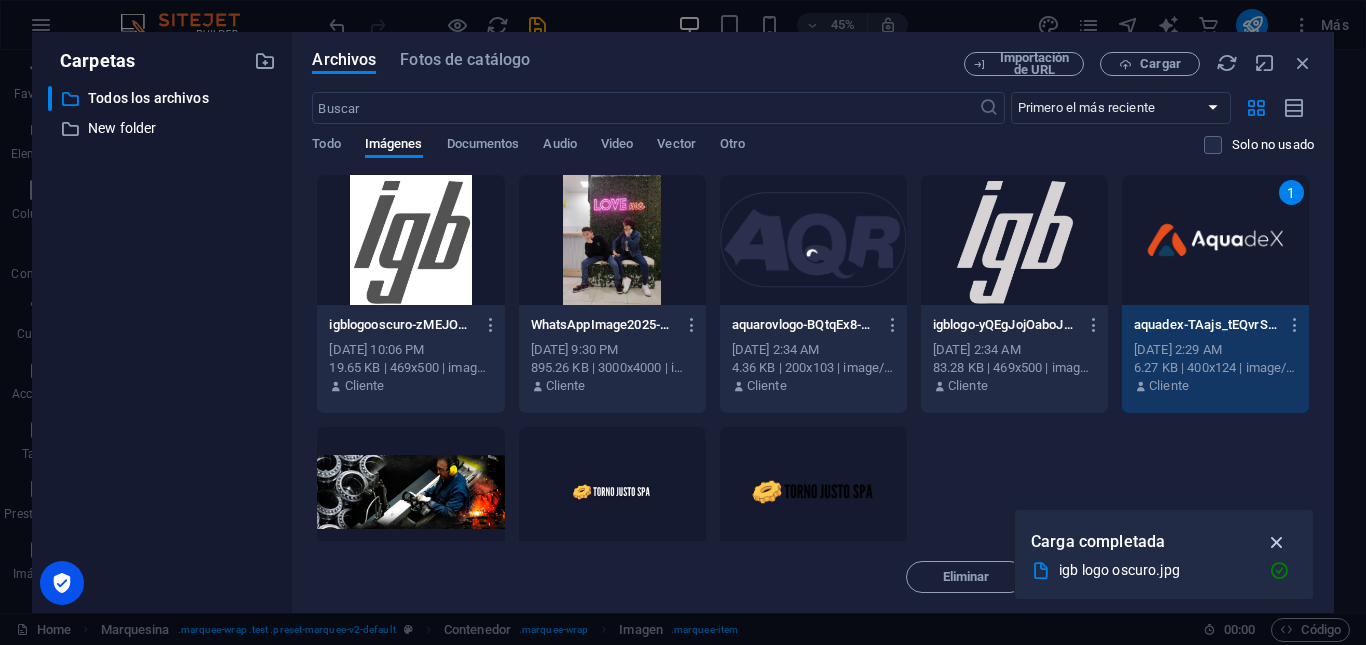 click at bounding box center [1277, 542] 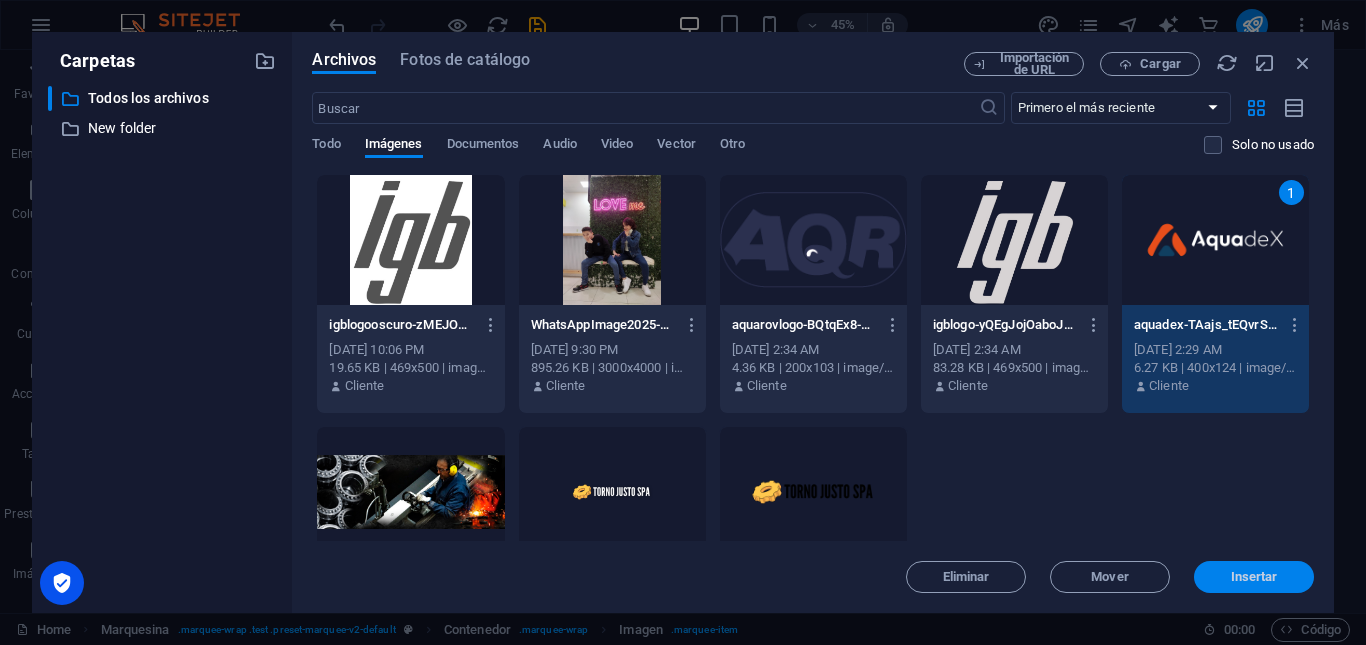 click on "Insertar" at bounding box center [1254, 577] 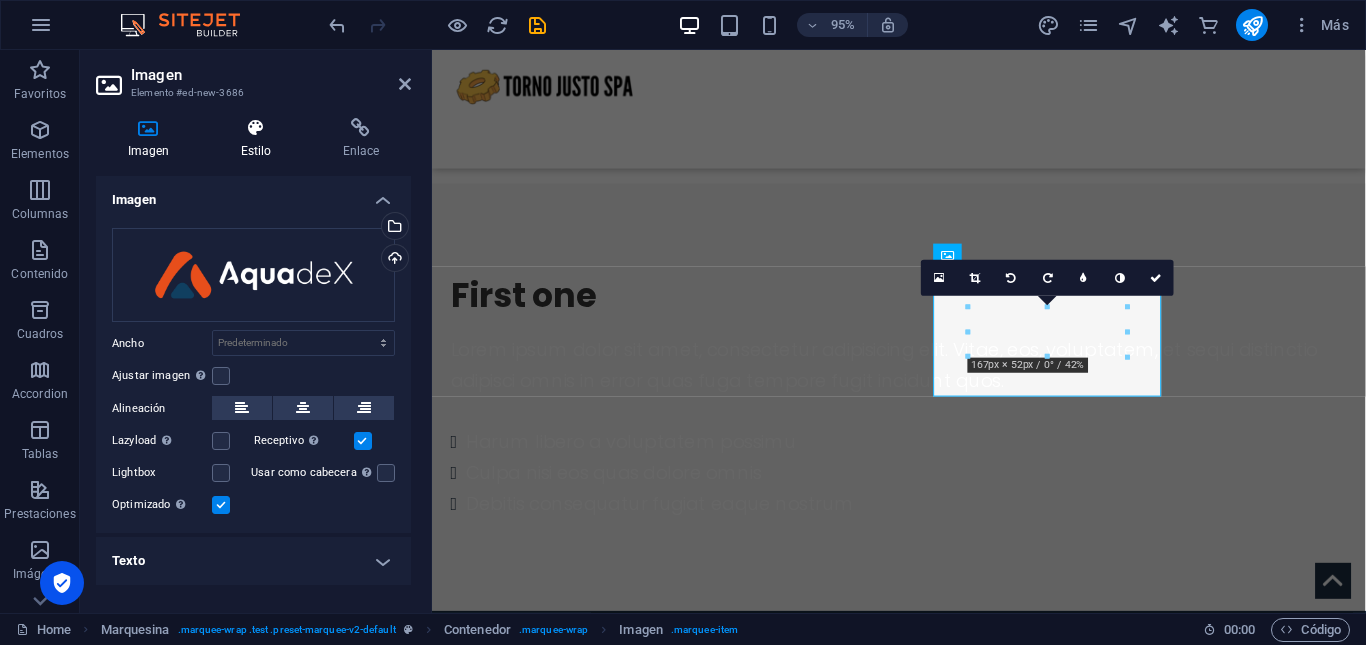 click on "Estilo" at bounding box center [260, 139] 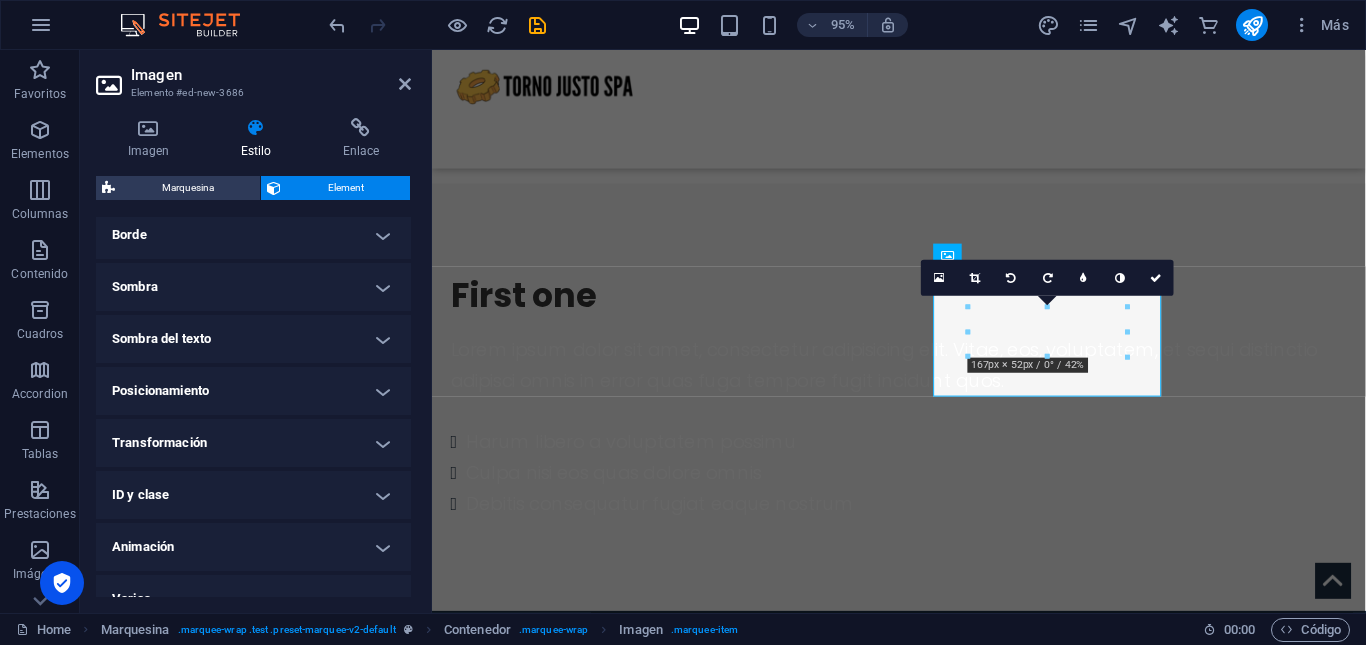scroll, scrollTop: 457, scrollLeft: 0, axis: vertical 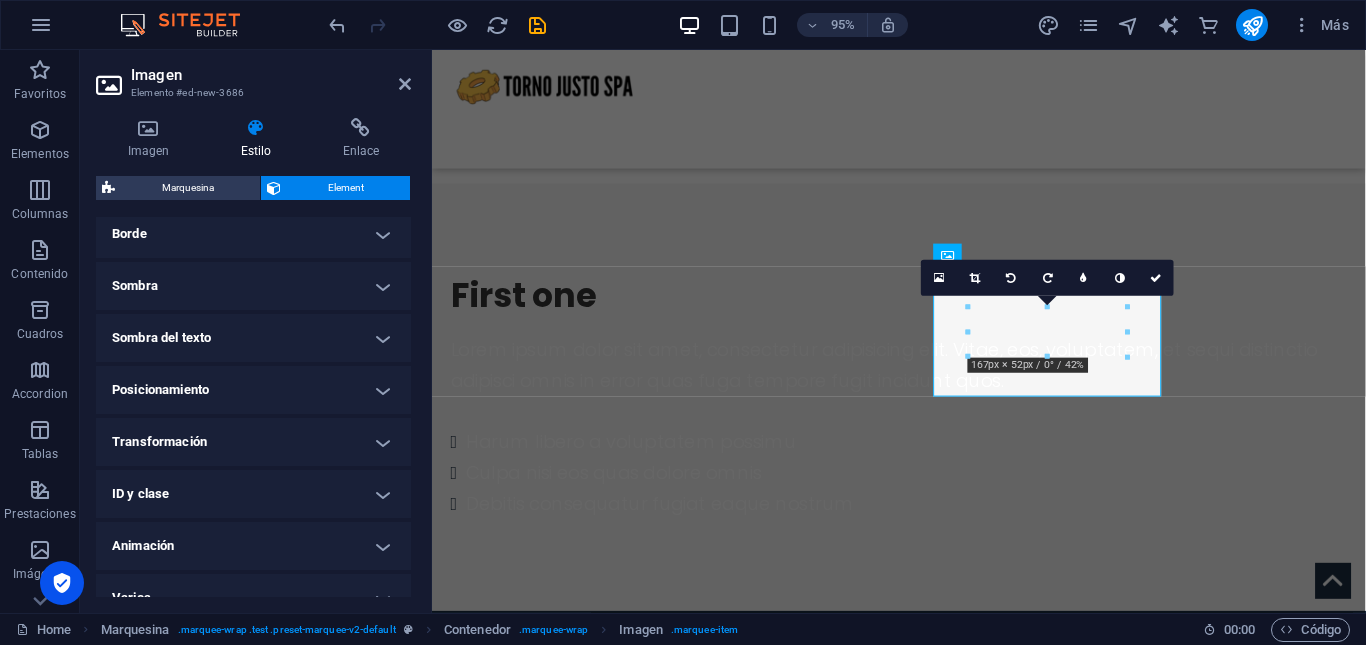 click on "Sombra" at bounding box center (253, 286) 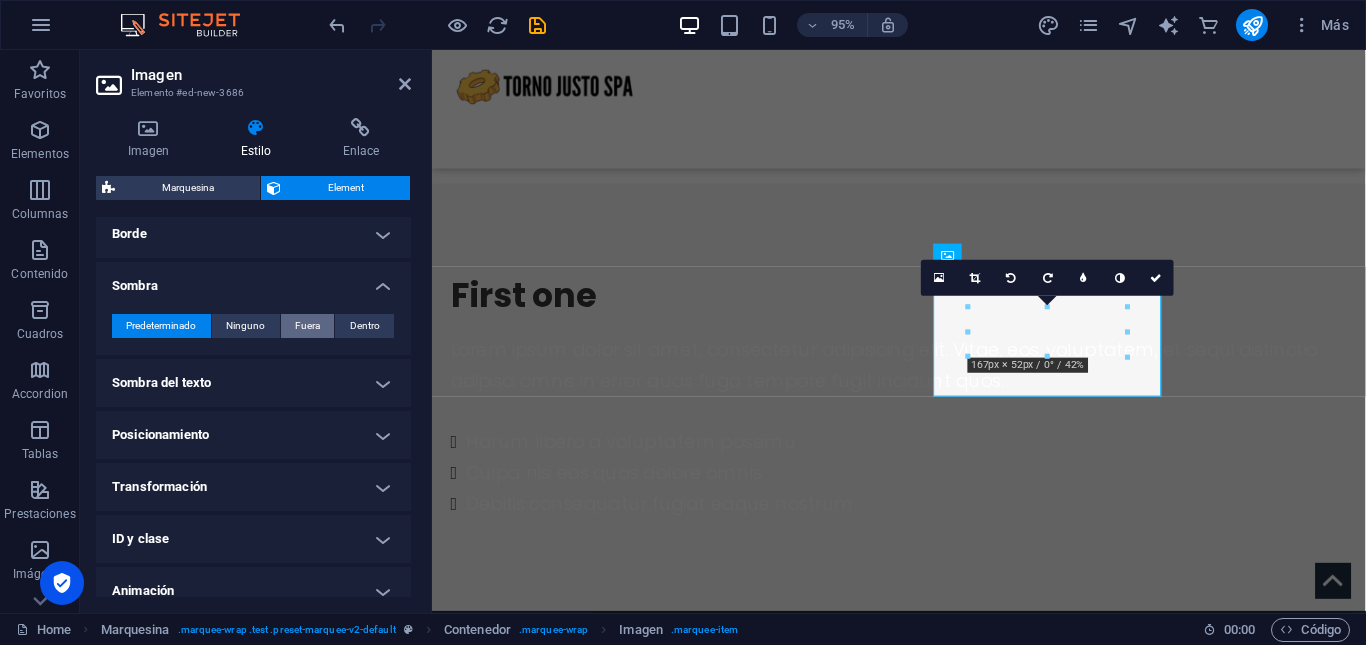 click on "Fuera" at bounding box center (308, 326) 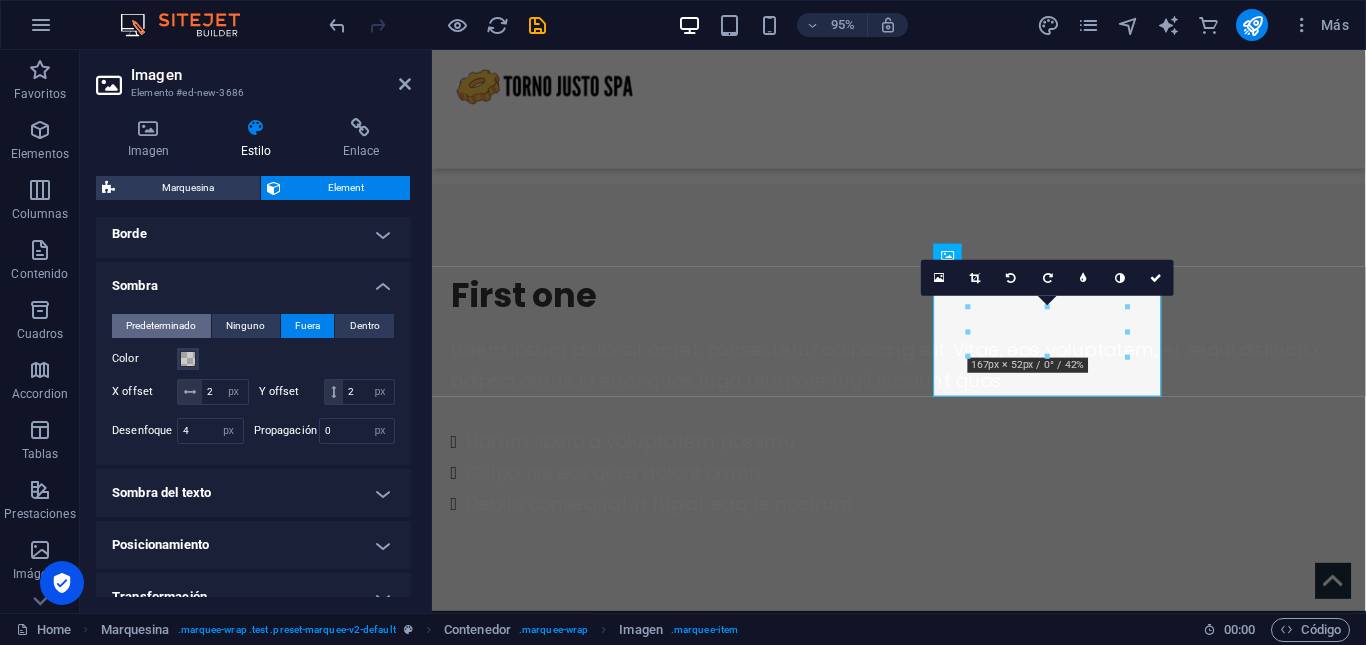click on "Predeterminado" at bounding box center (161, 326) 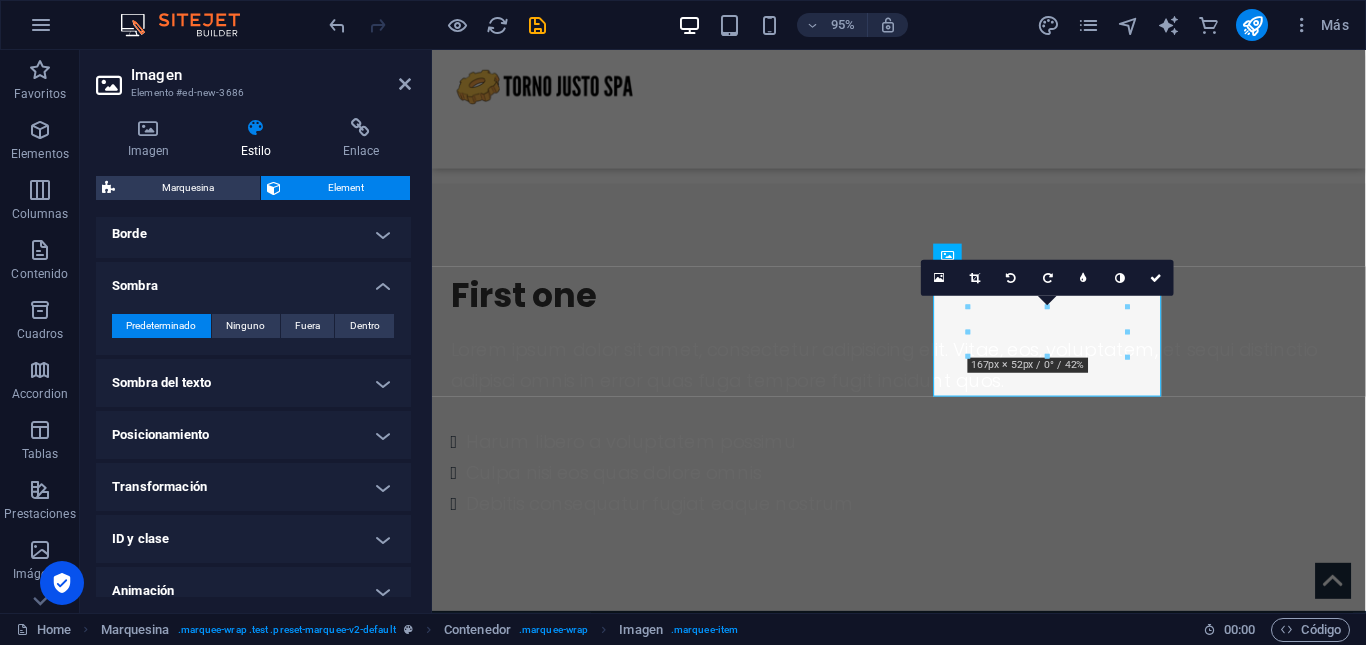 scroll, scrollTop: 527, scrollLeft: 0, axis: vertical 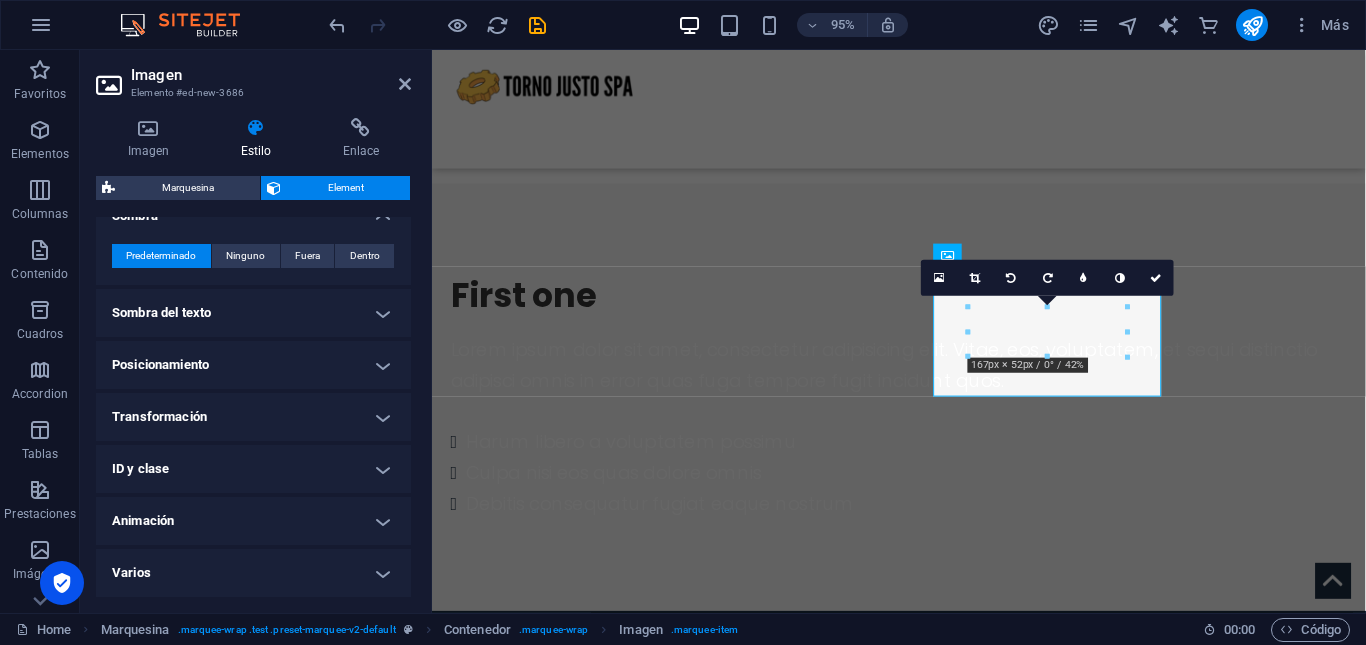 click on "Sombra del texto" at bounding box center (253, 313) 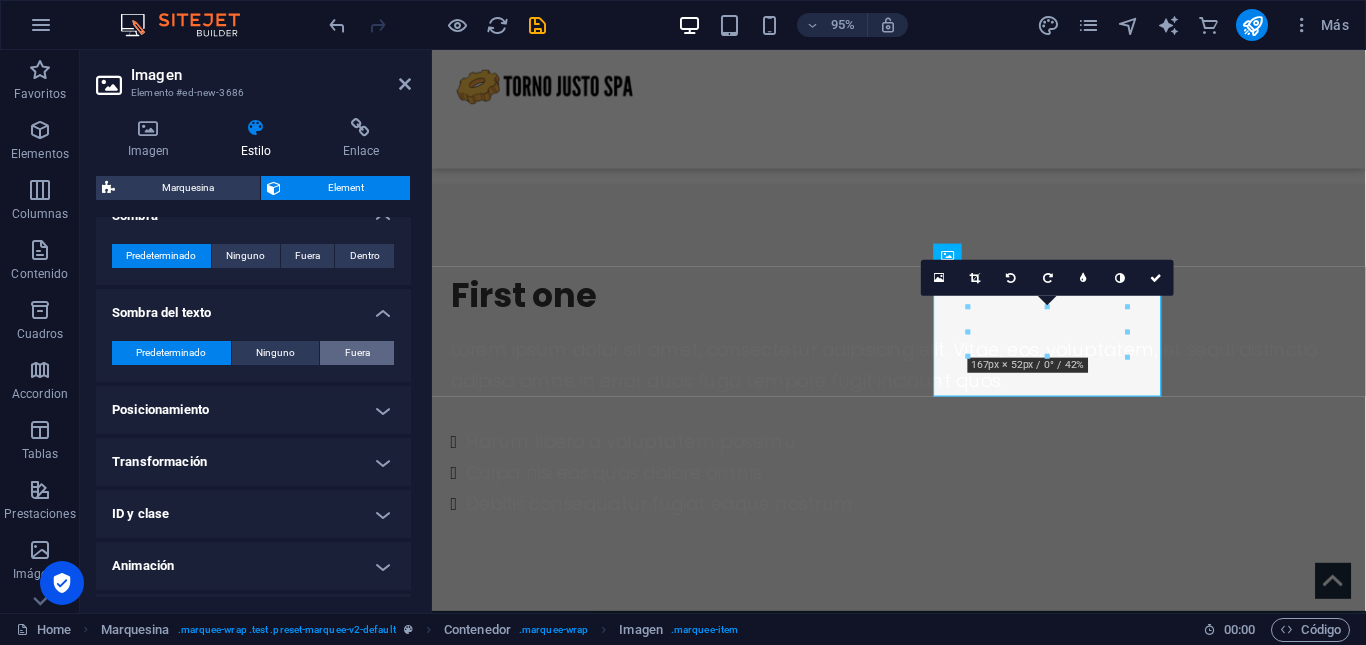 click on "Fuera" at bounding box center (357, 353) 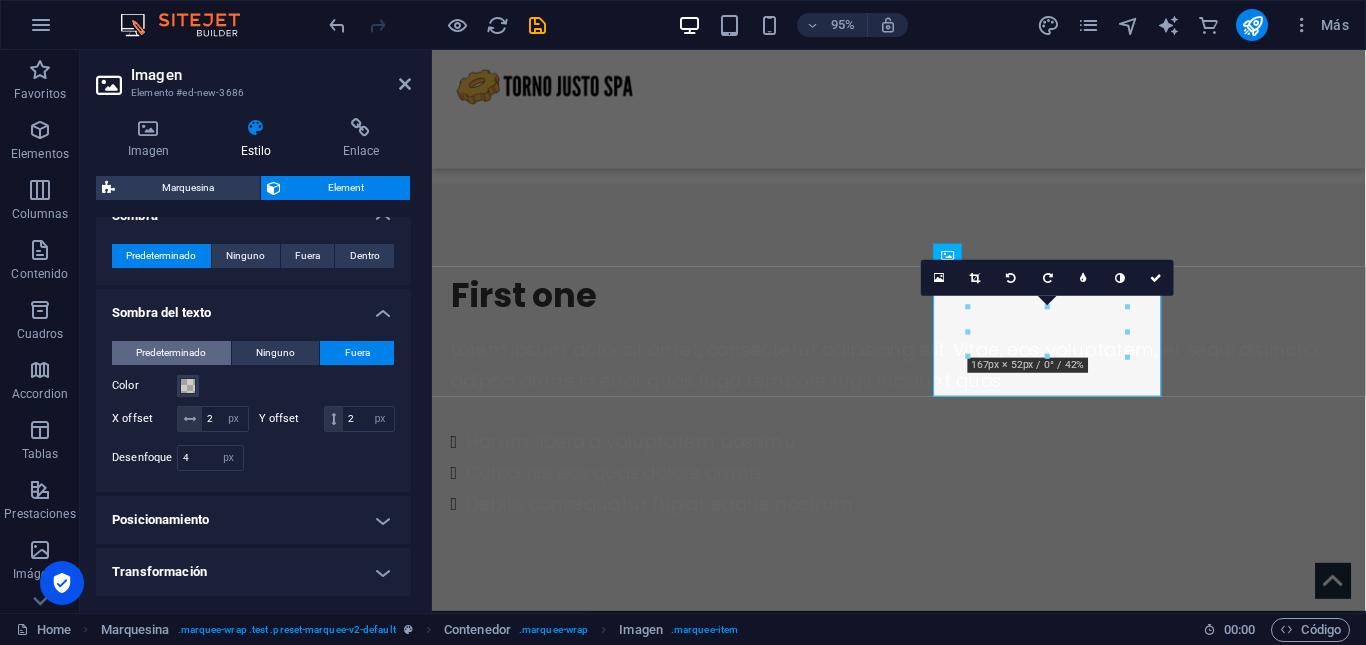 click on "Predeterminado" at bounding box center [171, 353] 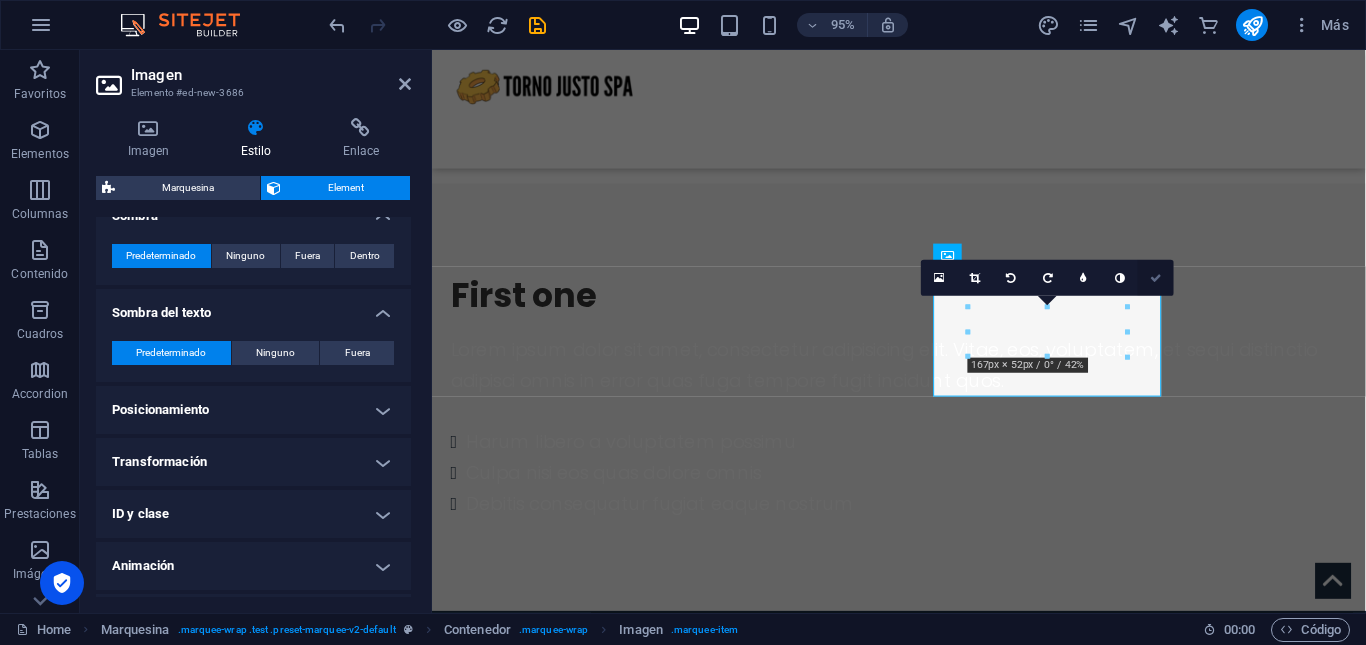 click at bounding box center [1156, 278] 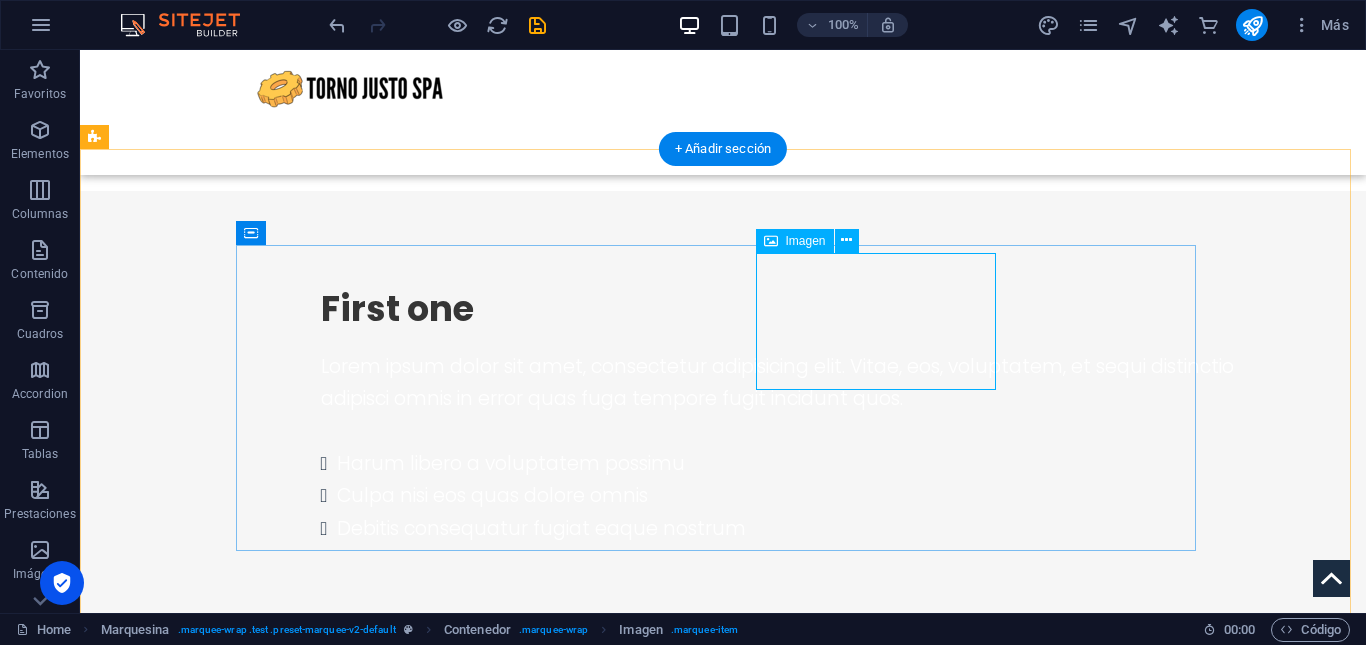 click at bounding box center (371, 1759) 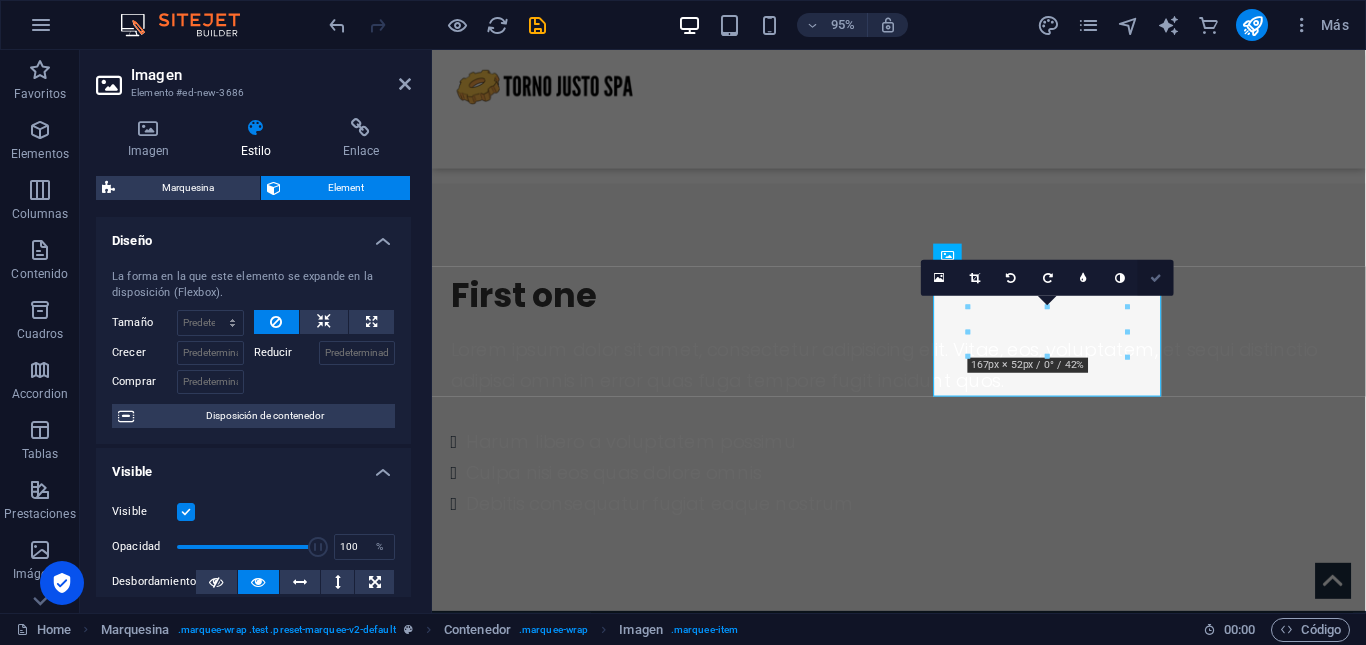 click at bounding box center (1156, 278) 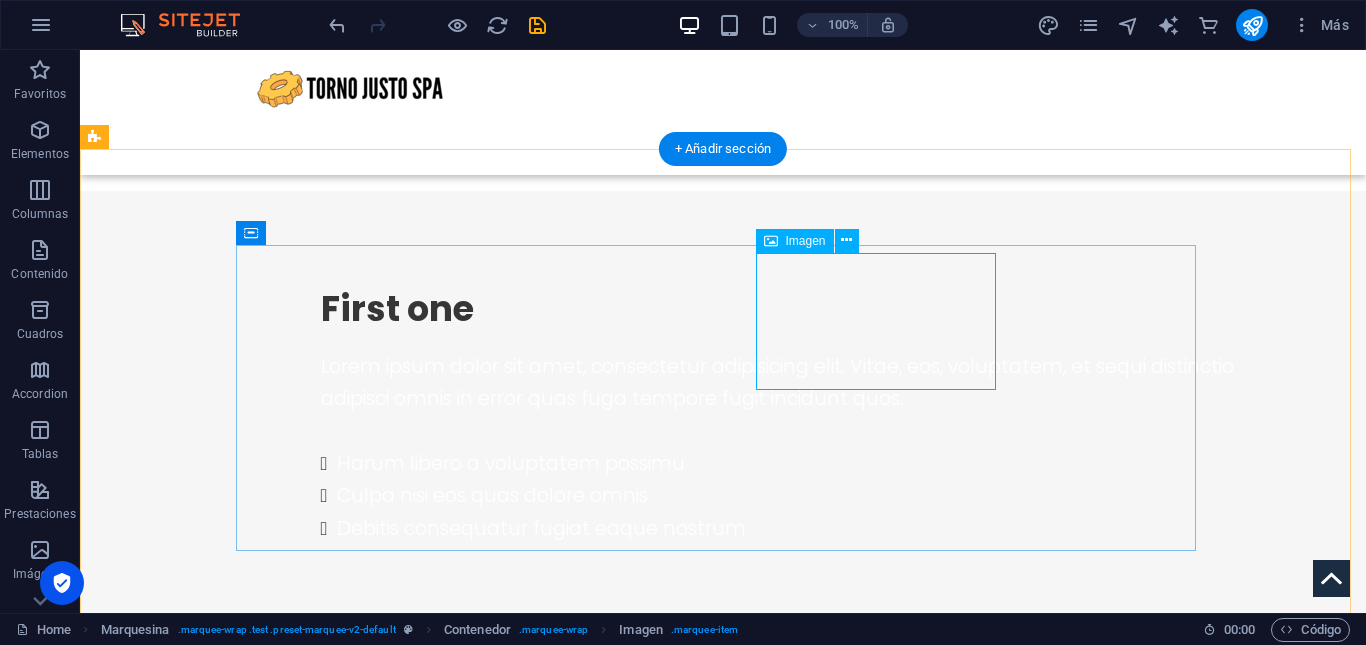 click at bounding box center [371, 1759] 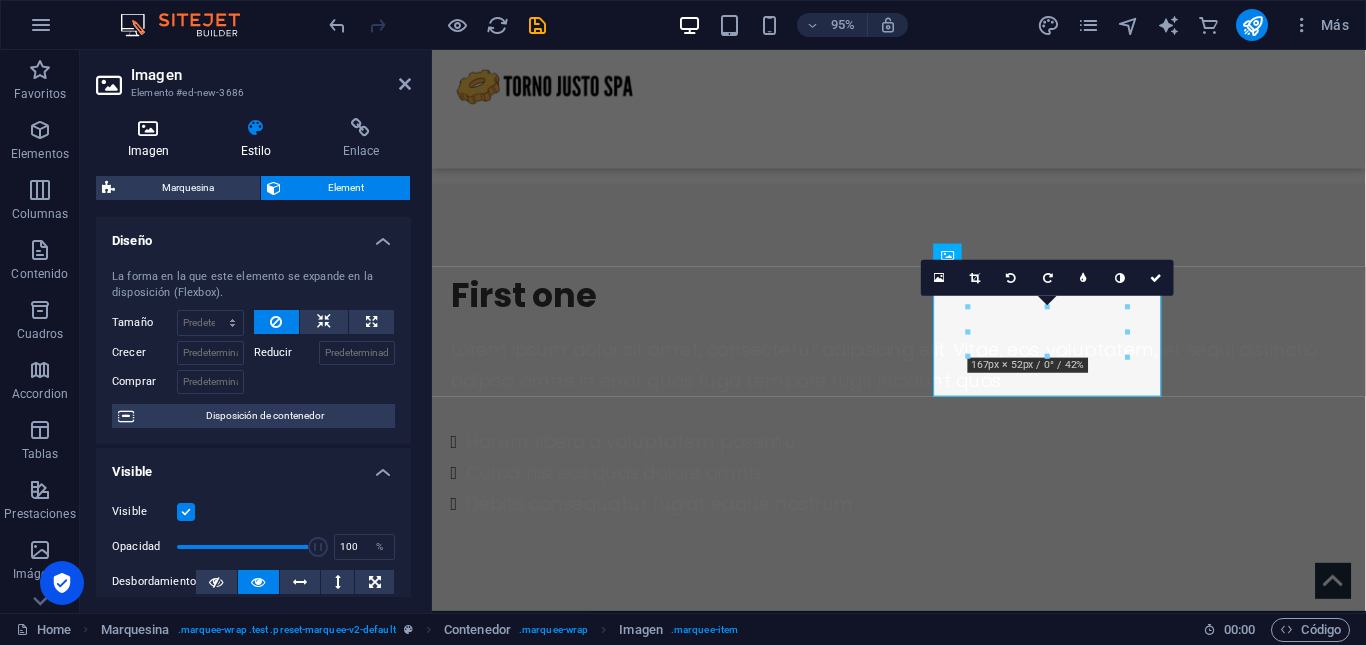 click on "Imagen" at bounding box center [152, 139] 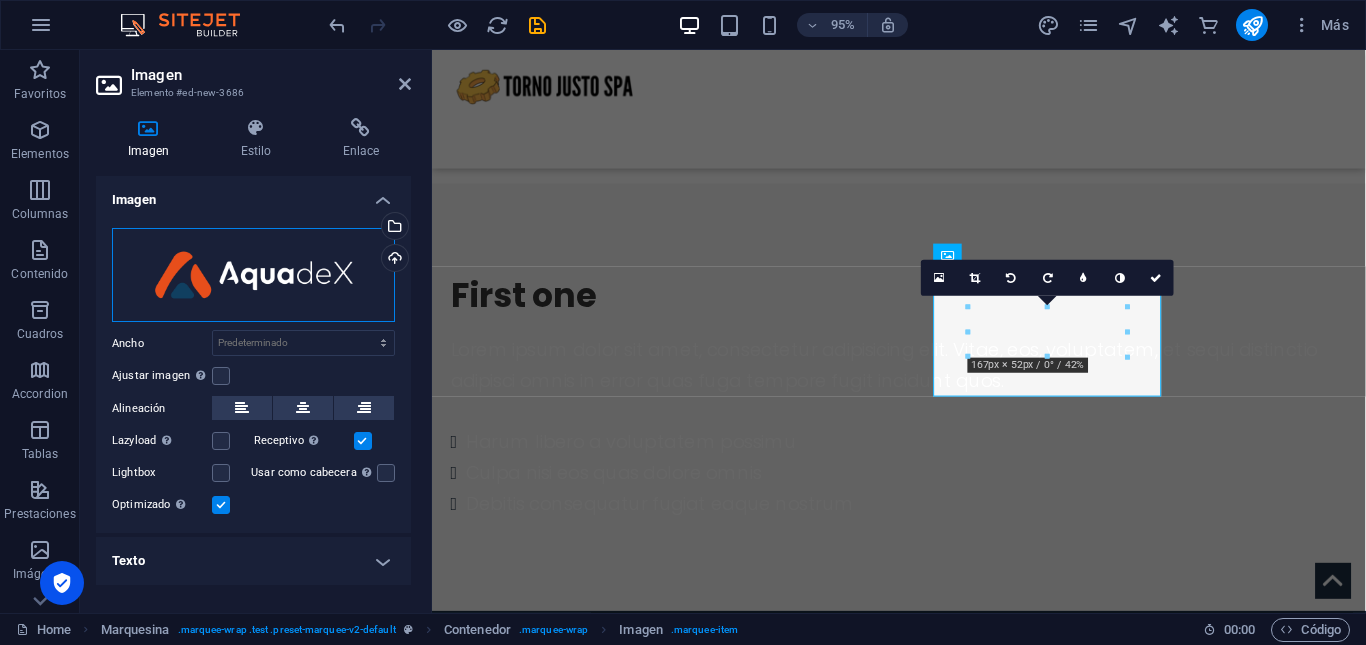 click on "Arrastra archivos aquí, haz clic para escoger archivos o  selecciona archivos de Archivos o de nuestra galería gratuita de fotos y vídeos" at bounding box center (253, 275) 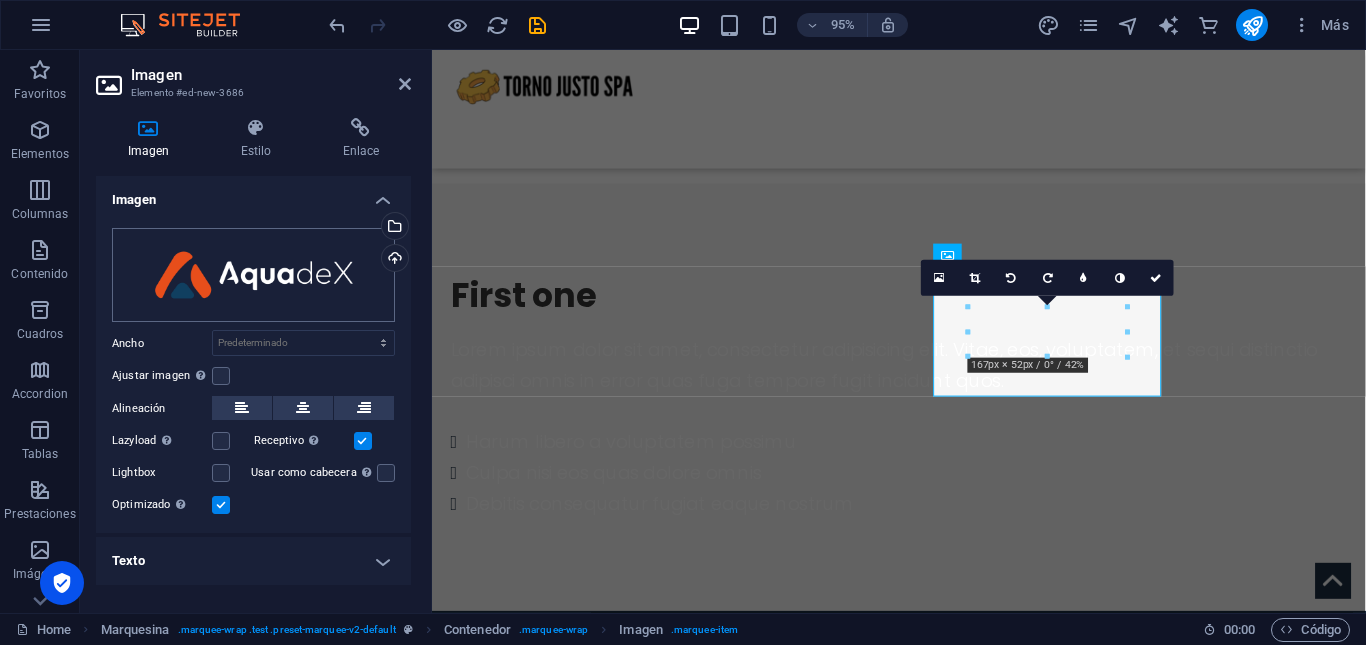 click on "Torno Justo Spa Home Favoritos Elementos Columnas Contenido Cuadros Accordion Tablas Prestaciones Imágenes Control deslizante Encabezado Pie de página Formularios Marketing Colecciones Comercio Imagen Elemento #ed-new-3686 Imagen Estilo Enlace Imagen Arrastra archivos aquí, haz clic para escoger archivos o  selecciona archivos de Archivos o de nuestra galería gratuita de fotos y vídeos Selecciona archivos del administrador de archivos, de la galería de fotos o carga archivo(s) Cargar Ancho Predeterminado automático px rem % em vh vw Ajustar imagen Ajustar imagen automáticamente a un ancho y alto fijo Altura Predeterminado automático px Alineación Lazyload La carga de imágenes tras la carga de la página mejora la velocidad de la página. Receptivo Automáticamente cargar tamaños optimizados de smartphone e imagen retina. Lightbox Usar como cabecera Optimizado Posición Dirección Personalizado X offset 50 px rem % vh %" at bounding box center [683, 322] 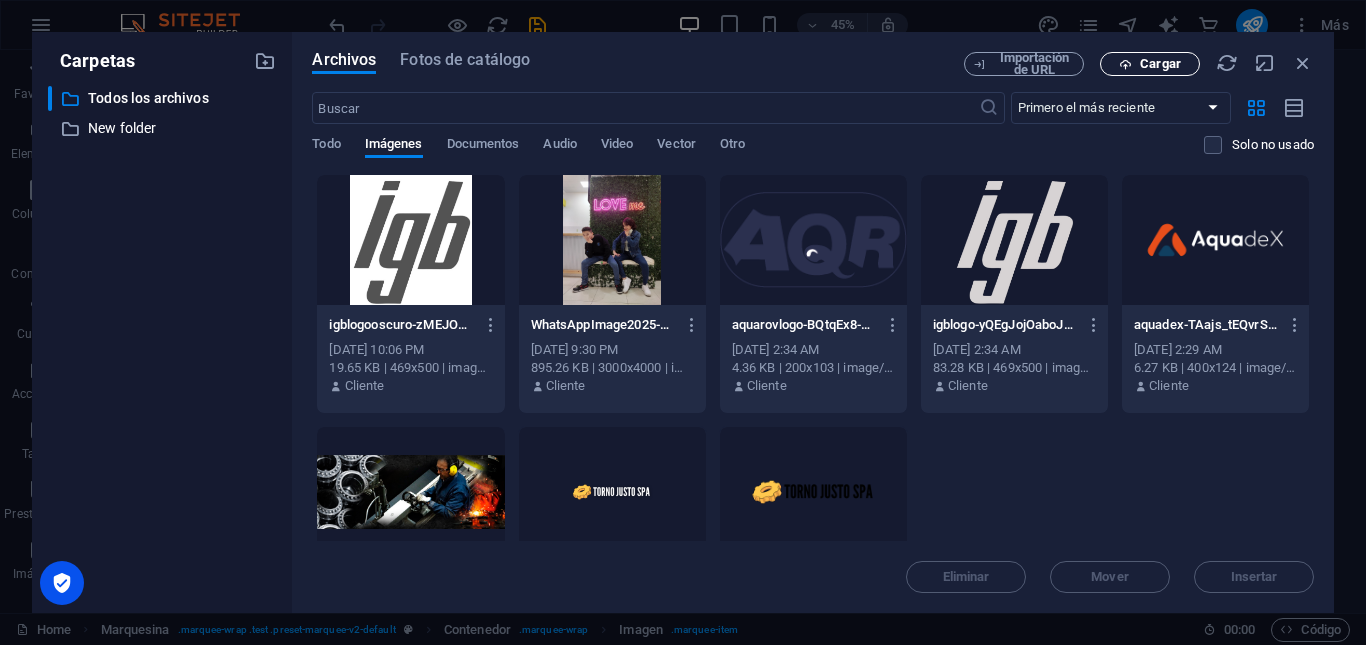 click on "Cargar" at bounding box center [1150, 64] 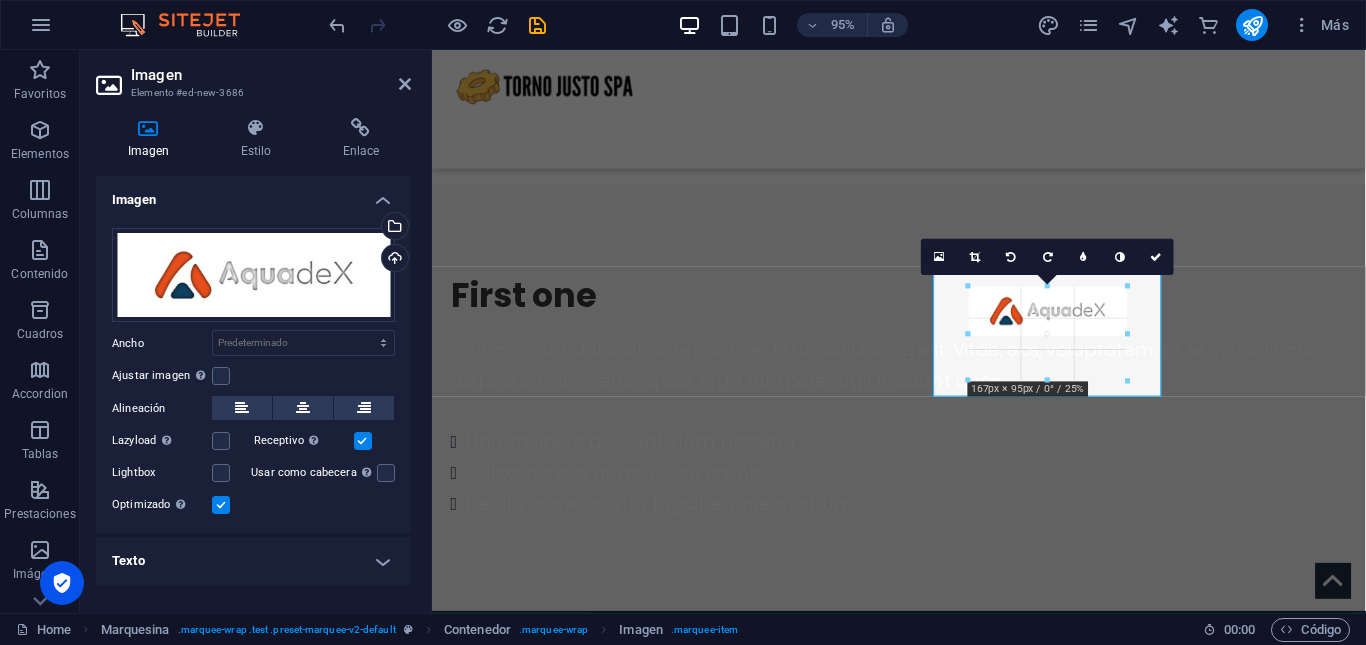 click on "2 columnas   Contenedor   H2   Banner   Contenedor   2 columnas   2 columnas   Contenedor   Imagen   Contenedor   Botón   Separador   Texto   Texto   Botón   Series de botones   Contenedor   H2   Texto   Control deslizante   Control deslizante   Control deslizante   Separador   Pie de página Heimdall   Mapa   Pie de página Heimdall   Contenedor   Texto   Contenedor   H5   Separador   Imagen amplia con texto   Contenedor   Imagen amplia con texto   Texto   Botón   Separador   H2   Separador   H2   Contenedor   Texto   Imagen   Contenedor   Menú   Barra de menús   Texto   Contenedor   H3   Iconos de redes sociales   Separador   H3   Icono   Separador   Texto   Separador   Marcador   Imagen   Marcador   Contenedor   Icono   Botón   Contenedor   H3   Contenedor   Icono   Separador   Icono   Icono   Icono   Texto   H5   Separador   Marquesina   Imagen   Contenedor   Imagen   Imagen   Imagen   Imagen 180 170 160 150 140 130 120 110 100 90 80 70 60 50 40 30 20 10 0 -10 -20 -30 -40 -50 -60" at bounding box center [899, -462] 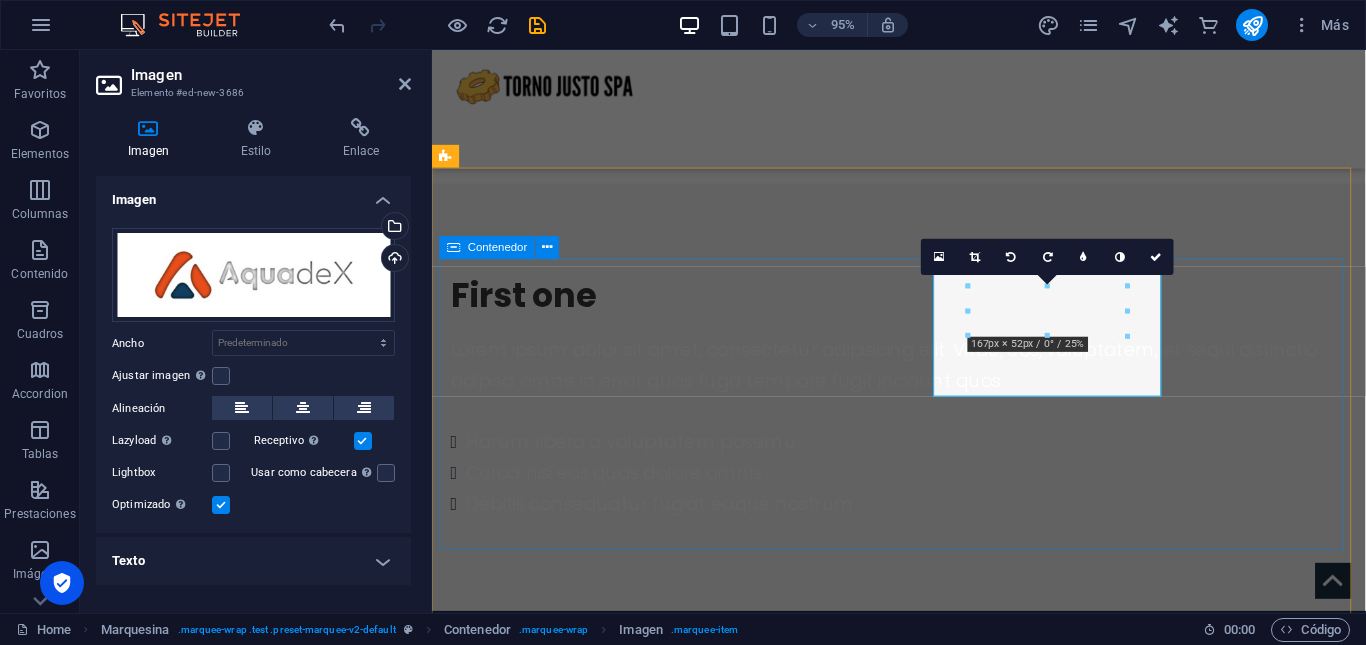 drag, startPoint x: 1560, startPoint y: 363, endPoint x: 1215, endPoint y: 326, distance: 346.9784 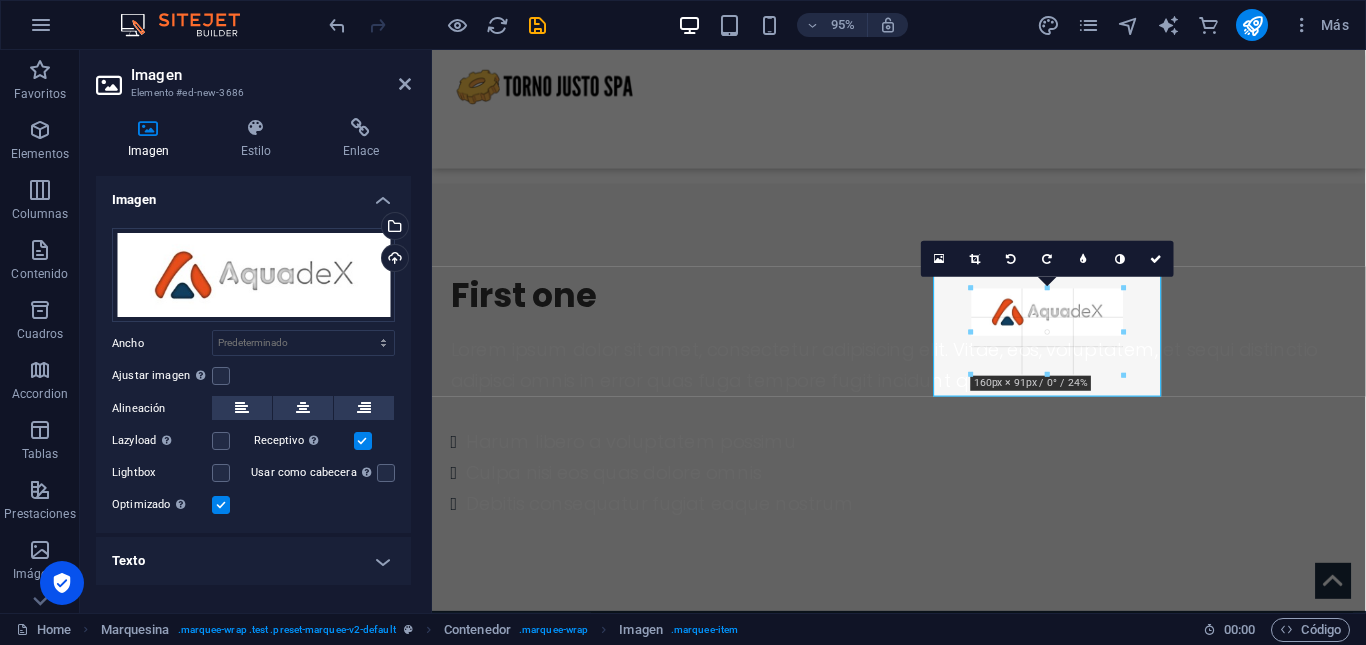 drag, startPoint x: 967, startPoint y: 355, endPoint x: 975, endPoint y: 322, distance: 33.955853 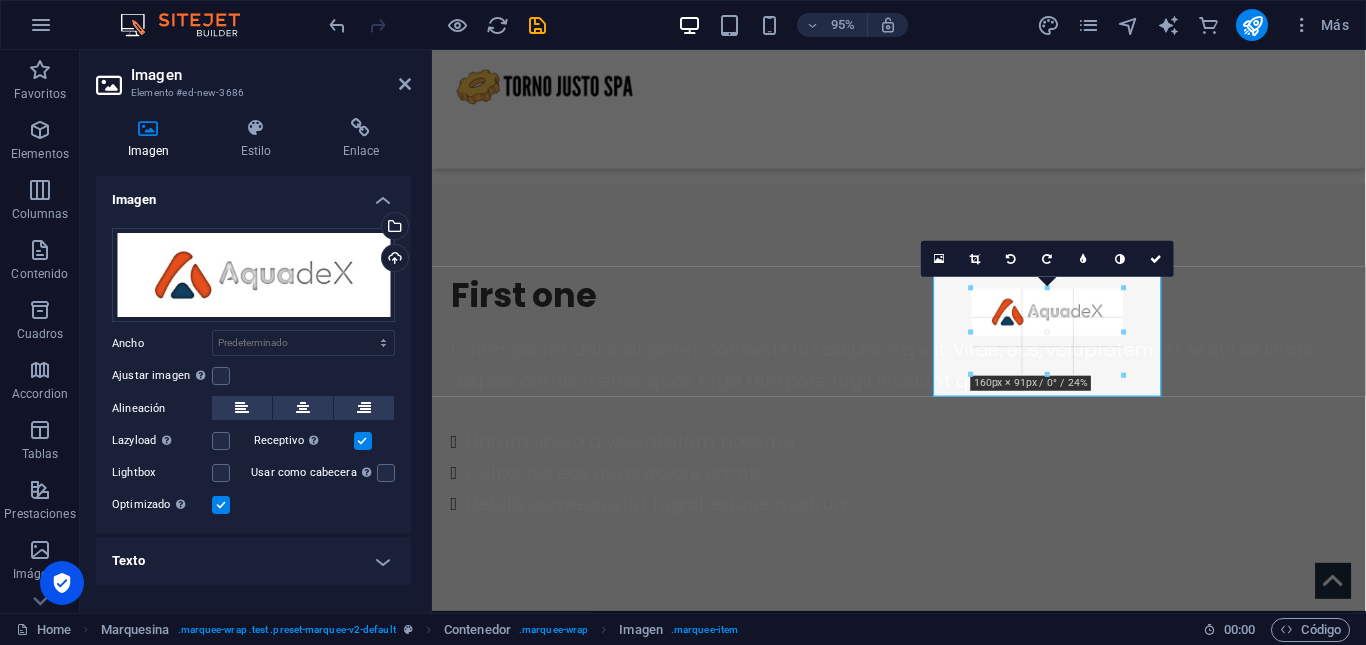 type on "160" 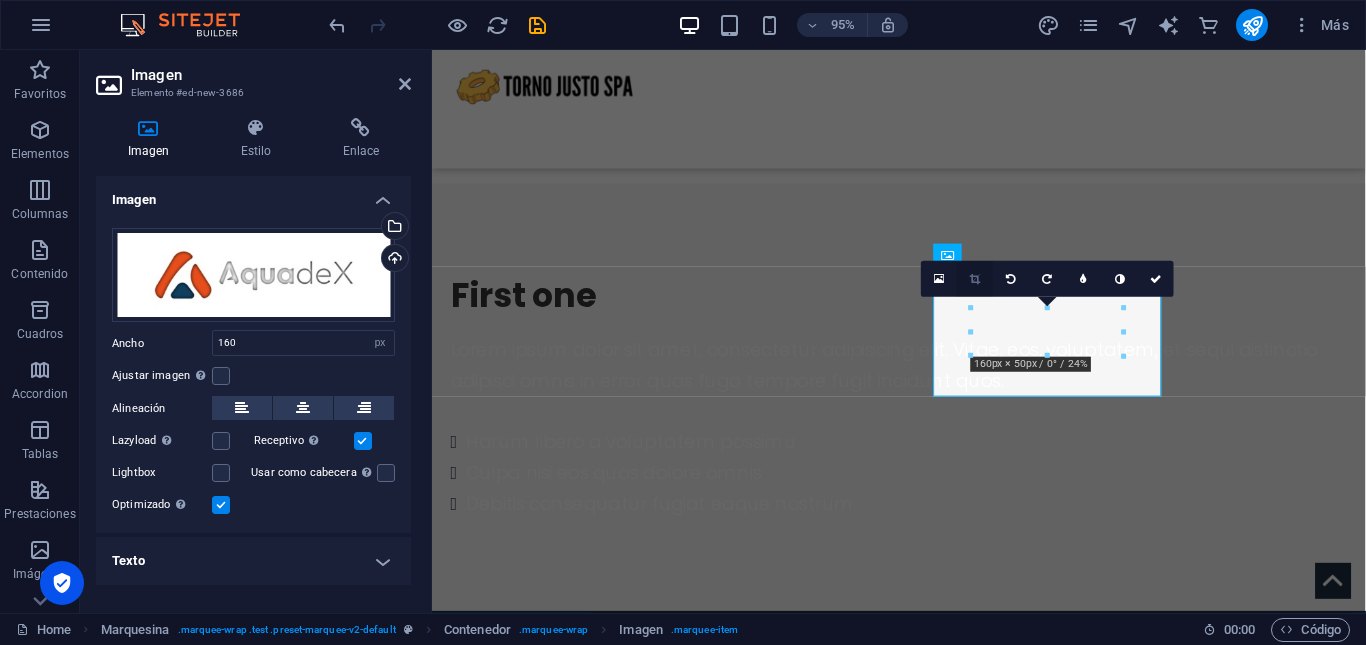 click at bounding box center [975, 278] 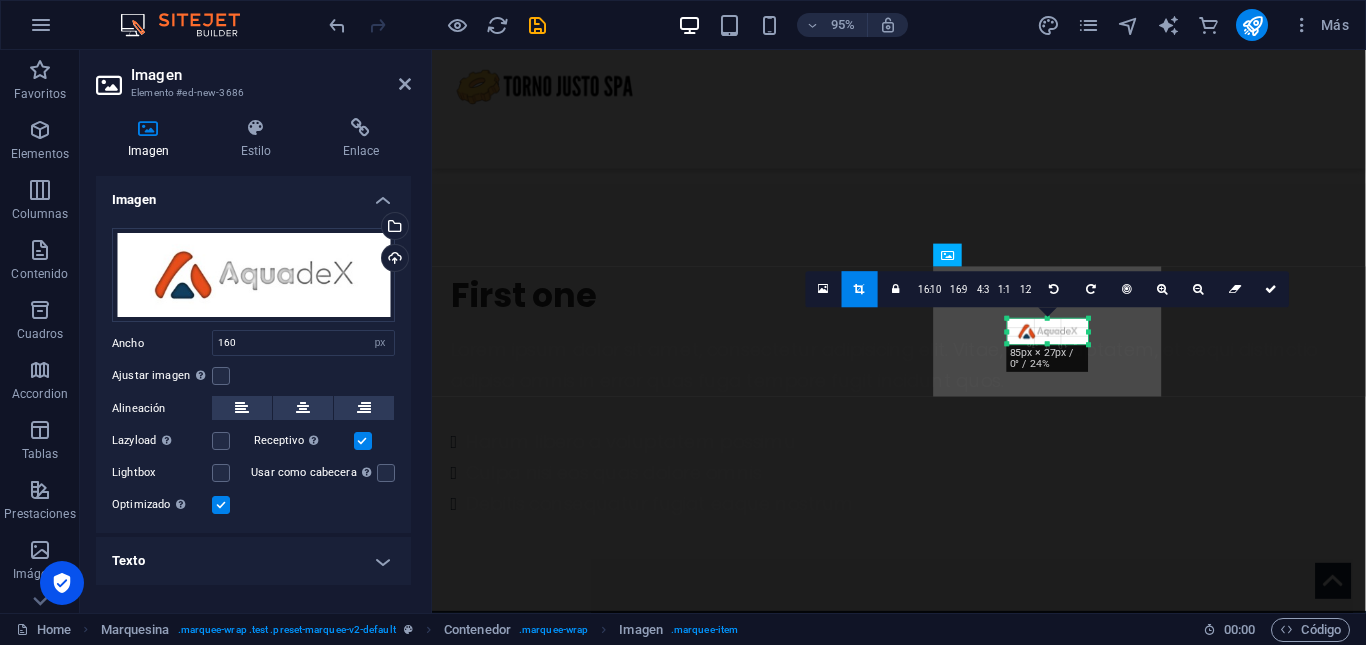 drag, startPoint x: 1123, startPoint y: 356, endPoint x: 1053, endPoint y: 336, distance: 72.8011 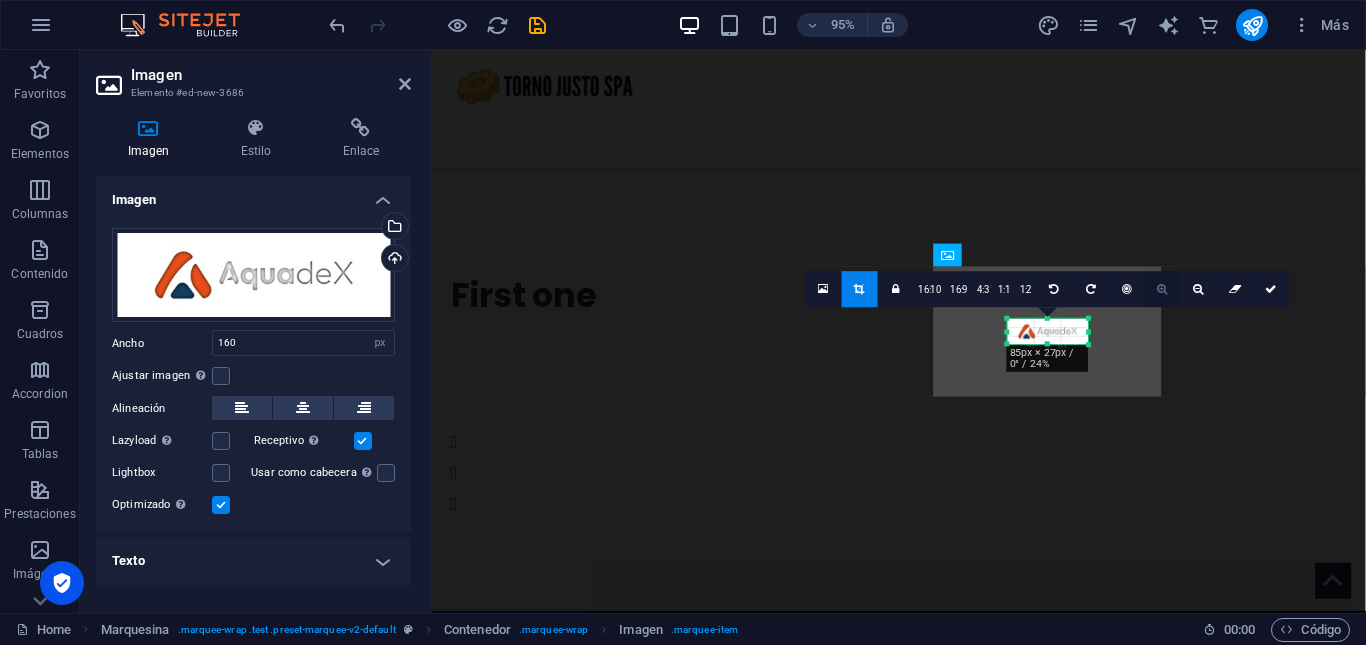 click at bounding box center (1163, 289) 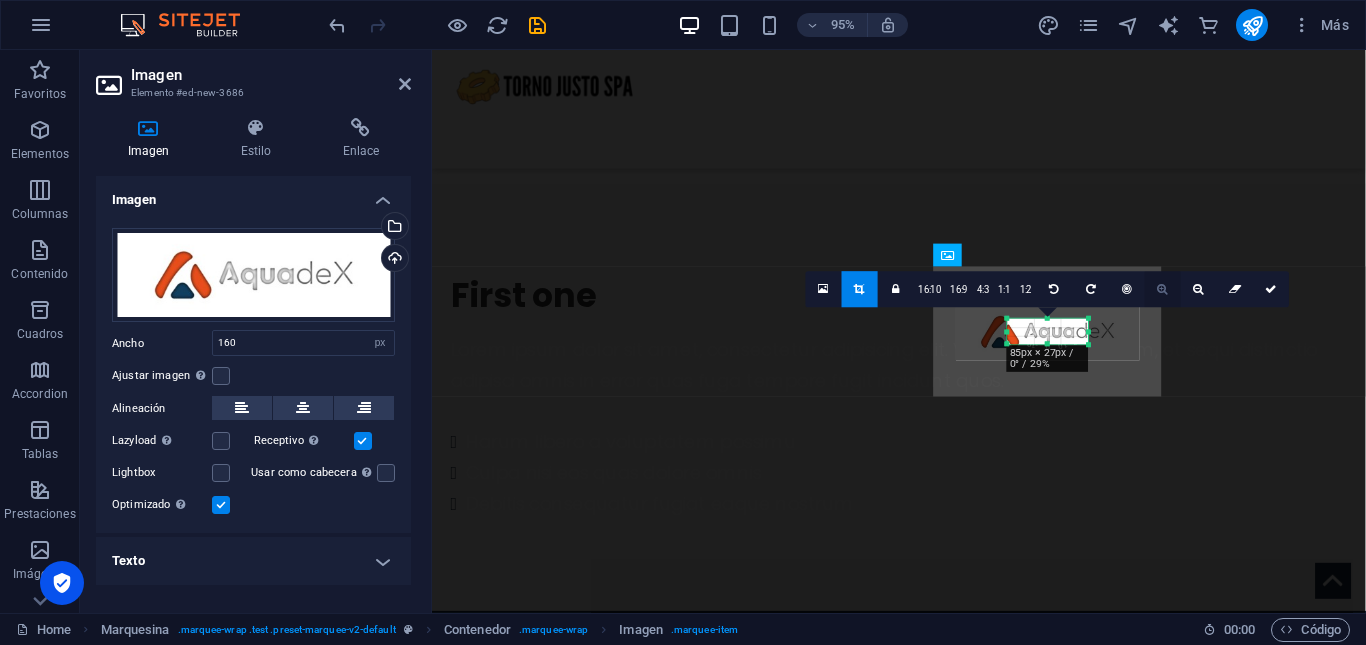 click at bounding box center (1163, 289) 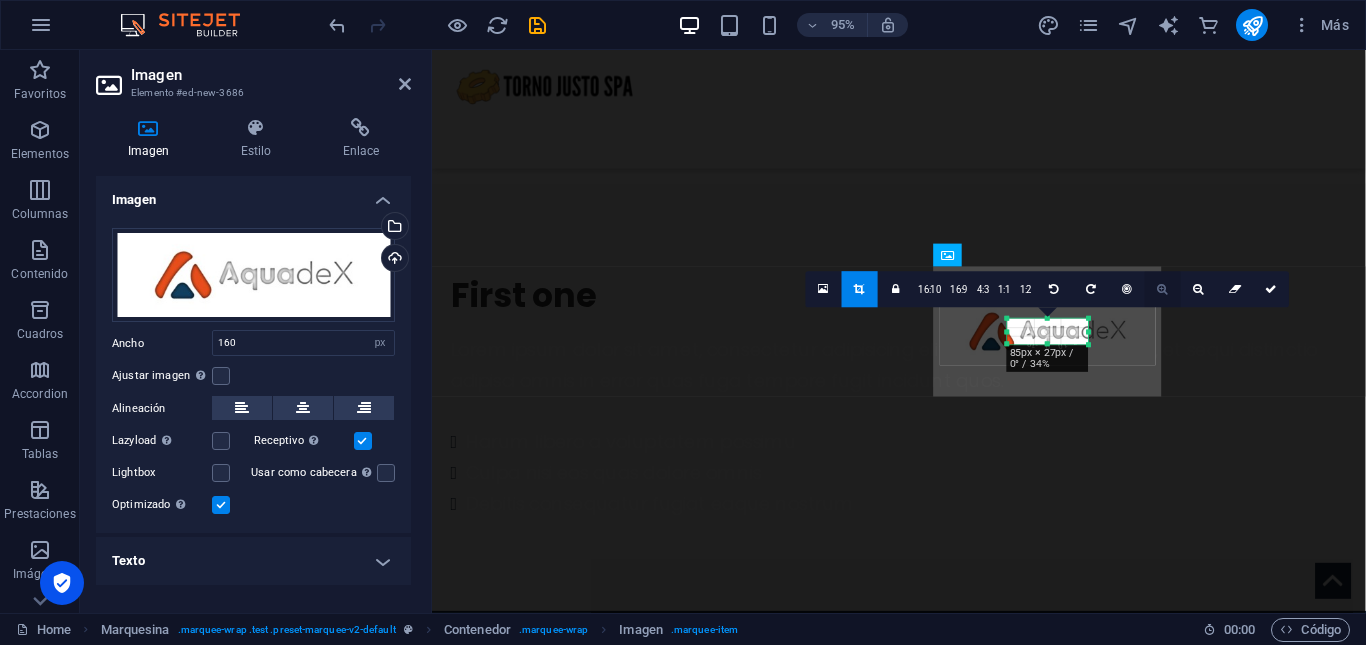 click at bounding box center (1163, 289) 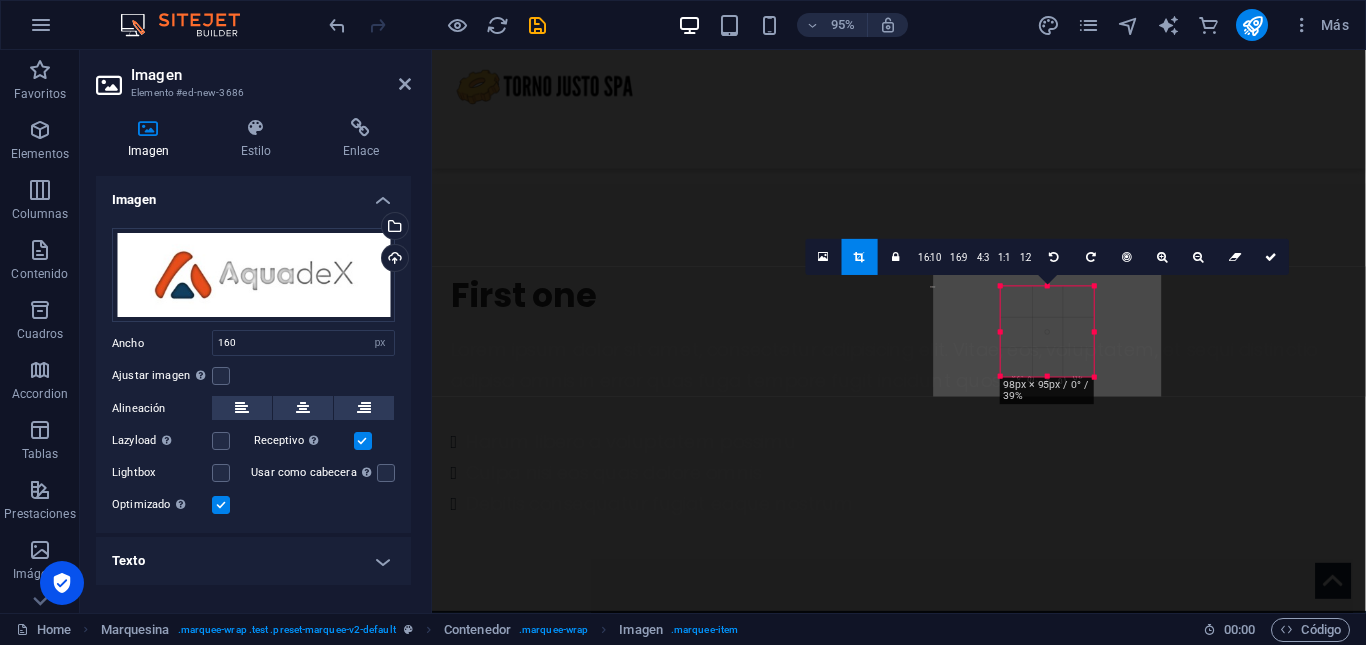 drag, startPoint x: 1005, startPoint y: 345, endPoint x: 1002, endPoint y: 406, distance: 61.073727 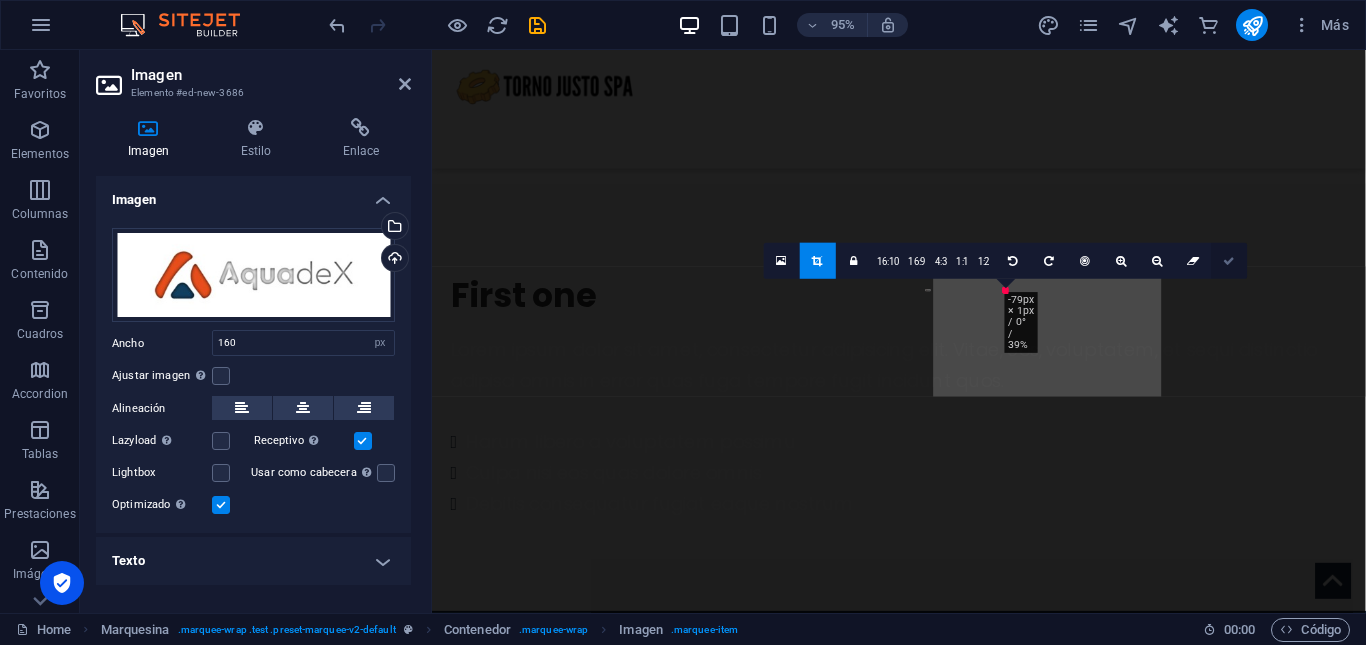 click at bounding box center (1230, 260) 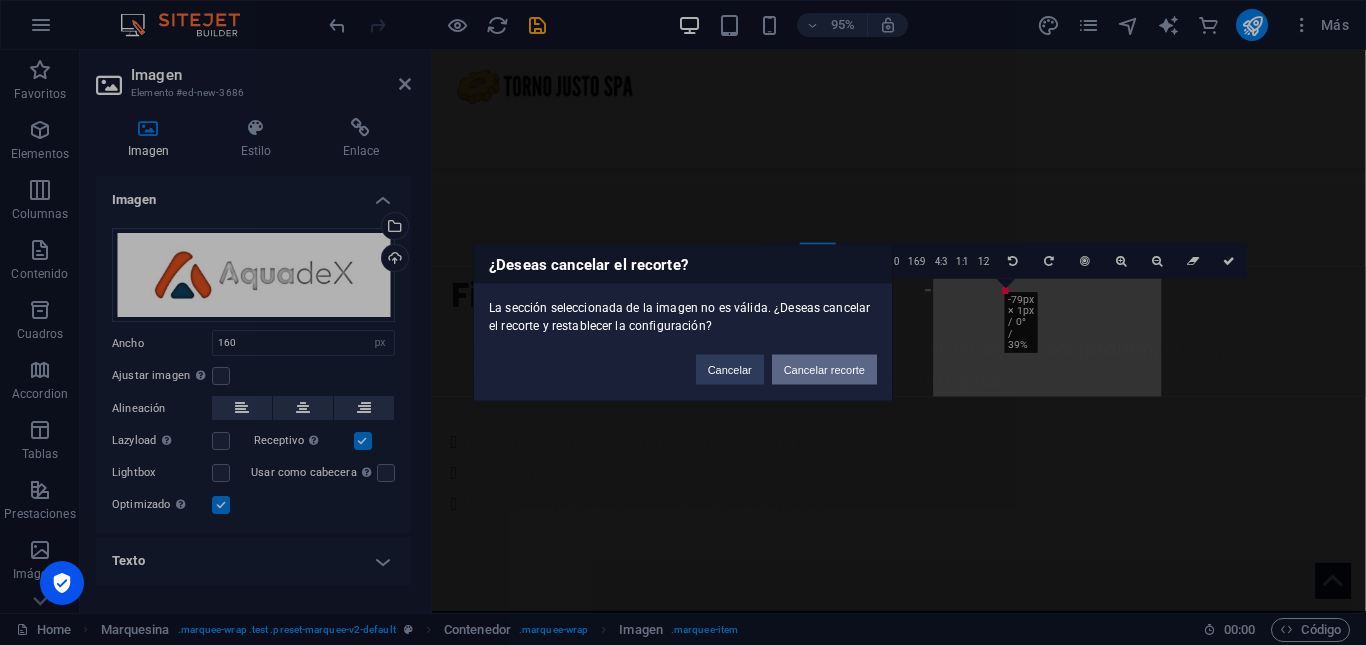 click on "Cancelar recorte" at bounding box center (824, 369) 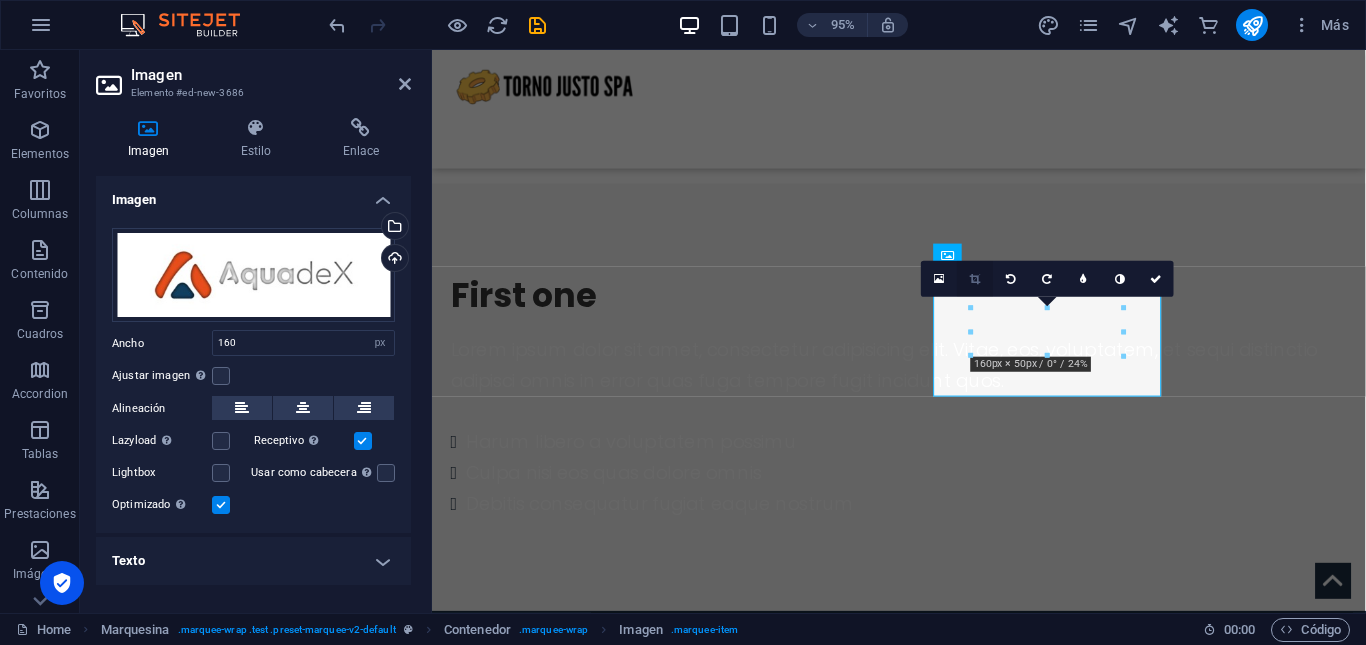 click at bounding box center [975, 278] 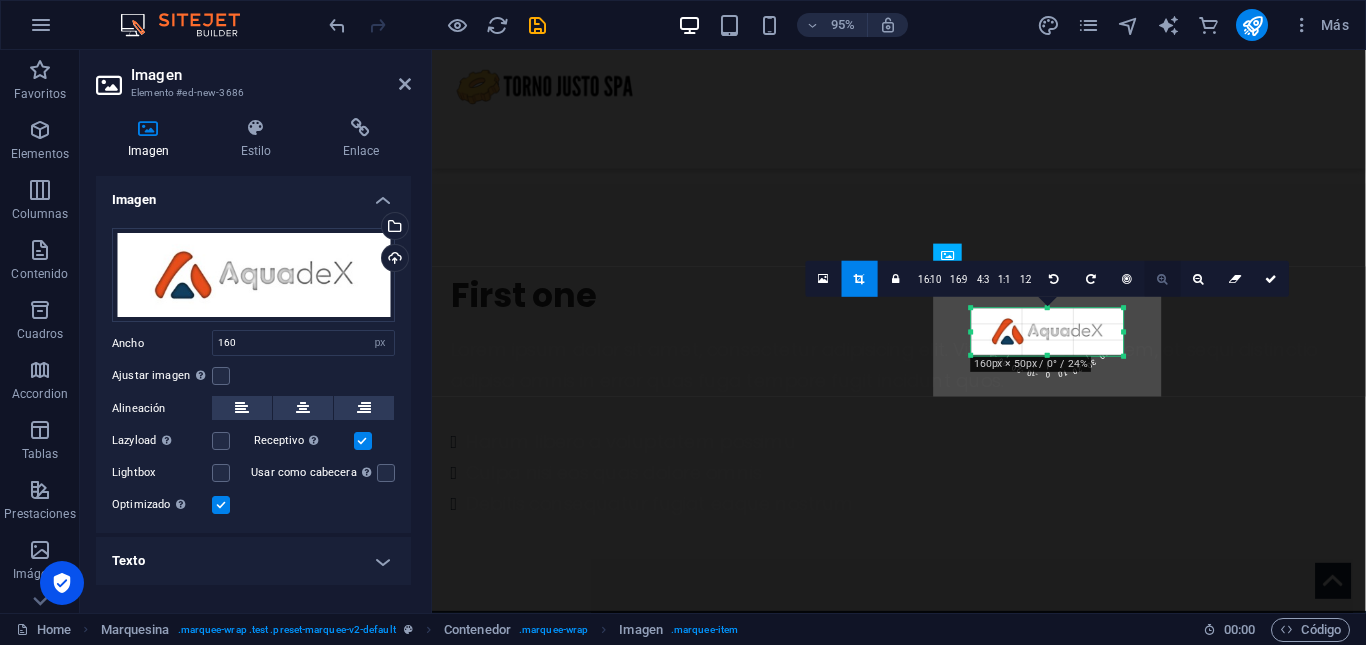 click at bounding box center (1163, 278) 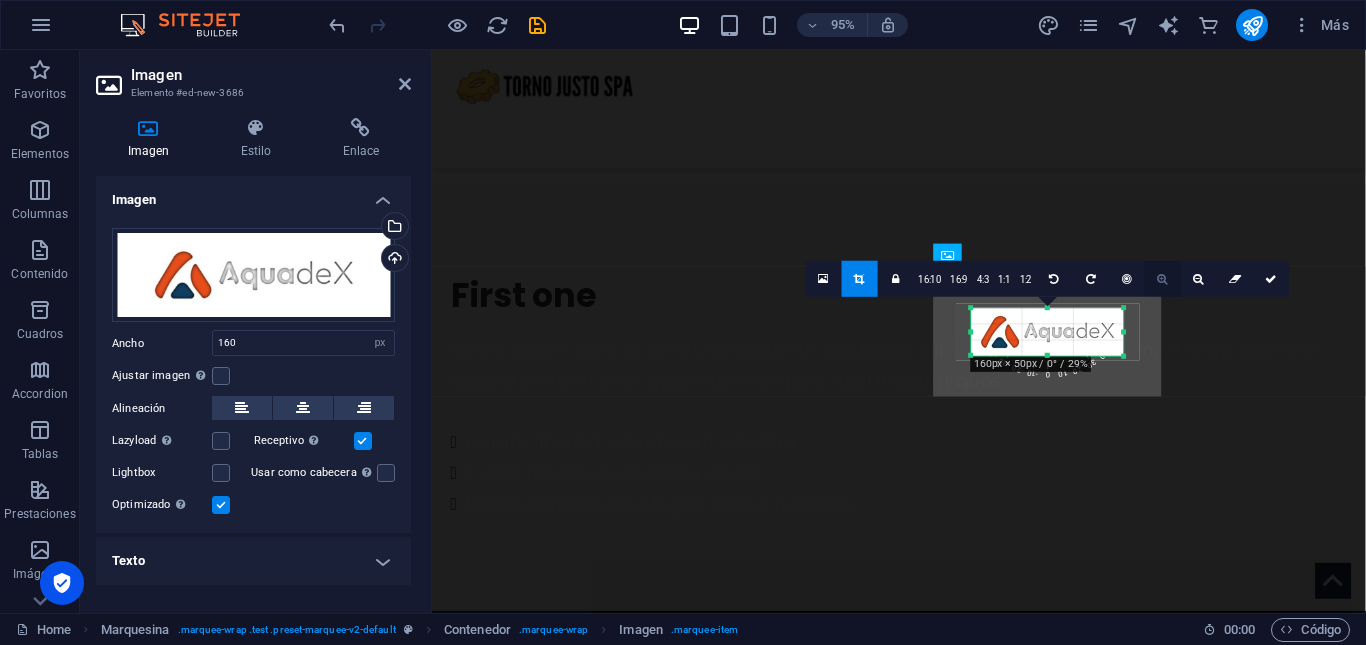 click at bounding box center [1163, 278] 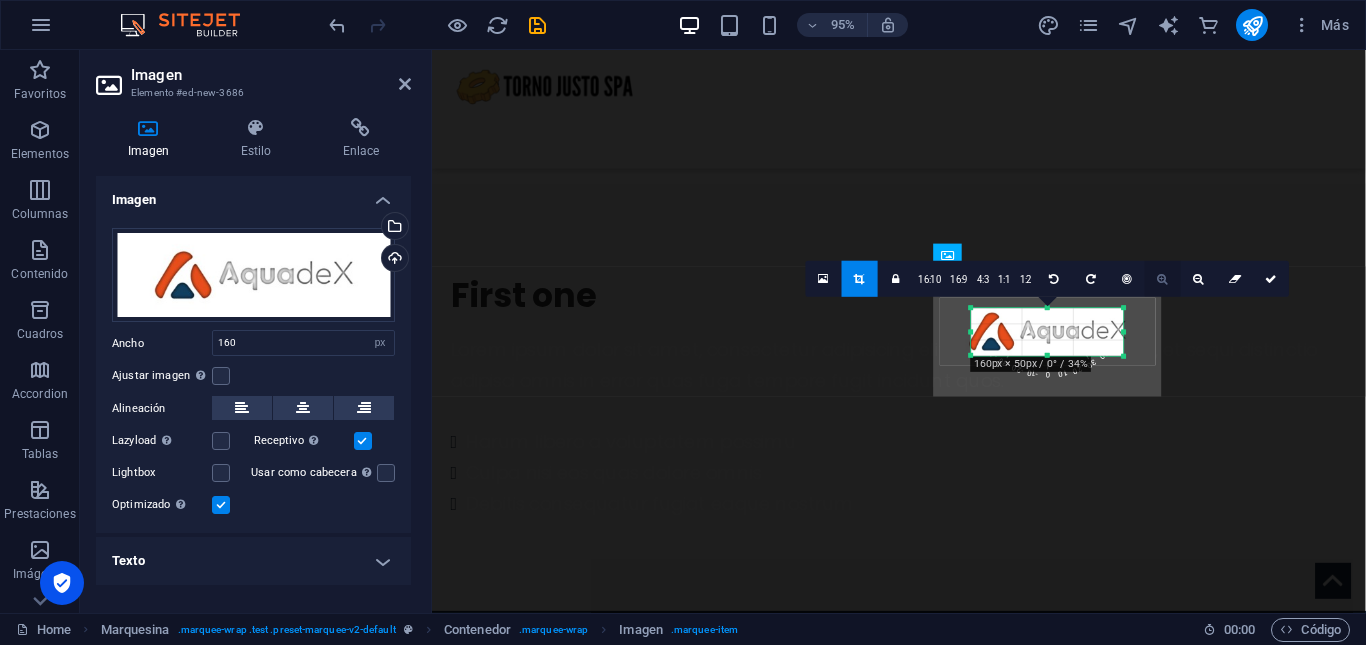 click at bounding box center (1163, 278) 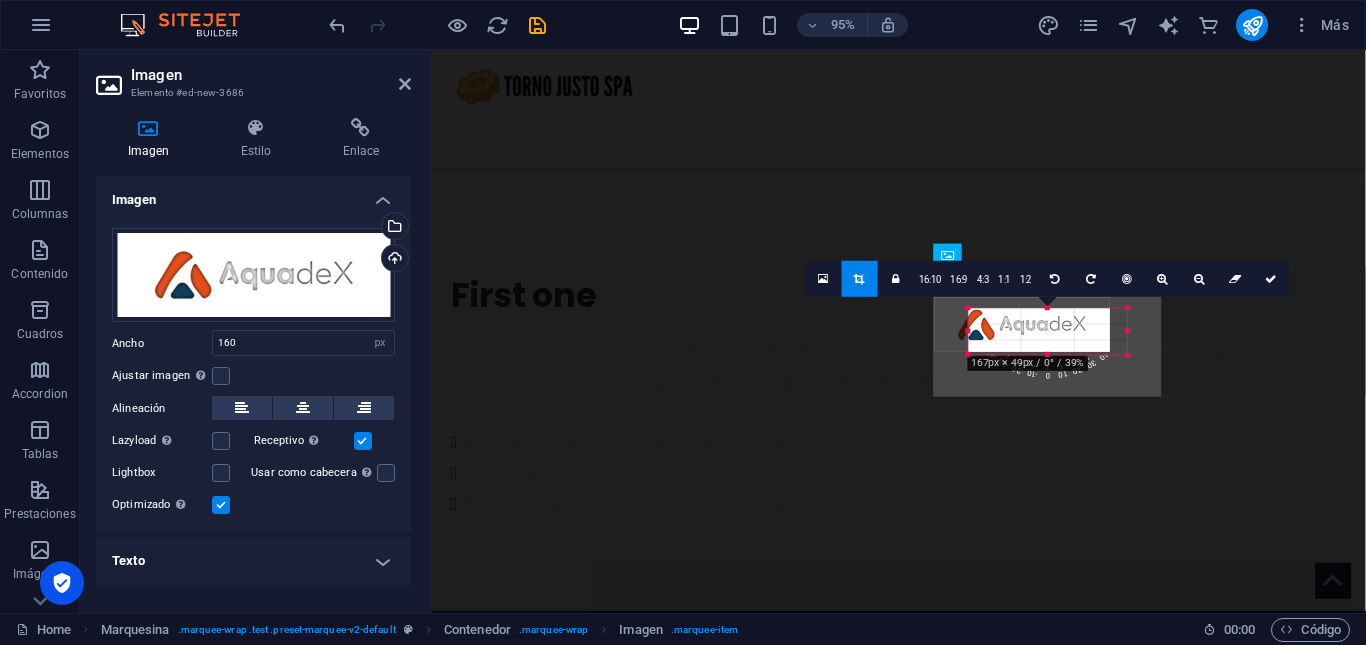 drag, startPoint x: 1124, startPoint y: 340, endPoint x: 1141, endPoint y: 340, distance: 17 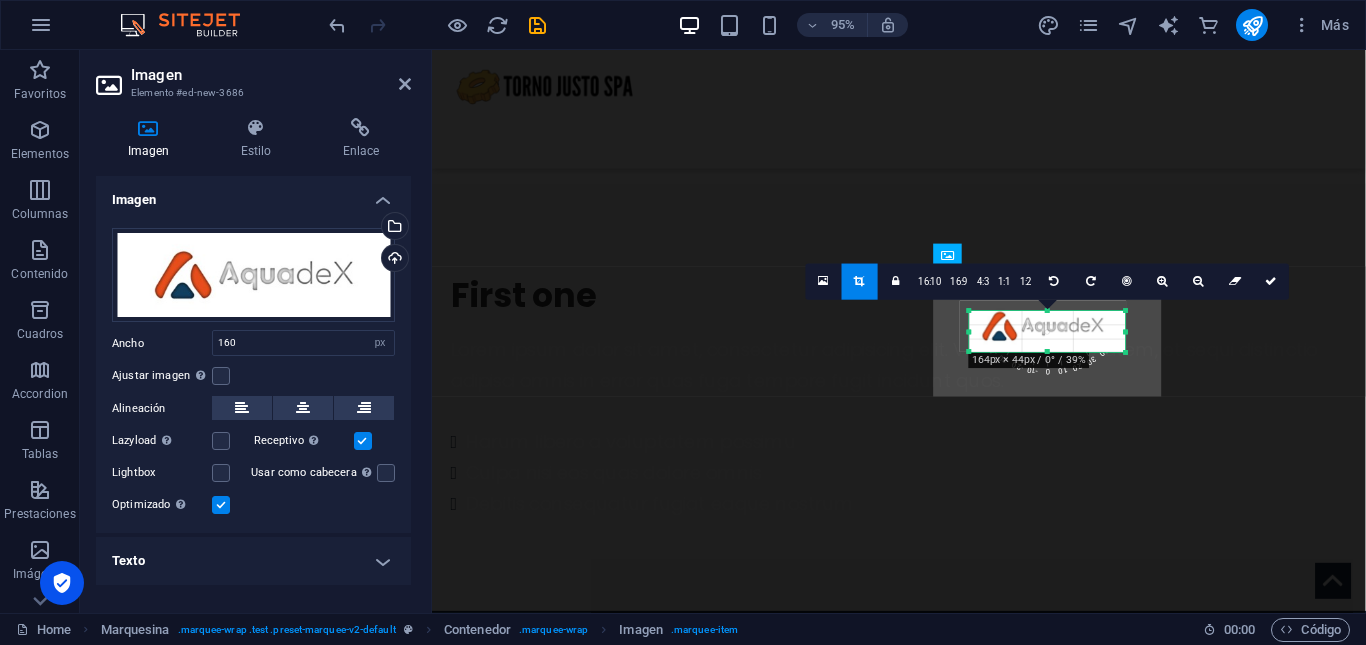 drag, startPoint x: 968, startPoint y: 332, endPoint x: 944, endPoint y: 332, distance: 24 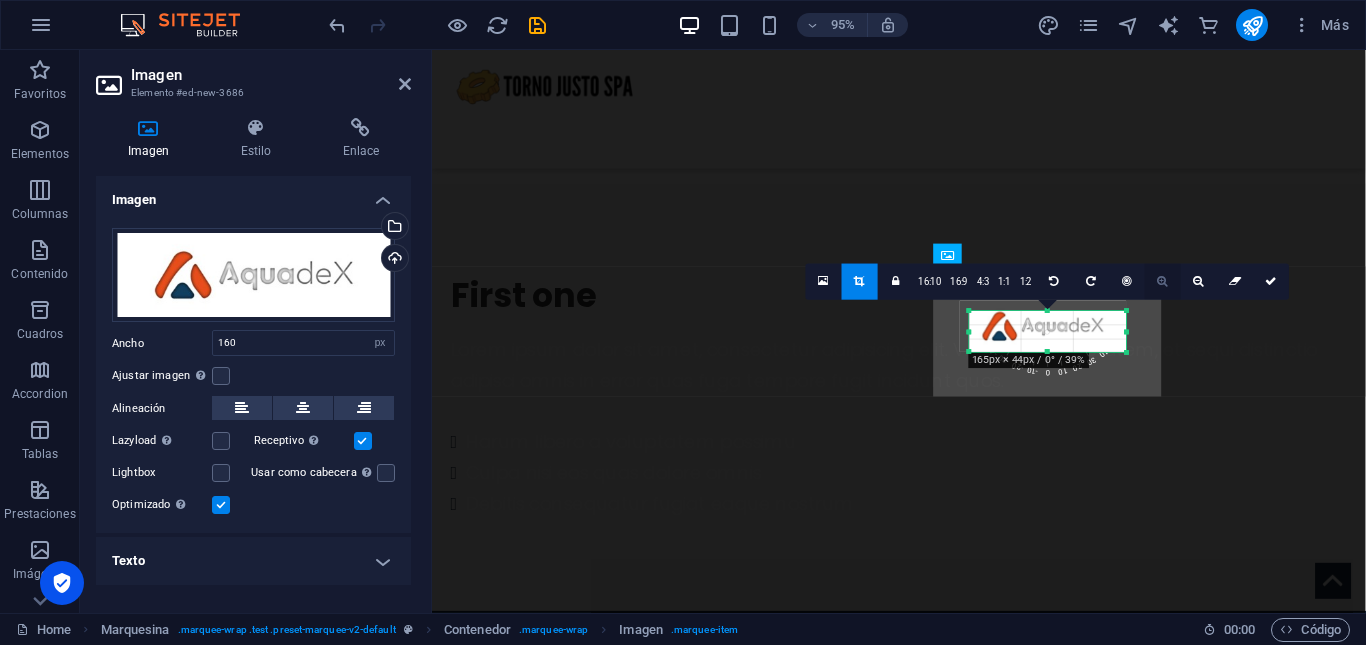 click at bounding box center (1163, 281) 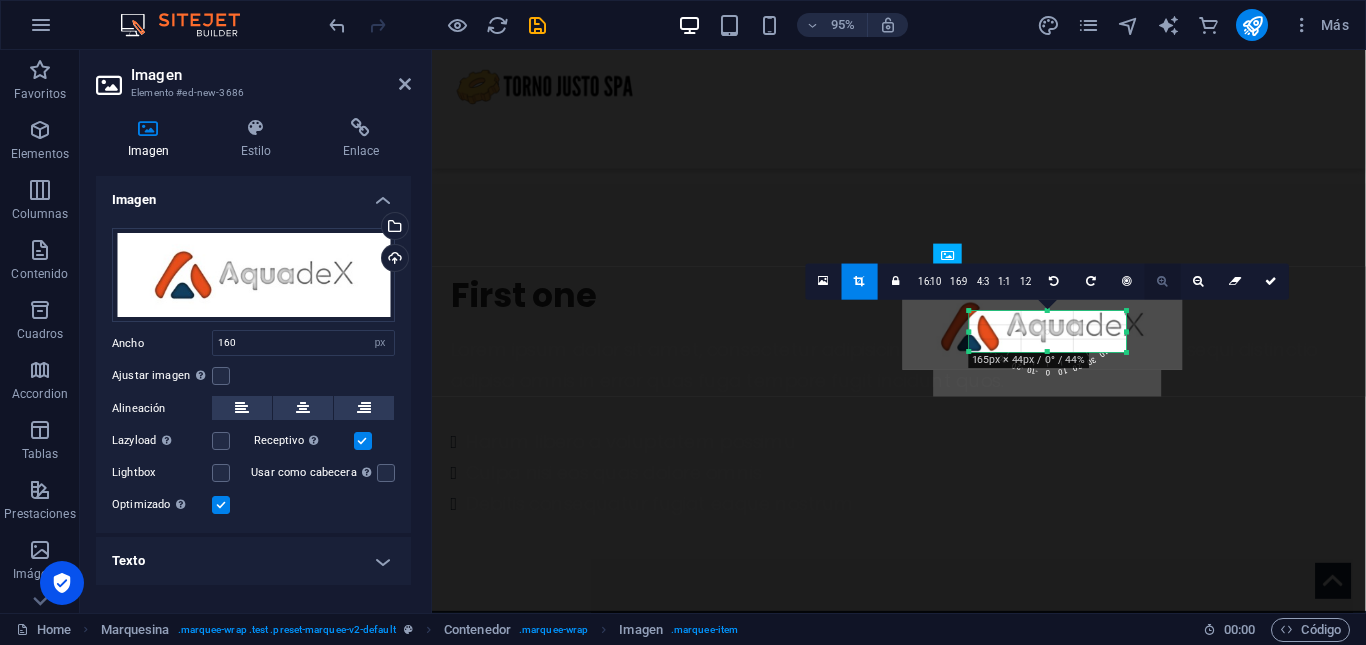 click at bounding box center (1163, 281) 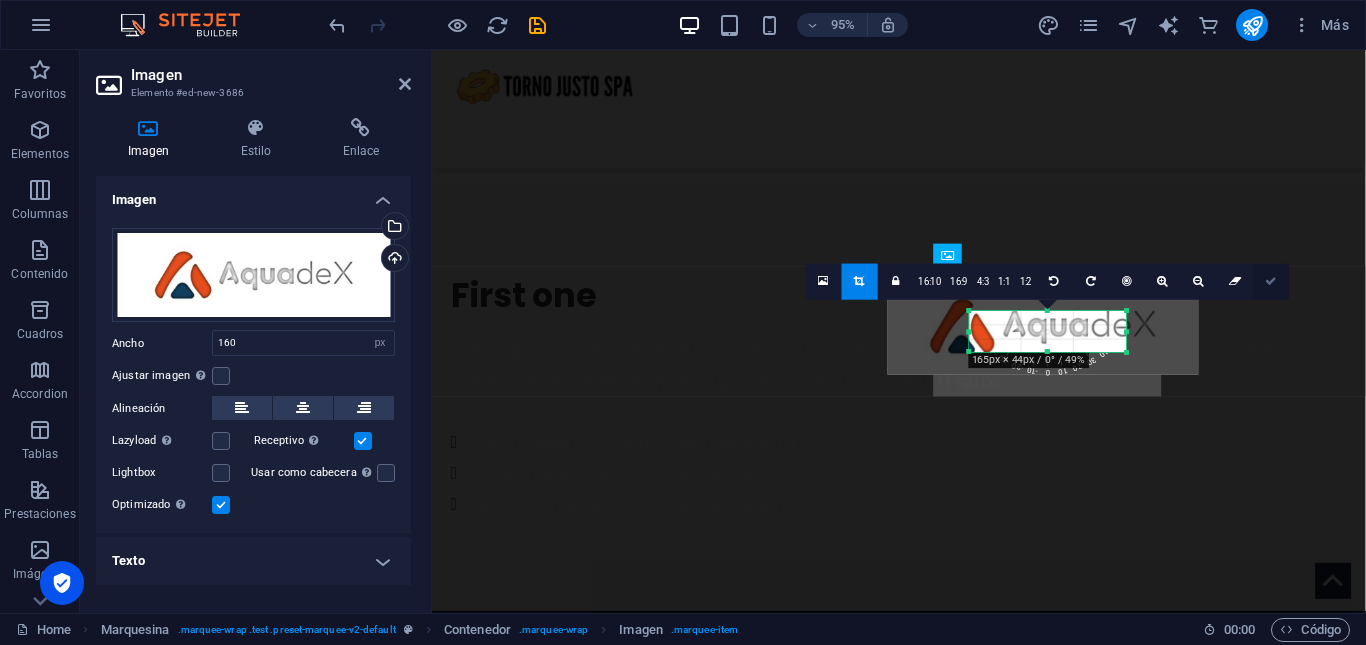 click at bounding box center [1272, 281] 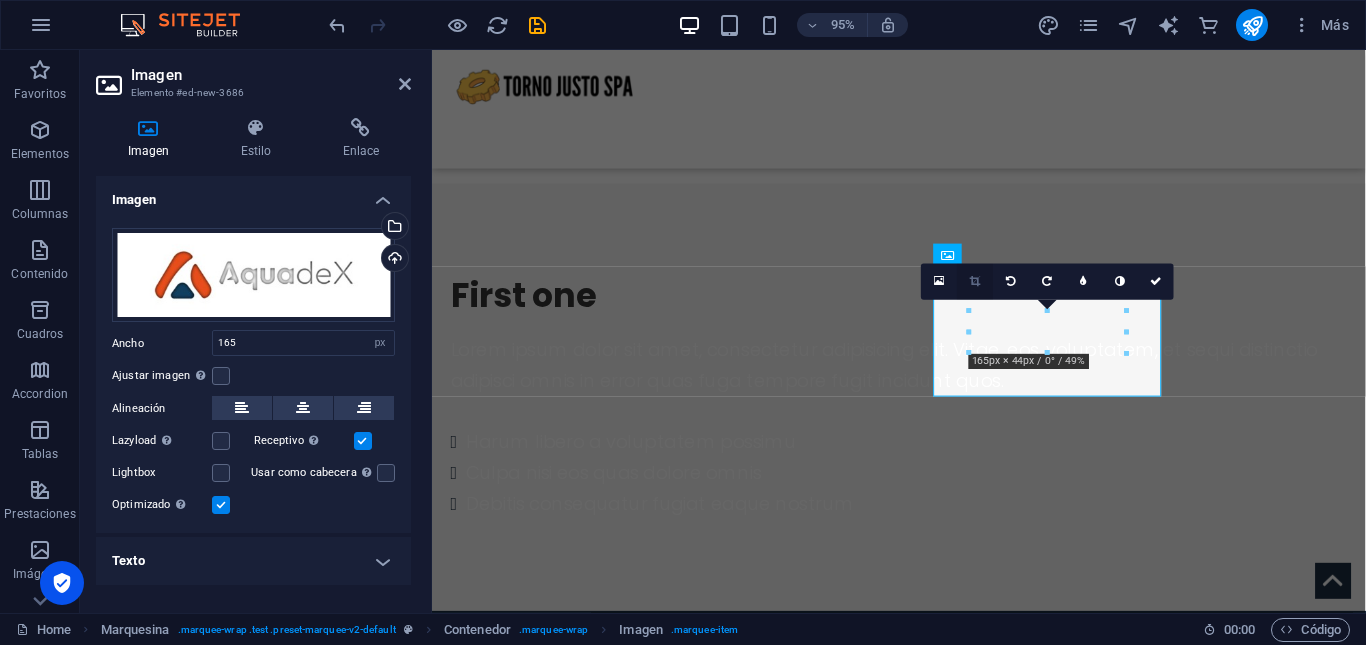click at bounding box center (975, 281) 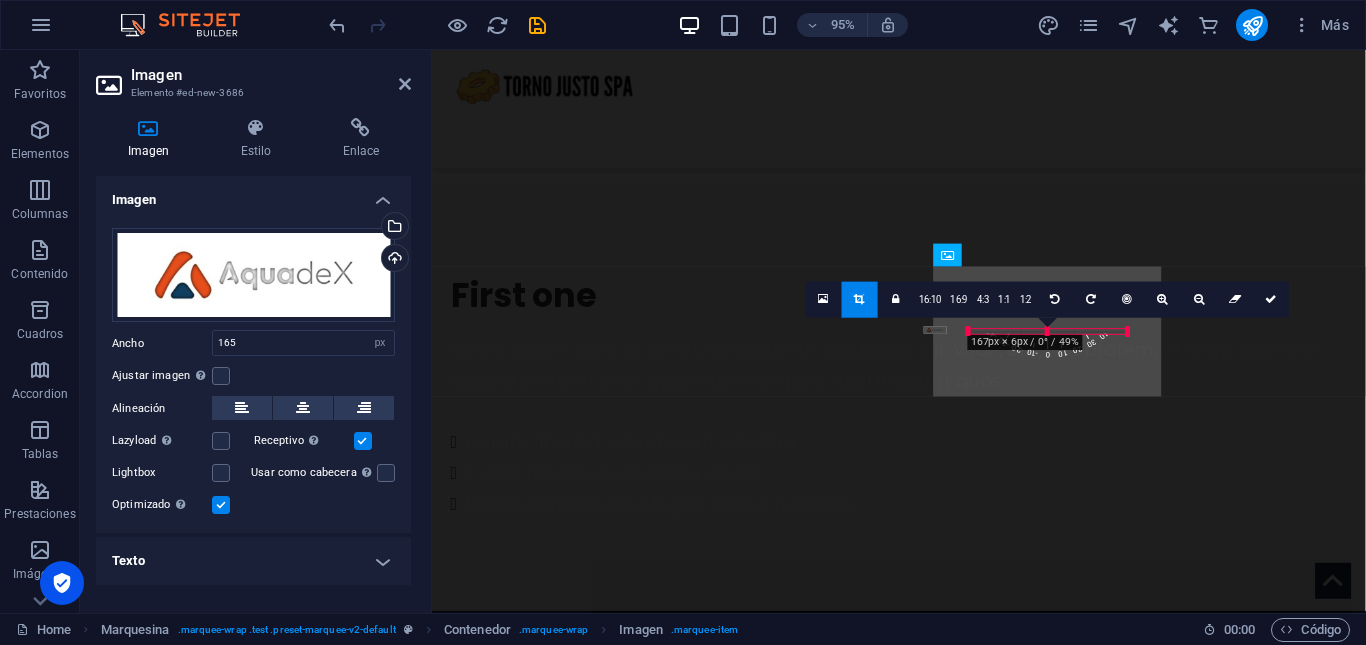 drag, startPoint x: 970, startPoint y: 334, endPoint x: 939, endPoint y: 328, distance: 31.575306 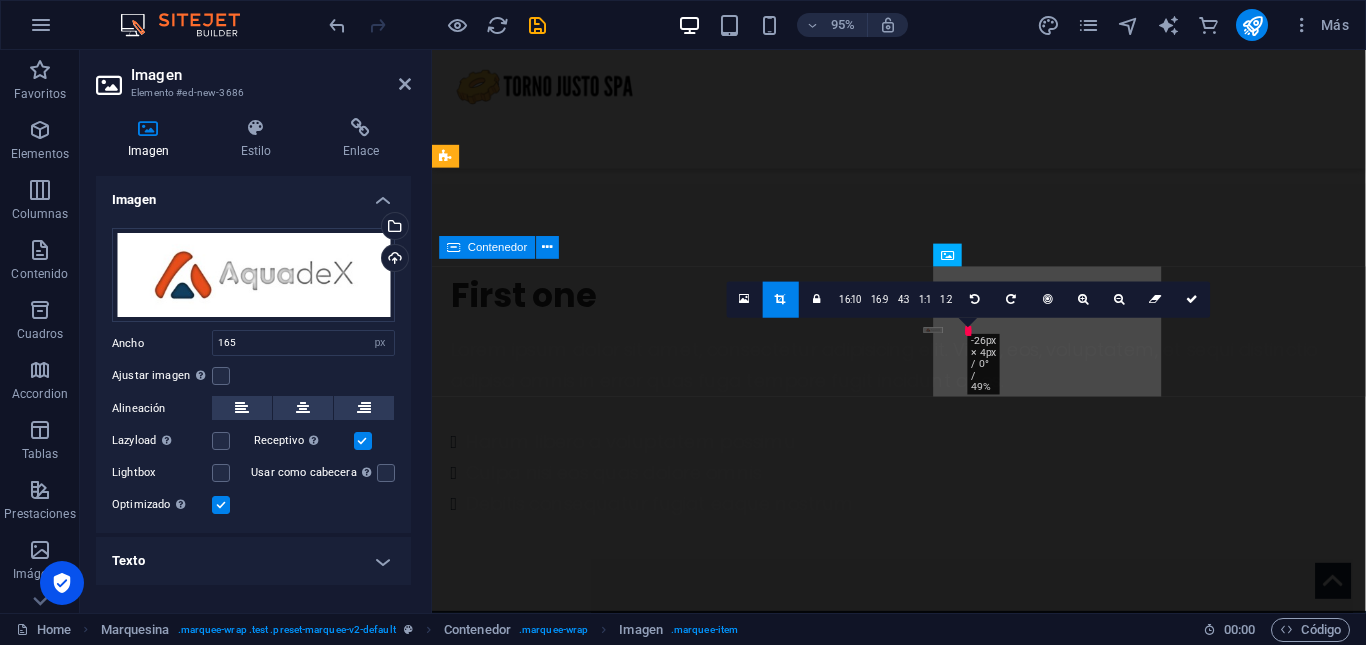 click at bounding box center (924, 1759) 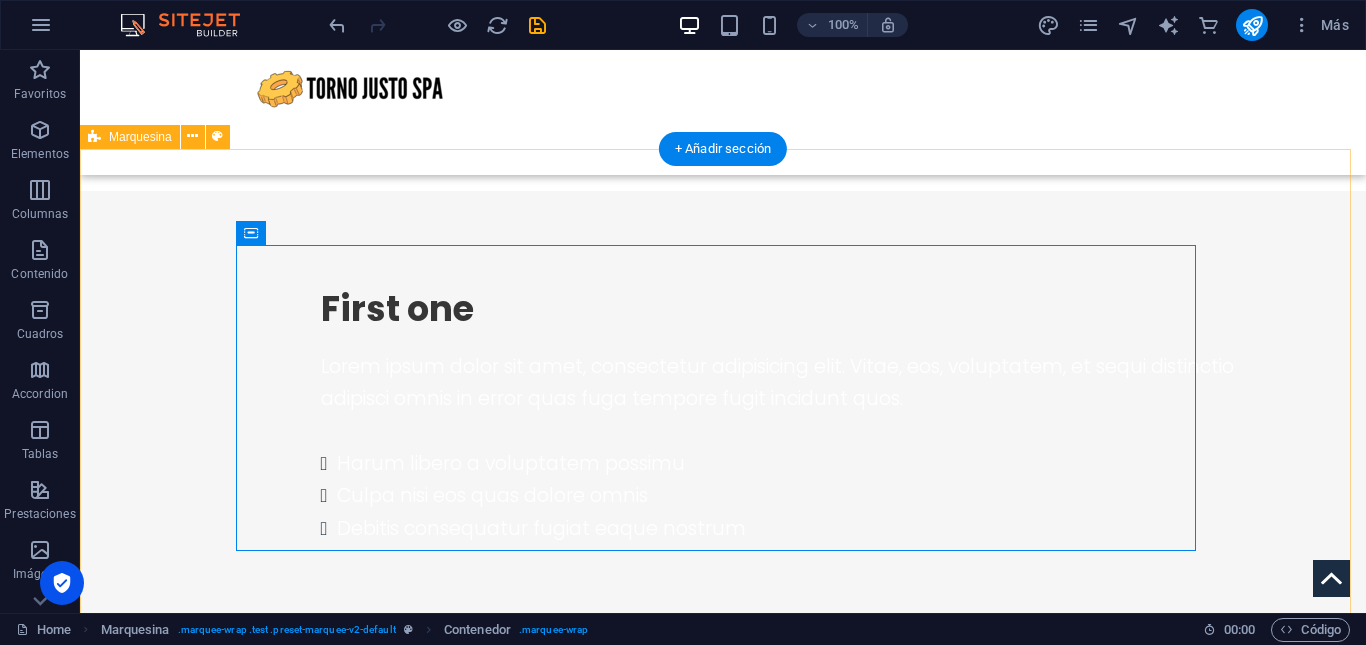 click at bounding box center (723, 1759) 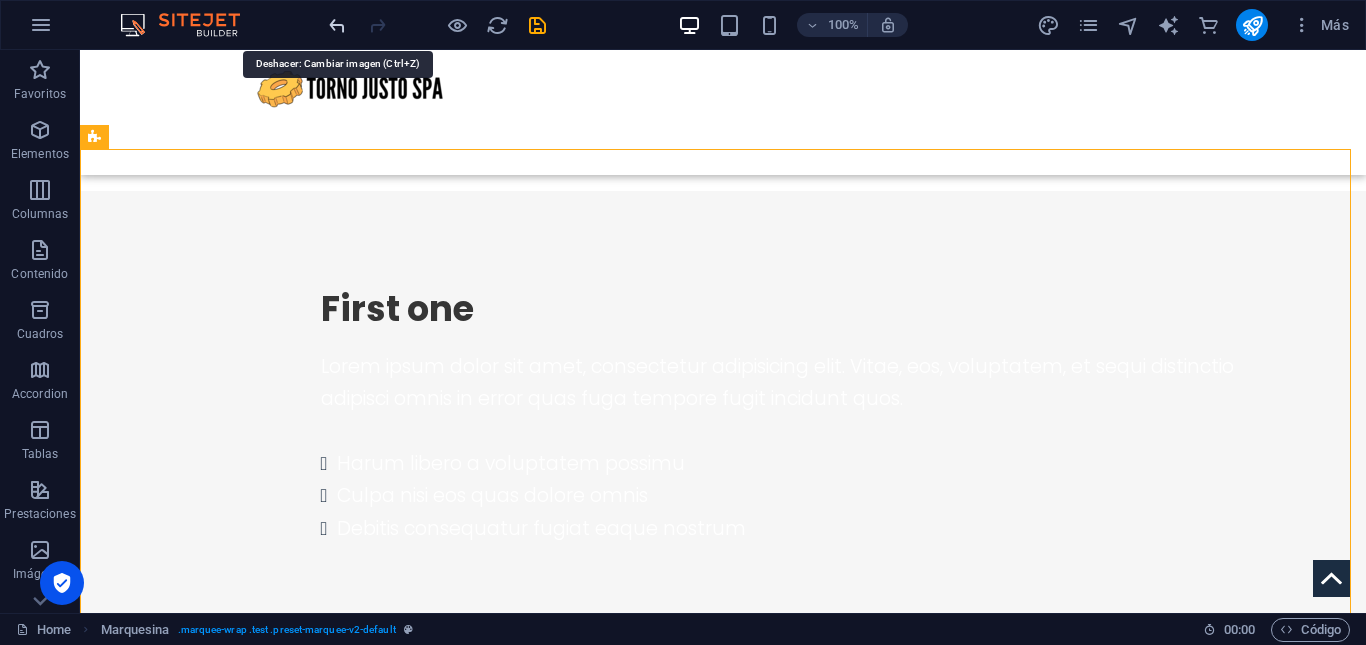 click at bounding box center (337, 25) 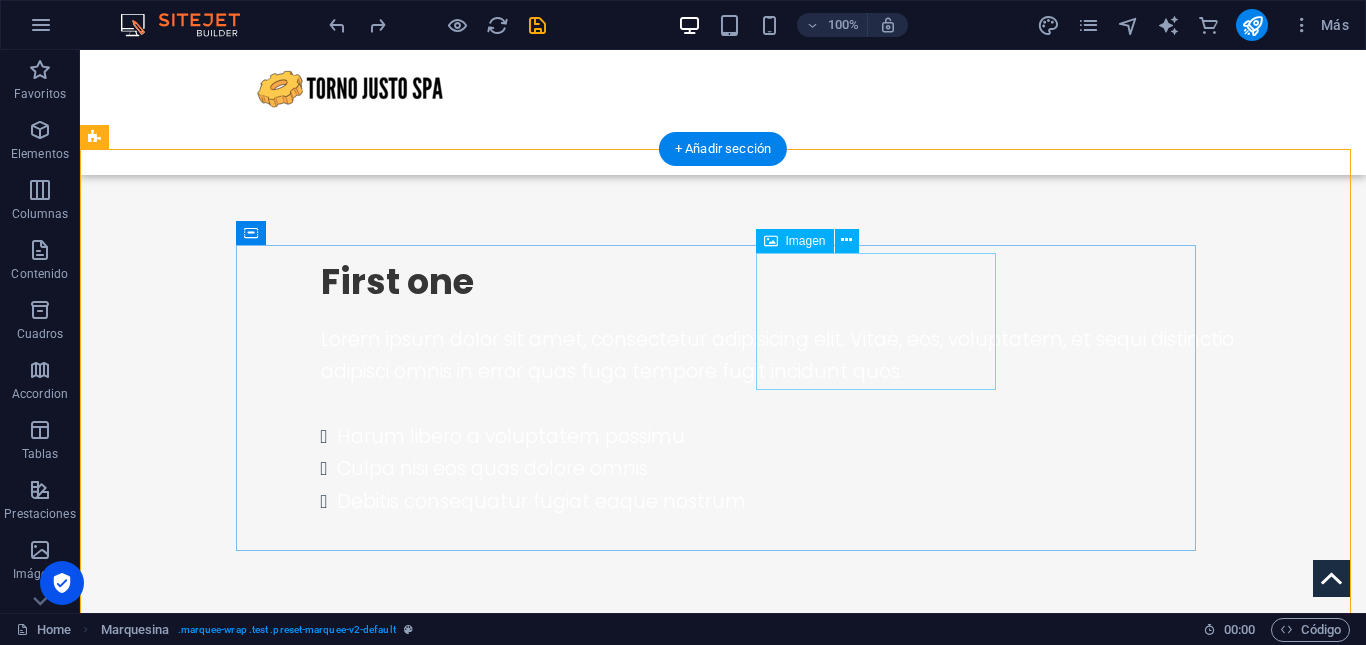 click at bounding box center (371, 1732) 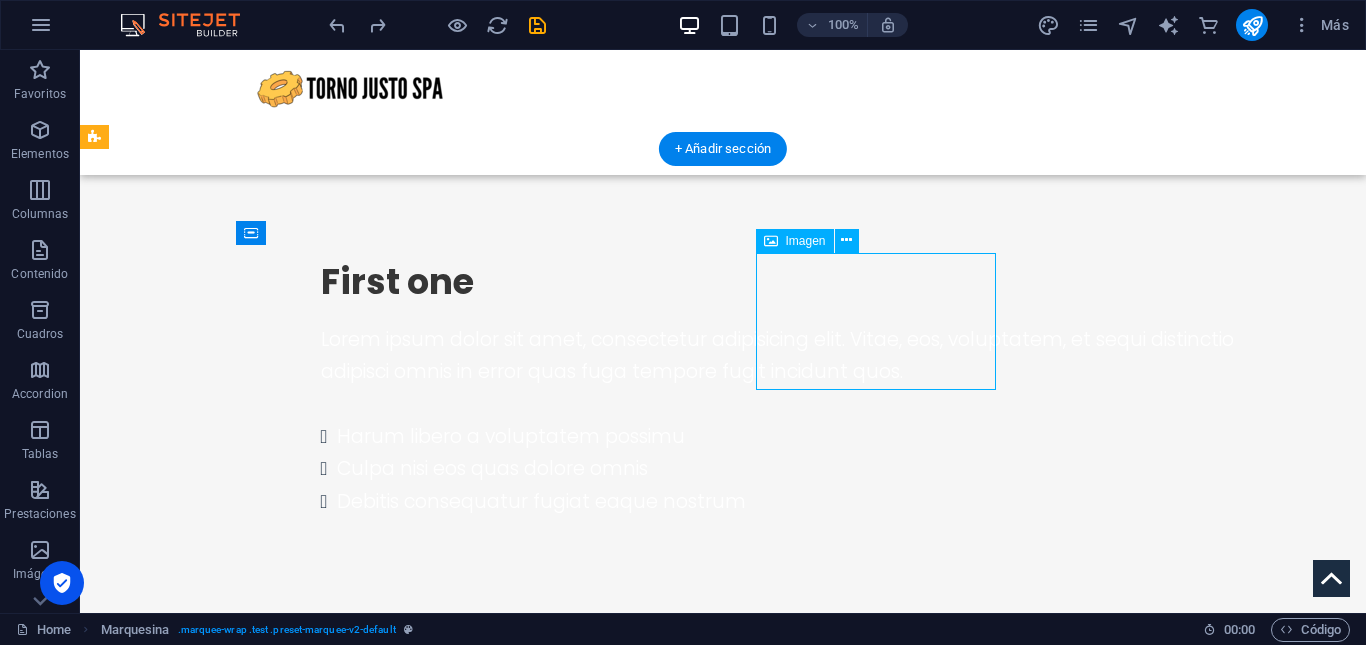 click at bounding box center (371, 1732) 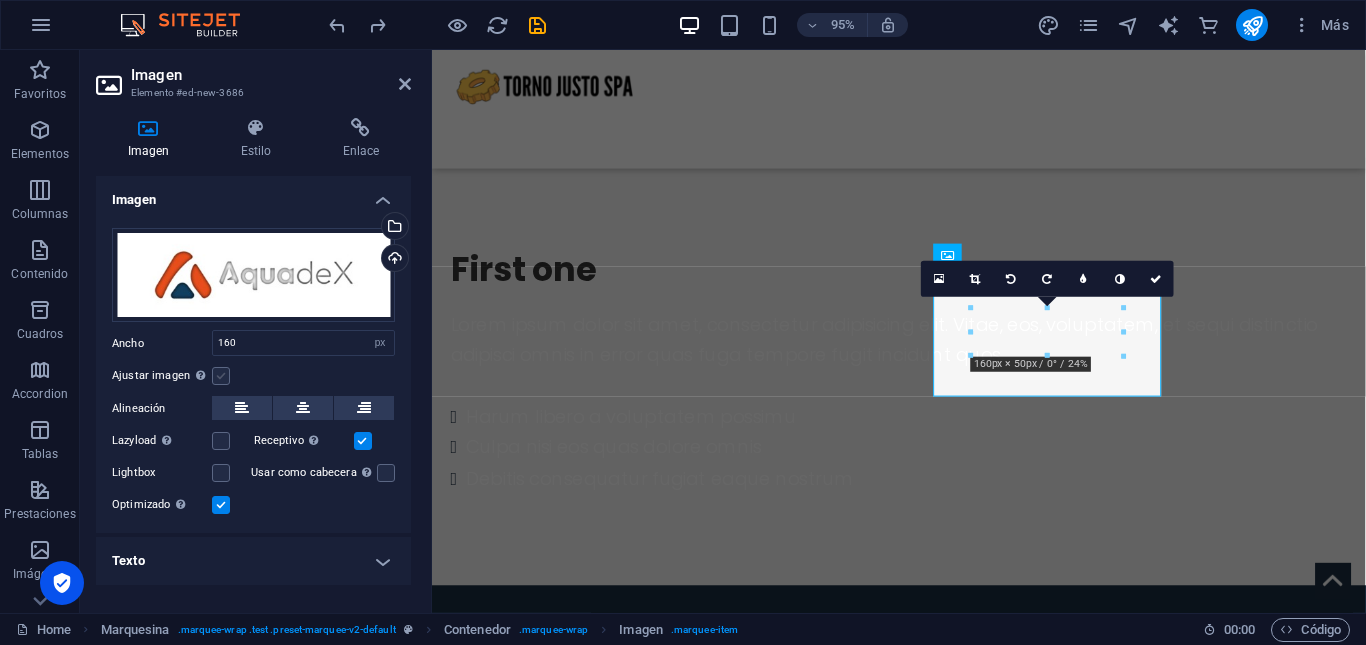 click at bounding box center [221, 376] 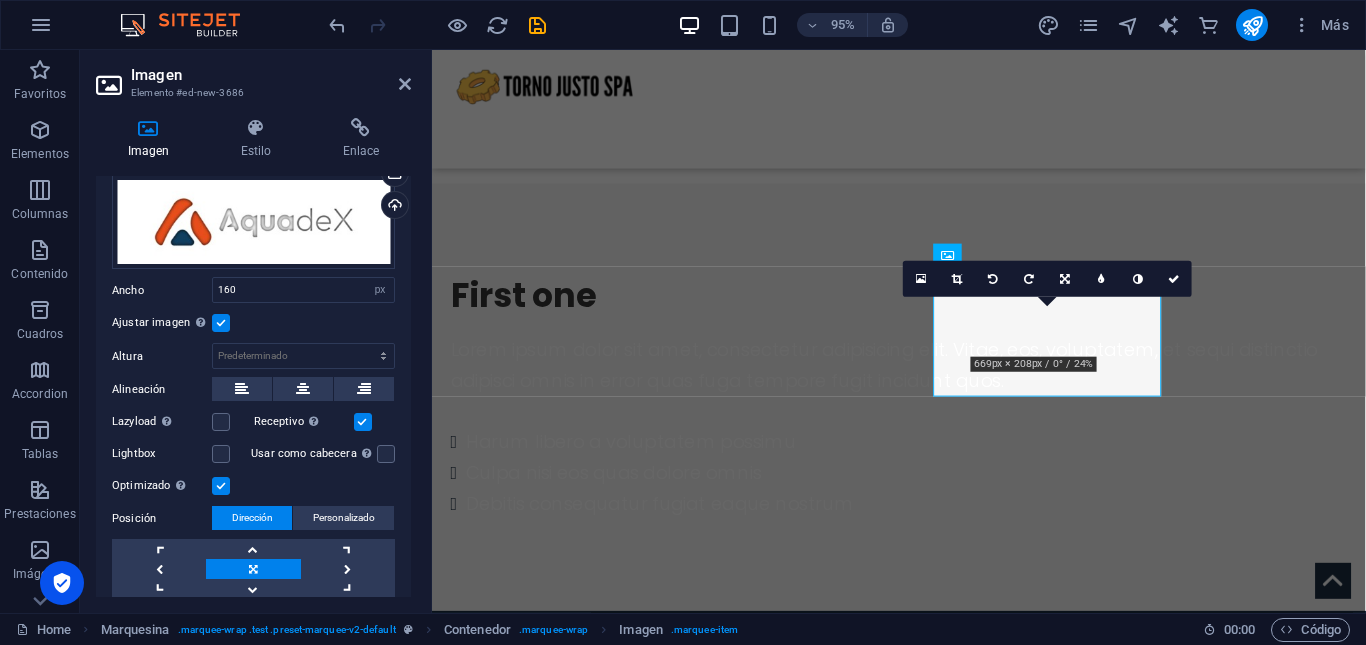 scroll, scrollTop: 57, scrollLeft: 0, axis: vertical 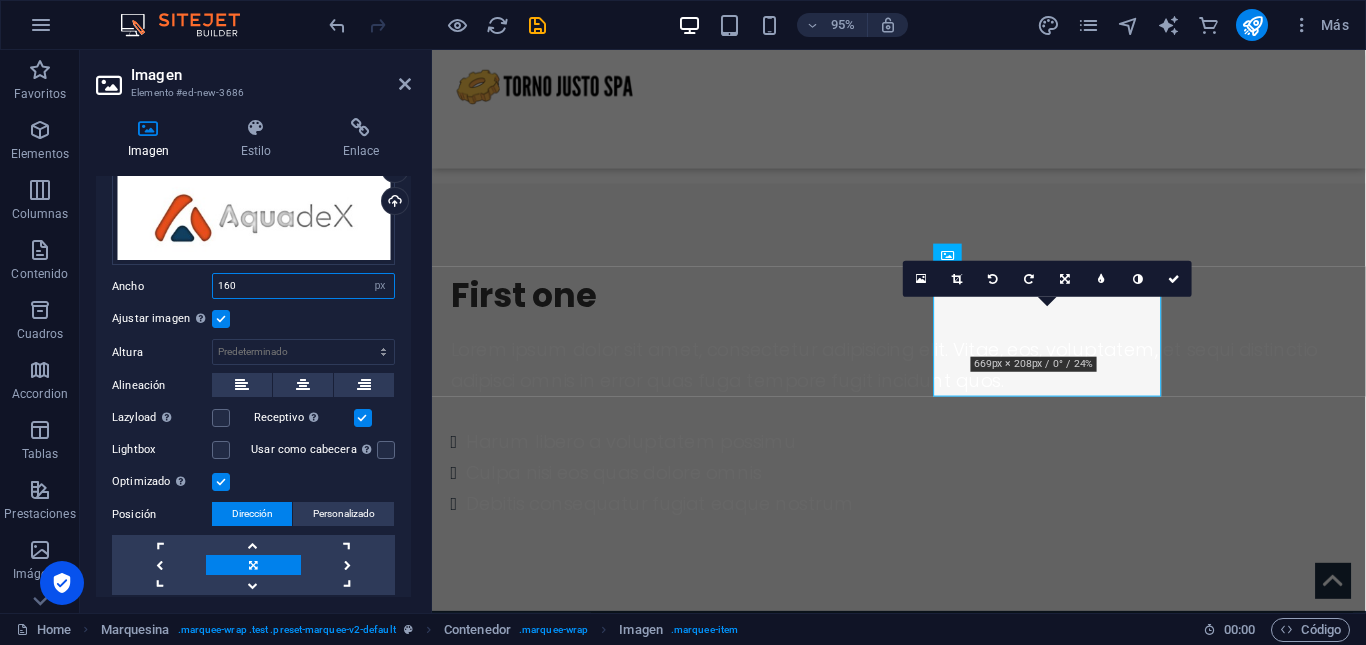 click on "160" at bounding box center [303, 286] 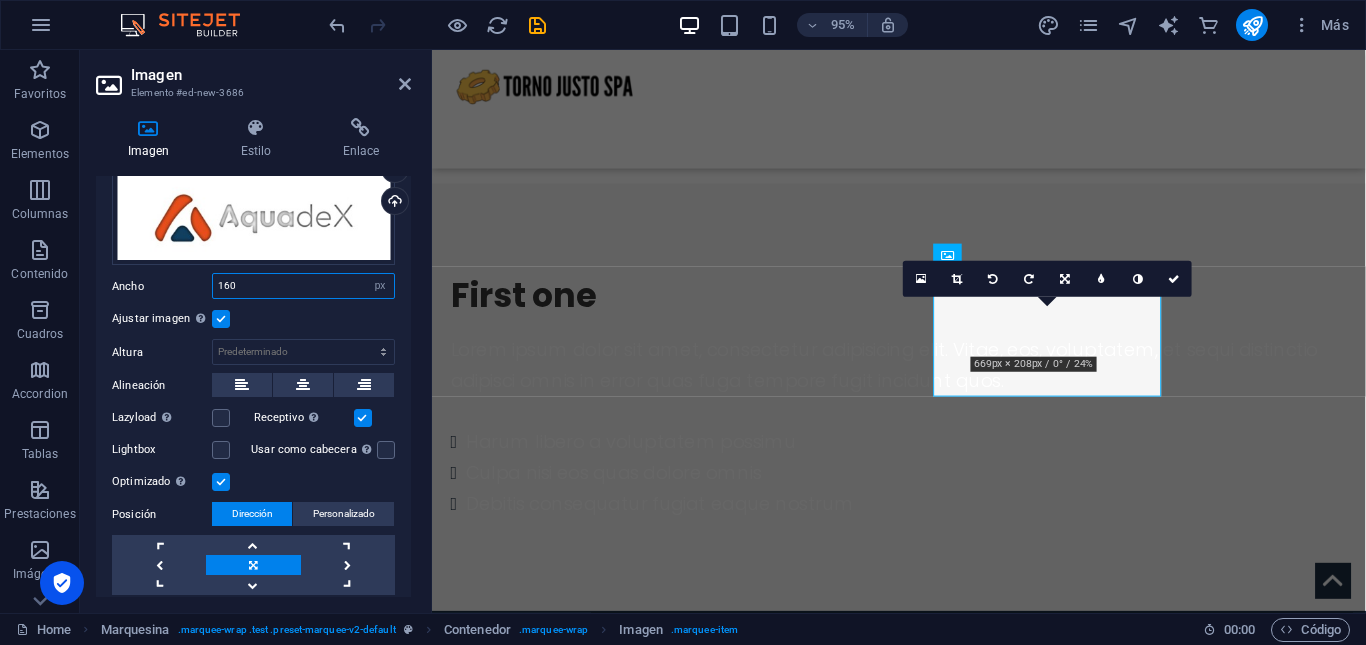 click on "160" at bounding box center (303, 286) 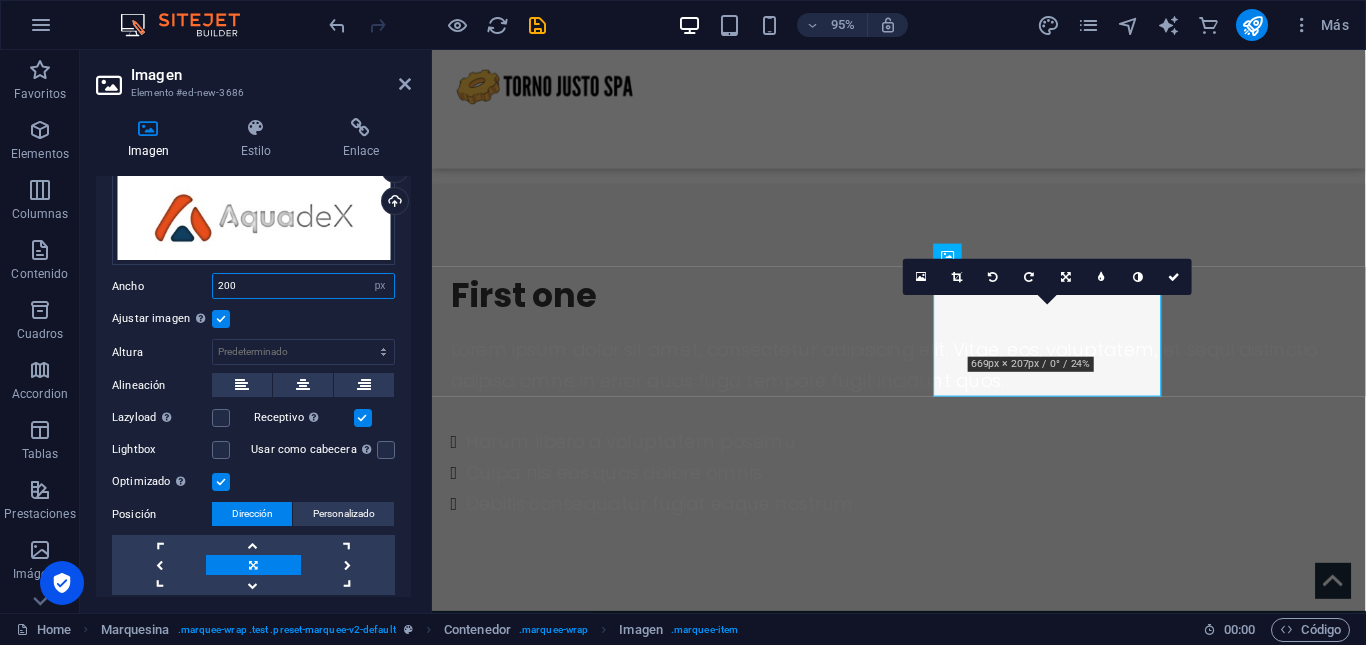 click on "200" at bounding box center [303, 286] 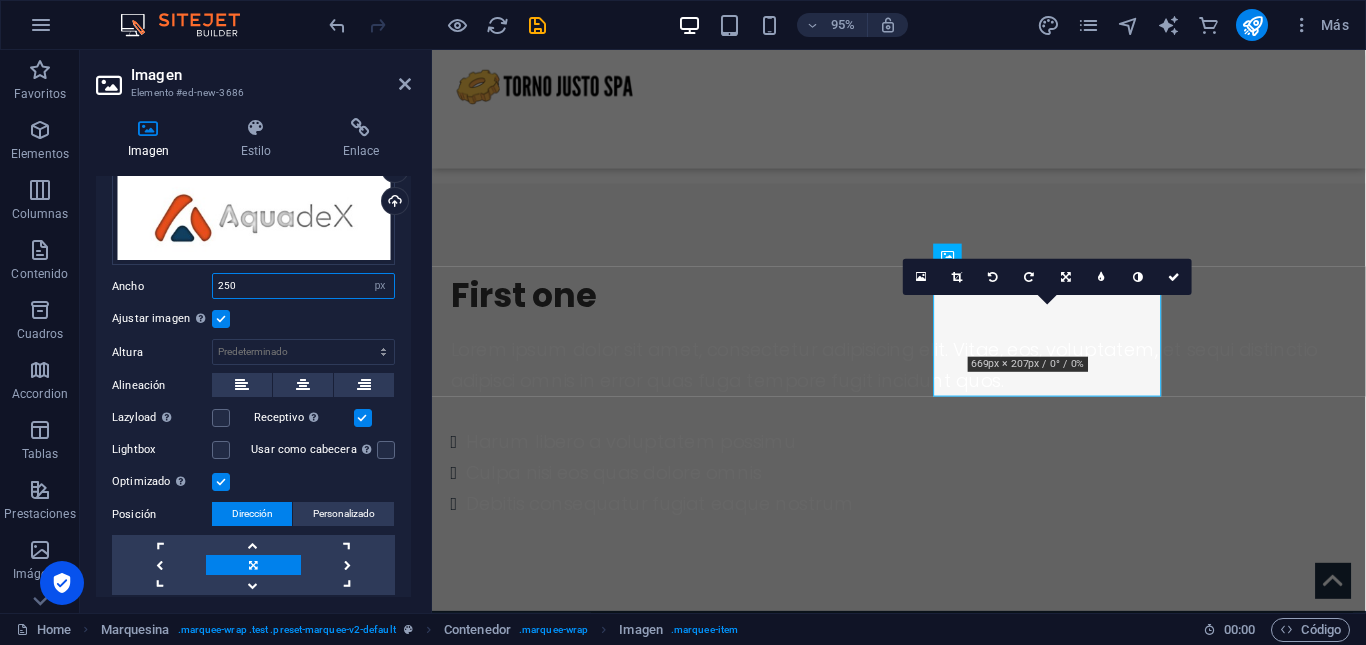 type on "250" 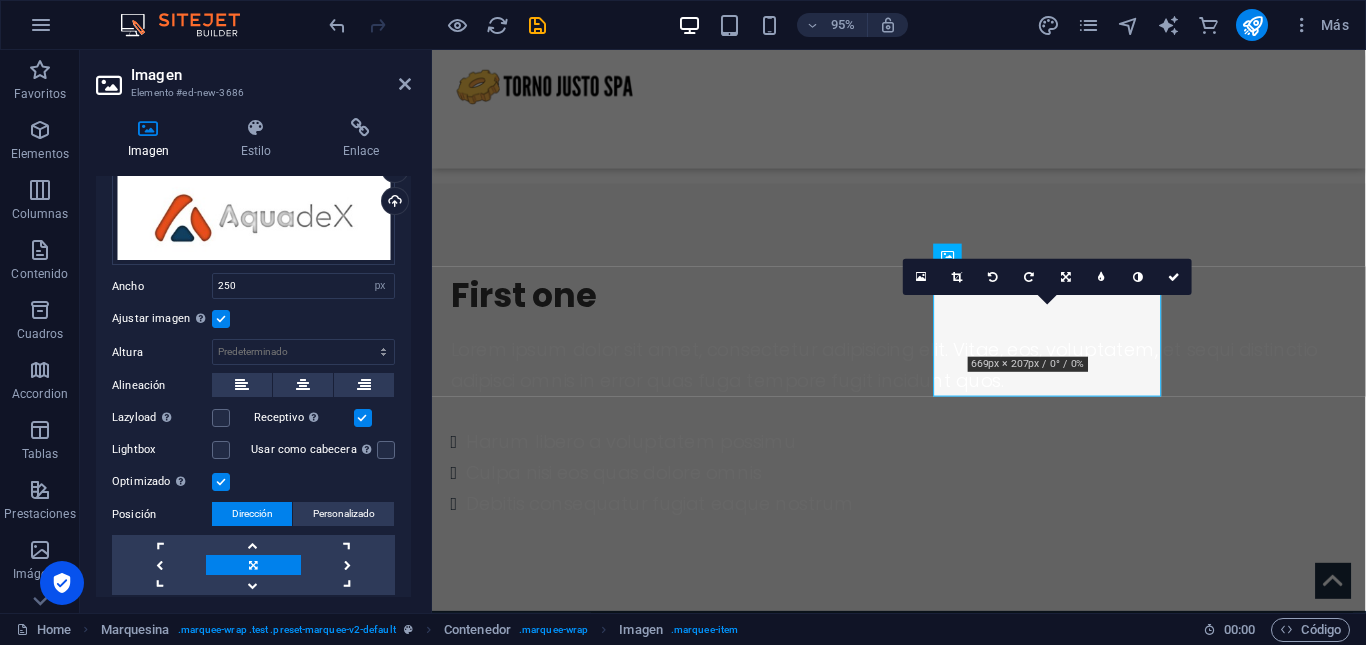 click on "Ajustar imagen Ajustar imagen automáticamente a un ancho y alto fijo" at bounding box center [253, 319] 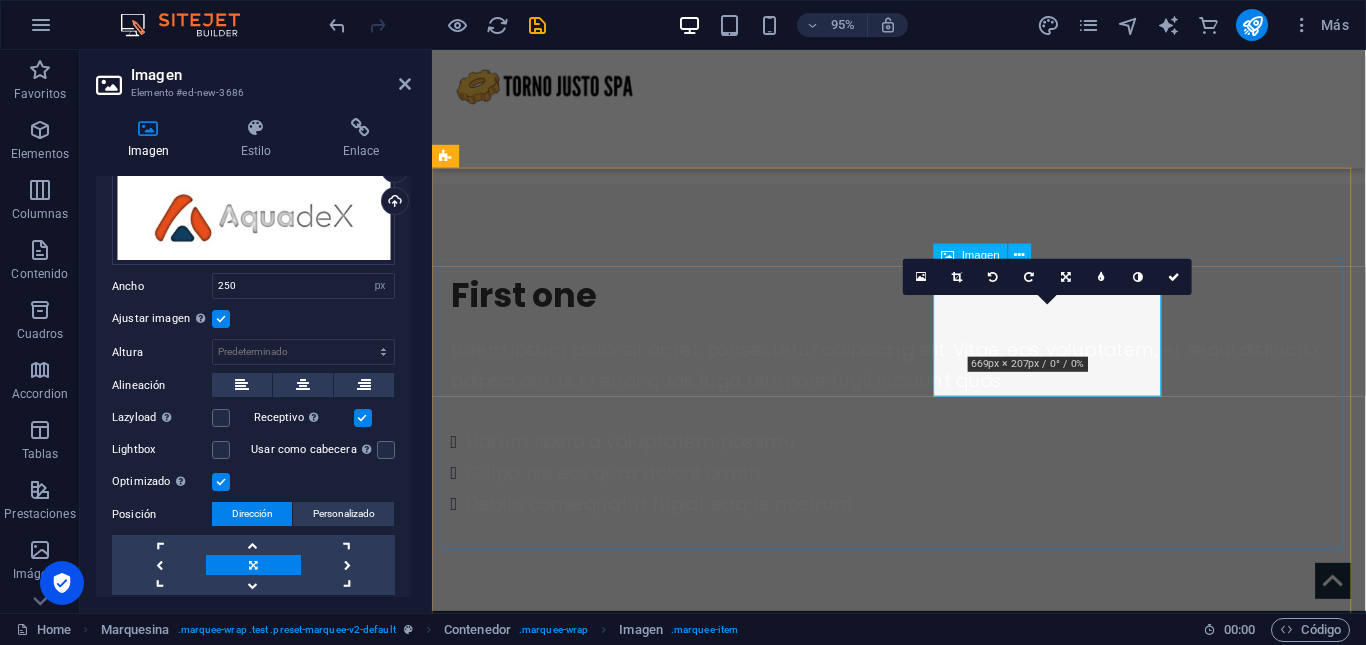 click at bounding box center (572, 1759) 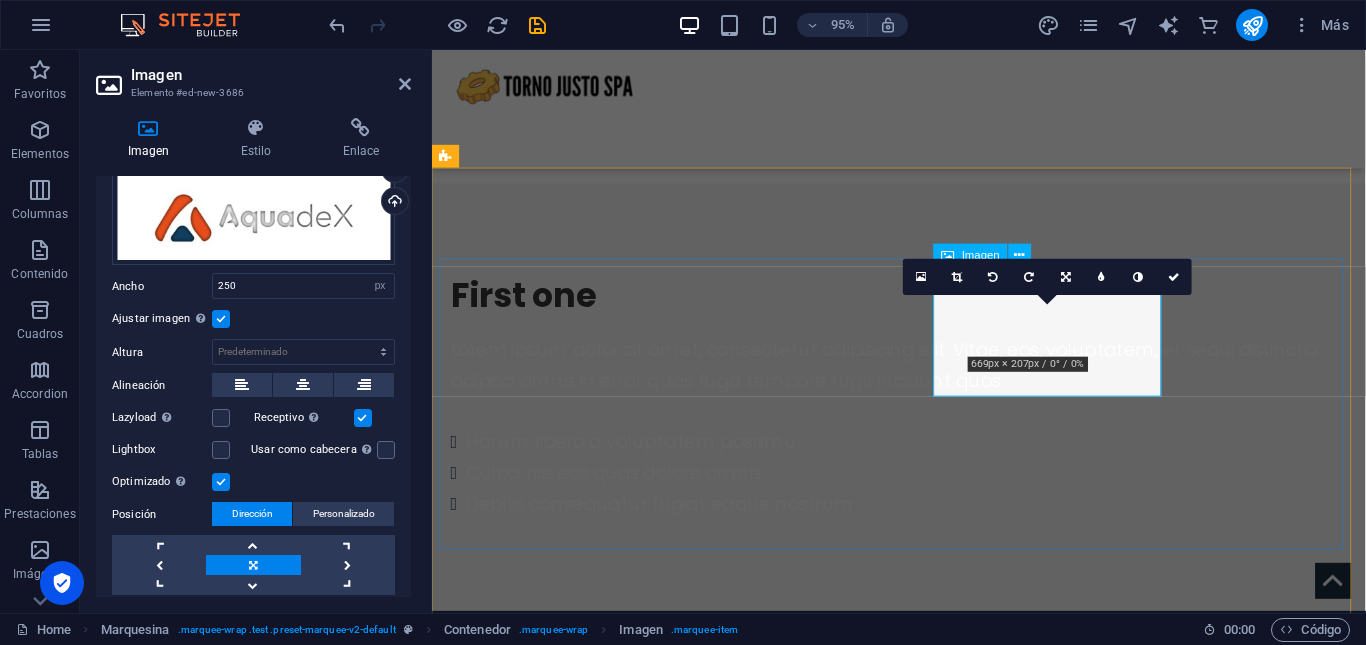 click at bounding box center [572, 1759] 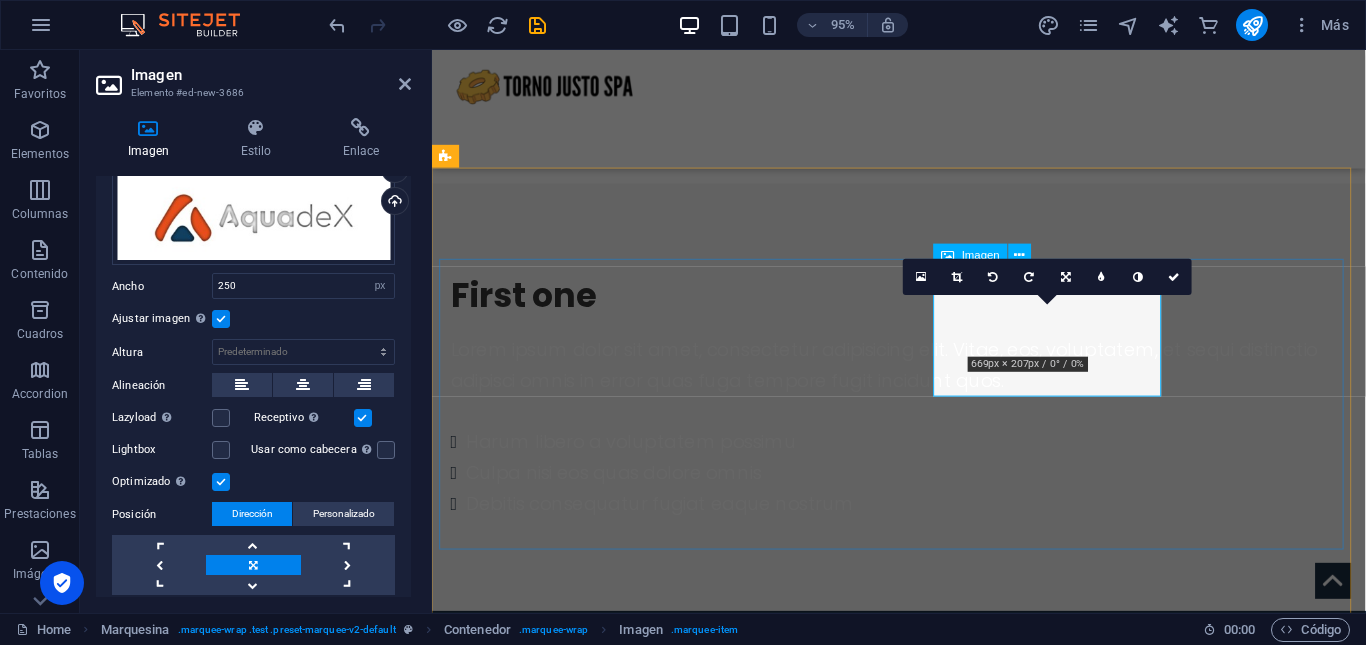 click at bounding box center (572, 1759) 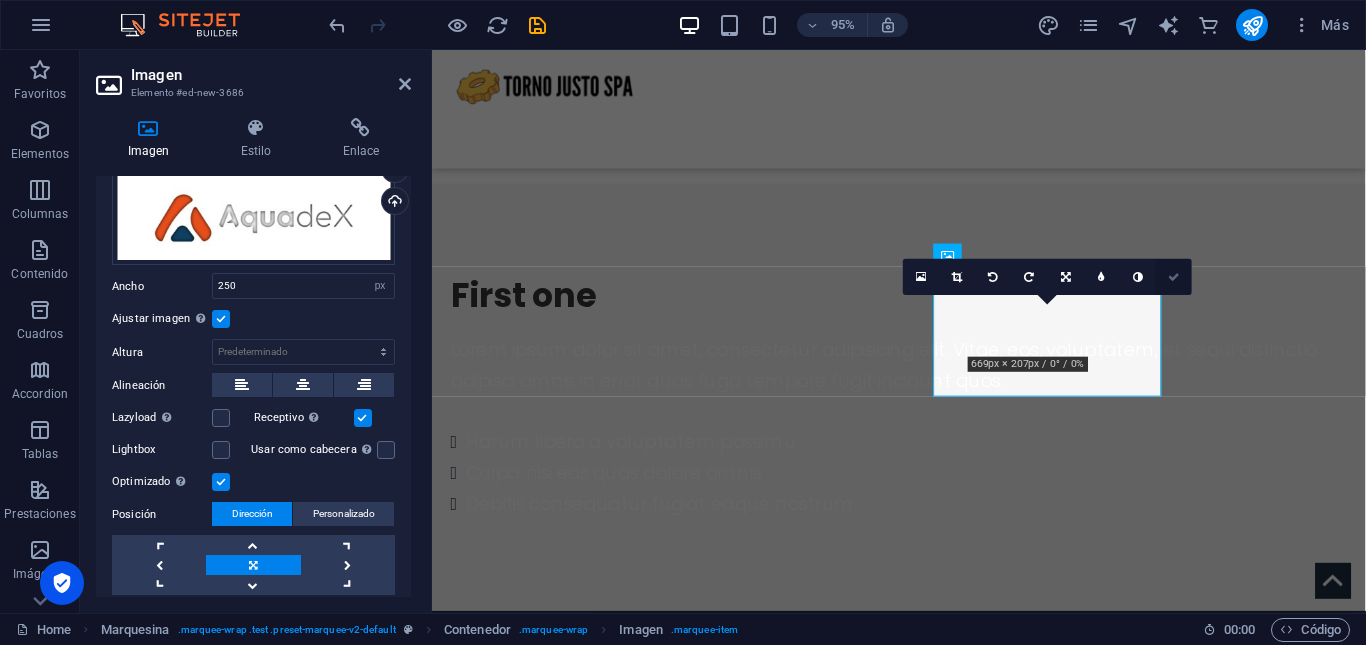 click at bounding box center [1174, 277] 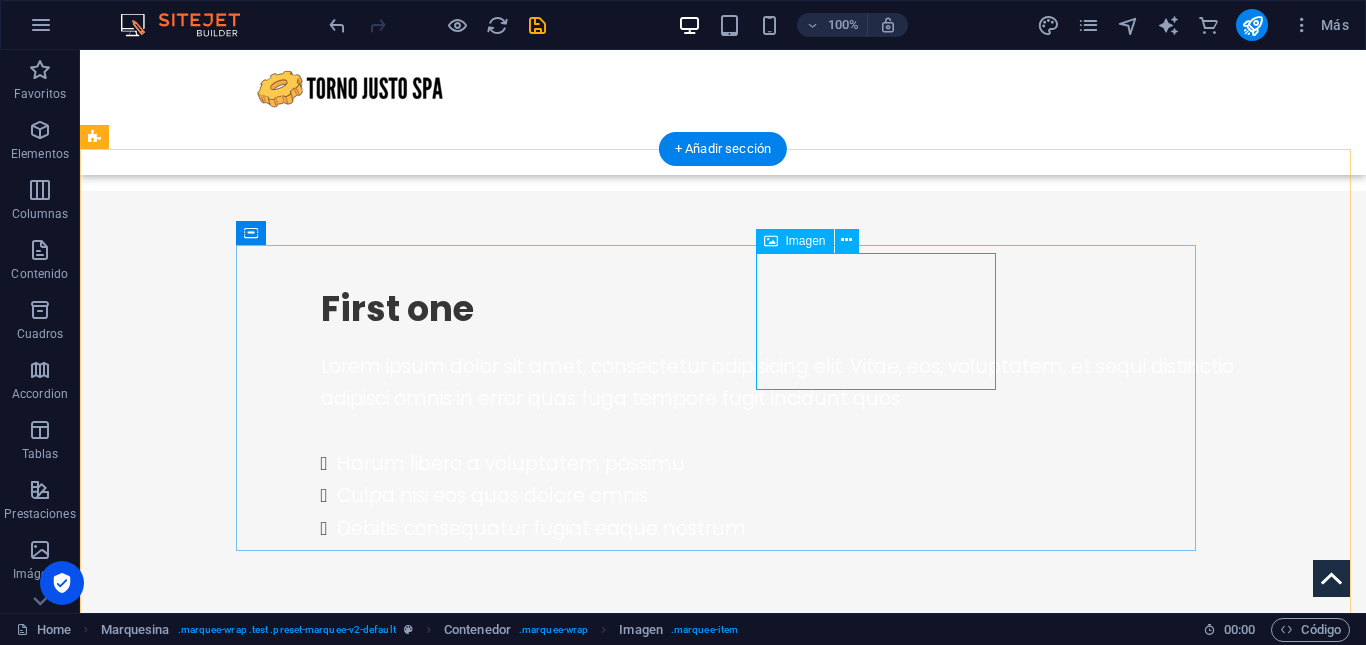 click at bounding box center (371, 1759) 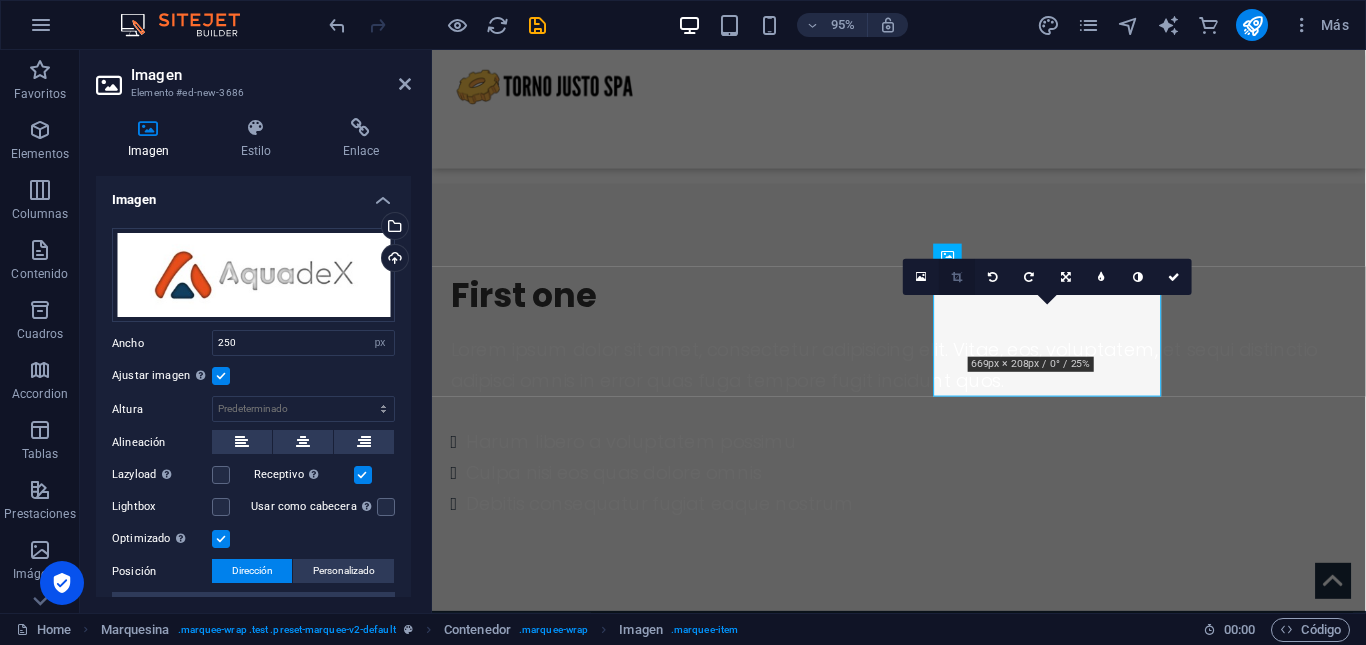 click at bounding box center [957, 277] 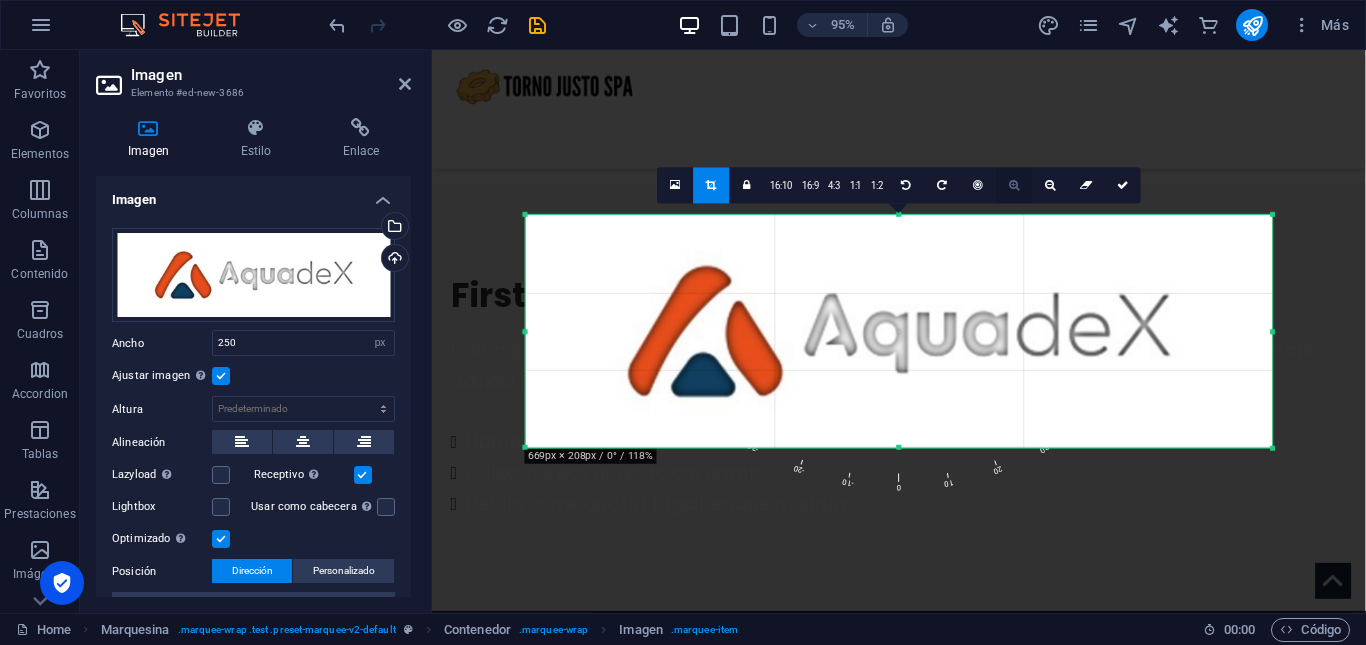 click at bounding box center (1014, 185) 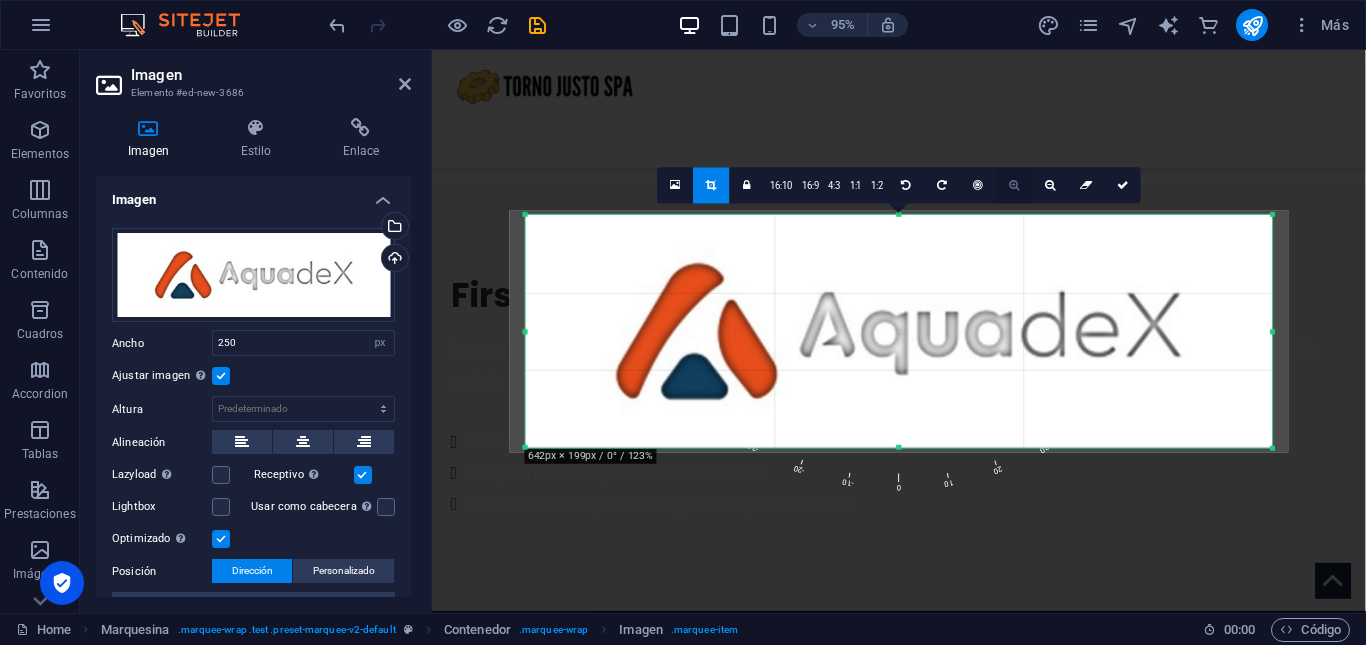 click at bounding box center (1014, 185) 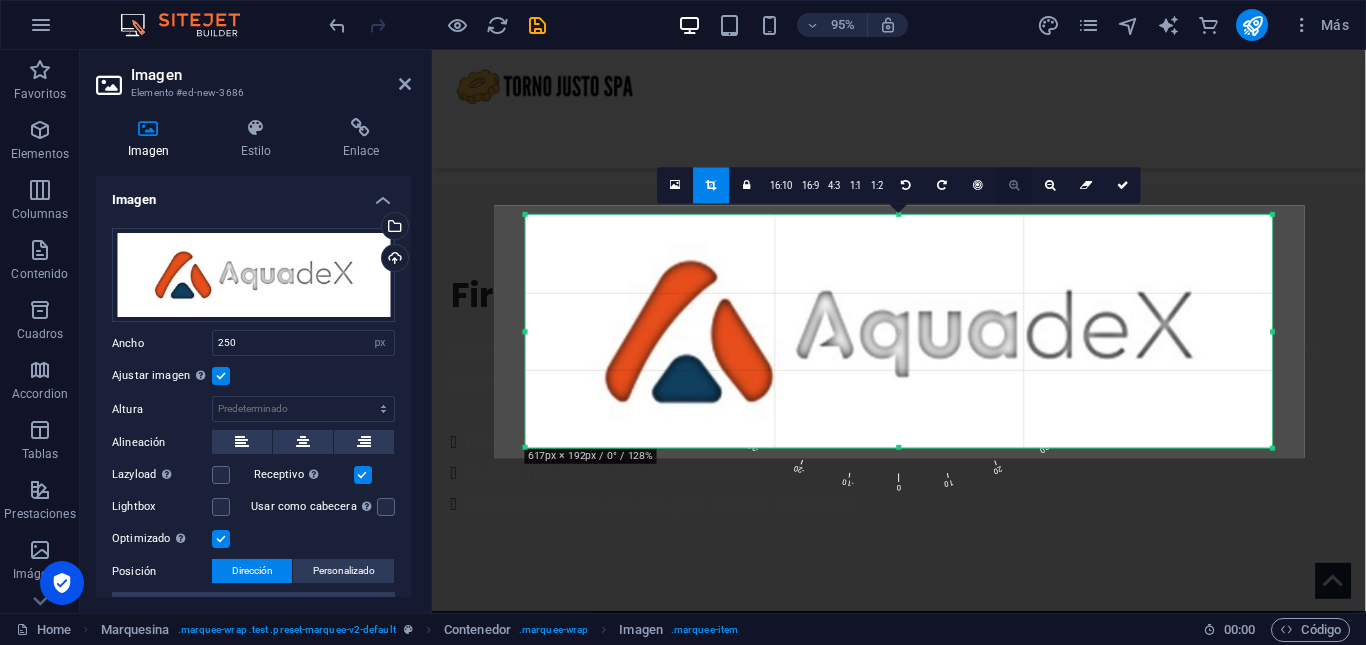 click at bounding box center [1014, 185] 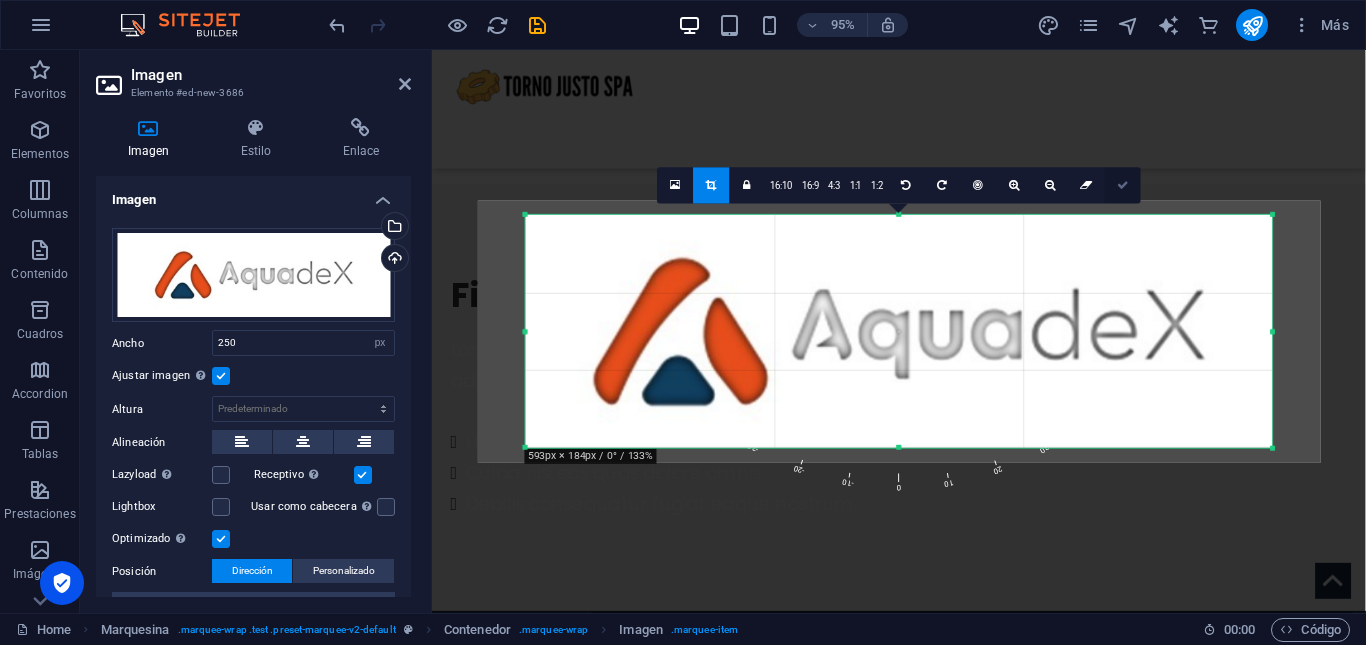 click at bounding box center (1123, 185) 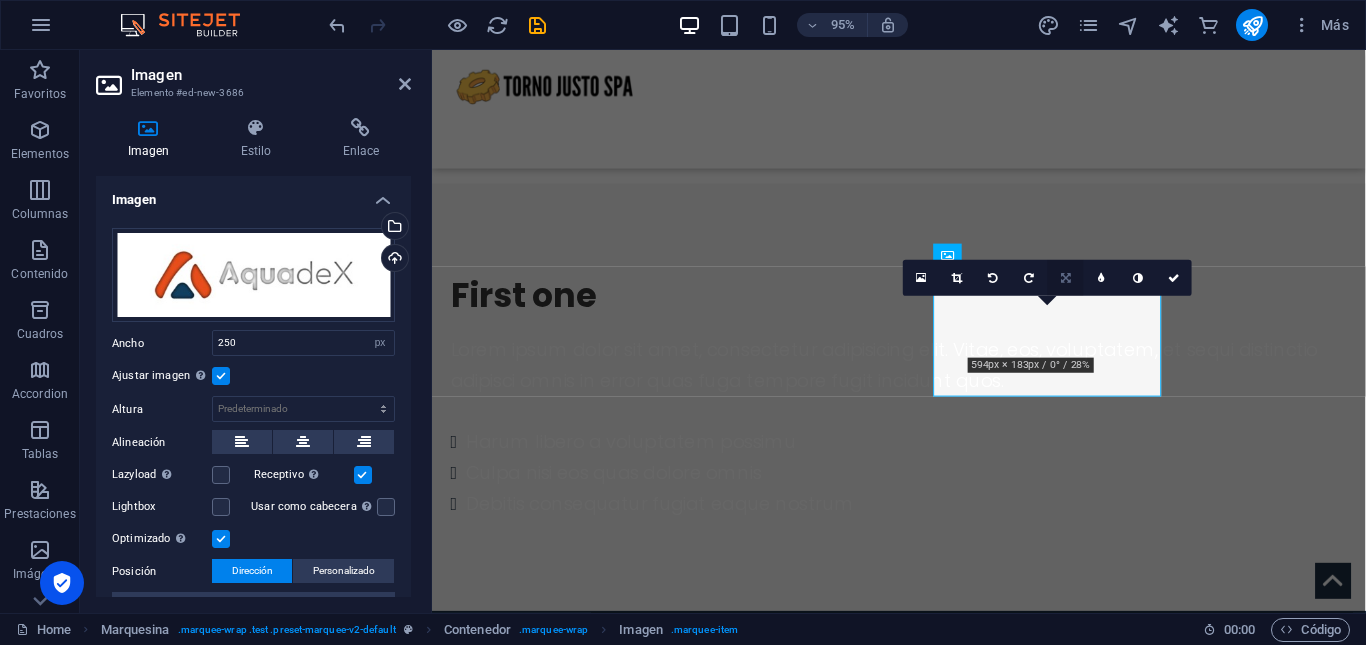 click at bounding box center (1066, 278) 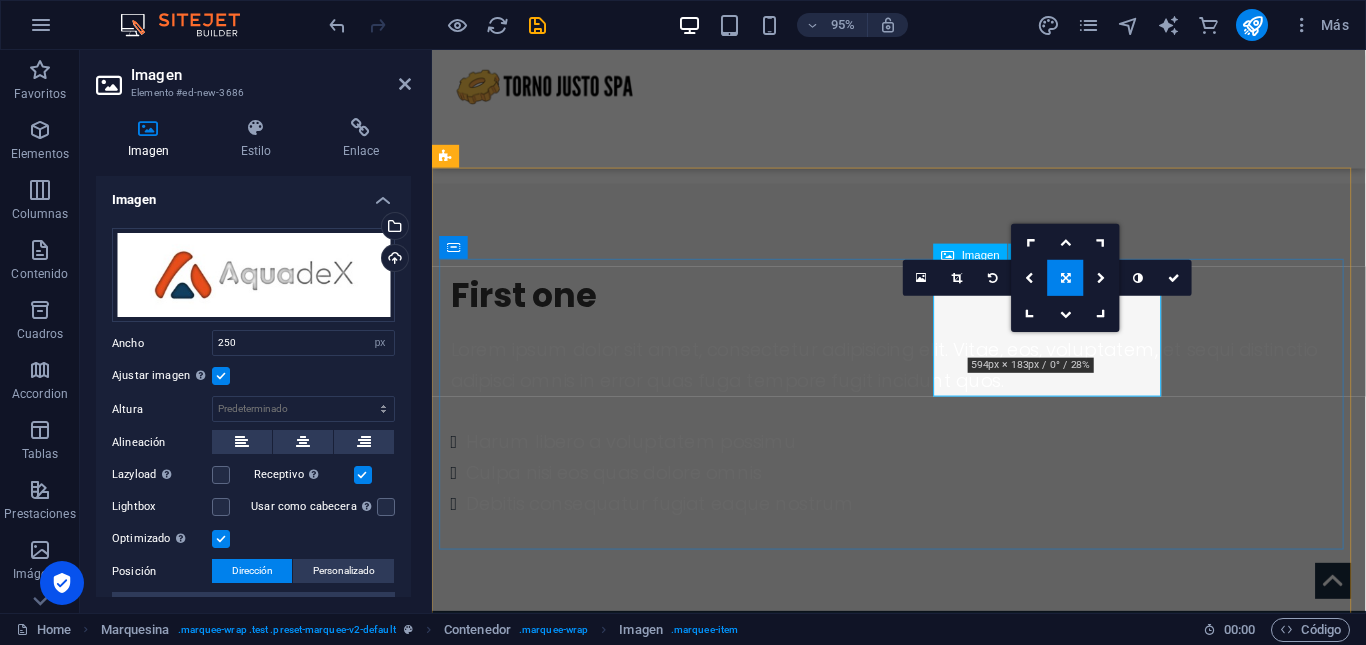 click at bounding box center [572, 1759] 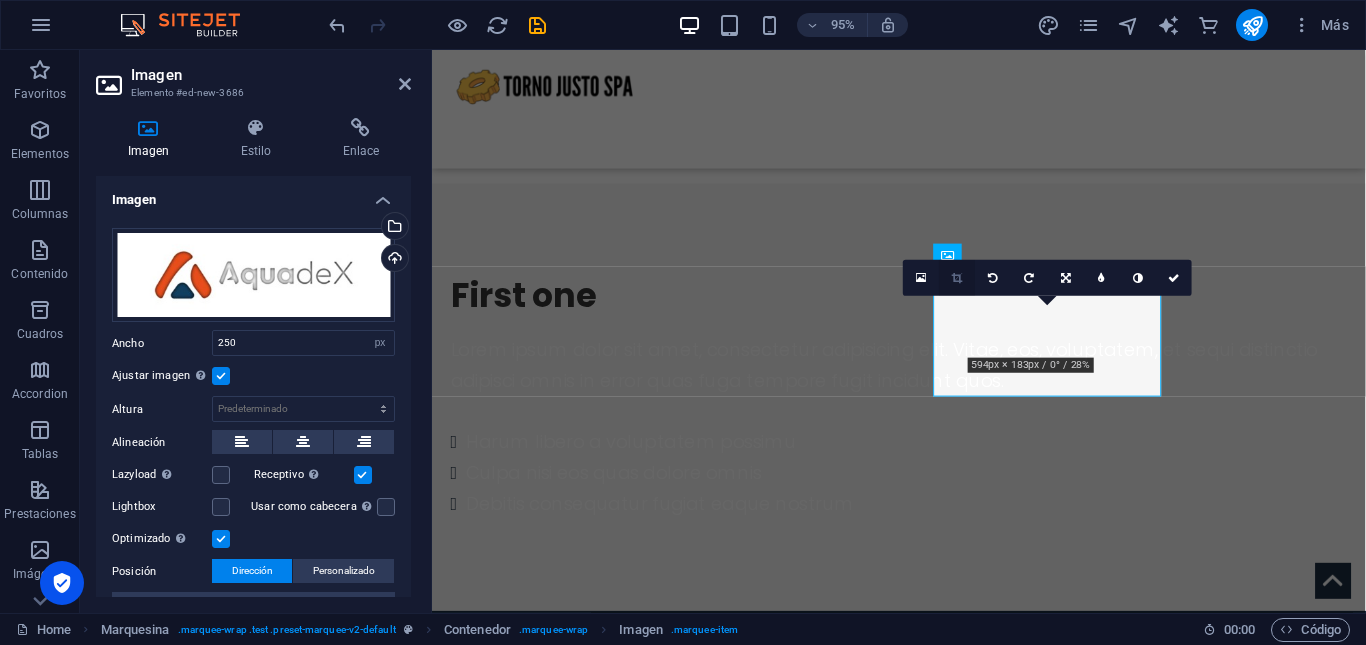 click at bounding box center (957, 278) 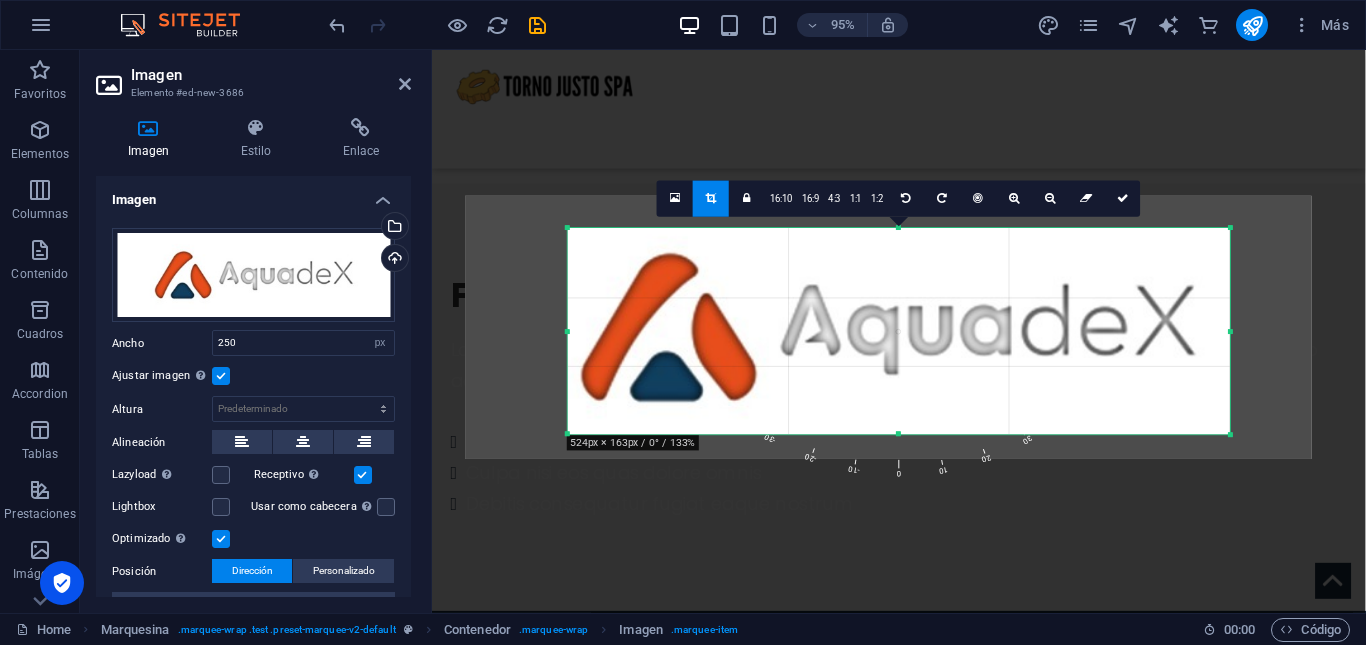drag, startPoint x: 843, startPoint y: 353, endPoint x: 784, endPoint y: 363, distance: 59.841457 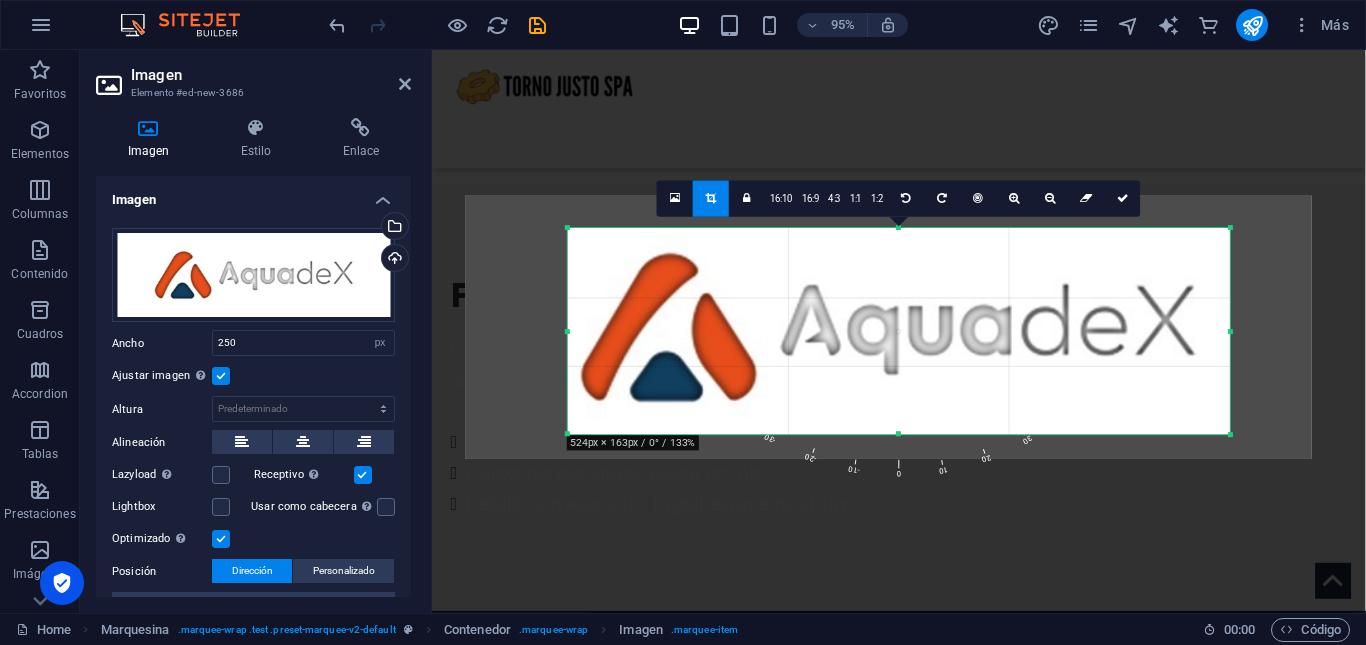 click at bounding box center (888, 327) 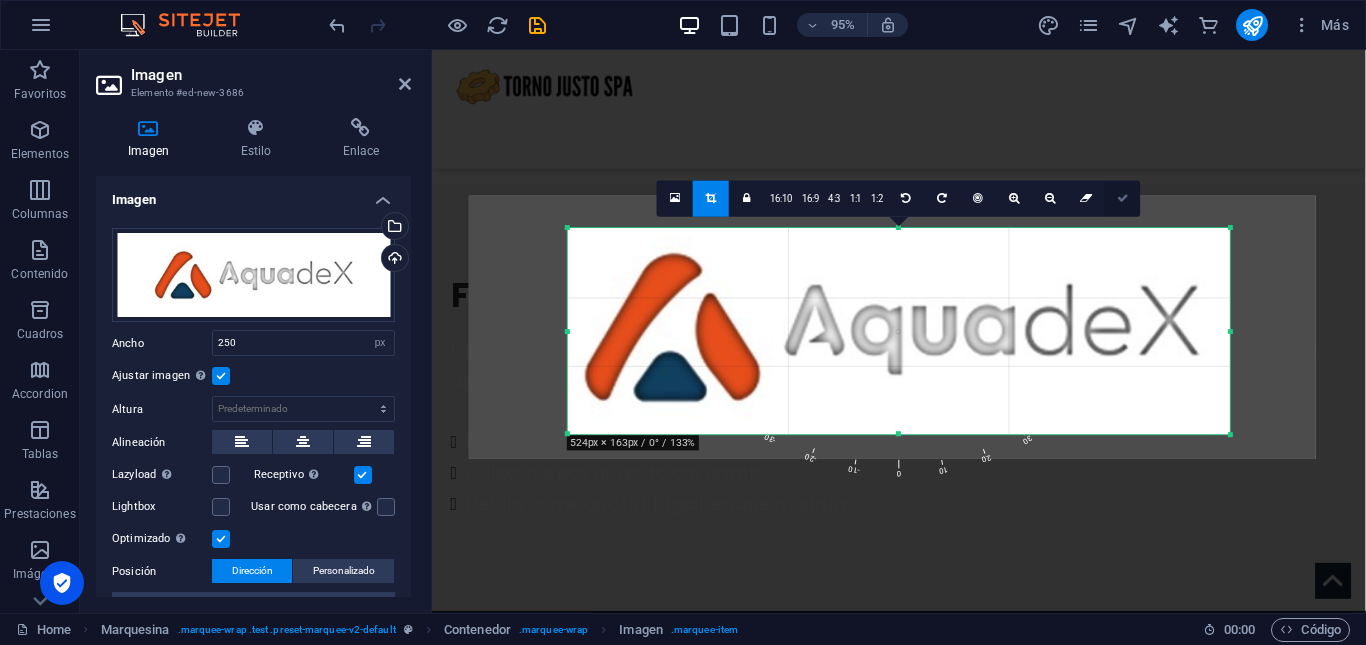 click at bounding box center [1123, 199] 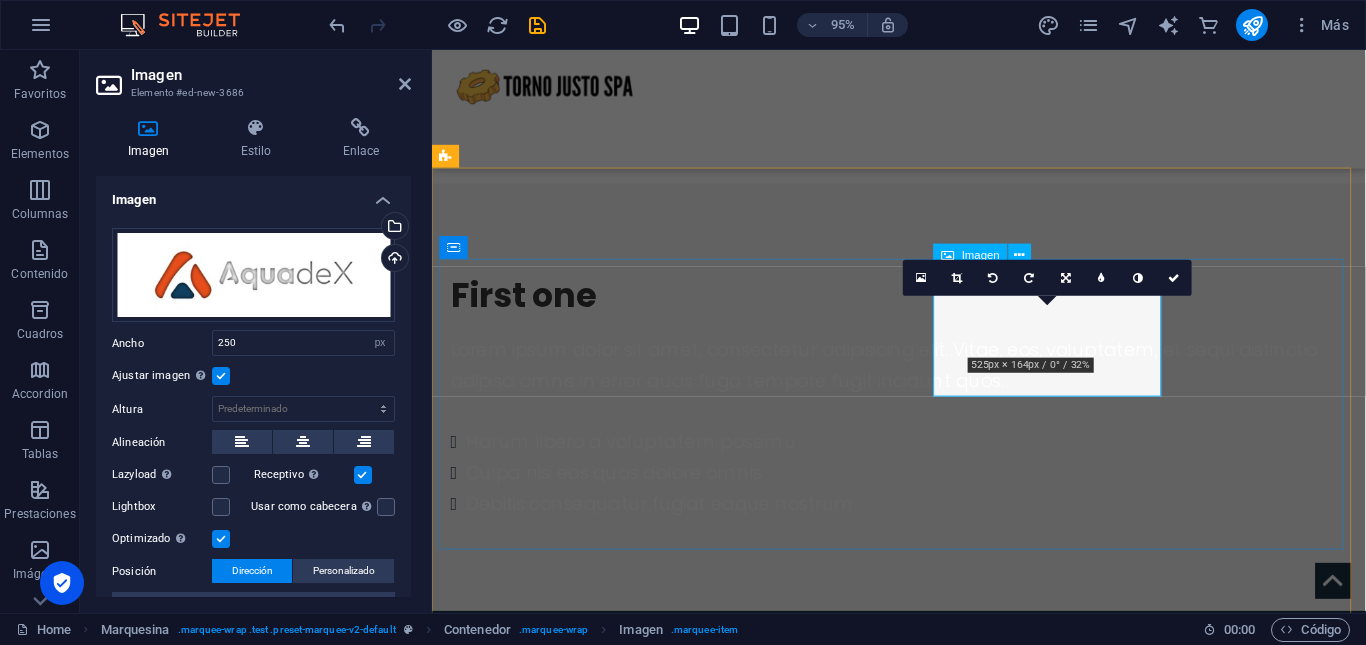 click at bounding box center [572, 1759] 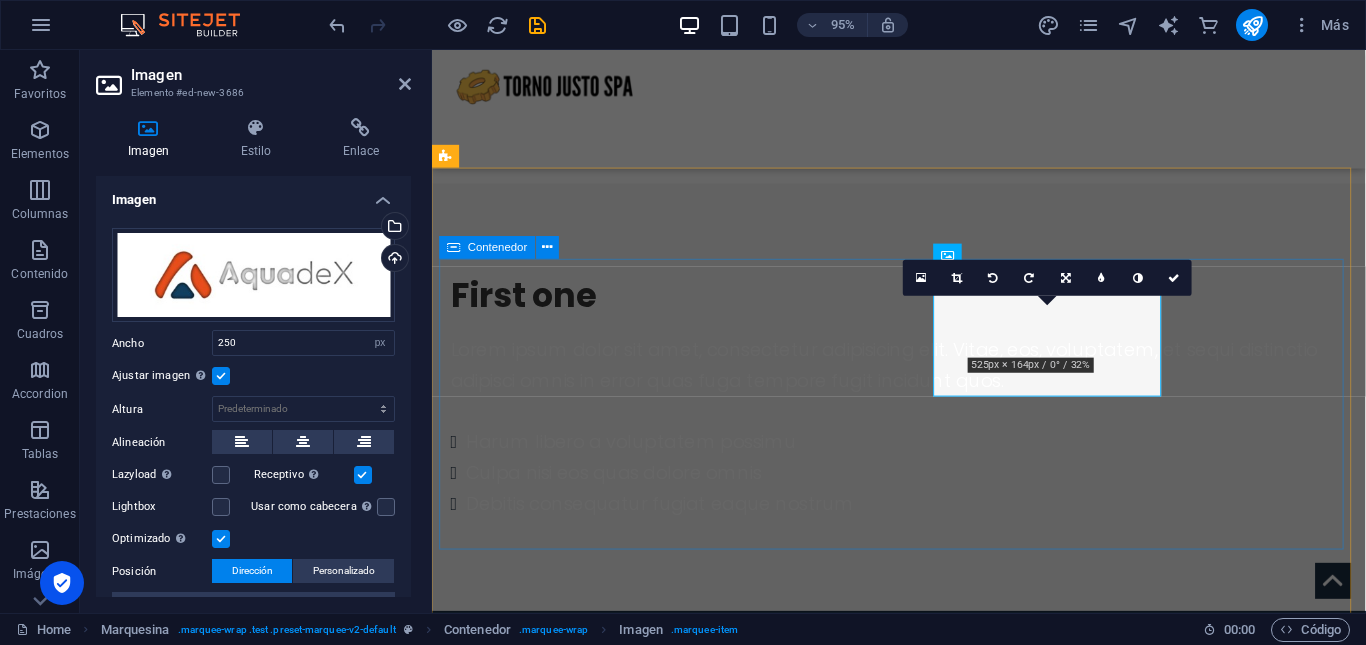 click at bounding box center (924, 1759) 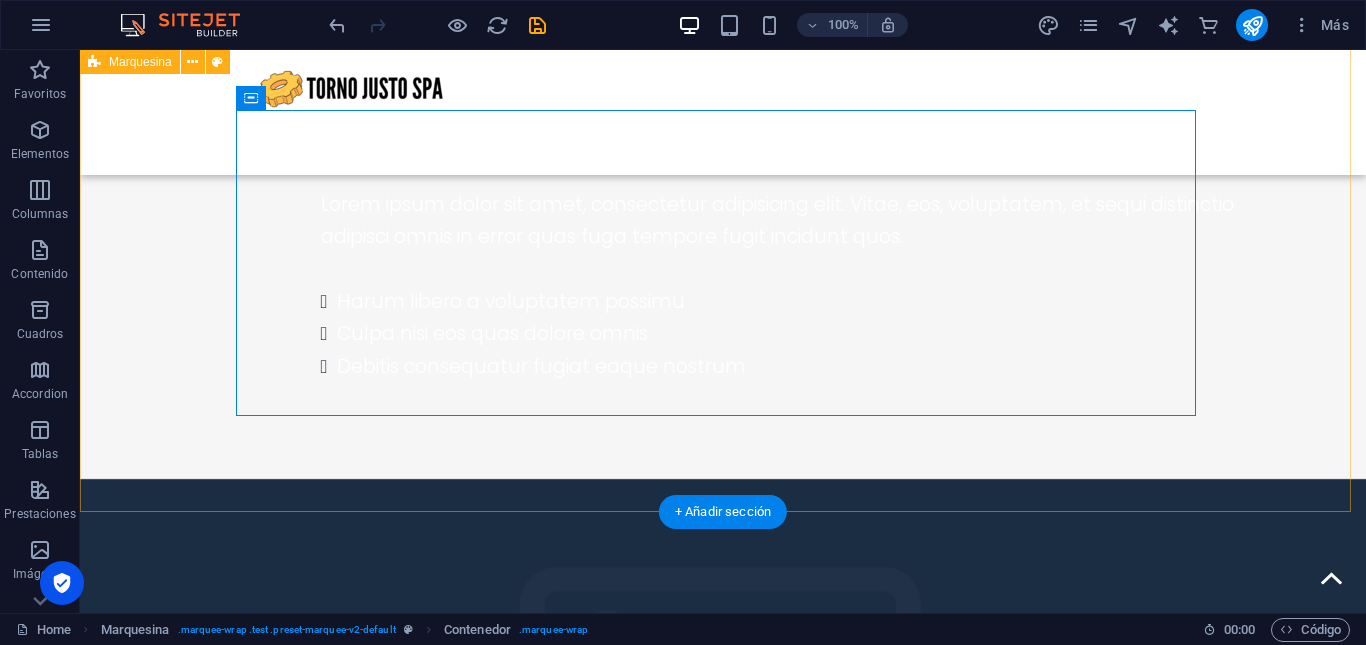 scroll, scrollTop: 1808, scrollLeft: 0, axis: vertical 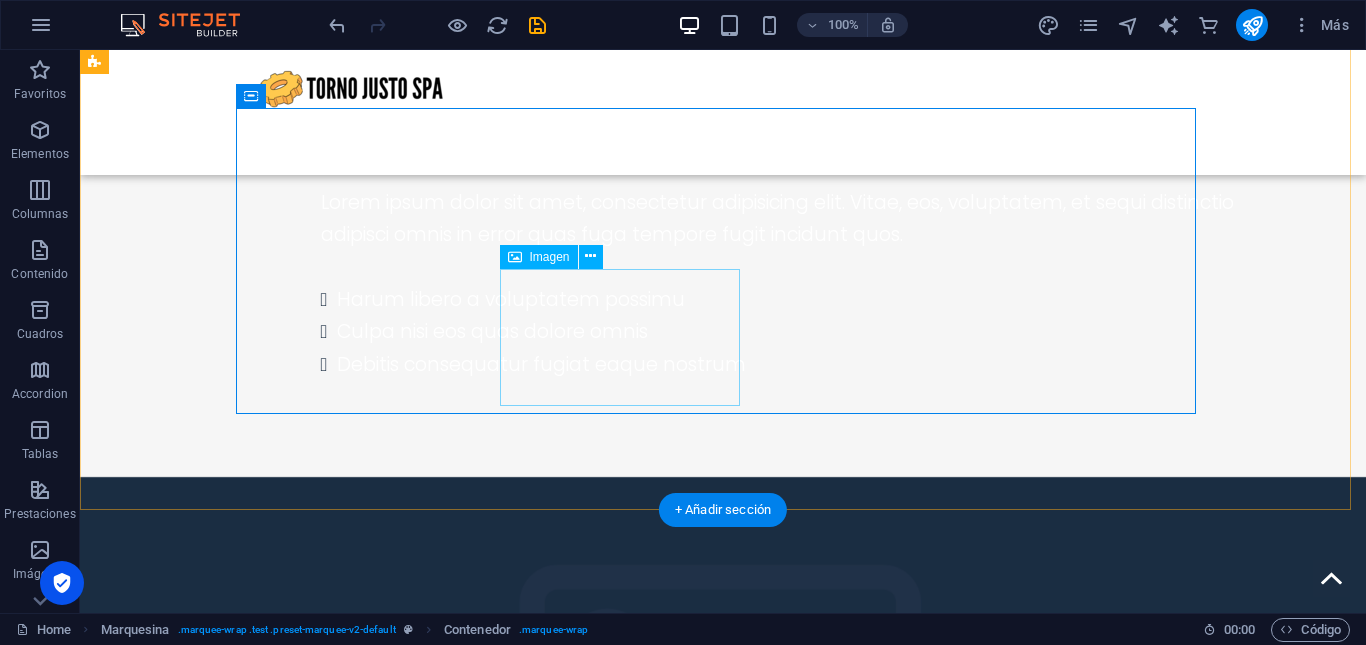 click at bounding box center (371, 1885) 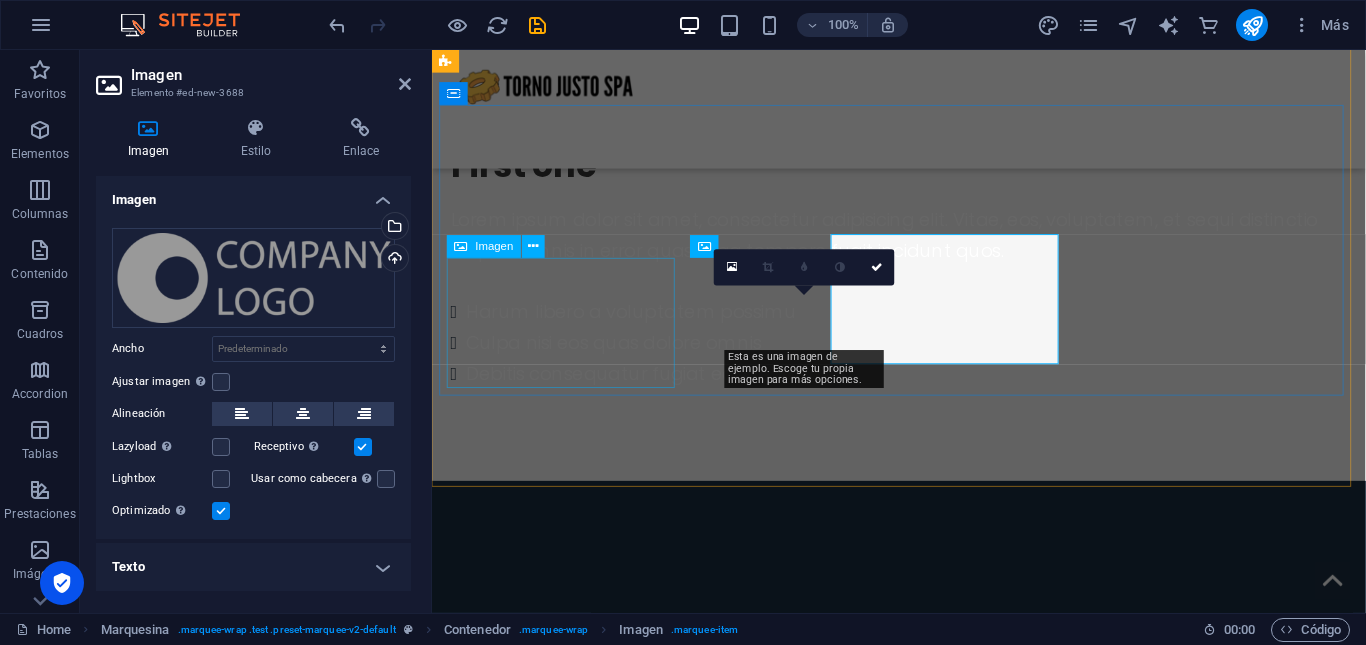 scroll, scrollTop: 1833, scrollLeft: 0, axis: vertical 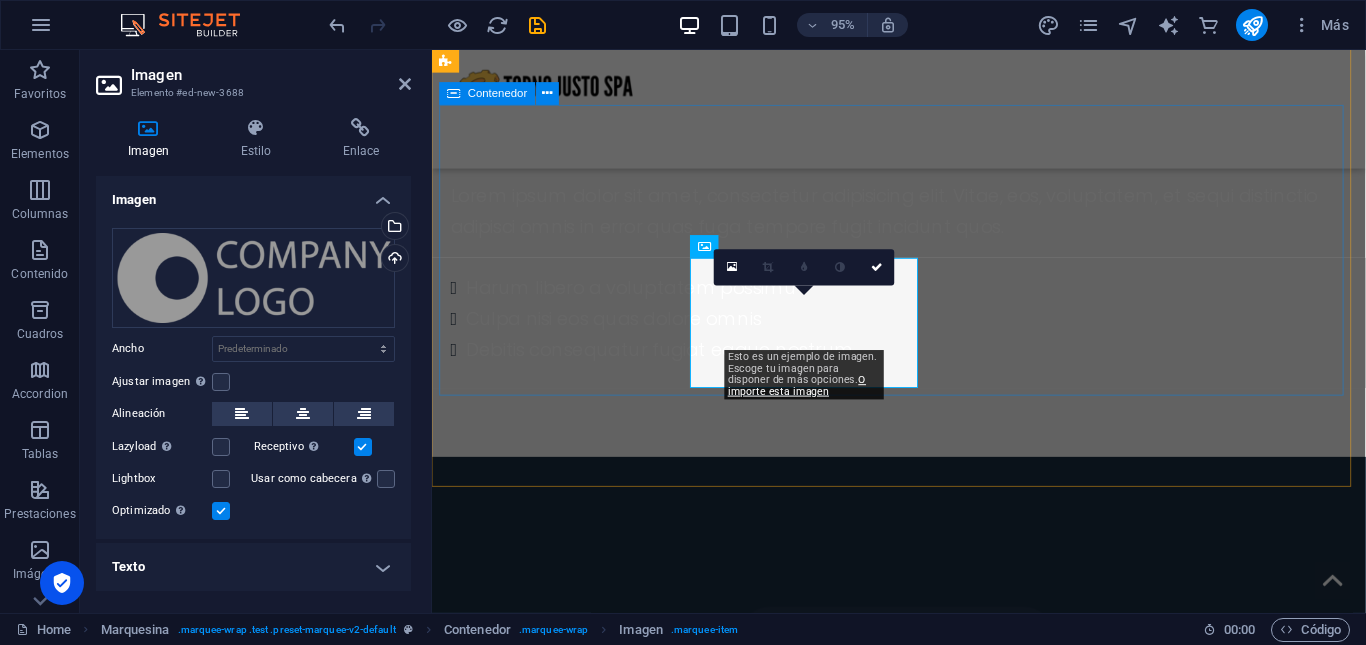 click at bounding box center [924, 1597] 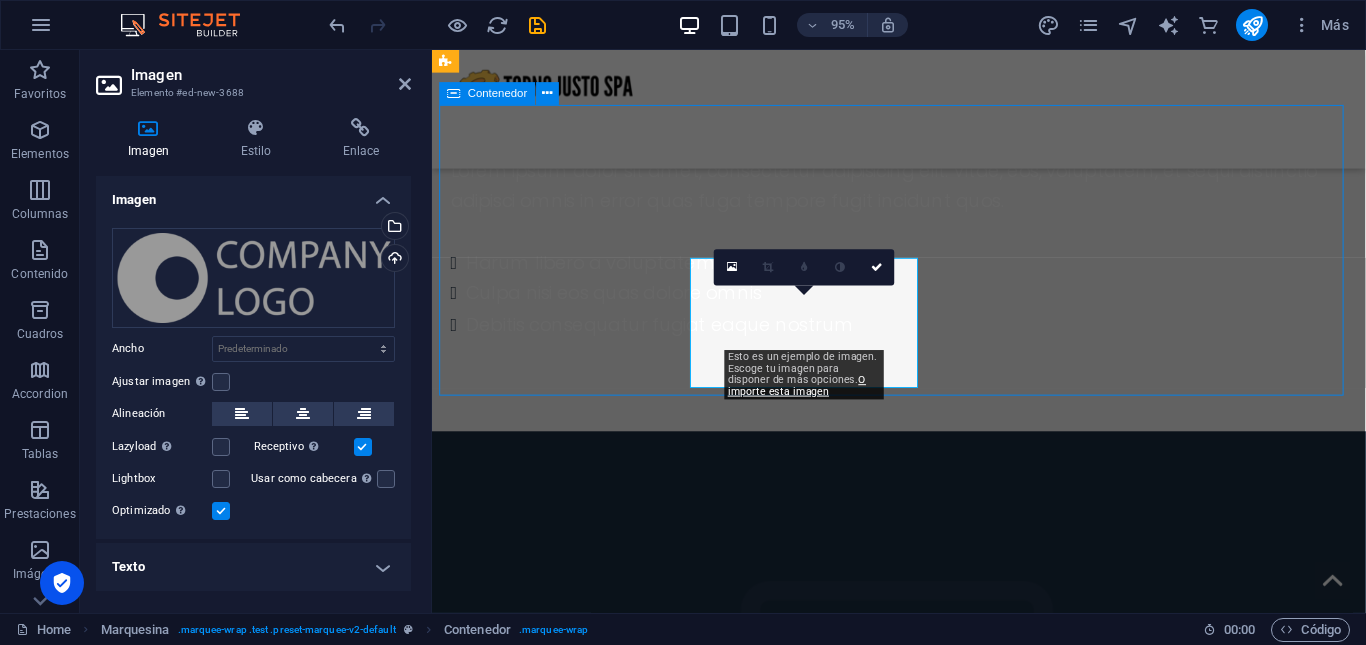 scroll, scrollTop: 1808, scrollLeft: 0, axis: vertical 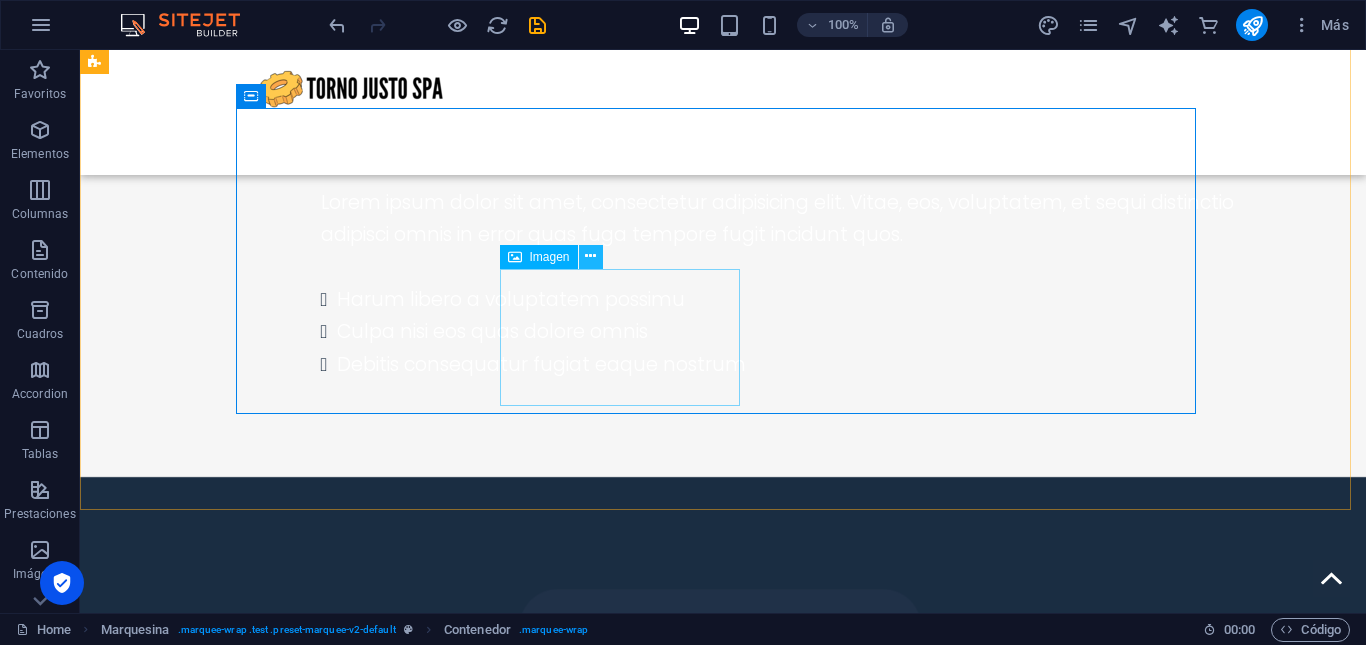 click at bounding box center (590, 256) 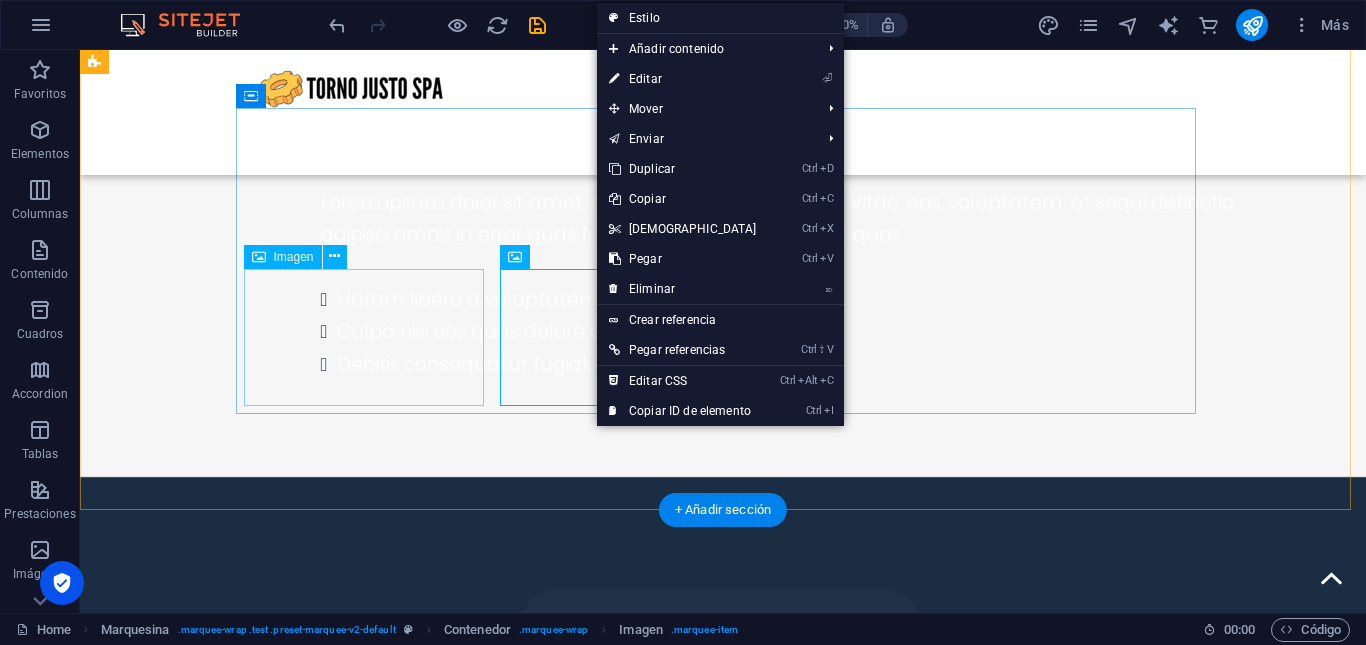 click at bounding box center [371, 1740] 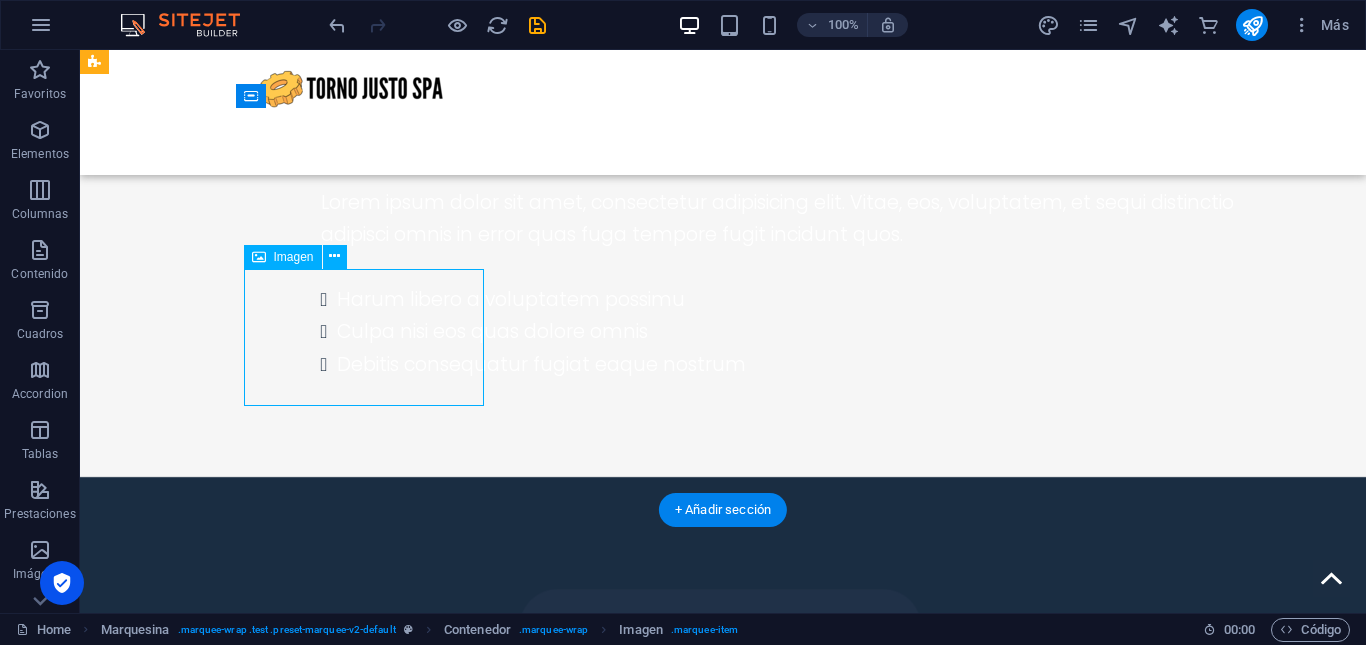 click at bounding box center [371, 1740] 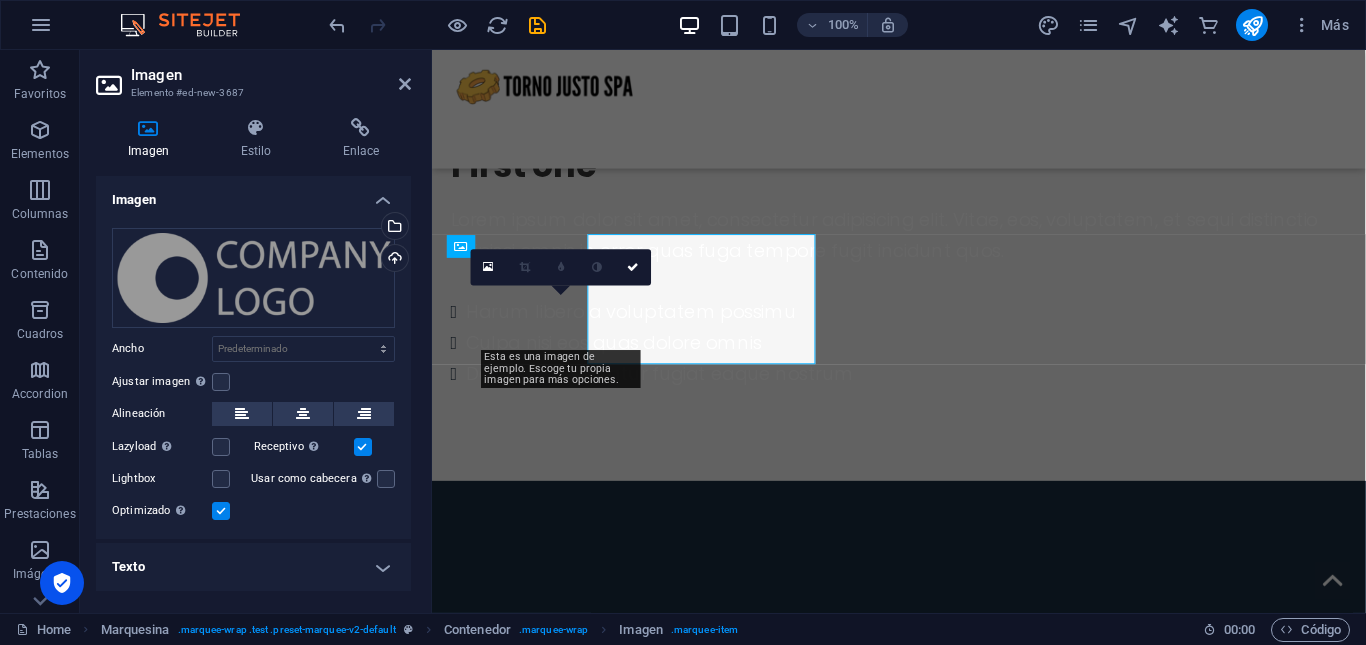 scroll, scrollTop: 1833, scrollLeft: 0, axis: vertical 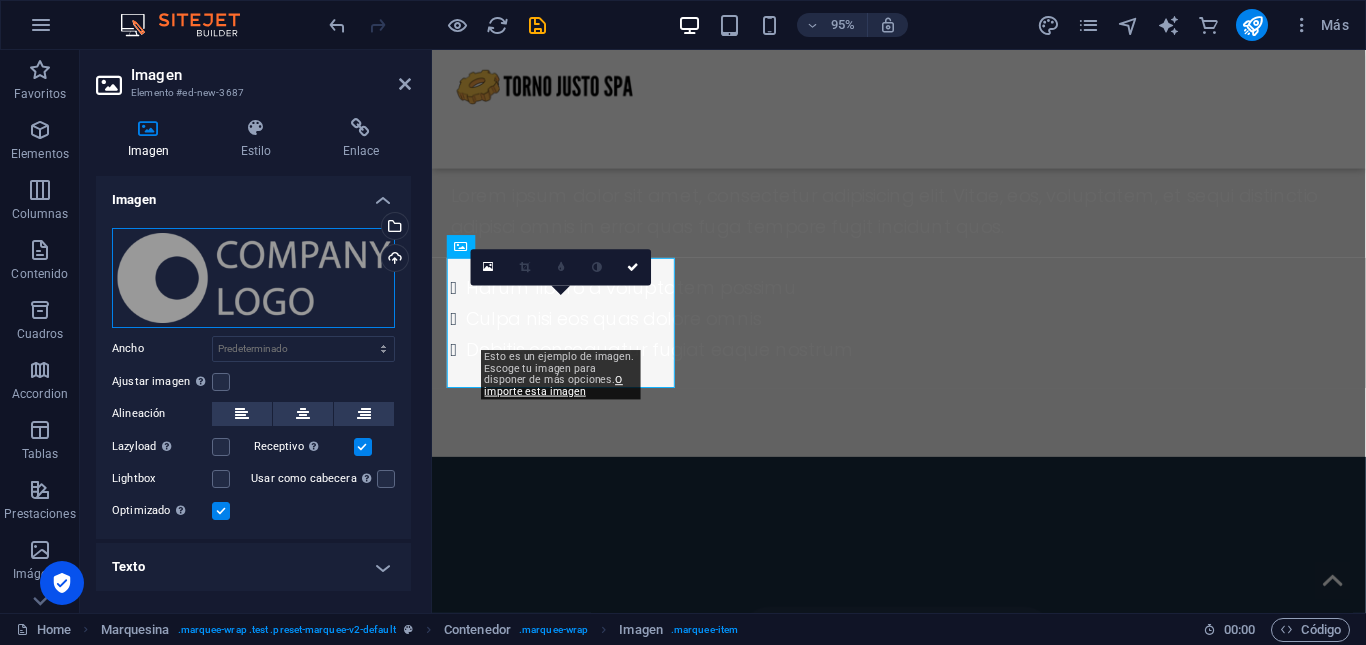 click on "Arrastra archivos aquí, haz clic para escoger archivos o  selecciona archivos de Archivos o de nuestra galería gratuita de fotos y vídeos" at bounding box center [253, 278] 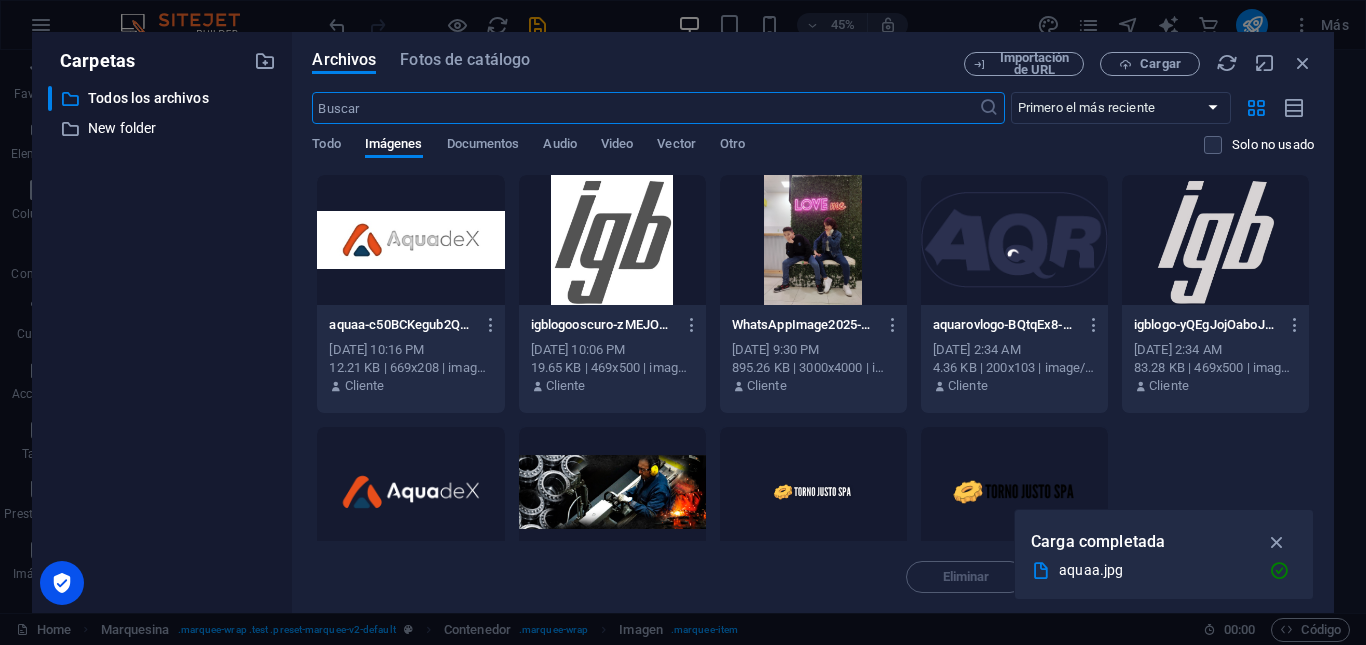 scroll, scrollTop: 2392, scrollLeft: 0, axis: vertical 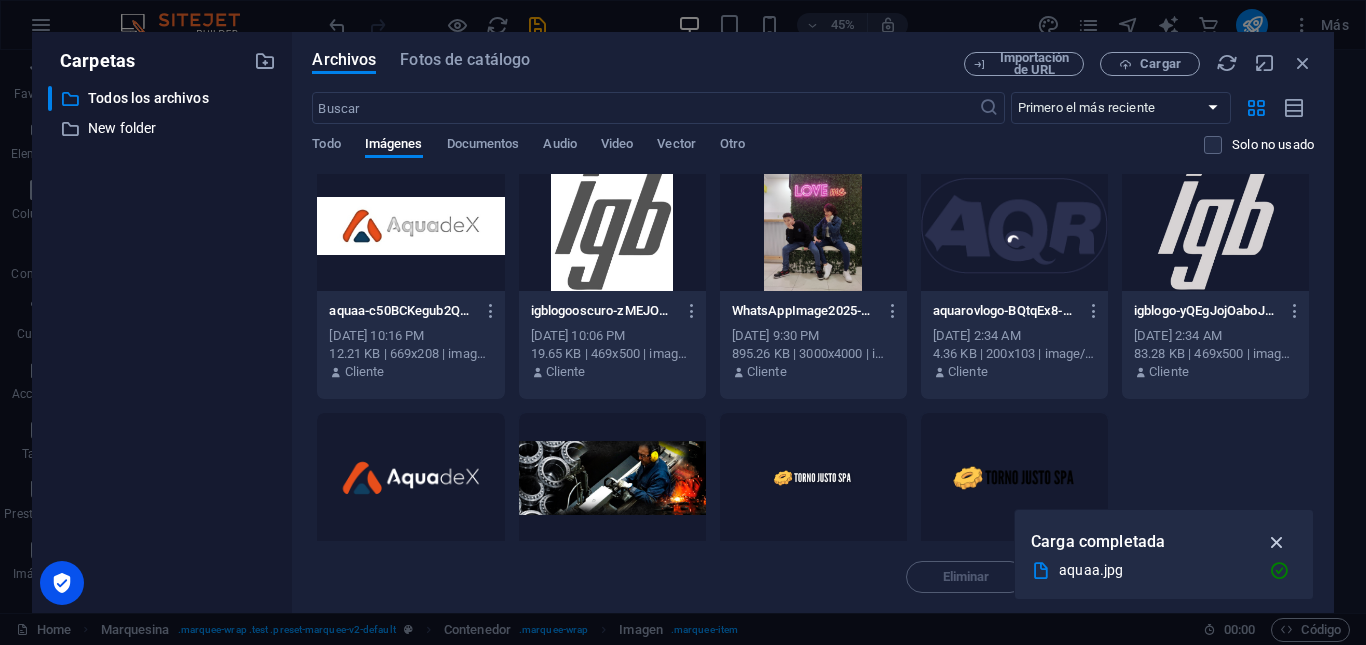 click at bounding box center [1277, 542] 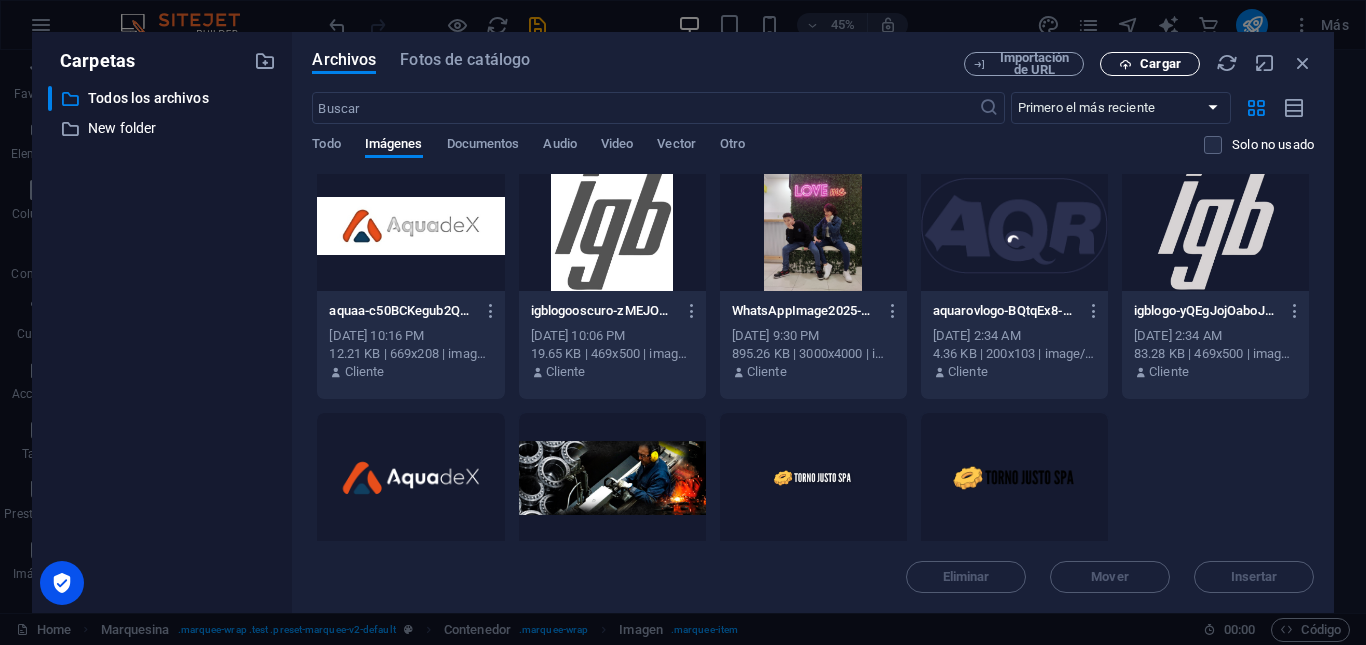 click on "Cargar" at bounding box center [1150, 64] 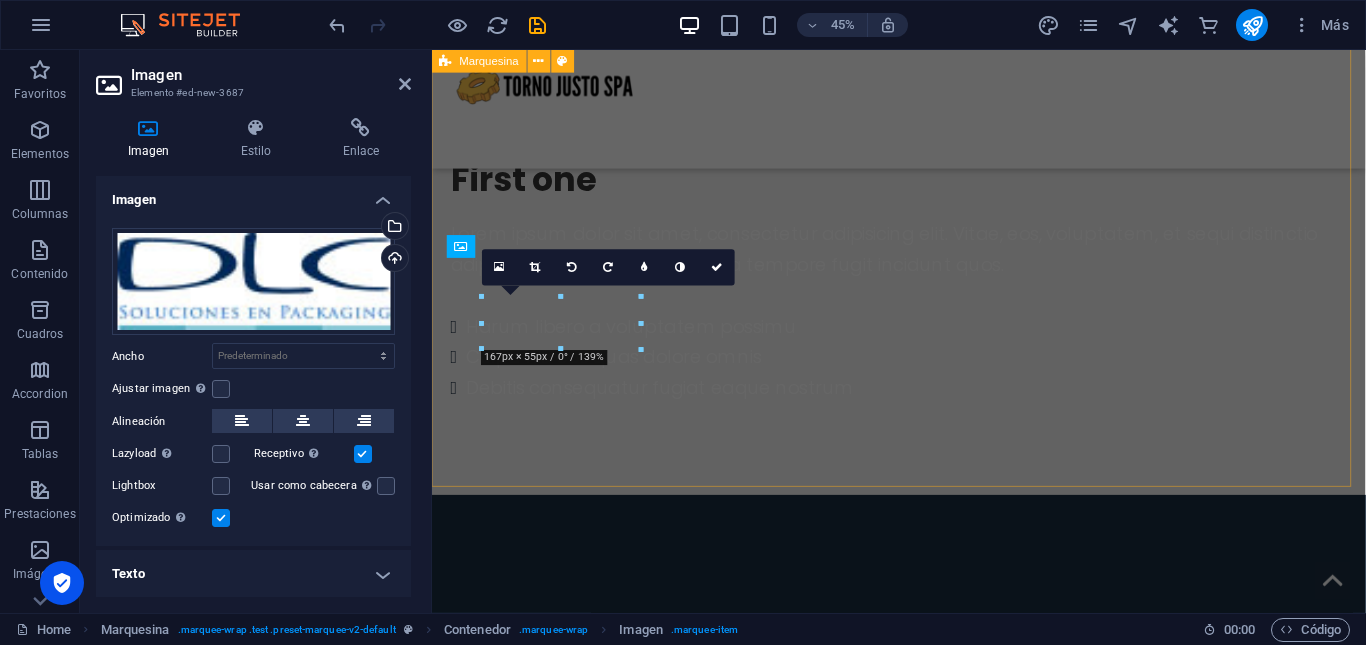 scroll, scrollTop: 1833, scrollLeft: 0, axis: vertical 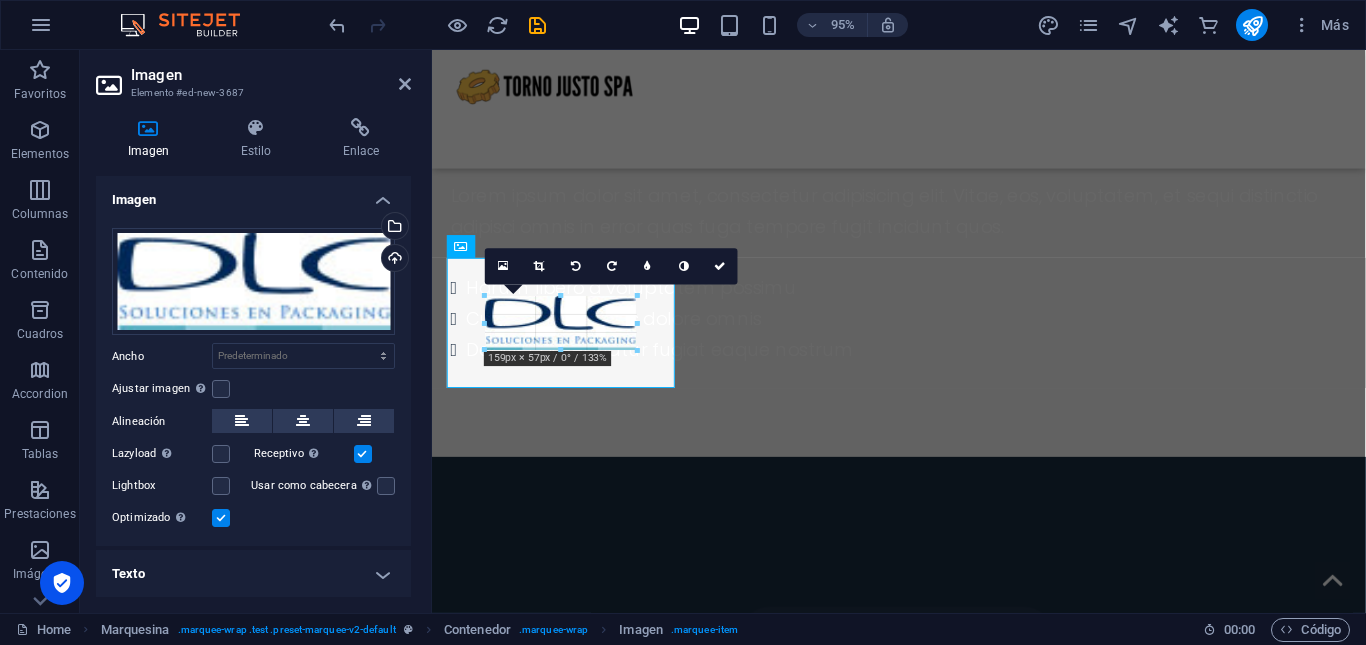drag, startPoint x: 616, startPoint y: 342, endPoint x: 221, endPoint y: 326, distance: 395.3239 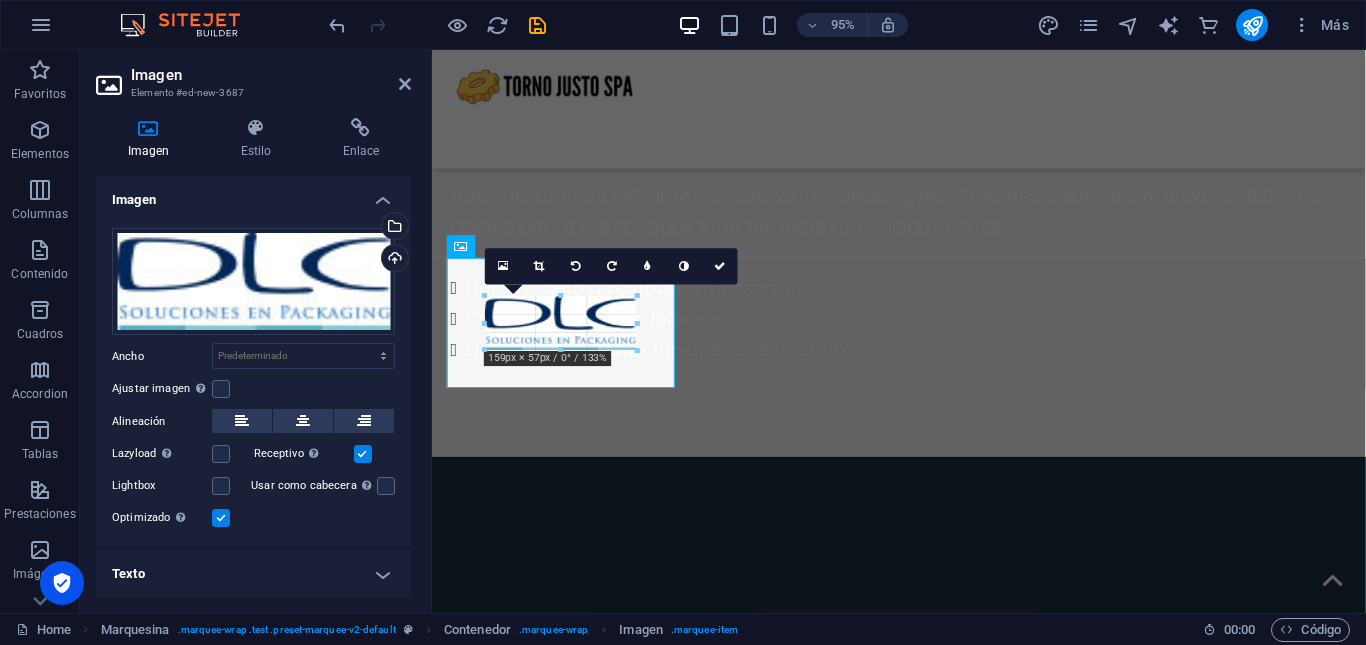 type on "159" 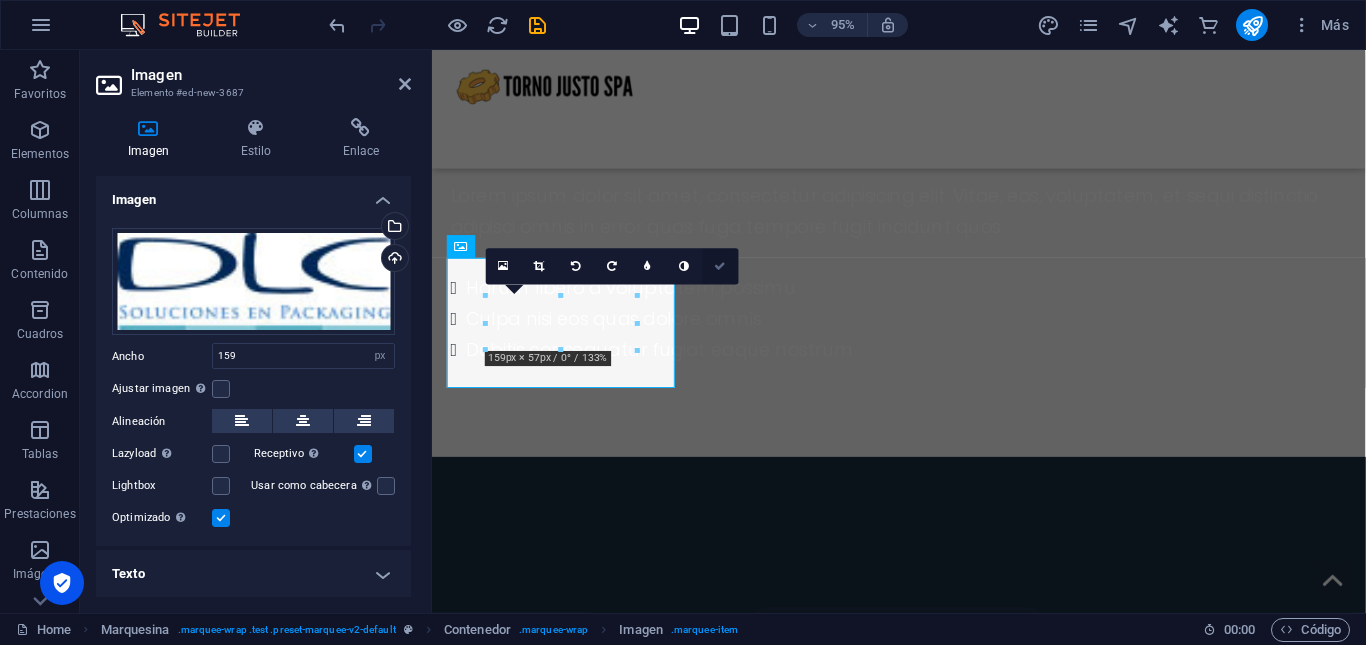 click at bounding box center (720, 267) 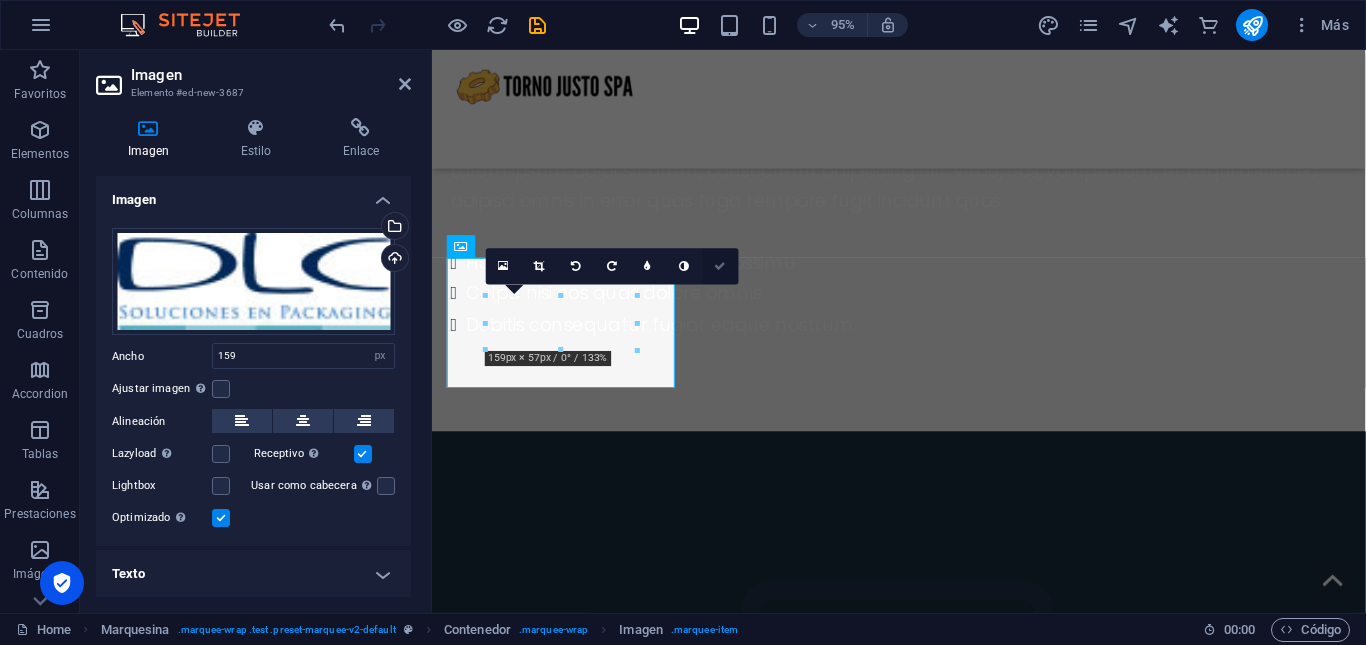 scroll, scrollTop: 1808, scrollLeft: 0, axis: vertical 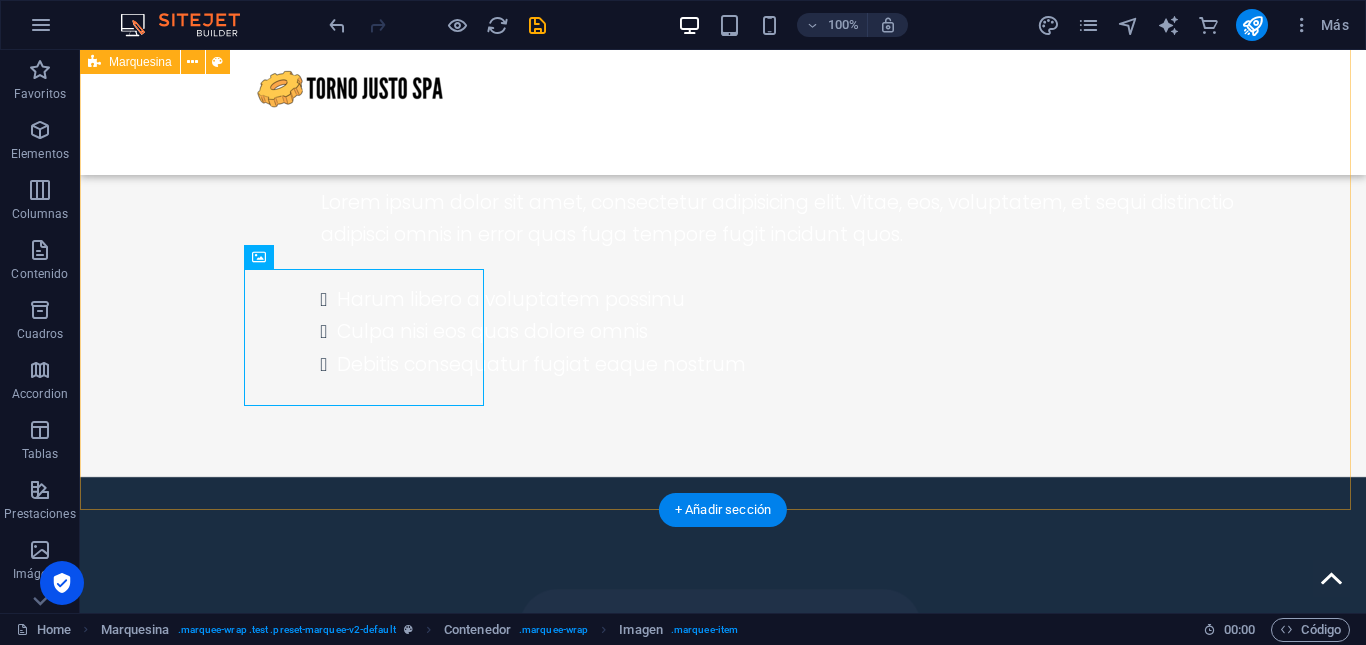 click at bounding box center (723, 1595) 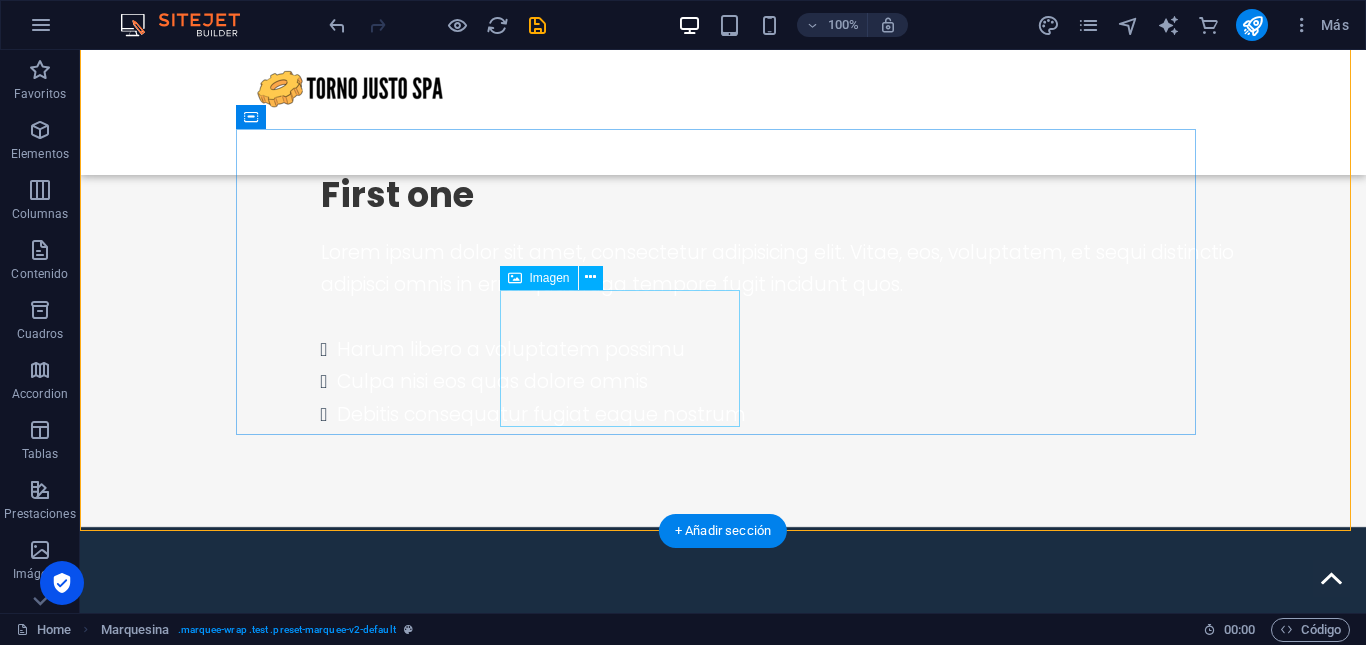 scroll, scrollTop: 1792, scrollLeft: 0, axis: vertical 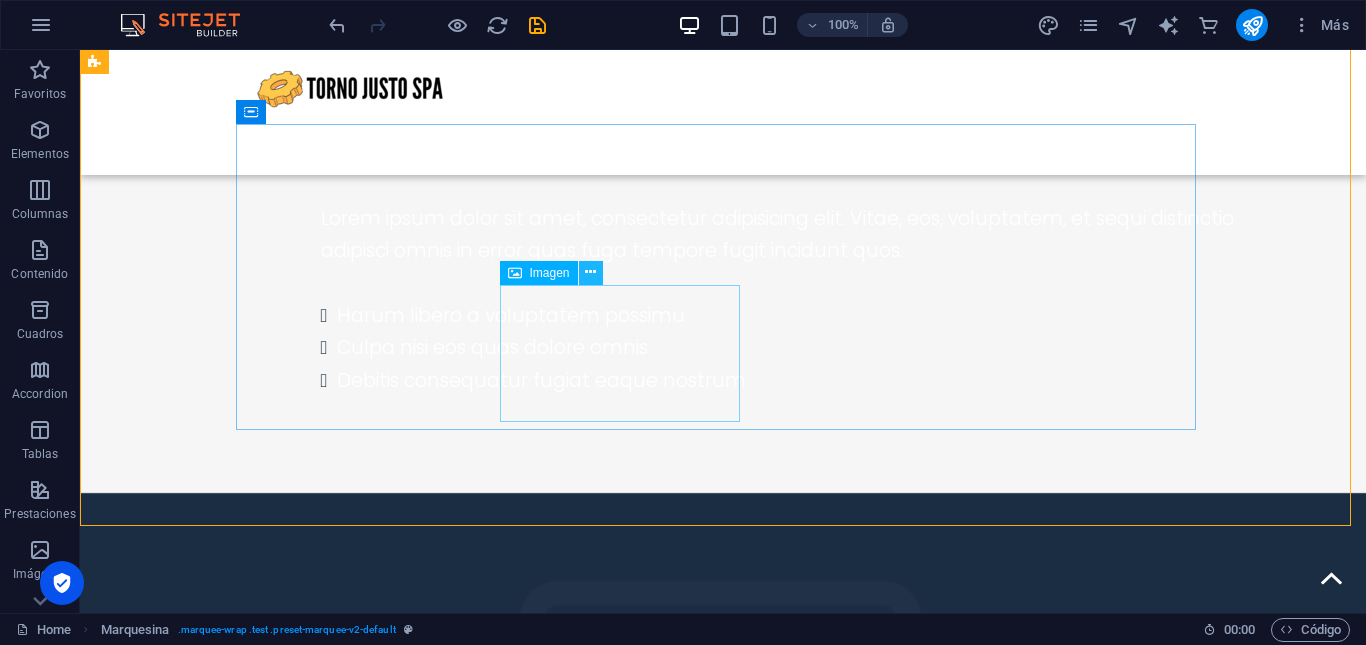 click at bounding box center (590, 272) 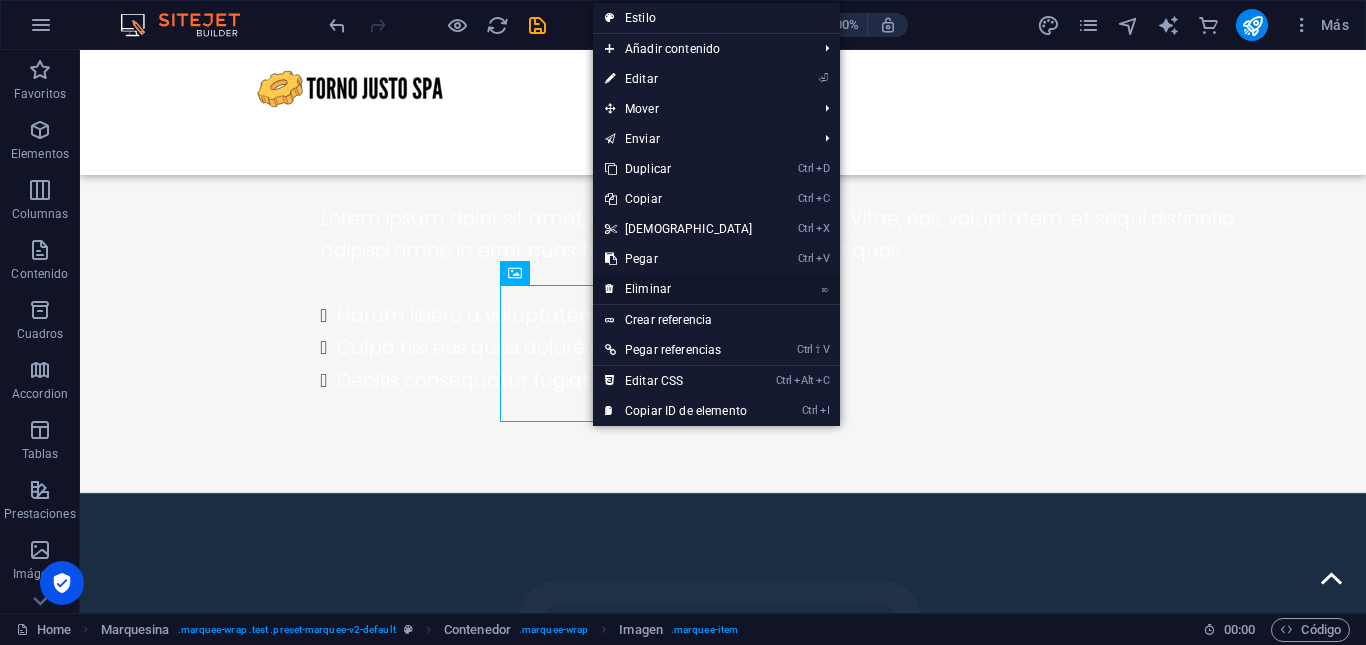 click on "⌦  Eliminar" at bounding box center (679, 289) 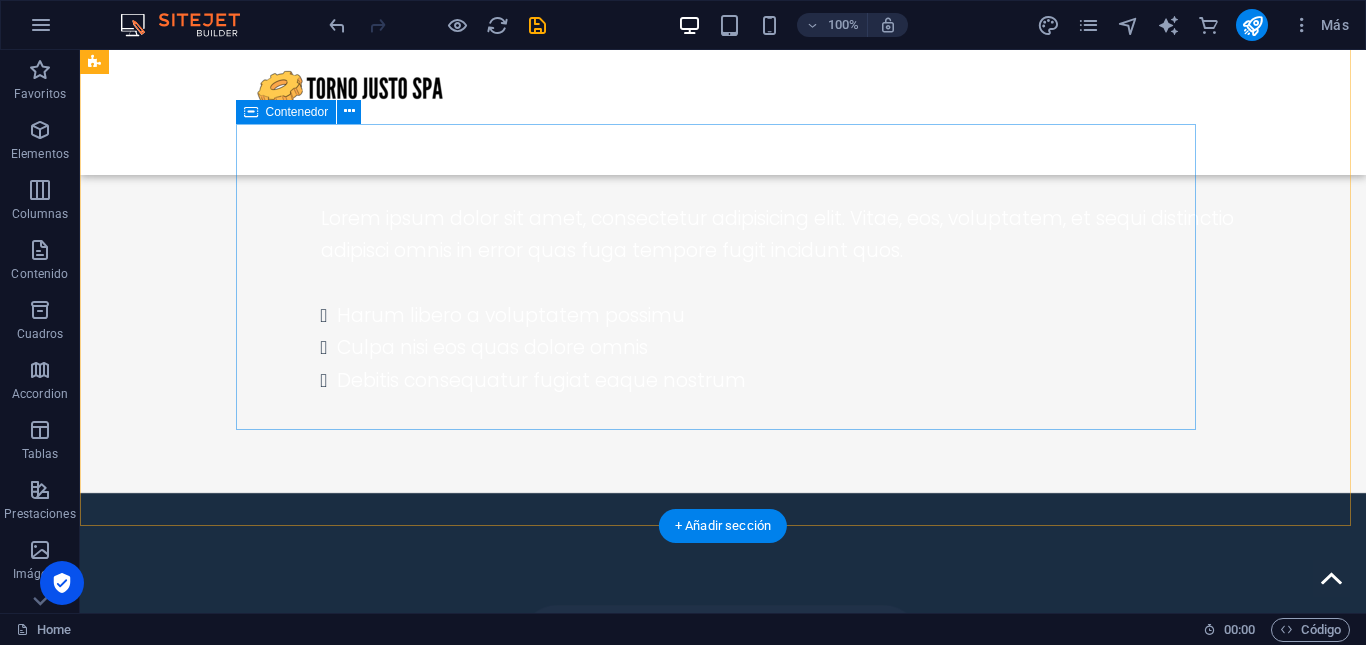 click at bounding box center (723, 1539) 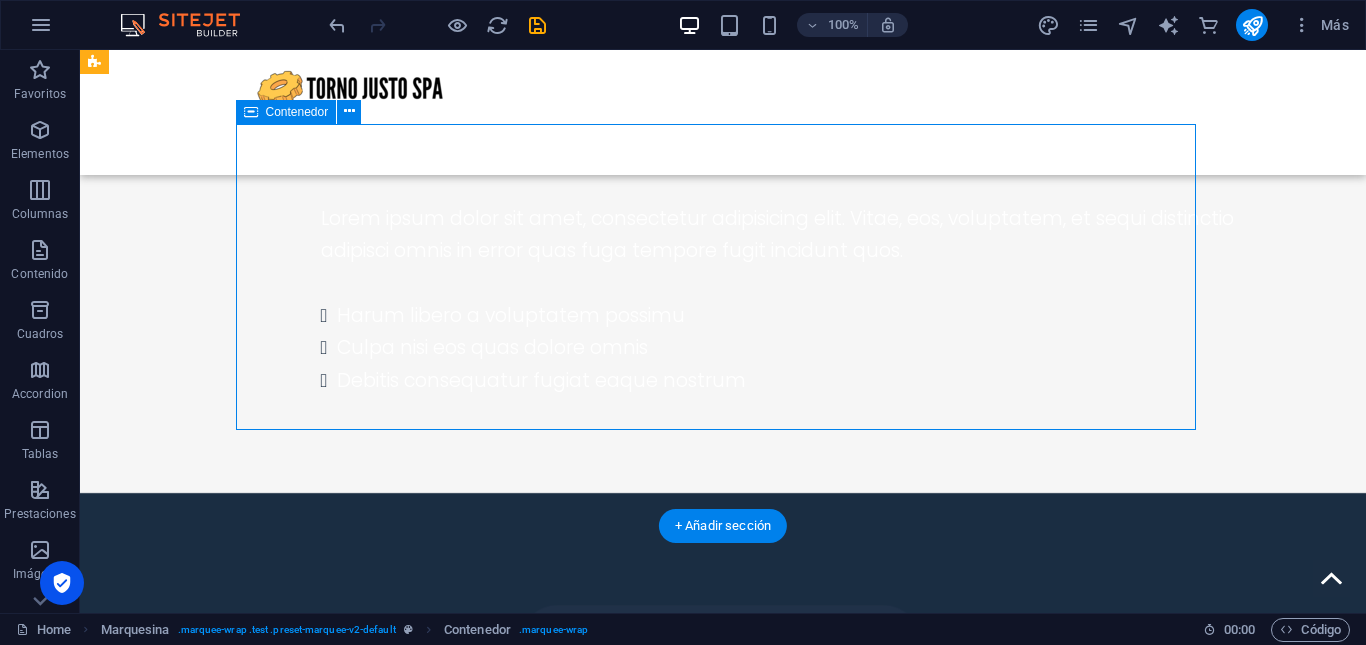 click at bounding box center (723, 1539) 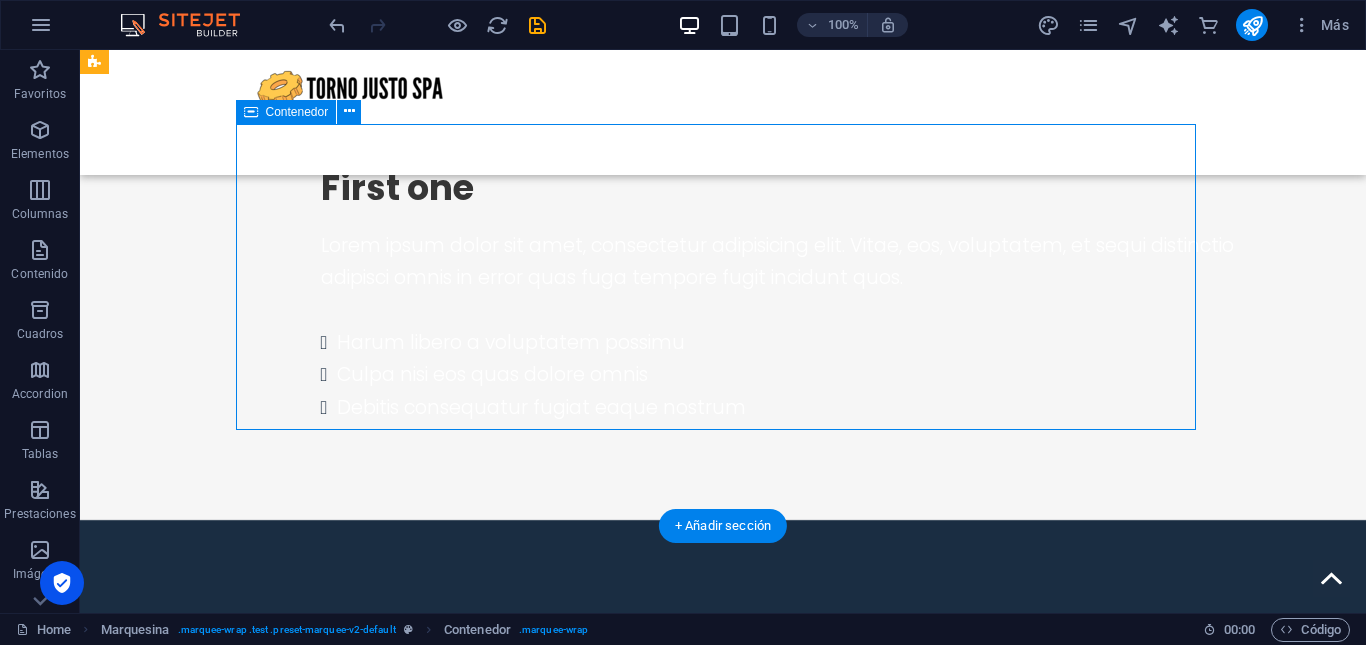 scroll, scrollTop: 1817, scrollLeft: 0, axis: vertical 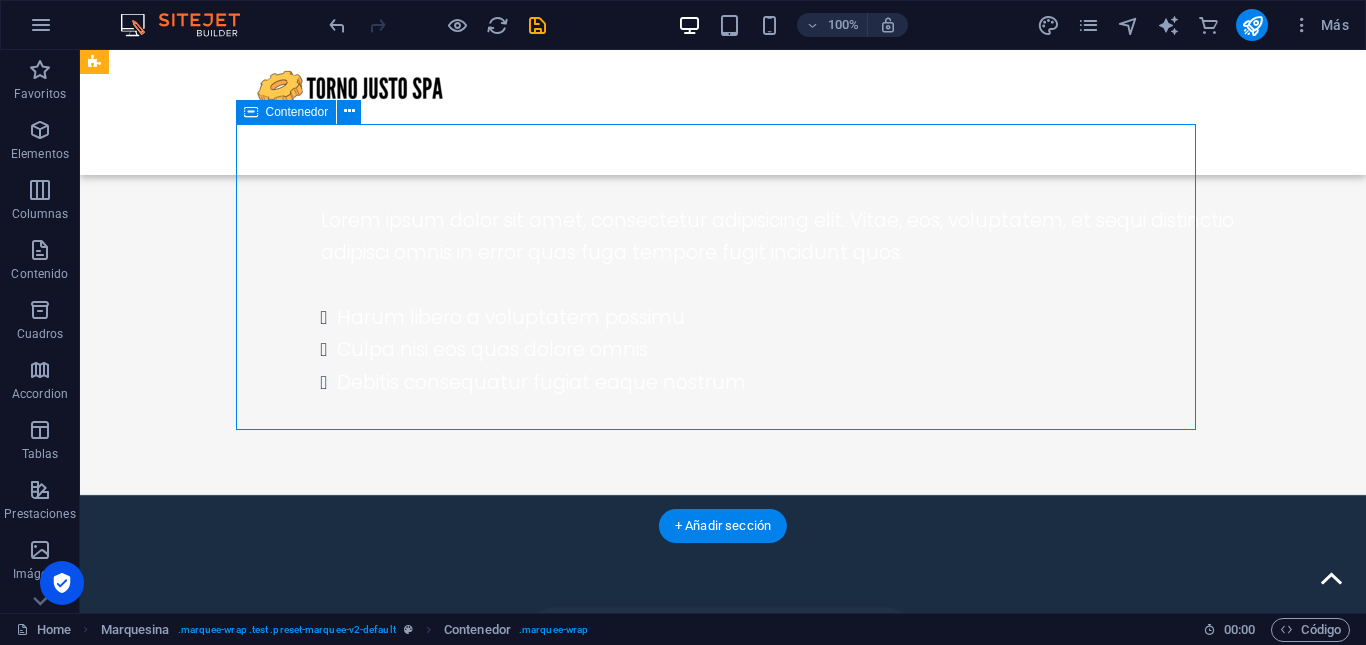 select on "marquee" 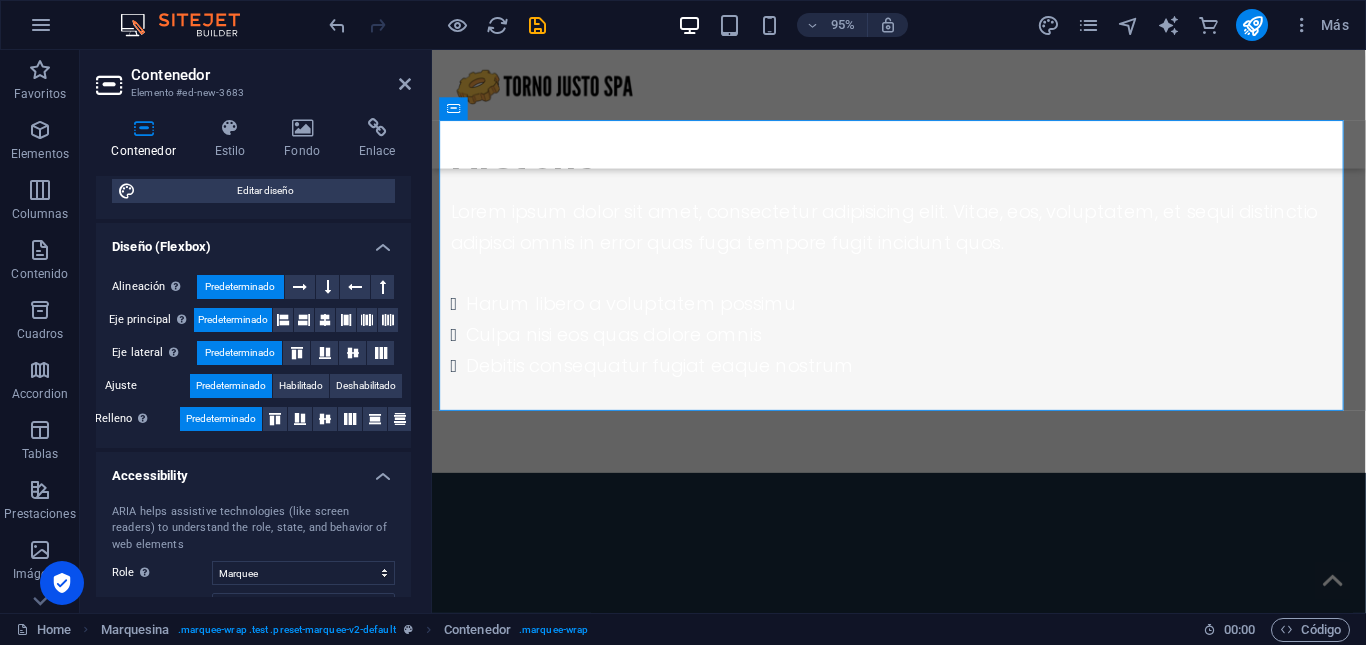 scroll, scrollTop: 412, scrollLeft: 0, axis: vertical 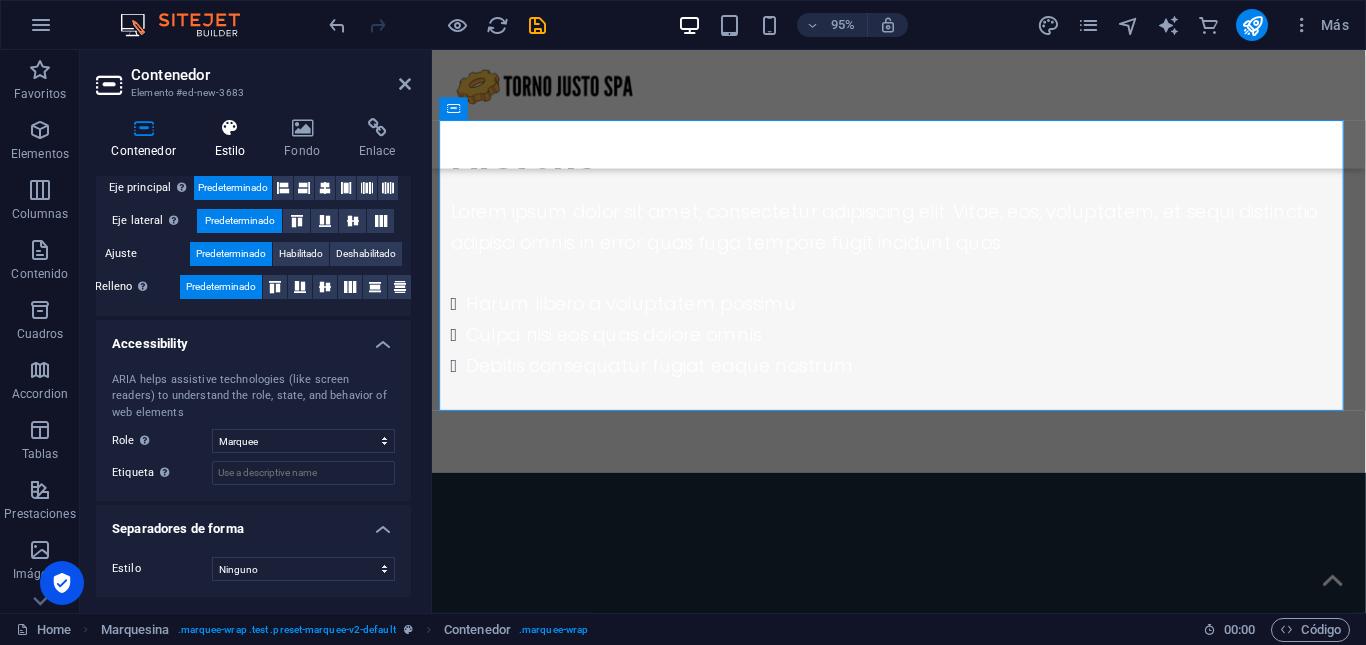 click at bounding box center (230, 128) 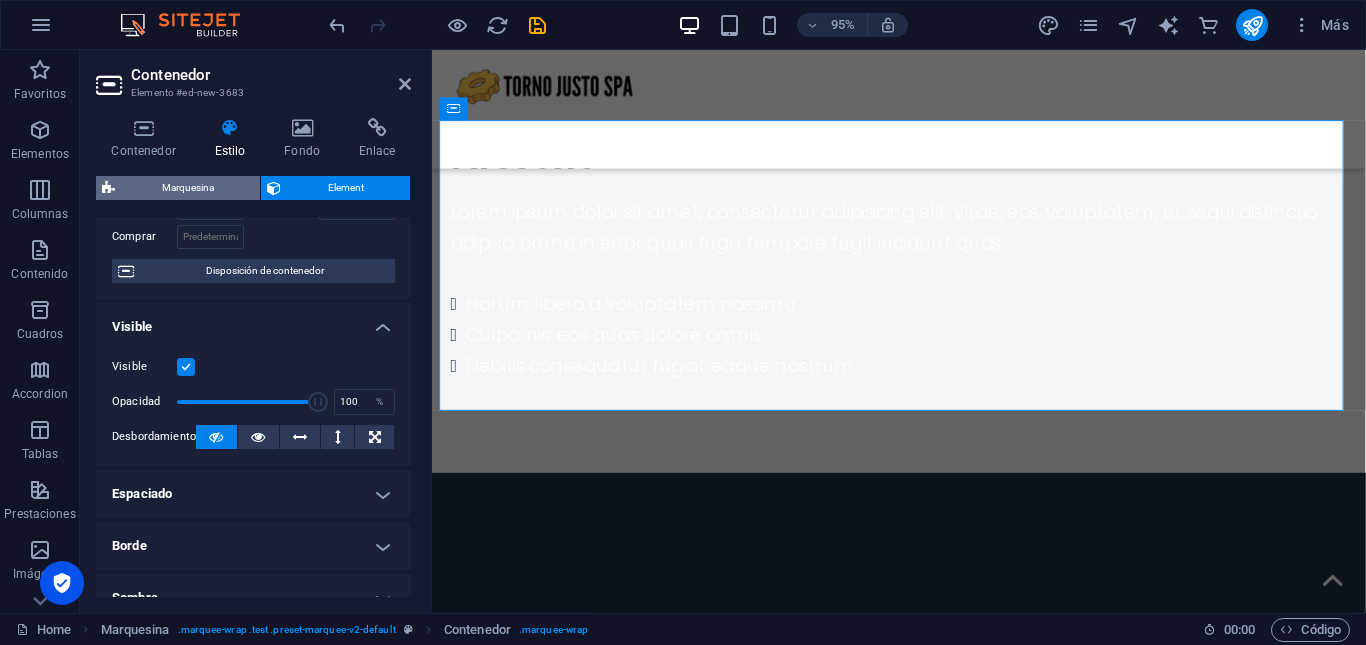 scroll, scrollTop: 146, scrollLeft: 0, axis: vertical 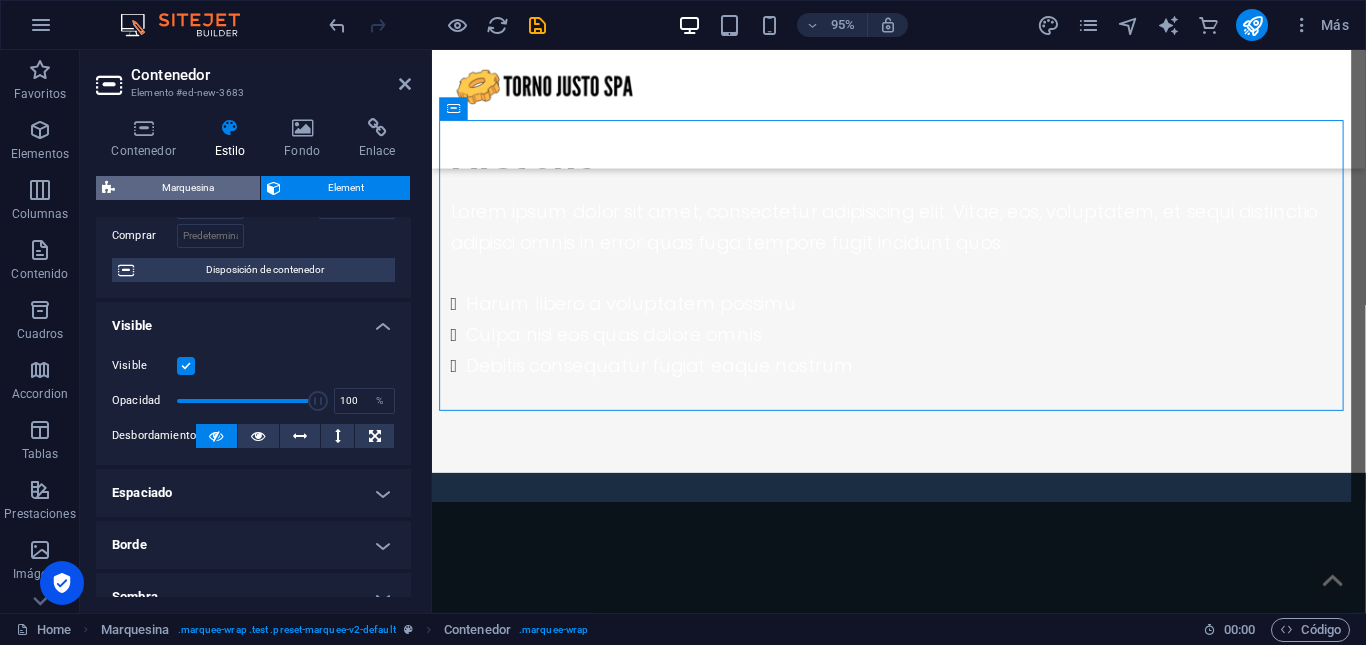 click on "Marquesina" at bounding box center [187, 188] 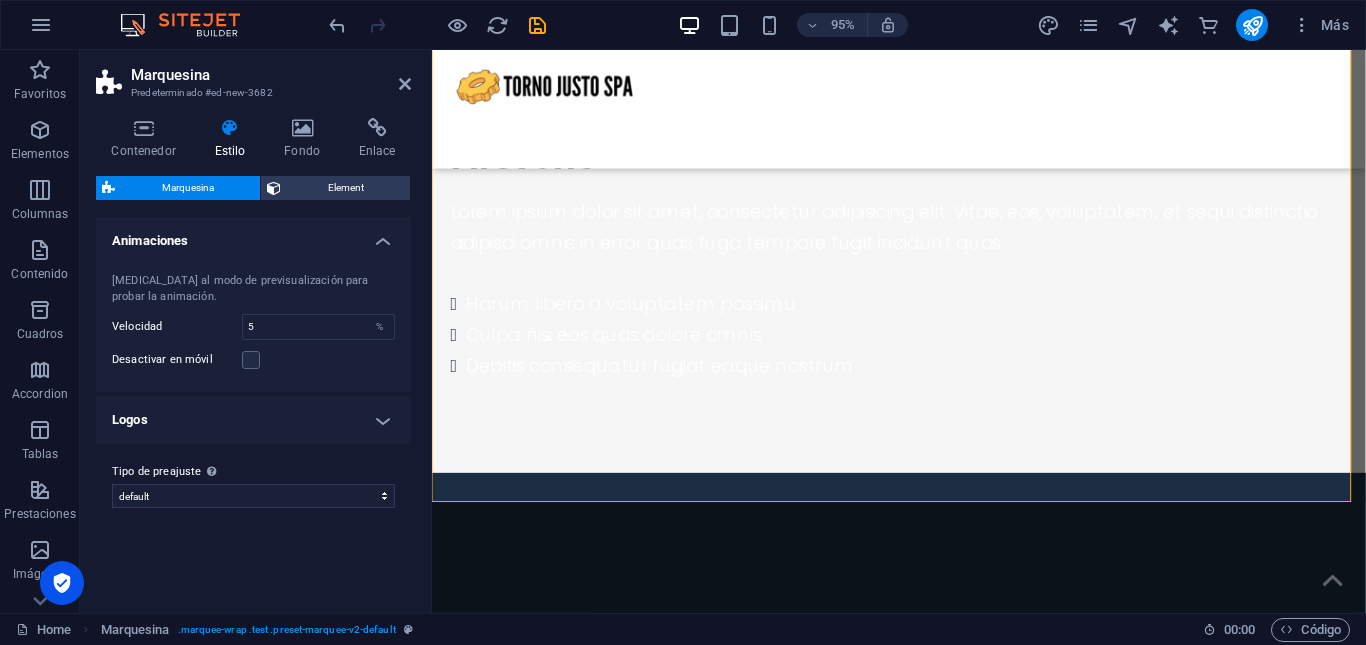 click on "Logos" at bounding box center [253, 420] 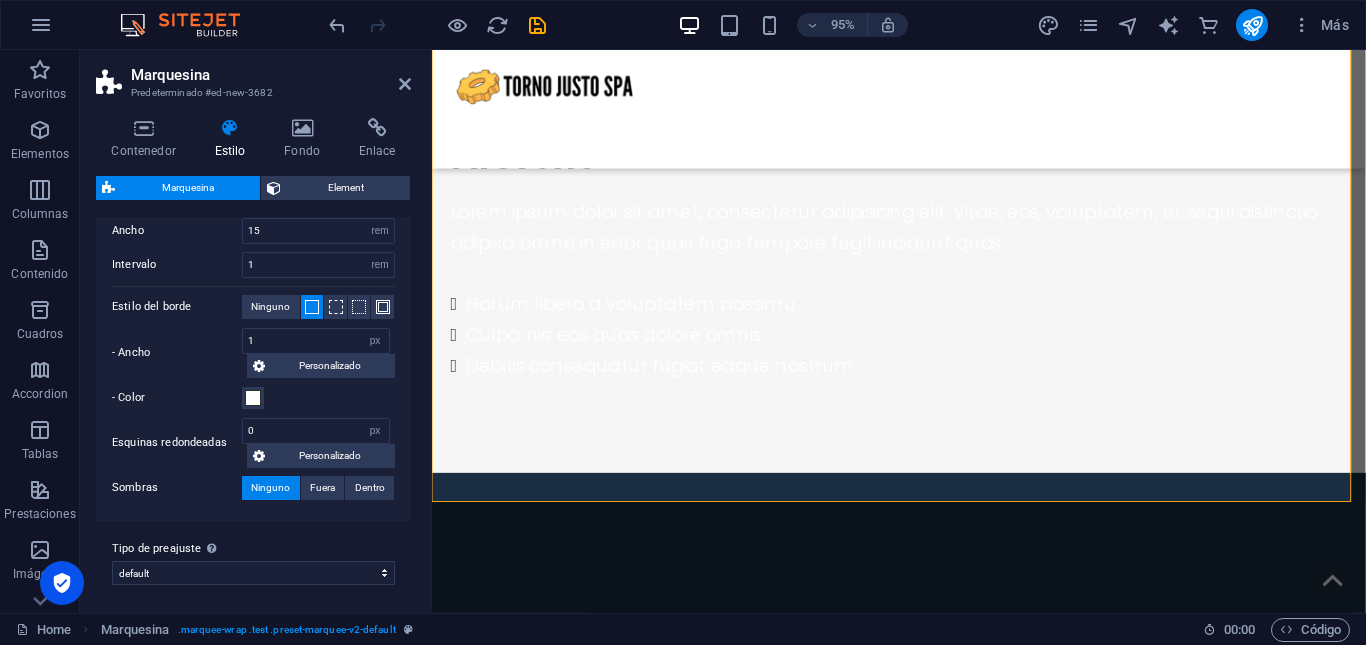 scroll, scrollTop: 336, scrollLeft: 0, axis: vertical 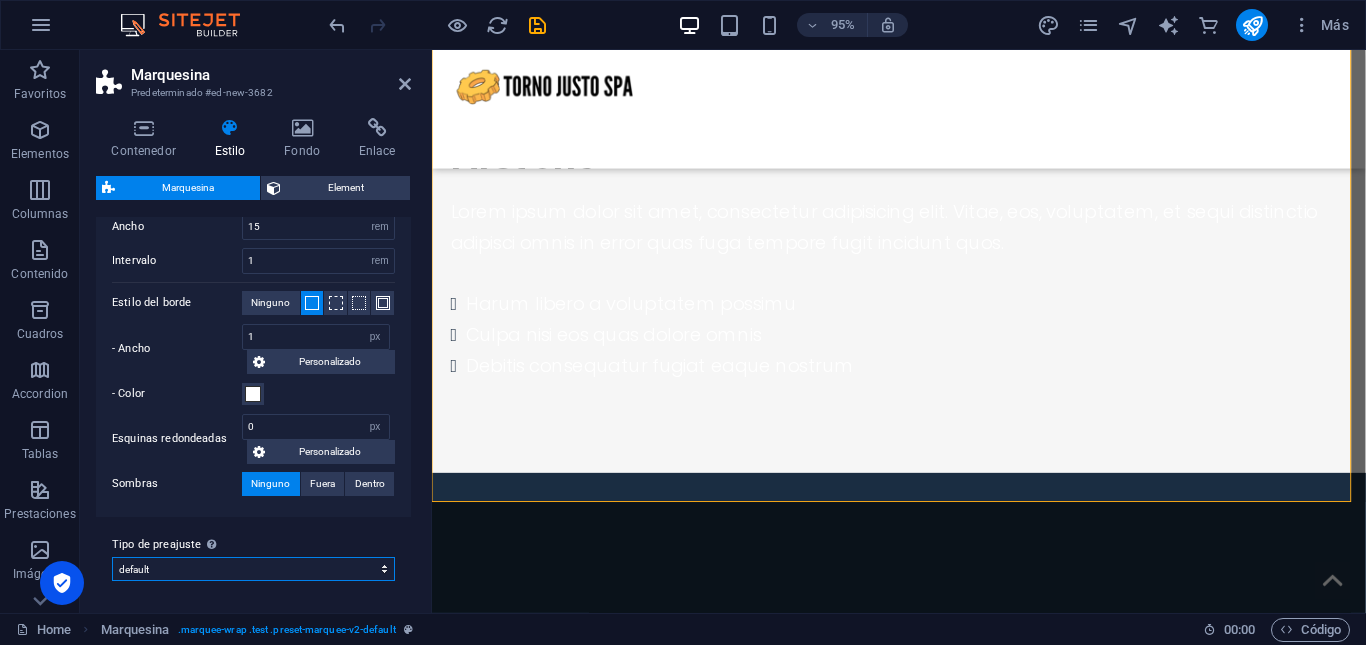 click on "default Añadir tipo de preajuste" at bounding box center [253, 569] 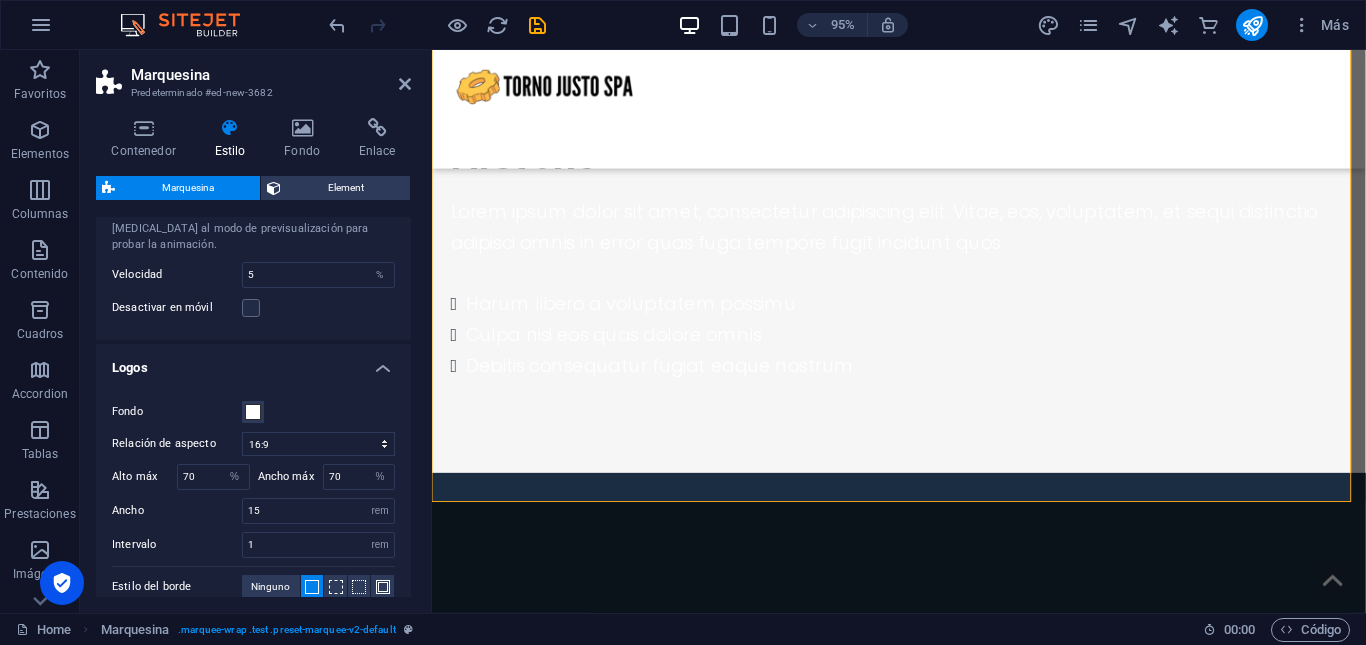 scroll, scrollTop: 0, scrollLeft: 0, axis: both 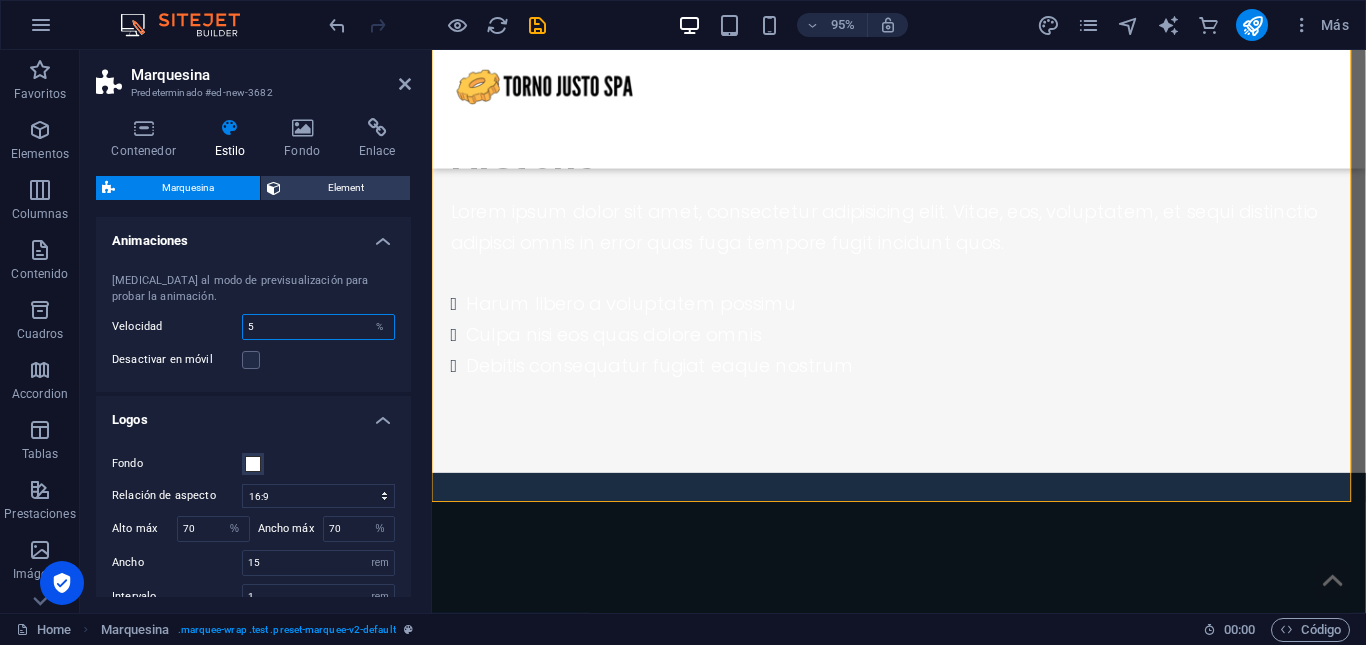 click on "5" at bounding box center (318, 327) 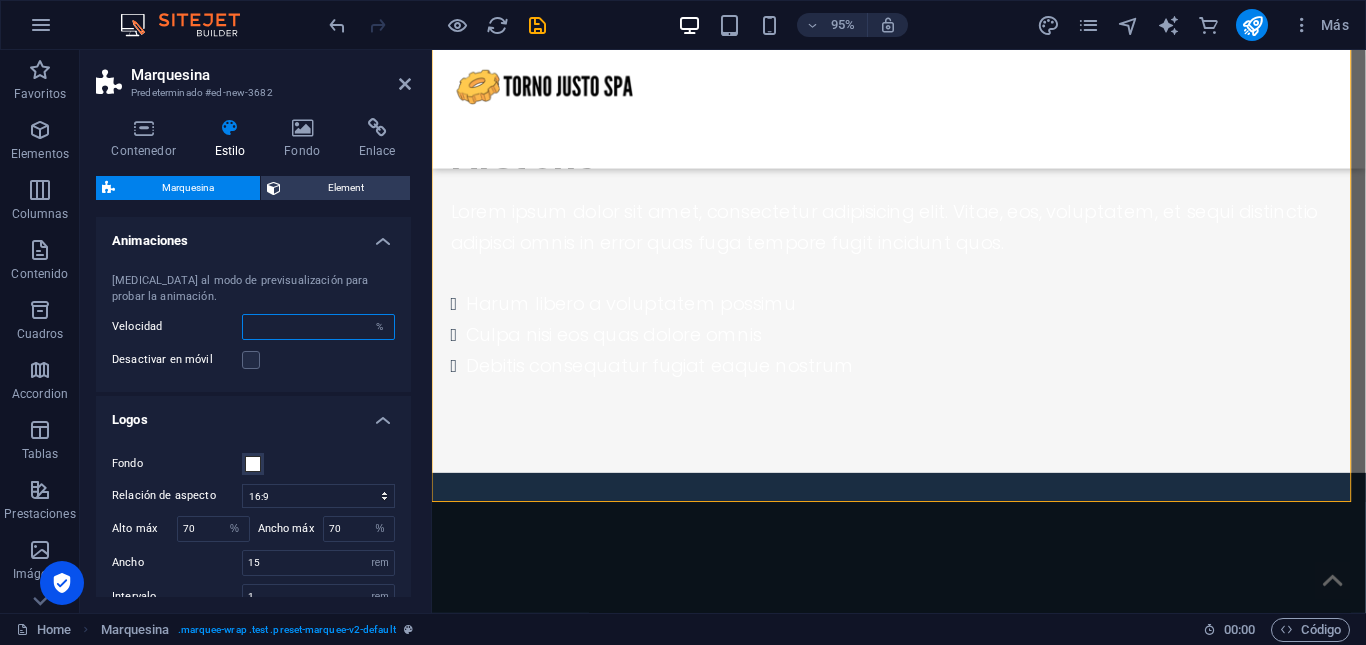 type on "5" 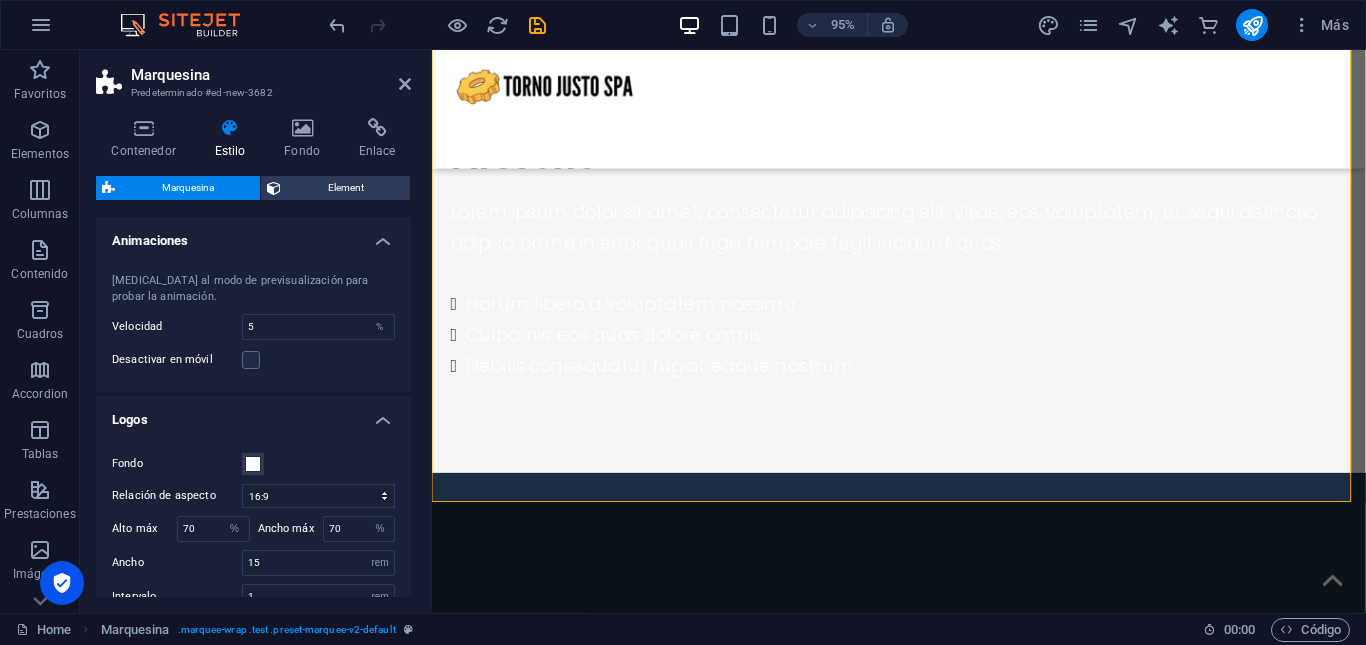 click on "Contenedor Estilo Fondo Enlace Tamaño Altura Predeterminado px rem % vh vw Alto mín Ninguno px rem % vh vw Ancho Predeterminado px rem % em vh vw Ancho mín Ninguno px rem % vh vw Ancho del contenido Predeterminado Ancho personalizado Ancho Predeterminado px rem % em vh vw Ancho mín Ninguno px rem % vh vw Espaciado predeterminado Espaciado personalizado El espaciado y ancho del contenido predeterminado puede cambiarse en Diseño. Editar diseño Diseño (Flexbox) Alineación Determina flex-direction. Predeterminado Eje principal Determina la forma en la que los elementos deberían comportarse por el eje principal en este contenedor (contenido justificado). Predeterminado Eje lateral Controla la dirección vertical del elemento en el contenedor (alinear elementos). Predeterminado Ajuste Predeterminado Habilitado Deshabilitado Relleno Controla las distancias y la dirección de los elementos en el eje Y en varias líneas (alinear contenido). Predeterminado Accessibility Role Ninguno Alert Olas" at bounding box center (253, 357) 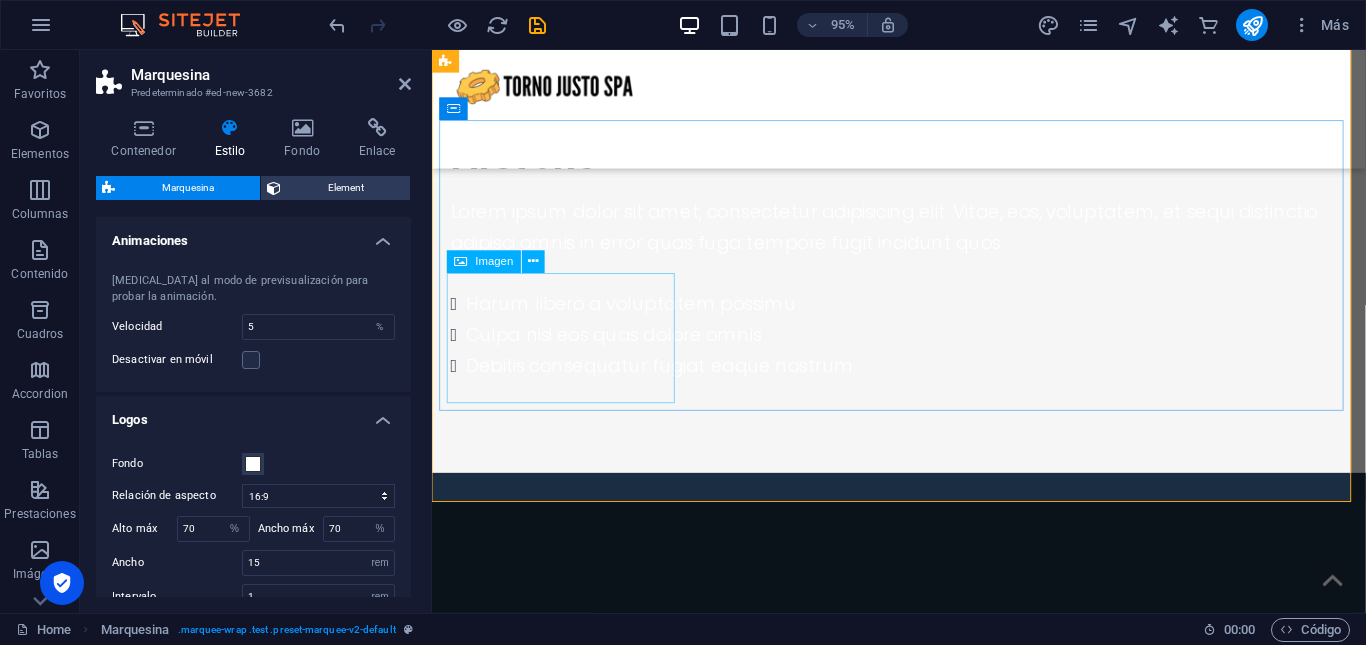 click at bounding box center [572, 1758] 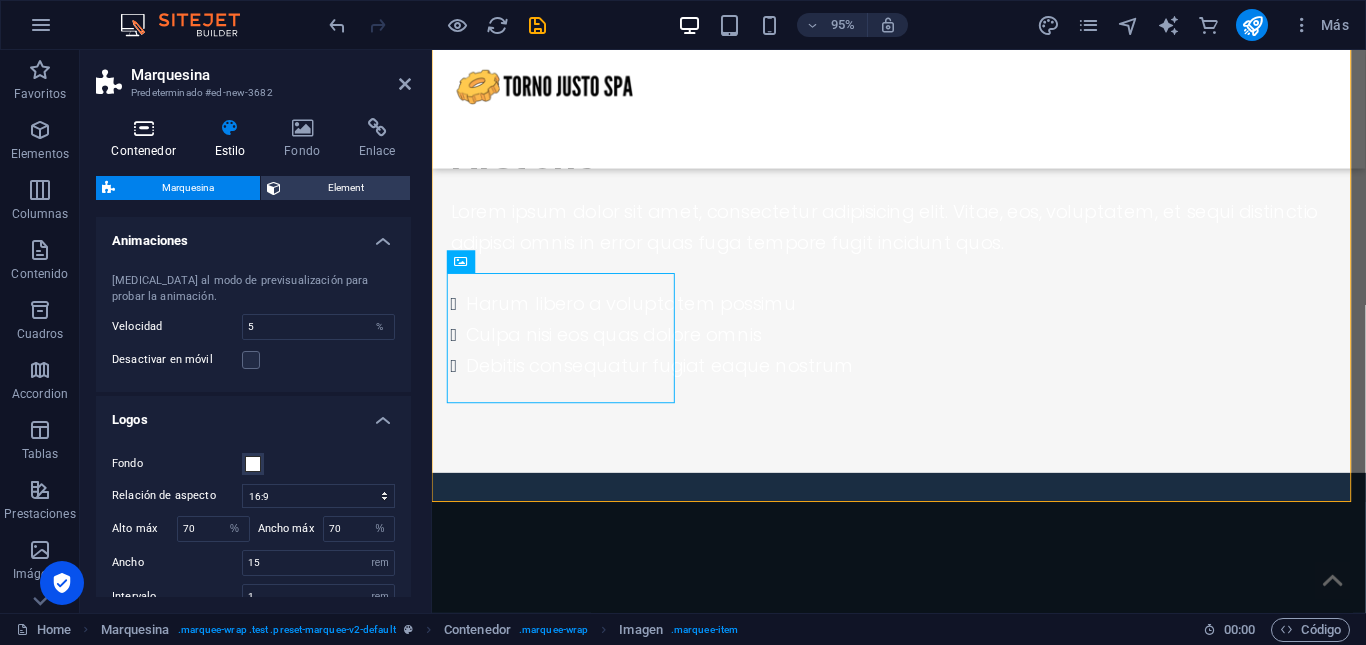 click at bounding box center [143, 128] 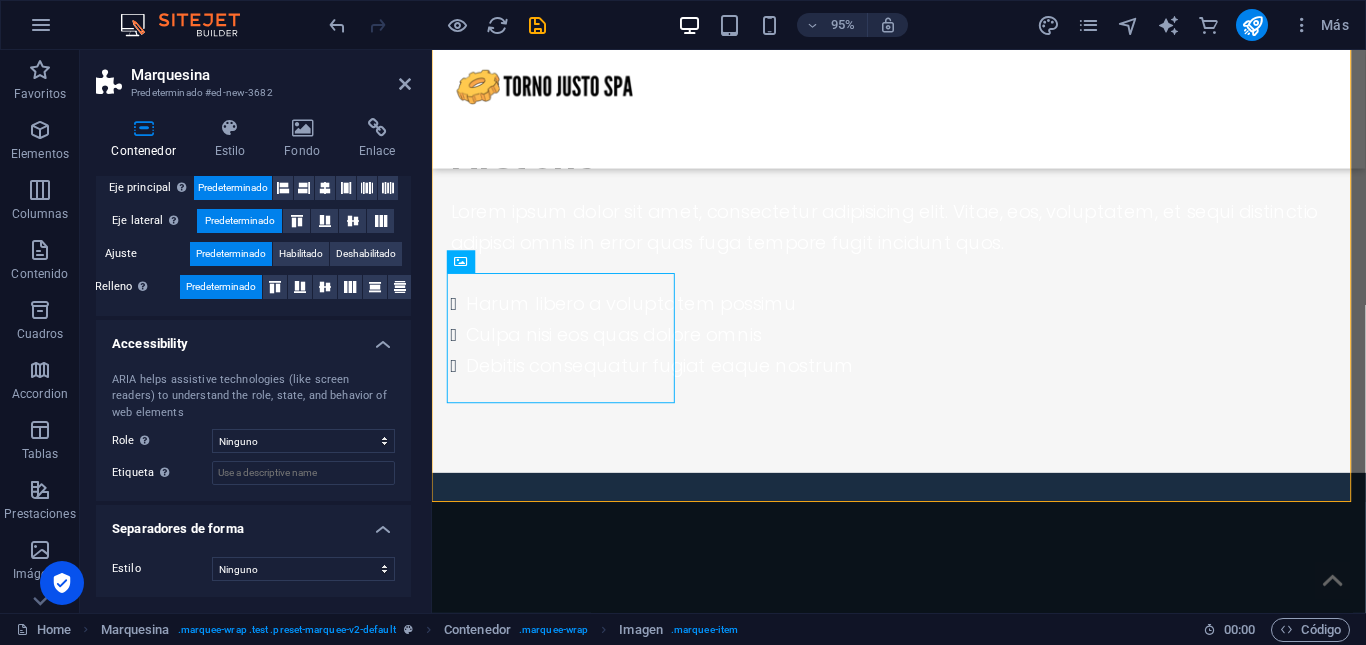 scroll, scrollTop: 0, scrollLeft: 0, axis: both 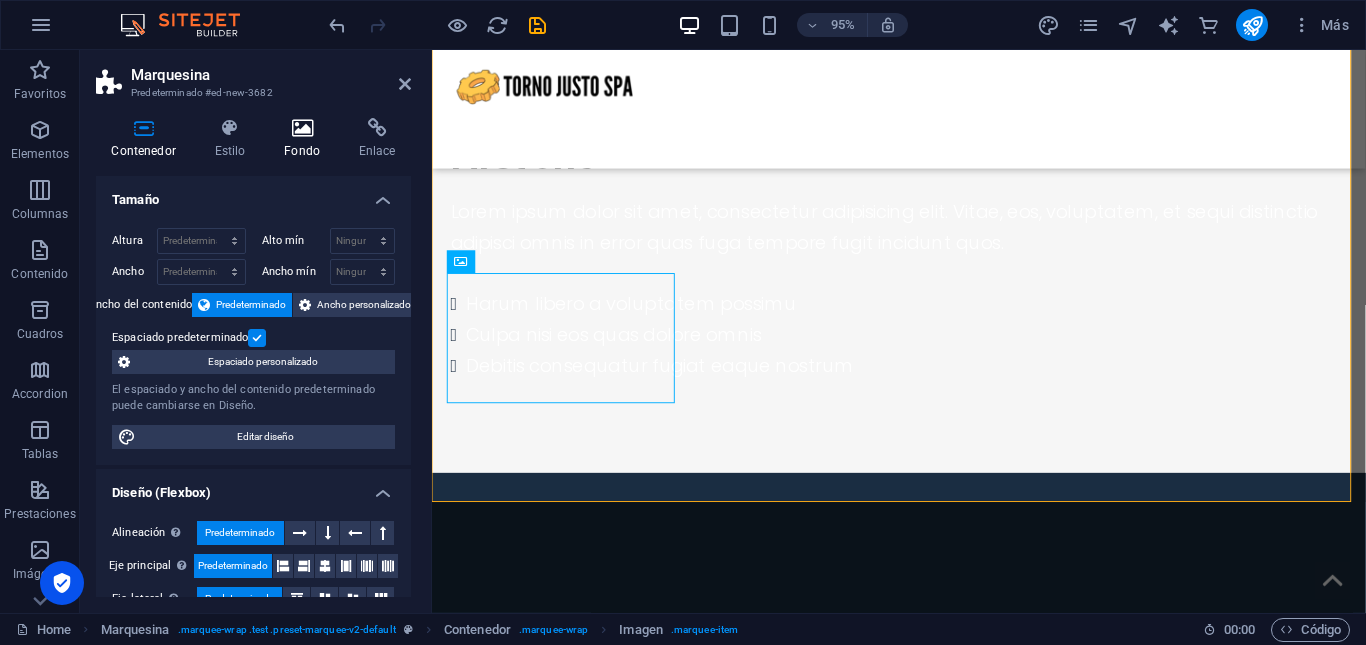 click on "Fondo" at bounding box center [306, 139] 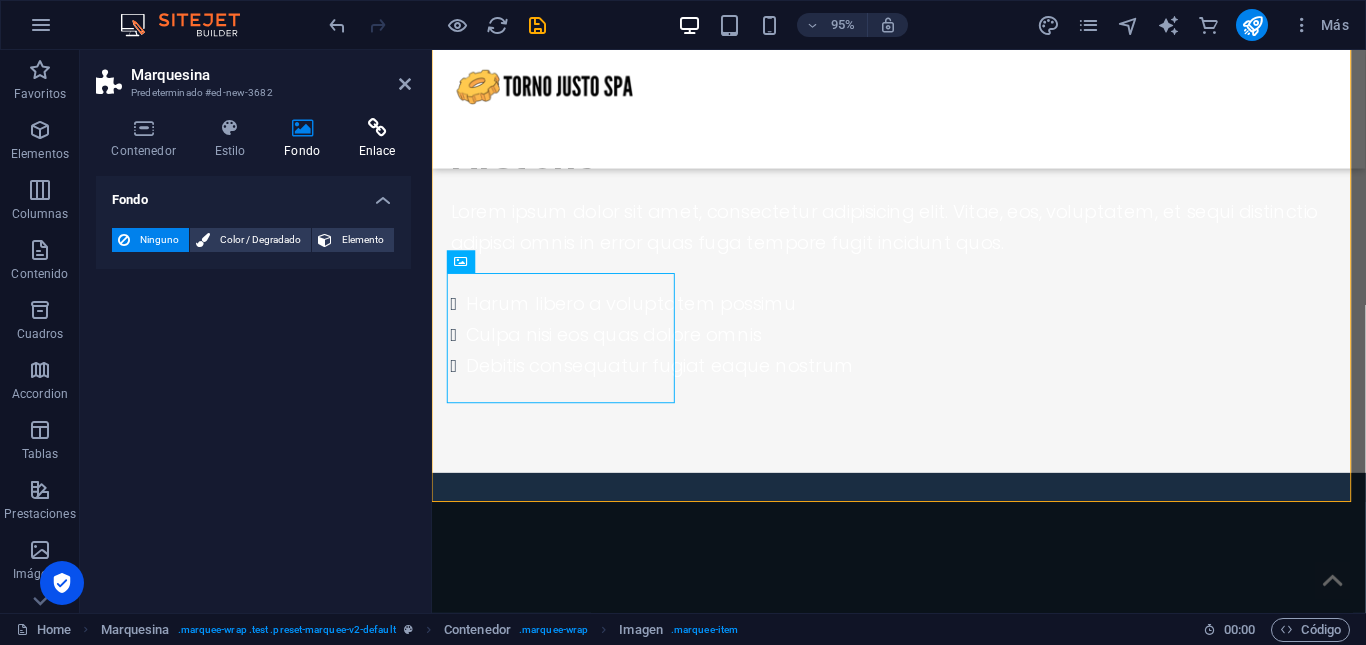 click on "Enlace" at bounding box center (377, 139) 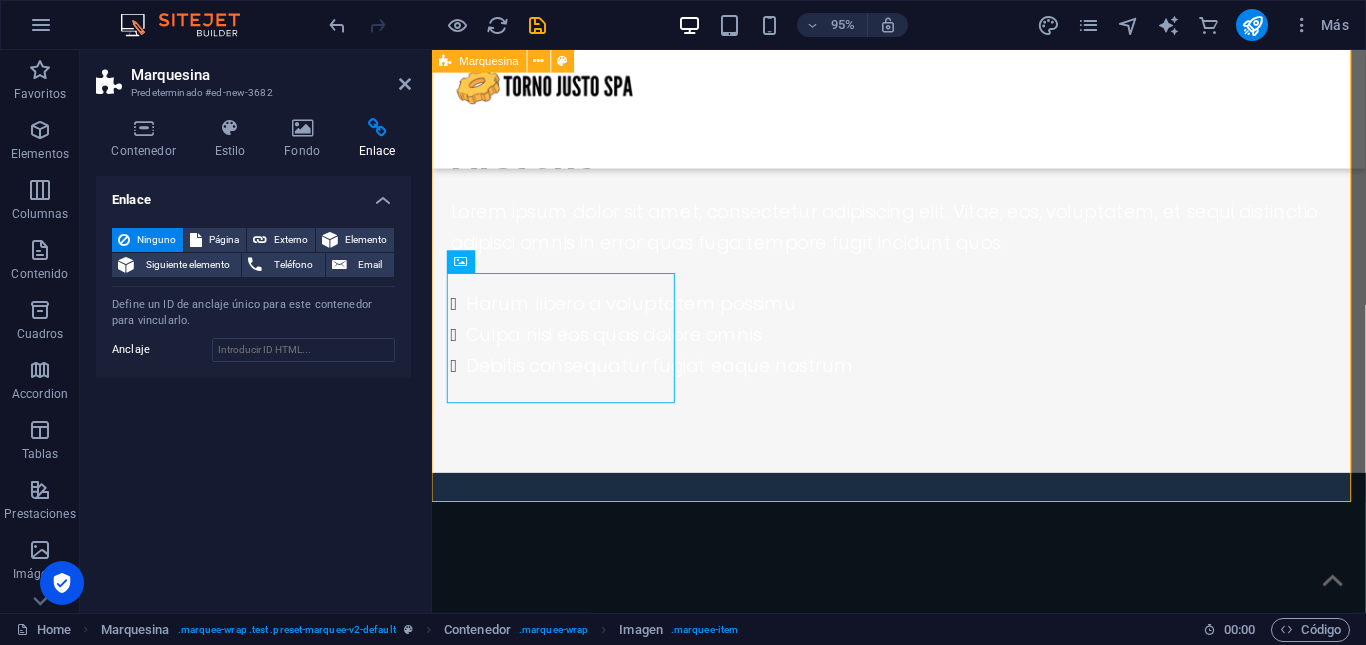 click at bounding box center (923, 1541) 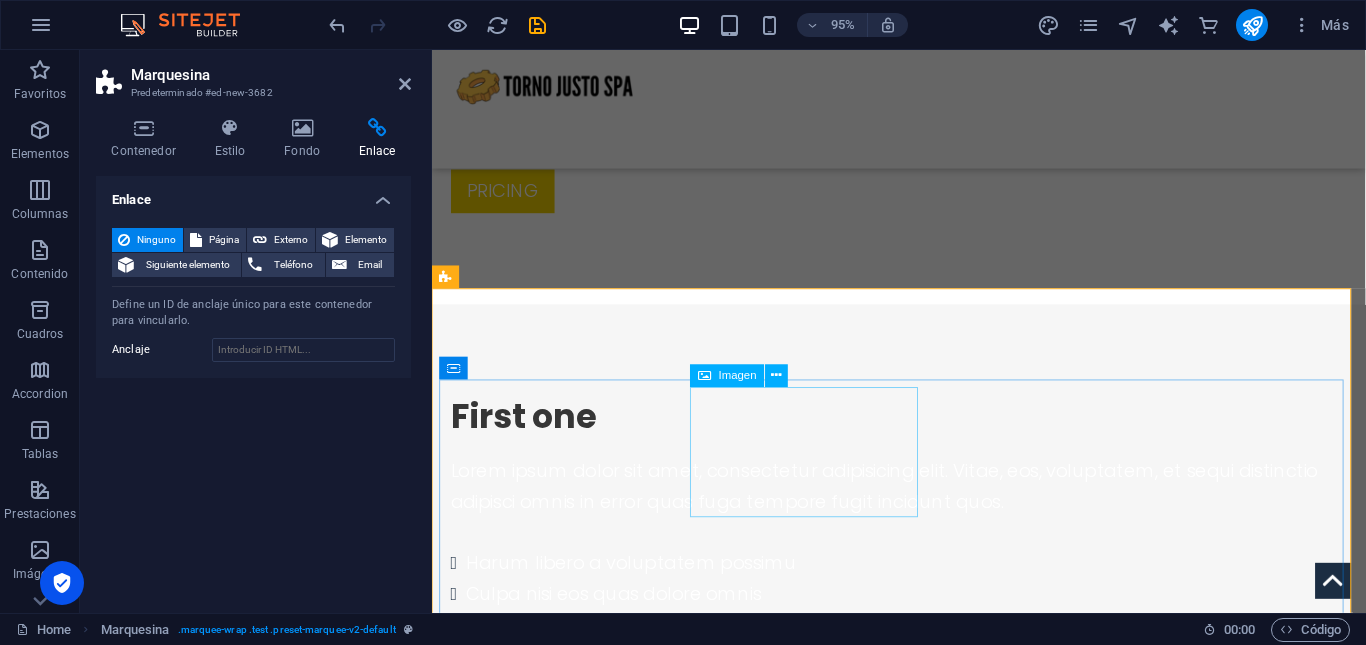 scroll, scrollTop: 1543, scrollLeft: 0, axis: vertical 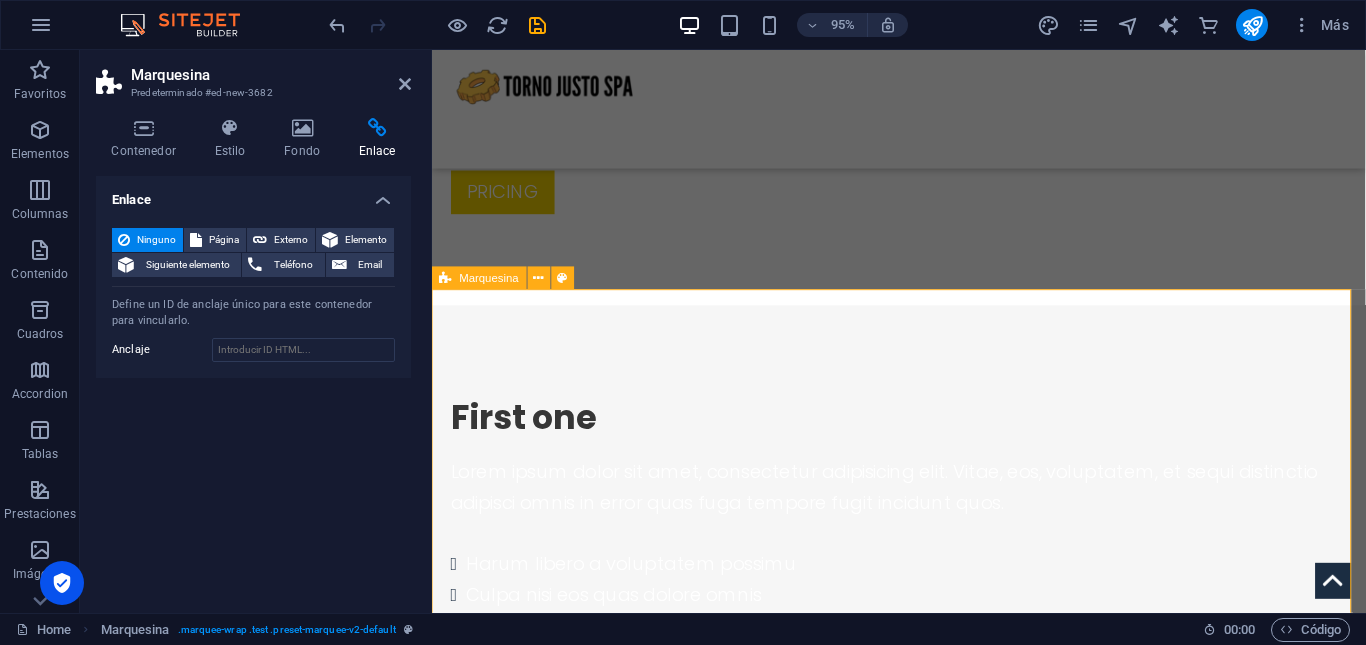 click at bounding box center (923, 1815) 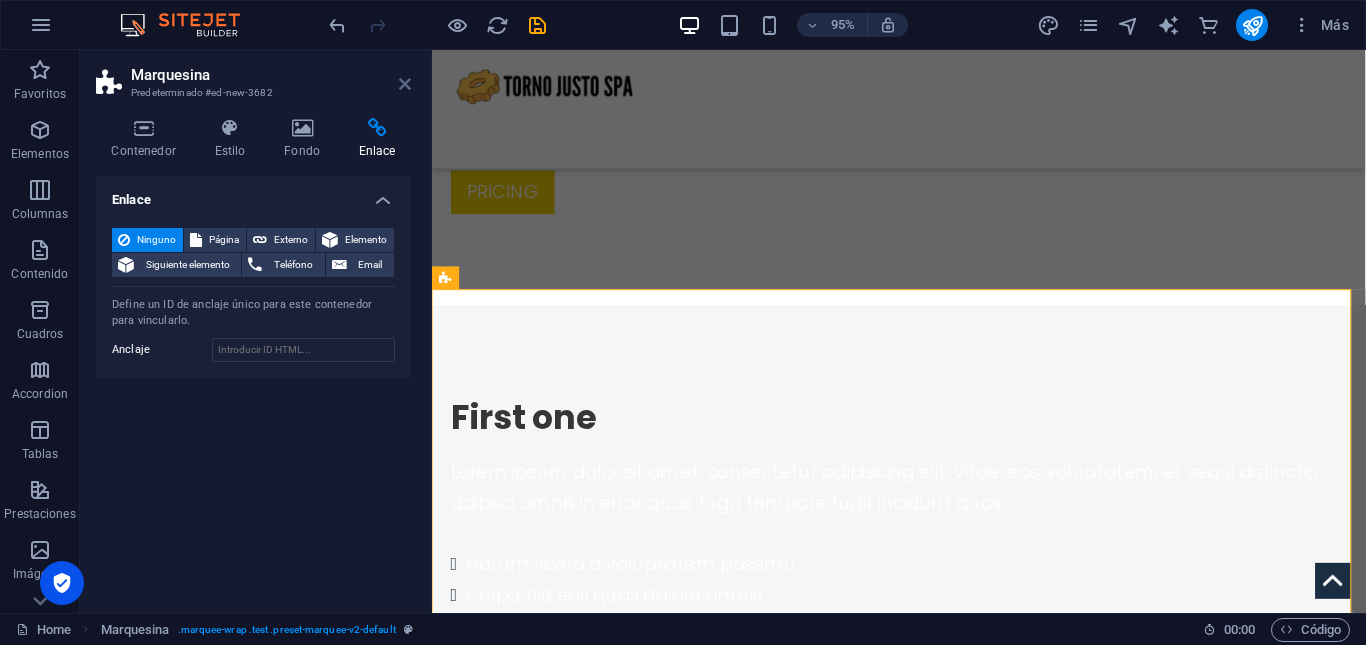 click at bounding box center (405, 84) 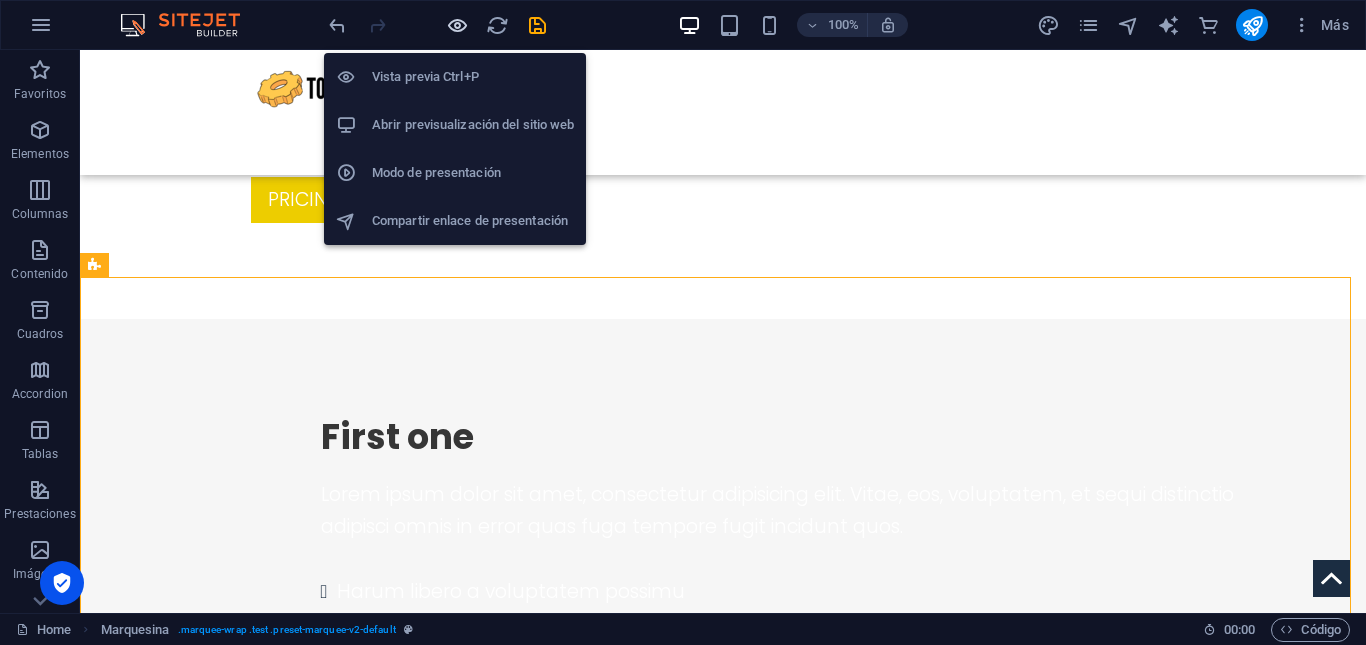 click at bounding box center (457, 25) 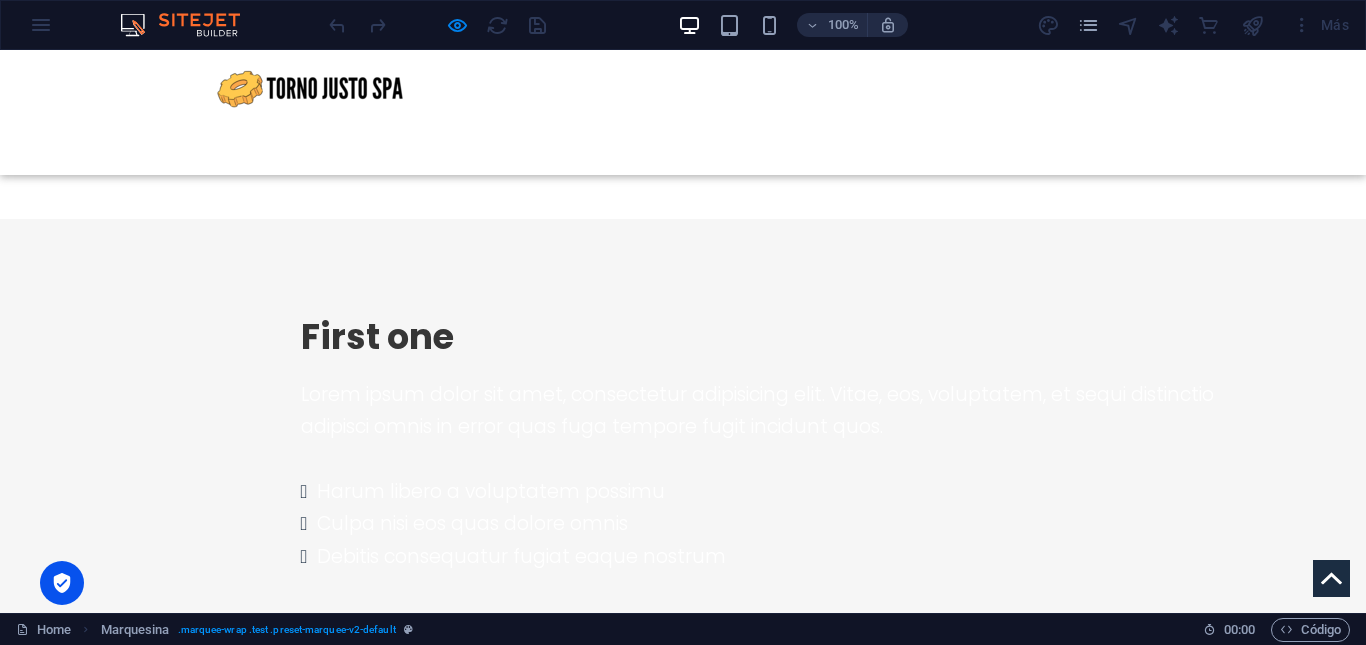 scroll, scrollTop: 1612, scrollLeft: 0, axis: vertical 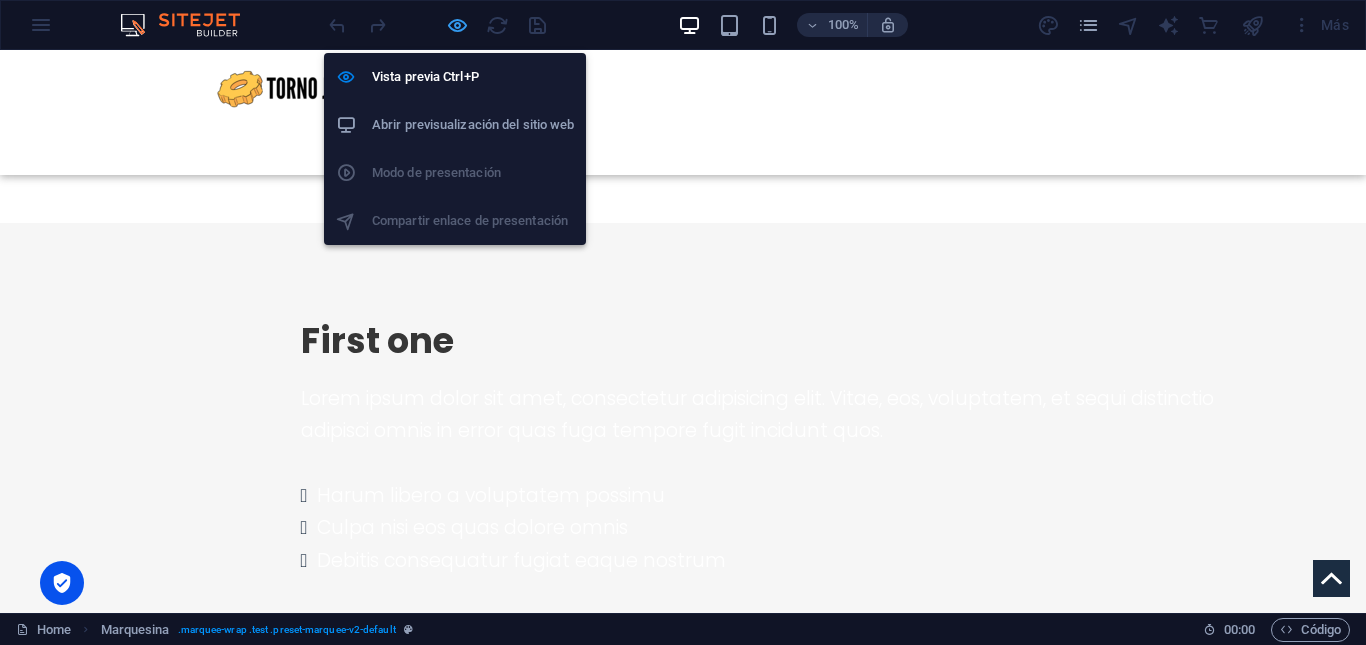 click at bounding box center (457, 25) 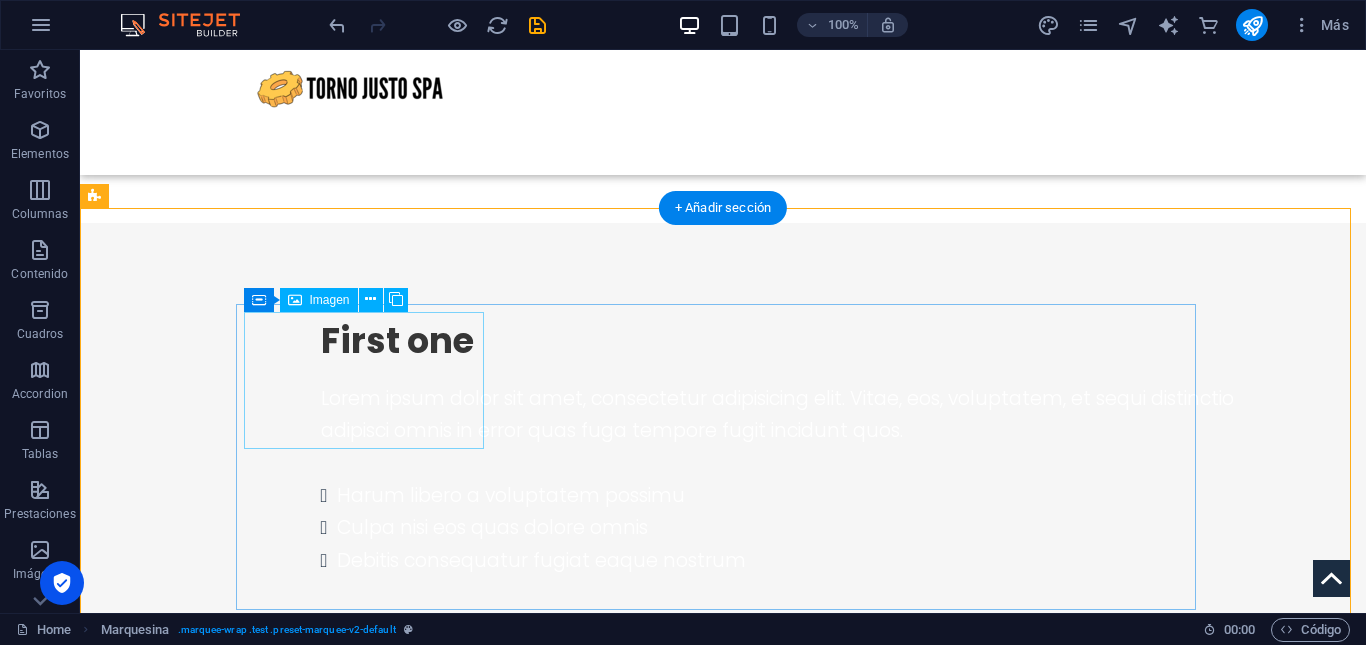 click at bounding box center (366, 1207) 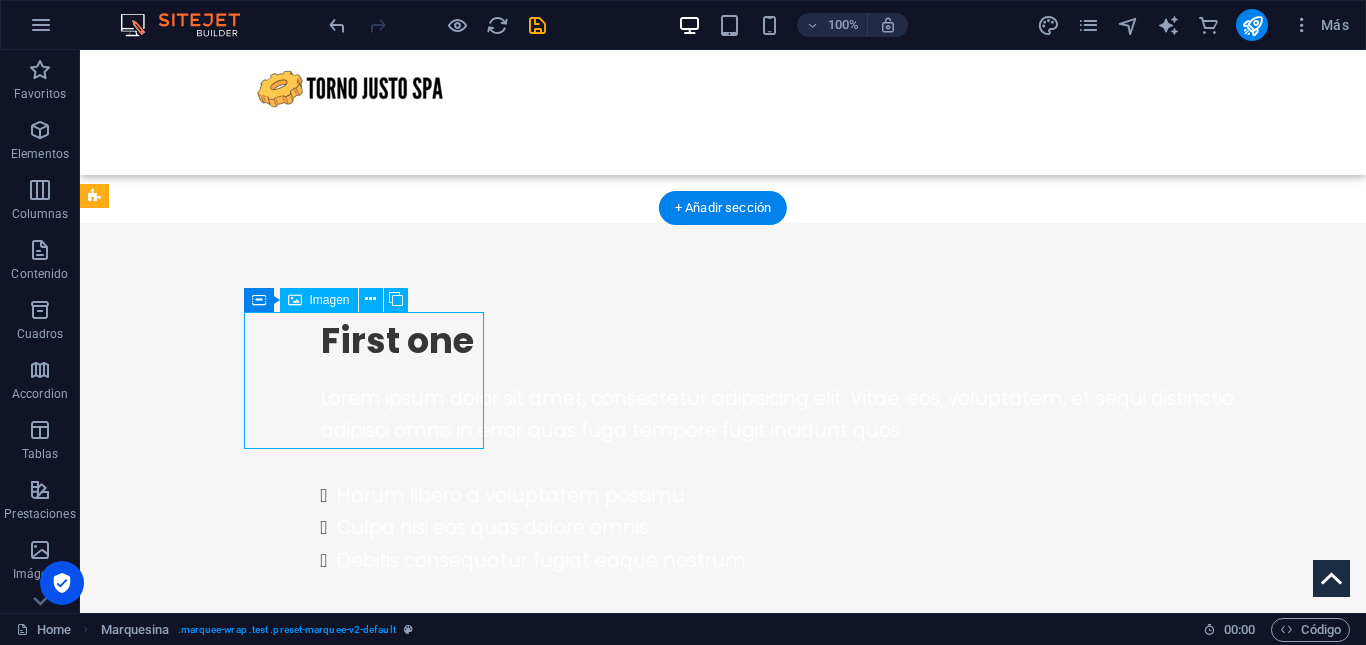 click at bounding box center (359, 1207) 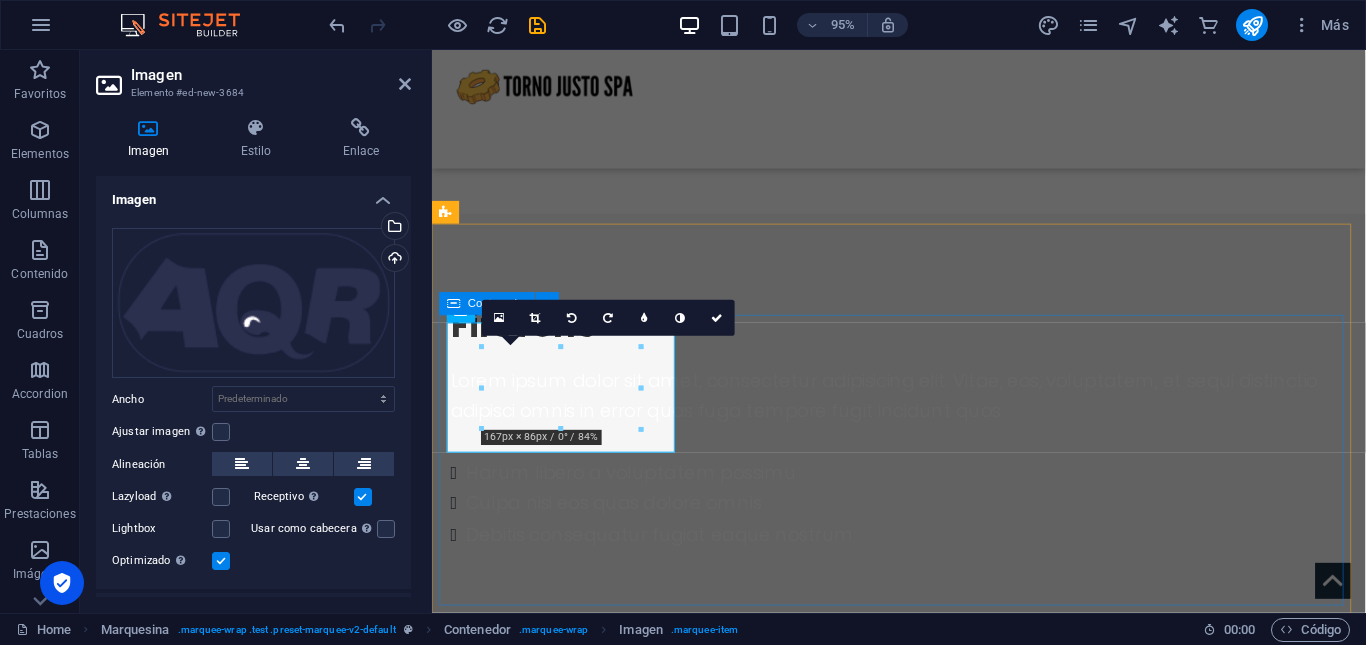 click at bounding box center (920, 1425) 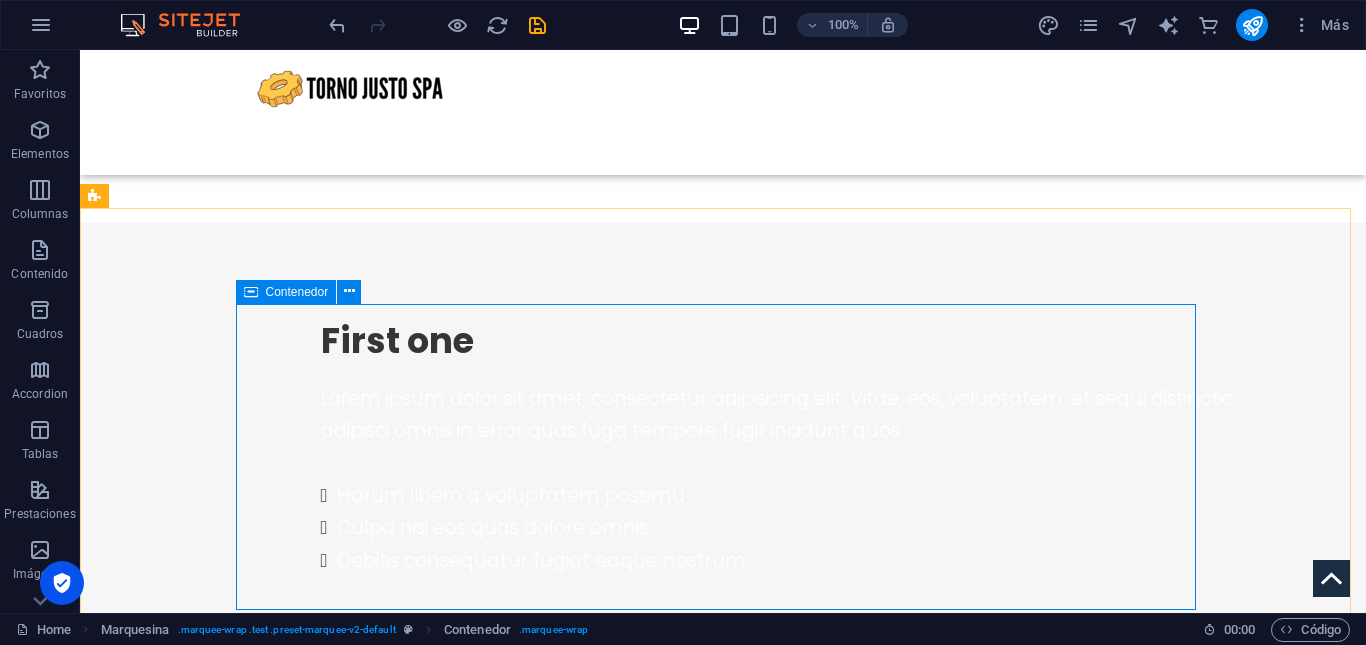 click on "Contenedor" at bounding box center [286, 292] 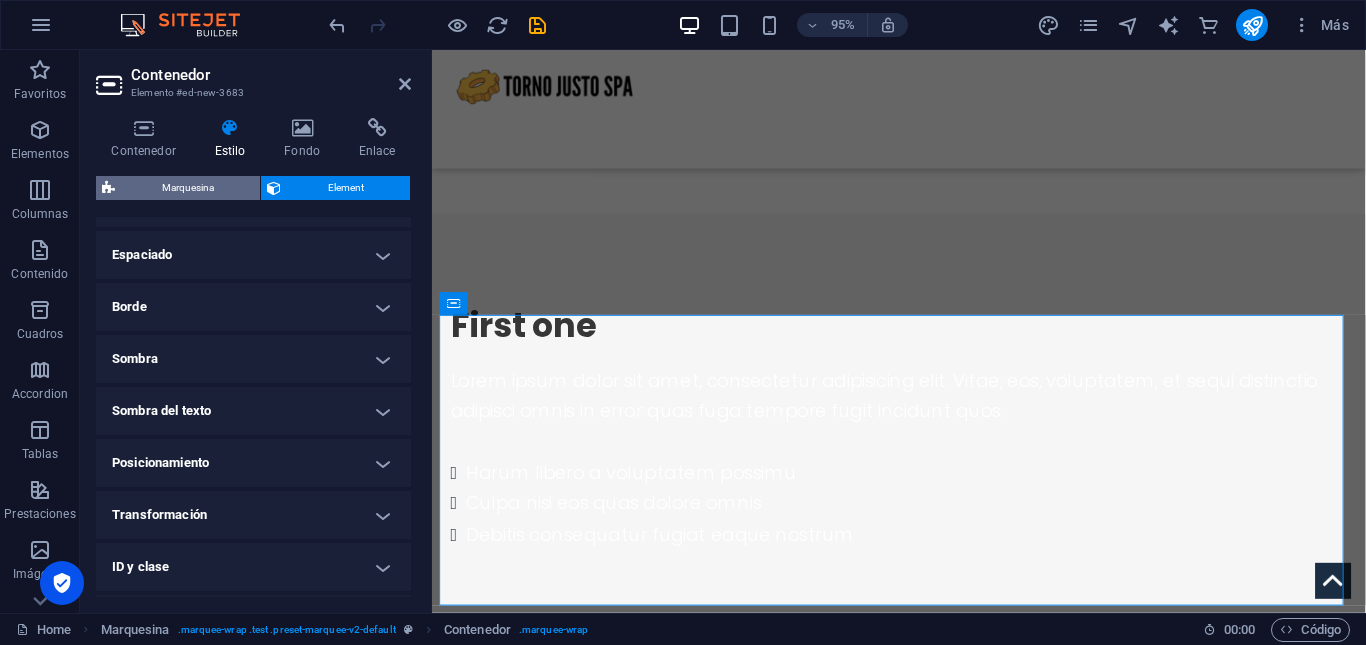 scroll, scrollTop: 385, scrollLeft: 0, axis: vertical 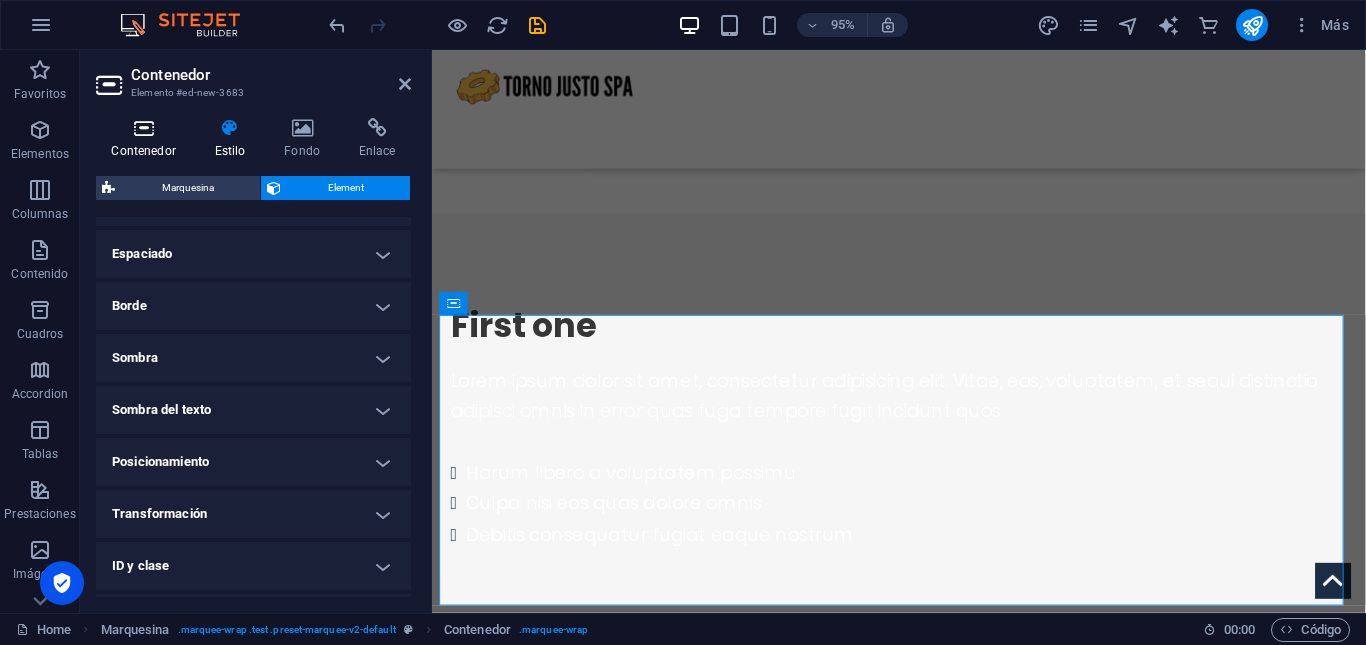 click at bounding box center (143, 128) 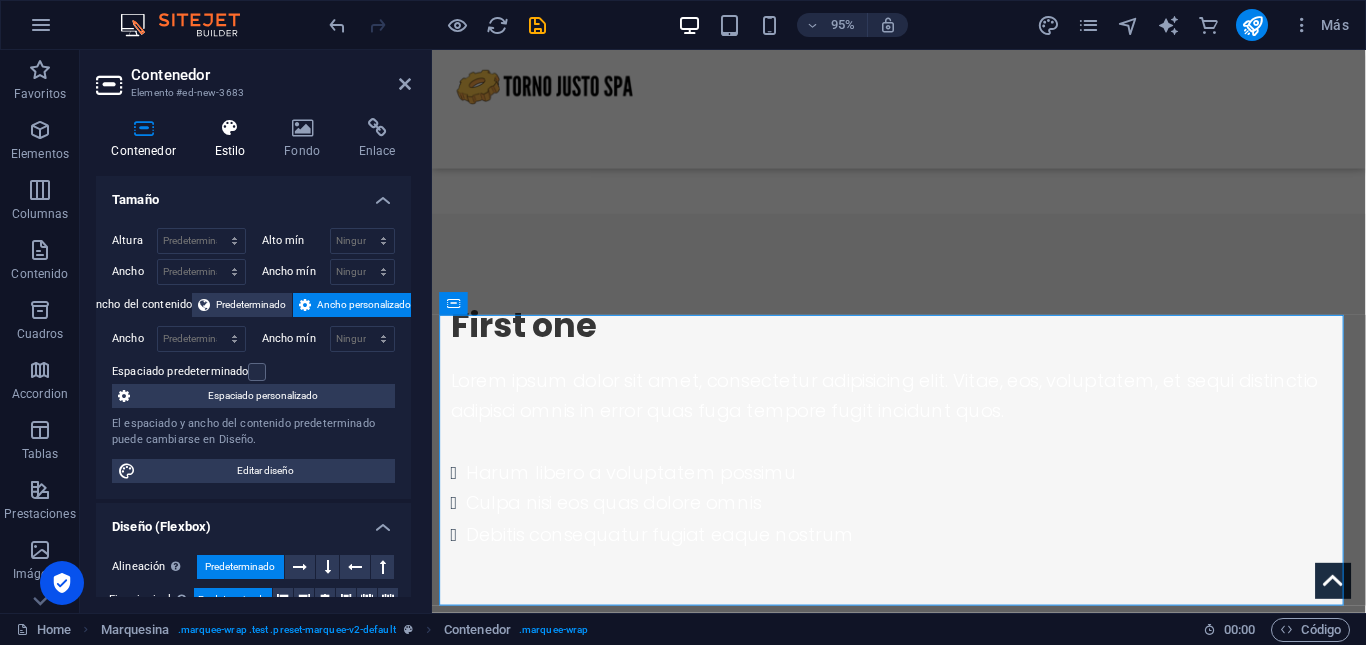 click on "Estilo" at bounding box center (234, 139) 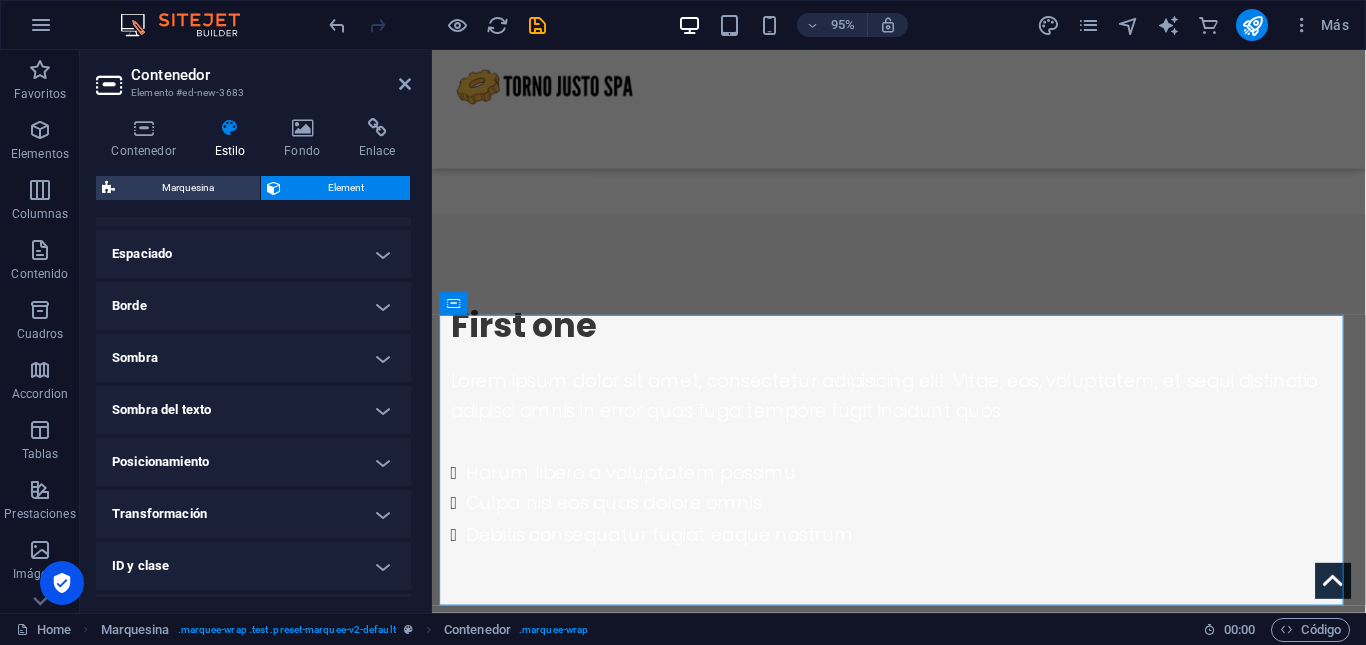 scroll, scrollTop: 0, scrollLeft: 0, axis: both 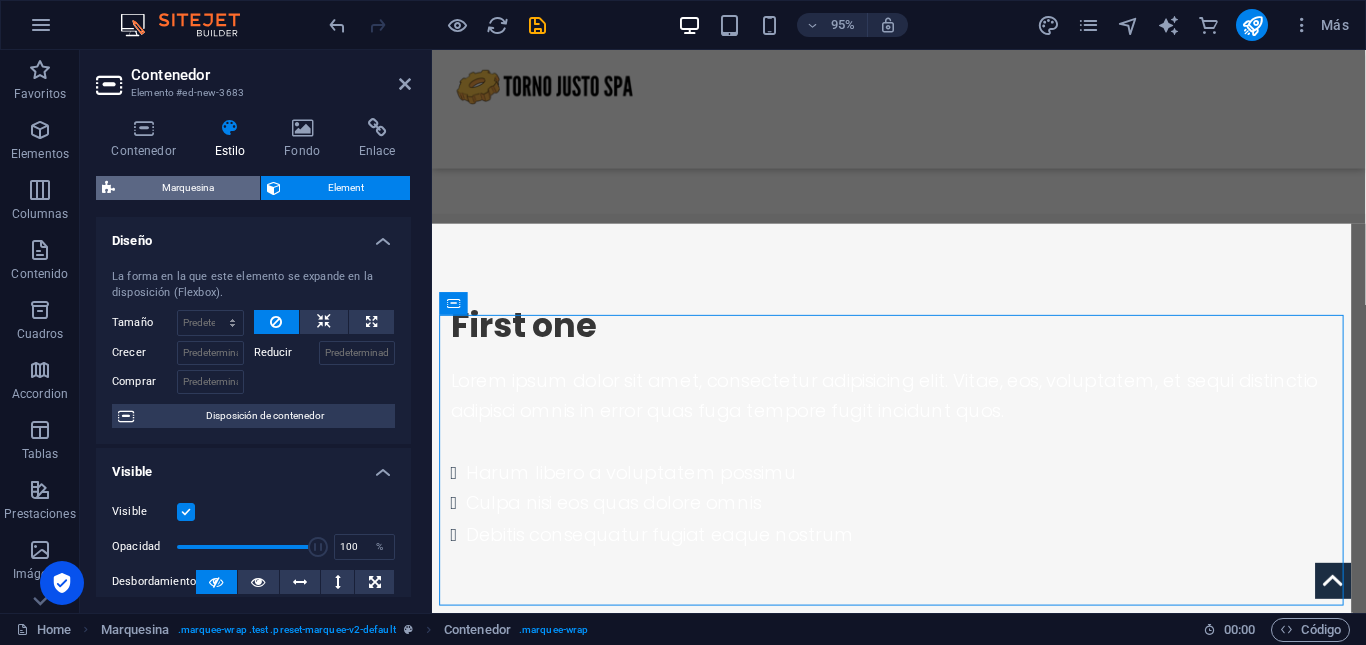 click on "Marquesina" at bounding box center (187, 188) 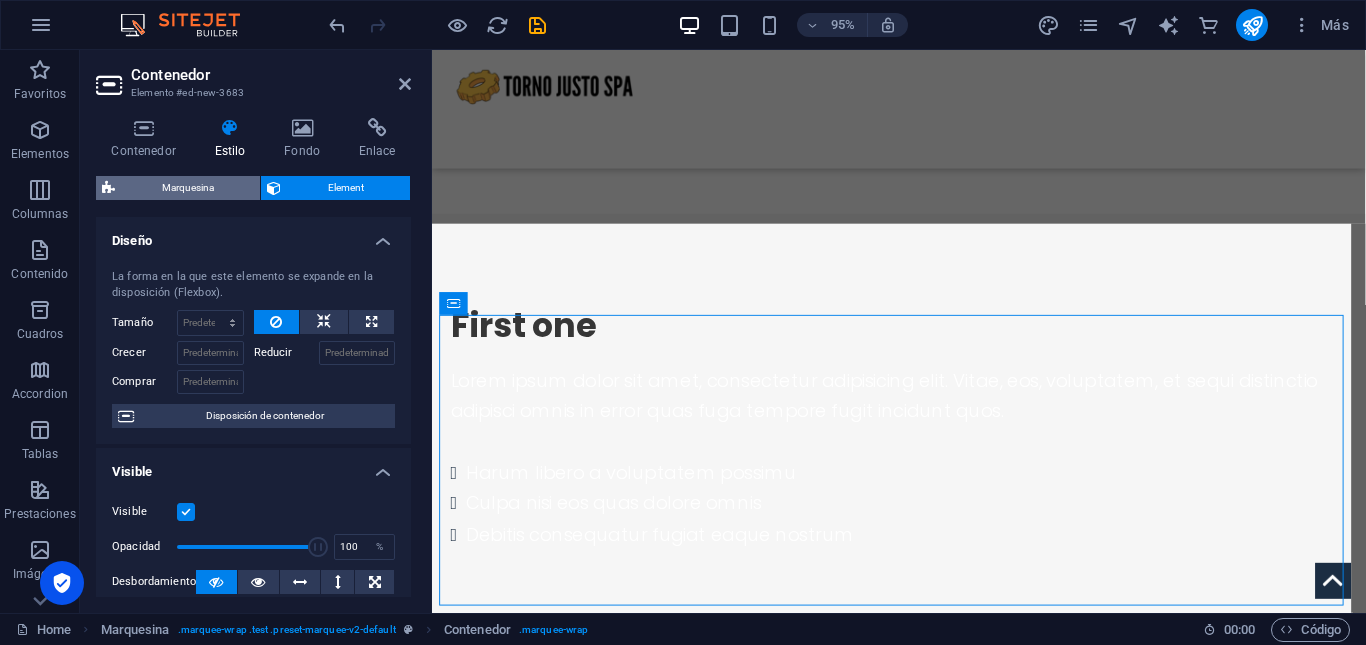 select on "px" 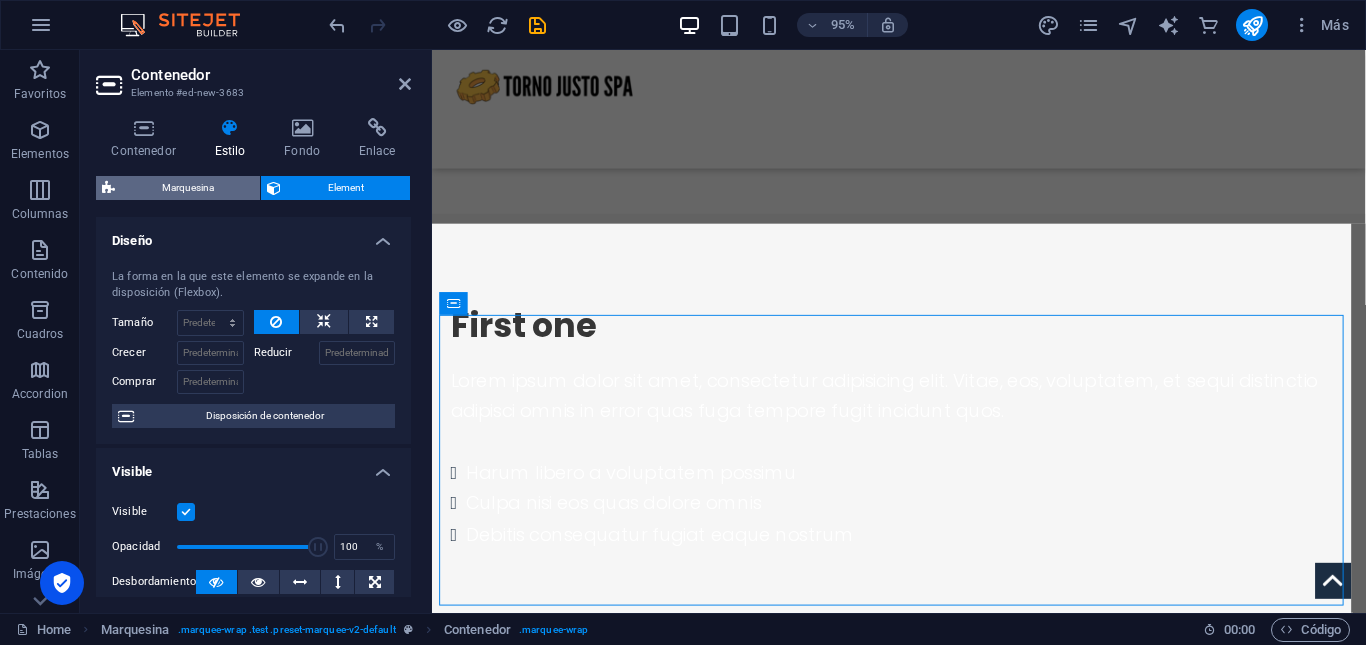 select on "px" 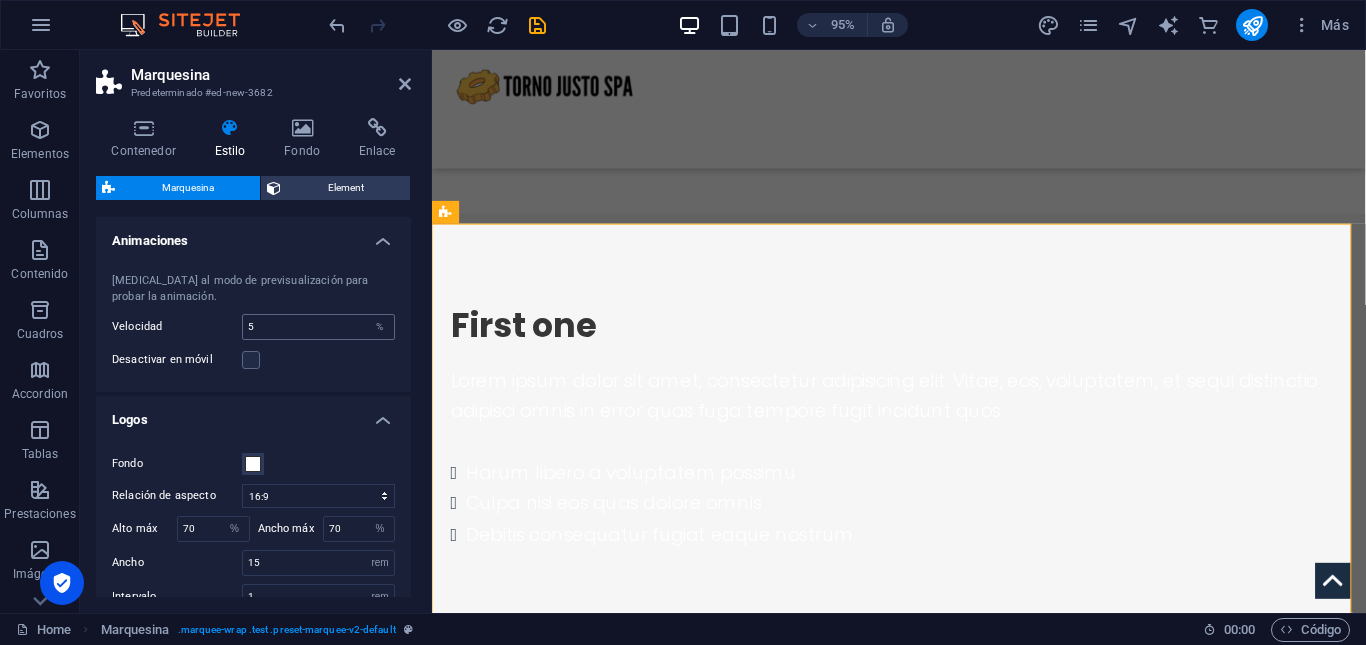 drag, startPoint x: 262, startPoint y: 339, endPoint x: 266, endPoint y: 326, distance: 13.601471 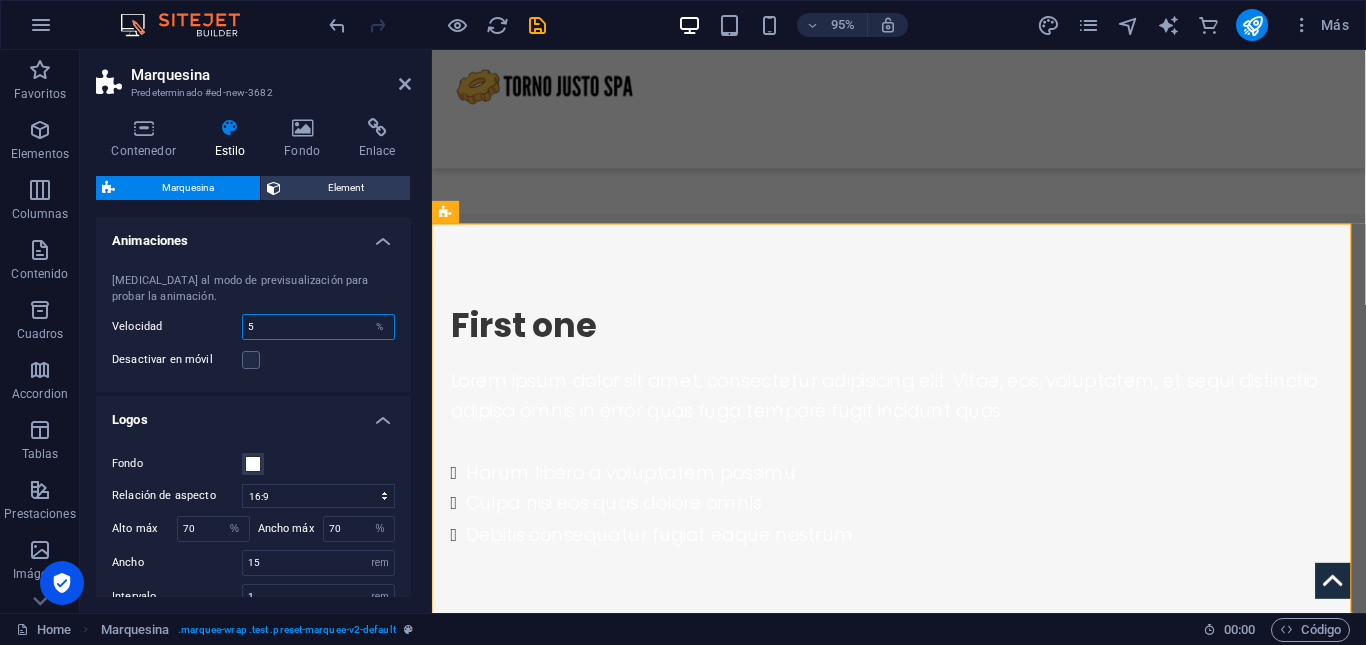 click on "5" at bounding box center [318, 327] 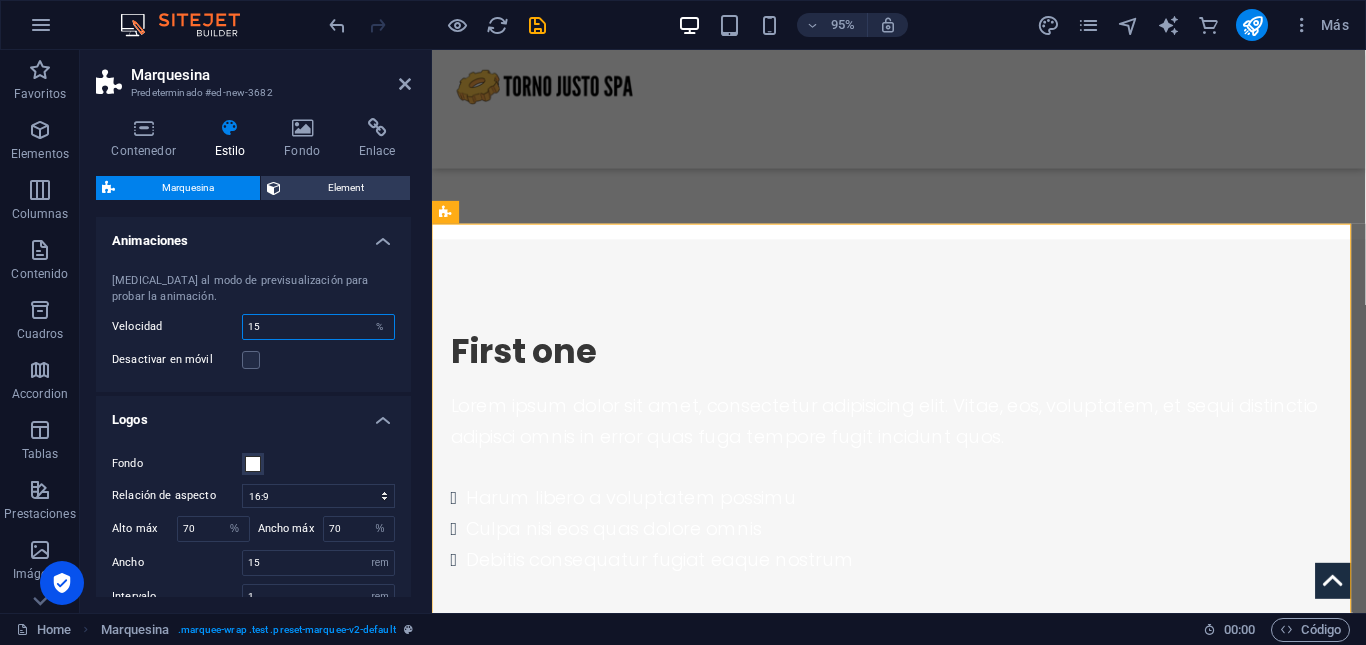 type on "15" 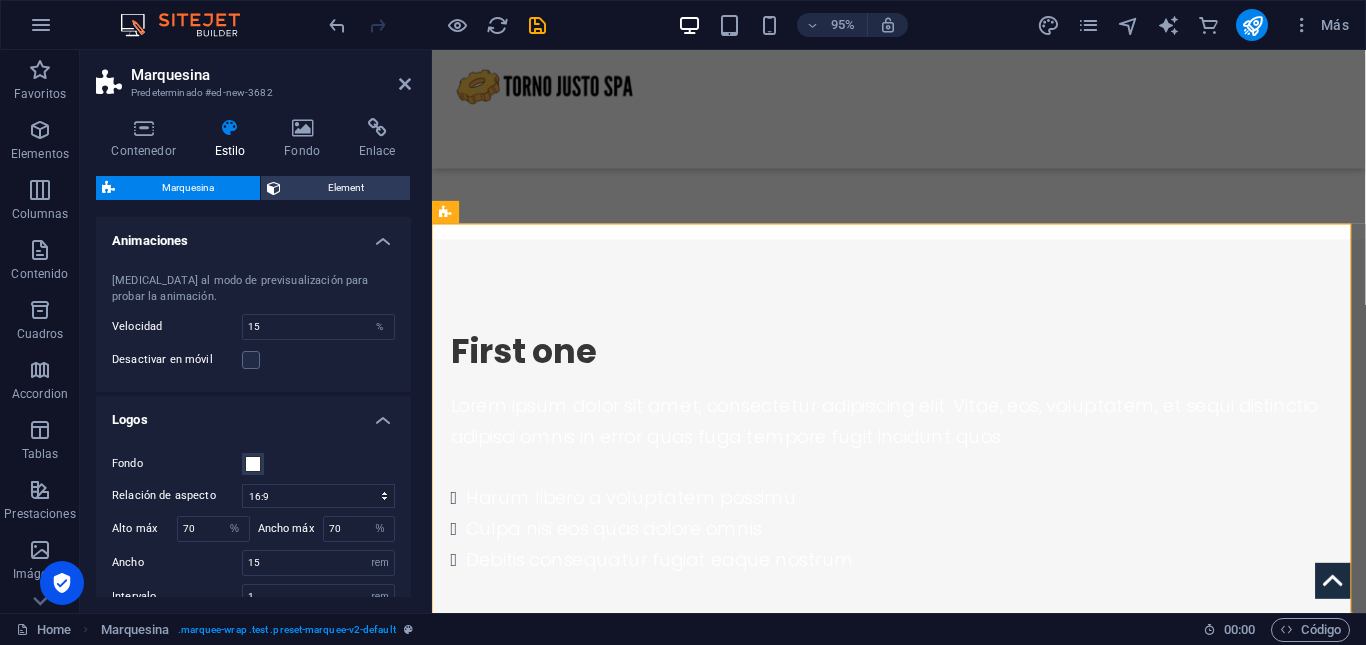 click on "Contenedor Estilo Fondo Enlace Tamaño Altura Predeterminado px rem % vh vw Alto mín Ninguno px rem % vh vw Ancho Predeterminado px rem % em vh vw Ancho mín Ninguno px rem % vh vw Ancho del contenido Predeterminado Ancho personalizado Ancho Predeterminado px rem % em vh vw Ancho mín Ninguno px rem % vh vw Espaciado predeterminado Espaciado personalizado El espaciado y ancho del contenido predeterminado puede cambiarse en Diseño. Editar diseño Diseño (Flexbox) Alineación Determina flex-direction. Predeterminado Eje principal Determina la forma en la que los elementos deberían comportarse por el eje principal en este contenedor (contenido justificado). Predeterminado Eje lateral Controla la dirección vertical del elemento en el contenedor (alinear elementos). Predeterminado Ajuste Predeterminado Habilitado Deshabilitado Relleno Controla las distancias y la dirección de los elementos en el eje Y en varias líneas (alinear contenido). Predeterminado Accessibility Role Ninguno Alert Olas" at bounding box center (253, 357) 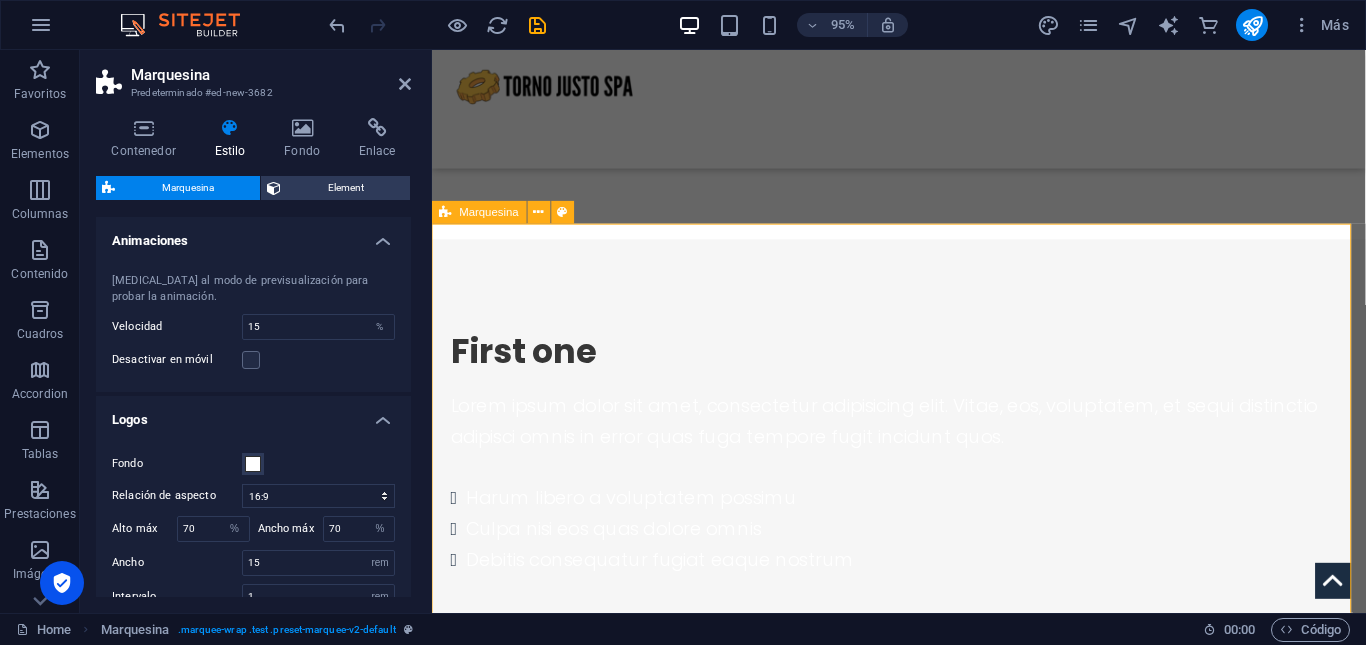 click at bounding box center [923, 1746] 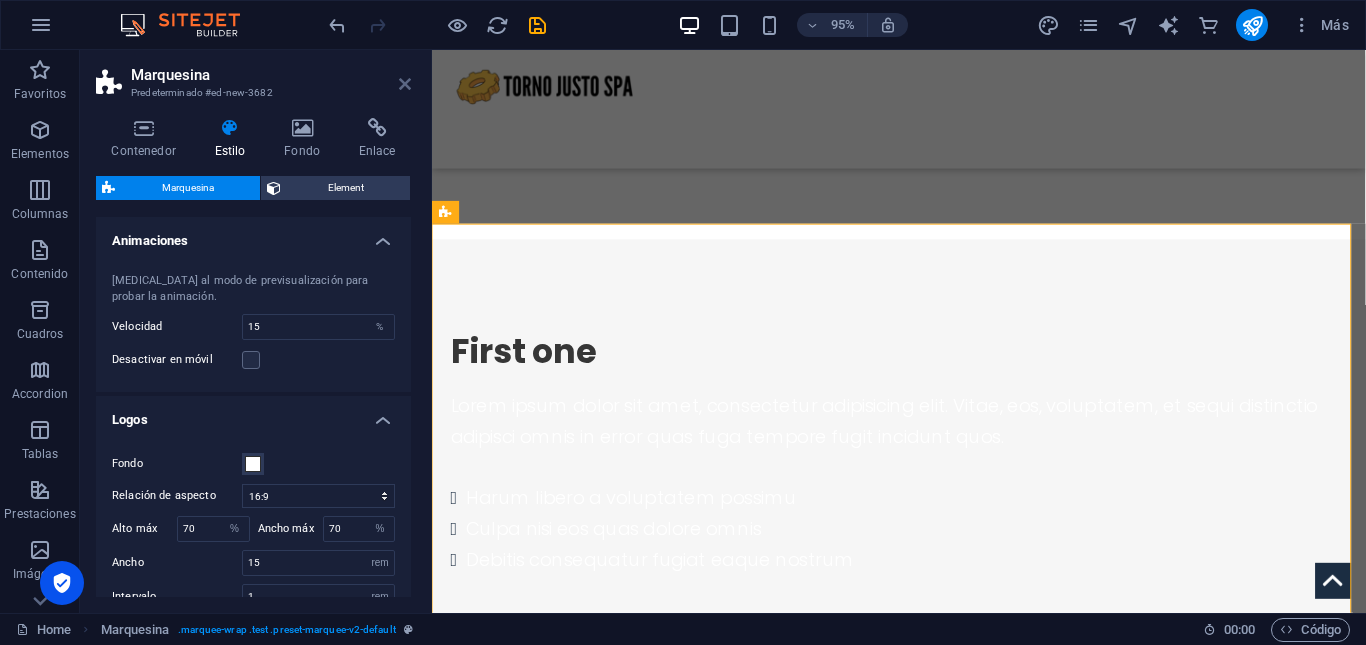 click at bounding box center [405, 84] 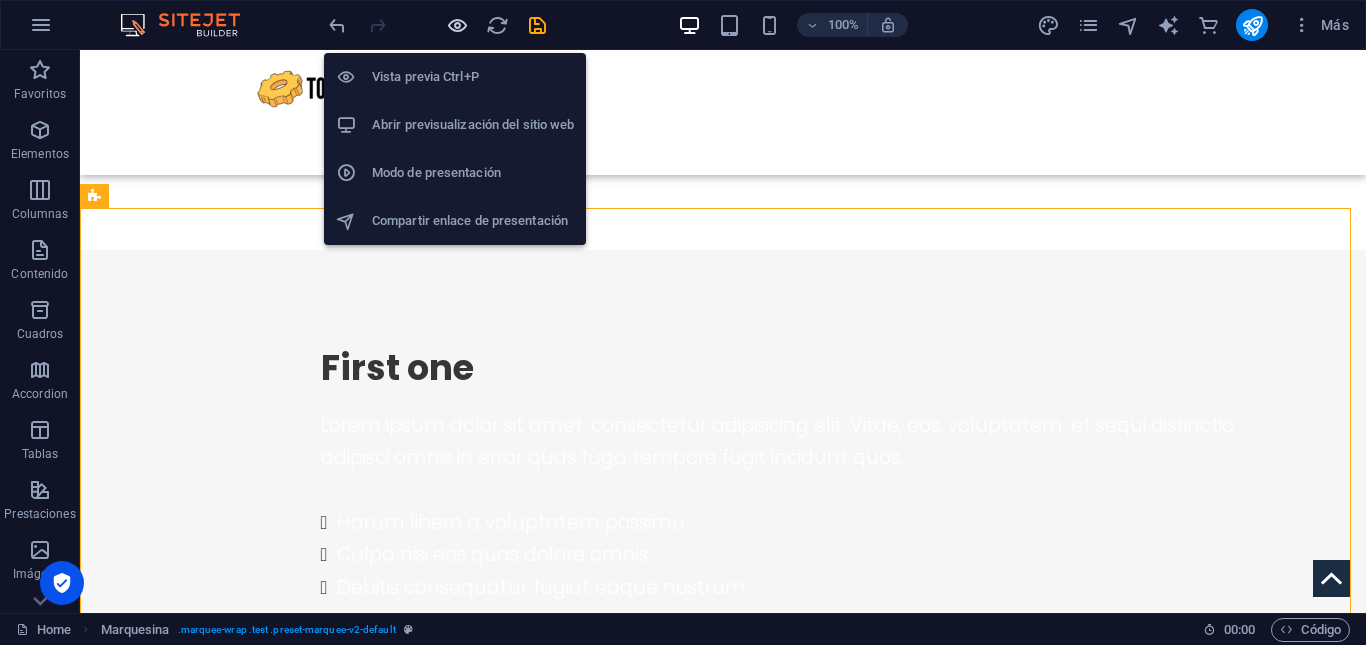 click at bounding box center (457, 25) 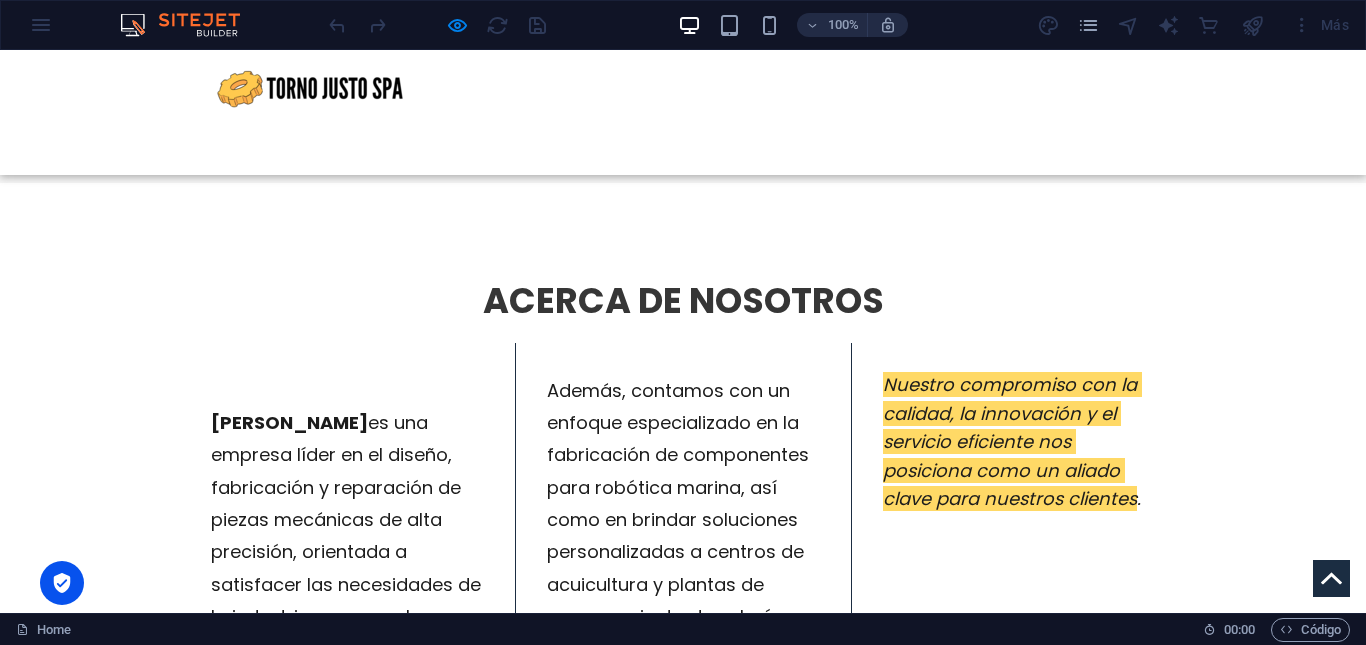 scroll, scrollTop: 825, scrollLeft: 0, axis: vertical 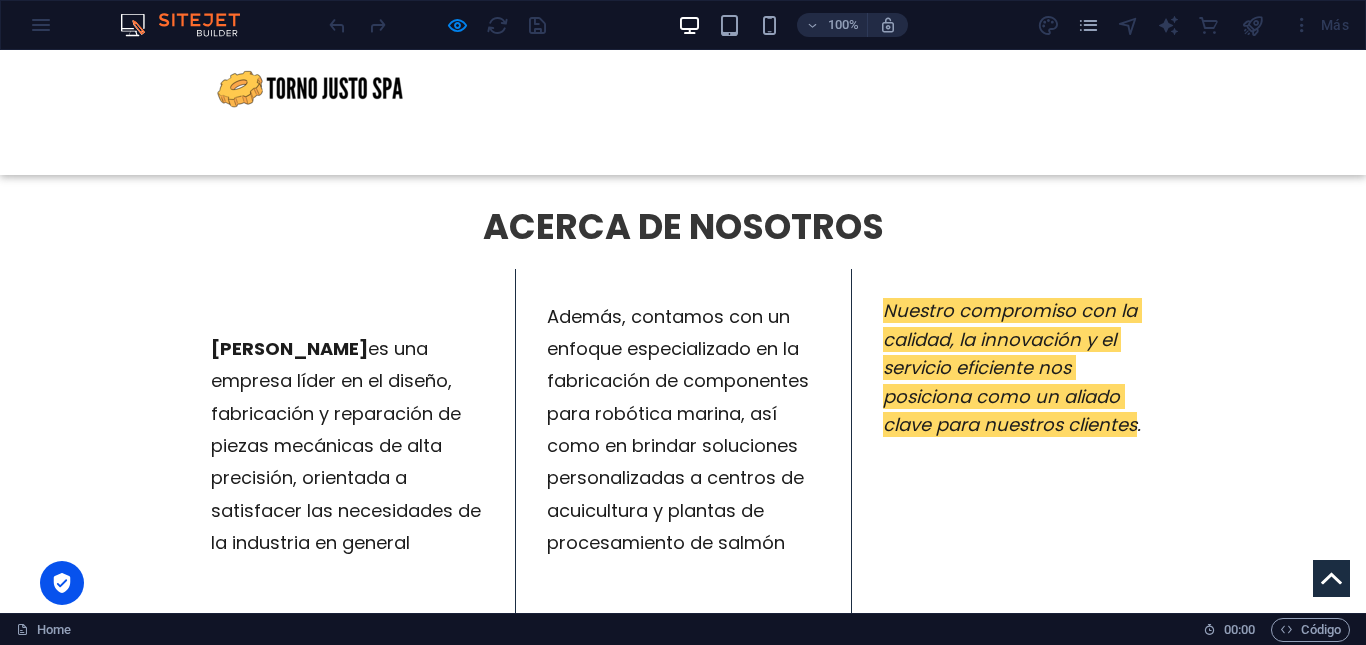 click on "ACERCA DE NOSOTROS [PERSON_NAME]  es una empresa líder en el diseño, fabricación y reparación de piezas mecánicas de alta precisión, orientada a satisfacer las necesidades de la industria en general   Además, contamos con un enfoque especializado en la fabricación de componentes para robótica marina, así como en brindar soluciones personalizadas a centros de acuicultura y plantas de procesamiento de salmón Nuestro compromiso con la calidad, la innovación y el servicio eficiente nos posiciona como un aliado clave para nuestros clientes .  i About us Service Pricing" at bounding box center [683, 560] 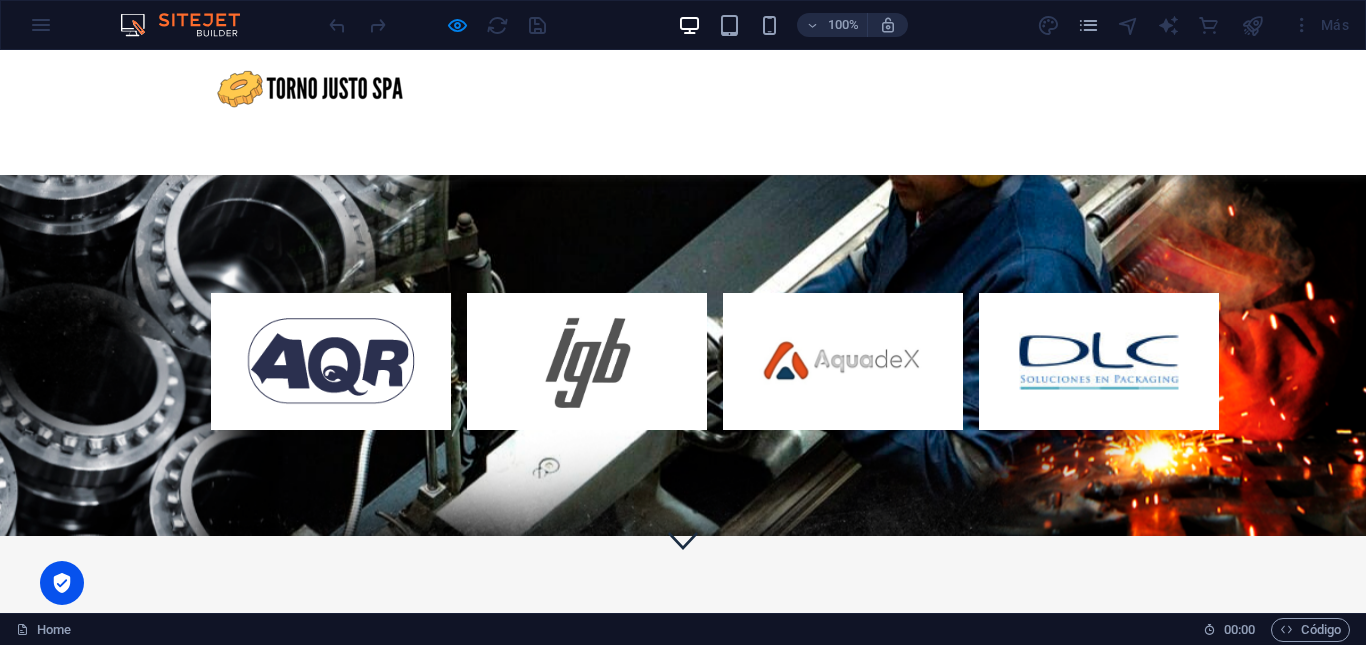 scroll, scrollTop: 0, scrollLeft: 0, axis: both 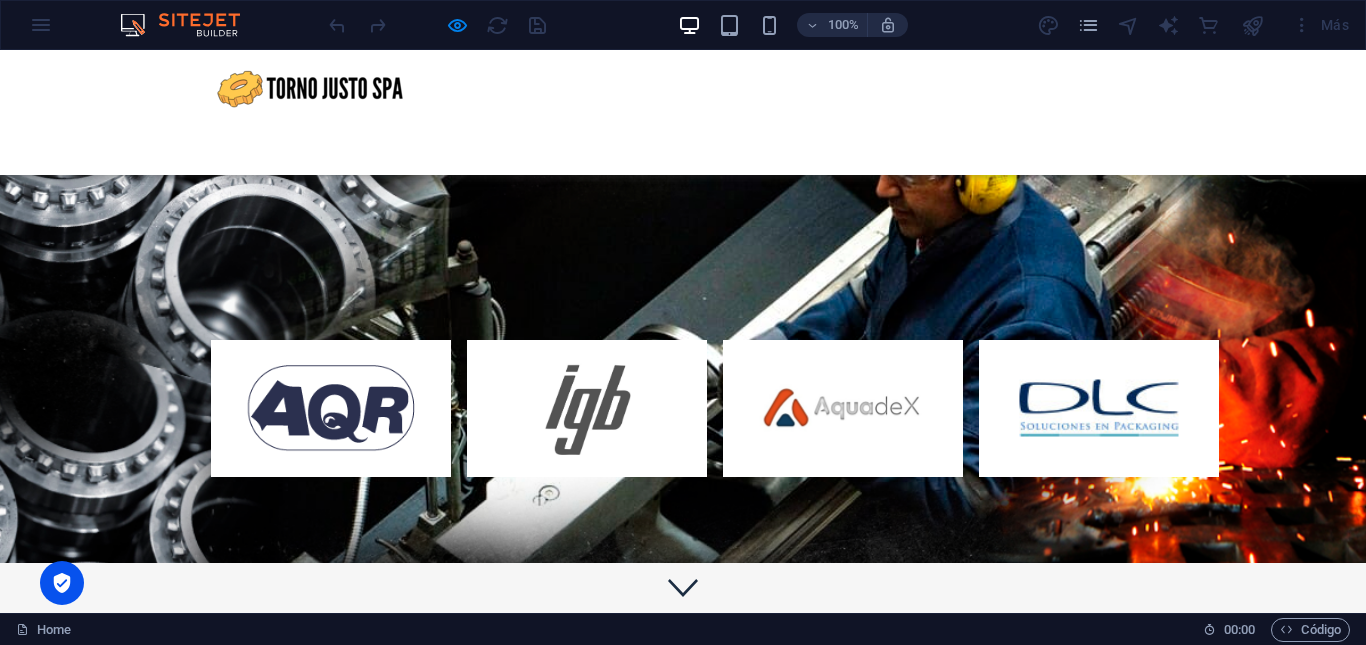 click on "INICIO" at bounding box center [698, 135] 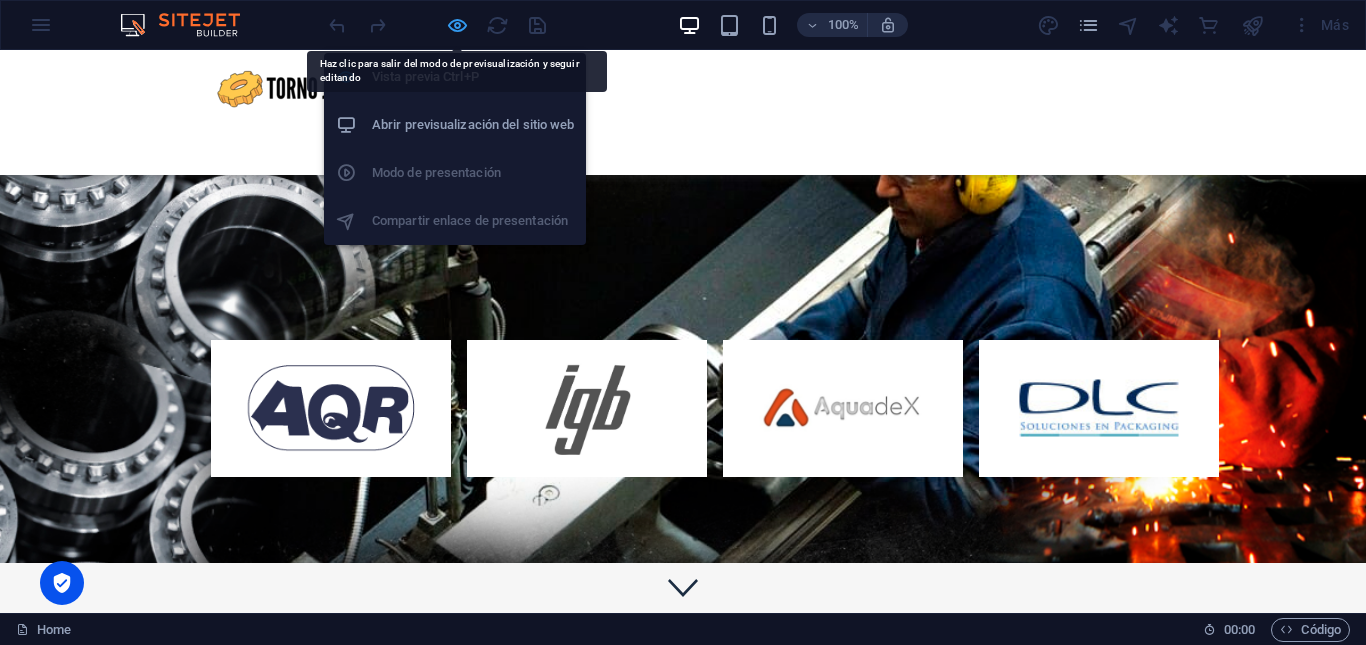 click at bounding box center [457, 25] 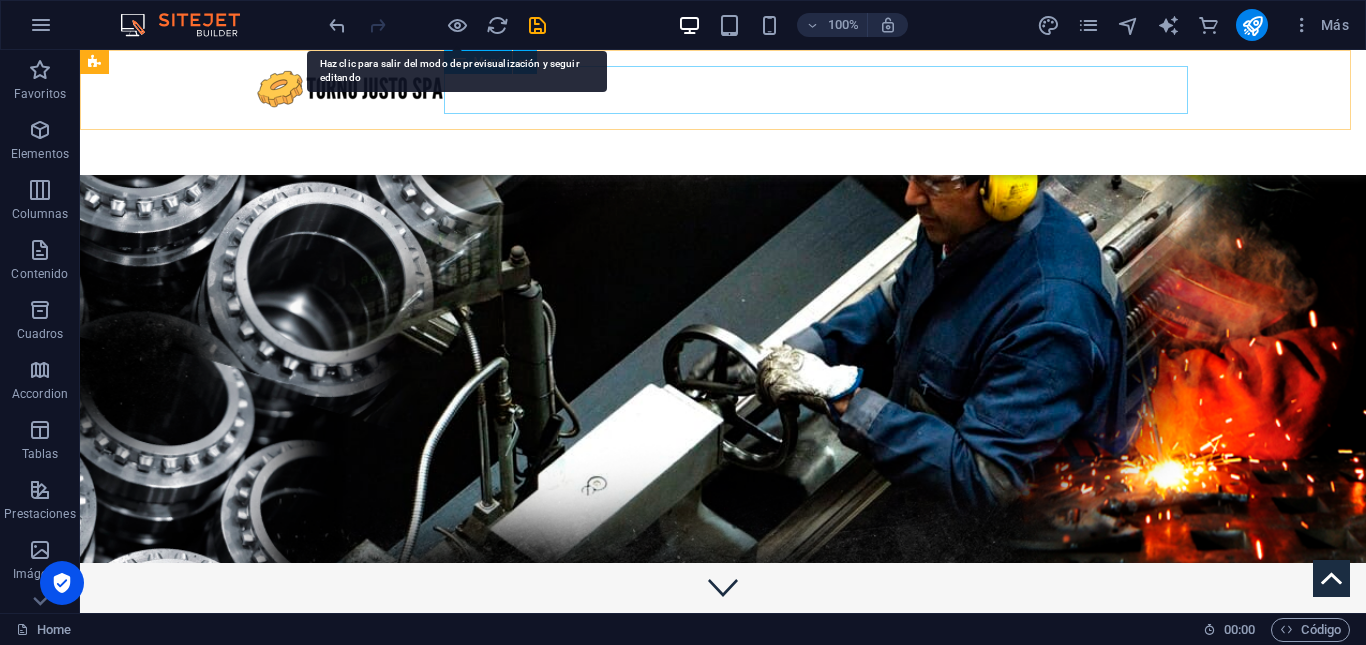 click on "INICIO NOSOTROS Servicios Service Detail Tornería Contacto" at bounding box center [723, 135] 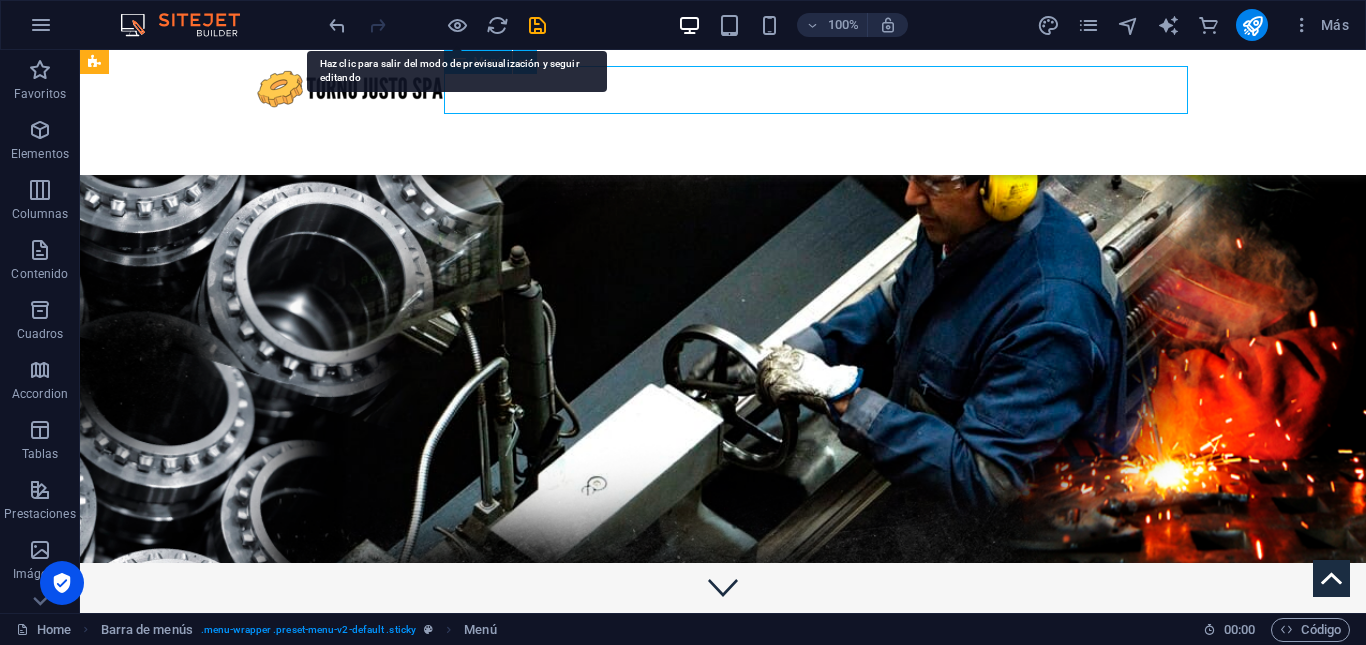 click on "INICIO NOSOTROS Servicios Service Detail Tornería Contacto" at bounding box center [723, 135] 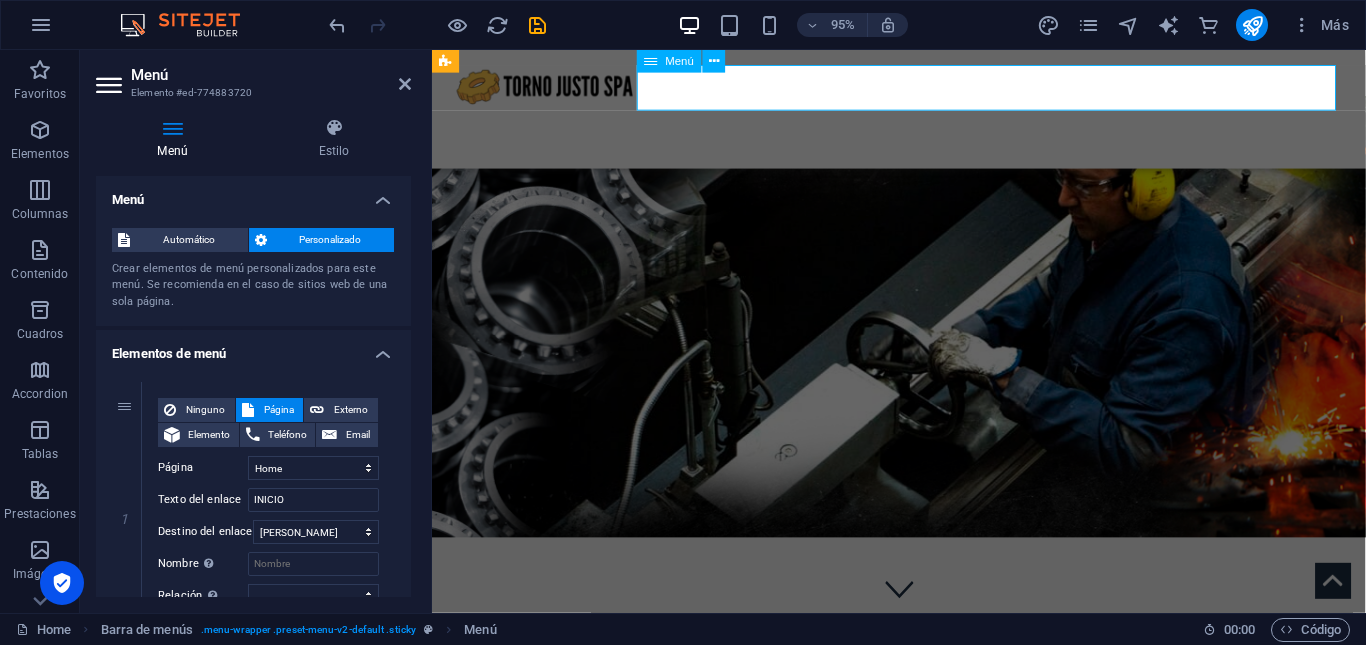 click on "INICIO NOSOTROS Servicios Service Detail Tornería Contacto" at bounding box center (924, 135) 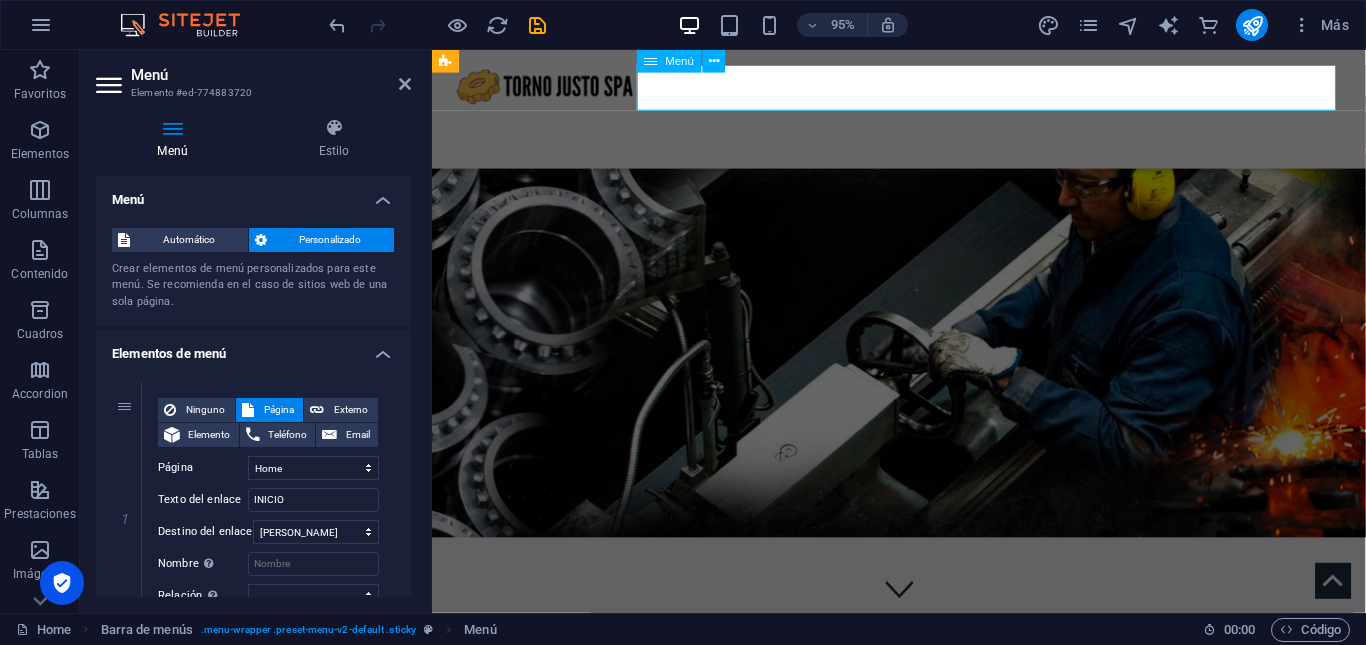 click on "INICIO NOSOTROS Servicios Service Detail Tornería Contacto" at bounding box center (924, 135) 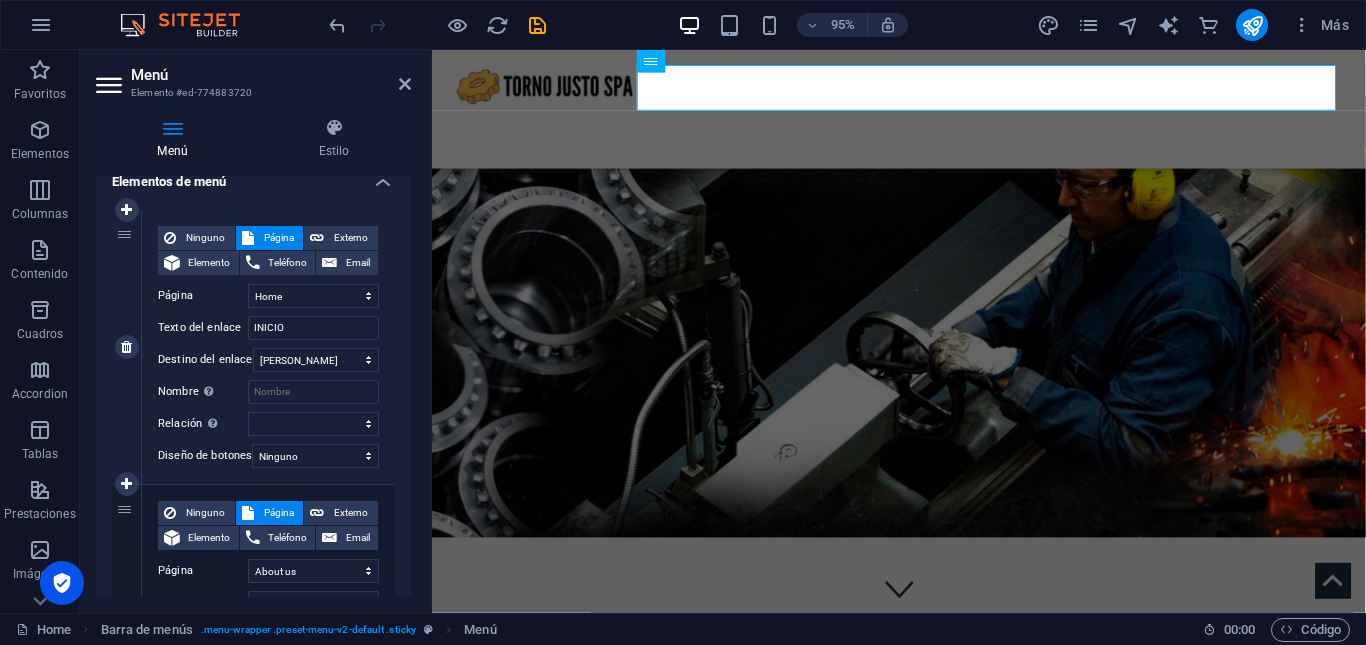 scroll, scrollTop: 173, scrollLeft: 0, axis: vertical 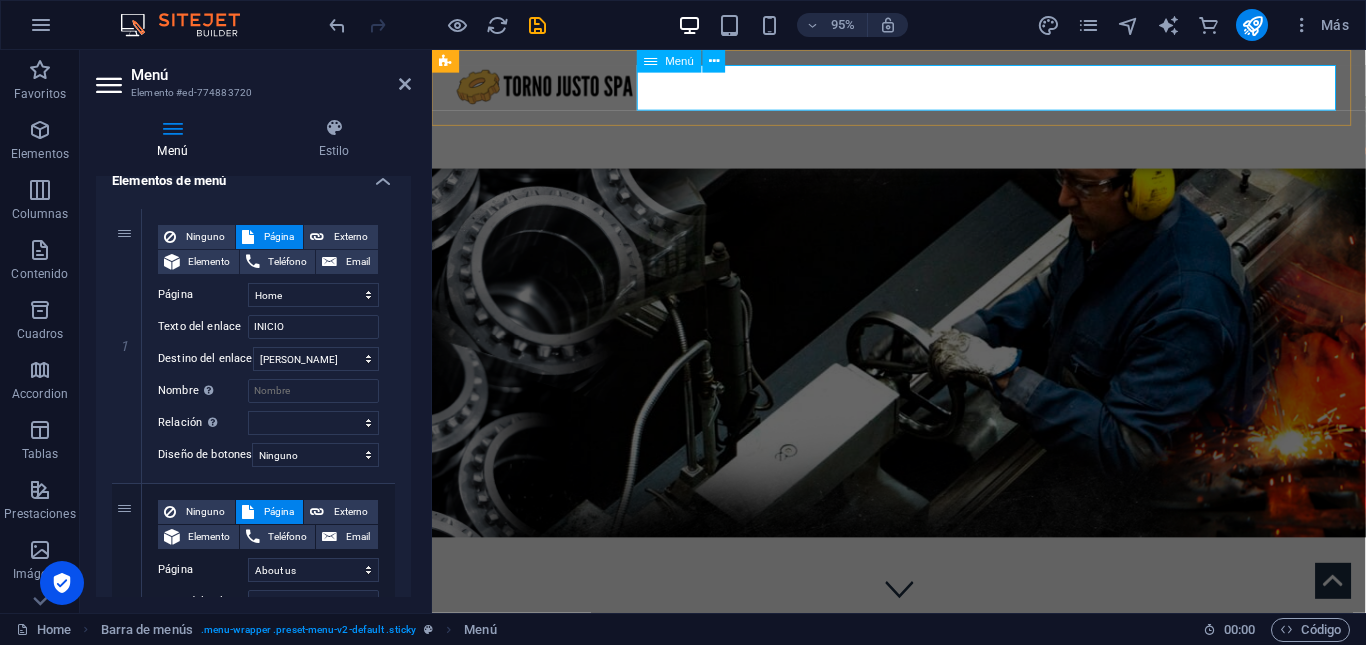 click on "INICIO NOSOTROS Servicios Service Detail Tornería Contacto" at bounding box center (924, 135) 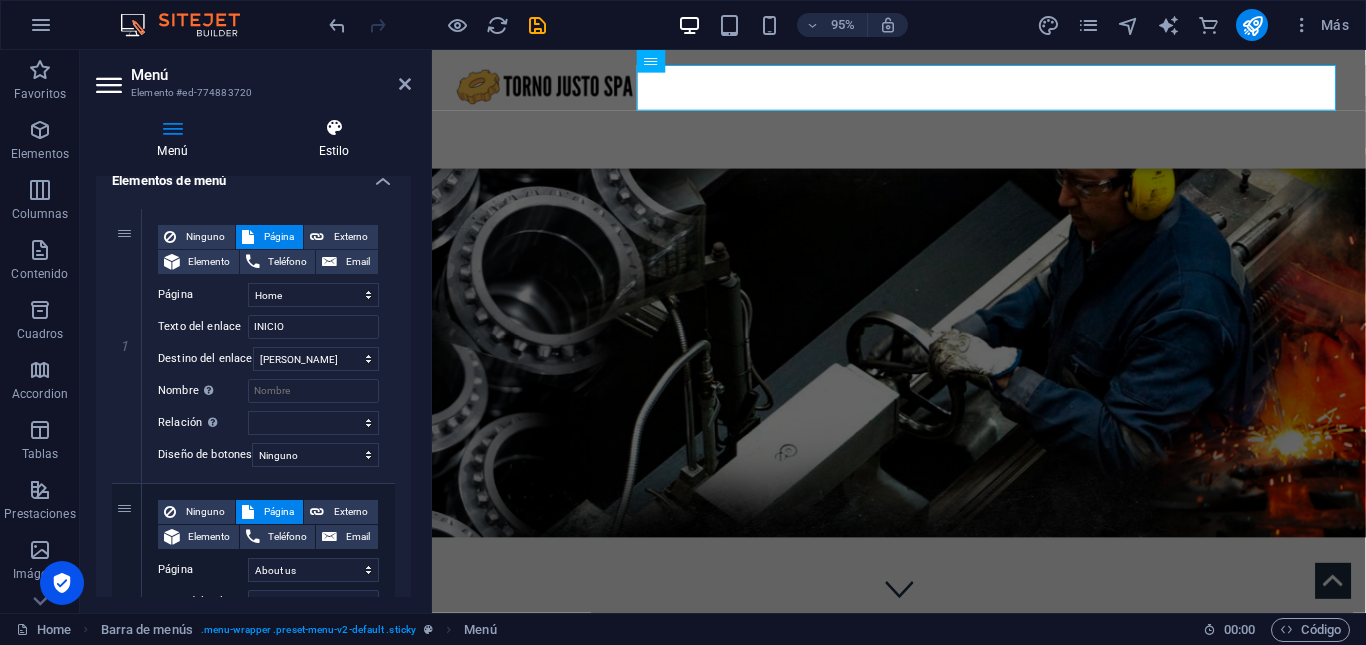 click on "Estilo" at bounding box center [334, 139] 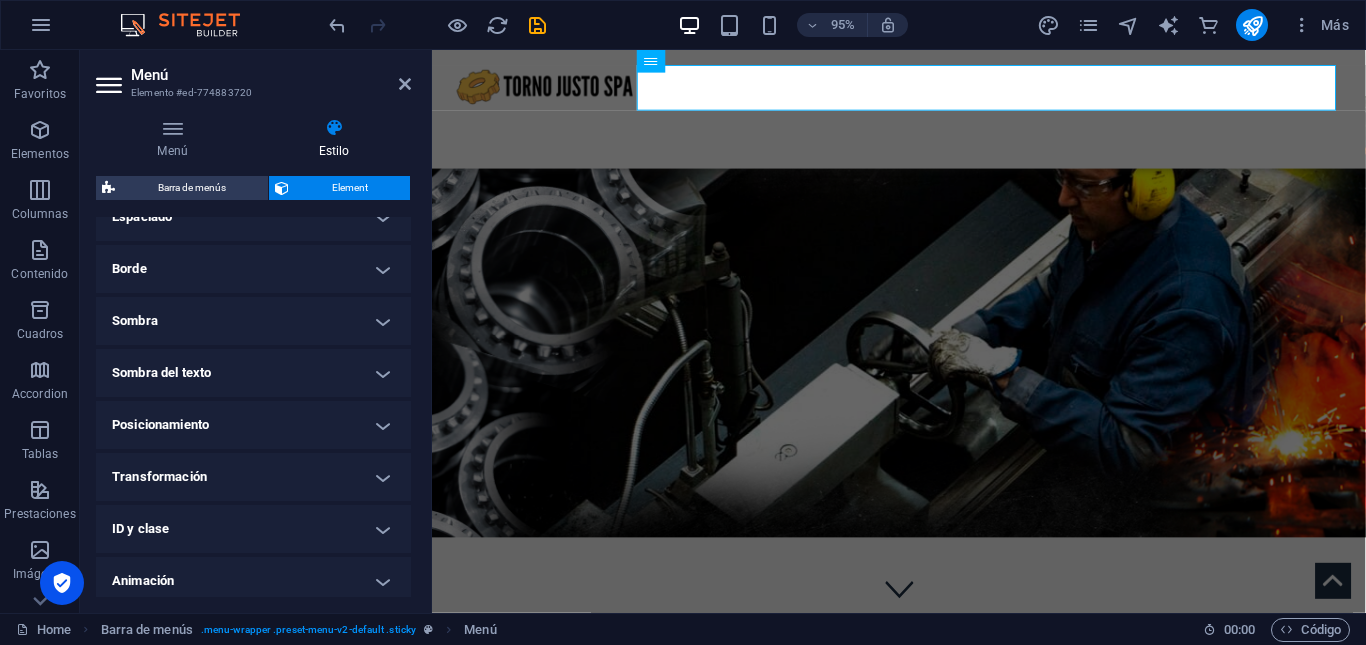 scroll, scrollTop: 423, scrollLeft: 0, axis: vertical 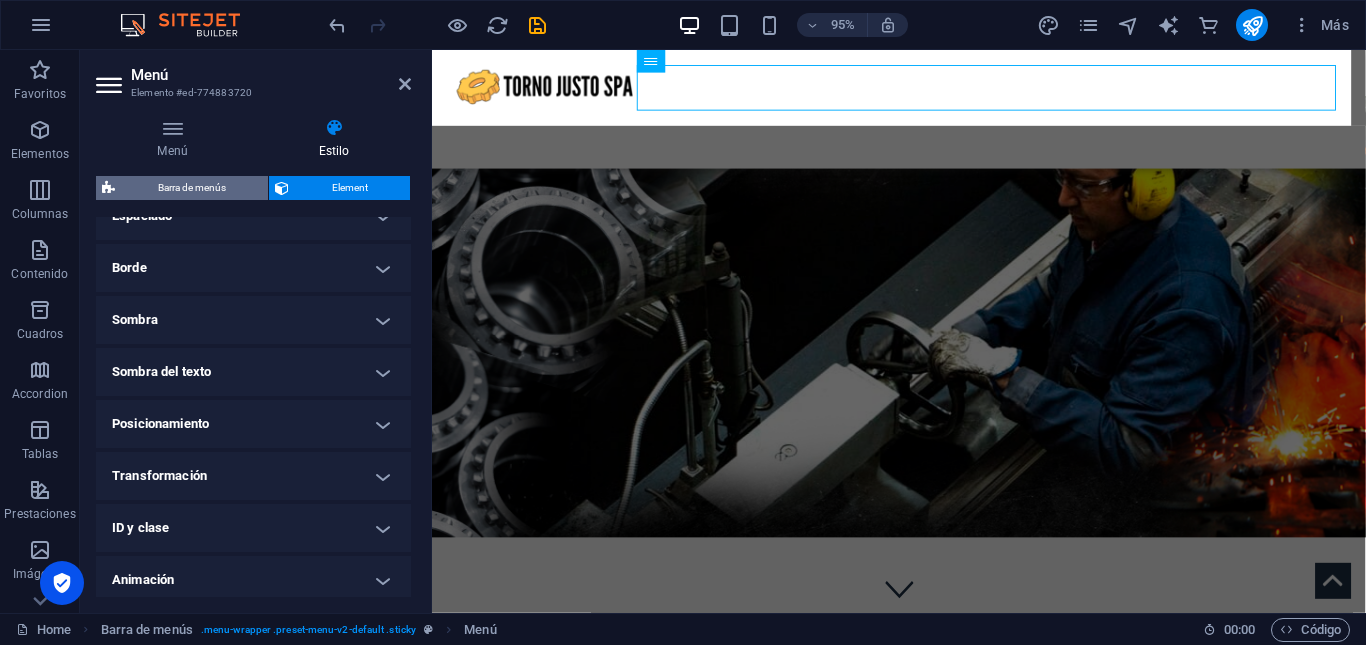 click on "Barra de menús" at bounding box center [191, 188] 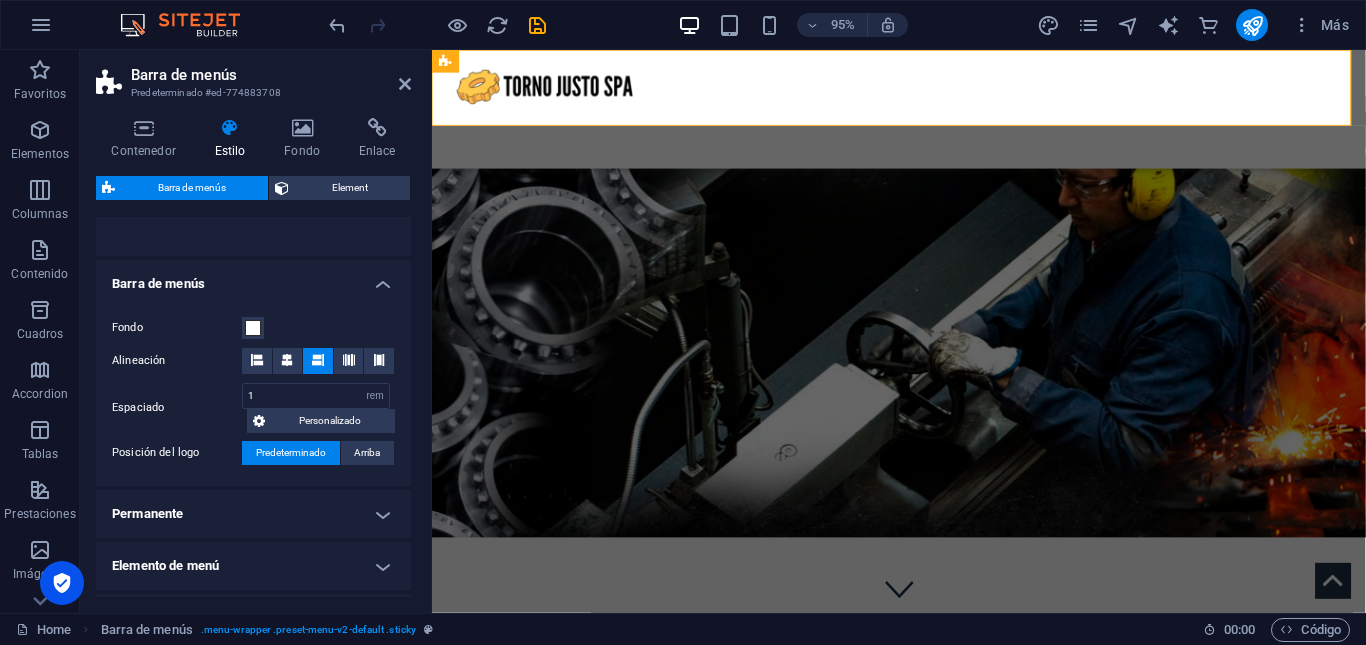 scroll, scrollTop: 296, scrollLeft: 0, axis: vertical 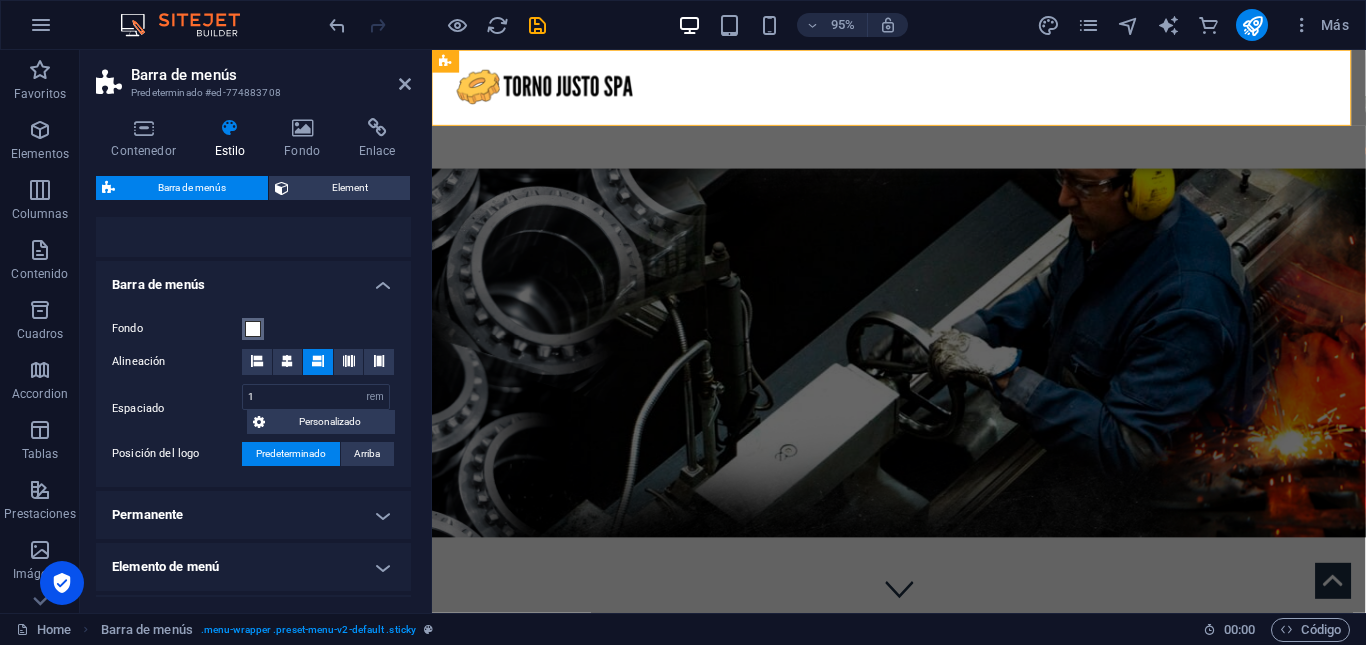 click at bounding box center (253, 329) 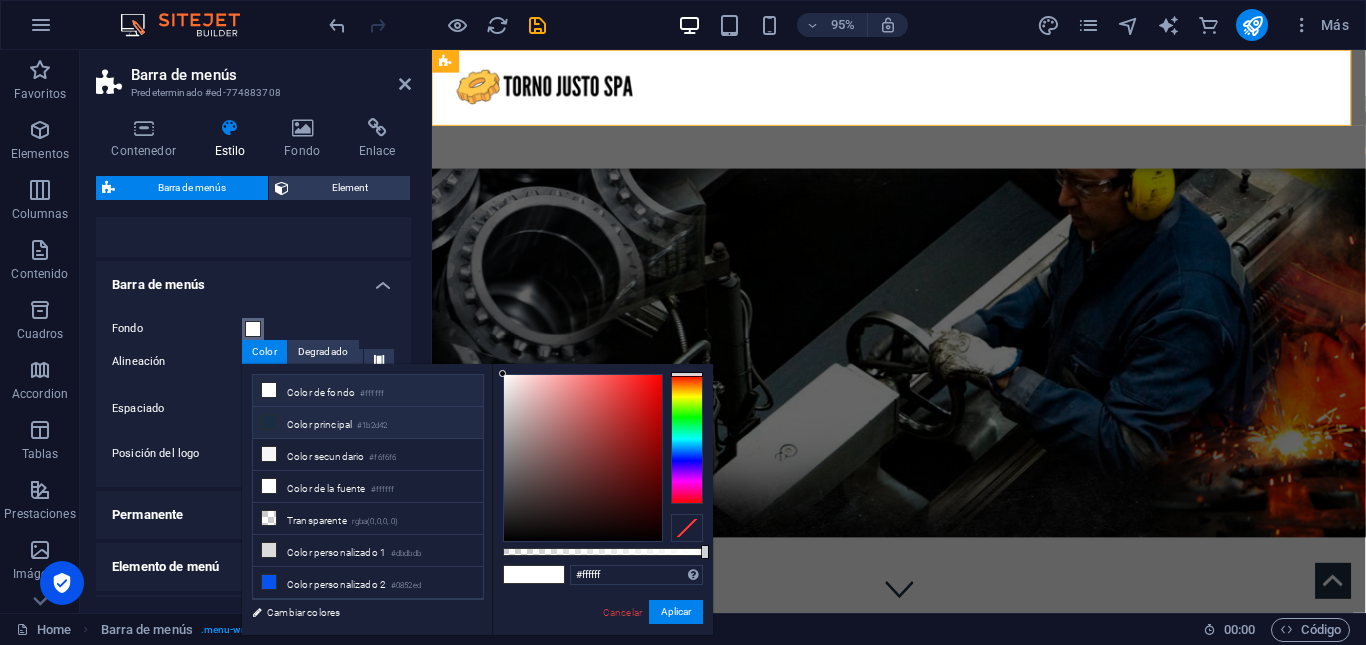 scroll, scrollTop: 24, scrollLeft: 0, axis: vertical 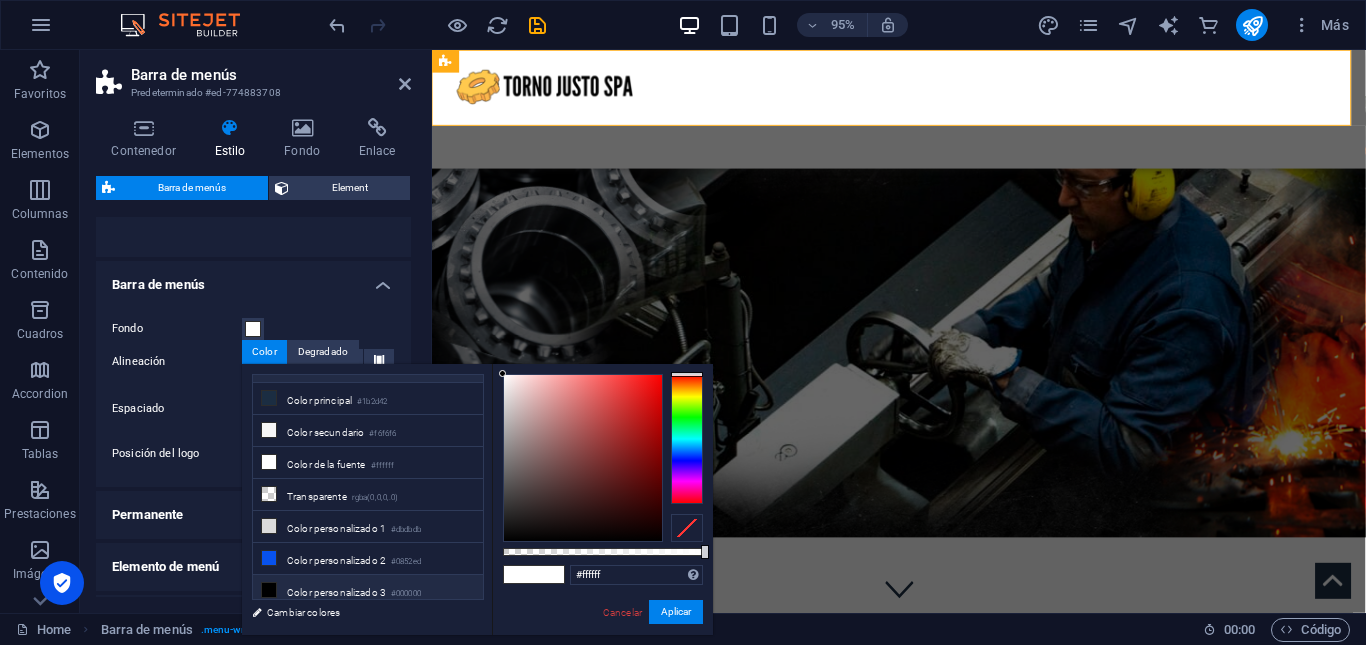 click on "Color personalizado 3
#000000" at bounding box center [368, 591] 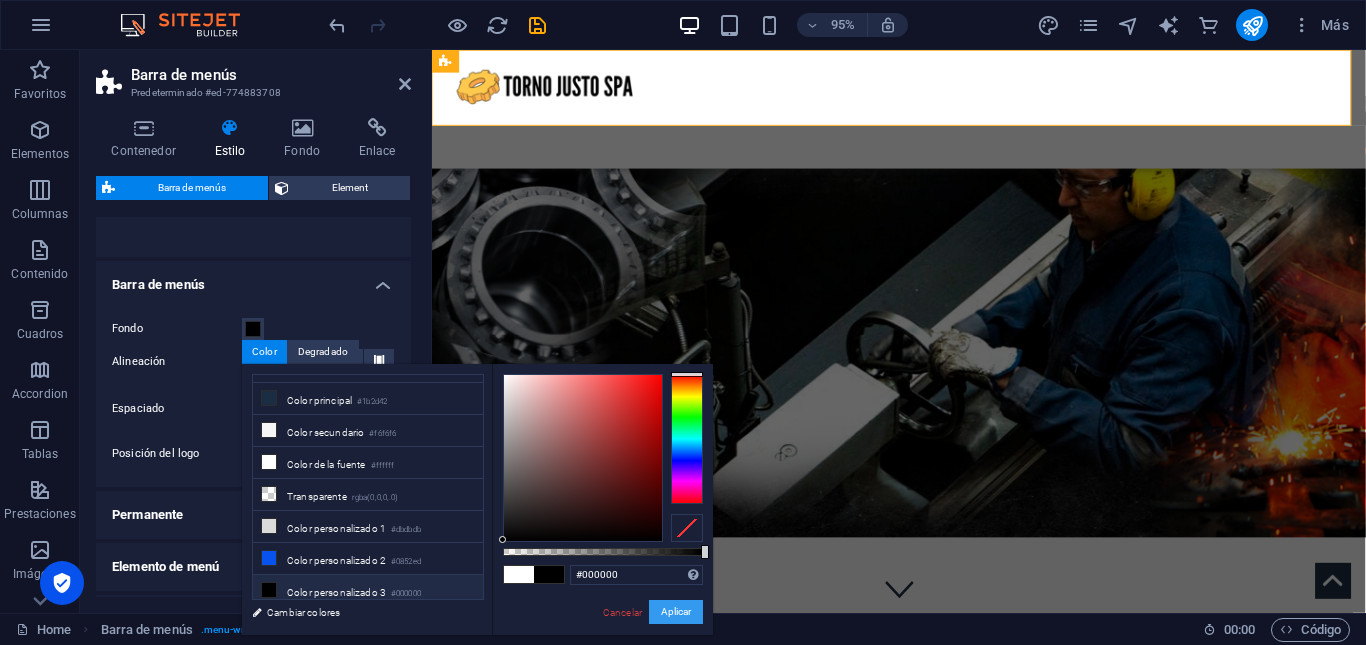 click on "Aplicar" at bounding box center [676, 612] 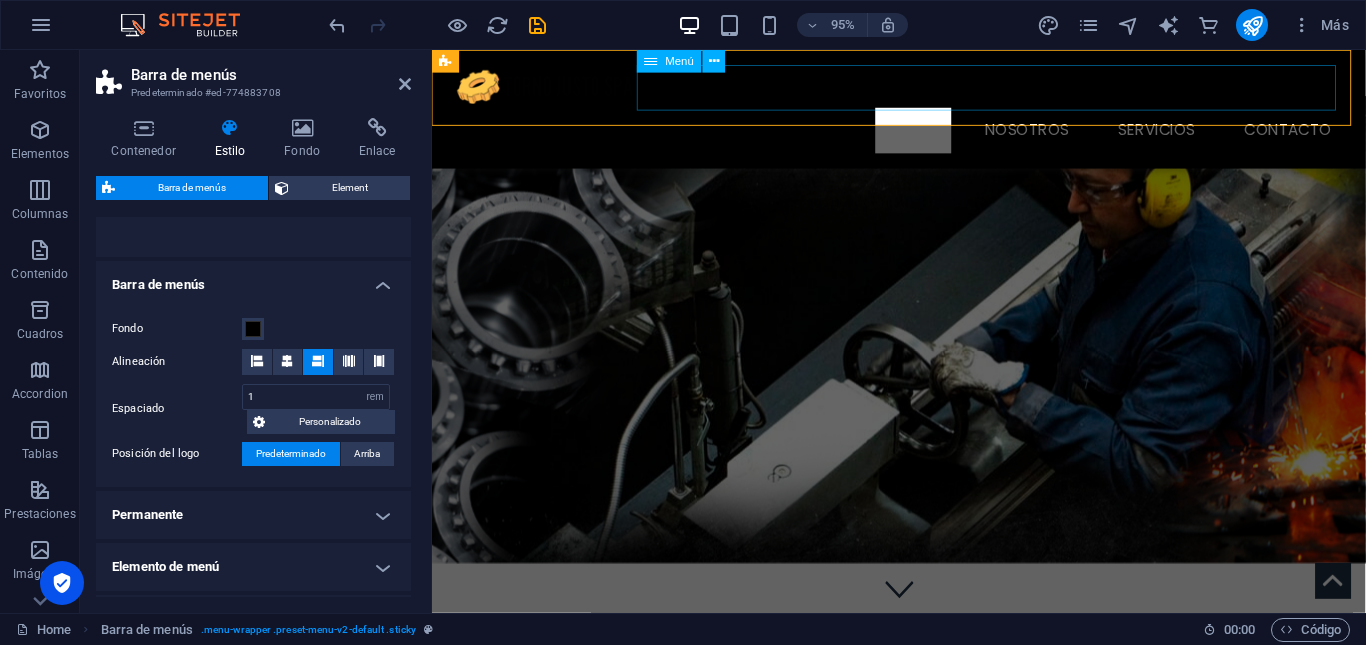 click on "INICIO NOSOTROS Servicios Service Detail Tornería Contacto" at bounding box center (924, 135) 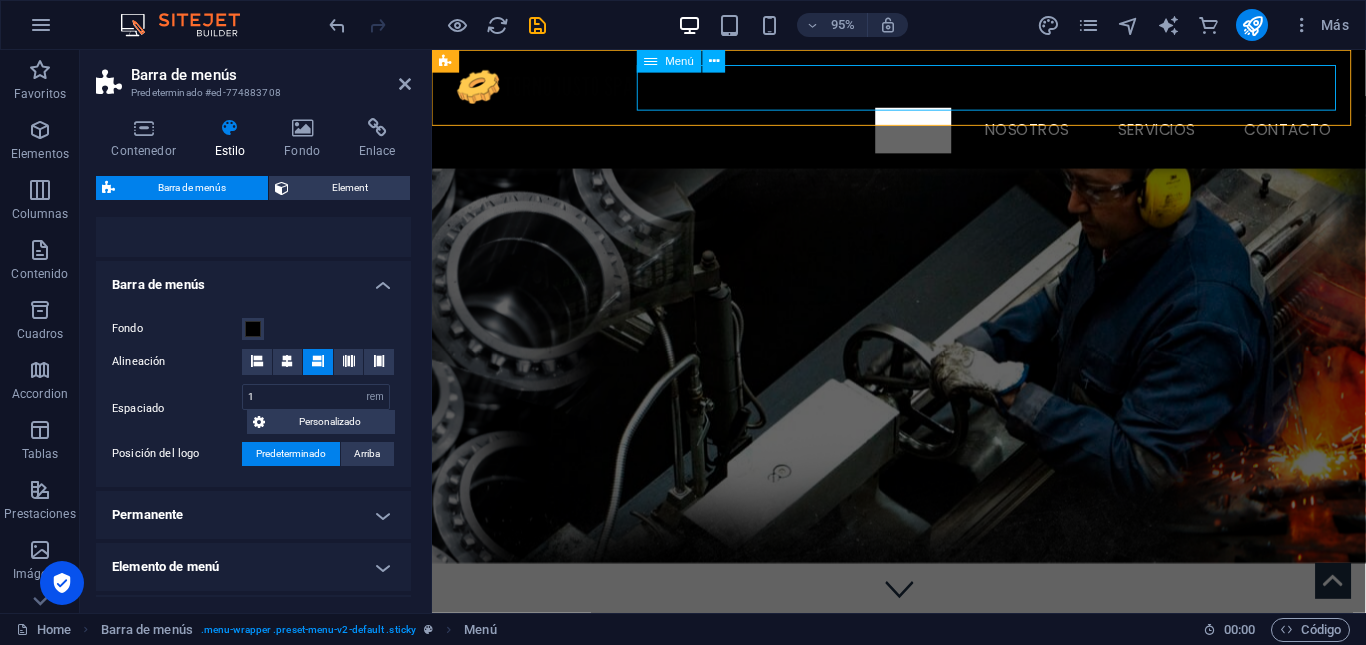 click on "INICIO NOSOTROS Servicios Service Detail Tornería Contacto" at bounding box center (924, 135) 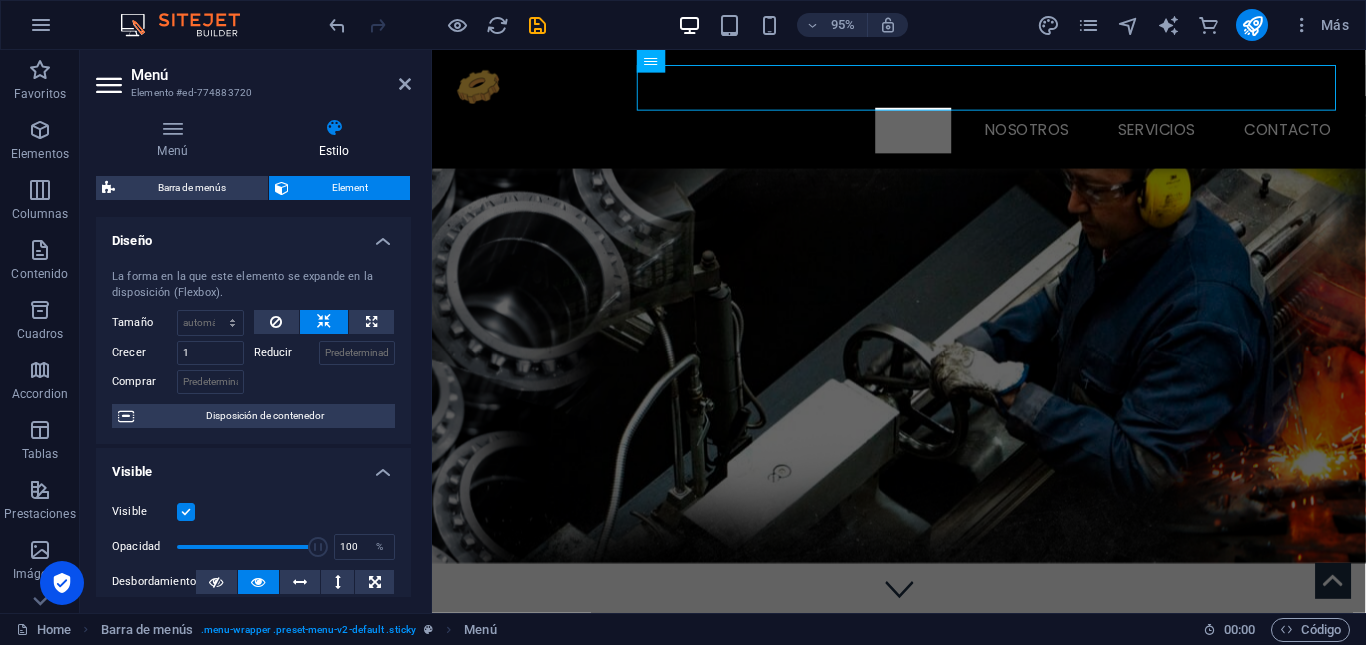 click at bounding box center [923, 344] 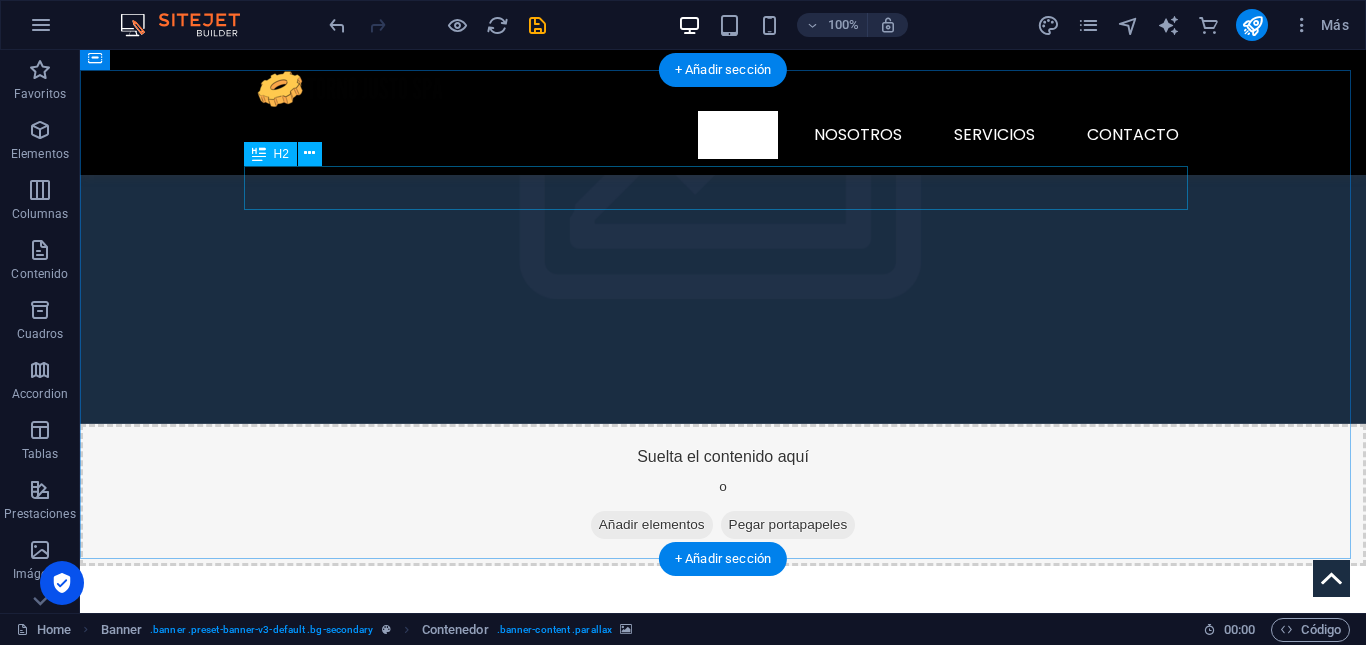 scroll, scrollTop: 2645, scrollLeft: 0, axis: vertical 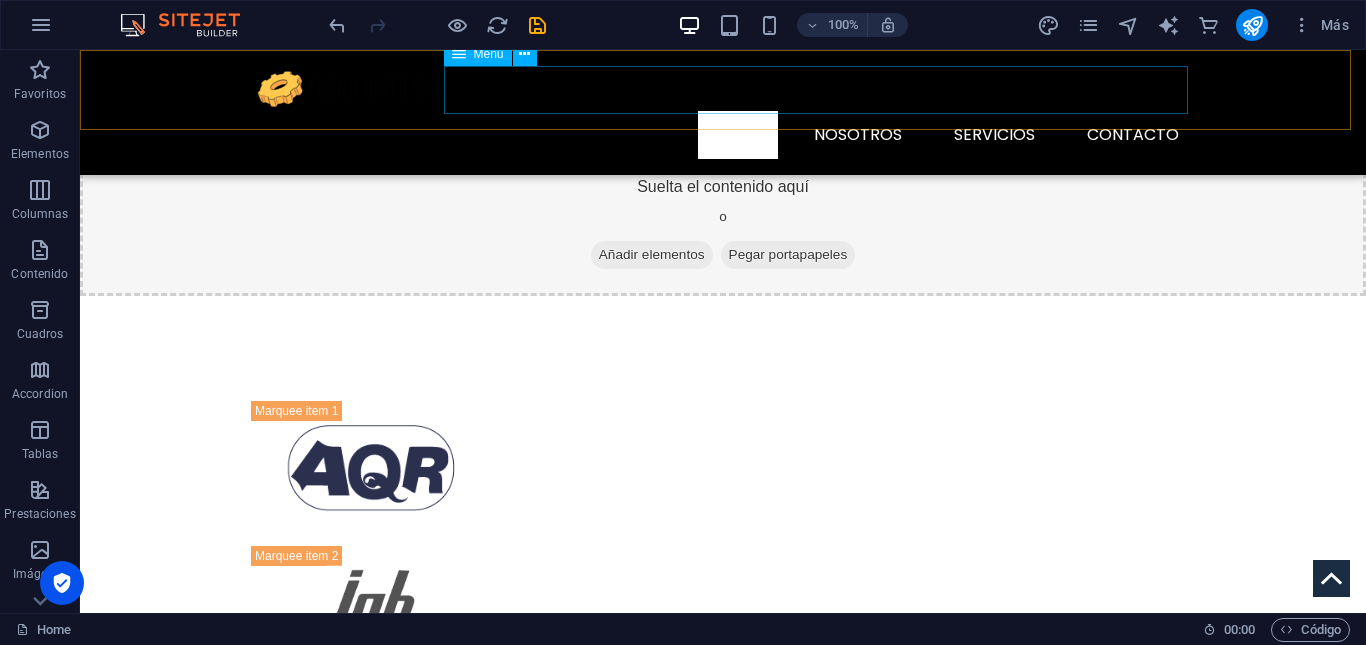 click on "INICIO NOSOTROS Servicios Service Detail Tornería Contacto" at bounding box center [723, 135] 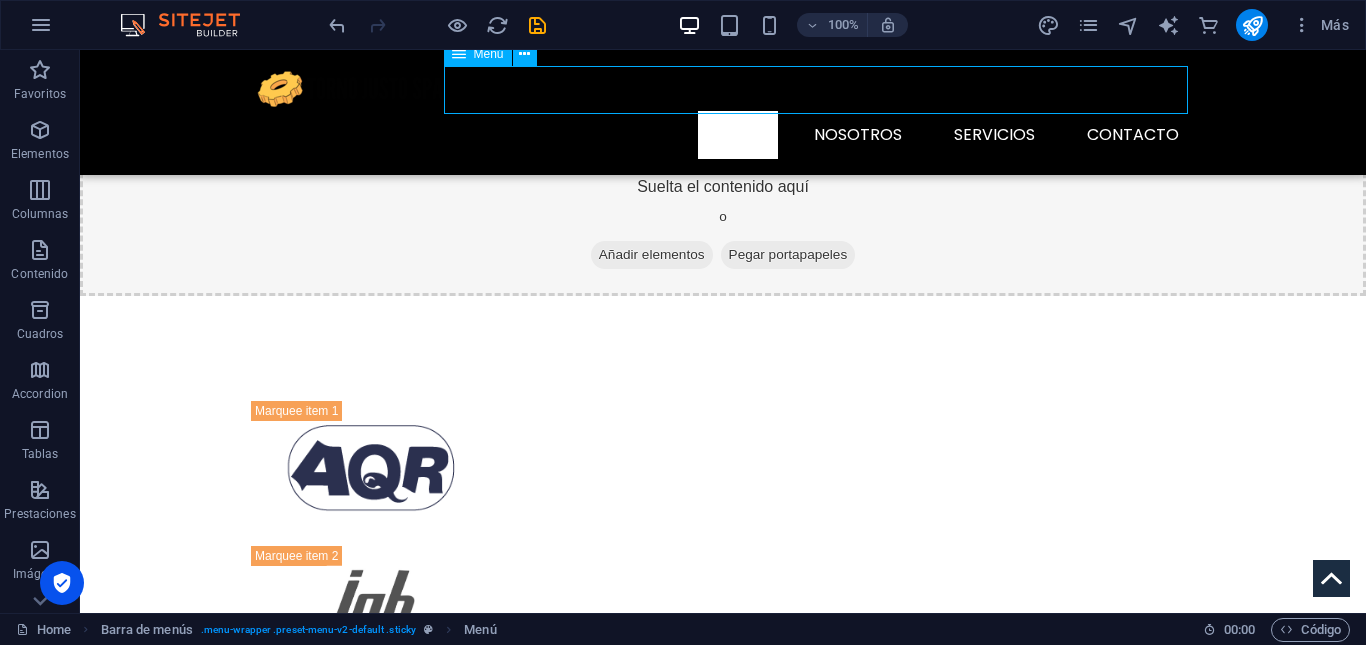 click on "INICIO NOSOTROS Servicios Service Detail Tornería Contacto" at bounding box center [723, 135] 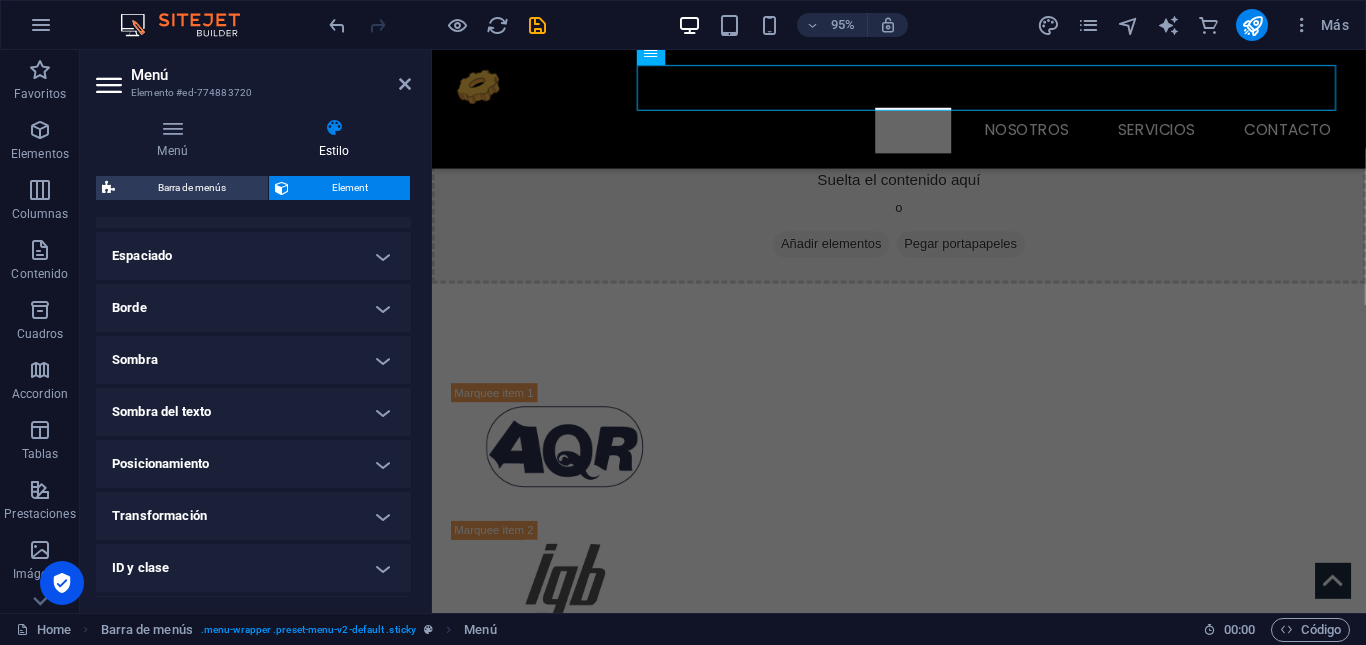 scroll, scrollTop: 482, scrollLeft: 0, axis: vertical 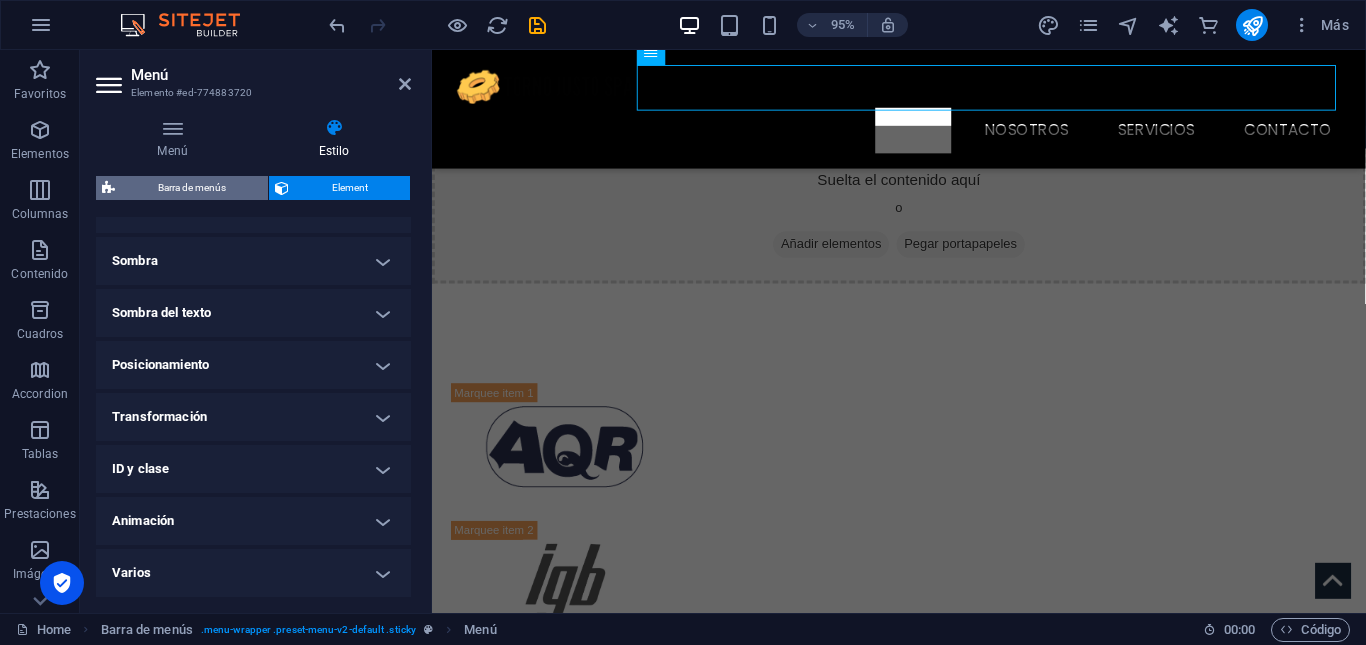 click on "Barra de menús" at bounding box center (191, 188) 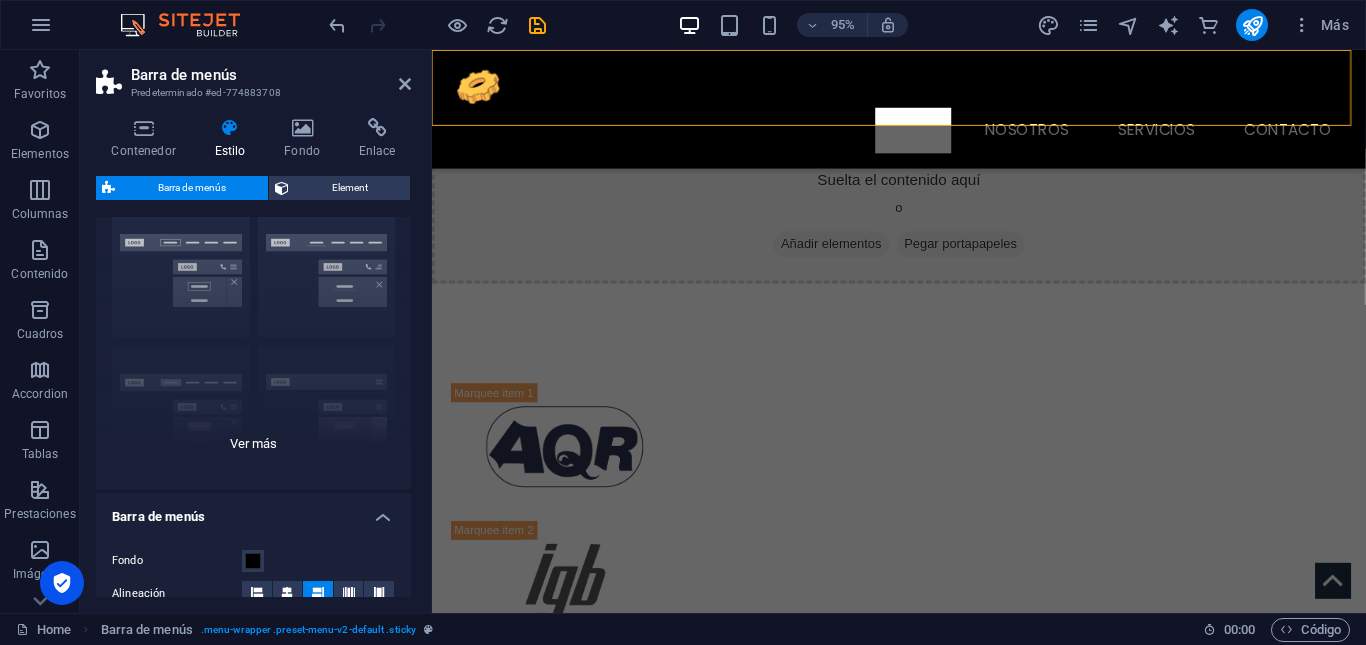 scroll, scrollTop: 0, scrollLeft: 0, axis: both 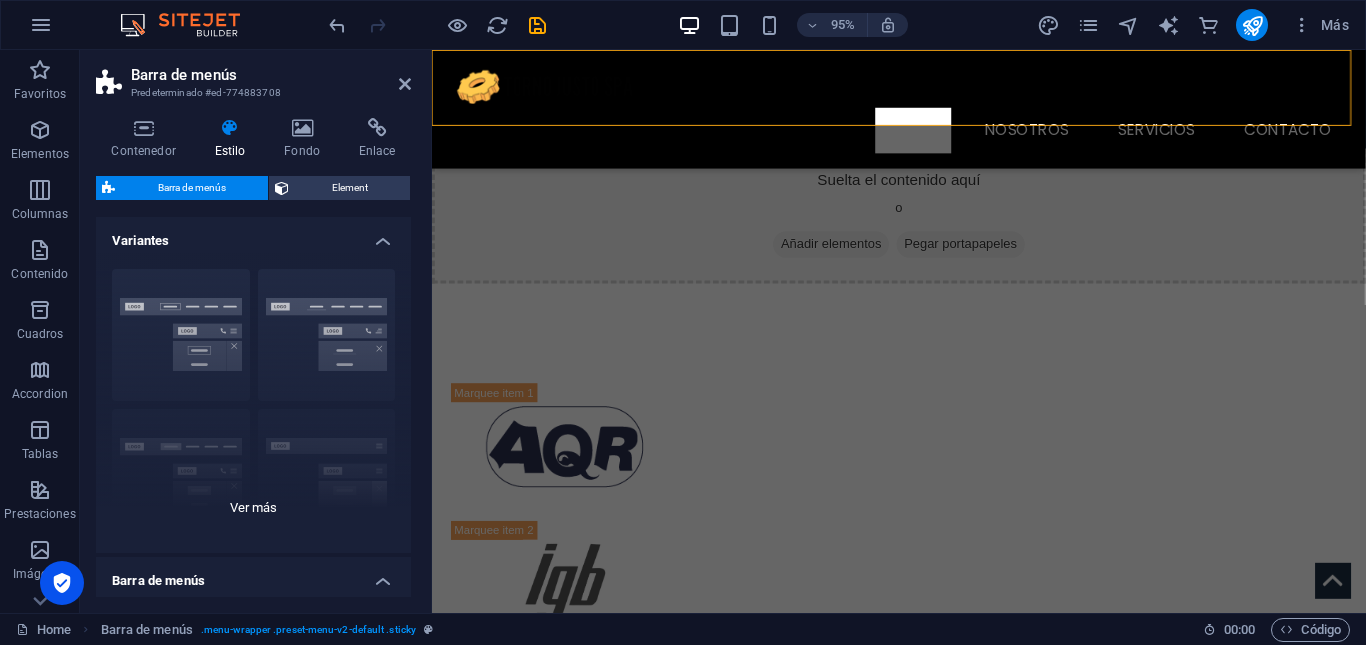 click on "Borde Centrado Predeterminado Fijo Loki Desencadenador Ancho XXL" at bounding box center (253, 403) 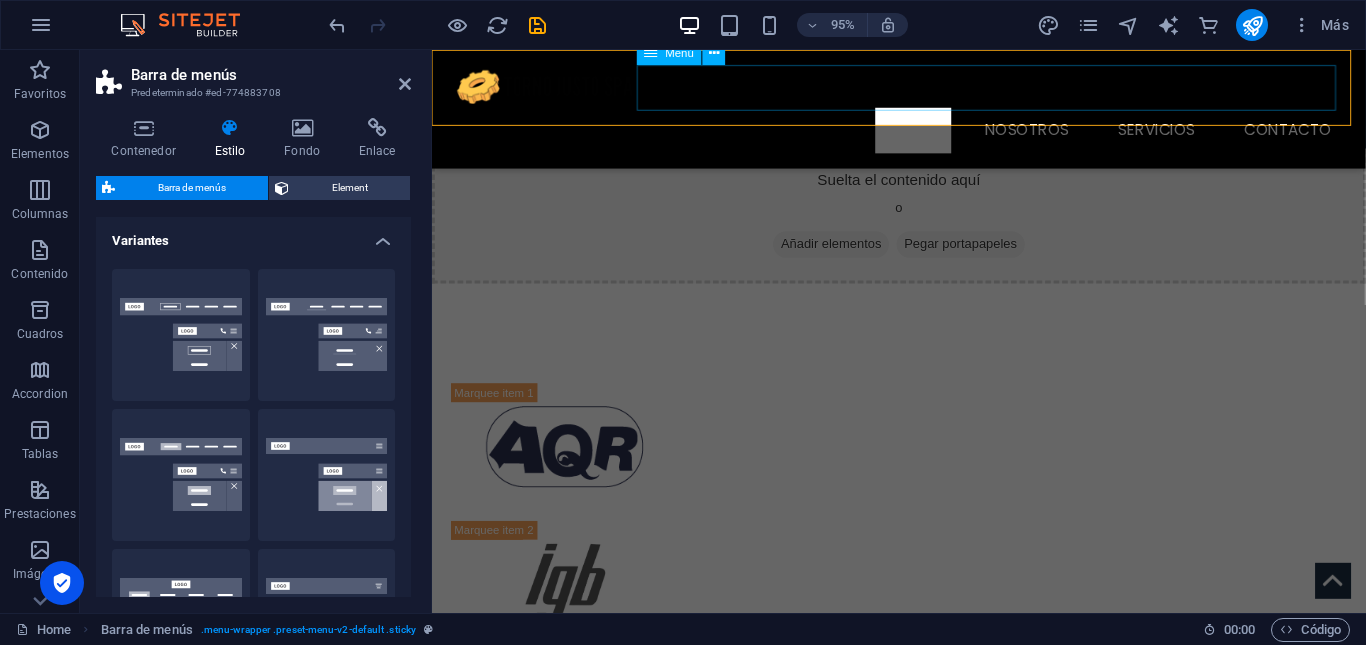 click on "INICIO NOSOTROS Servicios Service Detail Tornería Contacto" at bounding box center [924, 135] 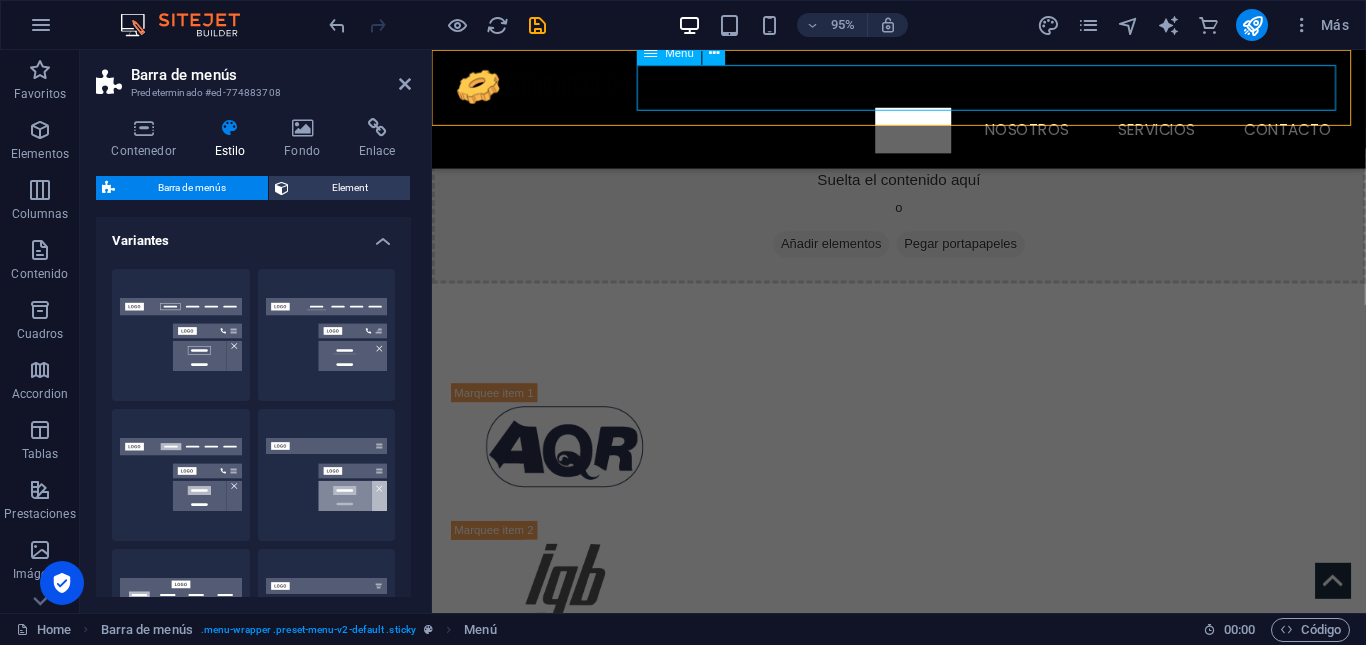 click on "INICIO NOSOTROS Servicios Service Detail Tornería Contacto" at bounding box center (924, 135) 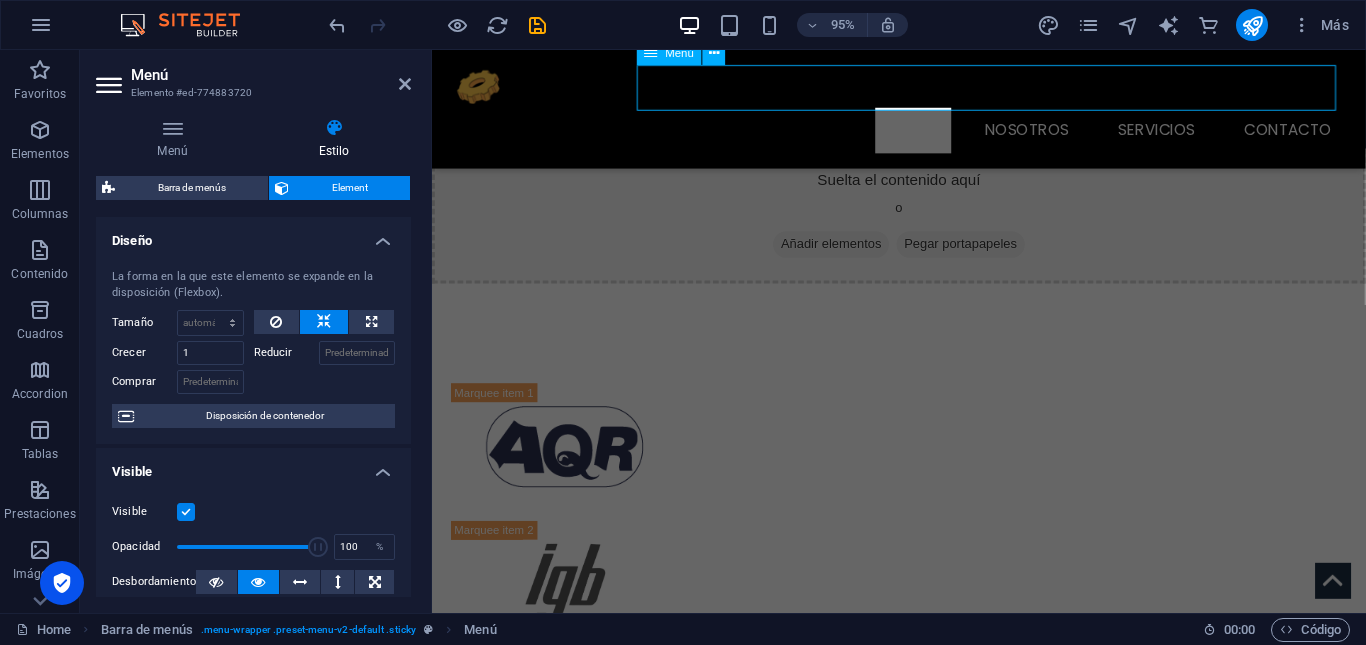 click on "INICIO NOSOTROS Servicios Service Detail Tornería Contacto" at bounding box center [924, 135] 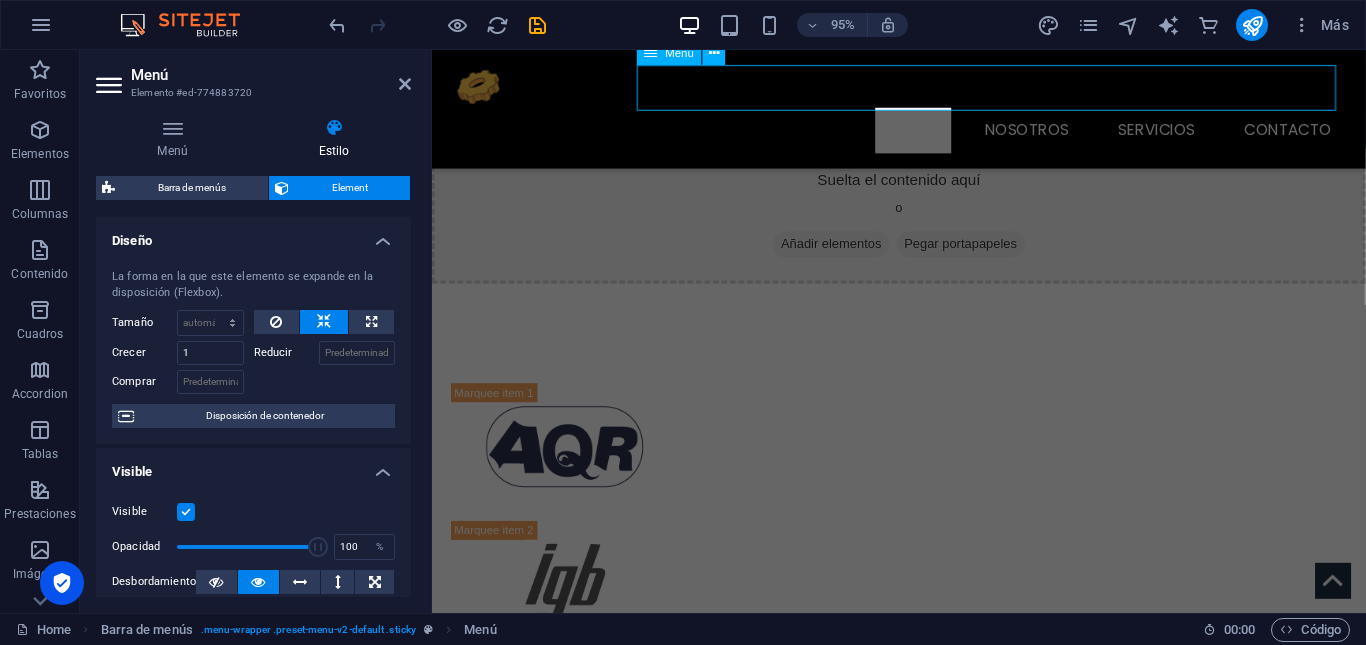 click on "INICIO NOSOTROS Servicios Service Detail Tornería Contacto" at bounding box center (924, 135) 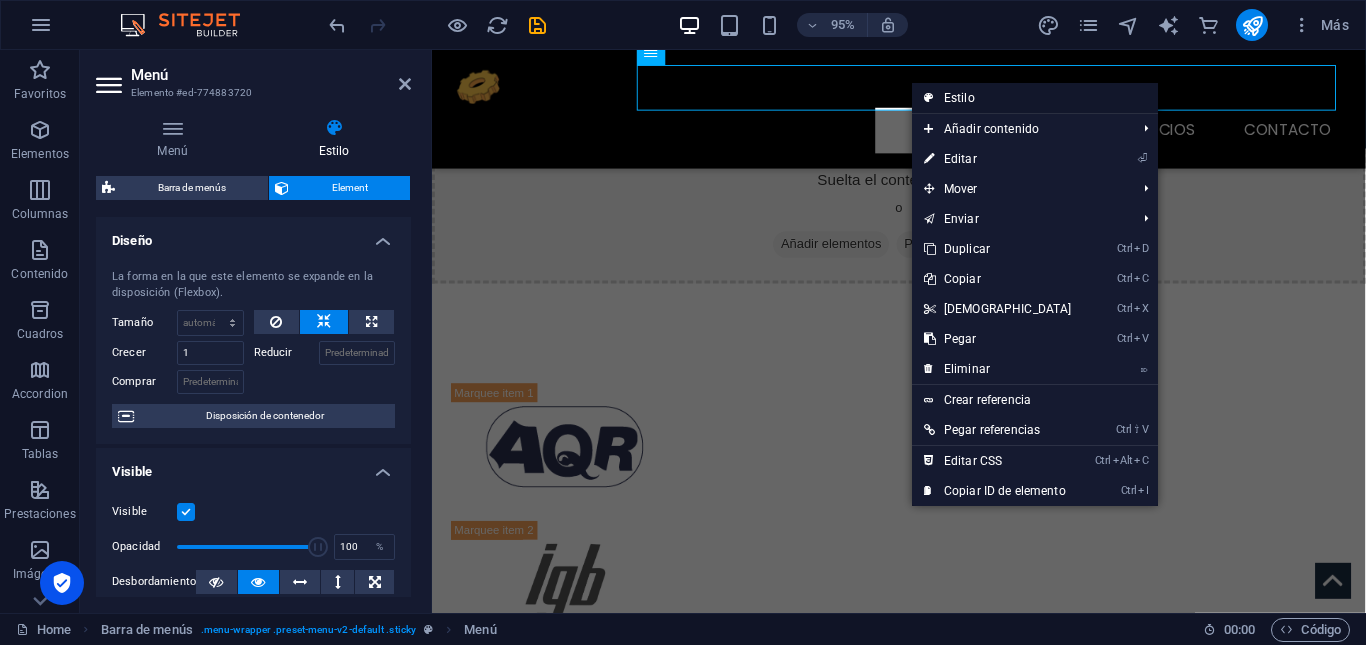 click on "Estilo" at bounding box center (1035, 98) 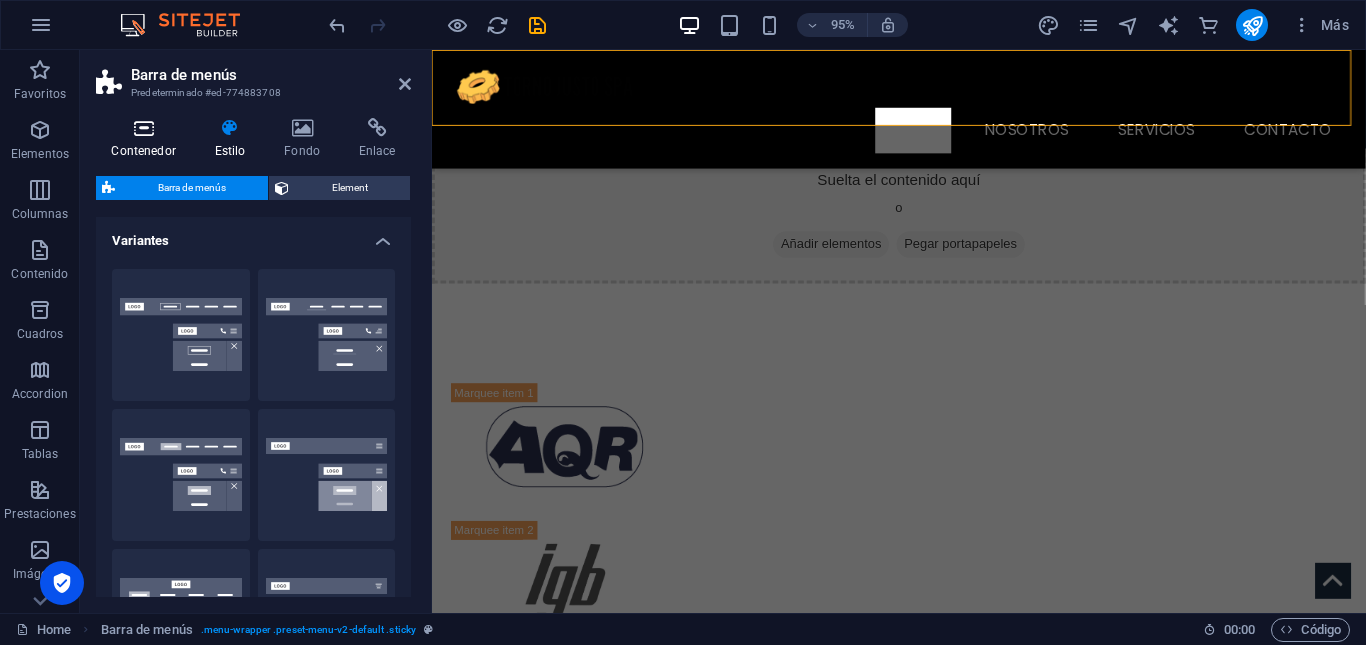 click on "Contenedor" at bounding box center [147, 139] 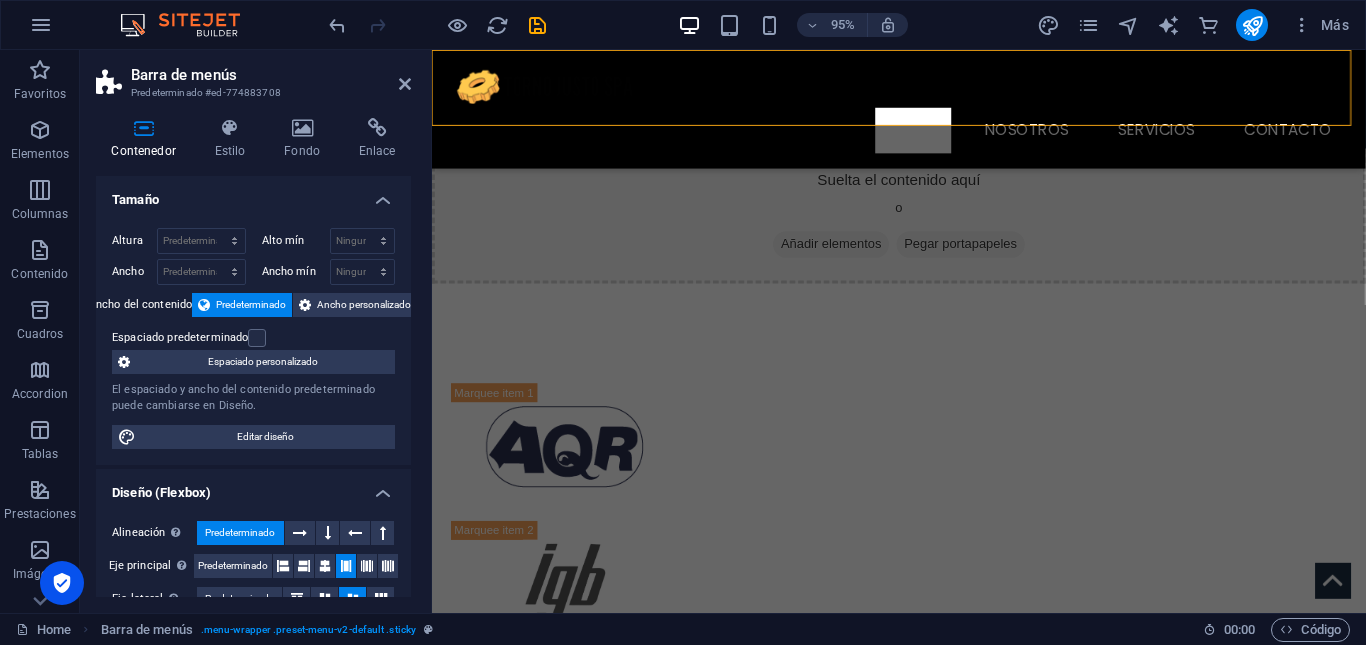 scroll, scrollTop: 378, scrollLeft: 0, axis: vertical 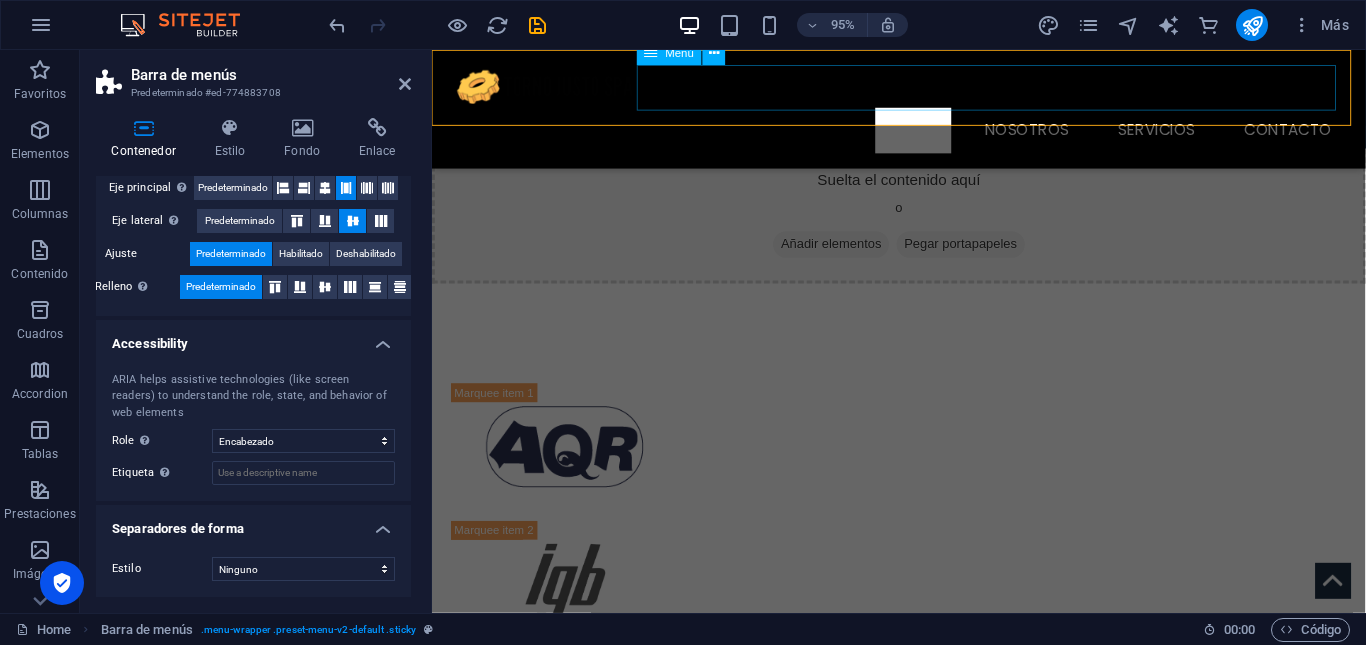 click on "INICIO NOSOTROS Servicios Service Detail Tornería Contacto" at bounding box center [924, 135] 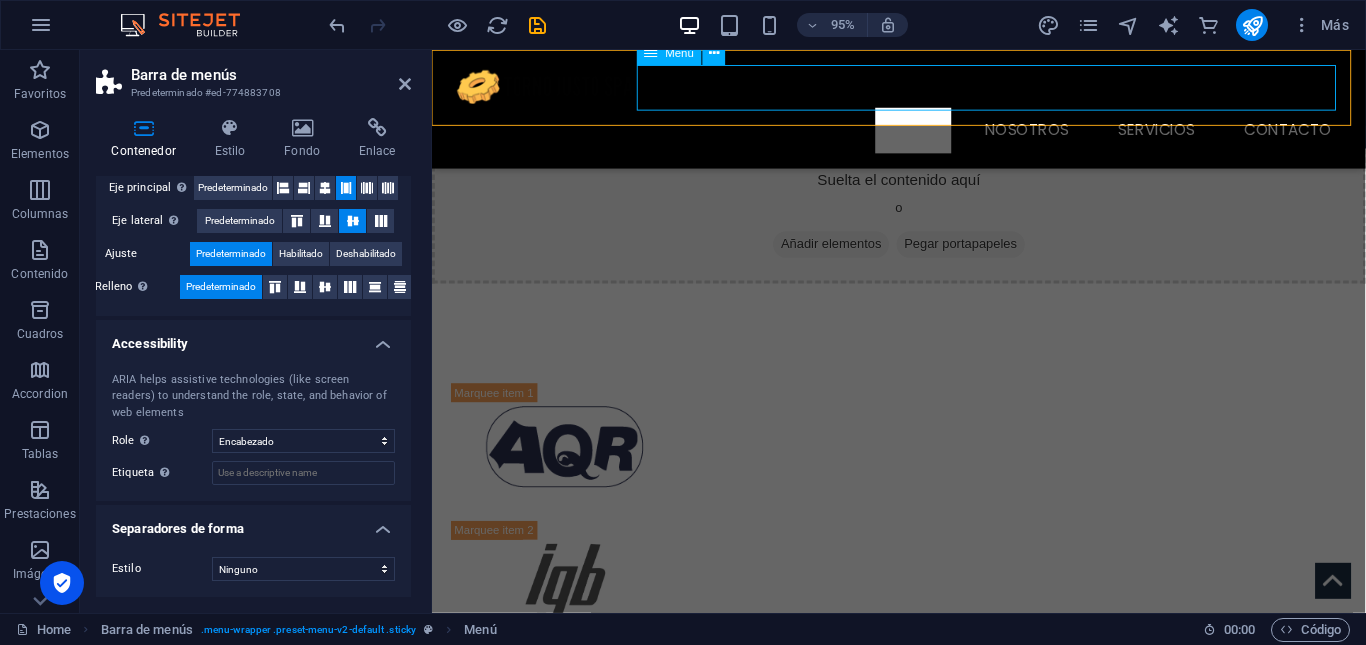 click on "INICIO NOSOTROS Servicios Service Detail Tornería Contacto" at bounding box center [924, 135] 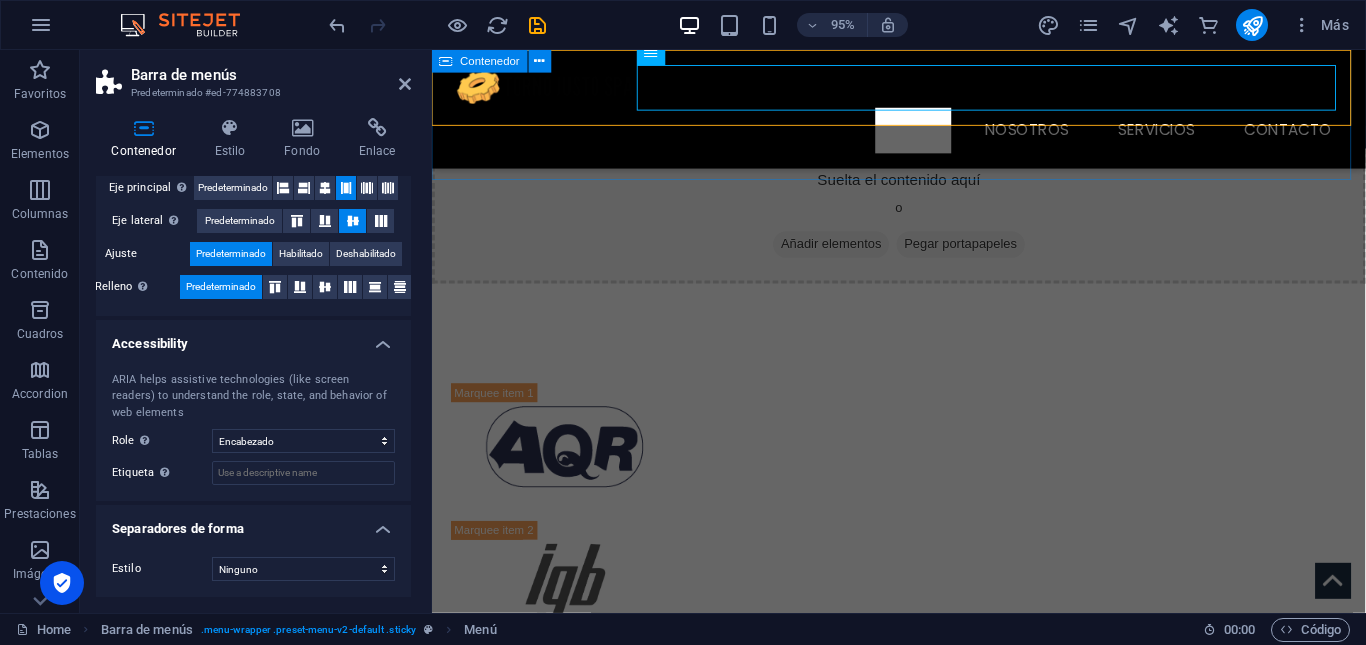 click on "Content Slider Lorem ipsum dolor sit amet, consectetur adipisicing elit. Id, ipsum, quibusdam, temporibus harum culpa unde voluptatem possimus qui molestiae expedita ad aut necessitatibus vel incidunt placeat velit soluta a consectetur laborum illum nobis distinctio nisi facilis! Officiis, illum, aut, quasi dolorem laudantium fuga porro amet provident voluptatibus dicta mollitia neque! Third Slide Lorem ipsum dolor sit amet, consectetur adipisicing elit. Id, ipsum, quibusdam, temporibus harum culpa unde voluptatem possimus qui molestiae expedita ad aut necessitatibus vel incidunt placeat velit soluta a consectetur laborum illum nobis distinctio nisi facilis! Officiis, illum, aut, quasi dolorem laudantium fuga porro amet provident voluptatibus dicta mollitia neque! First Slide Second Slide Third Slide First Slide" at bounding box center (923, 1360) 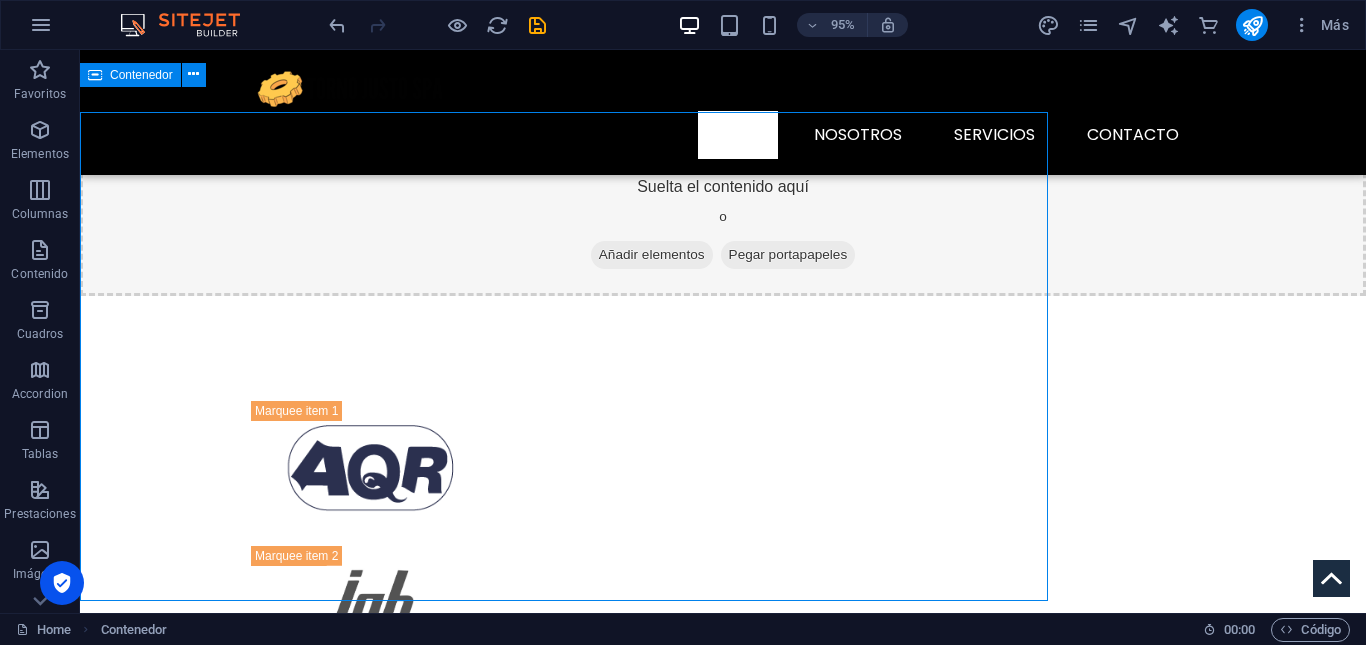 scroll, scrollTop: 2231, scrollLeft: 0, axis: vertical 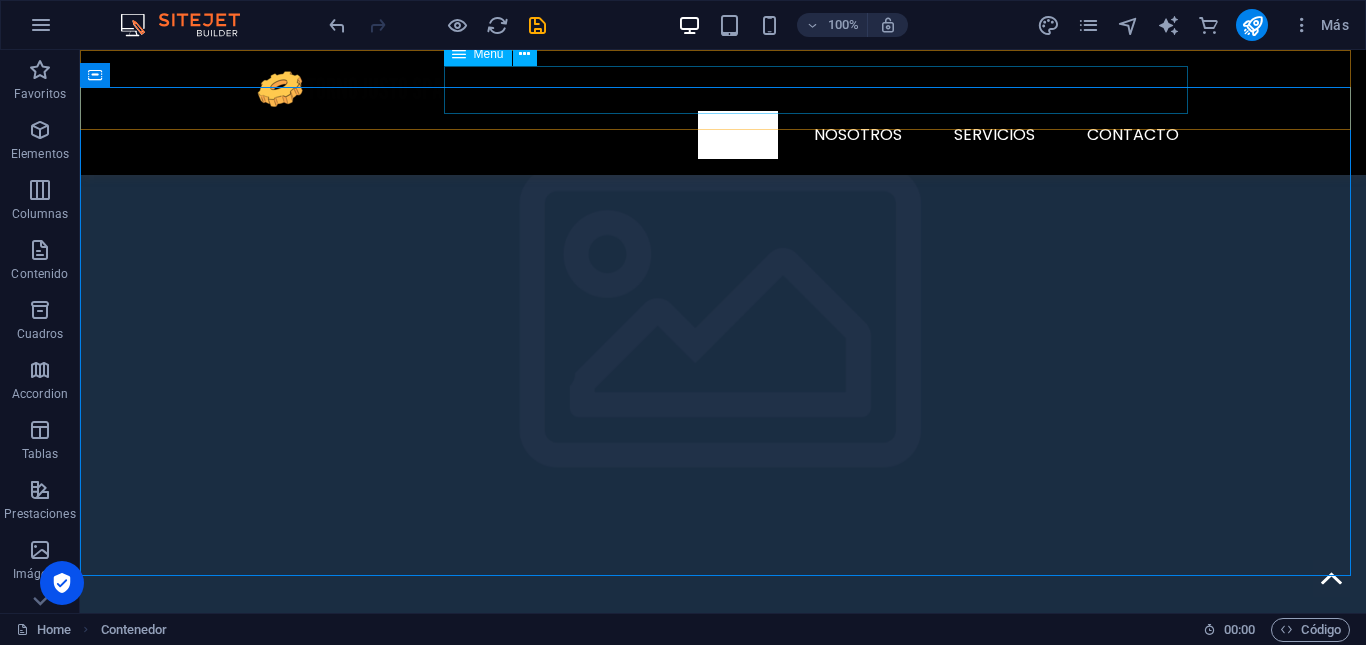 click on "INICIO NOSOTROS Servicios Service Detail Tornería Contacto" at bounding box center (723, 135) 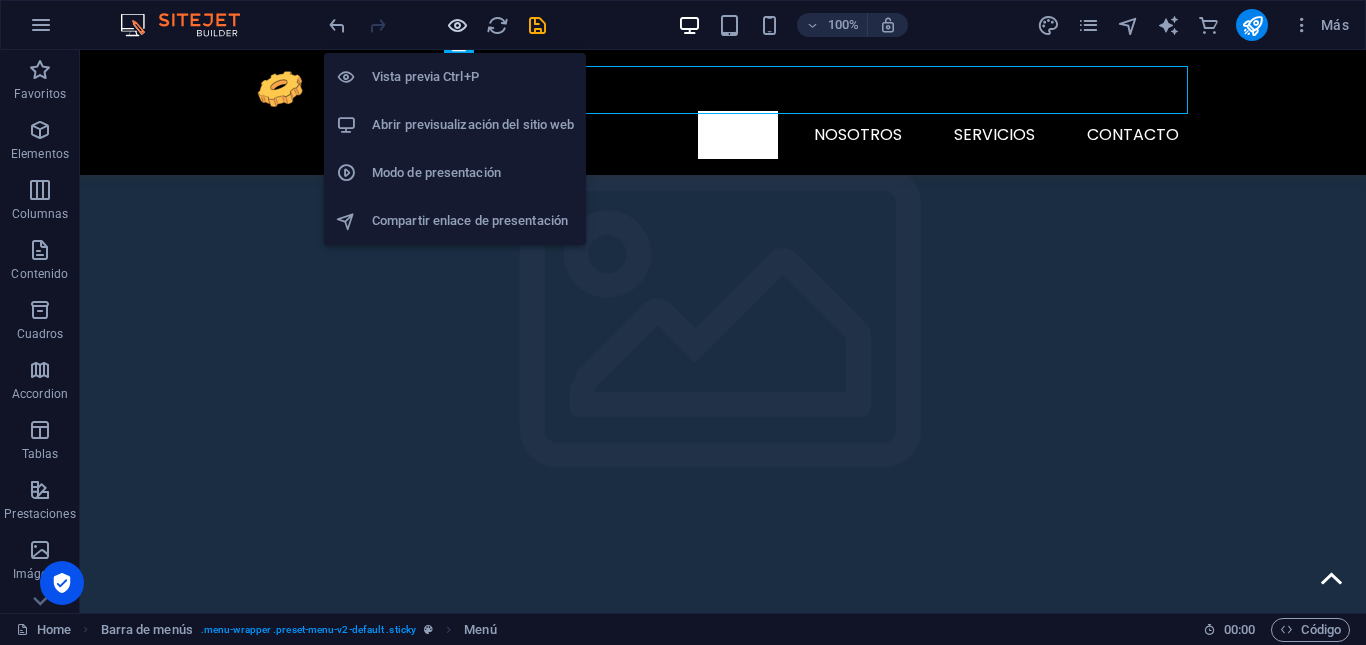 click at bounding box center (457, 25) 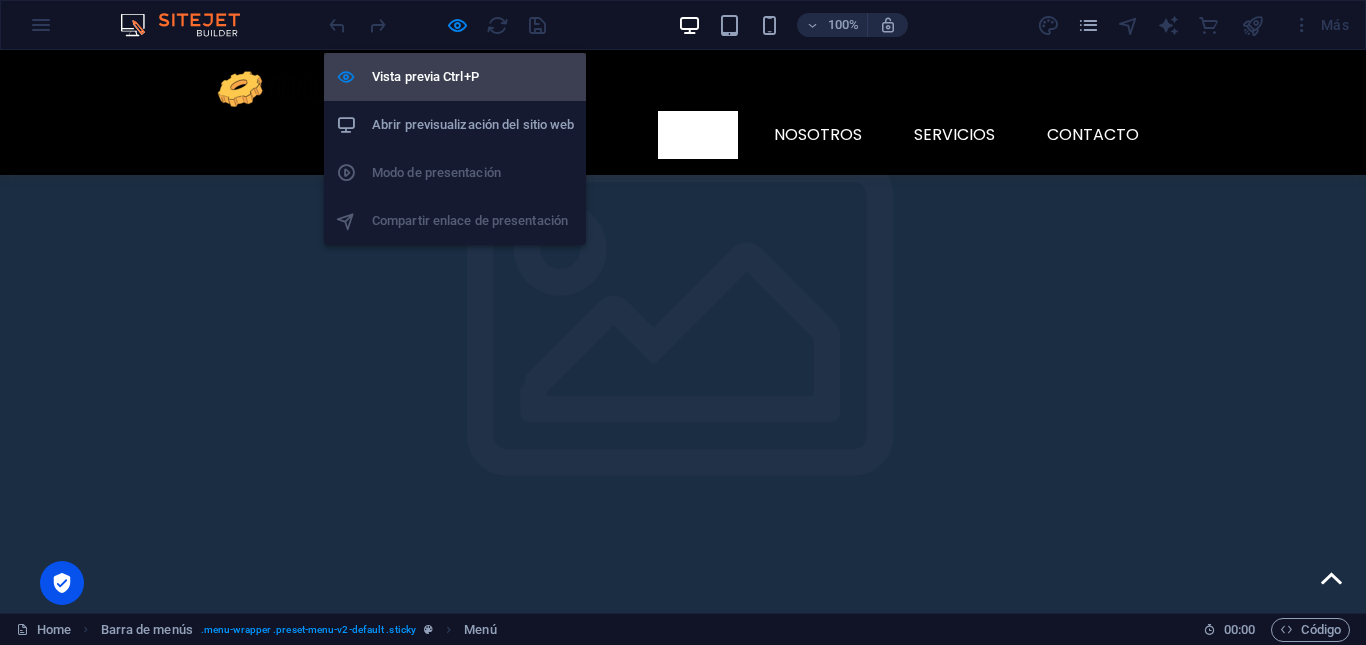 click on "Vista previa Ctrl+P" at bounding box center [455, 77] 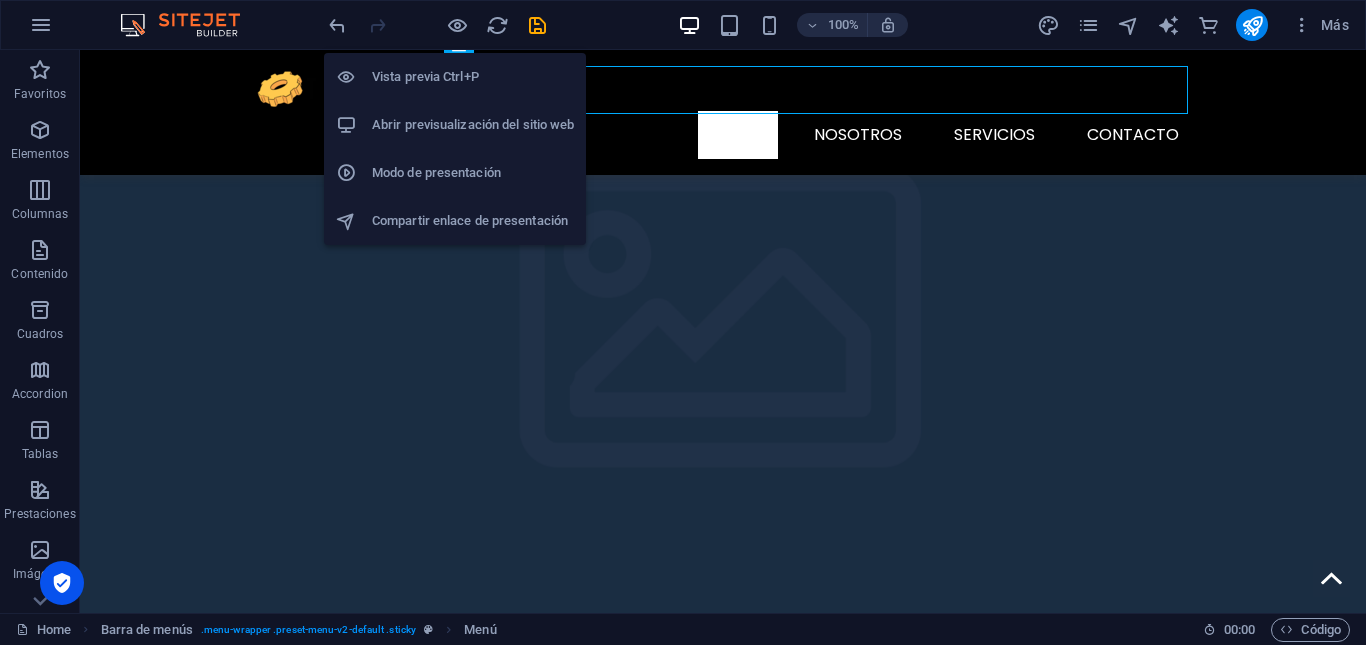 click on "Vista previa Ctrl+P" at bounding box center (455, 77) 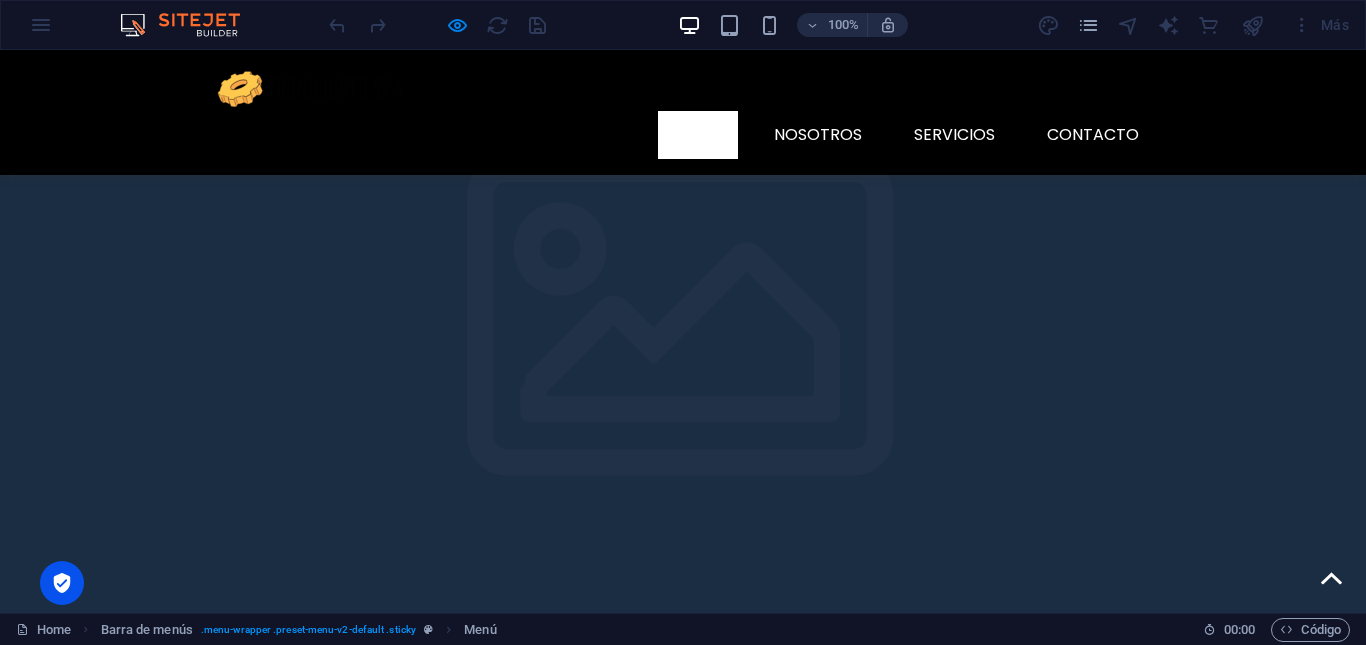 click on "INICIO" at bounding box center [698, 135] 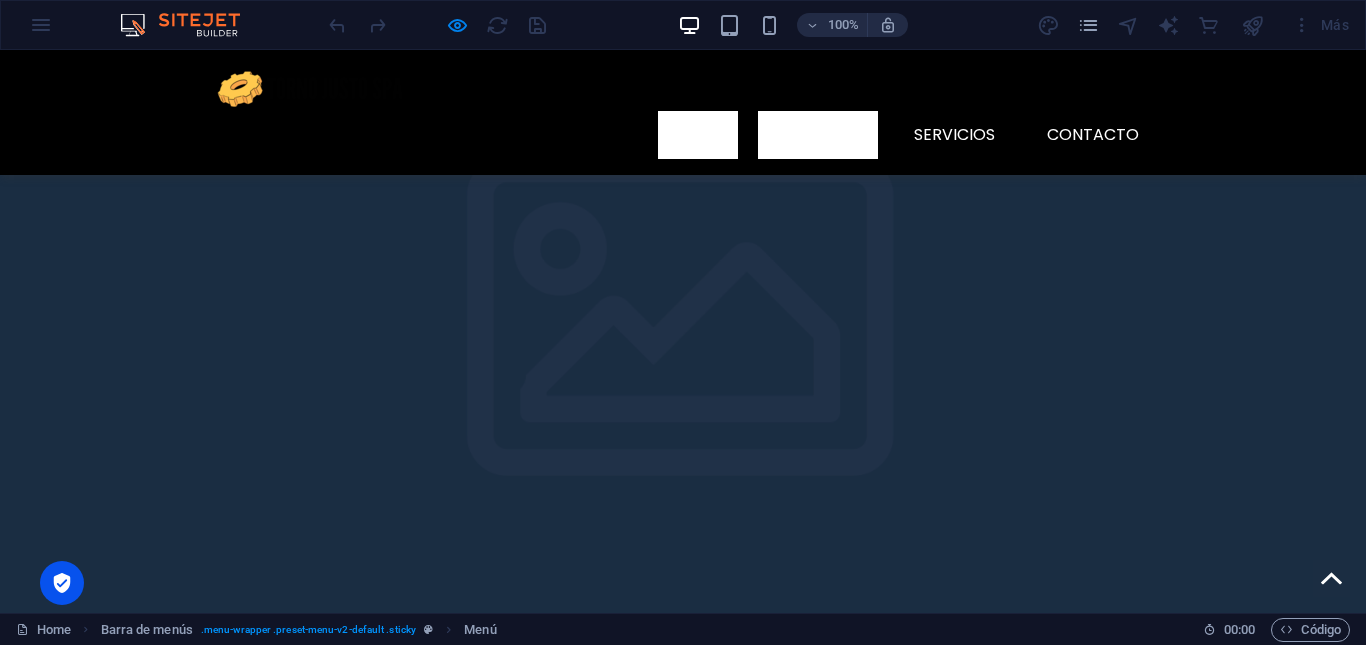 click on "NOSOTROS" at bounding box center [818, 135] 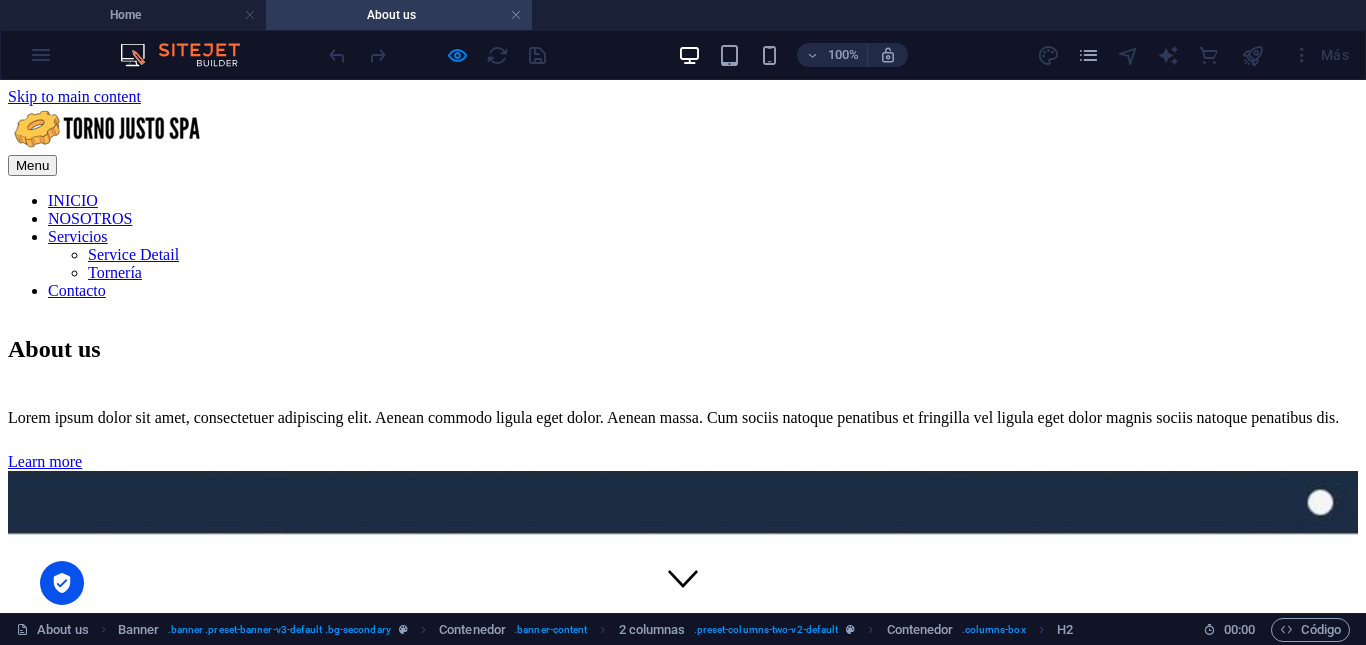 scroll, scrollTop: 0, scrollLeft: 0, axis: both 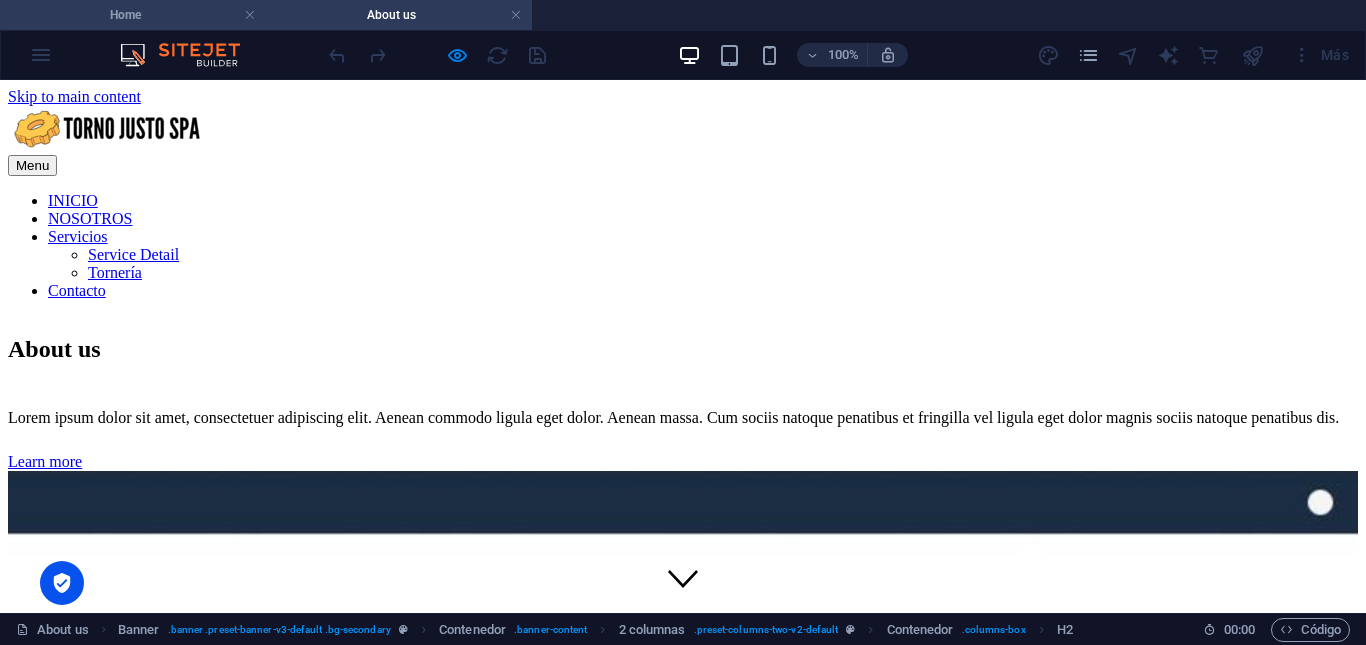 click on "Home" at bounding box center [133, 15] 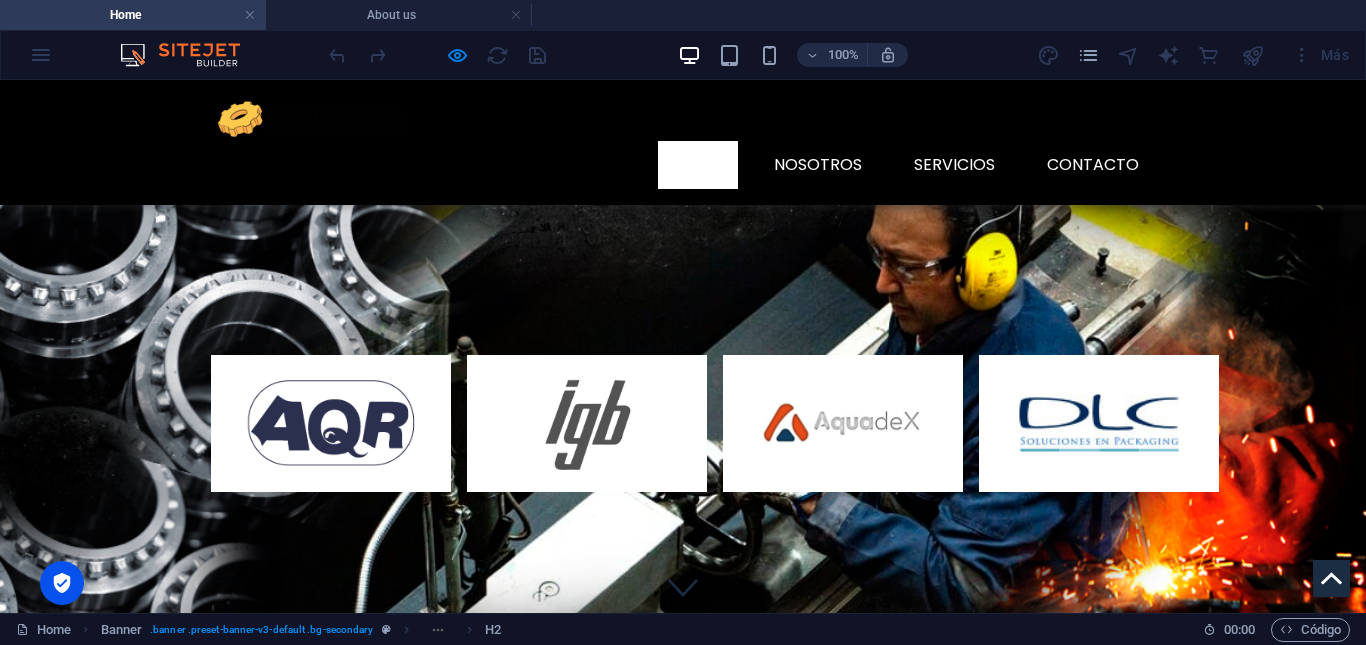 scroll, scrollTop: 2274, scrollLeft: 0, axis: vertical 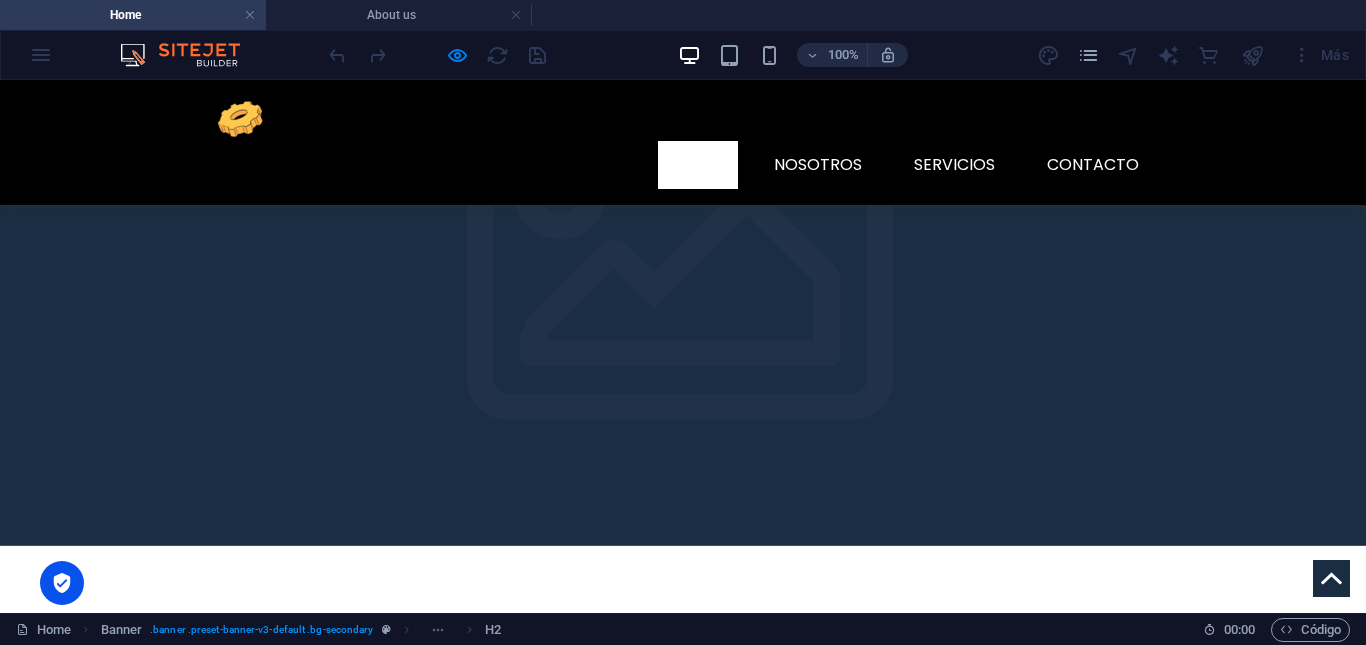 click on "INICIO" at bounding box center (698, 165) 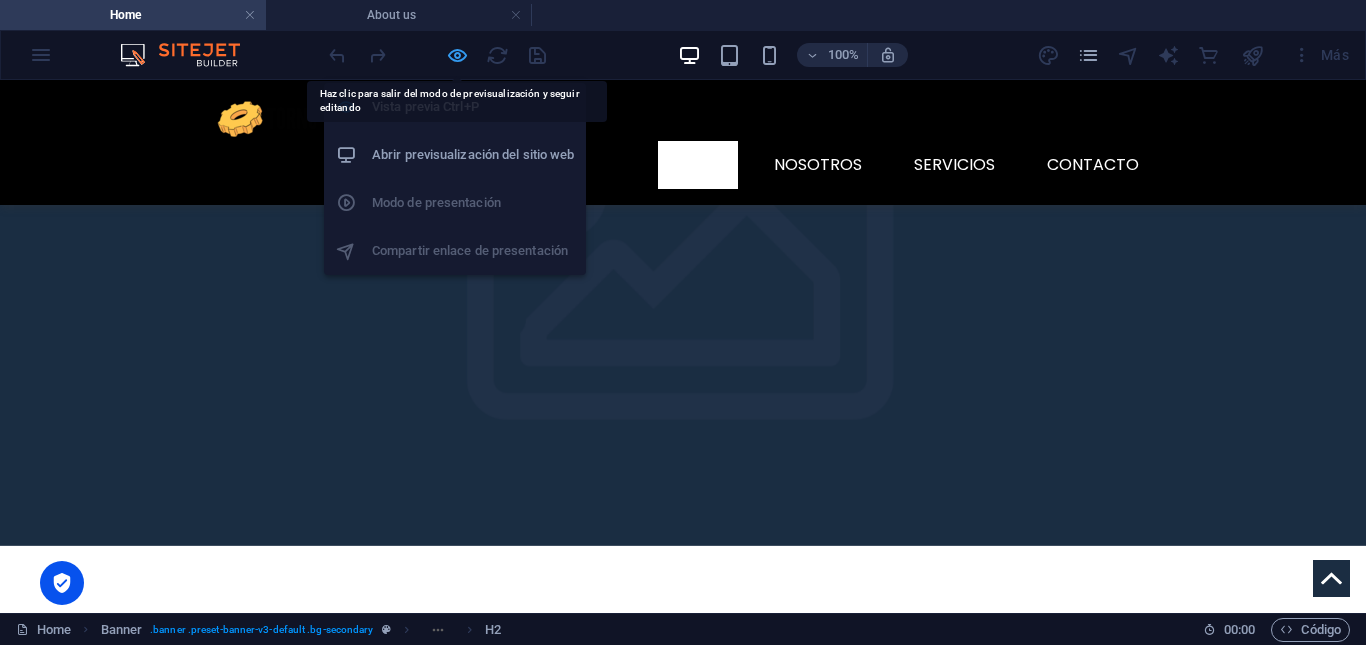 click at bounding box center [457, 55] 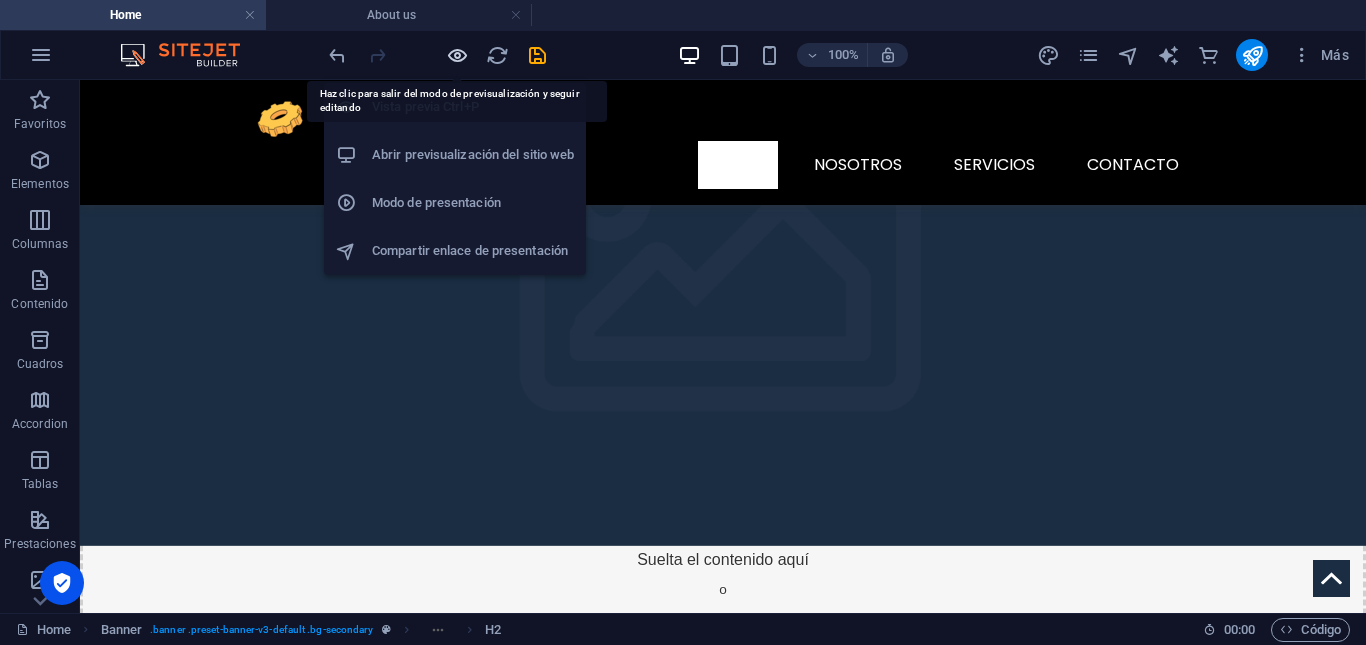 scroll, scrollTop: 2356, scrollLeft: 0, axis: vertical 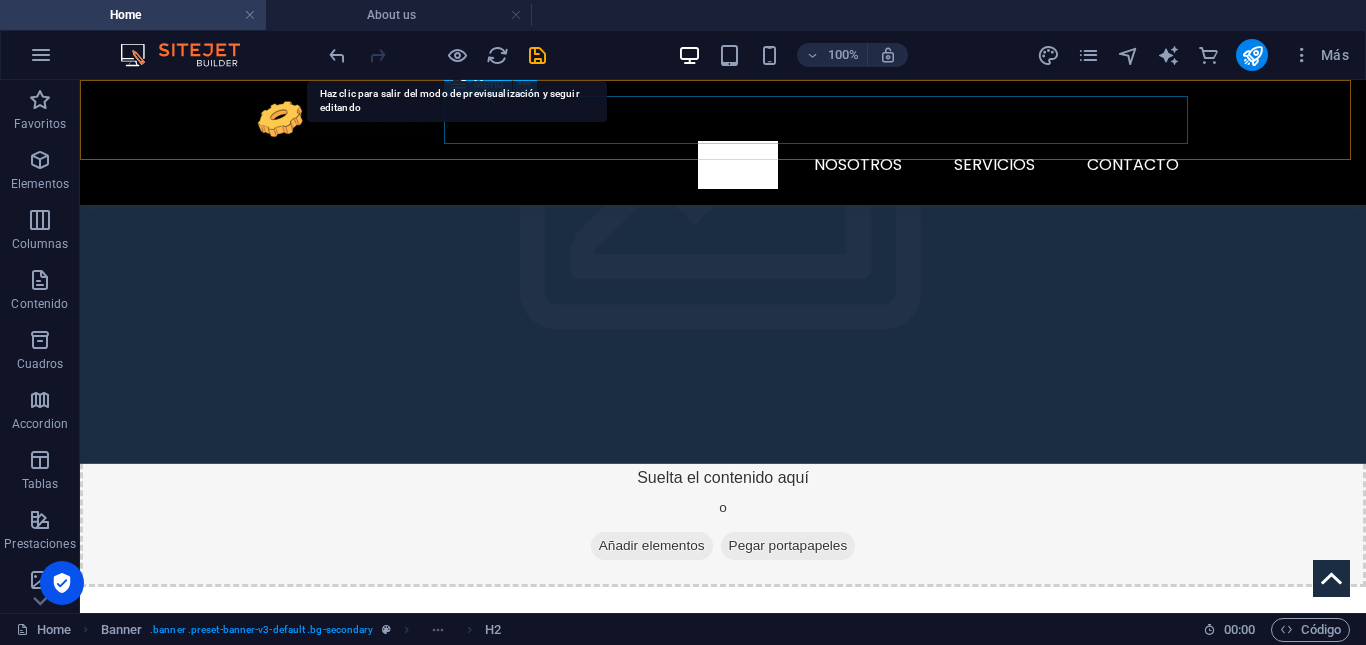 click on "INICIO NOSOTROS Servicios Service Detail Tornería Contacto" at bounding box center [723, 165] 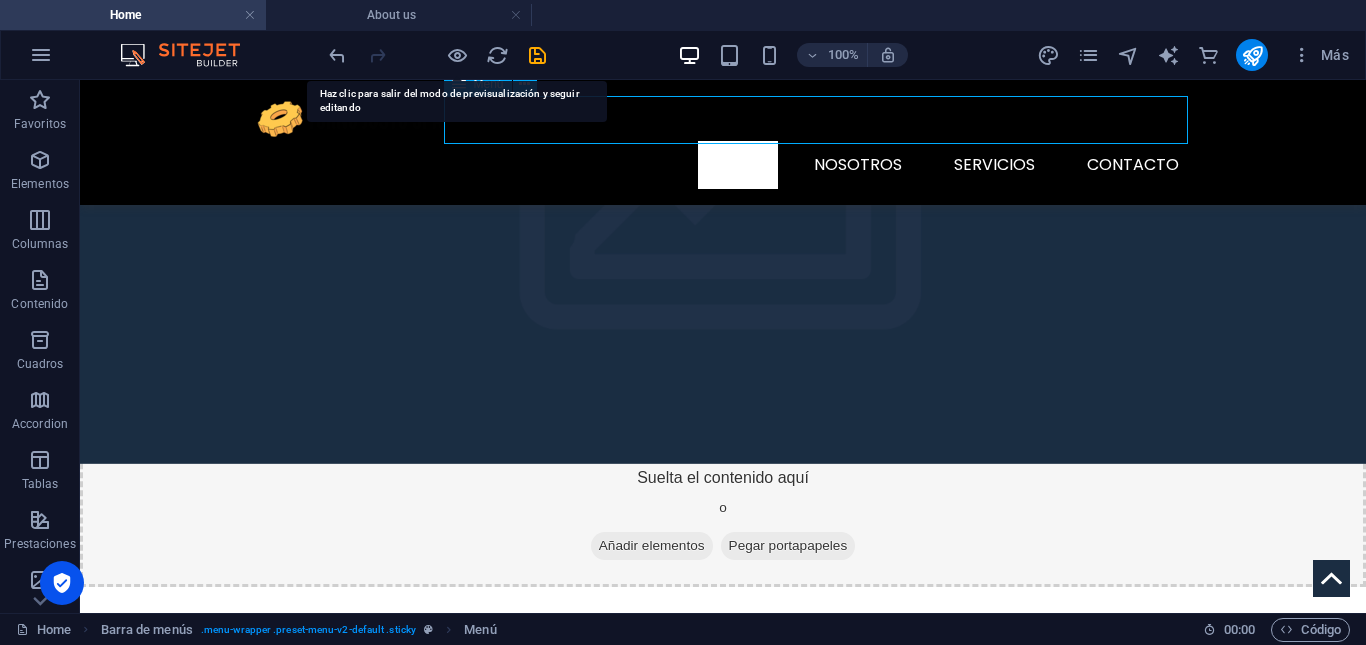 click on "INICIO NOSOTROS Servicios Service Detail Tornería Contacto" at bounding box center (723, 165) 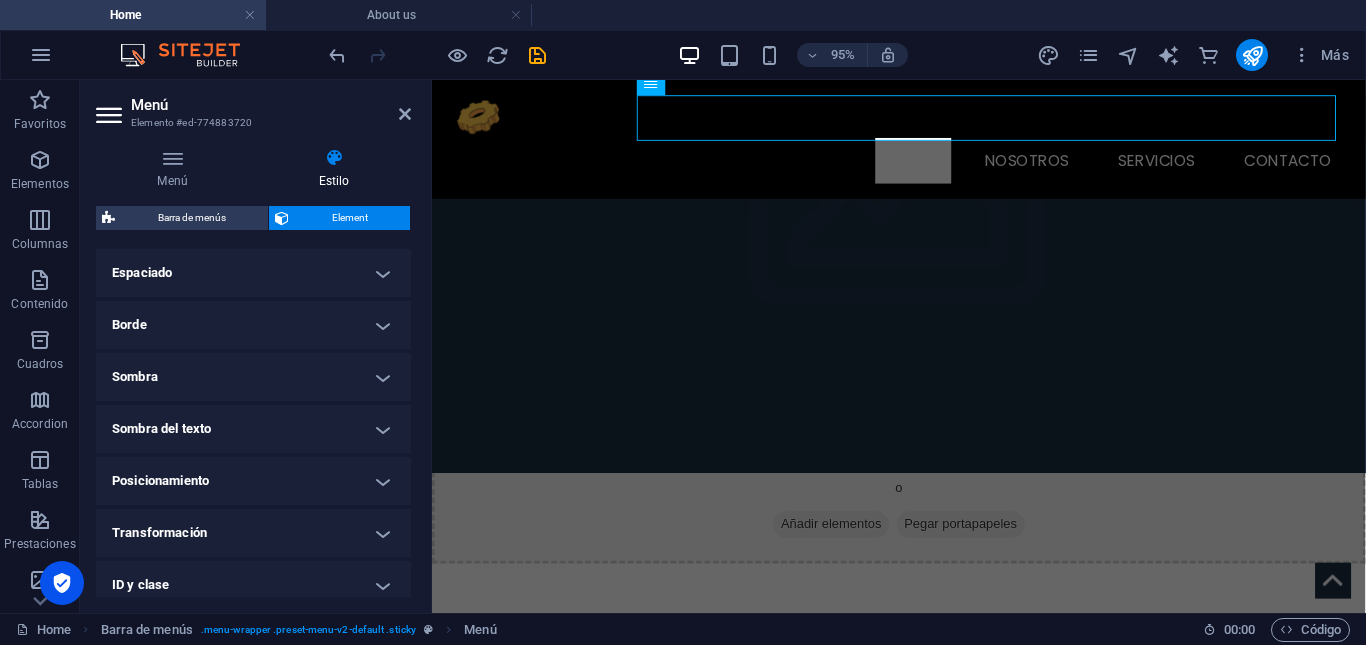 scroll, scrollTop: 512, scrollLeft: 0, axis: vertical 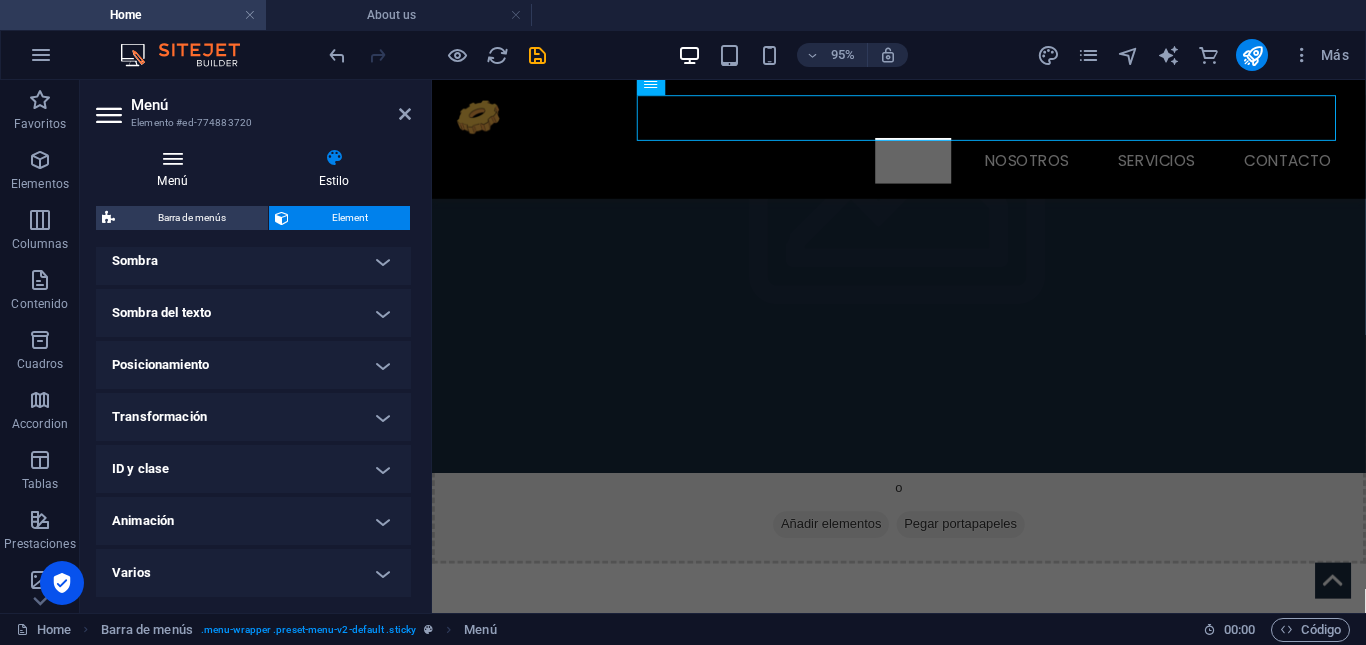 click on "Menú" at bounding box center [176, 169] 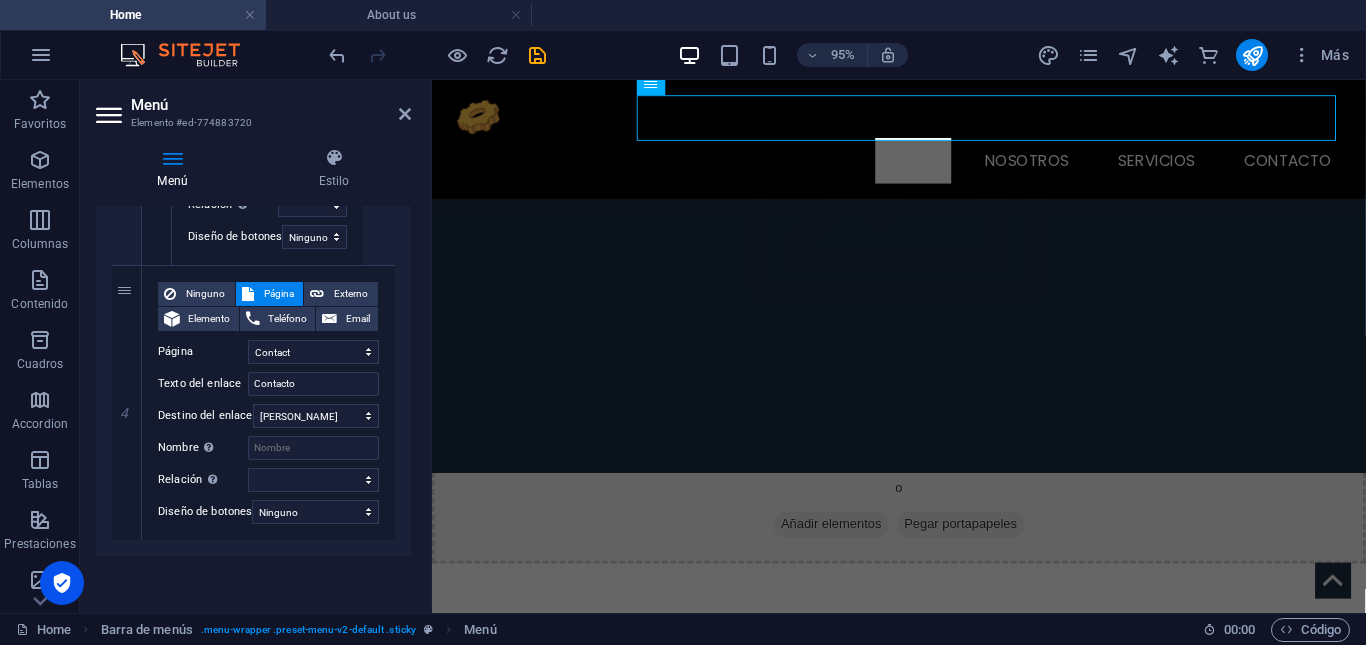 scroll, scrollTop: 1583, scrollLeft: 0, axis: vertical 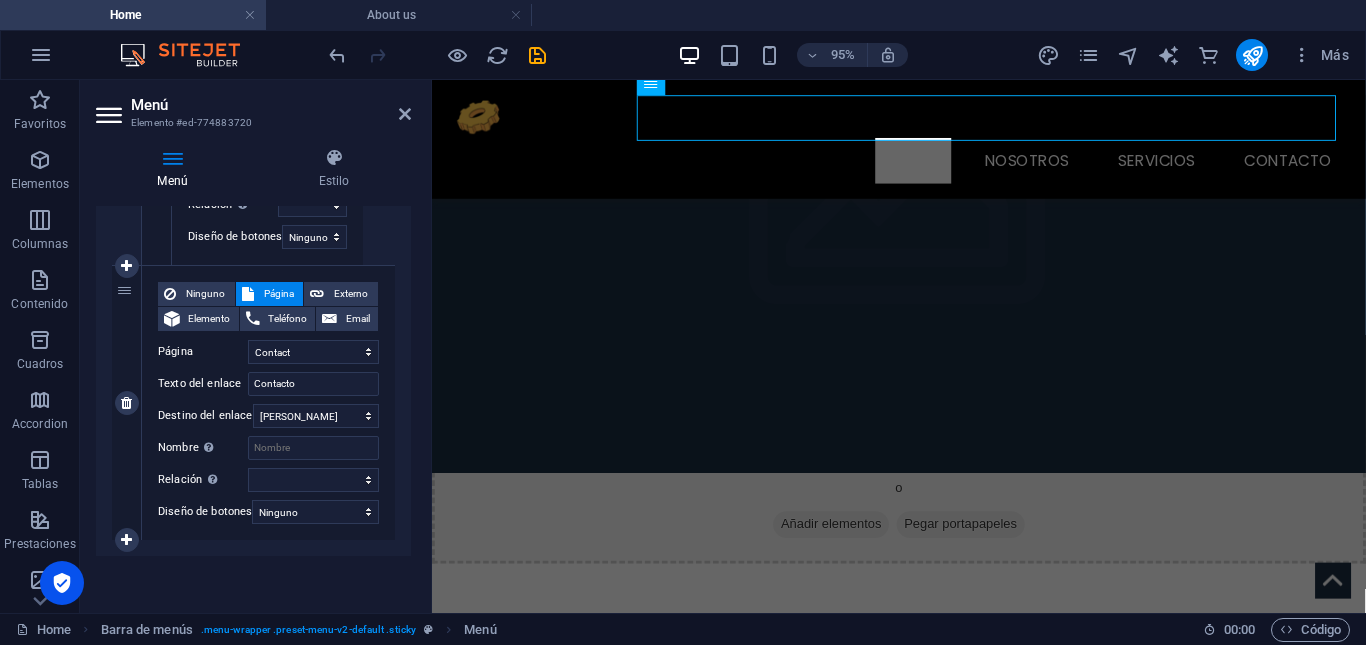click on "Ninguno Página Externo Elemento Teléfono Email Página Home About us Services -- Service Detail -- Tornería Pricing Contact Legal Notice Privacy Elemento
URL /15030286 Teléfono Email Texto del enlace Contacto Destino del enlace Nueva pestaña Misma pestaña Superposición Nombre Una descripción adicional del enlace no debería ser igual al texto del enlace. El título suele mostrarse como un texto de información cuando se mueve el ratón por encima del elemento. Déjalo en blanco en caso de dudas. Relación Define la  relación de este enlace con el destino del enlace . Por ejemplo, el valor "nofollow" indica a los buscadores que no sigan al enlace. Puede dejarse vacío. alternativo autor marcador externo ayuda licencia siguiente nofollow noreferrer noopener ant buscar etiqueta" at bounding box center [268, 387] 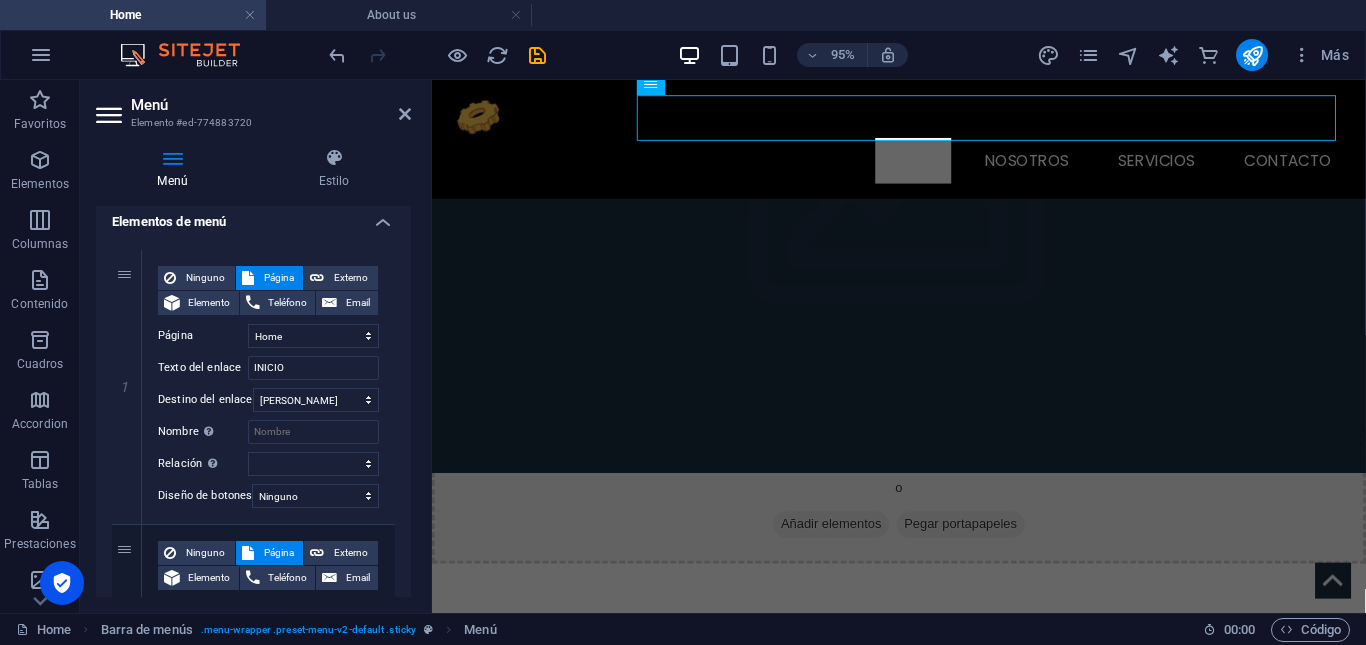 scroll, scrollTop: 0, scrollLeft: 0, axis: both 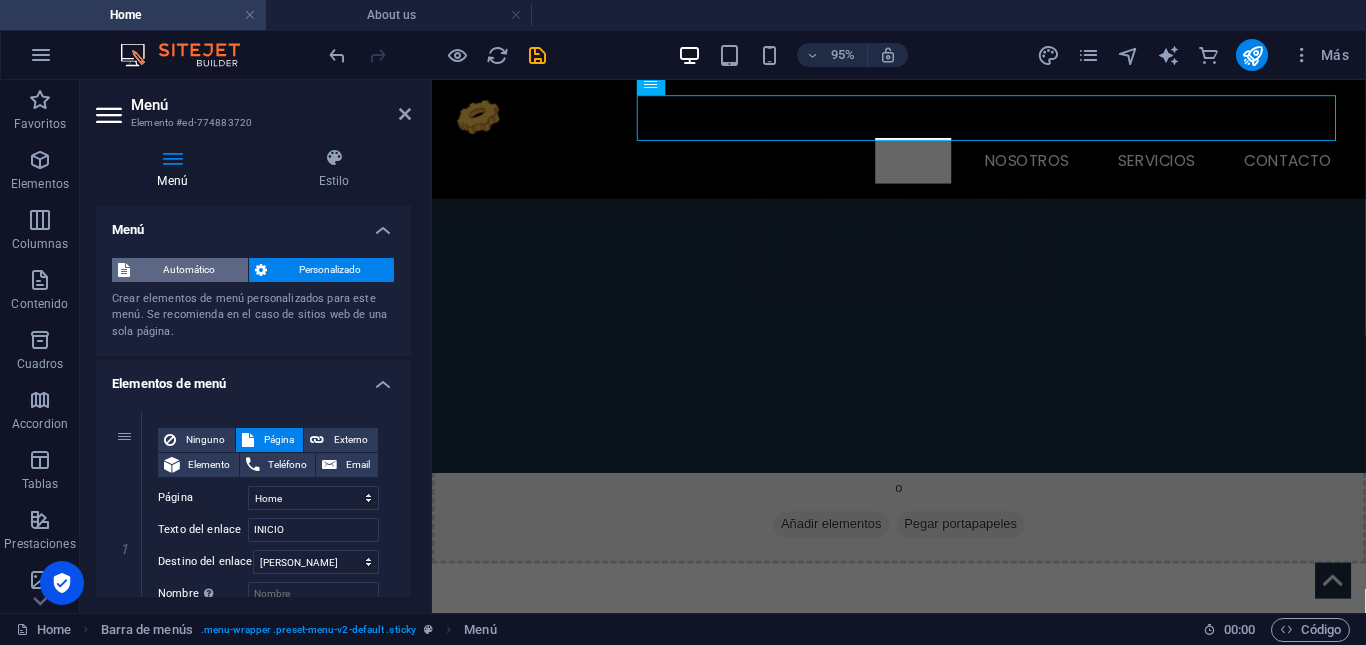 click on "Automático" at bounding box center (189, 270) 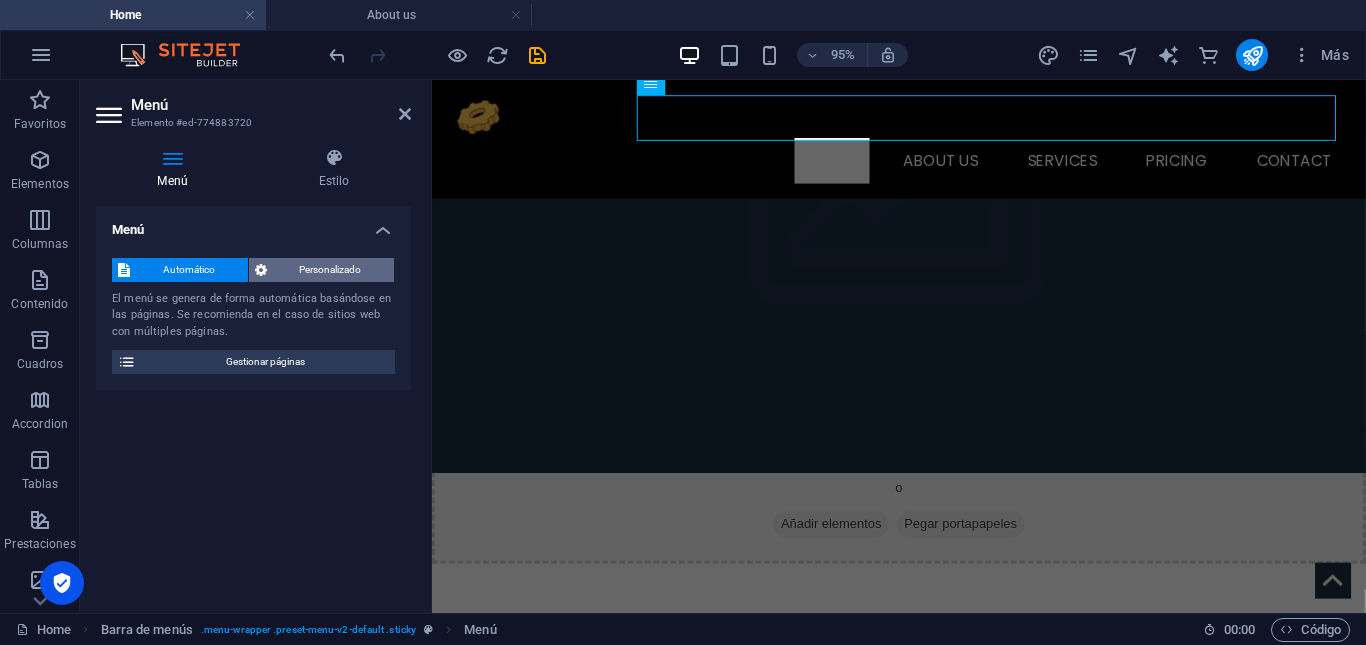 click on "Personalizado" at bounding box center [322, 270] 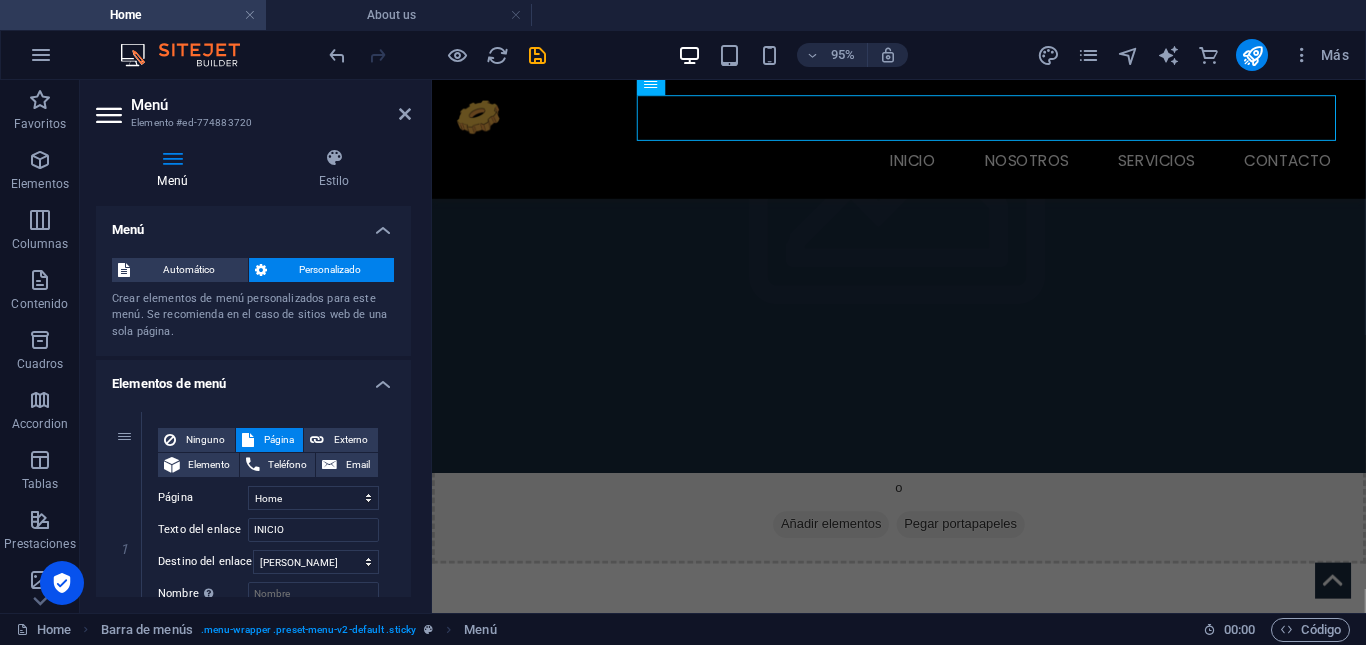 scroll, scrollTop: 342, scrollLeft: 0, axis: vertical 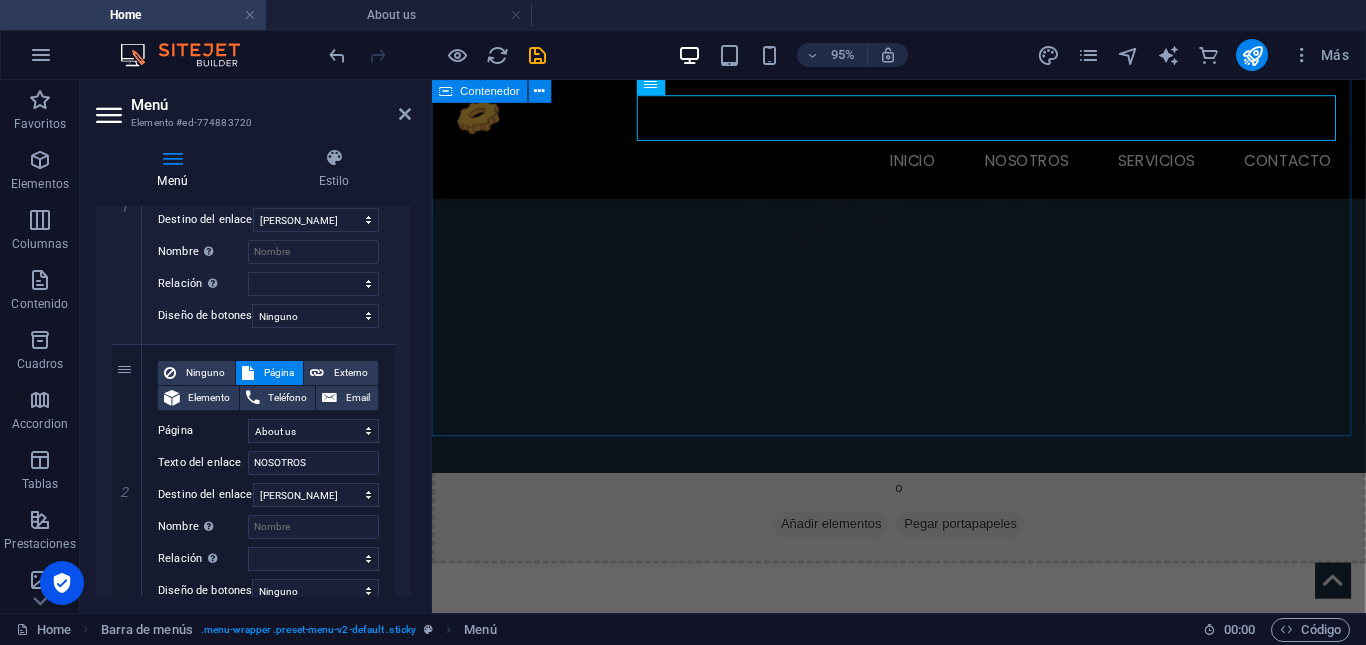 click on "Content Slider Lorem ipsum dolor sit amet, consectetur adipisicing elit. Id, ipsum, quibusdam, temporibus harum culpa unde voluptatem possimus qui molestiae expedita ad aut necessitatibus vel incidunt placeat velit soluta a consectetur laborum illum nobis distinctio nisi facilis! Officiis, illum, aut, quasi dolorem laudantium fuga porro amet provident voluptatibus dicta mollitia neque! Third Slide Lorem ipsum dolor sit amet, consectetur adipisicing elit. Id, ipsum, quibusdam, temporibus harum culpa unde voluptatem possimus qui molestiae expedita ad aut necessitatibus vel incidunt placeat velit soluta a consectetur laborum illum nobis distinctio nisi facilis! Officiis, illum, aut, quasi dolorem laudantium fuga porro amet provident voluptatibus dicta mollitia neque! First Slide Second Slide Third Slide First Slide" at bounding box center (923, 1653) 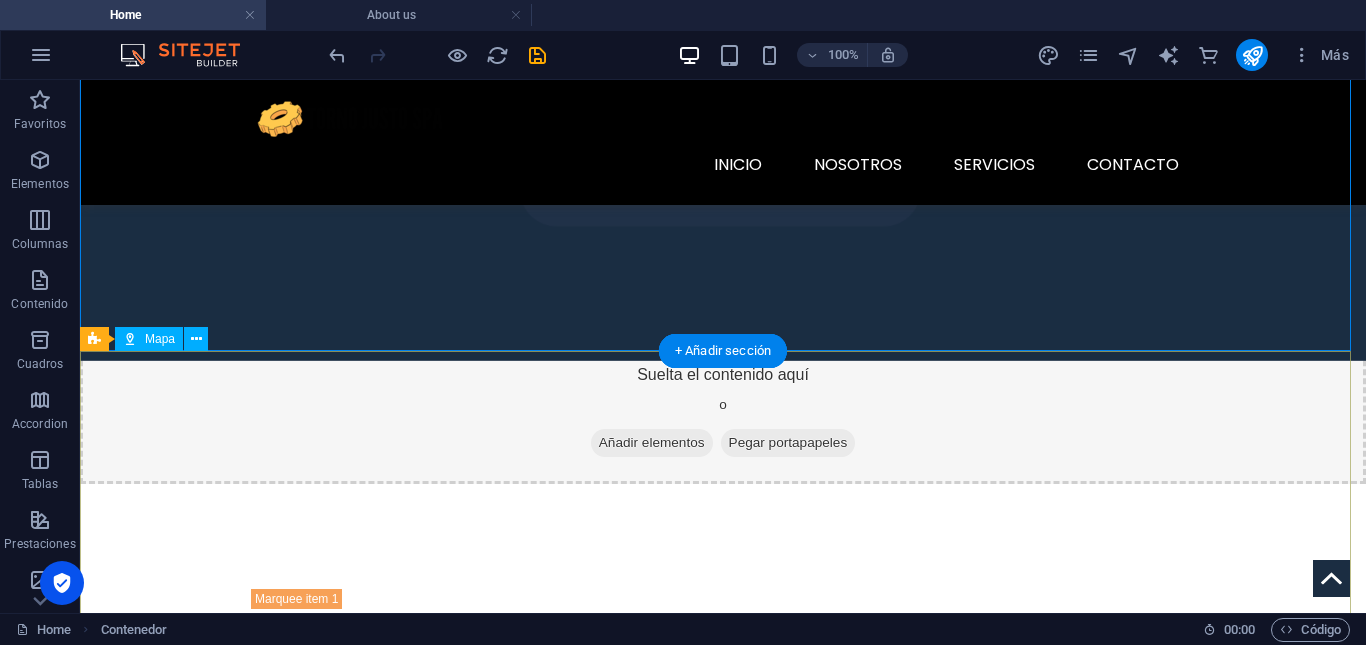 scroll, scrollTop: 2460, scrollLeft: 0, axis: vertical 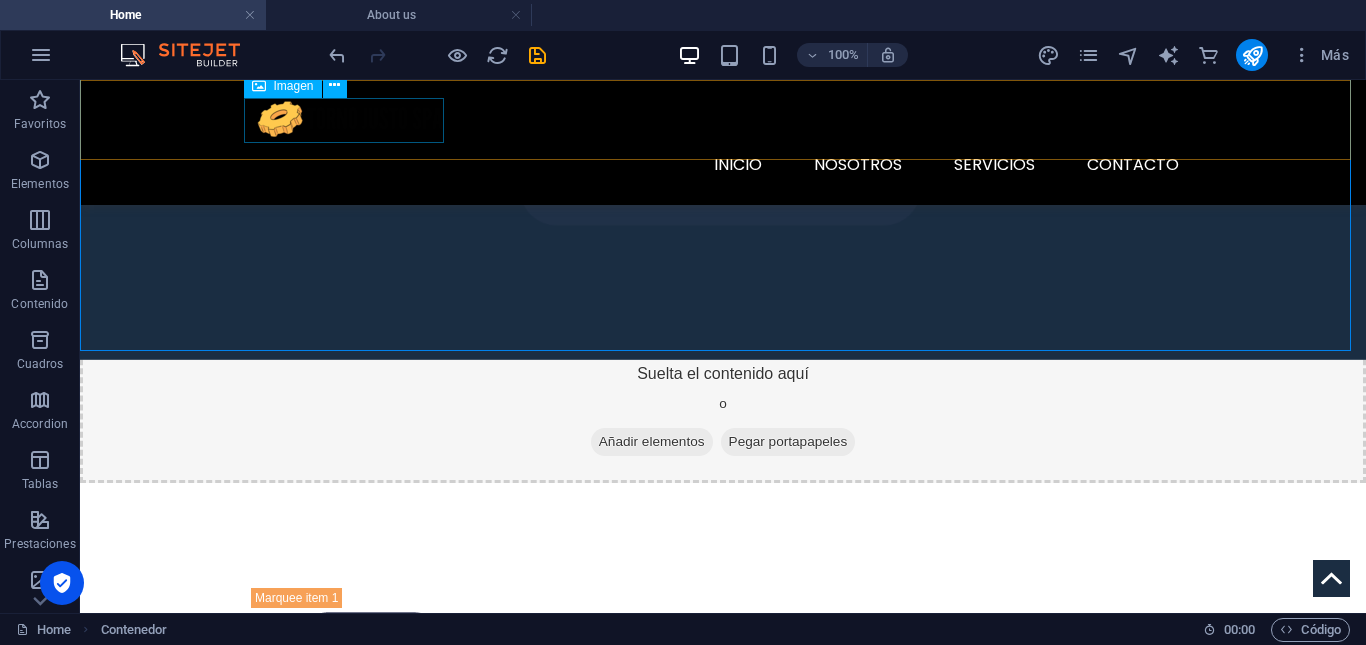 click at bounding box center [723, 118] 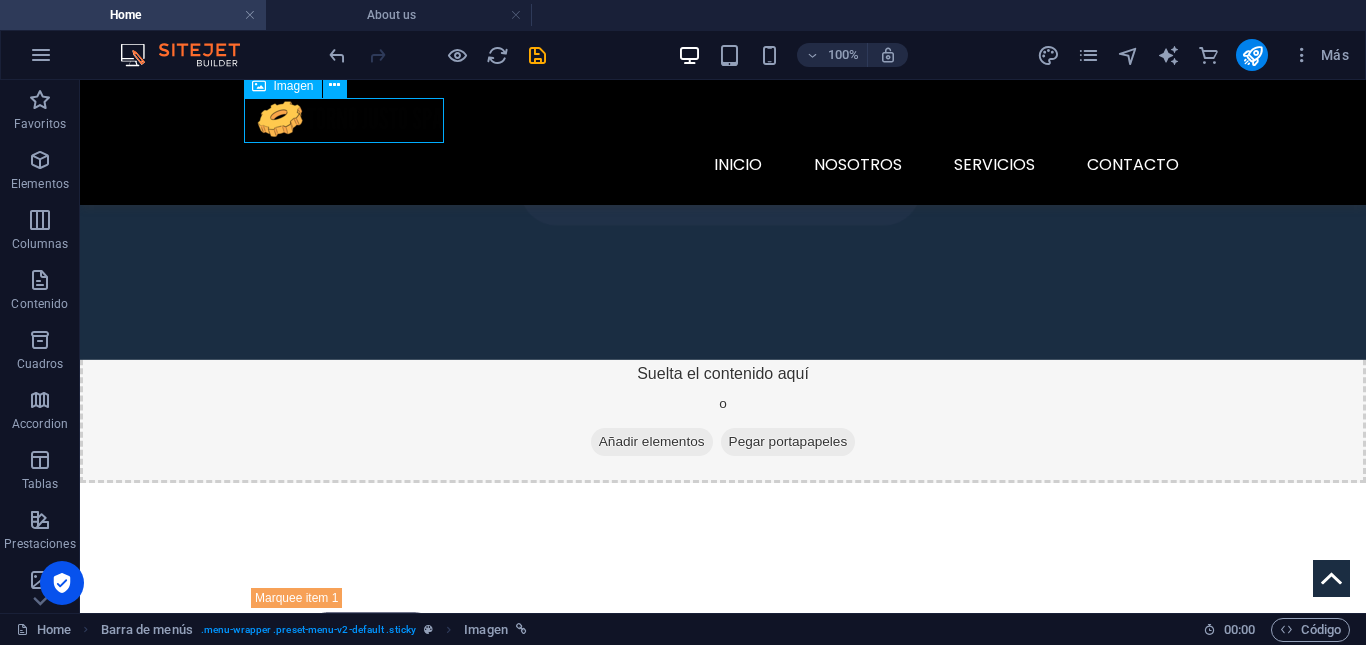 click at bounding box center [723, 118] 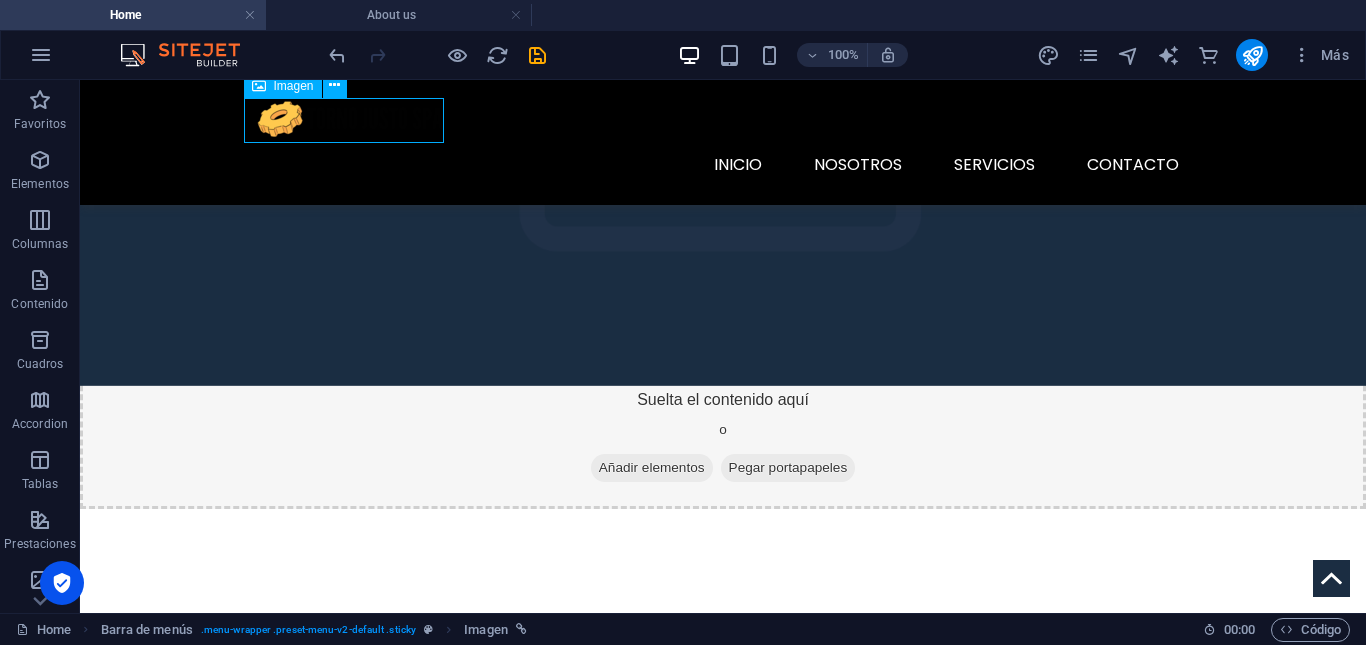 select on "px" 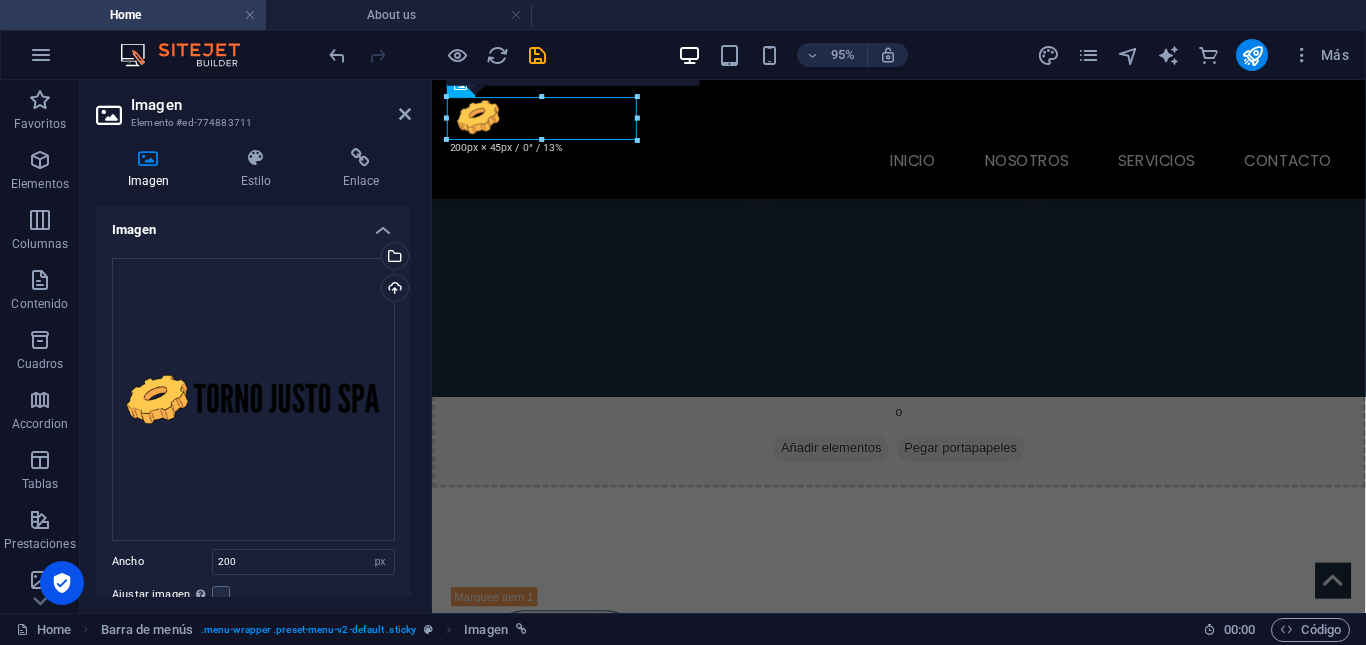 scroll, scrollTop: 2484, scrollLeft: 0, axis: vertical 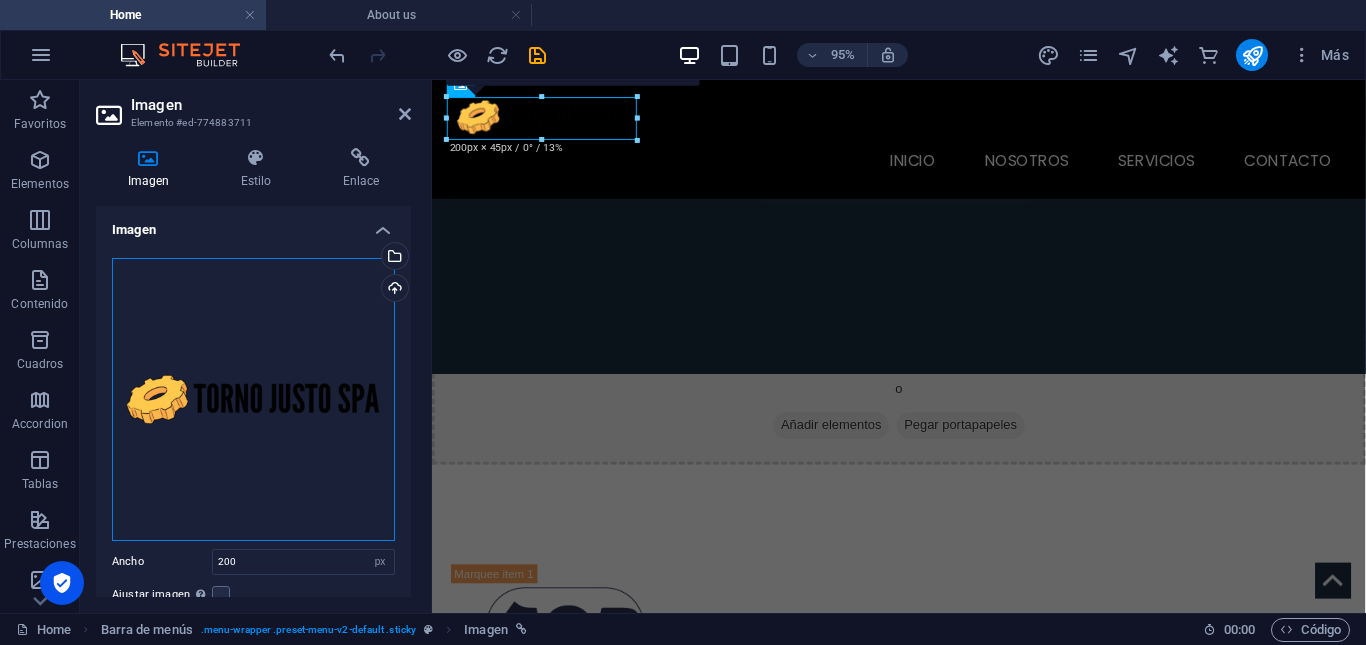 click on "Arrastra archivos aquí, haz clic para escoger archivos o  selecciona archivos de Archivos o de nuestra galería gratuita de fotos y vídeos" at bounding box center (253, 399) 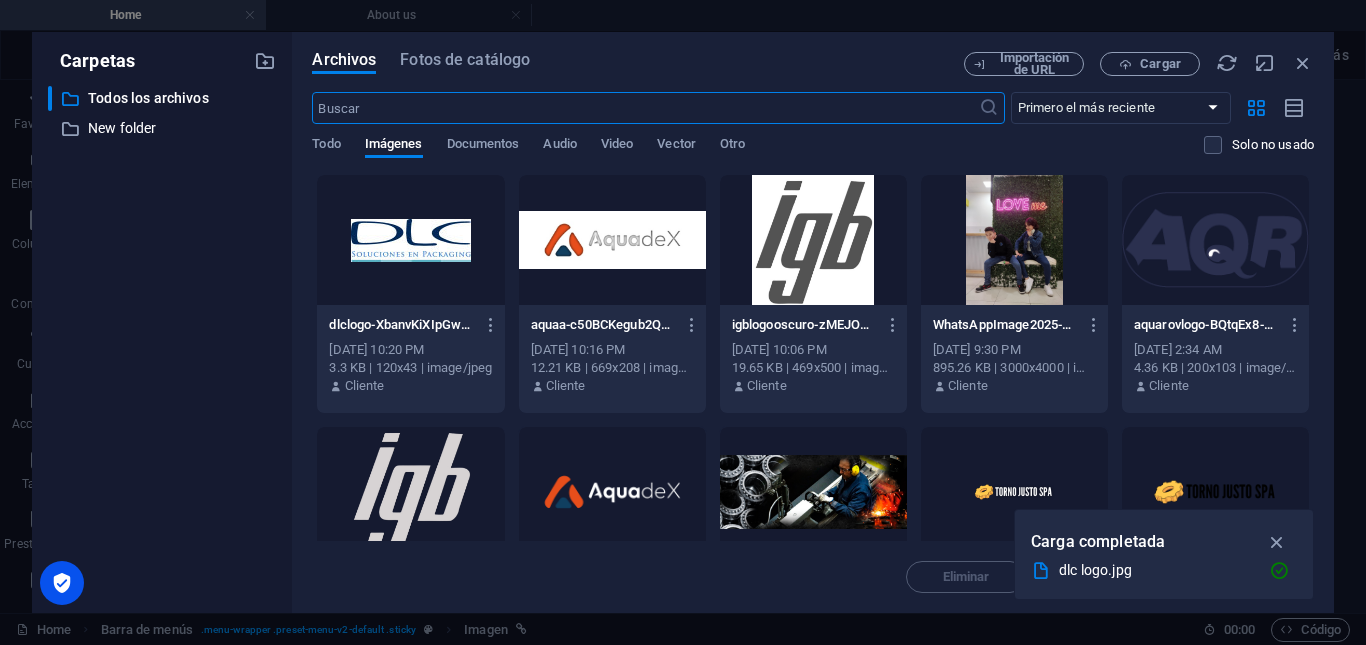 scroll, scrollTop: 2931, scrollLeft: 0, axis: vertical 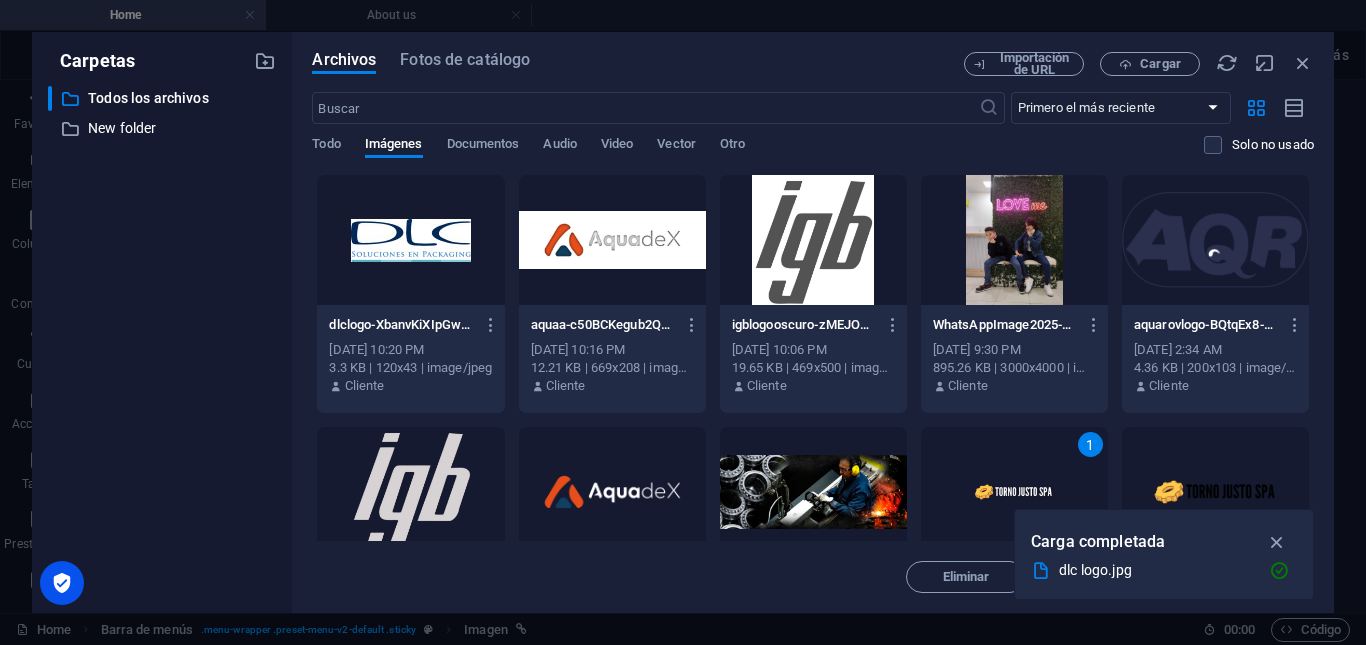 select on "px" 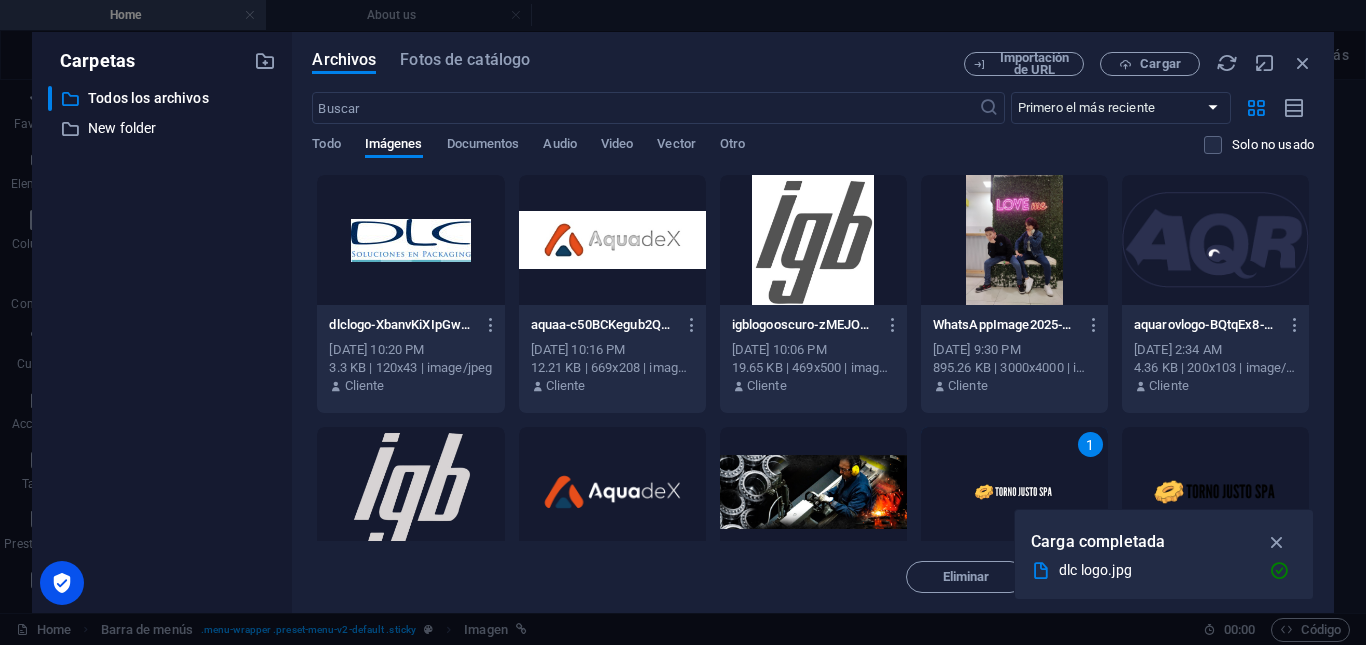 scroll, scrollTop: 0, scrollLeft: 0, axis: both 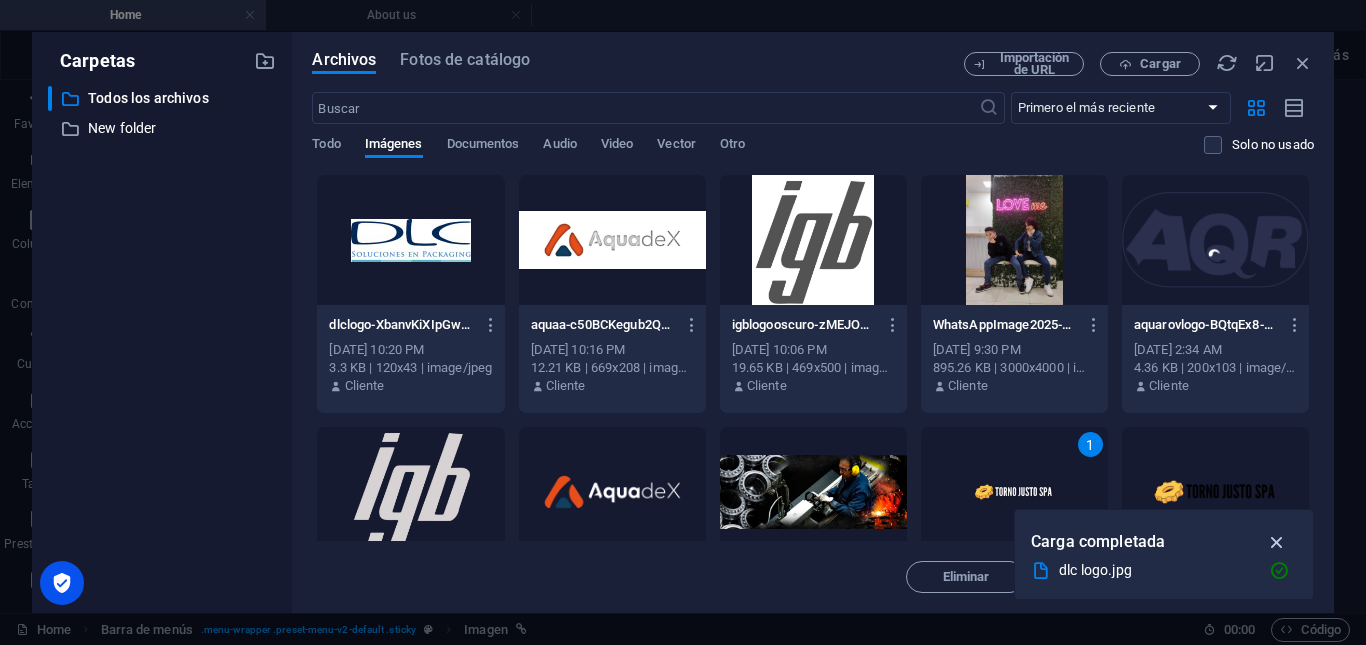 click at bounding box center (1277, 542) 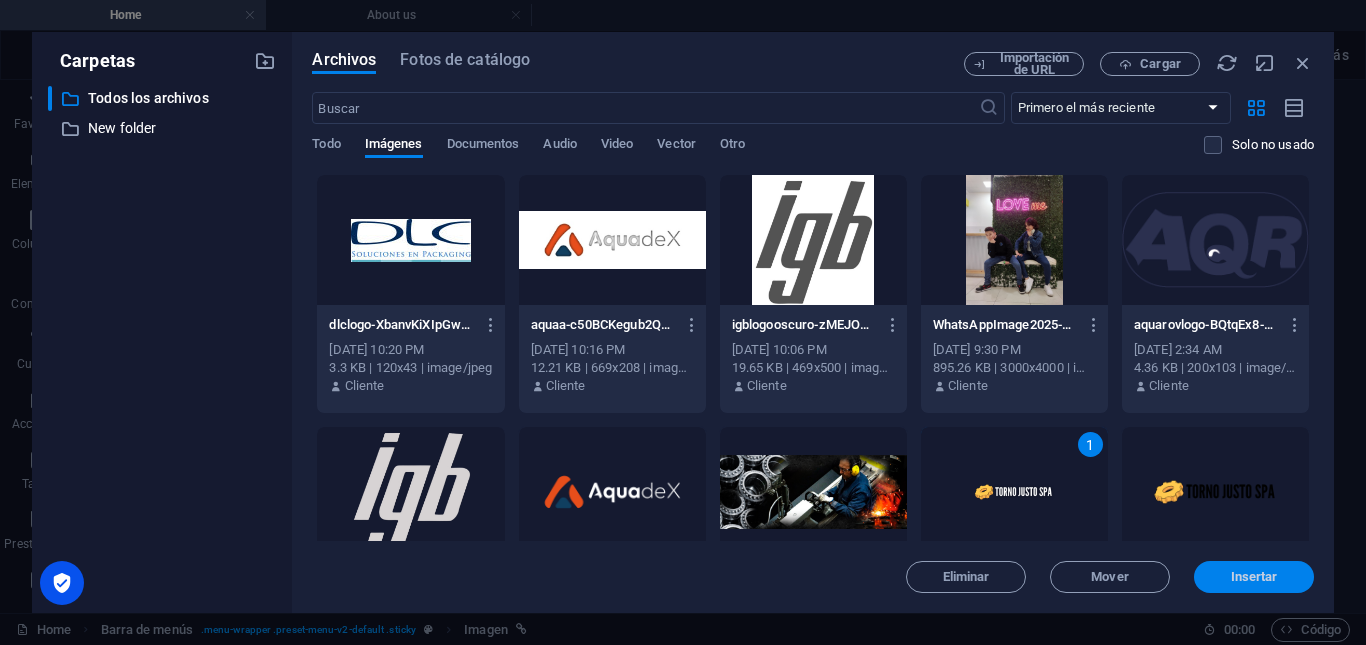 click on "Insertar" at bounding box center [1254, 577] 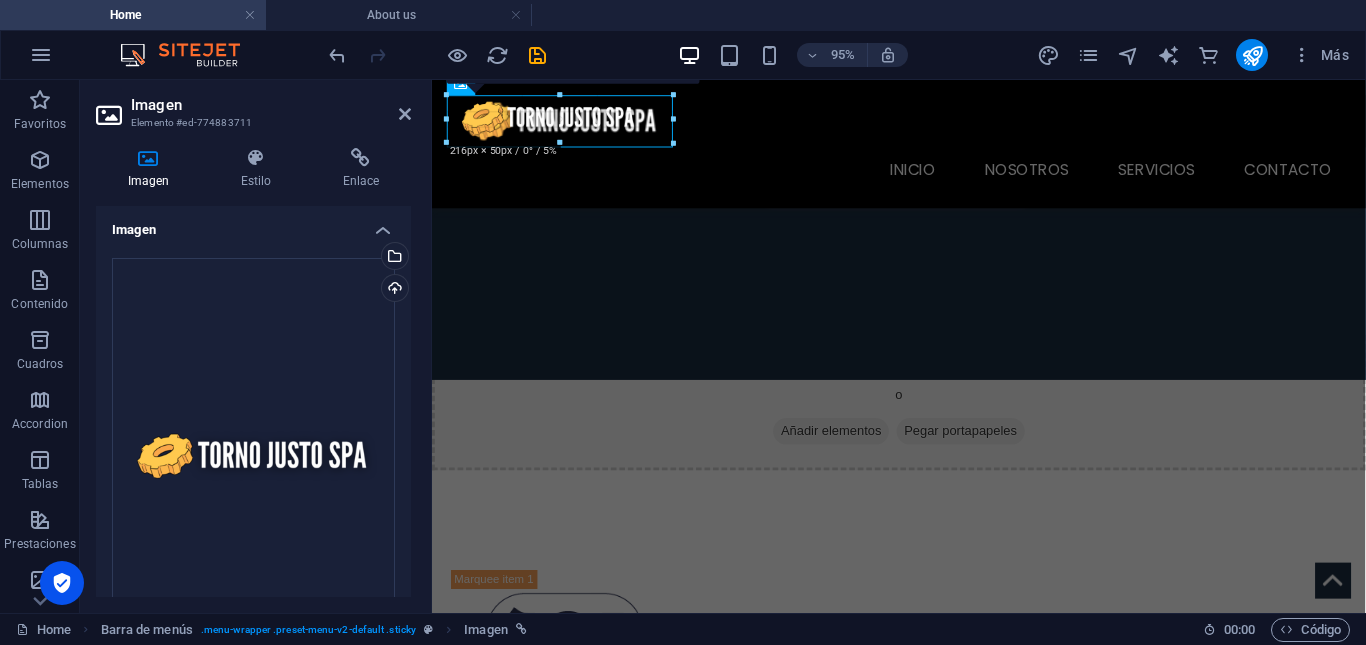 drag, startPoint x: 637, startPoint y: 138, endPoint x: 649, endPoint y: 148, distance: 15.6205 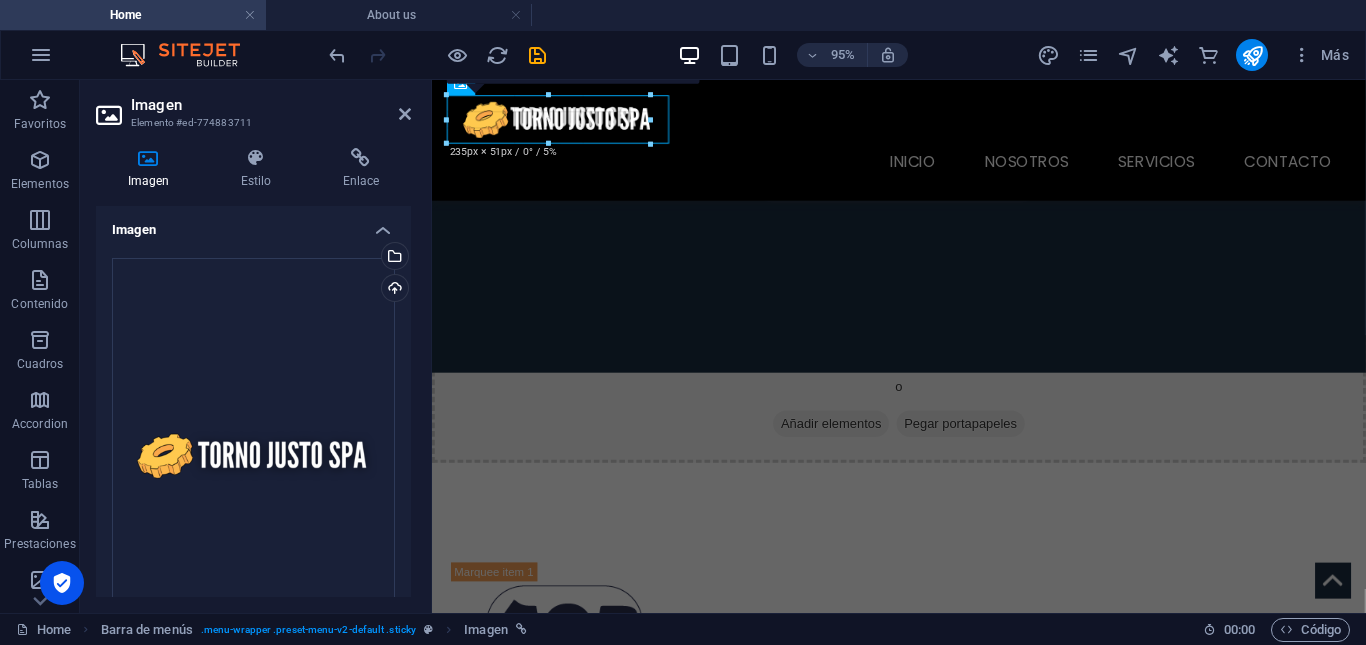 type on "214" 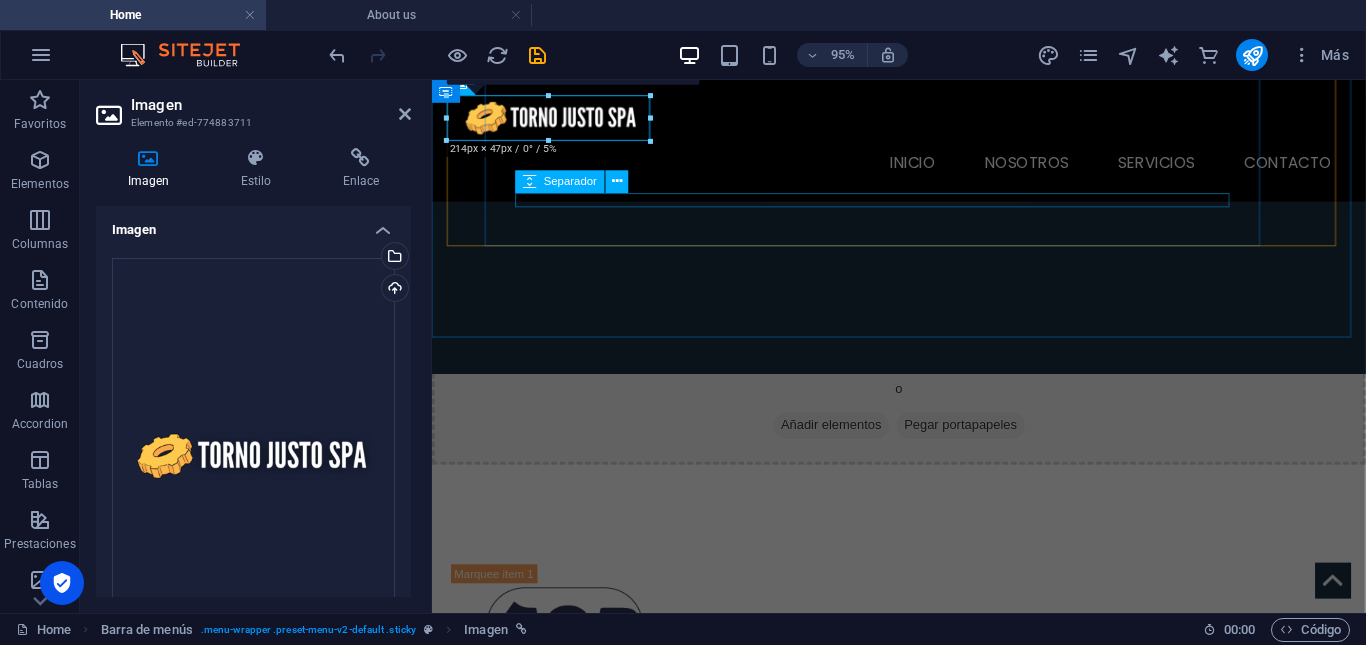 click at bounding box center [-748, 2213] 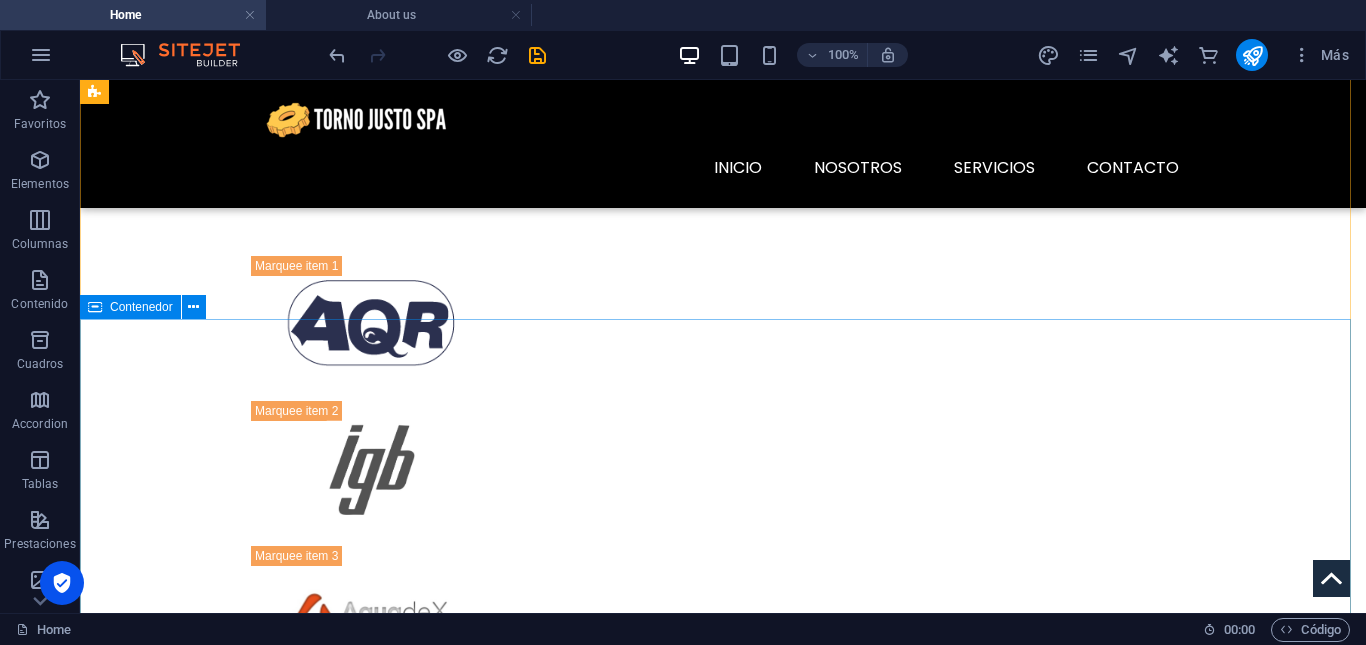 scroll, scrollTop: 3029, scrollLeft: 0, axis: vertical 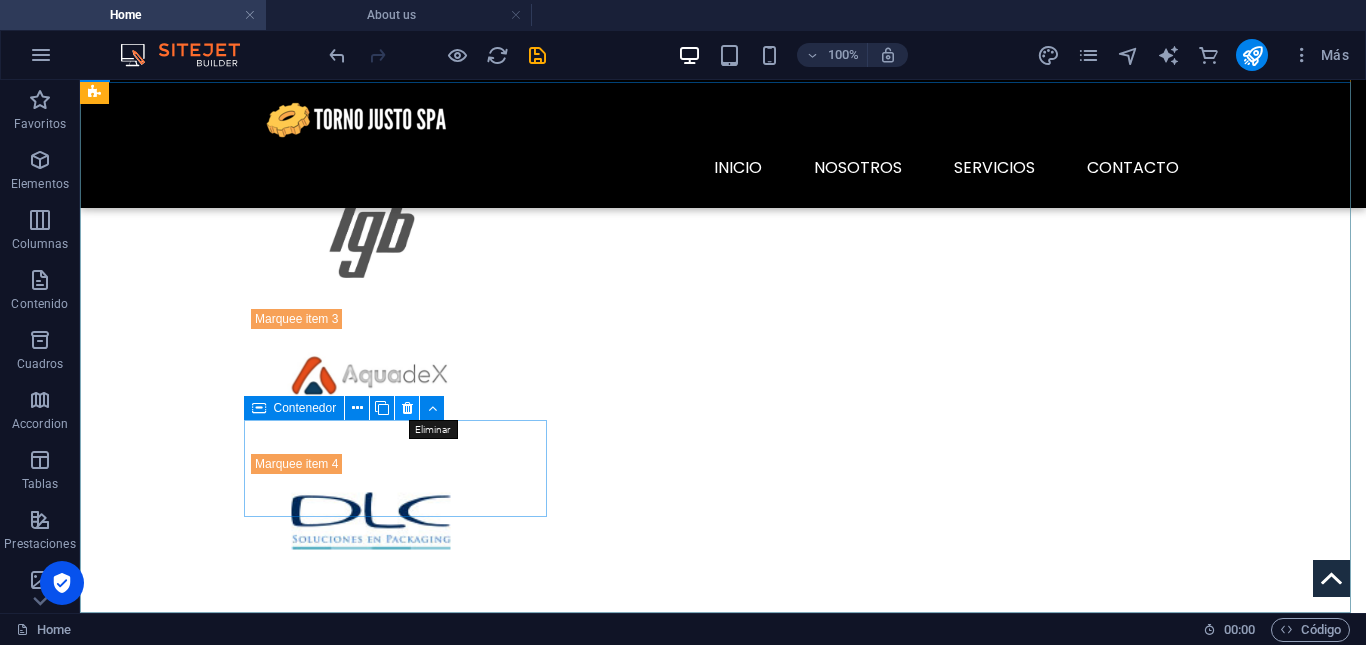click at bounding box center (407, 408) 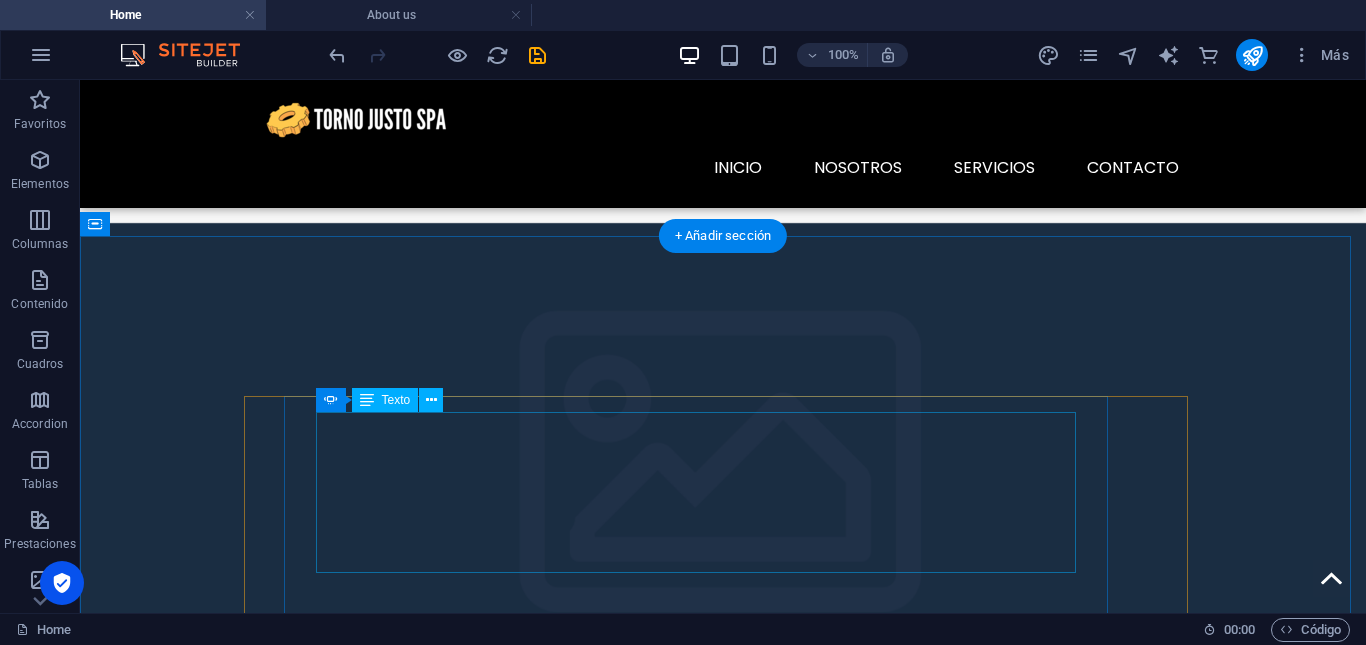 scroll, scrollTop: 2091, scrollLeft: 0, axis: vertical 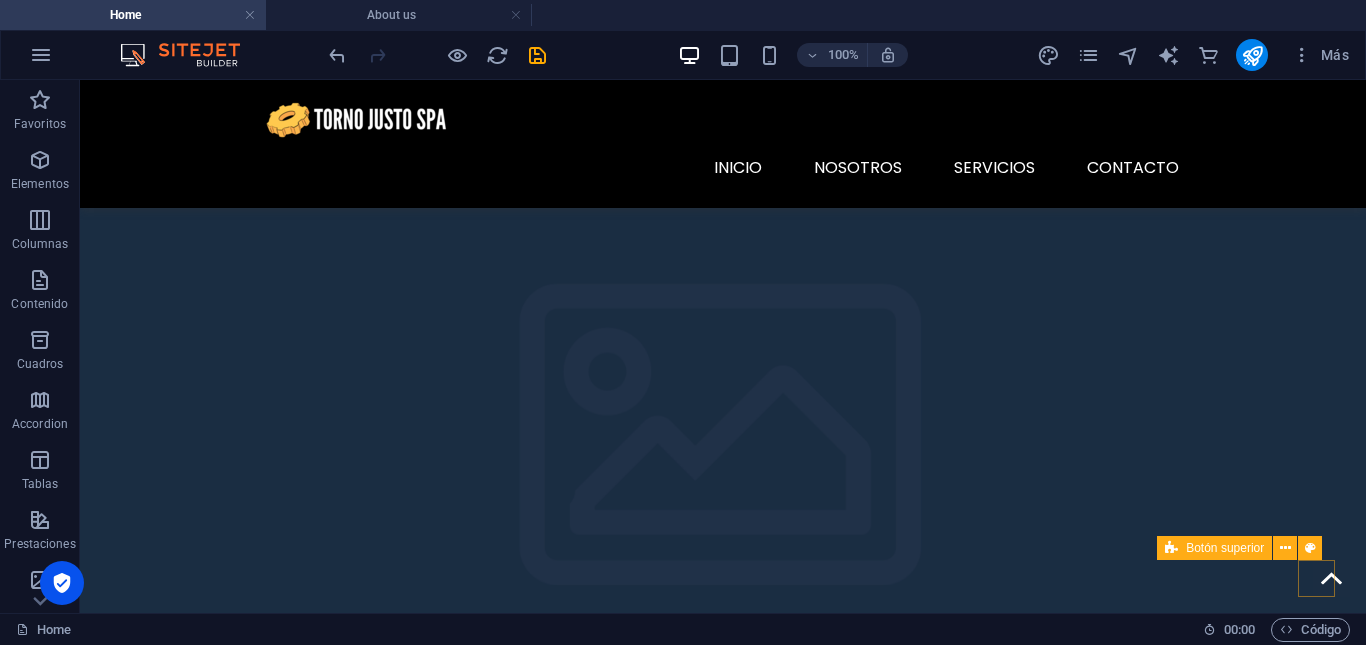 click at bounding box center (1331, 578) 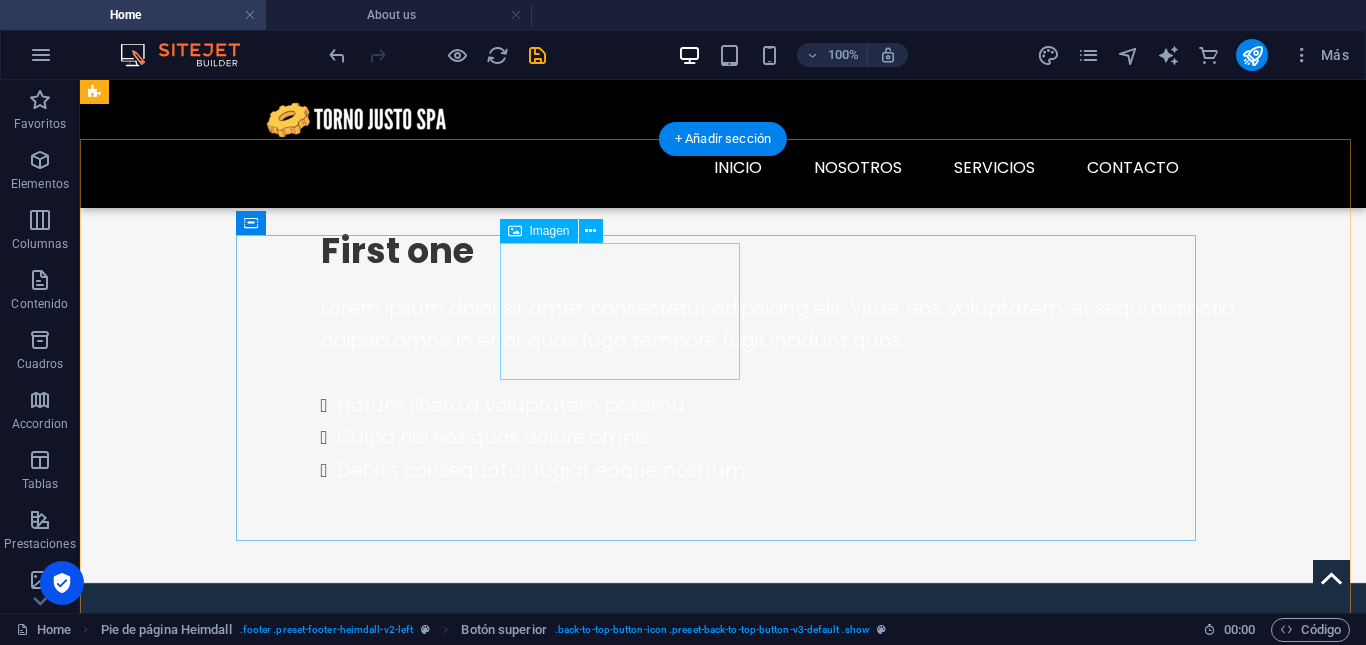 scroll, scrollTop: 1681, scrollLeft: 0, axis: vertical 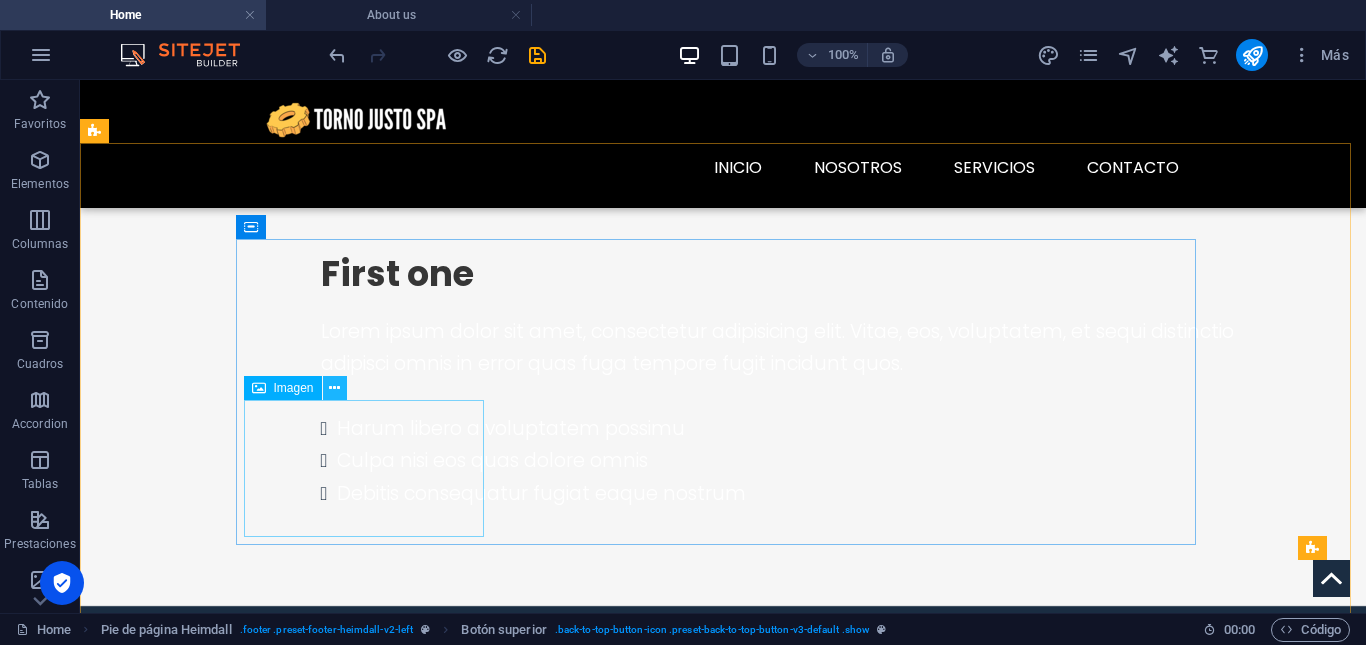 click at bounding box center [335, 388] 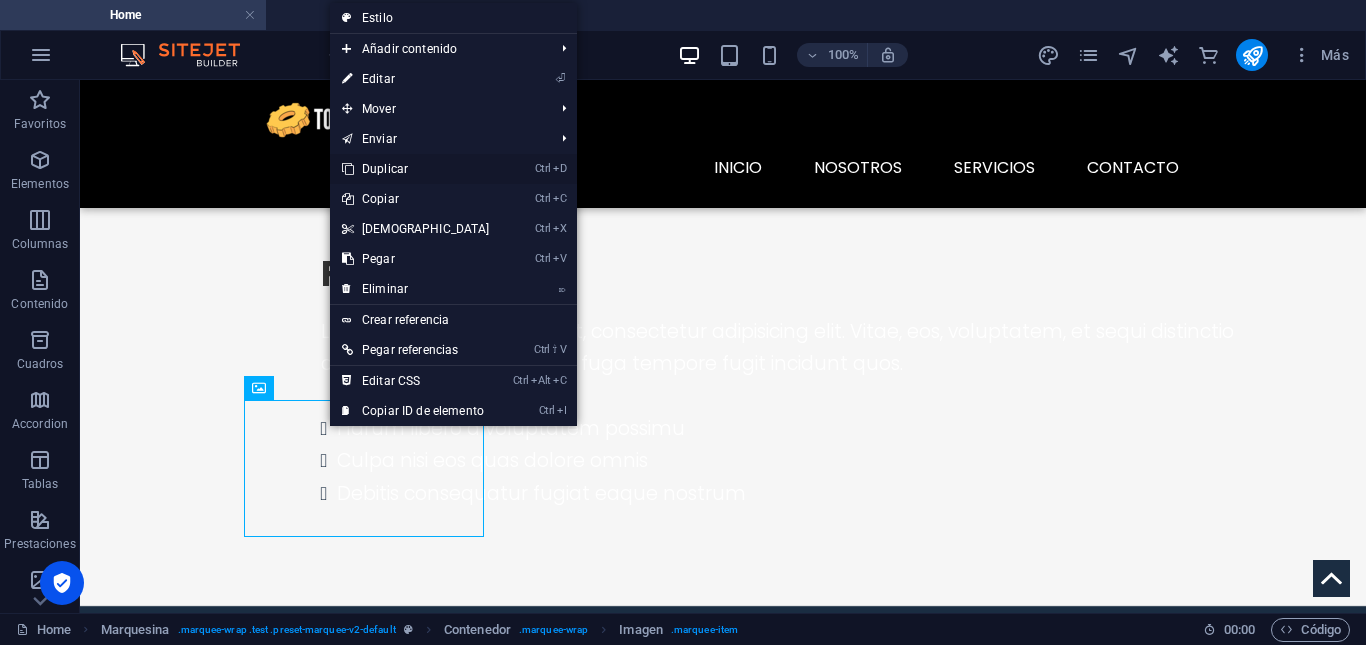 click on "Ctrl D  Duplicar" at bounding box center (416, 169) 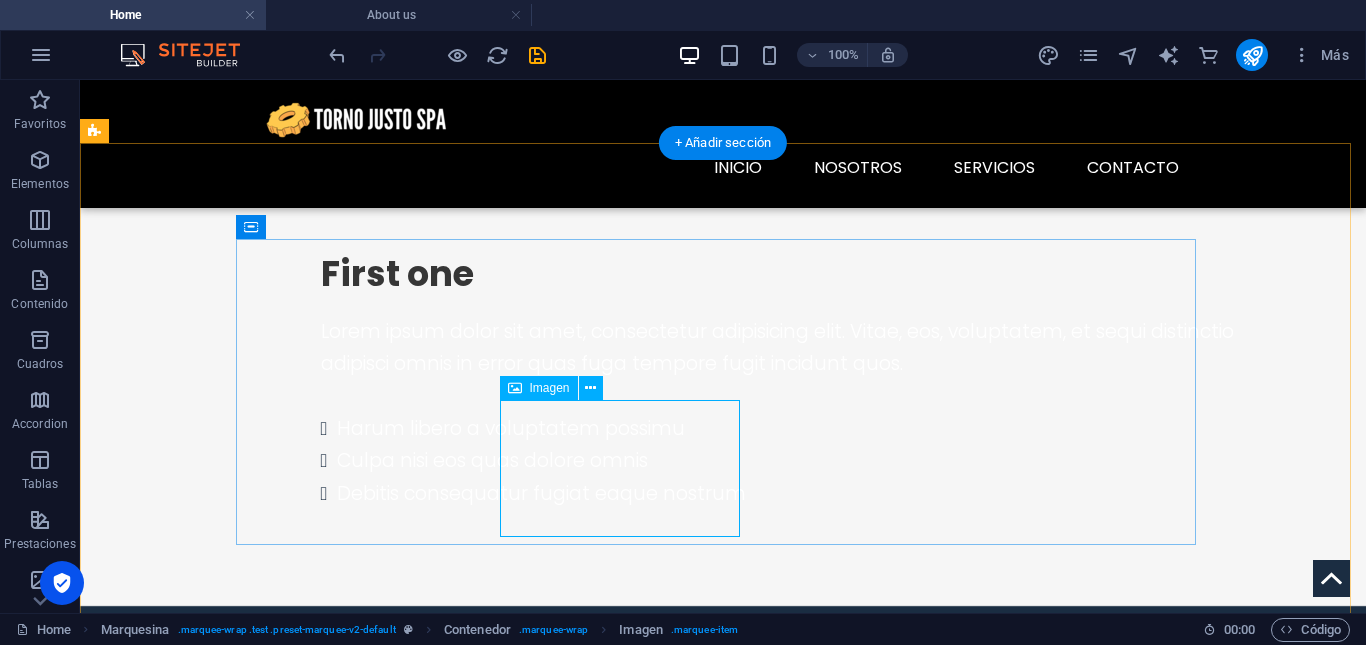 click at bounding box center [371, 2014] 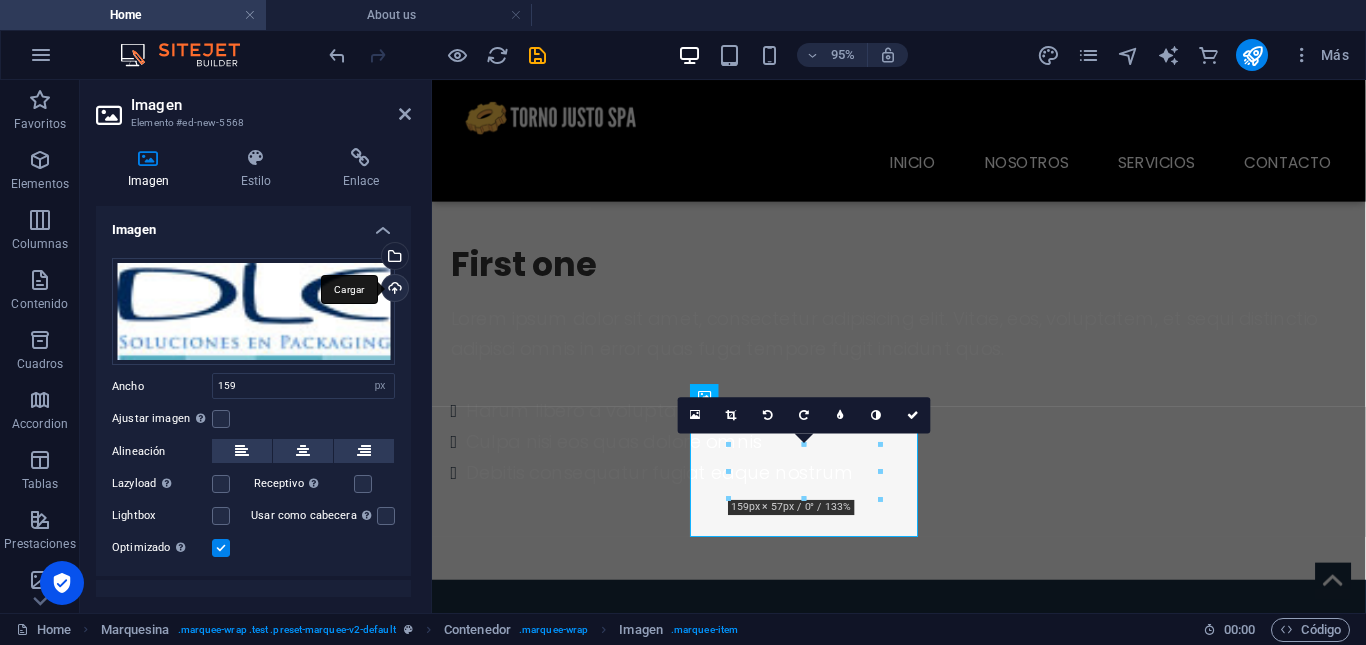 click on "Cargar" at bounding box center [393, 290] 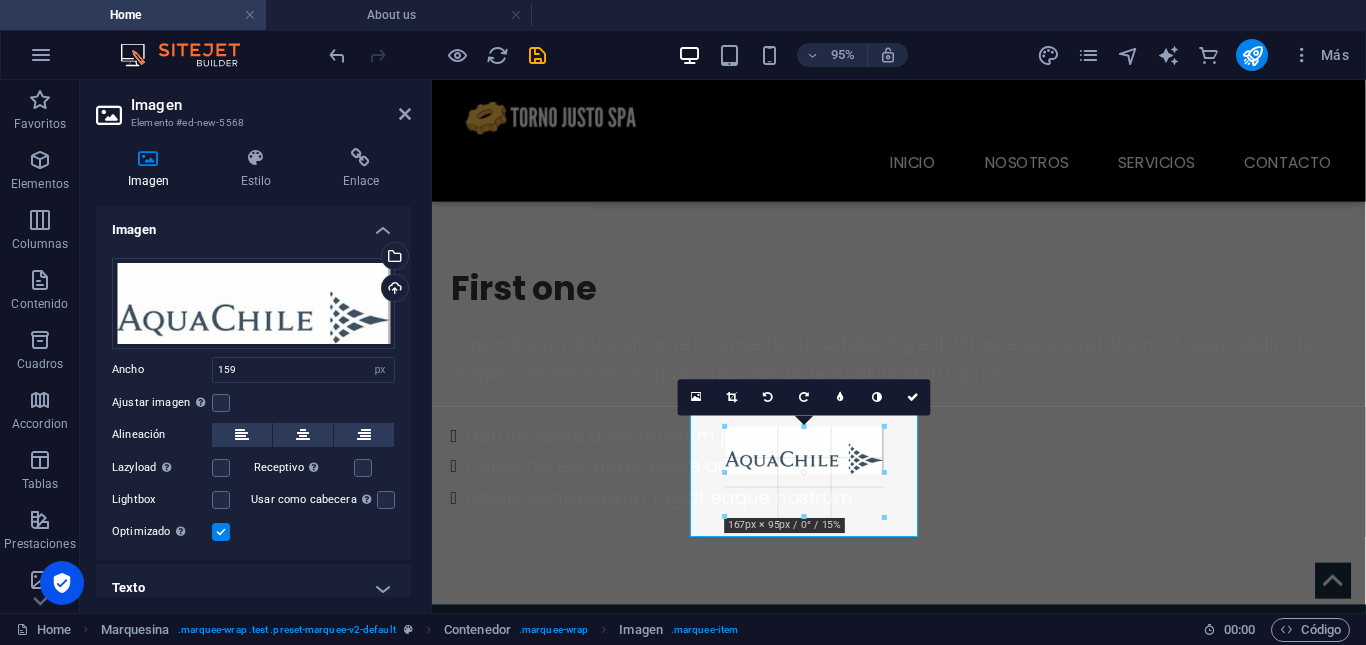drag, startPoint x: 883, startPoint y: 493, endPoint x: 885, endPoint y: 465, distance: 28.071337 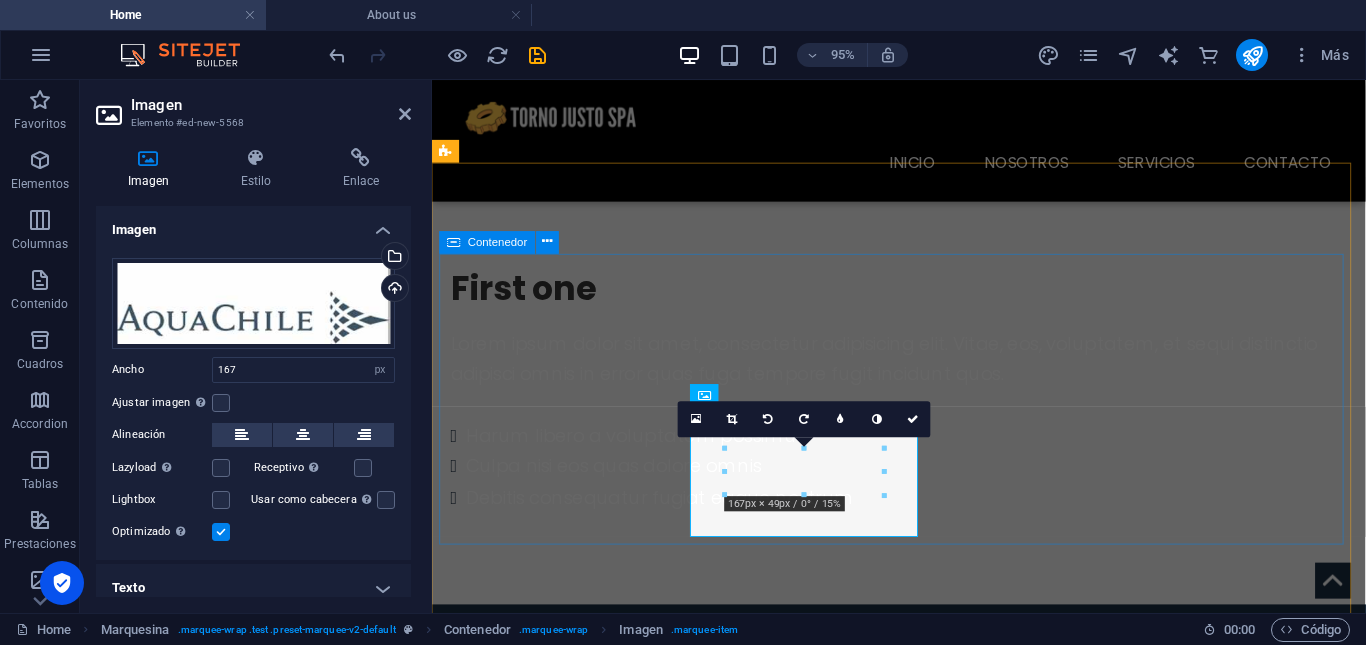 drag, startPoint x: 1155, startPoint y: 548, endPoint x: 696, endPoint y: 489, distance: 462.7764 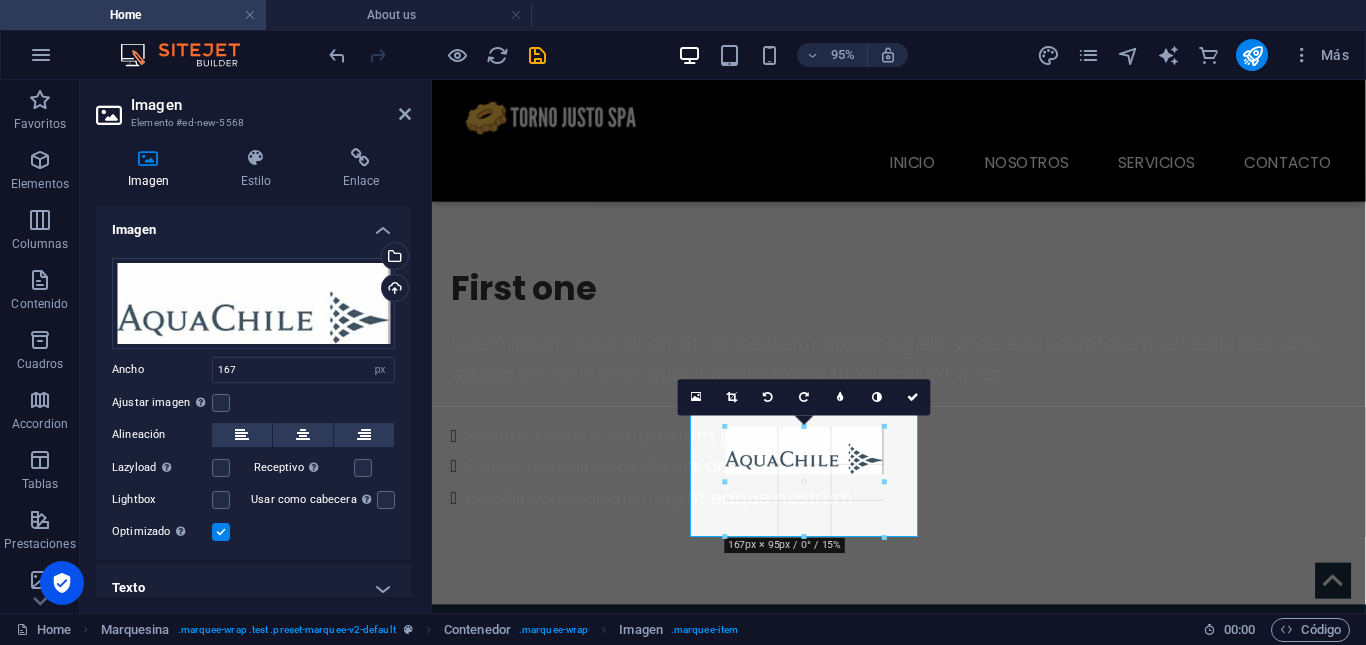 drag, startPoint x: 729, startPoint y: 471, endPoint x: 685, endPoint y: 471, distance: 44 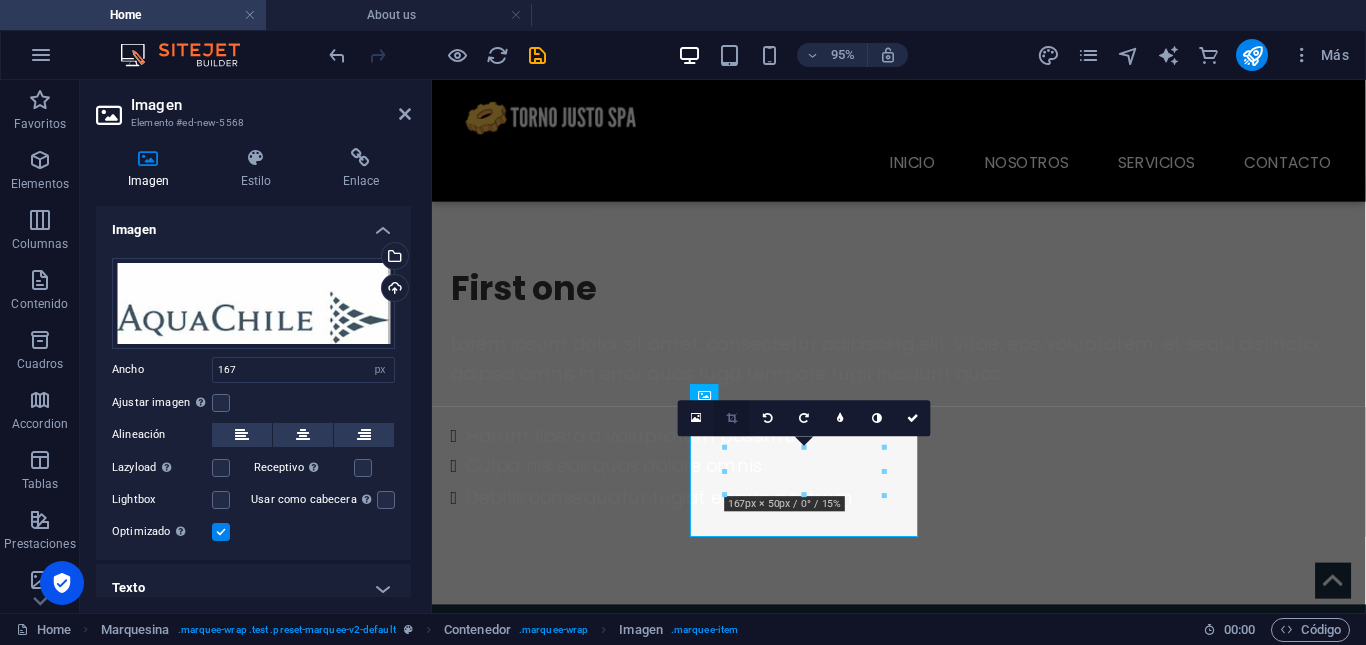 click at bounding box center (732, 418) 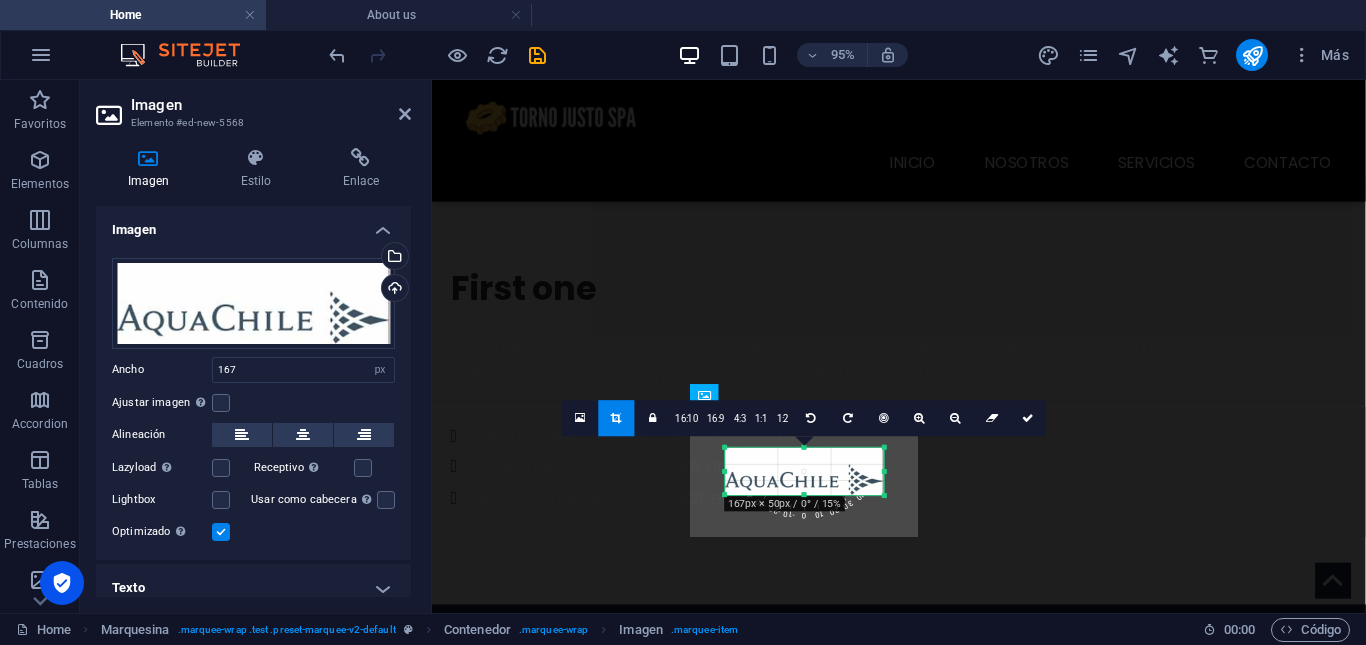 click at bounding box center [884, 496] 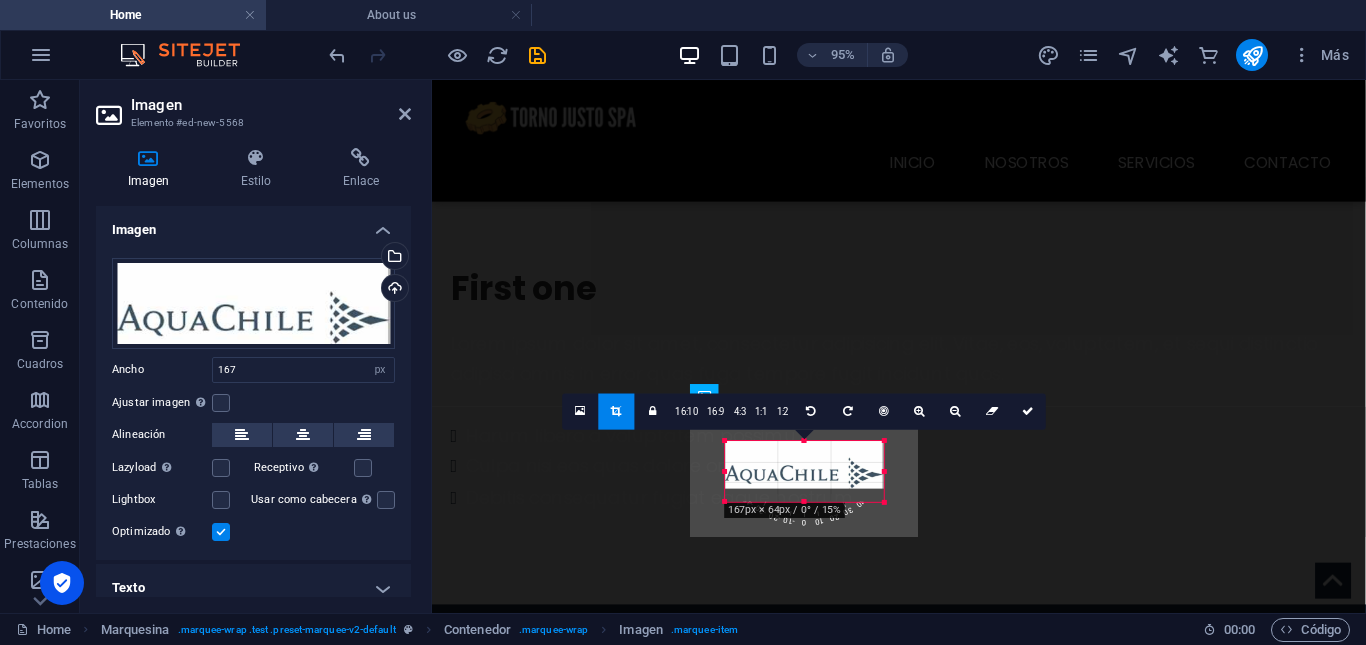drag, startPoint x: 803, startPoint y: 492, endPoint x: 806, endPoint y: 506, distance: 14.3178215 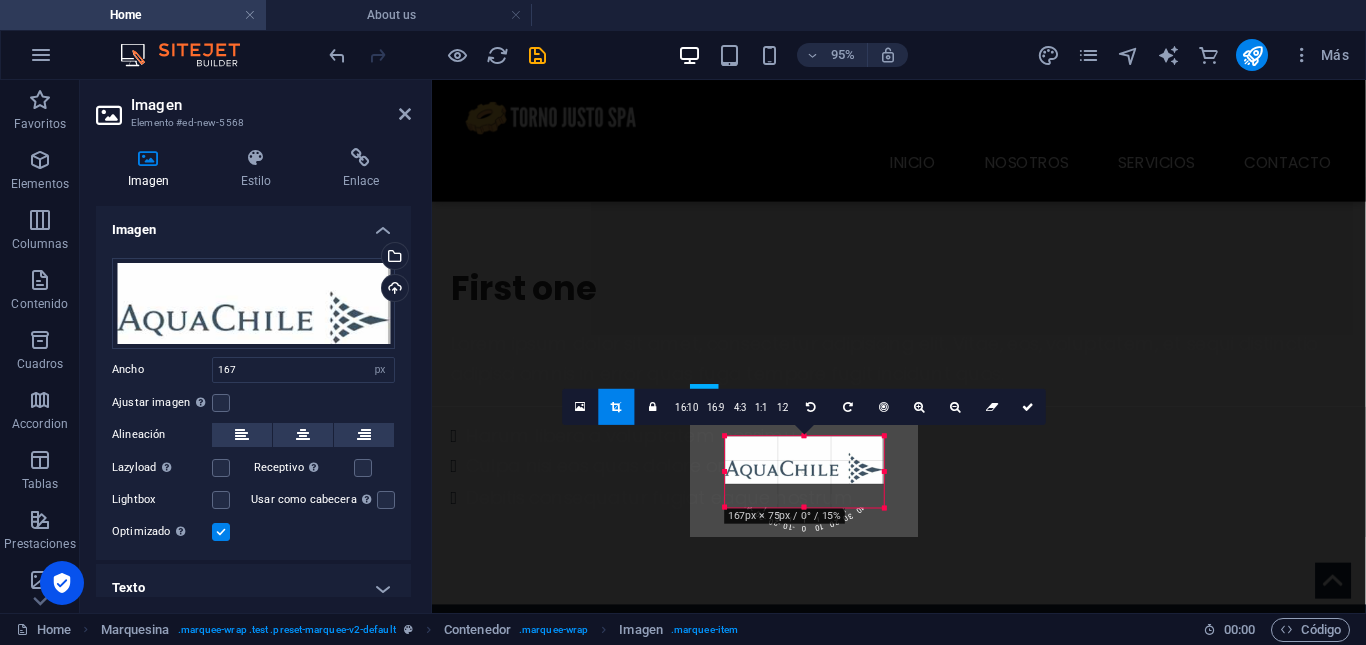 drag, startPoint x: 804, startPoint y: 486, endPoint x: 804, endPoint y: 511, distance: 25 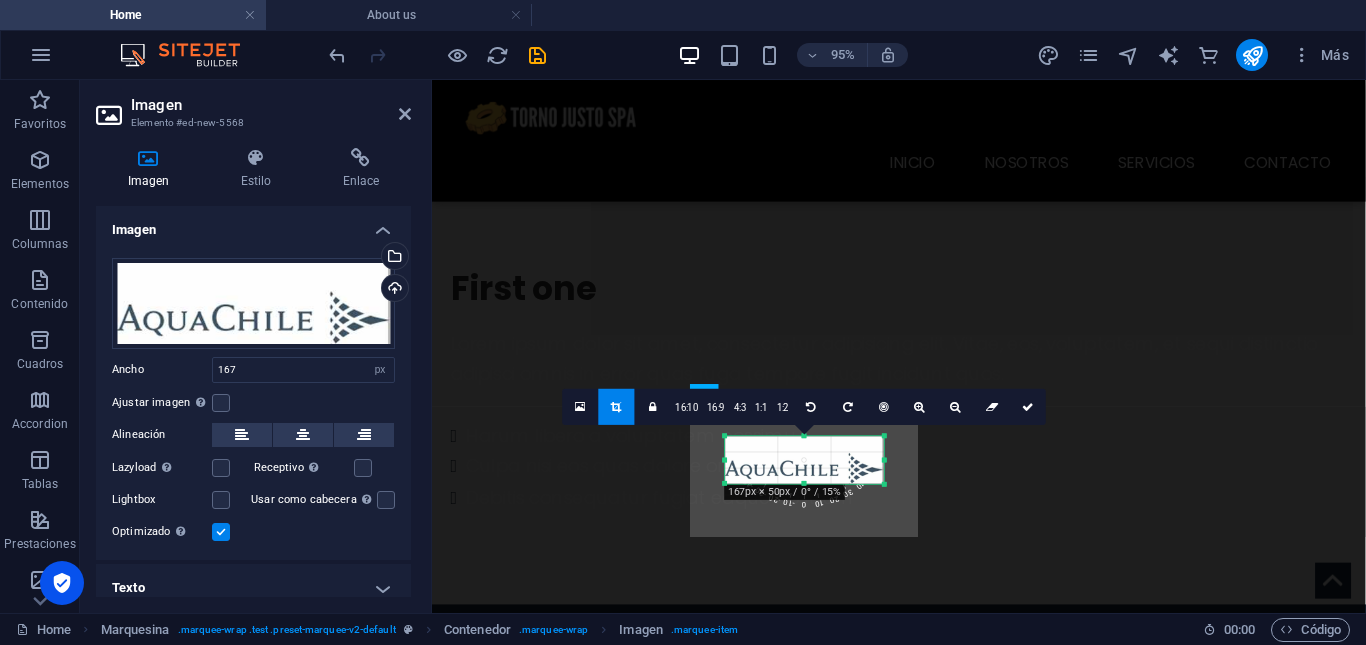 click at bounding box center (804, 460) 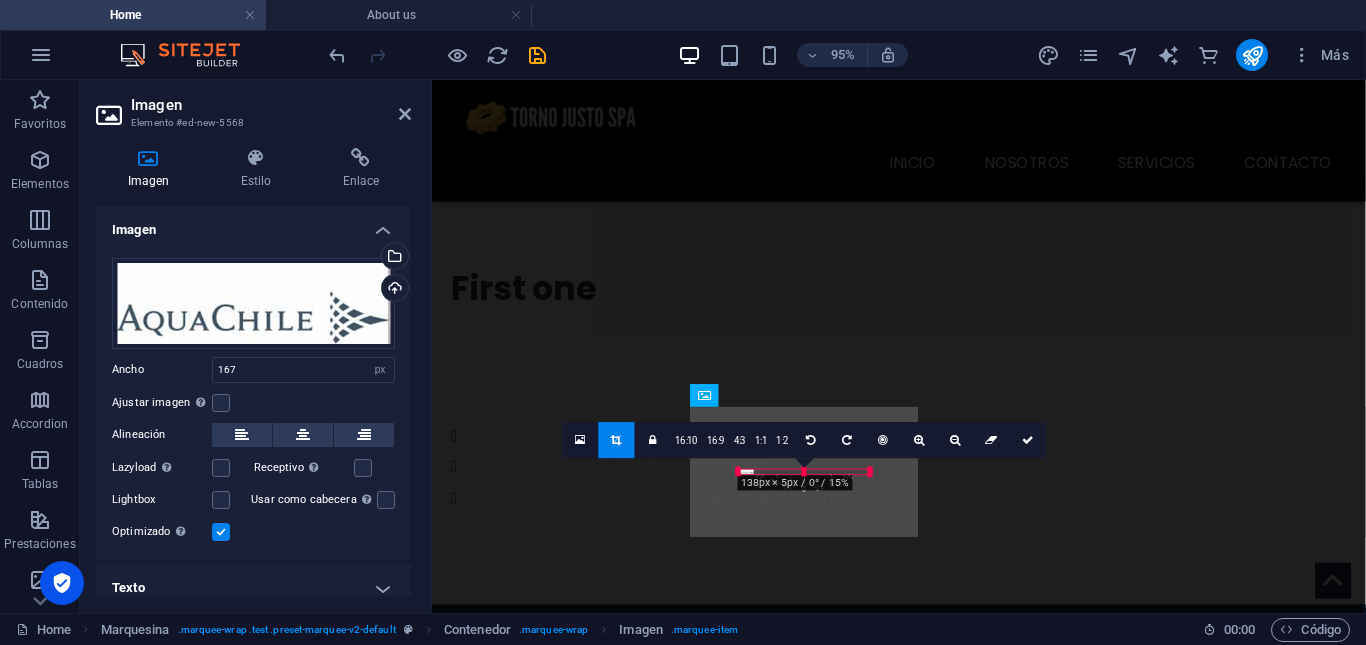 drag, startPoint x: 884, startPoint y: 462, endPoint x: 445, endPoint y: 406, distance: 442.55734 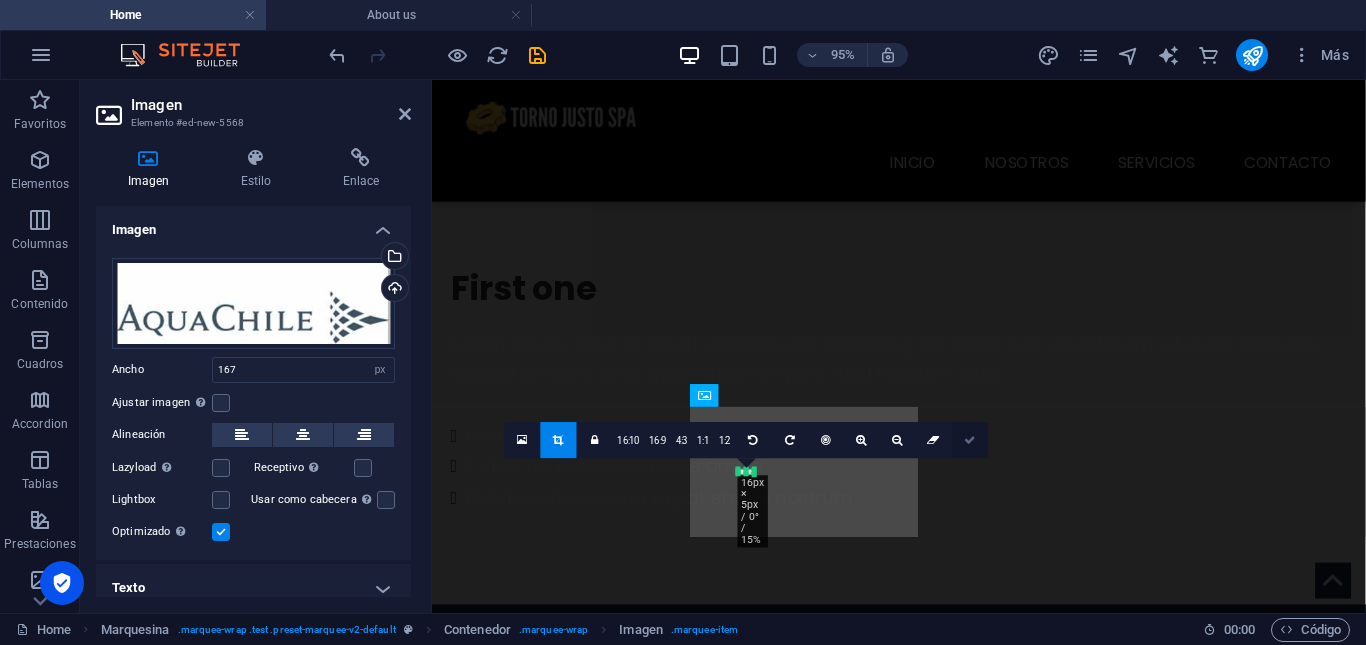 click at bounding box center [970, 439] 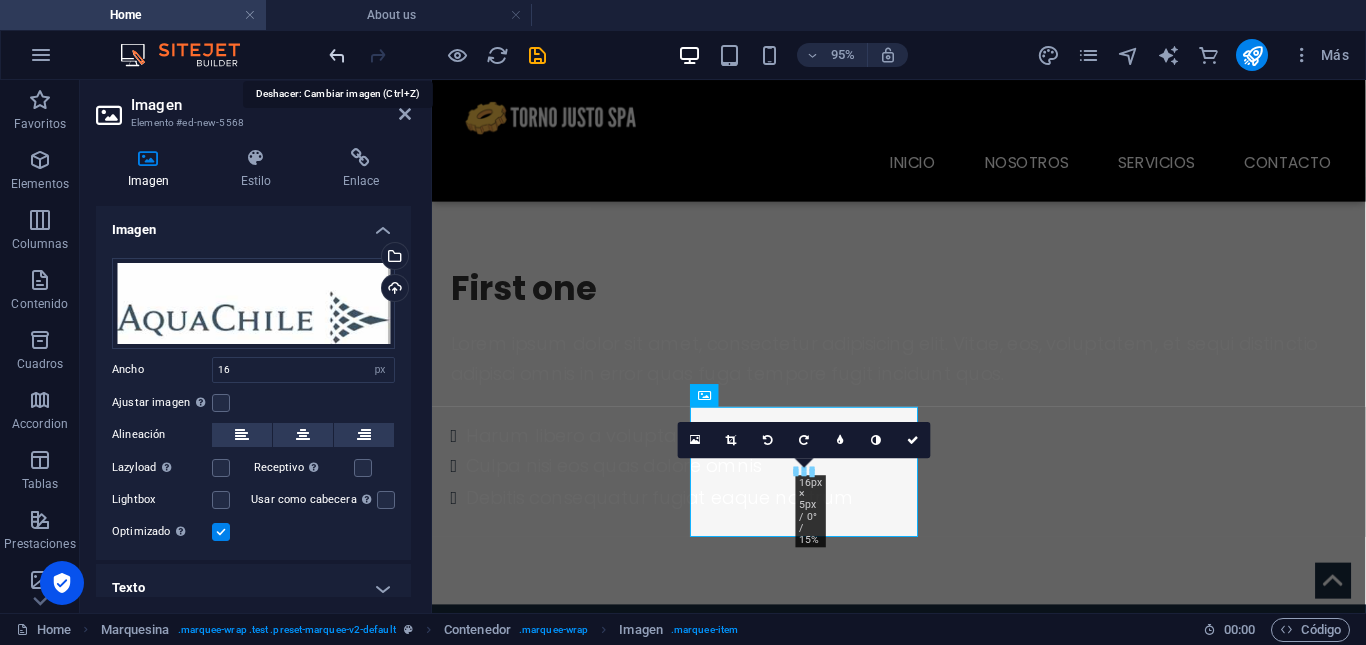 click at bounding box center (337, 55) 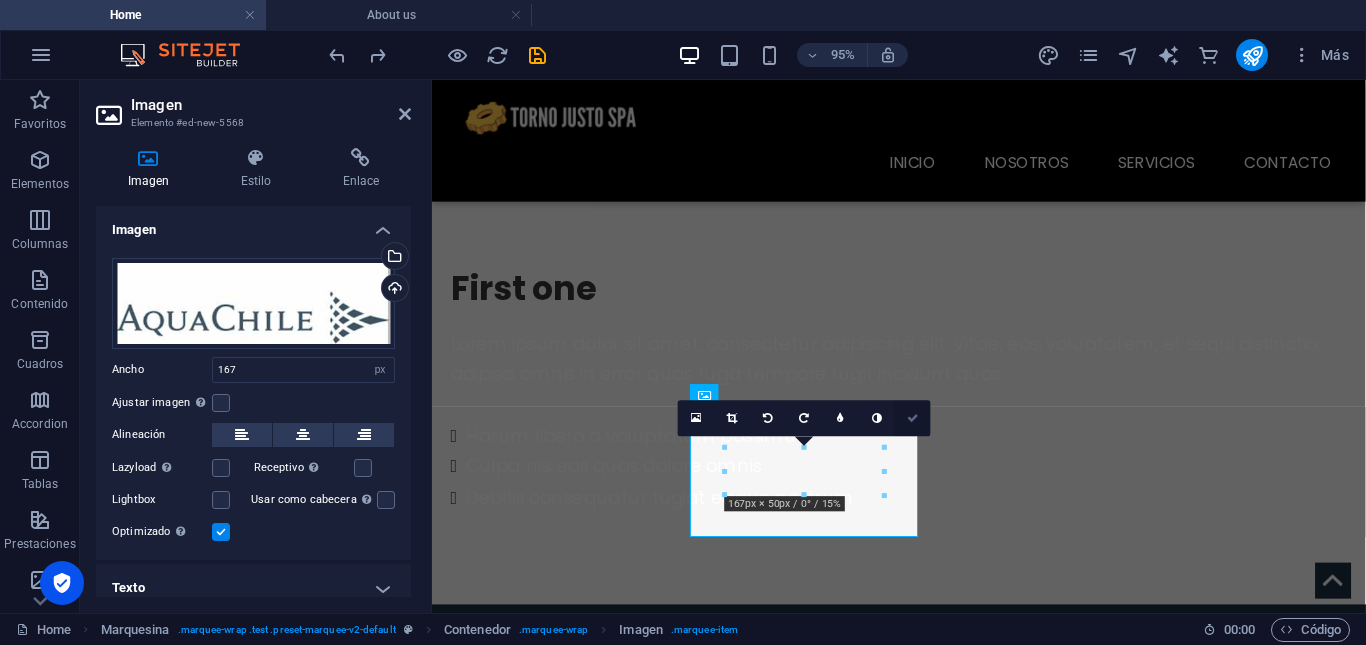 click at bounding box center [913, 419] 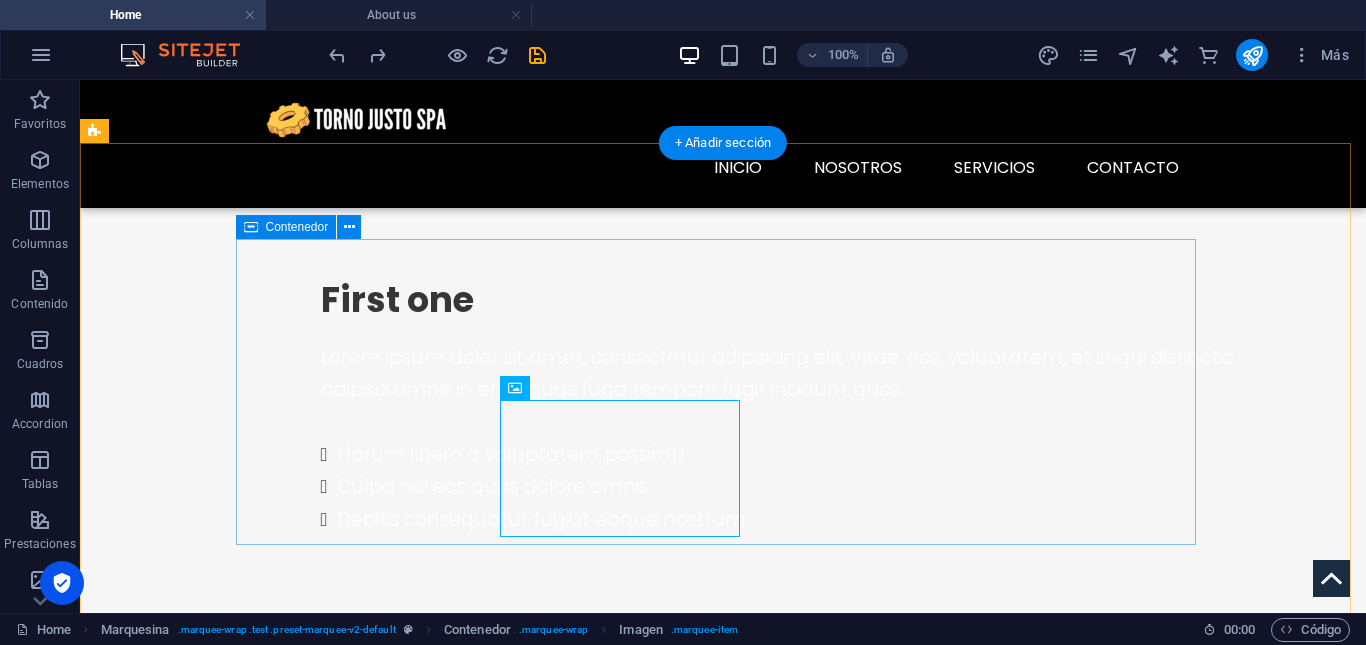 click at bounding box center (723, 1750) 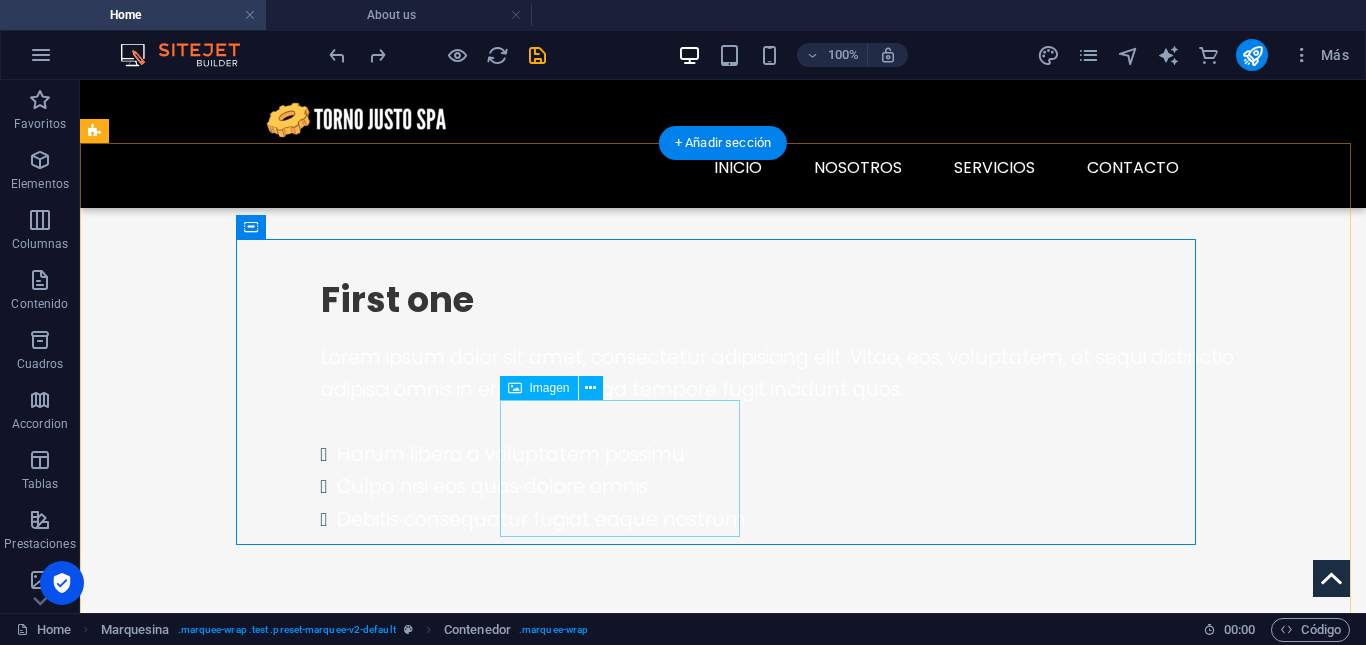 click at bounding box center (371, 2040) 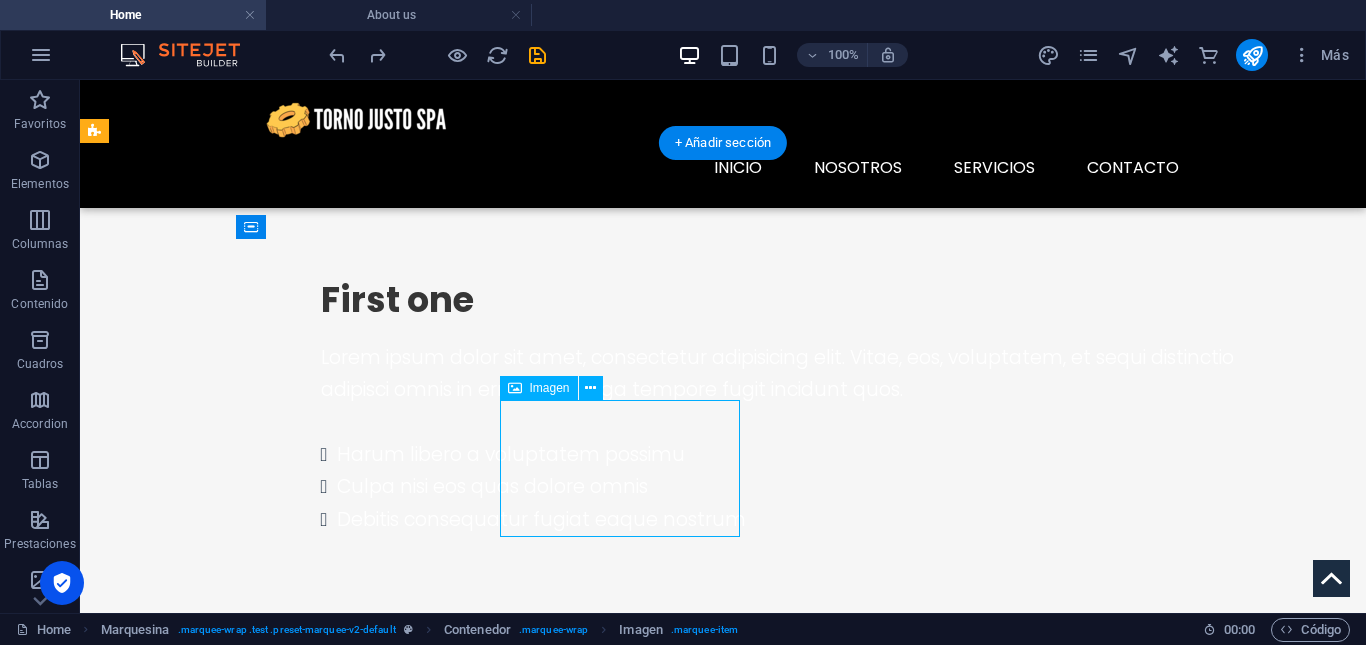click at bounding box center (371, 2040) 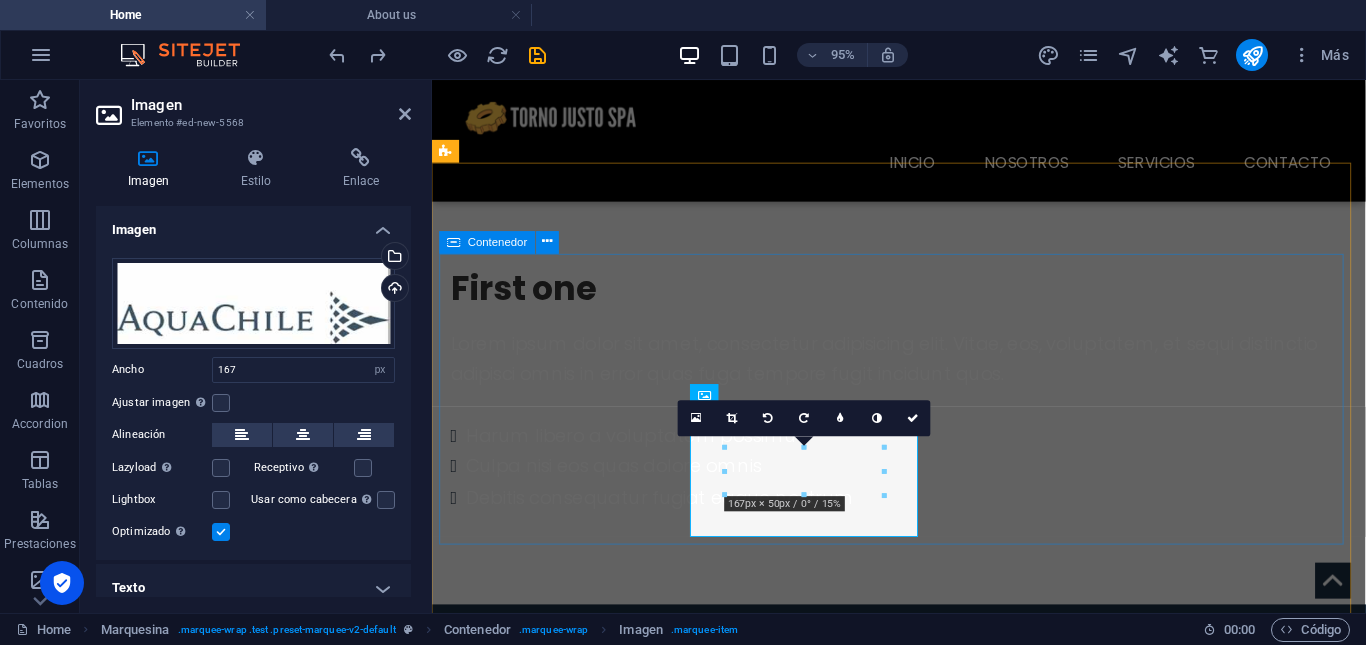 click at bounding box center (924, 1750) 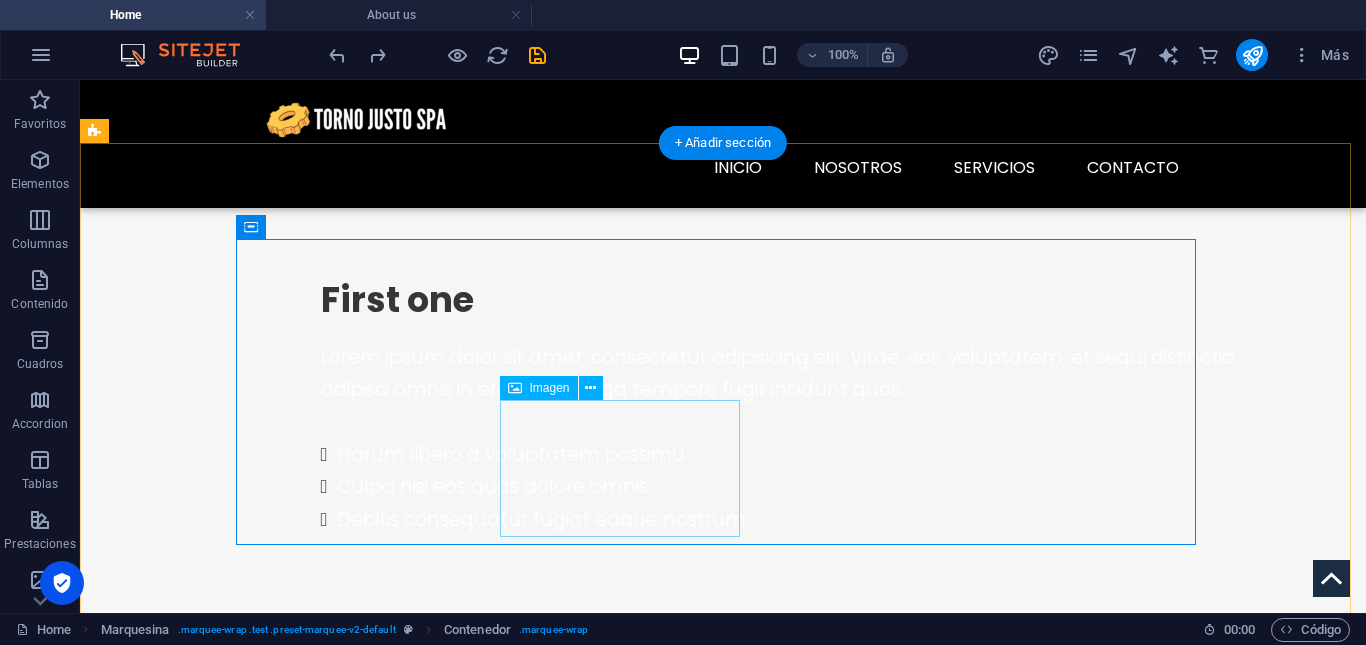click at bounding box center [371, 2040] 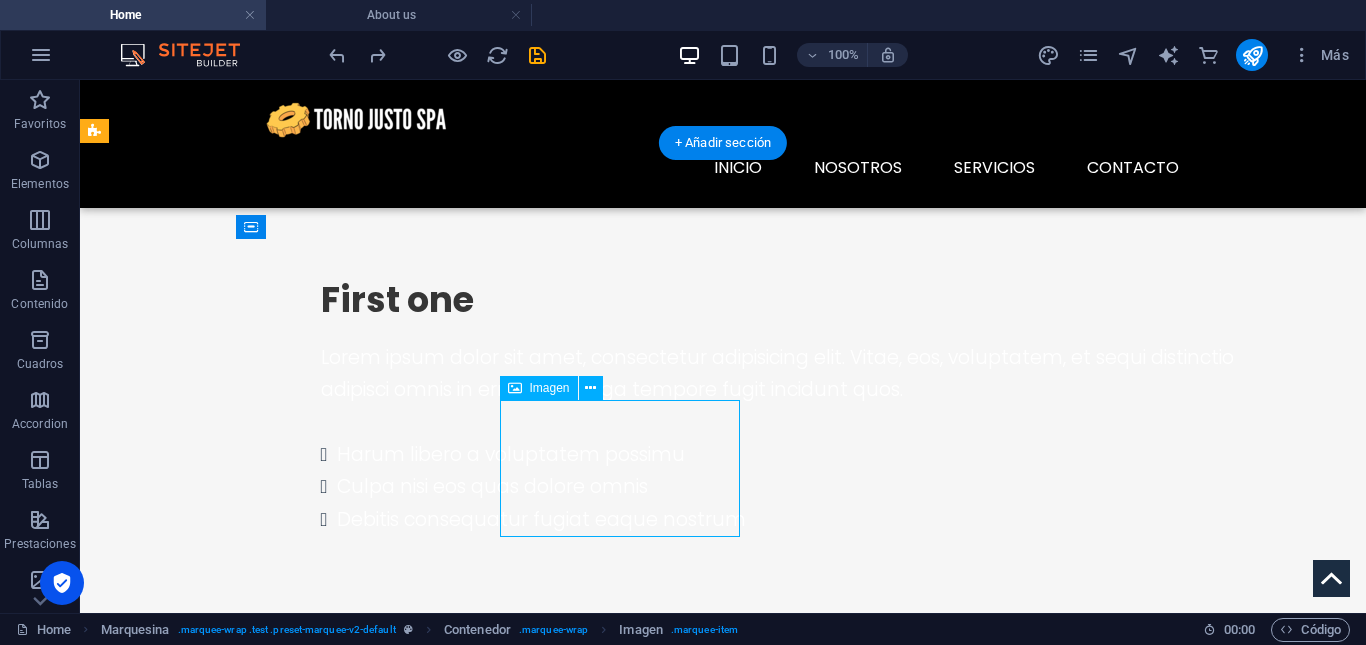 click at bounding box center (371, 2040) 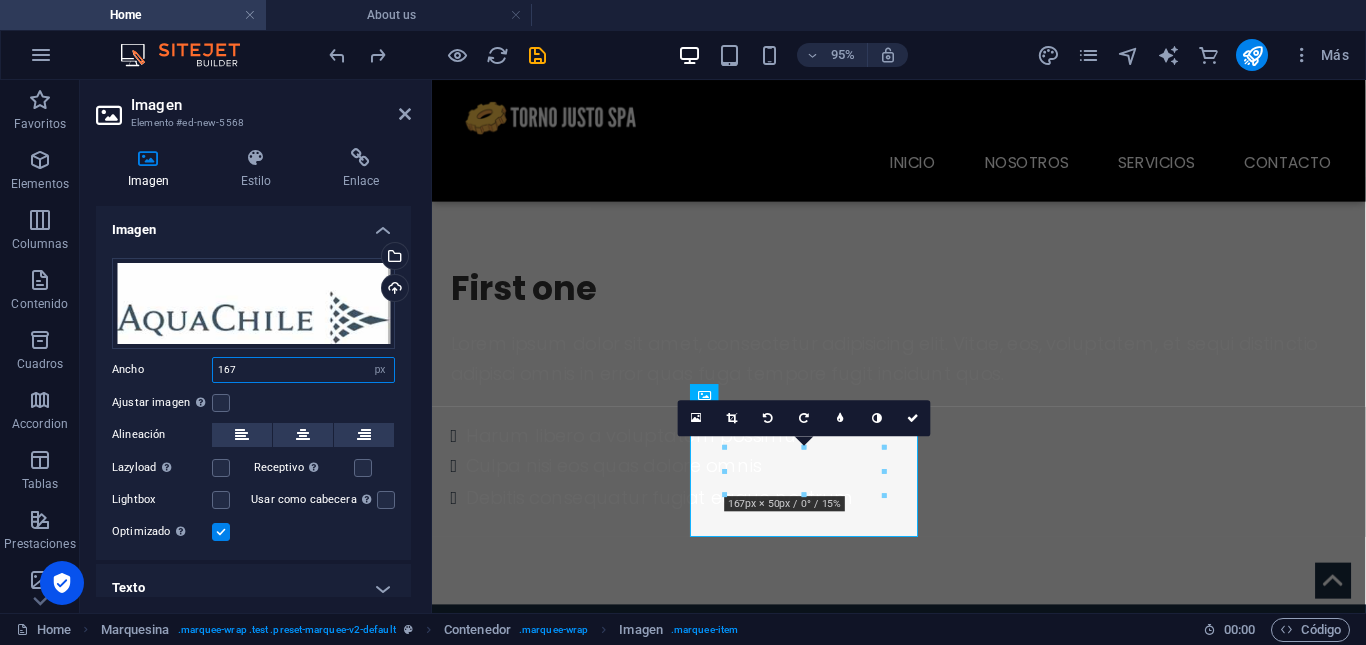 click on "167" at bounding box center [303, 370] 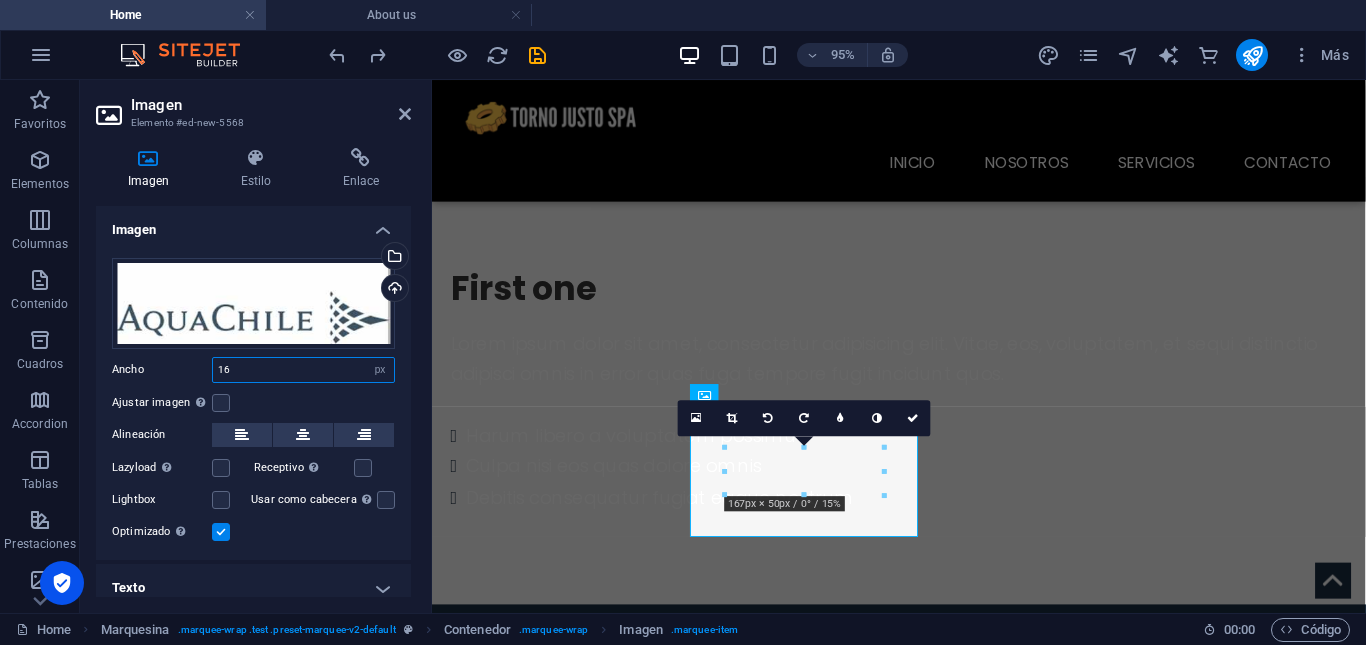 type on "1" 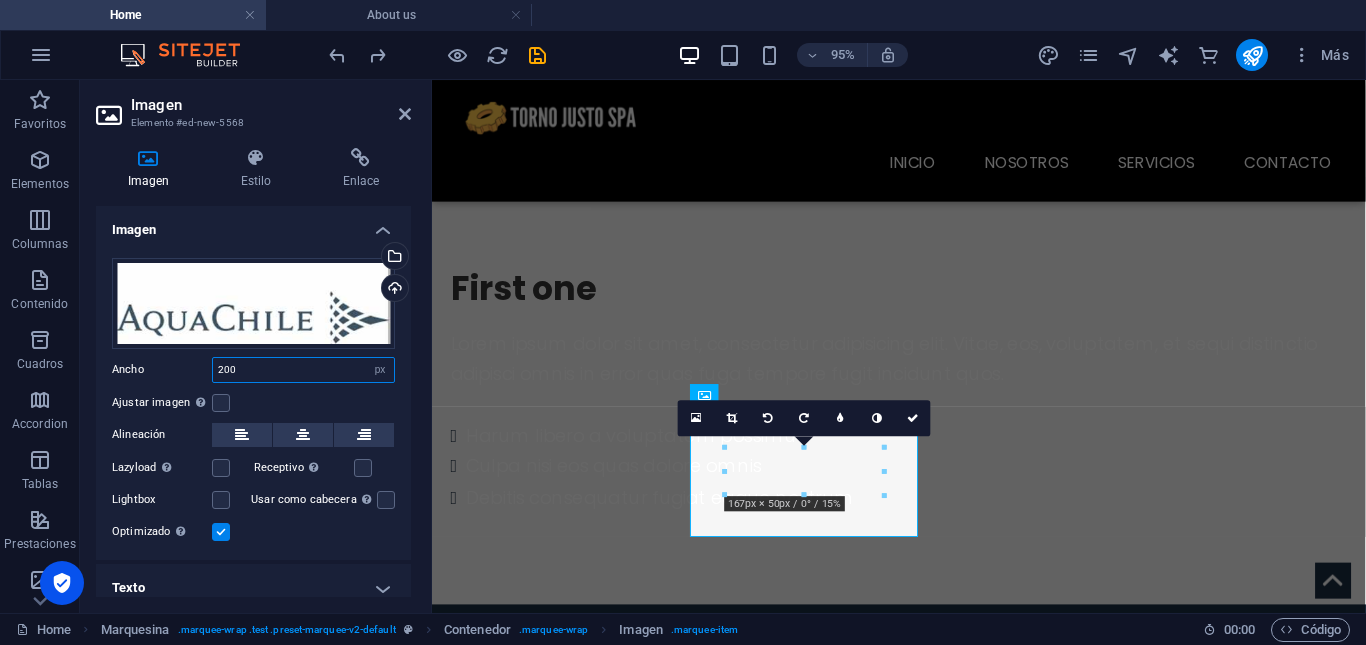 type on "200" 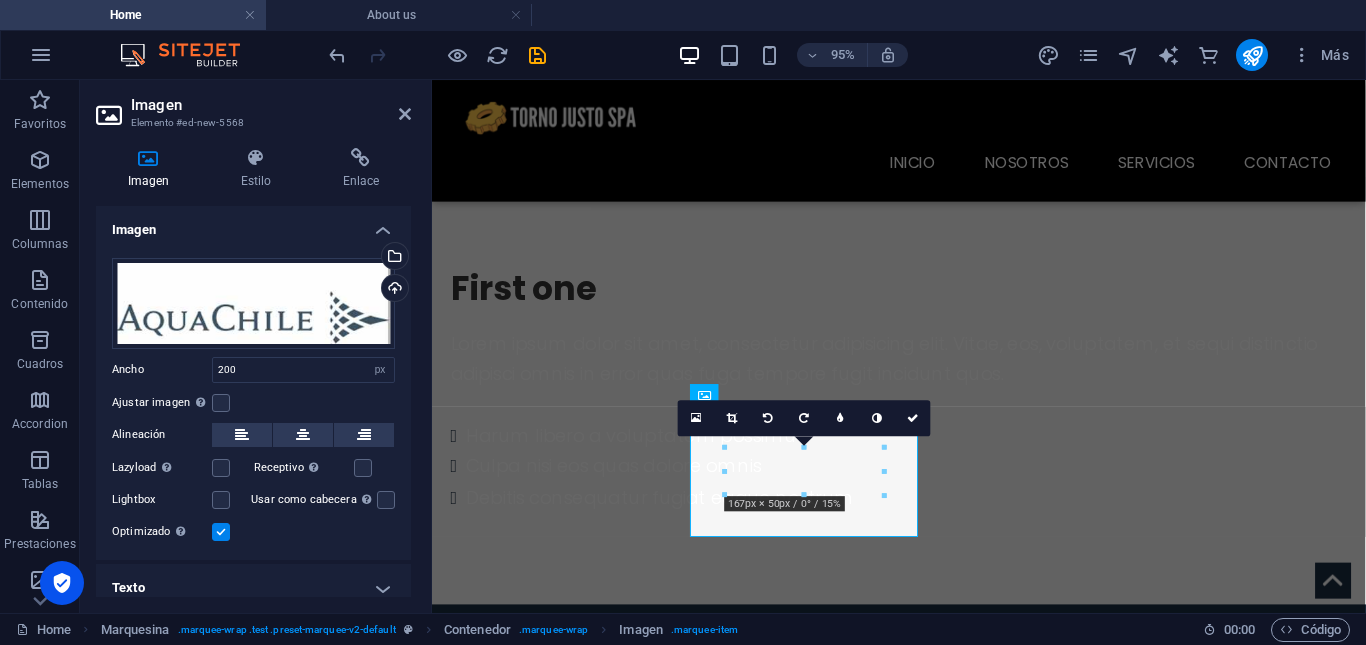 click on "Ajustar imagen Ajustar imagen automáticamente a un ancho y alto fijo" at bounding box center [253, 403] 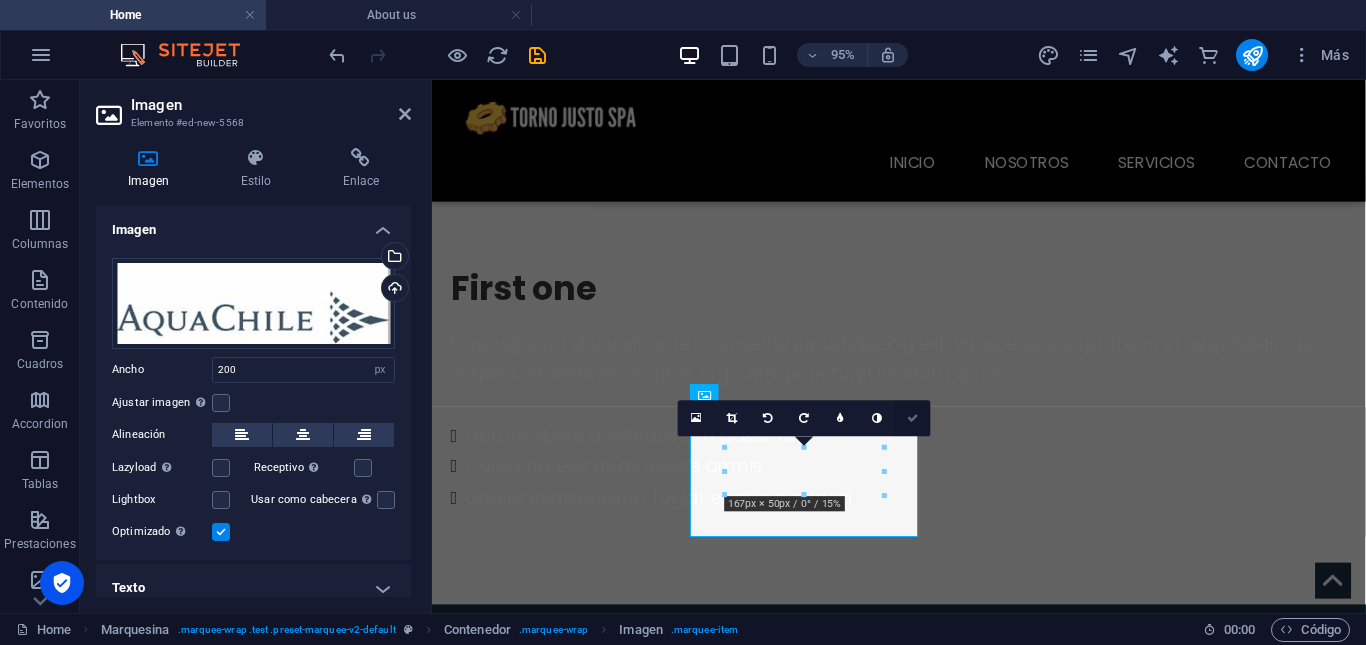 click at bounding box center [913, 418] 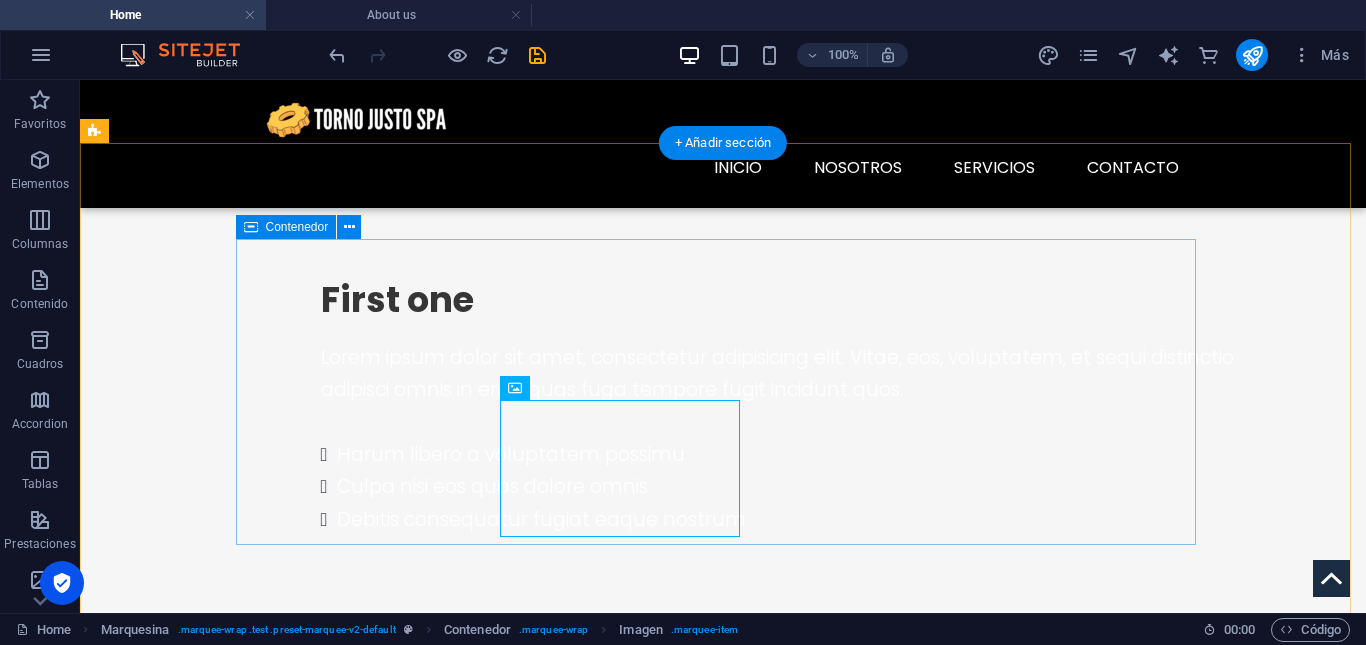click at bounding box center (723, 1750) 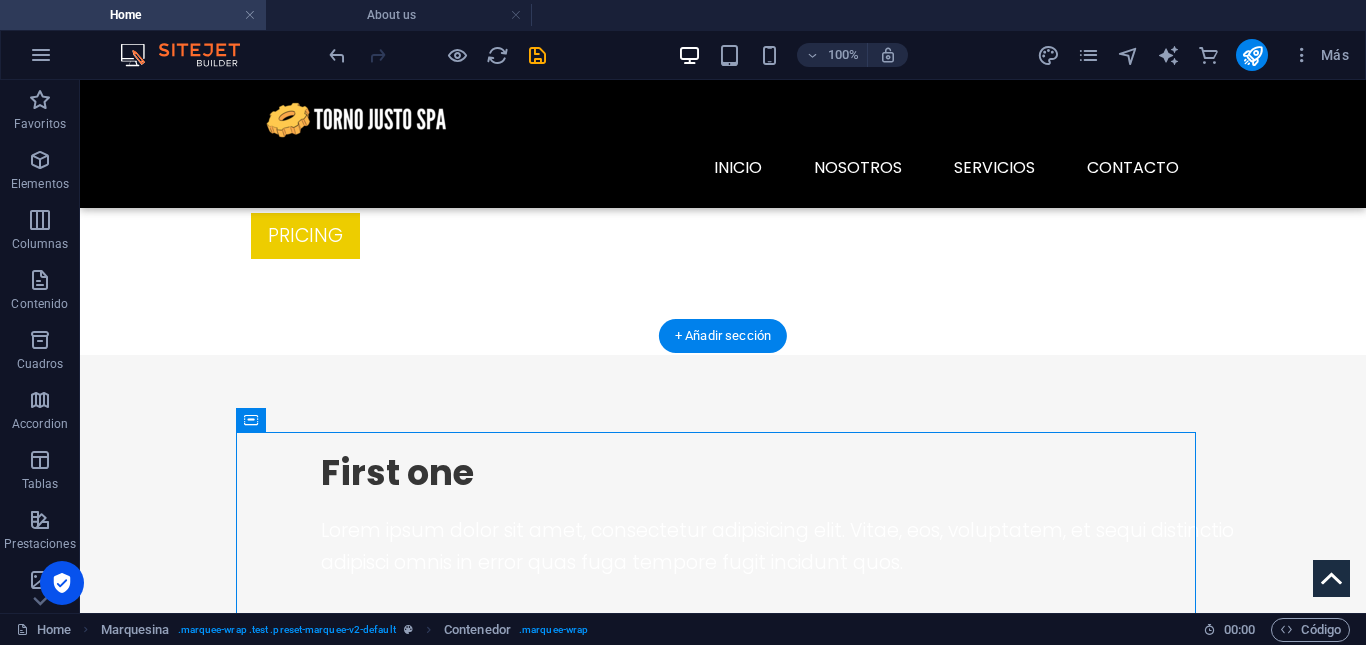 scroll, scrollTop: 1479, scrollLeft: 0, axis: vertical 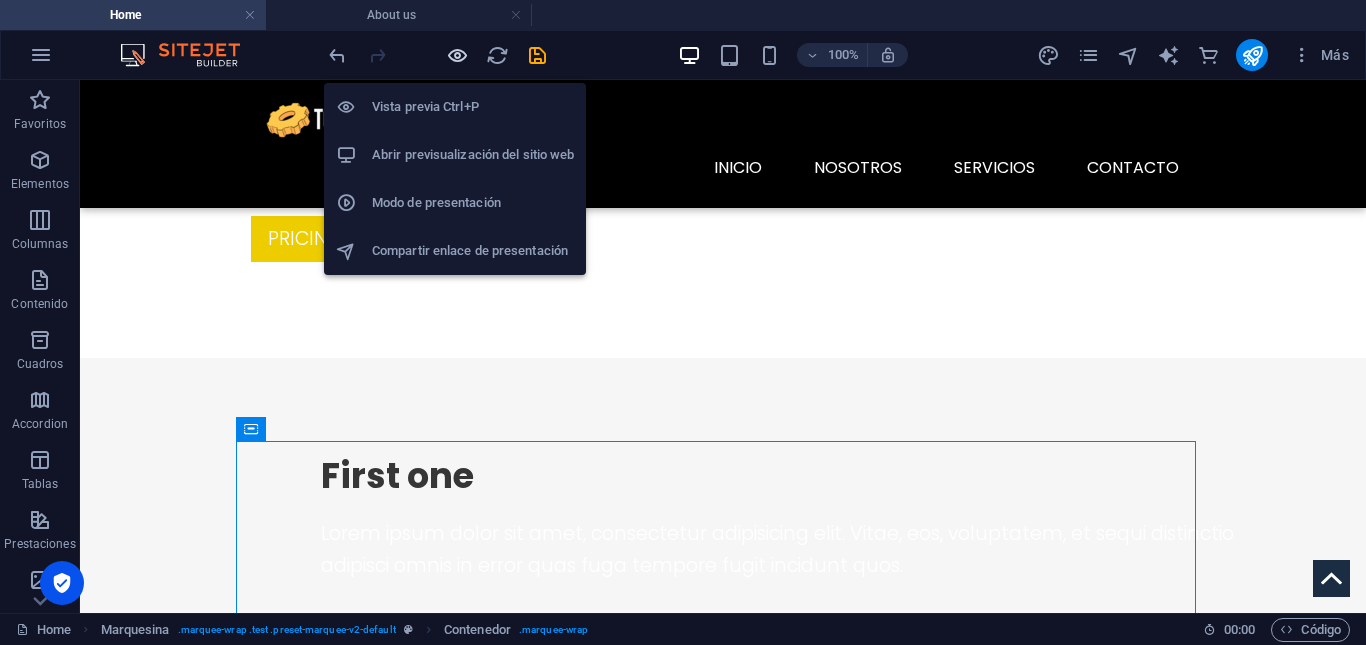 click at bounding box center (457, 55) 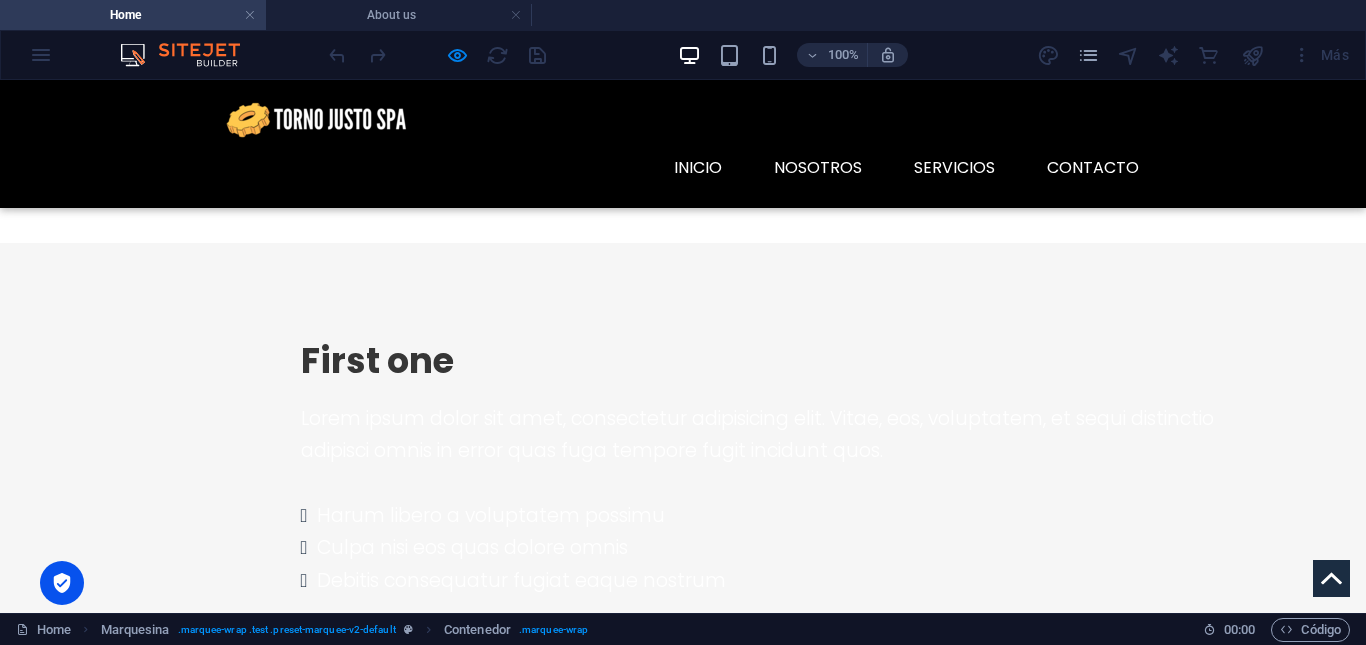 scroll, scrollTop: 1595, scrollLeft: 0, axis: vertical 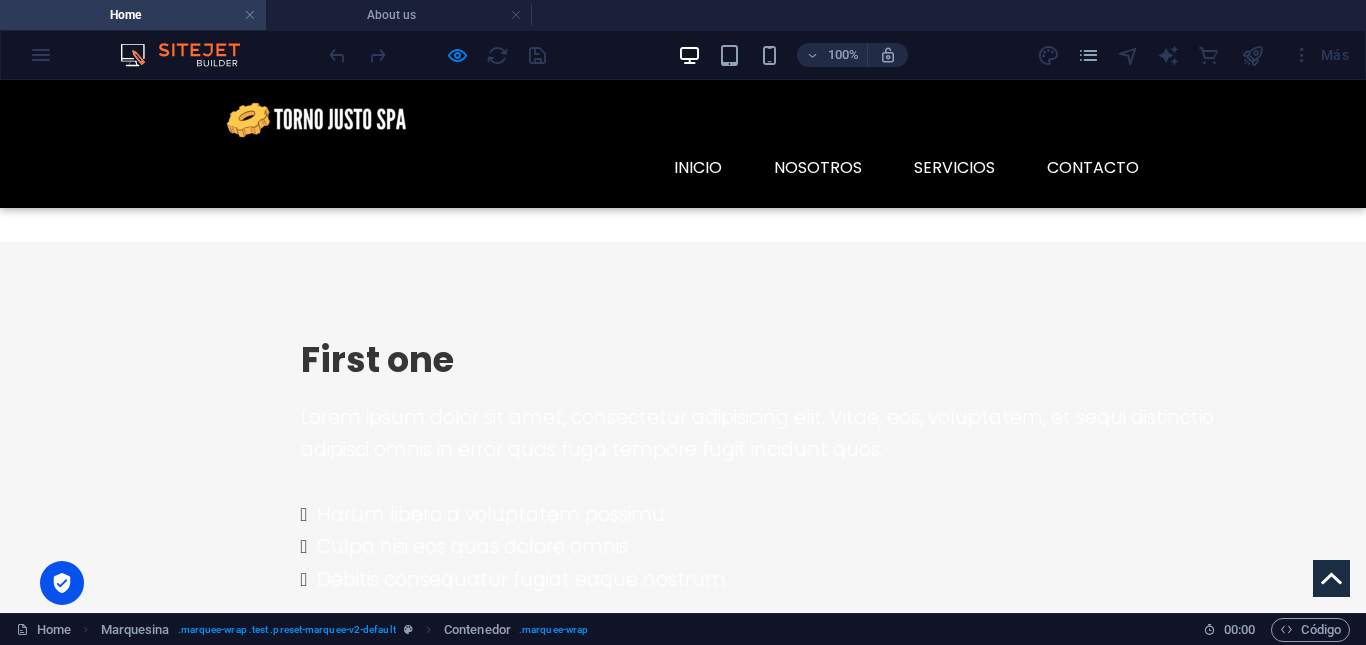 click at bounding box center [683, 1414] 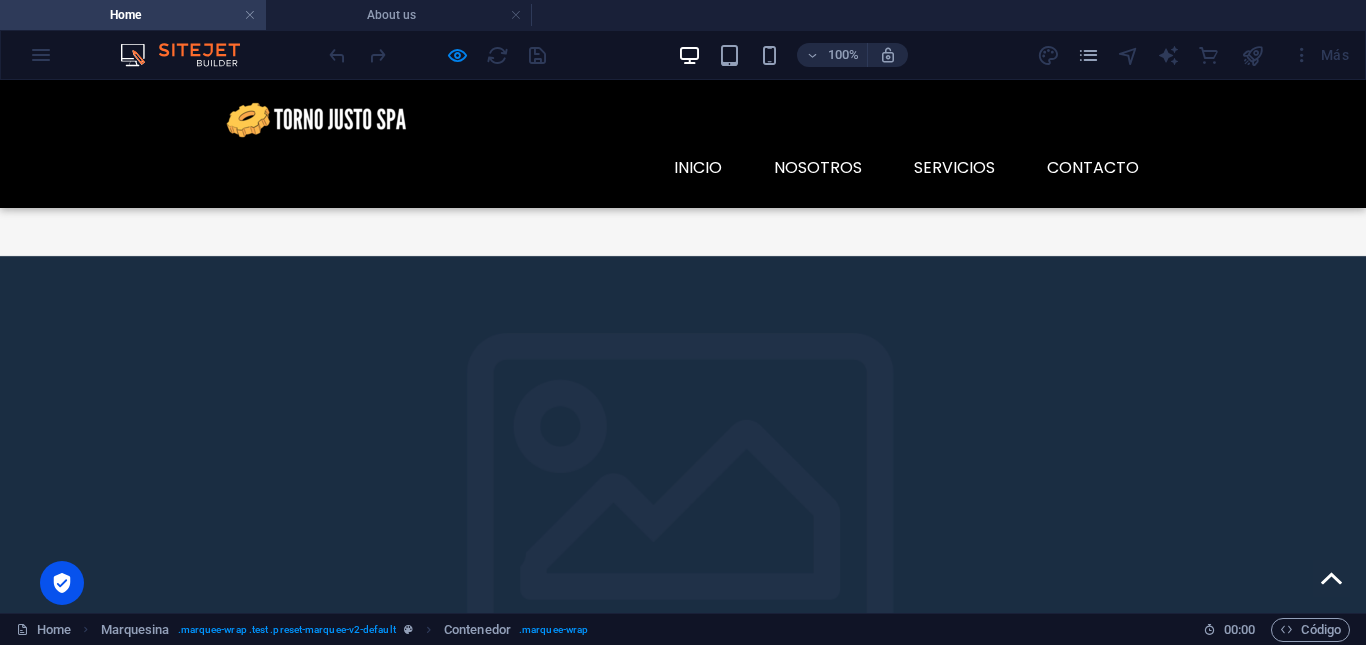 scroll, scrollTop: 2032, scrollLeft: 0, axis: vertical 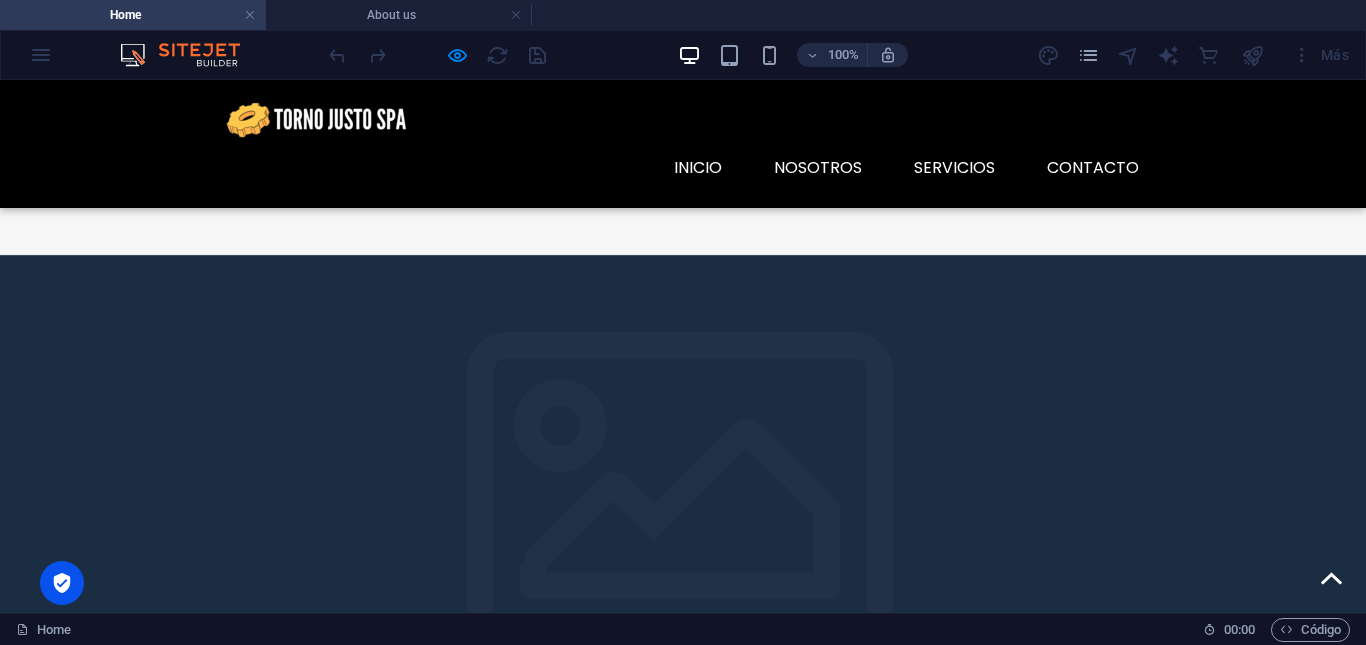 click on "Content Slider" at bounding box center [683, 1303] 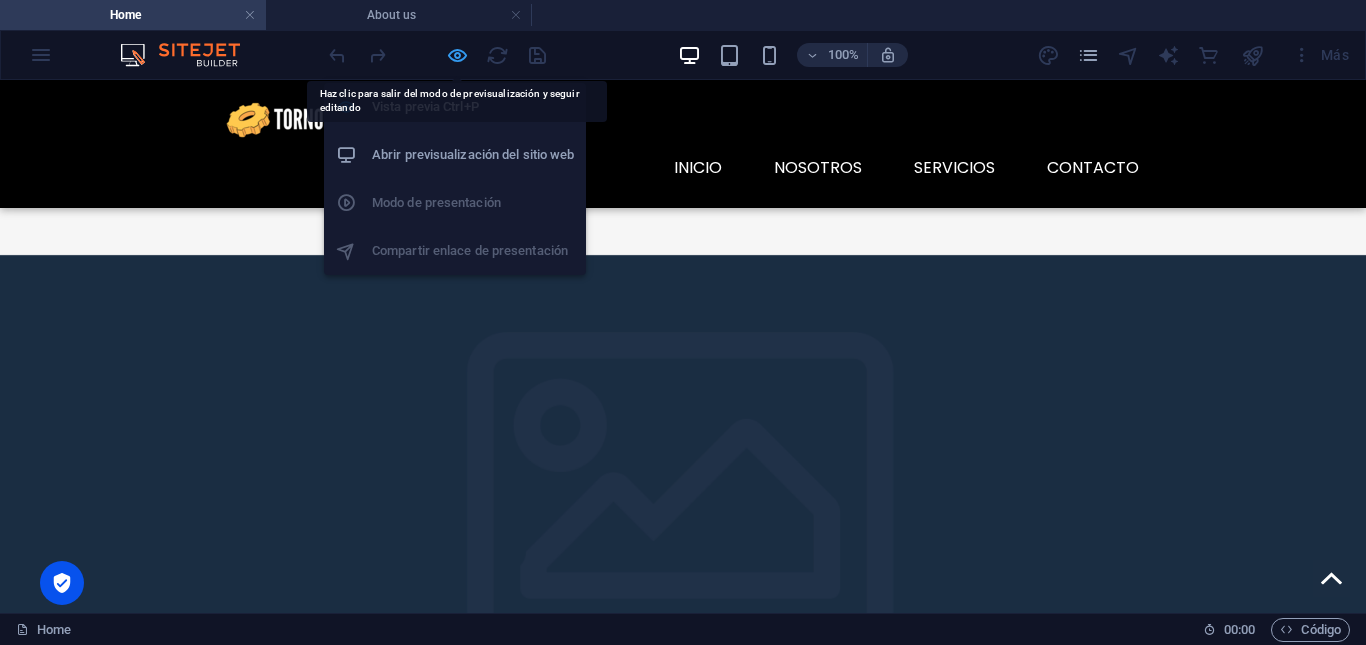 click at bounding box center [457, 55] 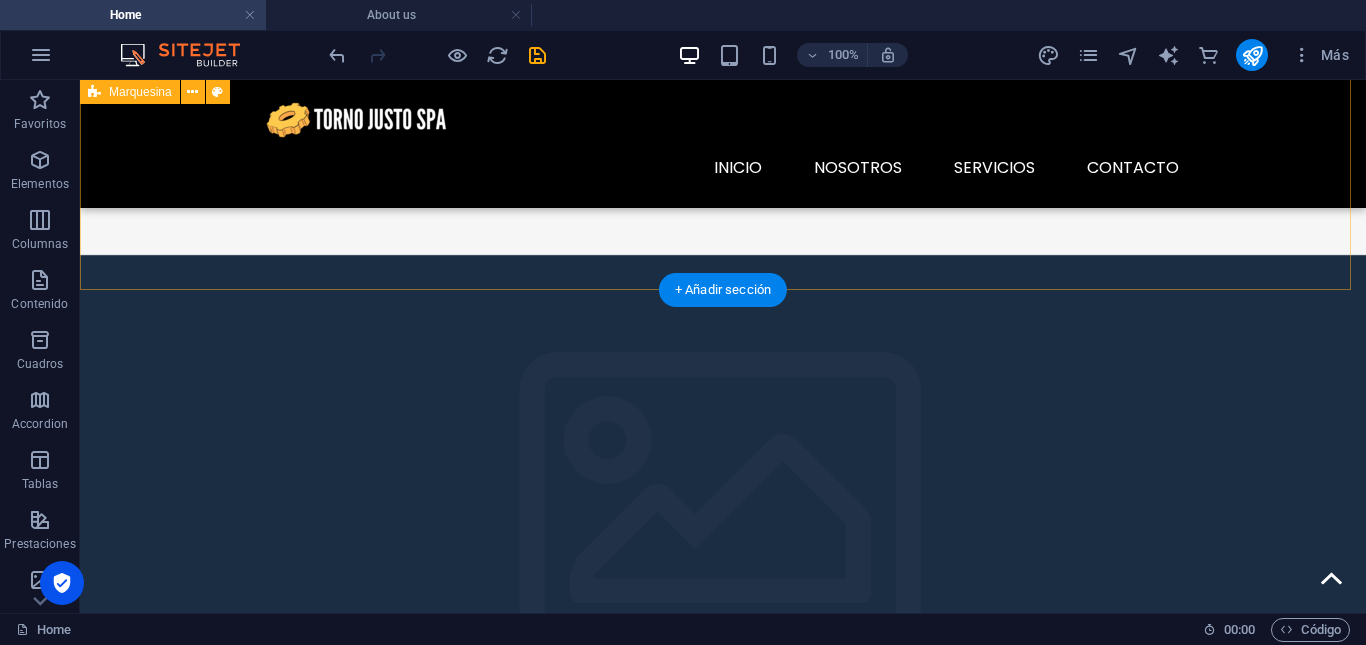 drag, startPoint x: 687, startPoint y: 391, endPoint x: 610, endPoint y: 230, distance: 178.46568 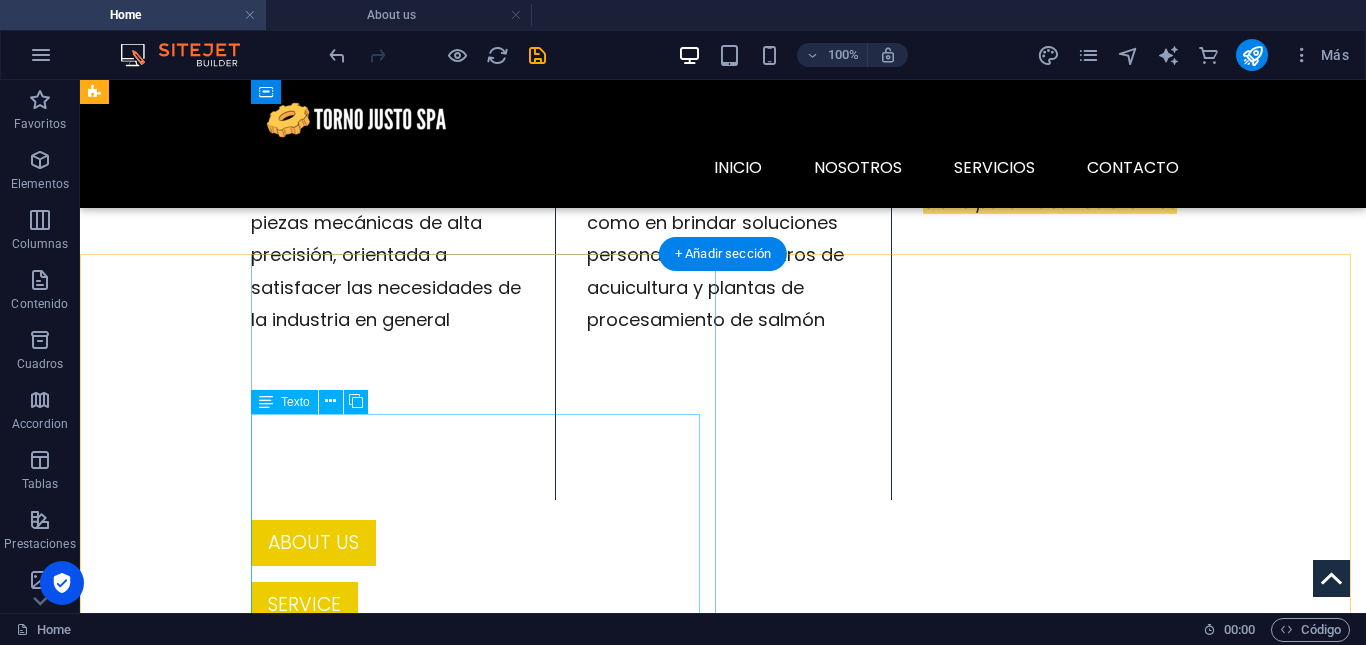 scroll, scrollTop: 1047, scrollLeft: 0, axis: vertical 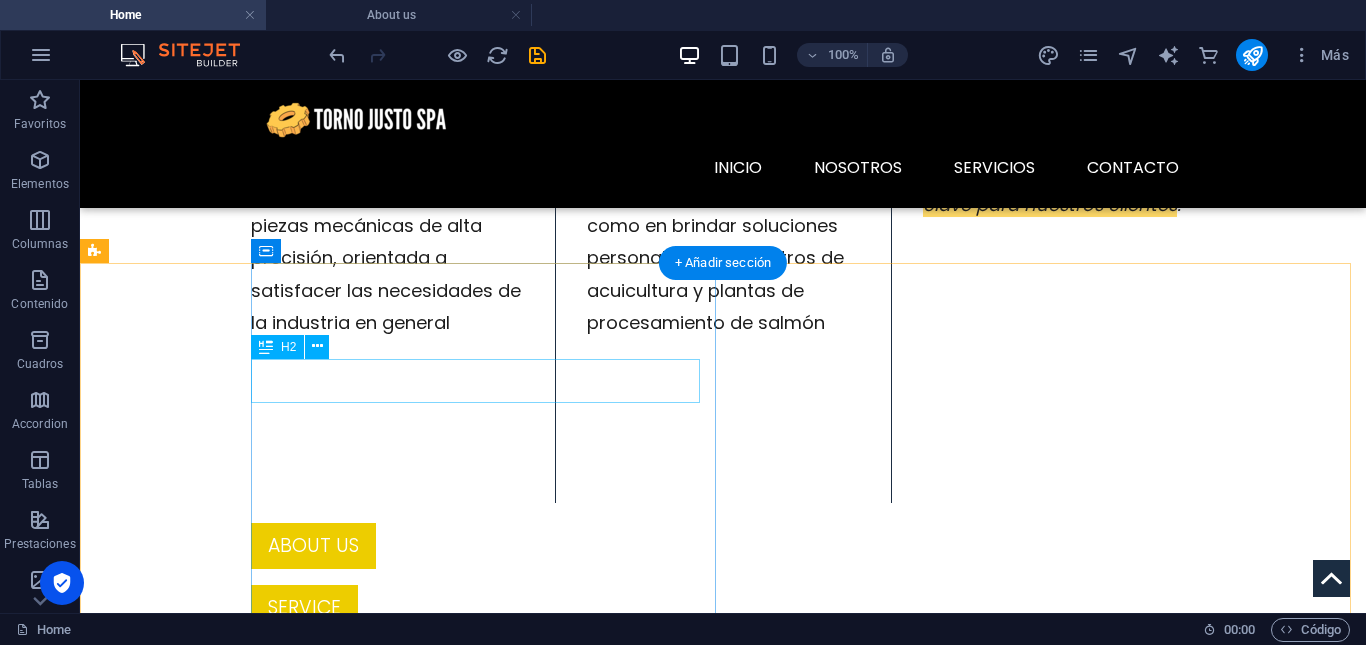 click on "First one" at bounding box center [801, 908] 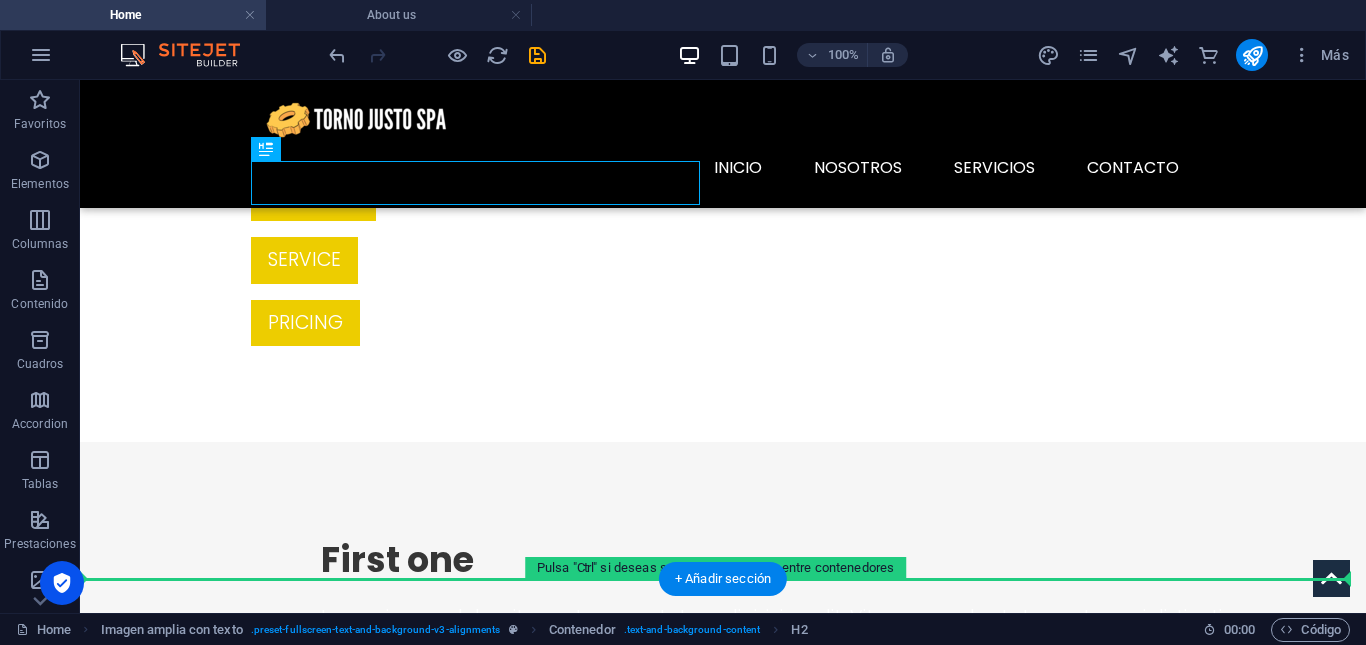 scroll, scrollTop: 1453, scrollLeft: 0, axis: vertical 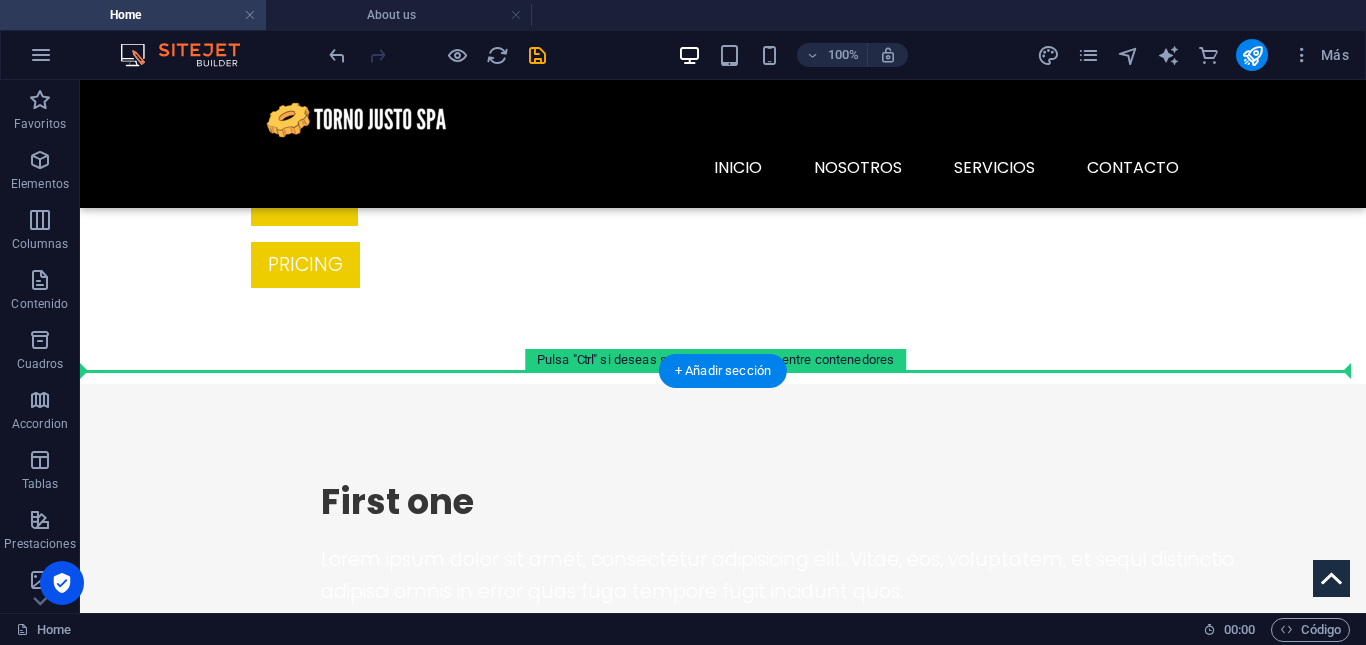 drag, startPoint x: 378, startPoint y: 373, endPoint x: 313, endPoint y: 454, distance: 103.85567 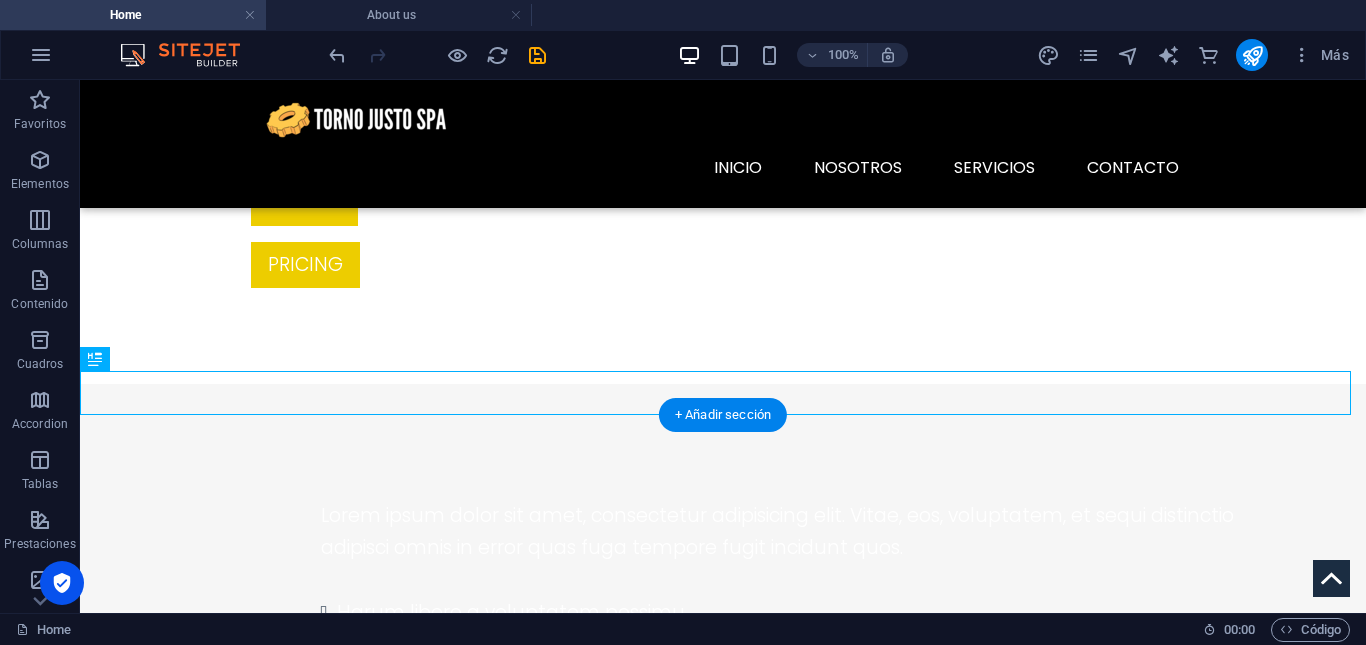 scroll, scrollTop: 1409, scrollLeft: 0, axis: vertical 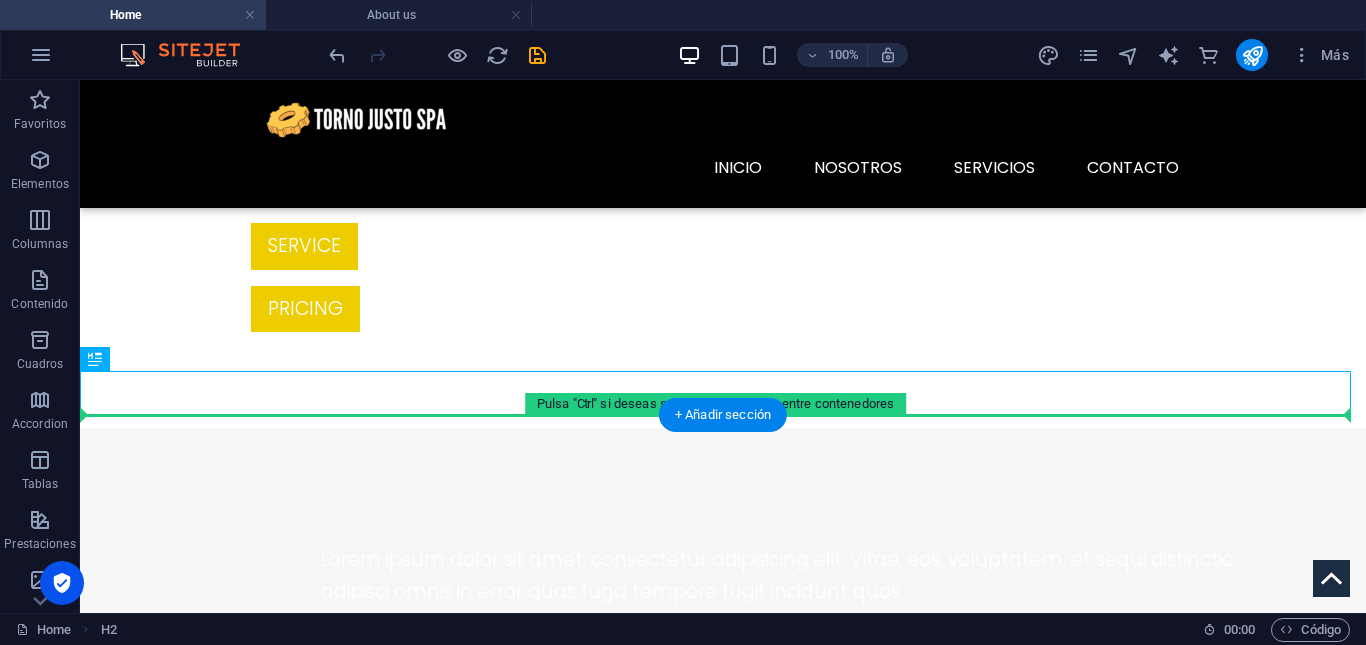 drag, startPoint x: 199, startPoint y: 401, endPoint x: 354, endPoint y: 481, distance: 174.42764 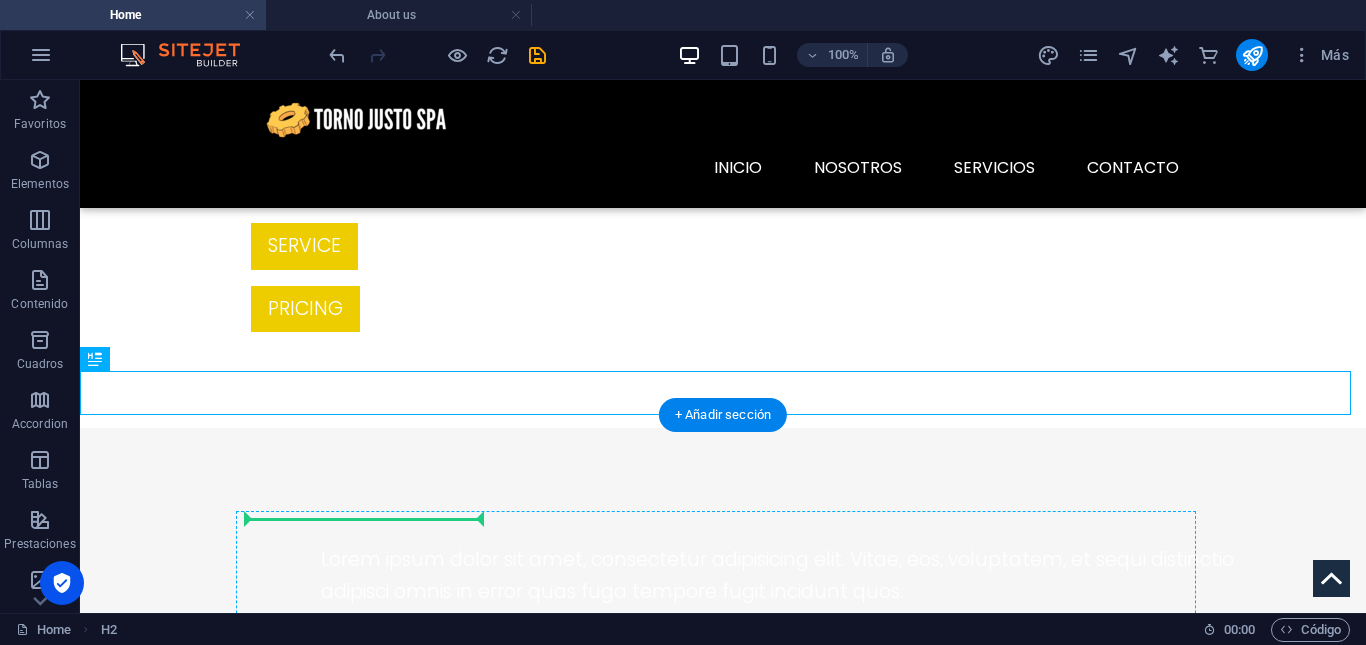 drag, startPoint x: 222, startPoint y: 391, endPoint x: 332, endPoint y: 518, distance: 168.01488 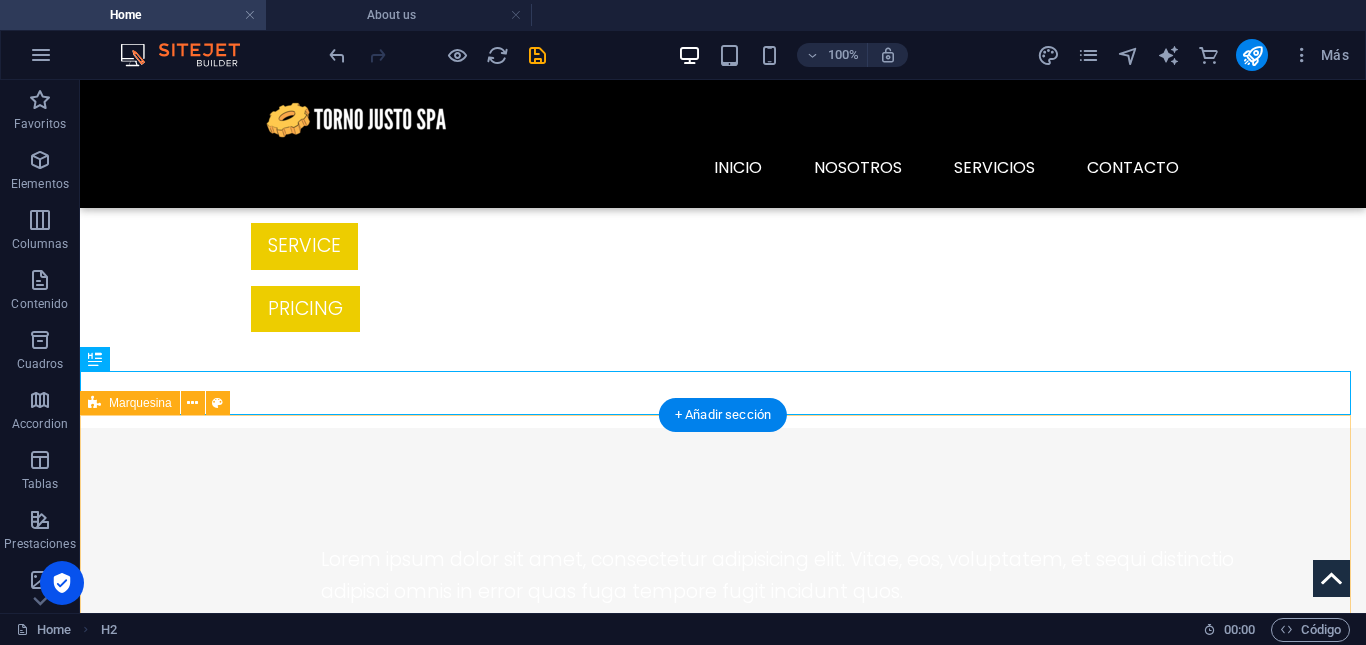 drag, startPoint x: 308, startPoint y: 476, endPoint x: 279, endPoint y: 400, distance: 81.34495 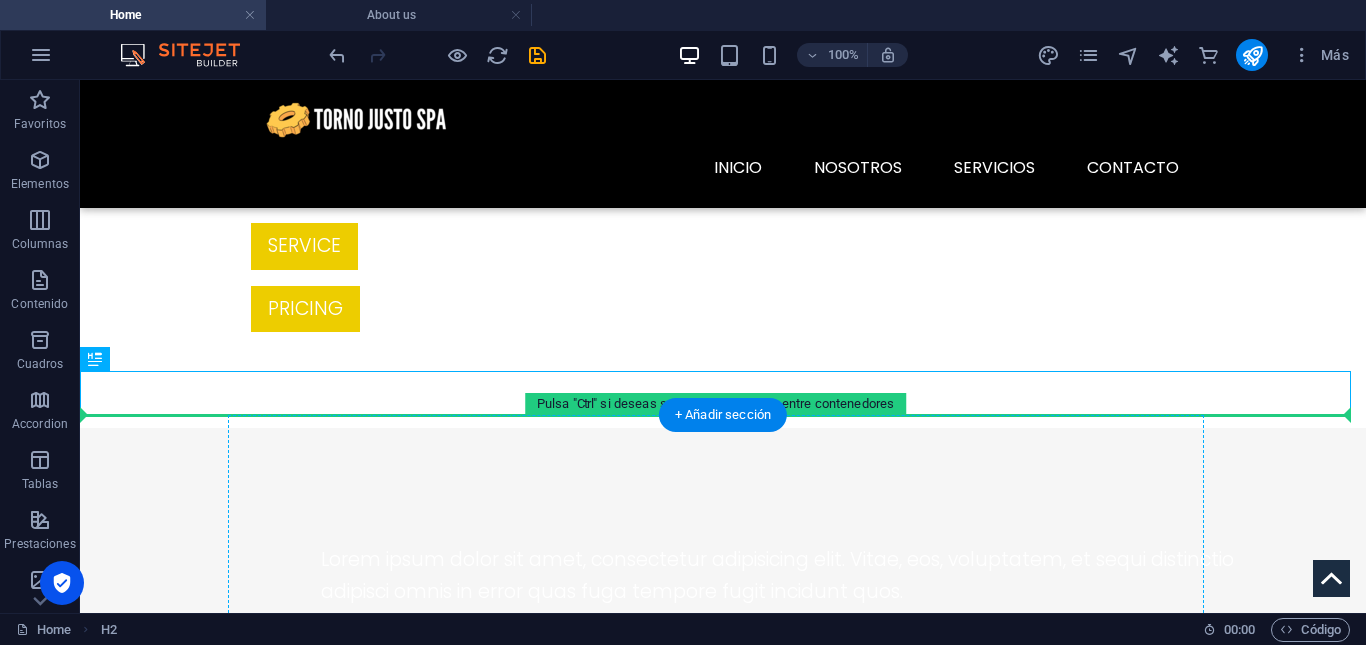 drag, startPoint x: 279, startPoint y: 400, endPoint x: 305, endPoint y: 512, distance: 114.97826 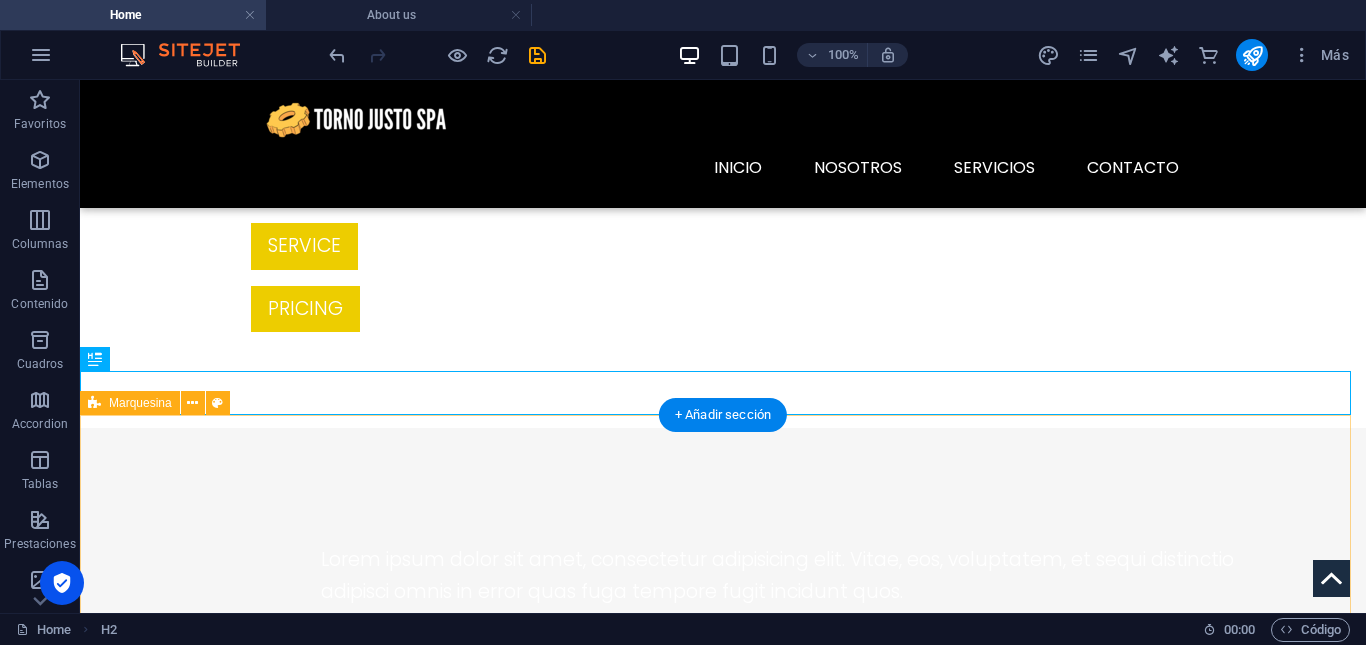click at bounding box center (723, 1952) 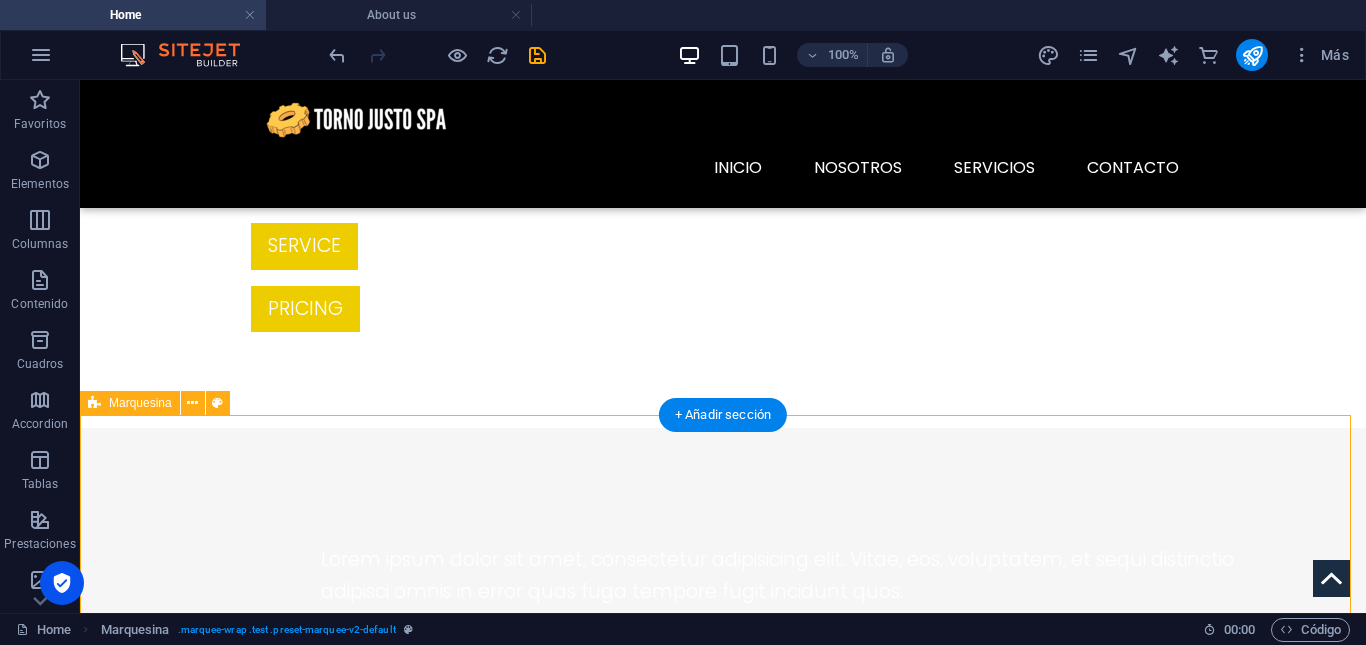 click at bounding box center [723, 1952] 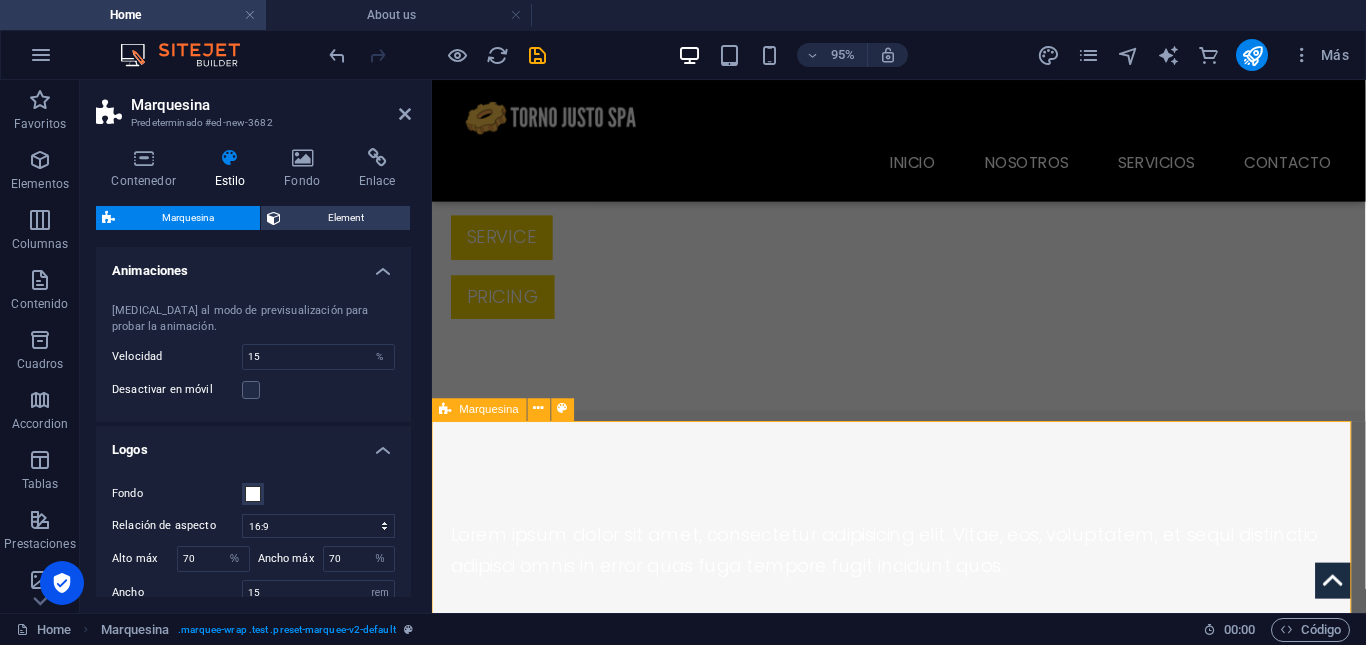 click at bounding box center (923, 1952) 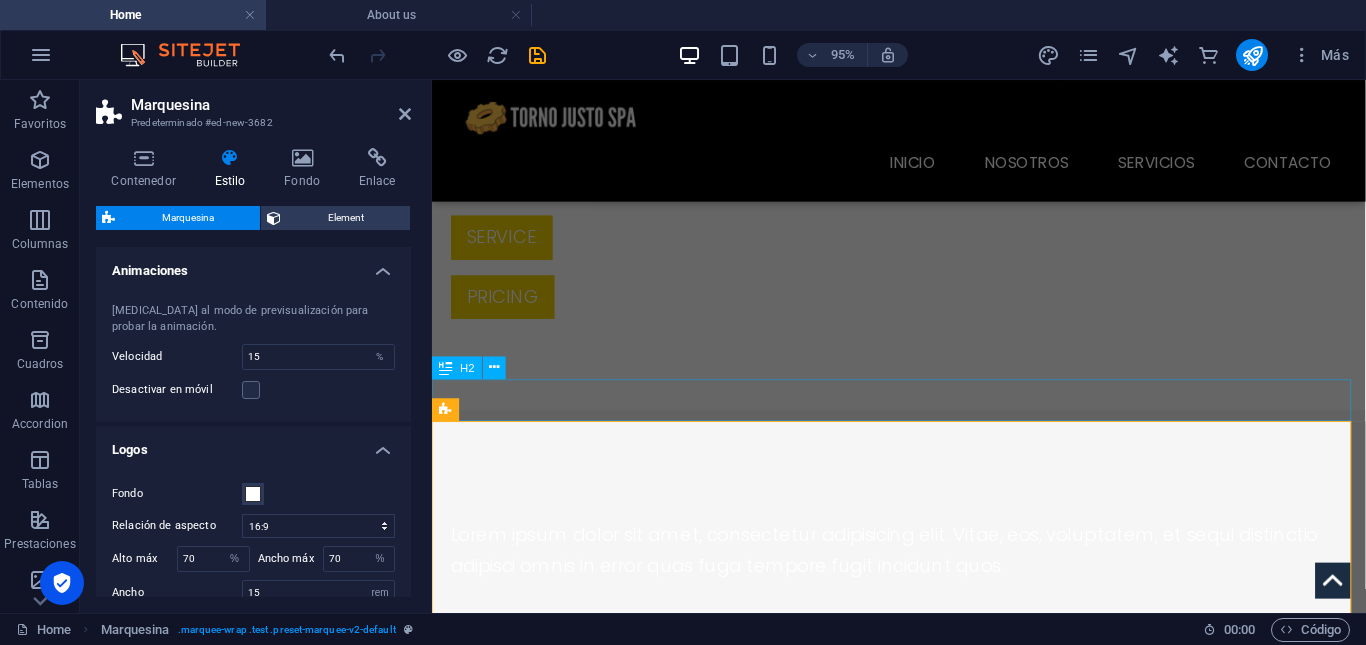 click on "First one" at bounding box center (923, 1468) 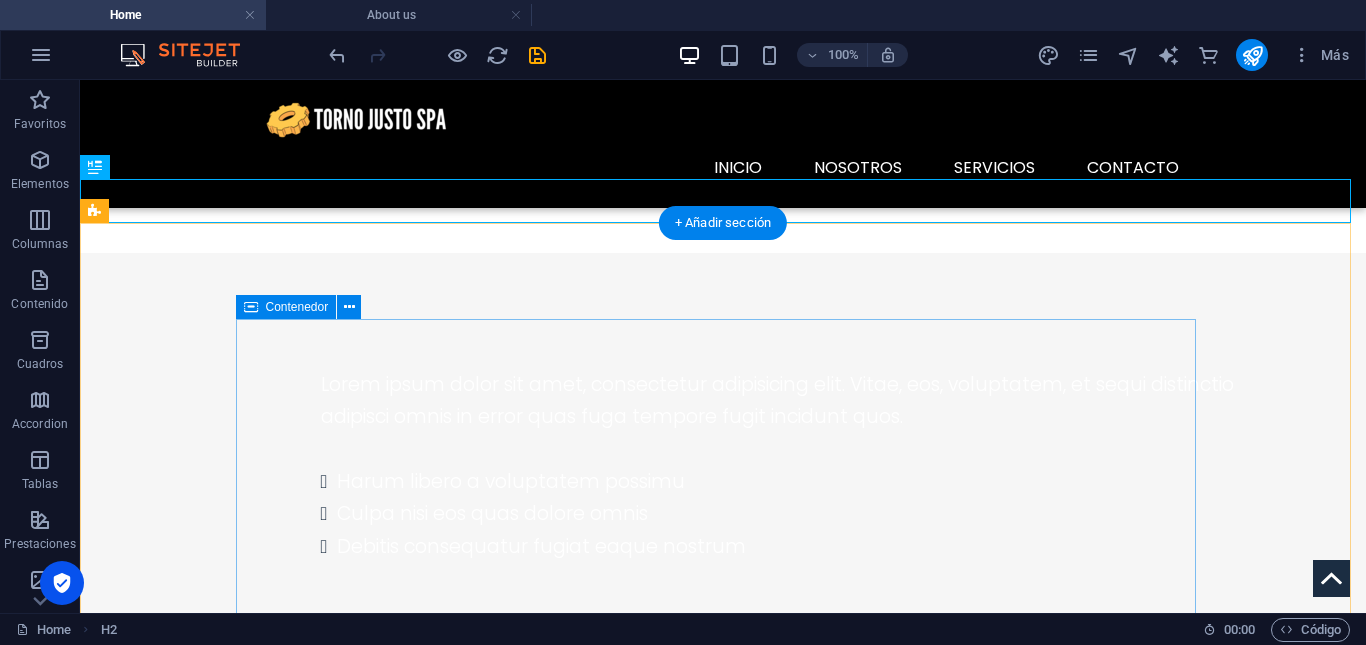 scroll, scrollTop: 1579, scrollLeft: 0, axis: vertical 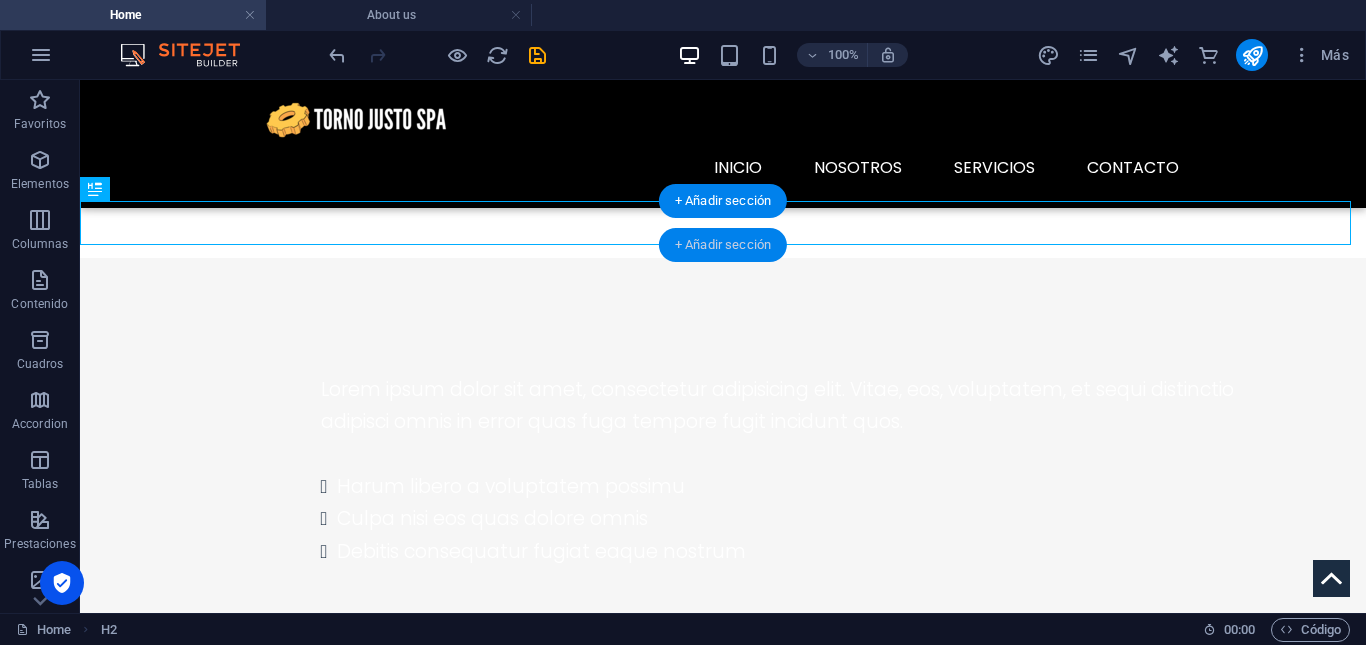 click on "+ Añadir sección" at bounding box center (723, 245) 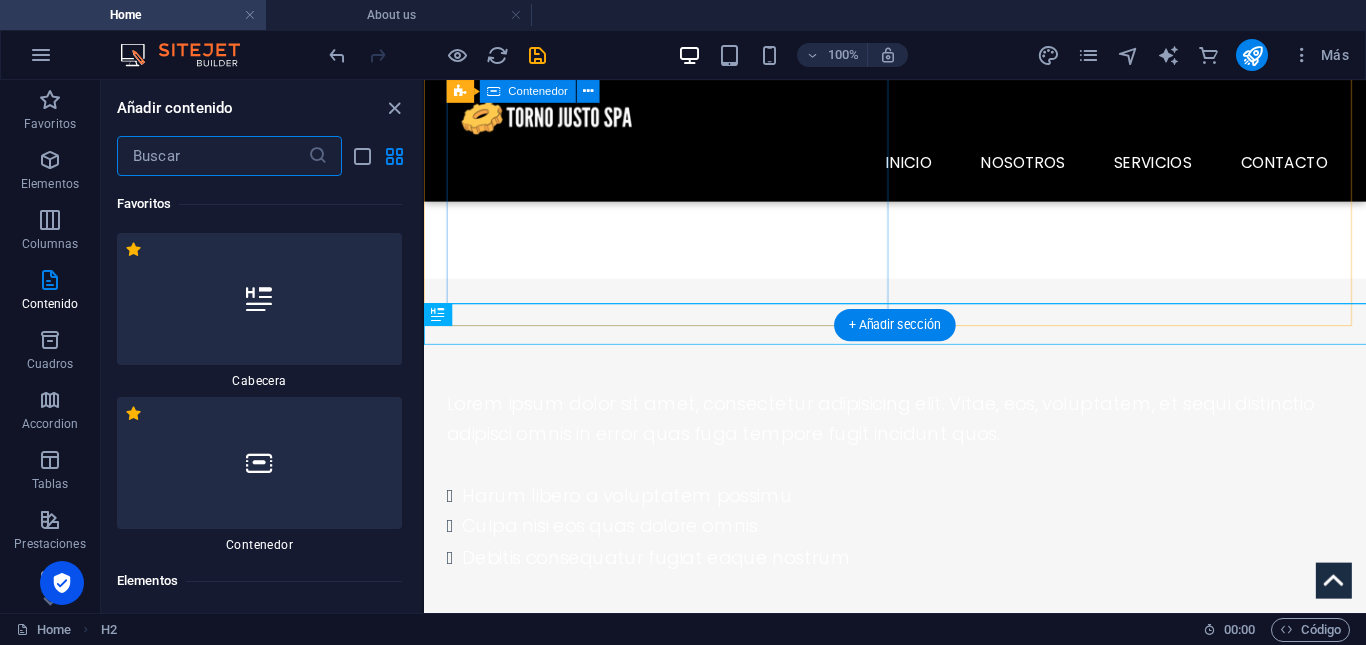 scroll, scrollTop: 1465, scrollLeft: 0, axis: vertical 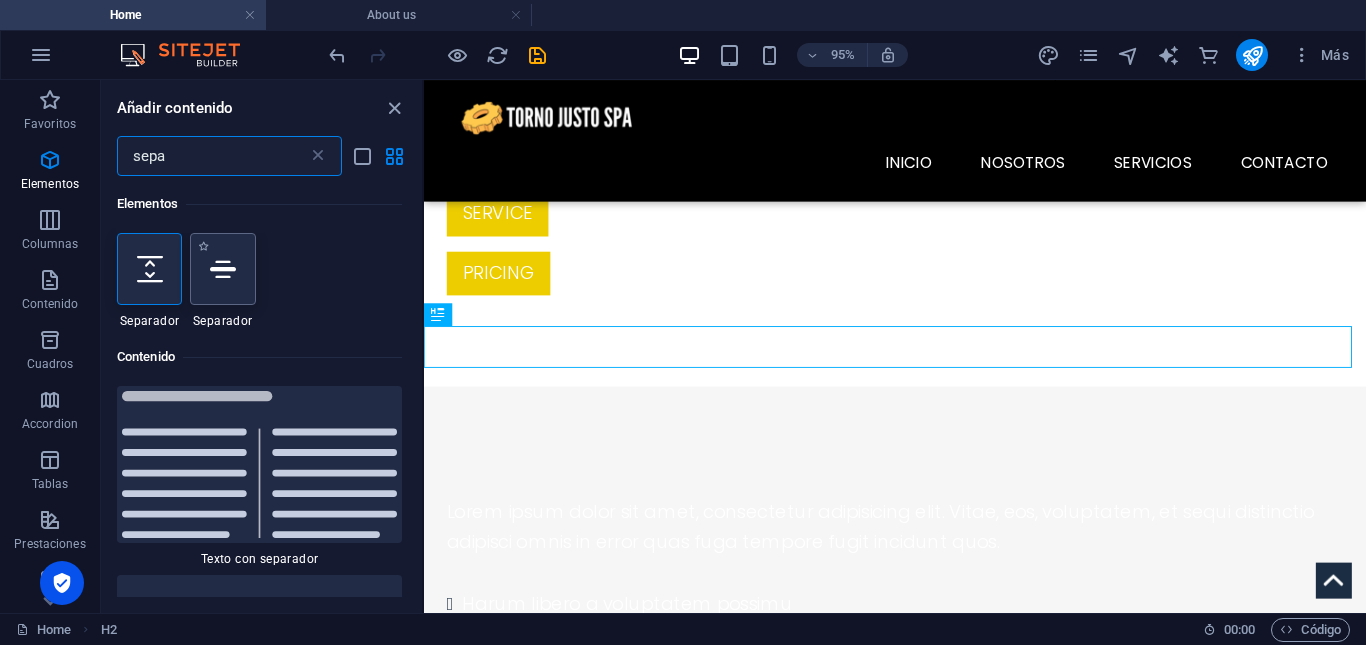 type on "sepa" 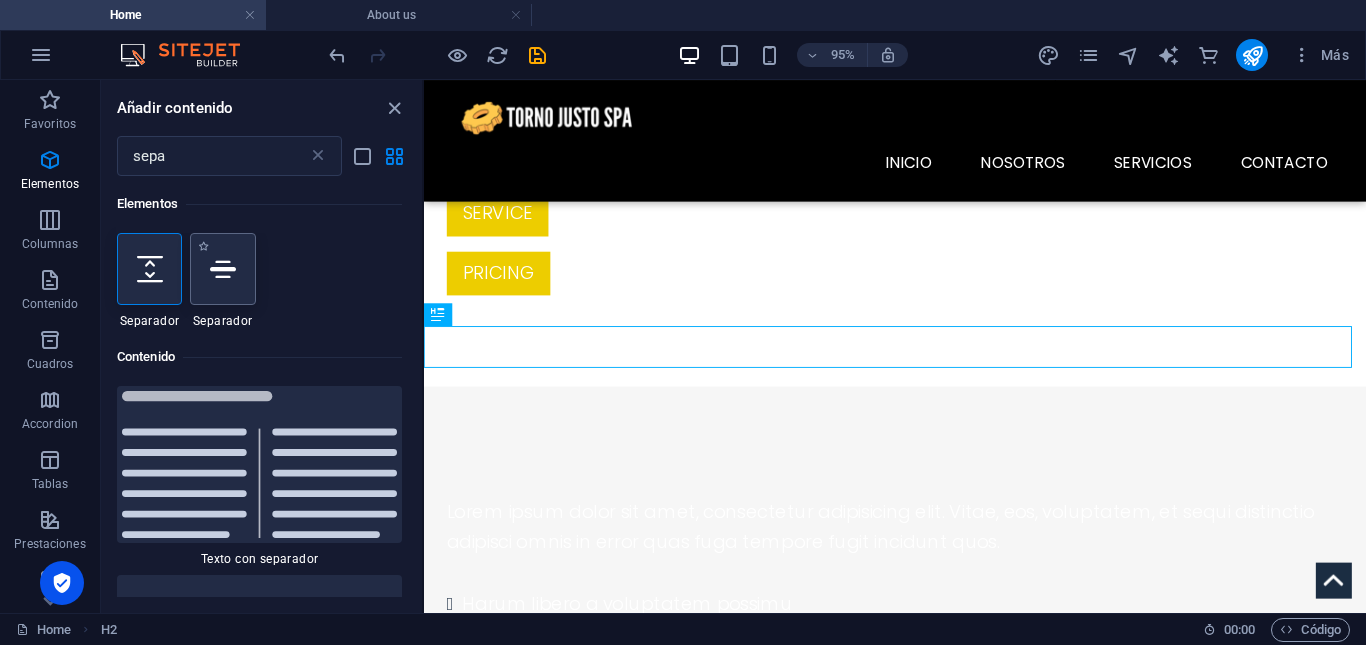 click at bounding box center [223, 269] 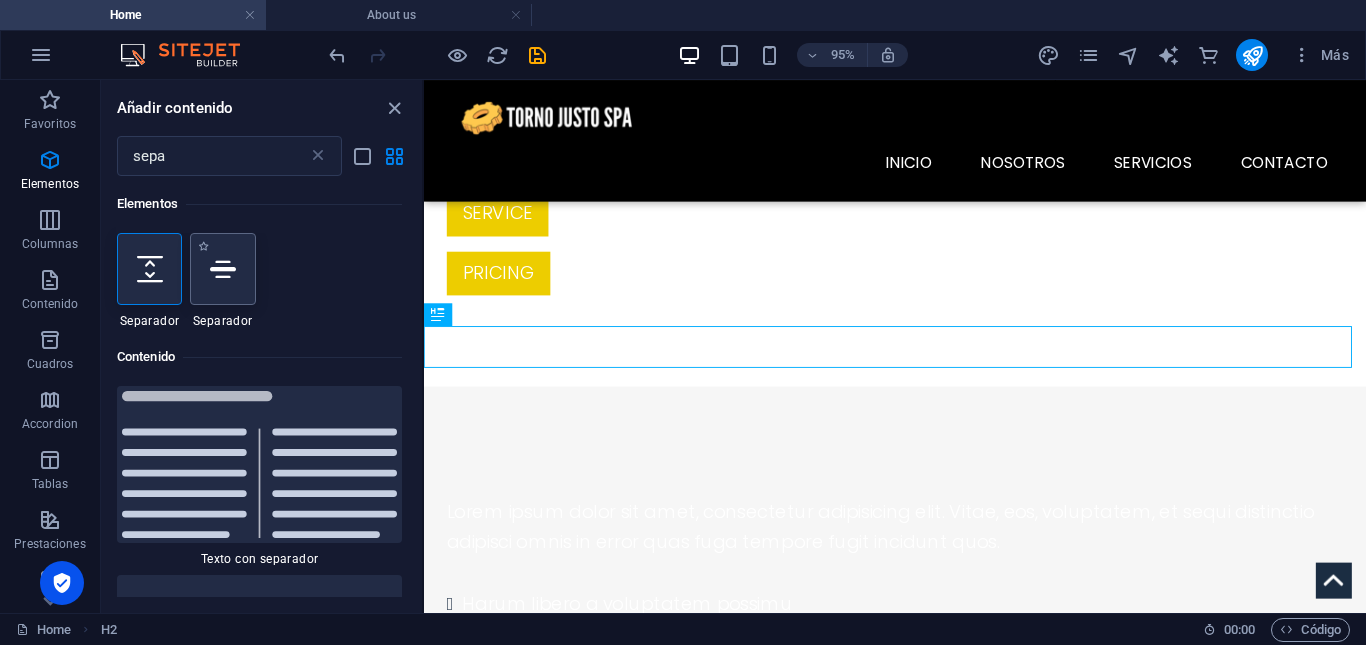 select on "%" 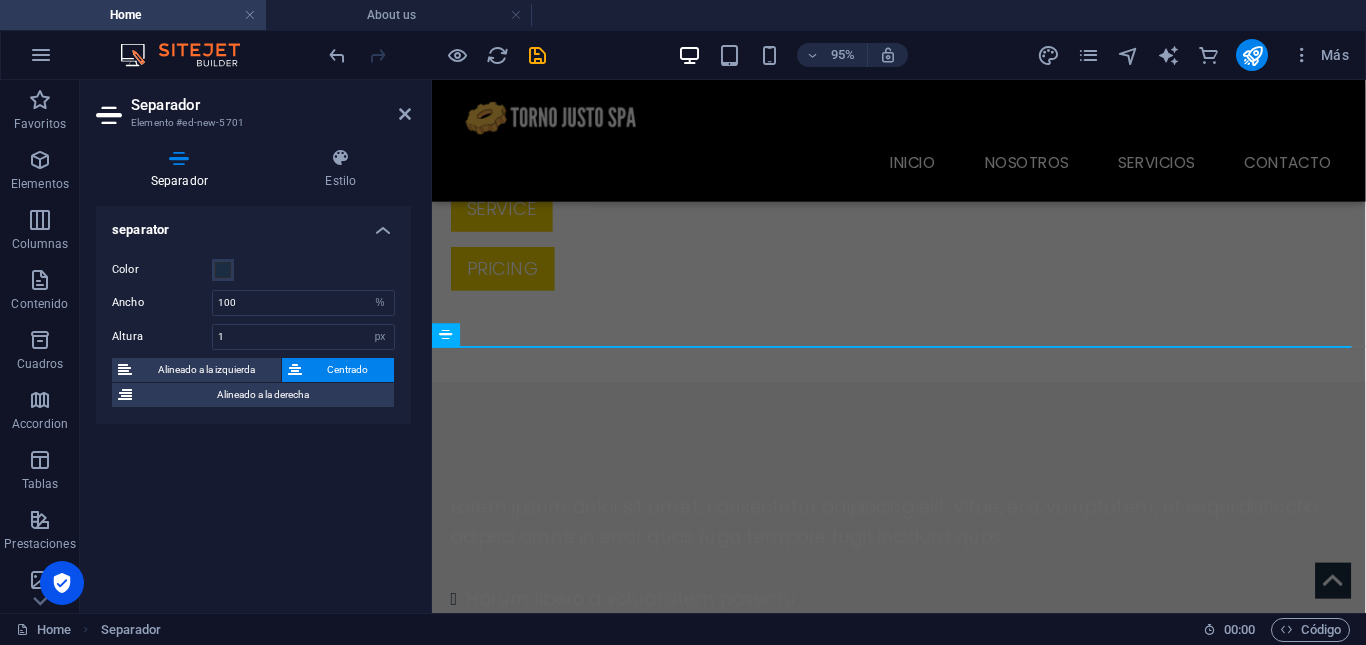 scroll, scrollTop: 1497, scrollLeft: 0, axis: vertical 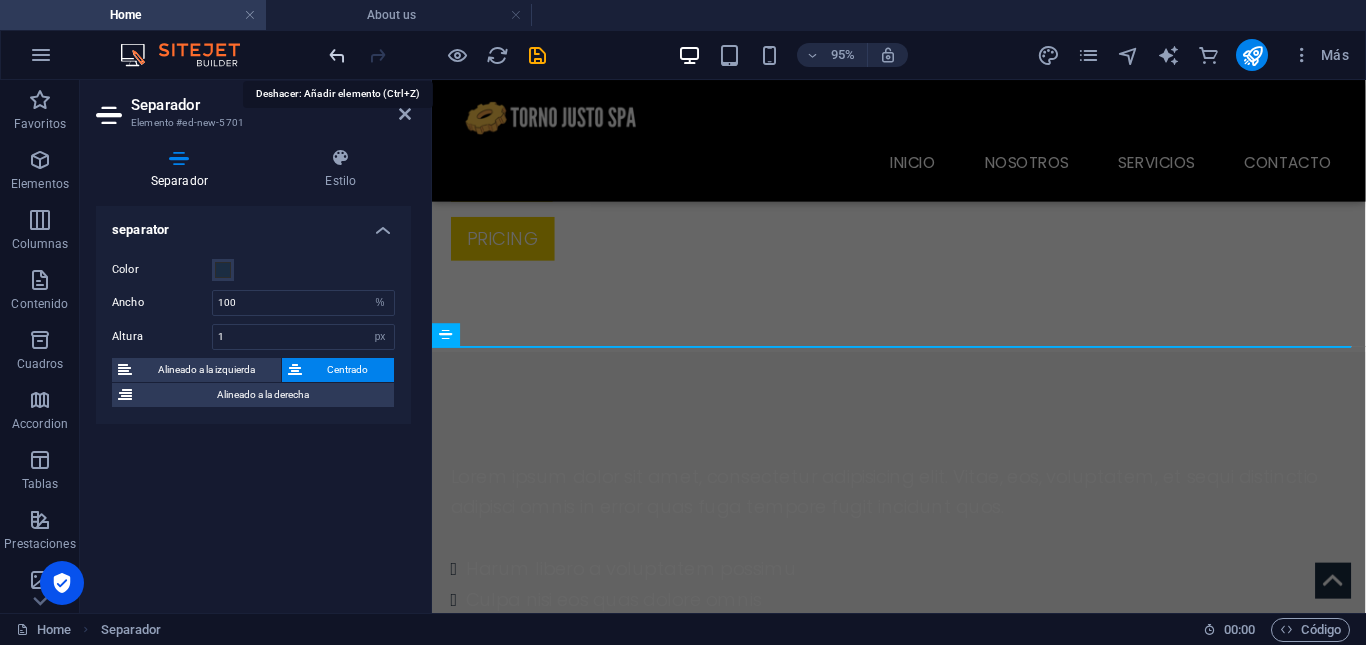 click at bounding box center [337, 55] 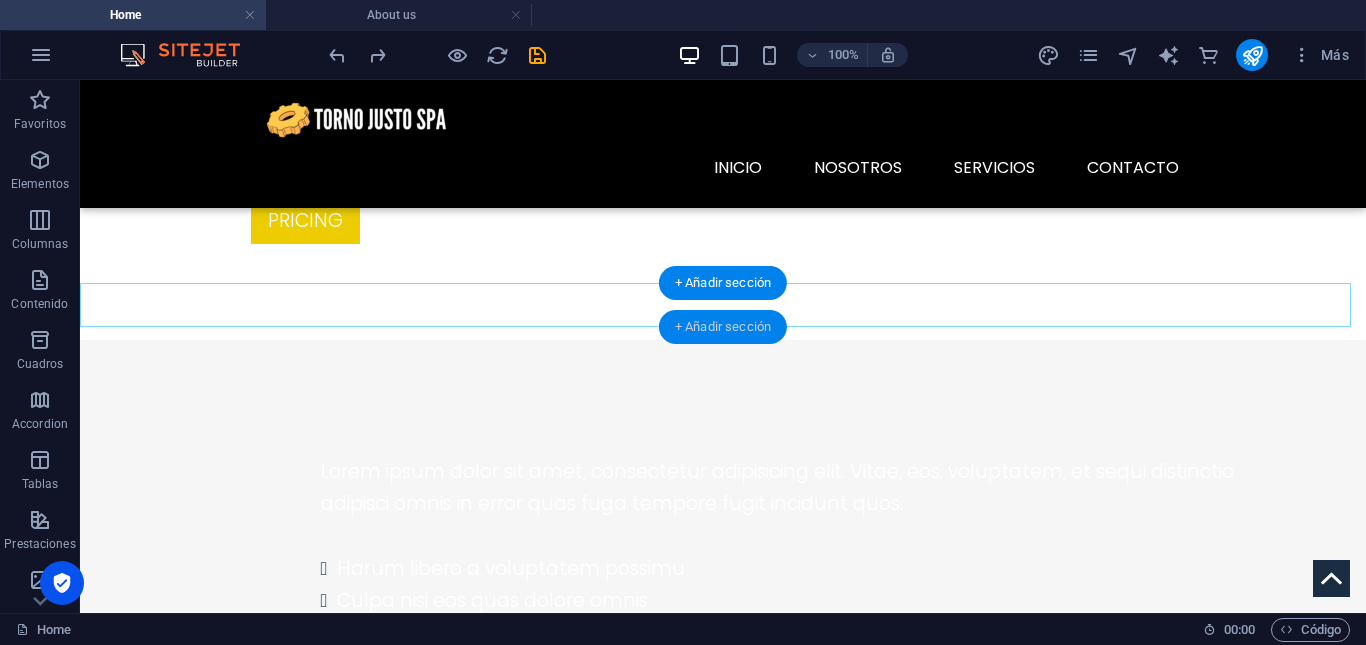 click on "+ Añadir sección" at bounding box center [723, 327] 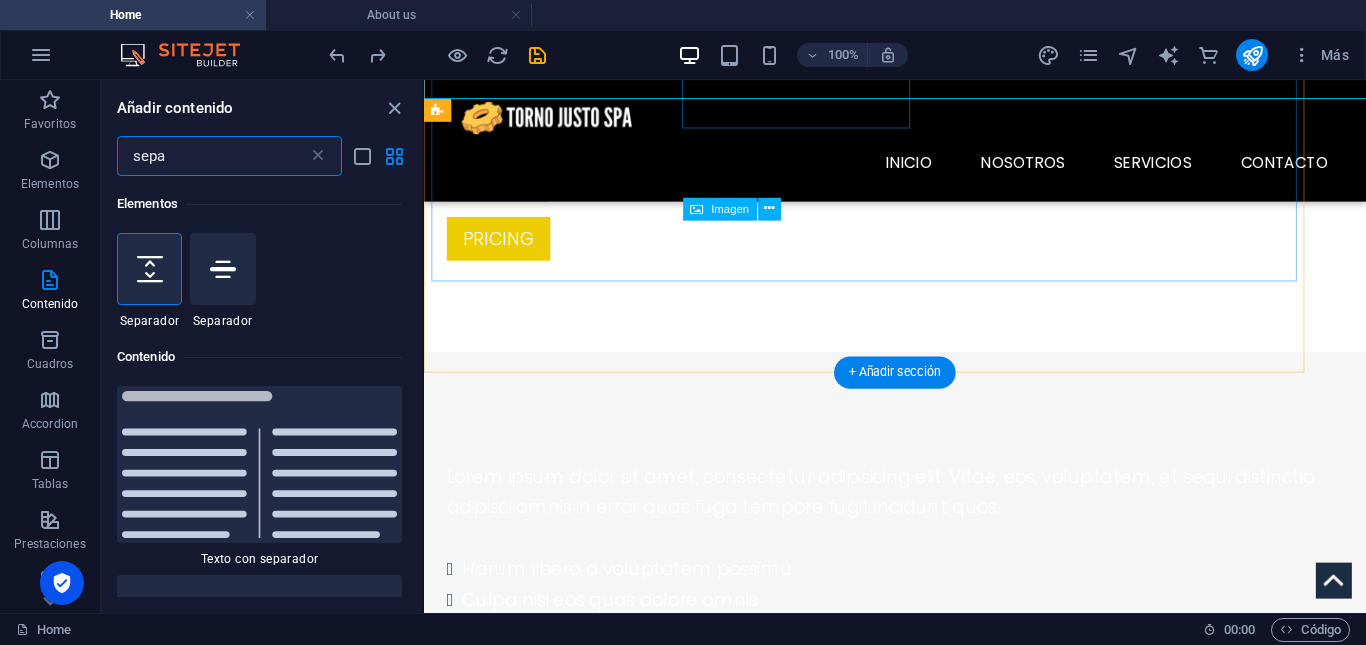 scroll, scrollTop: 1724, scrollLeft: 0, axis: vertical 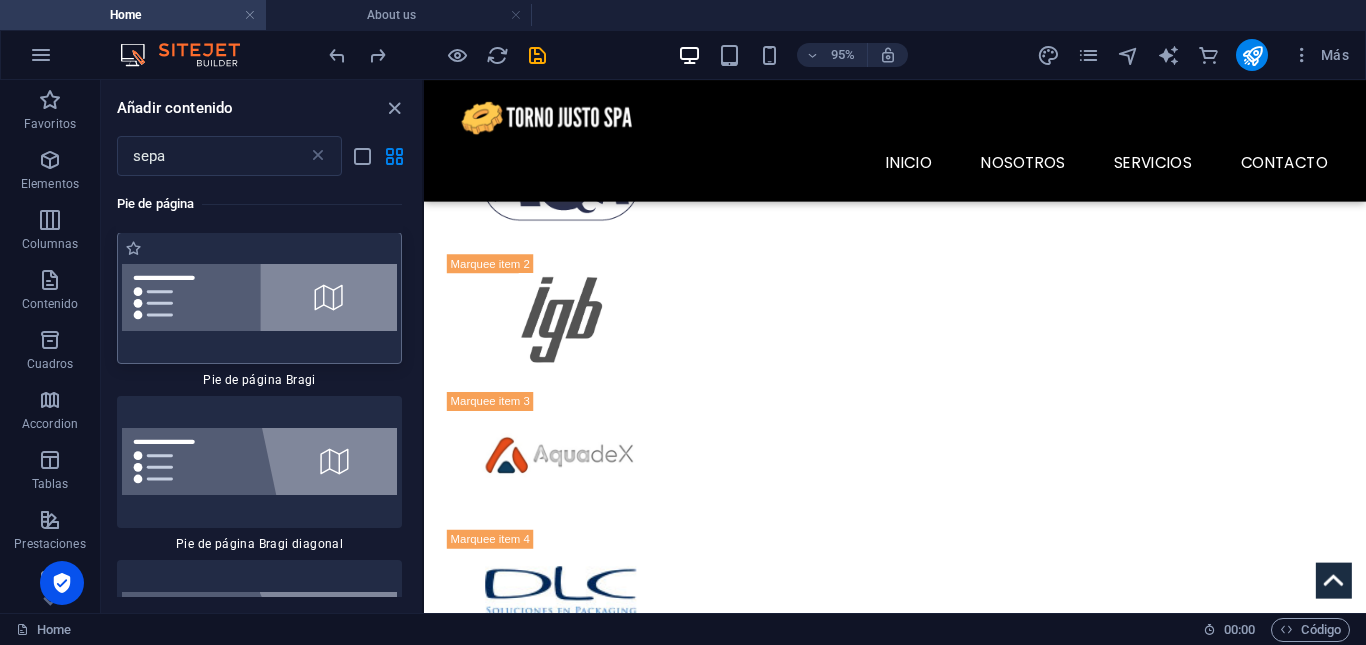 click at bounding box center (259, 297) 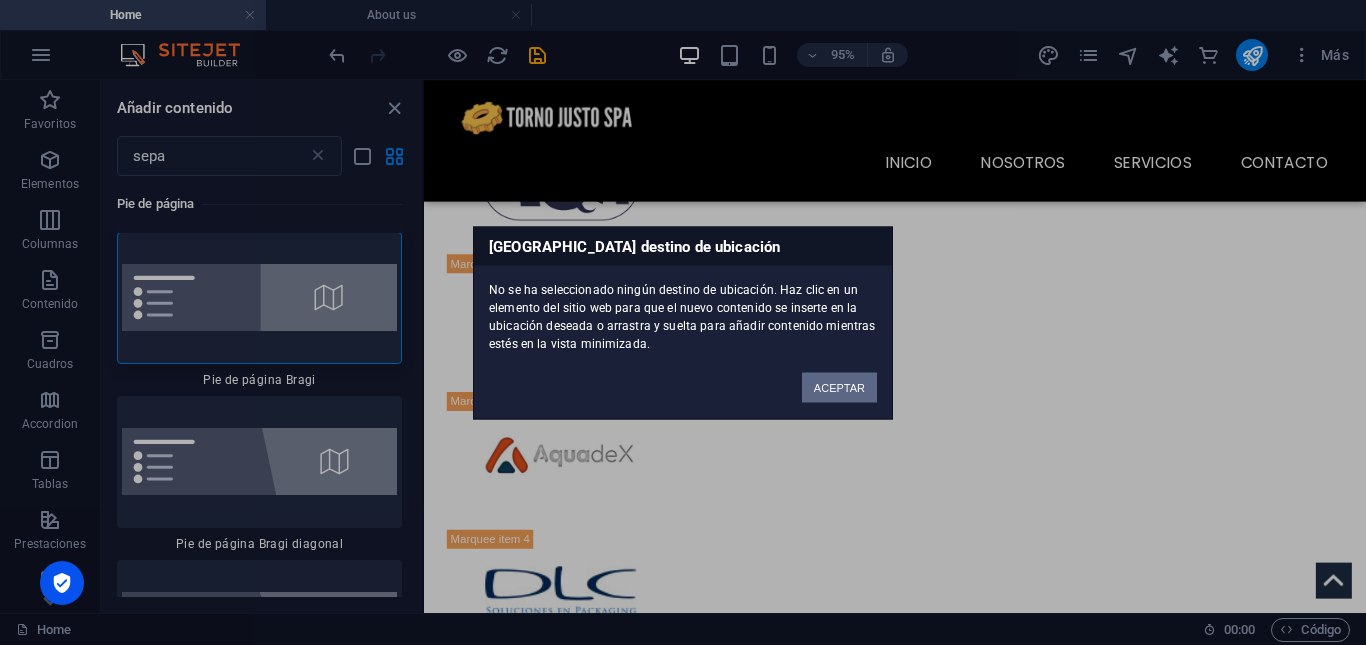 click on "ACEPTAR" at bounding box center [839, 387] 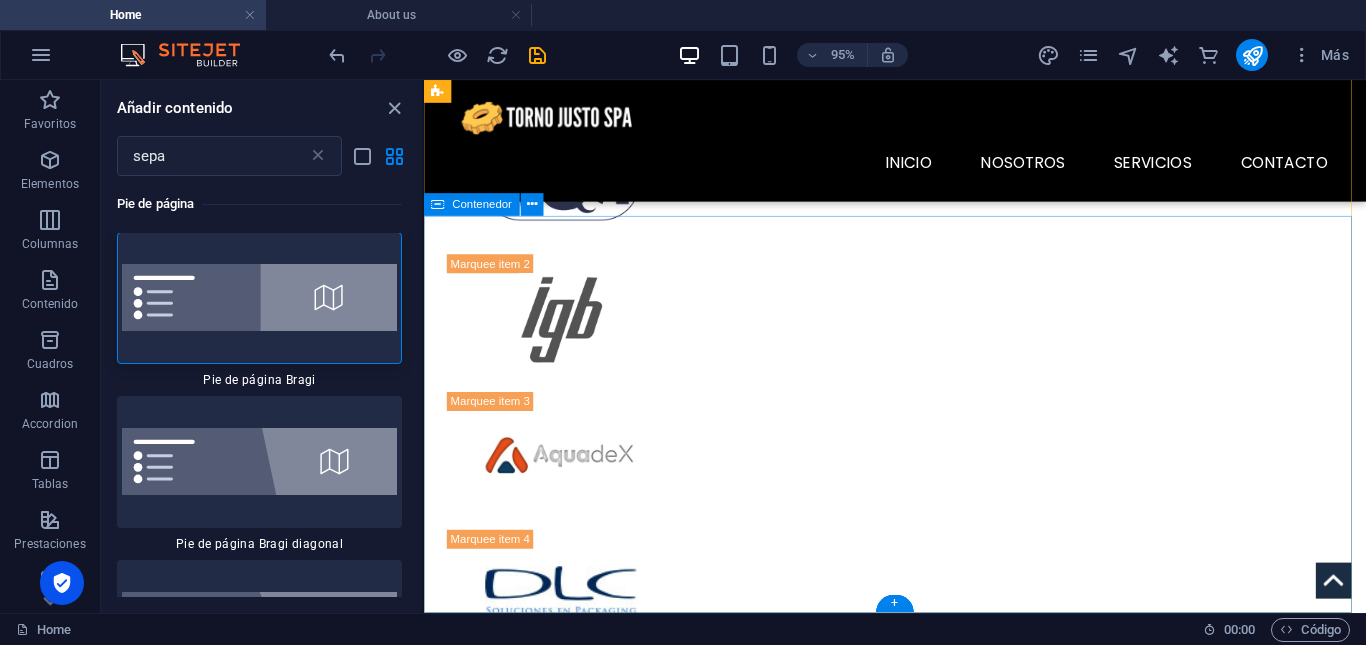 click on "Horarios de Atención [DATE] a [DATE]:  9:00 hrs a 18:00 hrs [DATE]:  10:00 hrs a 14:00 hrs Dirección Ruta V505, [GEOGRAPHIC_DATA] Referencia: frente a pasarela del ingreso de [GEOGRAPHIC_DATA] 5480000 Legal Notice  |  Privacy" at bounding box center [920, 2306] 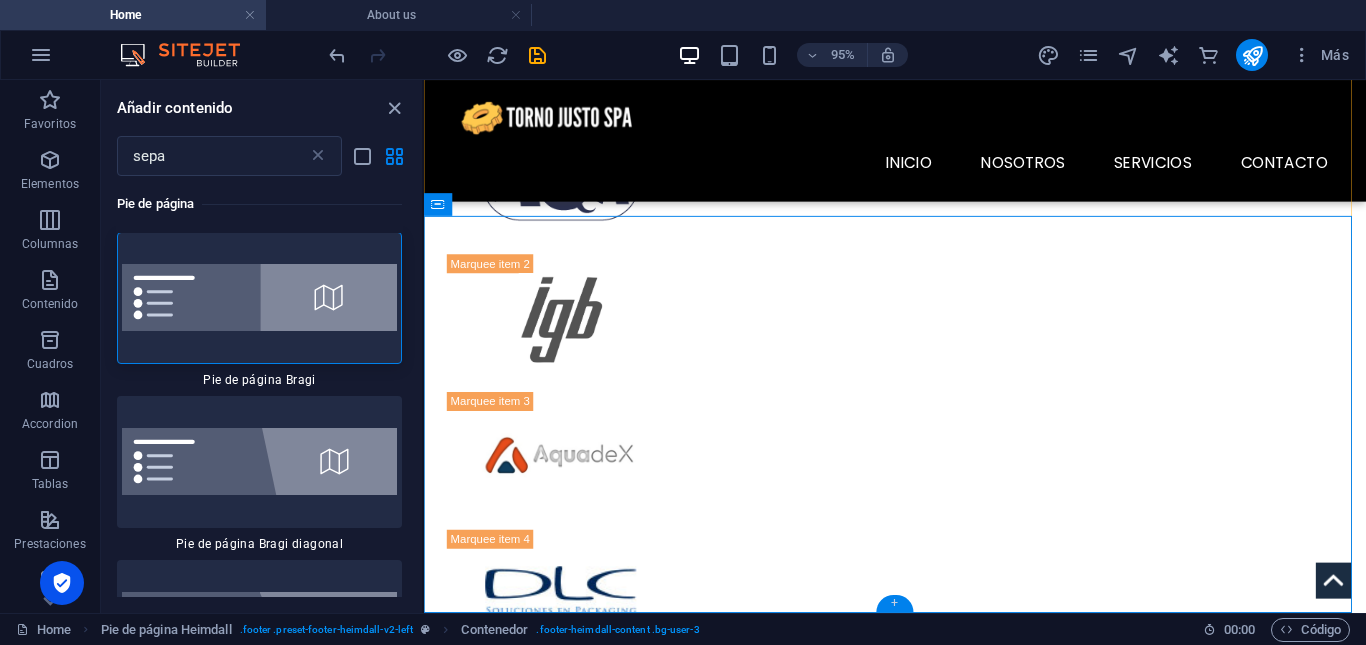click on "+" at bounding box center [894, 603] 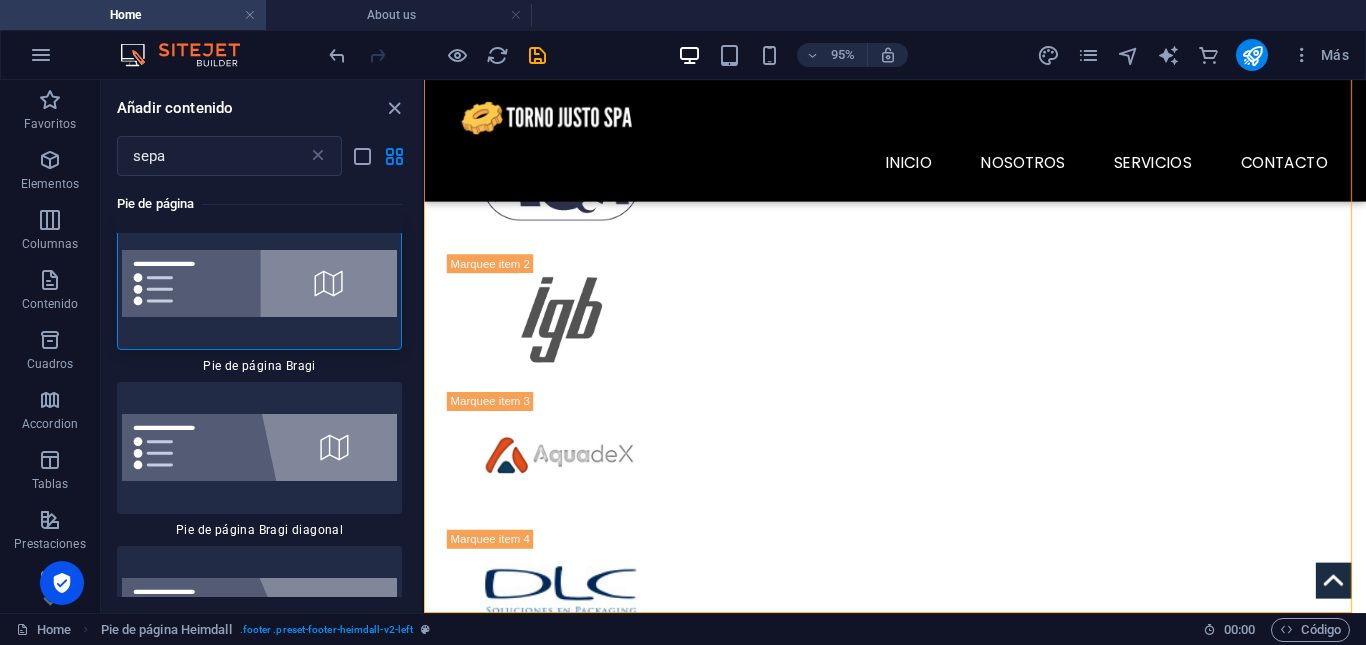 scroll, scrollTop: 1589, scrollLeft: 0, axis: vertical 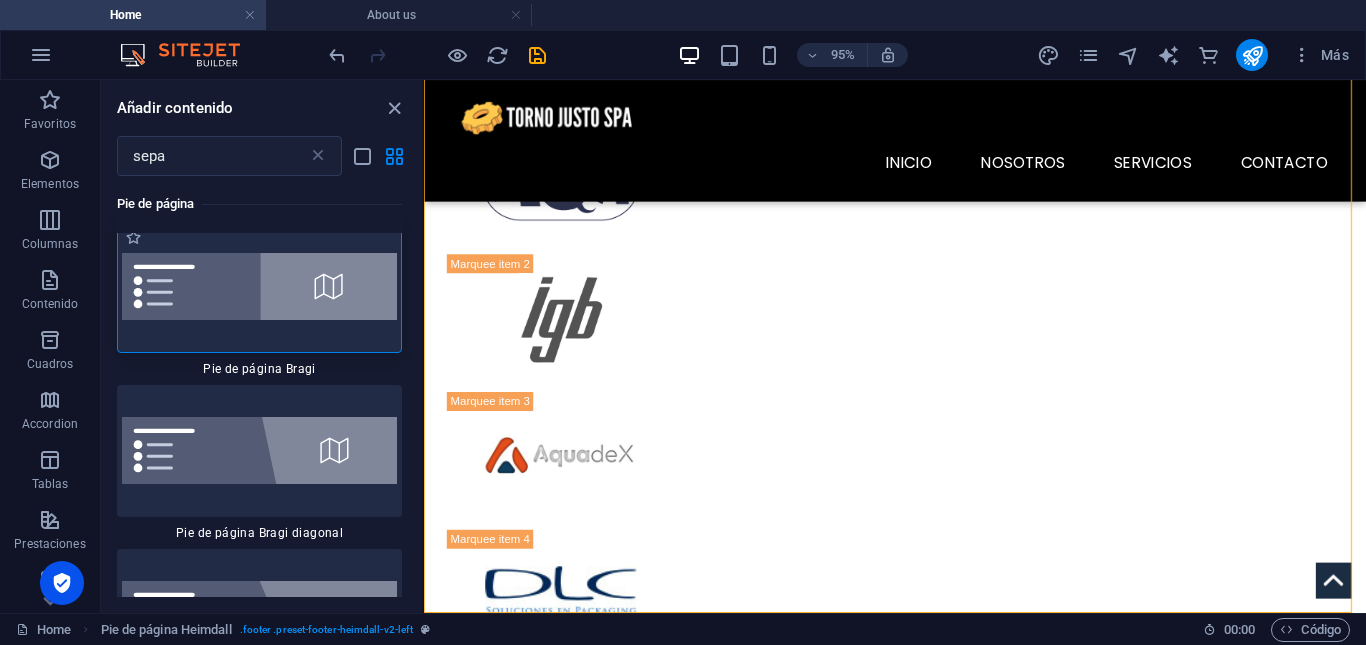 click at bounding box center (259, 286) 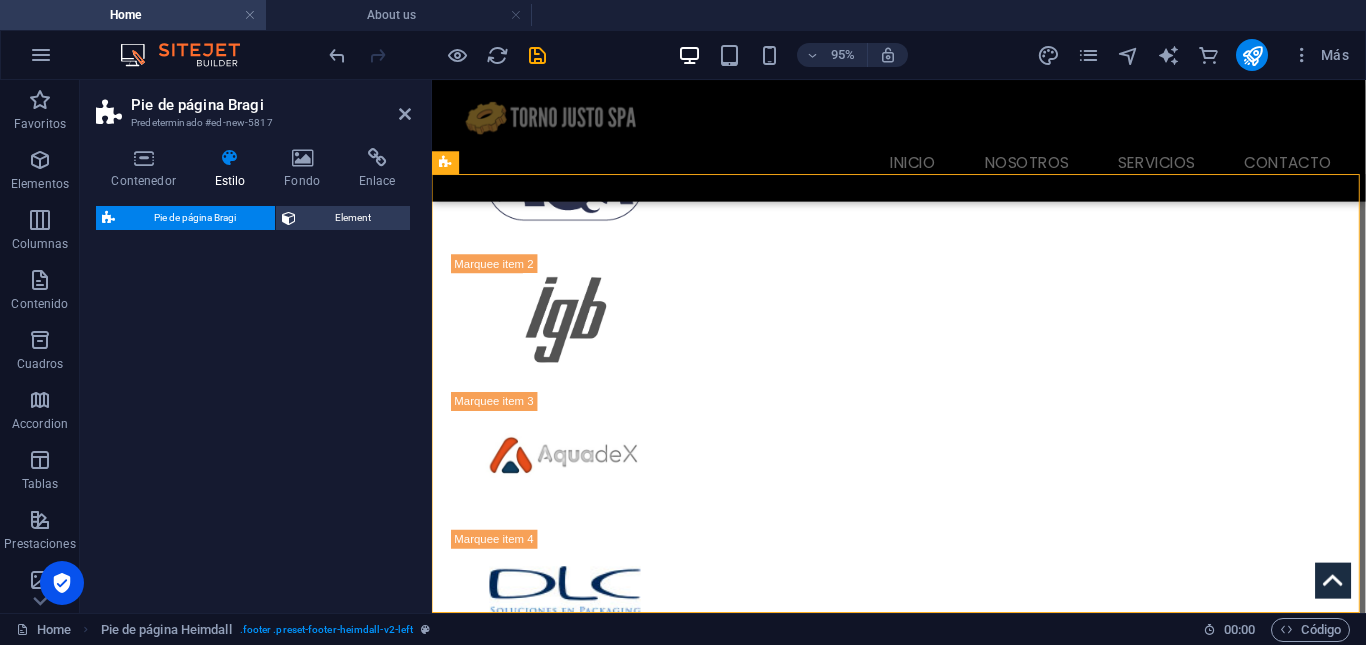 click on "Pie de página Bragi Element" at bounding box center [253, 401] 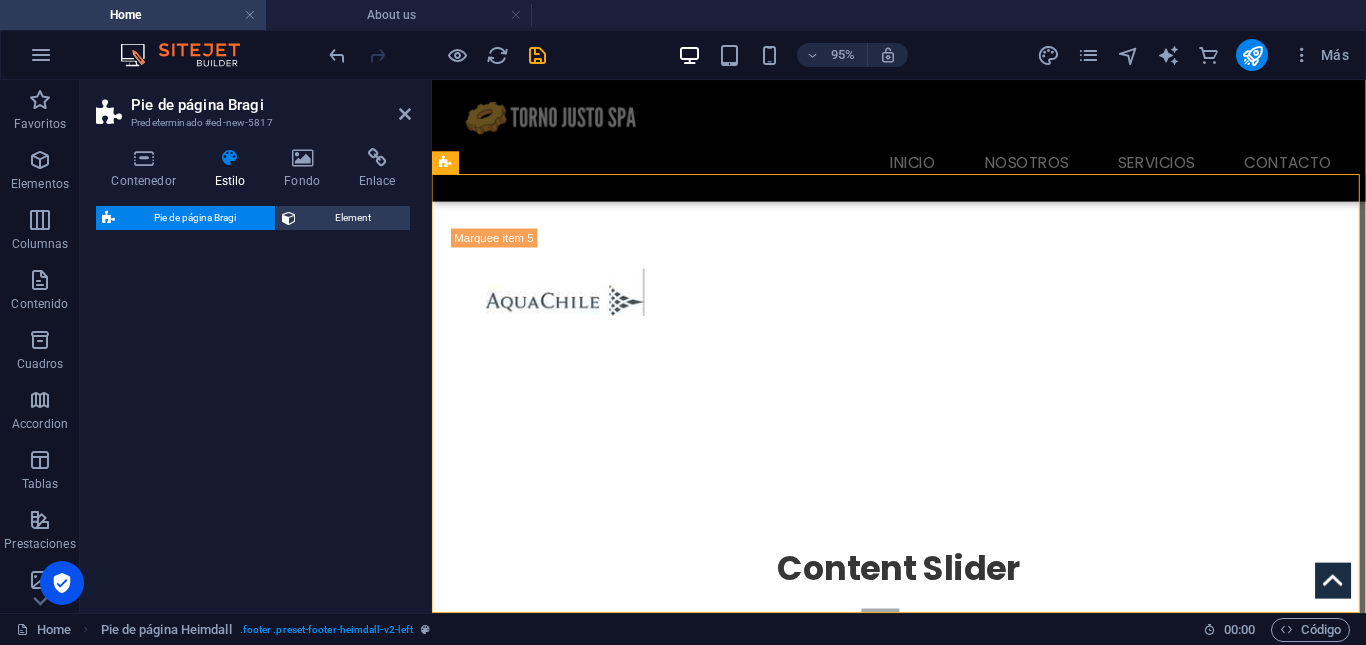 select on "%" 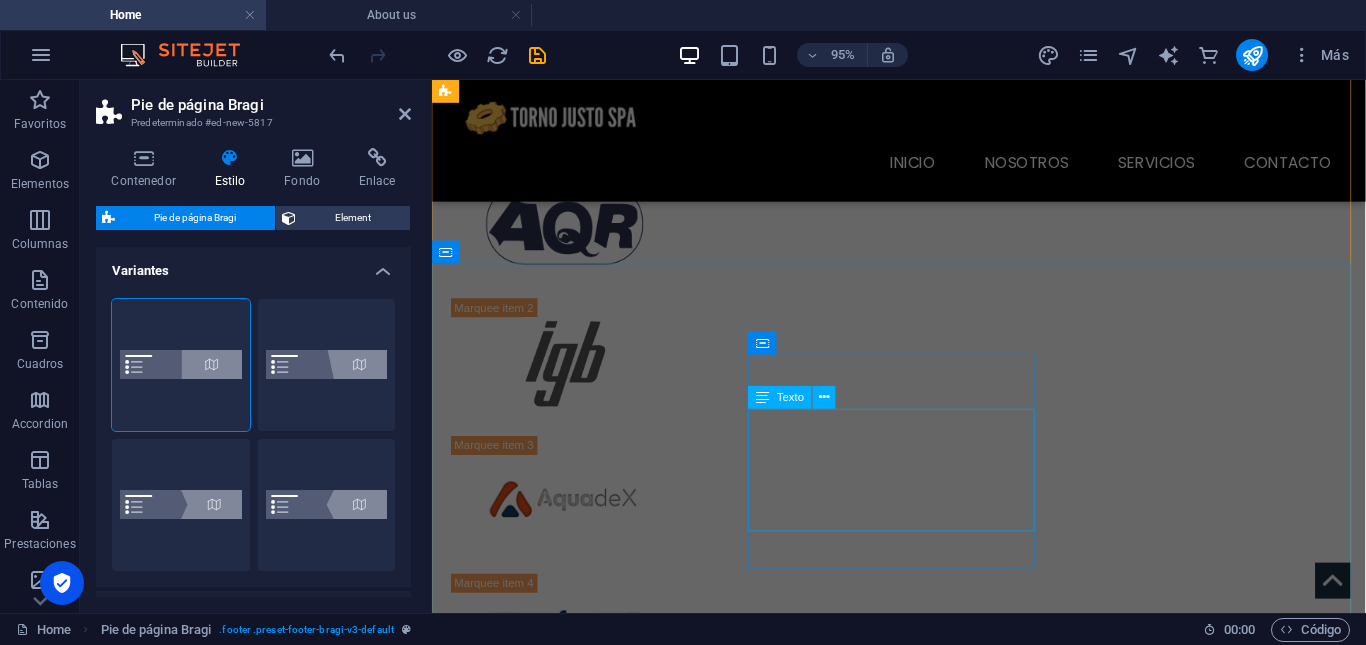 scroll, scrollTop: 2859, scrollLeft: 0, axis: vertical 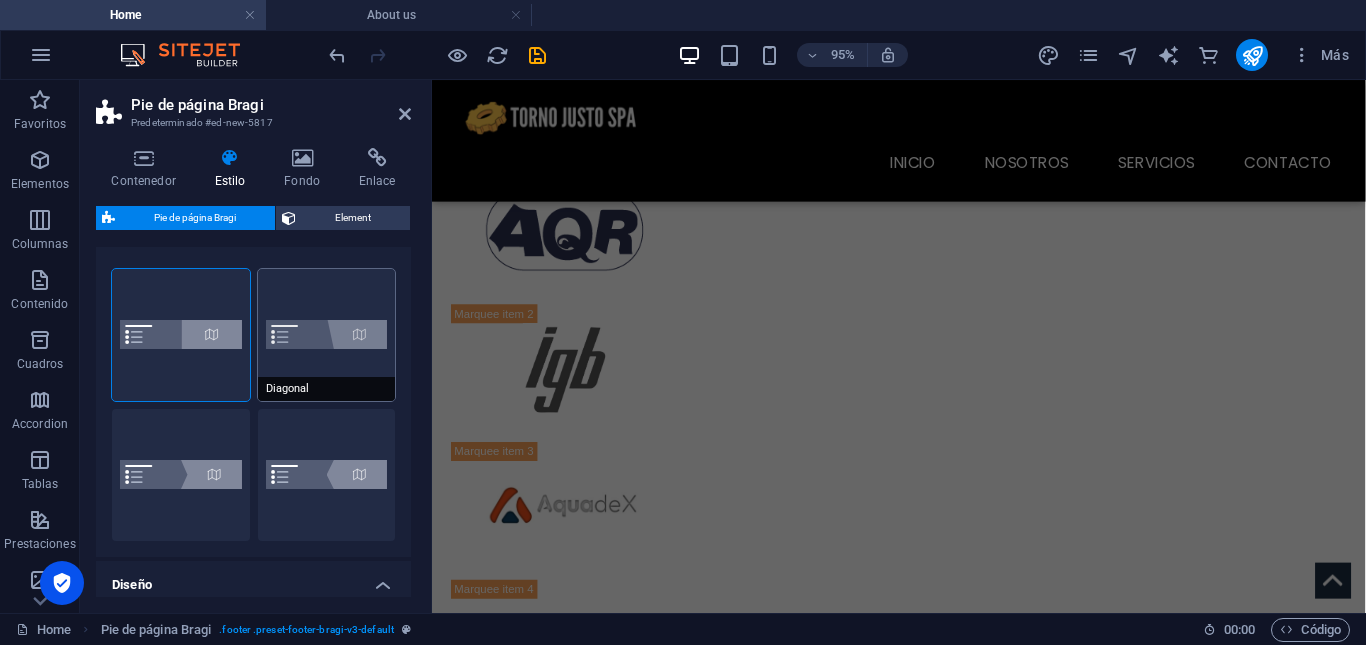 click on "Diagonal" at bounding box center (327, 335) 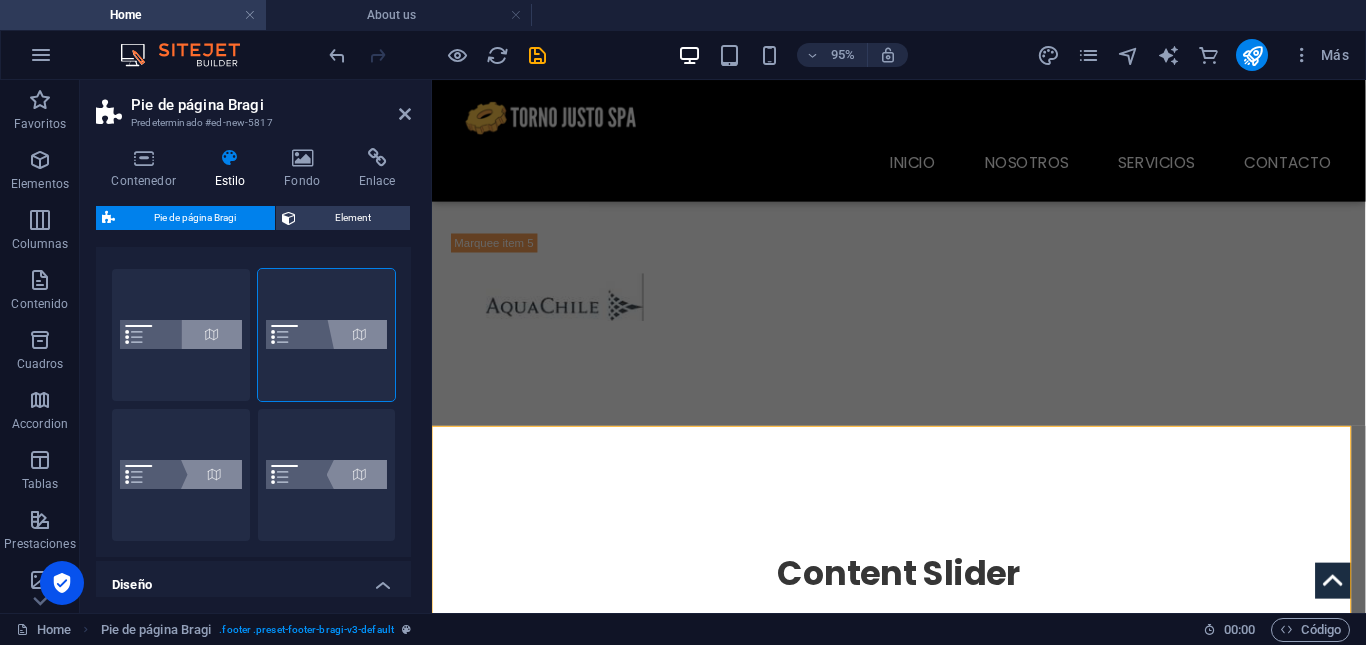 scroll, scrollTop: 3374, scrollLeft: 0, axis: vertical 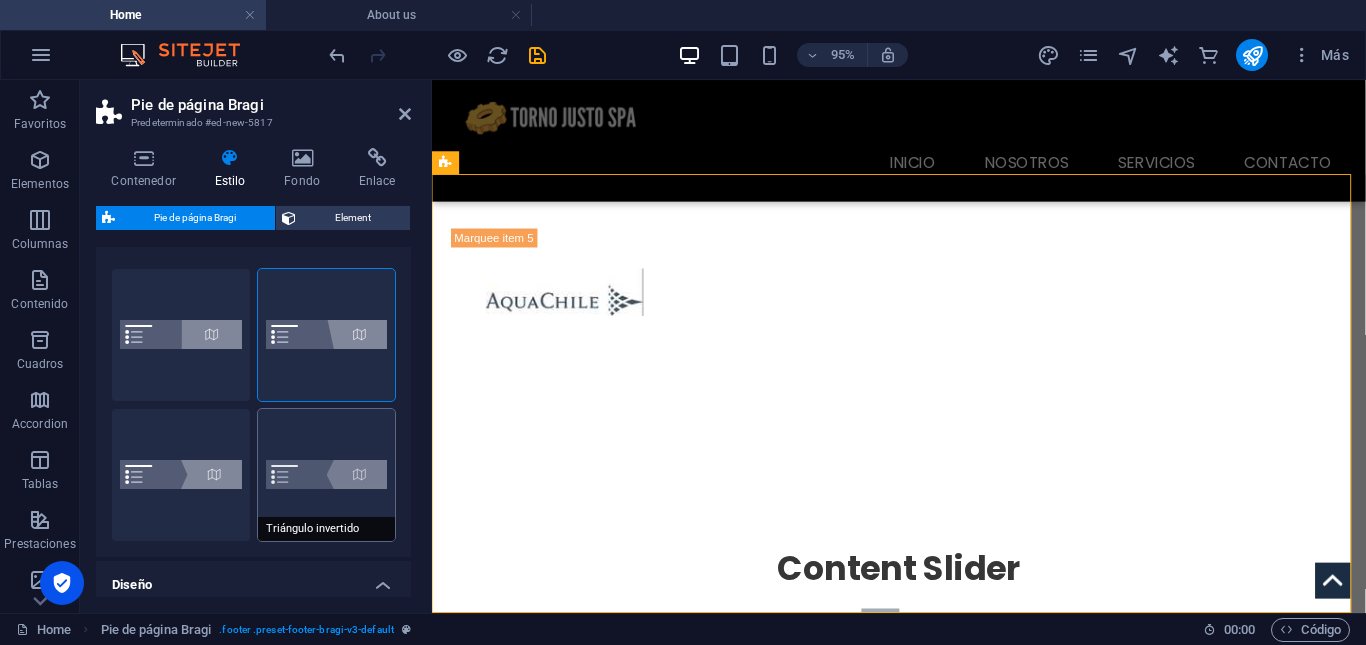 click on "Triángulo invertido" at bounding box center (327, 475) 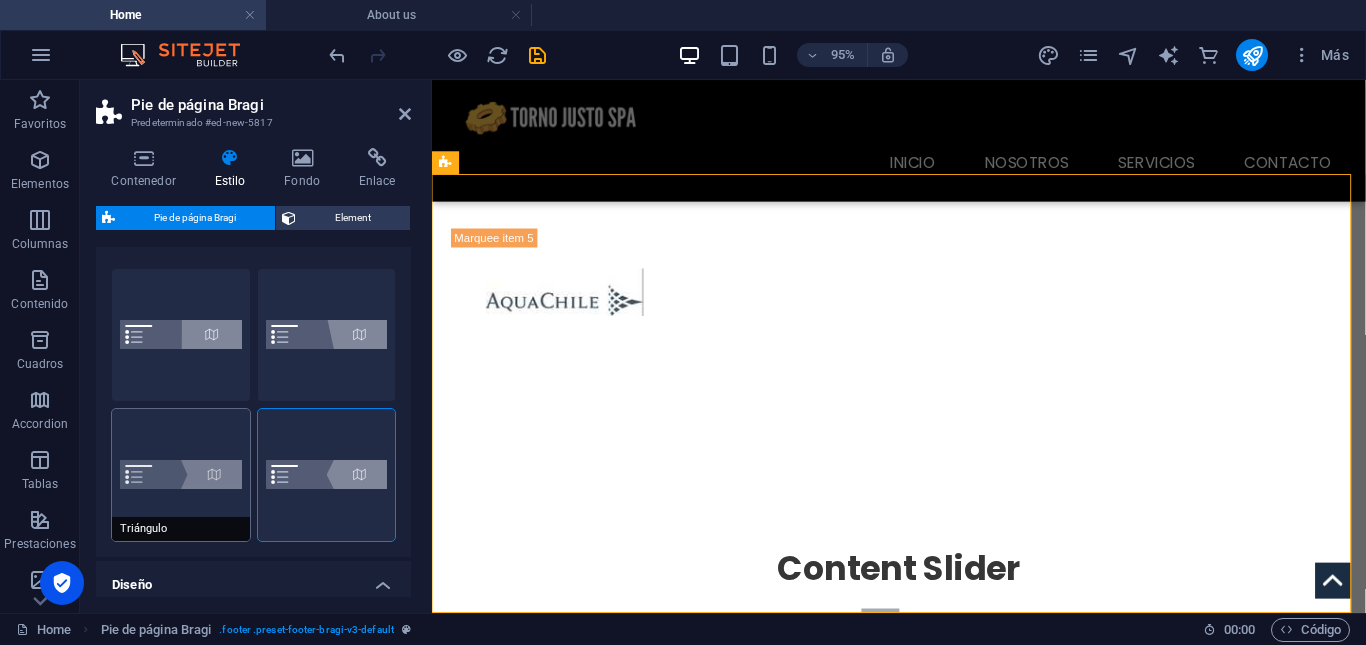 click on "Triángulo" at bounding box center [181, 475] 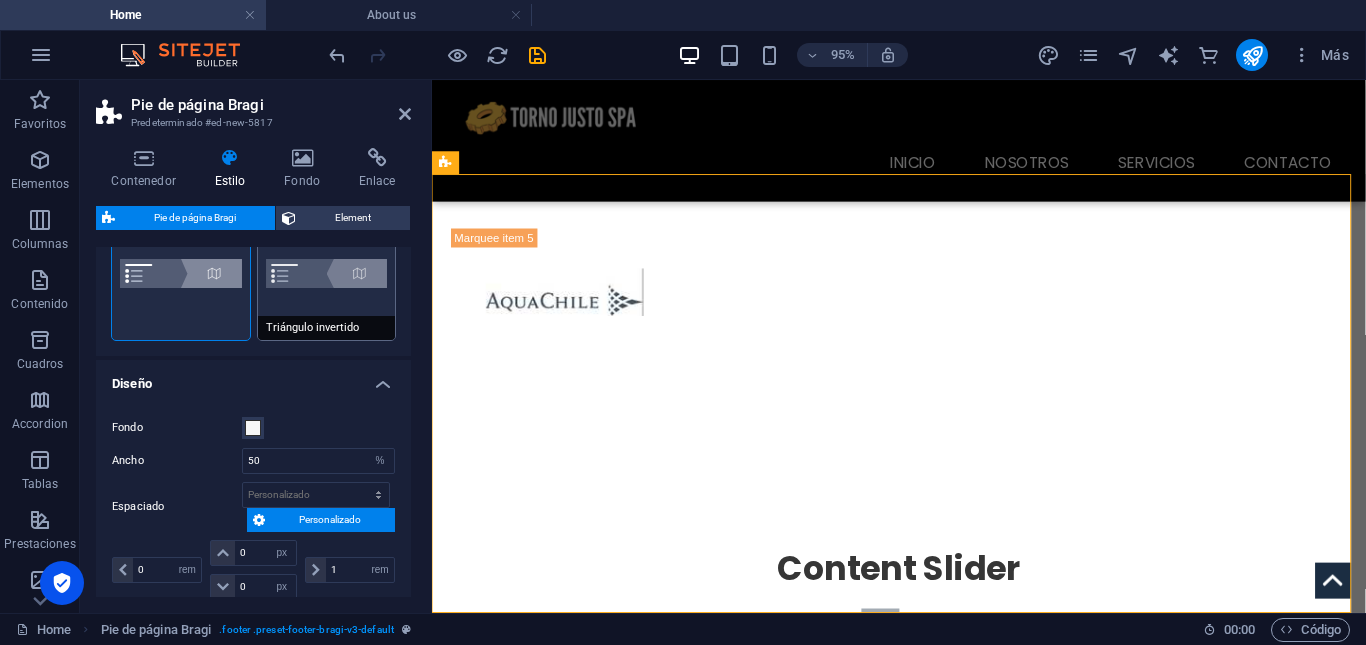 scroll, scrollTop: 0, scrollLeft: 0, axis: both 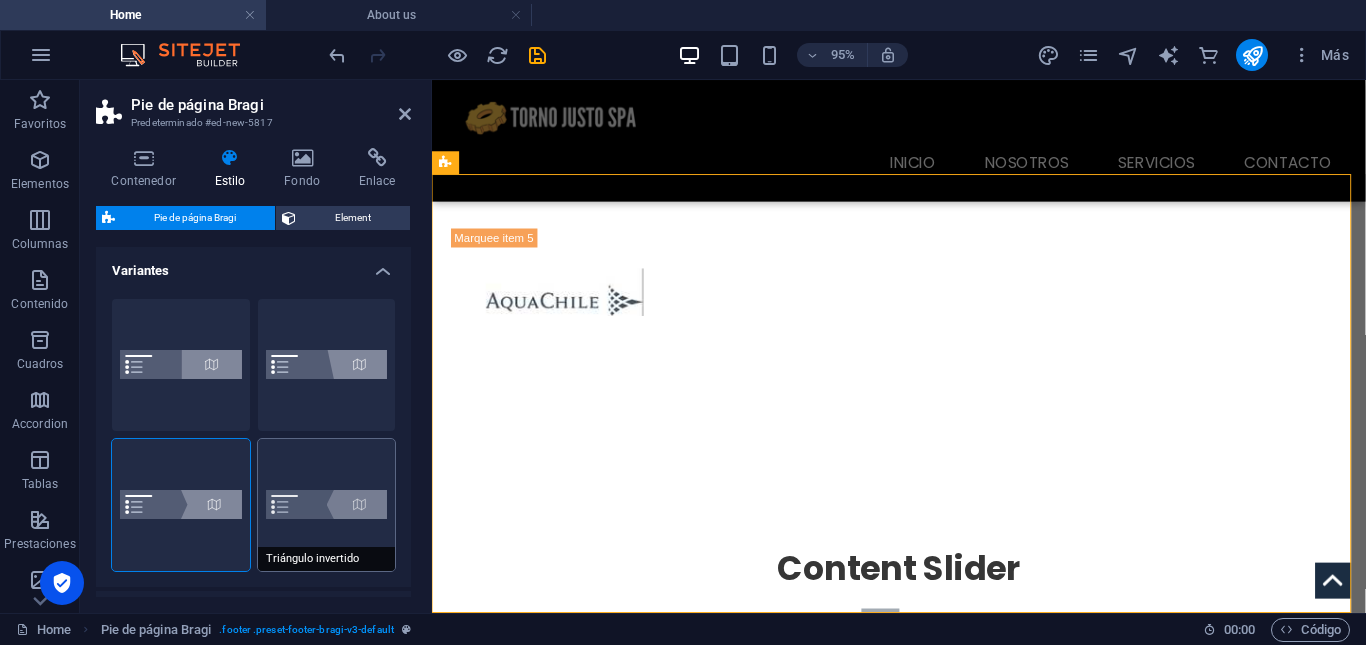 click on "Triángulo invertido" at bounding box center [327, 505] 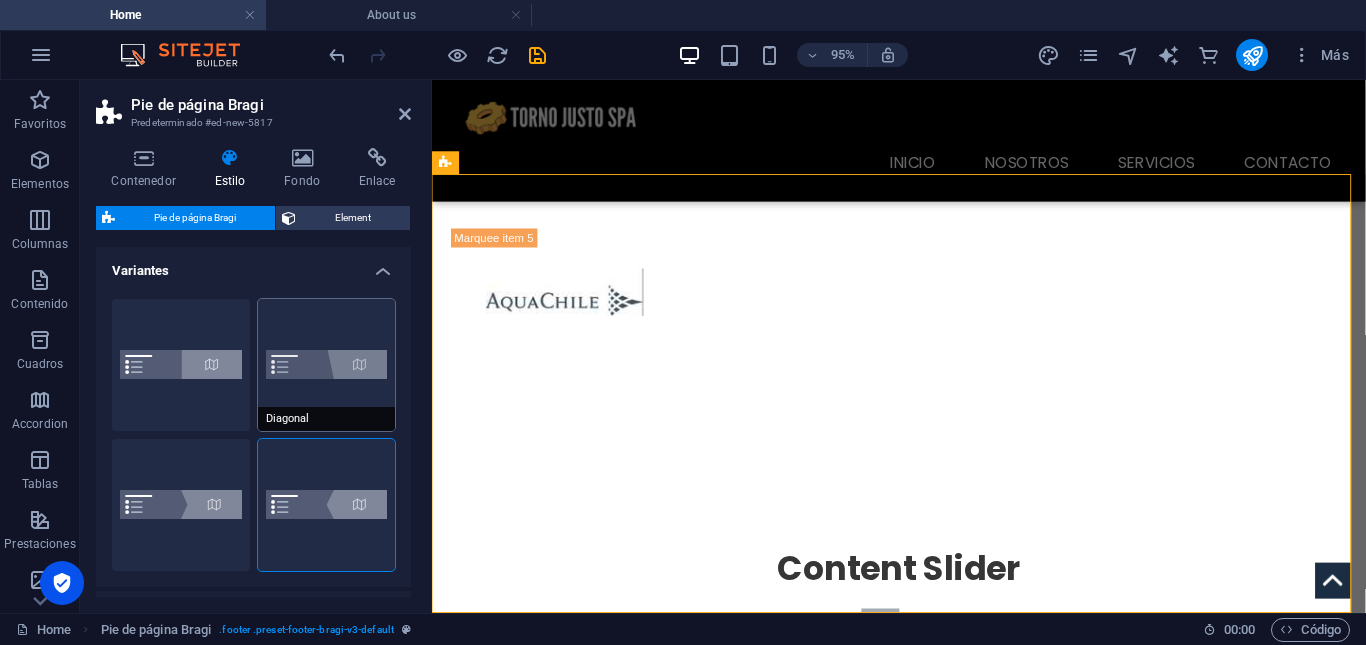 click on "Diagonal" at bounding box center [327, 365] 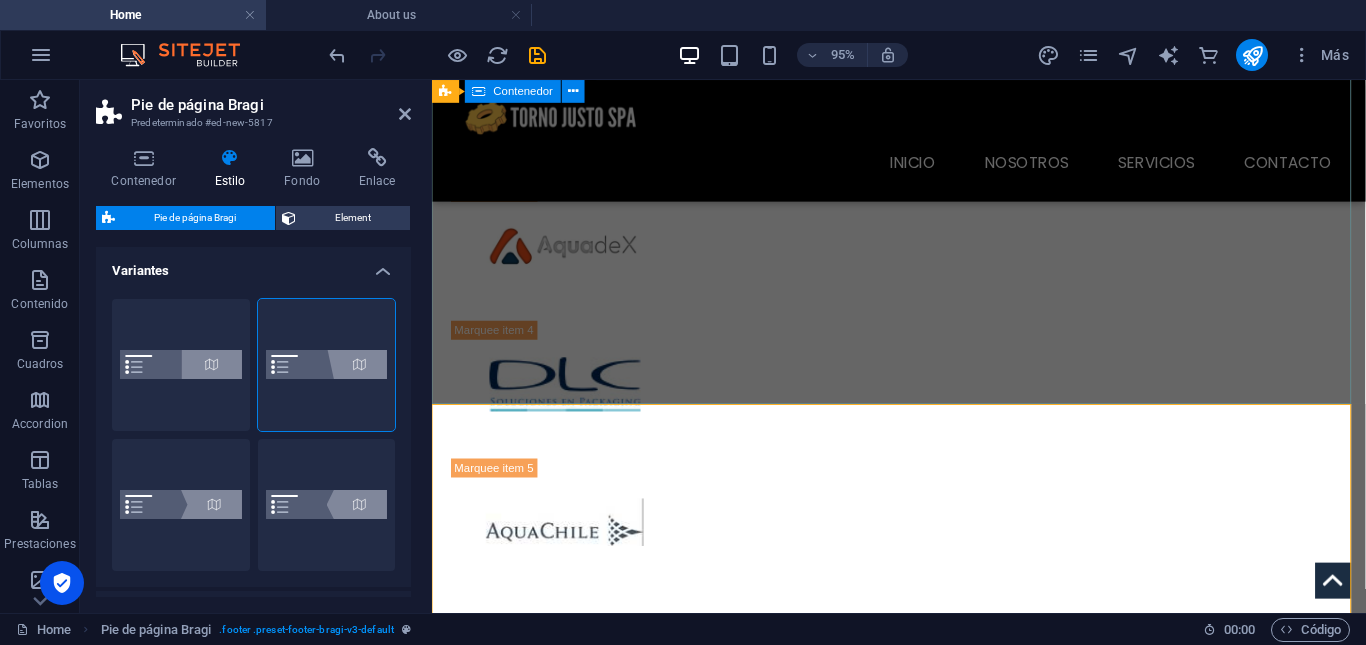 scroll, scrollTop: 3031, scrollLeft: 0, axis: vertical 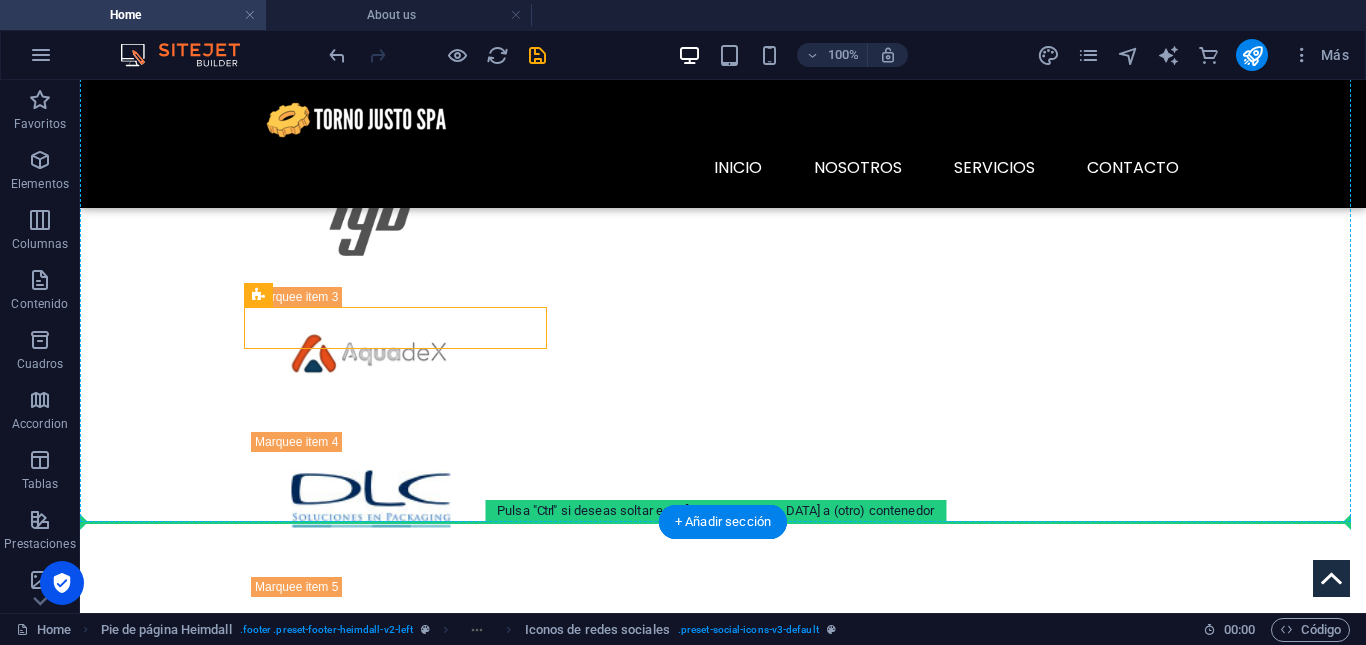 drag, startPoint x: 278, startPoint y: 311, endPoint x: 613, endPoint y: 433, distance: 356.5235 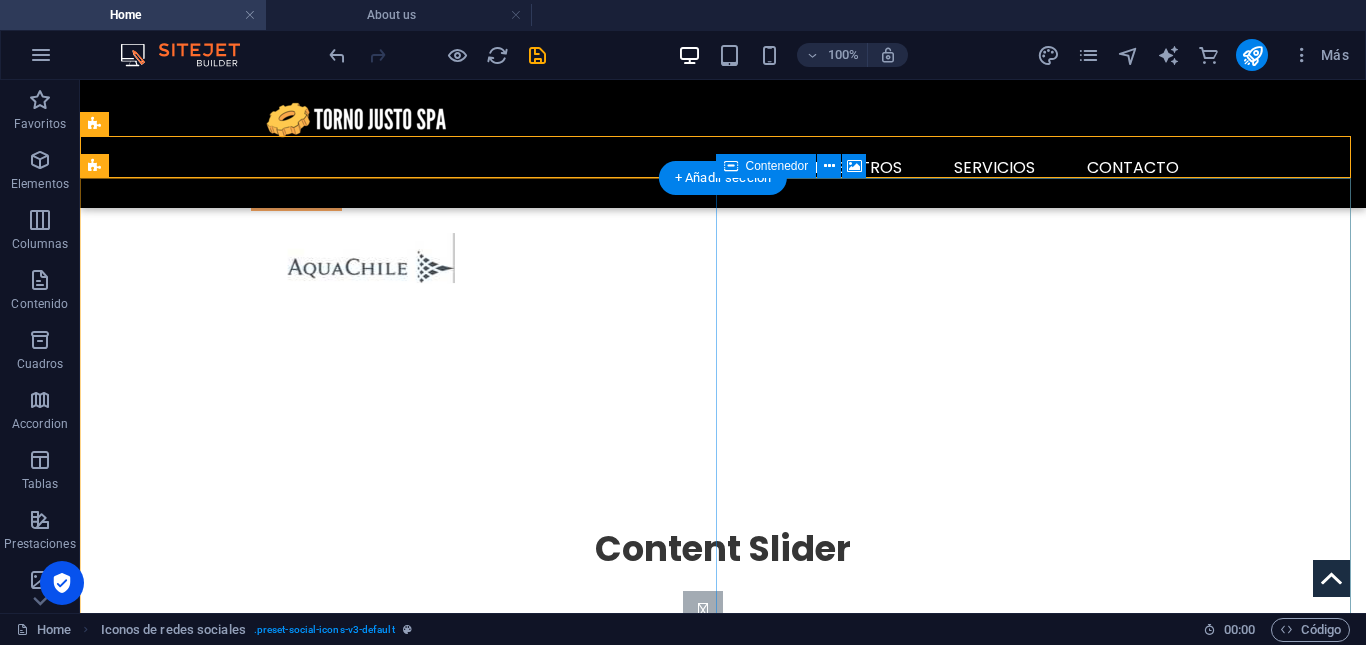 scroll, scrollTop: 3377, scrollLeft: 0, axis: vertical 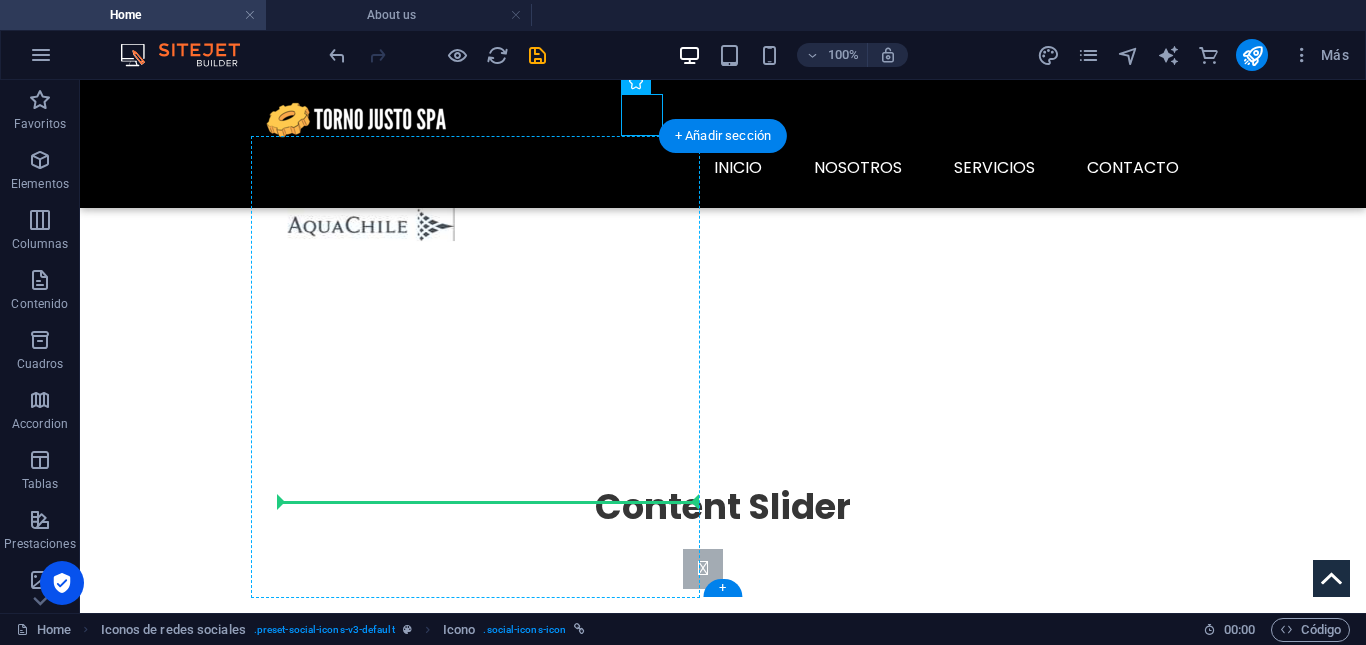drag, startPoint x: 656, startPoint y: 174, endPoint x: 400, endPoint y: 495, distance: 410.5813 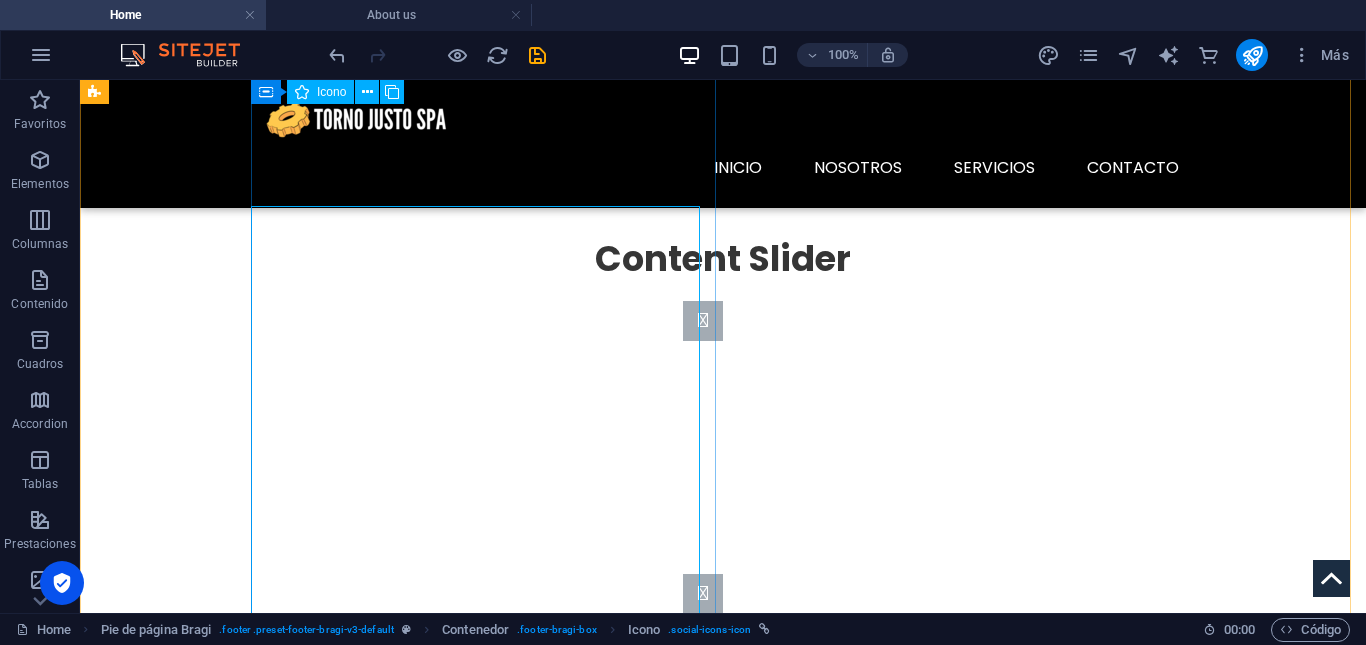 scroll, scrollTop: 3652, scrollLeft: 0, axis: vertical 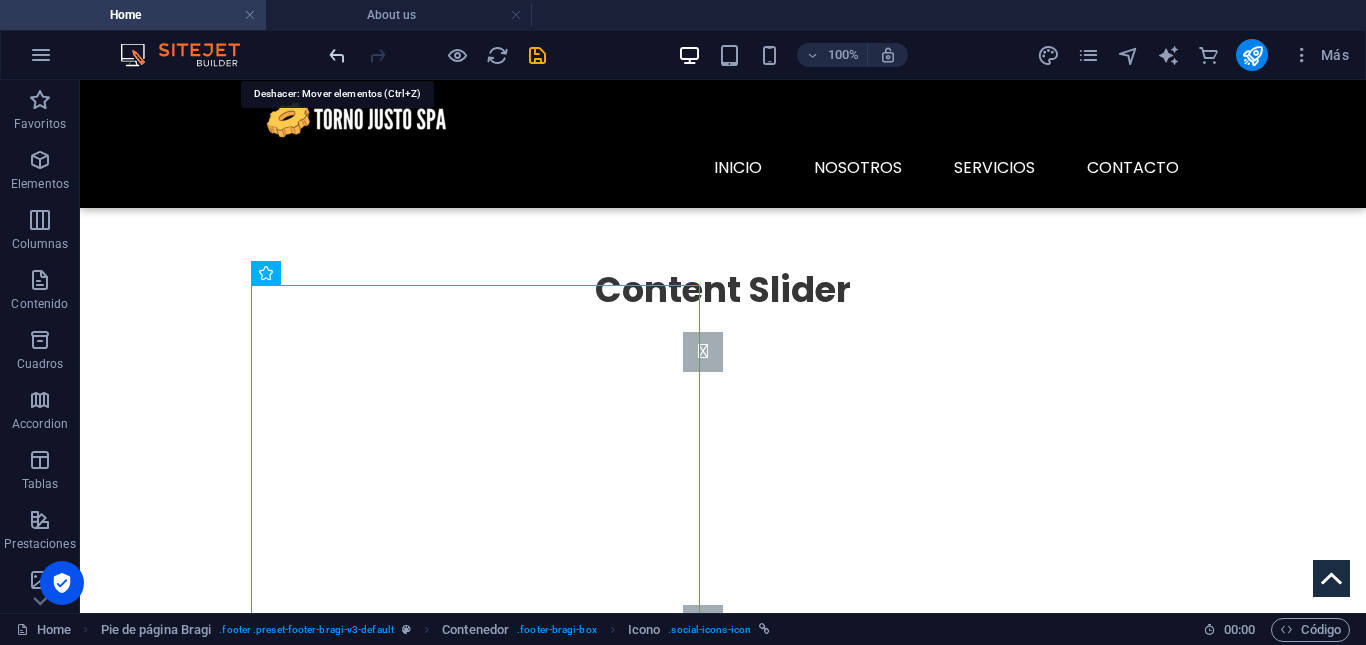 click at bounding box center [337, 55] 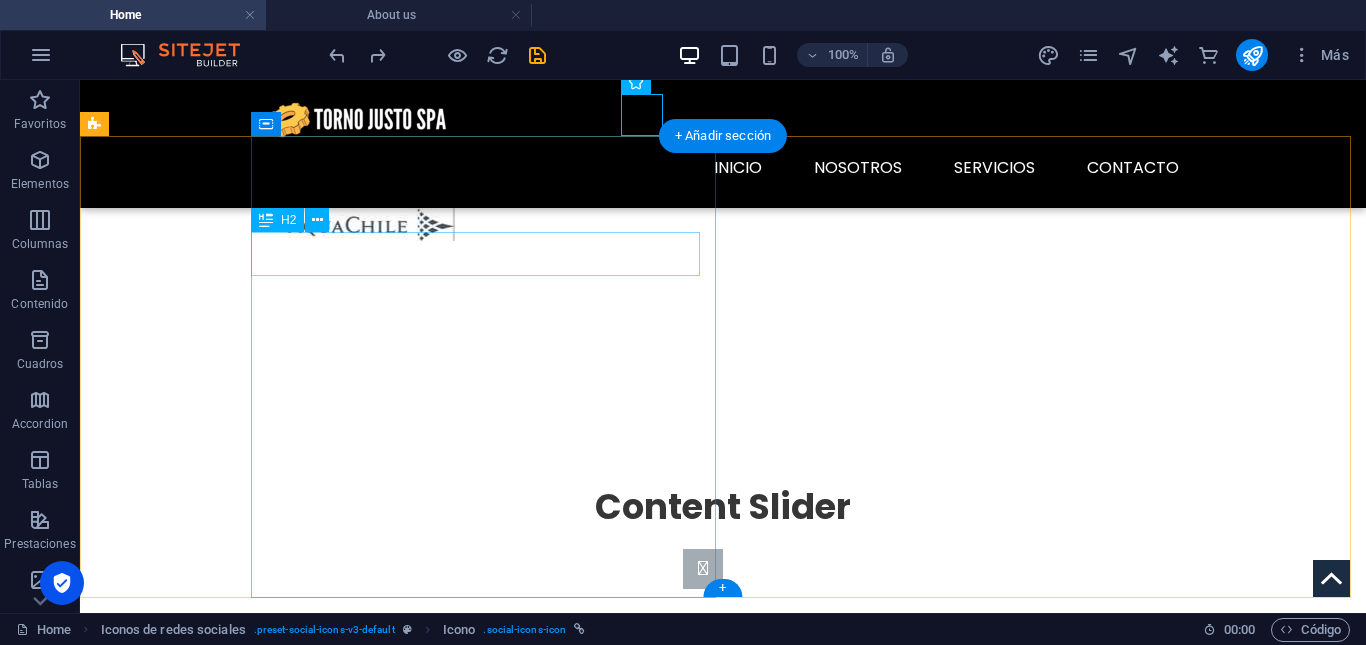 scroll, scrollTop: 3203, scrollLeft: 0, axis: vertical 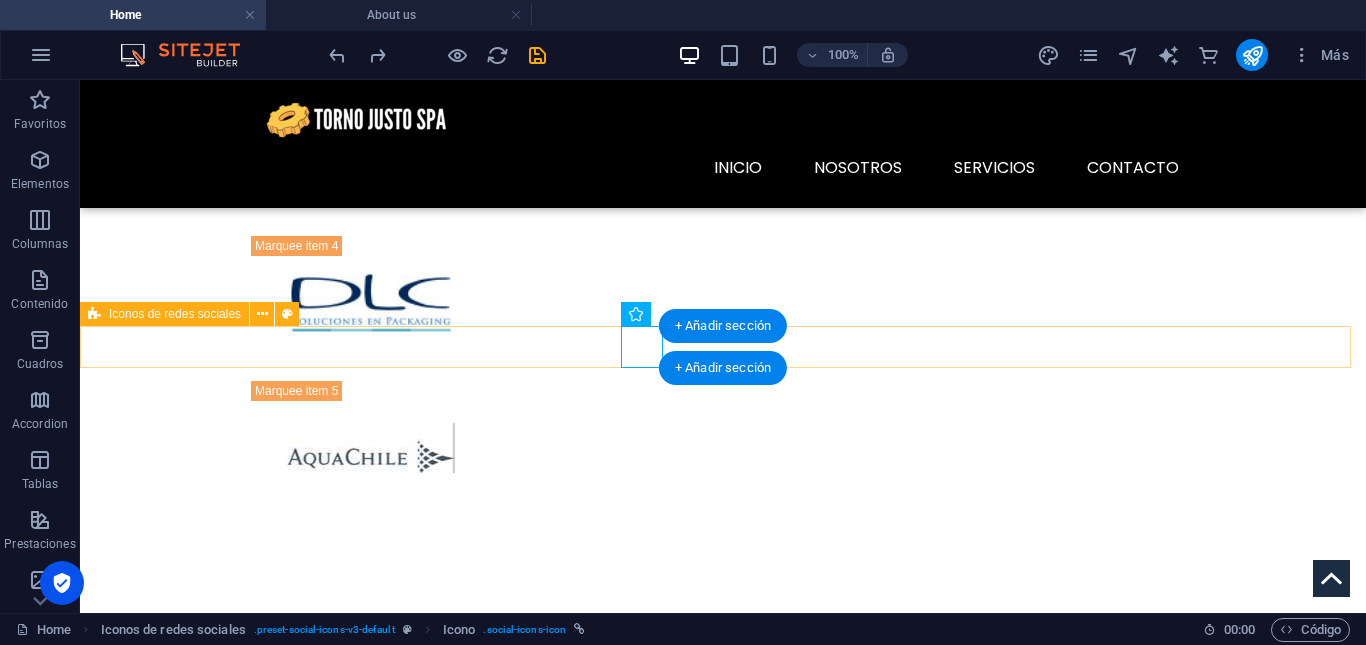 click at bounding box center (723, 2409) 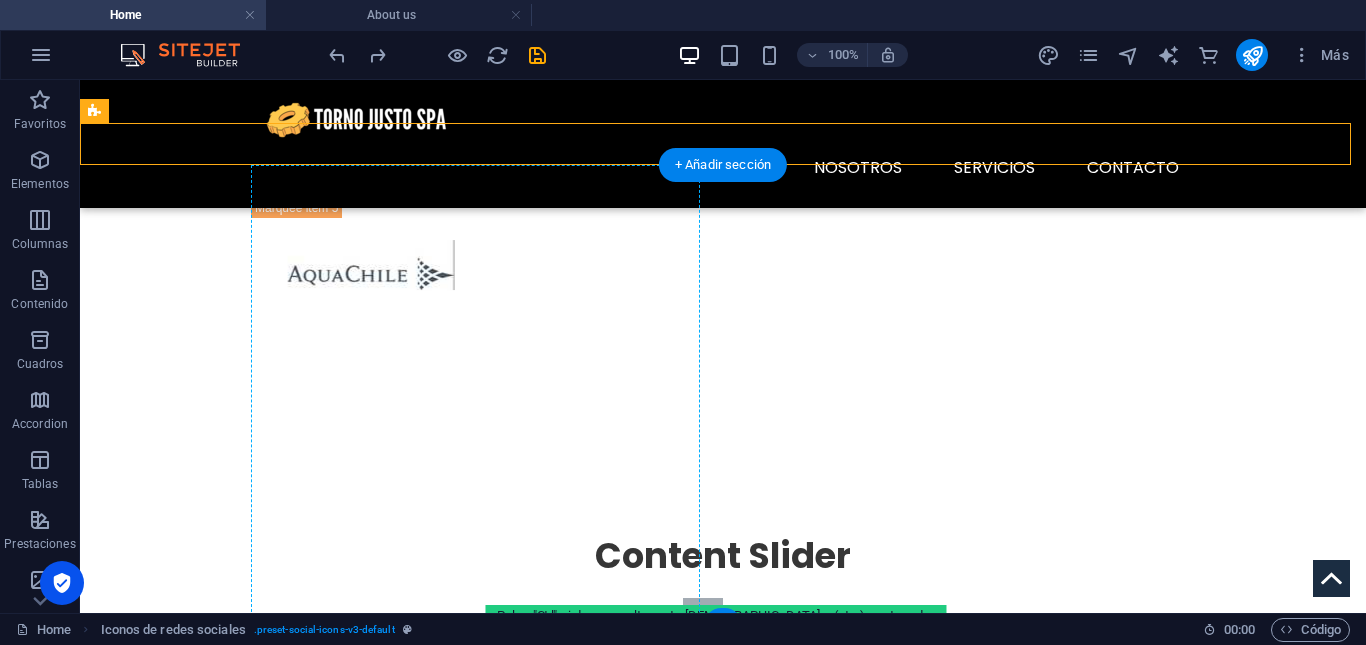scroll, scrollTop: 3435, scrollLeft: 0, axis: vertical 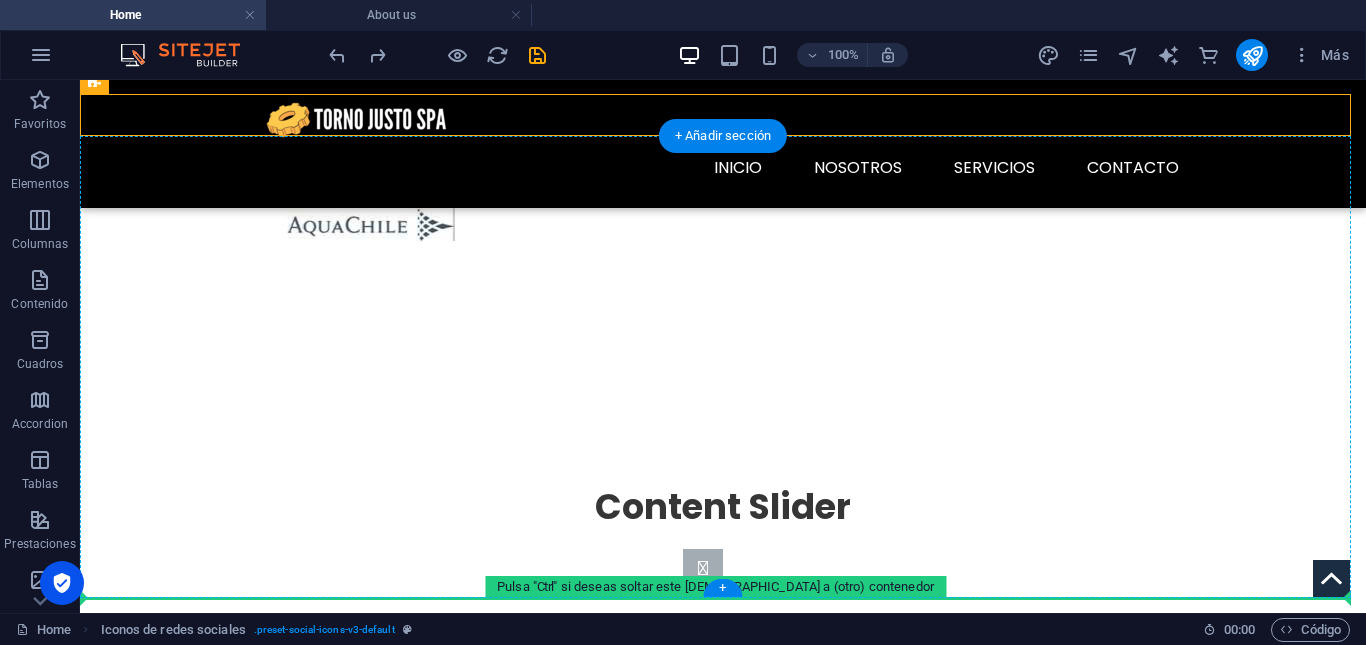 drag, startPoint x: 869, startPoint y: 334, endPoint x: 452, endPoint y: 591, distance: 489.83466 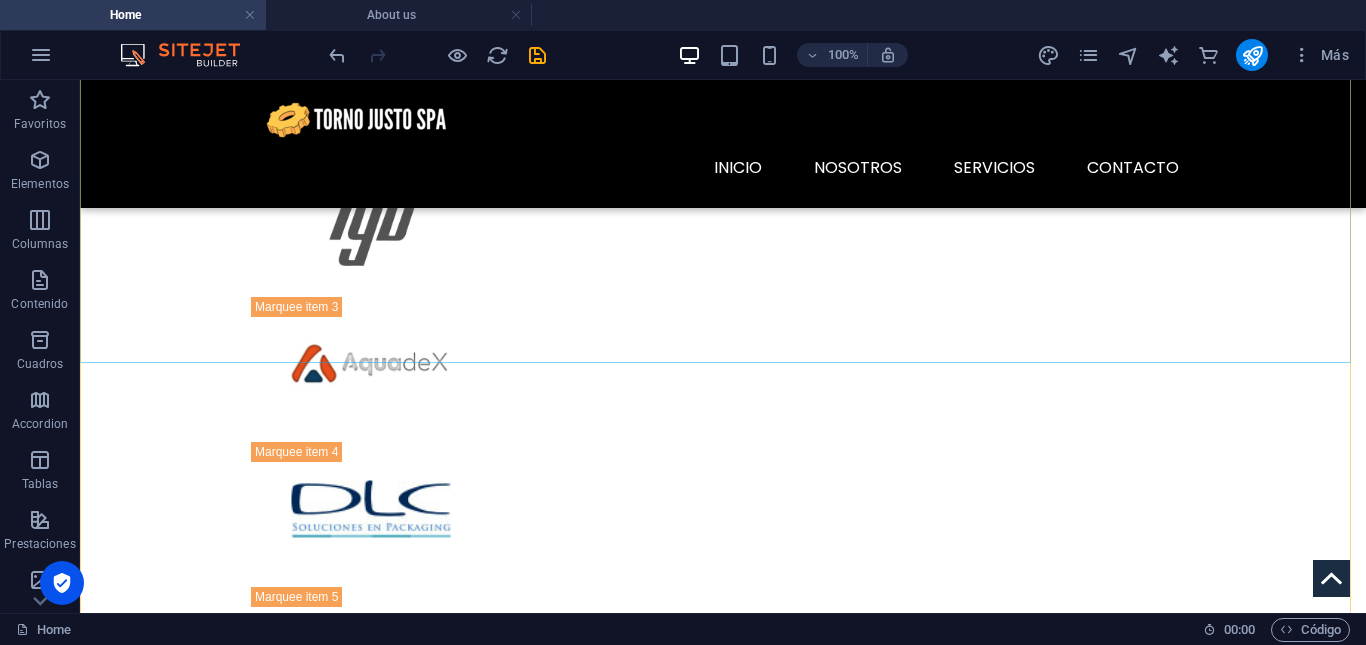 scroll, scrollTop: 3451, scrollLeft: 0, axis: vertical 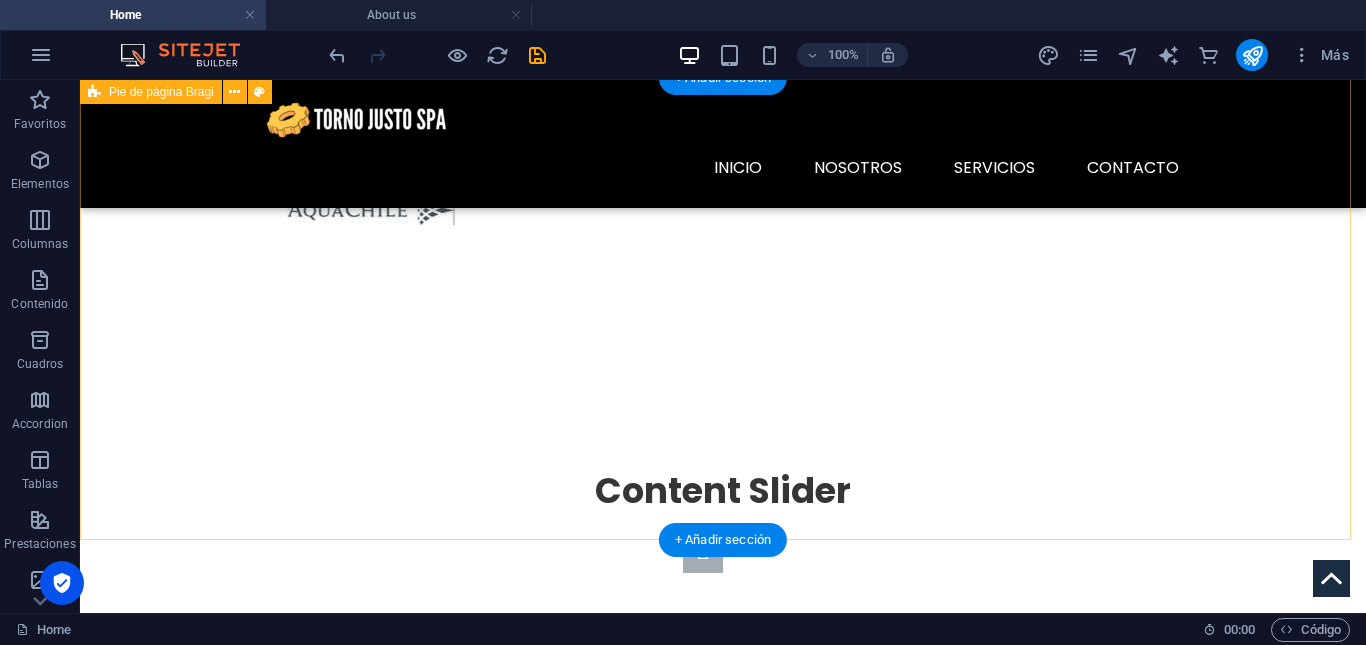 click on "Contáctenos Torno Justo Spa Ruta V505, [GEOGRAPHIC_DATA] Referencia: frente a pasarela del ingreso de [GEOGRAPHIC_DATA][US_STATE] [PHONE_NUMBER] mailto:[EMAIL_ADDRESS][DOMAIN_NAME] Aviso legal  |  Directiva de privacidad Suelta el contenido aquí o  Añadir elementos  Pegar portapapeles" at bounding box center [723, 2679] 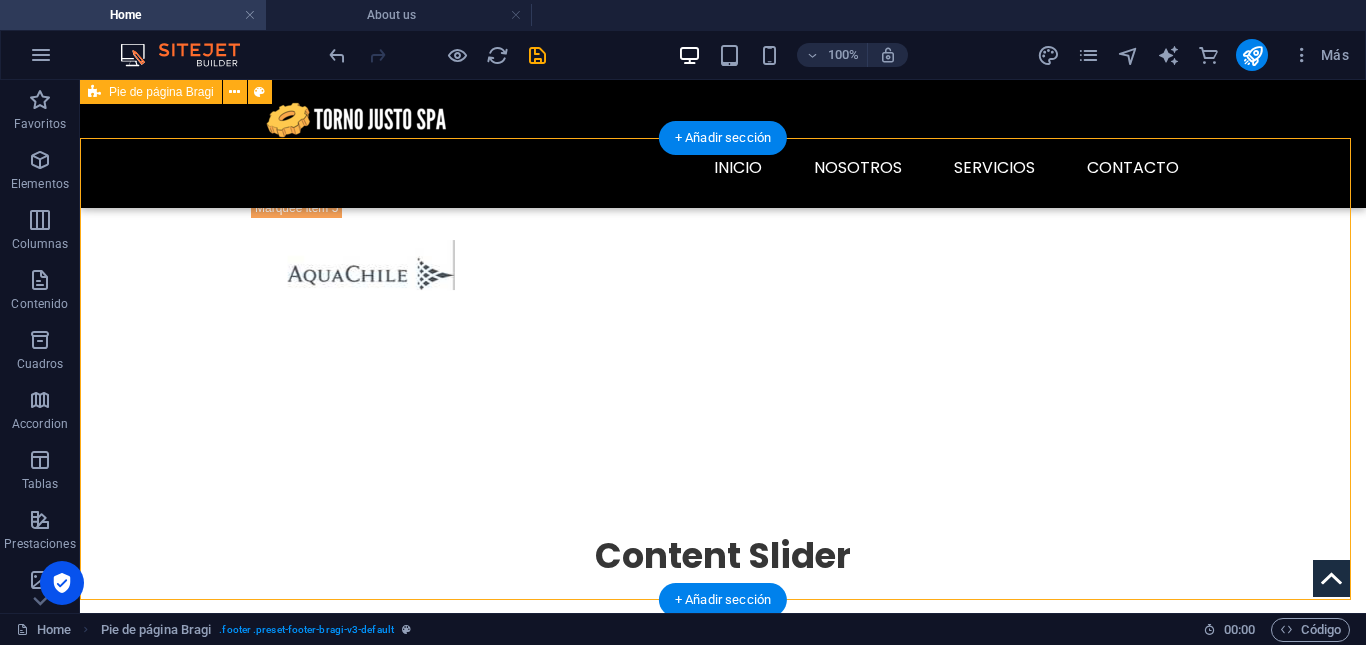 scroll, scrollTop: 3378, scrollLeft: 0, axis: vertical 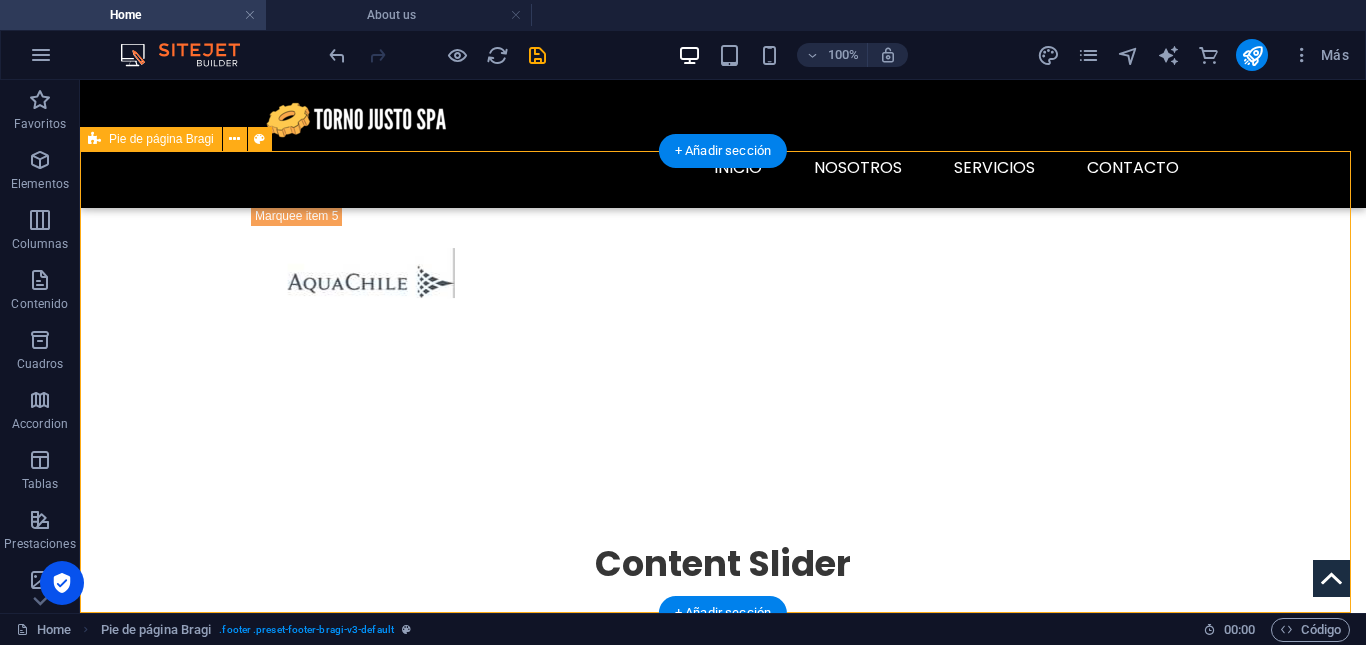 click on "Contáctenos Torno Justo Spa Ruta V505, [GEOGRAPHIC_DATA] Referencia: frente a pasarela del ingreso de [GEOGRAPHIC_DATA][US_STATE] [PHONE_NUMBER] mailto:[EMAIL_ADDRESS][DOMAIN_NAME] Aviso legal  |  Directiva de privacidad Suelta el contenido aquí o  Añadir elementos  Pegar portapapeles" at bounding box center [723, 2752] 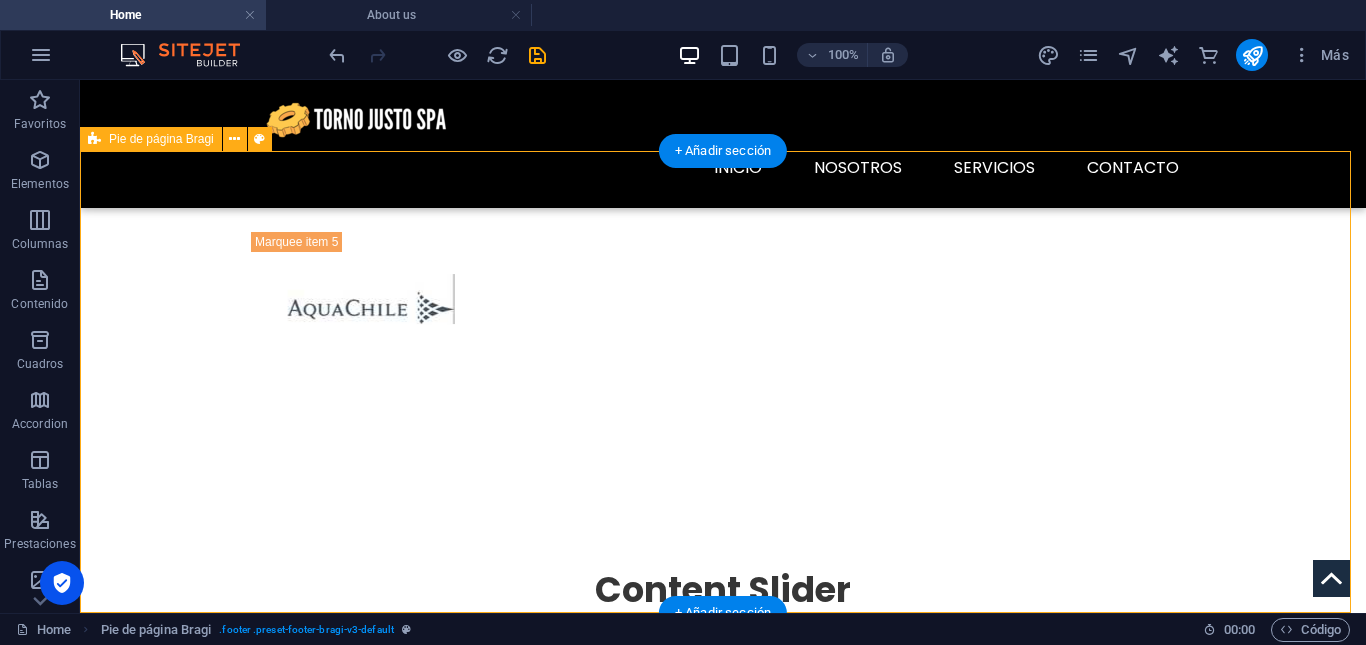 select on "%" 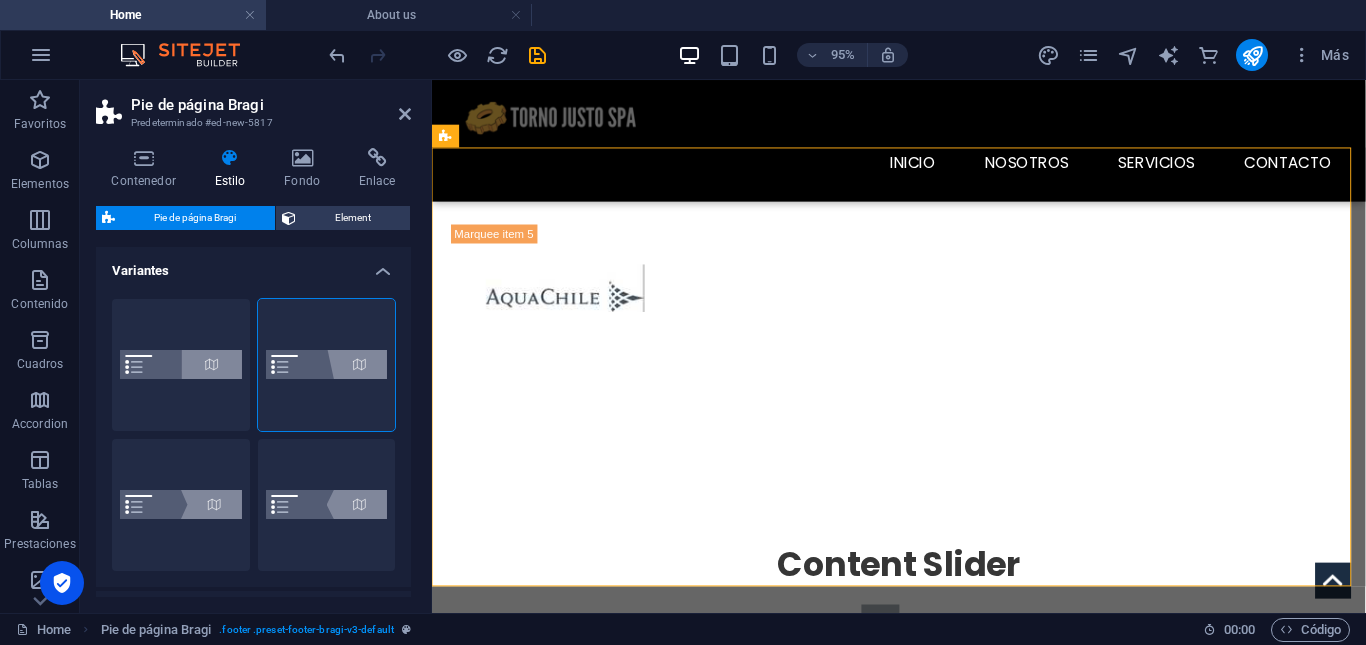 scroll, scrollTop: 3402, scrollLeft: 0, axis: vertical 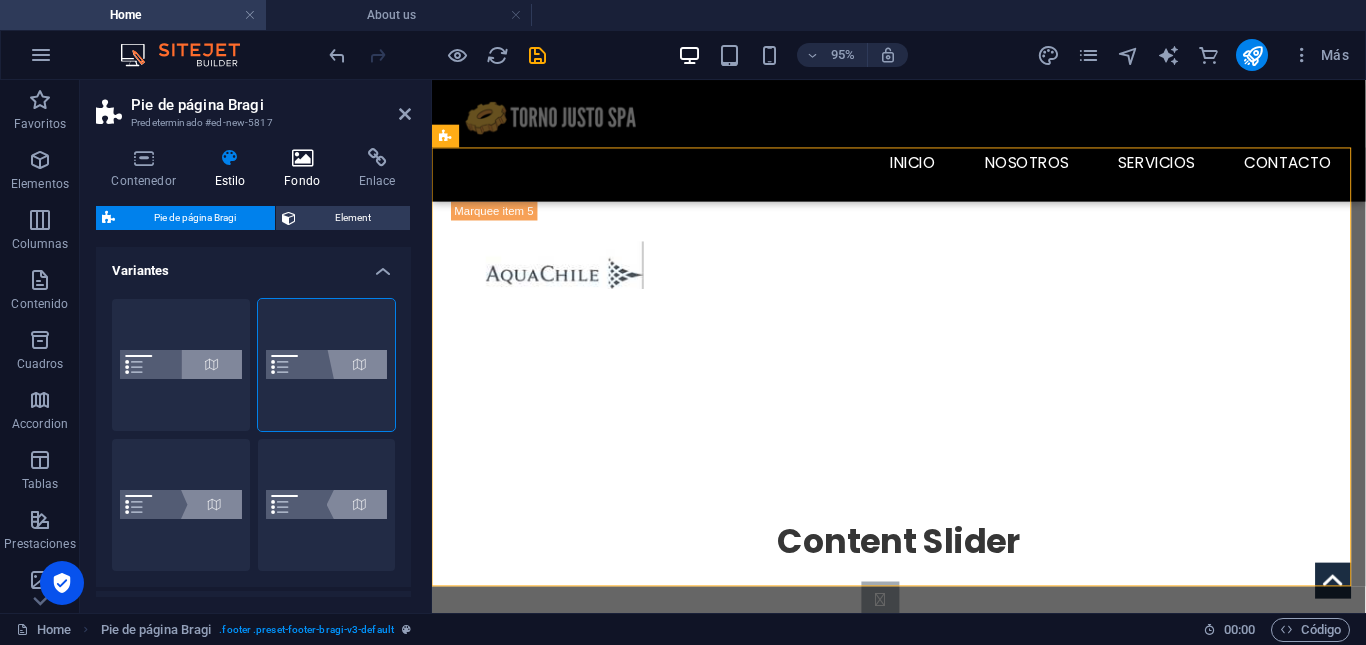 click at bounding box center (302, 158) 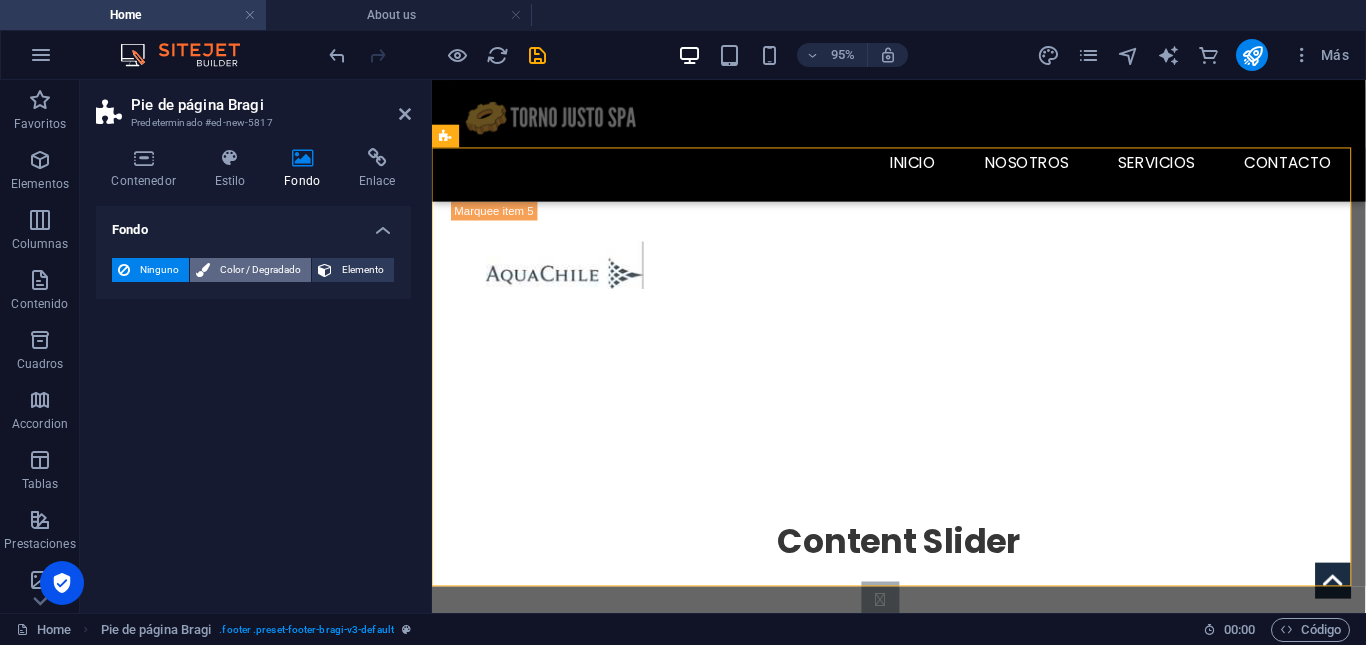 click on "Color / Degradado" at bounding box center (260, 270) 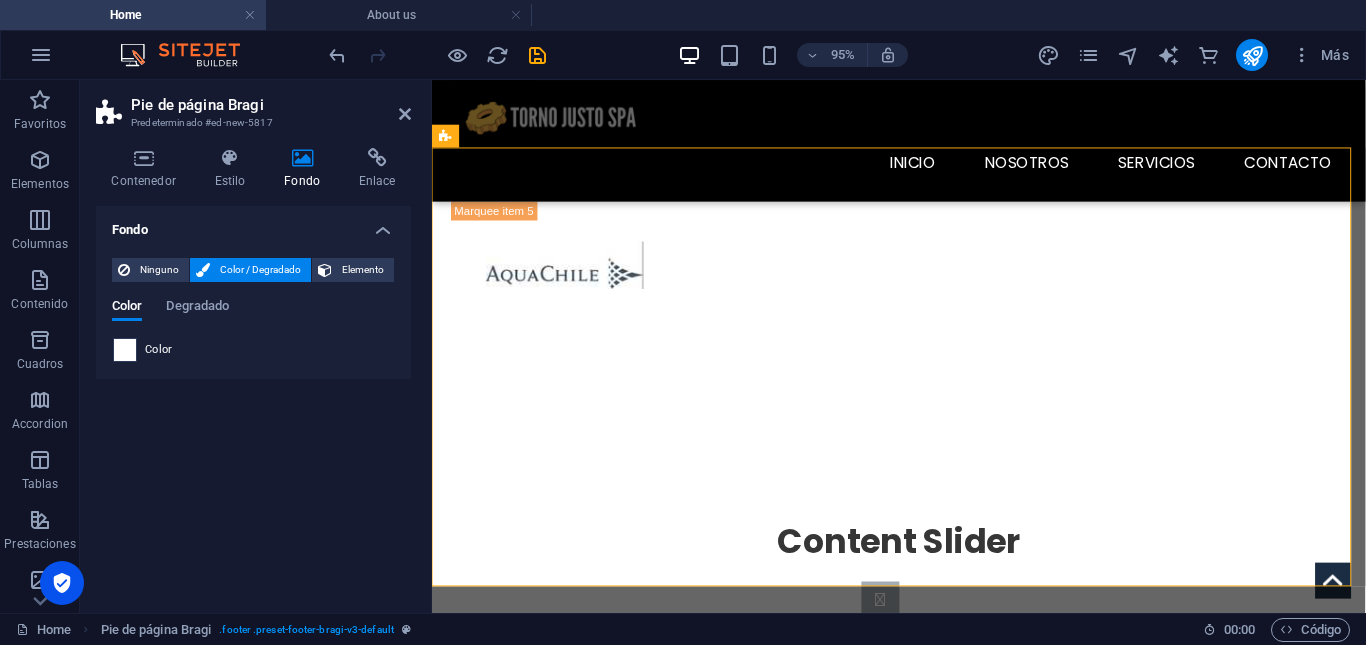 click at bounding box center [125, 350] 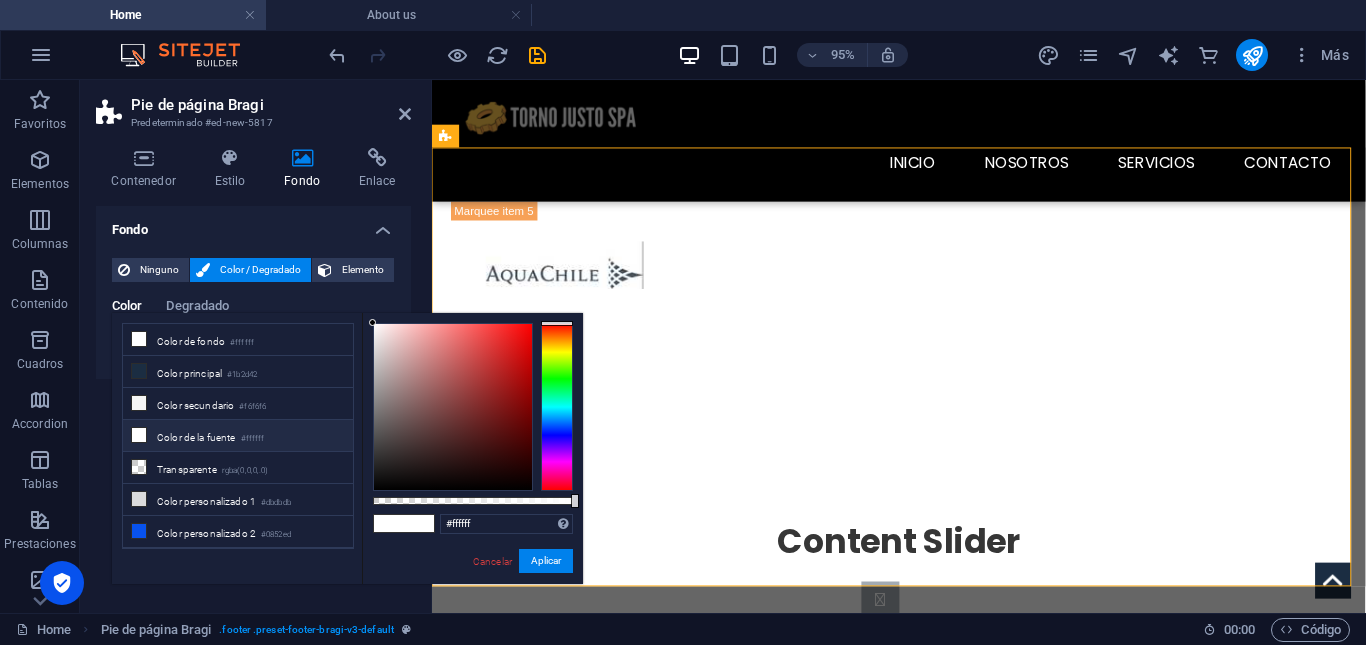 scroll, scrollTop: 24, scrollLeft: 0, axis: vertical 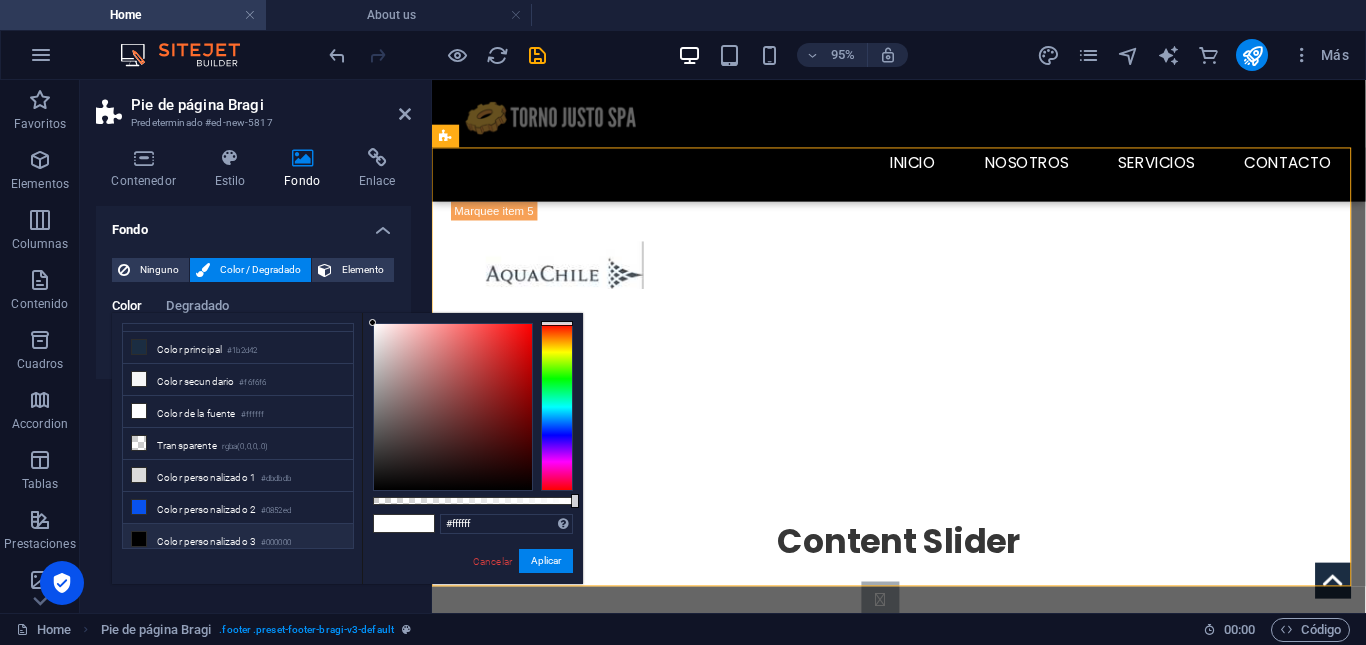 click on "Color personalizado 3
#000000" at bounding box center [238, 540] 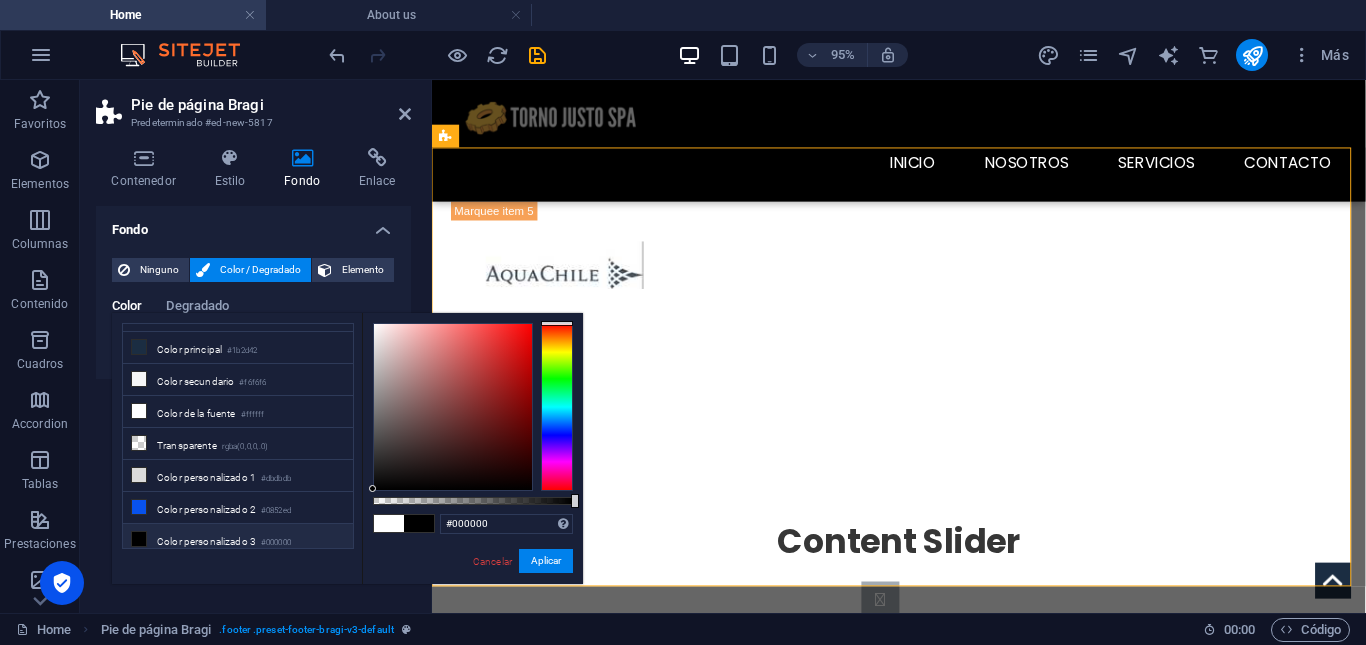 click on "Color personalizado 3
#000000" at bounding box center (238, 540) 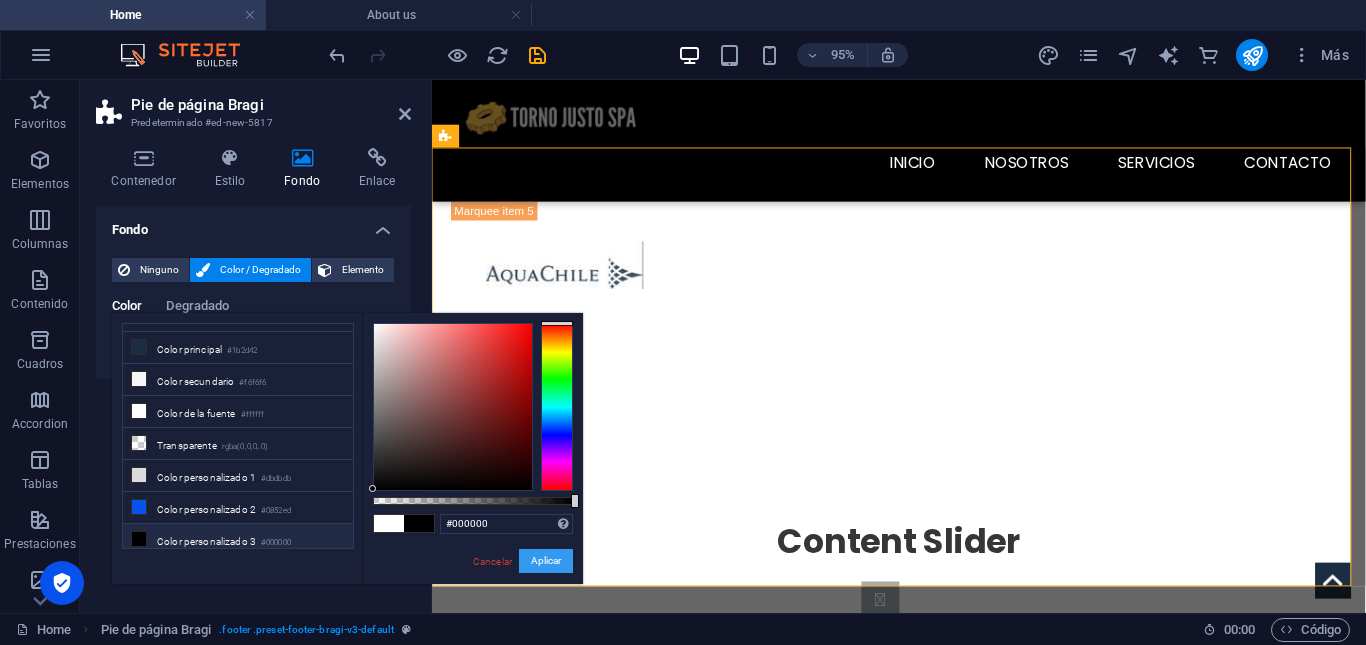 click on "Aplicar" at bounding box center [546, 561] 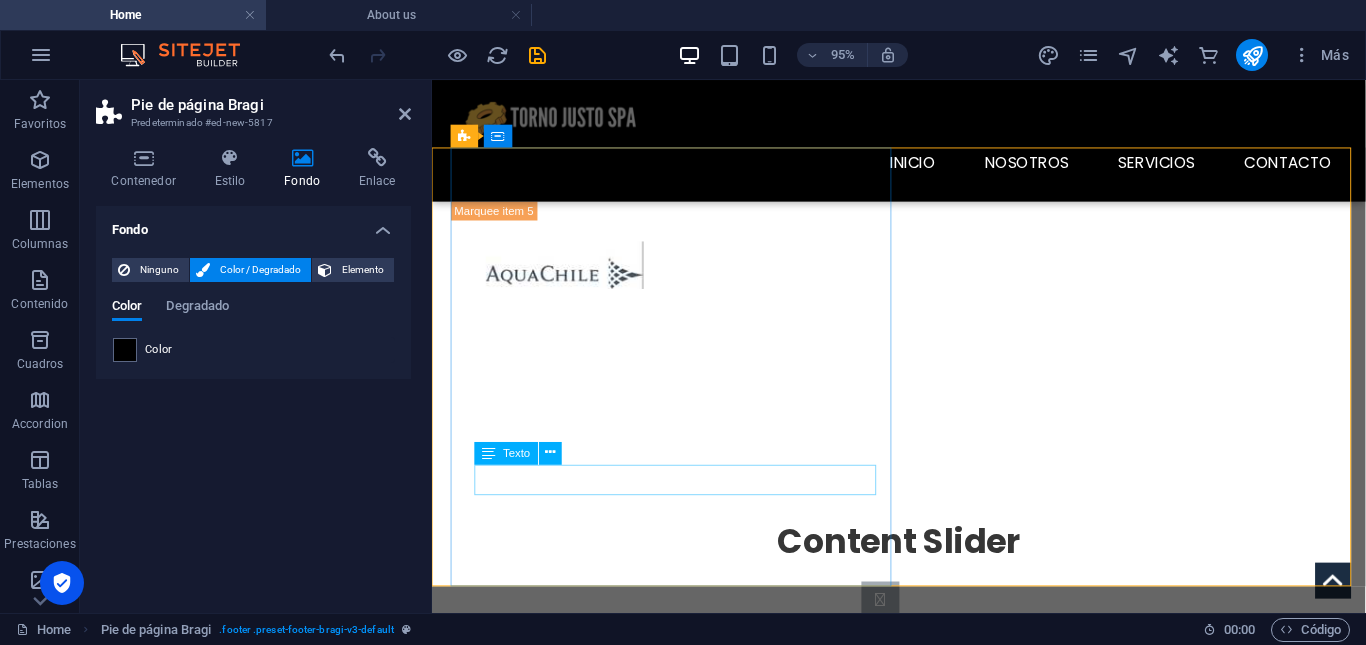 scroll, scrollTop: 3447, scrollLeft: 0, axis: vertical 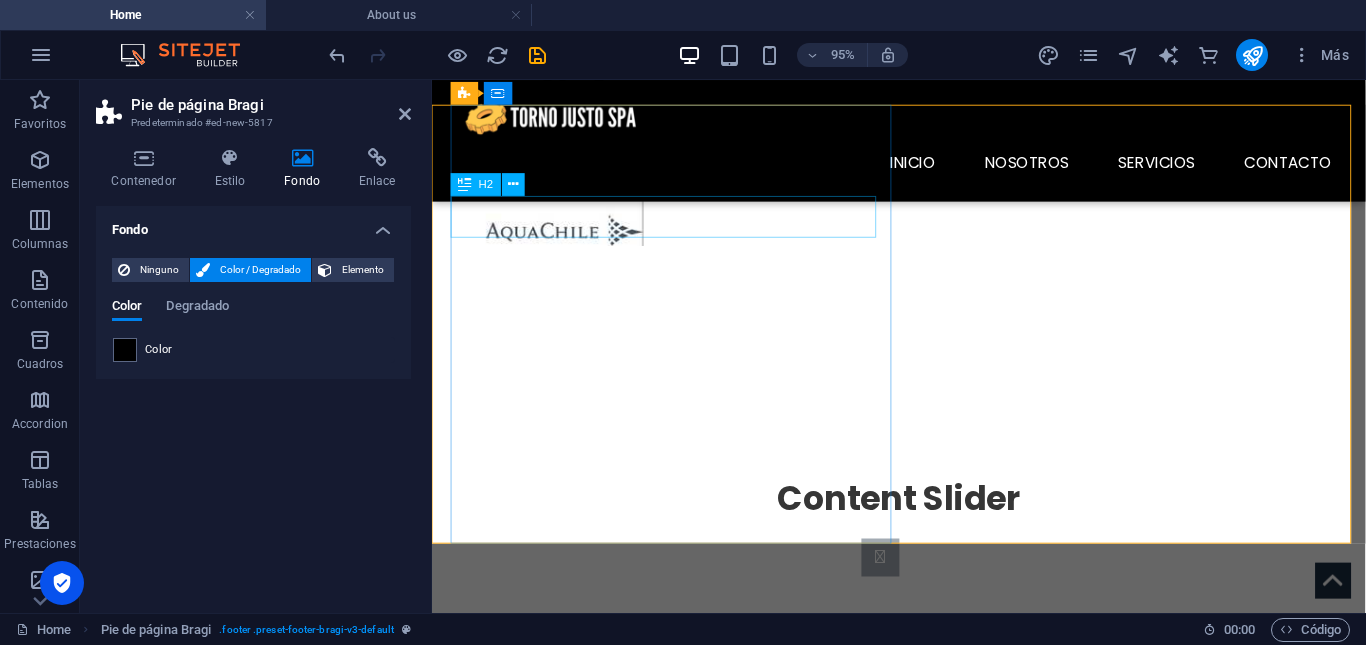 click on "Contáctenos" at bounding box center [926, 2230] 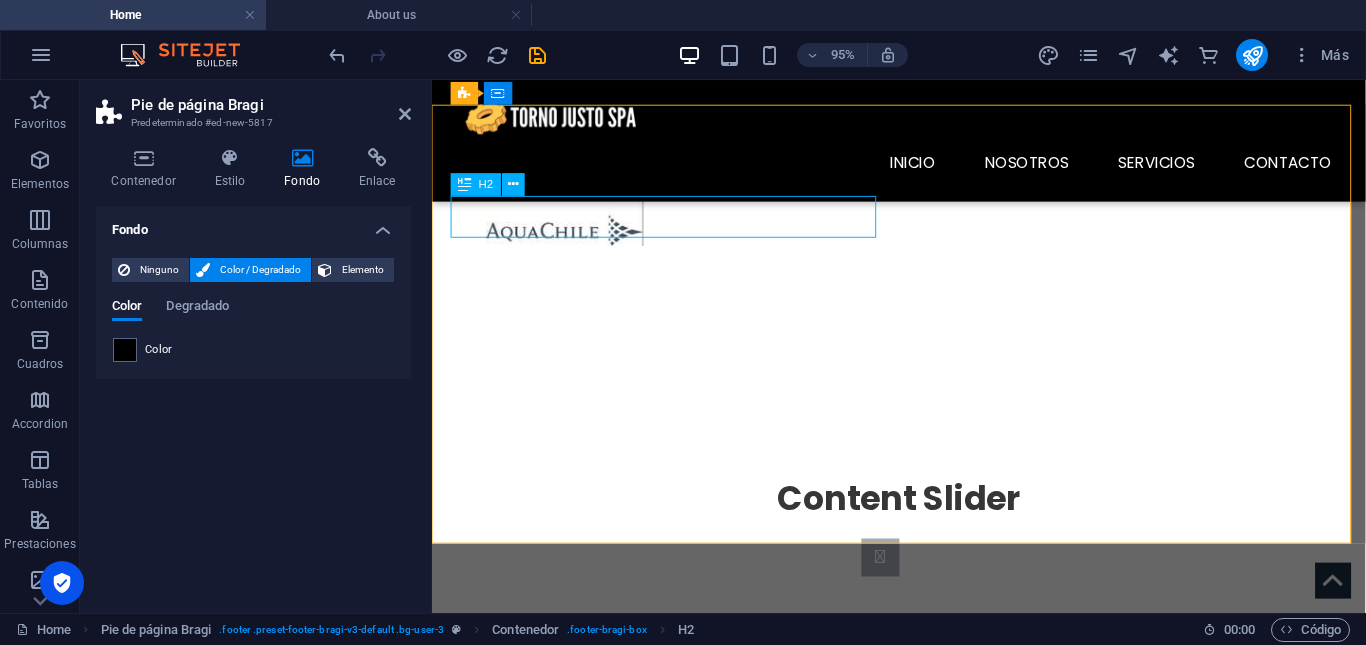 click on "Contáctenos" at bounding box center (926, 2230) 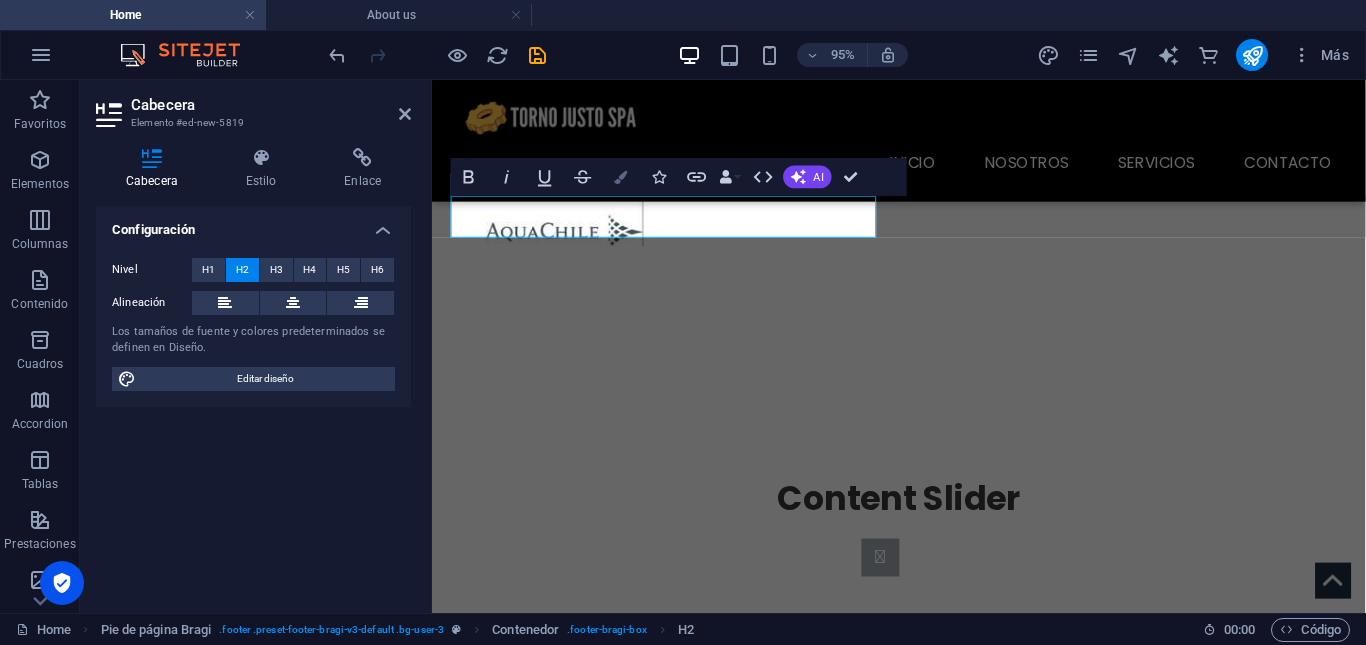 click at bounding box center (620, 176) 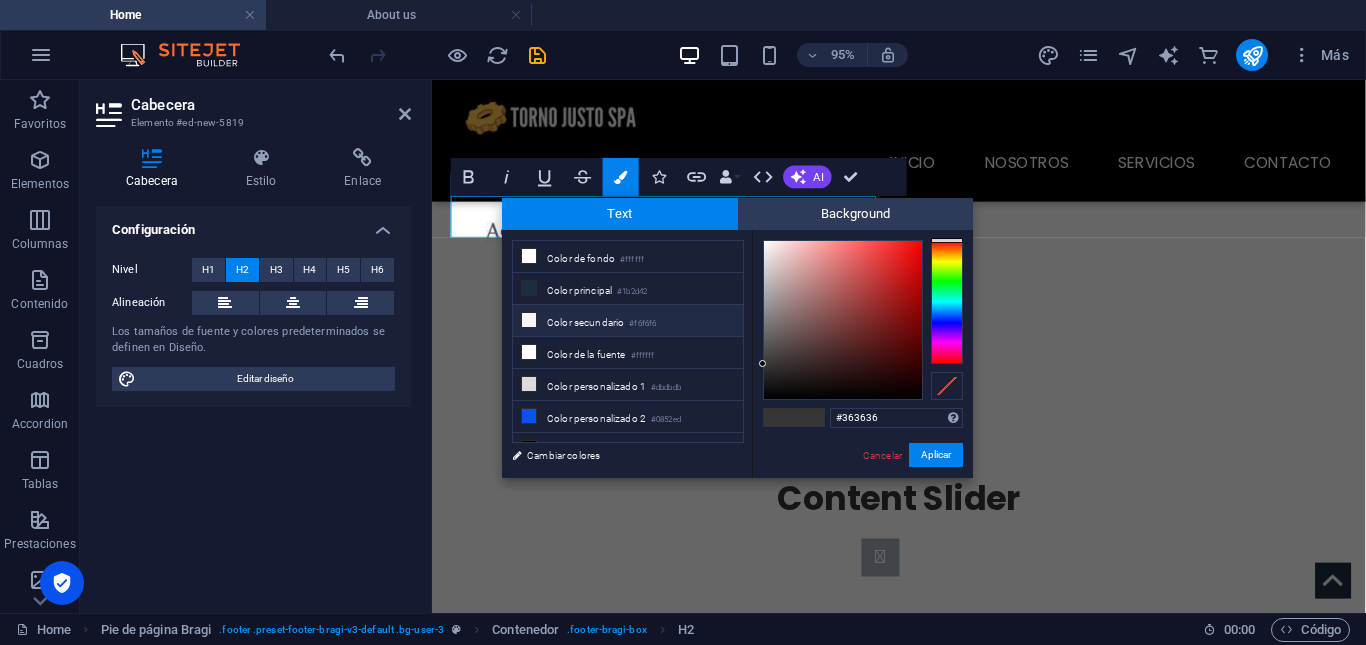 click on "#f6f6f6" at bounding box center (642, 324) 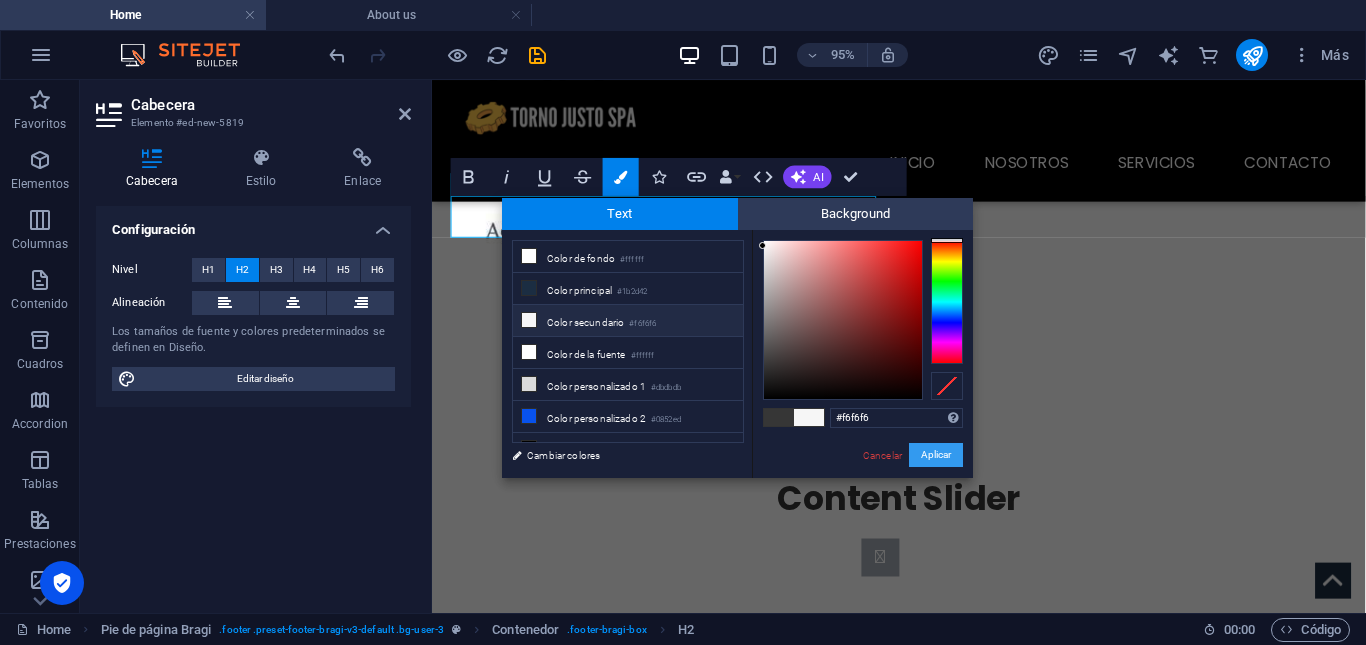 click on "Aplicar" at bounding box center (936, 455) 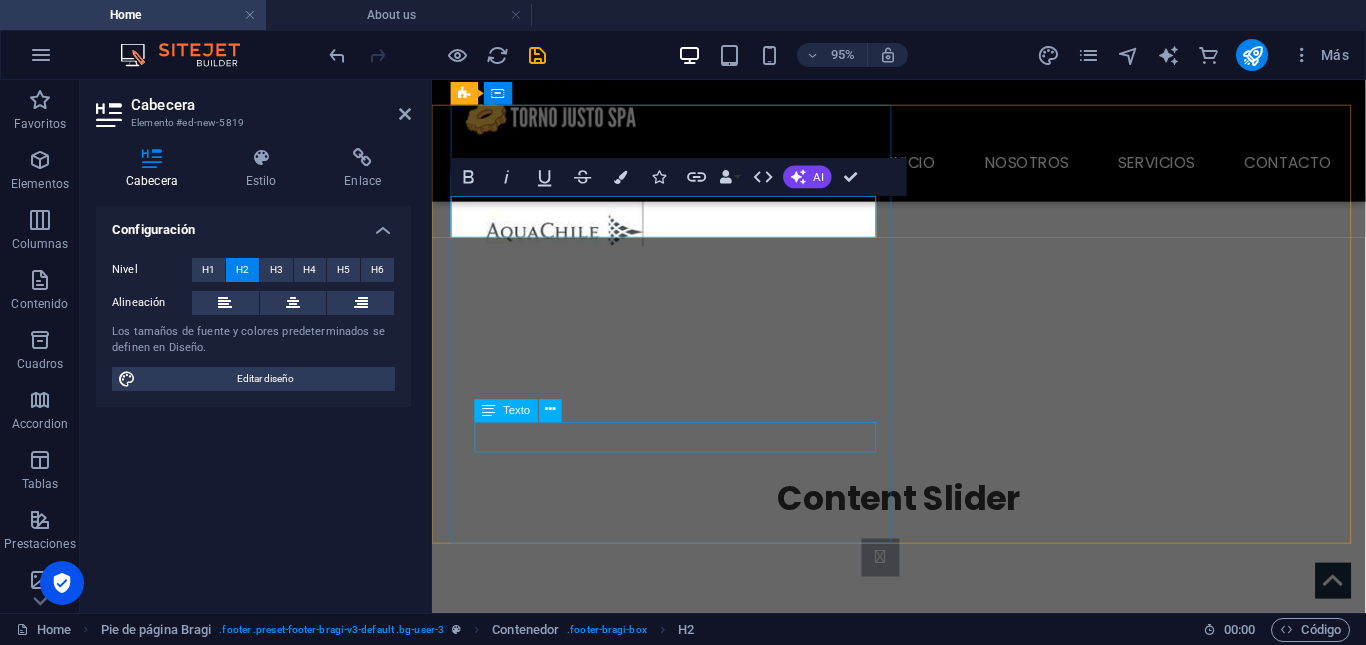 click on "Aviso legal  |  Directiva de privacidad" at bounding box center [926, 2591] 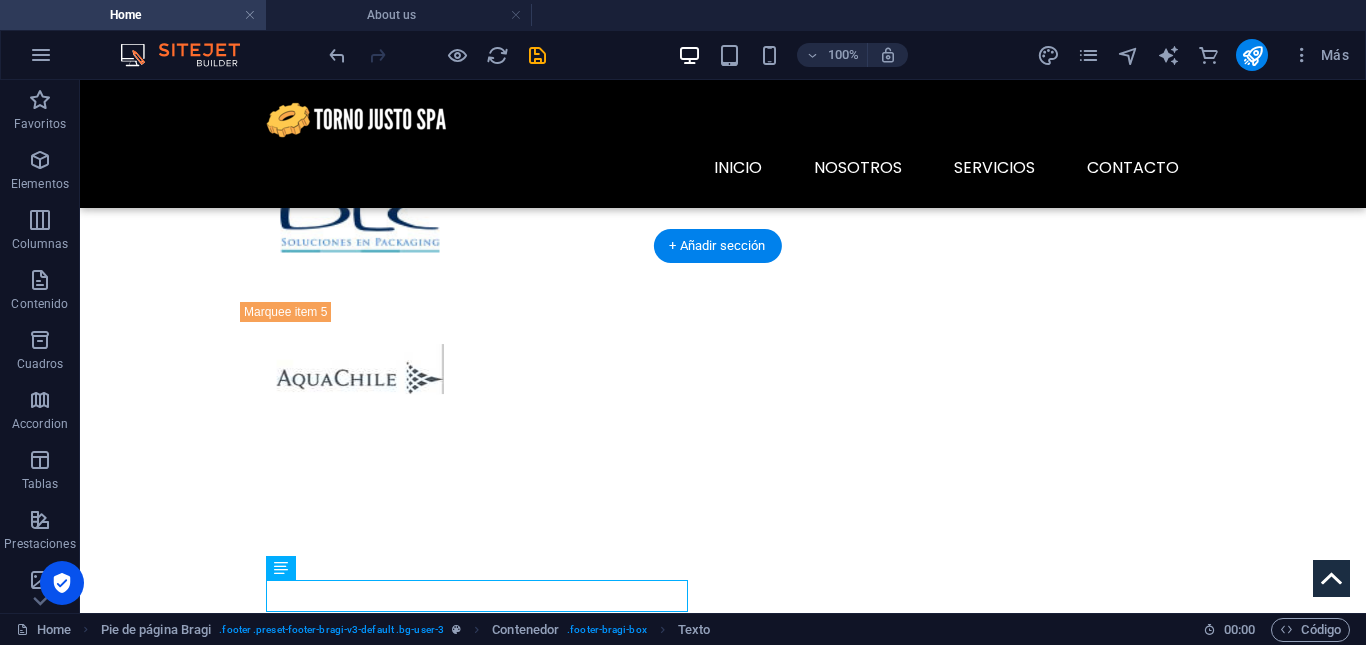 scroll, scrollTop: 3281, scrollLeft: 11, axis: both 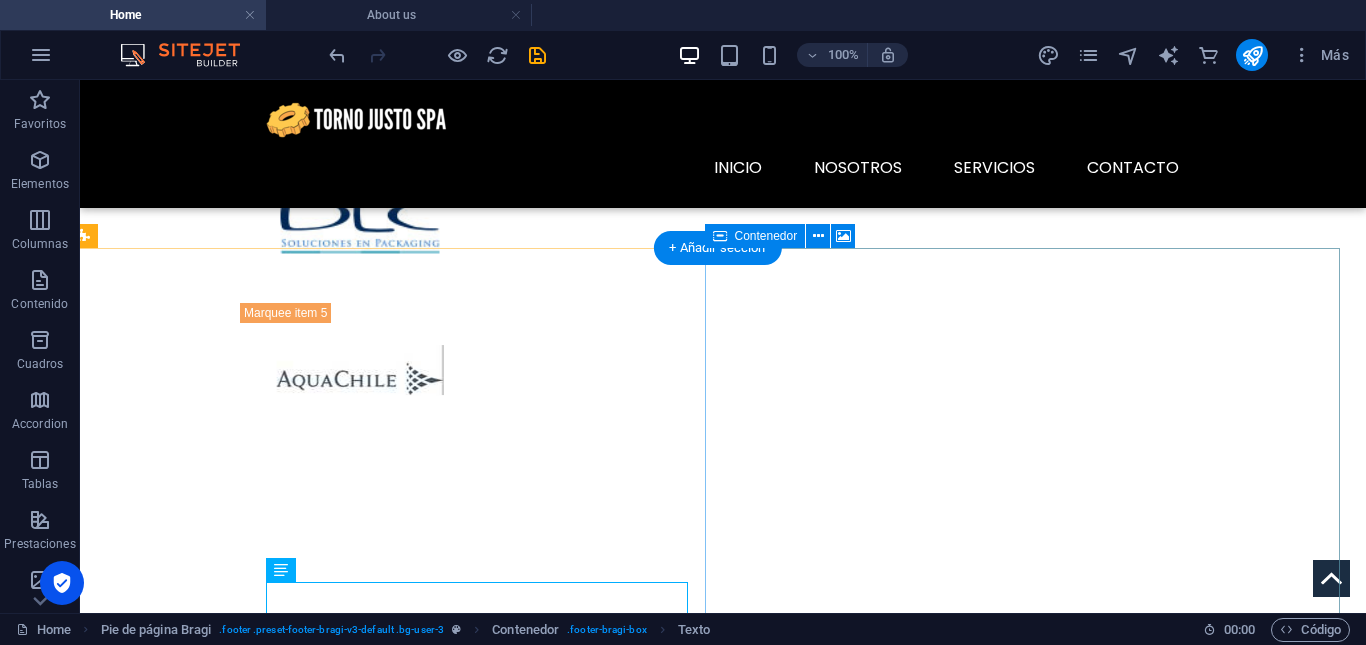 click on "Añadir elementos" at bounding box center (641, 3406) 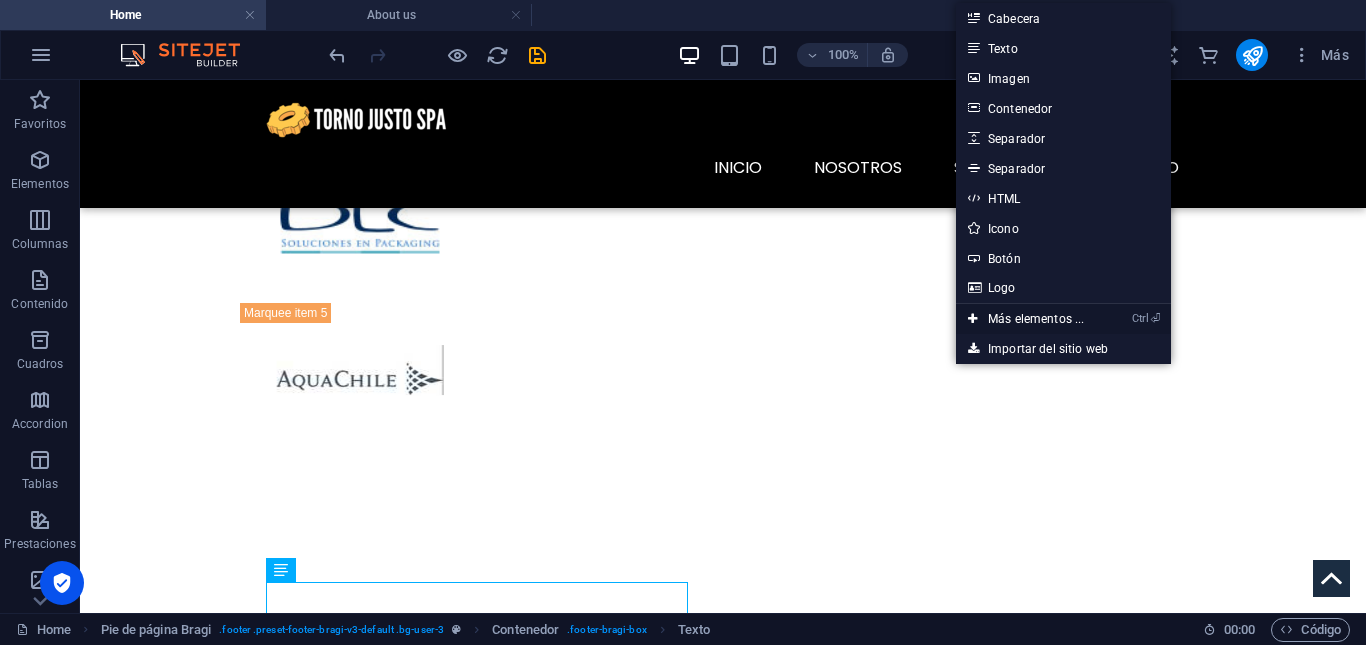 click on "Ctrl ⏎  Más elementos ..." at bounding box center [1026, 319] 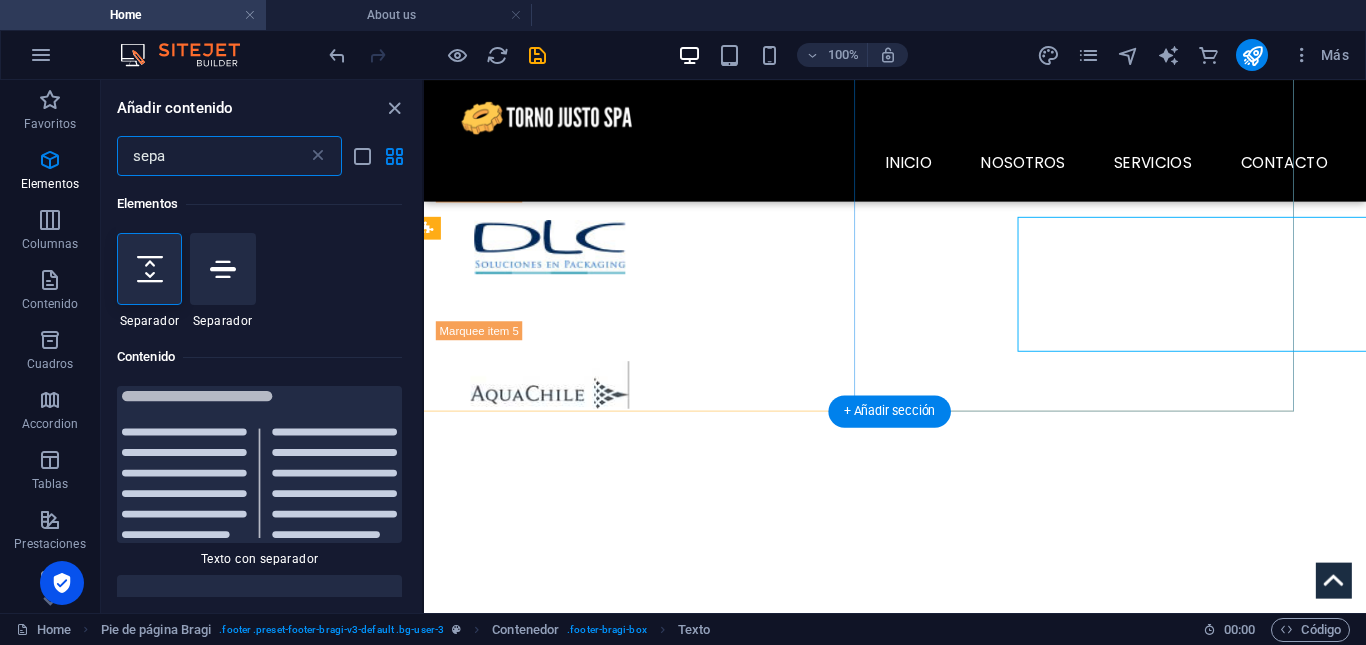 scroll, scrollTop: 3305, scrollLeft: 11, axis: both 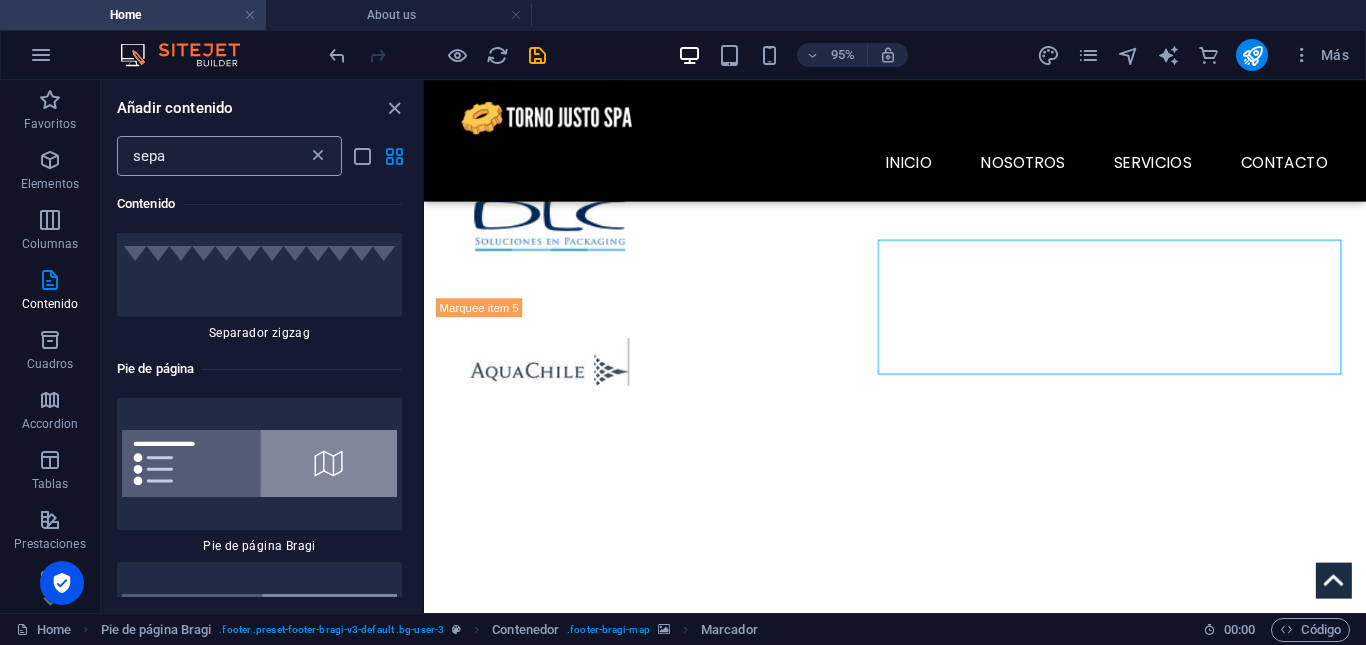 click at bounding box center [318, 156] 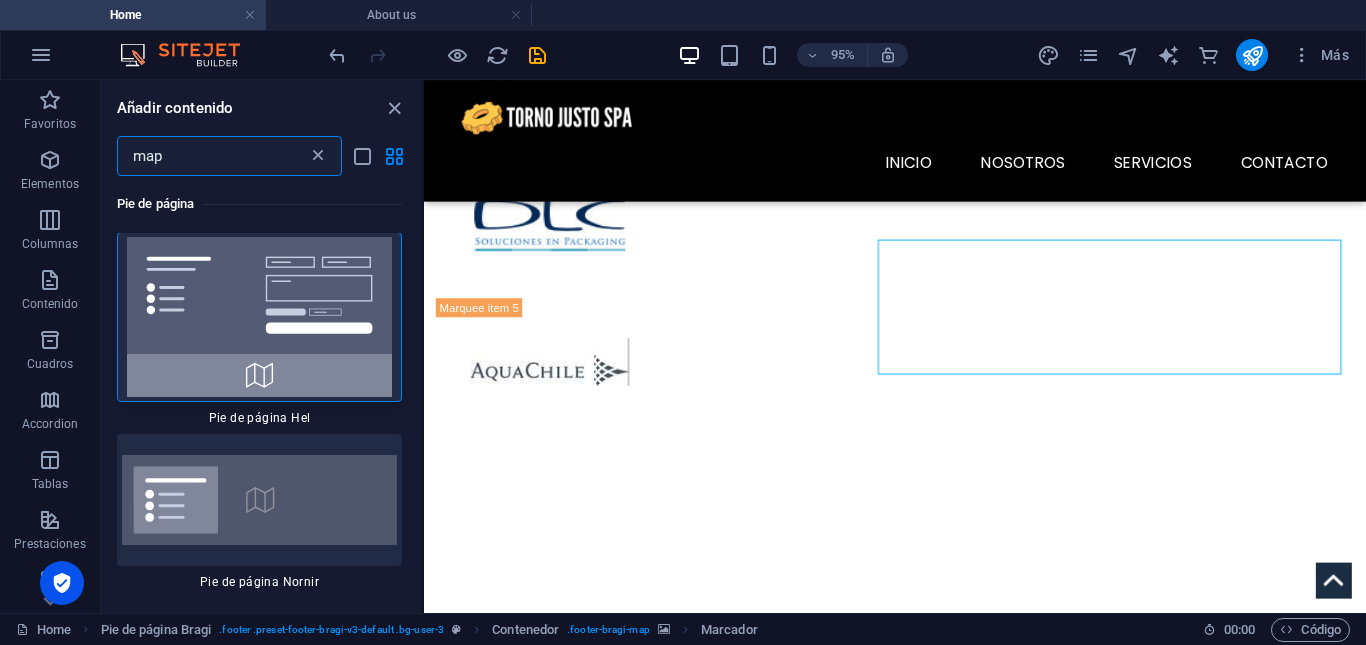scroll, scrollTop: 0, scrollLeft: 0, axis: both 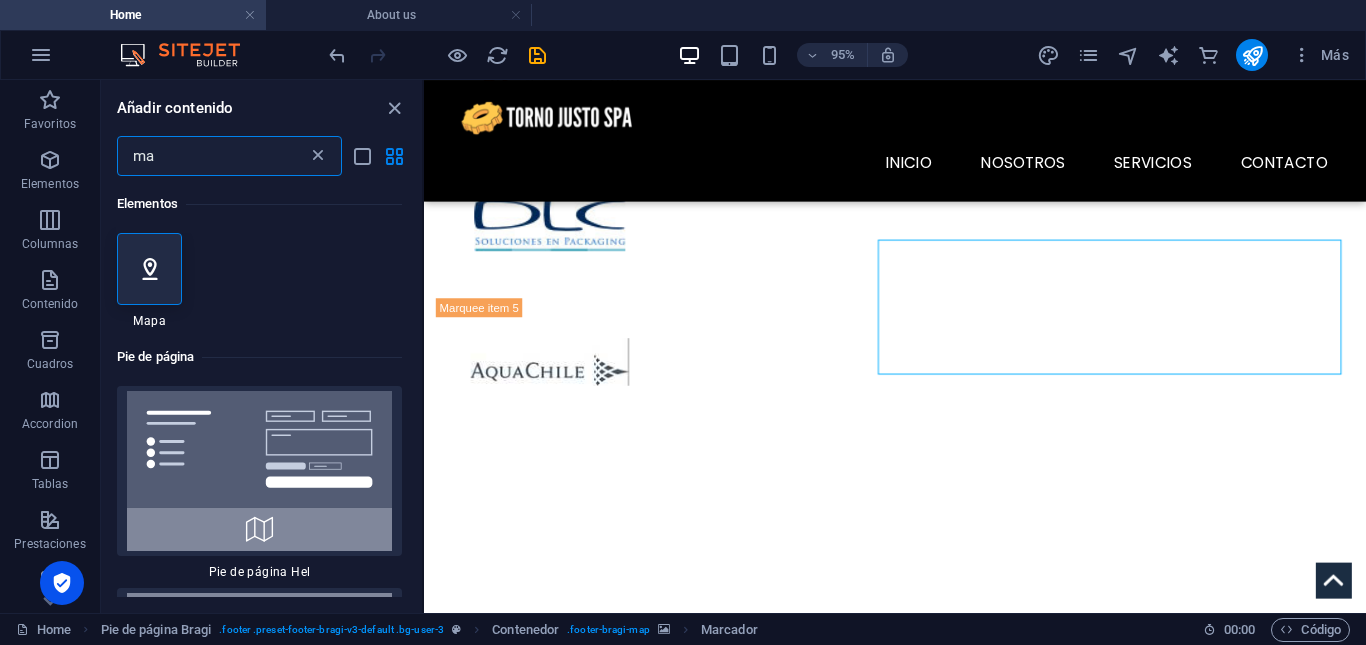 type on "m" 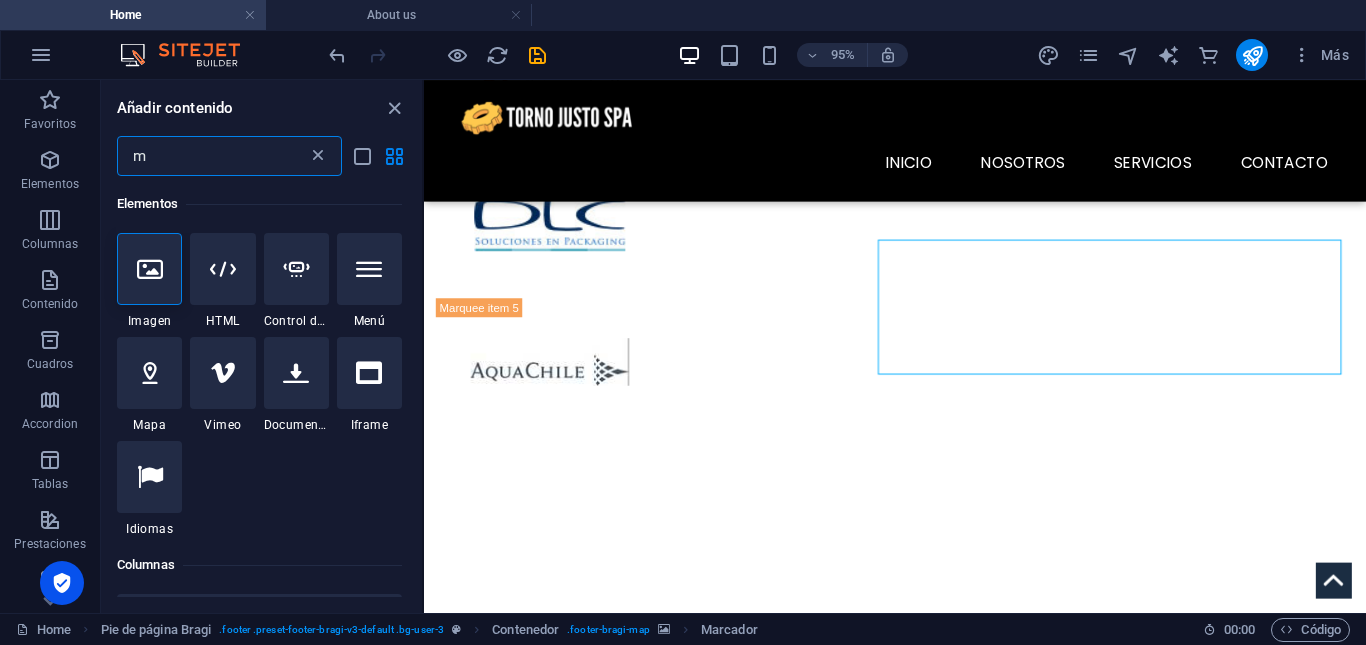 type 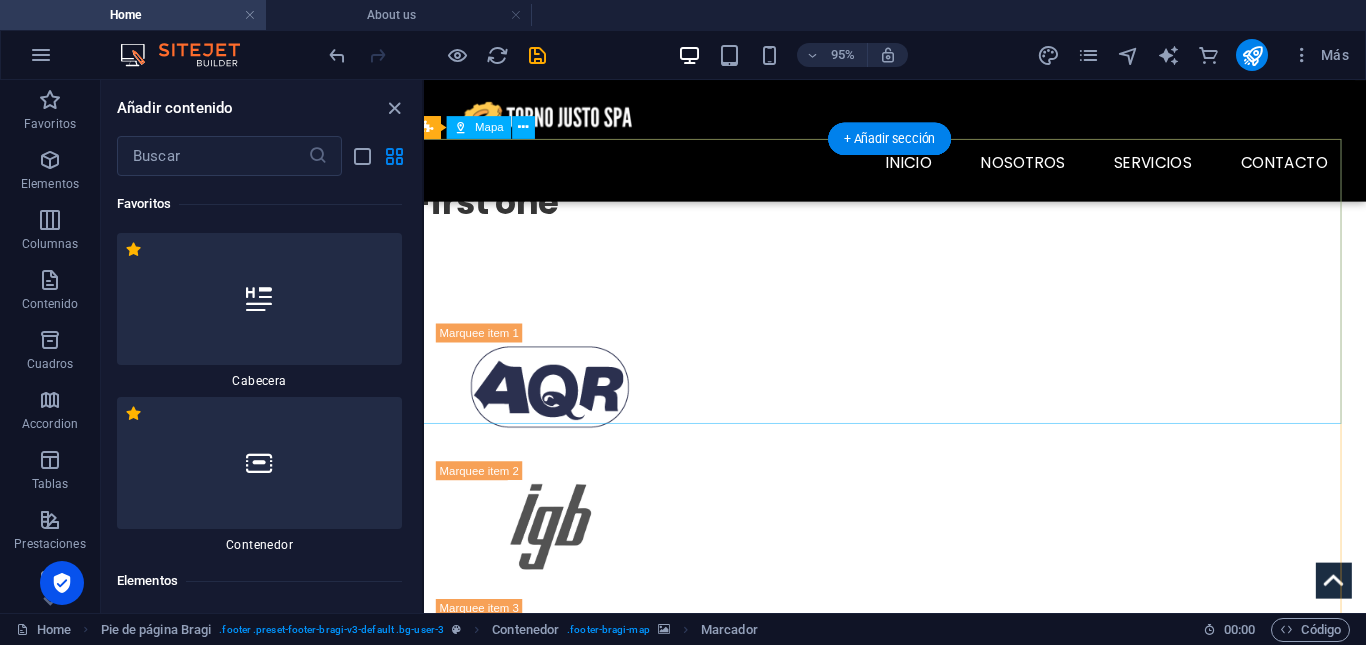 scroll, scrollTop: 2638, scrollLeft: 11, axis: both 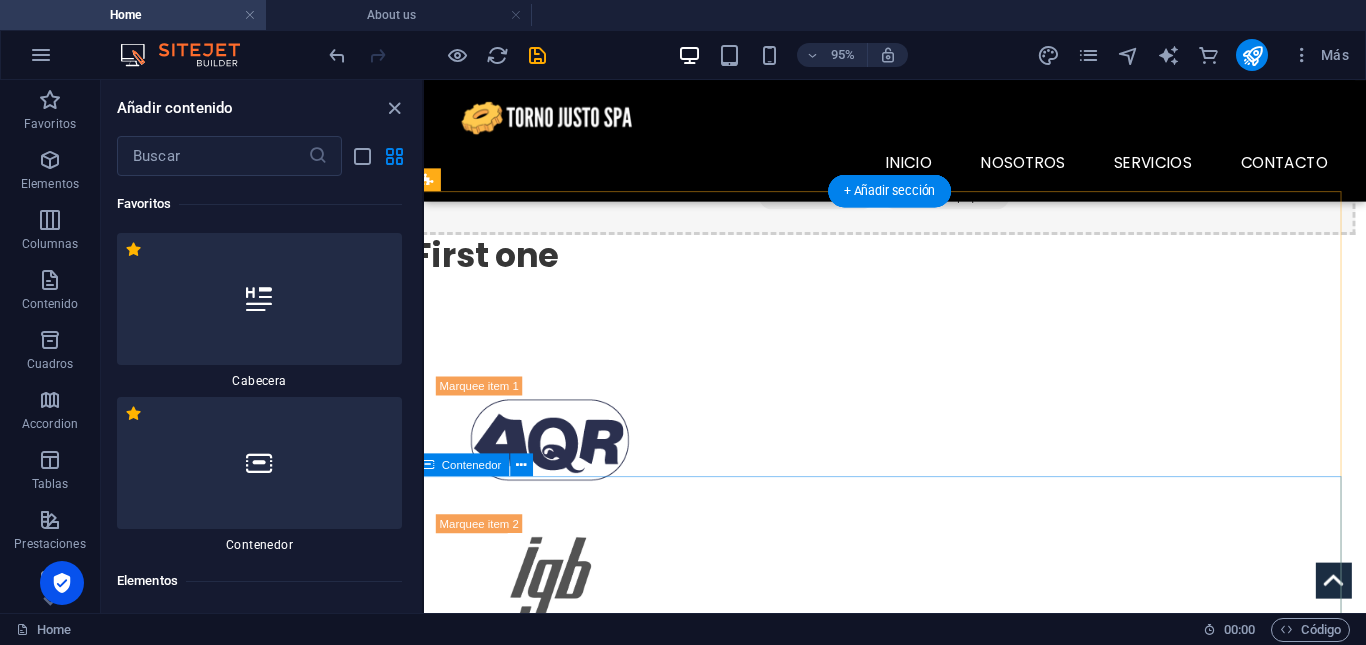 drag, startPoint x: 821, startPoint y: 293, endPoint x: 1090, endPoint y: 546, distance: 369.28308 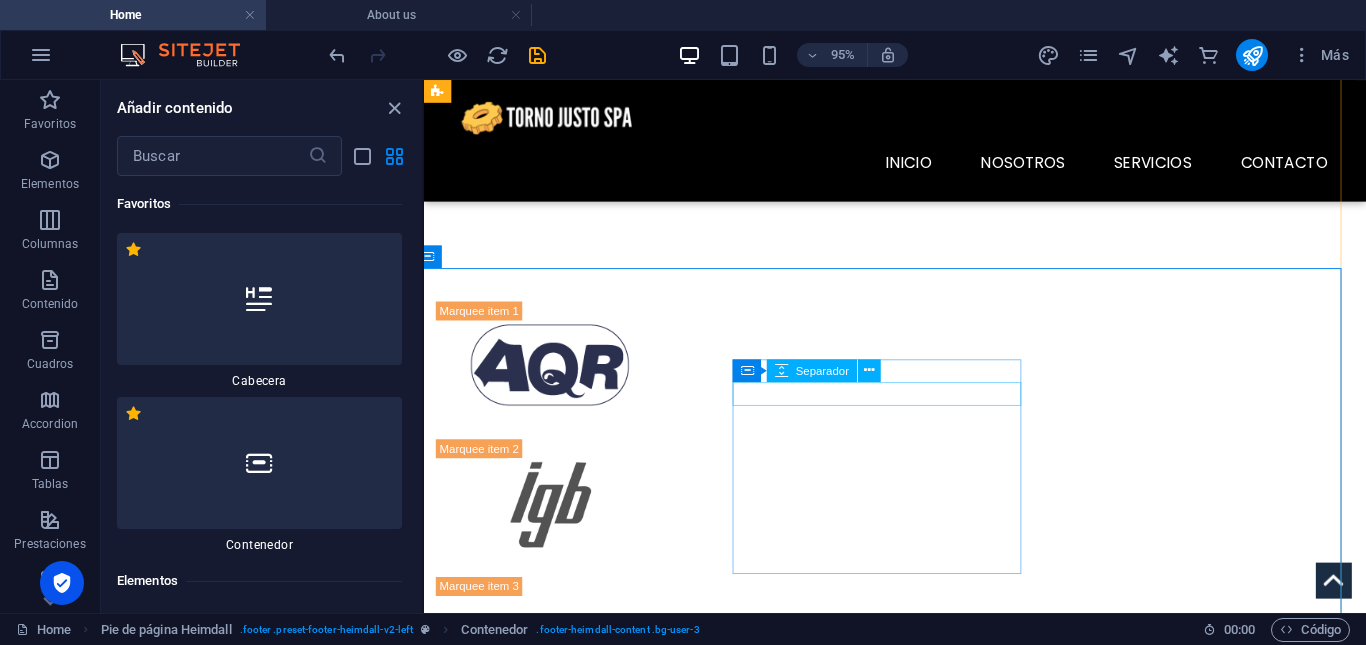 scroll, scrollTop: 2687, scrollLeft: 11, axis: both 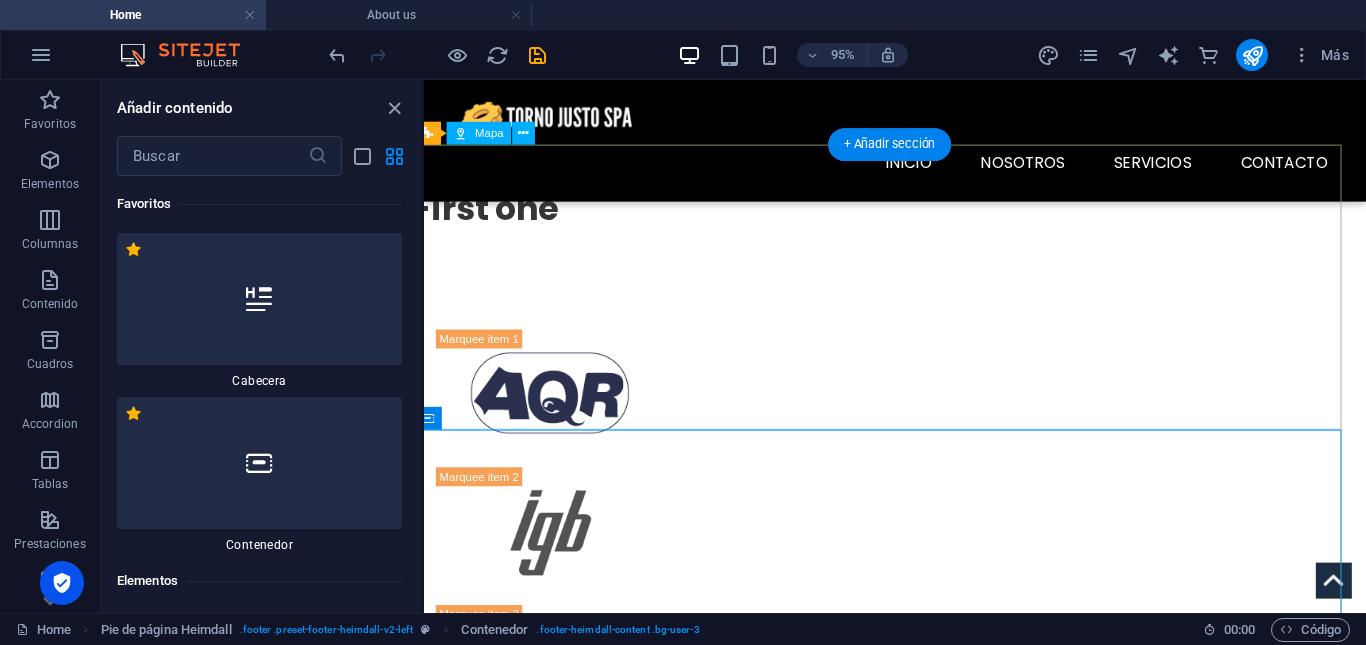 click on "To navigate the map with touch gestures double-tap and hold your finger on the map, then drag the map. ← Move left → Move right ↑ Move up ↓ Move down + Zoom in - Zoom out Home Jump left by 75% End Jump right by 75% Page Up Jump up by 75% Page Down Jump down by 75% Map Terrain Satellite Labels Keyboard shortcuts Map Data Map data ©2025 Google Map data ©2025 Google 200 m  Click to toggle between metric and imperial units Terms Report a map error" at bounding box center (909, 1882) 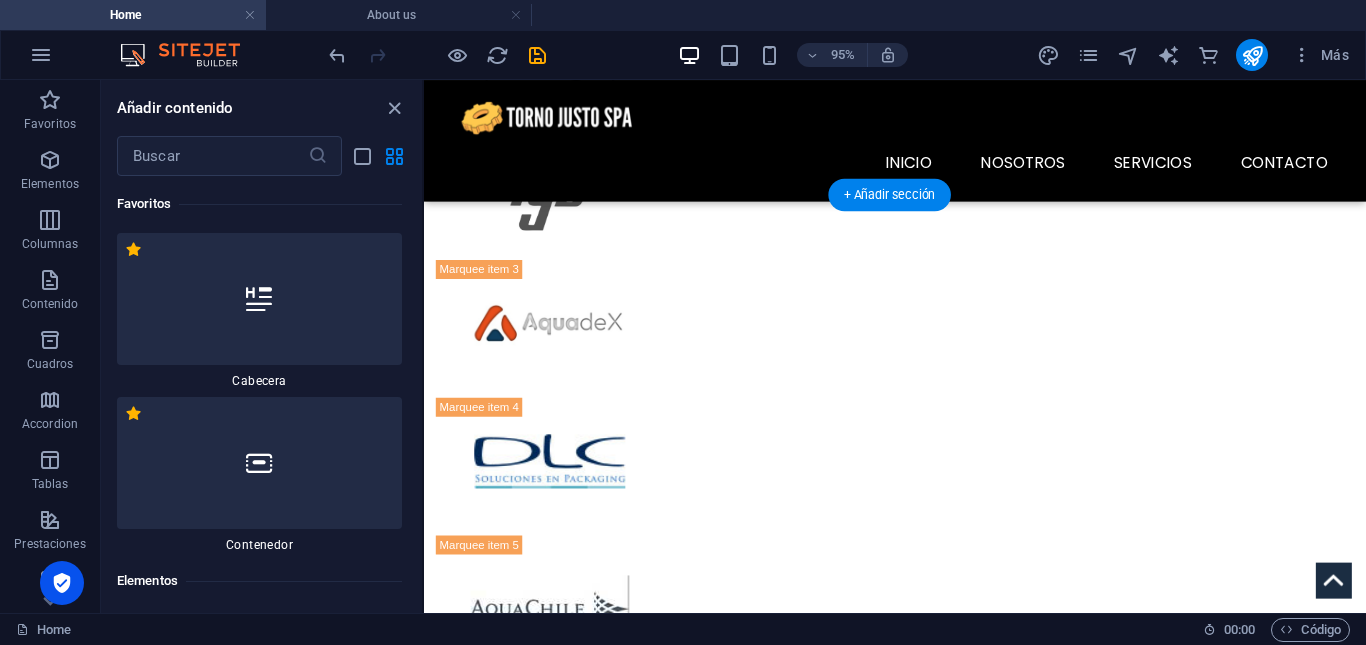 scroll, scrollTop: 3052, scrollLeft: 11, axis: both 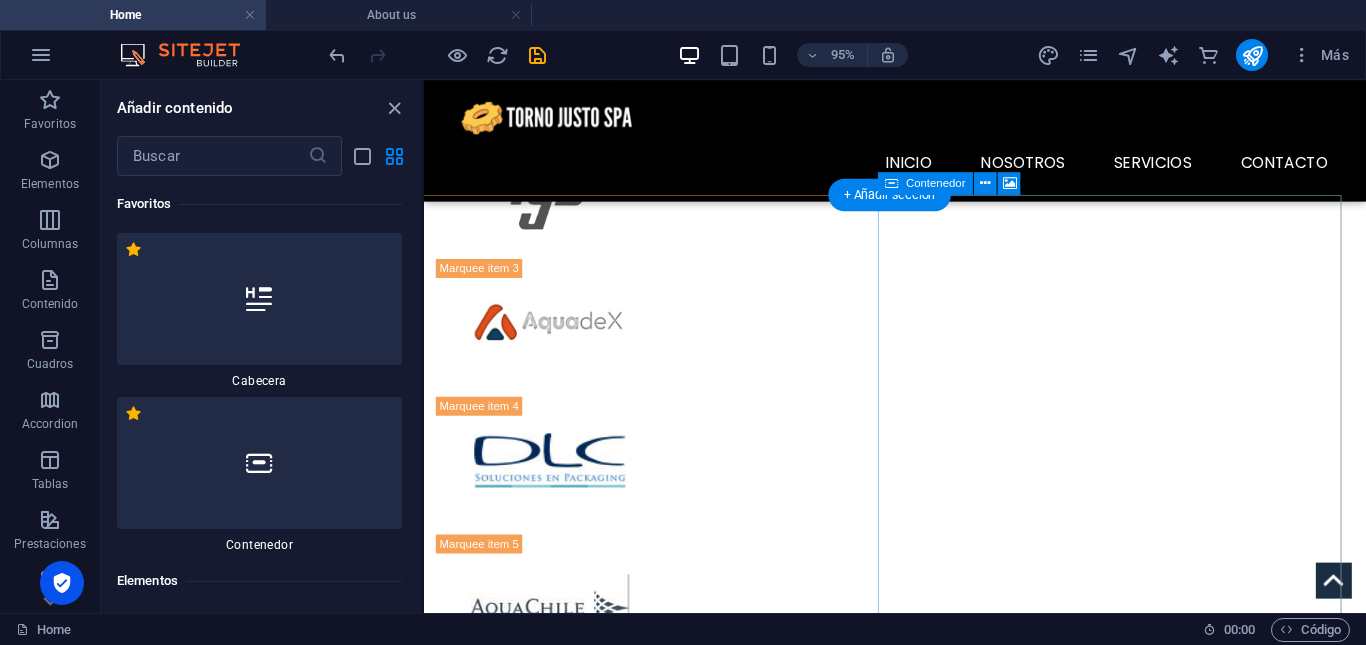 click at bounding box center (915, 3361) 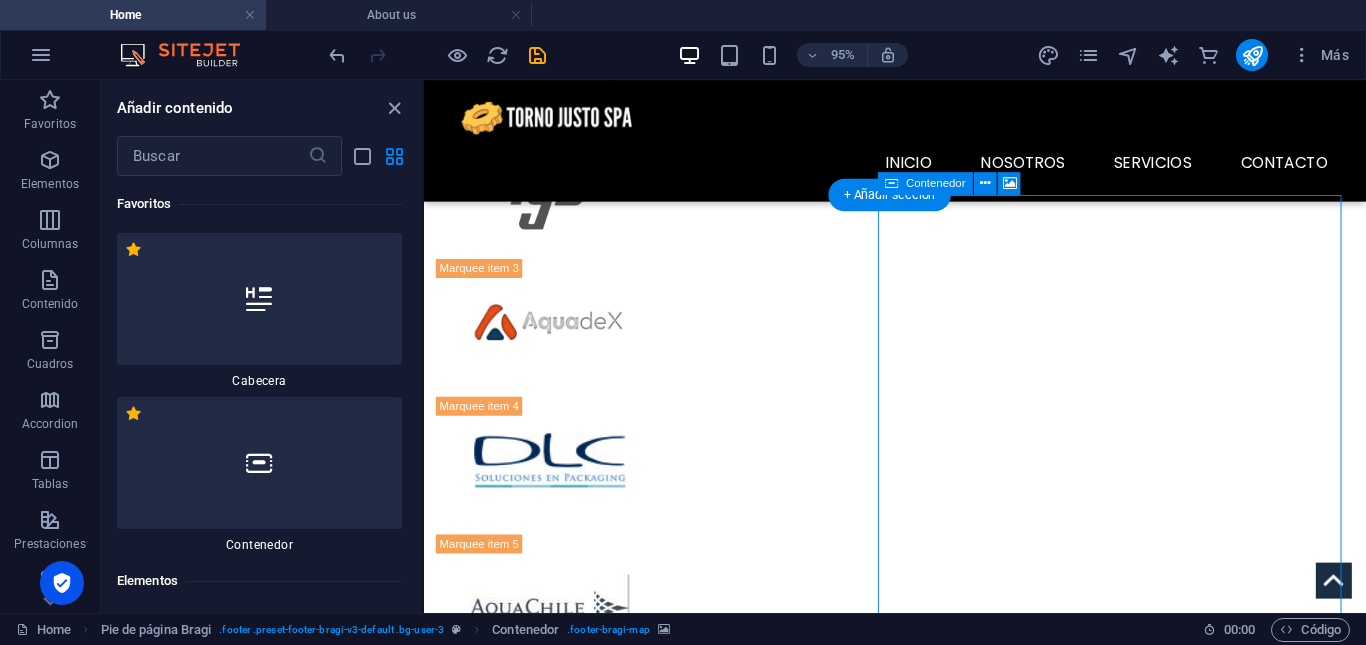 click at bounding box center (915, 3361) 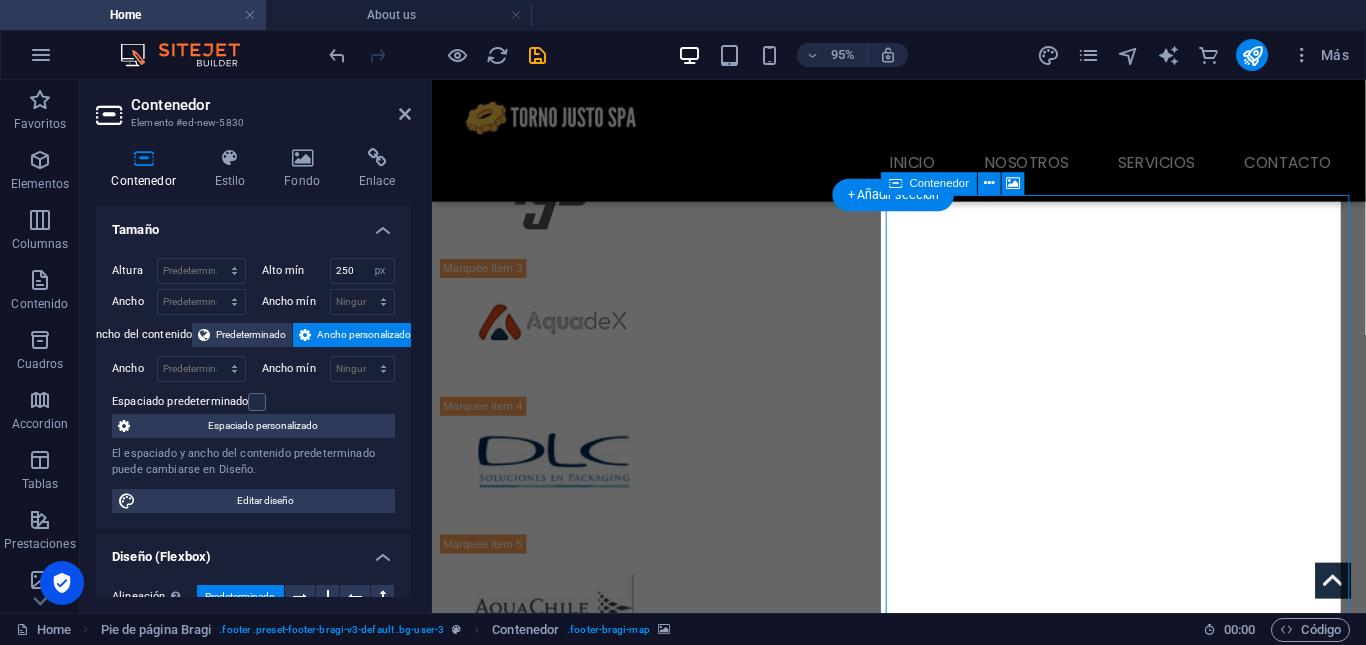 click at bounding box center (918, 3361) 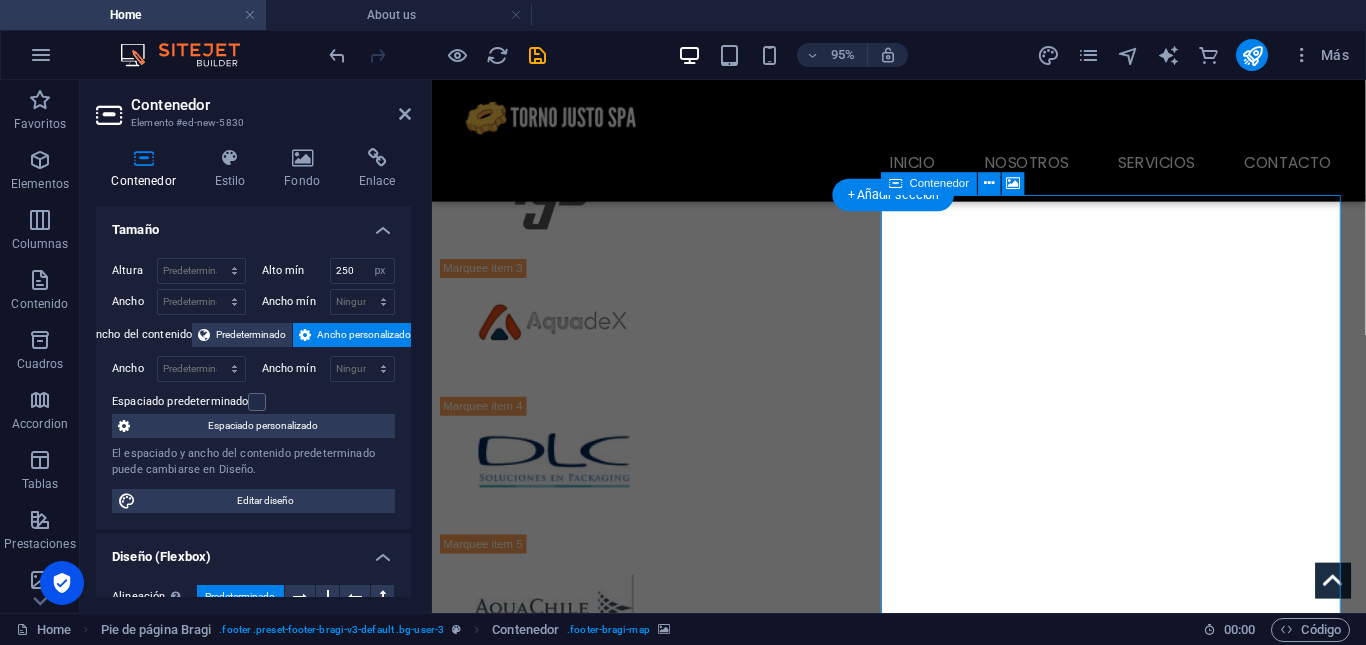 click on "Suelta el contenido aquí o  Añadir elementos  Pegar portapapeles" at bounding box center [912, 3331] 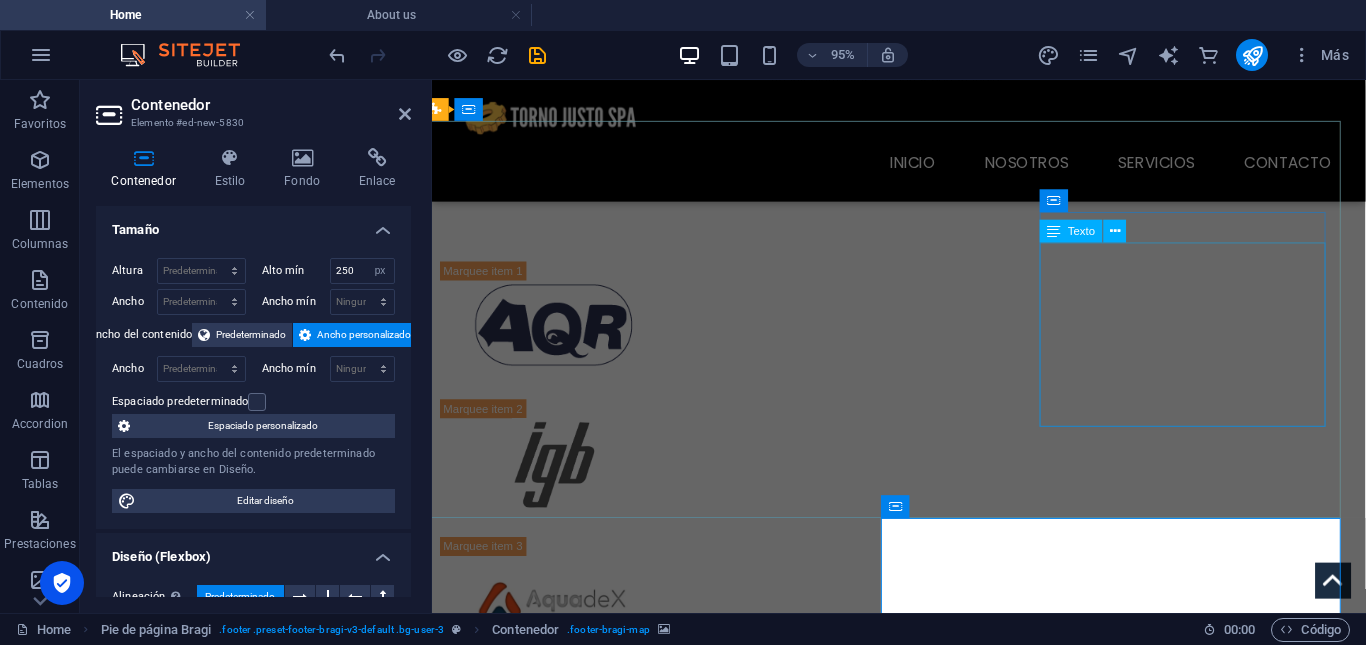 scroll, scrollTop: 3147, scrollLeft: 11, axis: both 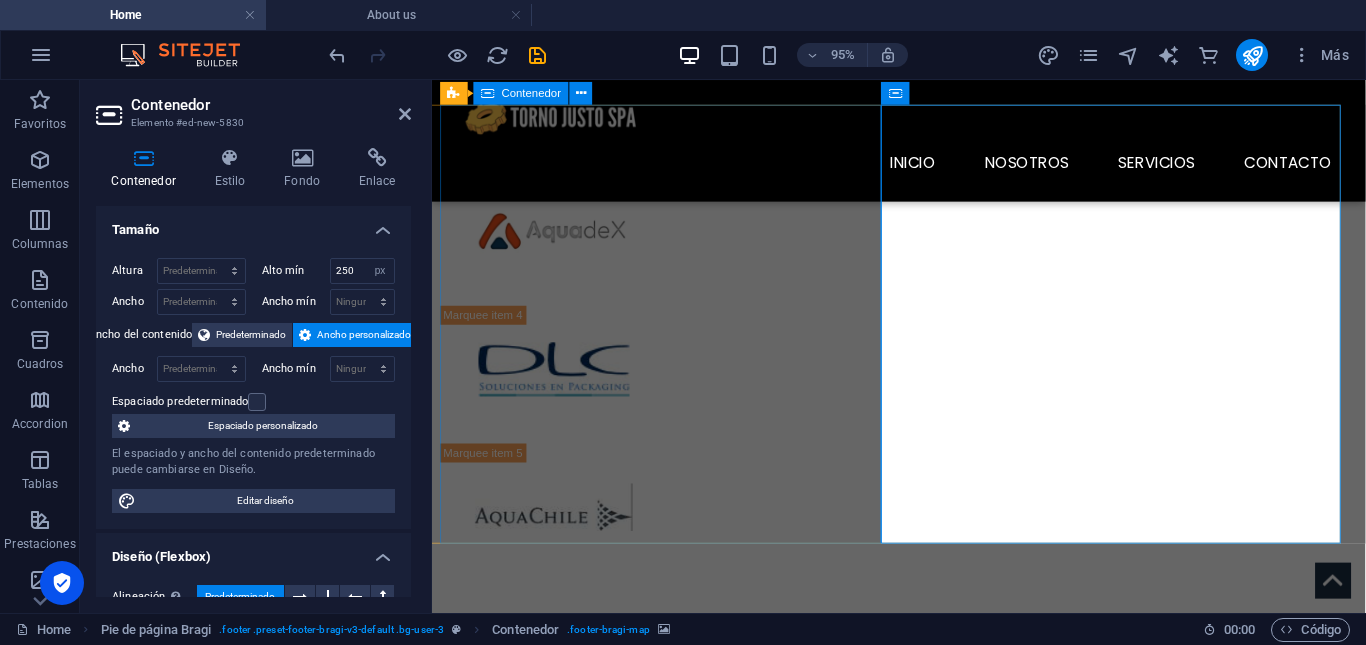 click on "Contáctenos Torno Justo Spa Ruta V505, [GEOGRAPHIC_DATA] Referencia: frente a pasarela del ingreso de [GEOGRAPHIC_DATA][US_STATE] [PHONE_NUMBER] mailto:[EMAIL_ADDRESS][DOMAIN_NAME] Aviso legal  |  Directiva de privacidad" at bounding box center (923, 2407) 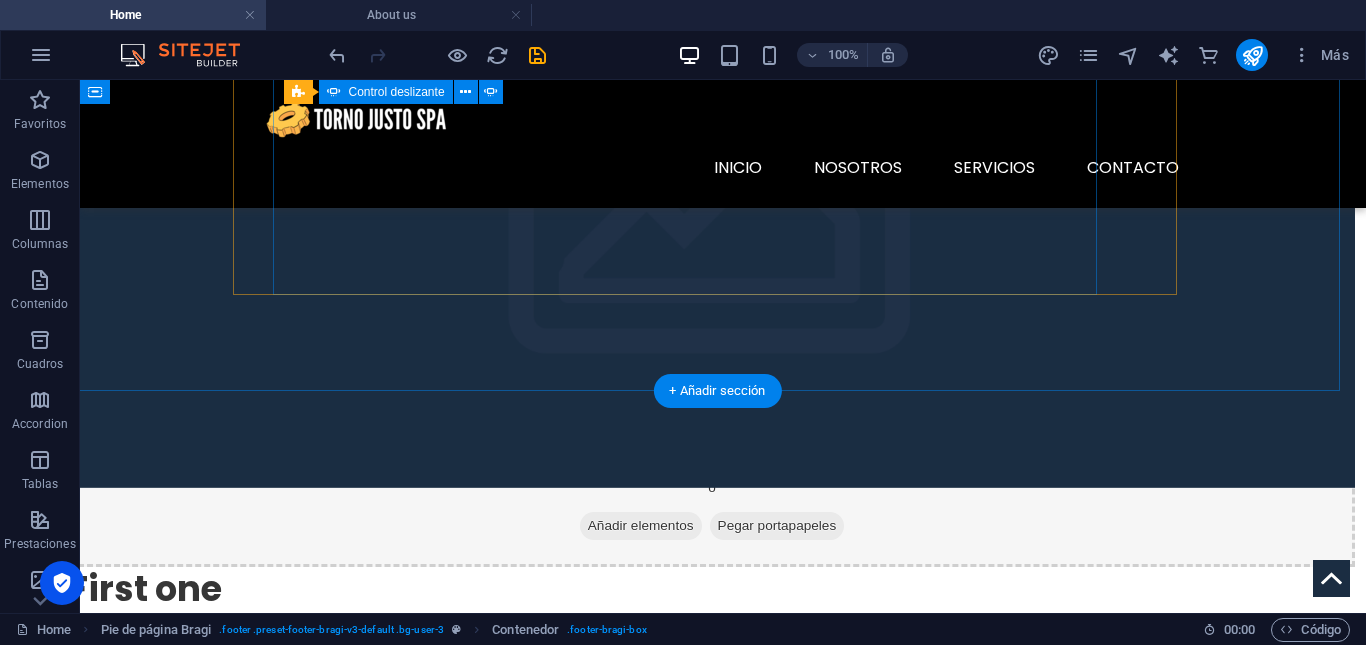 scroll, scrollTop: 2286, scrollLeft: 11, axis: both 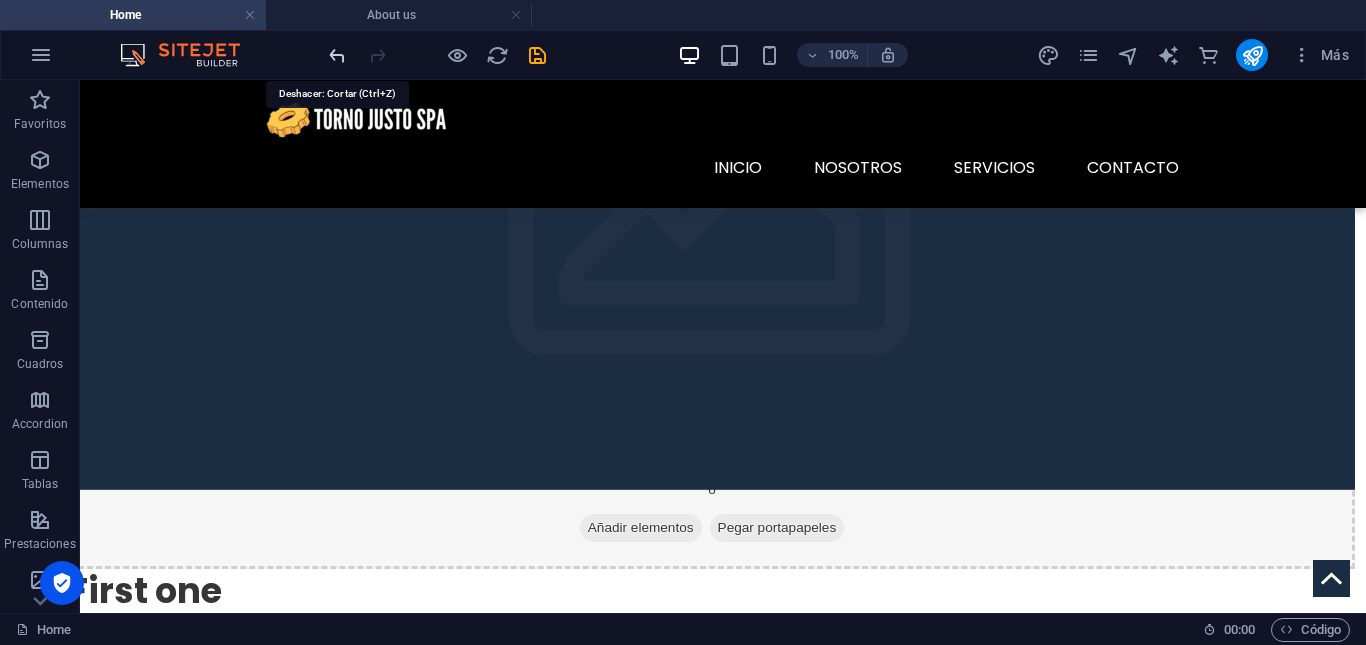 click at bounding box center [337, 55] 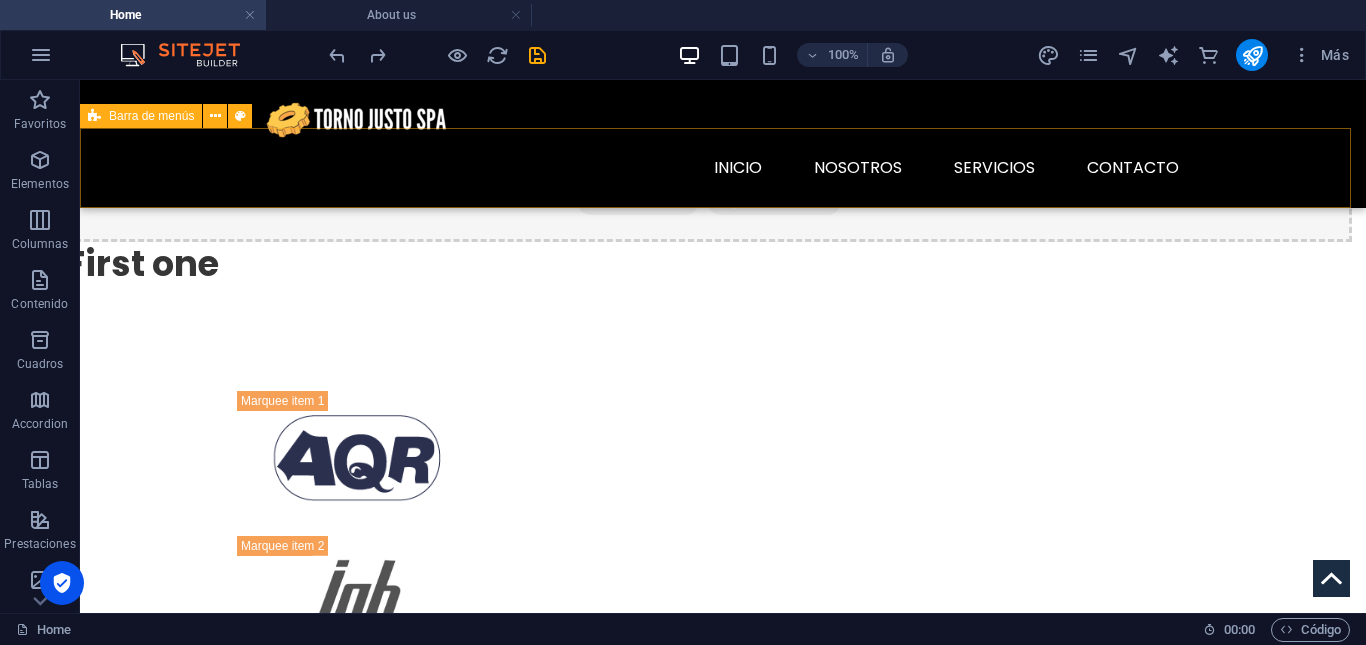 scroll, scrollTop: 2610, scrollLeft: 14, axis: both 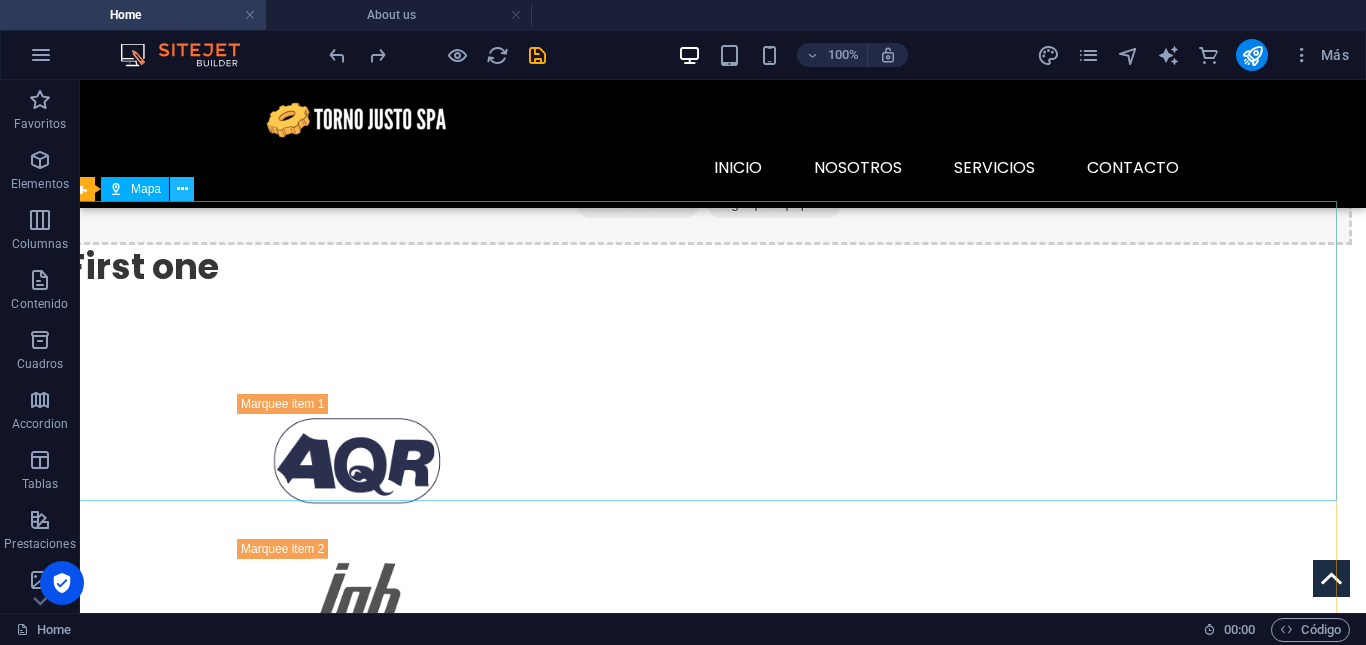 click at bounding box center (182, 189) 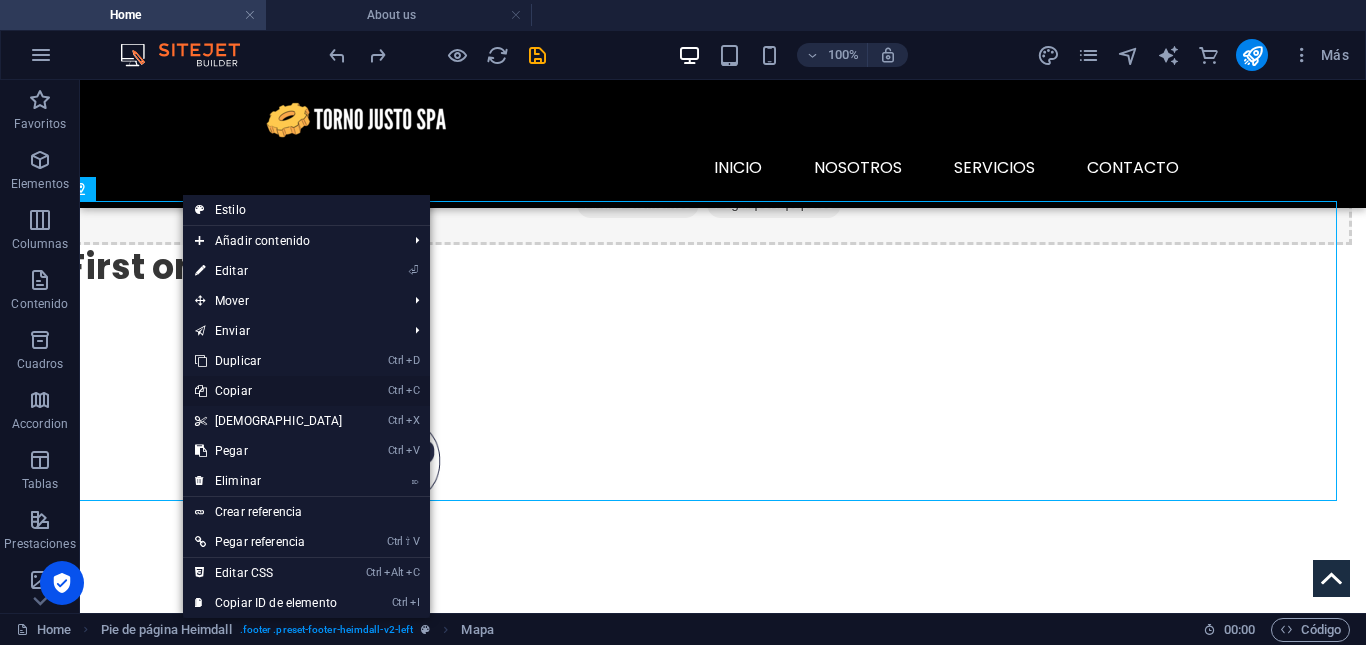 click on "Ctrl C  Copiar" at bounding box center [269, 391] 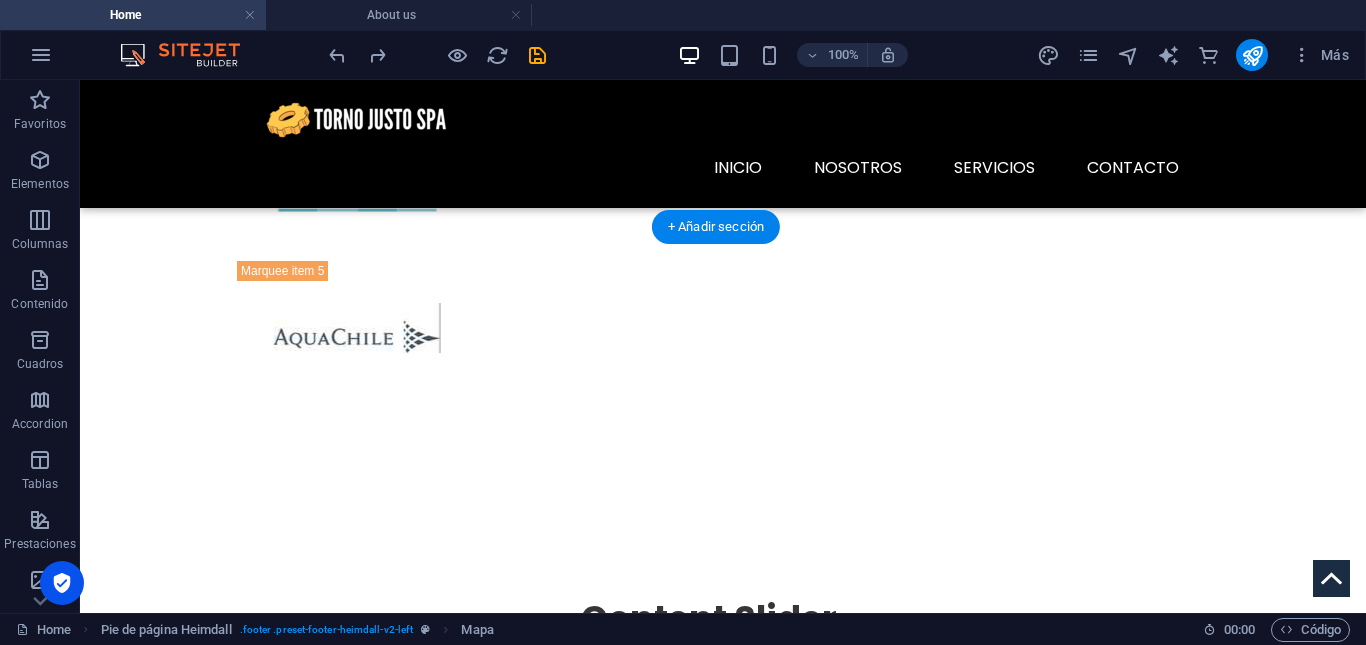scroll, scrollTop: 3332, scrollLeft: 14, axis: both 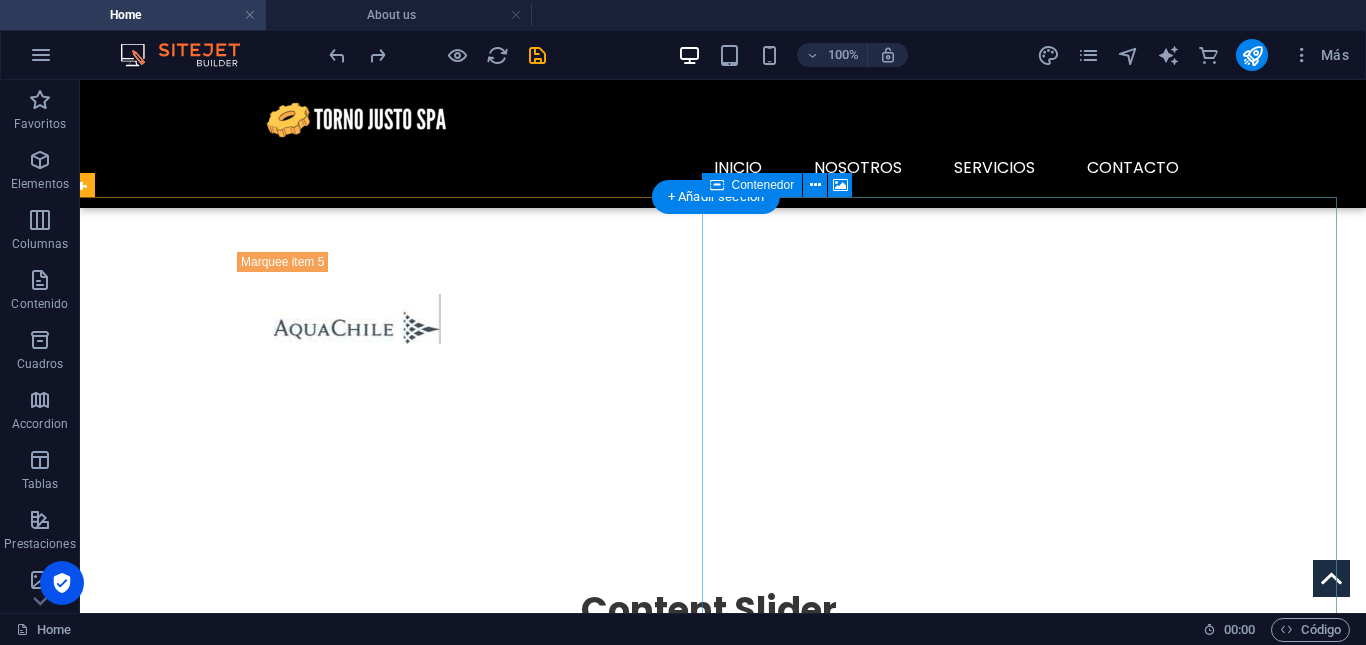 click on "Pegar portapapeles" at bounding box center (774, 3355) 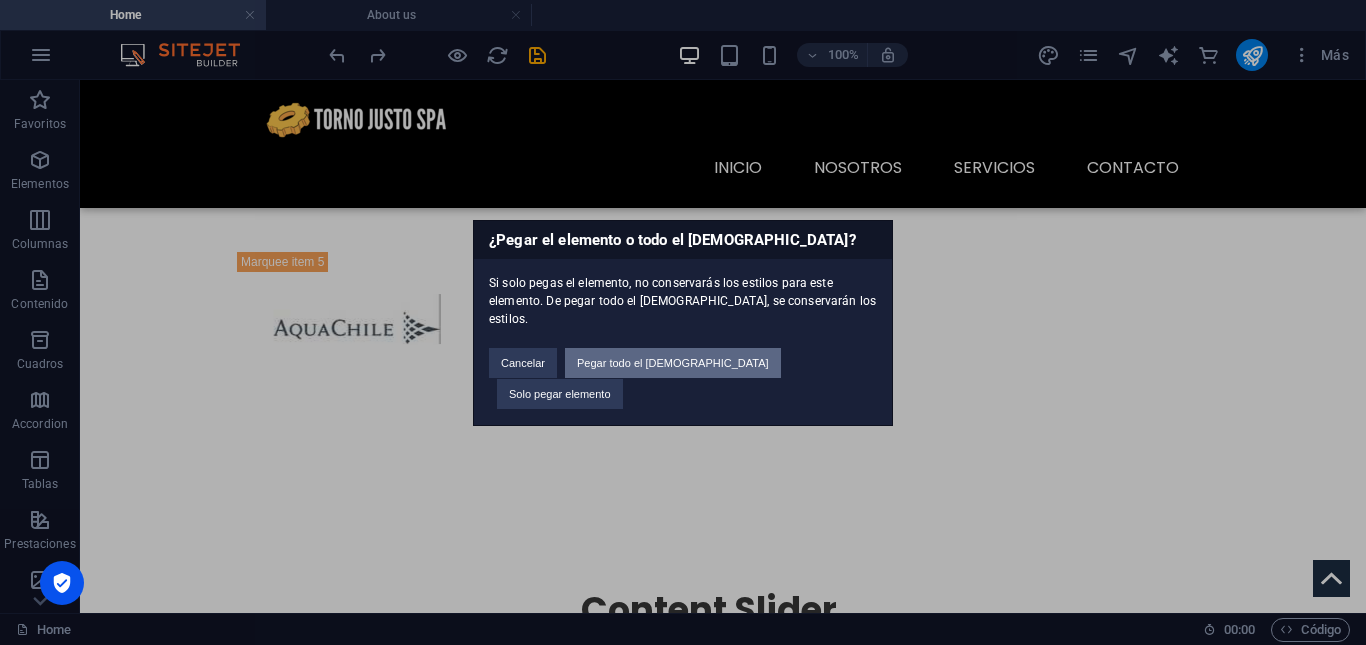 click on "Pegar todo el [DEMOGRAPHIC_DATA]" at bounding box center [673, 363] 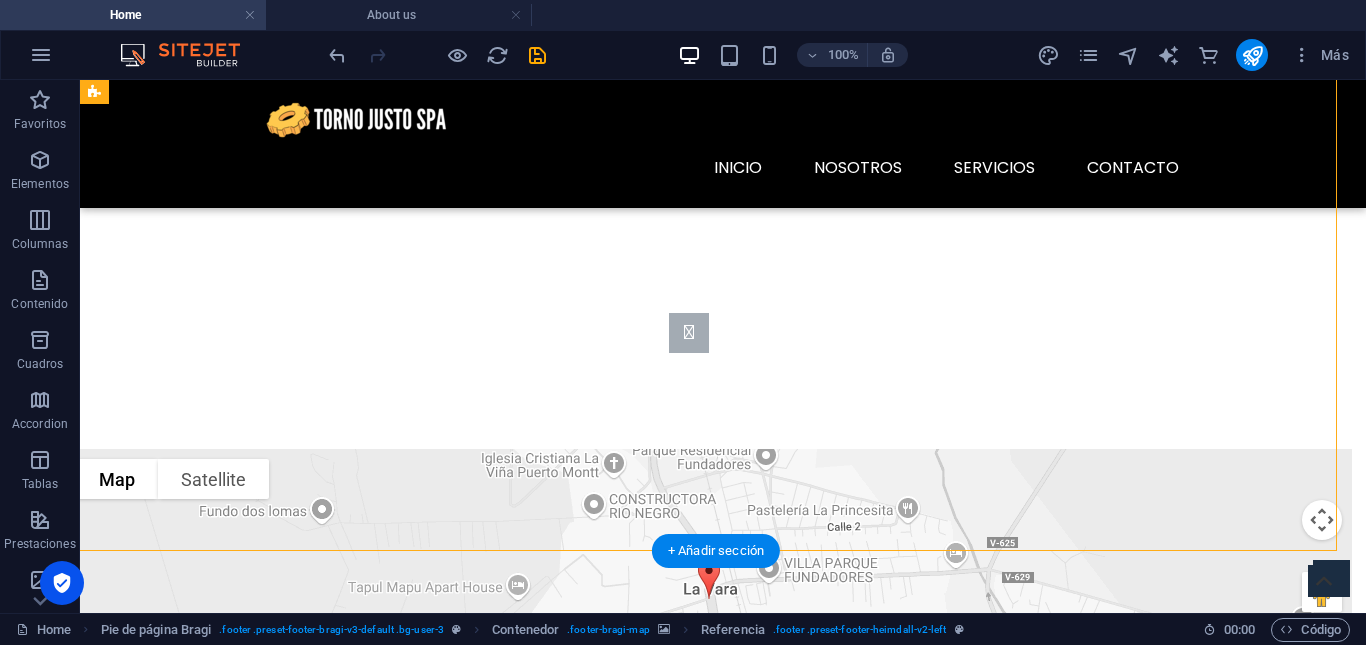 scroll, scrollTop: 3945, scrollLeft: 14, axis: both 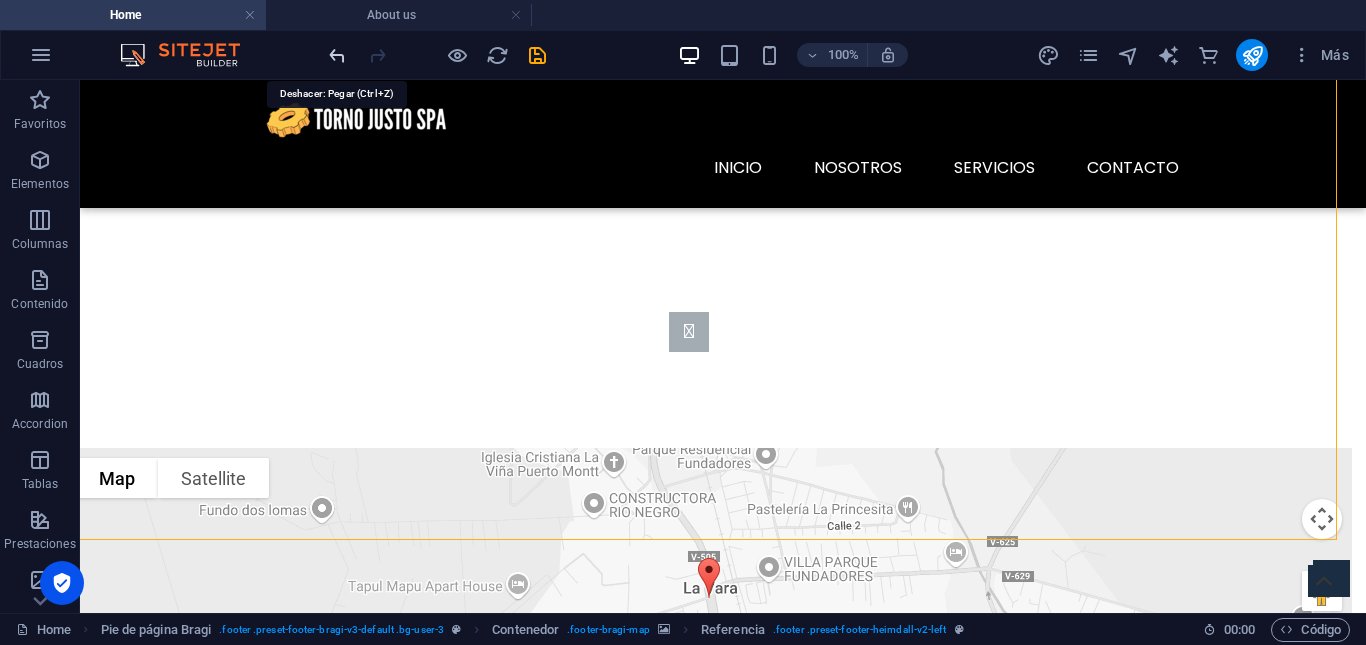 click at bounding box center (337, 55) 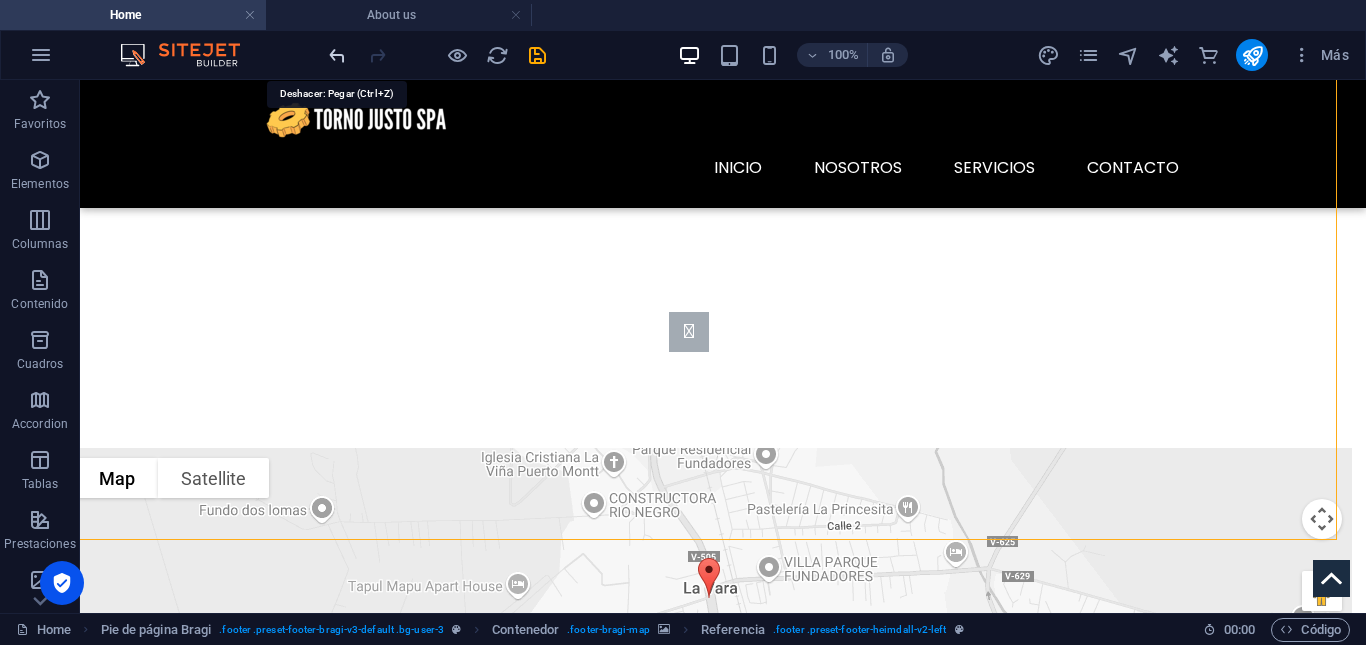 scroll, scrollTop: 3451, scrollLeft: 14, axis: both 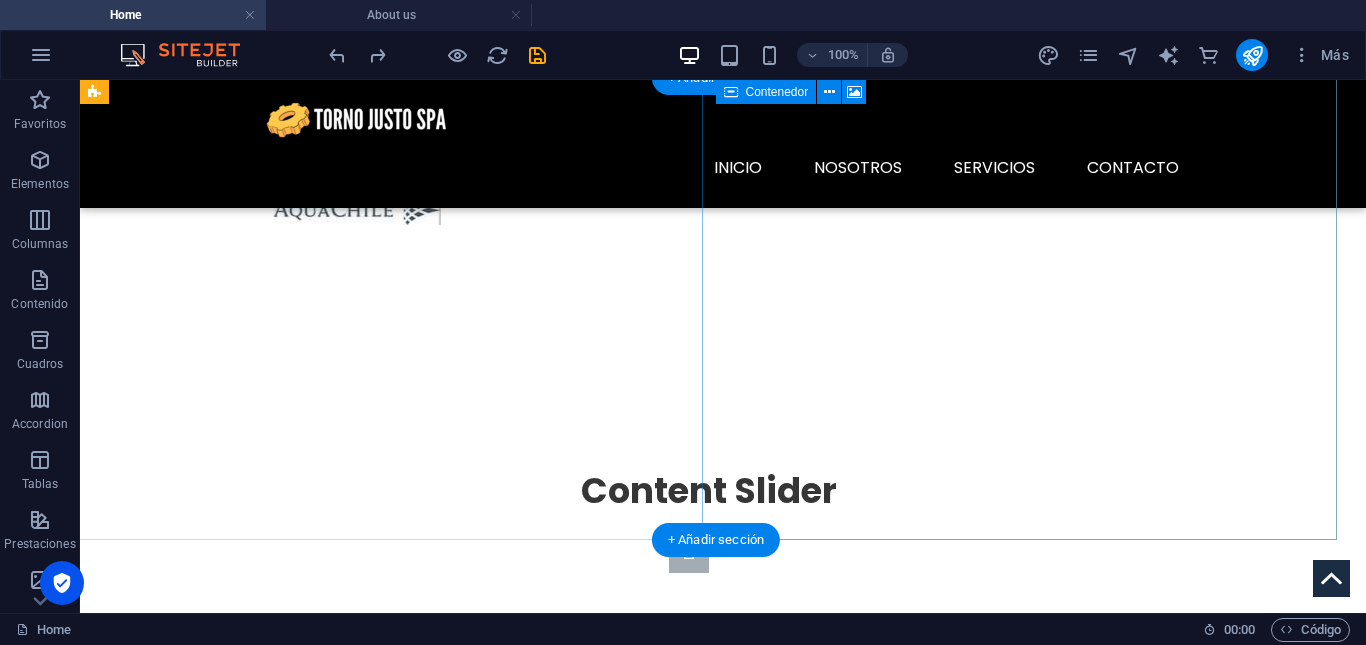 click on "Pegar portapapeles" at bounding box center (774, 3236) 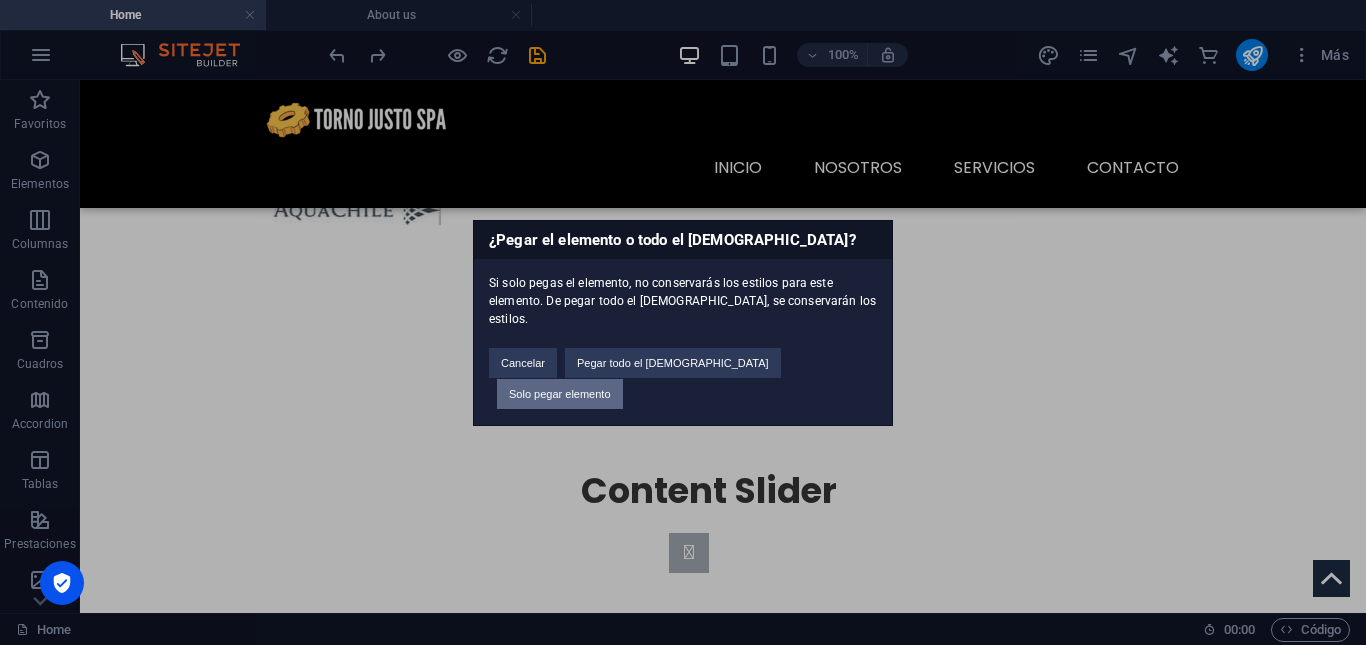 click on "Solo pegar elemento" at bounding box center [560, 394] 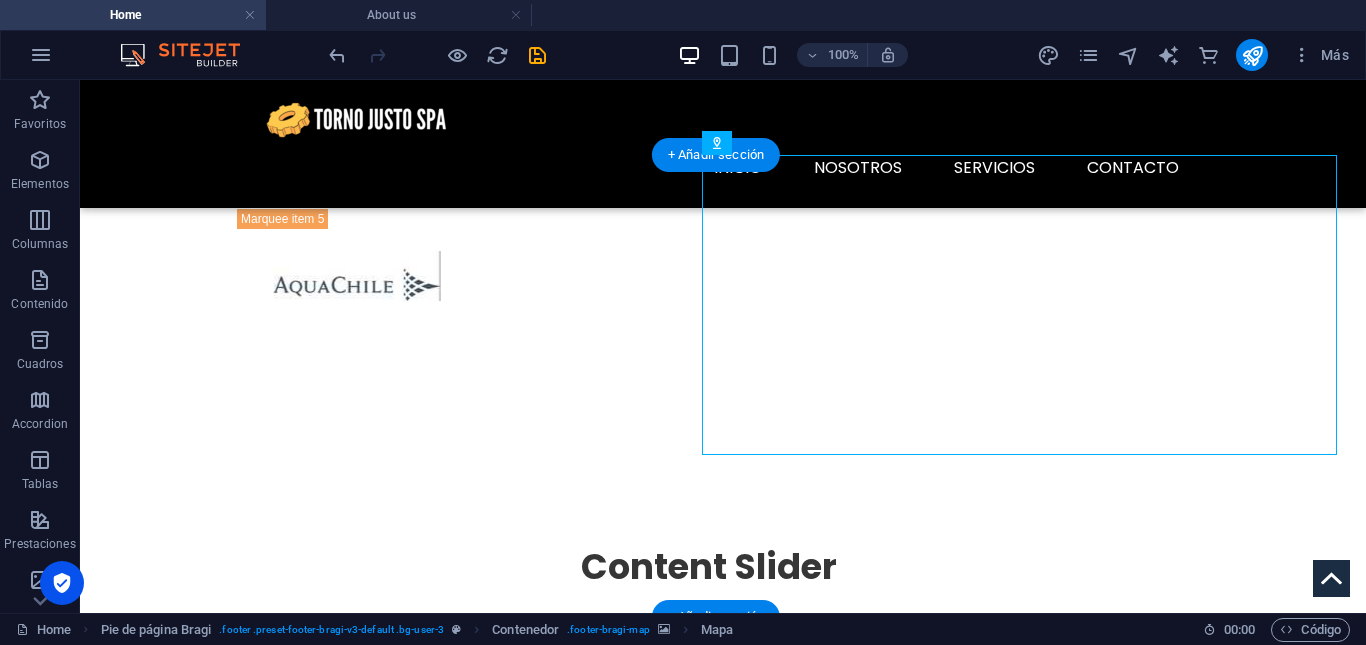 scroll, scrollTop: 3374, scrollLeft: 14, axis: both 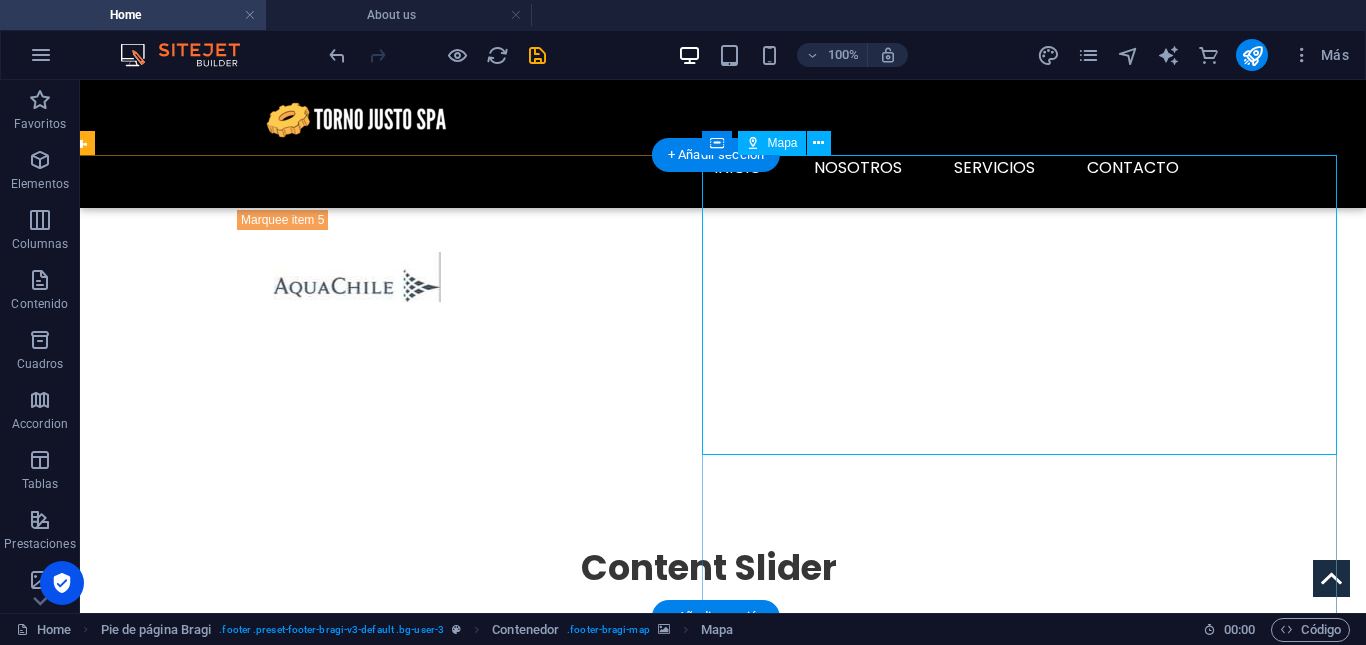 click on "To navigate the map with touch gestures double-tap and hold your finger on the map, then drag the map. ← Move left → Move right ↑ Move up ↓ Move down + Zoom in - Zoom out Home Jump left by 75% End Jump right by 75% Page Up Jump up by 75% Page Down Jump down by 75% Map Terrain Satellite Labels Keyboard shortcuts Map Data Map data ©2025 Google Map data ©2025 Google 200 m  Click to toggle between metric and imperial units Terms Report a map error" at bounding box center (709, 3362) 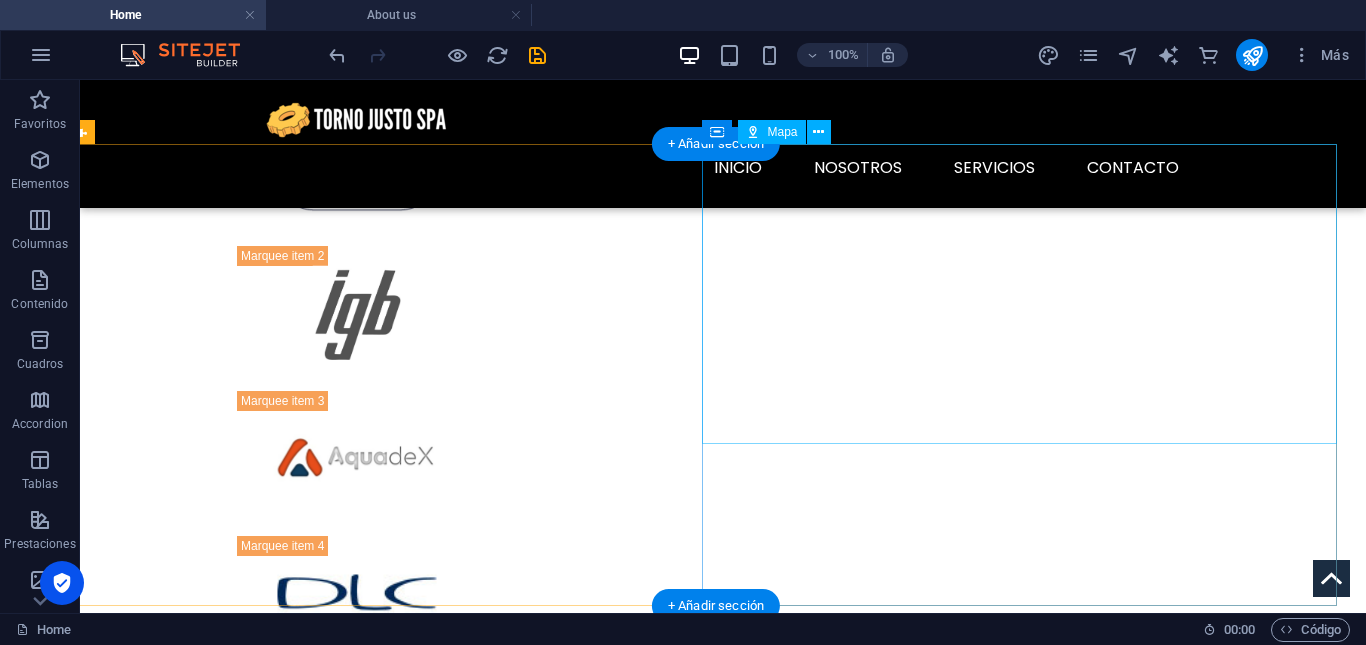scroll, scrollTop: 3451, scrollLeft: 14, axis: both 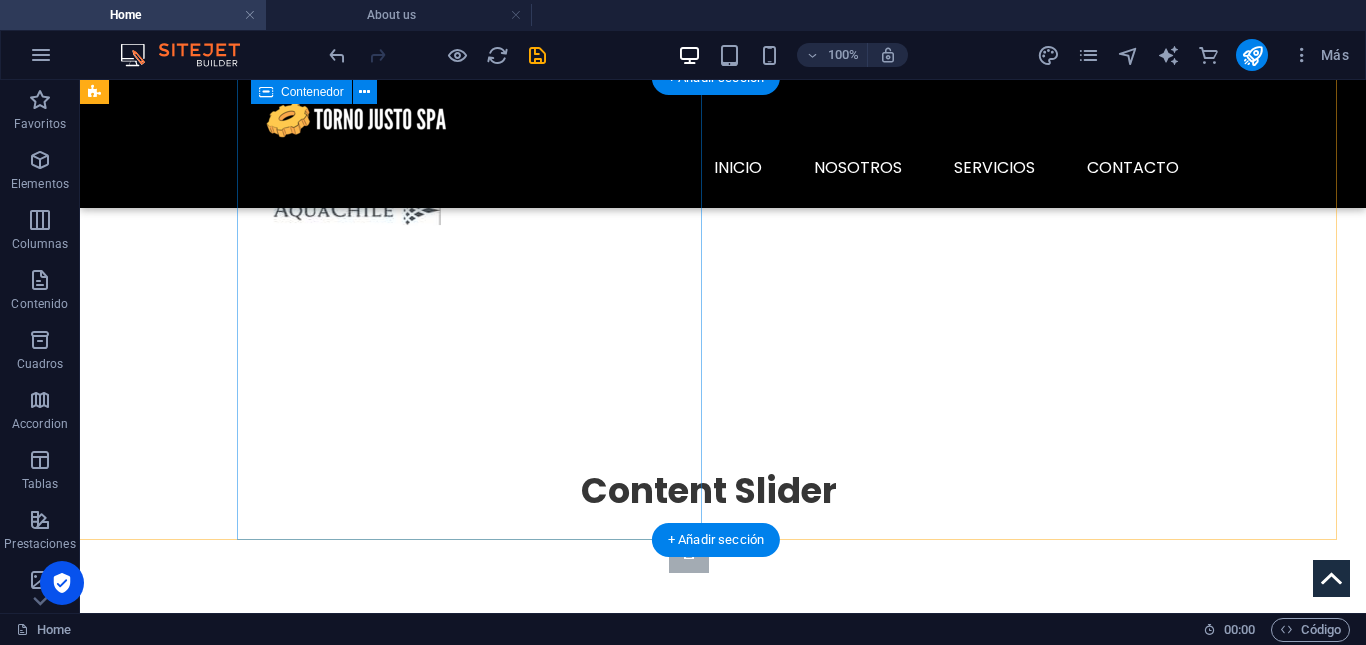 click on "Contáctenos Torno Justo Spa Ruta V505, [GEOGRAPHIC_DATA] Referencia: frente a pasarela del ingreso de [GEOGRAPHIC_DATA][US_STATE] [PHONE_NUMBER] mailto:[EMAIL_ADDRESS][DOMAIN_NAME] Aviso legal  |  Directiva de privacidad" at bounding box center (794, 2377) 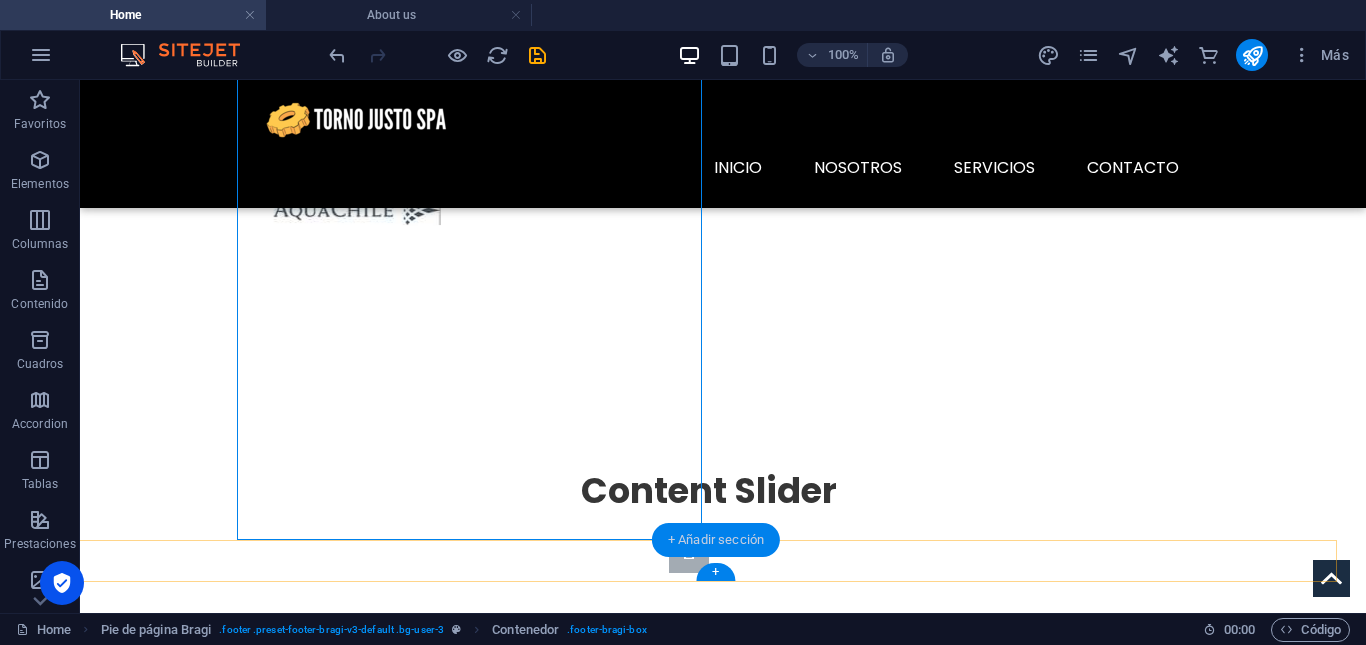 click on "+ Añadir sección" at bounding box center [716, 540] 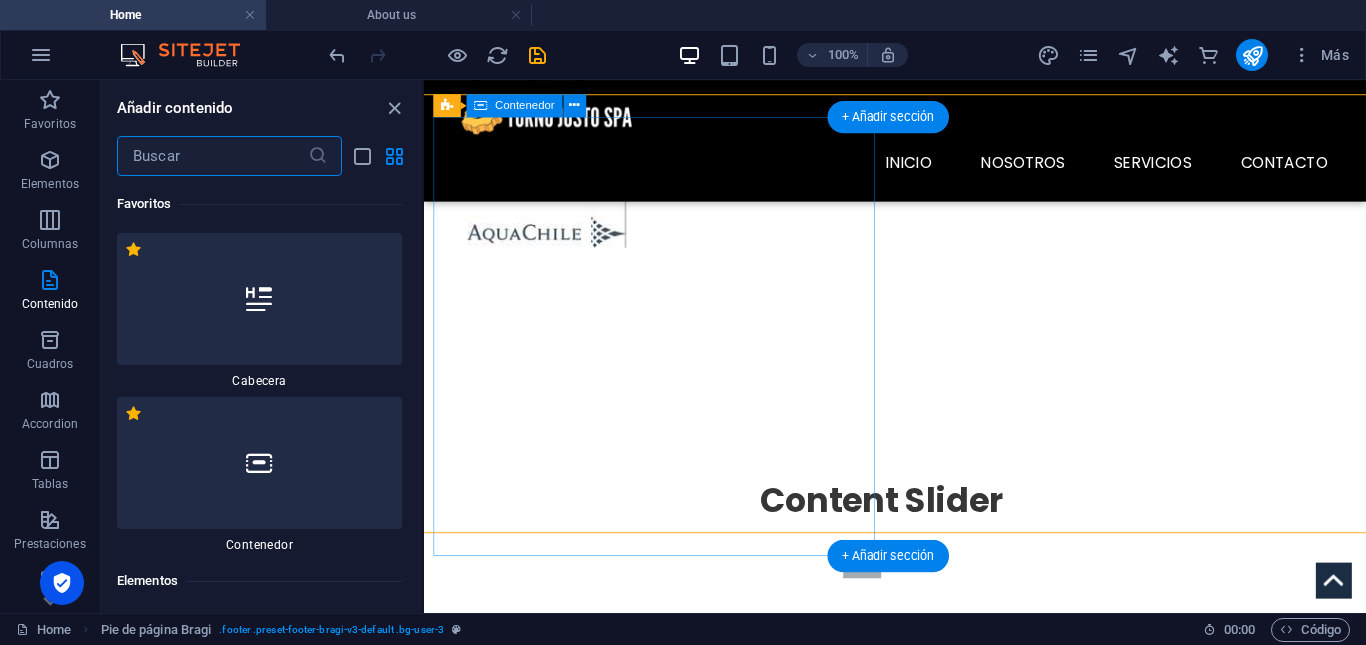 scroll, scrollTop: 3434, scrollLeft: 14, axis: both 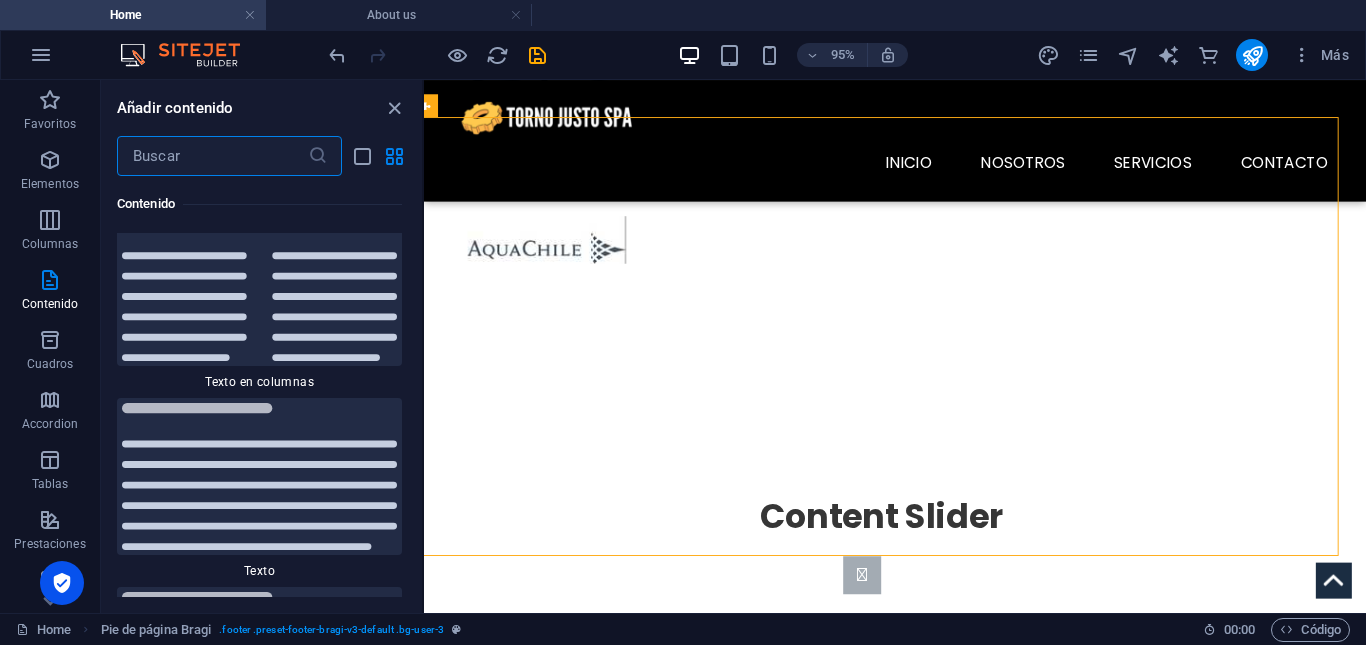 click at bounding box center [212, 156] 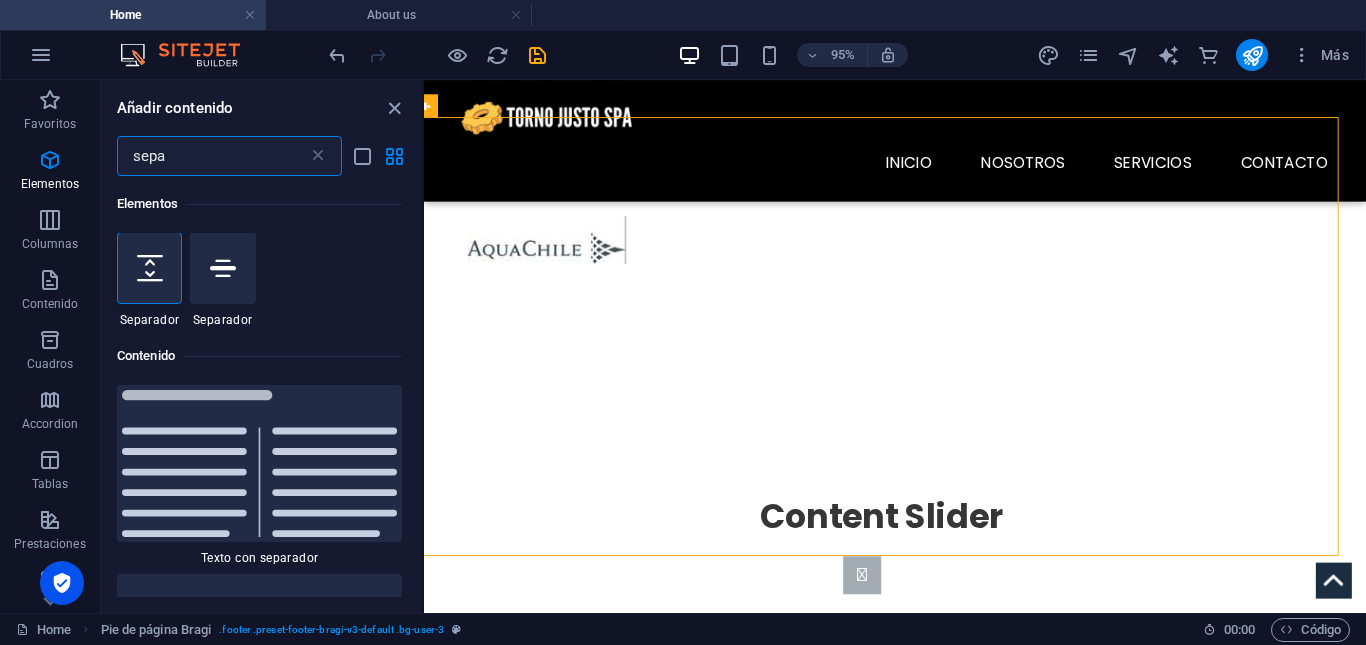 scroll, scrollTop: 0, scrollLeft: 0, axis: both 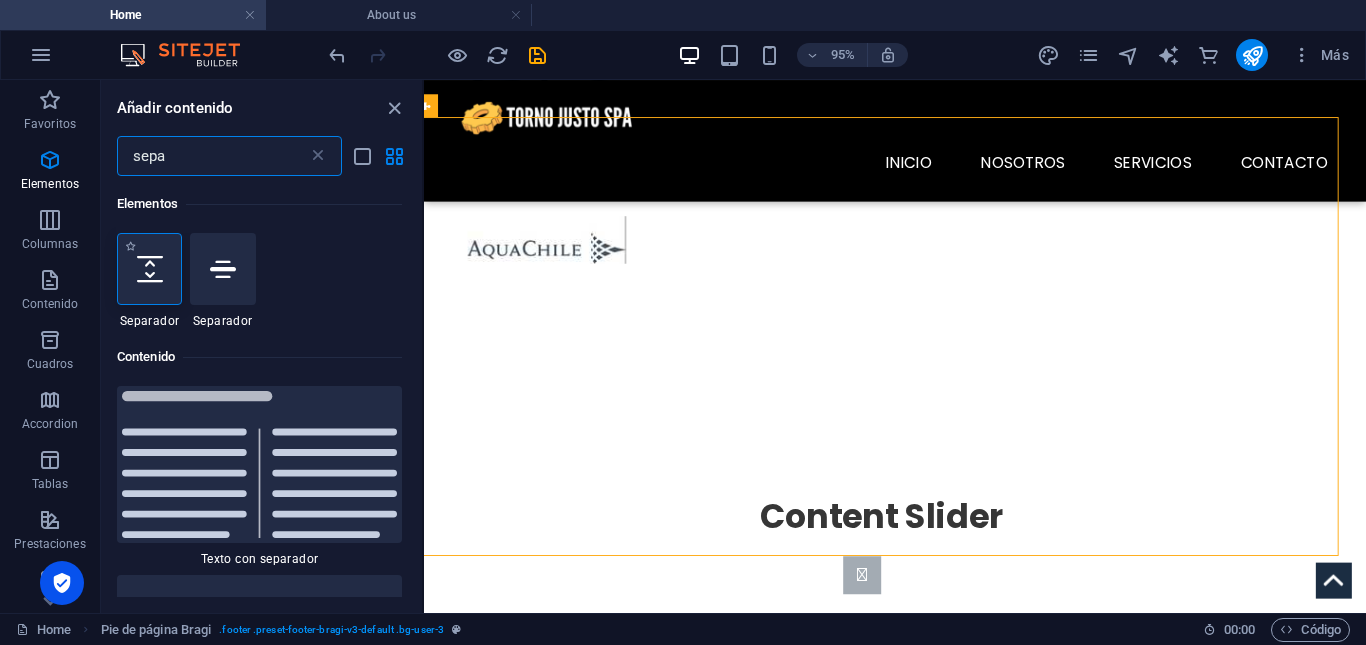 type on "sepa" 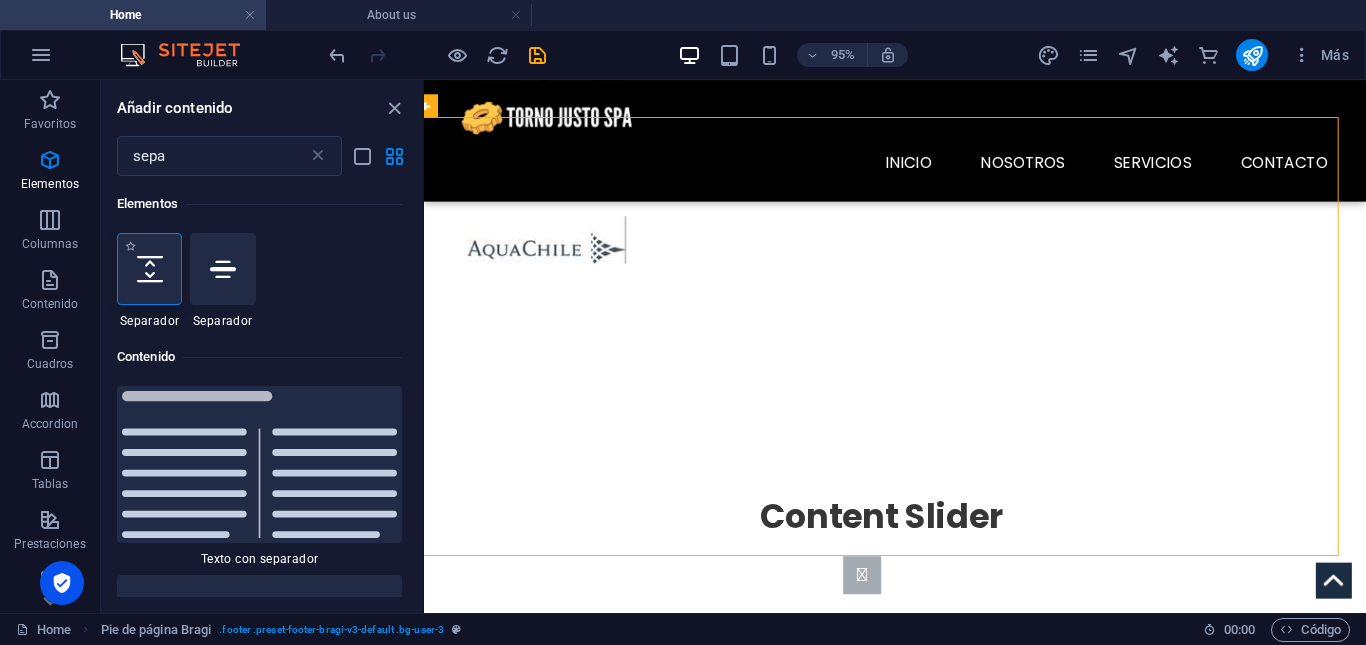 click at bounding box center (149, 269) 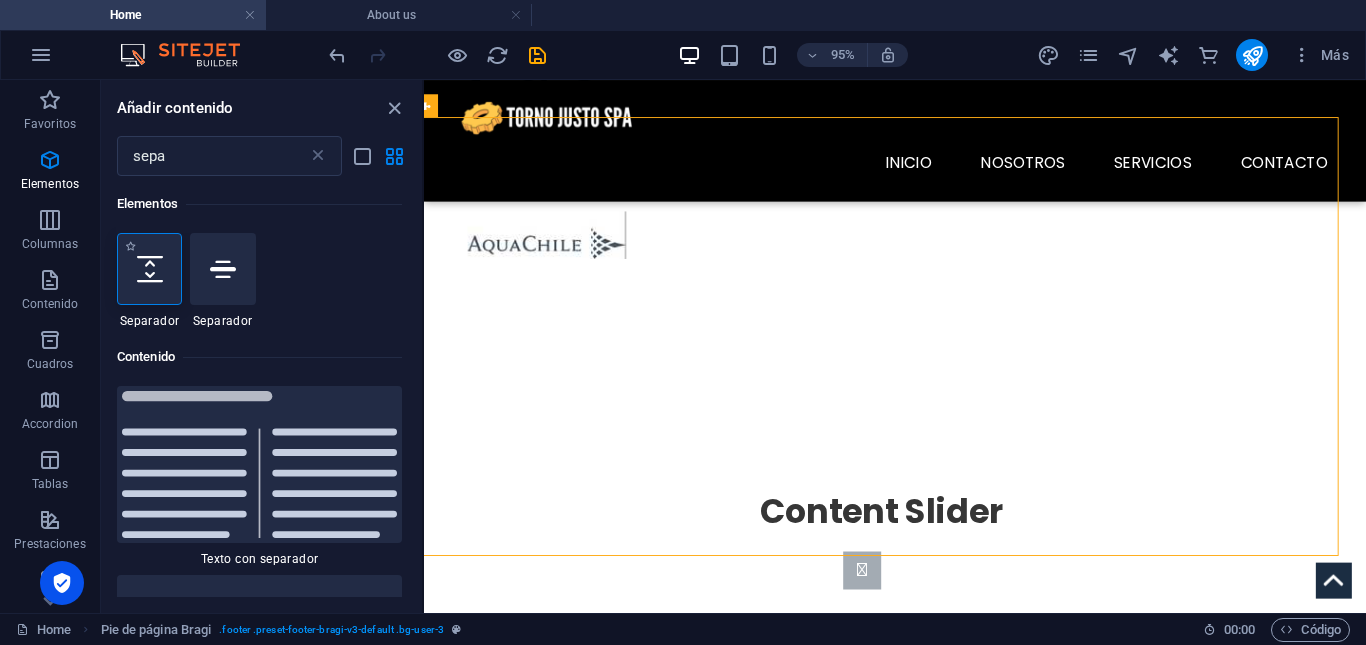select on "px" 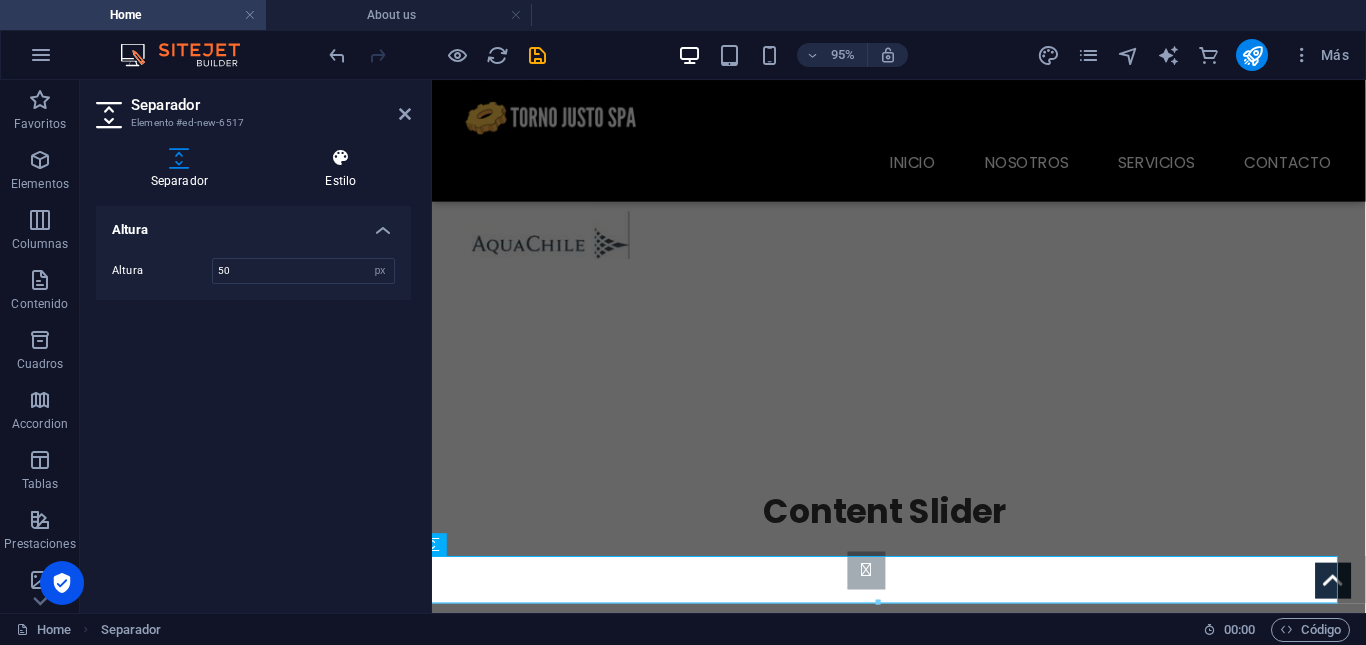 click on "Estilo" at bounding box center [341, 169] 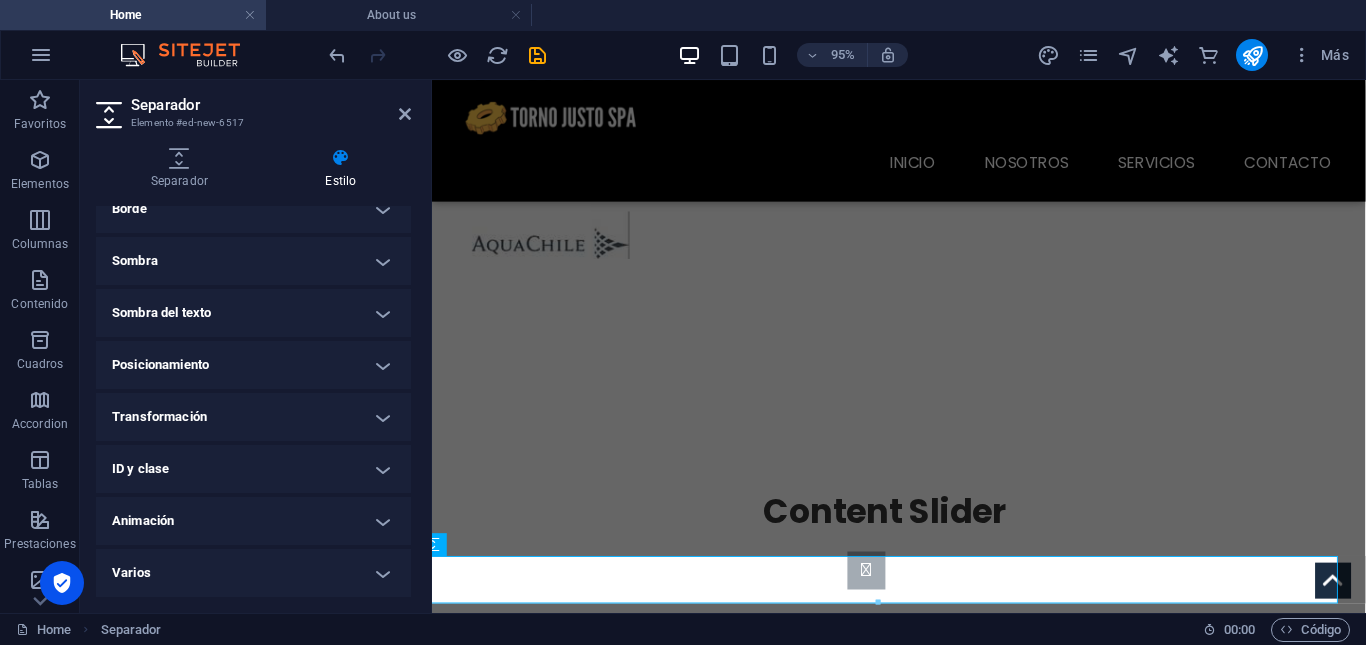 scroll, scrollTop: 0, scrollLeft: 0, axis: both 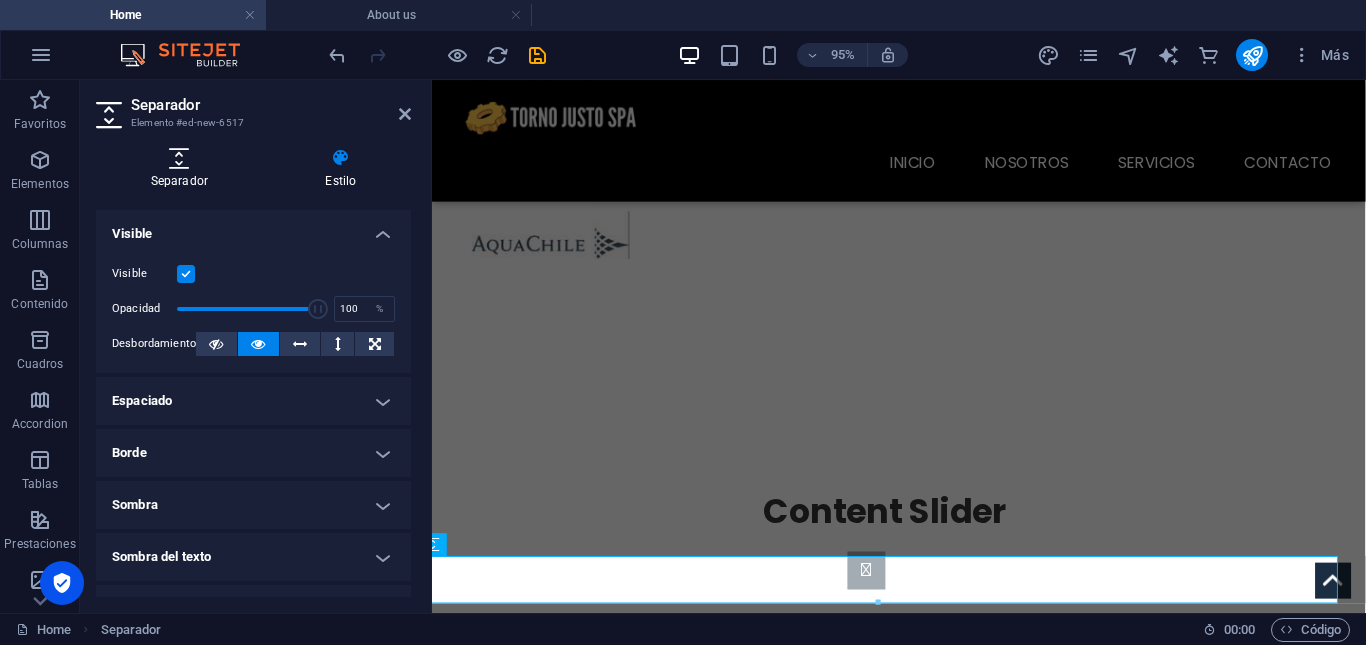 click at bounding box center [179, 158] 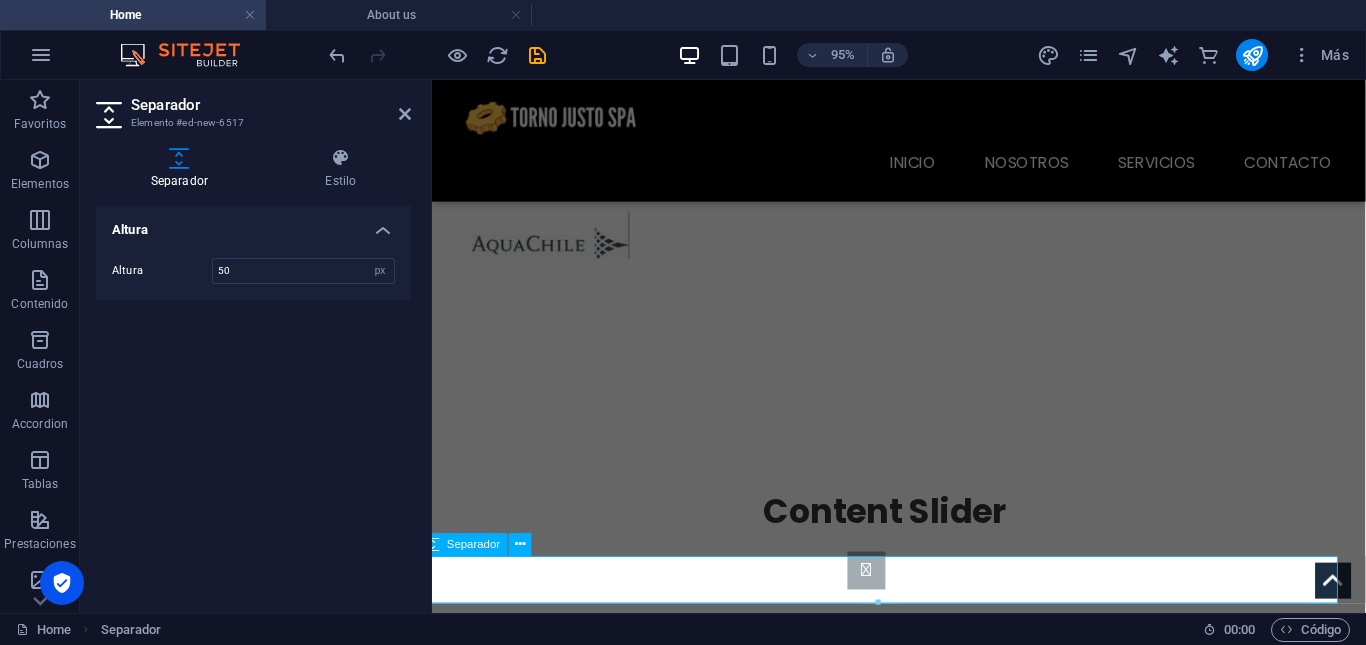 click at bounding box center [909, 3503] 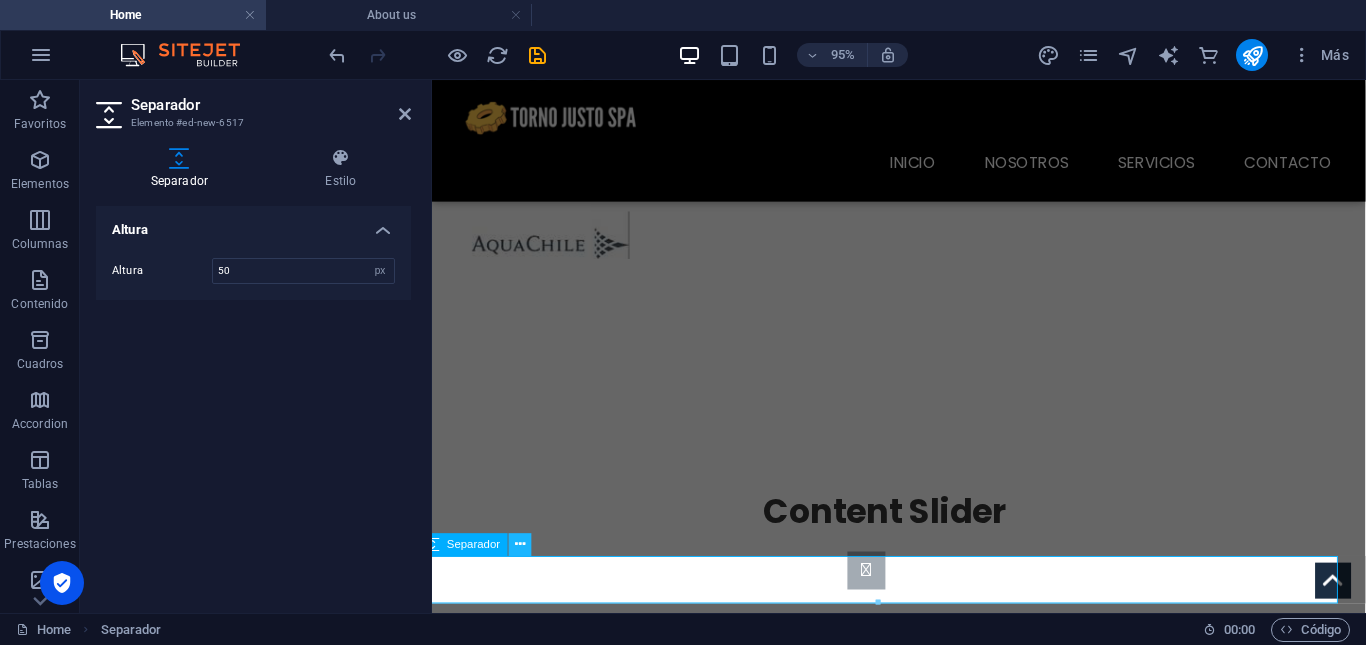 click at bounding box center [520, 545] 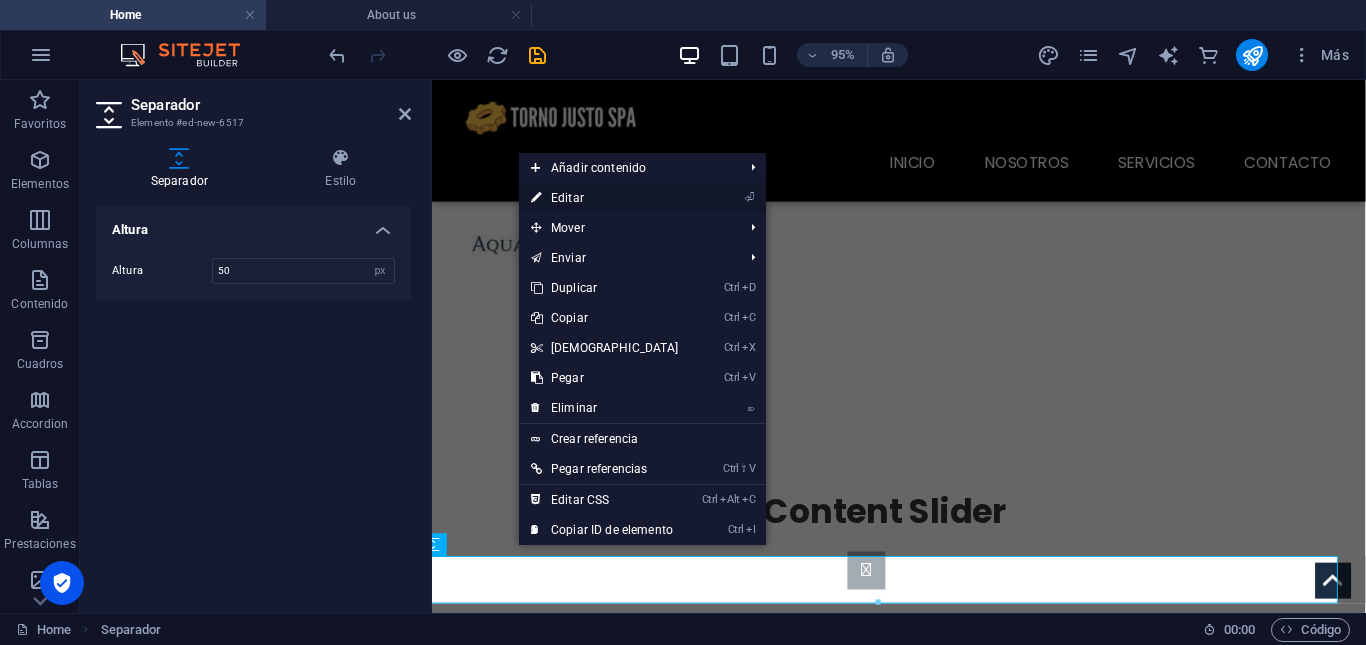 click on "⏎  Editar" at bounding box center (605, 198) 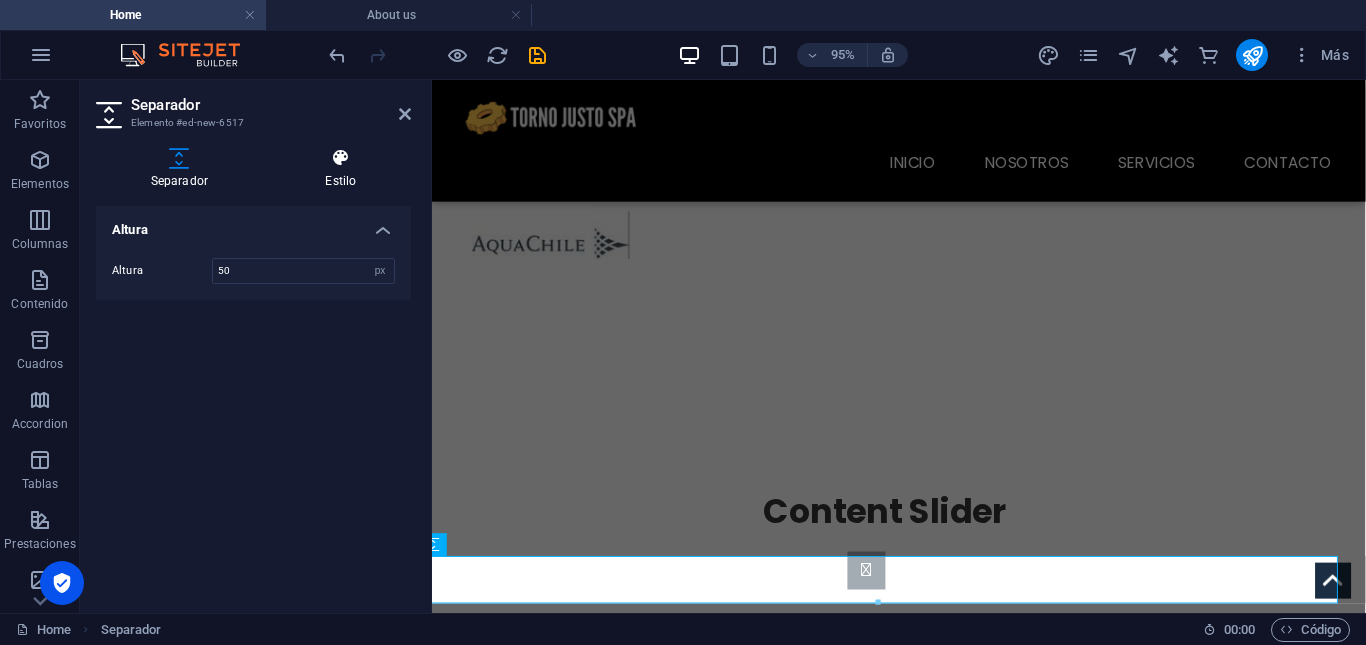 click on "Estilo" at bounding box center [341, 169] 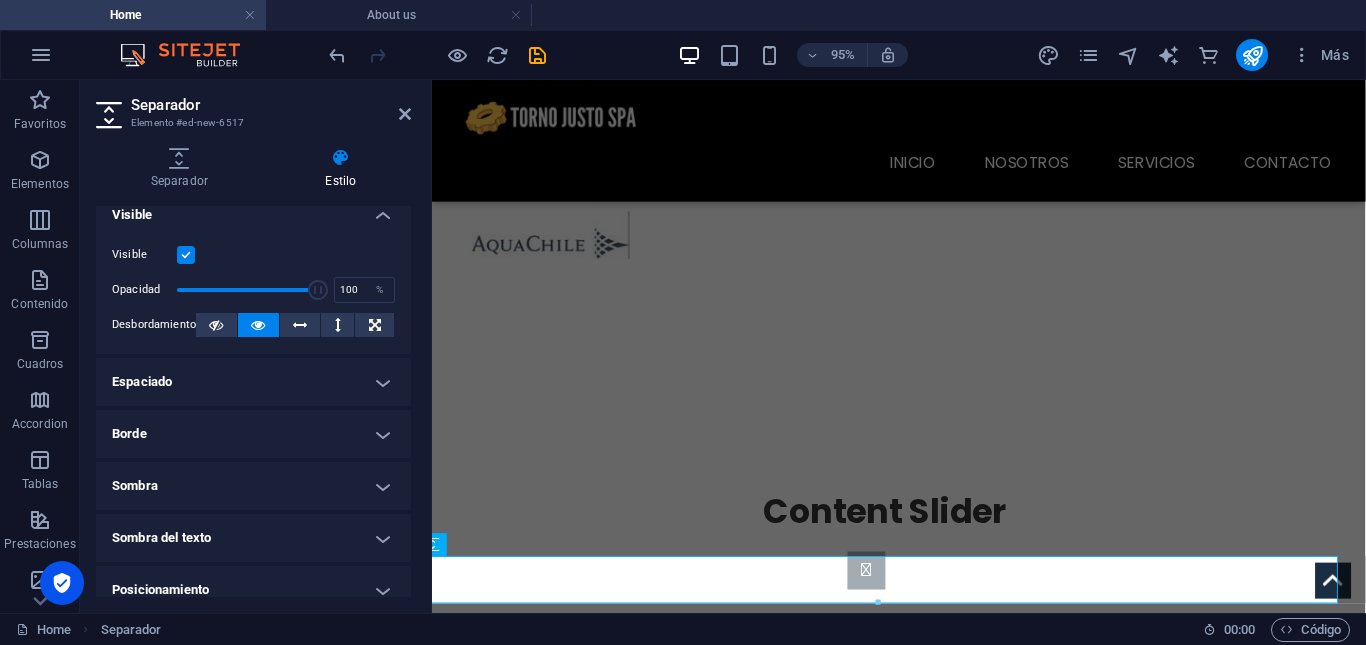 scroll, scrollTop: 0, scrollLeft: 0, axis: both 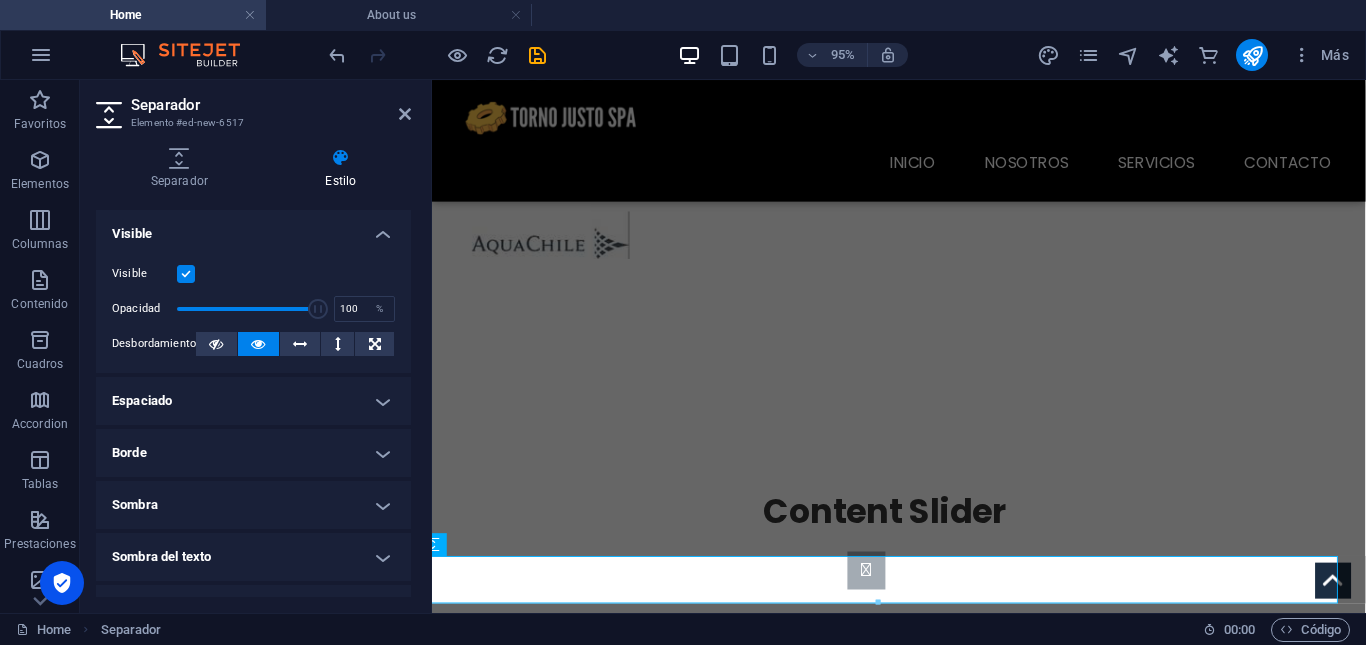 click on "Visible" at bounding box center [253, 228] 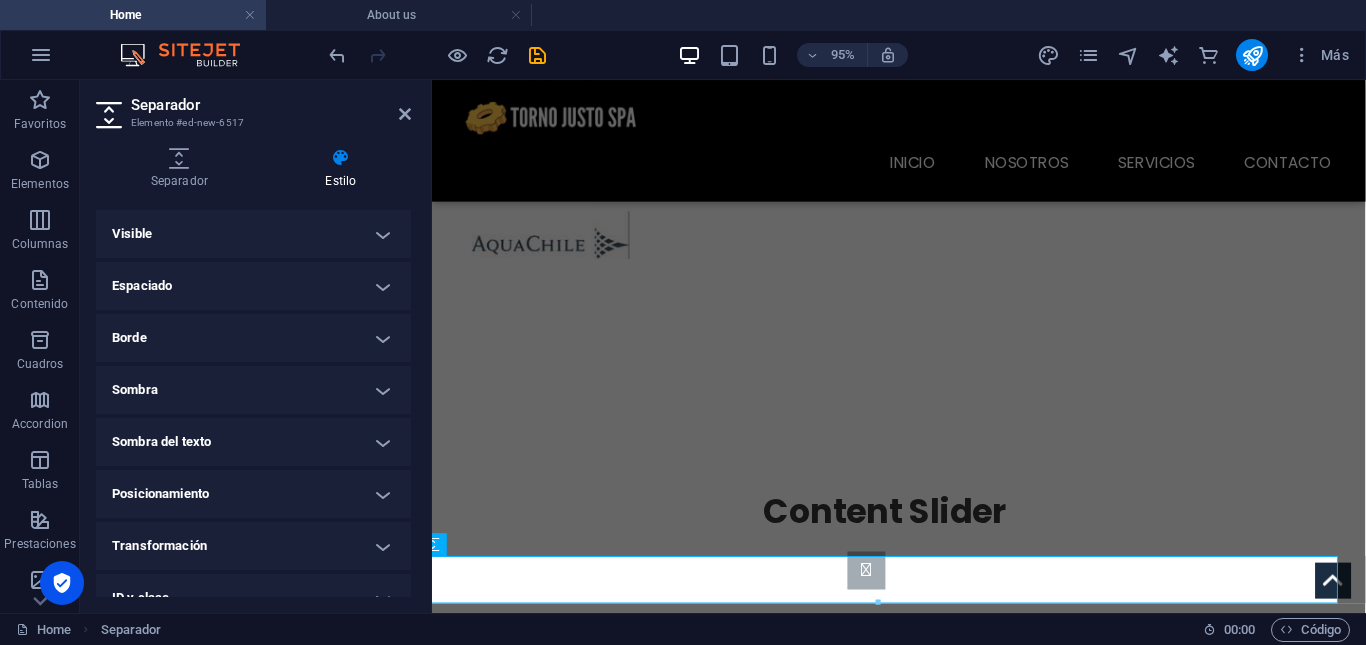 scroll, scrollTop: 129, scrollLeft: 0, axis: vertical 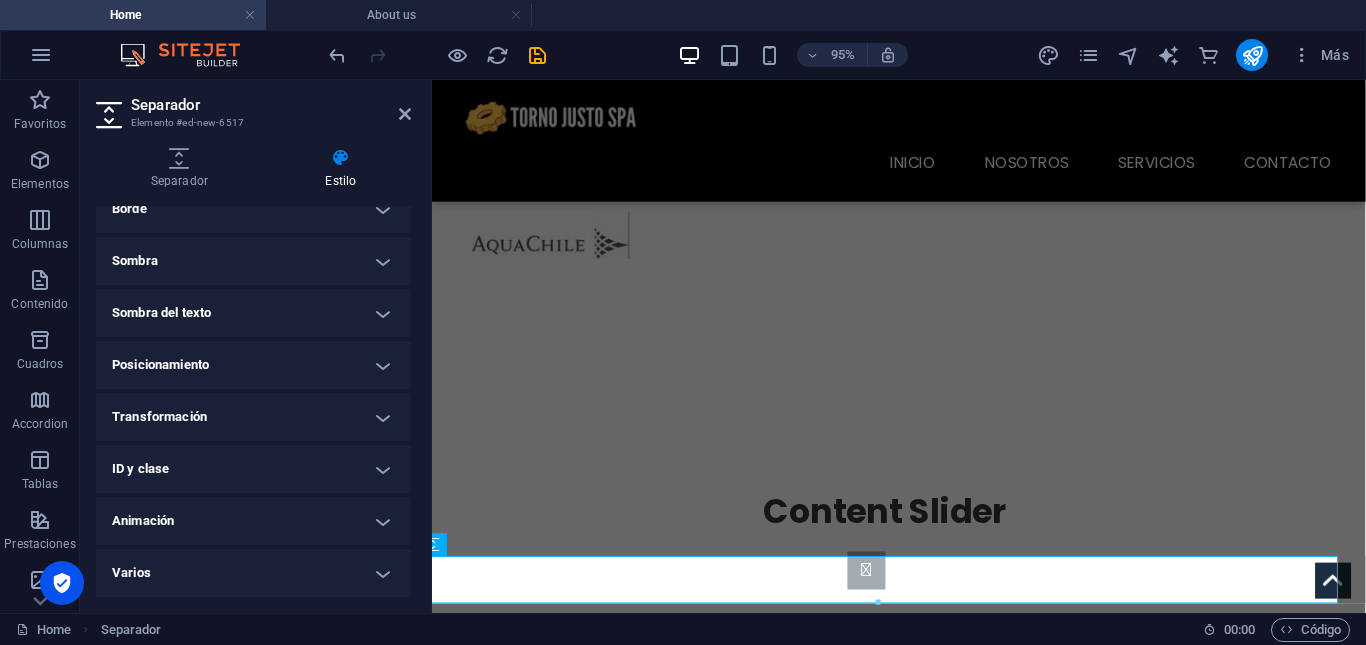 click on "Varios" at bounding box center [253, 573] 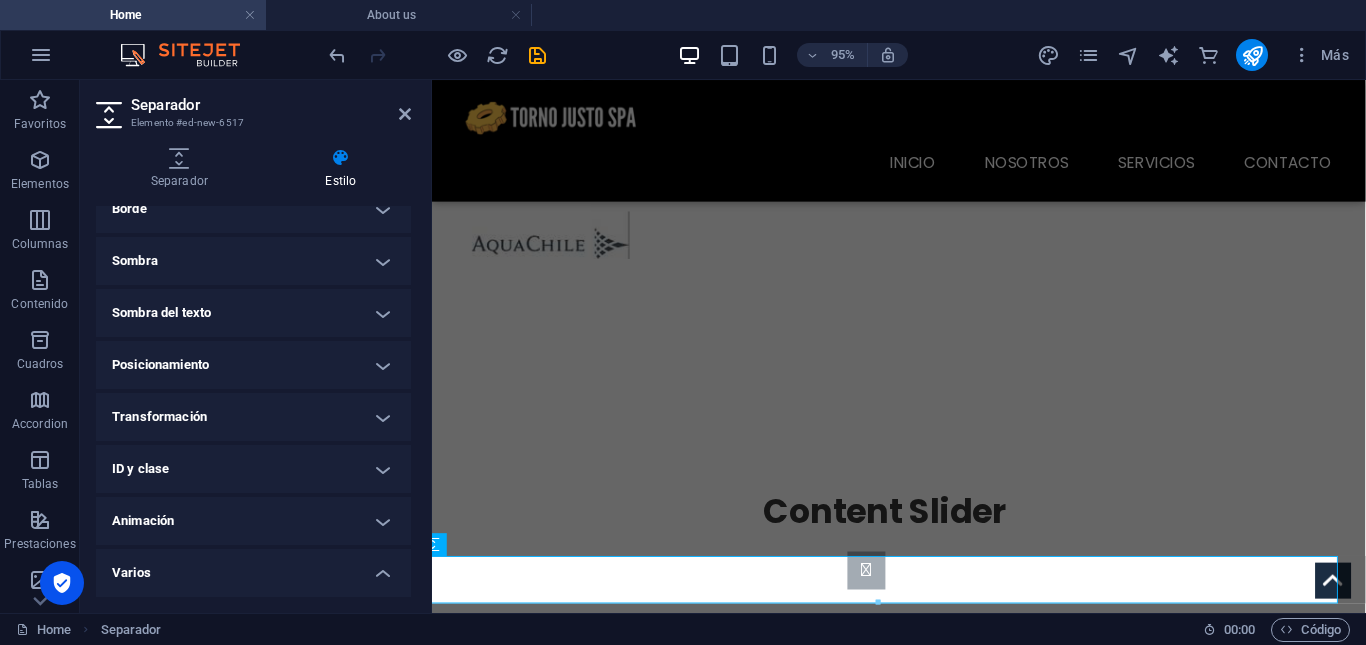 scroll, scrollTop: 253, scrollLeft: 0, axis: vertical 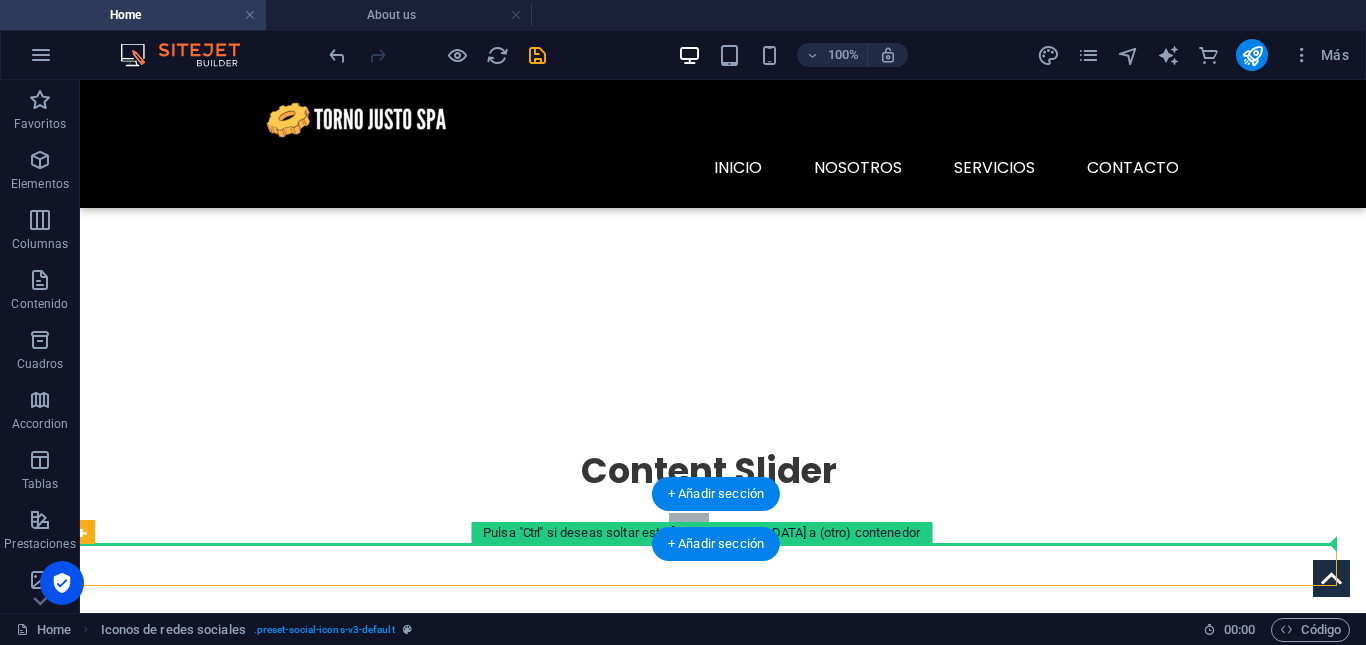 drag, startPoint x: 417, startPoint y: 597, endPoint x: 687, endPoint y: 522, distance: 280.2231 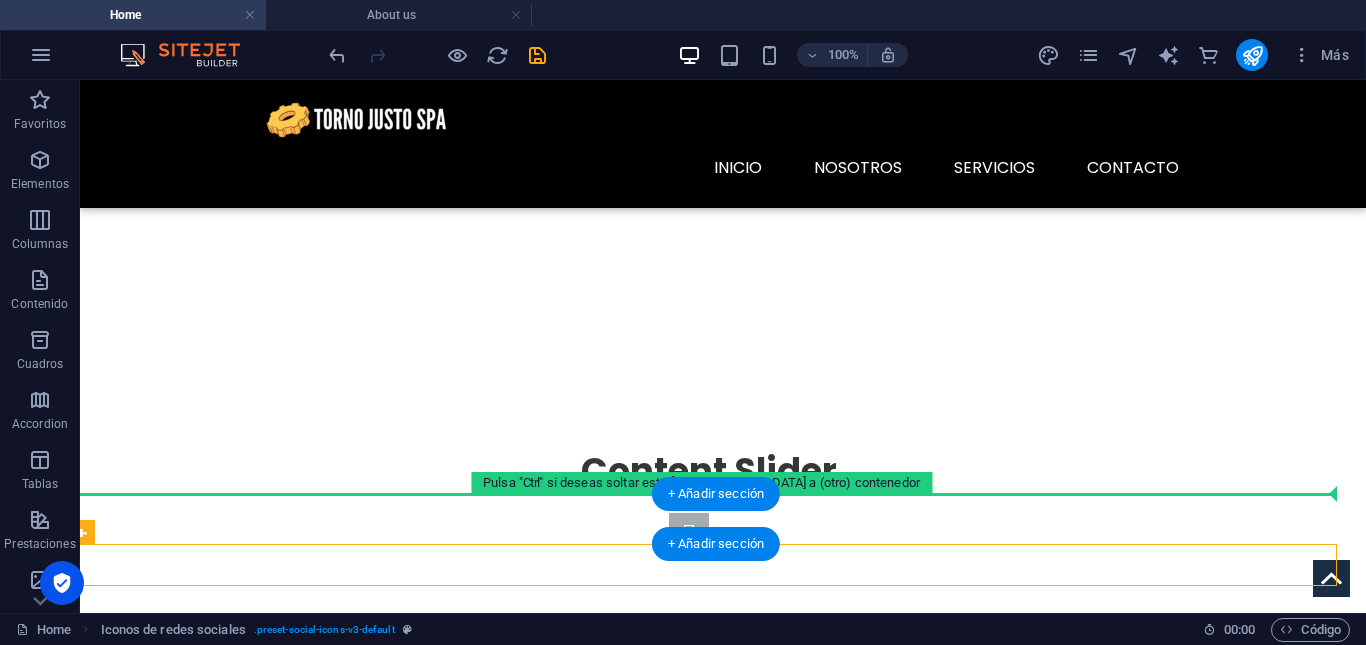 drag, startPoint x: 566, startPoint y: 558, endPoint x: 493, endPoint y: 508, distance: 88.481636 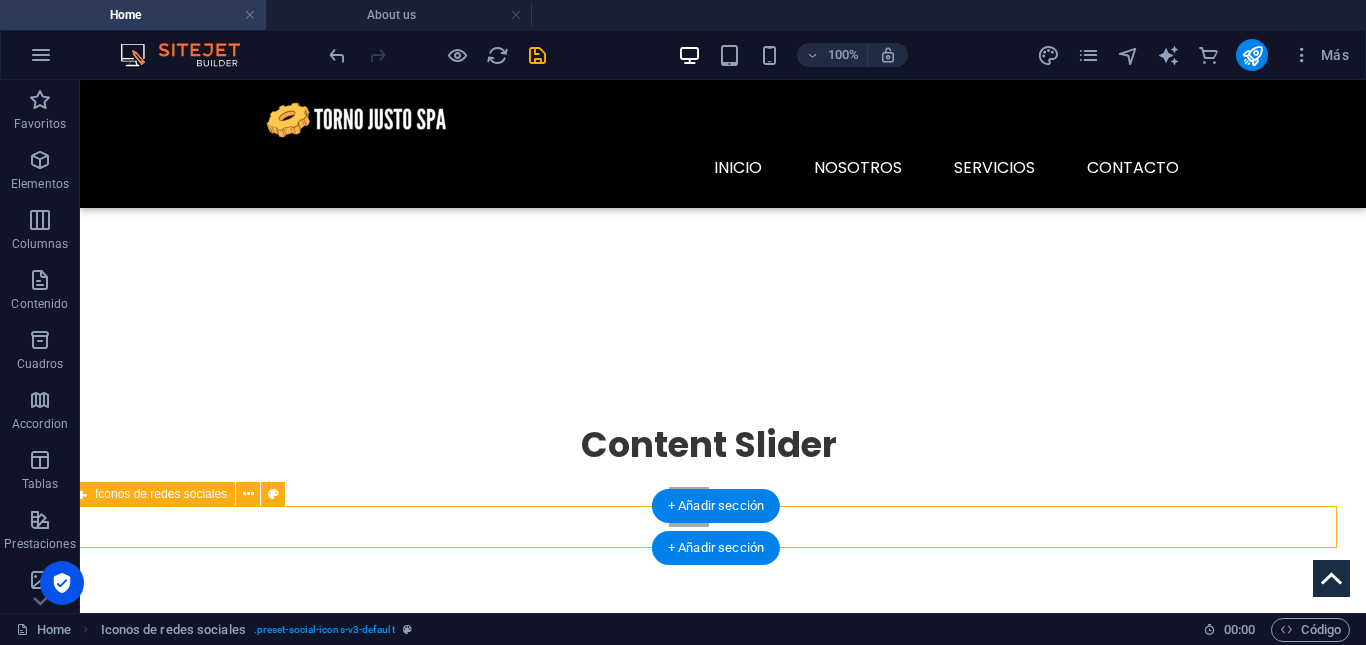 scroll, scrollTop: 3485, scrollLeft: 14, axis: both 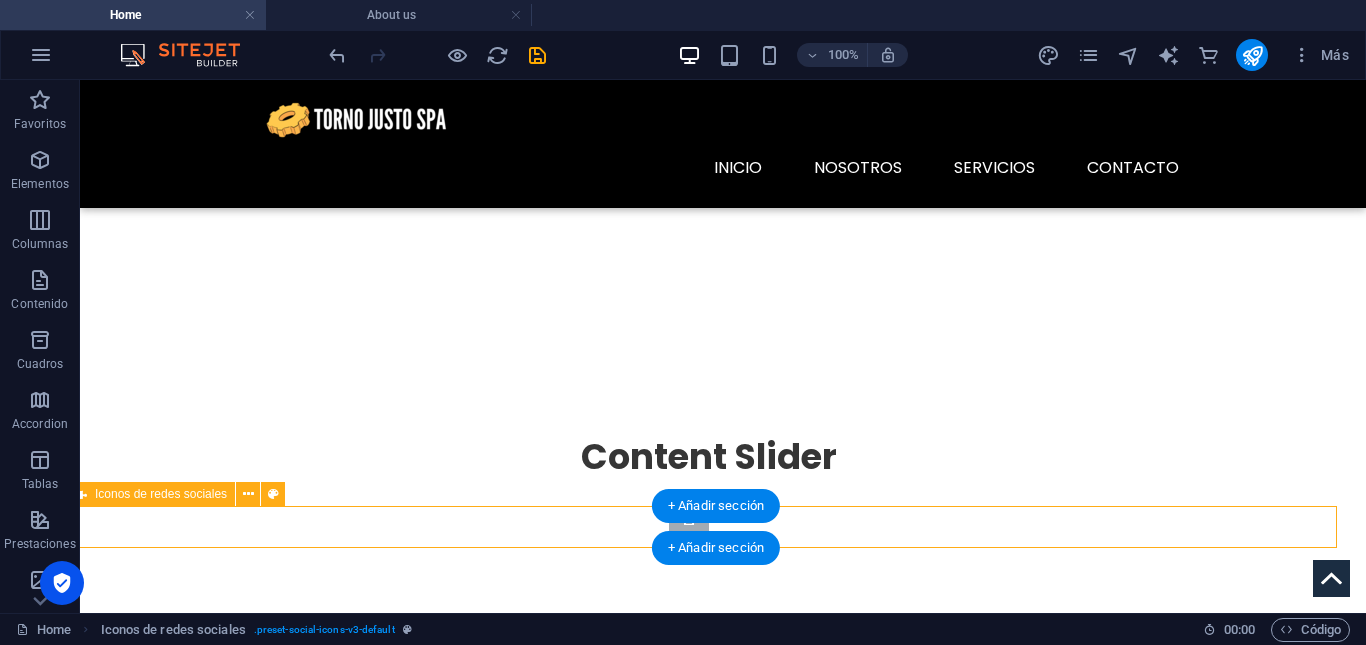 click at bounding box center (709, 3480) 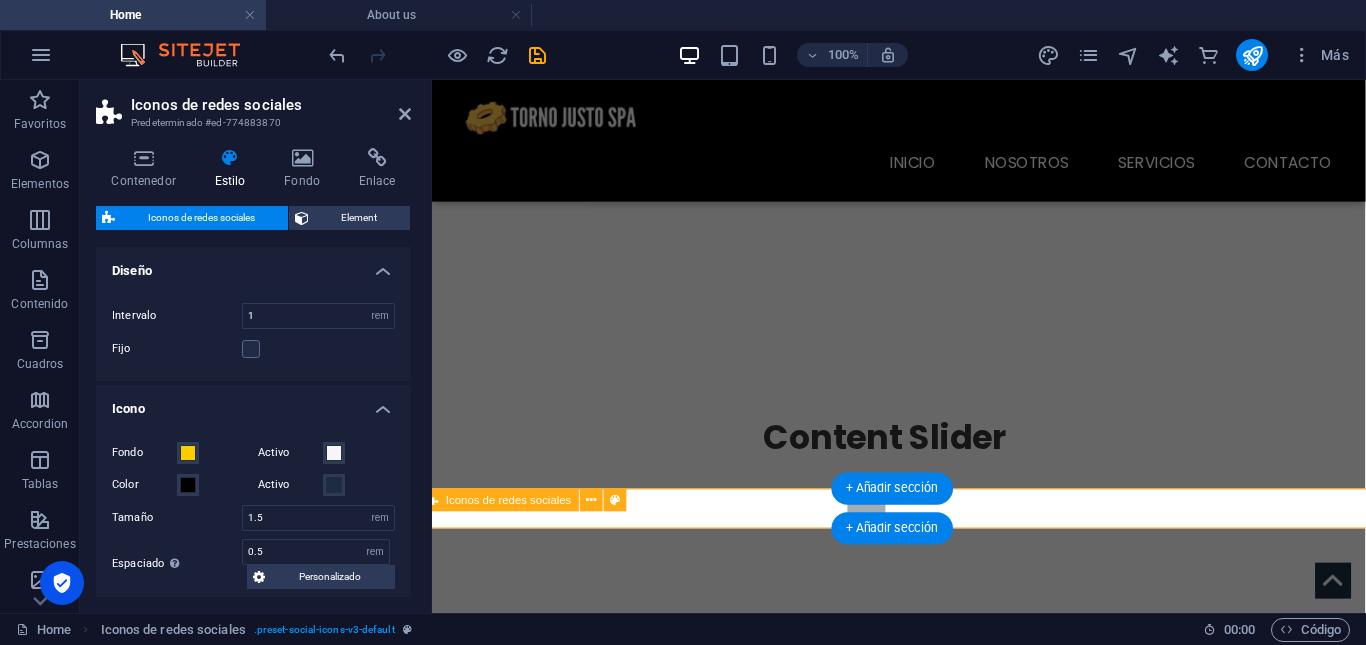 scroll, scrollTop: 3481, scrollLeft: 14, axis: both 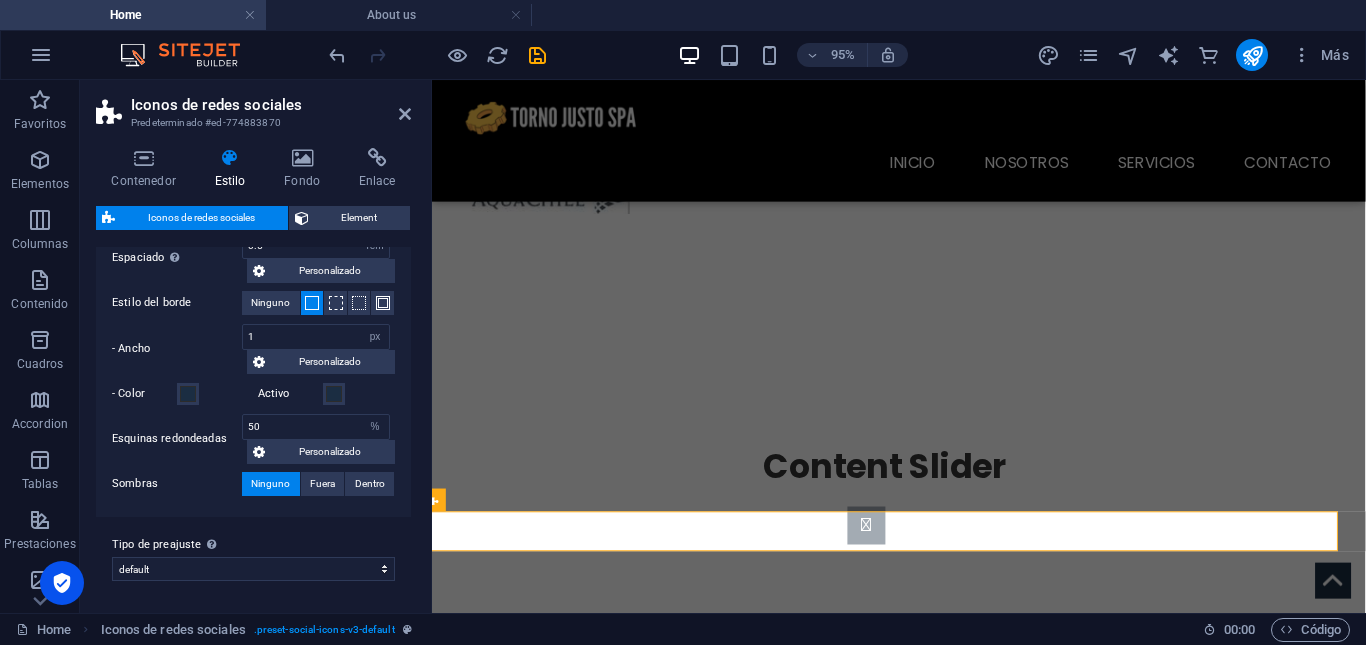 click on "- Ancho" at bounding box center (177, 349) 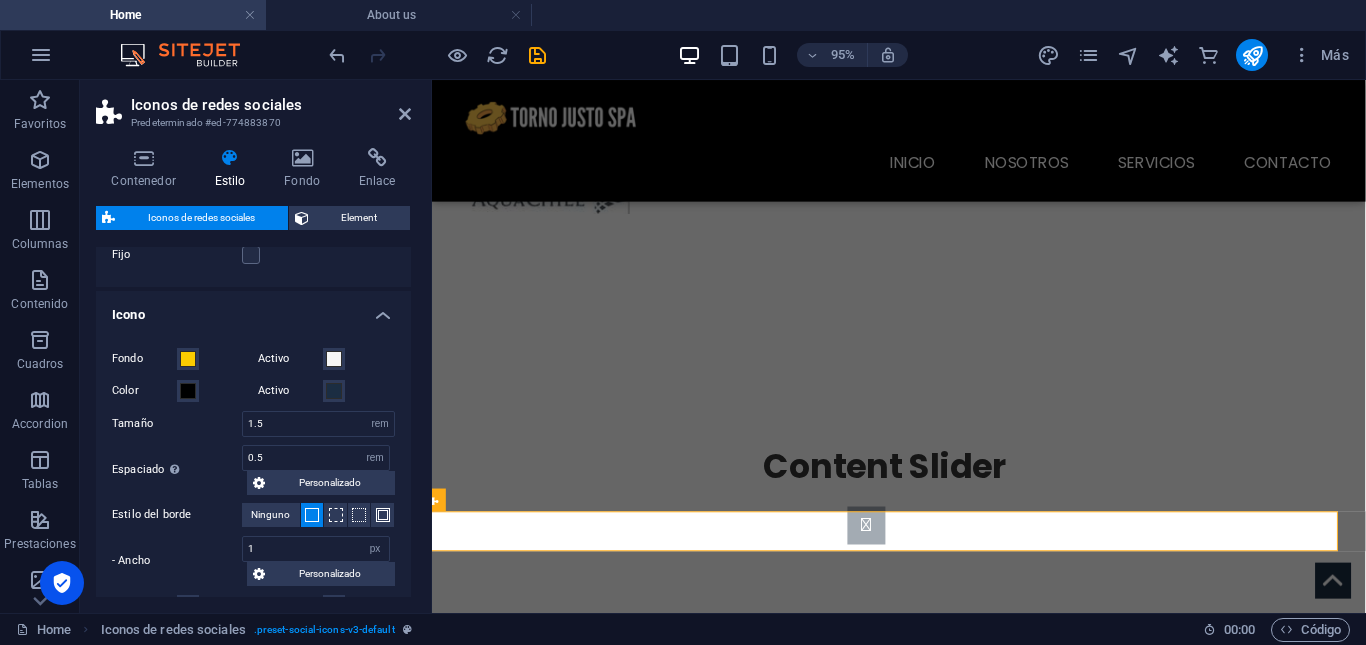scroll, scrollTop: 76, scrollLeft: 0, axis: vertical 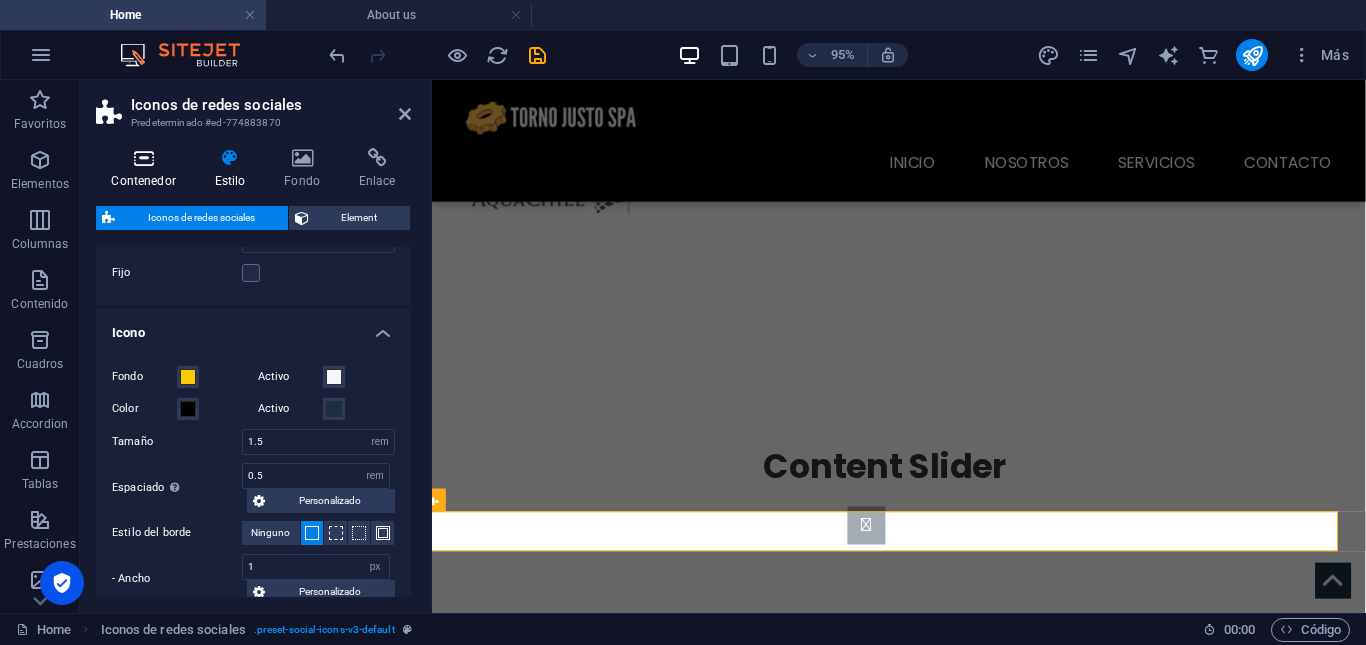 click at bounding box center [143, 158] 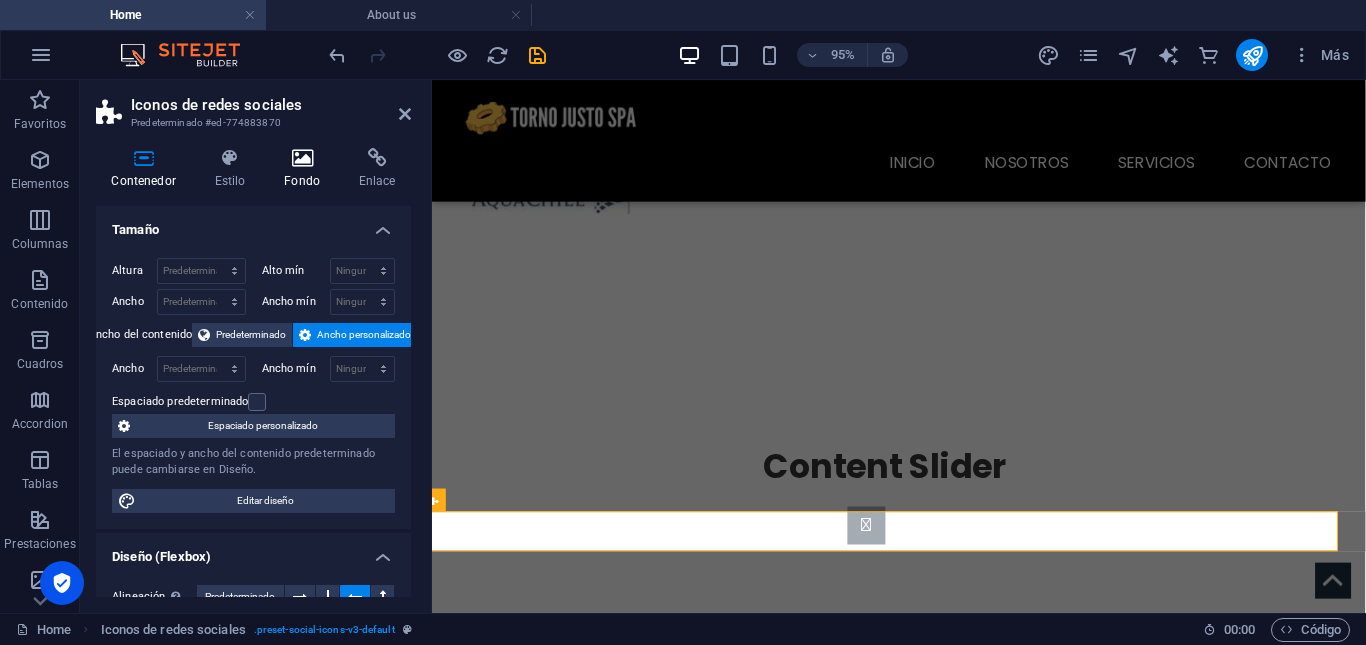click at bounding box center [302, 158] 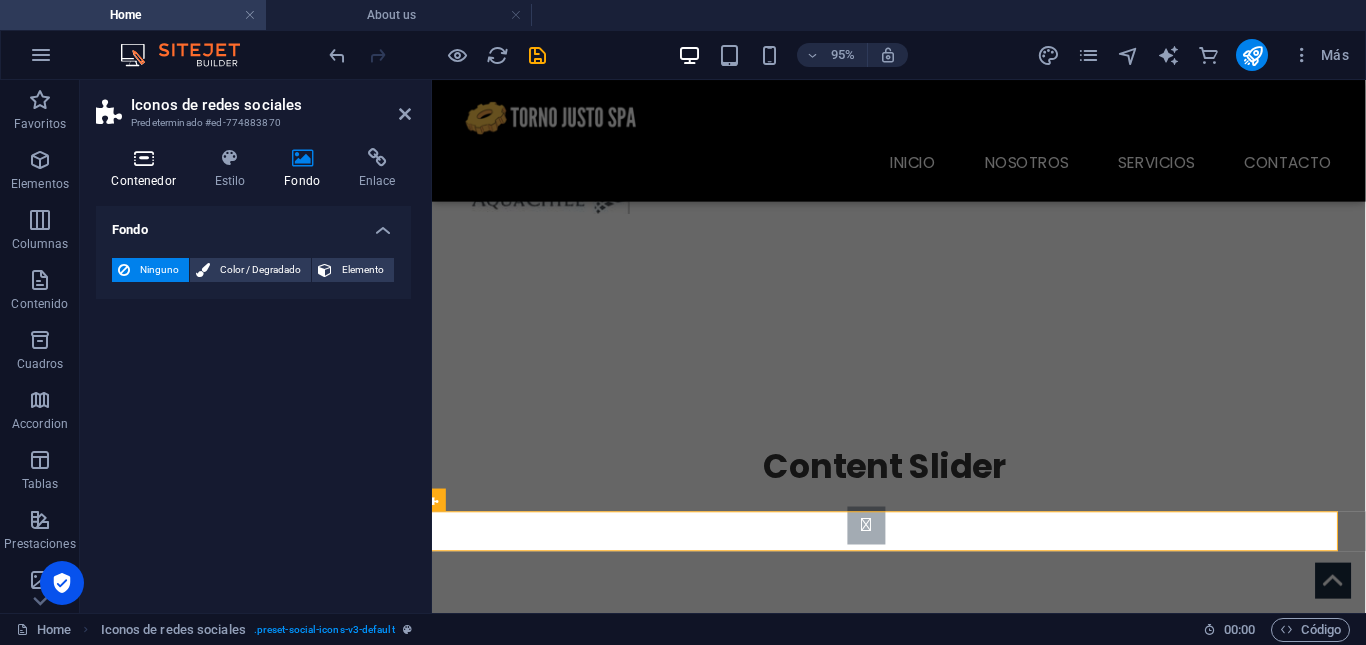 click at bounding box center (143, 158) 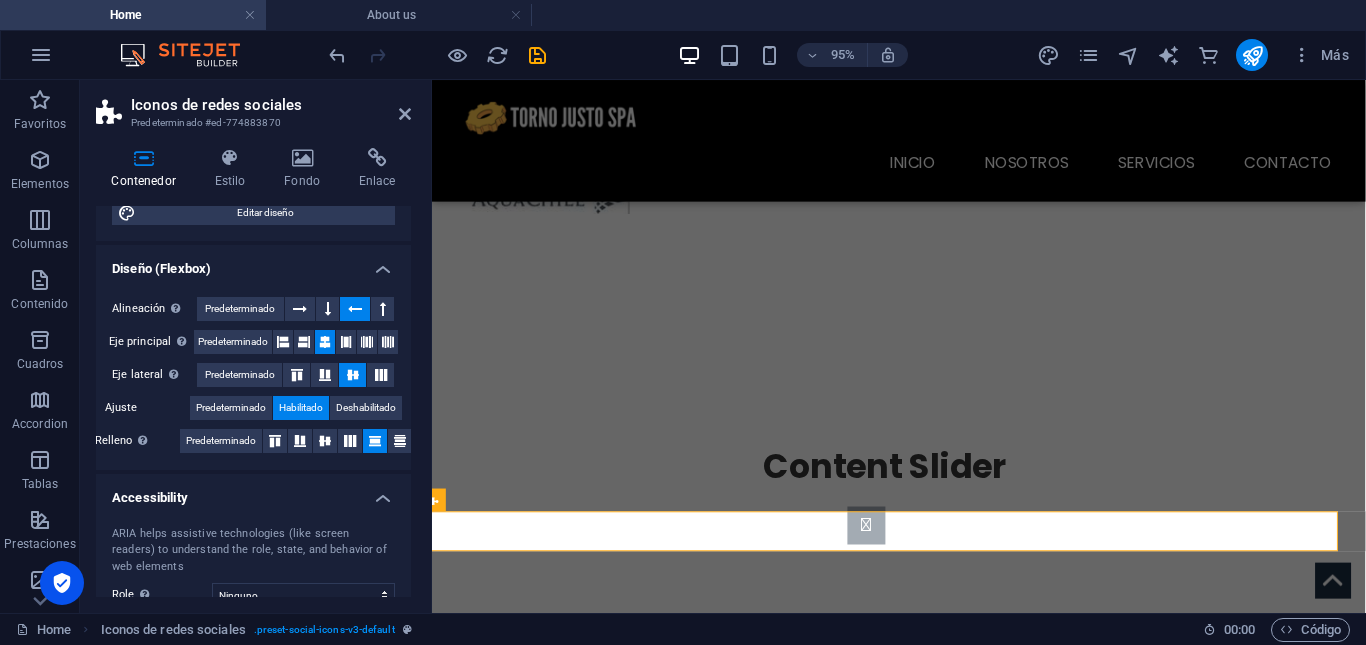 scroll, scrollTop: 289, scrollLeft: 0, axis: vertical 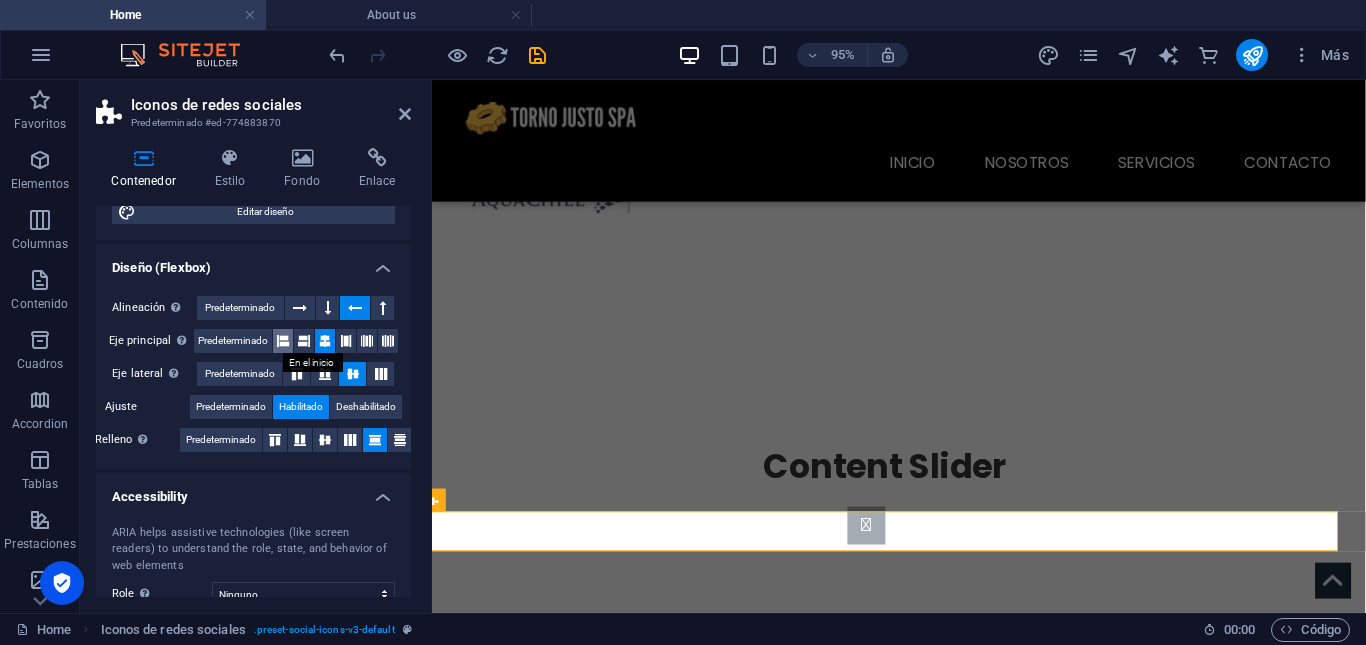 click at bounding box center [283, 341] 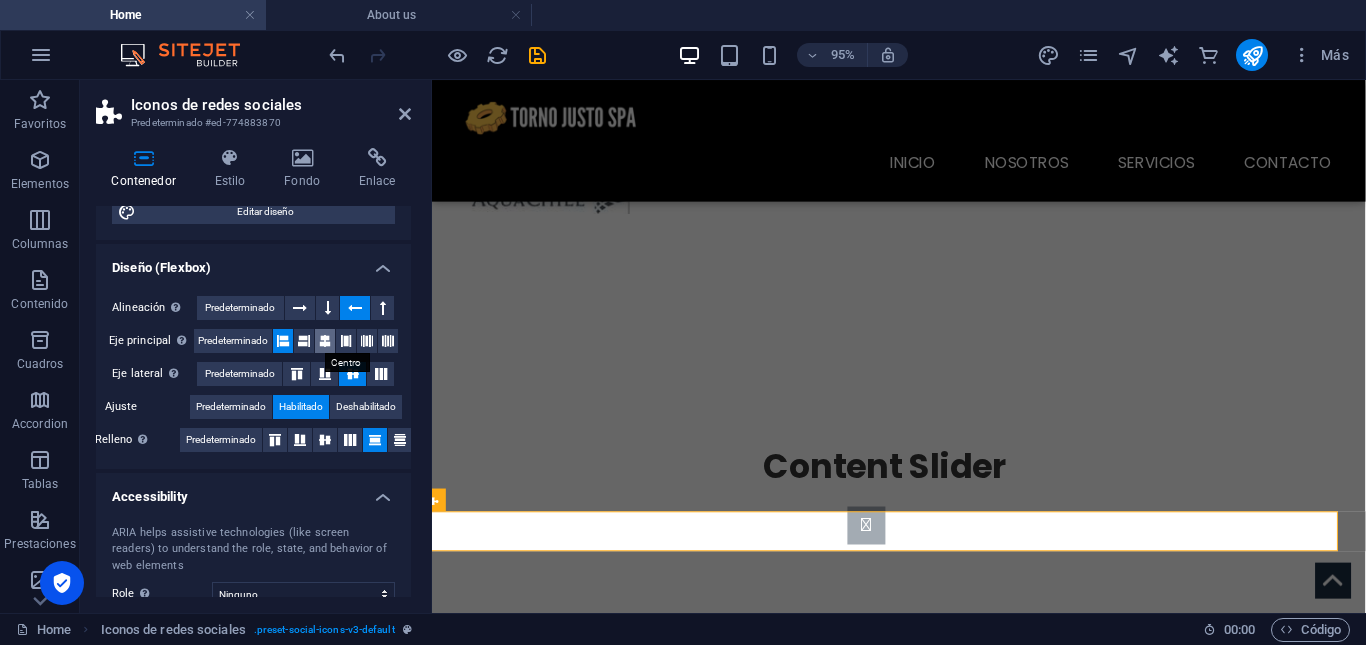 click at bounding box center [325, 341] 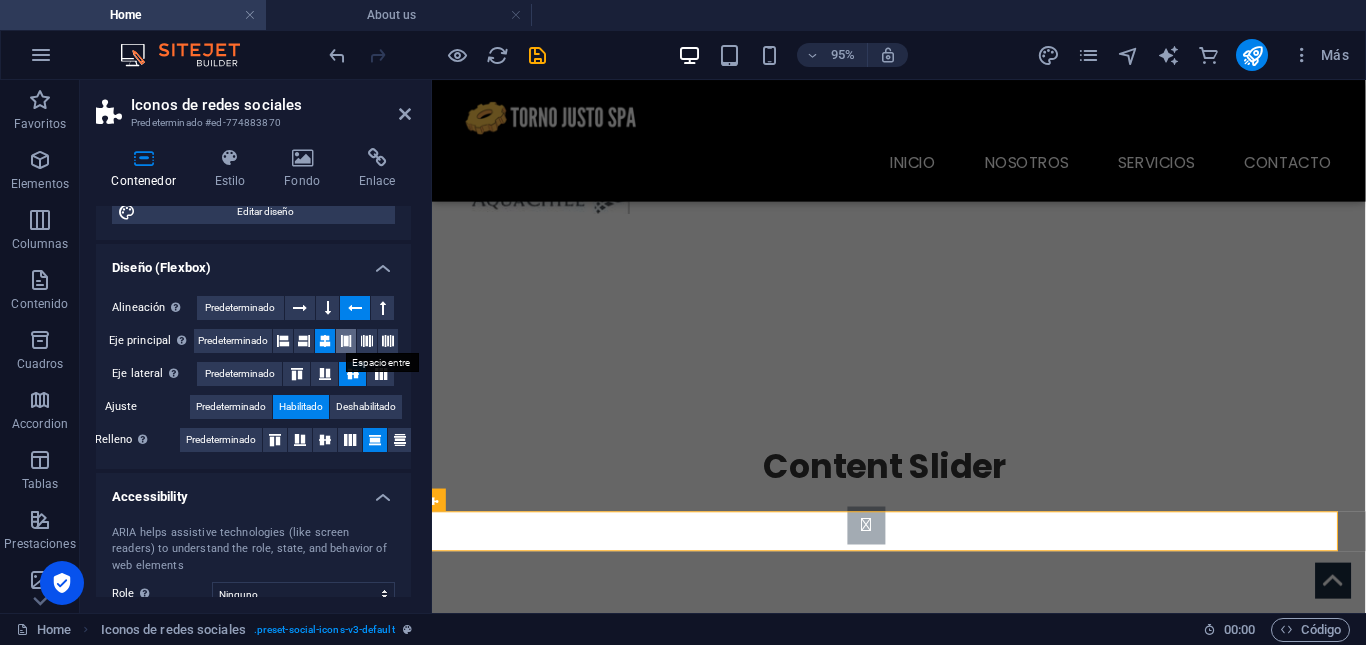 click at bounding box center [346, 341] 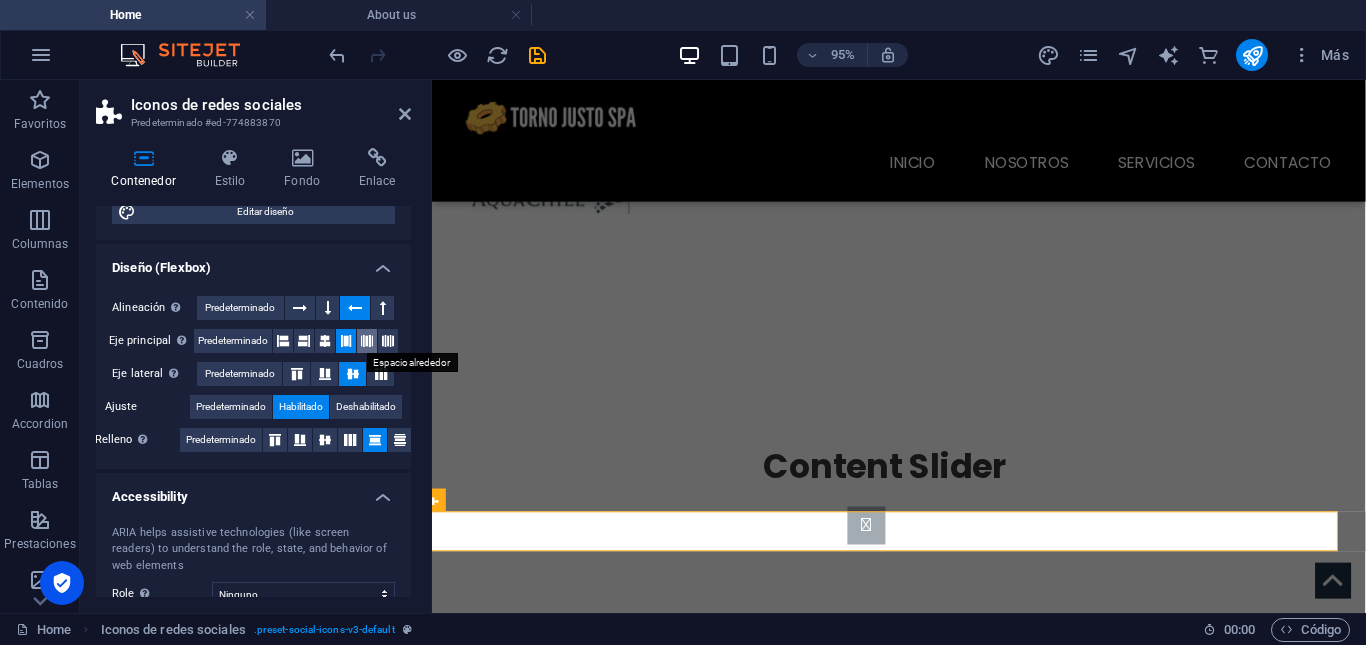 click at bounding box center [367, 341] 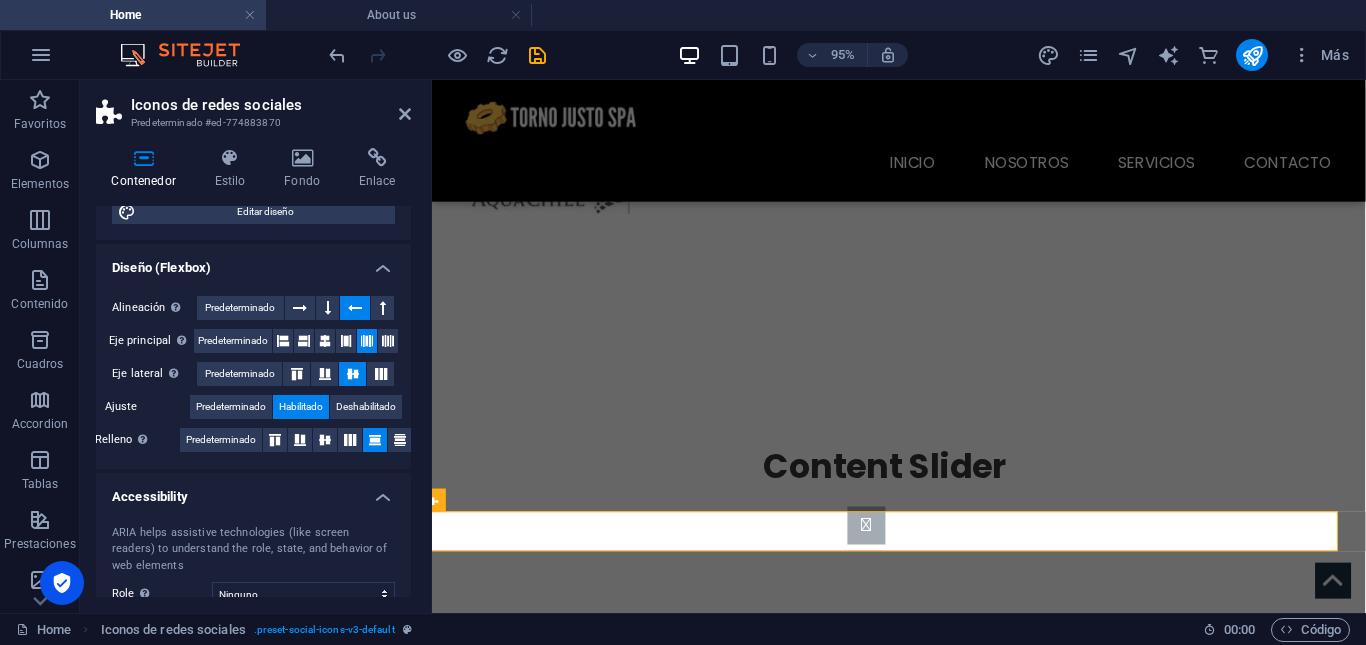 click on "Alineación Determina flex-direction. Predeterminado Eje principal Determina la forma en la que los elementos deberían comportarse por el eje principal en este contenedor (contenido justificado). Predeterminado Eje lateral Controla la dirección vertical del elemento en el contenedor (alinear elementos). Predeterminado Ajuste Predeterminado Habilitado Deshabilitado Relleno Controla las distancias y la dirección de los elementos en el eje Y en varias líneas (alinear contenido). Predeterminado" at bounding box center [253, 374] 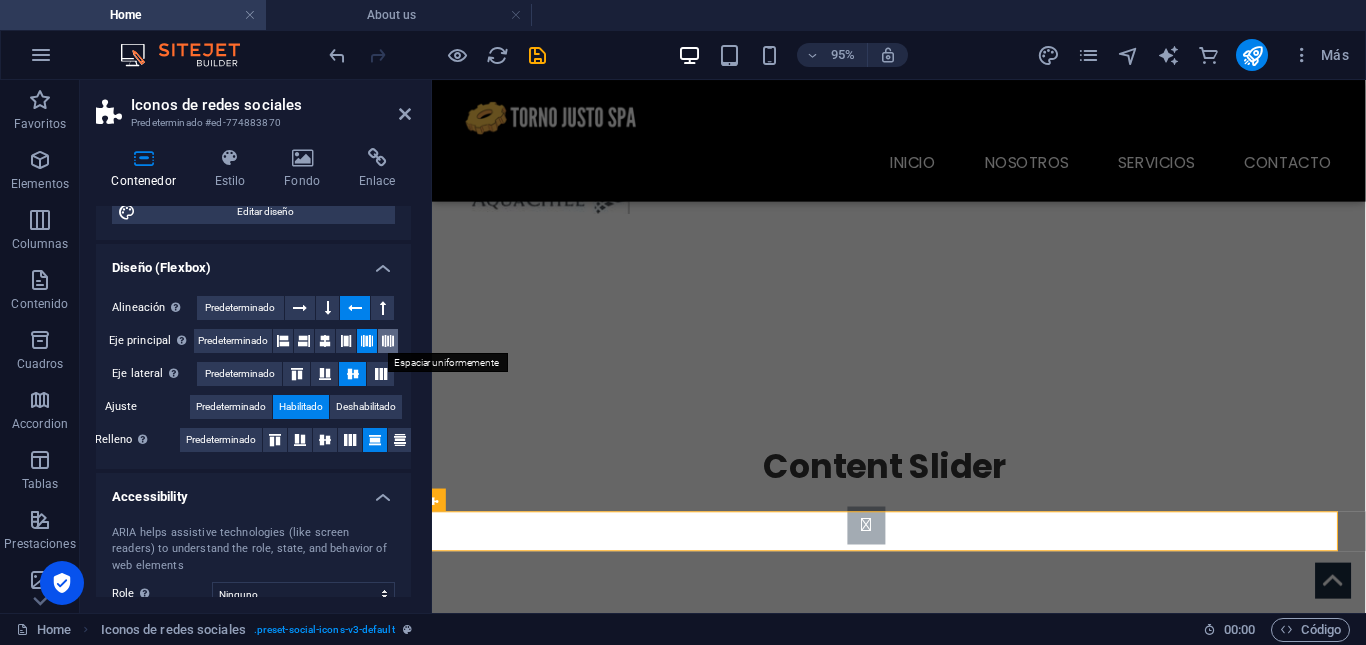 click at bounding box center (388, 341) 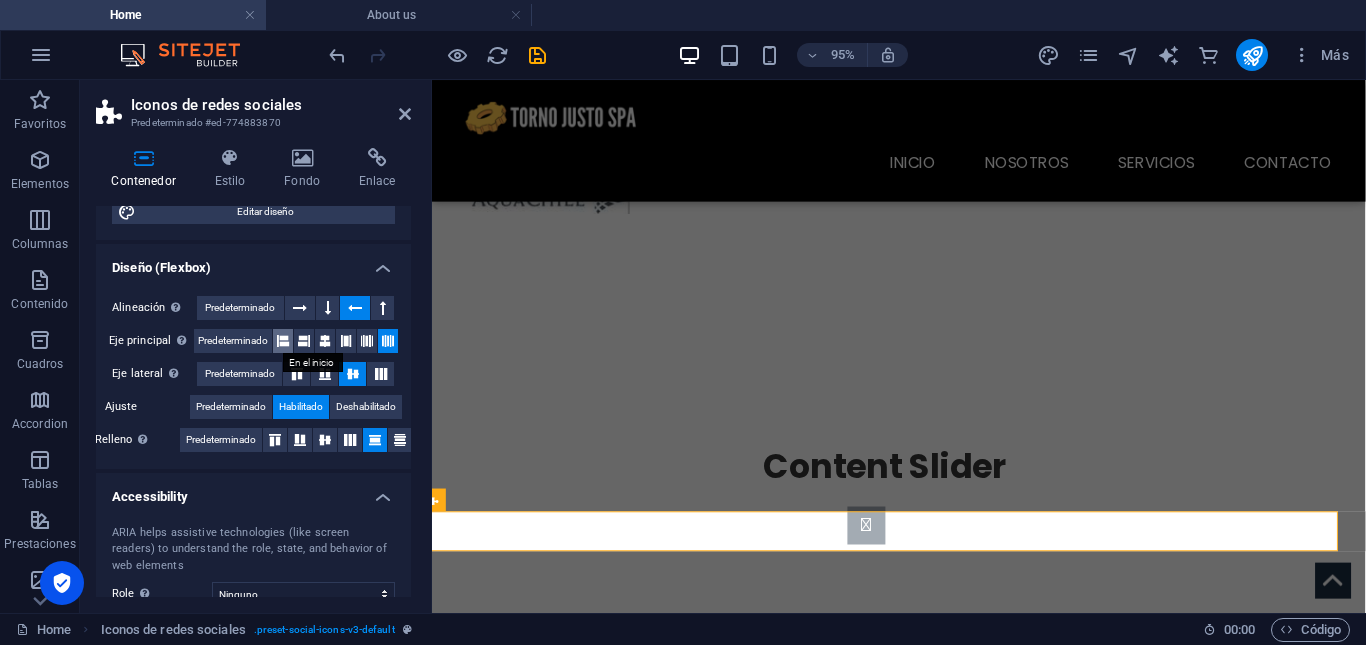 click at bounding box center [283, 341] 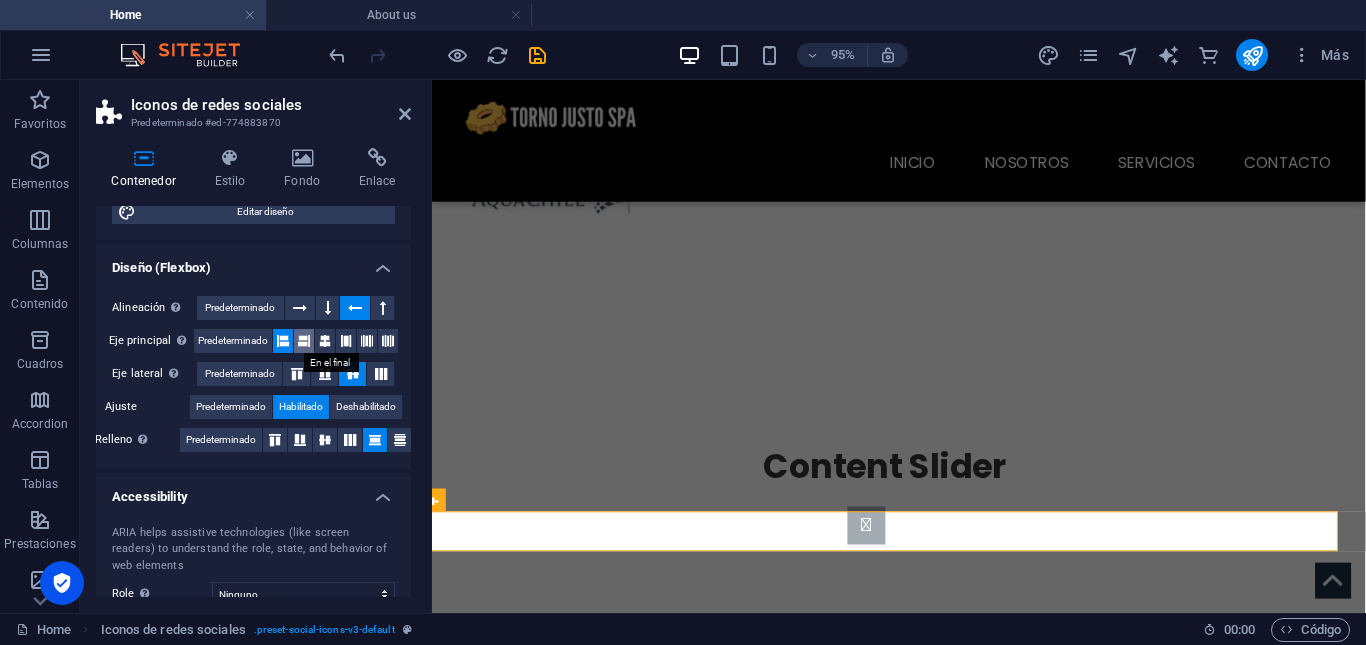 click at bounding box center [304, 341] 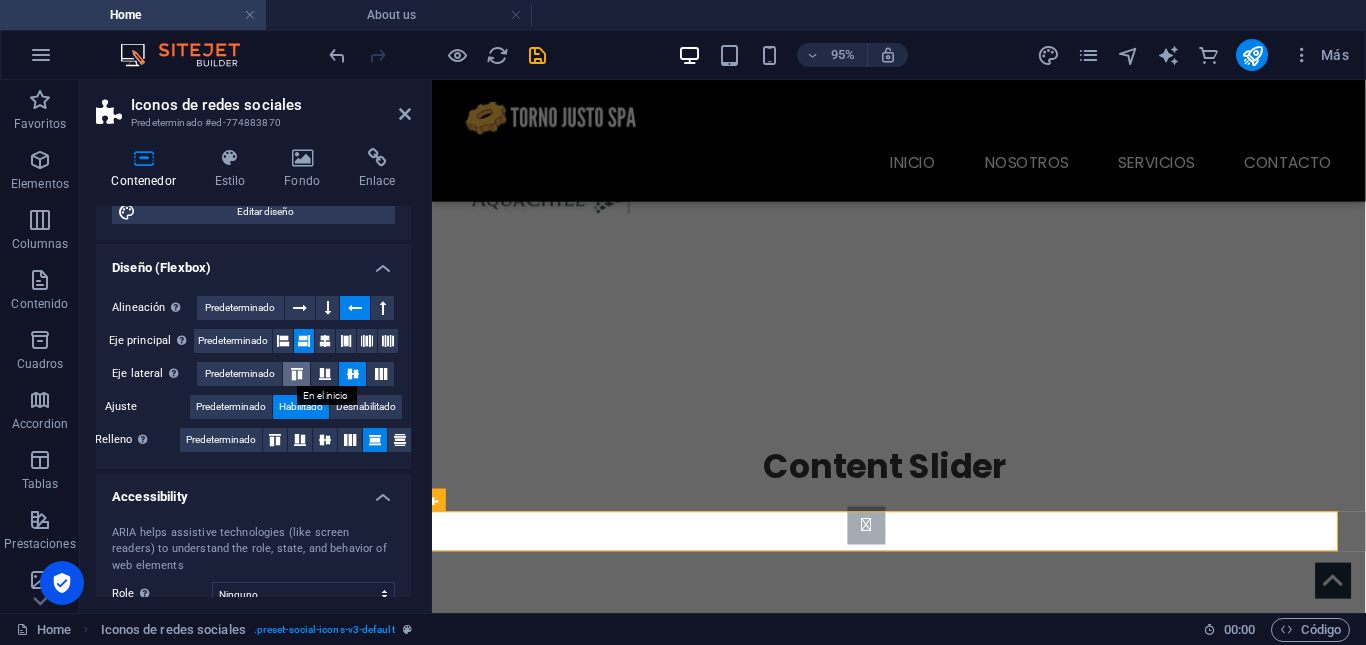 click at bounding box center (297, 374) 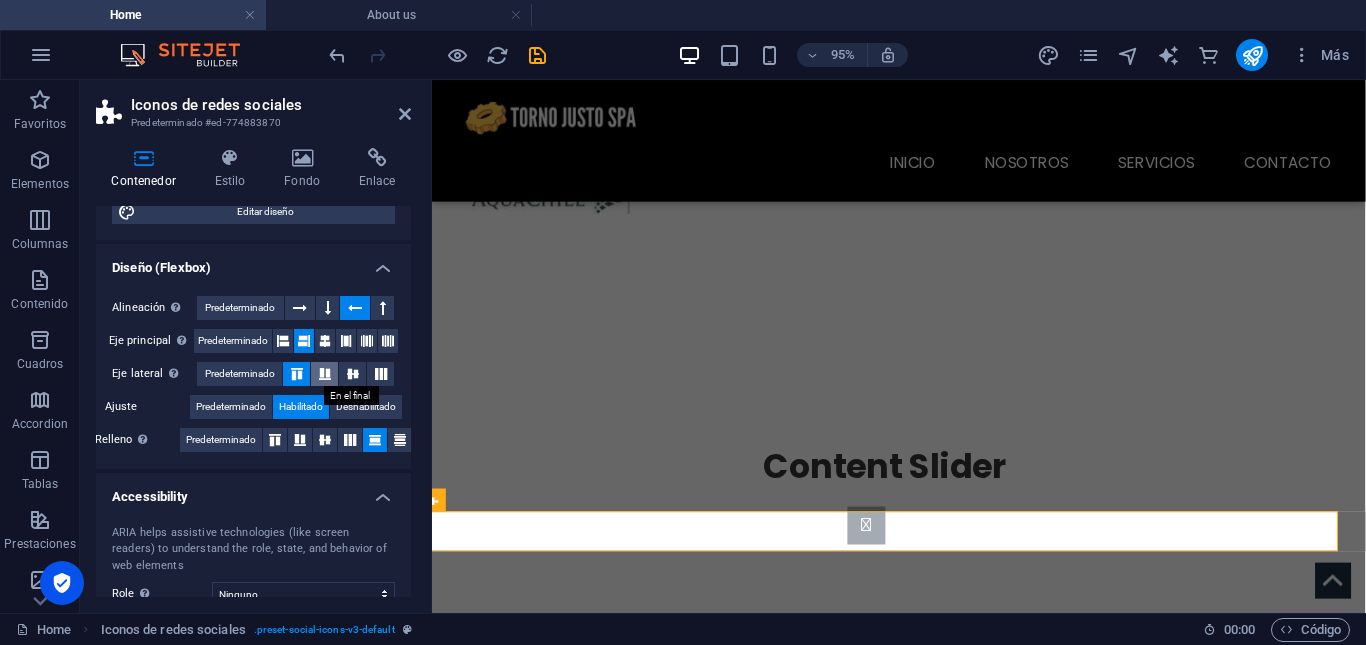 click at bounding box center (325, 374) 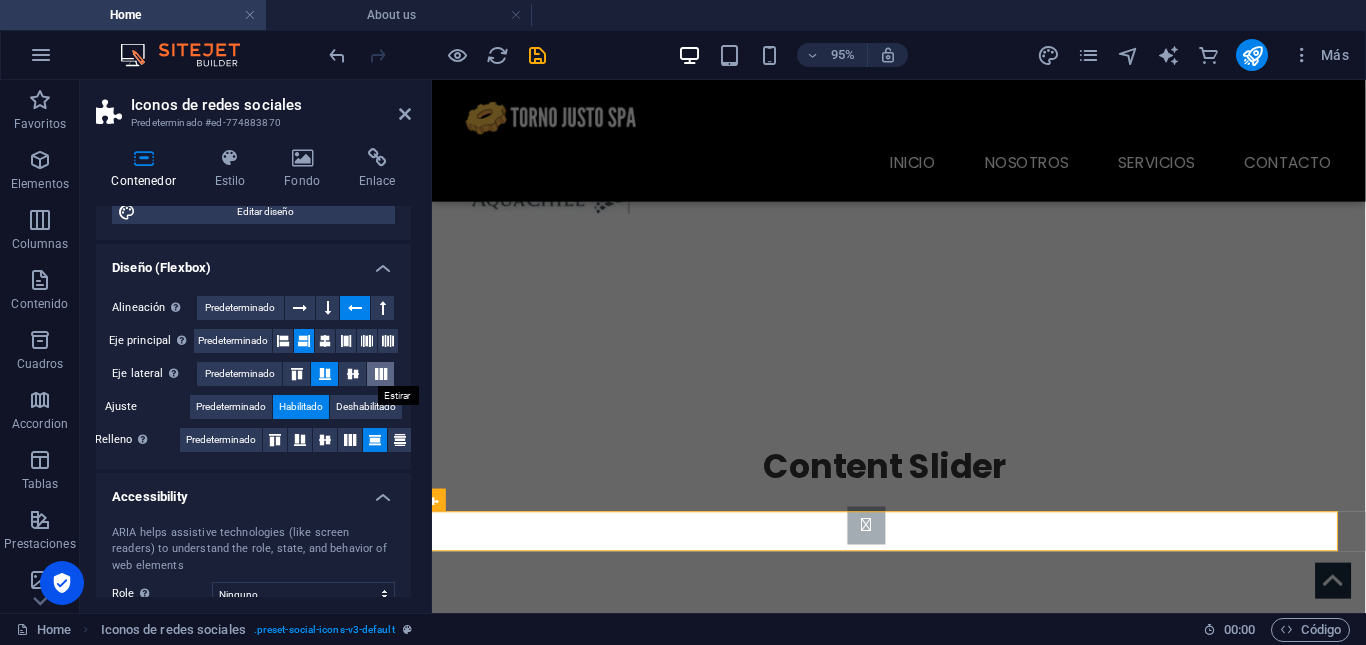 click at bounding box center [380, 374] 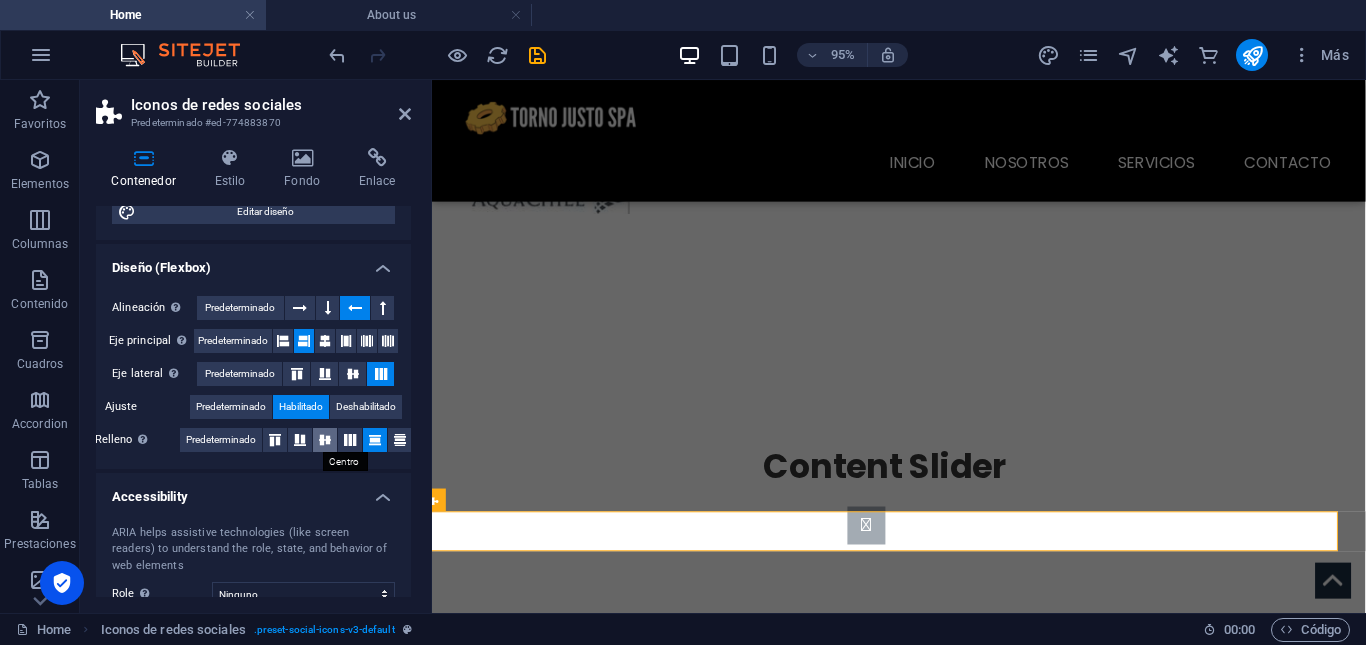click at bounding box center (325, 440) 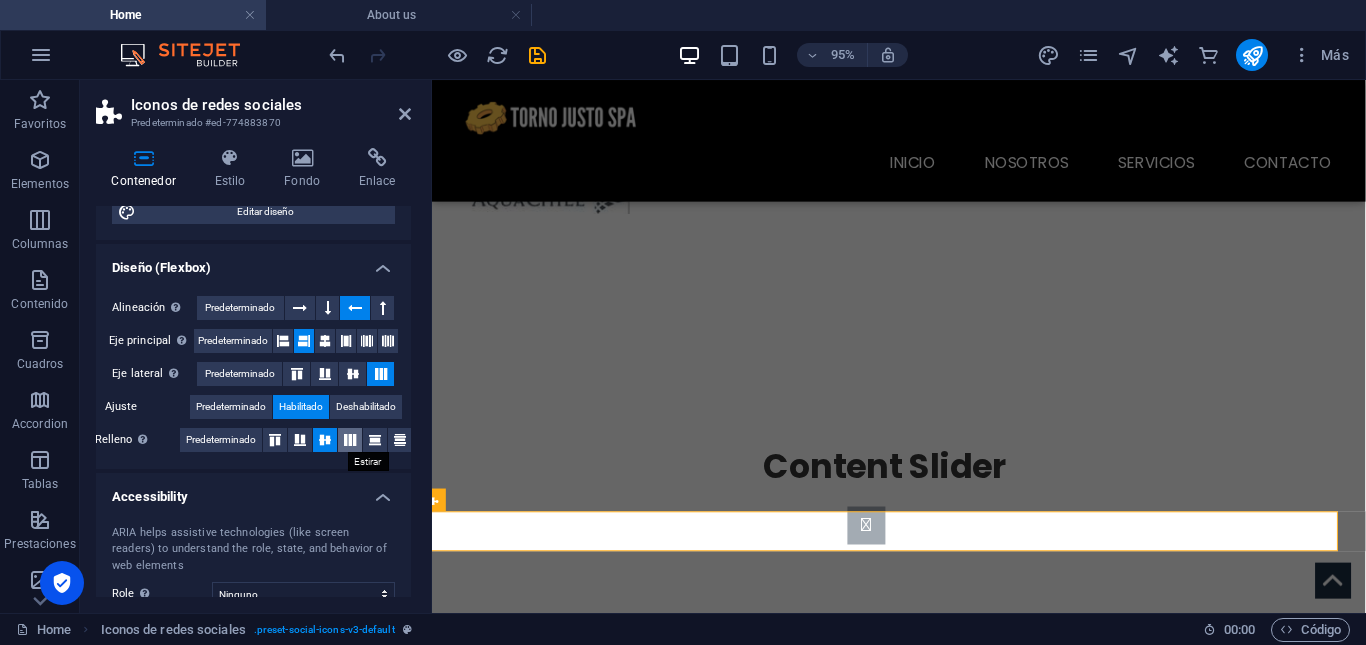click at bounding box center (350, 440) 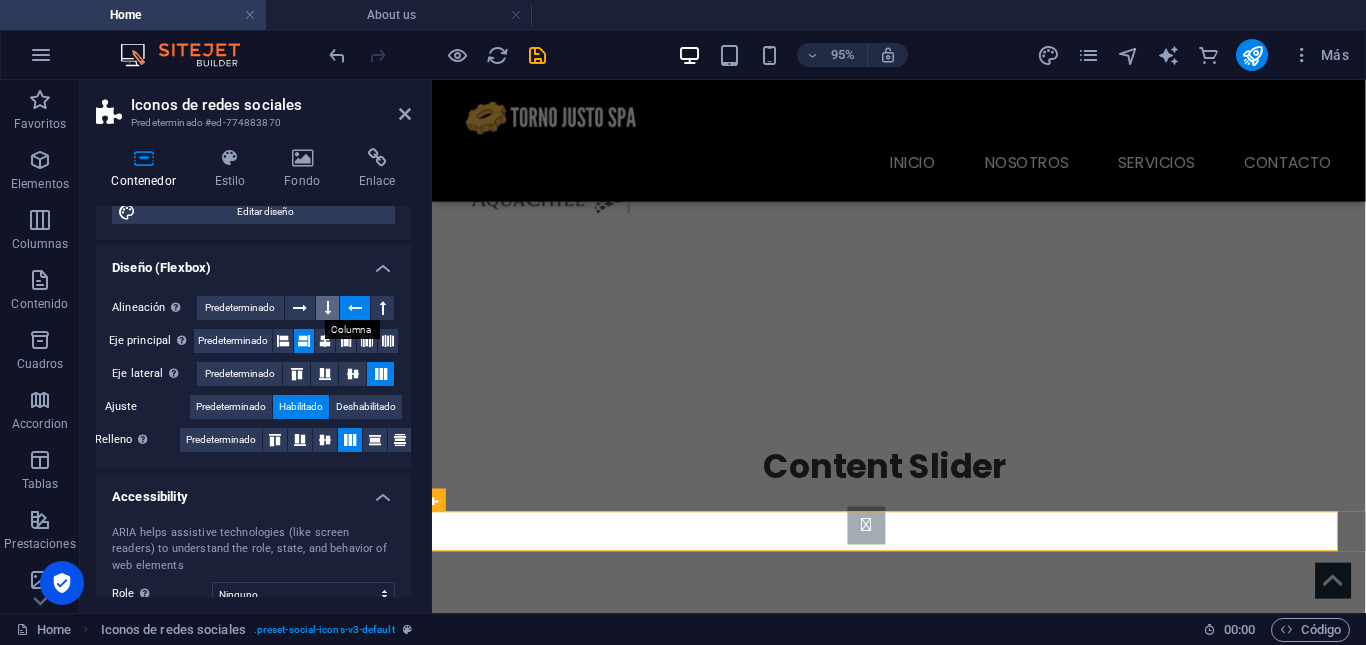 click at bounding box center (328, 308) 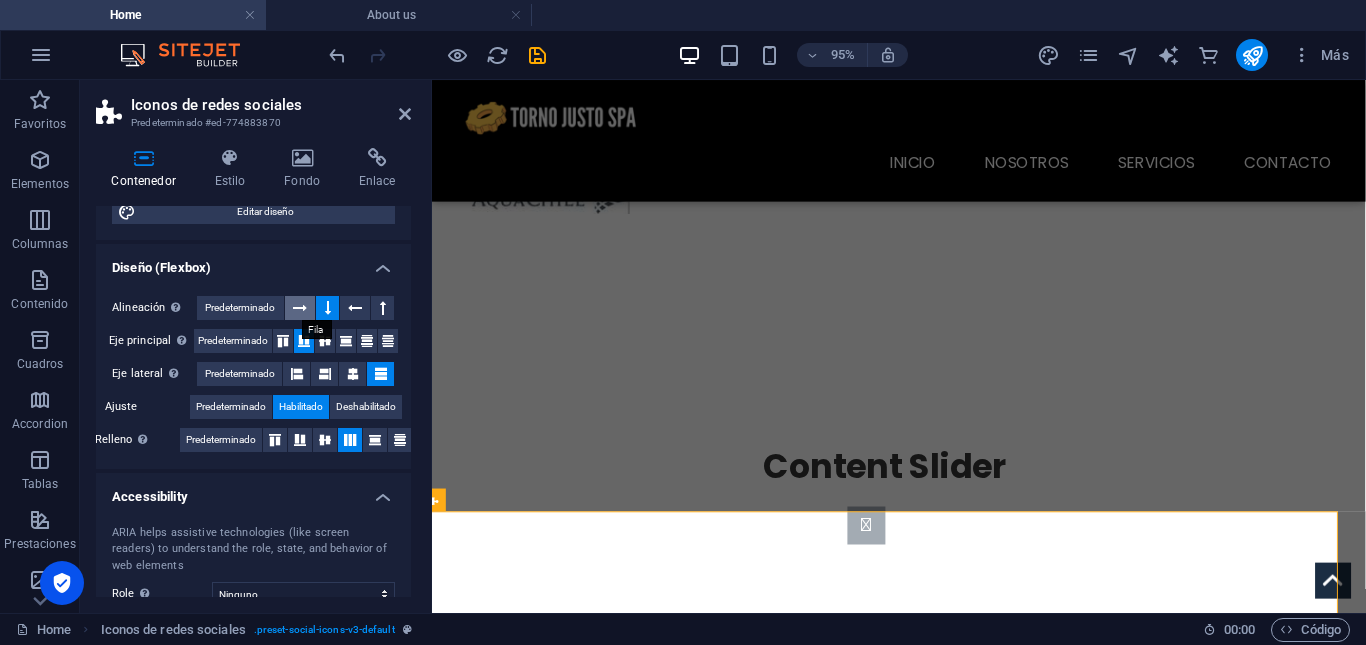 click at bounding box center (300, 308) 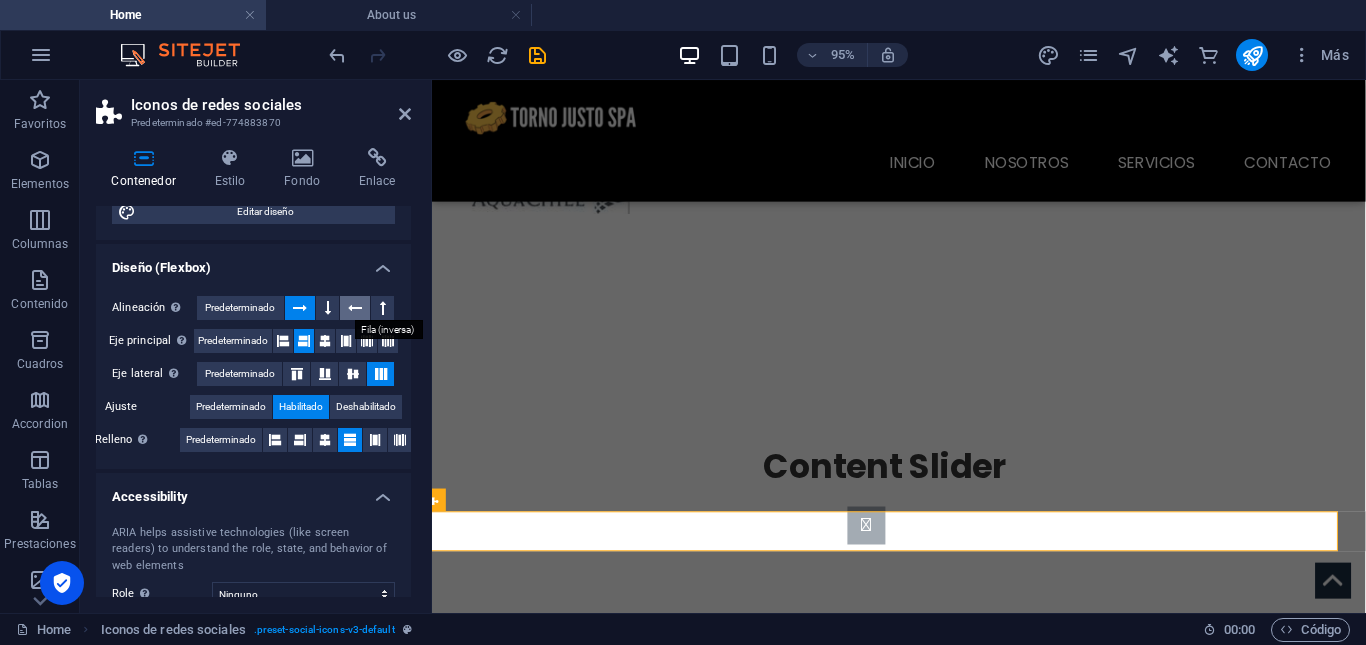 click at bounding box center [355, 308] 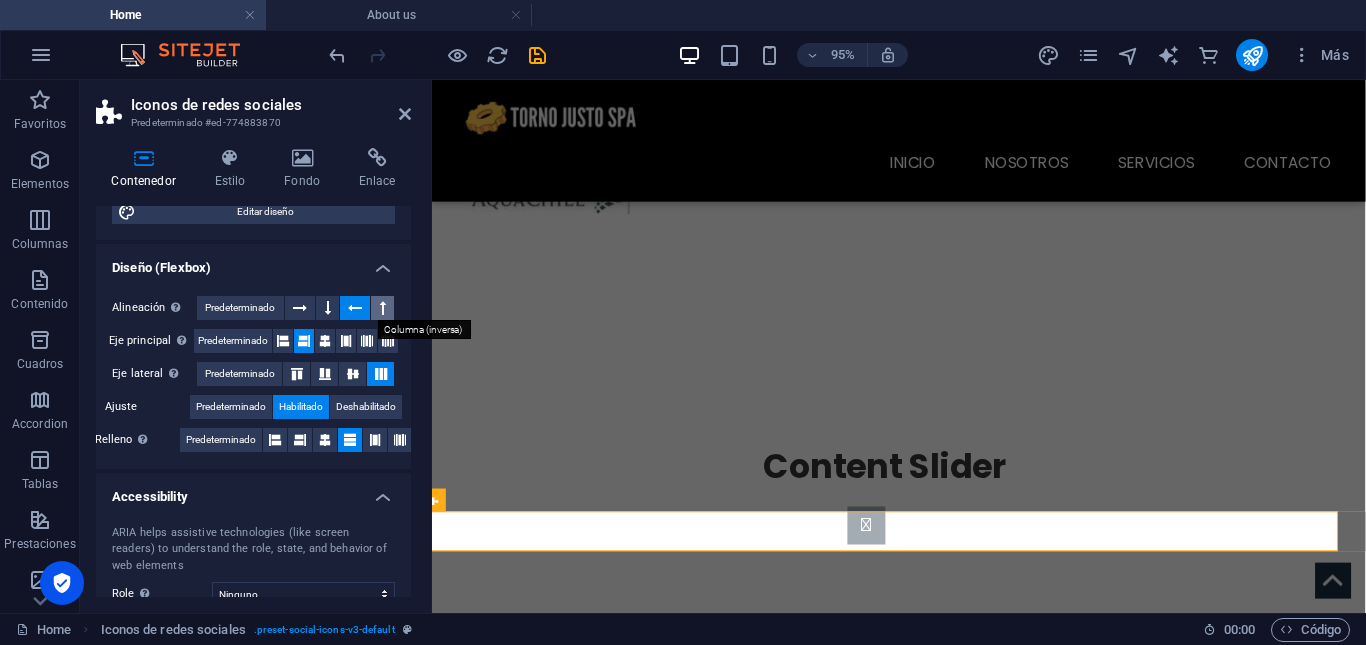 click at bounding box center [383, 308] 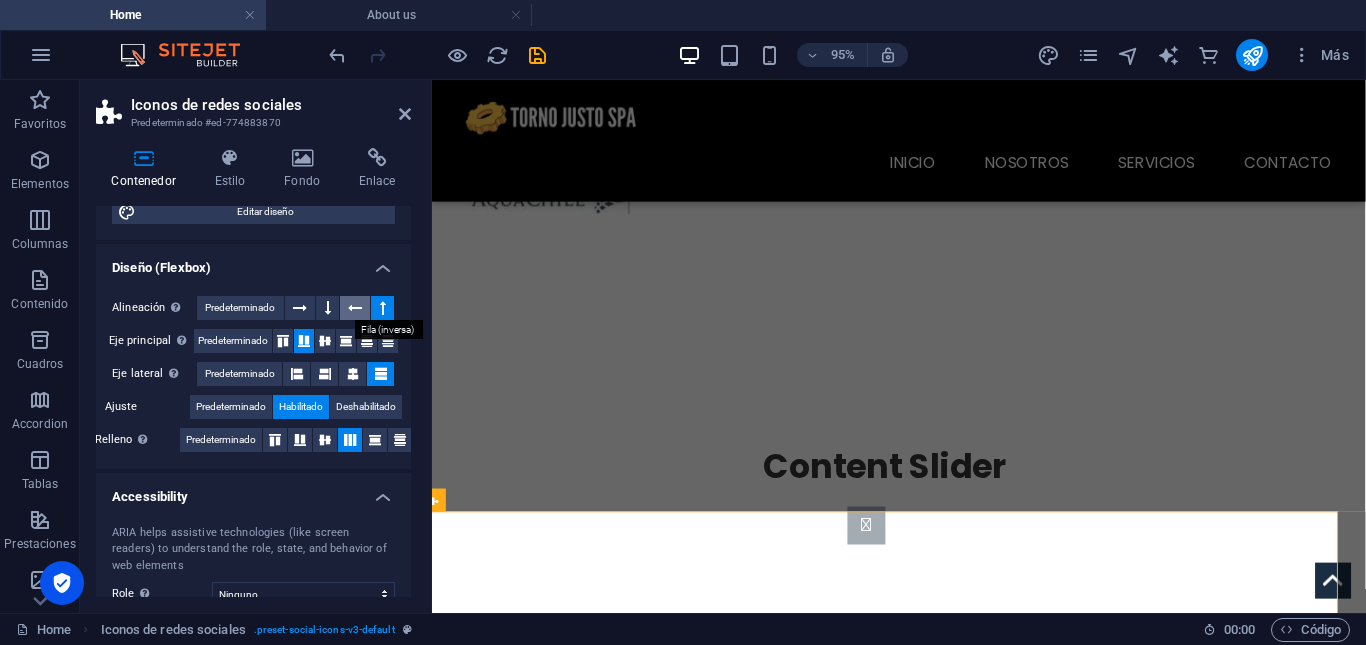 click at bounding box center [355, 308] 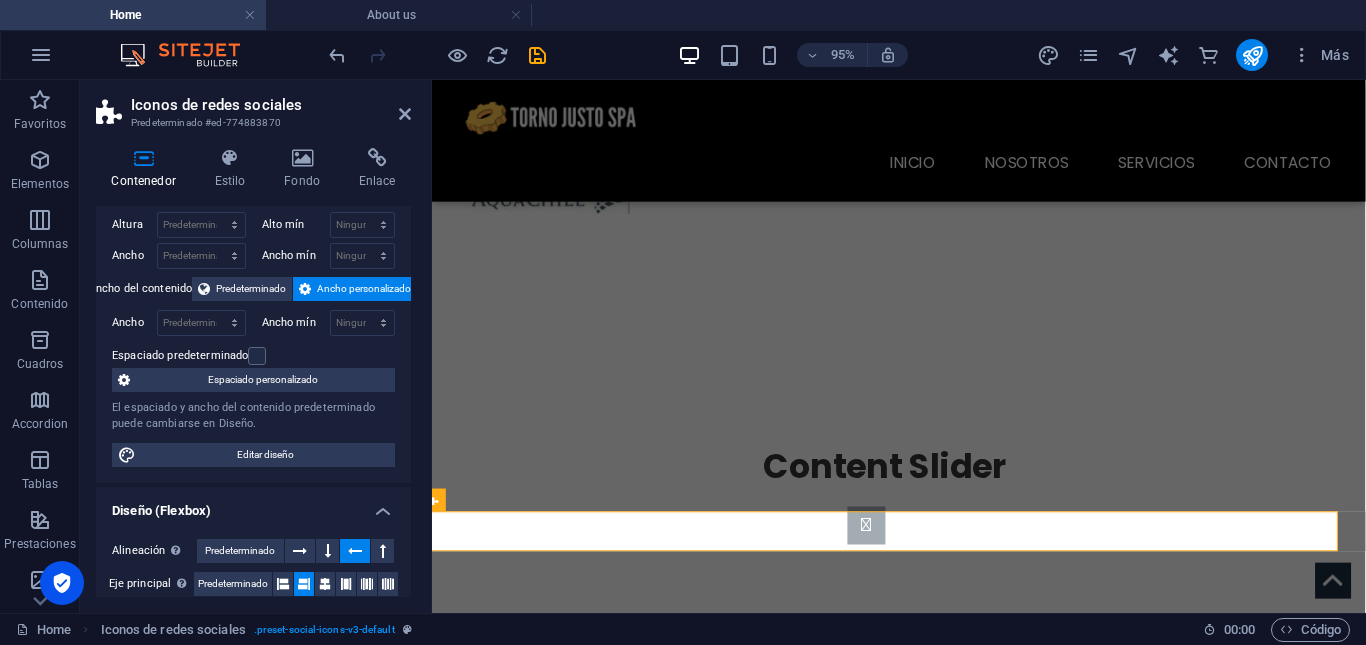 scroll, scrollTop: 0, scrollLeft: 0, axis: both 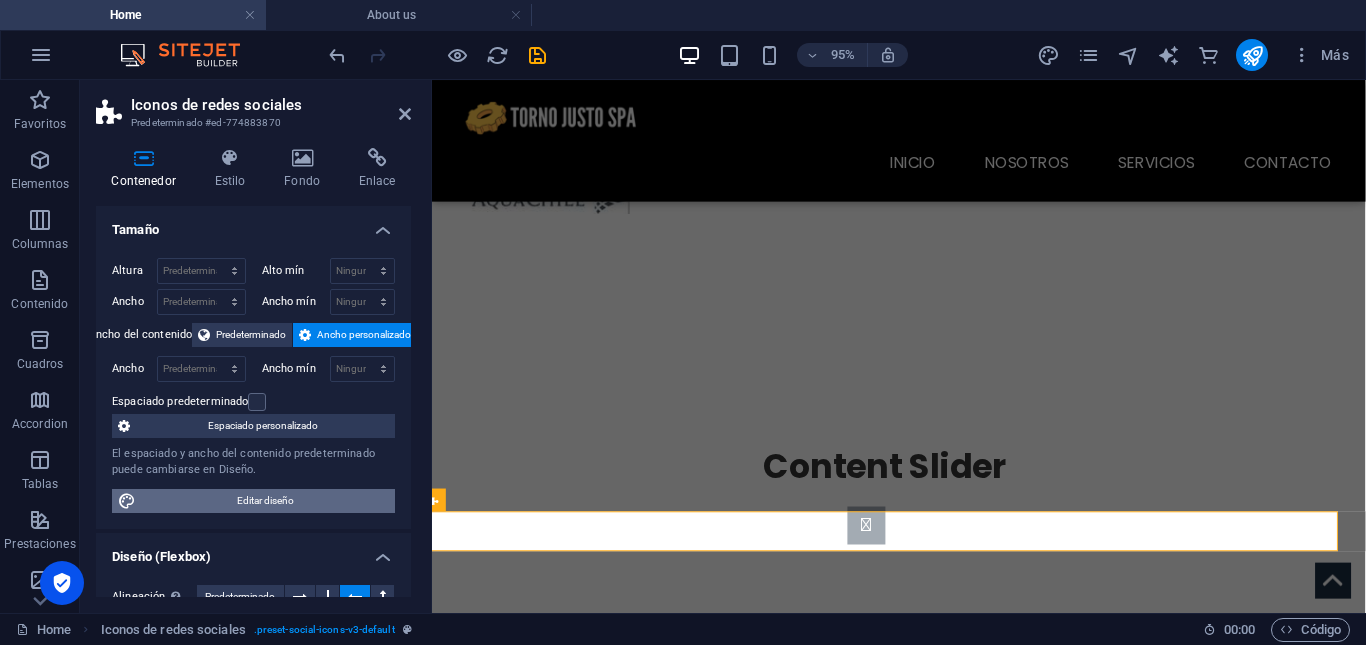 click on "Editar diseño" at bounding box center [265, 501] 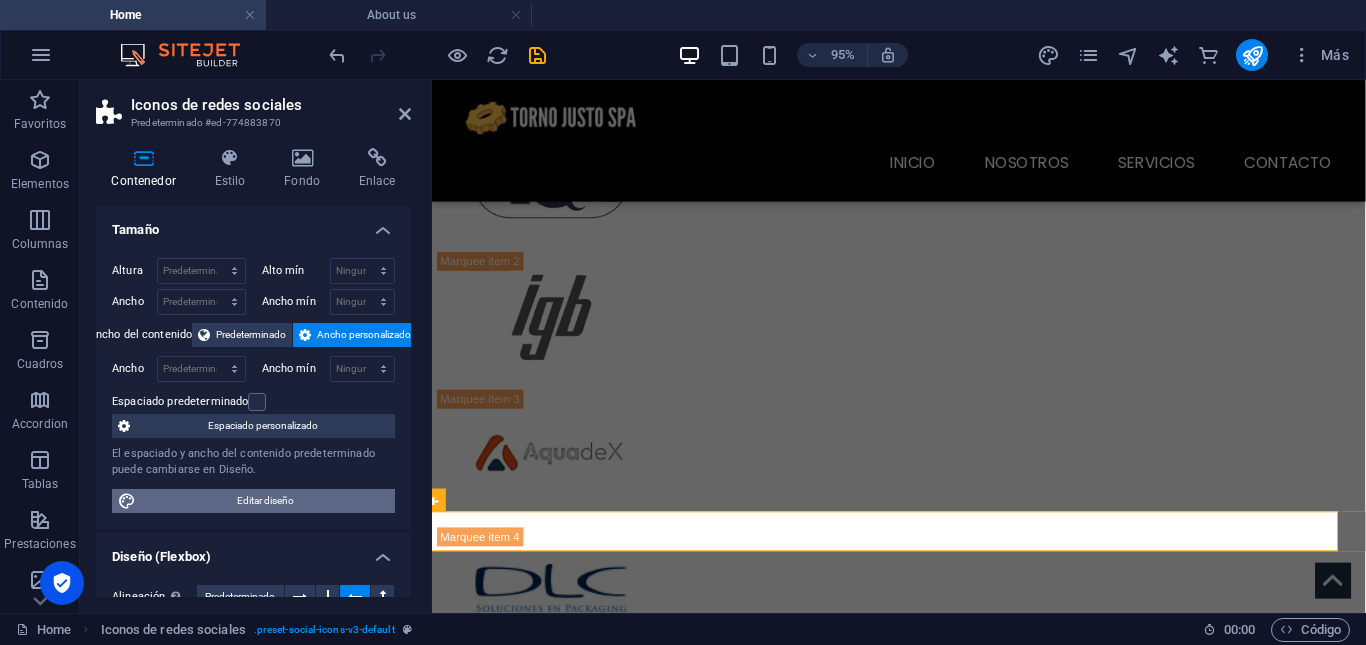 scroll, scrollTop: 3388, scrollLeft: 14, axis: both 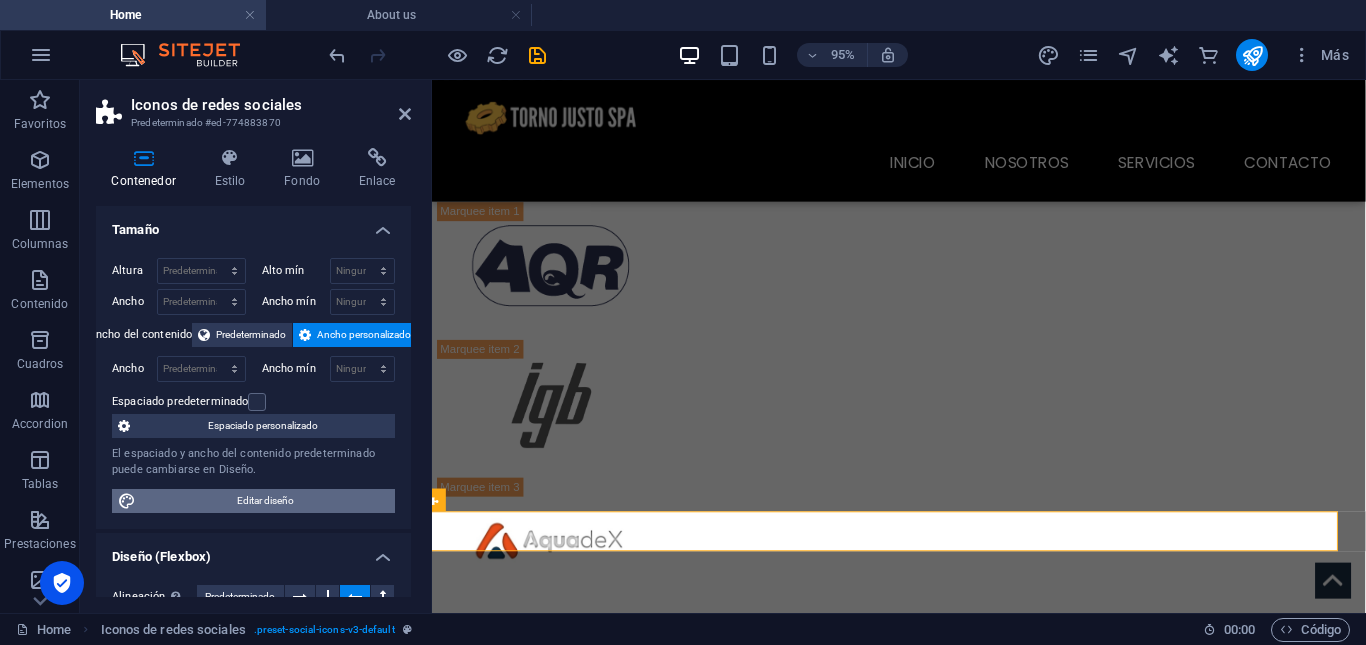 select on "rem" 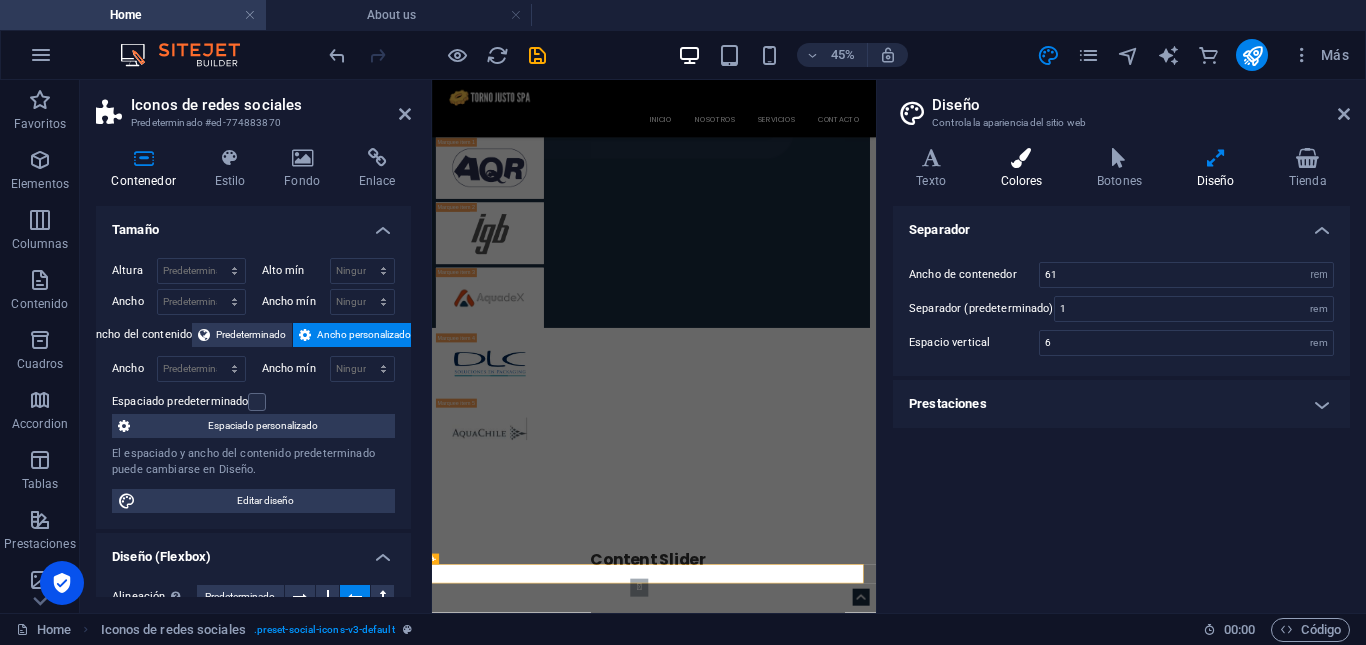 click at bounding box center [1021, 158] 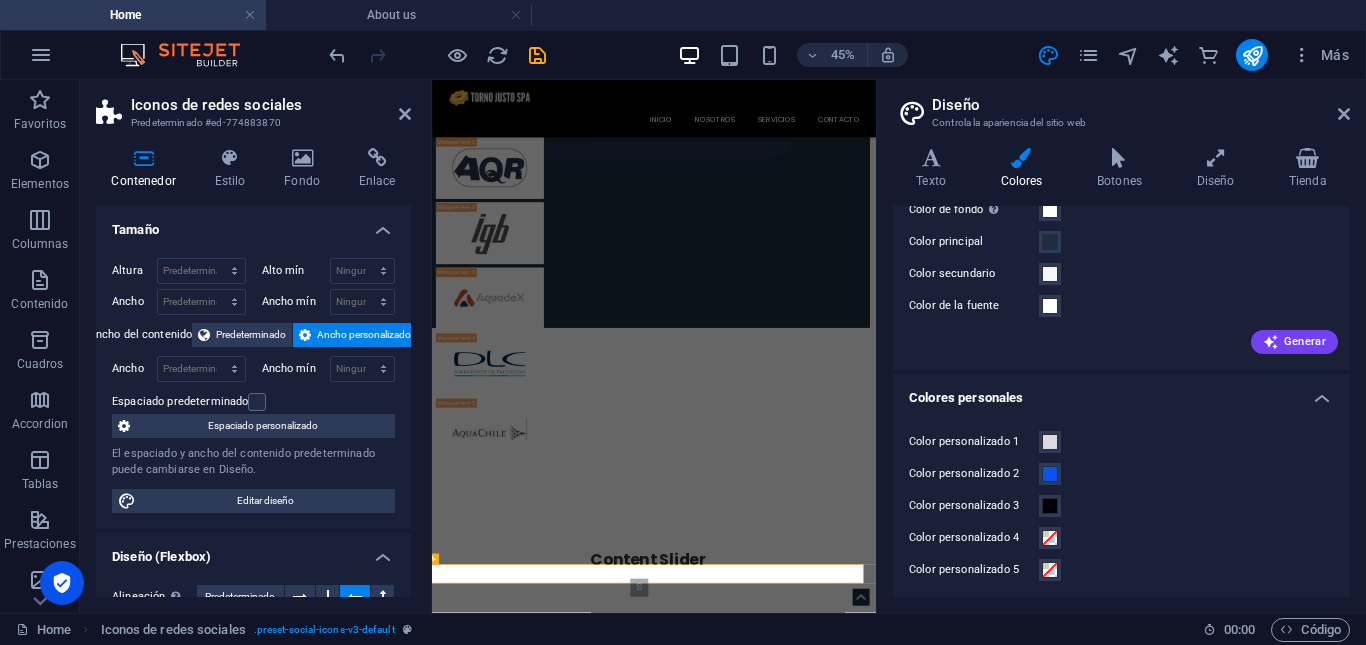 scroll, scrollTop: 110, scrollLeft: 0, axis: vertical 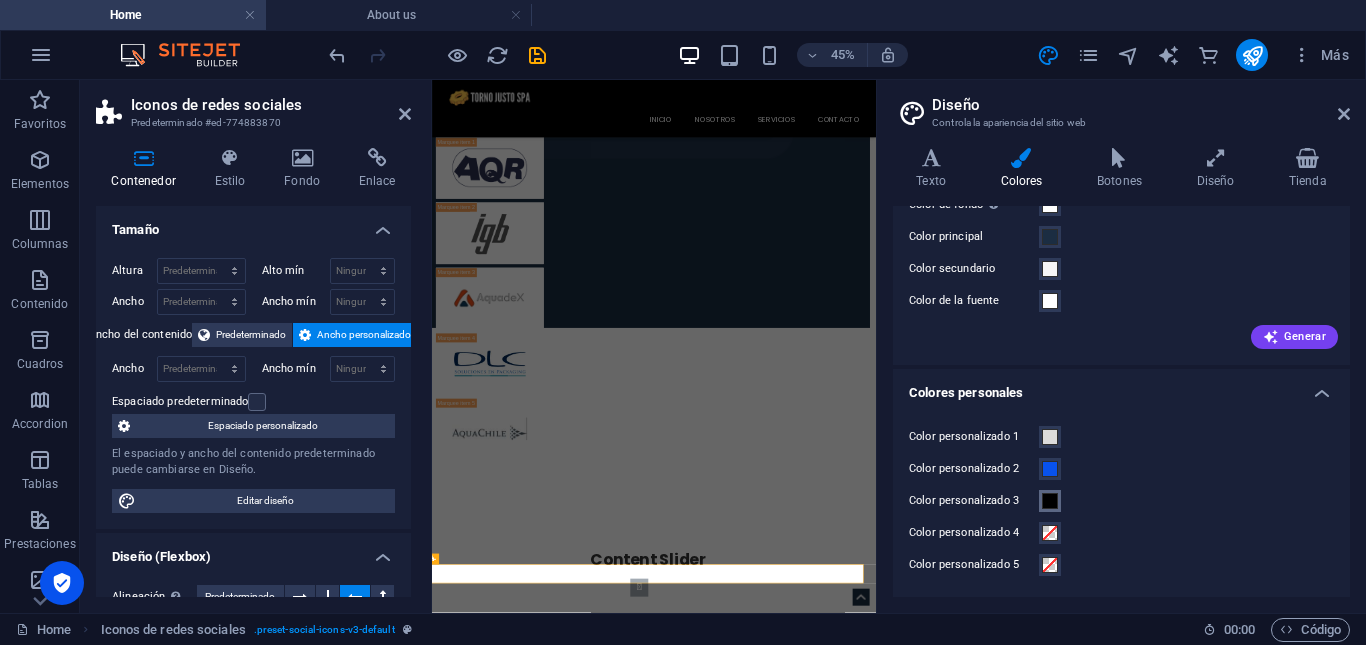 click at bounding box center [1050, 501] 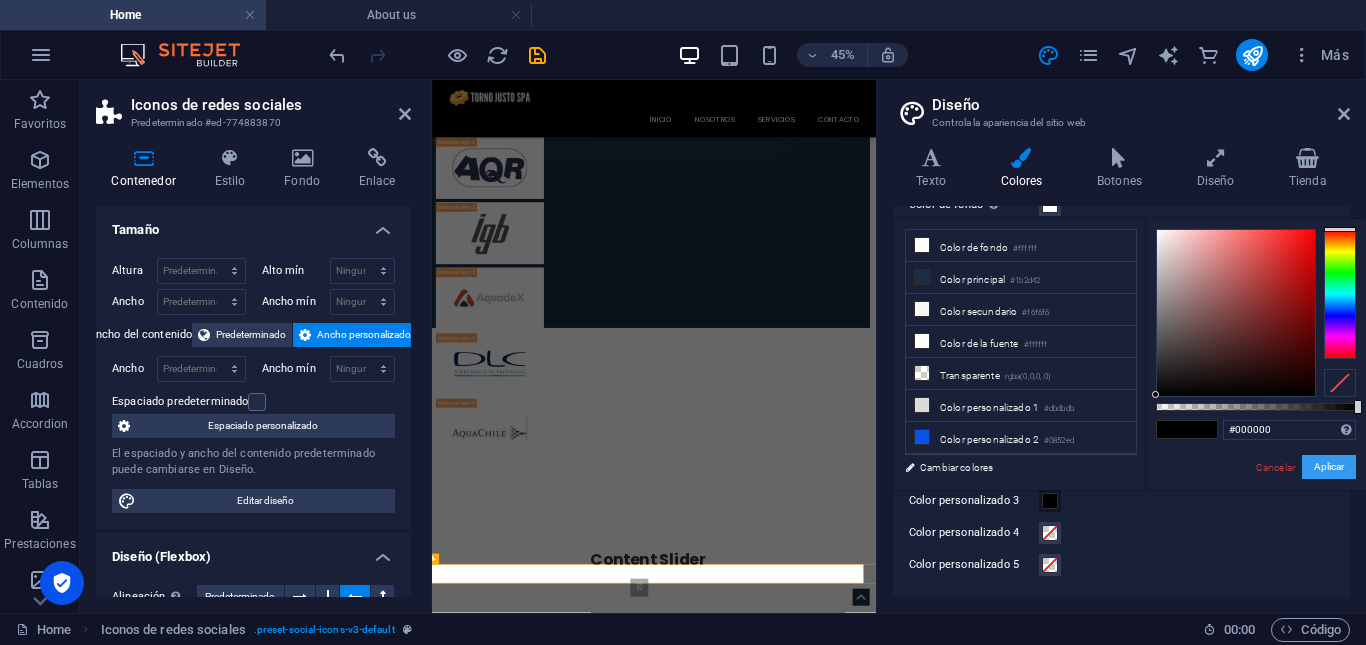 click on "Aplicar" at bounding box center [1329, 467] 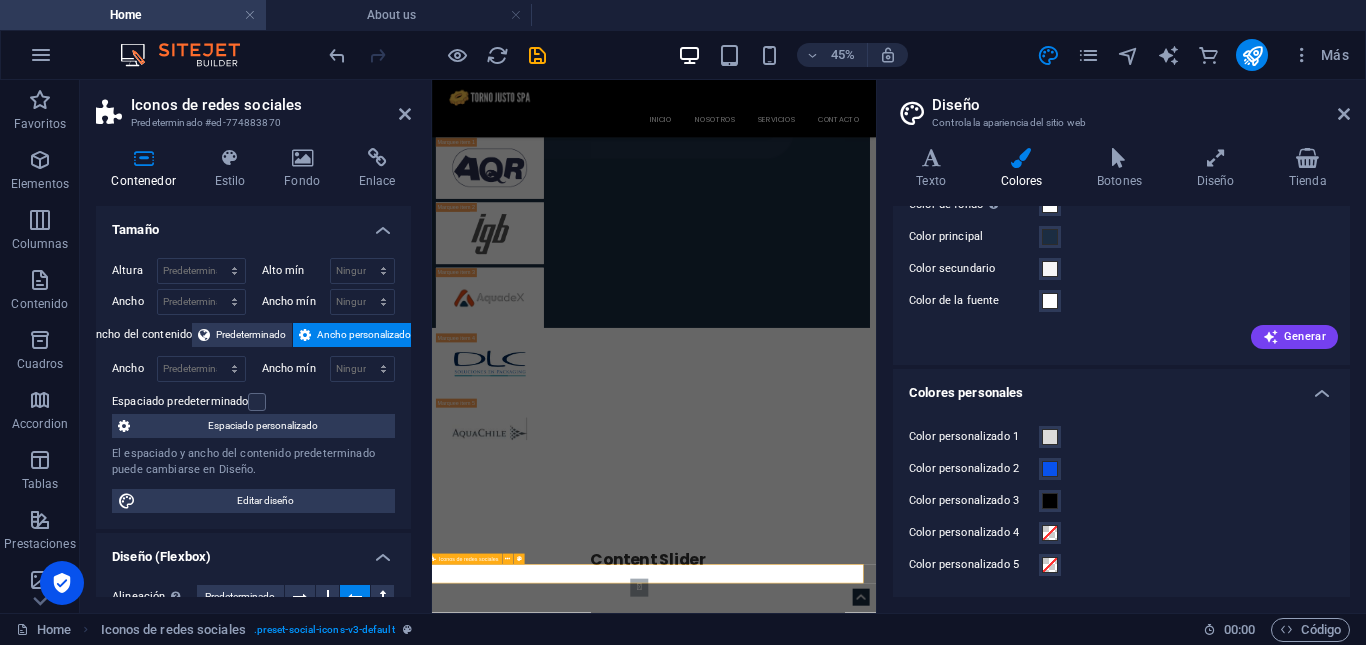 click at bounding box center [911, 4170] 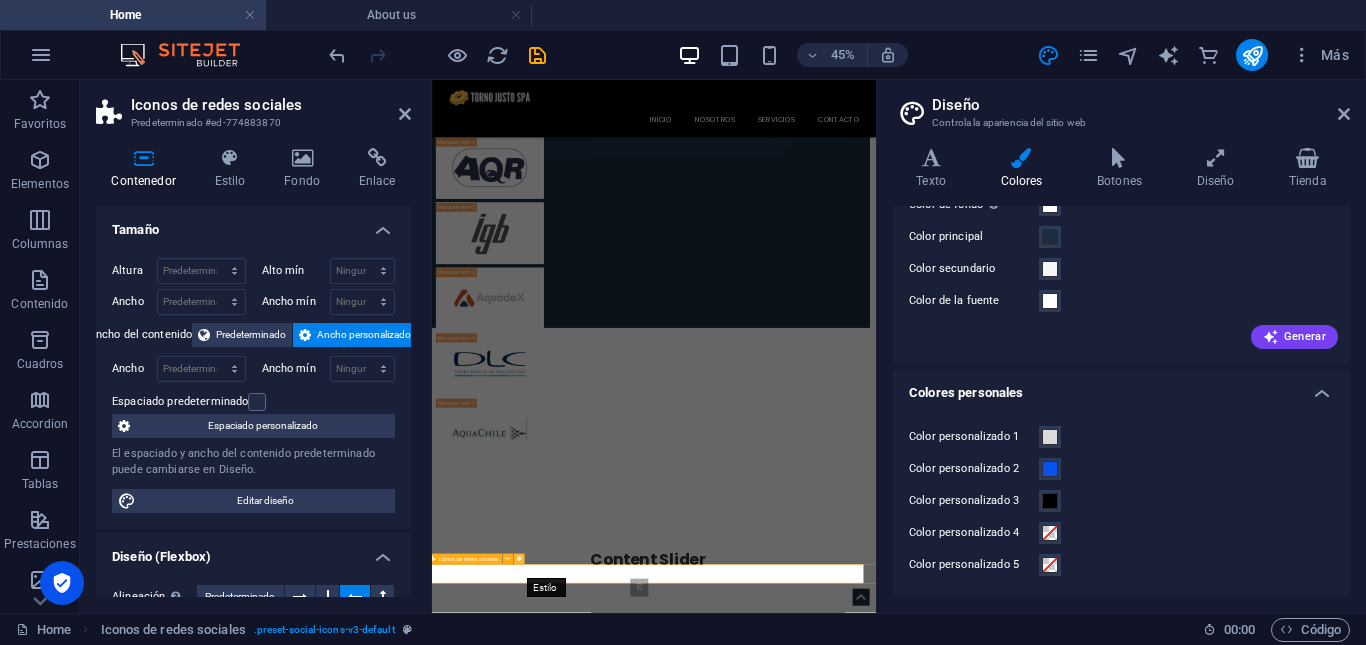 click at bounding box center [518, 558] 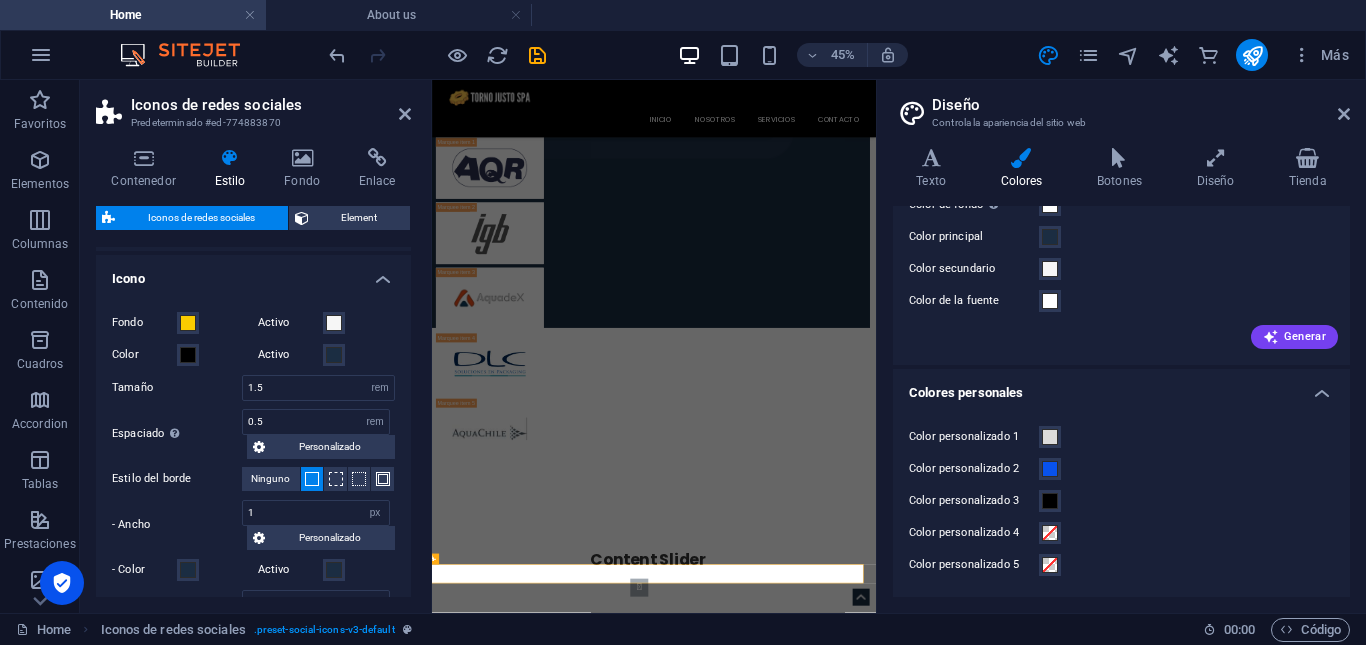 scroll, scrollTop: 167, scrollLeft: 0, axis: vertical 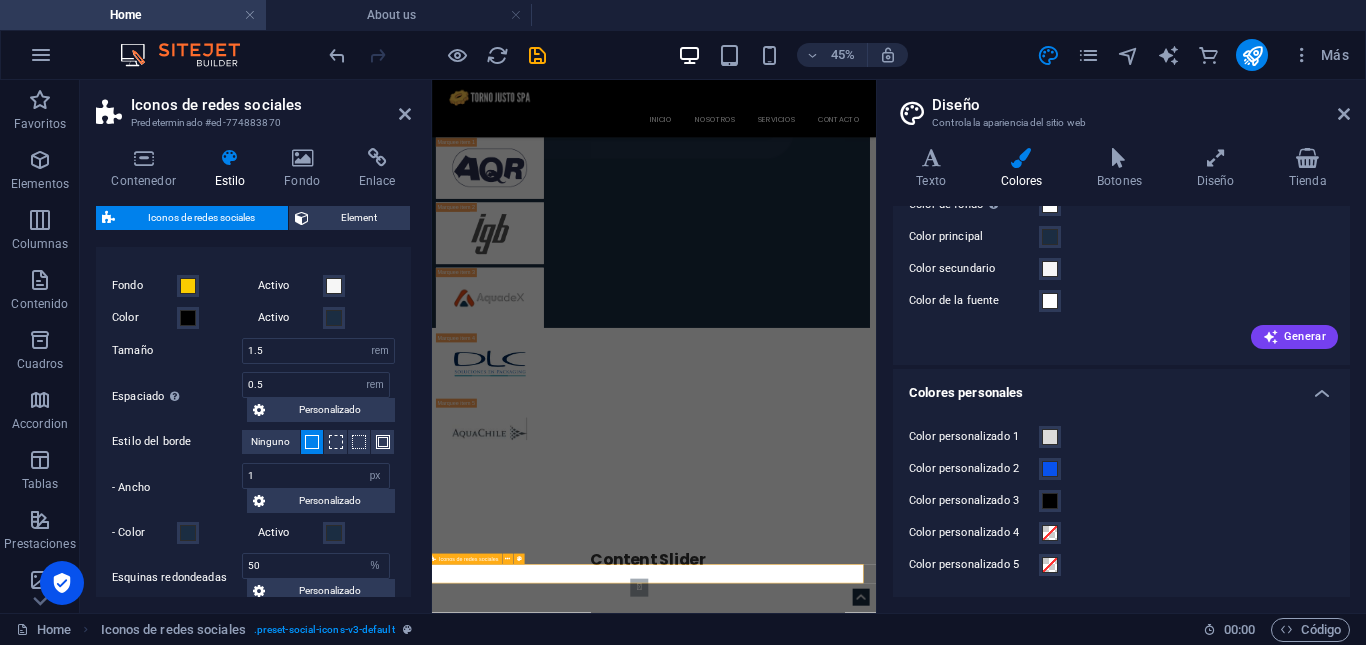 click at bounding box center (911, 4170) 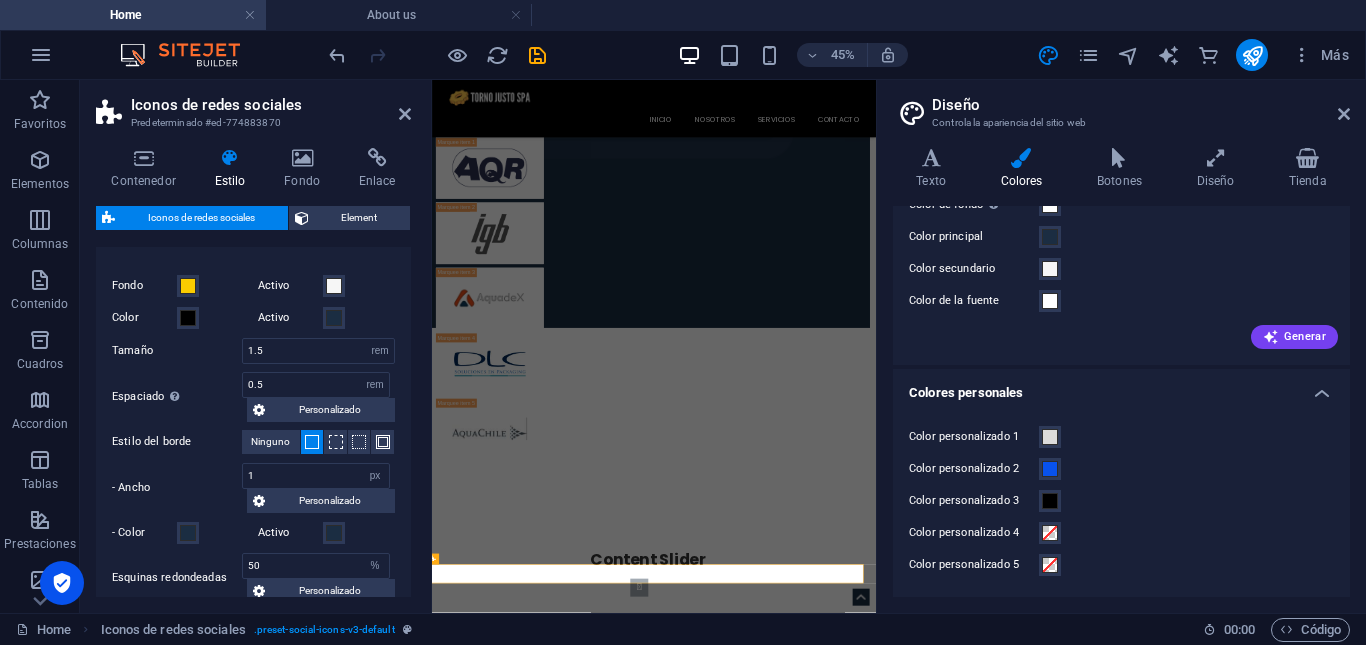 click on "Diseño" at bounding box center [1141, 105] 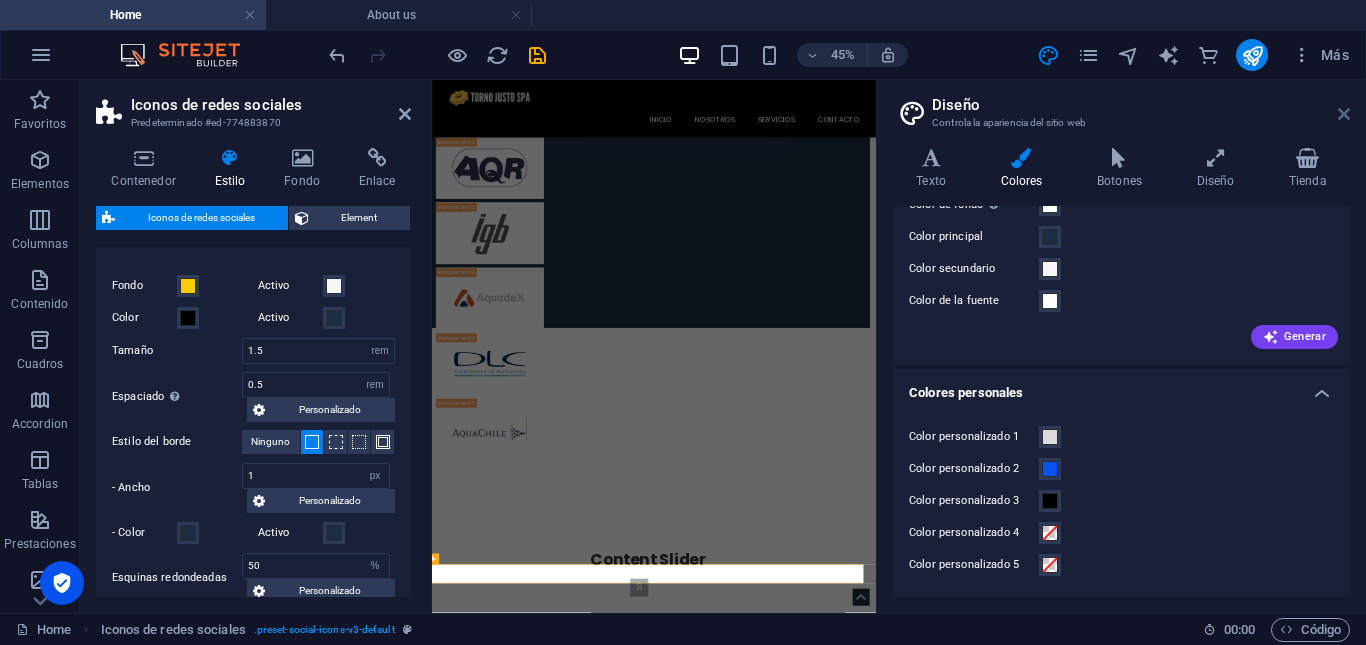 click at bounding box center [1344, 114] 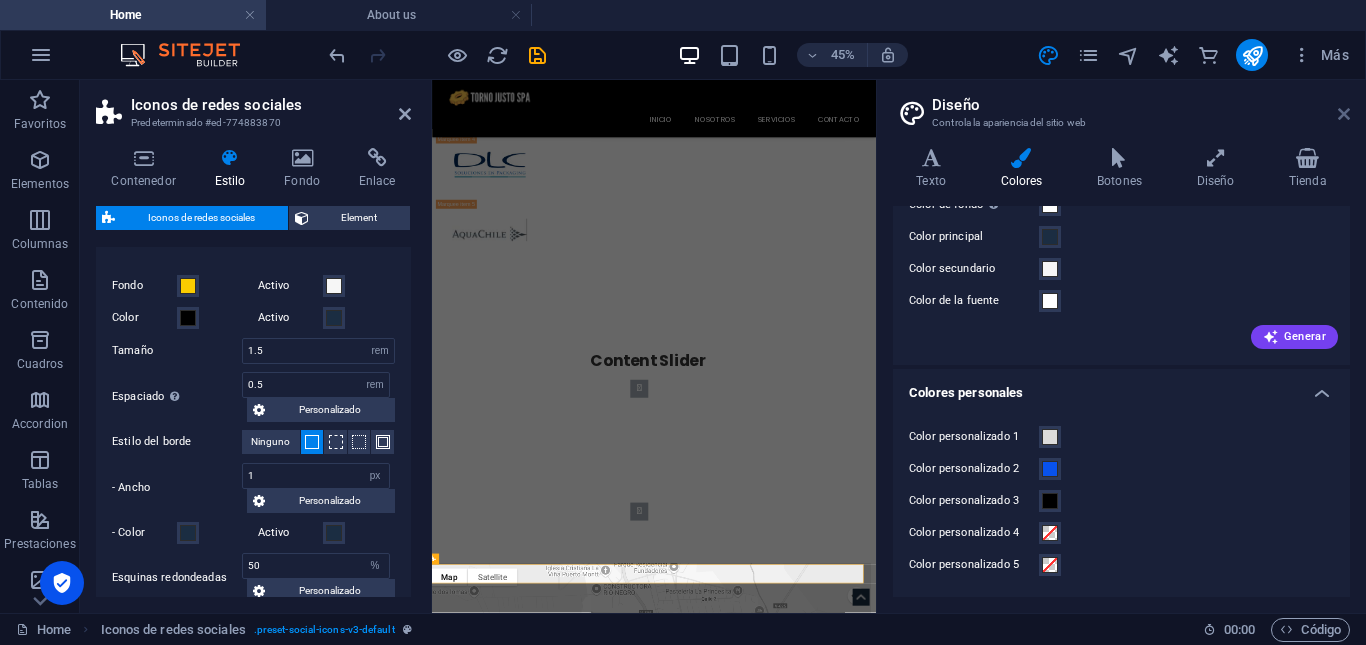 scroll, scrollTop: 3481, scrollLeft: 14, axis: both 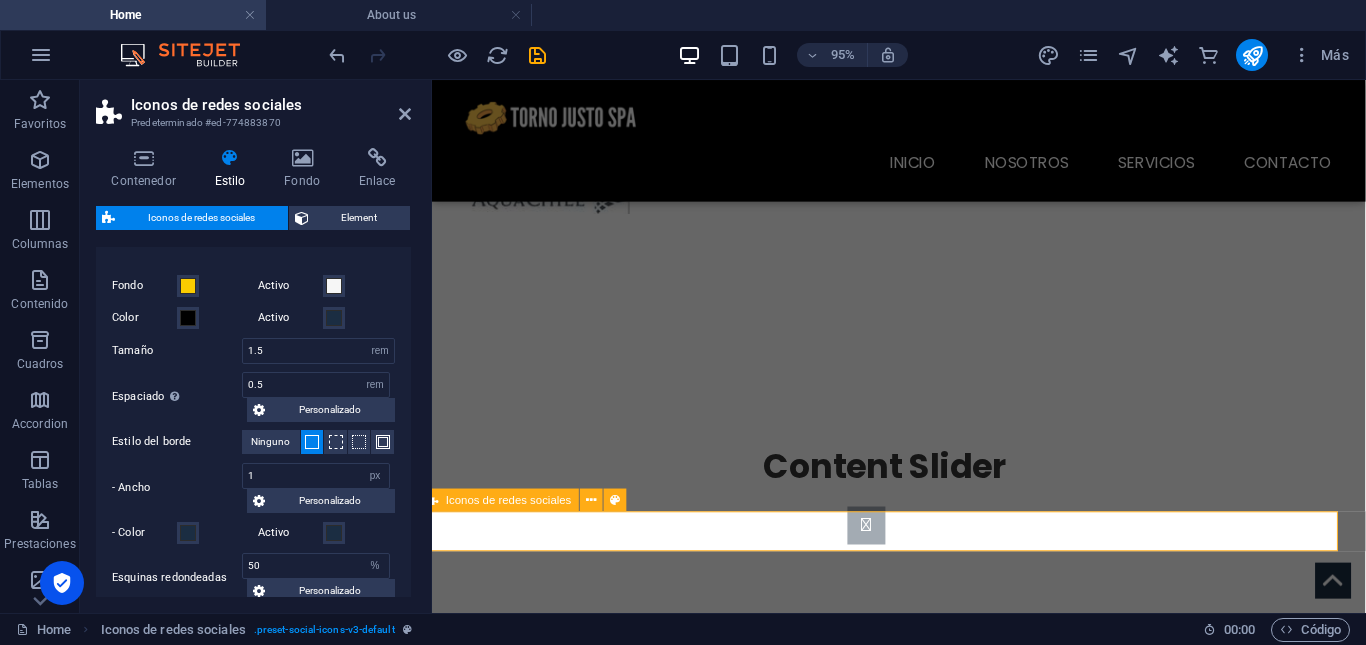 click at bounding box center (909, 3510) 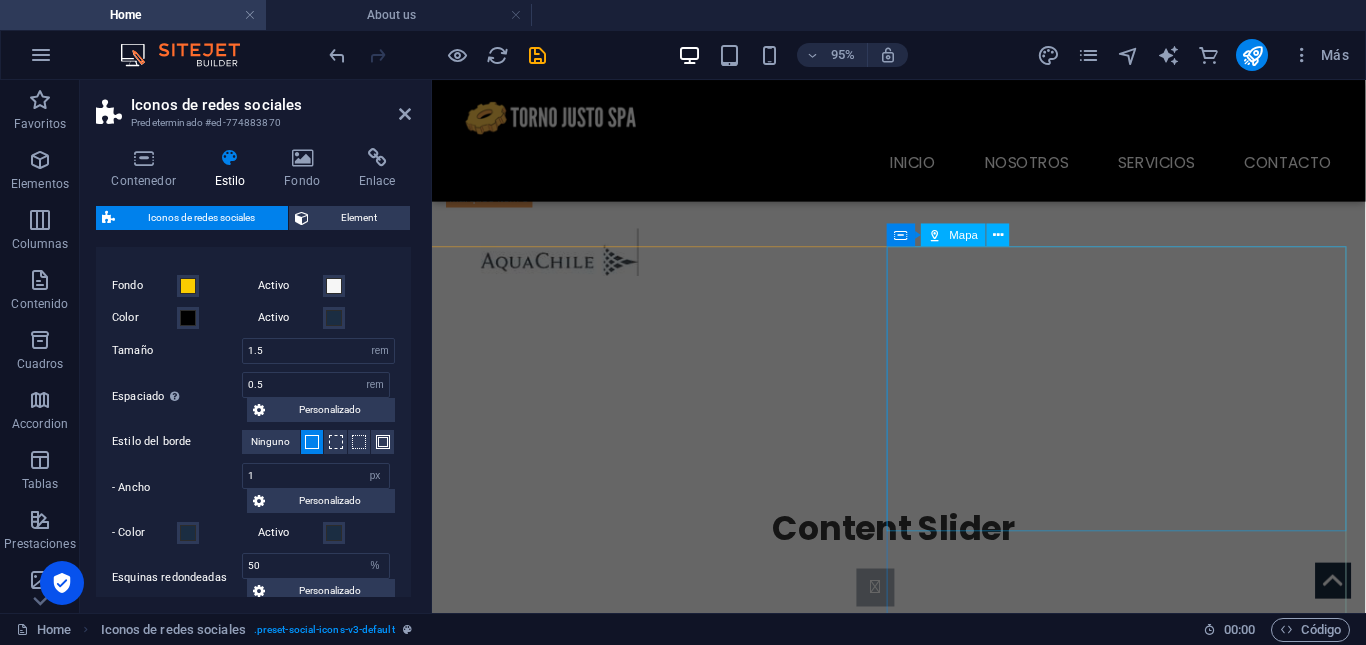 scroll, scrollTop: 3481, scrollLeft: 5, axis: both 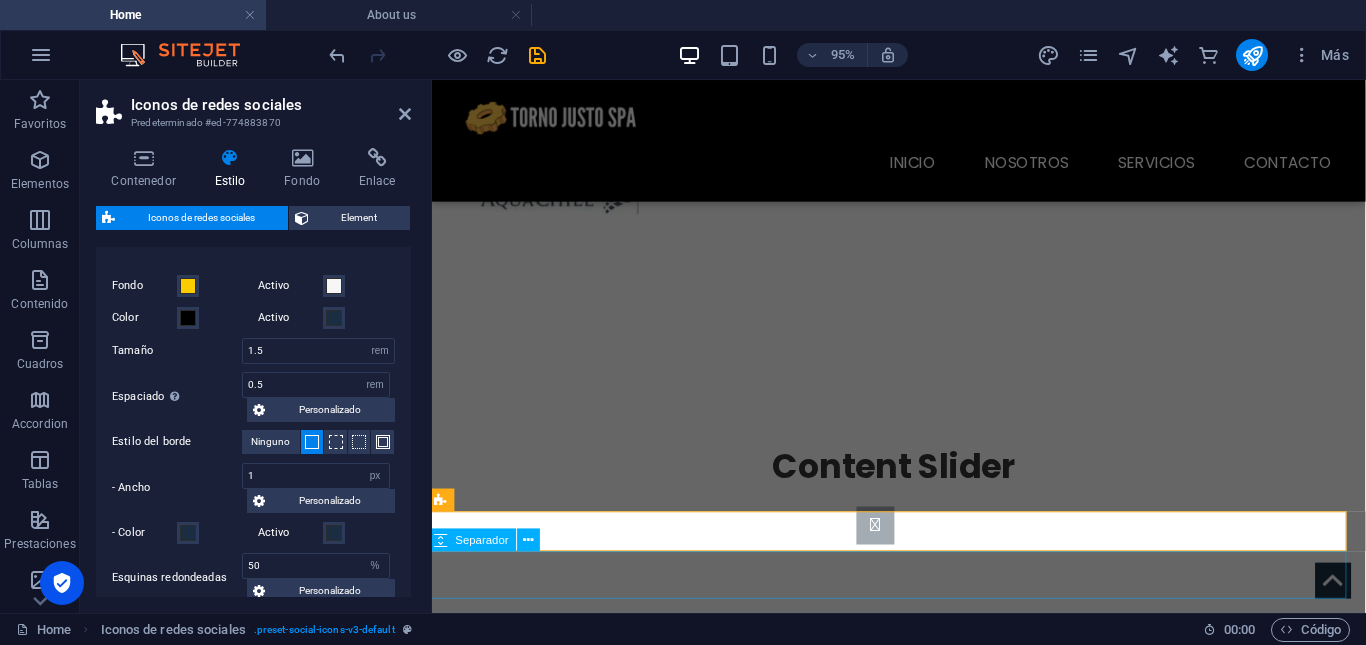 click at bounding box center (918, 3614) 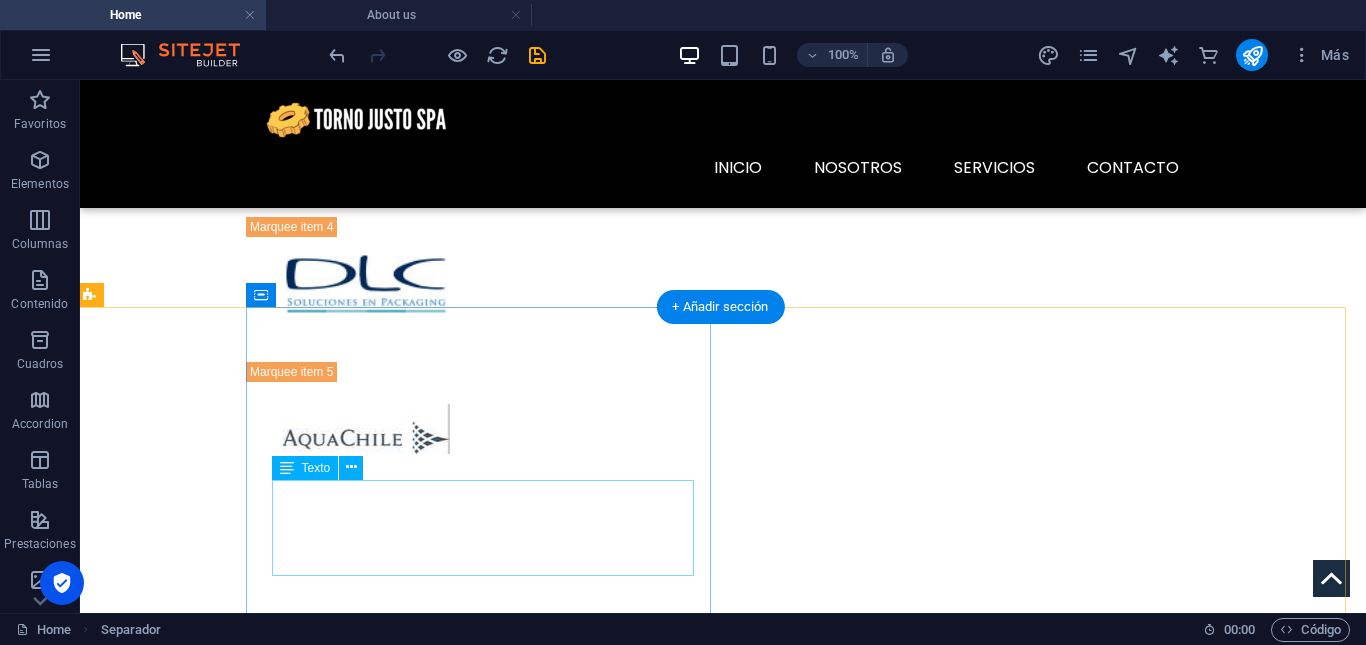 scroll, scrollTop: 3222, scrollLeft: 5, axis: both 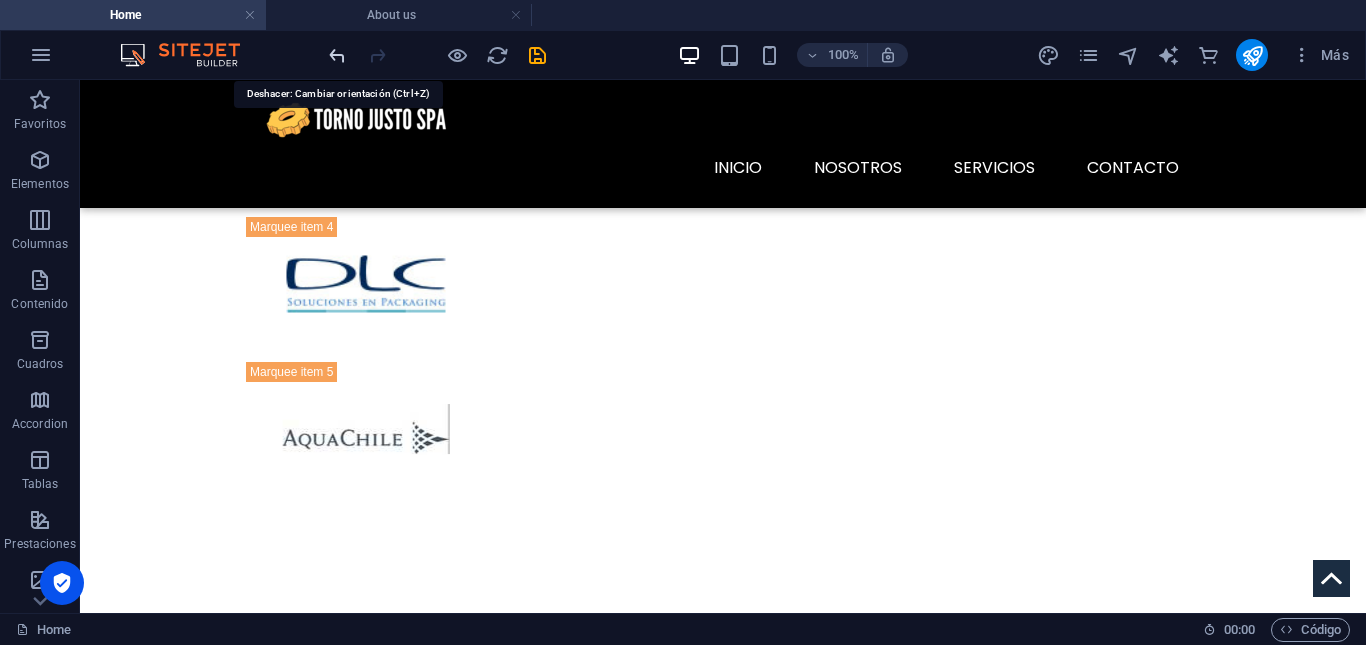 click at bounding box center [337, 55] 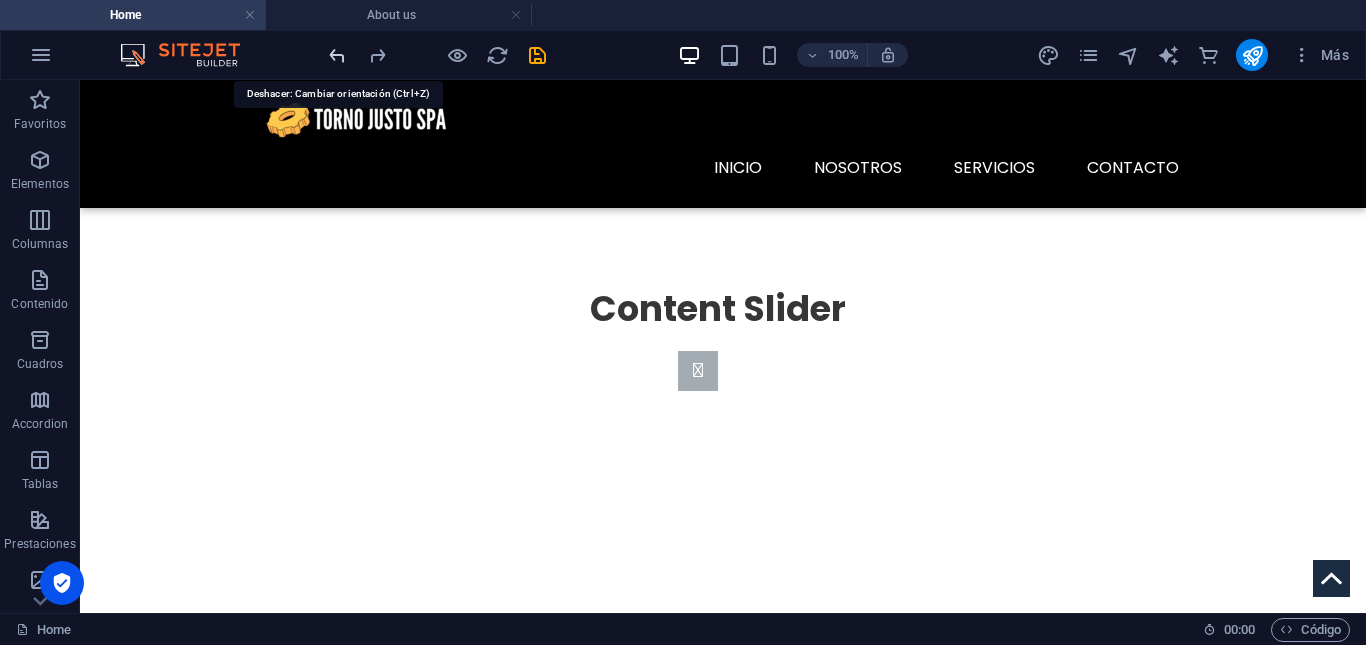 click at bounding box center [337, 55] 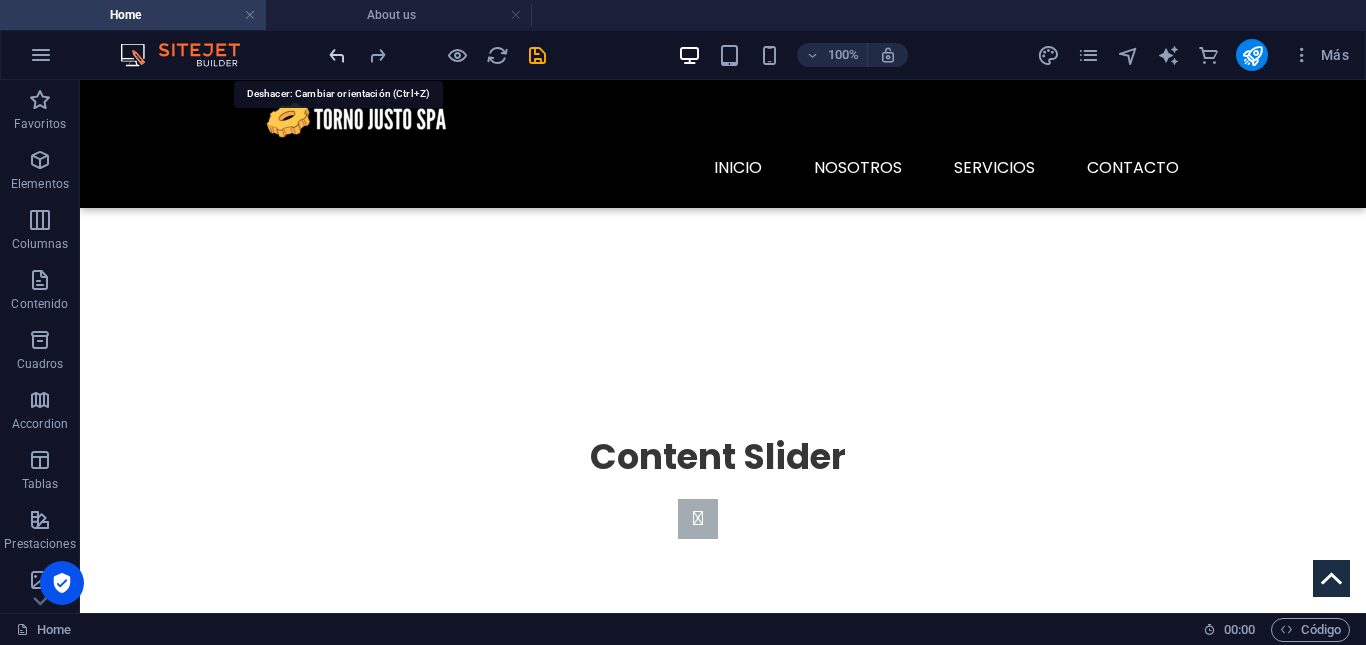 click at bounding box center (337, 55) 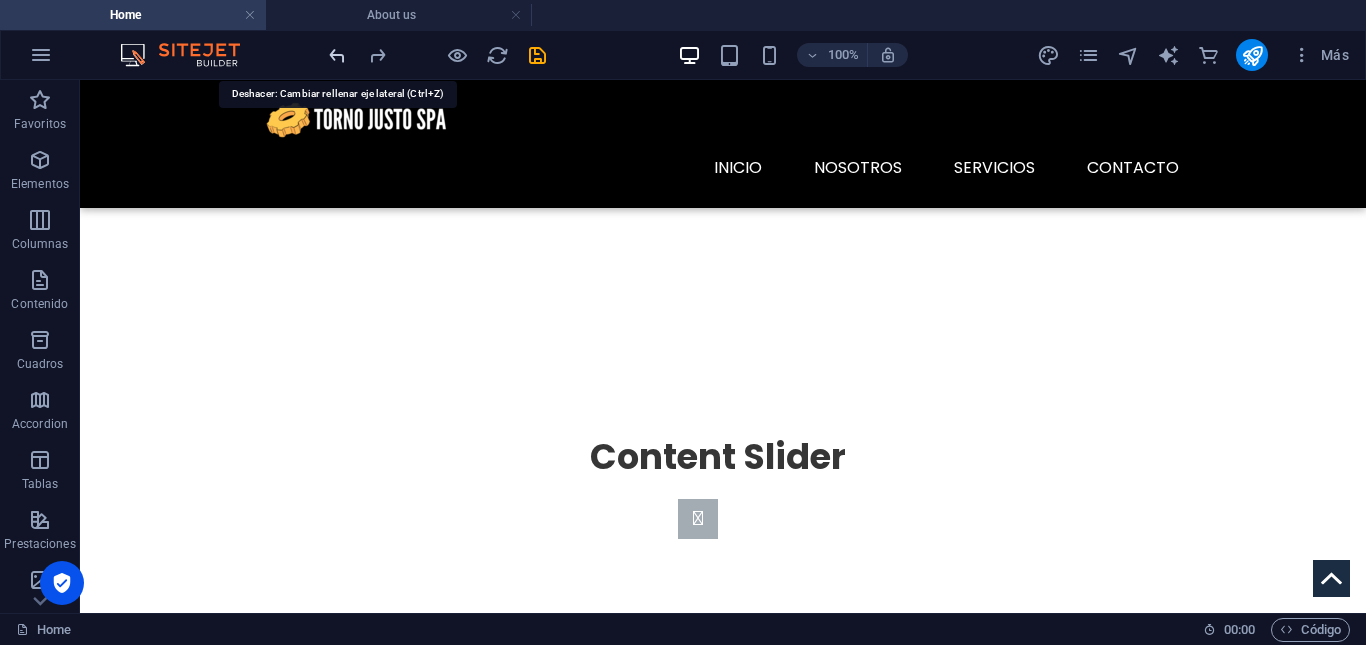 click at bounding box center (337, 55) 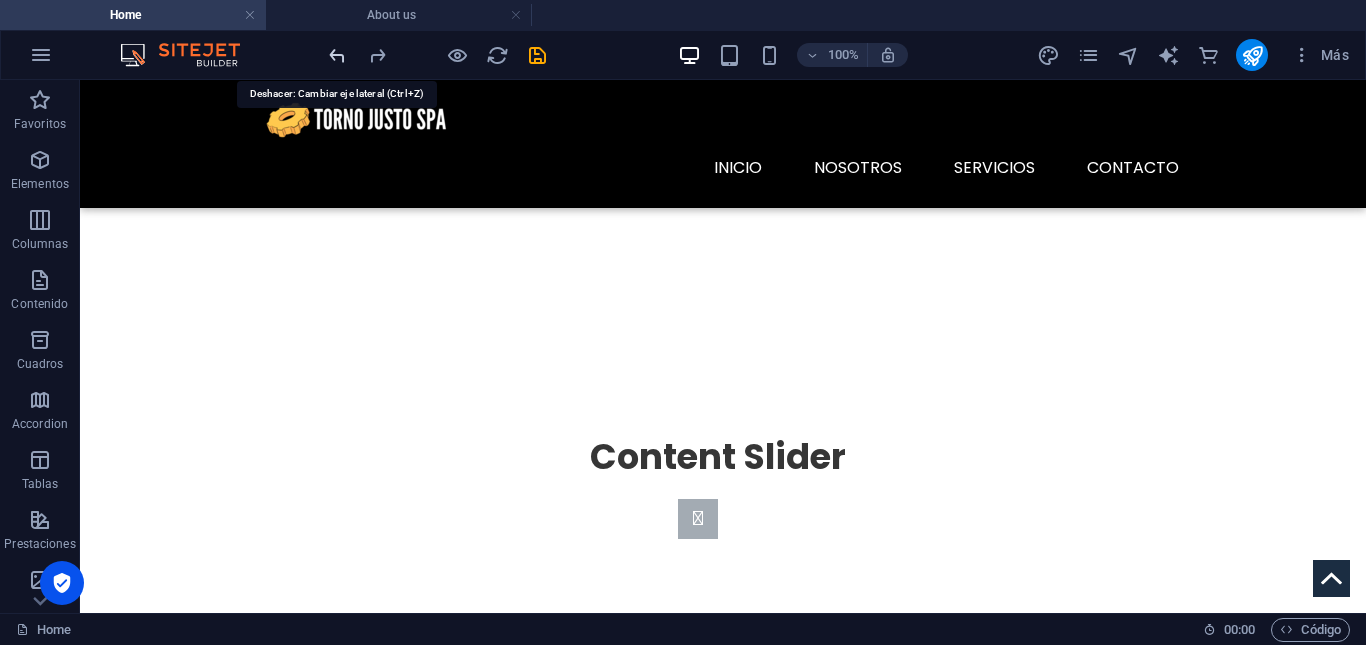 click at bounding box center (337, 55) 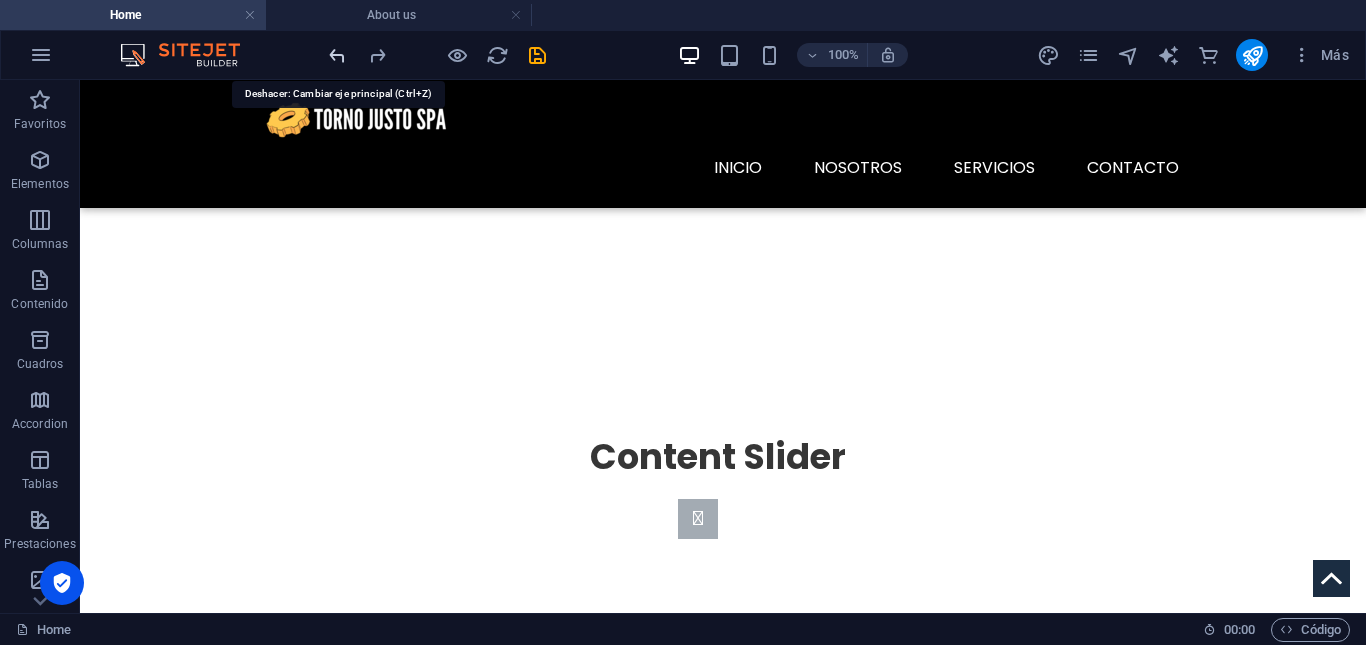 click at bounding box center [337, 55] 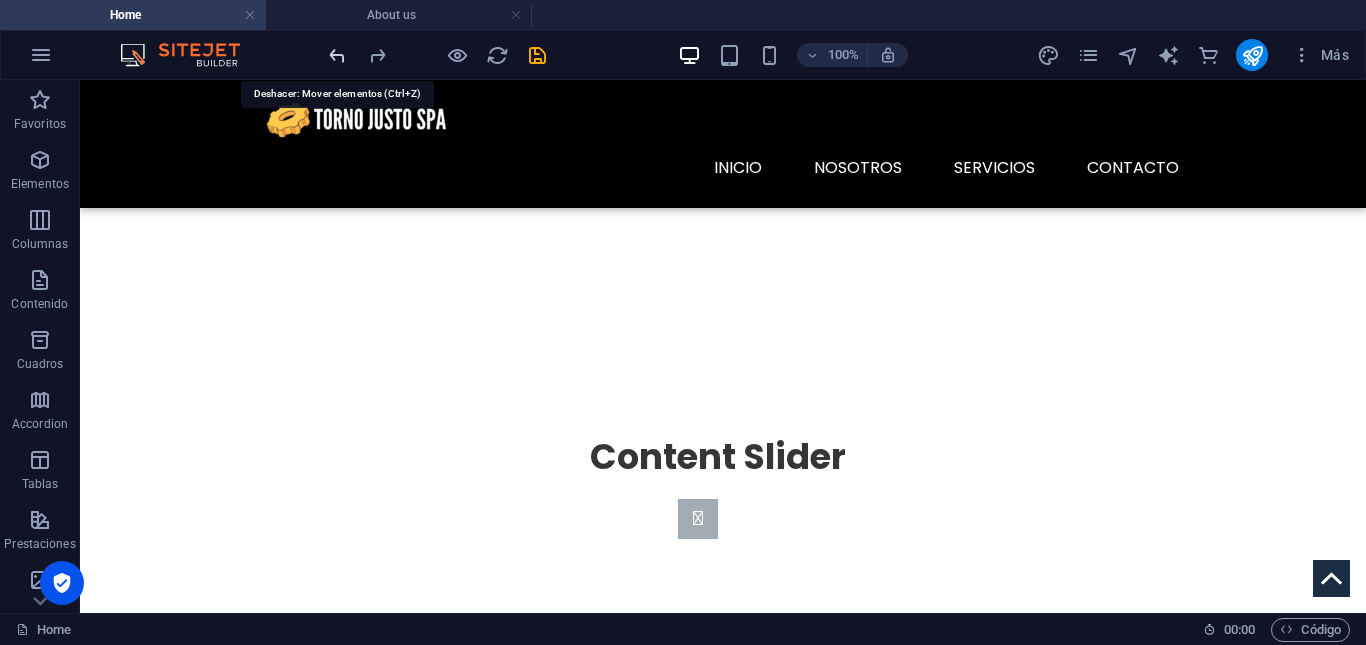 click at bounding box center (337, 55) 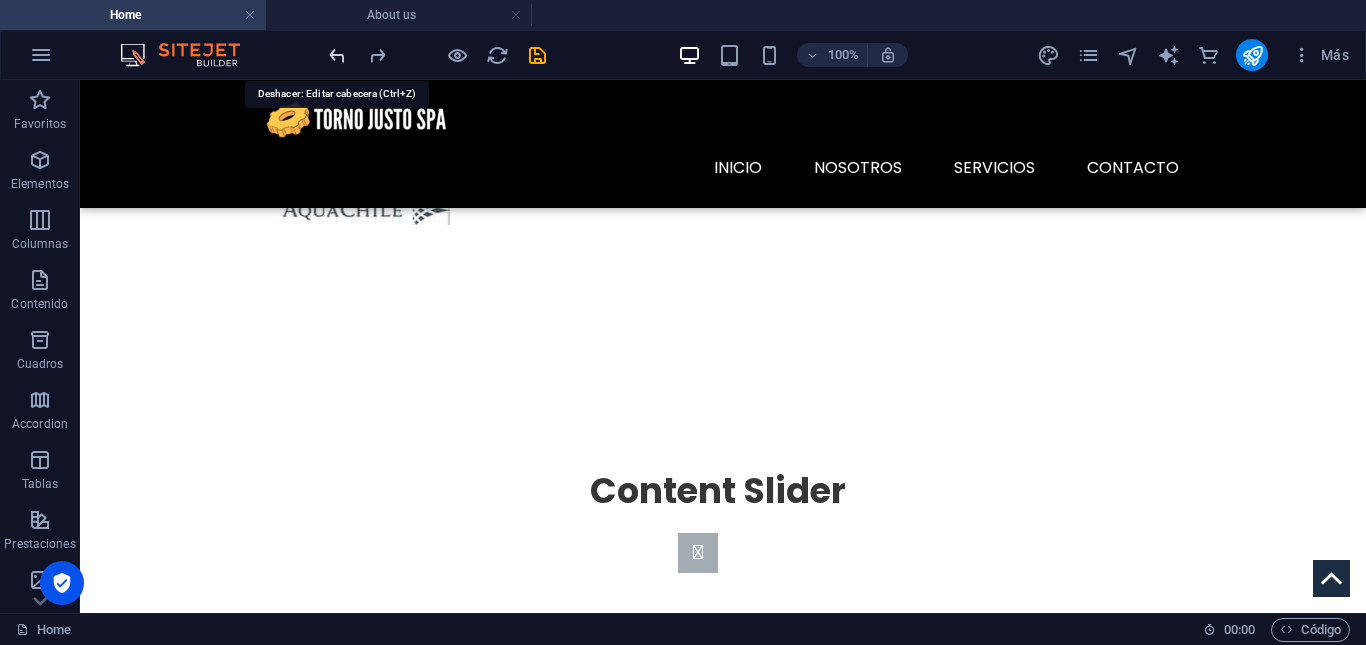 click at bounding box center (337, 55) 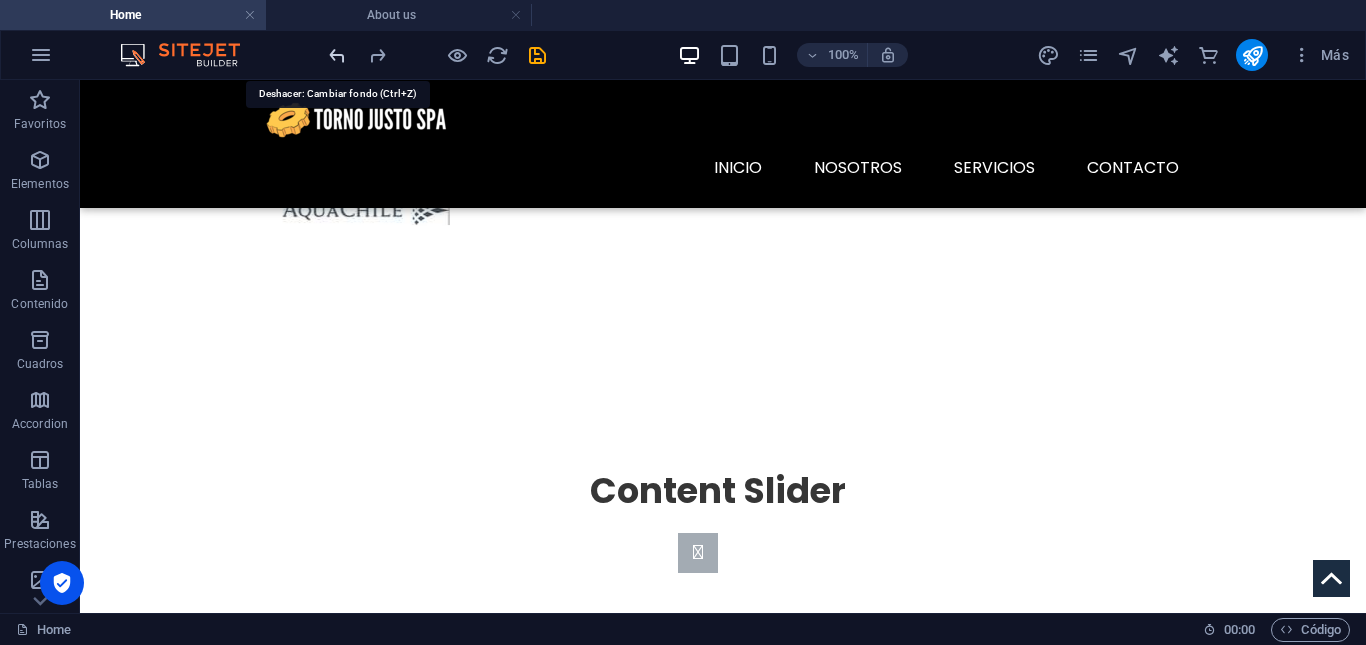 click at bounding box center (337, 55) 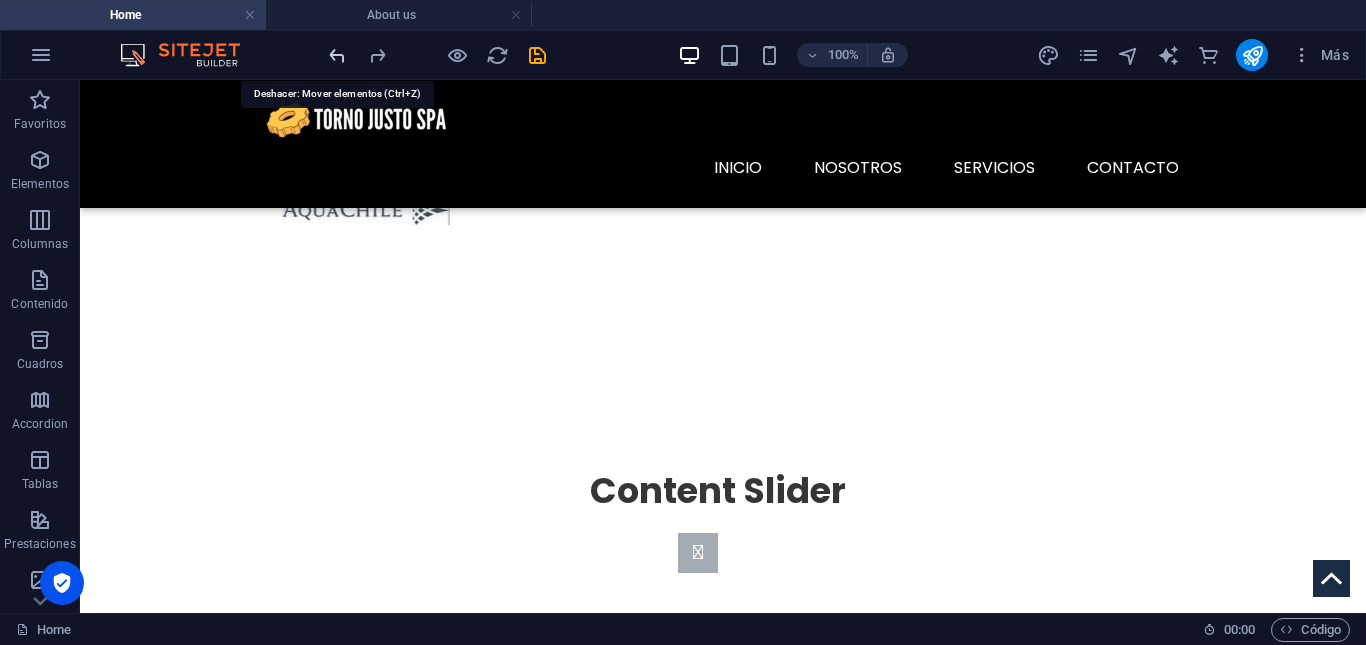 click at bounding box center [337, 55] 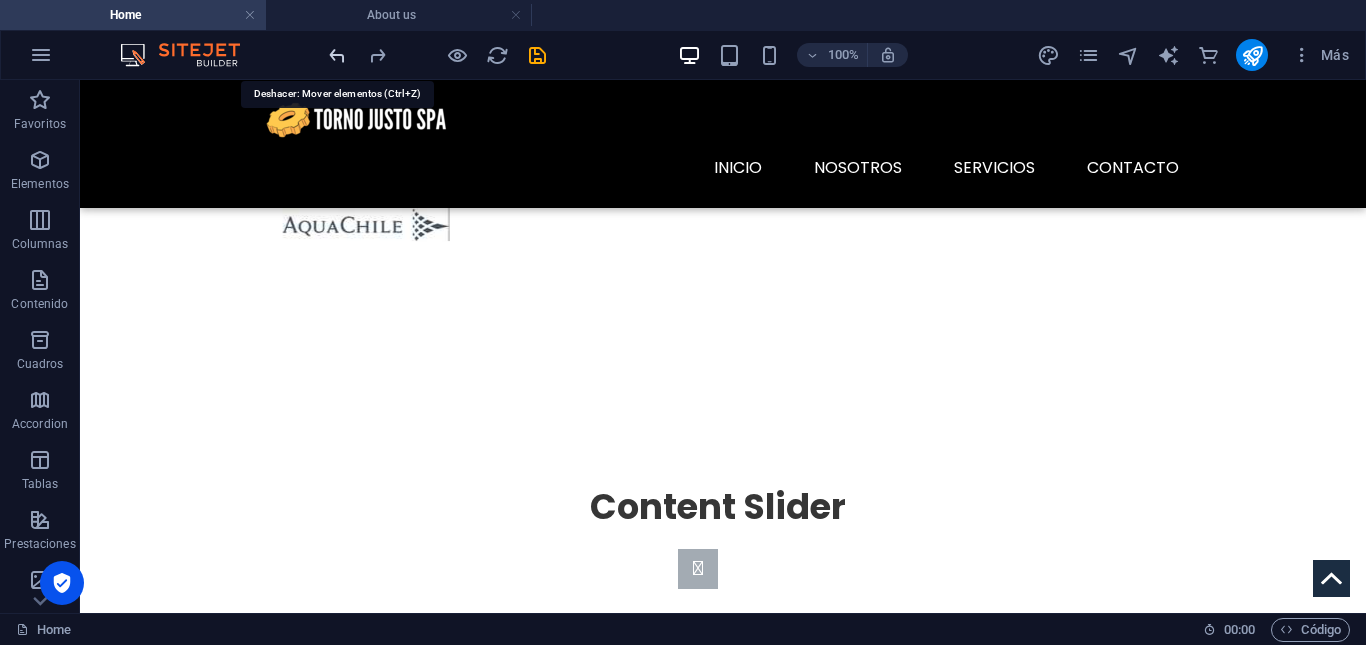 click at bounding box center (337, 55) 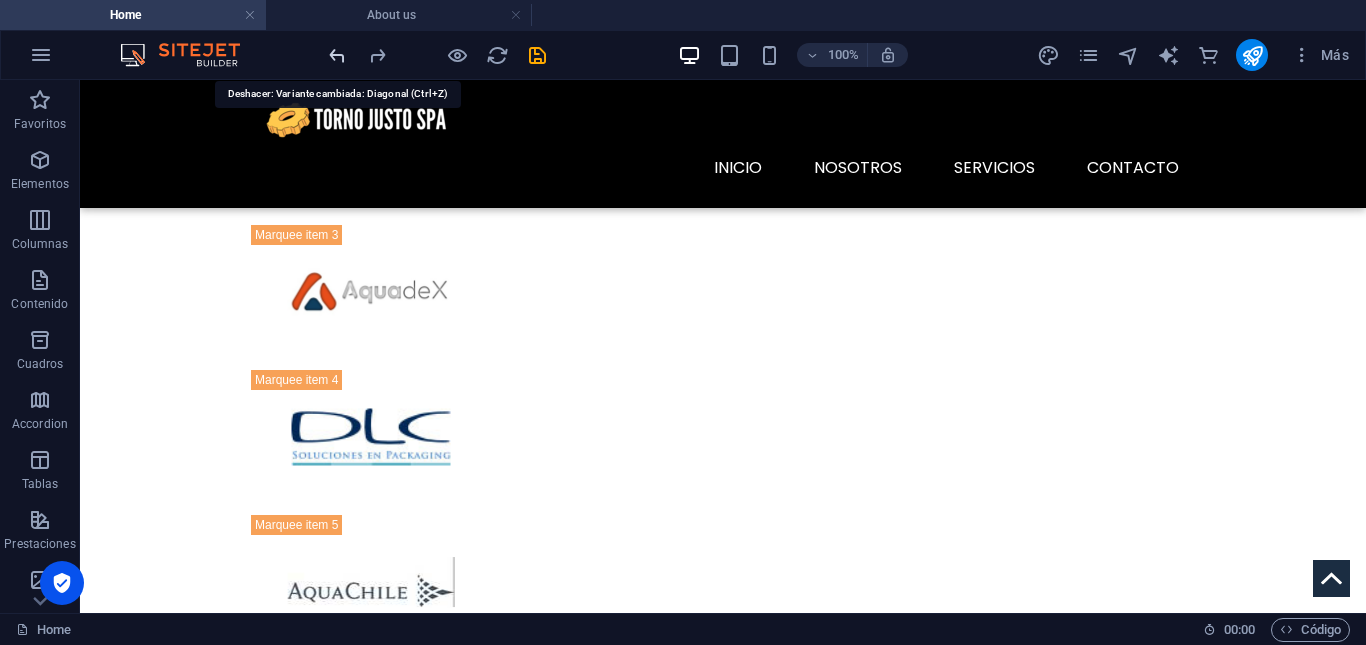 scroll, scrollTop: 2989, scrollLeft: 0, axis: vertical 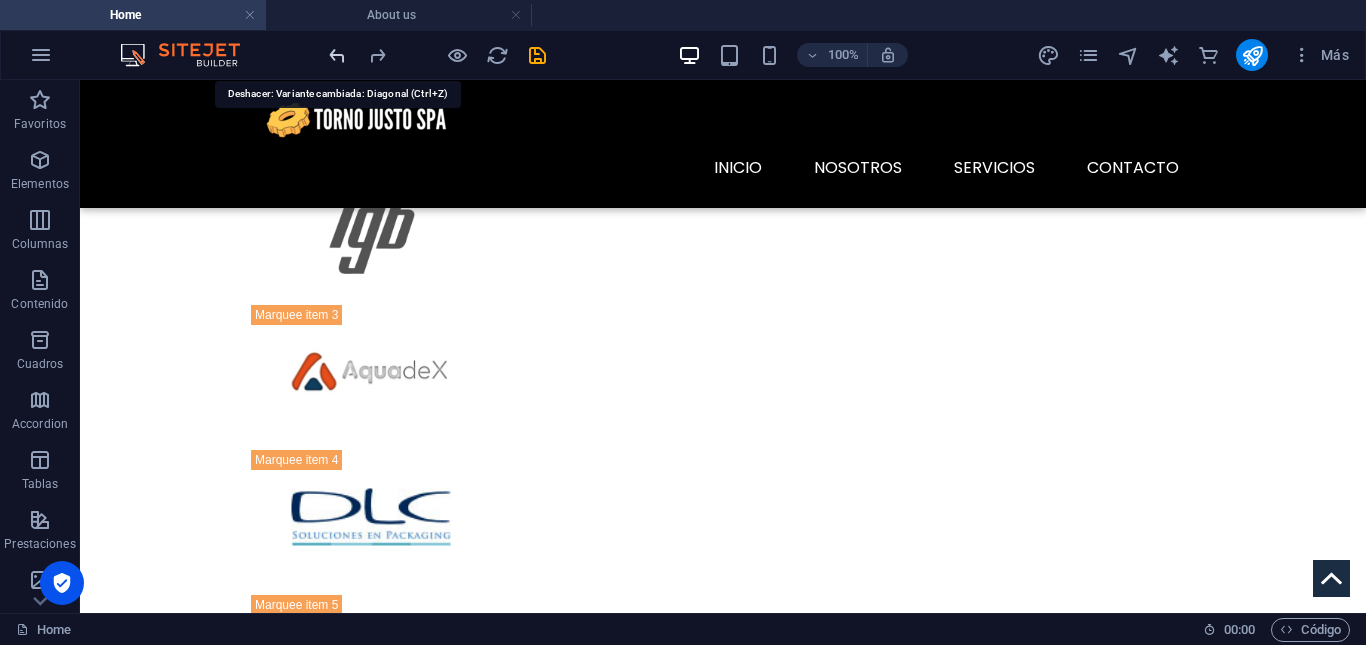click at bounding box center (337, 55) 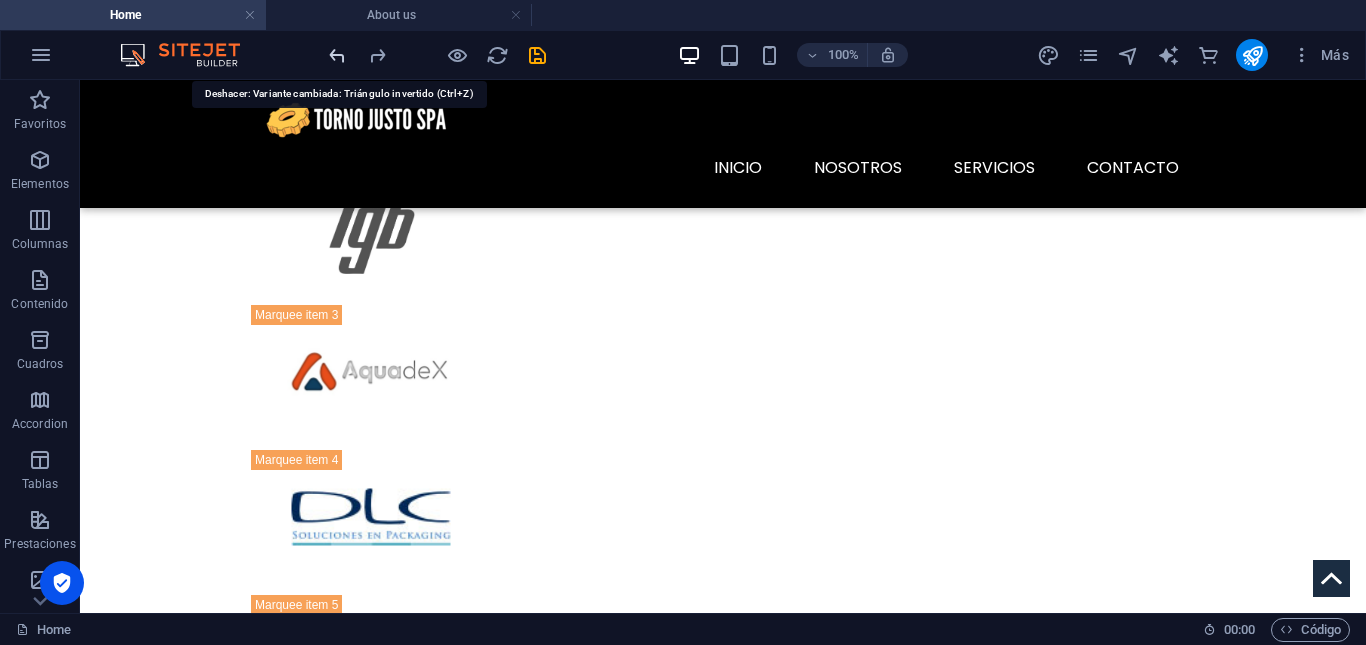 click at bounding box center (337, 55) 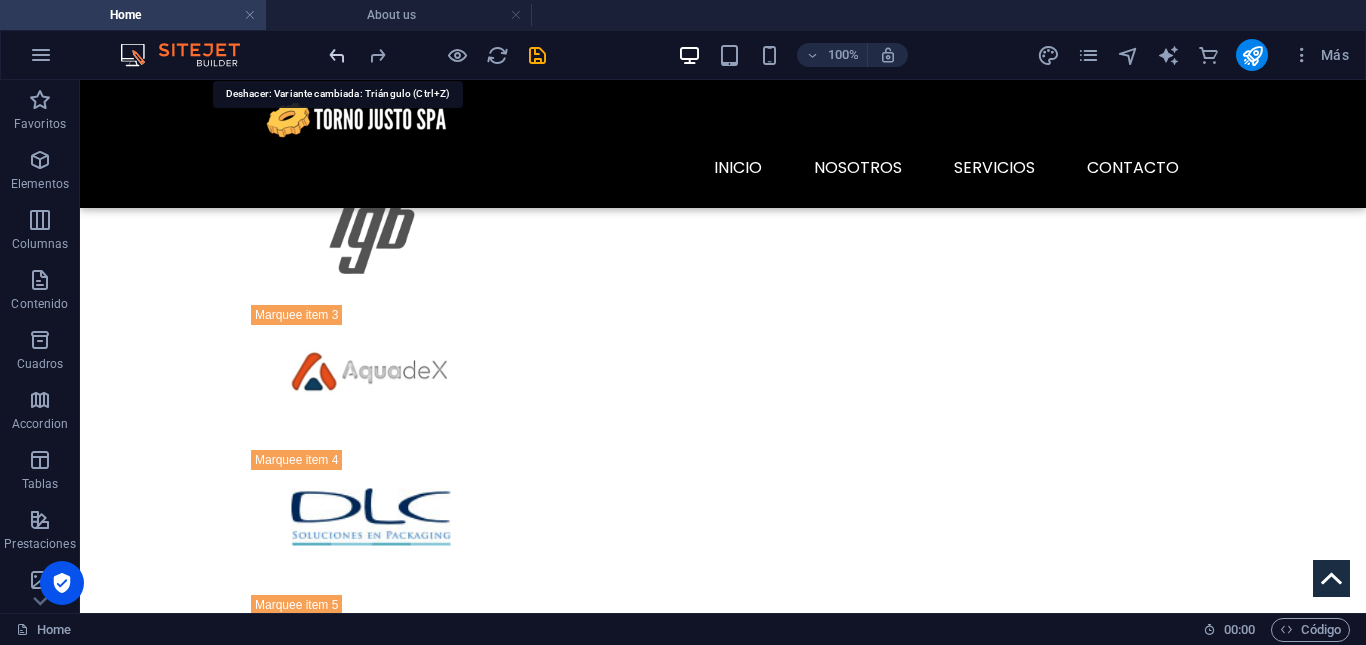 click at bounding box center (337, 55) 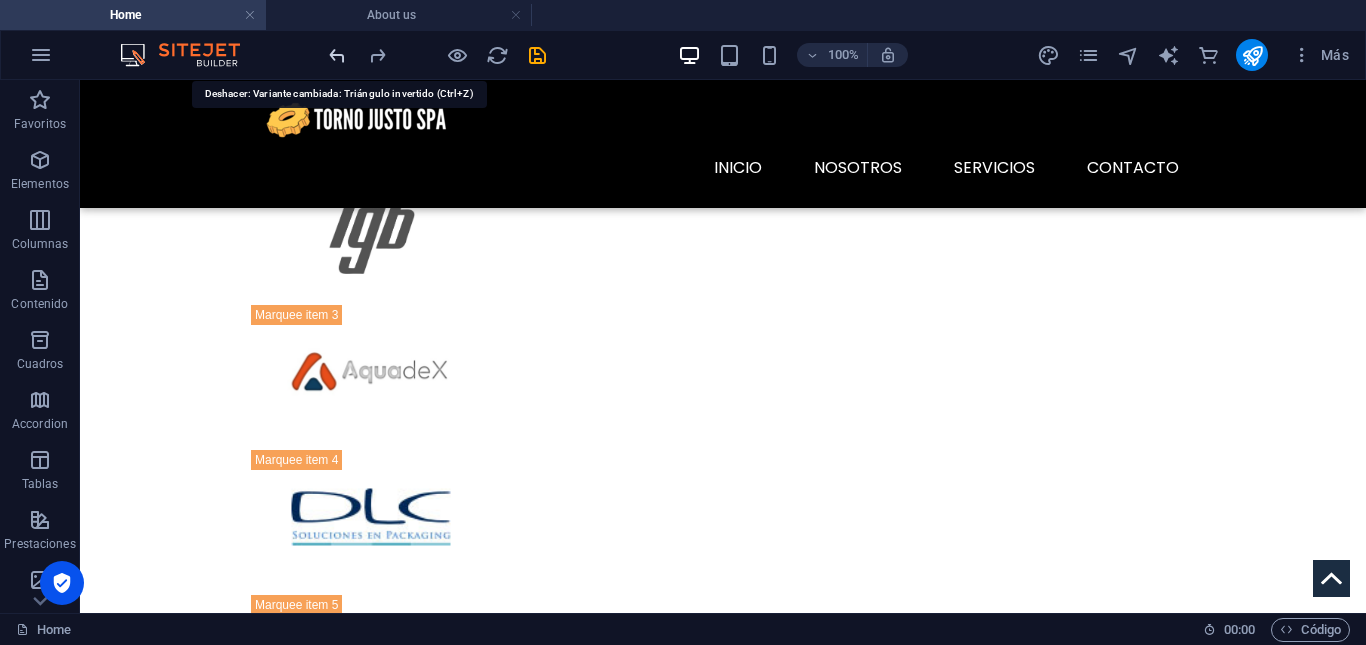 click at bounding box center (337, 55) 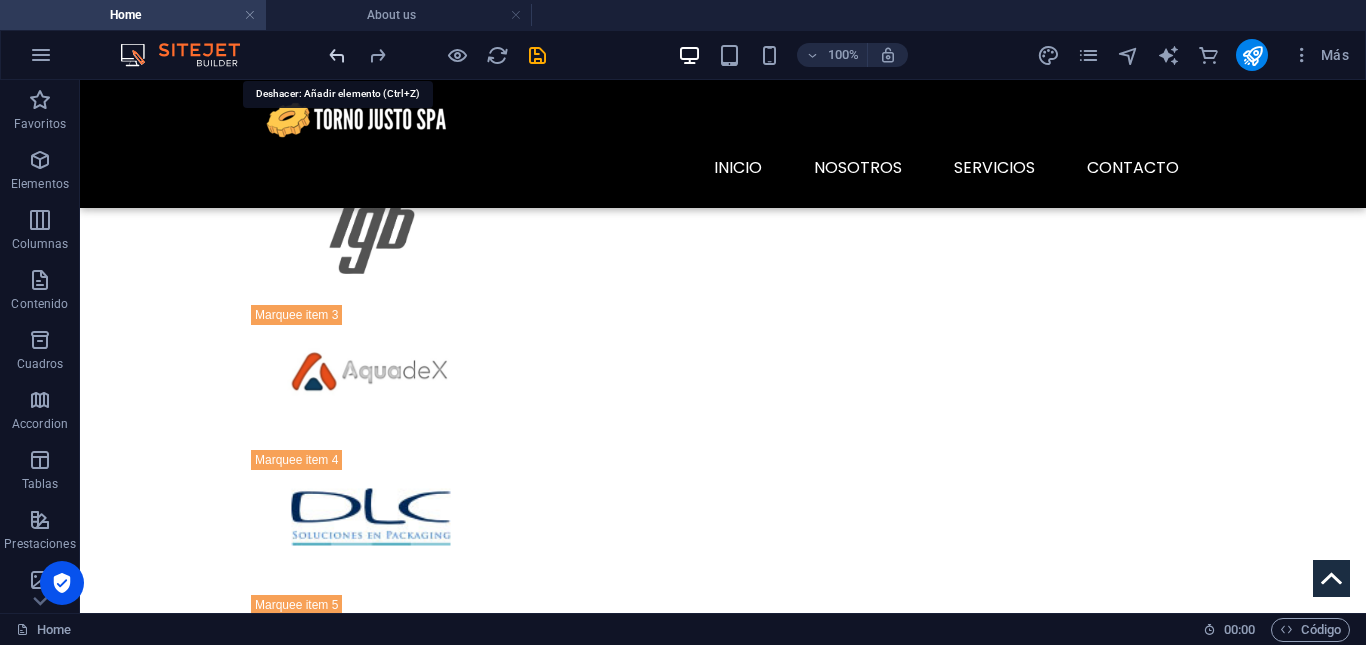 click at bounding box center [337, 55] 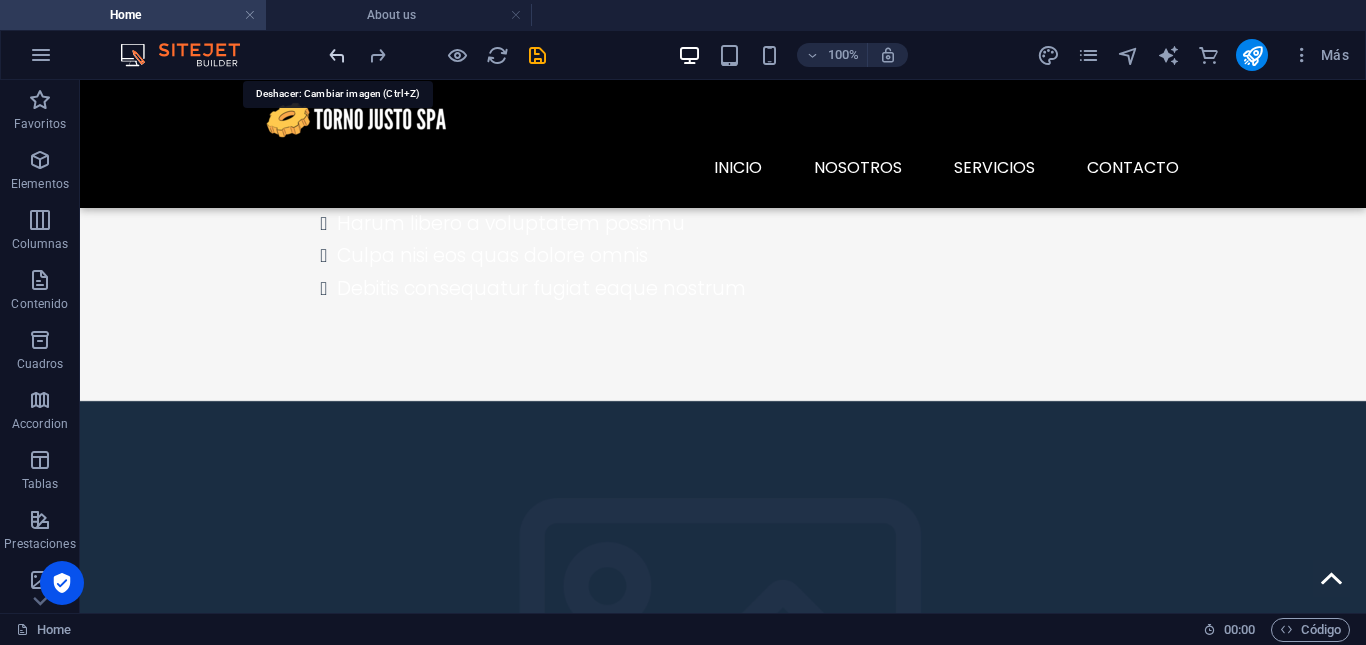scroll, scrollTop: 1803, scrollLeft: 0, axis: vertical 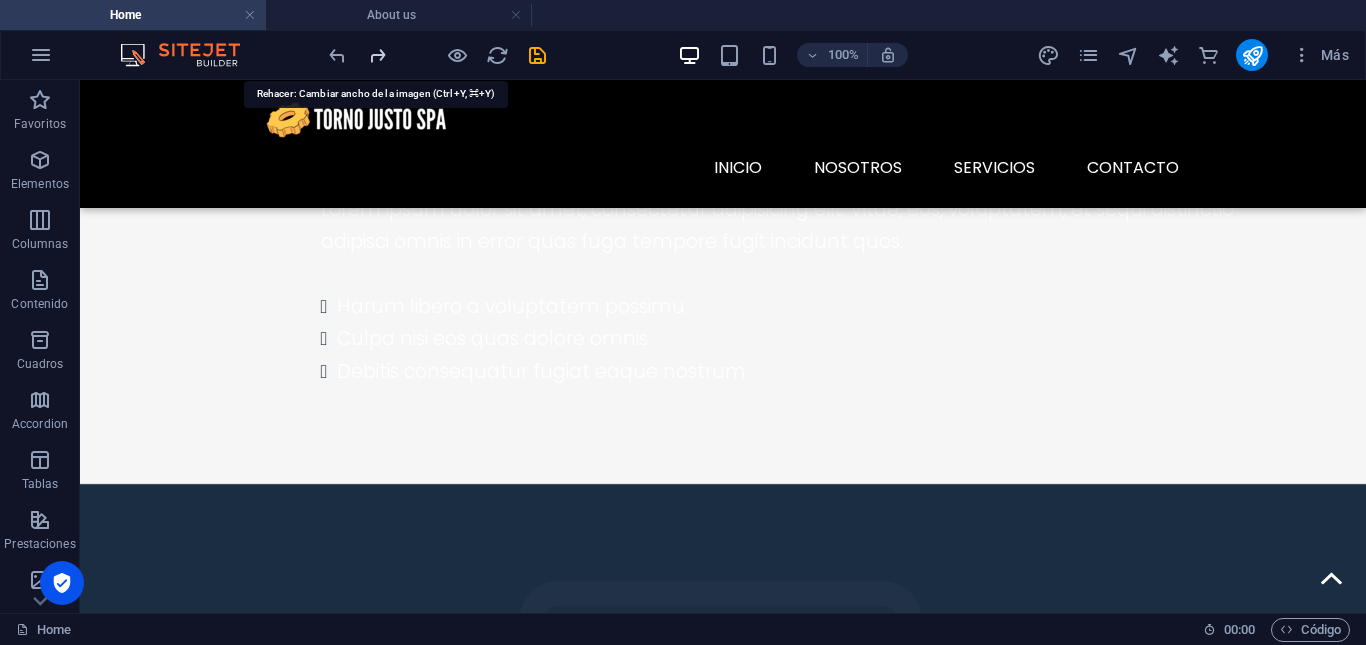 click at bounding box center [377, 55] 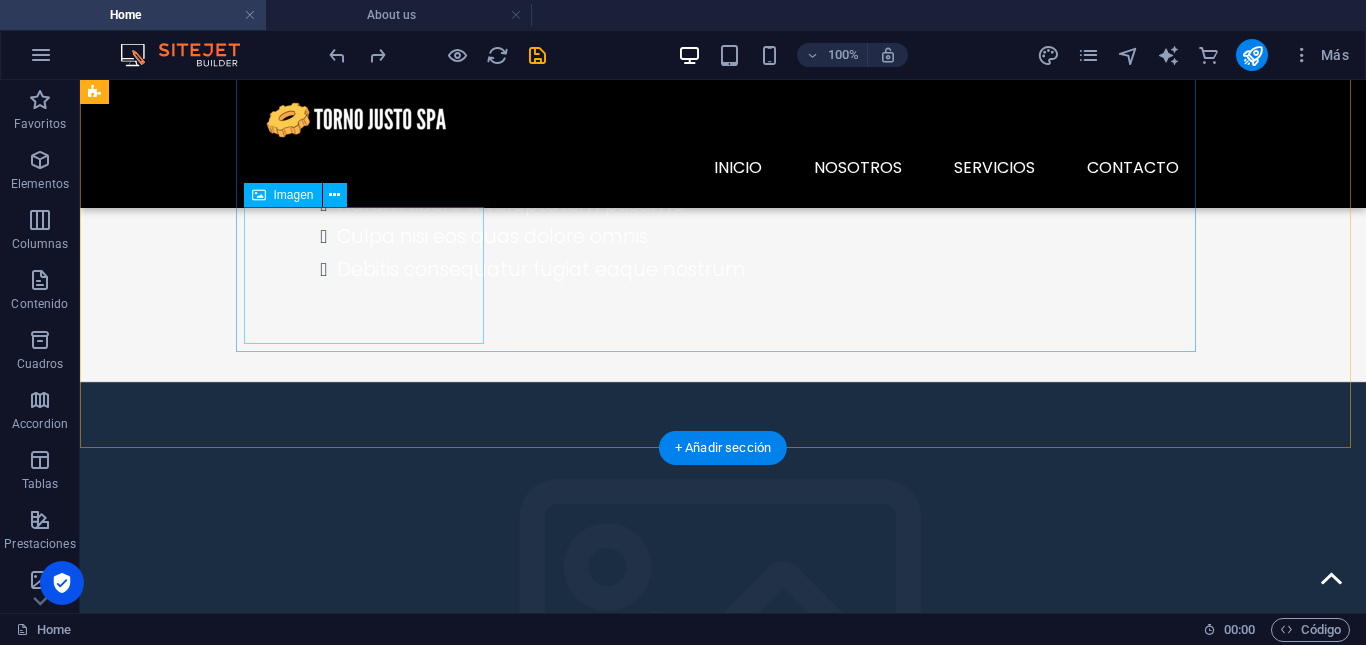 scroll, scrollTop: 1912, scrollLeft: 0, axis: vertical 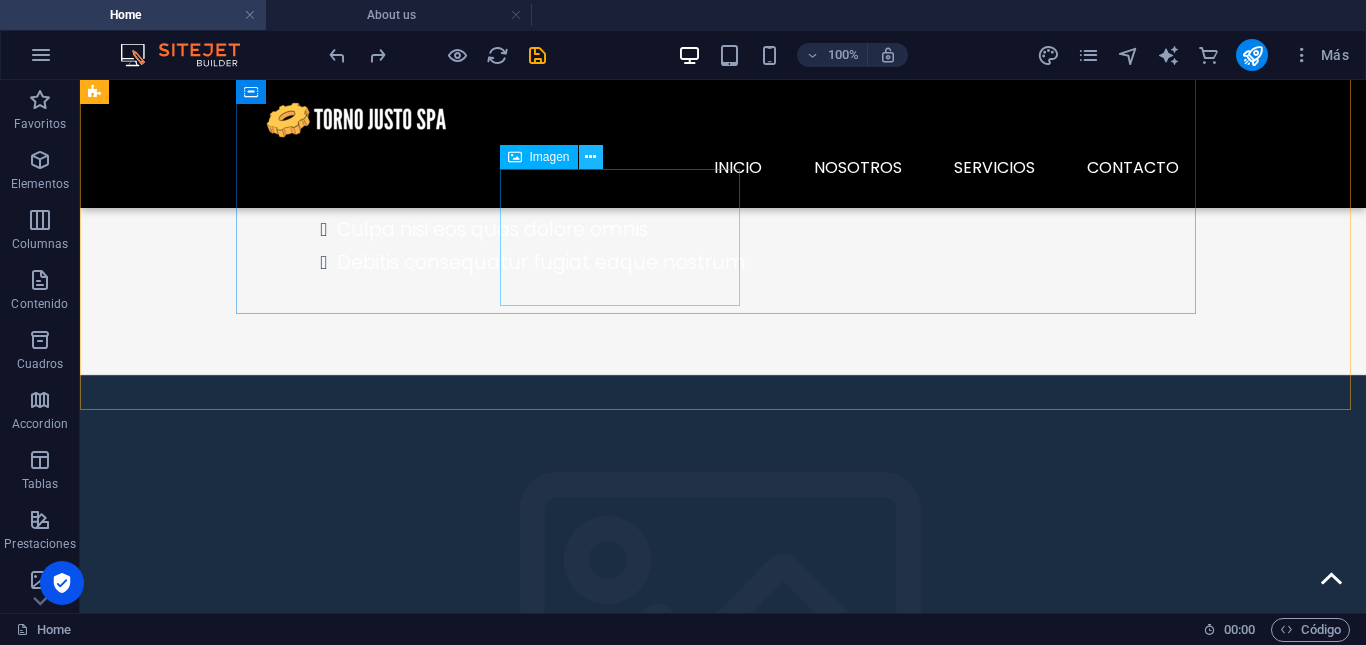 click at bounding box center [590, 157] 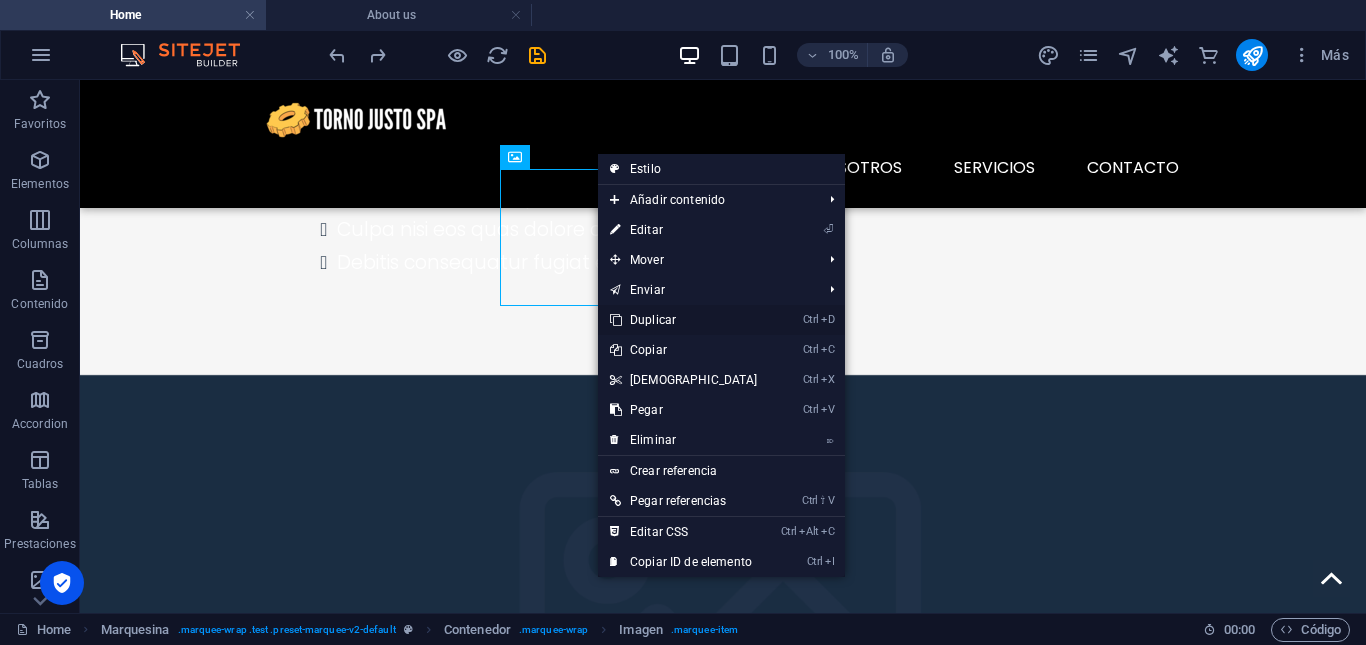 click on "Ctrl D  Duplicar" at bounding box center [684, 320] 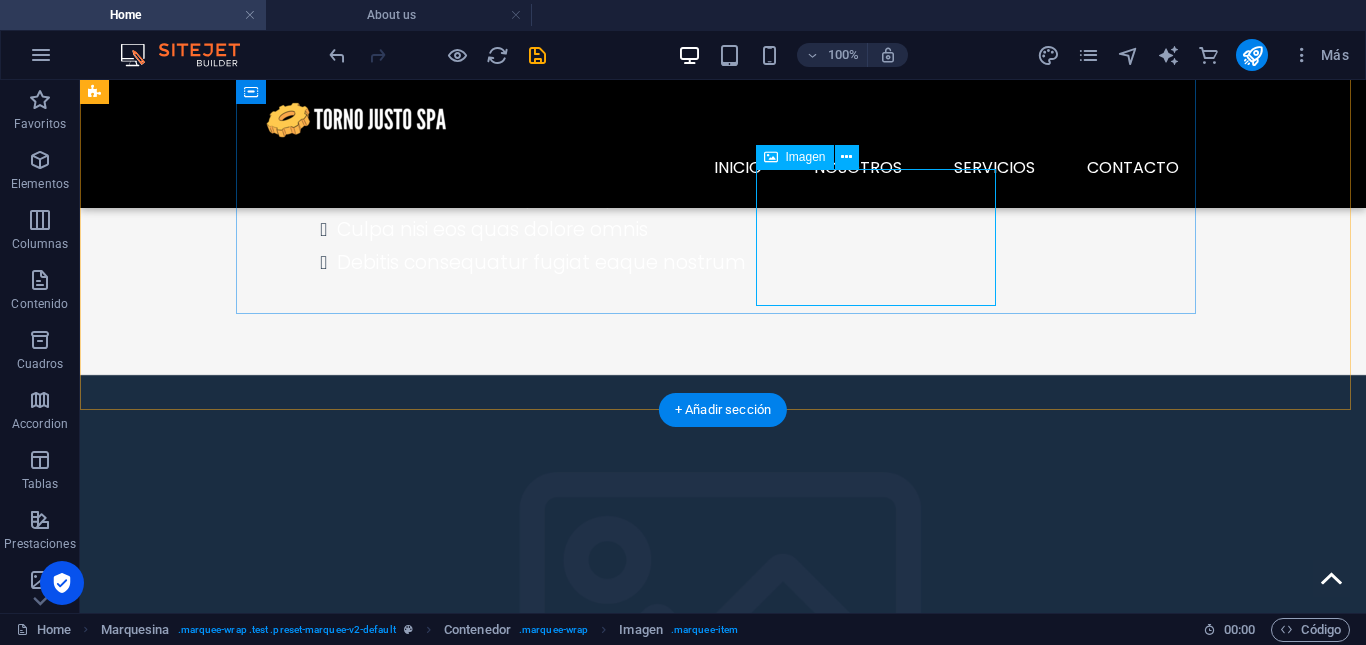 click at bounding box center (366, 1489) 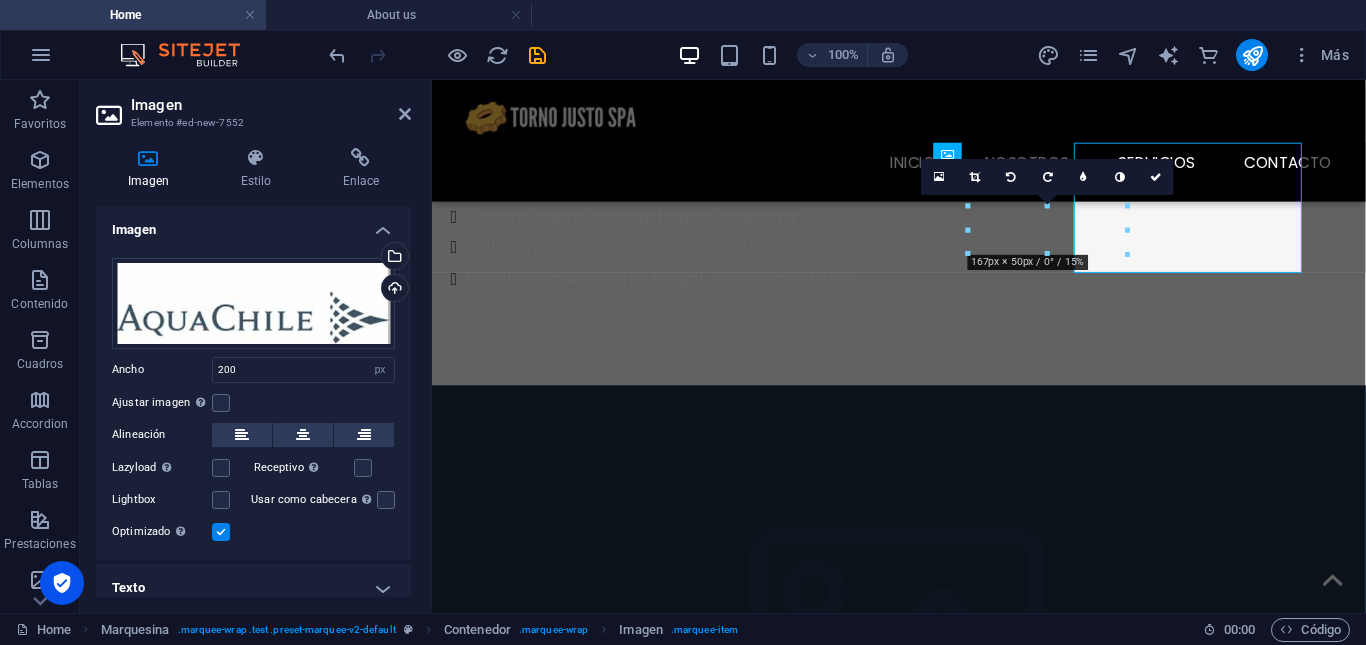 scroll, scrollTop: 1935, scrollLeft: 0, axis: vertical 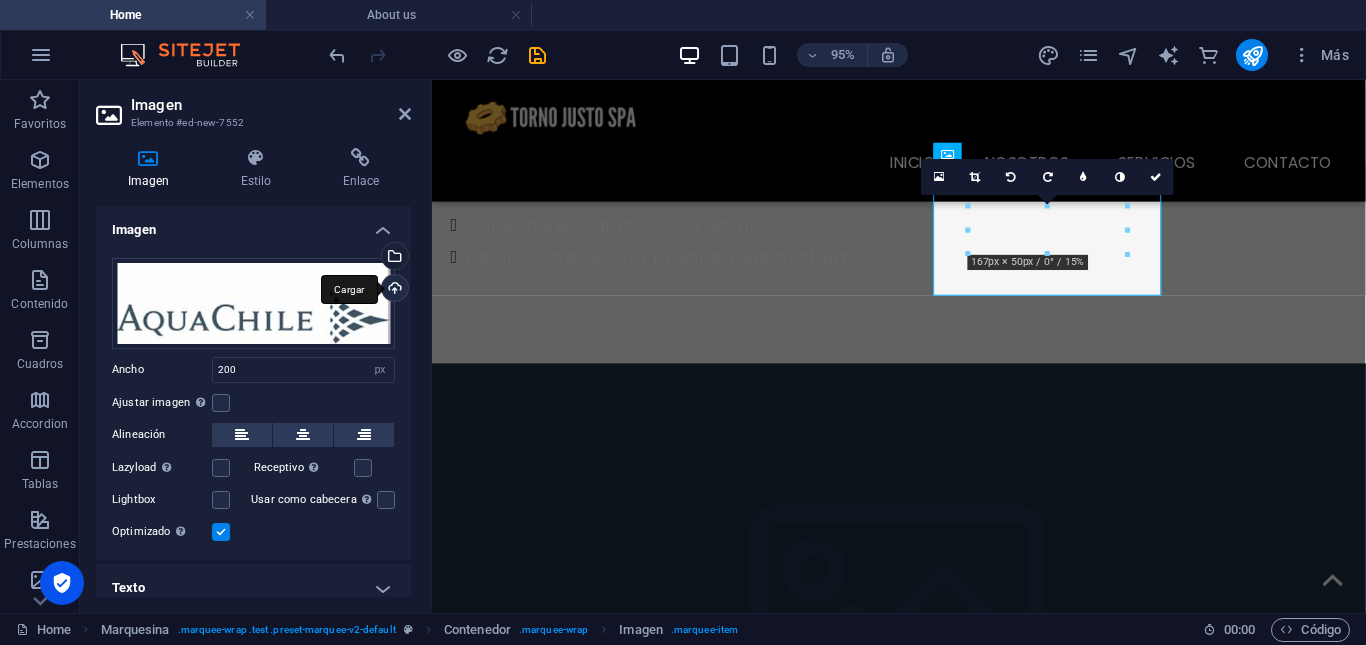 click on "Cargar" at bounding box center (393, 290) 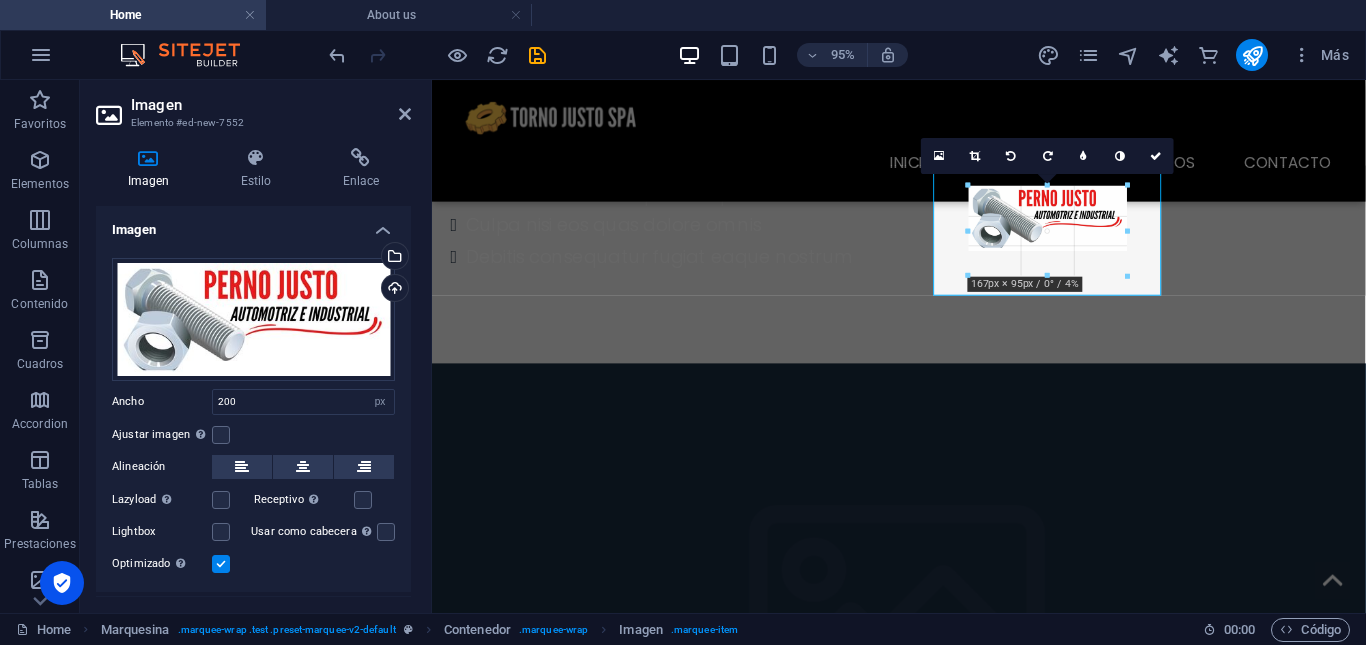 drag, startPoint x: 1130, startPoint y: 264, endPoint x: 739, endPoint y: 169, distance: 402.37546 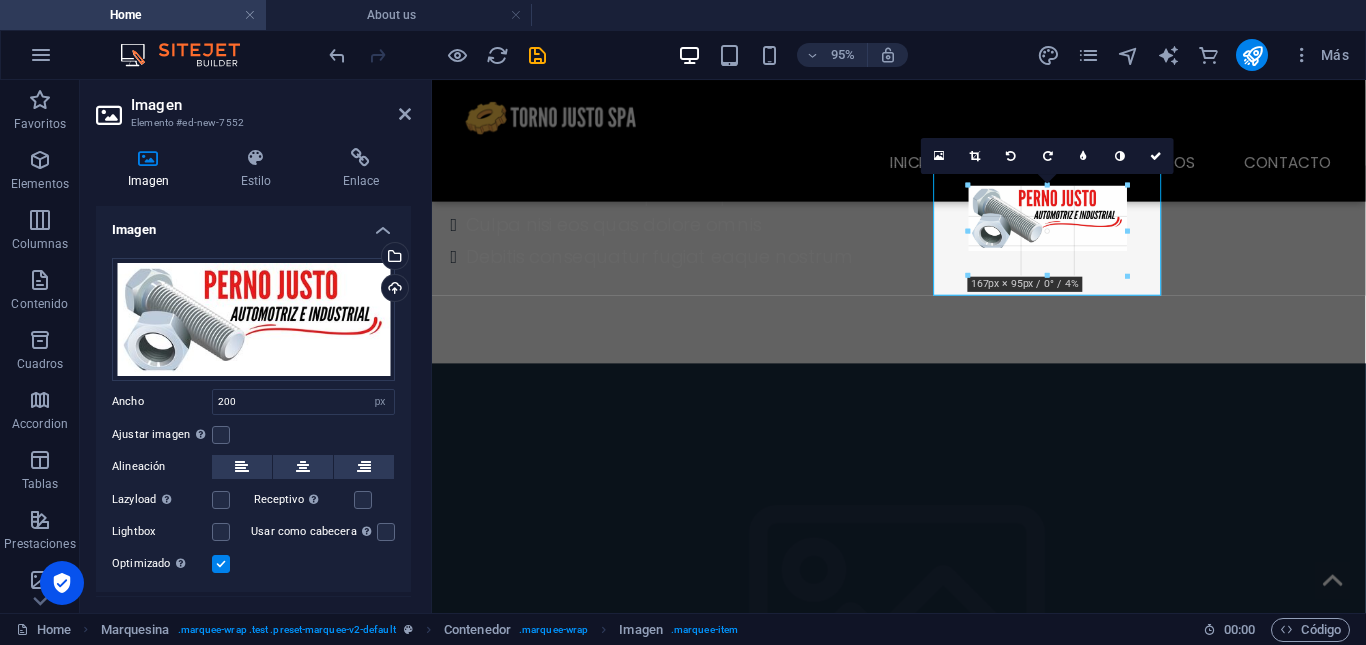 click on "180 170 160 150 140 130 120 110 100 90 80 70 60 50 40 30 20 10 0 -10 -20 -30 -40 -50 -60 -70 -80 -90 -100 -110 -120 -130 -140 -150 -160 -170 167px × 95px / 0° / 4% 16:10 16:9 4:3 1:1 1:2 0" at bounding box center (1047, 231) 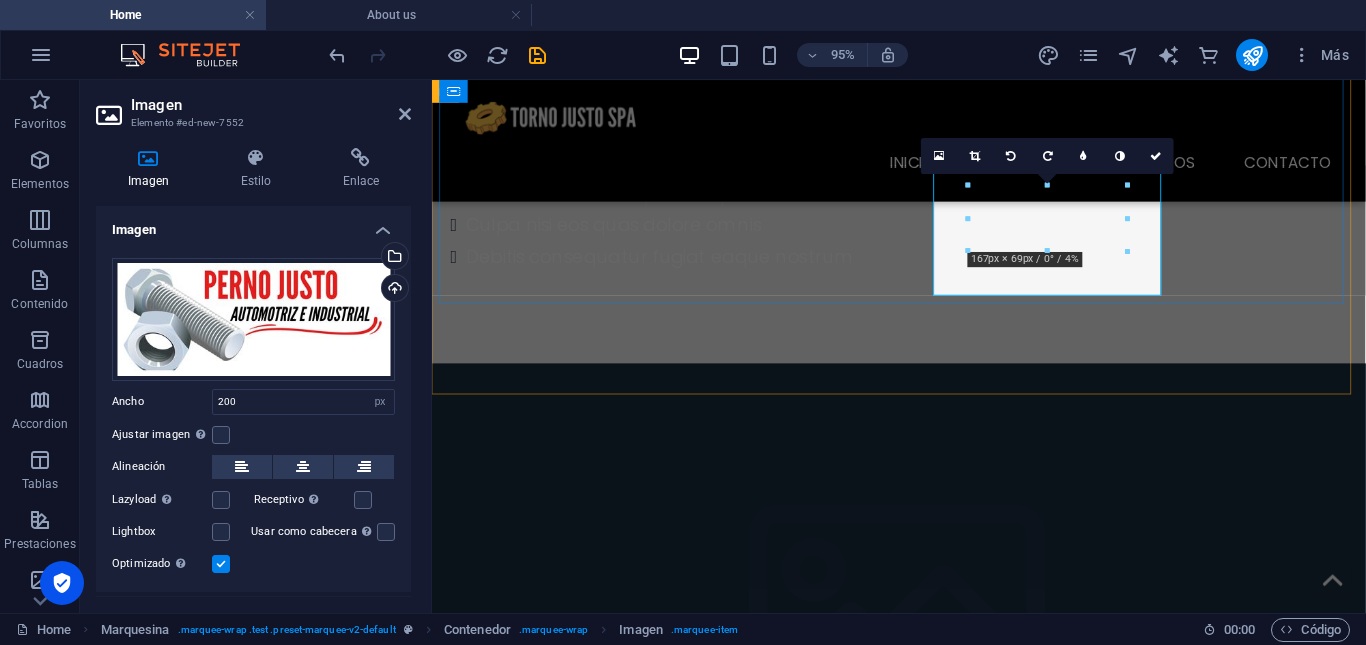 drag, startPoint x: 1559, startPoint y: 297, endPoint x: 1177, endPoint y: 226, distance: 388.54214 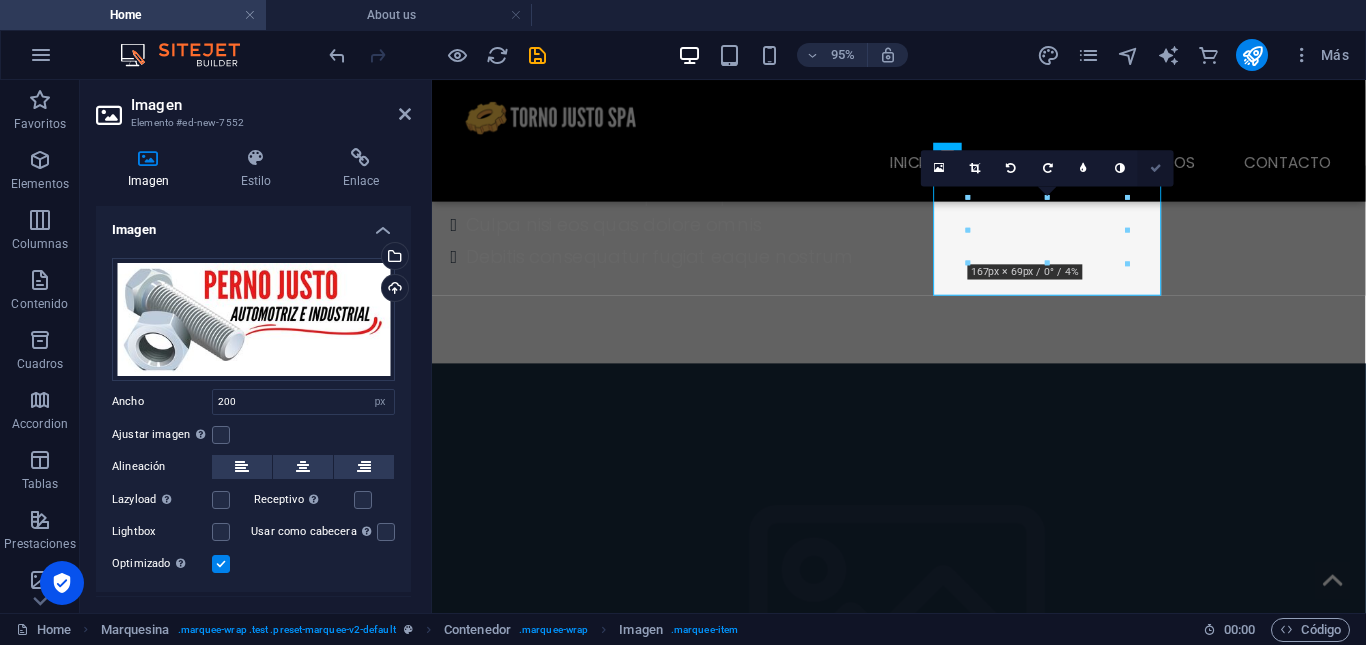 click at bounding box center [1156, 167] 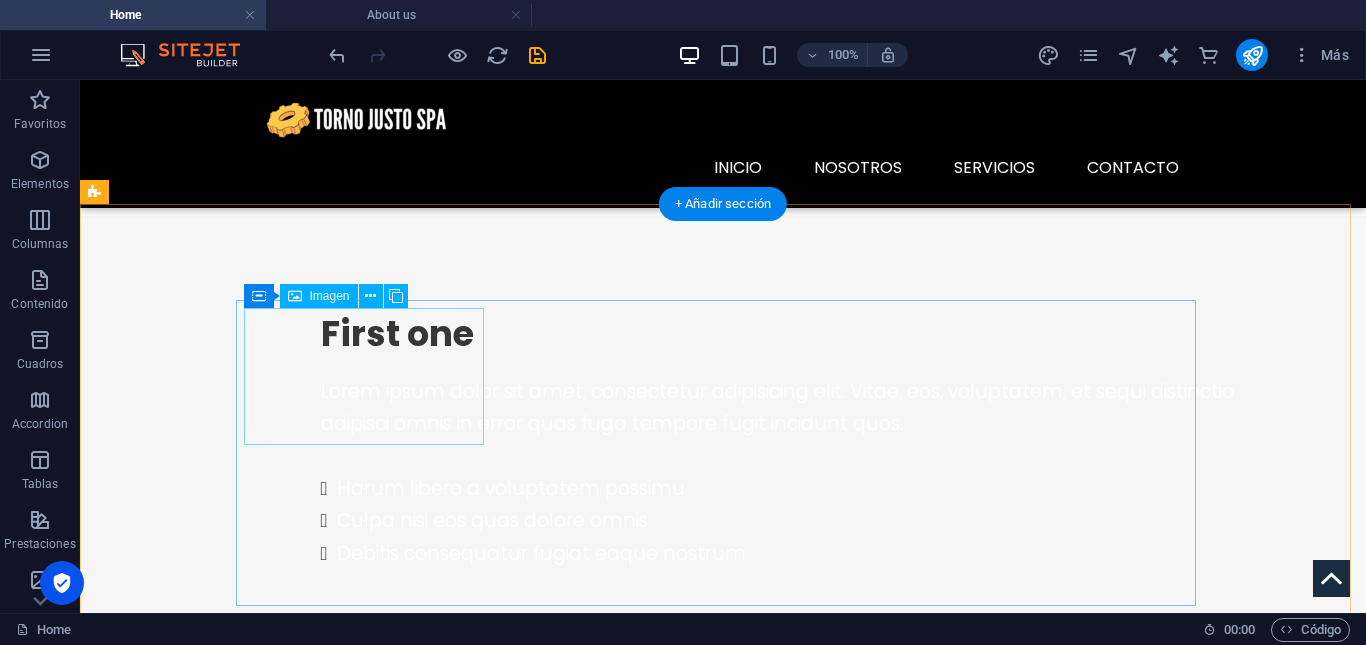 scroll, scrollTop: 1620, scrollLeft: 0, axis: vertical 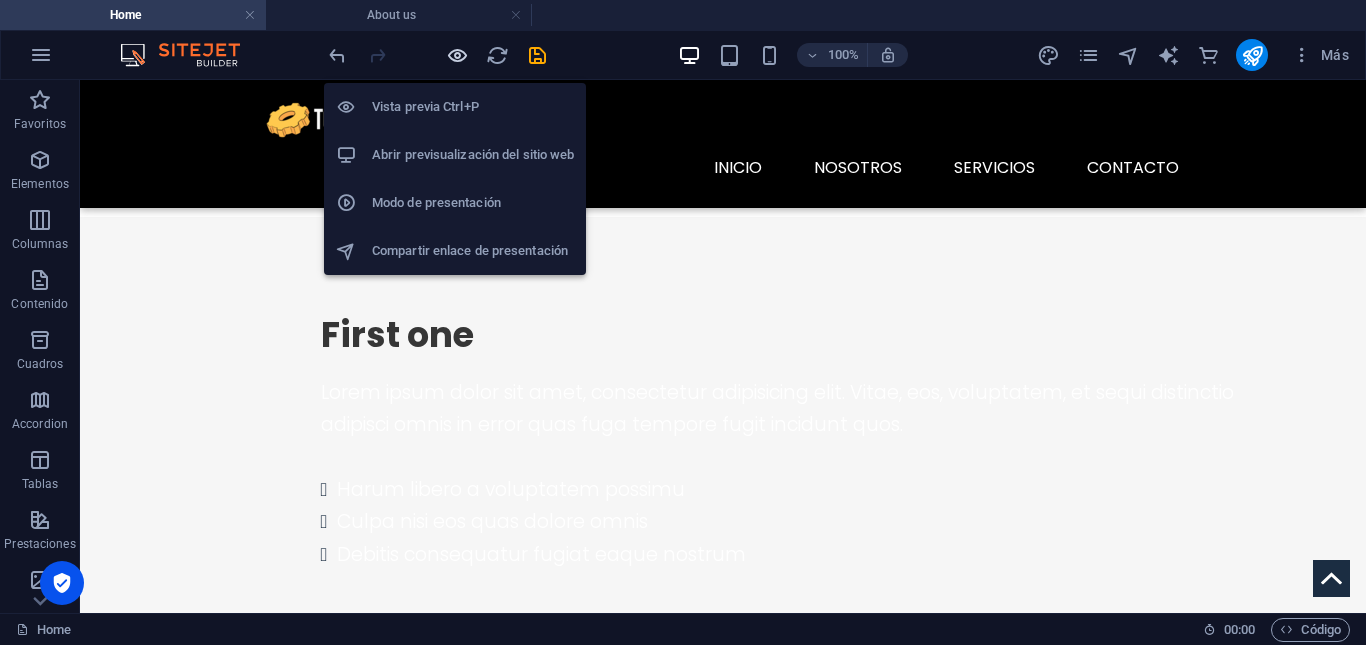click at bounding box center (457, 55) 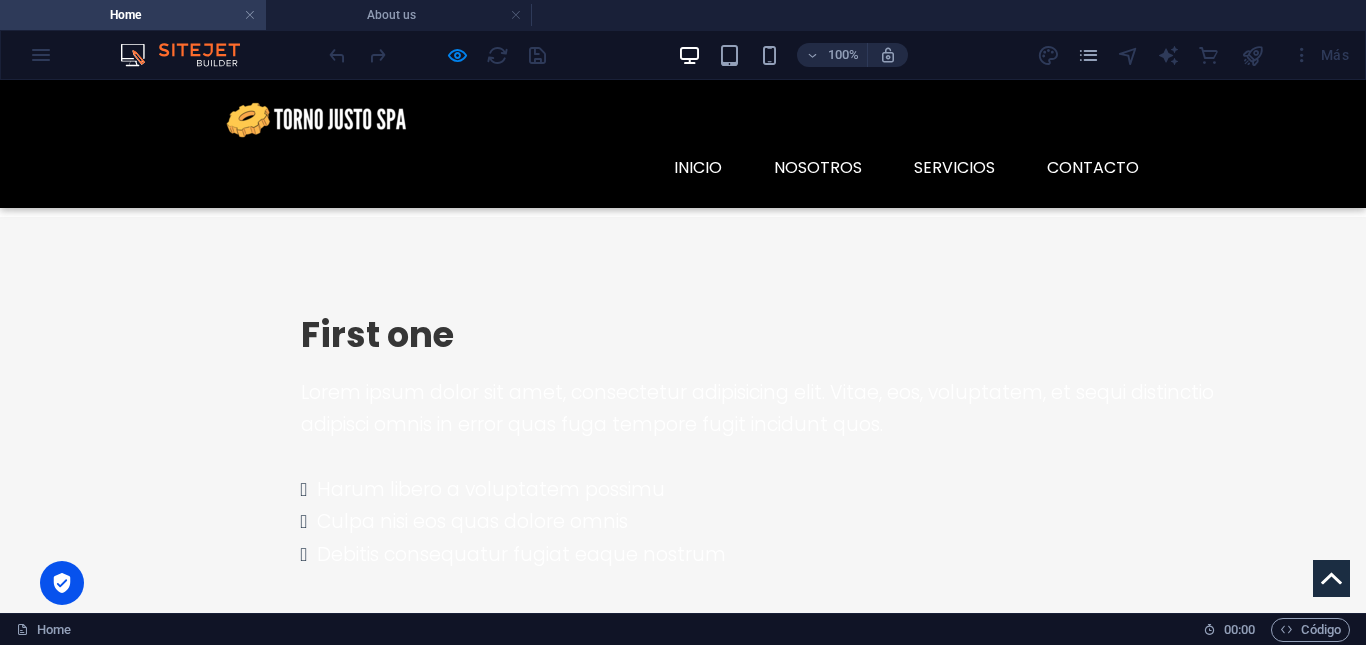 click at bounding box center (638, -1274) 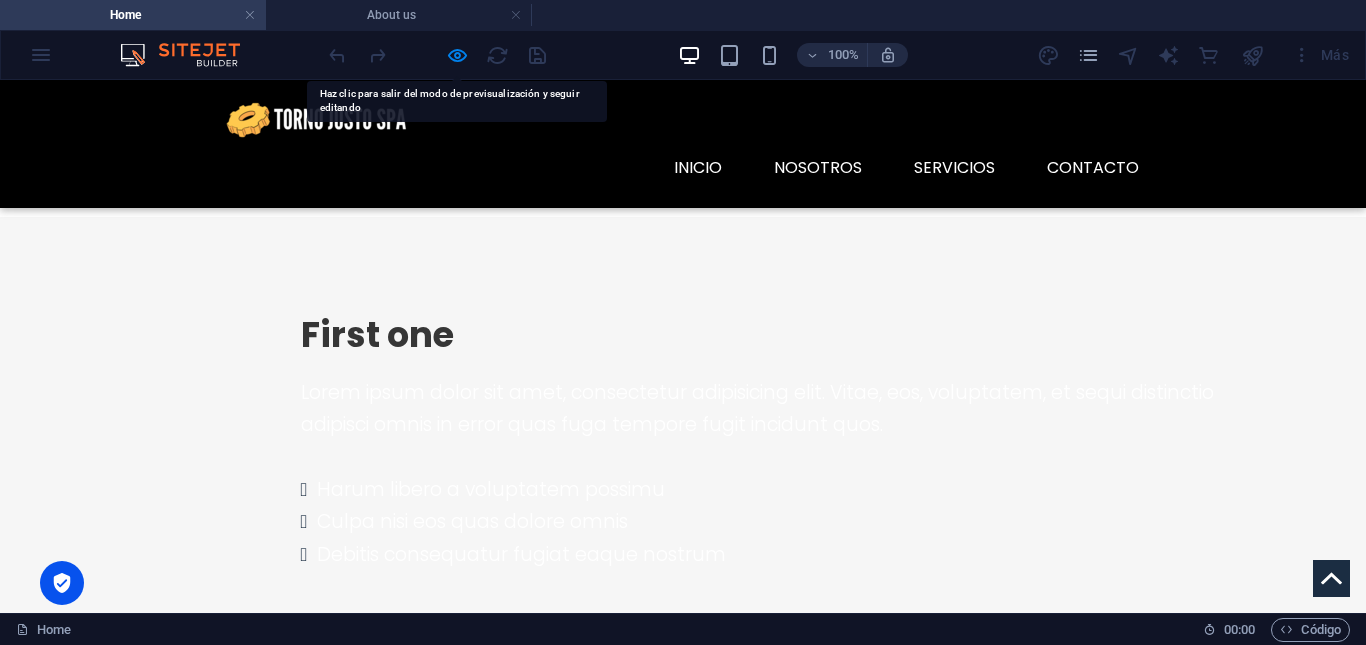 click at bounding box center [638, -1274] 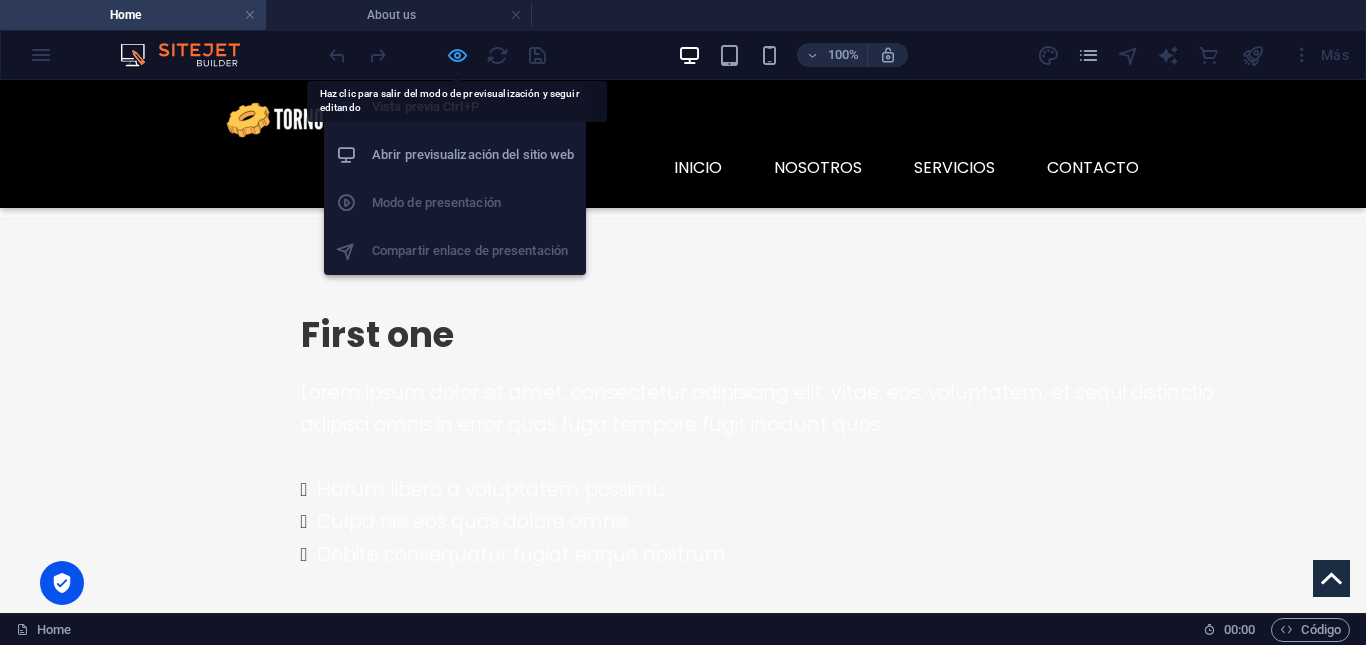 click at bounding box center [457, 55] 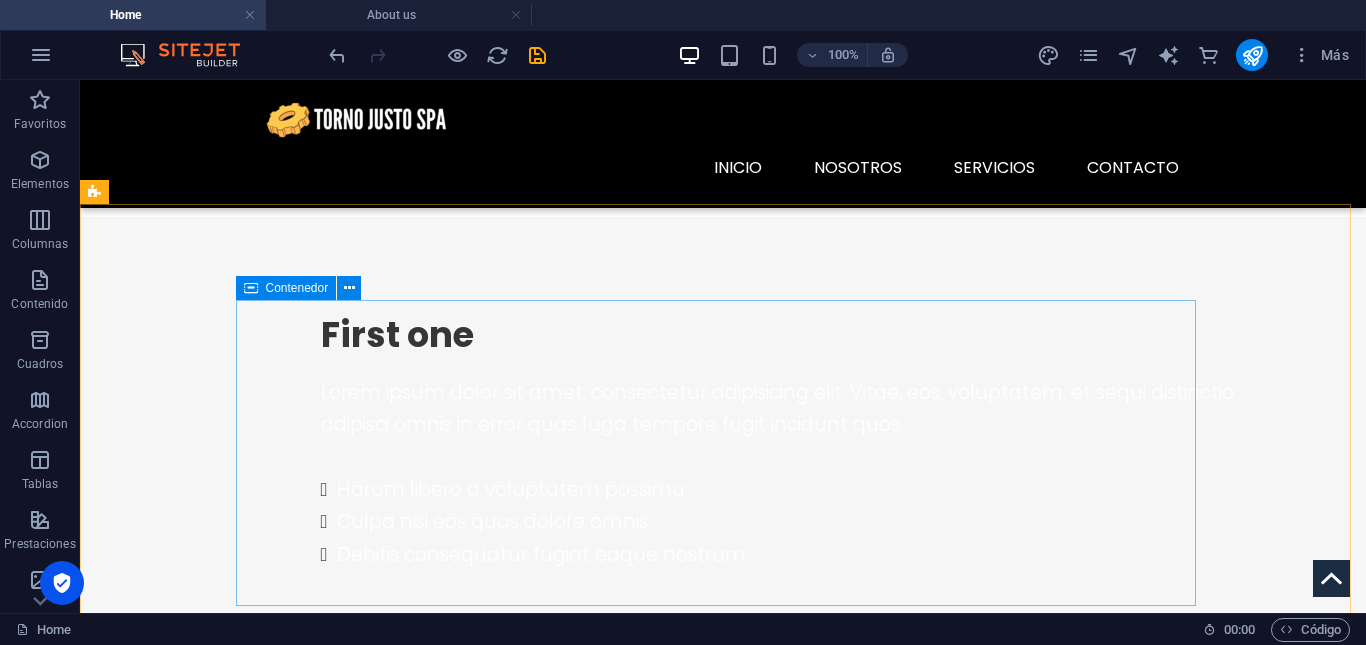 click on "Contenedor" at bounding box center (297, 288) 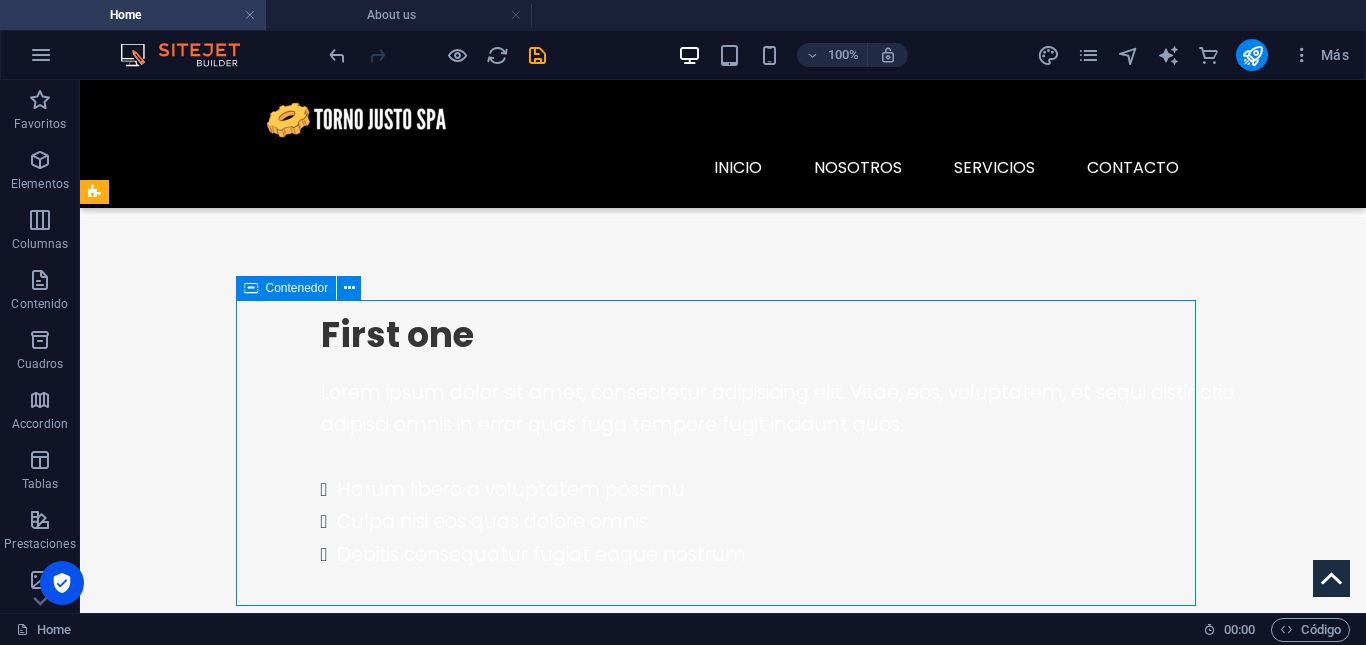 click on "Contenedor" at bounding box center [297, 288] 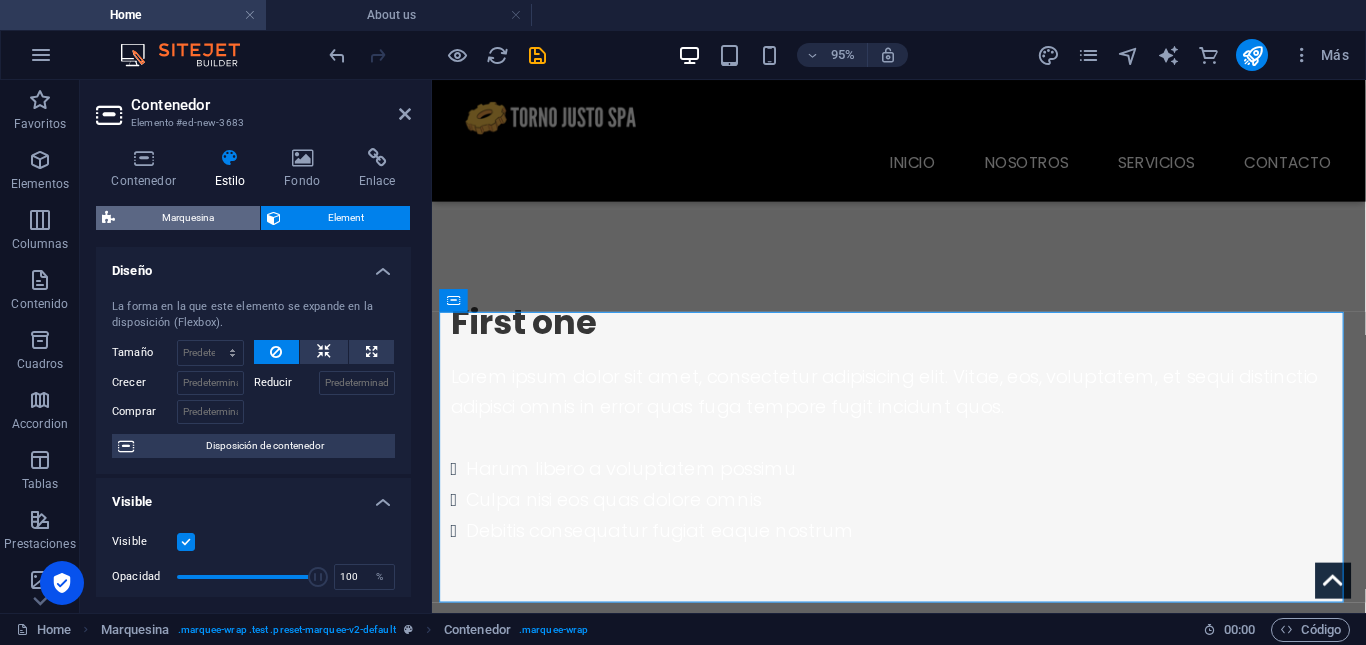 scroll, scrollTop: 72, scrollLeft: 0, axis: vertical 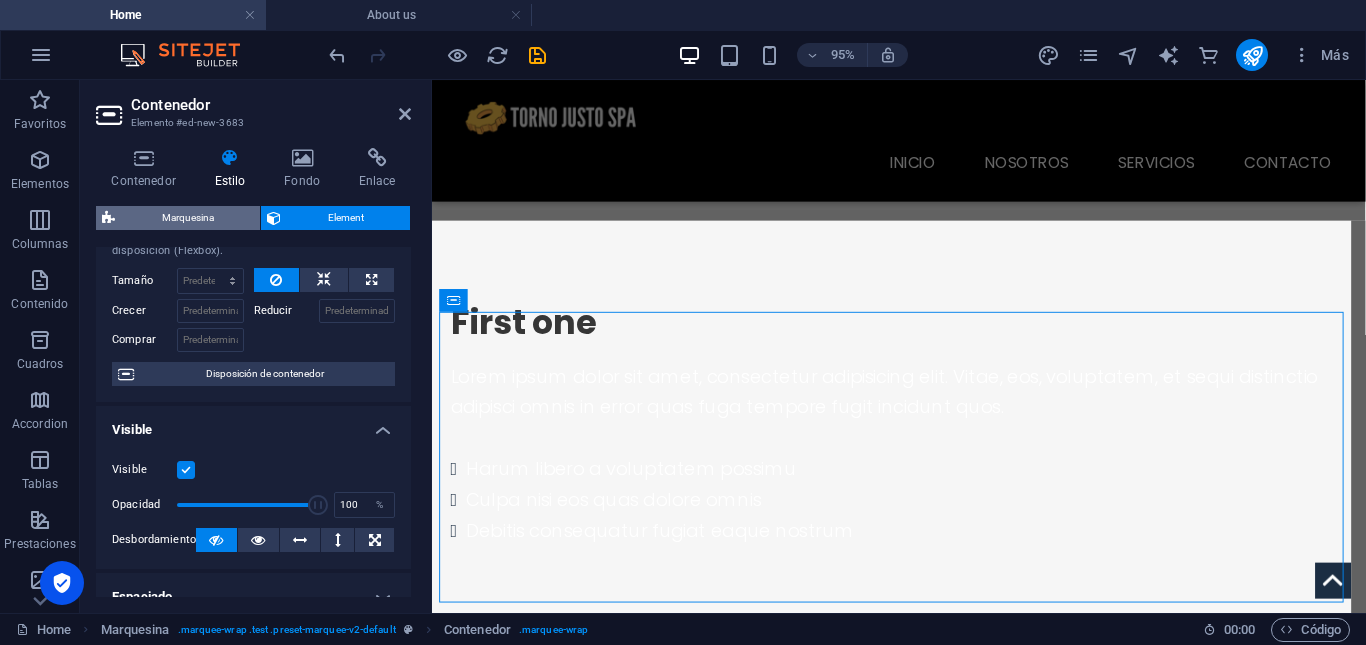 click on "Marquesina" at bounding box center [187, 218] 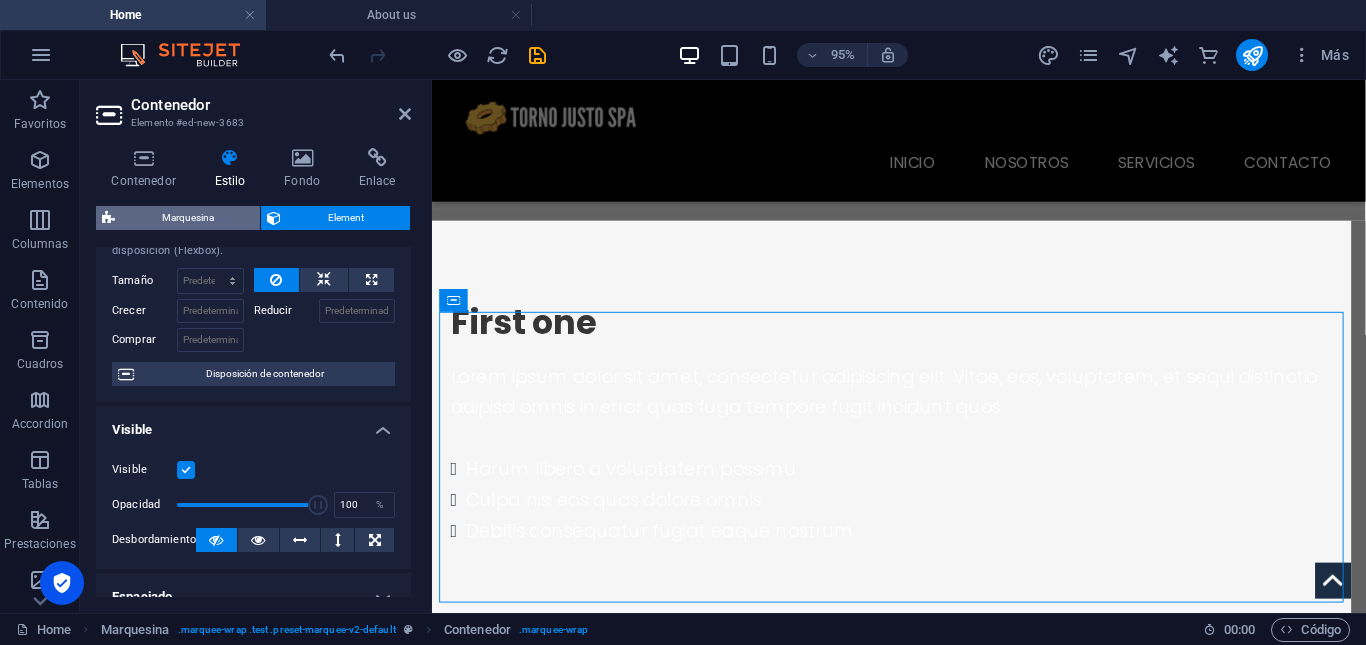 select on "rem" 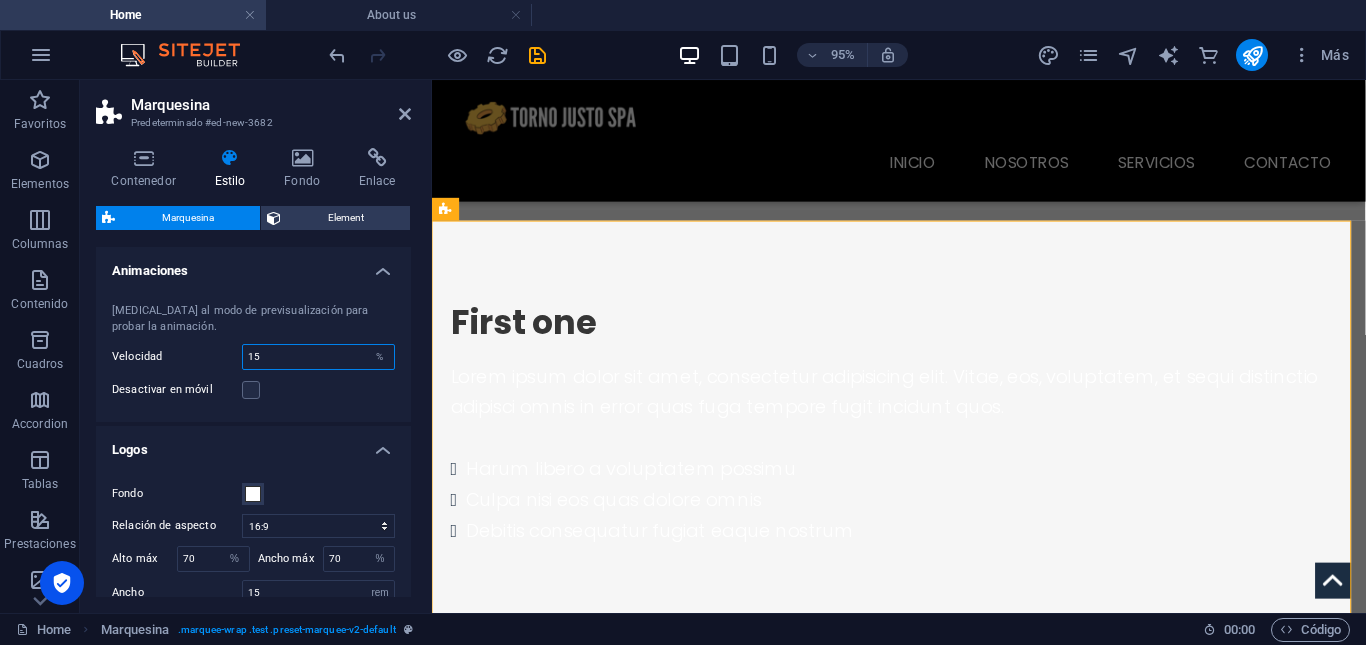 click on "15" at bounding box center [318, 357] 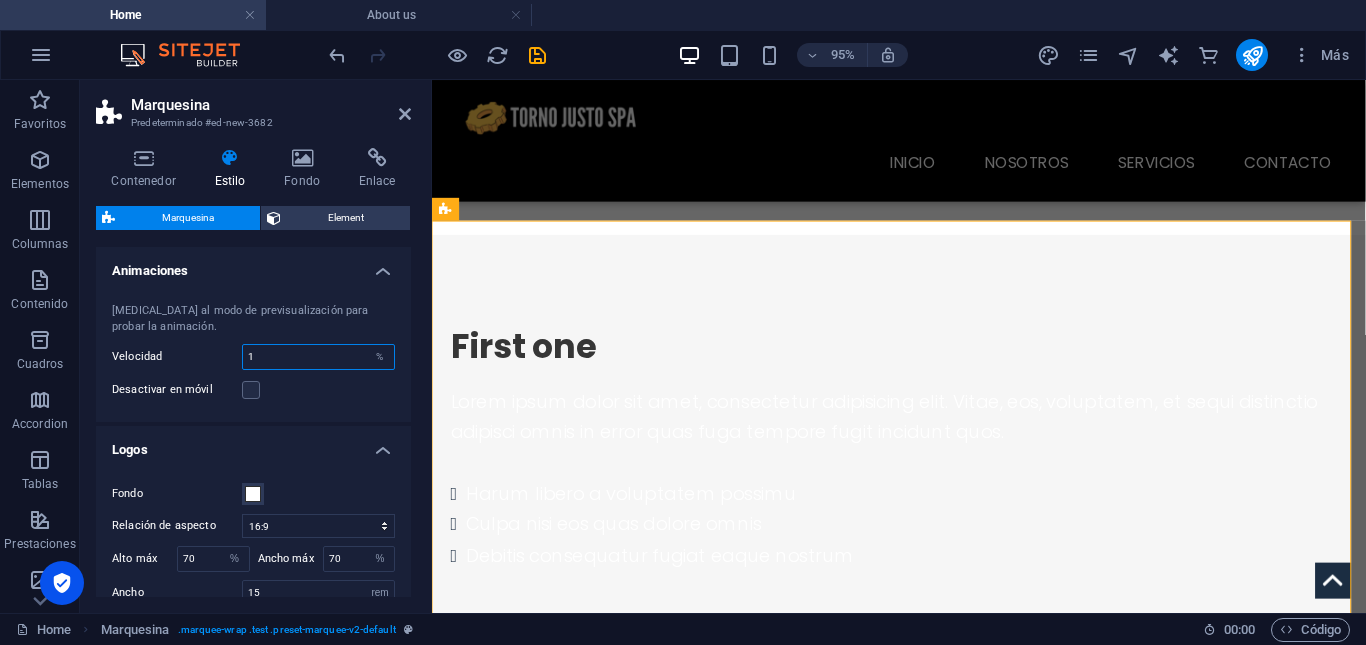 type on "1" 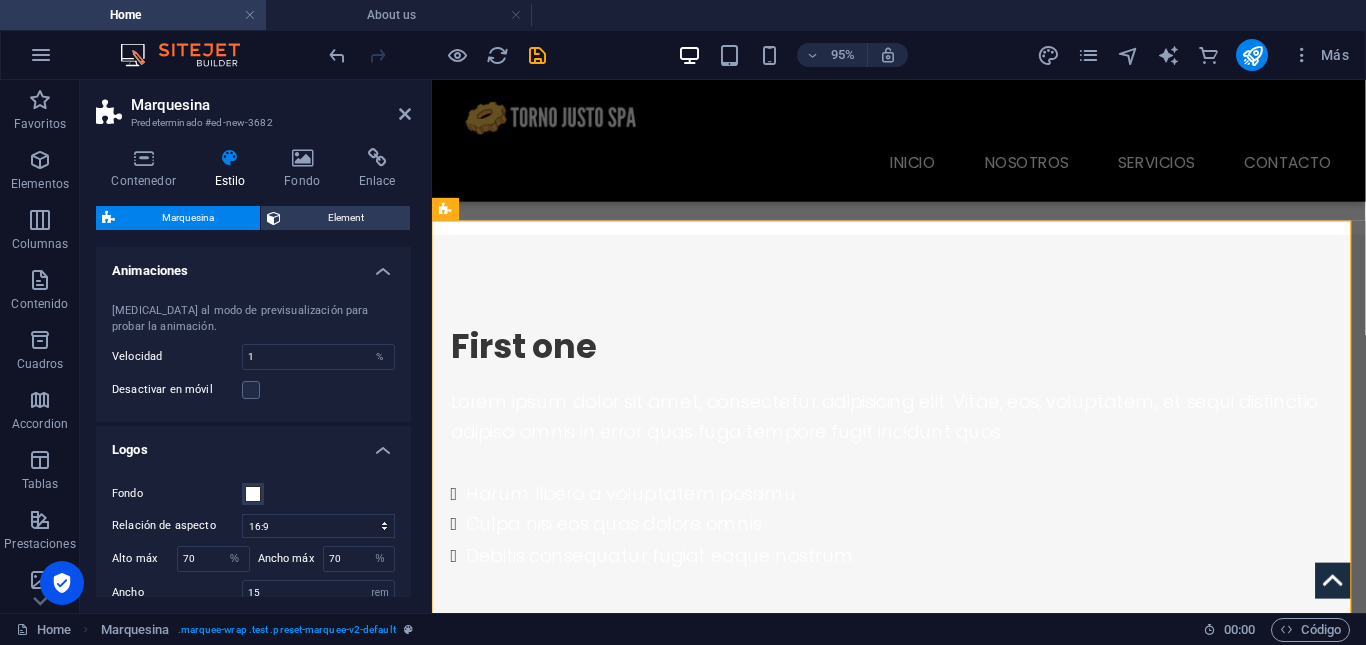 click on "Logos" at bounding box center [253, 444] 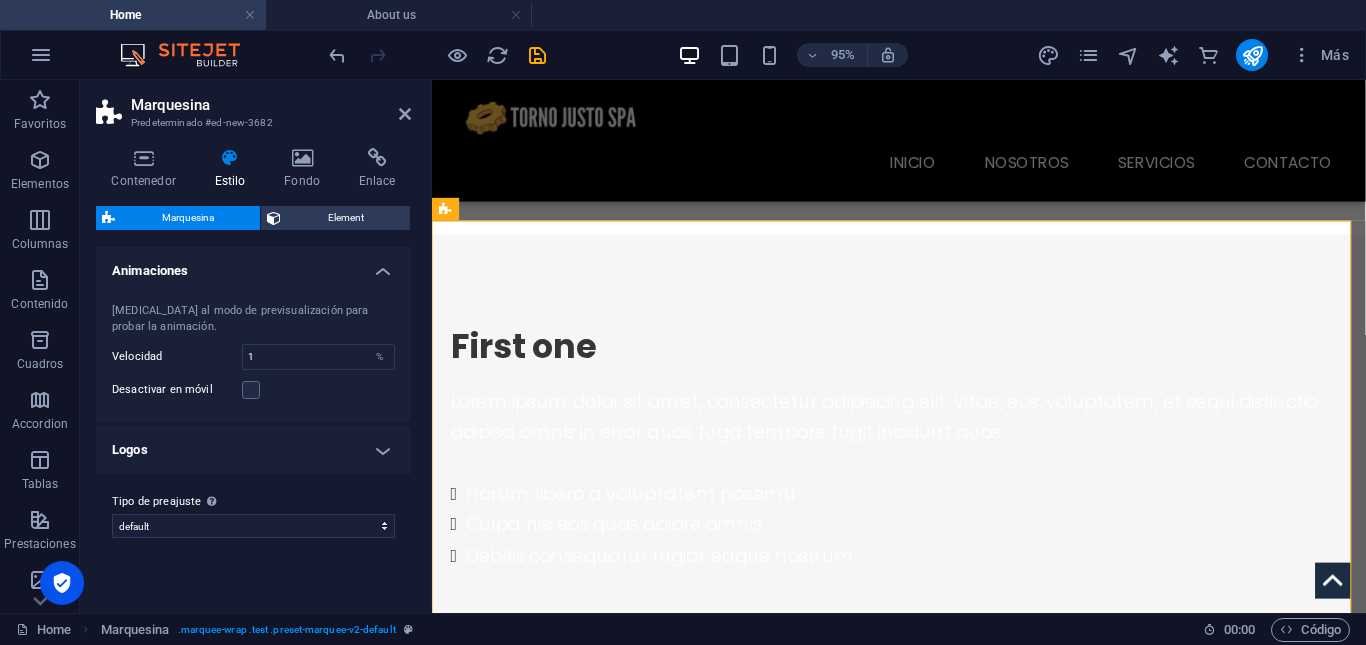 click on "Logos" at bounding box center [253, 450] 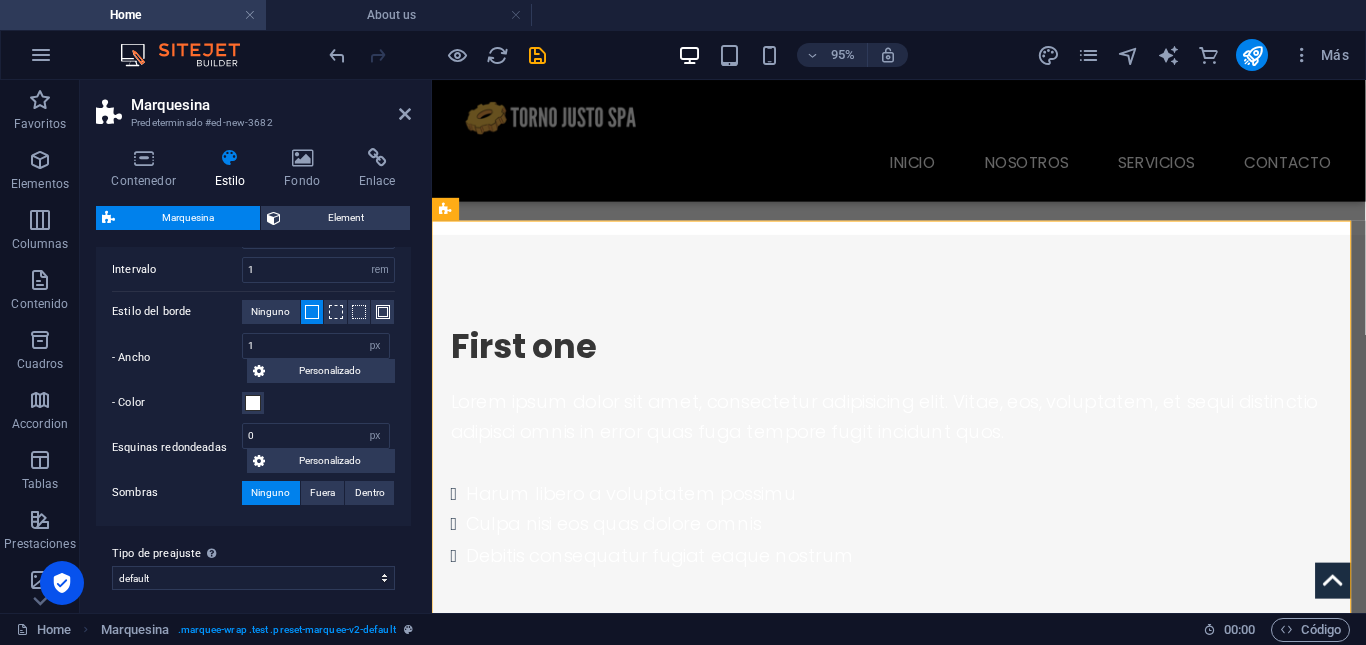 scroll, scrollTop: 366, scrollLeft: 0, axis: vertical 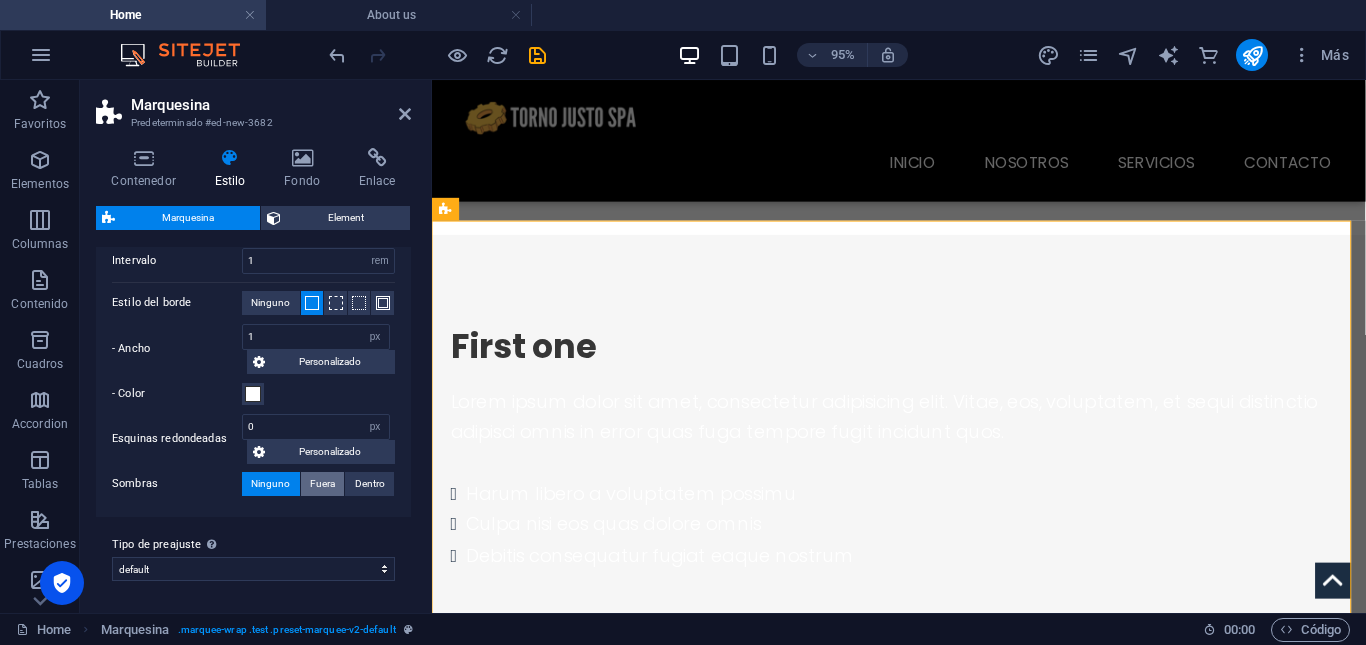 click on "Fuera" at bounding box center (323, 484) 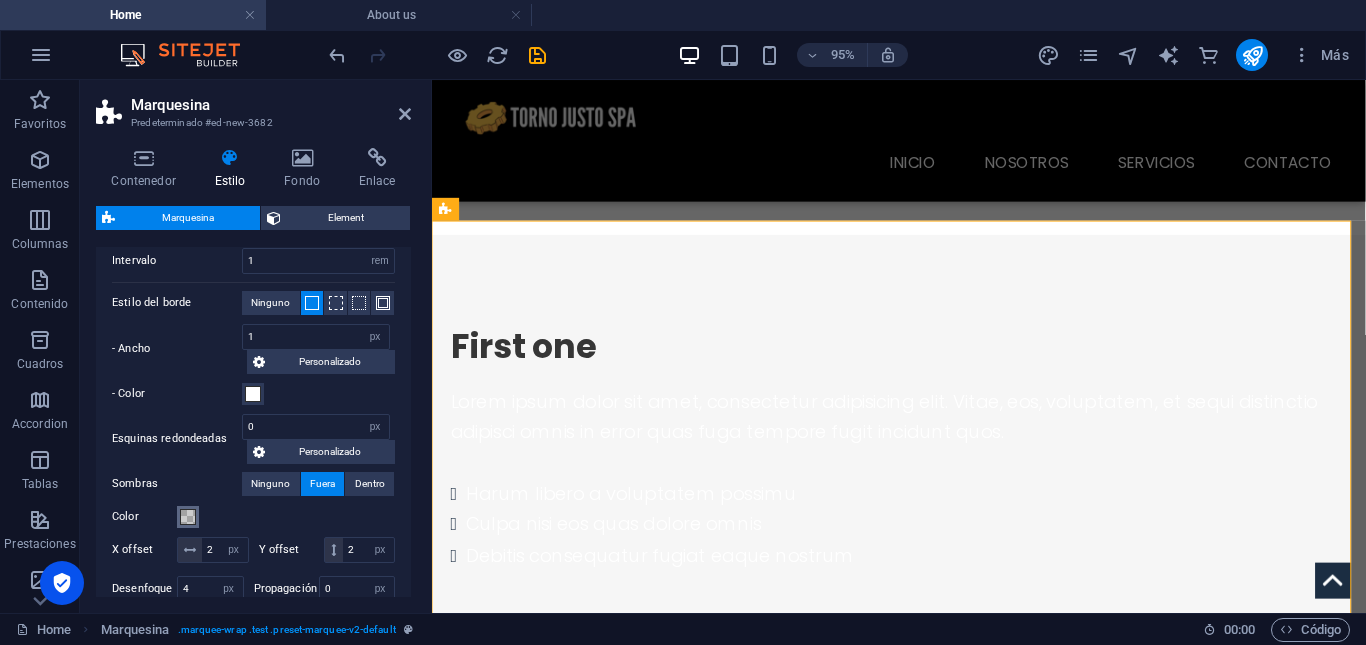 click at bounding box center (188, 517) 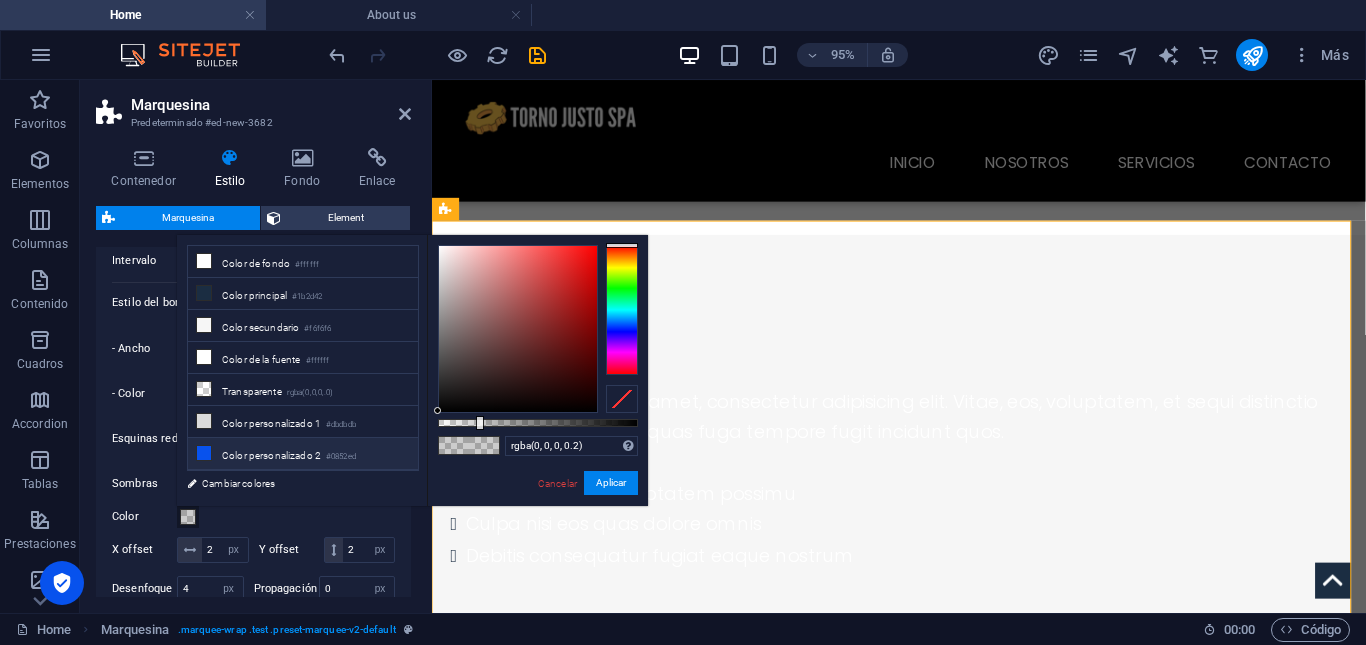 scroll, scrollTop: 24, scrollLeft: 0, axis: vertical 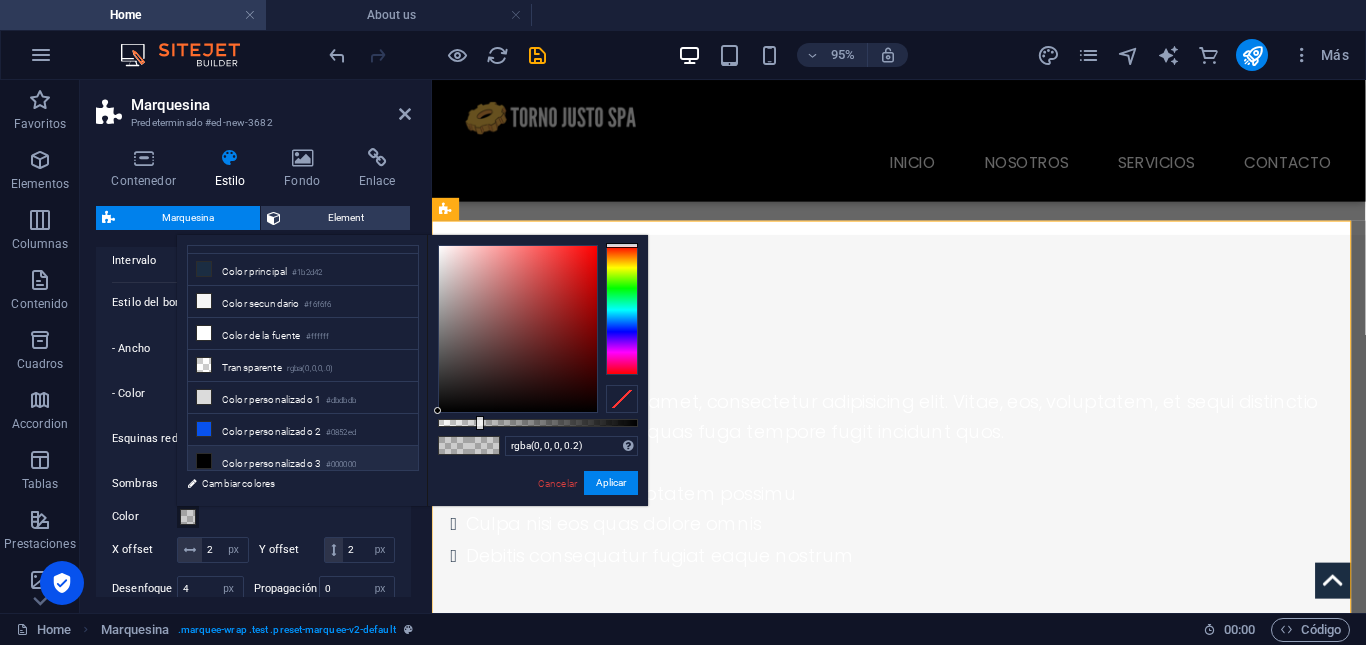 click on "Color personalizado 3
#000000" at bounding box center (303, 462) 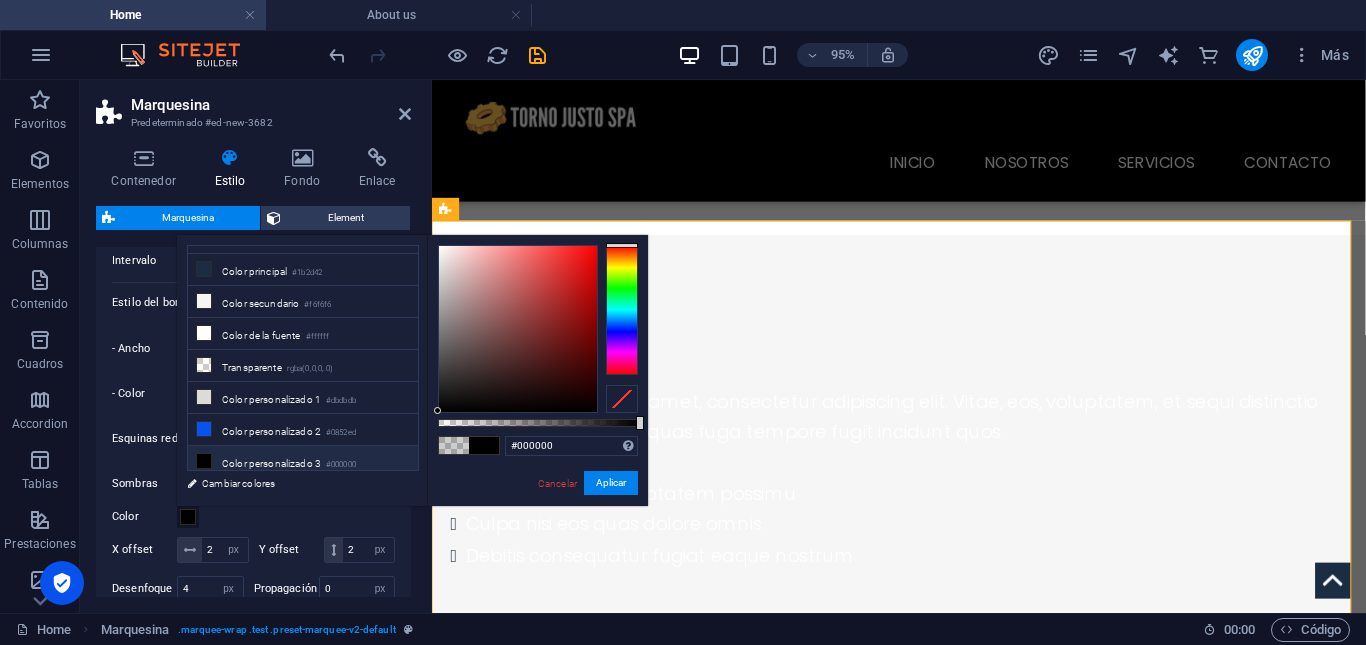 click on "Color personalizado 3
#000000" at bounding box center [303, 462] 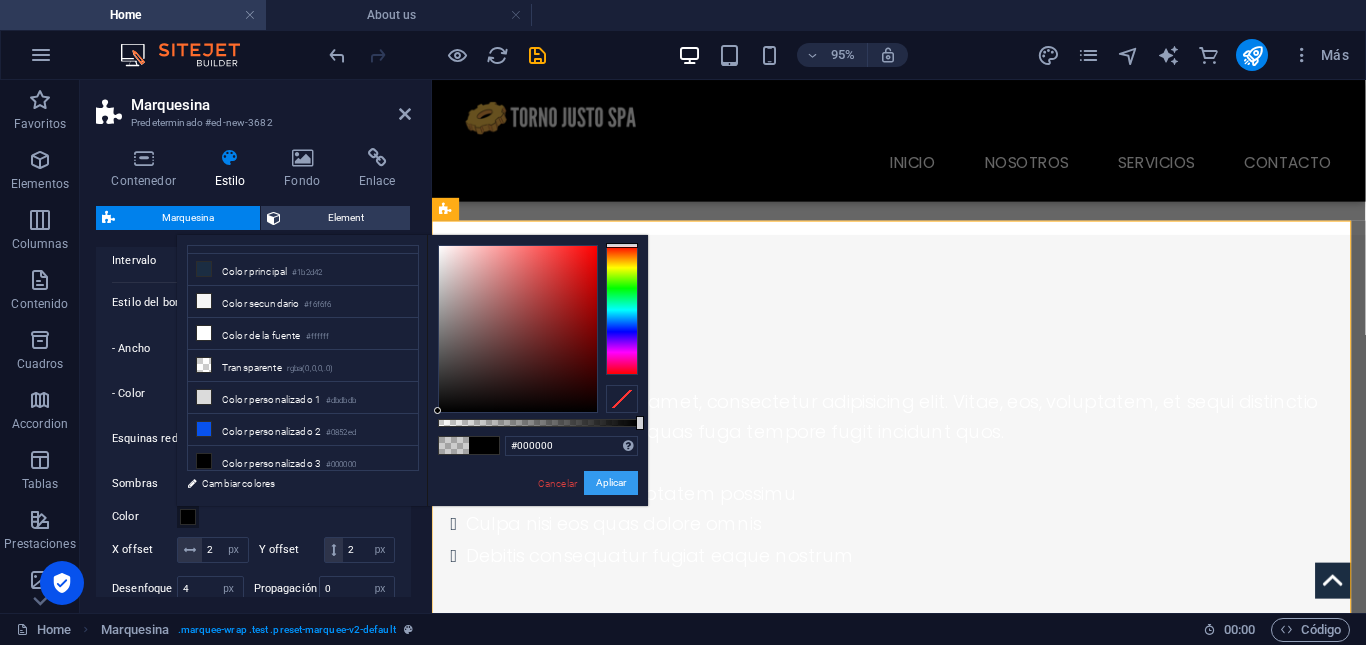 click on "Aplicar" at bounding box center (611, 483) 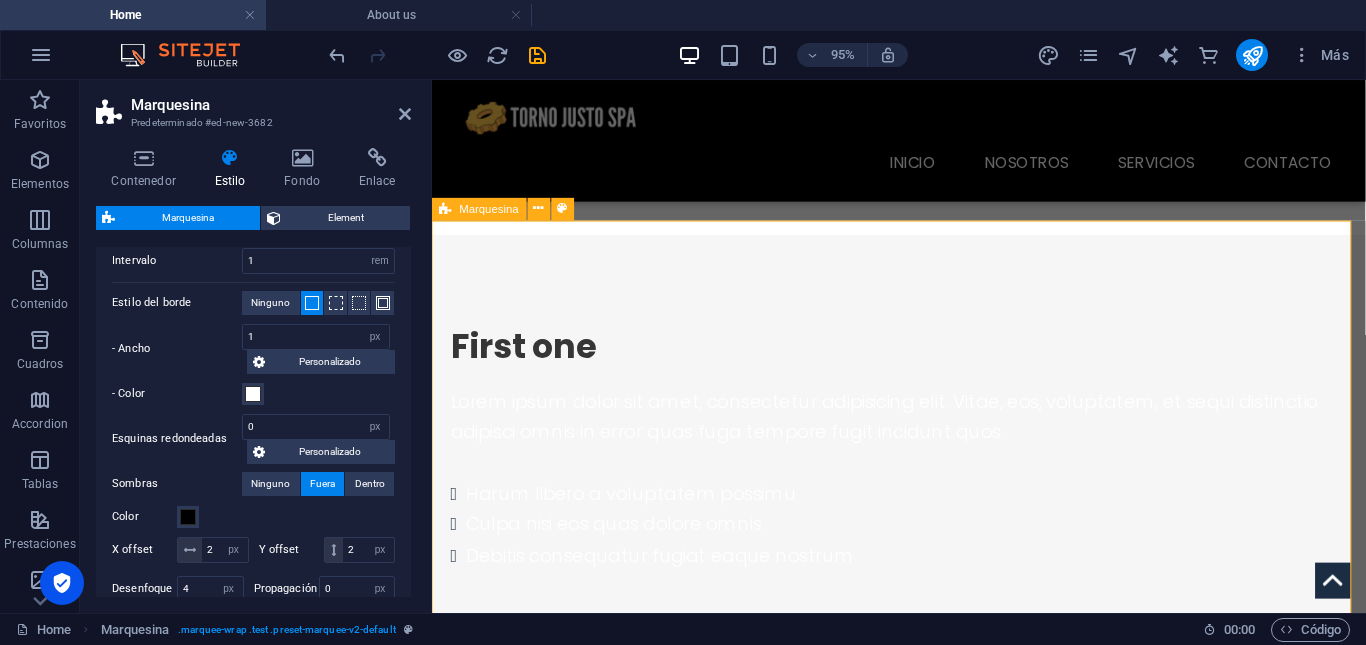 click at bounding box center (923, 1884) 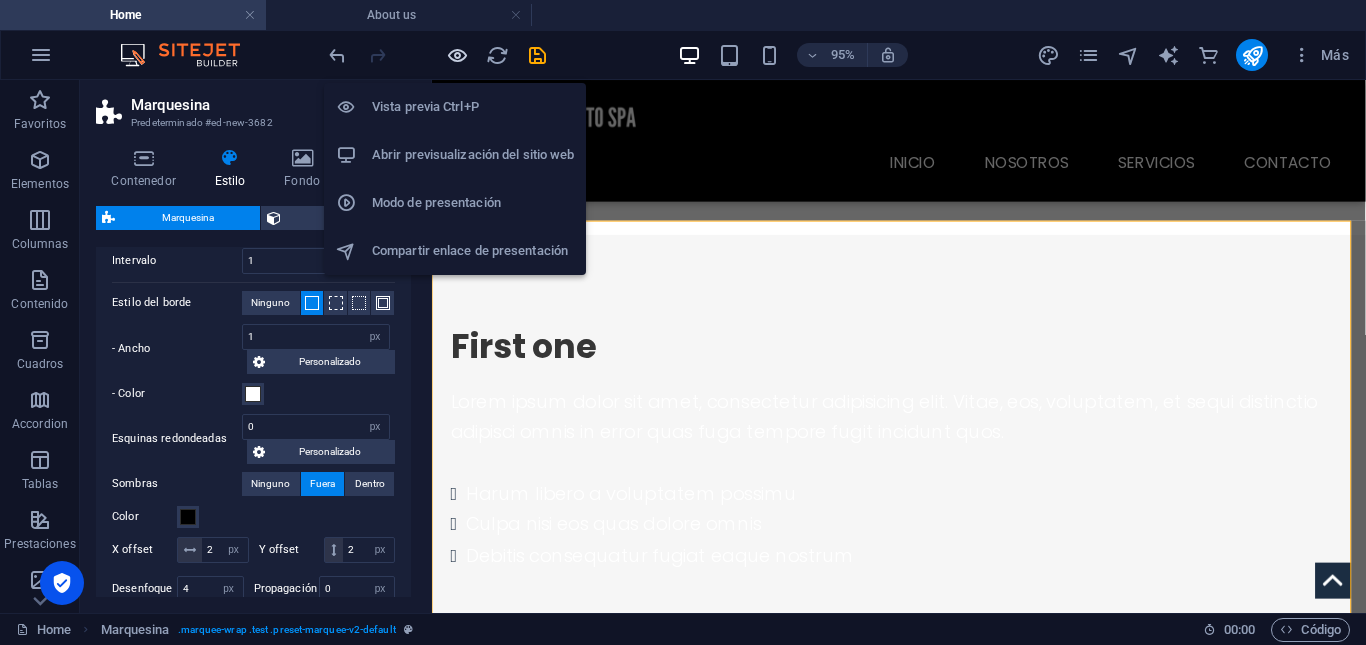 click at bounding box center [457, 55] 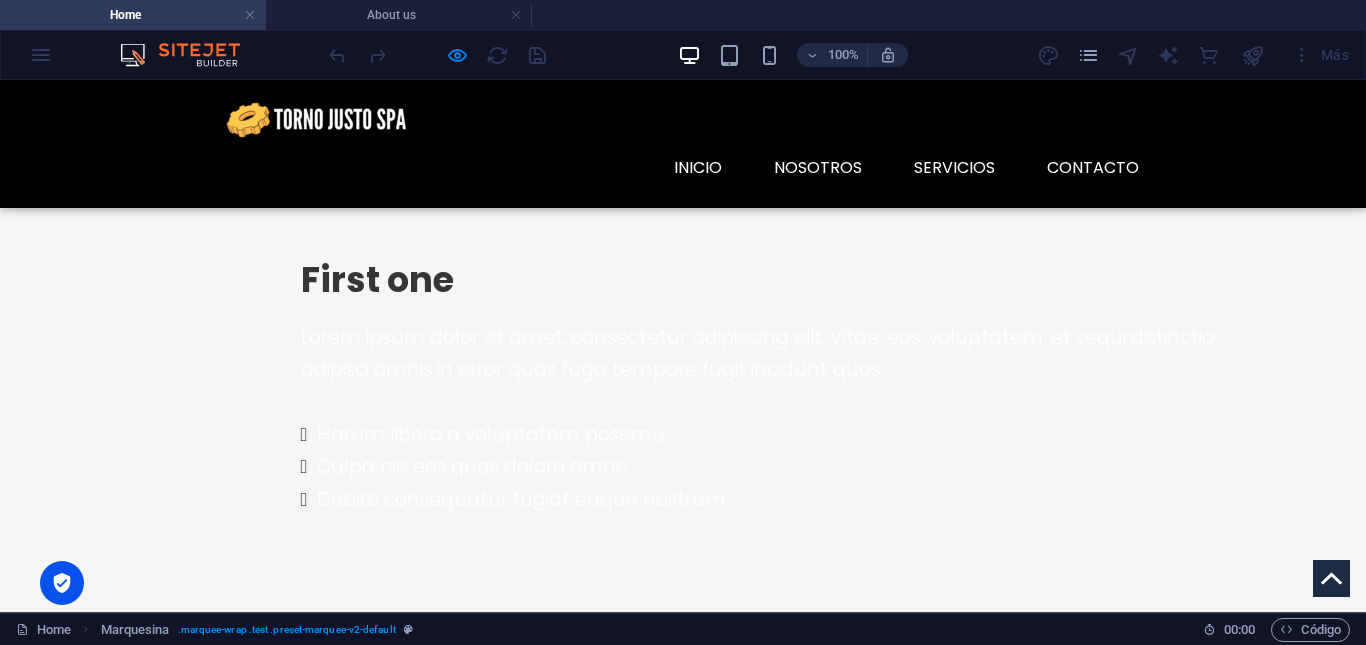 scroll, scrollTop: 1676, scrollLeft: 0, axis: vertical 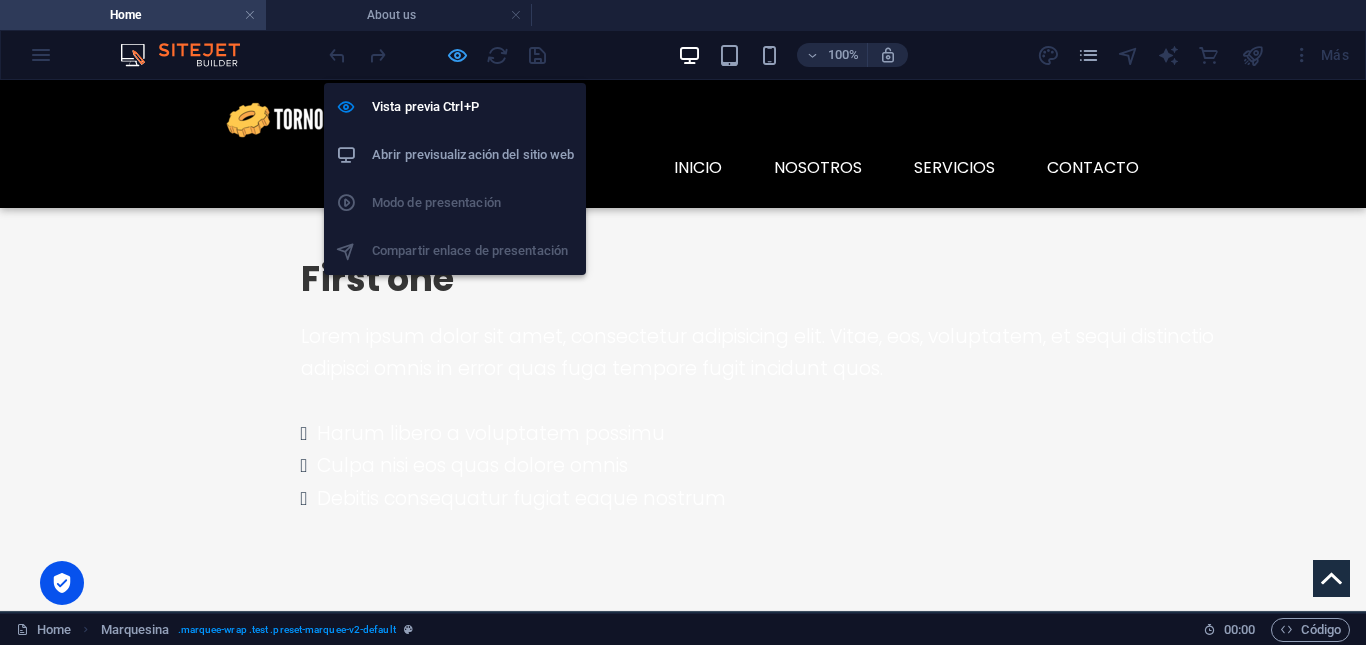 click at bounding box center (457, 55) 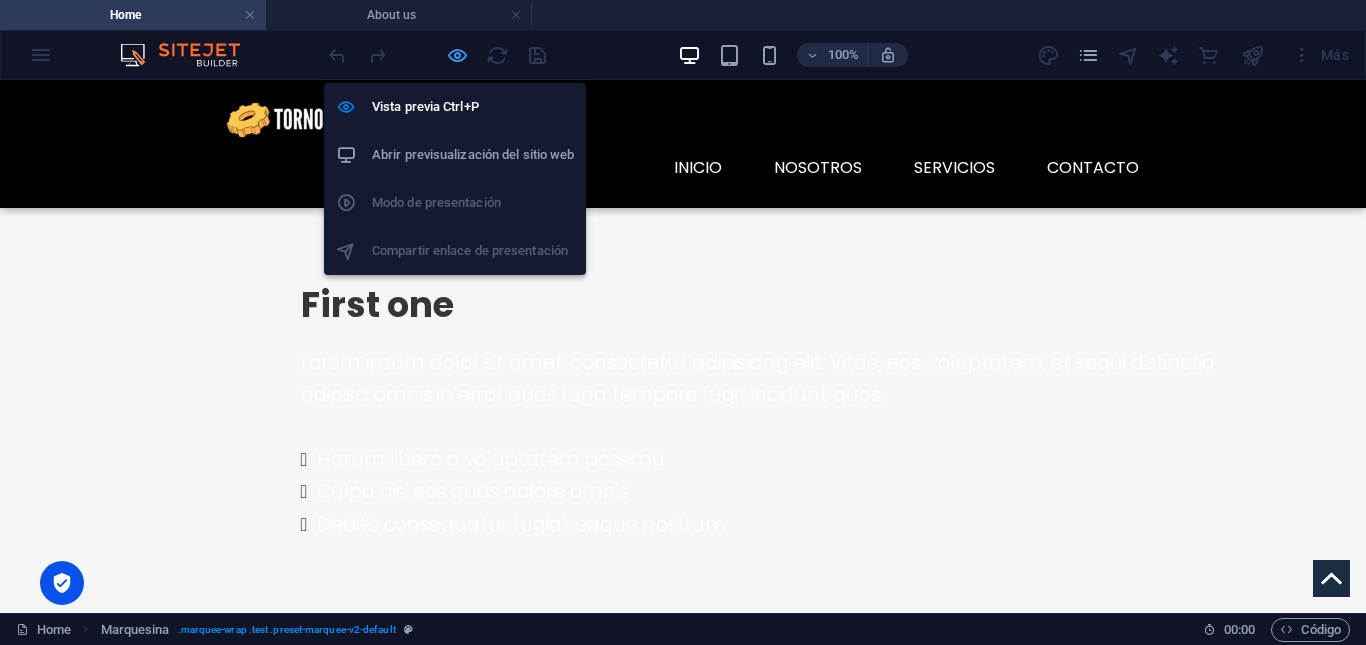 select on "16/9" 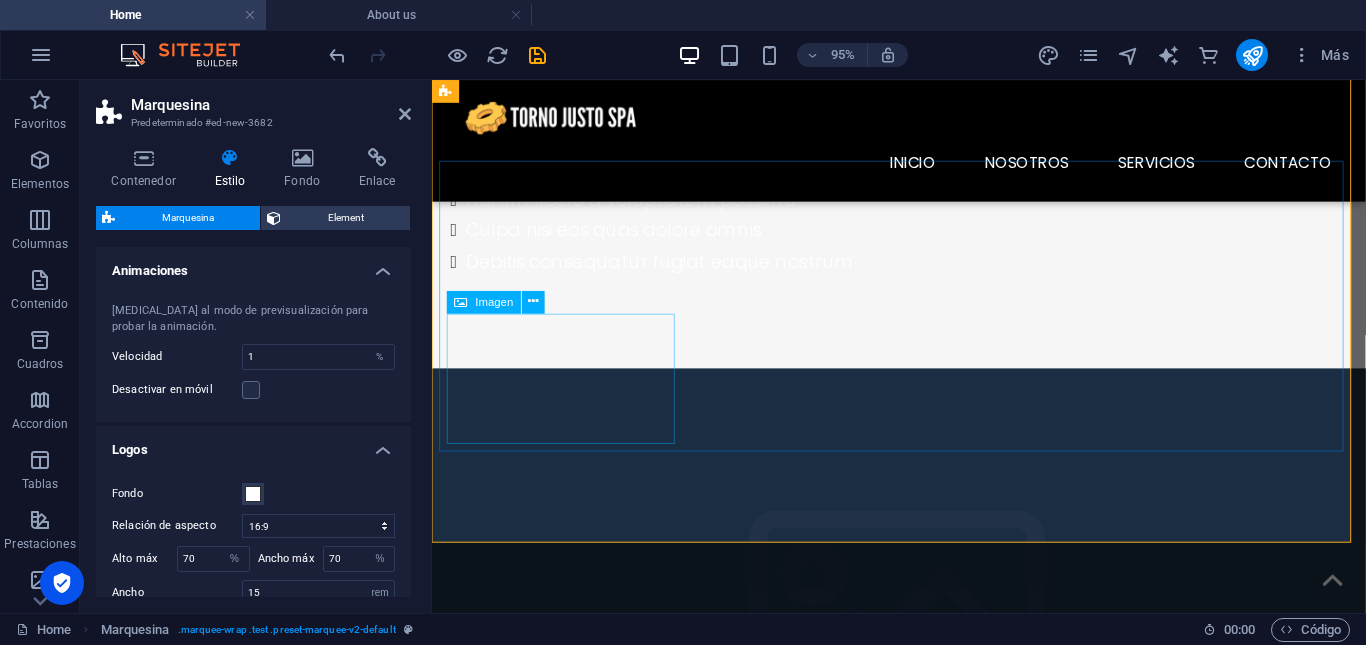 scroll, scrollTop: 1779, scrollLeft: 0, axis: vertical 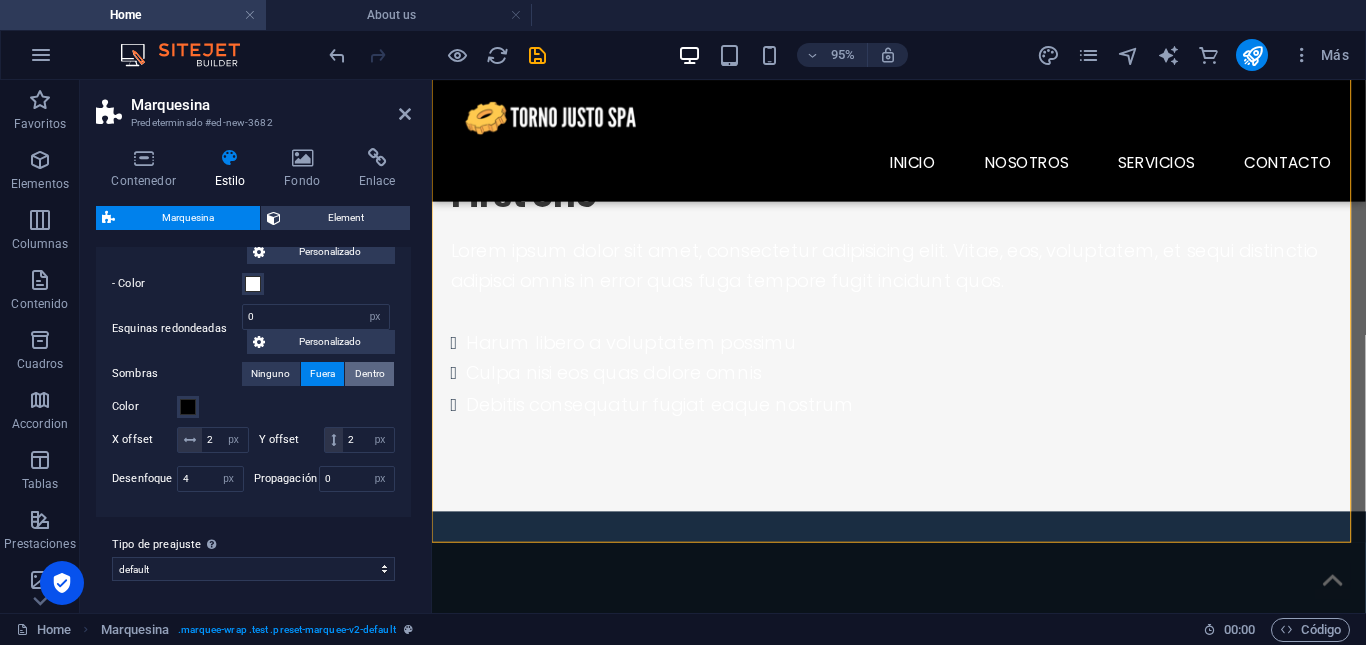 click on "Dentro" at bounding box center [370, 374] 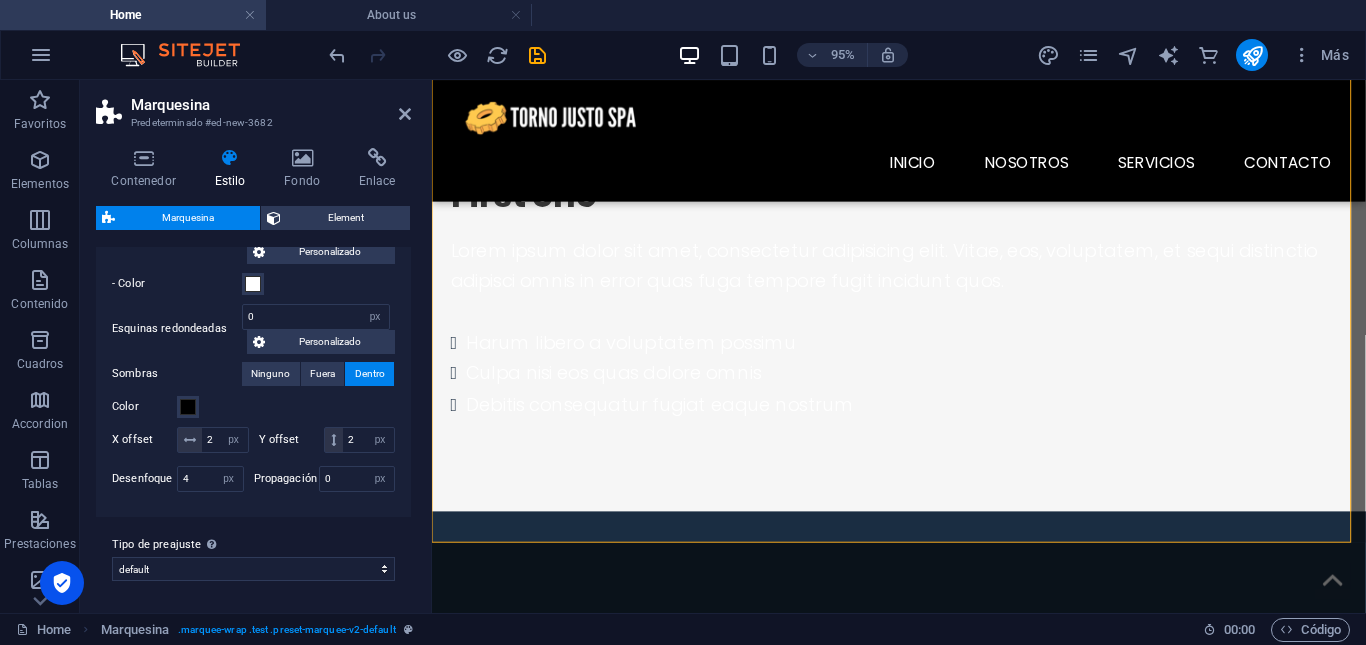 click on "Dentro" at bounding box center (370, 374) 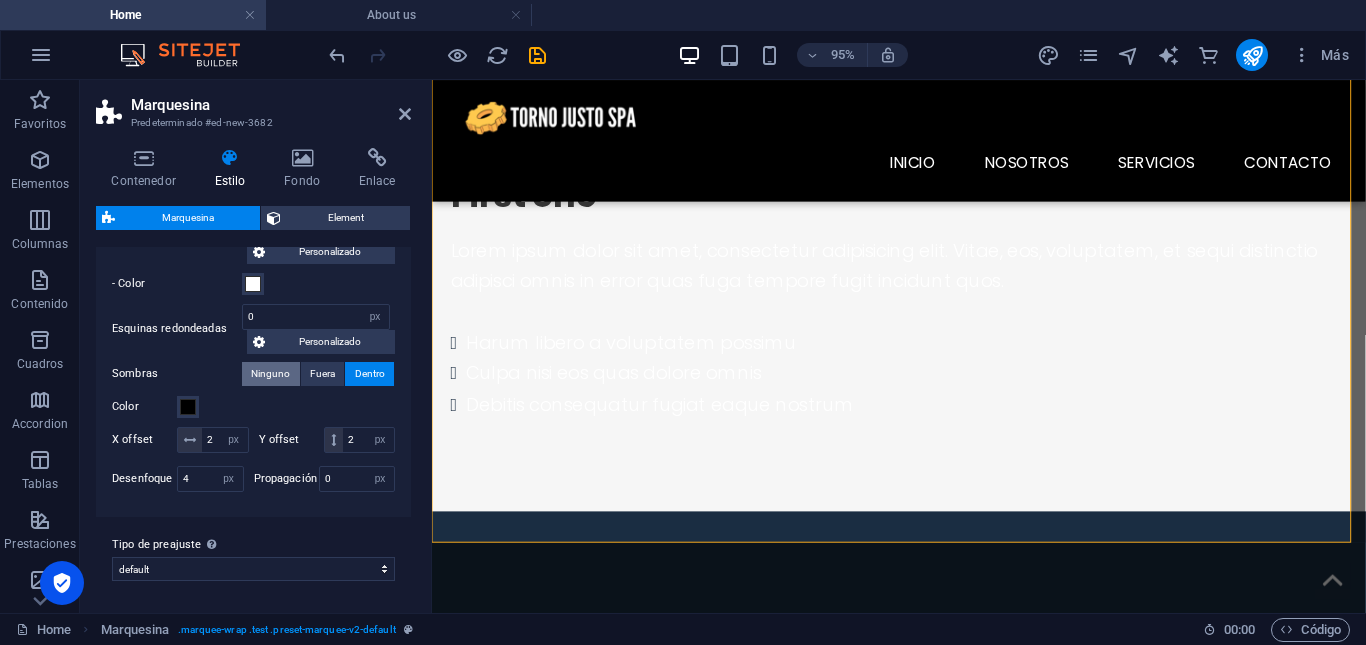 drag, startPoint x: 371, startPoint y: 362, endPoint x: 256, endPoint y: 363, distance: 115.00435 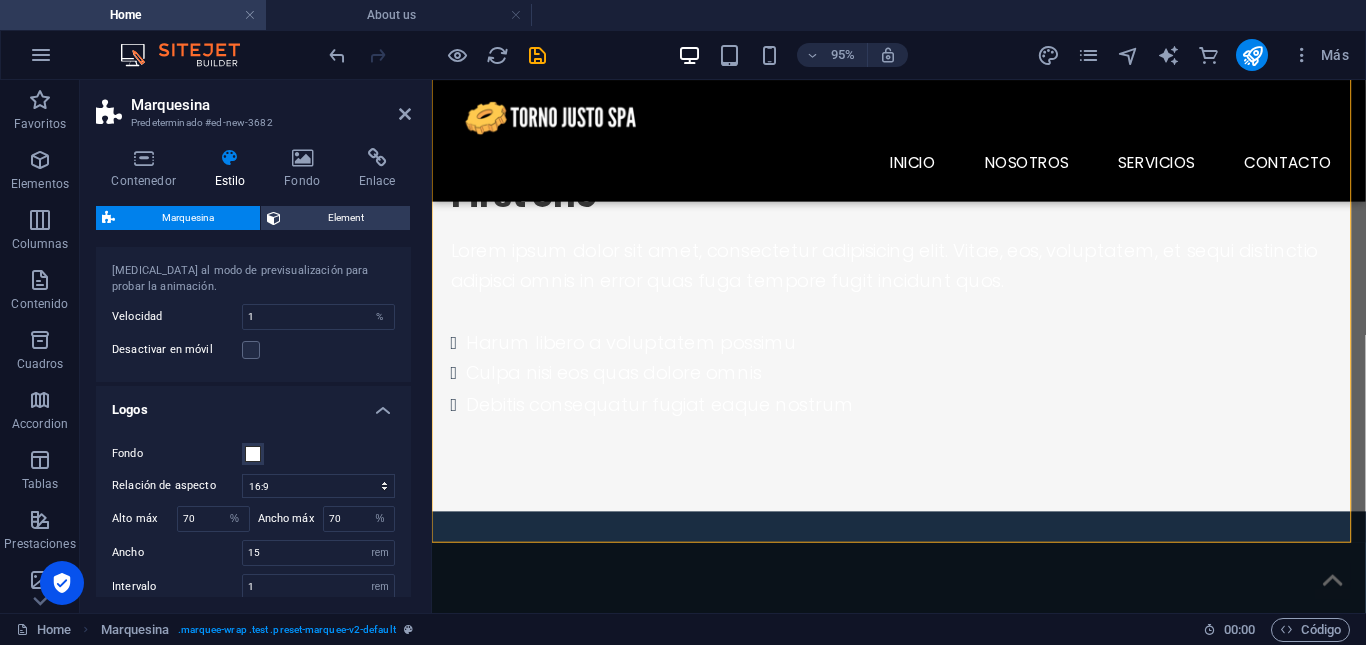 scroll, scrollTop: 0, scrollLeft: 0, axis: both 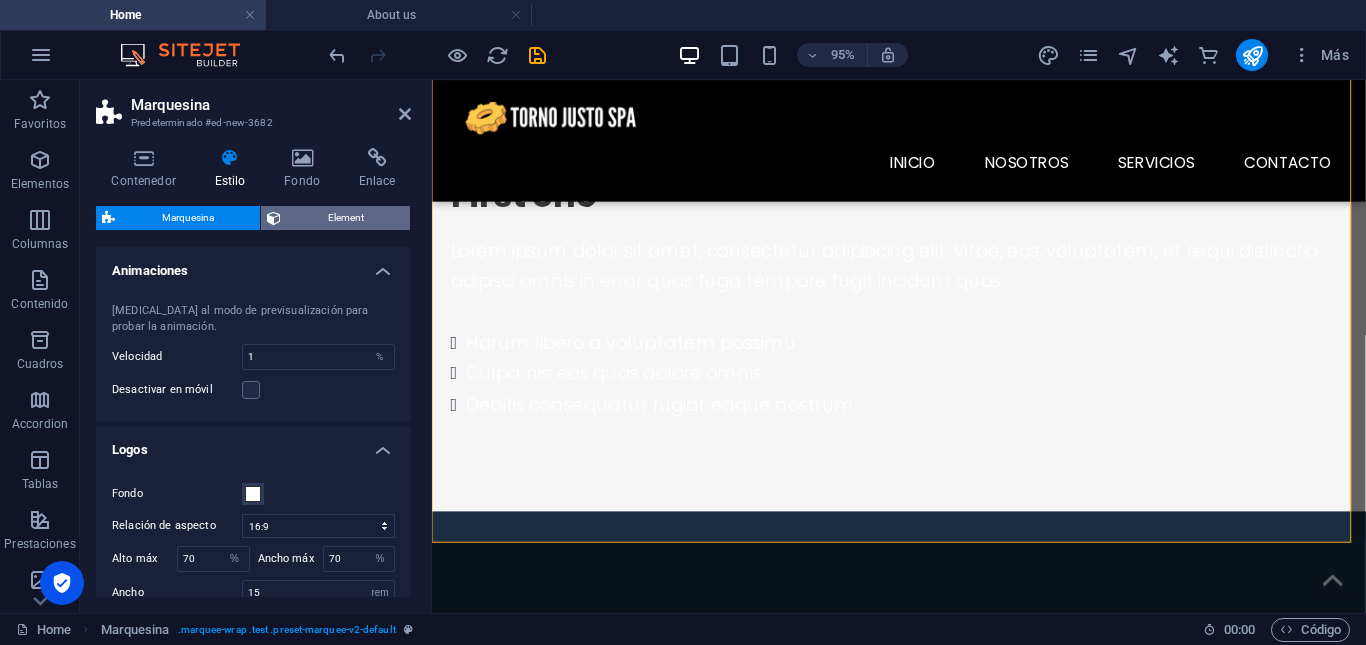click on "Element" at bounding box center (345, 218) 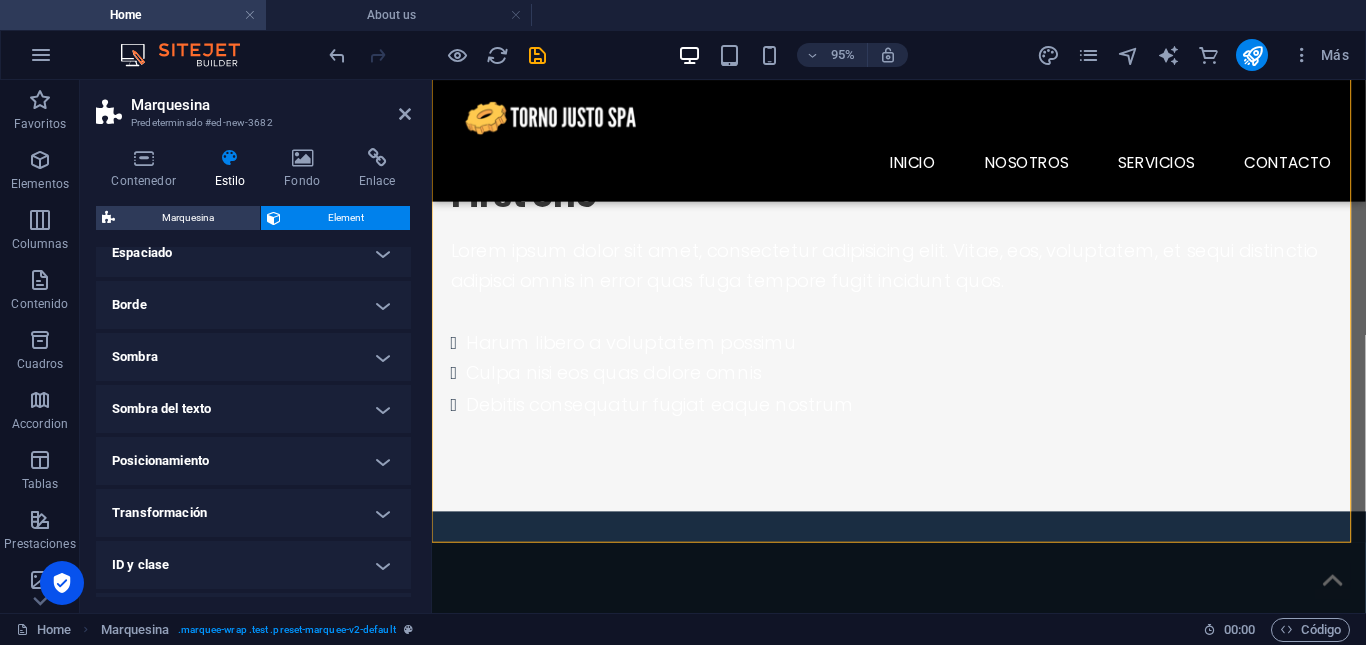 scroll, scrollTop: 285, scrollLeft: 0, axis: vertical 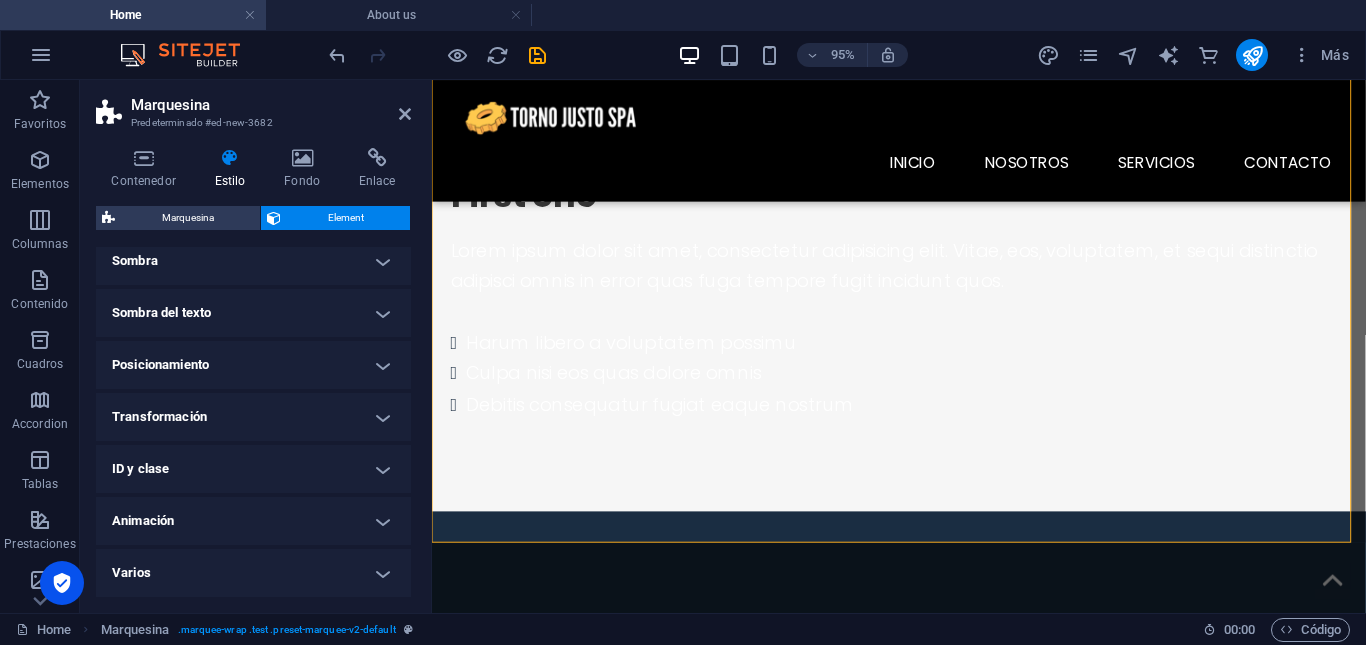 click on "Animación" at bounding box center (253, 521) 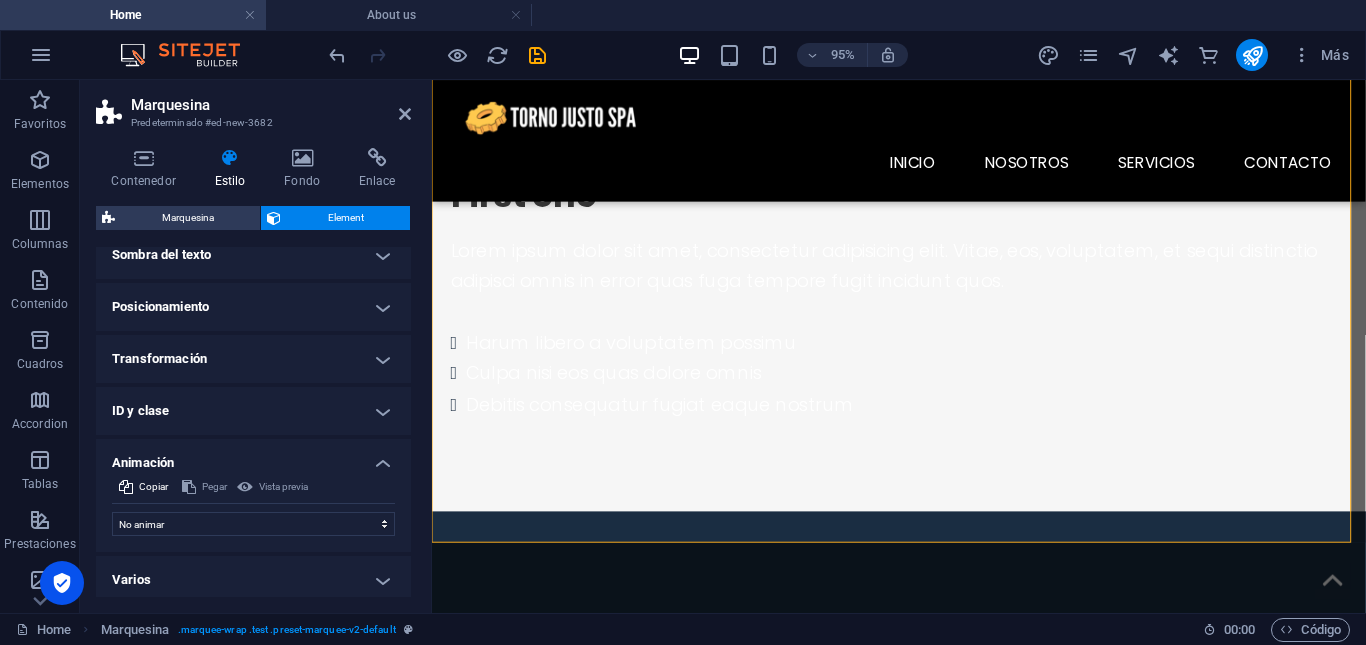 scroll, scrollTop: 350, scrollLeft: 0, axis: vertical 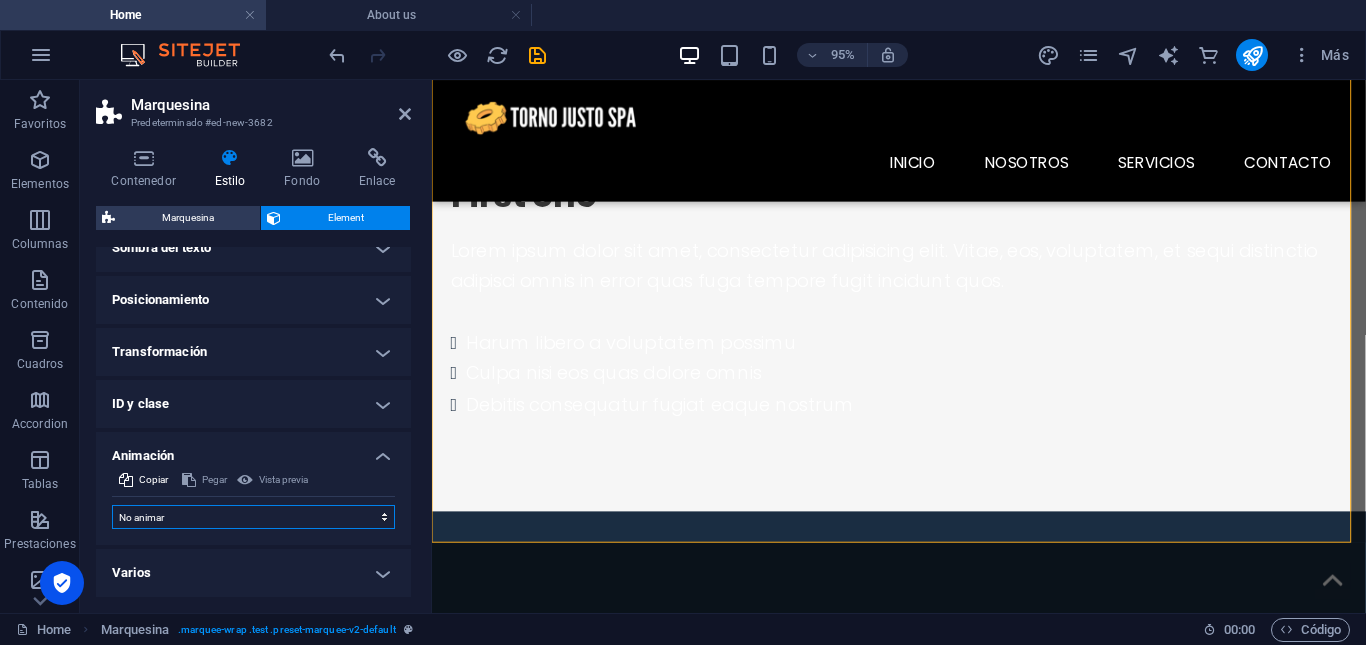 click on "No animar Mostrar / Ocultar Subir/bajar Acercar/alejar Deslizar de izquierda a derecha Deslizar de derecha a izquierda Deslizar de arriba a abajo Deslizar de abajo a arriba Pulsación Parpadeo Abrir como superposición" at bounding box center (253, 517) 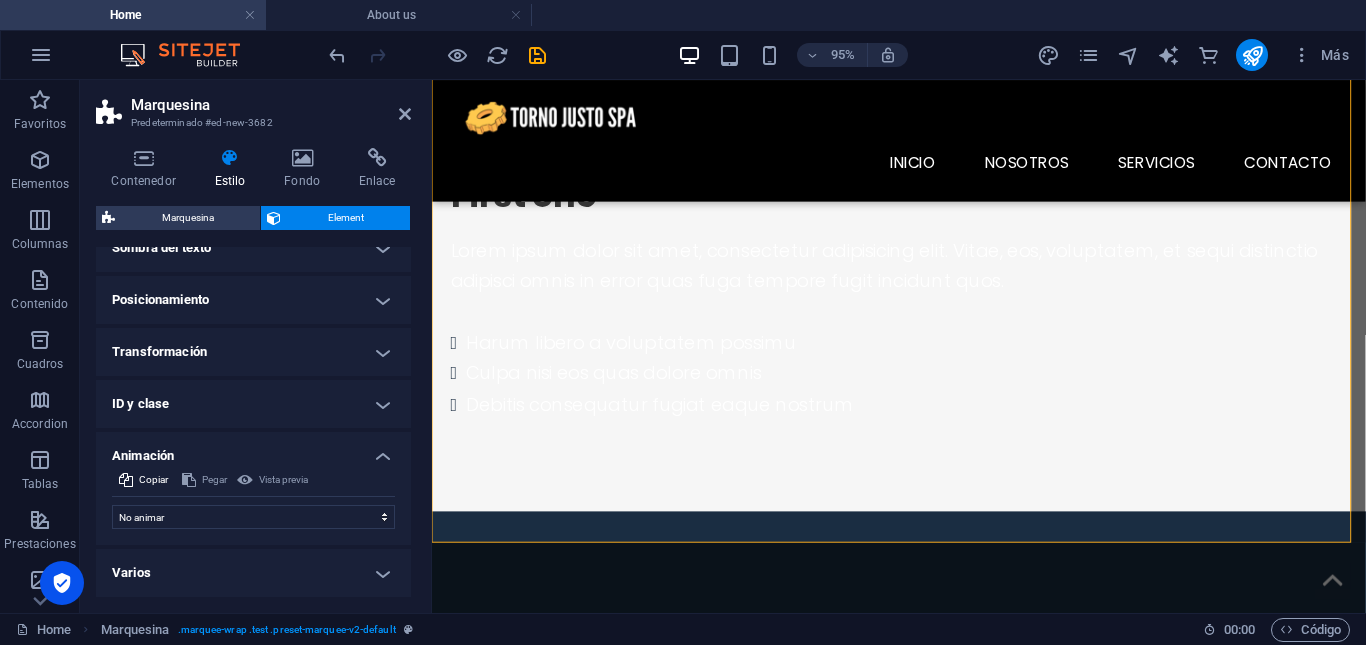 click on "Varios" at bounding box center (253, 573) 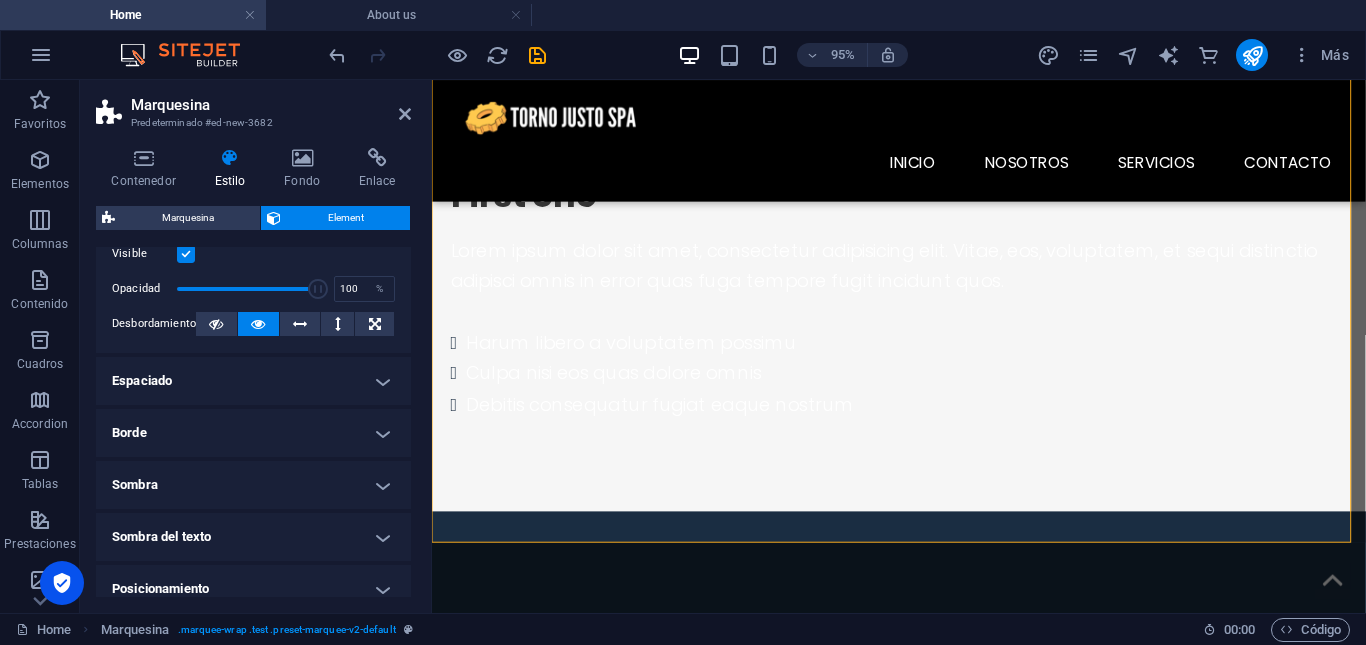 scroll, scrollTop: 0, scrollLeft: 0, axis: both 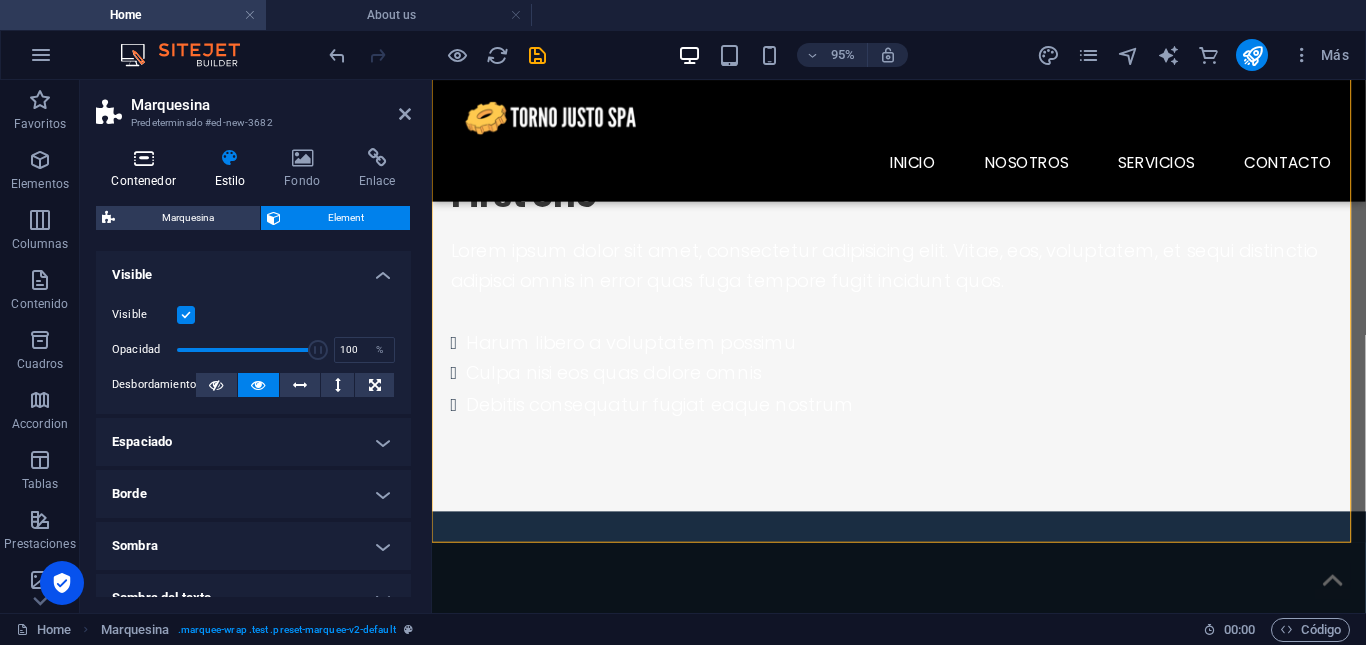 click at bounding box center (143, 158) 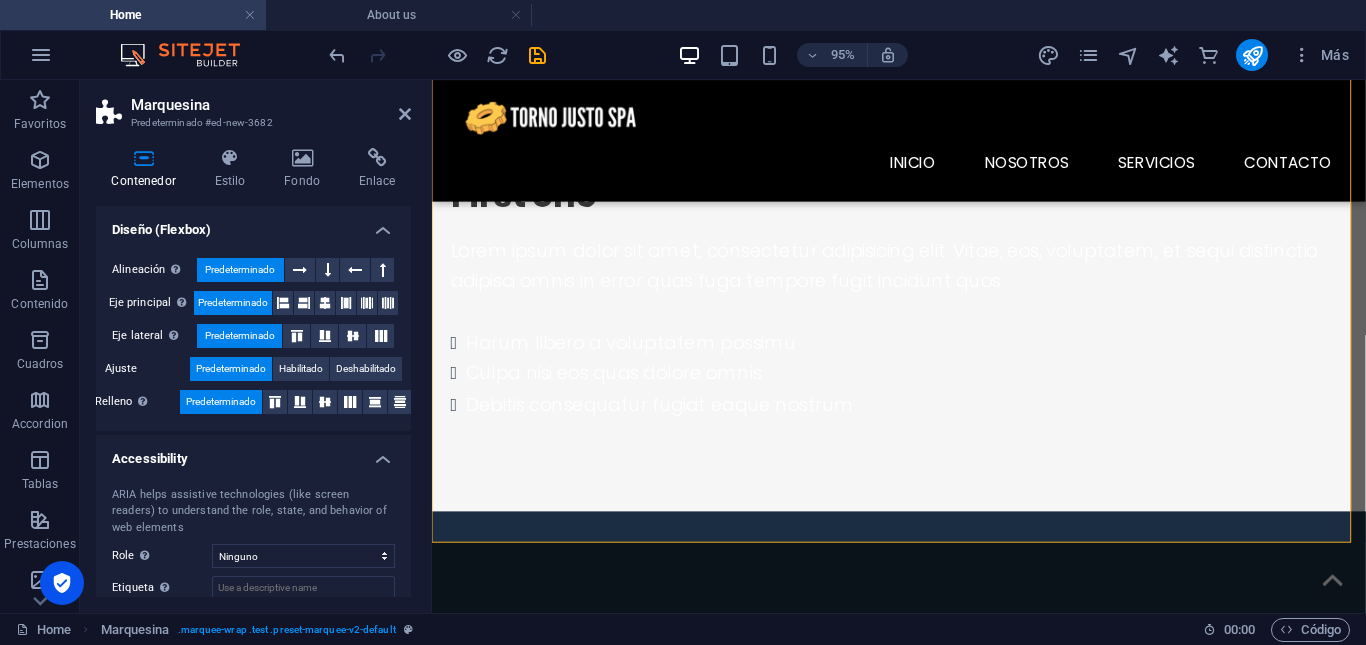 scroll, scrollTop: 408, scrollLeft: 0, axis: vertical 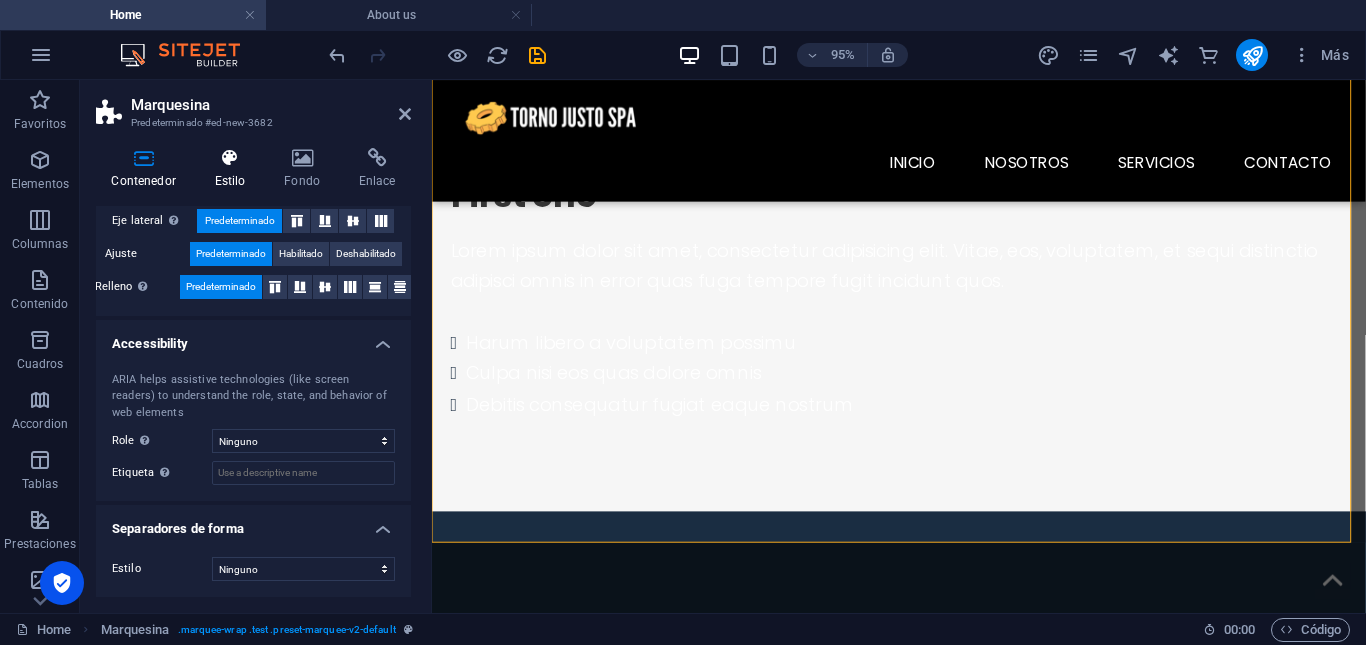 click on "Estilo" at bounding box center [234, 169] 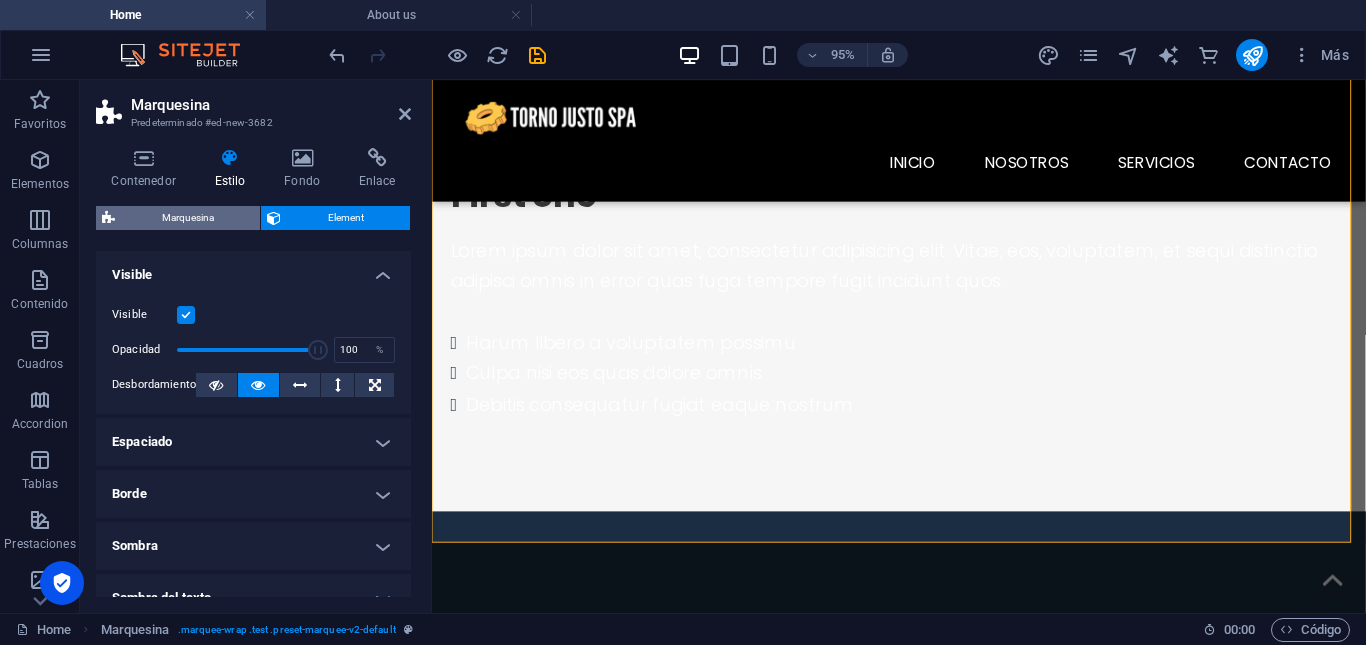 click on "Marquesina" at bounding box center [187, 218] 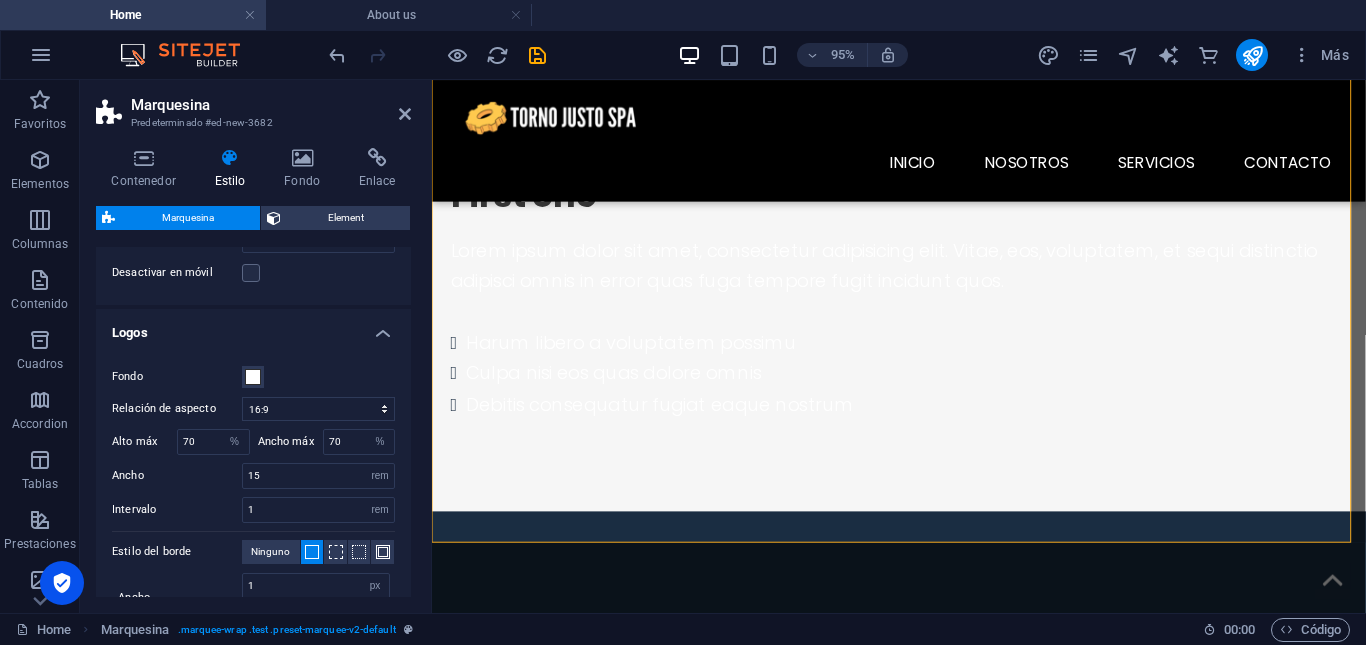 scroll, scrollTop: 0, scrollLeft: 0, axis: both 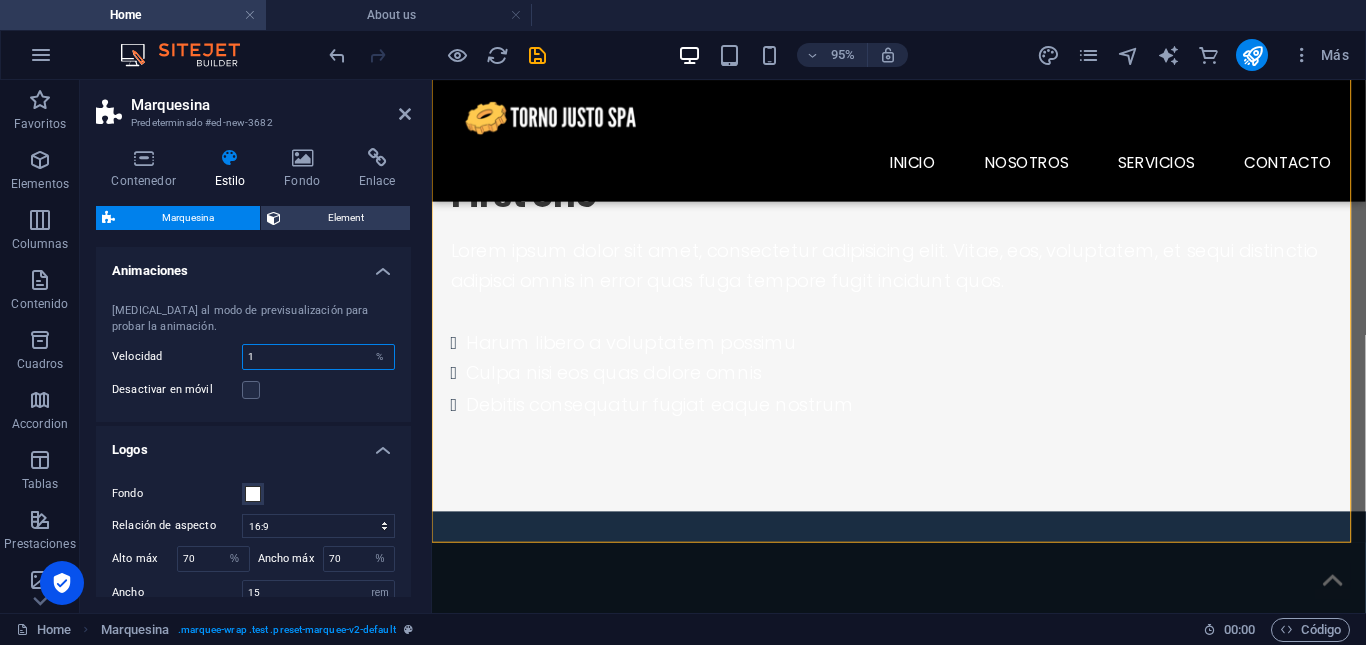 click on "1" at bounding box center (318, 357) 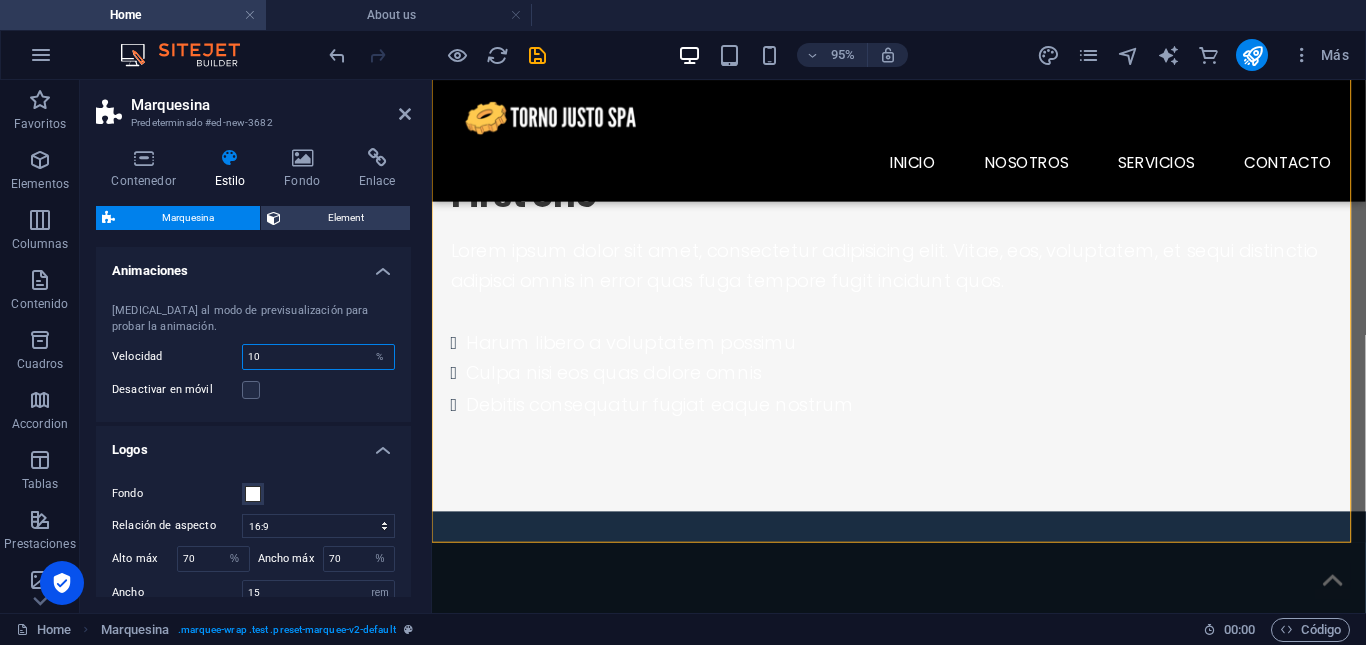 type on "10" 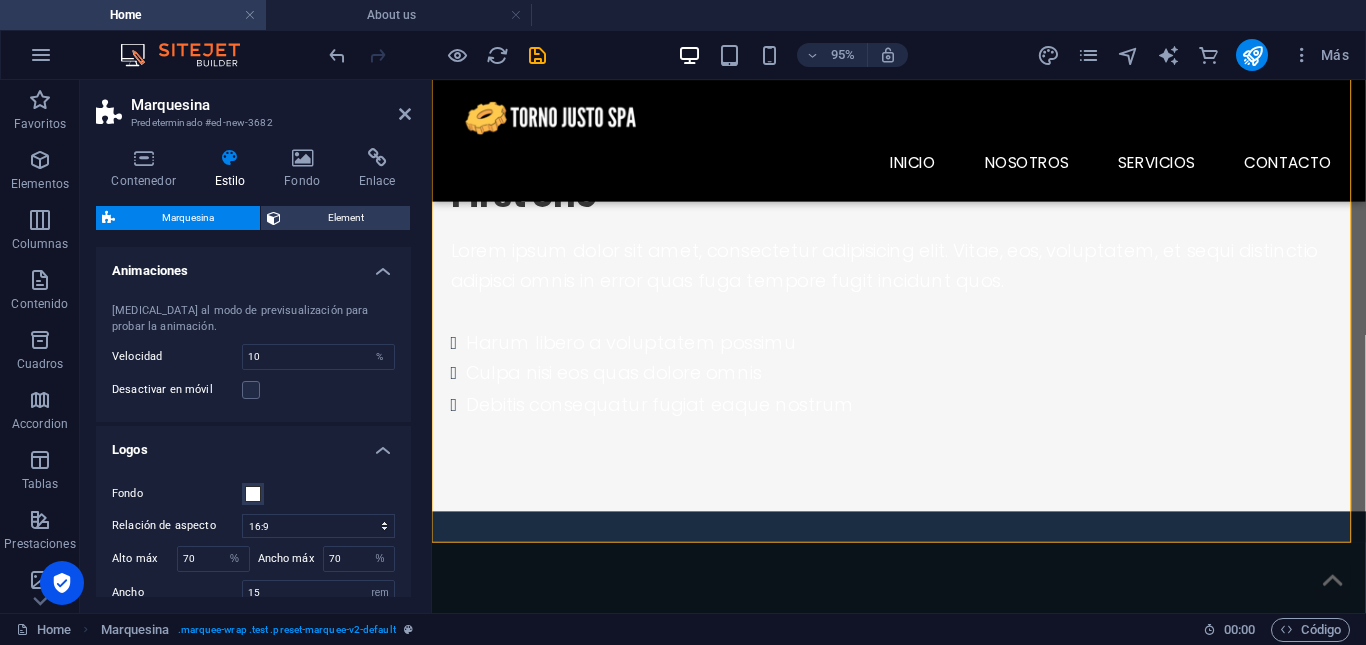 click on "[MEDICAL_DATA] al modo de previsualización para probar la animación. Velocidad 10 % Desactivar en móvil" at bounding box center [253, 352] 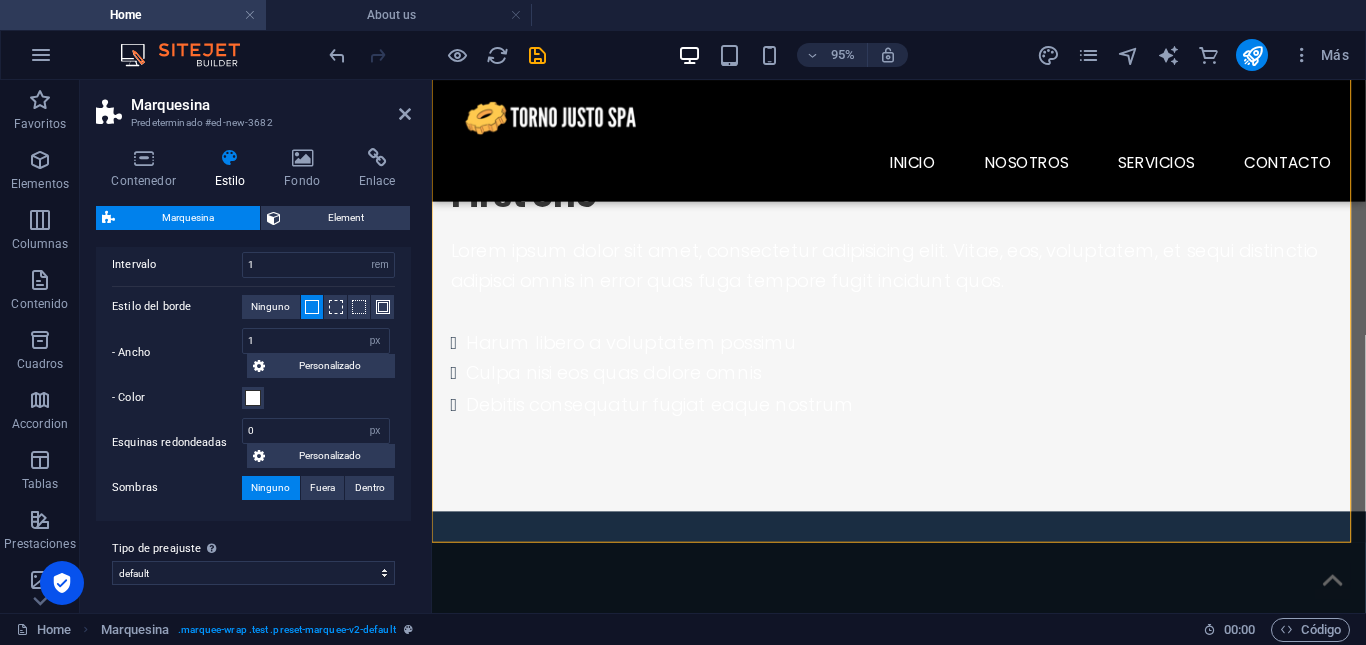 scroll, scrollTop: 366, scrollLeft: 0, axis: vertical 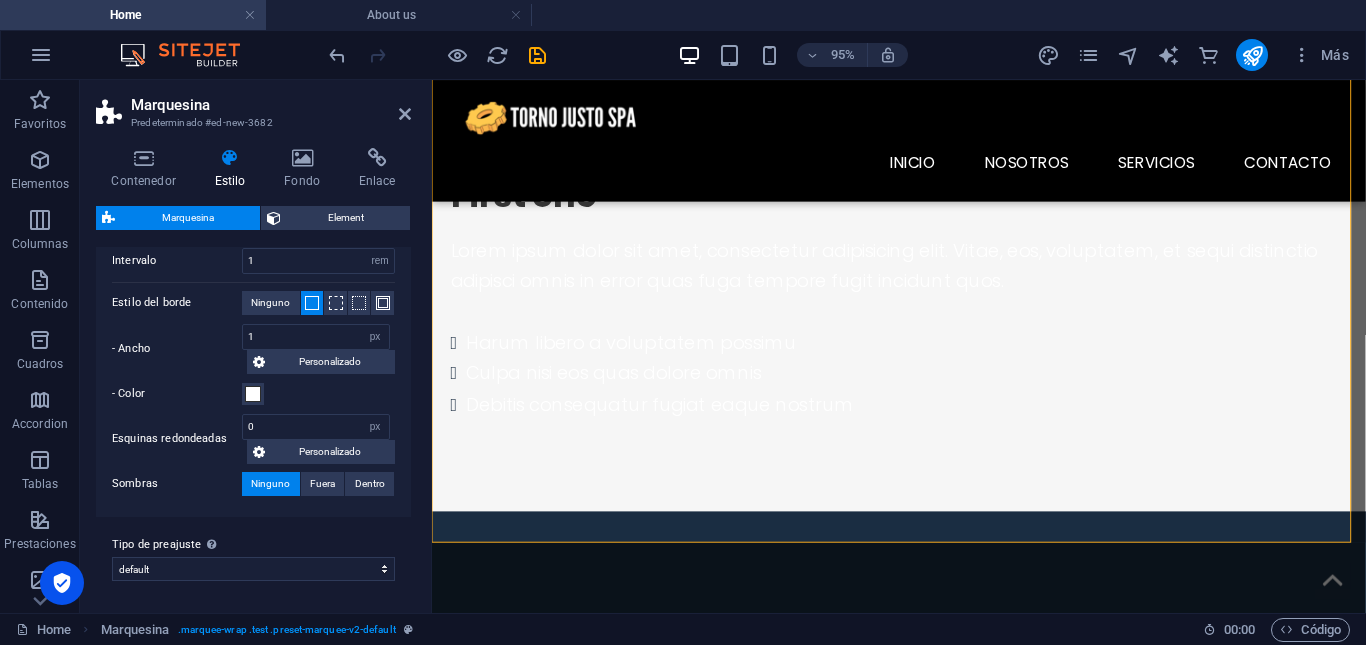 click on "Marquesina" at bounding box center (271, 105) 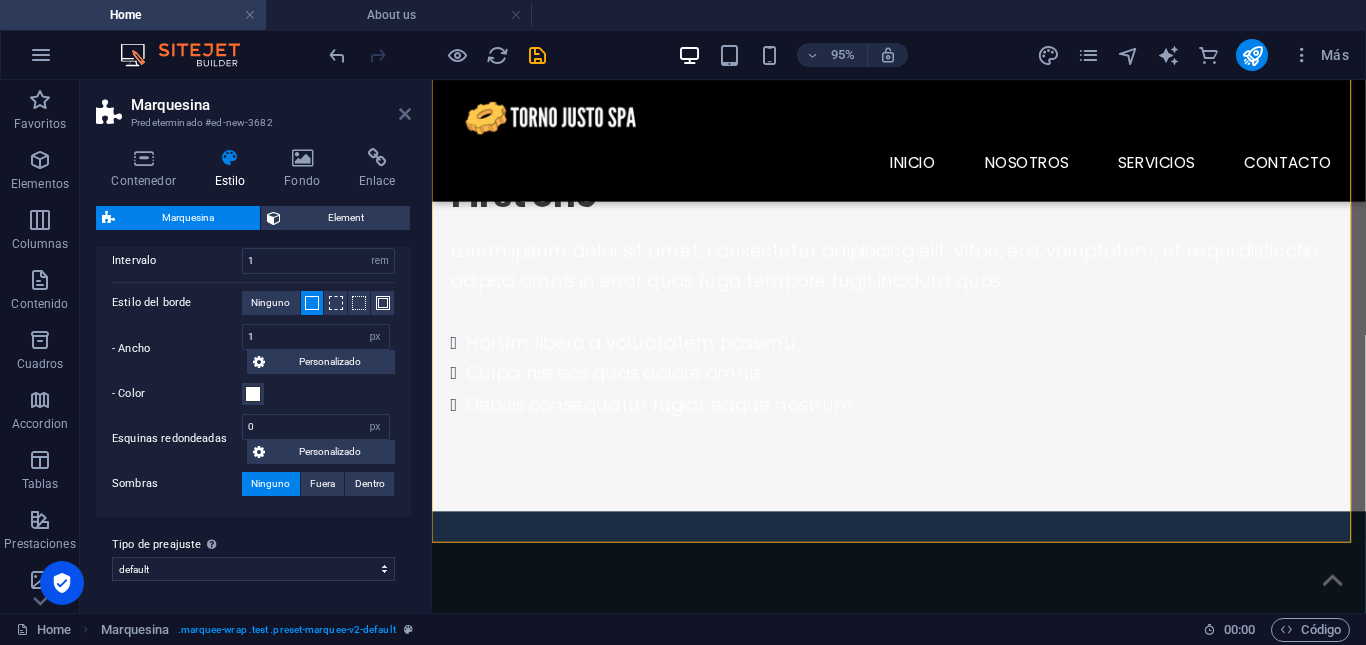 click at bounding box center [405, 114] 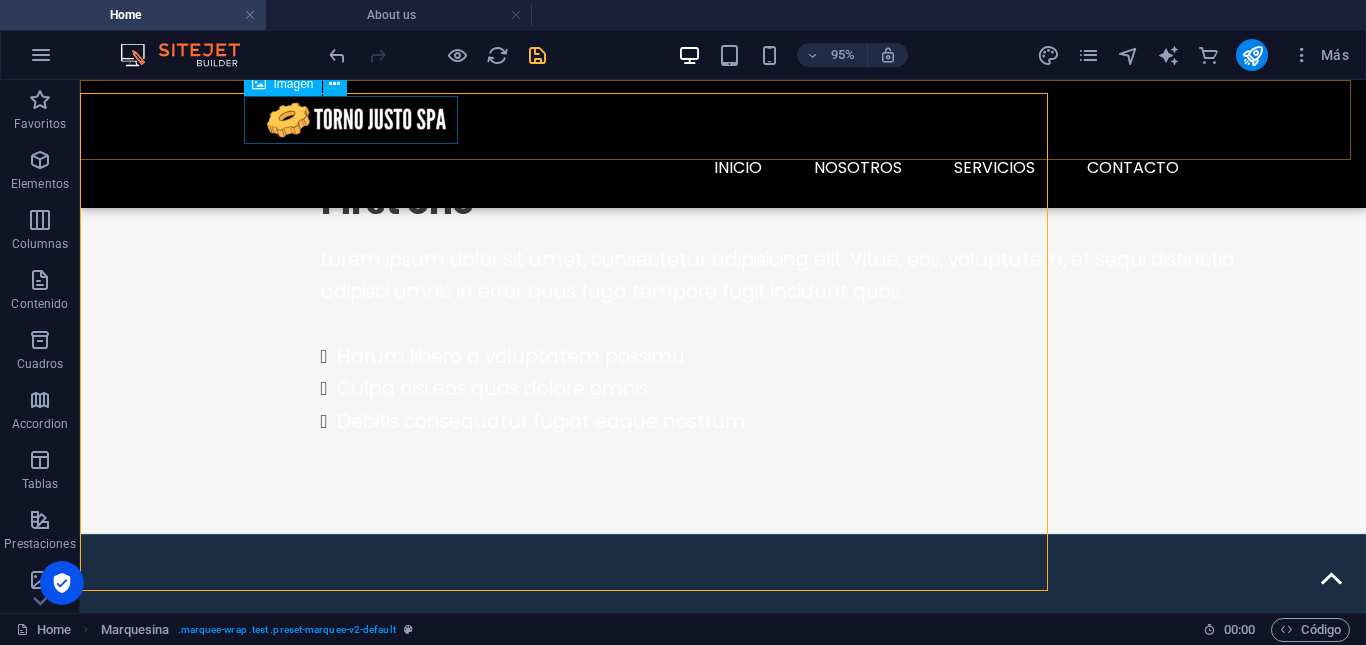 scroll, scrollTop: 1755, scrollLeft: 0, axis: vertical 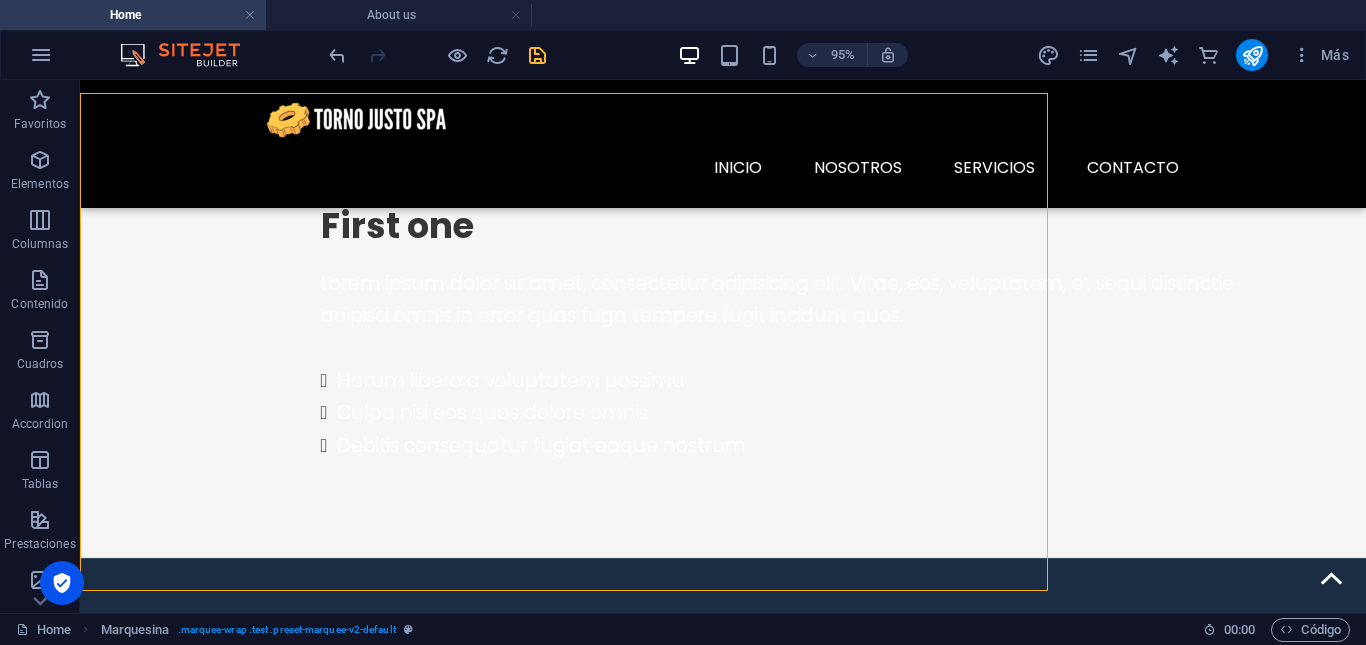 click at bounding box center [537, 55] 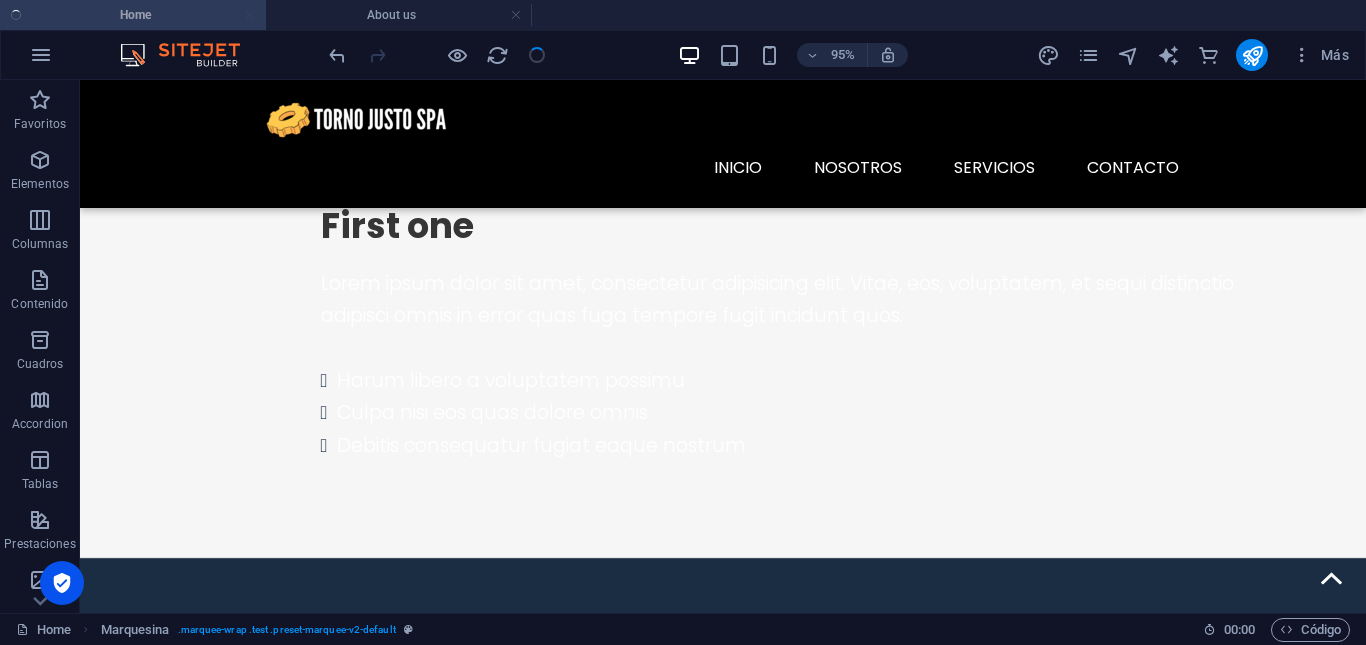 scroll, scrollTop: 1779, scrollLeft: 0, axis: vertical 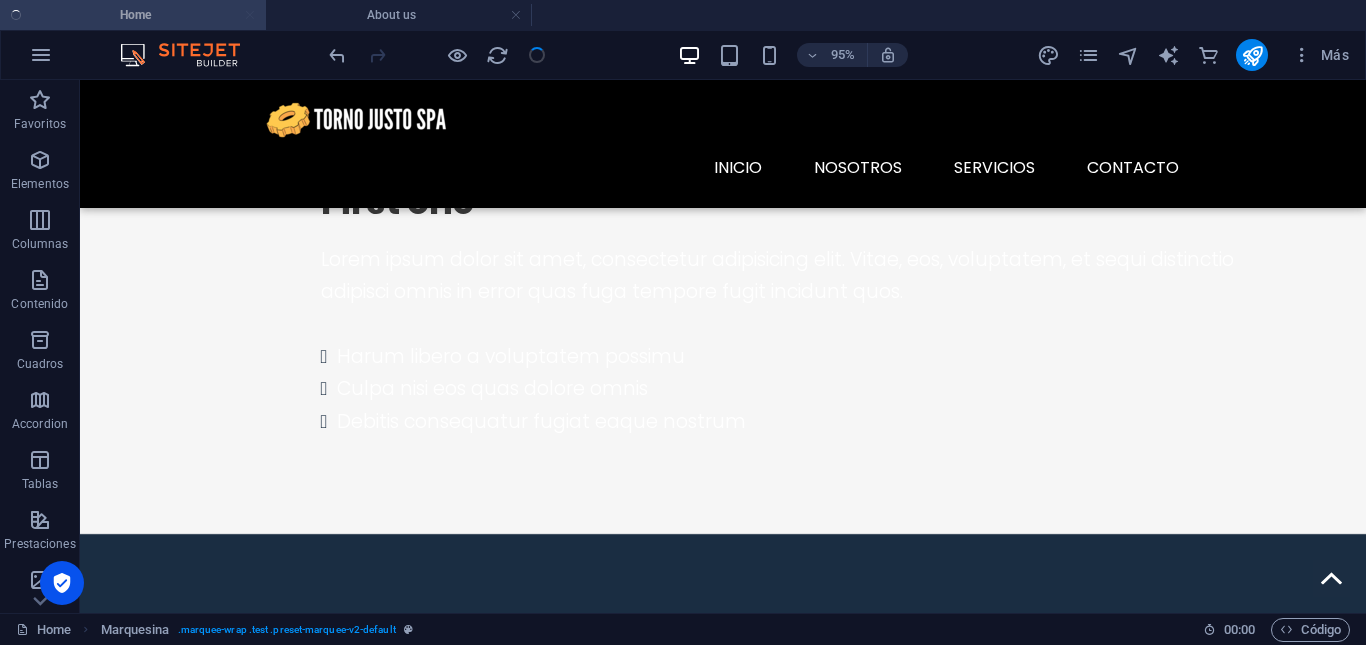 select on "16/9" 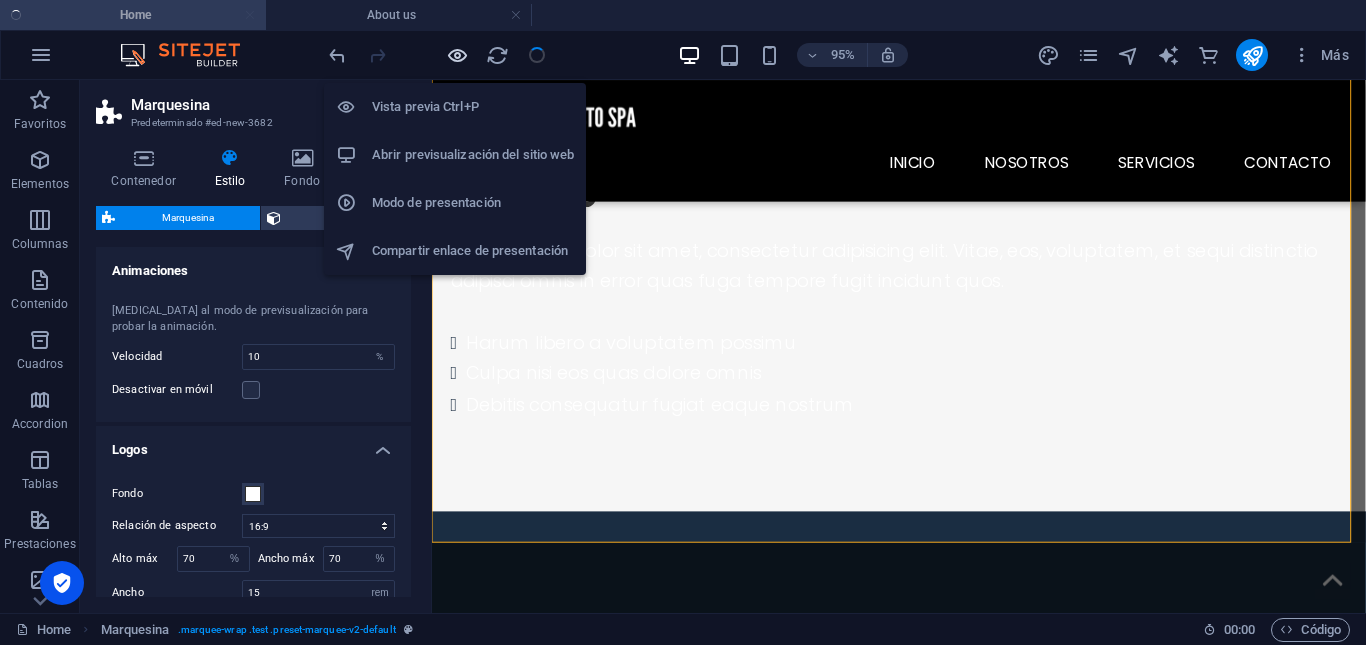 click at bounding box center (457, 55) 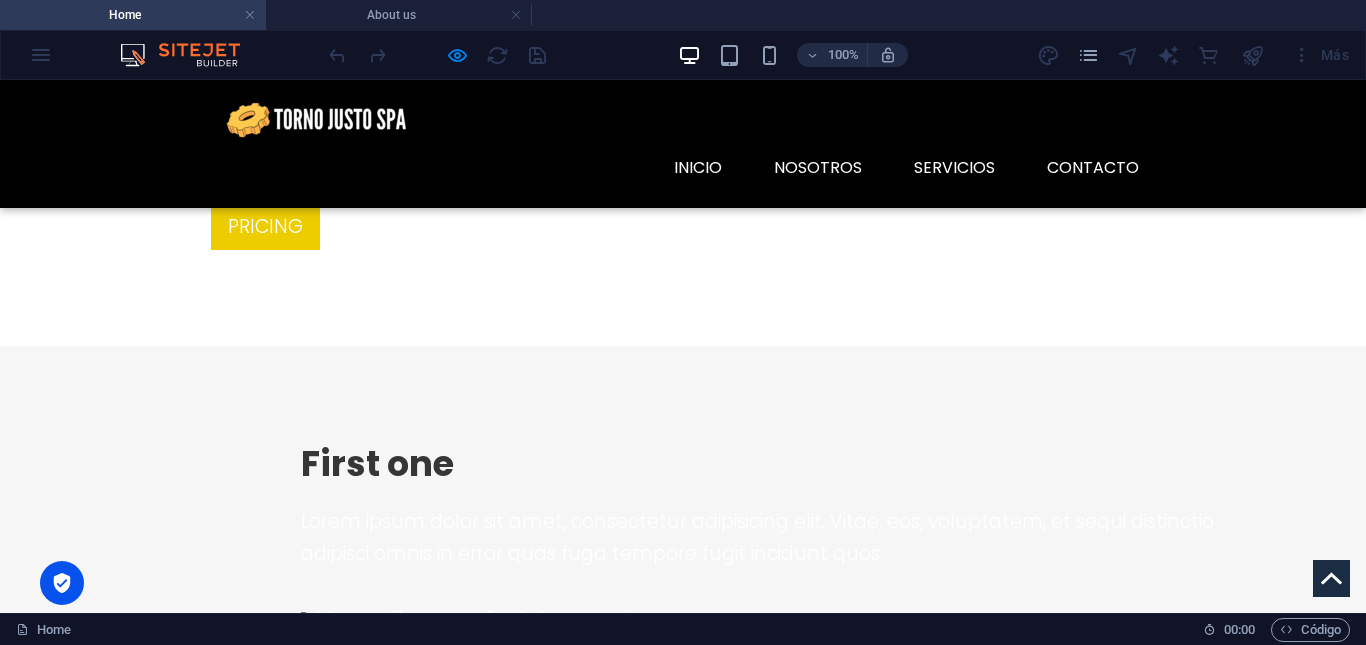 scroll, scrollTop: 1490, scrollLeft: 0, axis: vertical 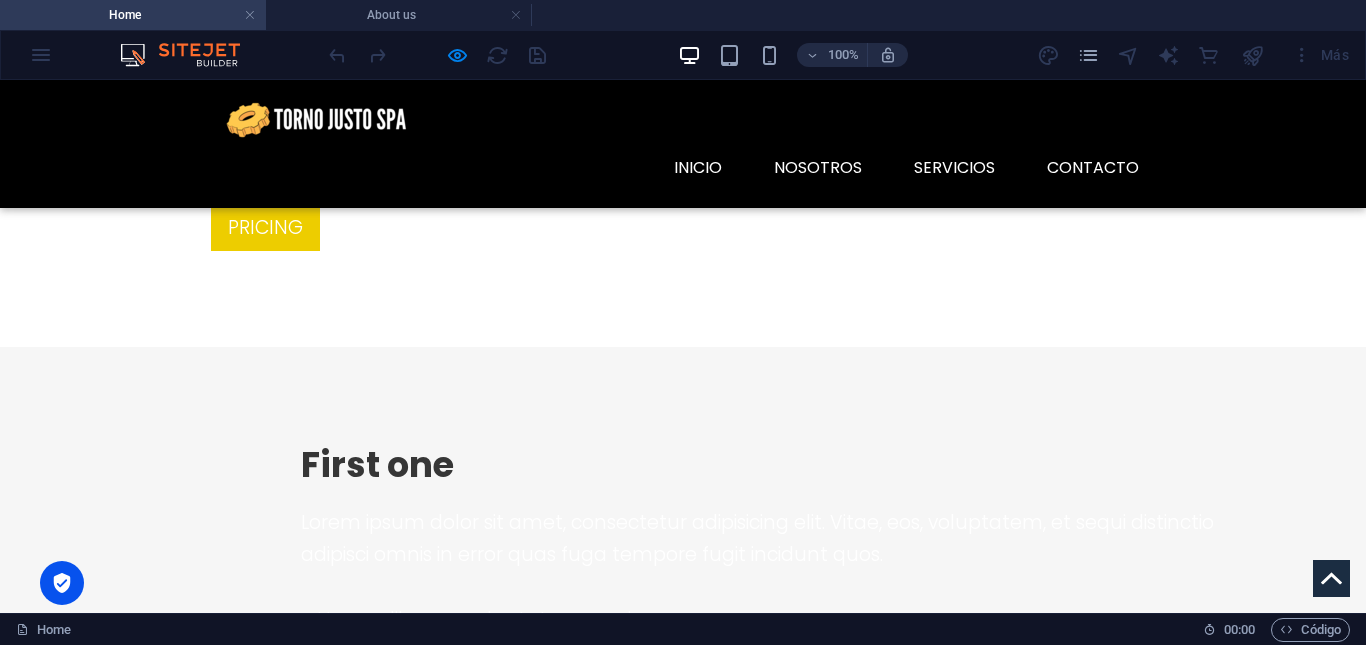 click at bounding box center [683, 1519] 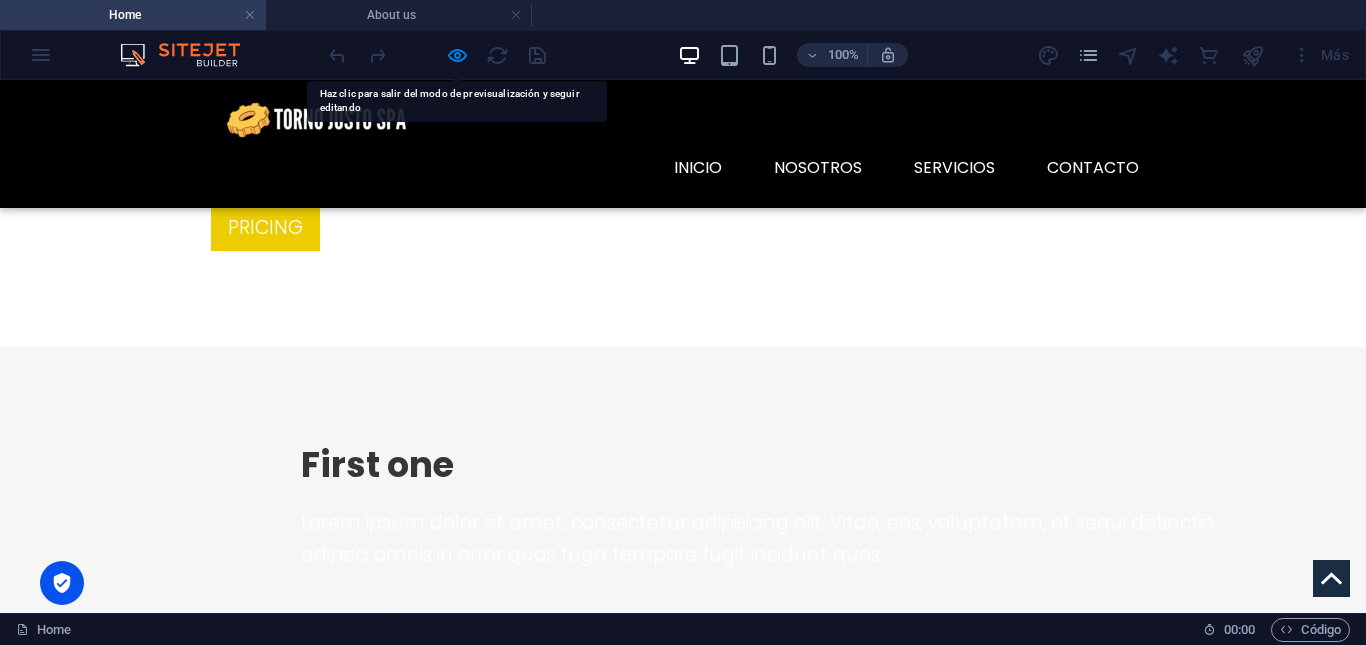 click at bounding box center [683, 1519] 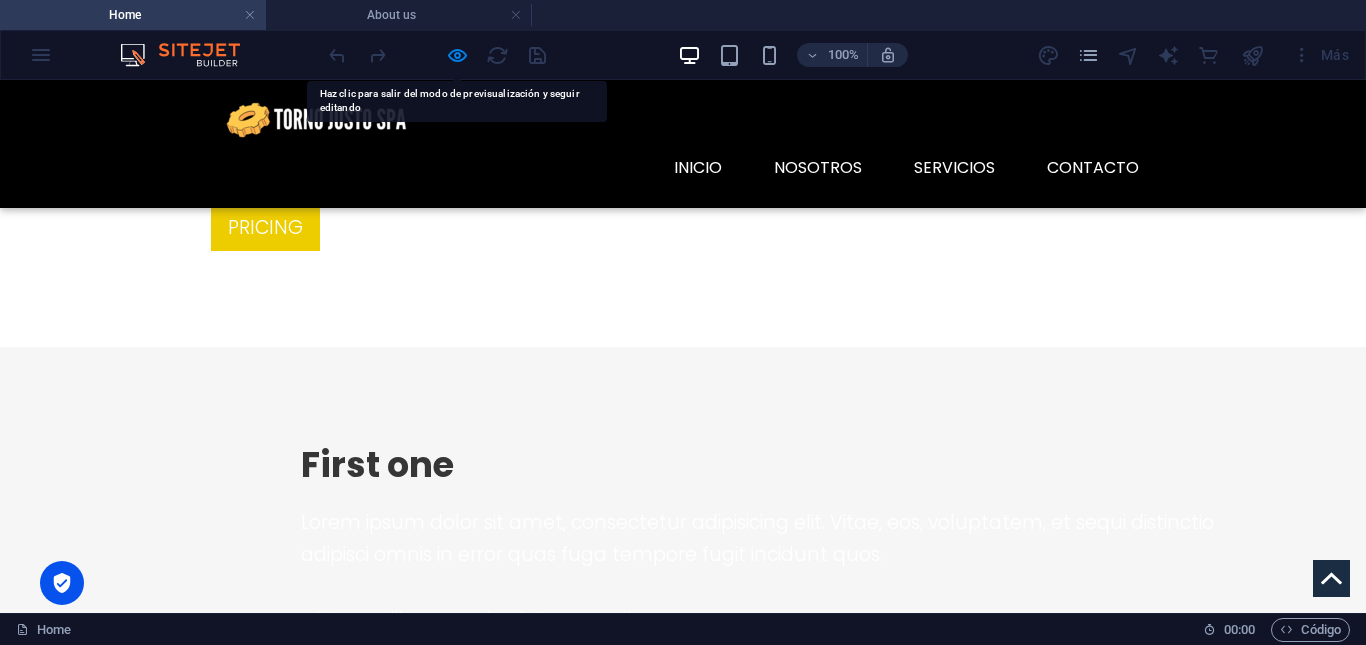 click at bounding box center [683, 1519] 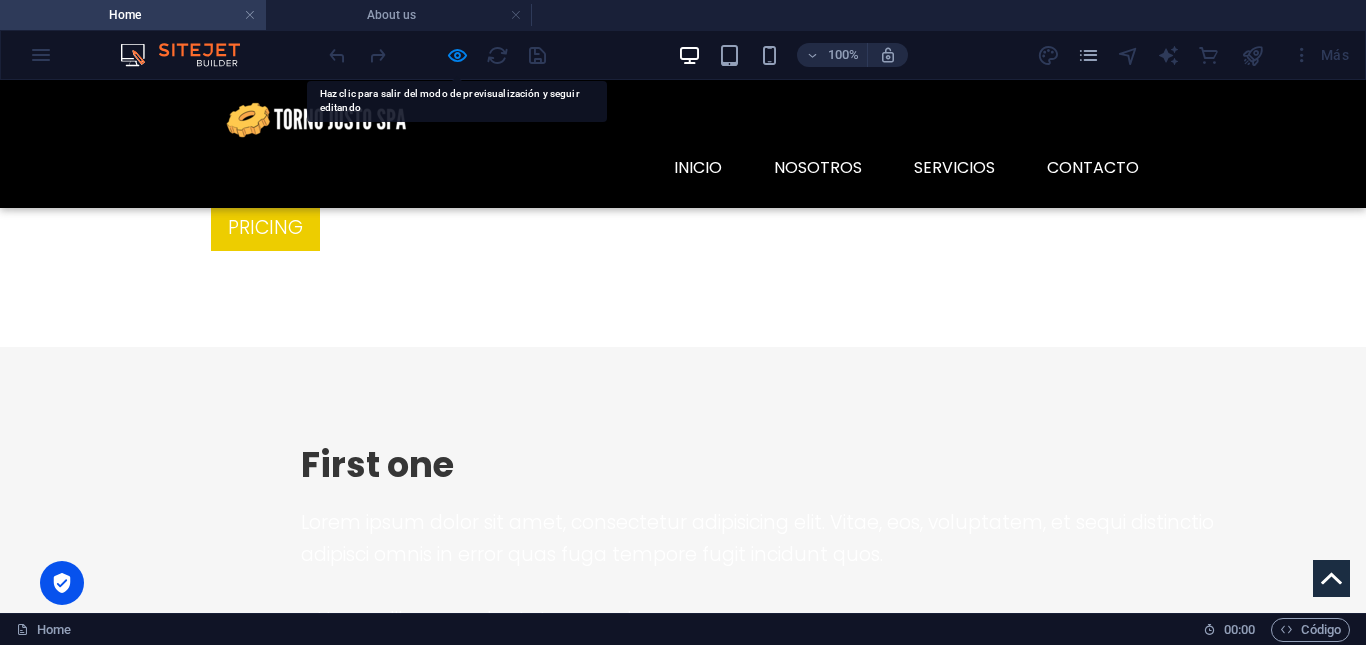 click at bounding box center (683, 1519) 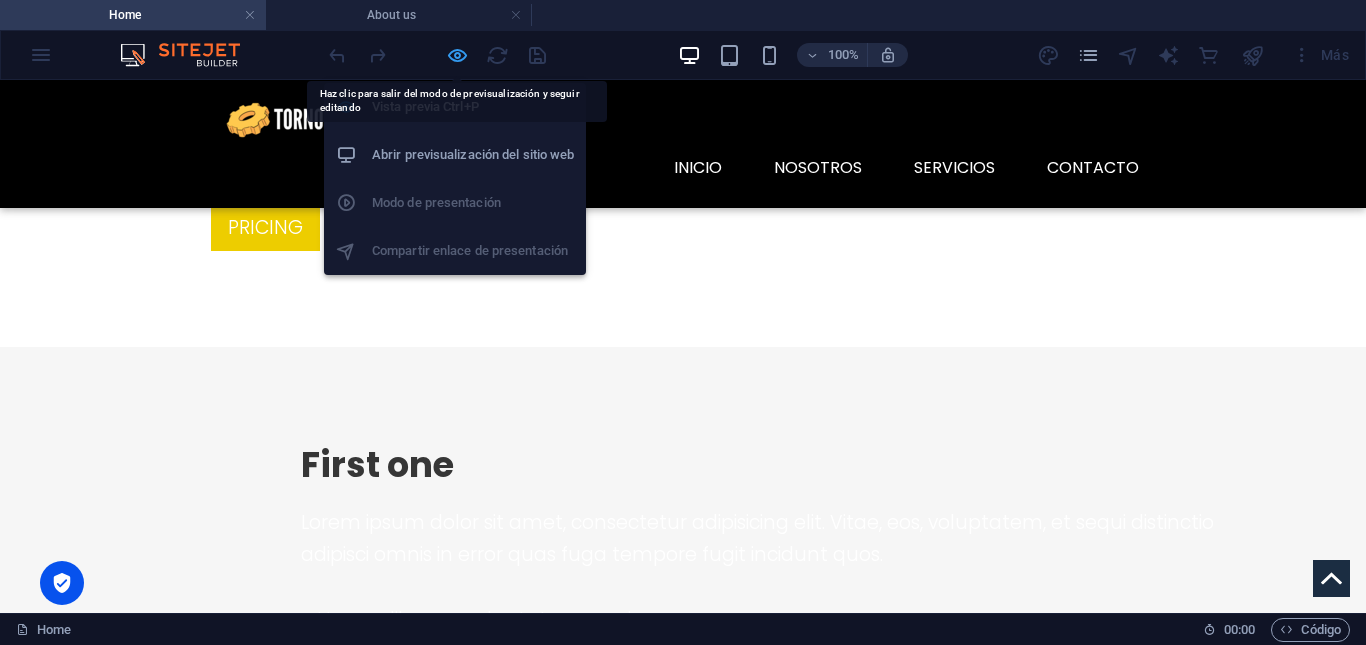 click at bounding box center [457, 55] 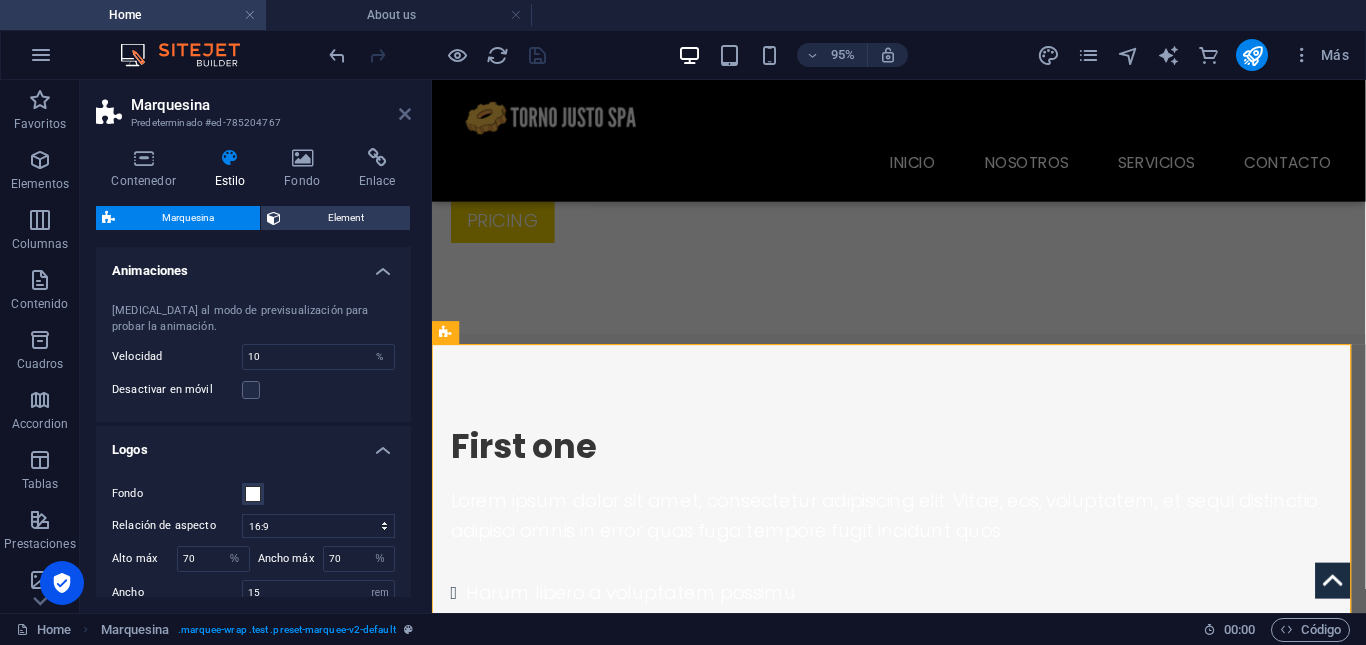 click at bounding box center [405, 114] 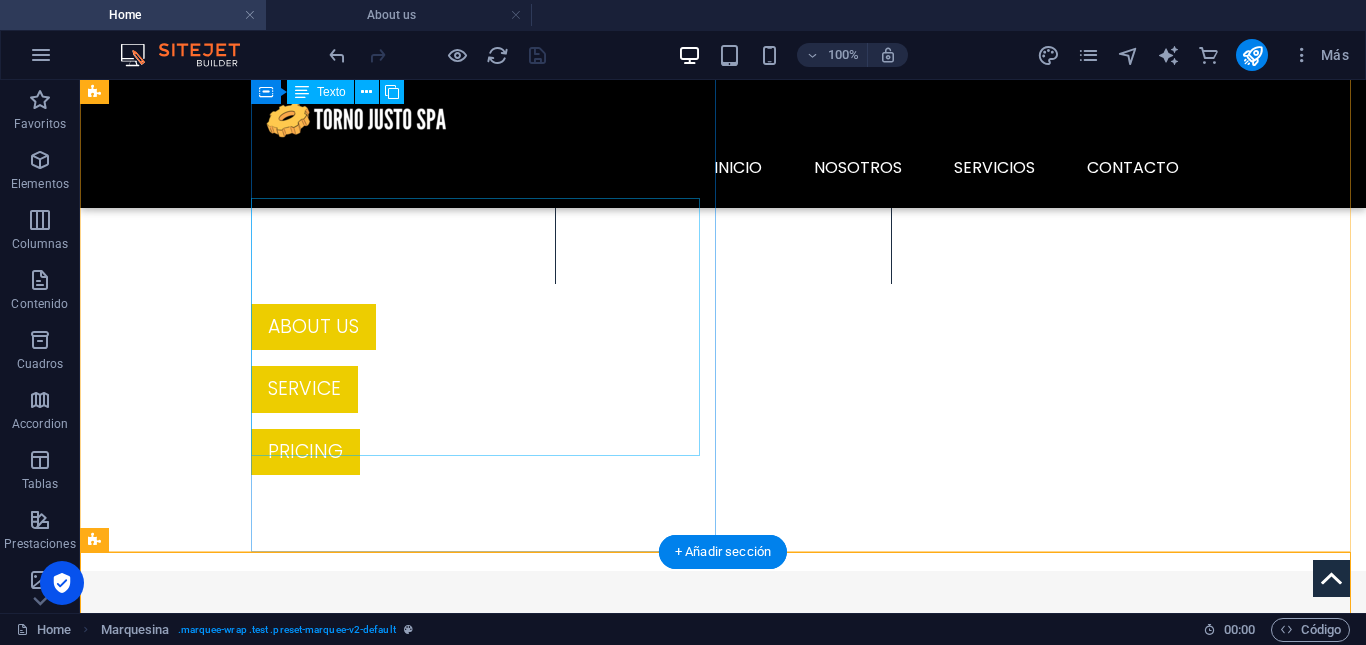 scroll, scrollTop: 1263, scrollLeft: 0, axis: vertical 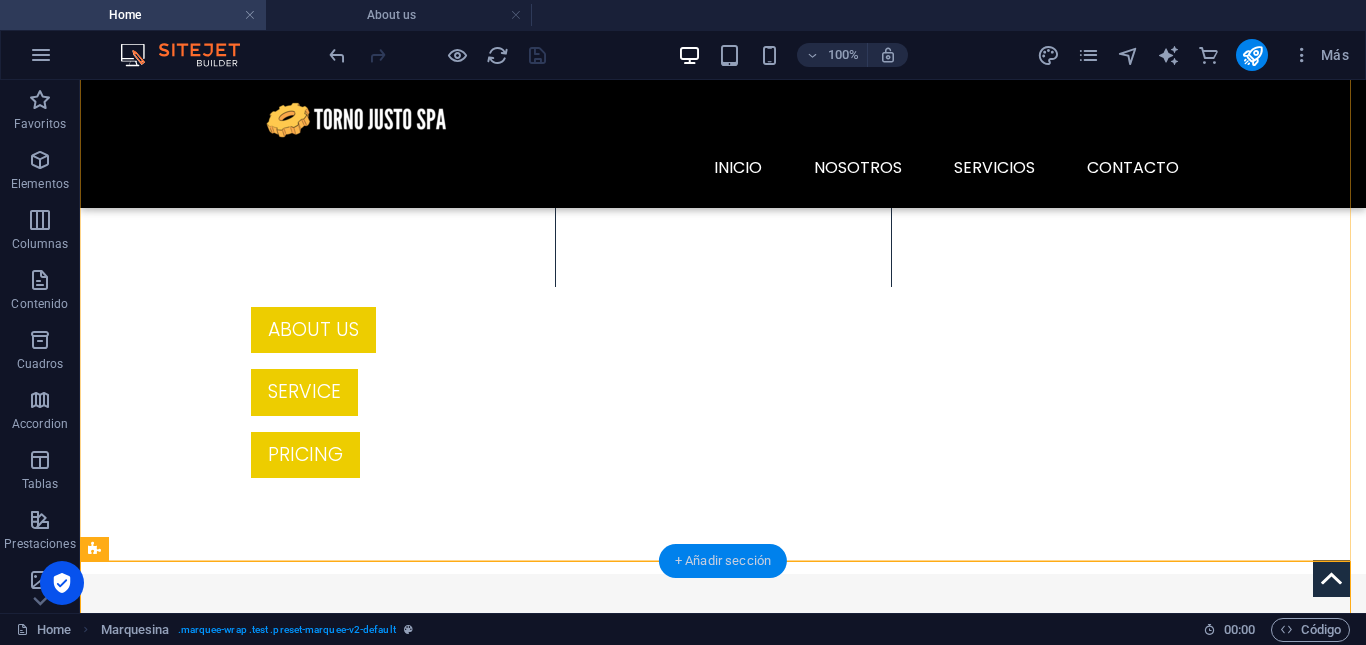 click on "+ Añadir sección" at bounding box center (723, 561) 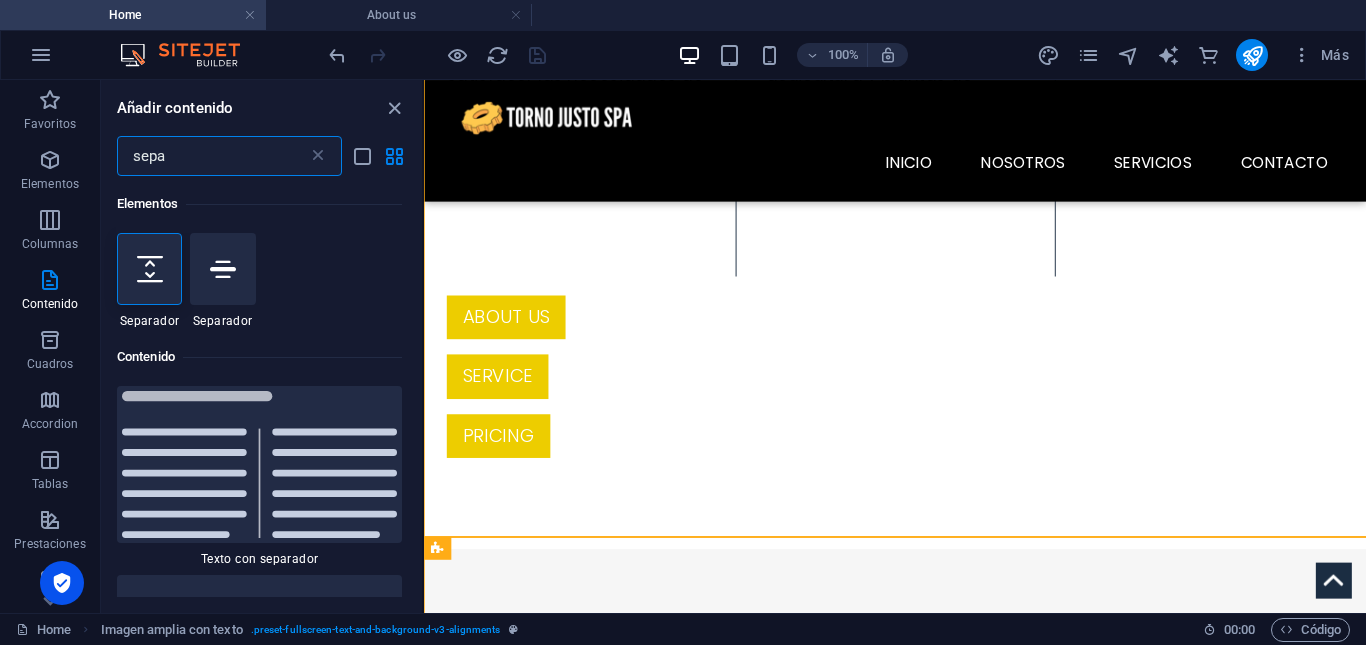 scroll, scrollTop: 153, scrollLeft: 0, axis: vertical 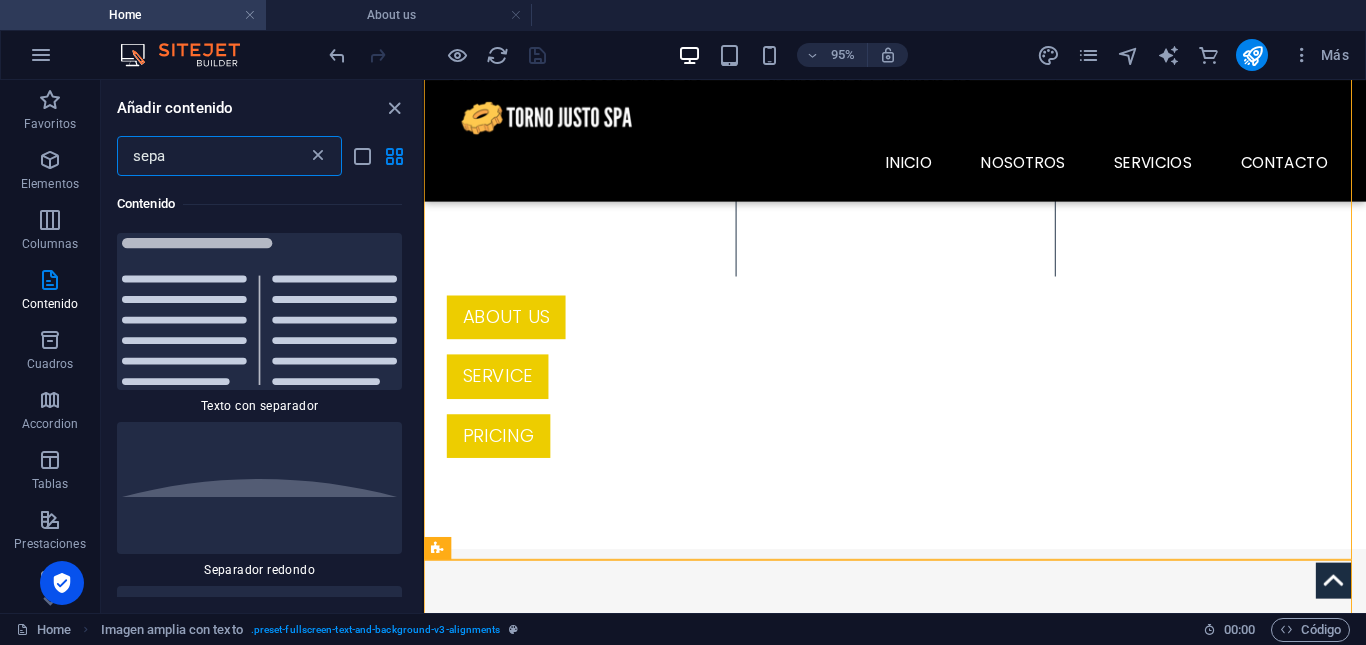click at bounding box center [318, 156] 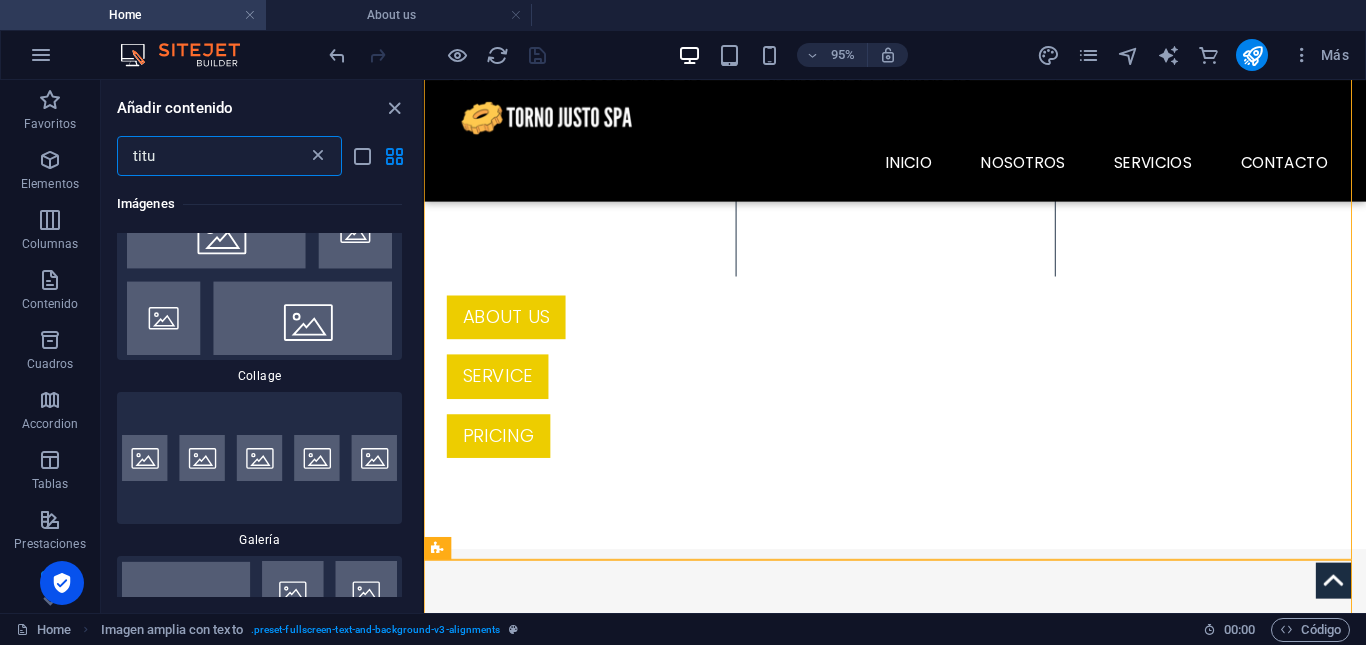 scroll, scrollTop: 0, scrollLeft: 0, axis: both 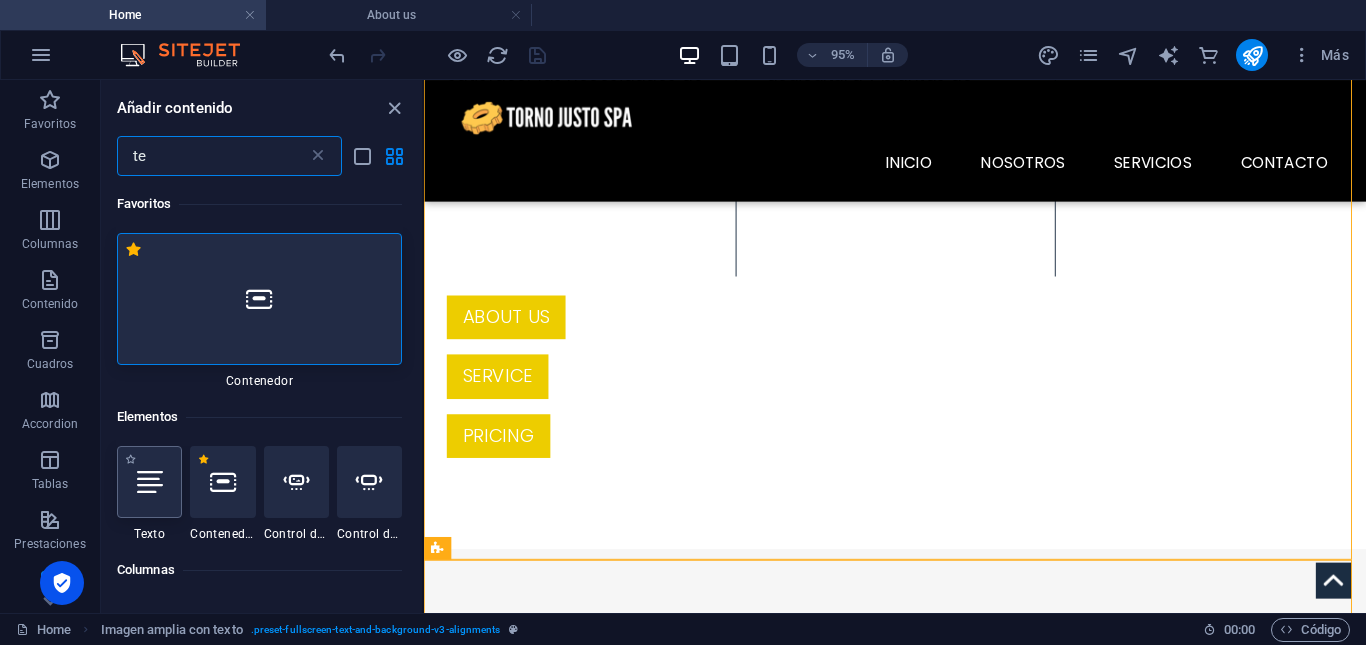 type on "te" 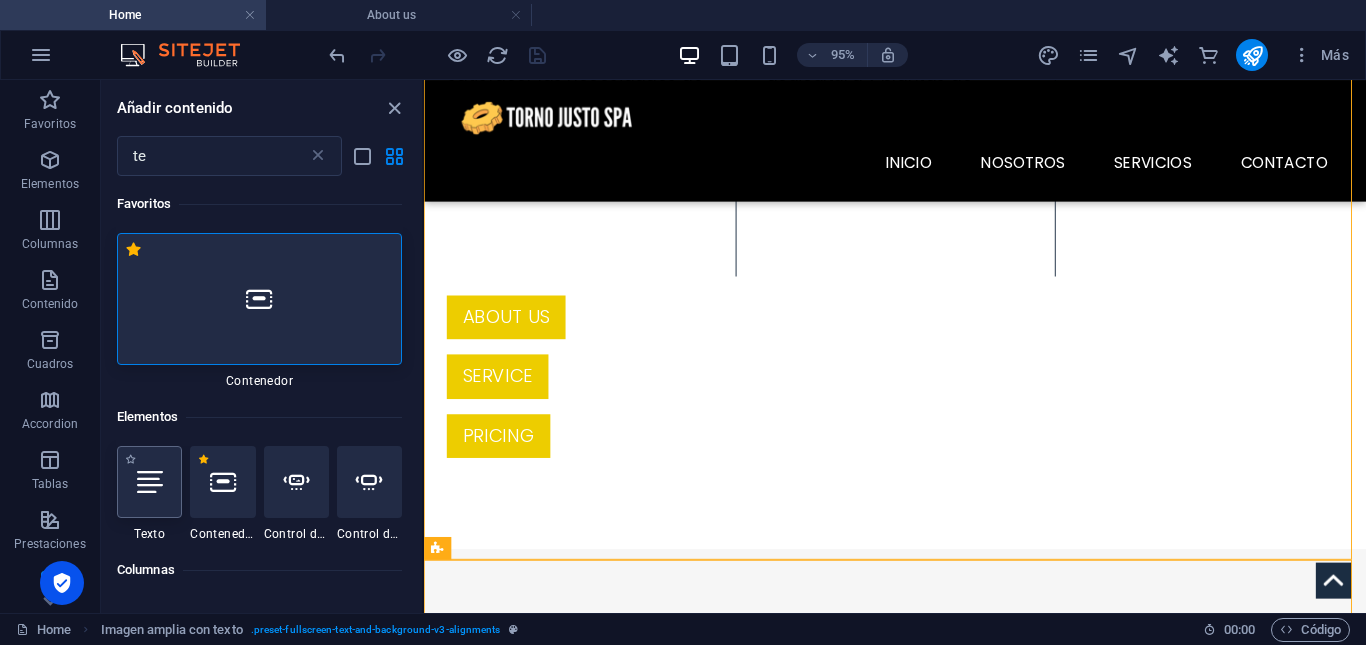 click at bounding box center [149, 482] 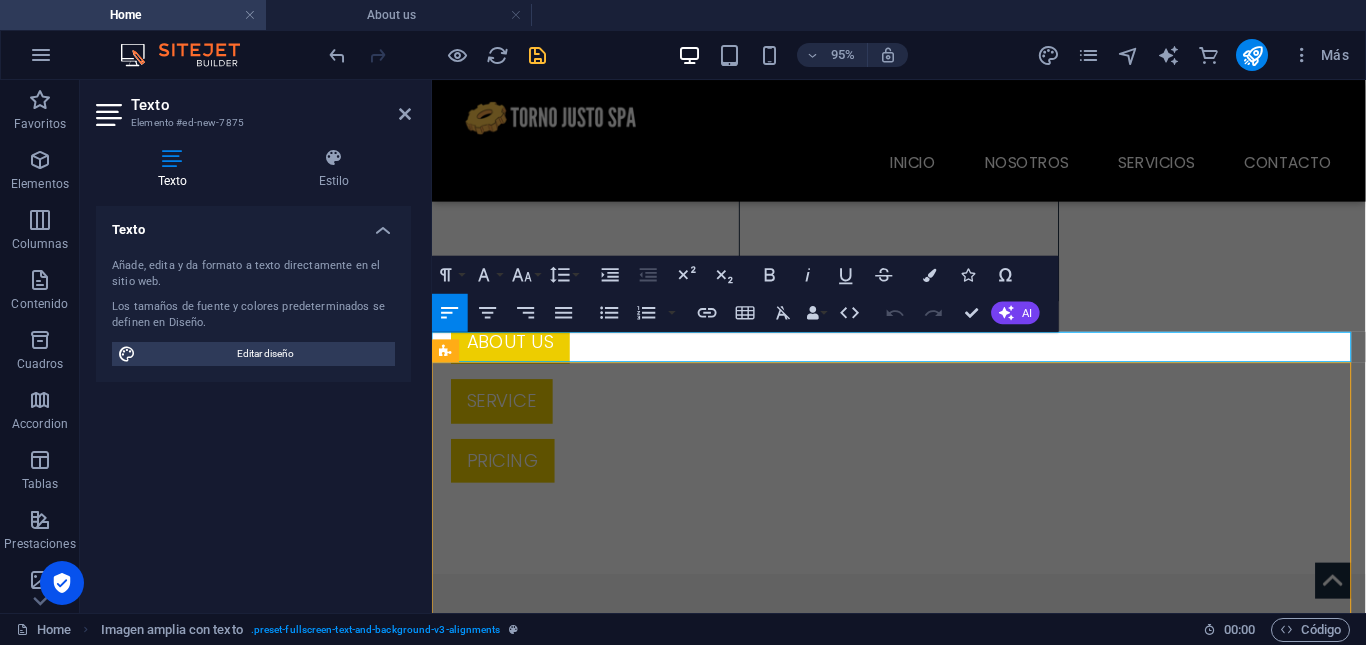 scroll, scrollTop: 1503, scrollLeft: 0, axis: vertical 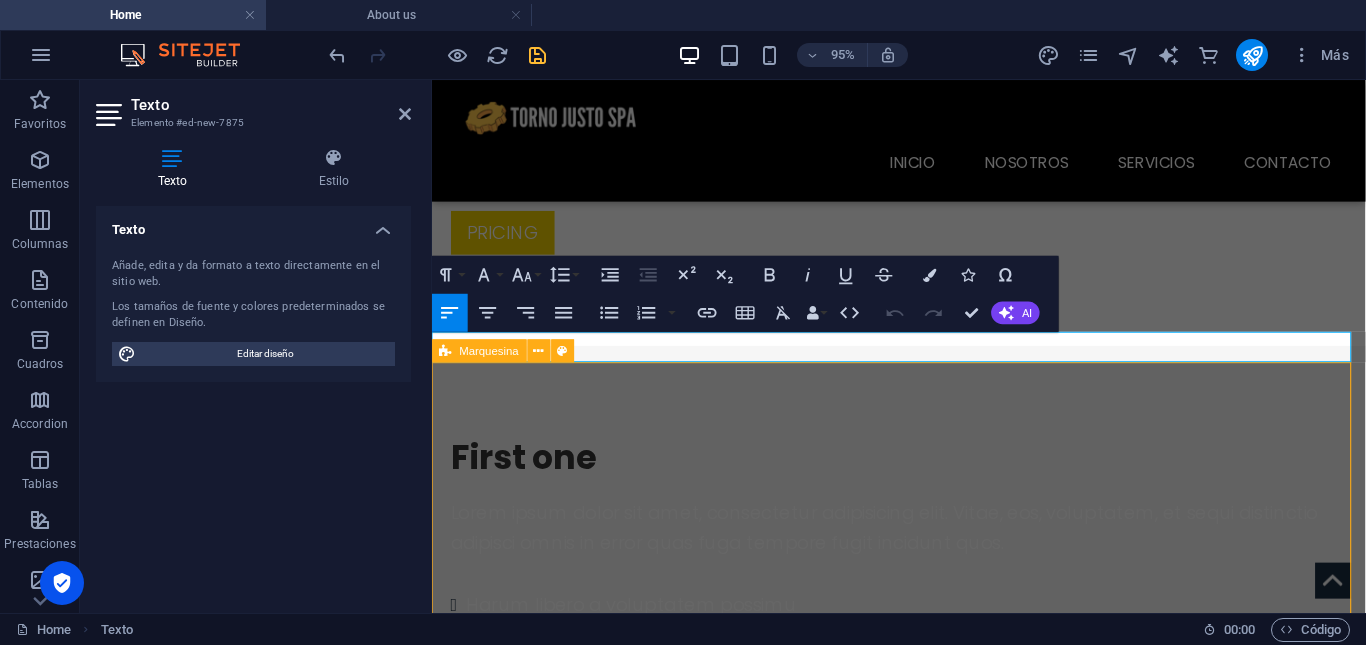 type 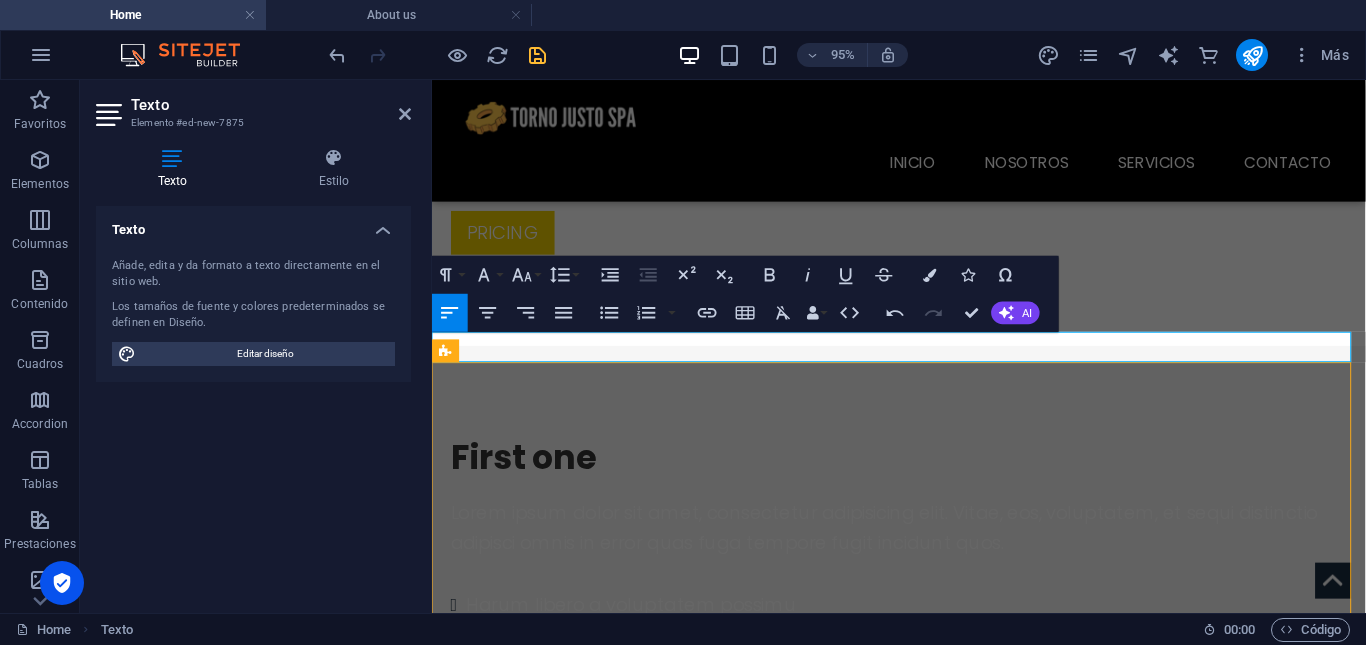 click on "ALGUN" at bounding box center (923, 1482) 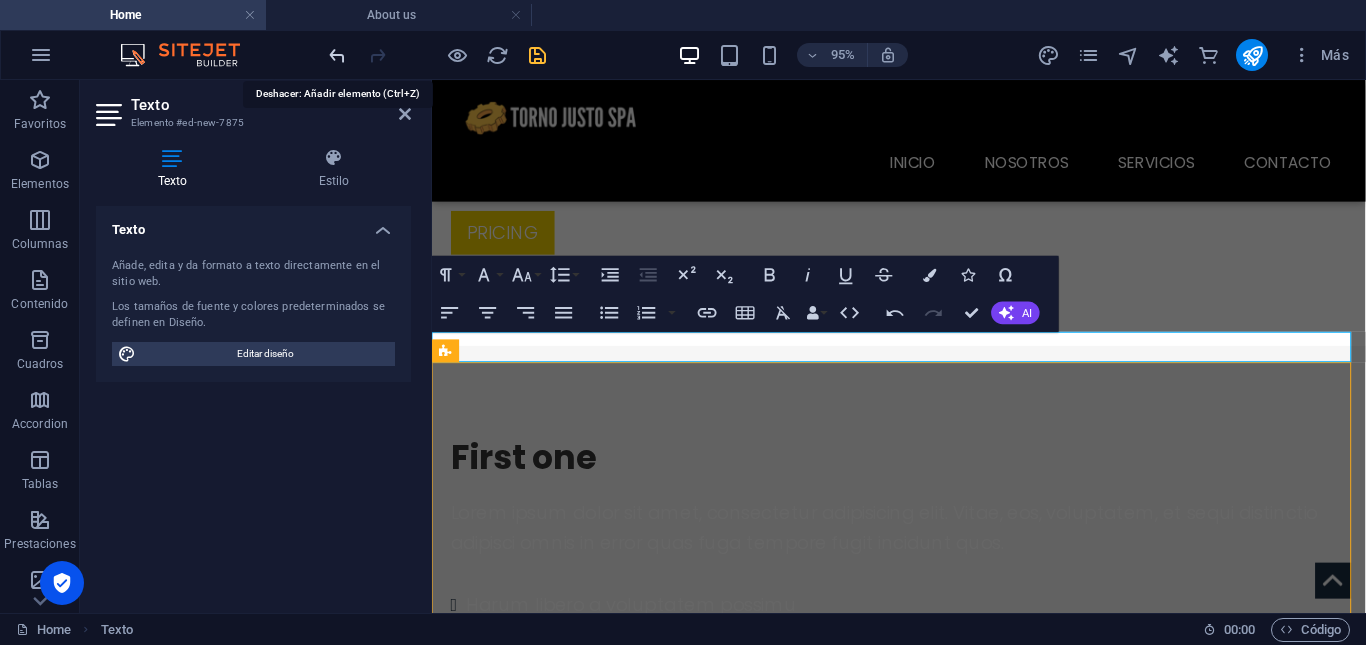 click at bounding box center (337, 55) 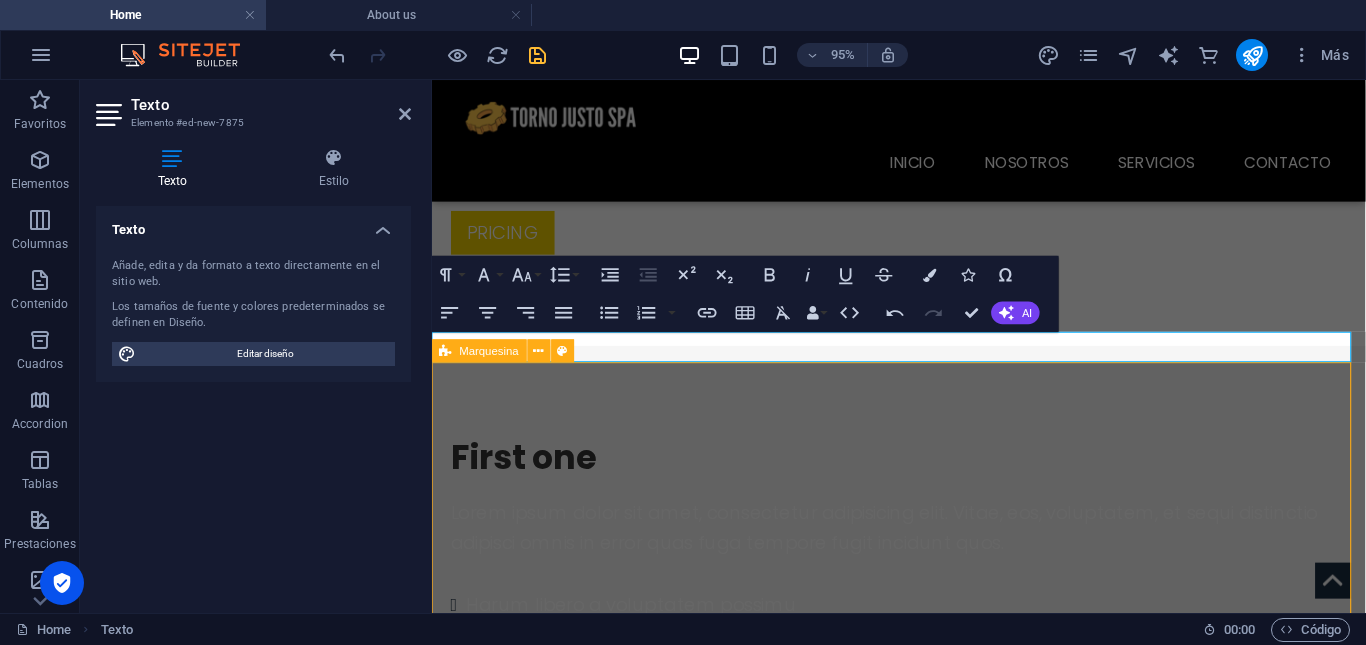 click at bounding box center (923, 2033) 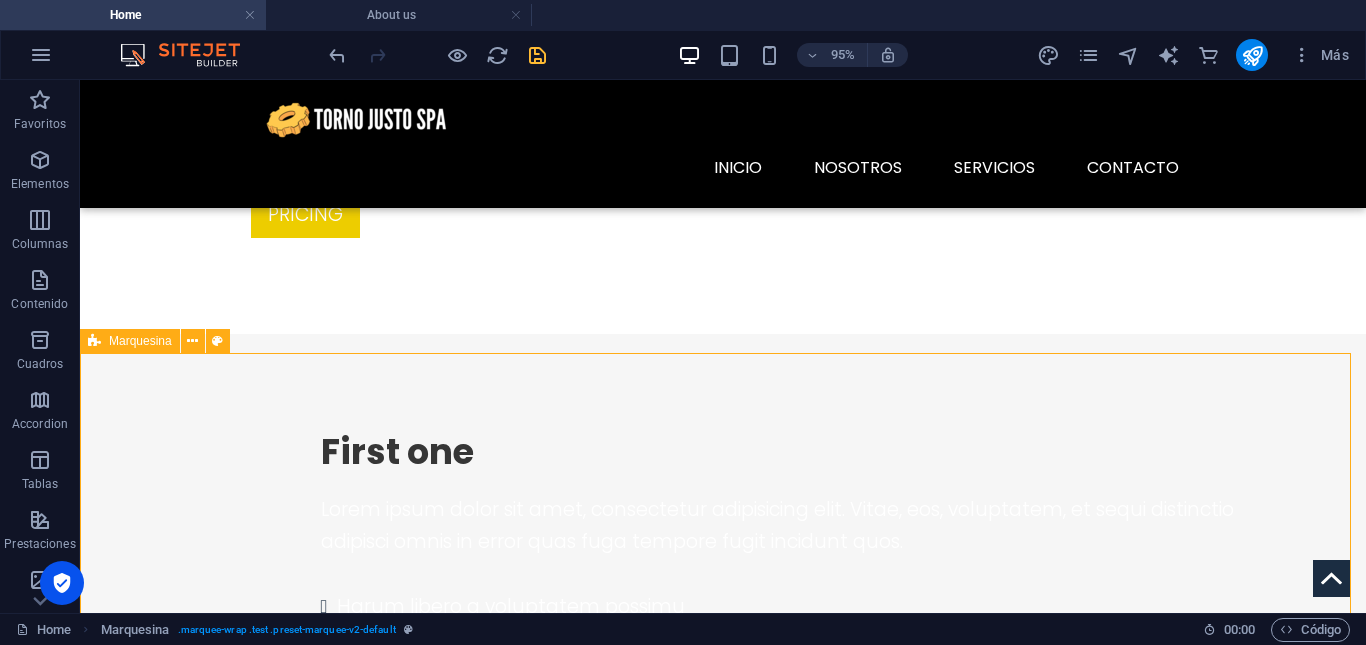 click on "ALGUNAL" at bounding box center [723, 1456] 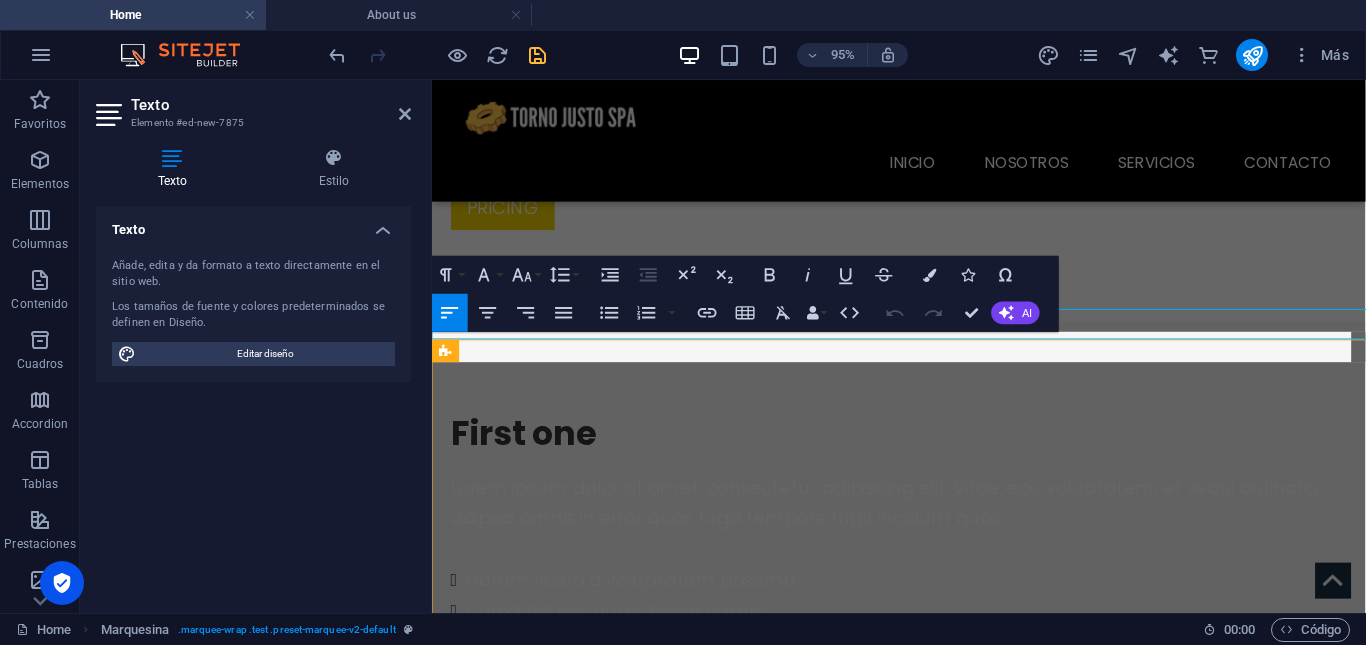 click on "ALGUNAL" at bounding box center (923, 1456) 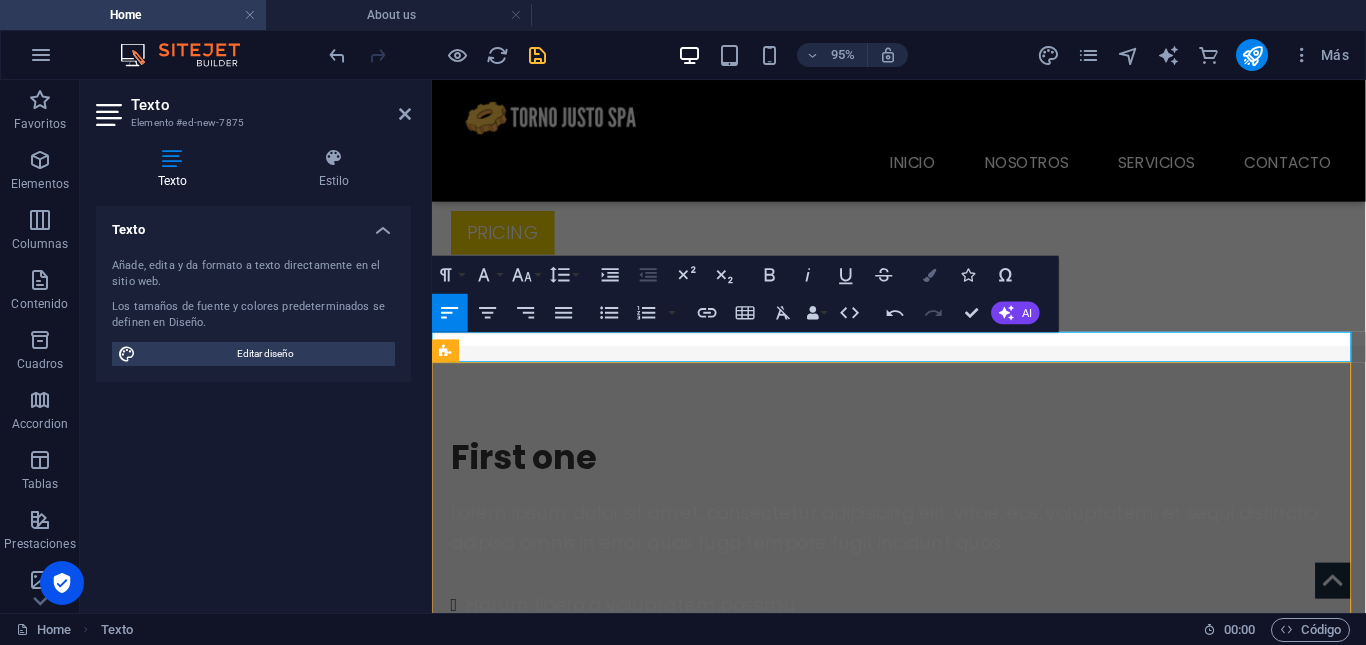 click at bounding box center [929, 274] 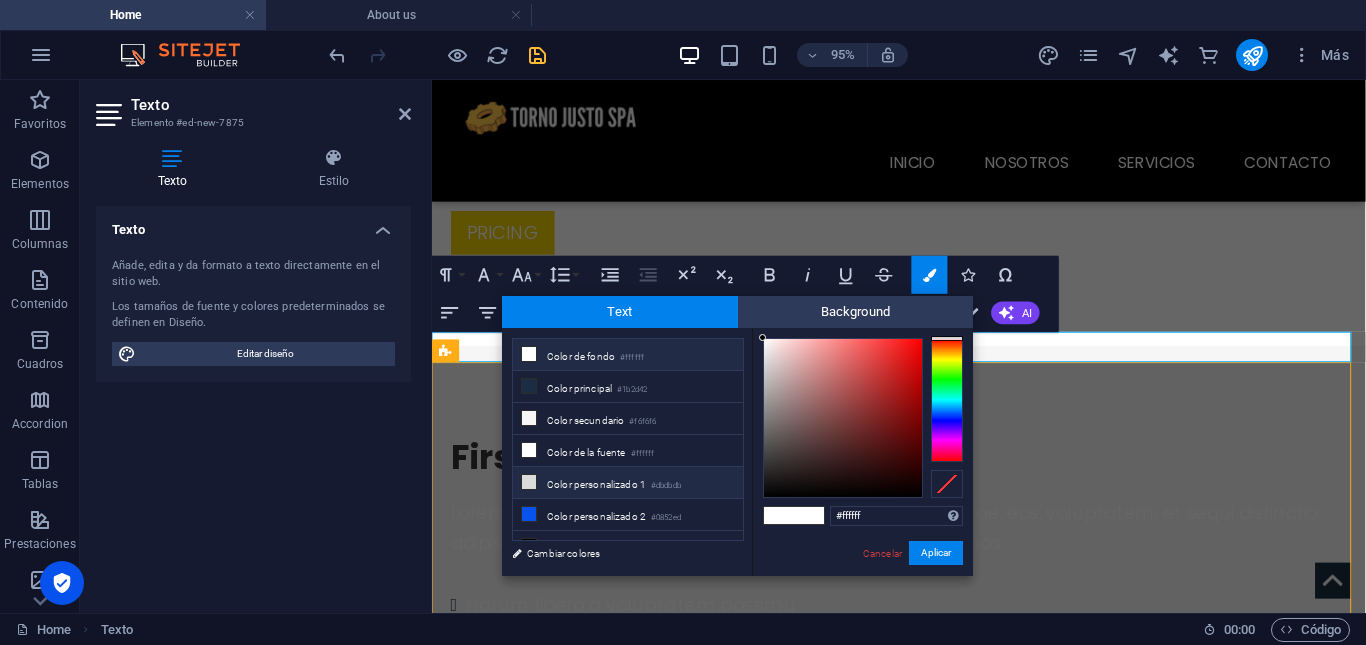 scroll, scrollTop: 16, scrollLeft: 0, axis: vertical 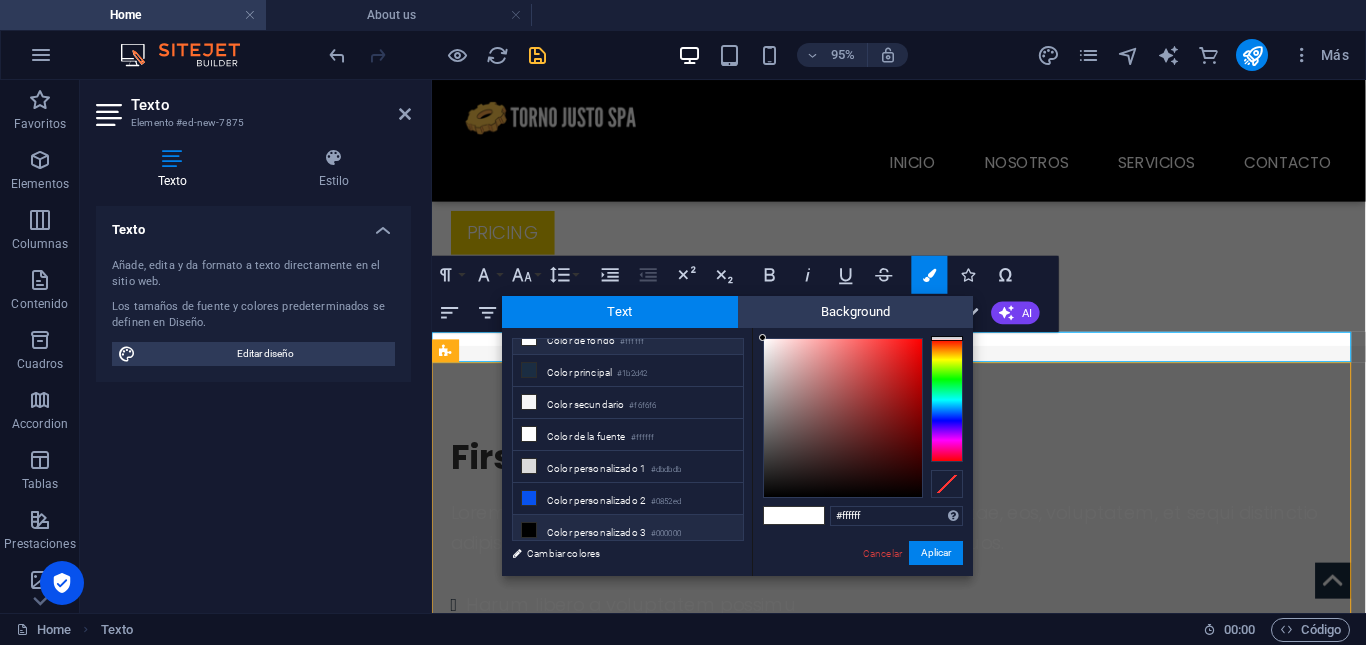 click on "Color personalizado 3
#000000" at bounding box center [628, 531] 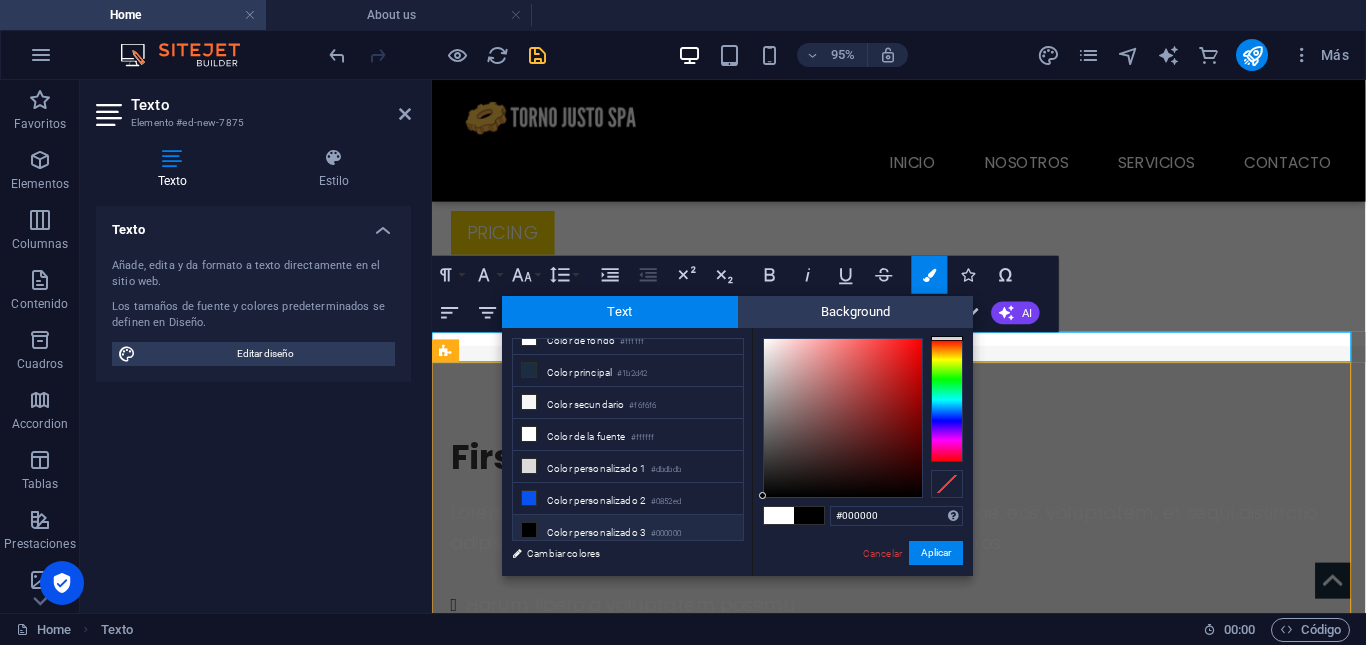 click on "Color personalizado 3
#000000" at bounding box center (628, 531) 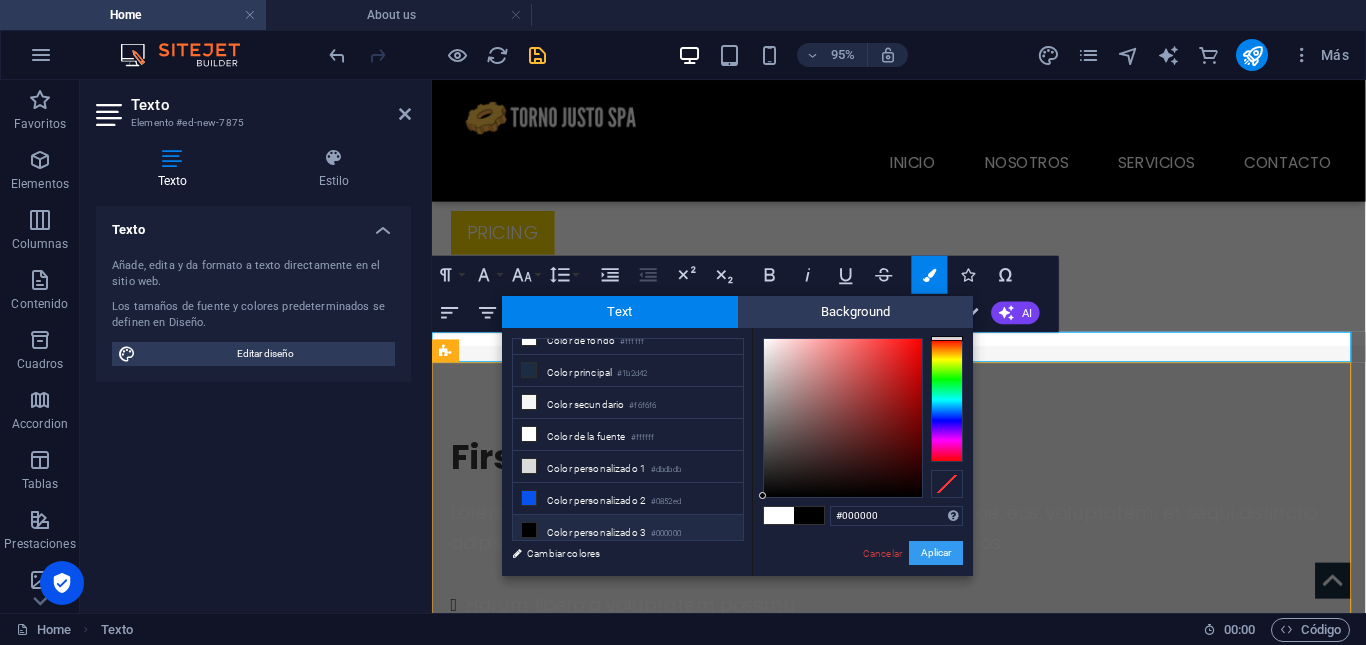 click on "Aplicar" at bounding box center (936, 553) 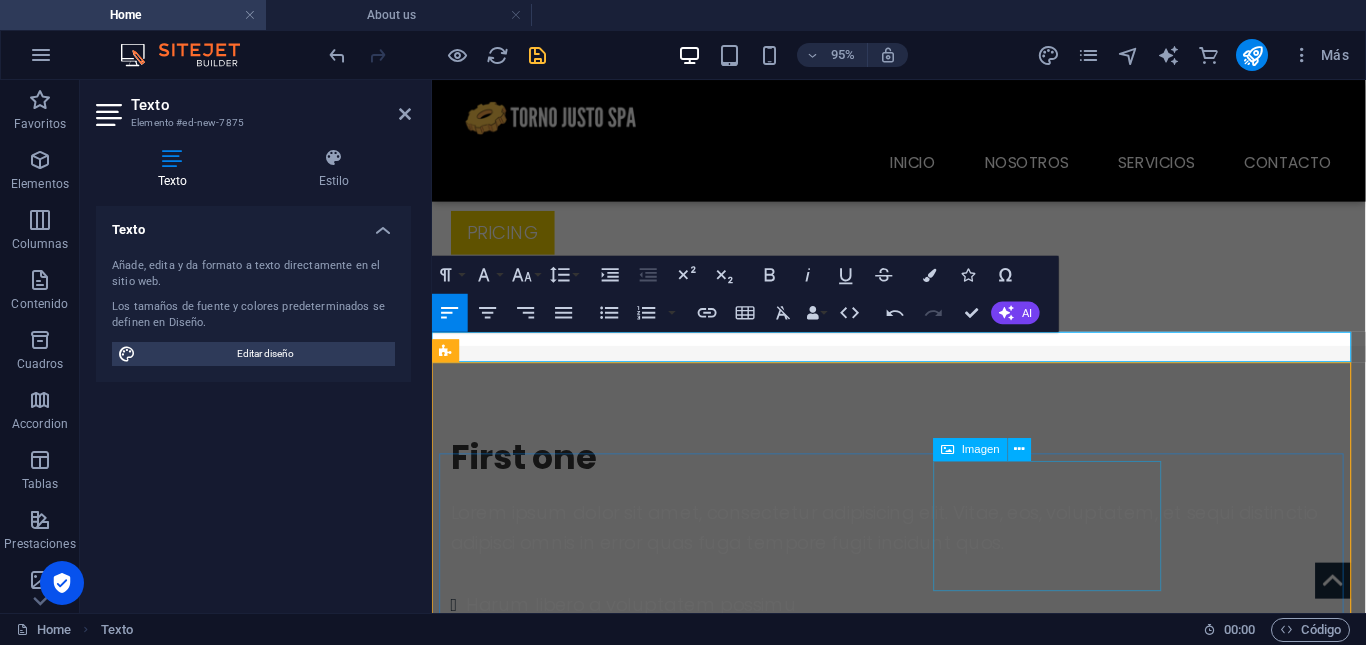 type 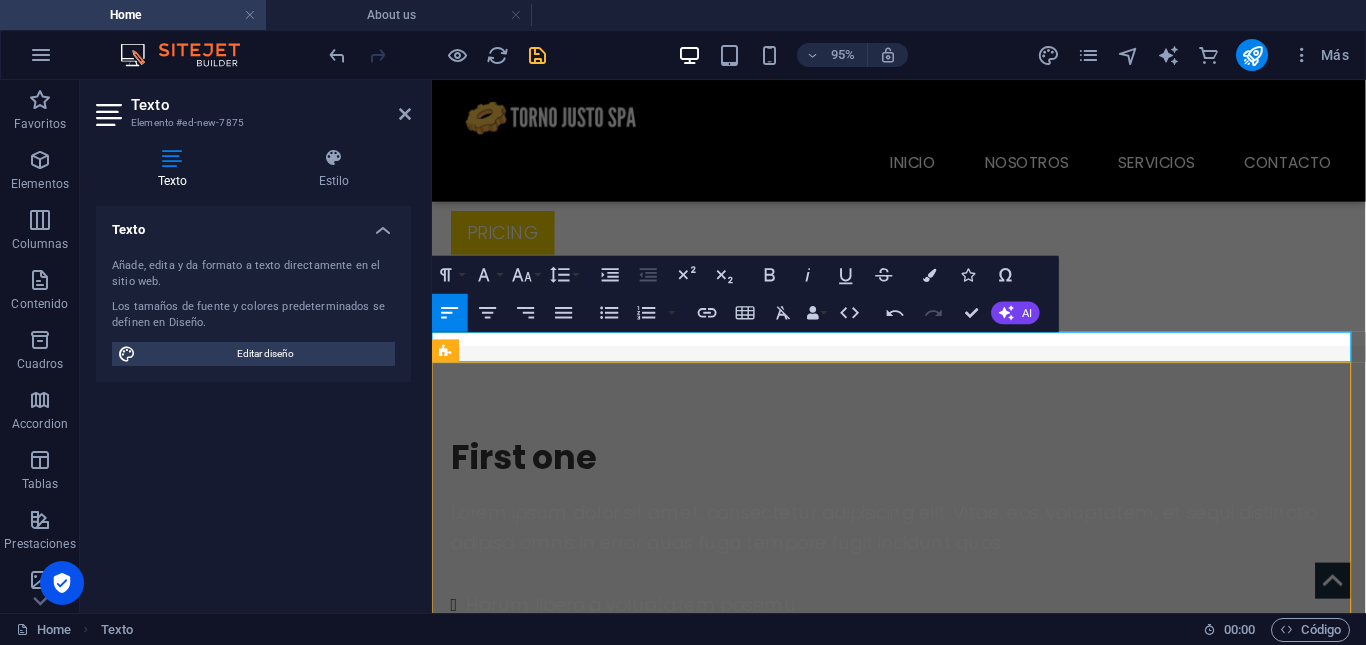 drag, startPoint x: 744, startPoint y: 354, endPoint x: 853, endPoint y: 439, distance: 138.22446 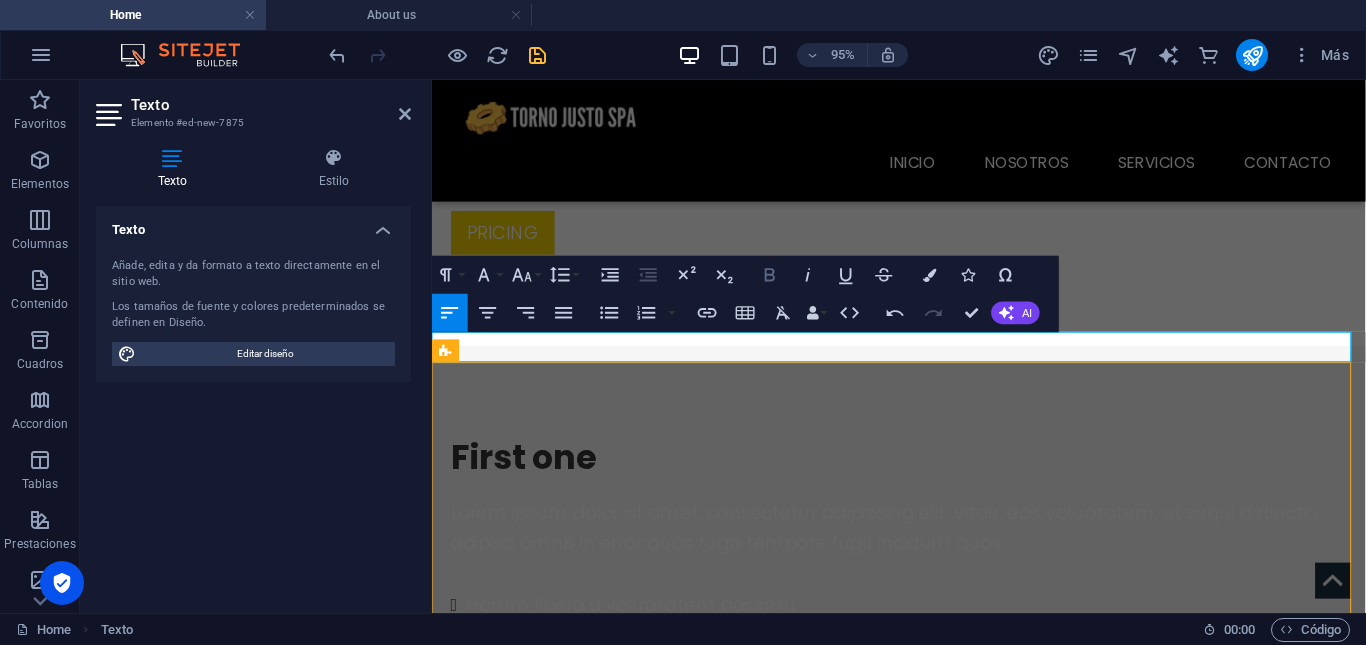 click 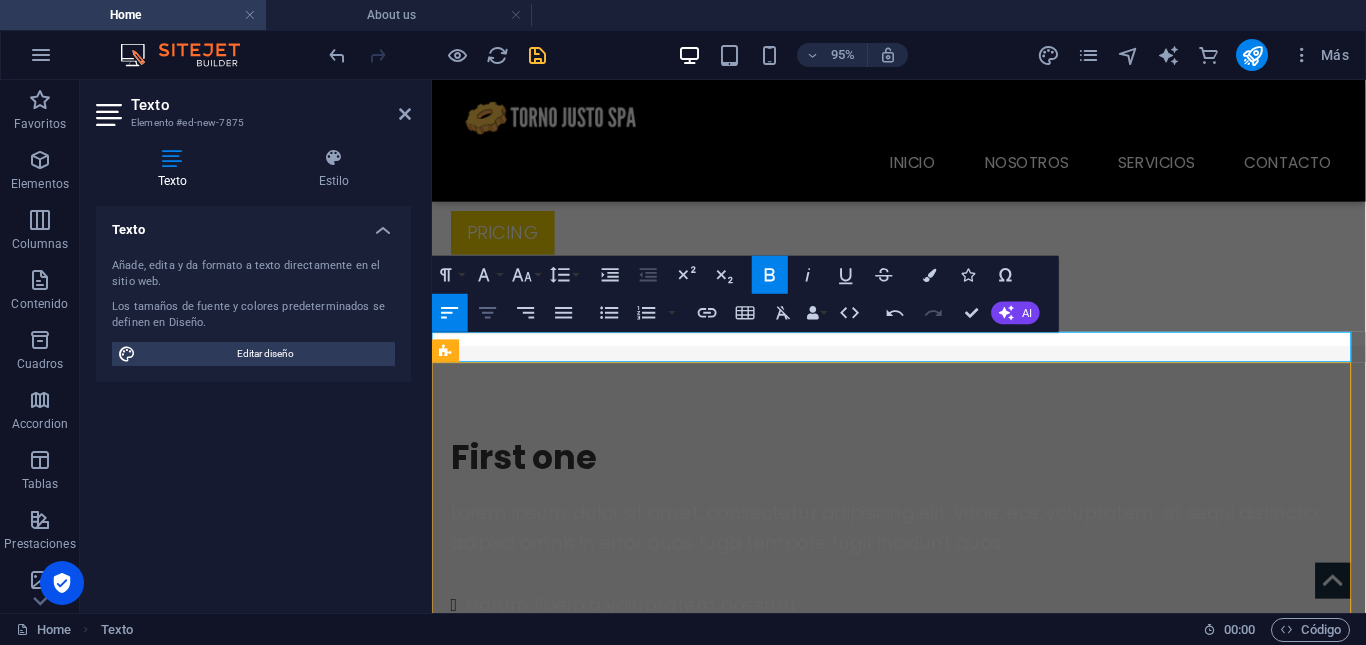 click 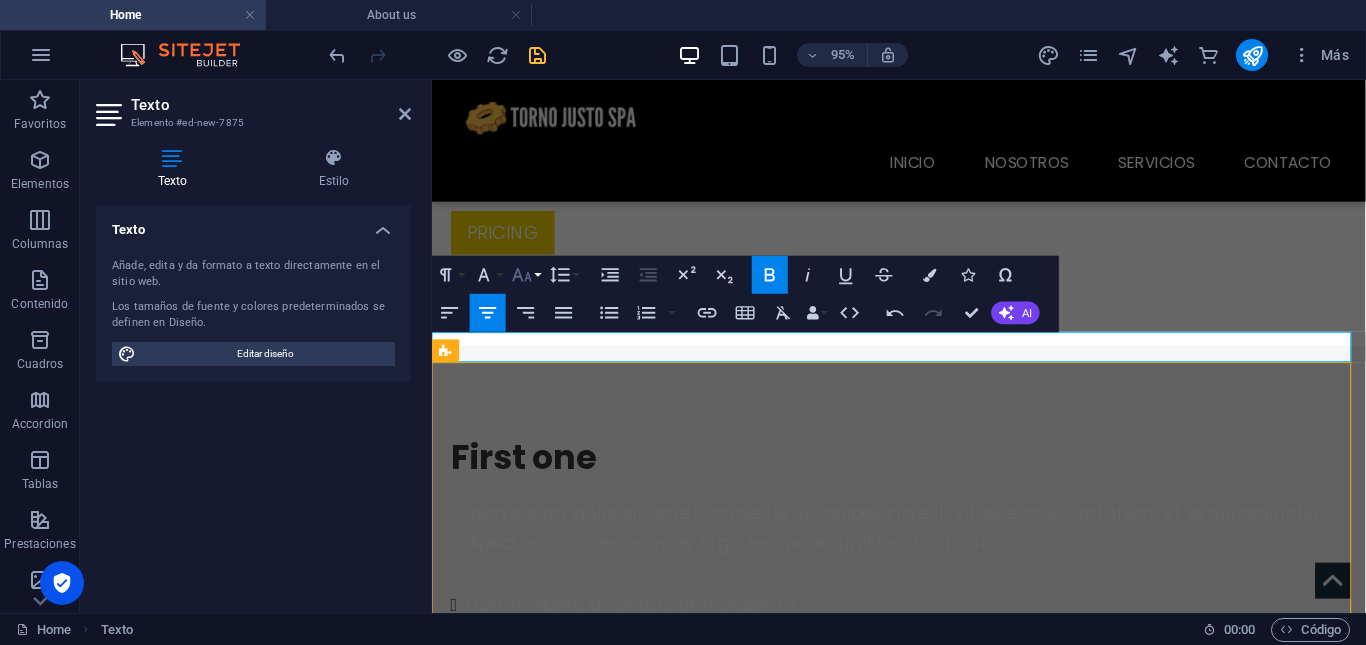 click on "Font Size" at bounding box center [526, 275] 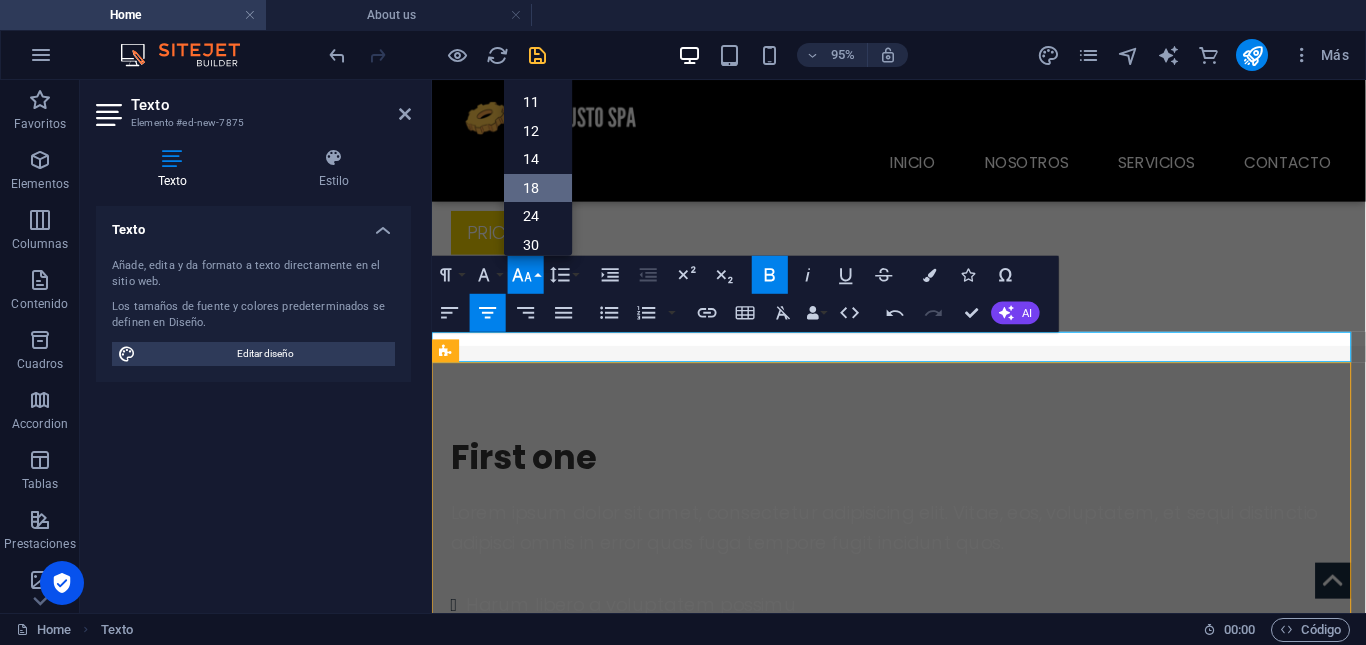 click on "18" at bounding box center [538, 187] 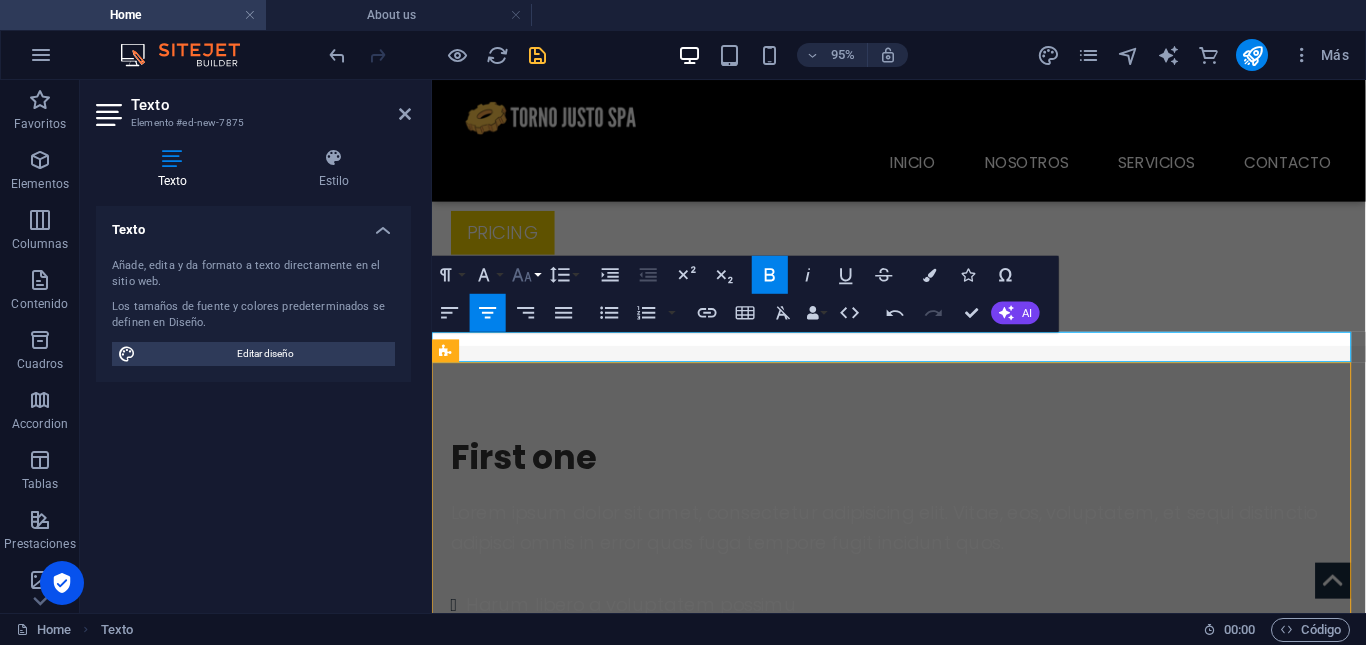 click 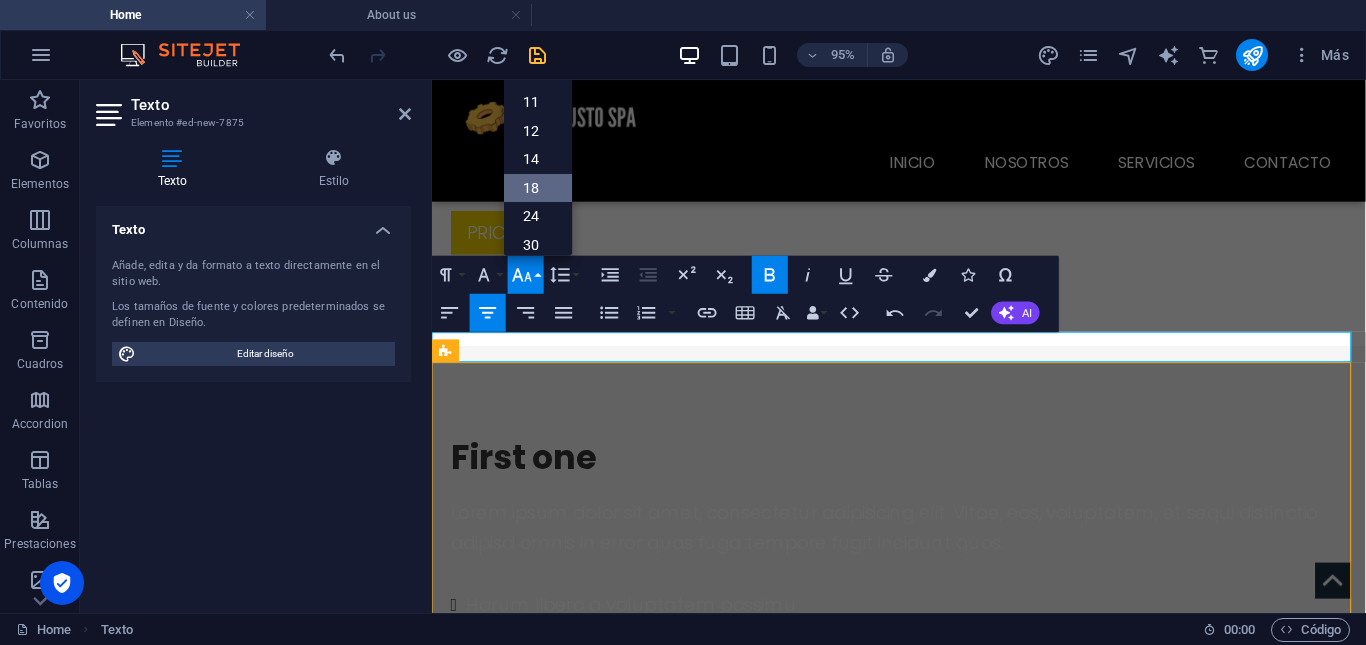 scroll, scrollTop: 161, scrollLeft: 0, axis: vertical 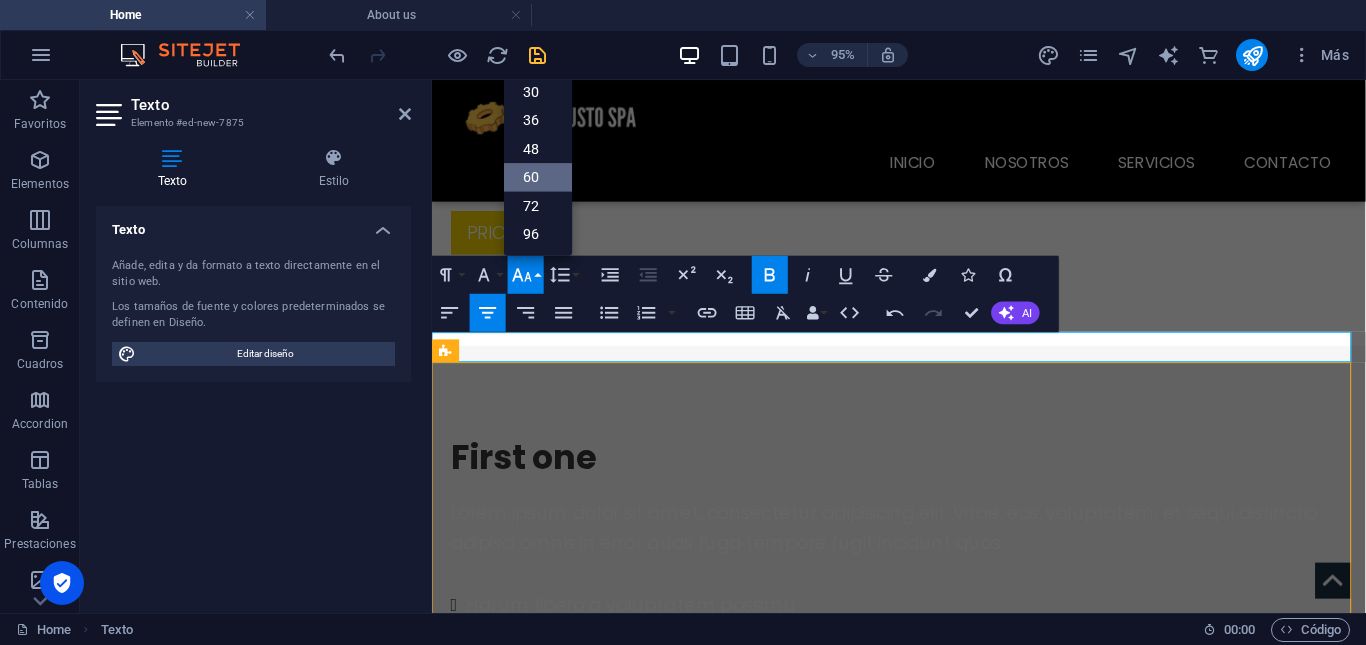 click on "60" at bounding box center [538, 176] 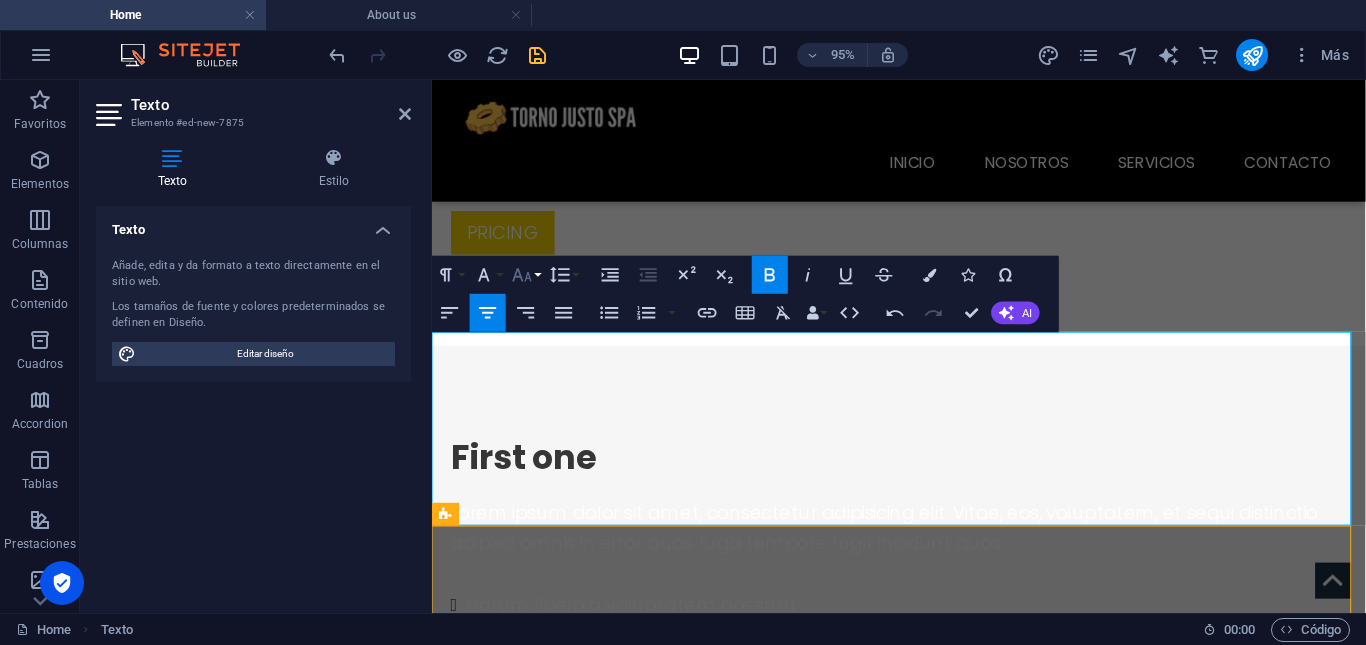 click 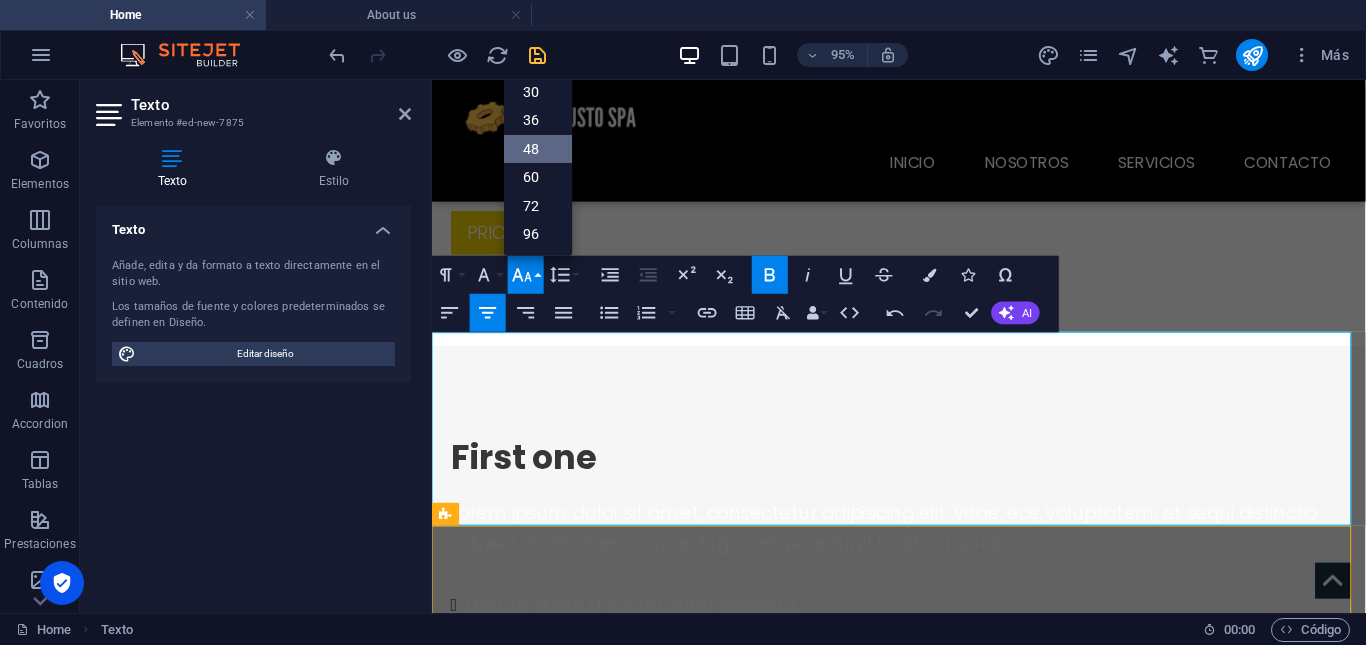 click on "48" at bounding box center [538, 148] 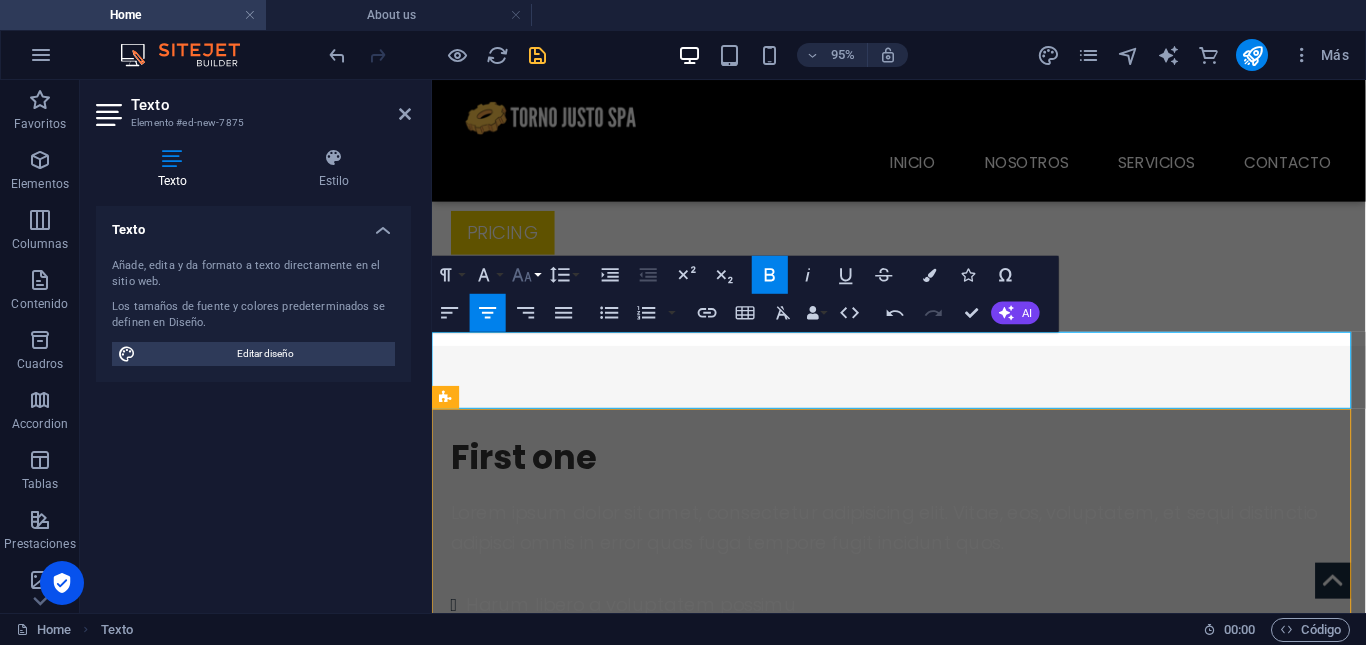 click on "Font Size" at bounding box center [526, 275] 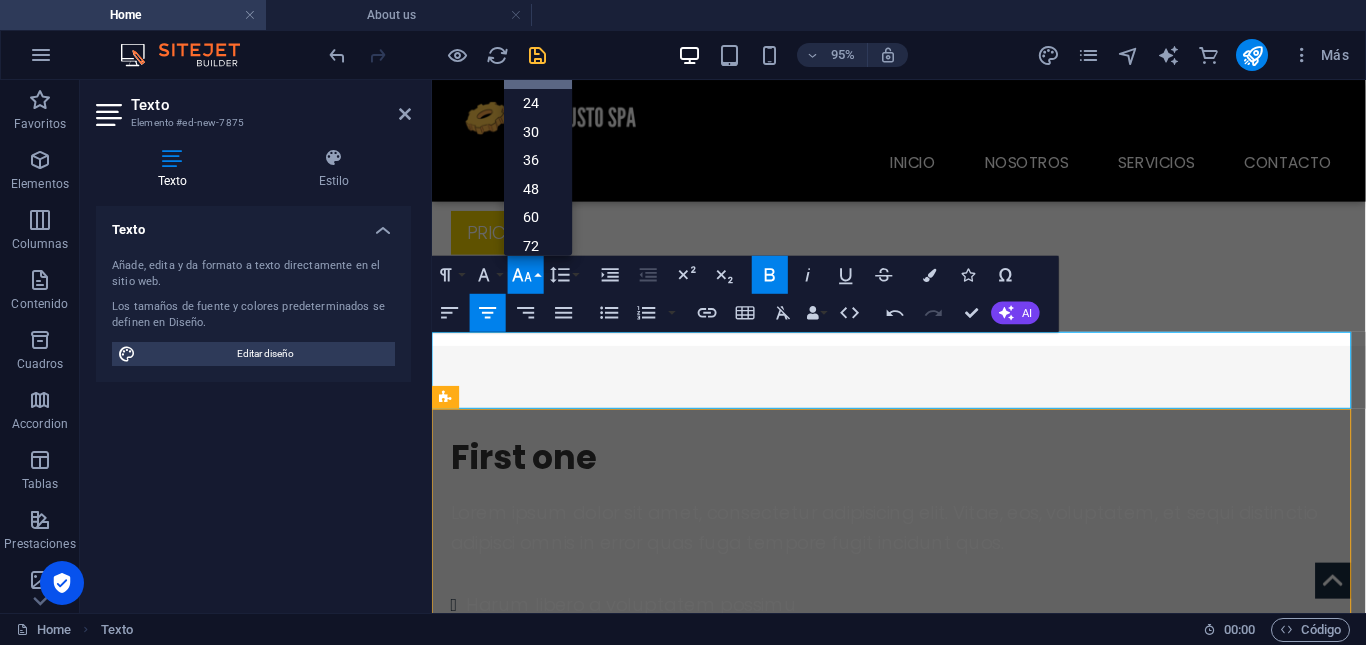 scroll, scrollTop: 119, scrollLeft: 0, axis: vertical 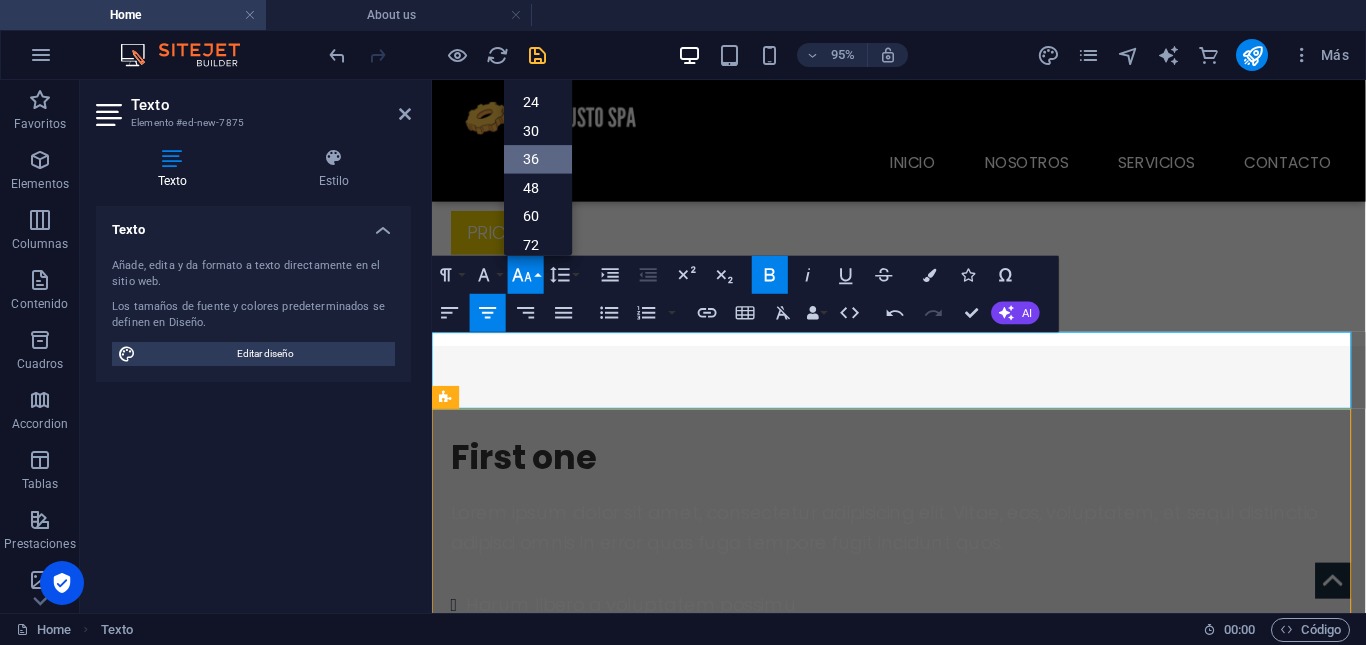 click on "36" at bounding box center (538, 159) 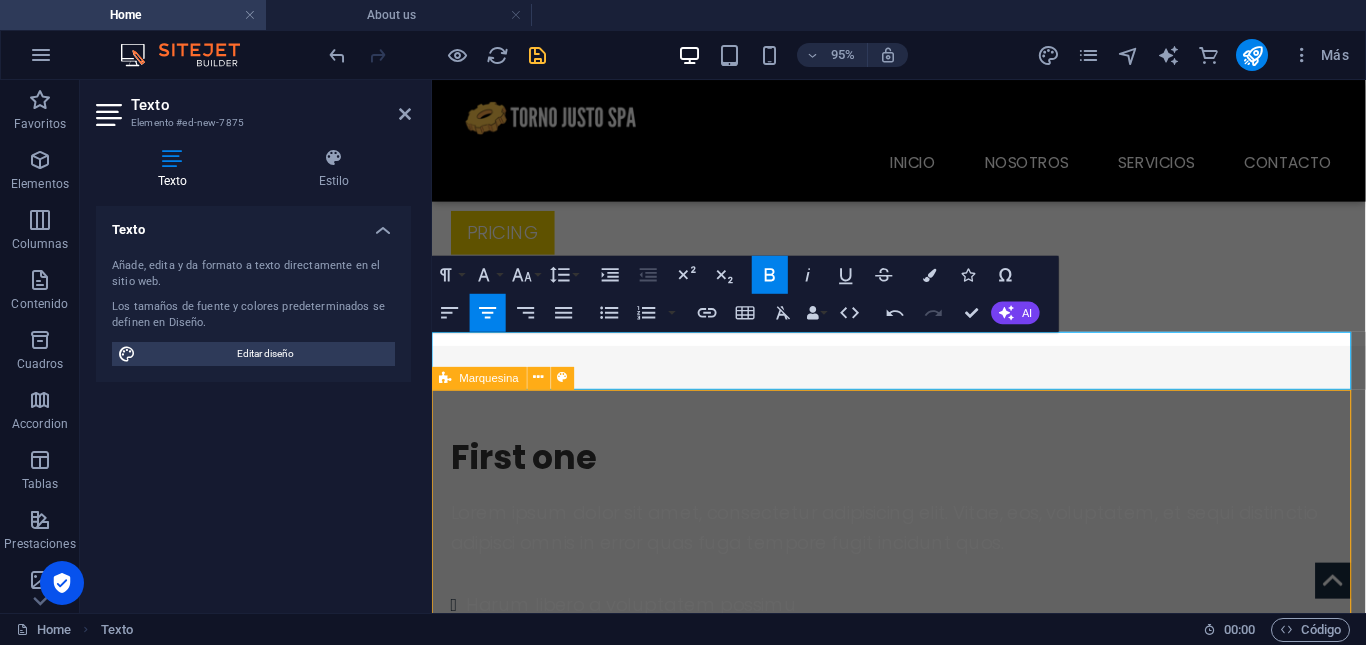 click at bounding box center (923, 2062) 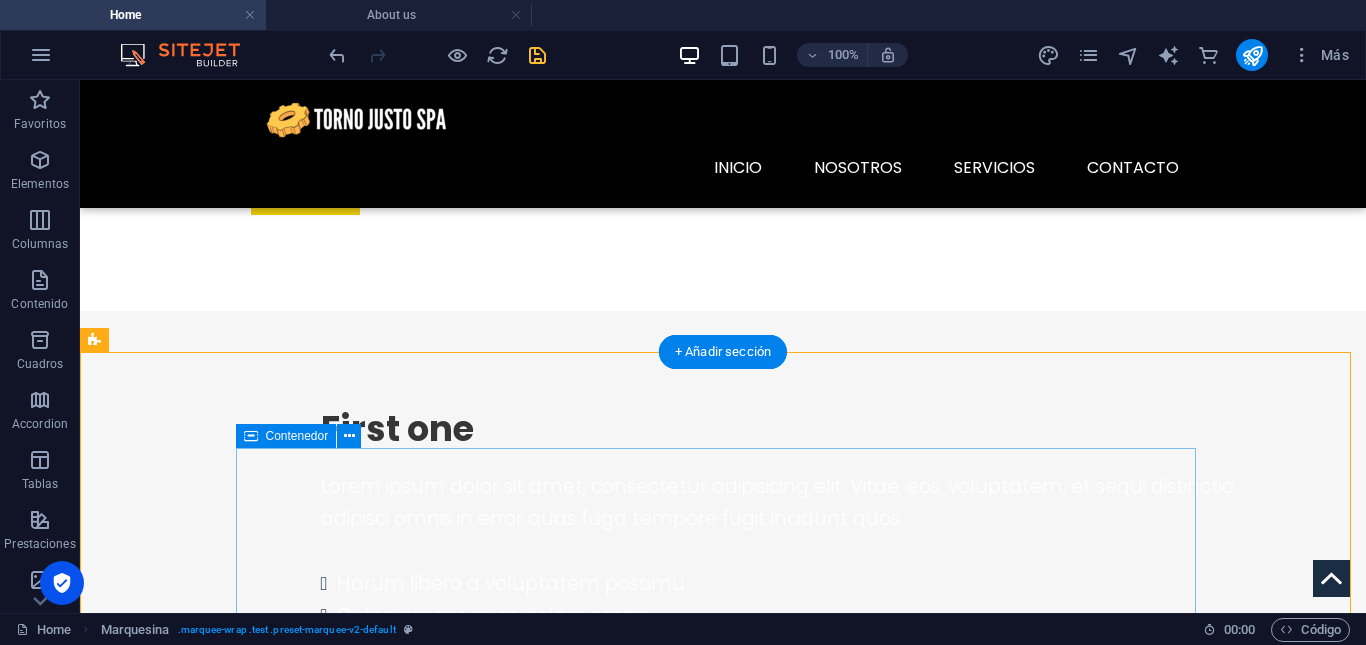 scroll, scrollTop: 1525, scrollLeft: 0, axis: vertical 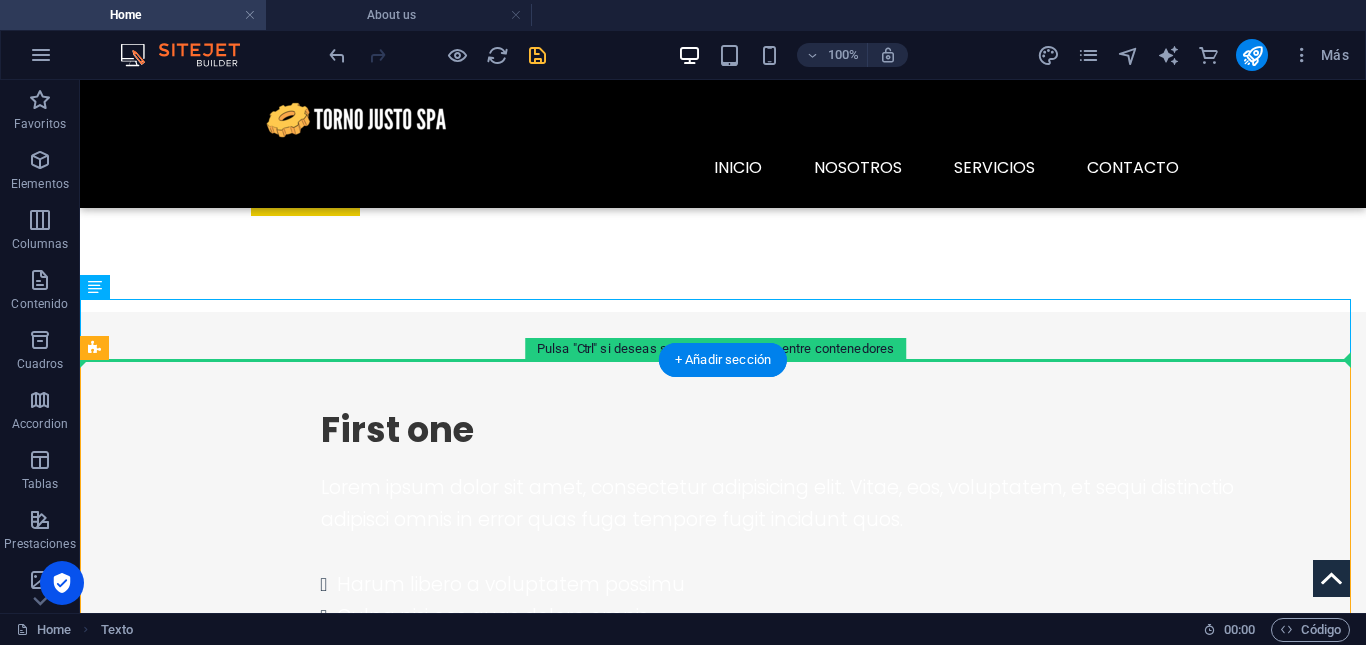 drag, startPoint x: 554, startPoint y: 331, endPoint x: 561, endPoint y: 420, distance: 89.27486 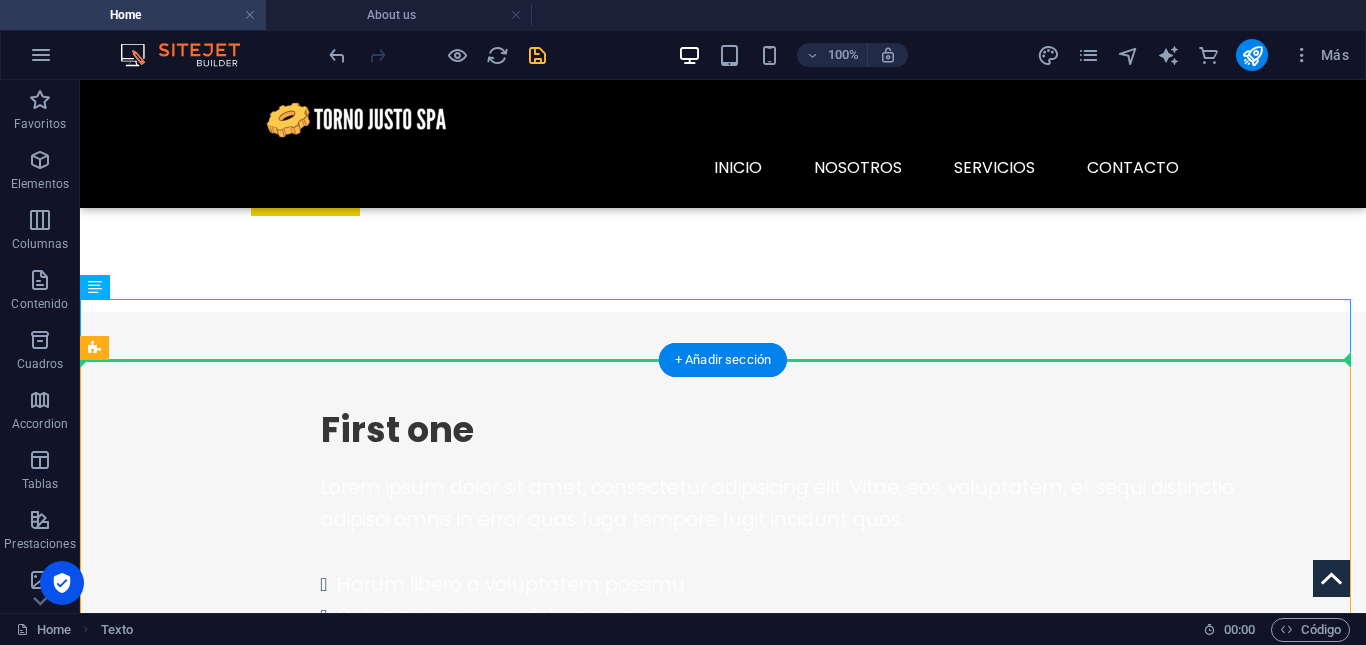 drag, startPoint x: 584, startPoint y: 336, endPoint x: 576, endPoint y: 369, distance: 33.955853 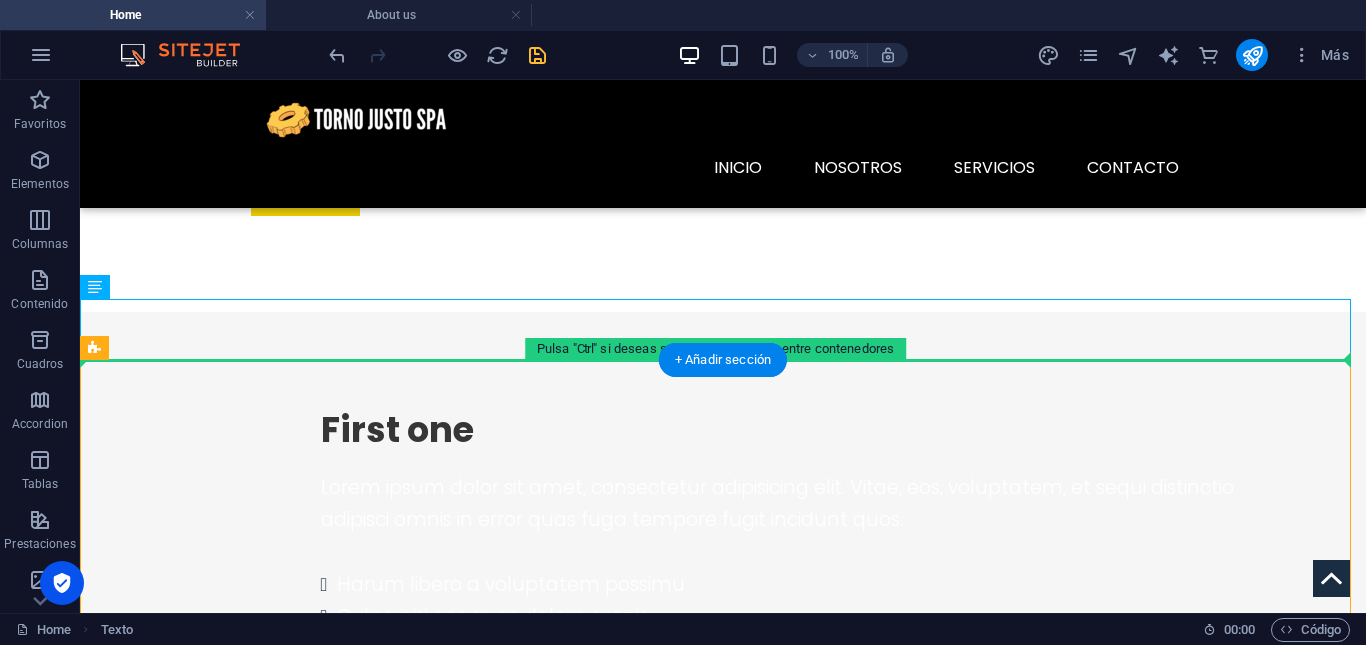 drag, startPoint x: 578, startPoint y: 329, endPoint x: 572, endPoint y: 455, distance: 126.14278 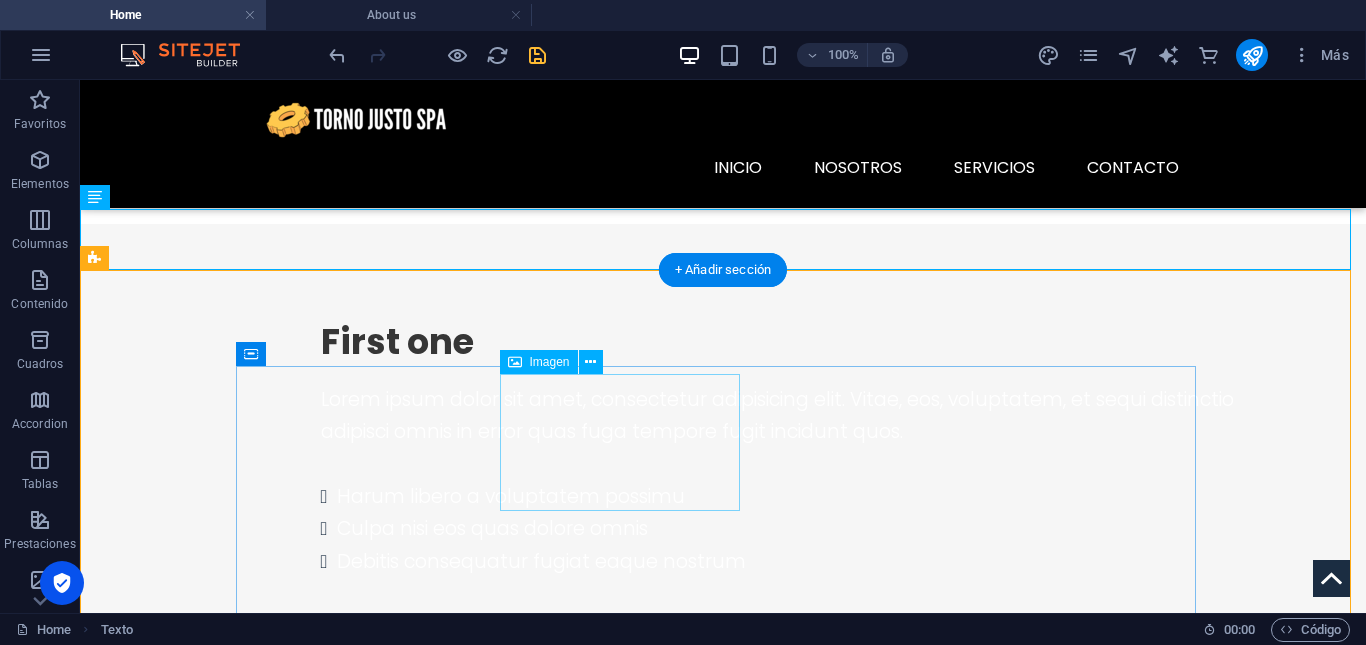 scroll, scrollTop: 1616, scrollLeft: 0, axis: vertical 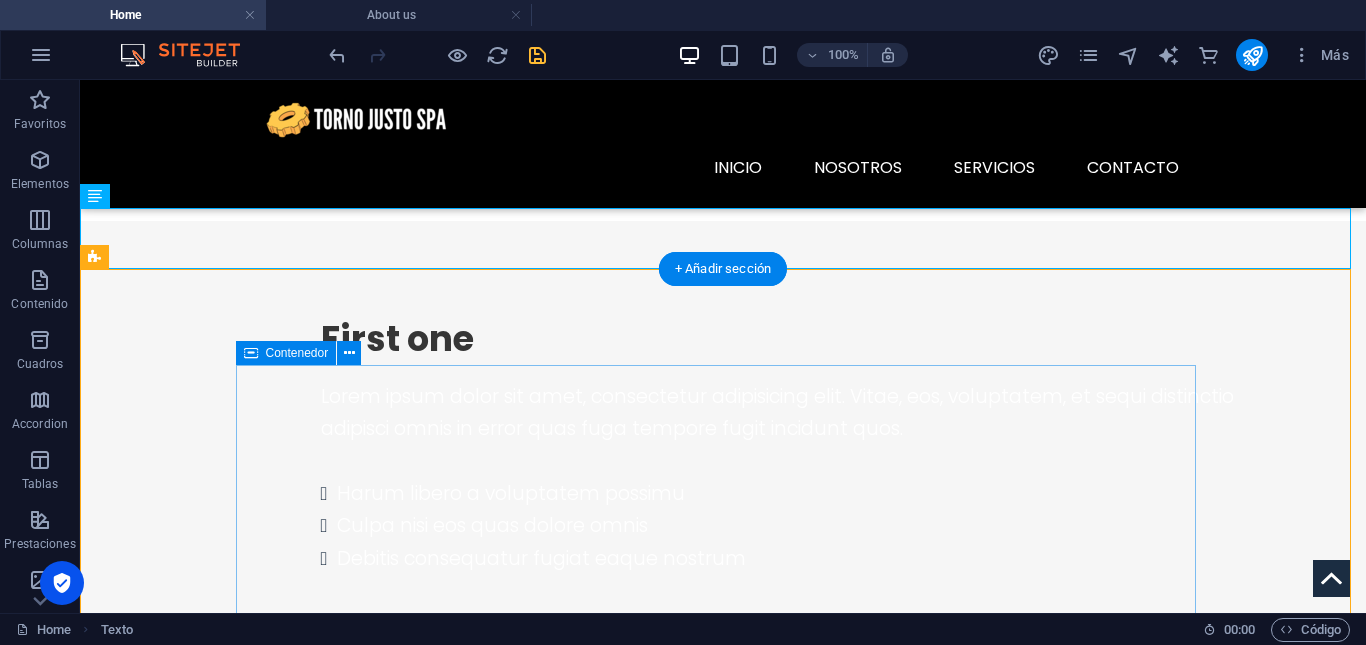 drag, startPoint x: 540, startPoint y: 263, endPoint x: 496, endPoint y: 542, distance: 282.4482 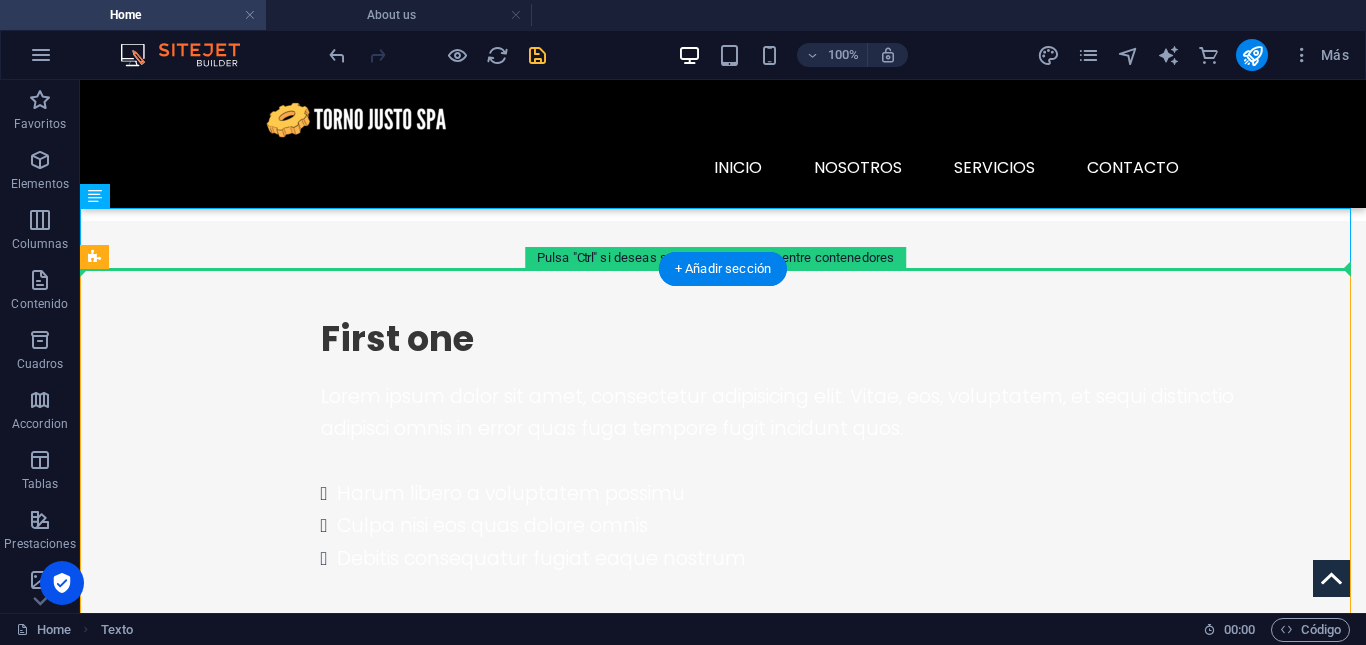 drag, startPoint x: 482, startPoint y: 237, endPoint x: 484, endPoint y: 261, distance: 24.083189 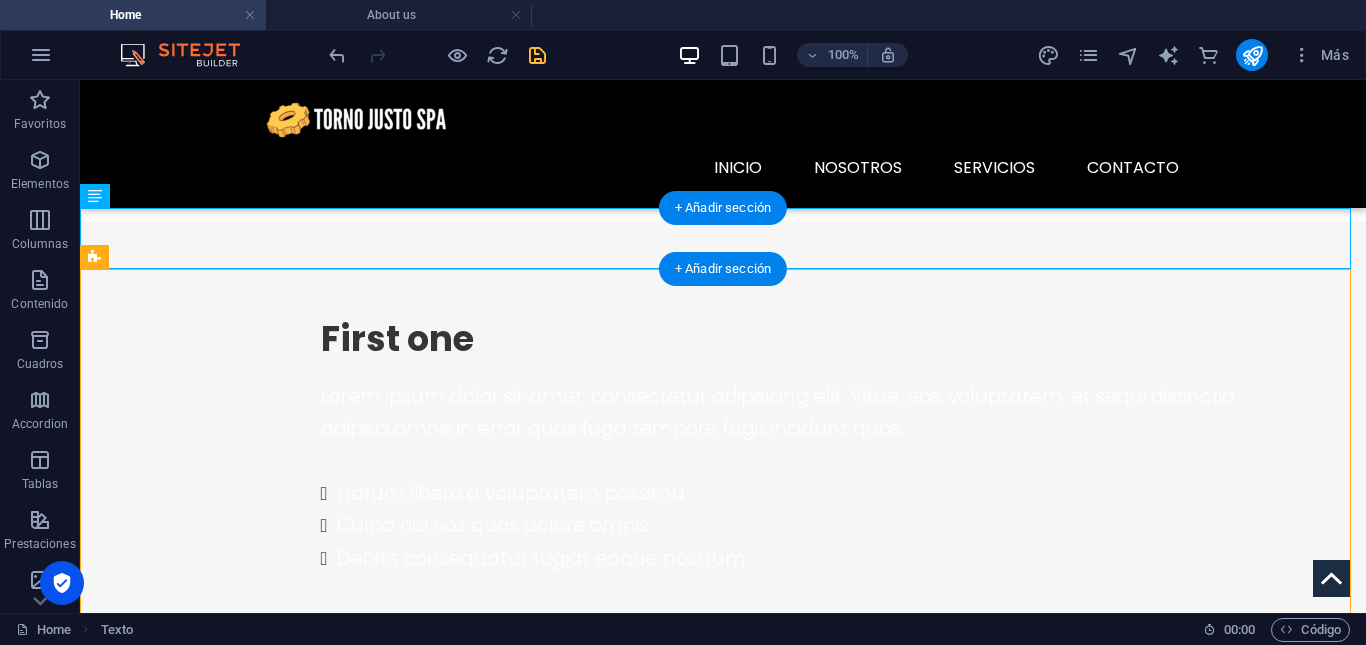 click on "ALGUNOS DE NUESTROS CLIENTES" at bounding box center [723, 1357] 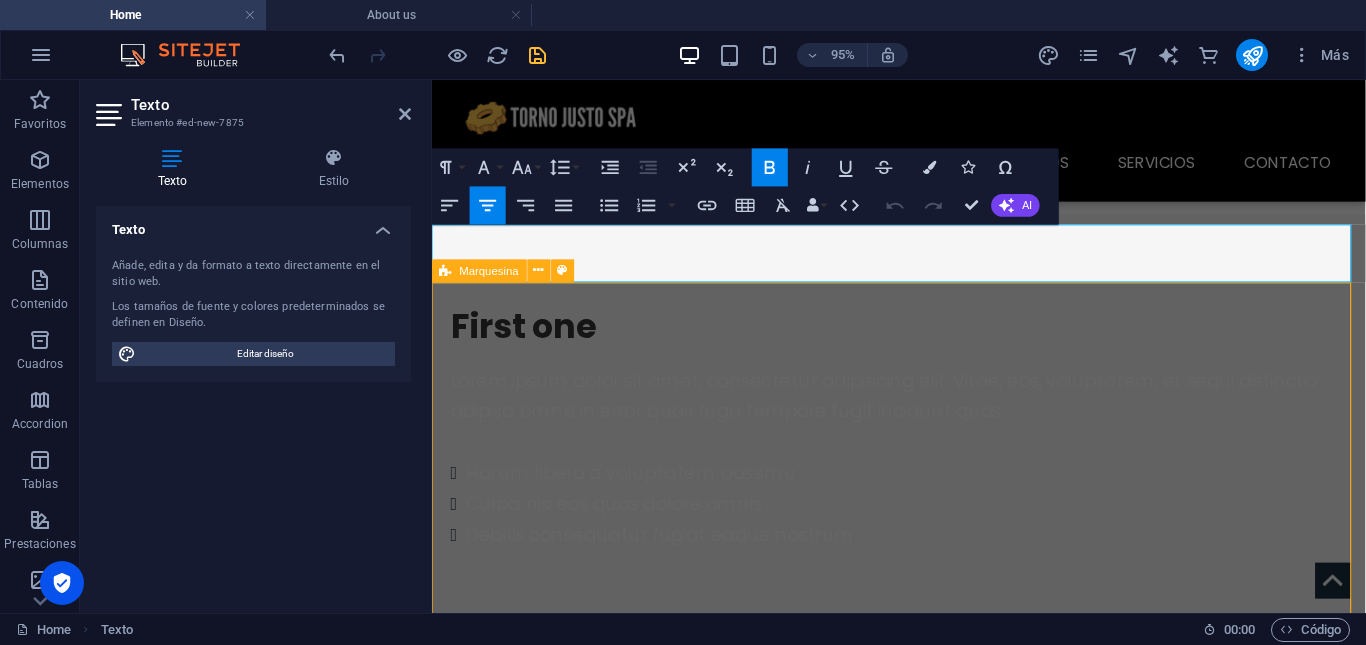 click at bounding box center [923, 1923] 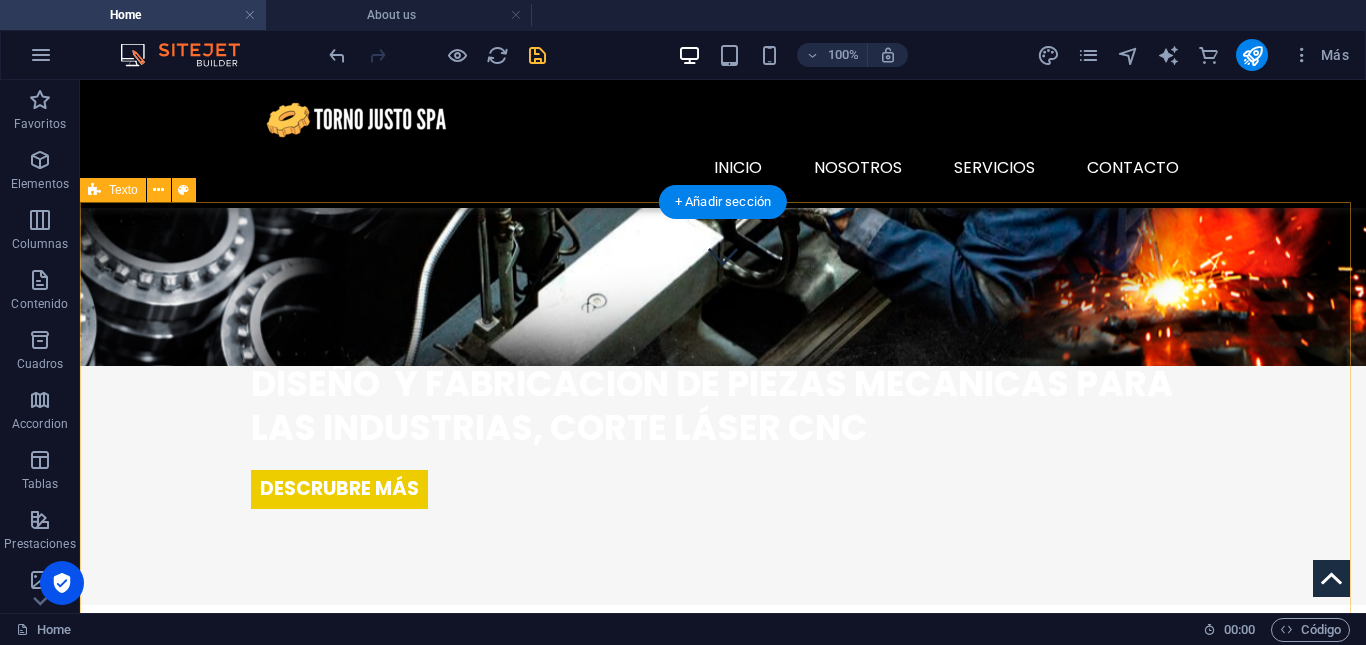 scroll, scrollTop: 330, scrollLeft: 0, axis: vertical 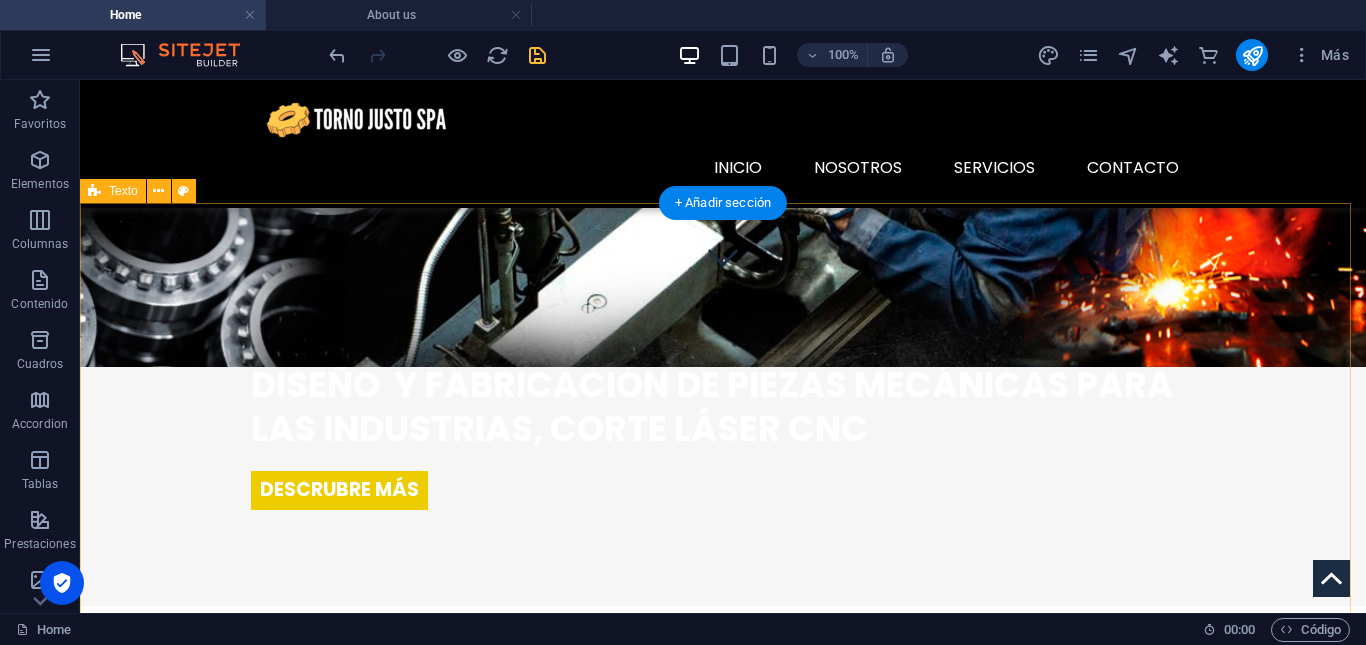 click on "ACERCA DE NOSOTROS [PERSON_NAME]  es una empresa líder en el diseño, fabricación y reparación de piezas mecánicas de alta precisión, orientada a satisfacer las necesidades de la industria en general   Además, contamos con un enfoque especializado en la fabricación de componentes para robótica marina, así como en brindar soluciones personalizadas a centros de acuicultura y plantas de procesamiento de salmón Nuestro compromiso con la calidad, la innovación y el servicio eficiente nos posiciona como un aliado clave para nuestros clientes .  i About us Service Pricing" at bounding box center (723, 1057) 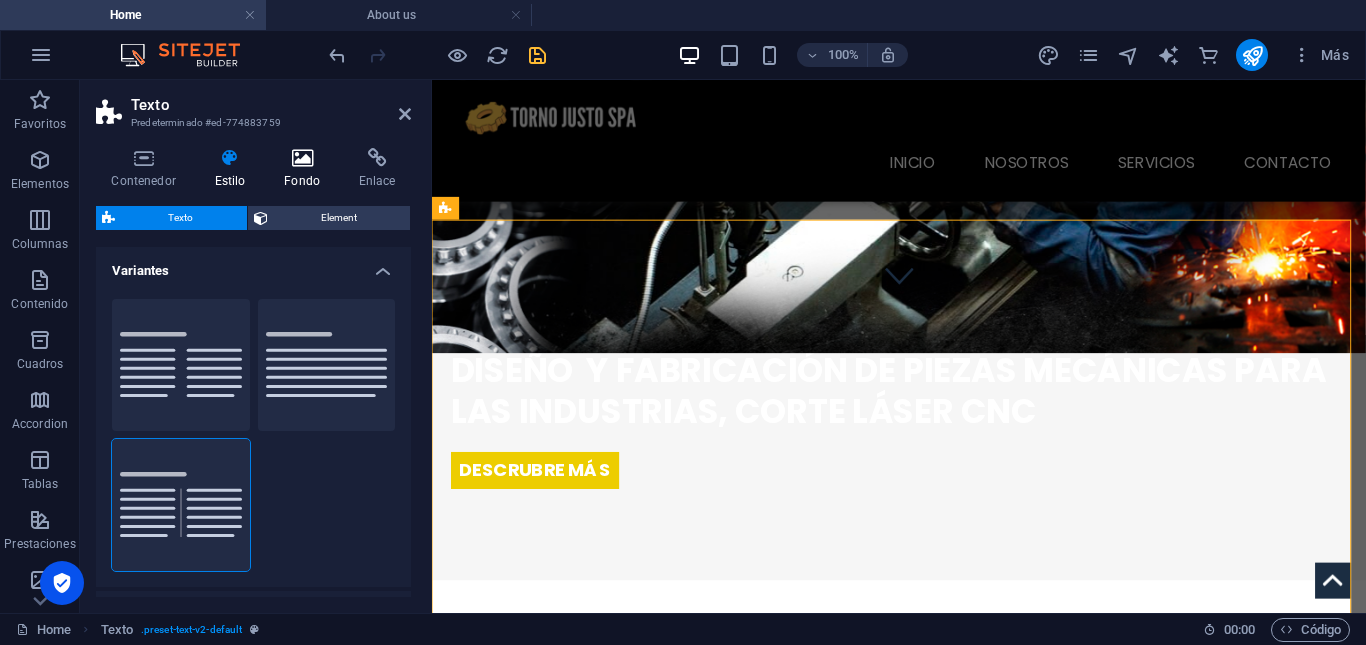 click at bounding box center (302, 158) 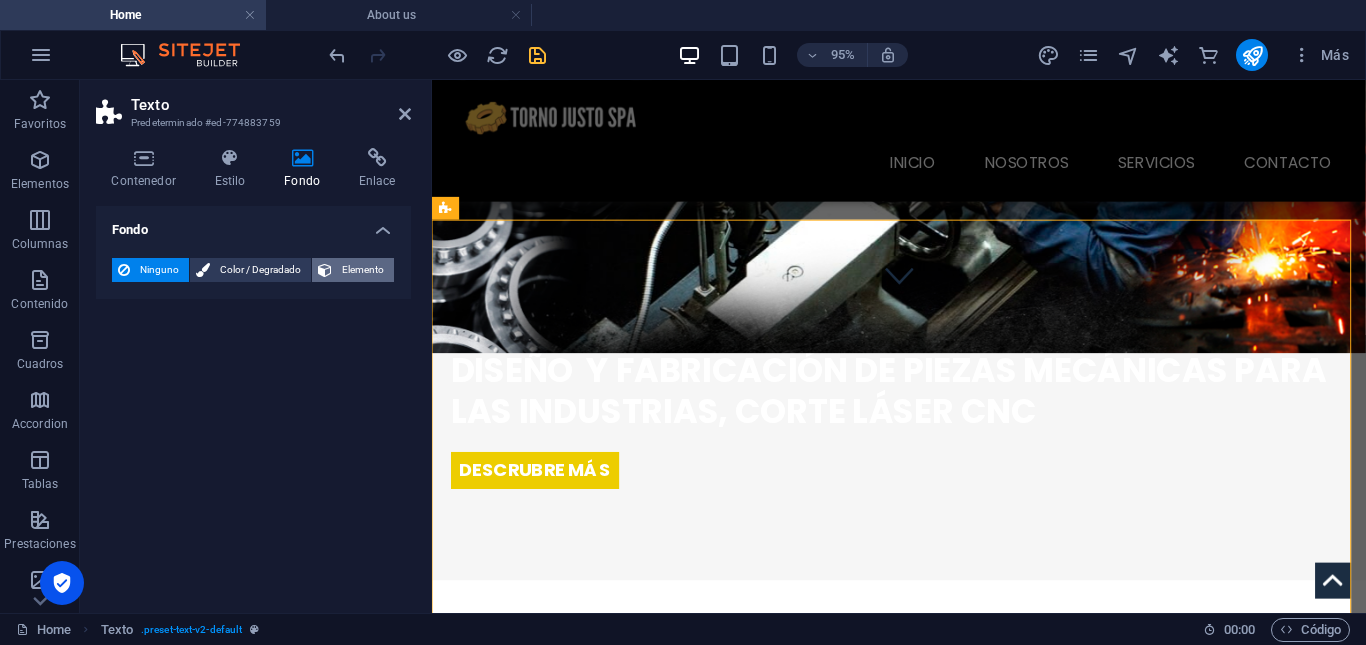 click on "Elemento" at bounding box center (363, 270) 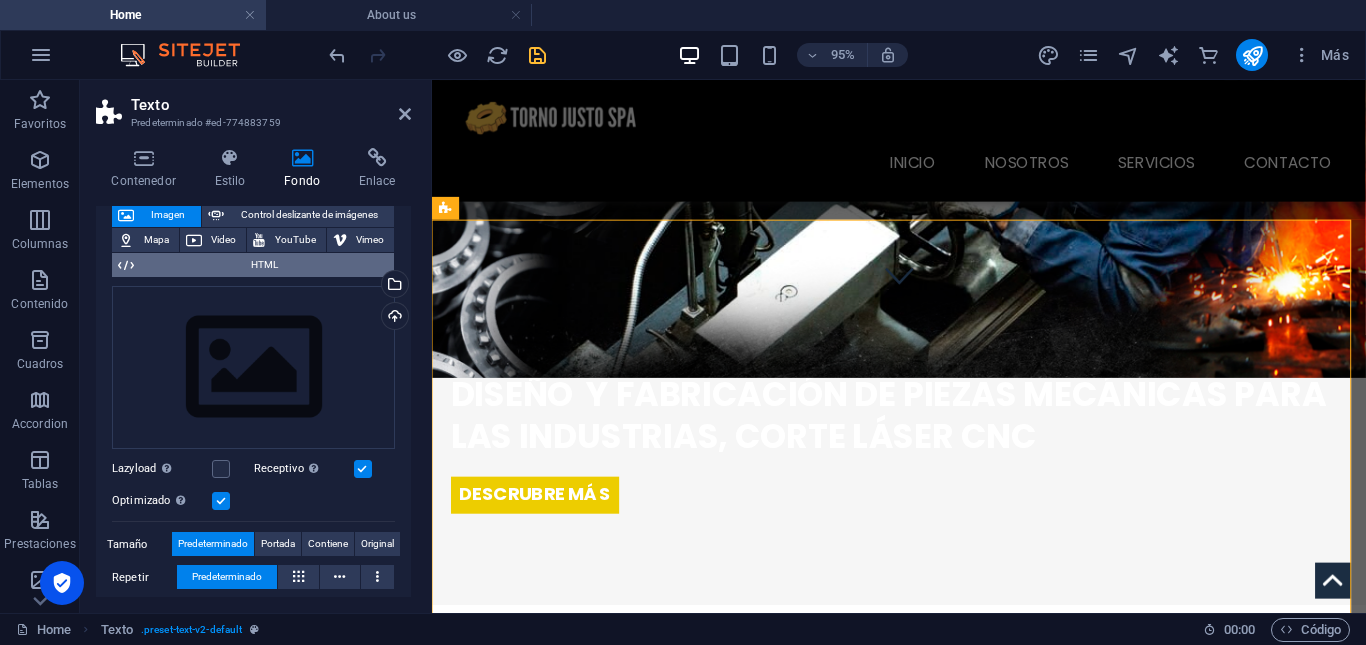 scroll, scrollTop: 125, scrollLeft: 0, axis: vertical 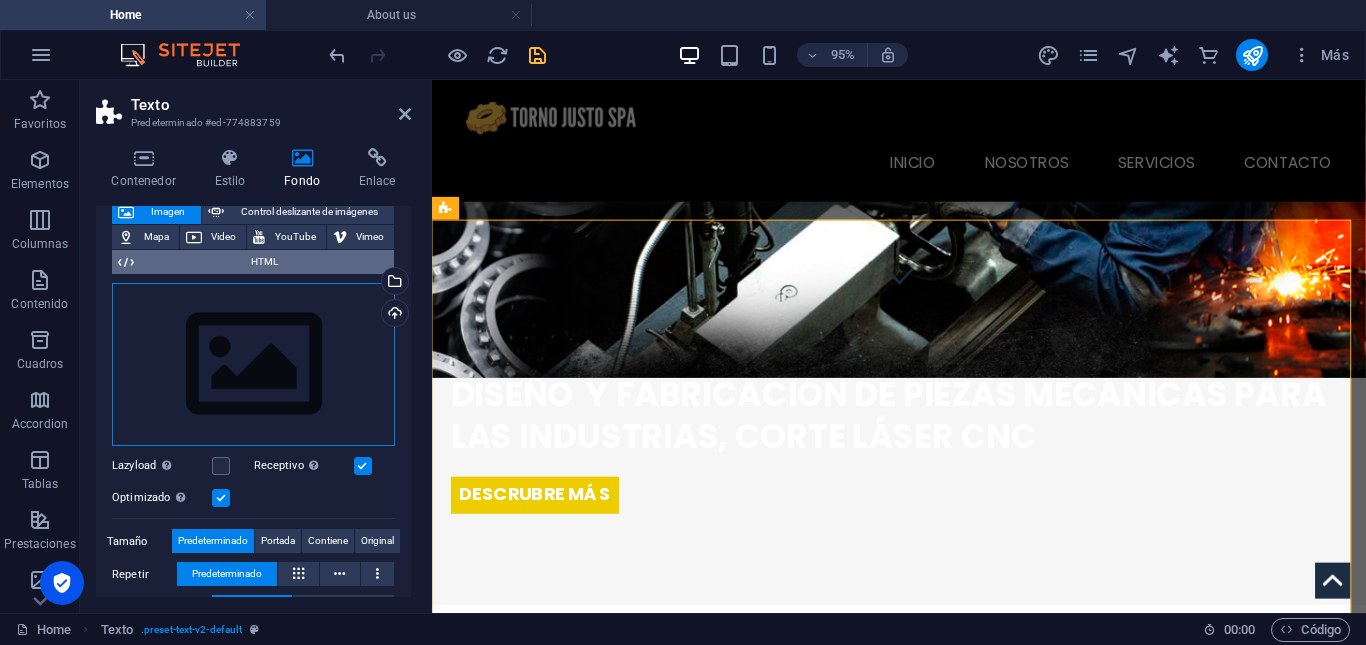 click on "Arrastra archivos aquí, haz clic para escoger archivos o  selecciona archivos de Archivos o de nuestra galería gratuita de fotos y vídeos" at bounding box center (253, 365) 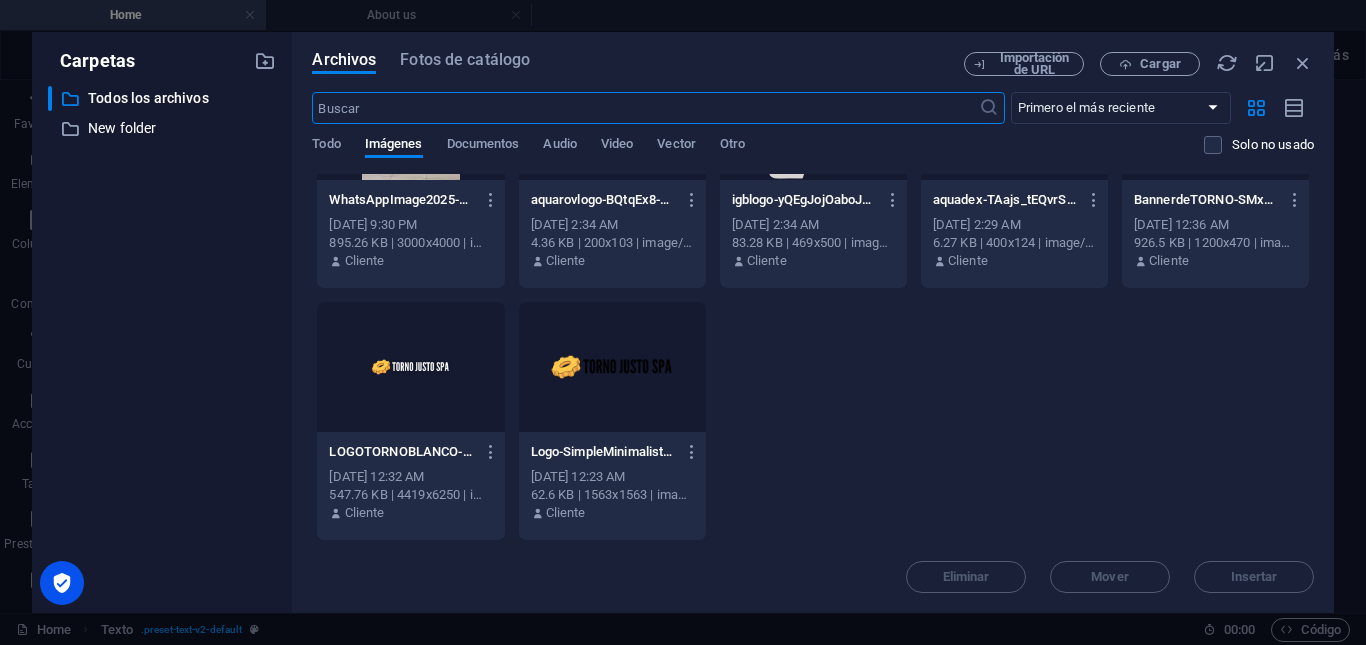 scroll, scrollTop: 0, scrollLeft: 0, axis: both 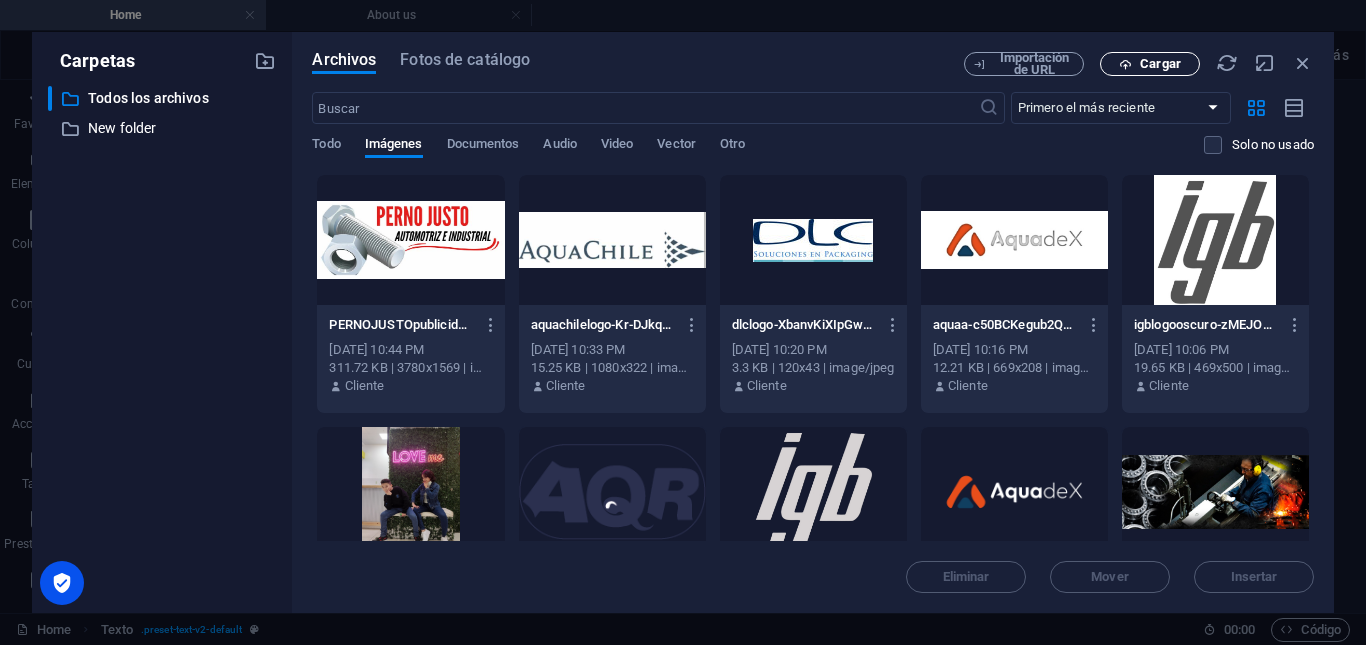 click on "Cargar" at bounding box center [1150, 64] 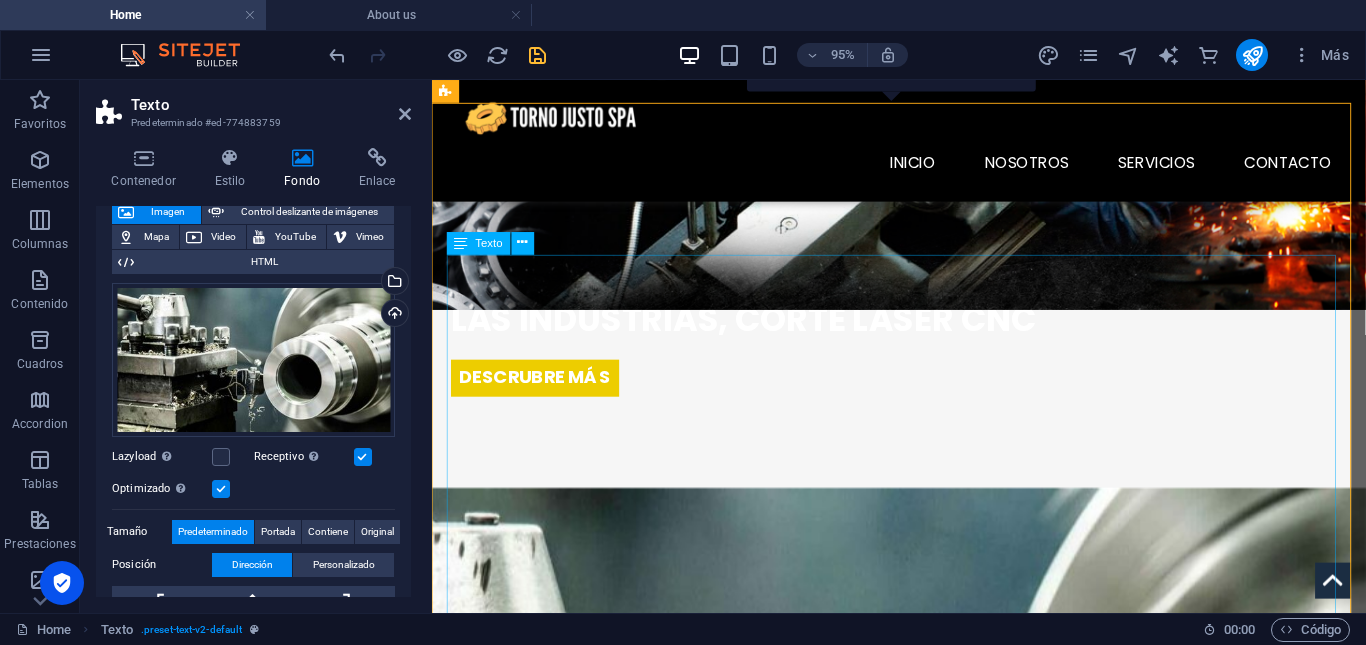 scroll, scrollTop: 452, scrollLeft: 0, axis: vertical 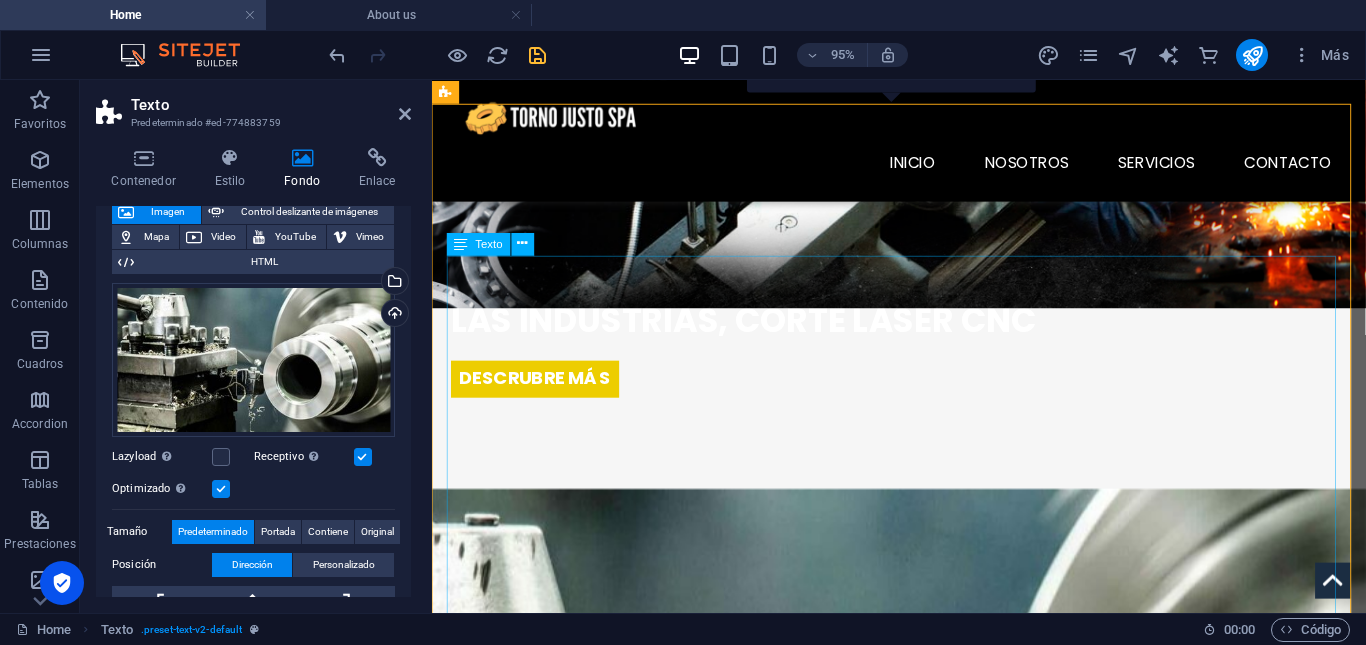 click on "[PERSON_NAME]  es una empresa líder en el diseño, fabricación y reparación de piezas mecánicas de alta precisión, orientada a satisfacer las necesidades de la industria en general   Además, contamos con un enfoque especializado en la fabricación de componentes para robótica marina, así como en brindar soluciones personalizadas a centros de acuicultura y plantas de procesamiento de salmón Nuestro compromiso con la calidad, la innovación y el servicio eficiente nos posiciona como un aliado clave para nuestros clientes .  i" at bounding box center (924, 1674) 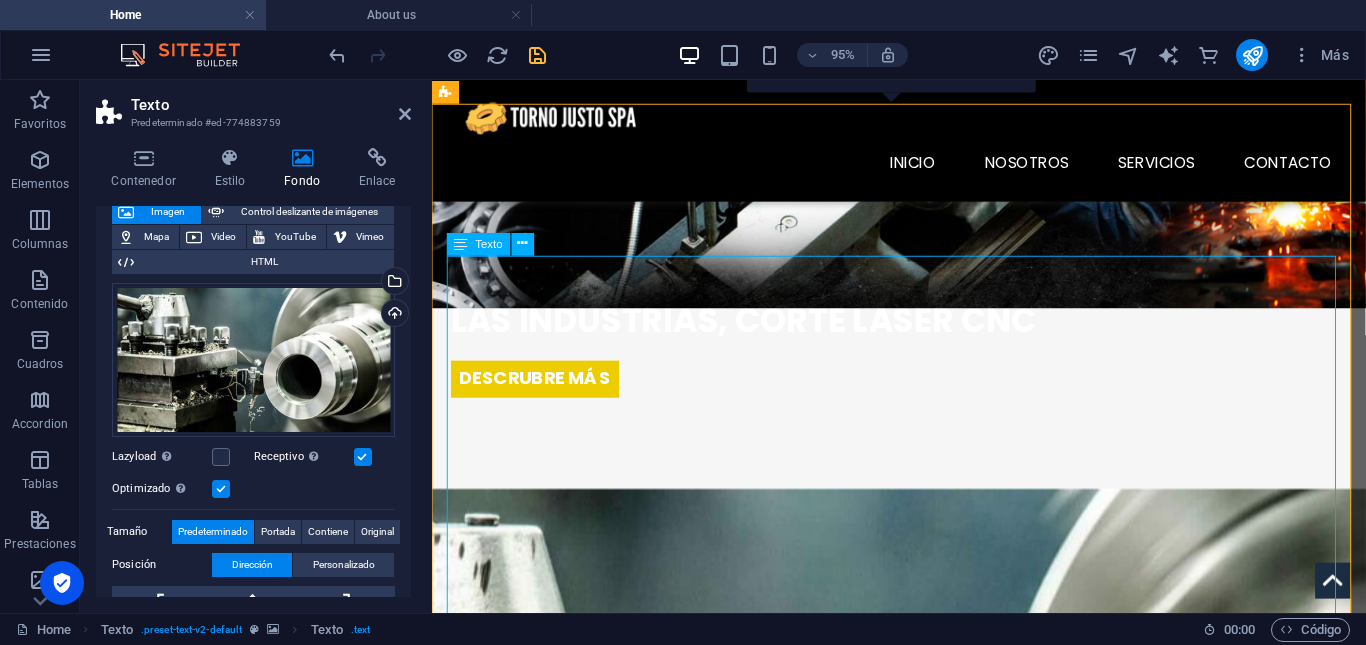 click on "[PERSON_NAME]  es una empresa líder en el diseño, fabricación y reparación de piezas mecánicas de alta precisión, orientada a satisfacer las necesidades de la industria en general   Además, contamos con un enfoque especializado en la fabricación de componentes para robótica marina, así como en brindar soluciones personalizadas a centros de acuicultura y plantas de procesamiento de salmón Nuestro compromiso con la calidad, la innovación y el servicio eficiente nos posiciona como un aliado clave para nuestros clientes .  i" at bounding box center (924, 1674) 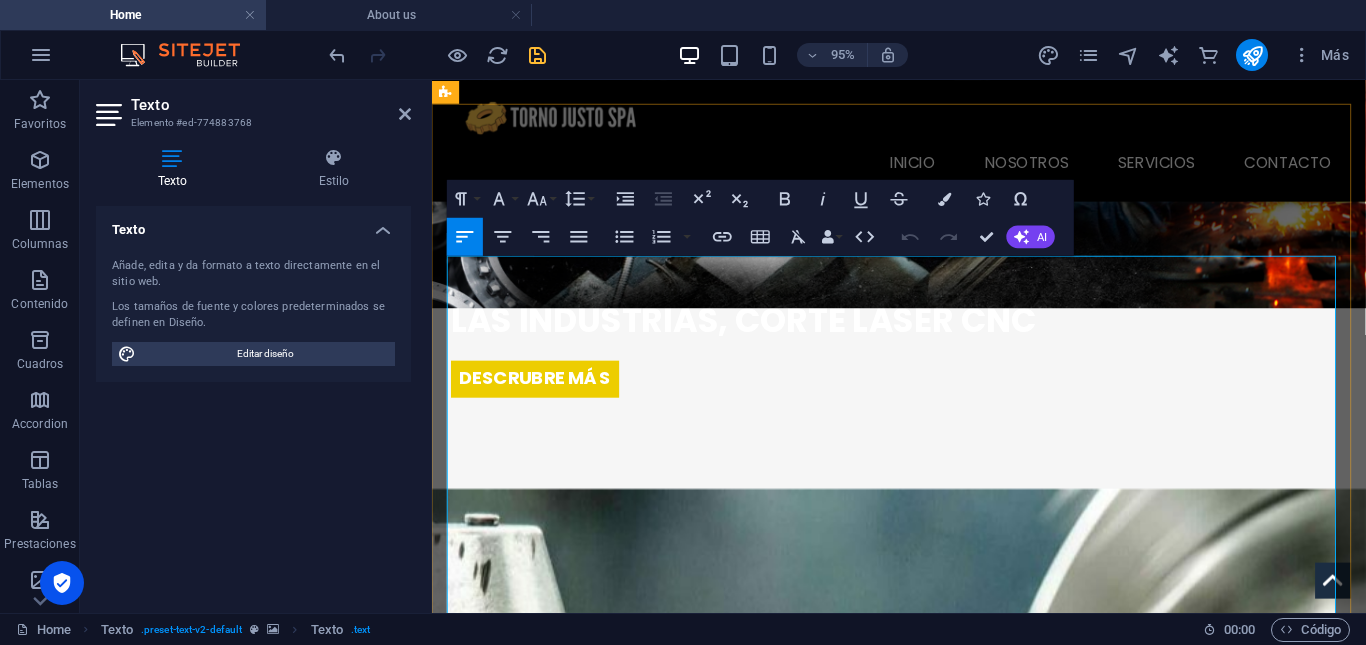 drag, startPoint x: 463, startPoint y: 323, endPoint x: 1236, endPoint y: 462, distance: 785.398 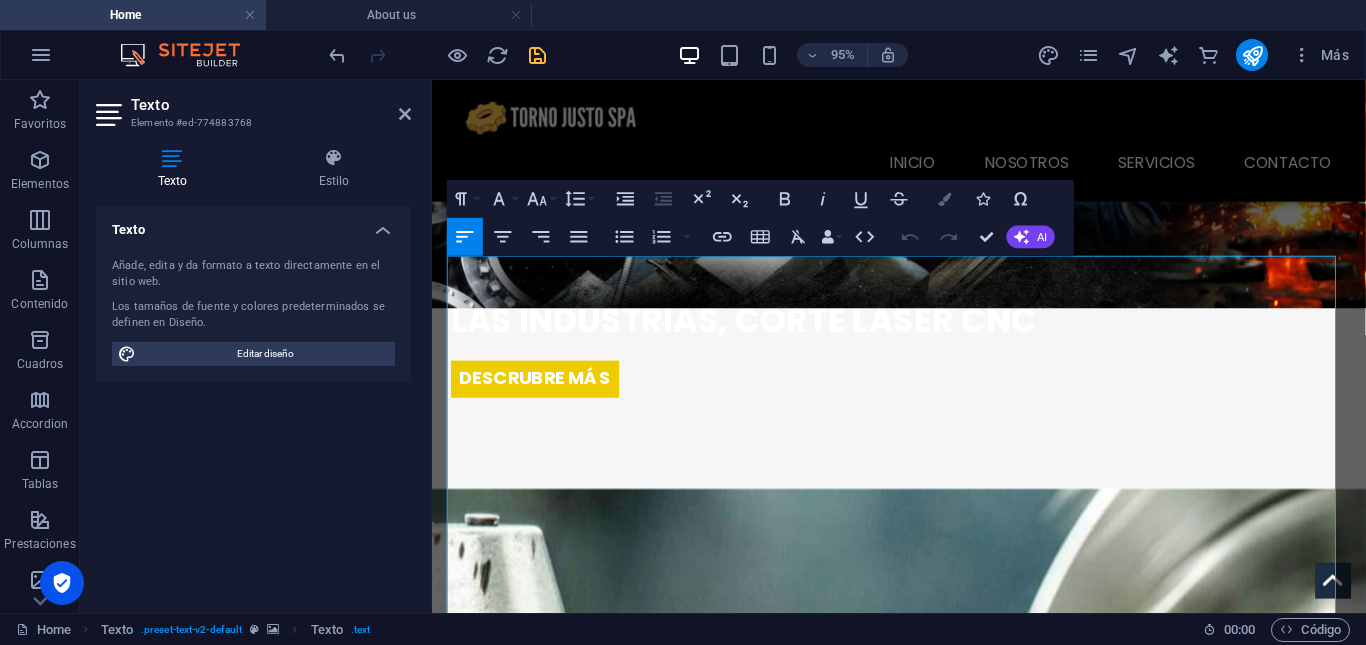 click at bounding box center [944, 198] 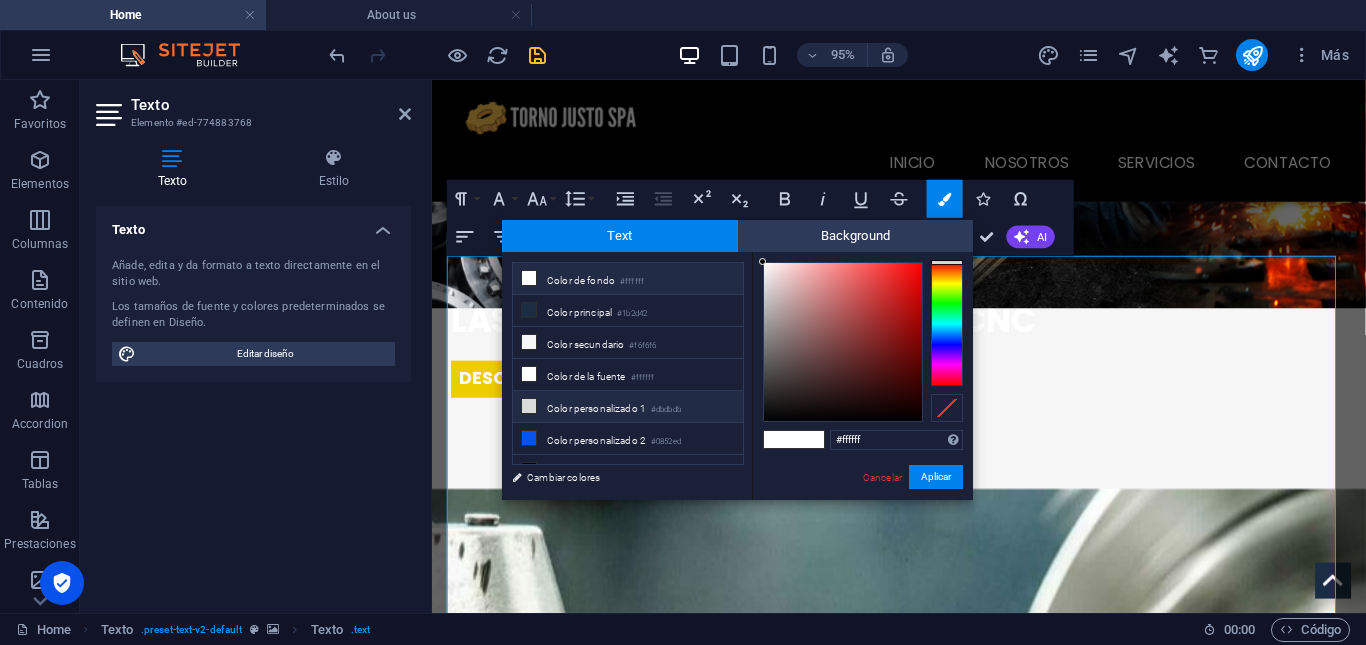 scroll, scrollTop: 16, scrollLeft: 0, axis: vertical 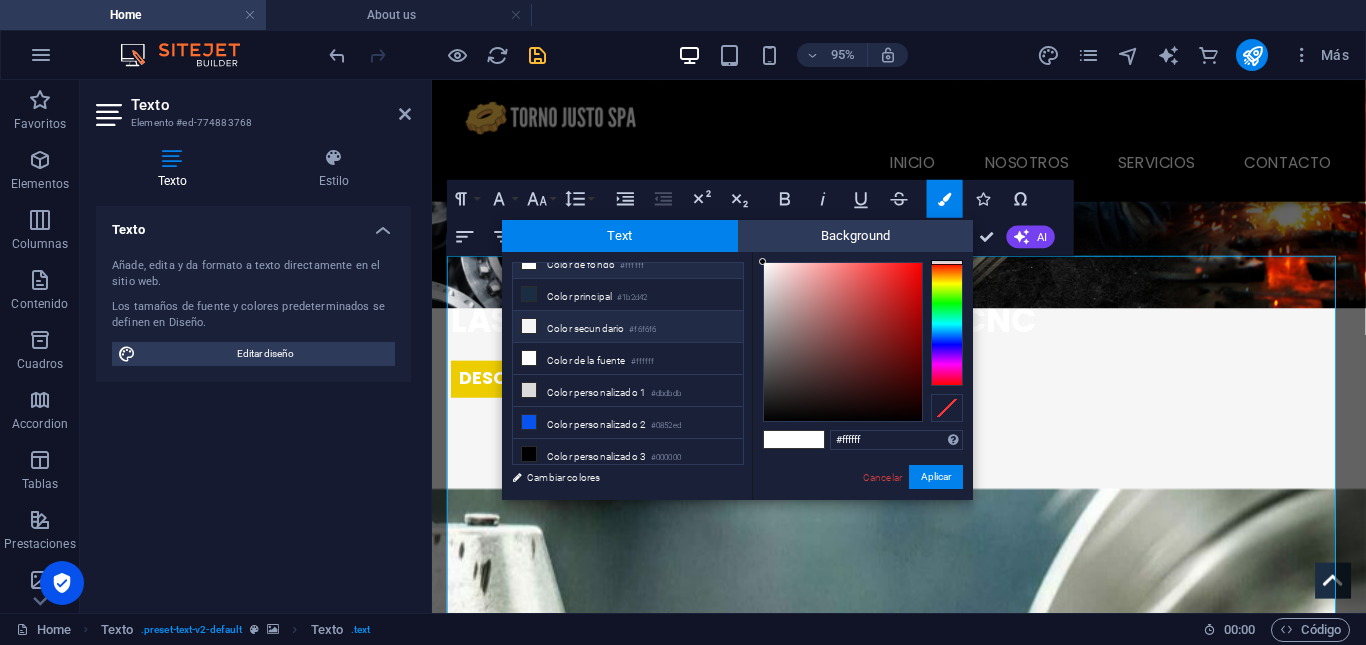 click on "Color secundario
#f6f6f6" at bounding box center (628, 327) 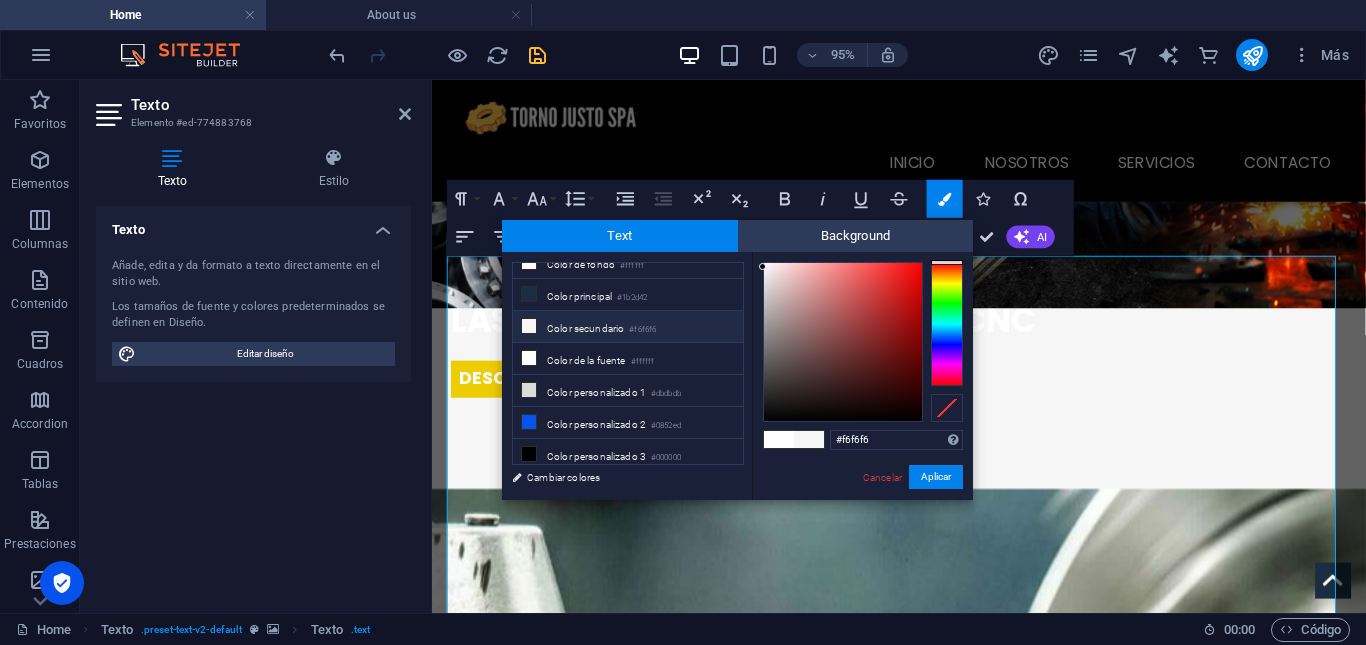 click on "Color secundario
#f6f6f6" at bounding box center [628, 327] 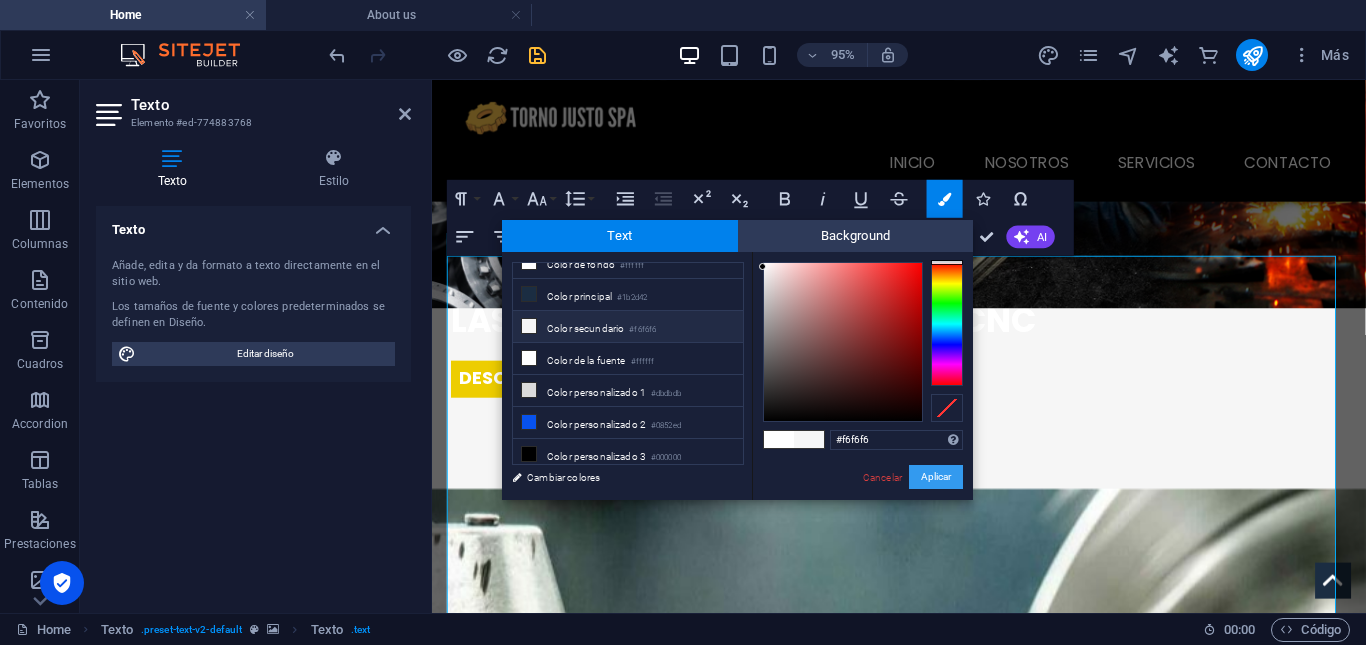 click on "Aplicar" at bounding box center (936, 477) 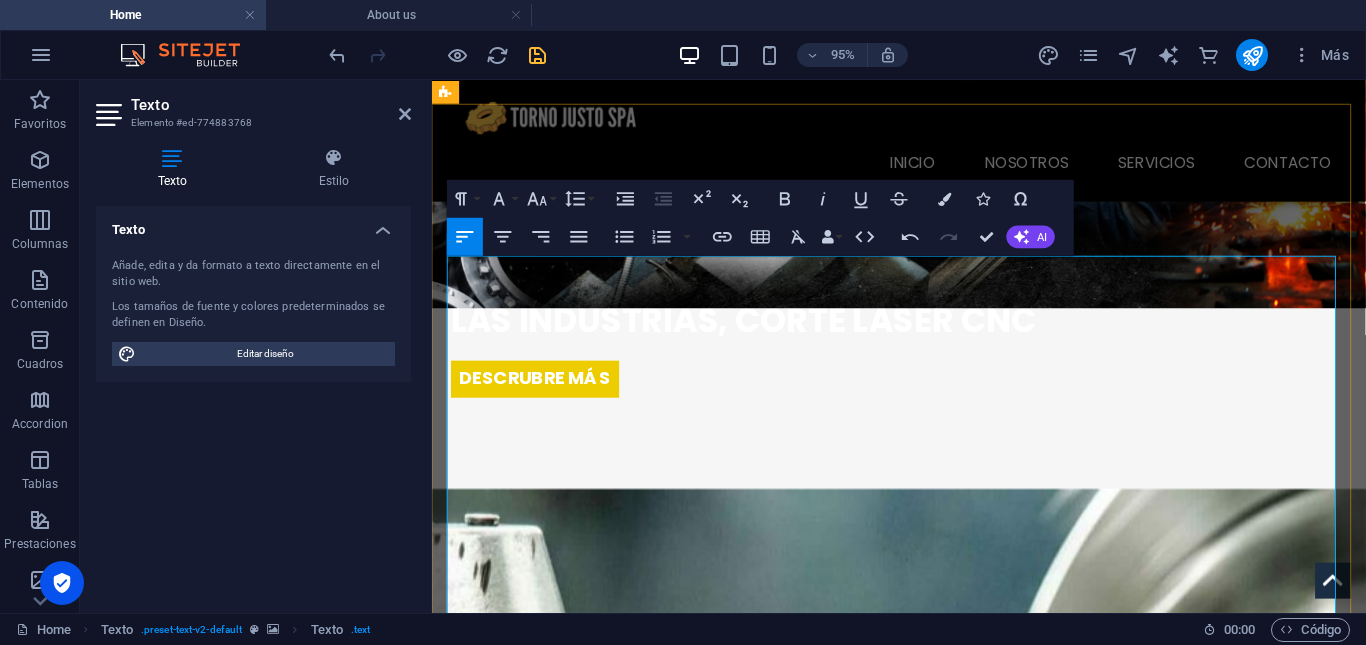 click on "[PERSON_NAME]  es una empresa líder en el diseño, fabricación y reparación de piezas mecánicas de alta precisión, orientada a satisfacer las necesidades de la industria en general   Además, contamos con un enfoque especializado en la fabricación de componentes para robótica marina, así como en brindar soluciones personalizadas a centros de acuicultura y plantas de procesamiento de salmón Nuestro compromiso con la calidad, la innovación y el servicio eficiente nos posiciona como un aliado clave para nuestros clientes .  i" at bounding box center (924, 1674) 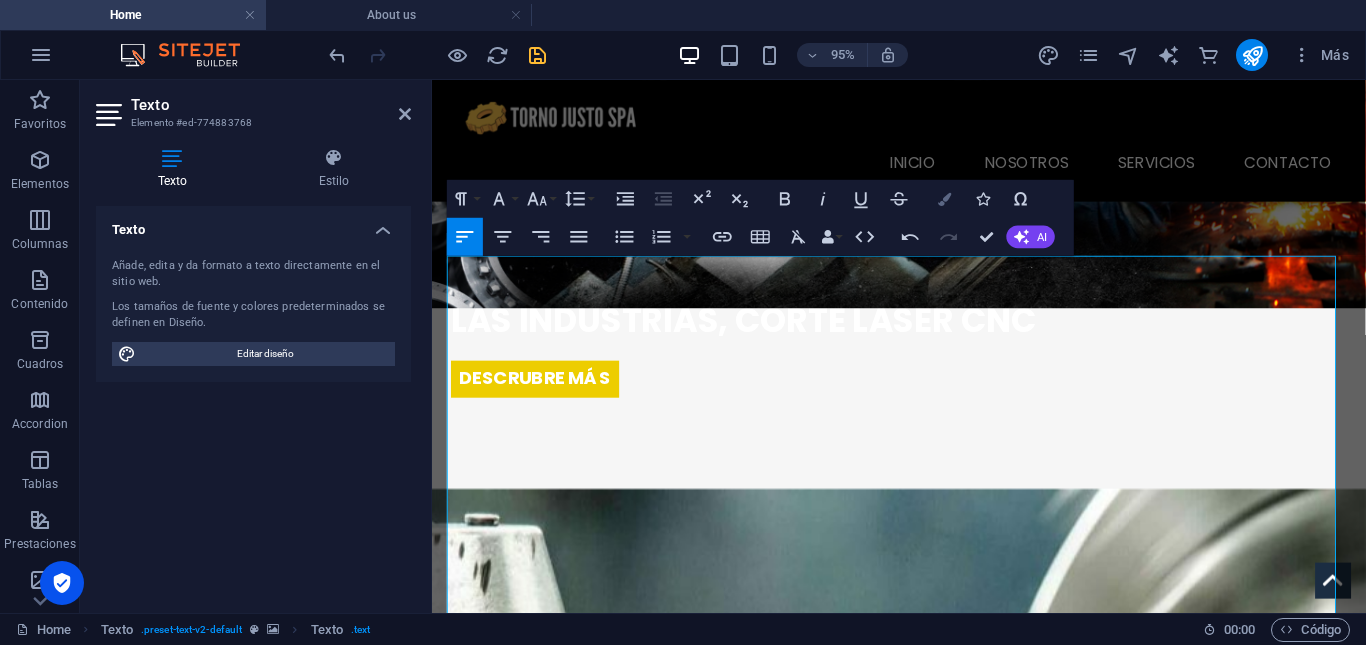 click on "Colors" at bounding box center [945, 199] 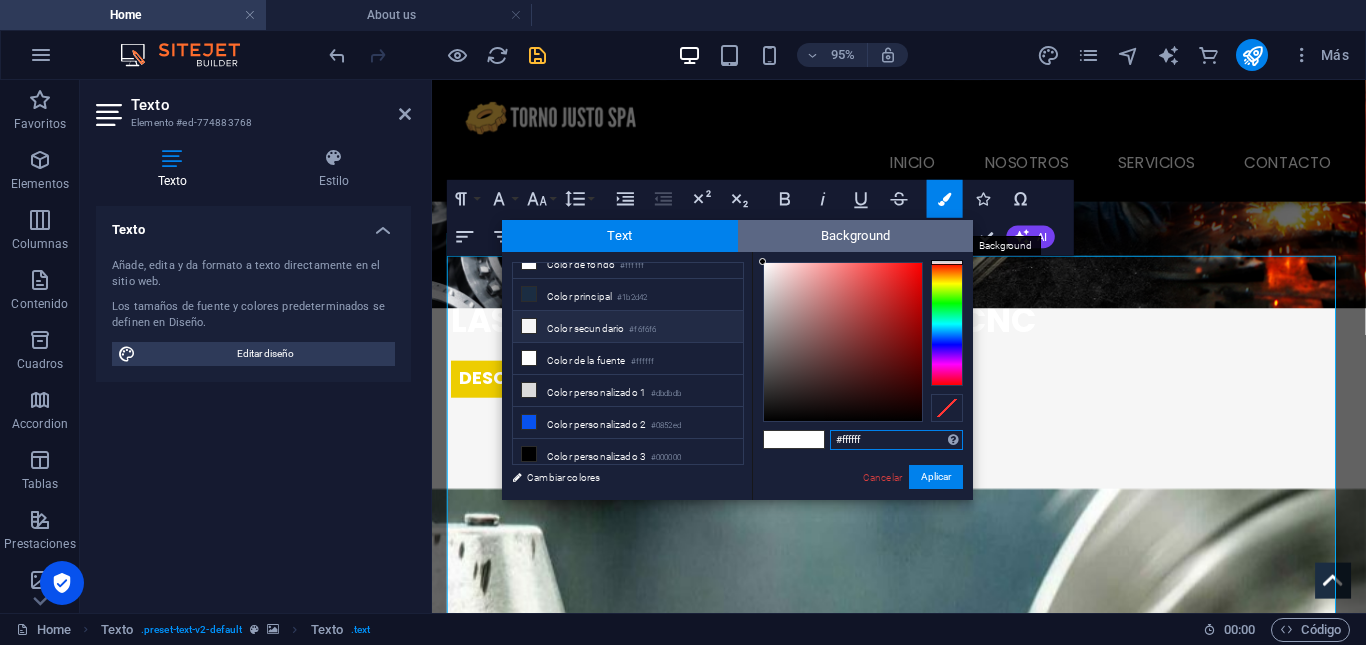 click on "Background" at bounding box center (856, 236) 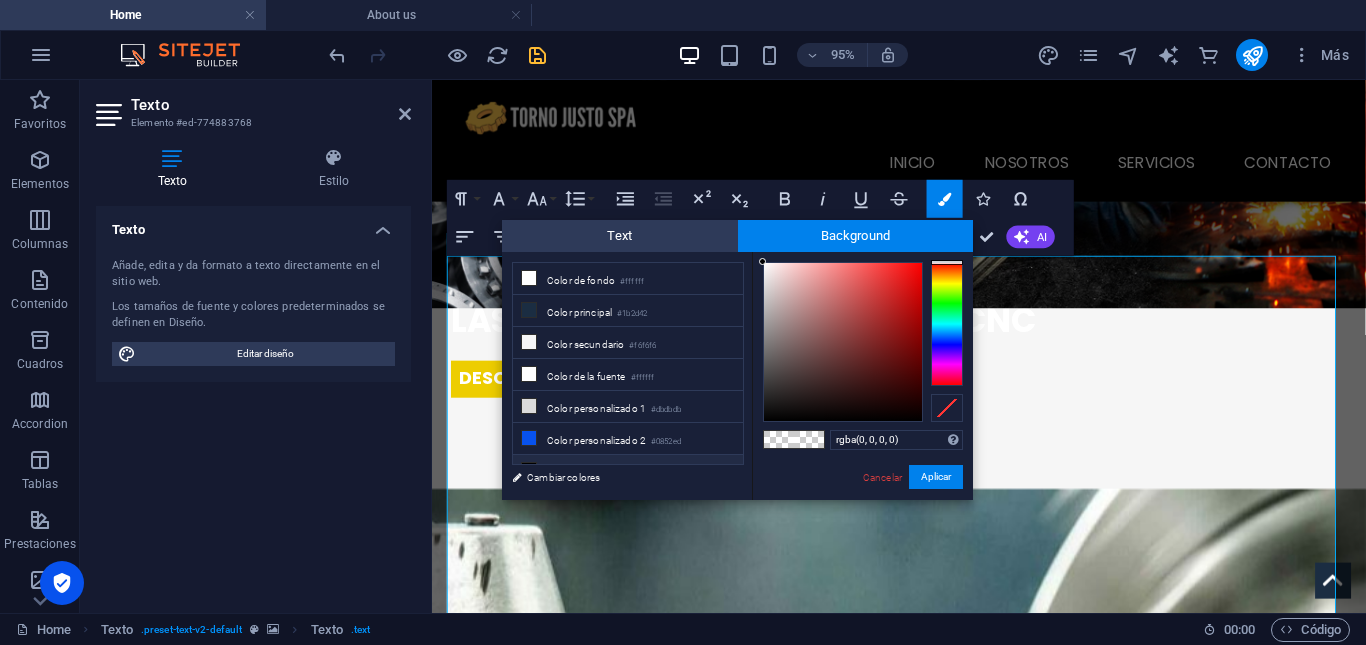 click on "Color personalizado 3
#000000" at bounding box center [628, 471] 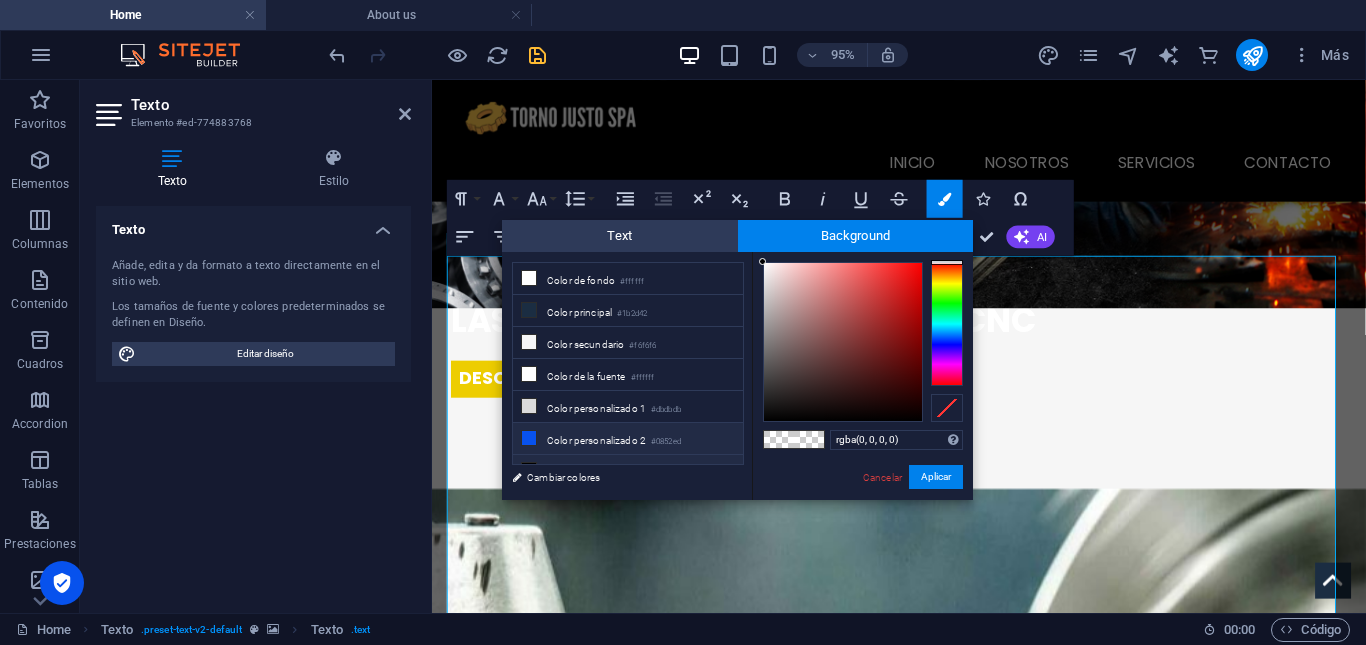 click on "Color personalizado 2
#0852ed" at bounding box center [628, 439] 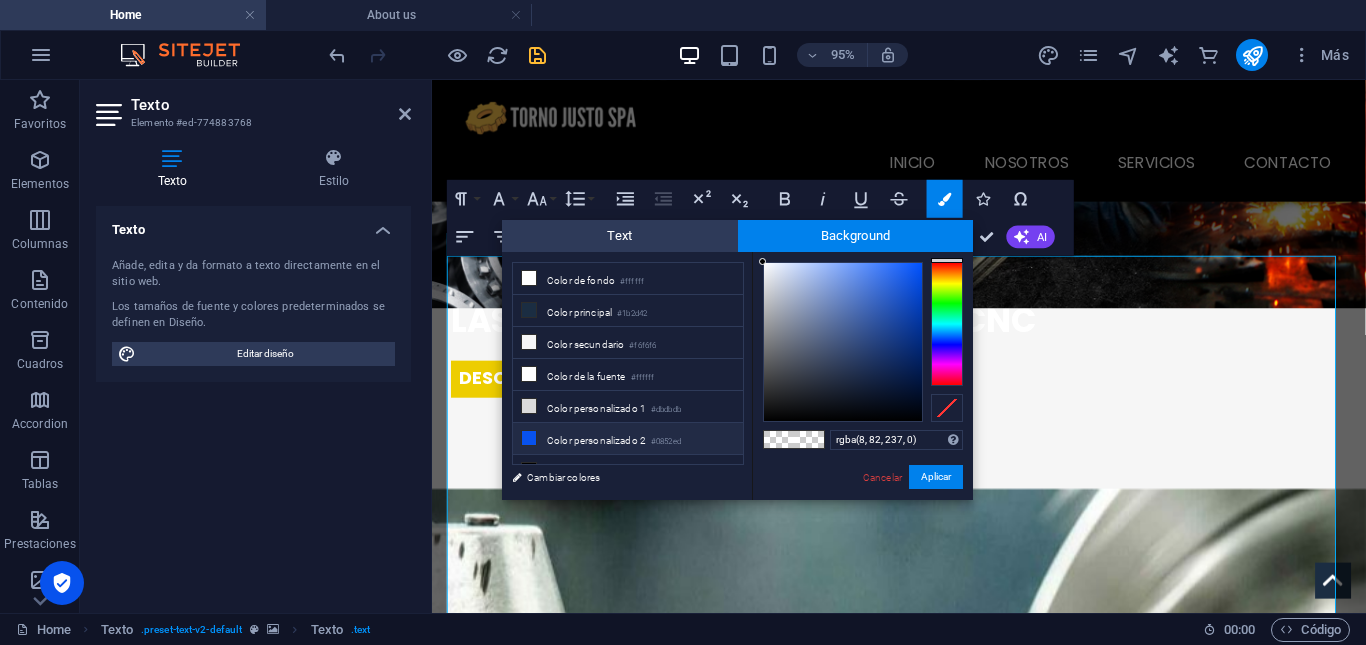 scroll, scrollTop: 16, scrollLeft: 0, axis: vertical 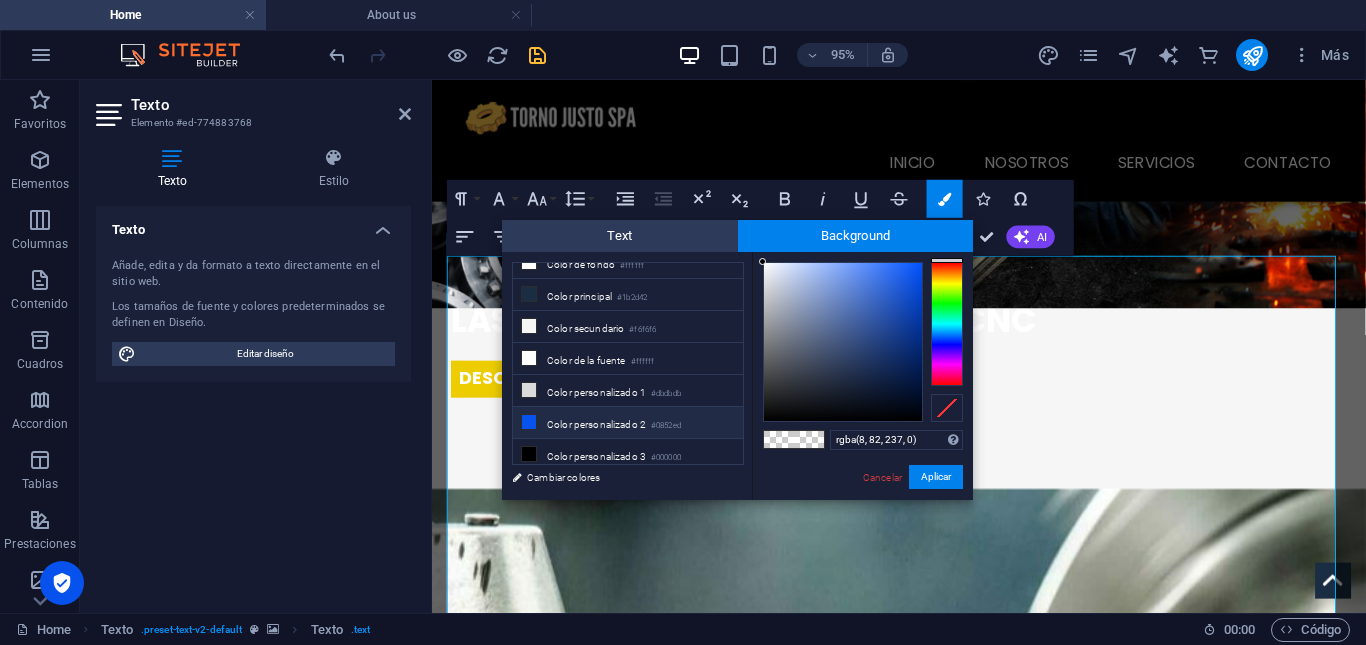 click on "Color personalizado 3
#000000" at bounding box center (628, 455) 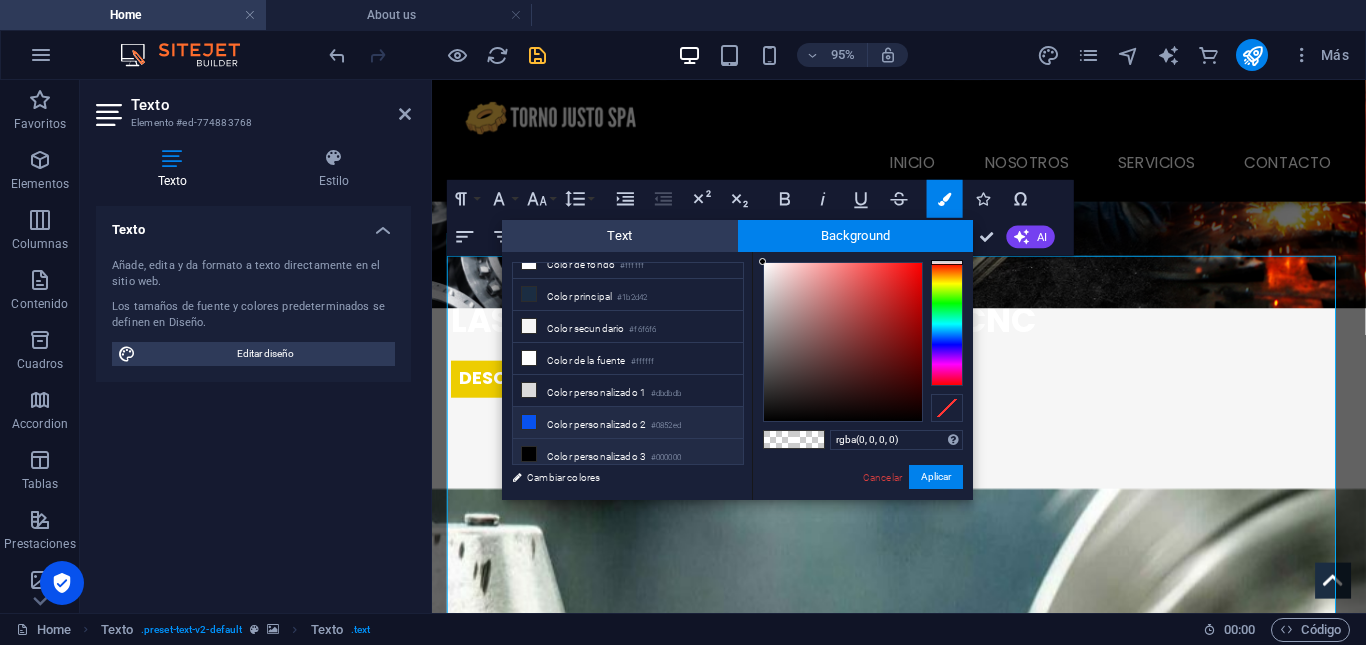 click on "Color personalizado 3
#000000" at bounding box center (628, 455) 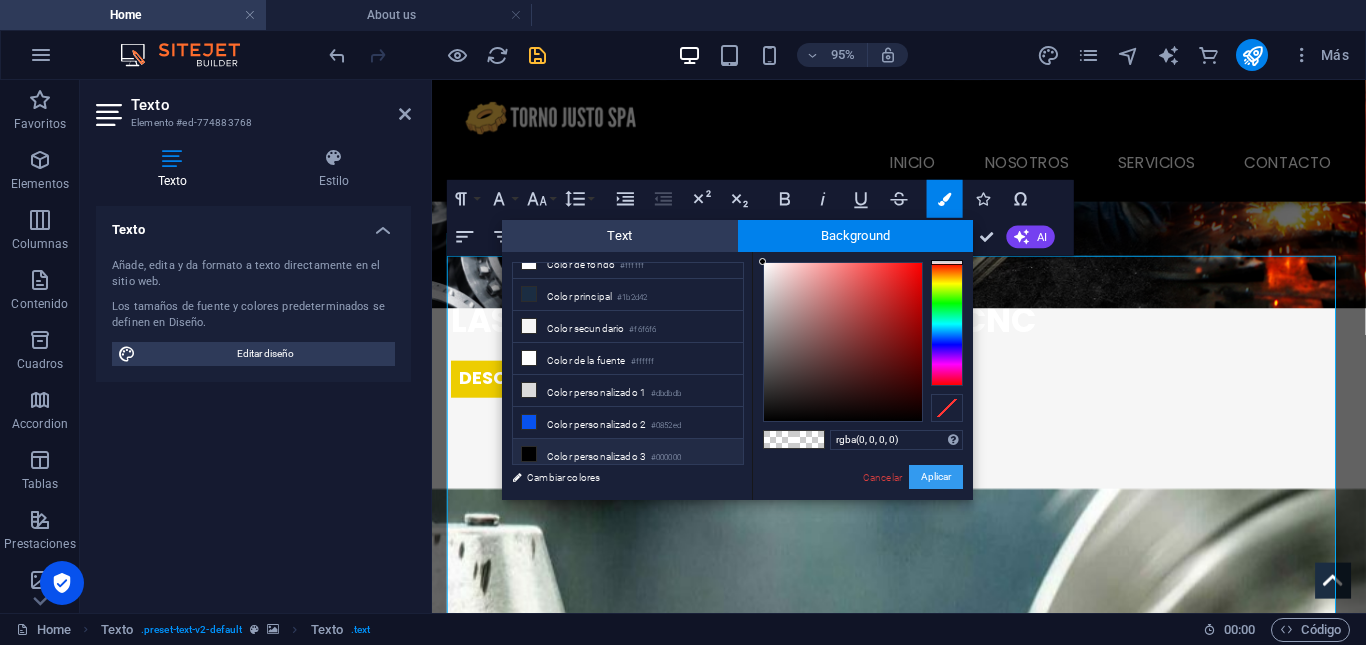 click on "Aplicar" at bounding box center (936, 477) 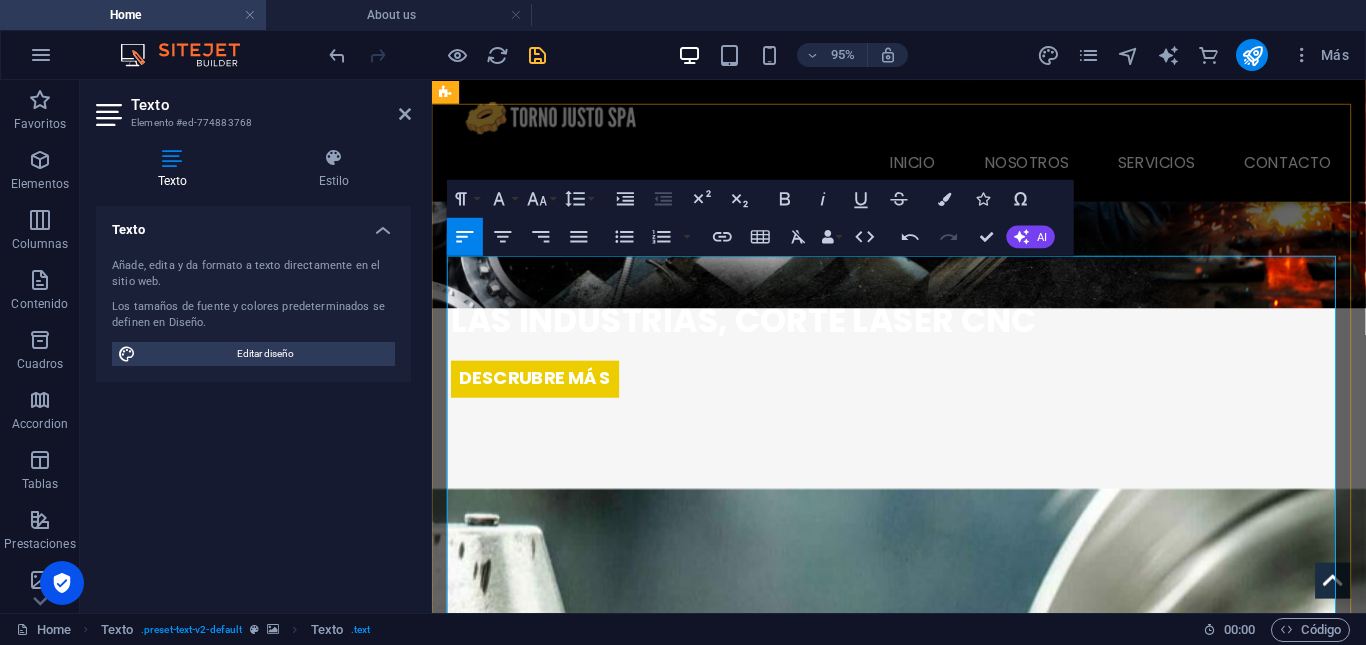 click on "[PERSON_NAME]  es una empresa líder en el diseño, fabricación y reparación de piezas mecánicas de alta precisión, orientada a satisfacer las necesidades de la industria en general   Además, contamos con un enfoque especializado en la fabricación de componentes para robótica marina, así como en brindar soluciones personalizadas a centros de acuicultura y plantas de procesamiento de salmón Nuestro compromiso con la calidad, la innovación y el servicio eficiente nos posiciona como un aliado clave para nuestros clientes .  i" at bounding box center [924, 1674] 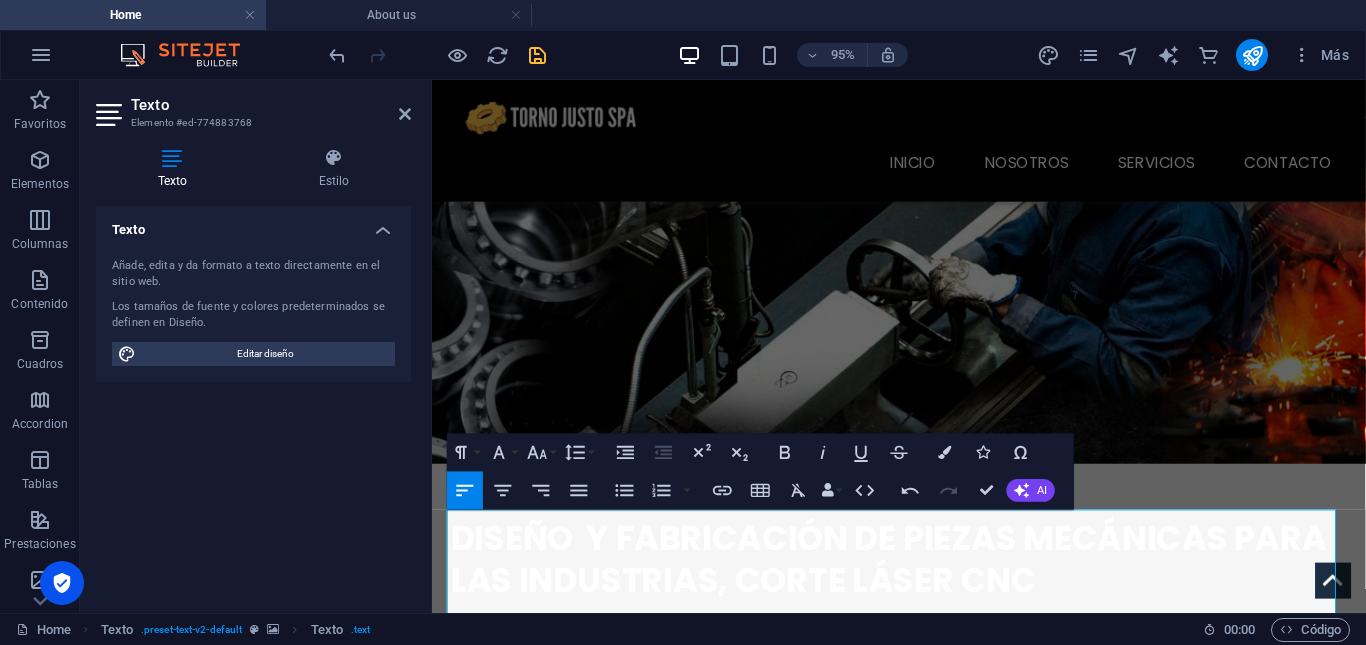 scroll, scrollTop: 177, scrollLeft: 0, axis: vertical 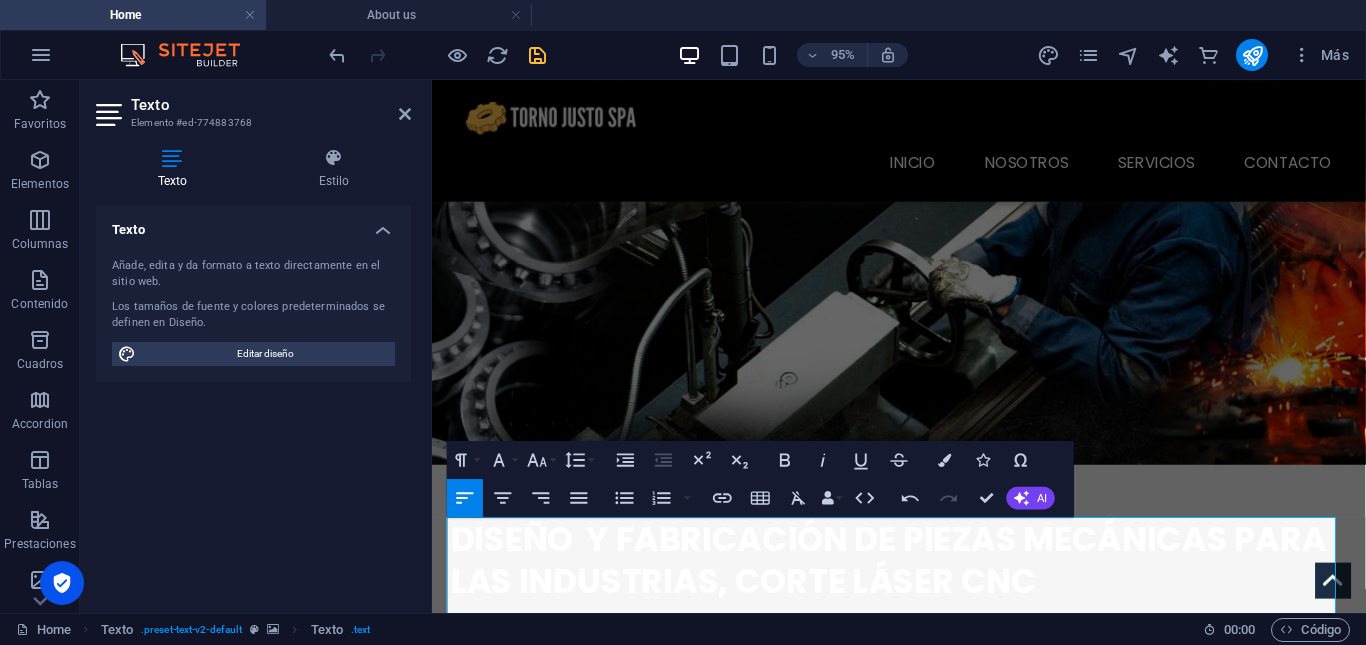 click at bounding box center [923, 253] 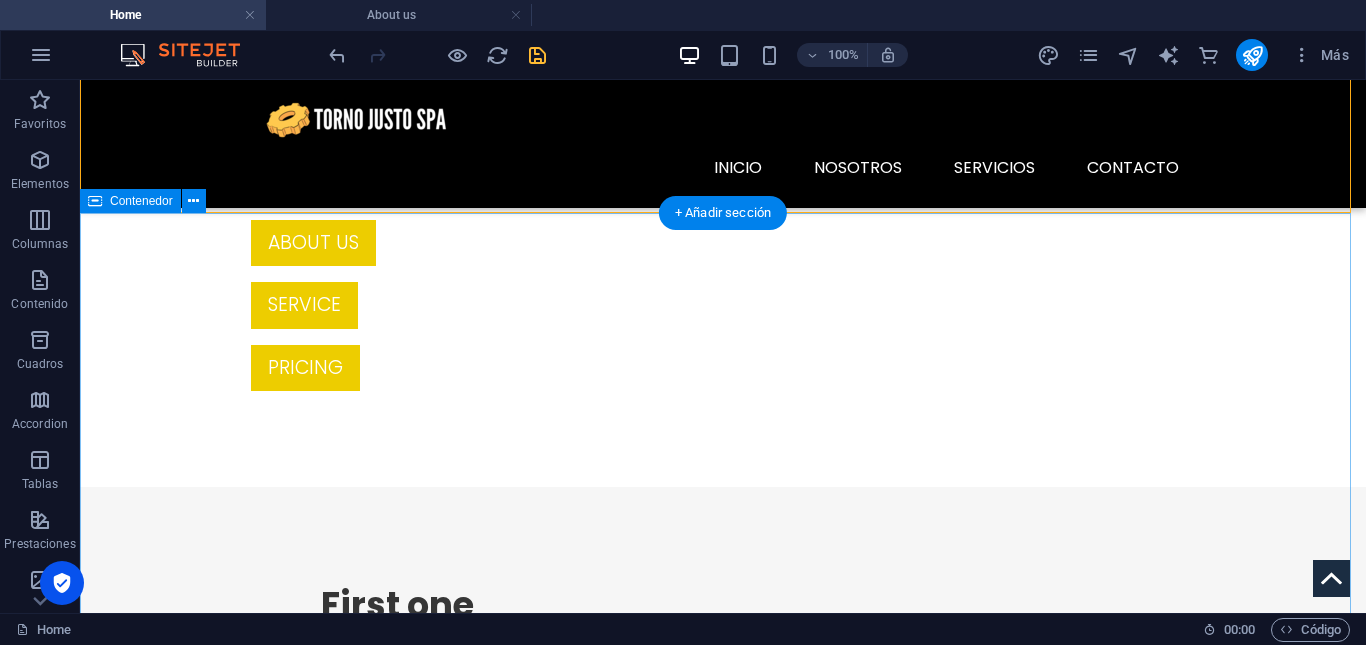 scroll, scrollTop: 2124, scrollLeft: 0, axis: vertical 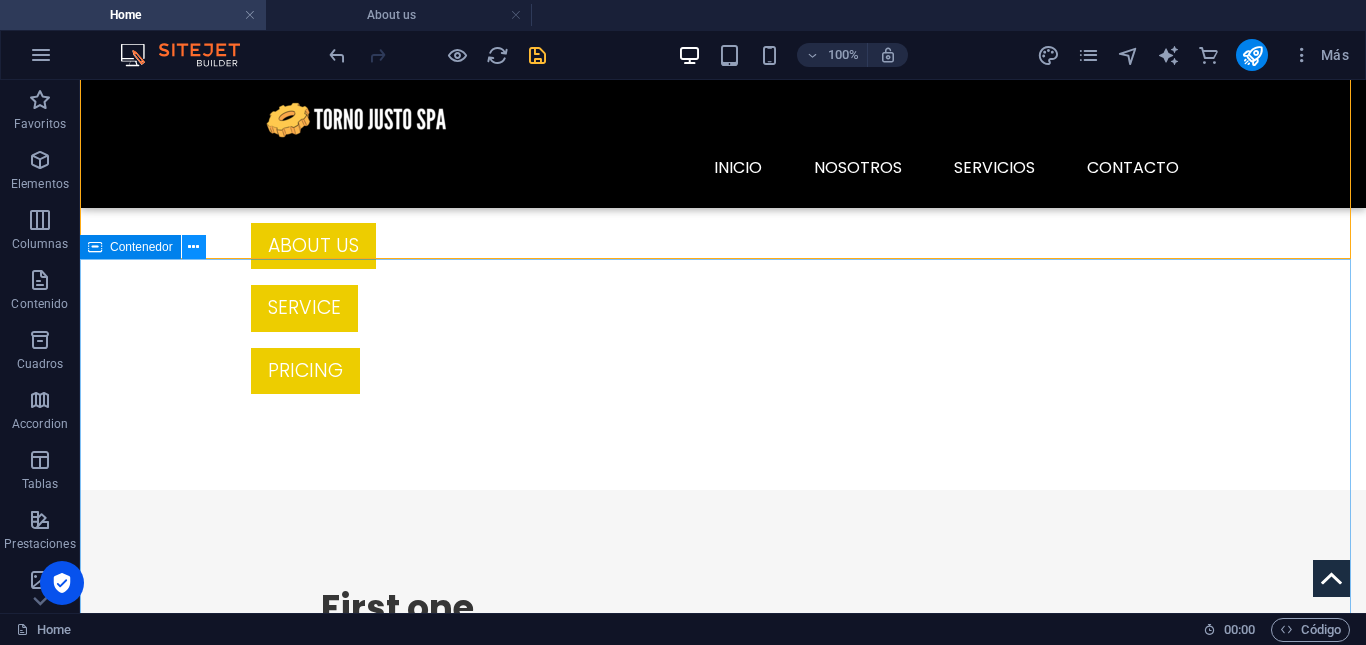 click at bounding box center [193, 247] 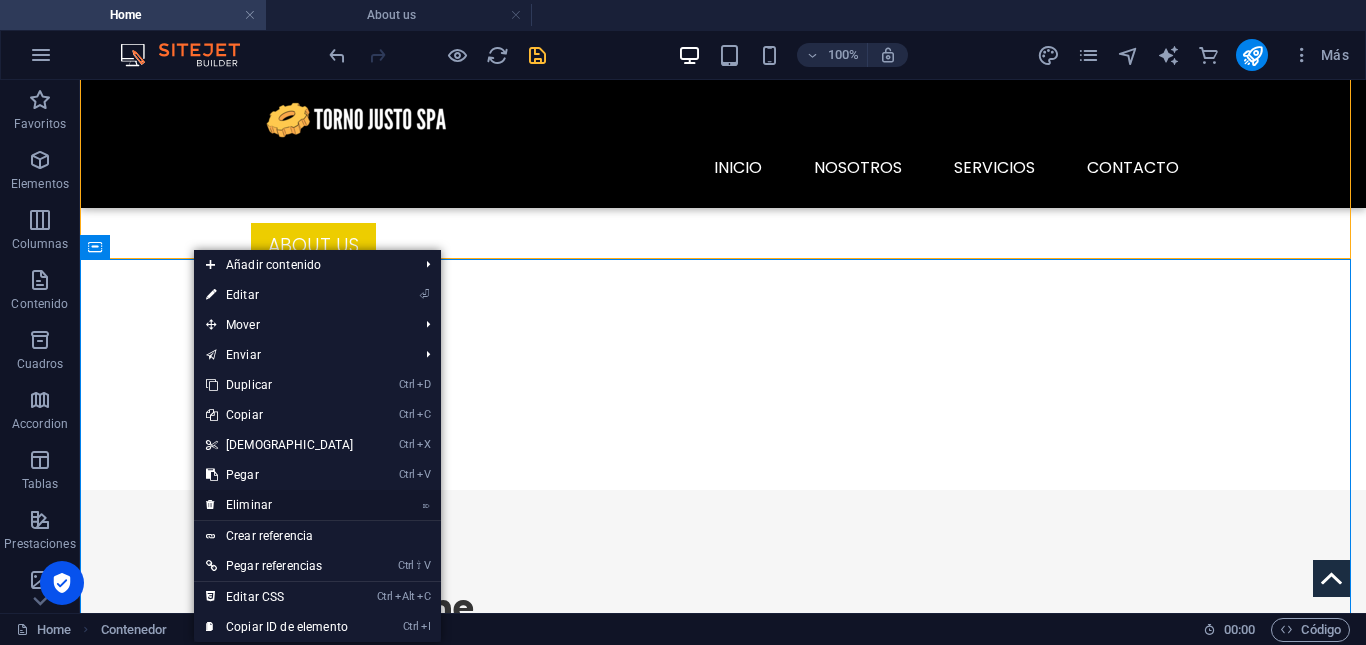 click on "⌦  Eliminar" at bounding box center (280, 505) 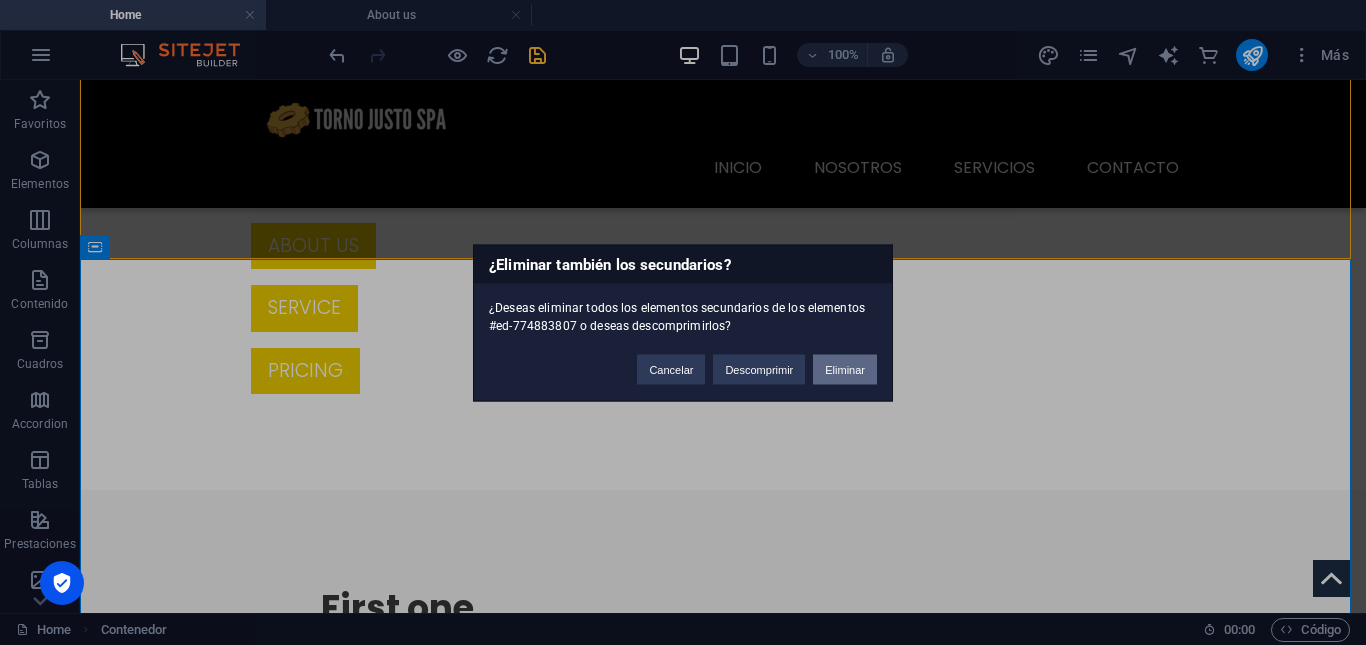 click on "Eliminar" at bounding box center [845, 369] 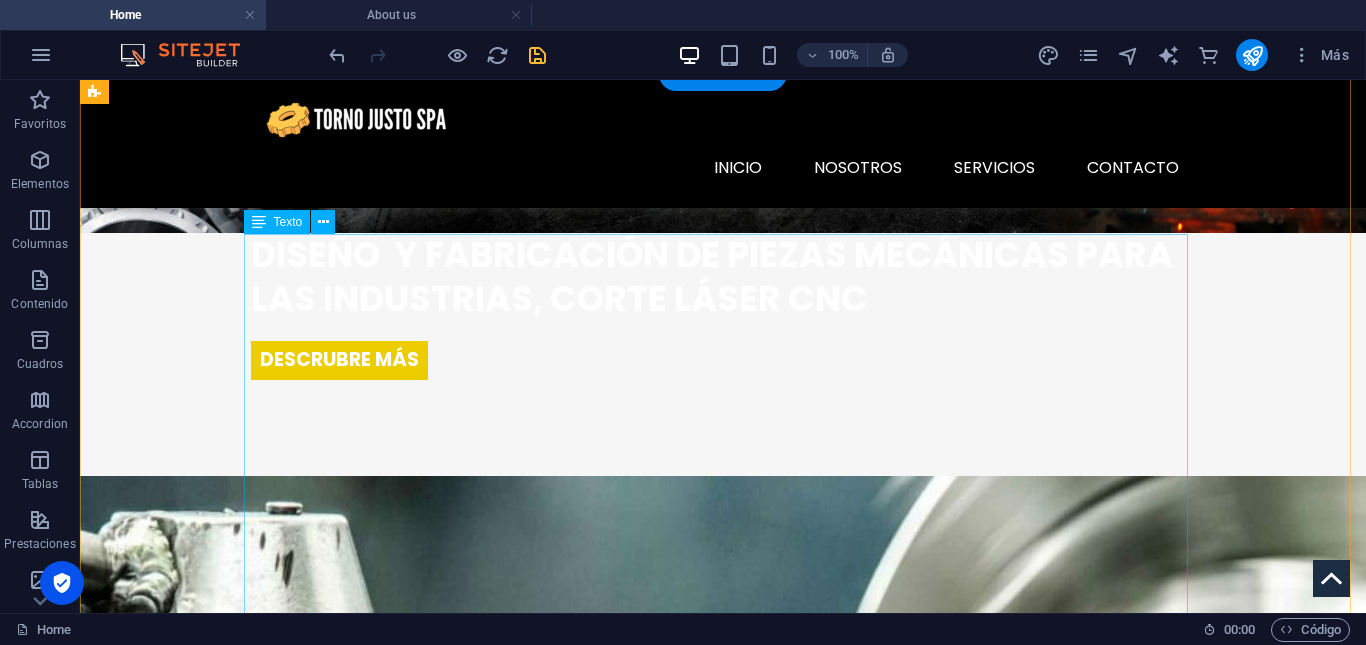scroll, scrollTop: 459, scrollLeft: 0, axis: vertical 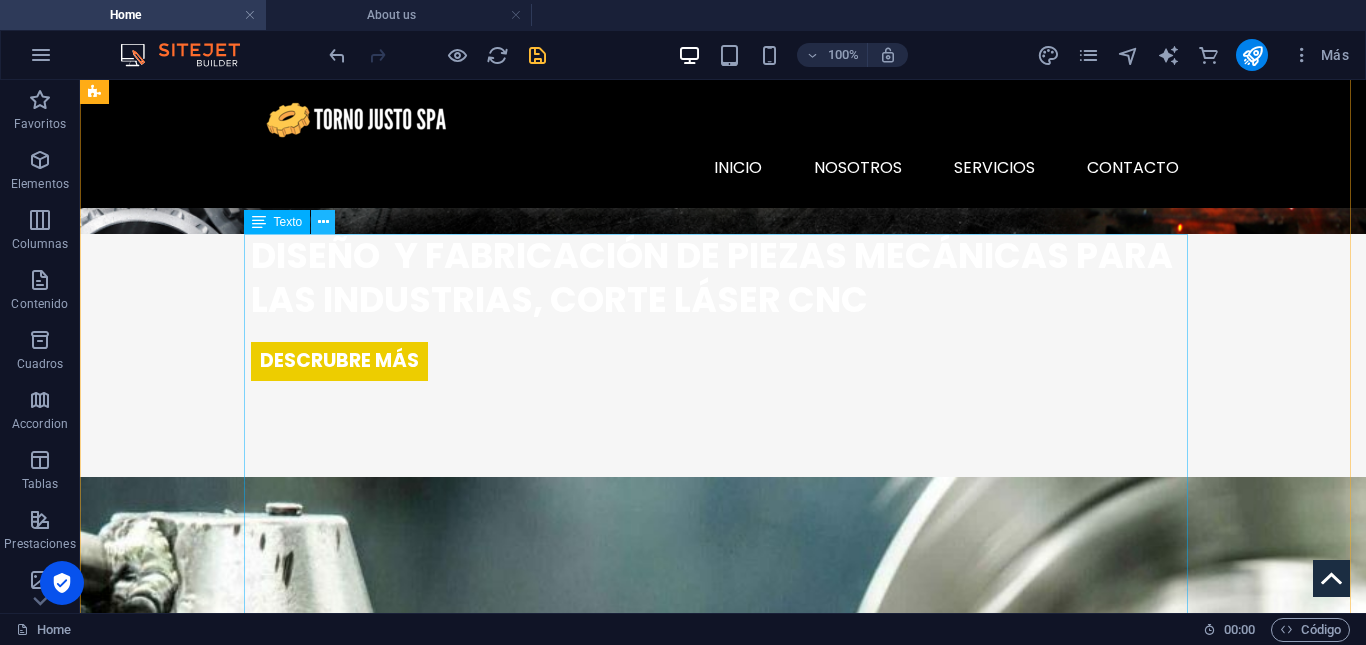click at bounding box center (323, 222) 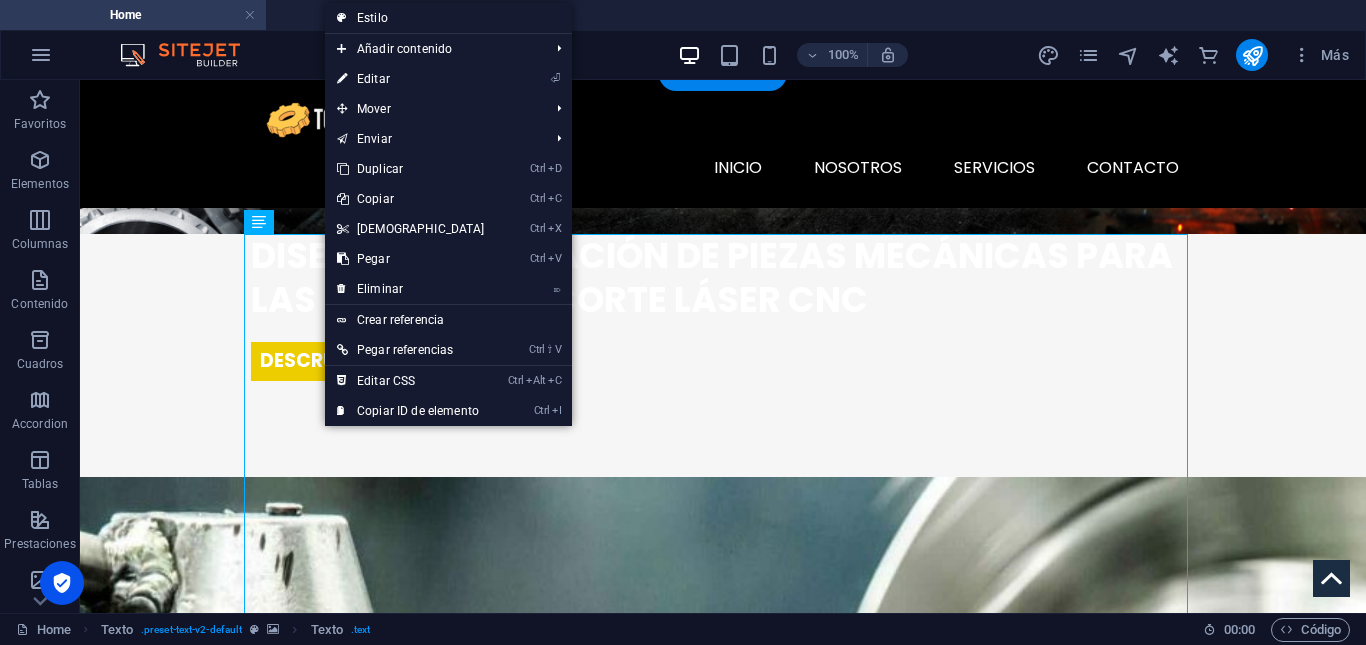 click at bounding box center (723, 865) 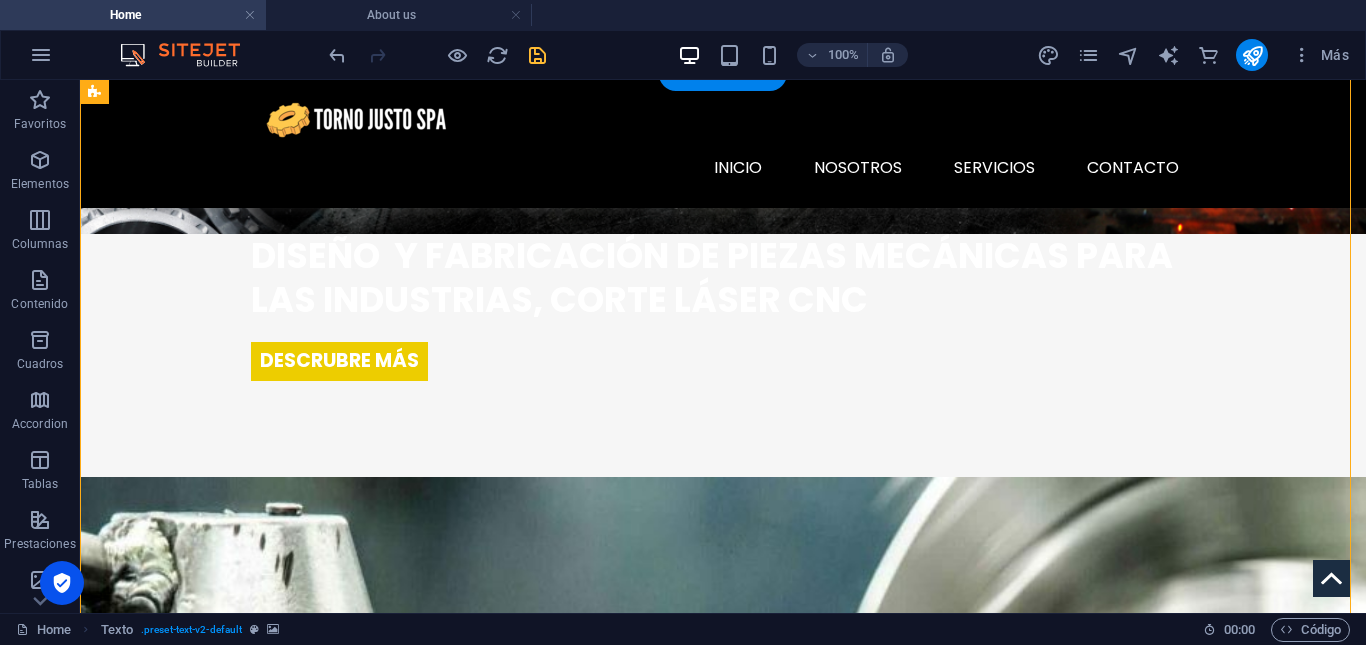 click at bounding box center [723, 865] 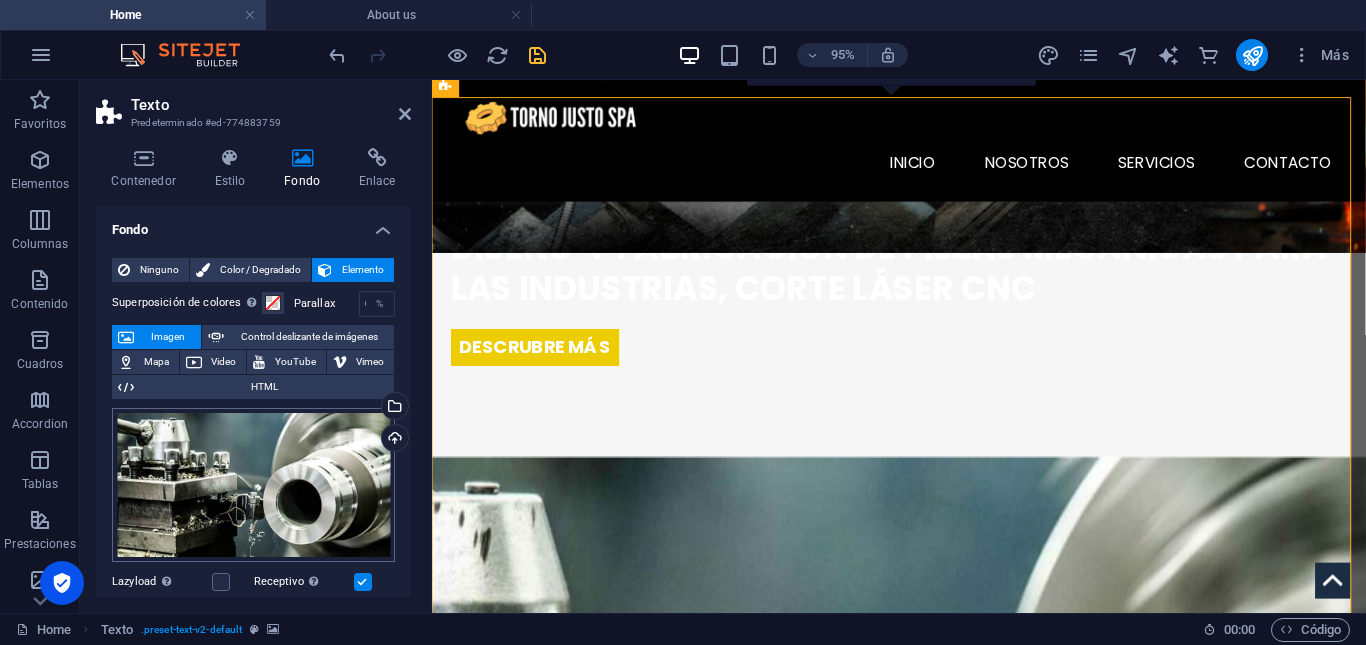 scroll, scrollTop: 0, scrollLeft: 0, axis: both 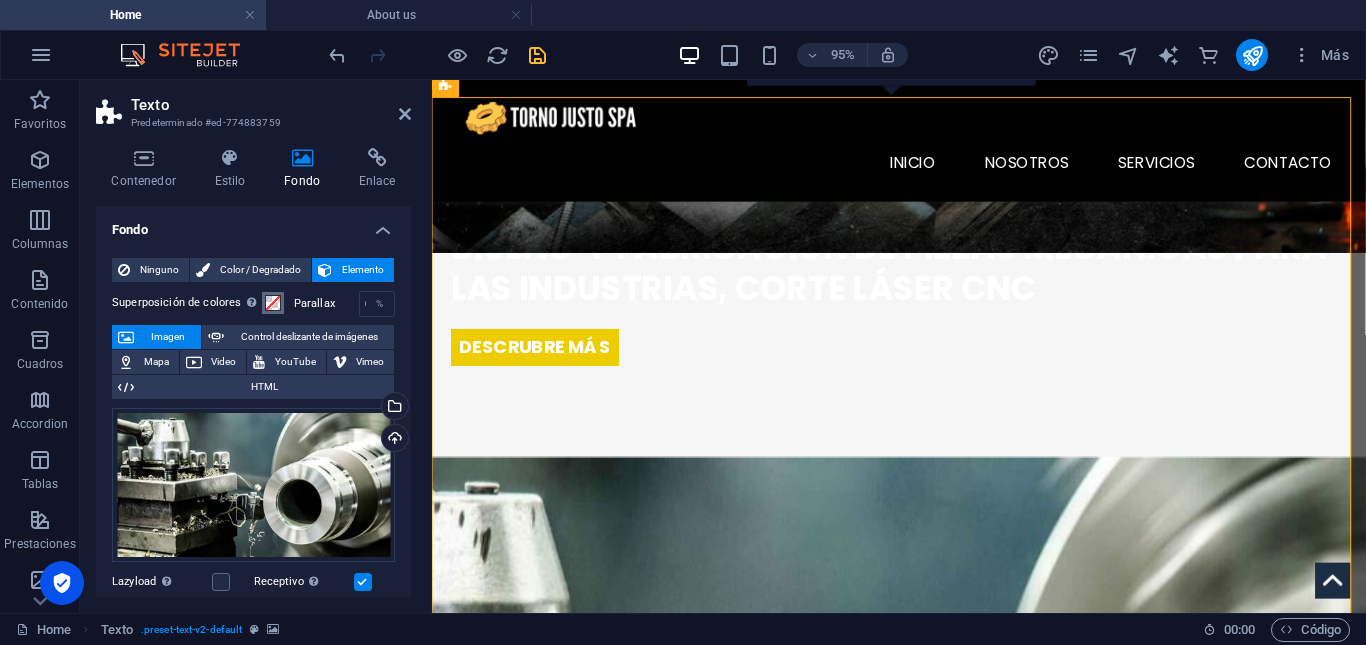 click at bounding box center [273, 303] 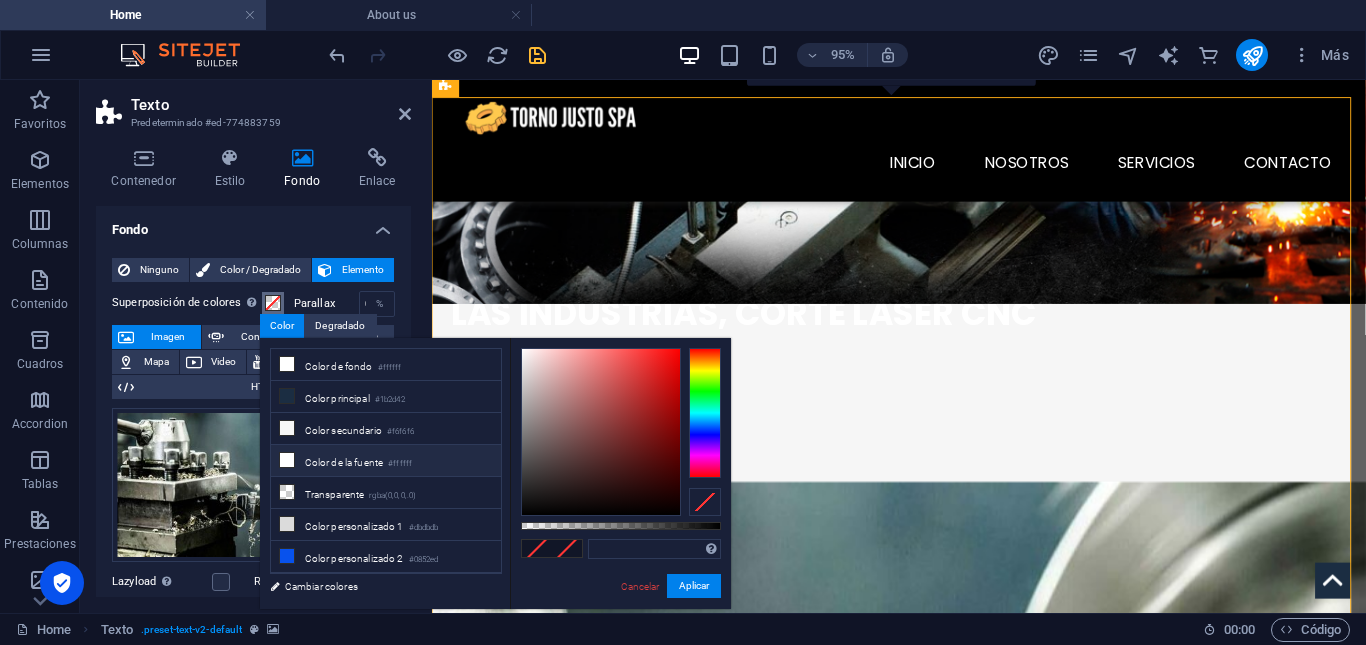 scroll, scrollTop: 24, scrollLeft: 0, axis: vertical 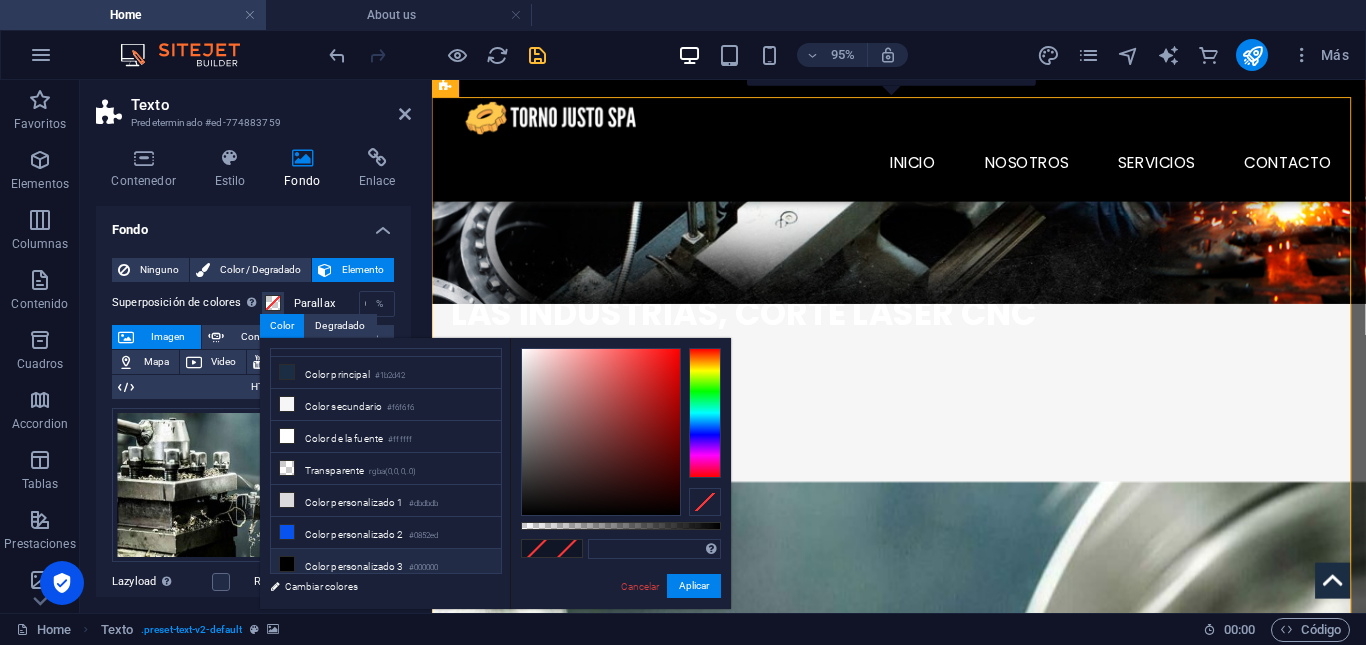 click on "#000000" at bounding box center (424, 568) 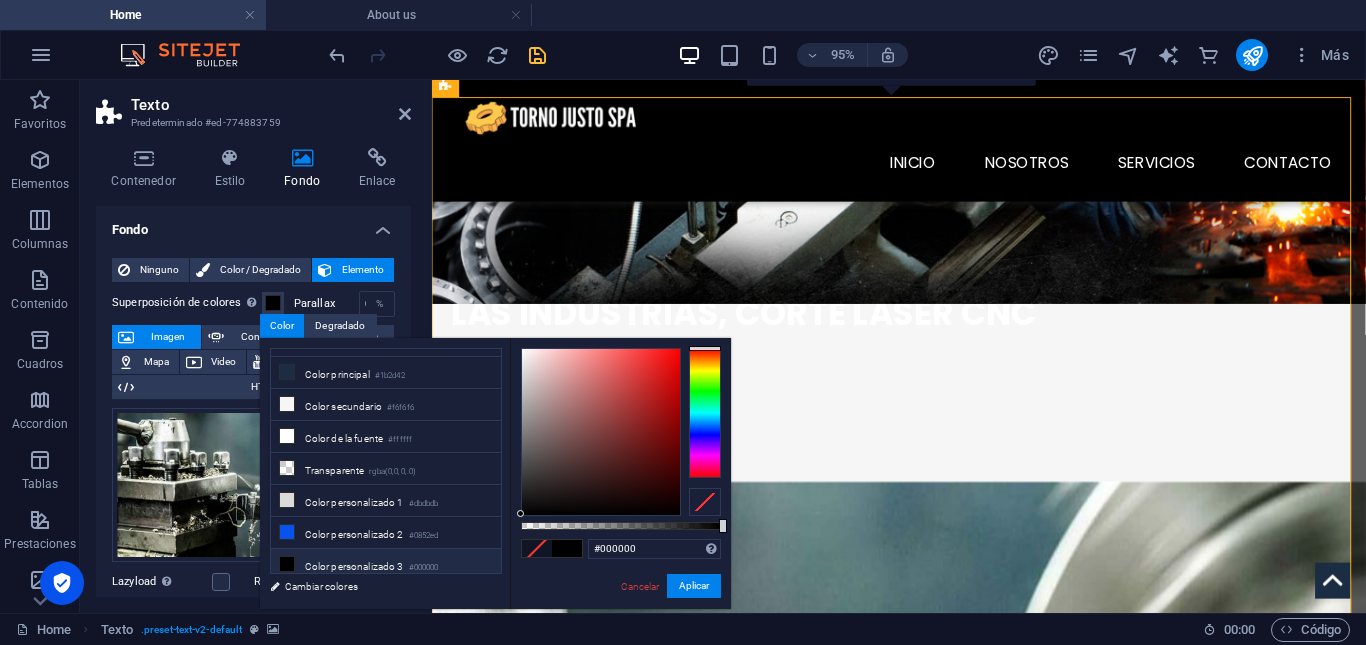 click on "#000000 Formatos soportados #0852ed rgb(8, 82, 237) rgba(8, 82, 237, 90%) hsv(221,97,93) hsl(221, 93%, 48%) Cancelar Aplicar" at bounding box center [620, 618] 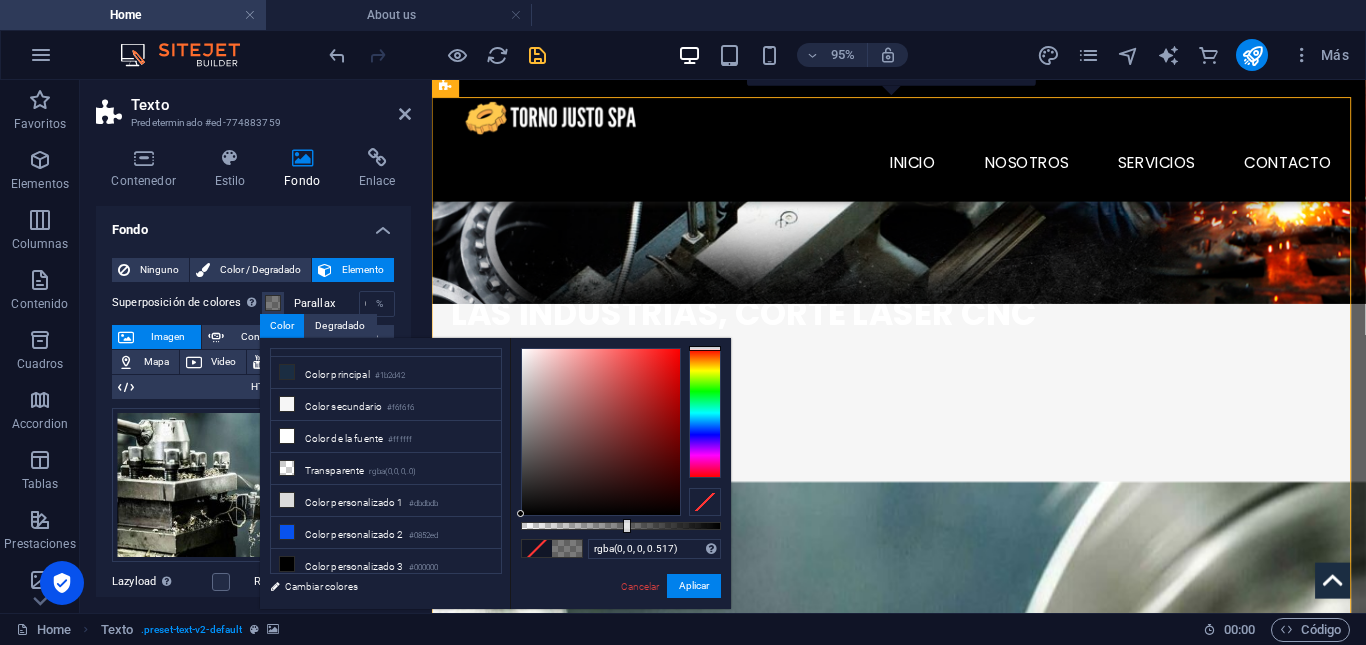 type on "rgba(0, 0, 0, 0.512)" 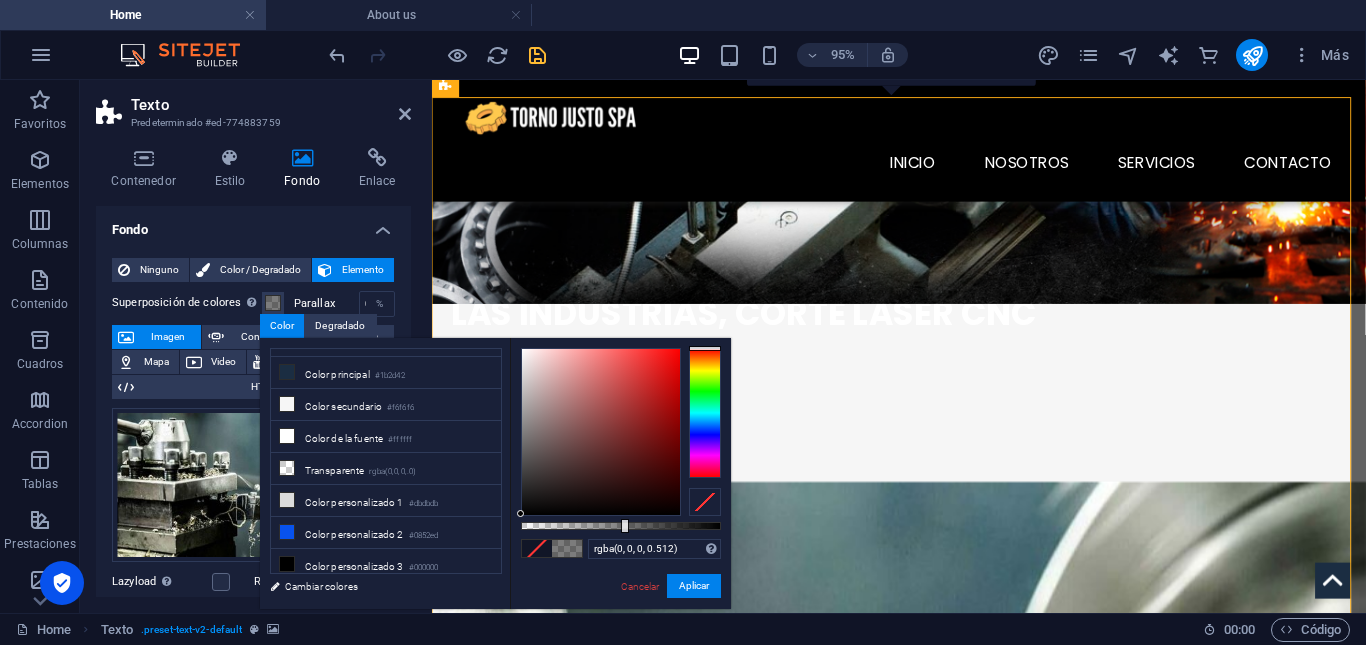 drag, startPoint x: 719, startPoint y: 526, endPoint x: 623, endPoint y: 524, distance: 96.02083 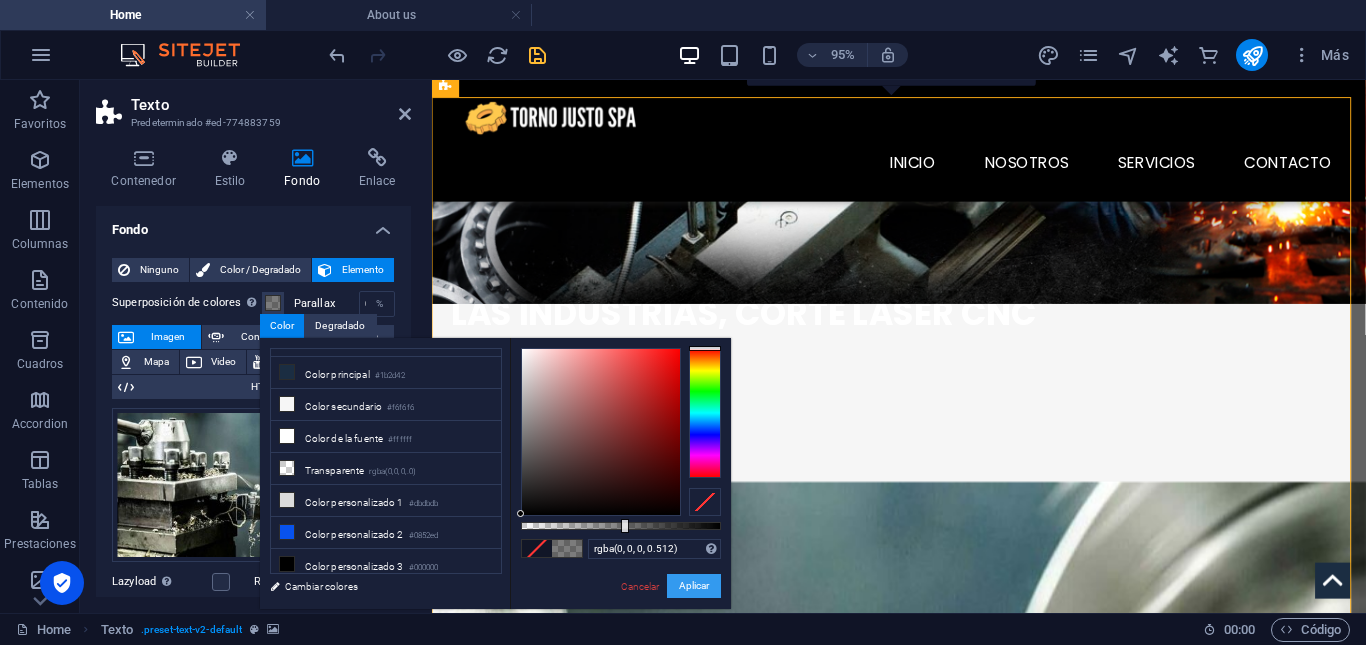 click on "Aplicar" at bounding box center (694, 586) 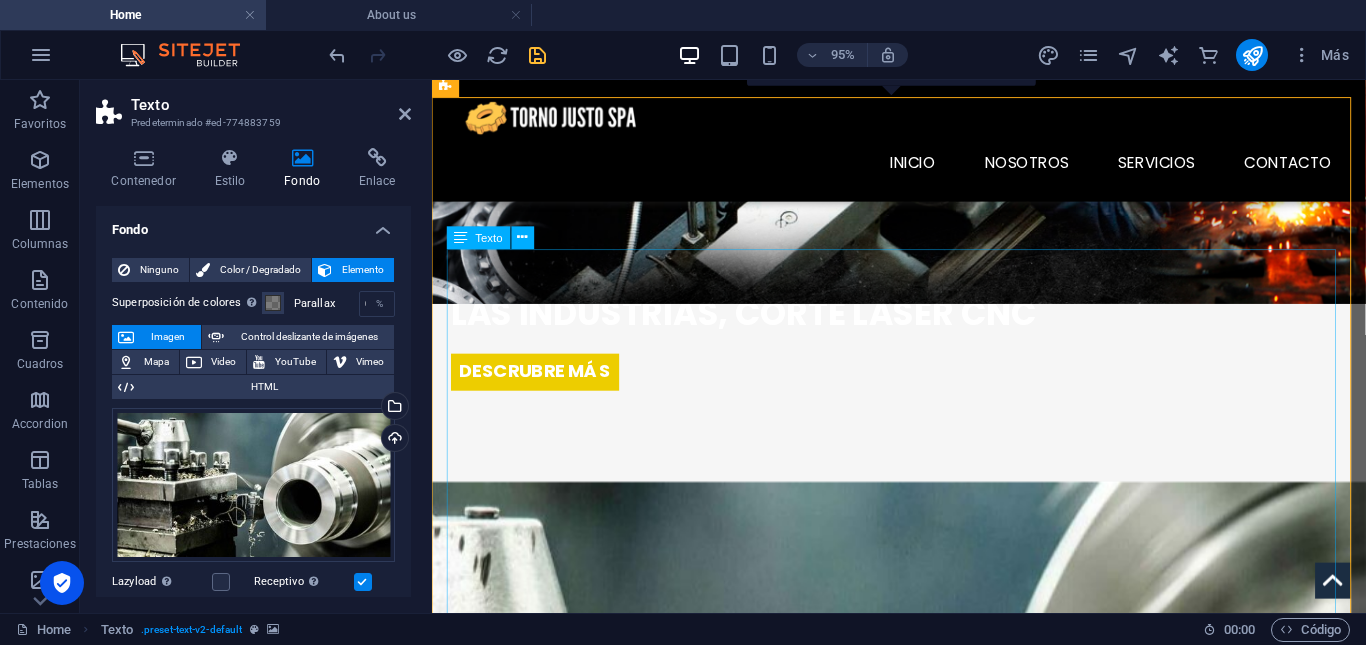 click on "[PERSON_NAME]  es una empresa líder en el diseño, fabricación y reparación de piezas mecánicas de alta precisión, orientada a satisfacer las necesidades de la industria en general   Además, contamos con un enfoque especializado en la fabricación de componentes para robótica marina, así como en brindar soluciones personalizadas a centros de acuicultura y plantas de procesamiento de salmón Nuestro compromiso con la calidad, la innovación y el servicio eficiente nos posiciona como un aliado clave para nuestros clientes .  i" at bounding box center [924, 1667] 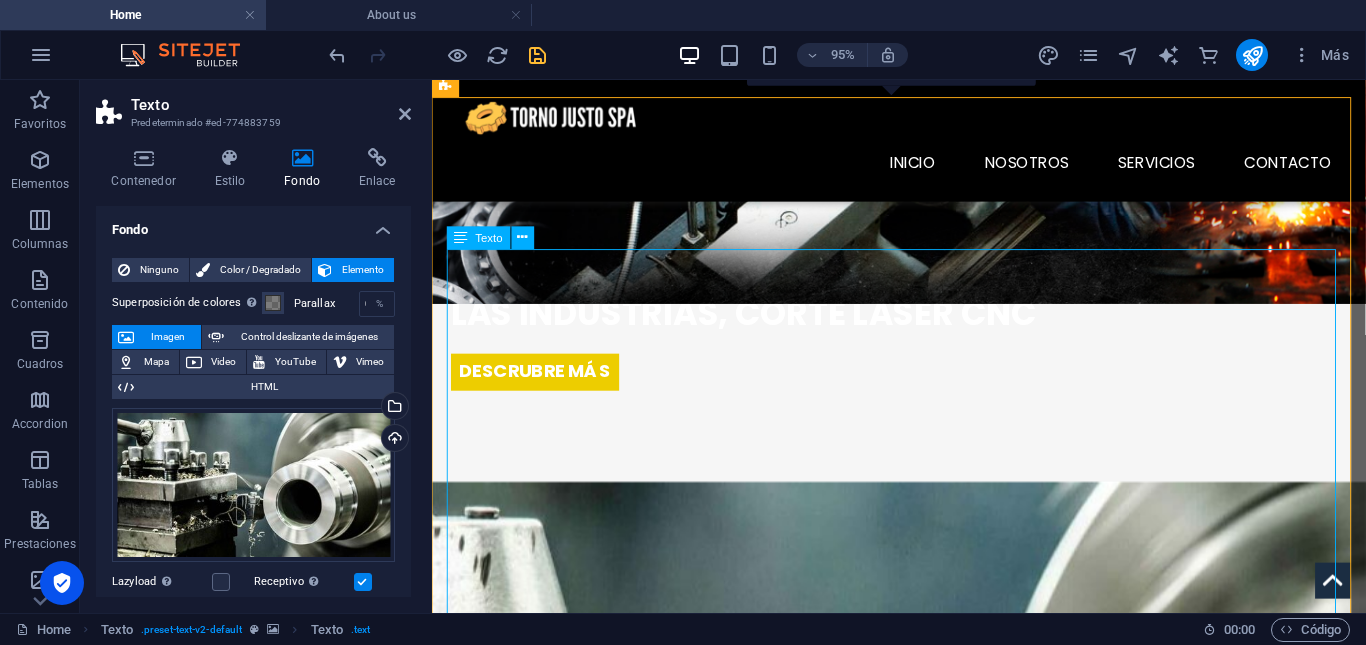 click on "[PERSON_NAME]  es una empresa líder en el diseño, fabricación y reparación de piezas mecánicas de alta precisión, orientada a satisfacer las necesidades de la industria en general   Además, contamos con un enfoque especializado en la fabricación de componentes para robótica marina, así como en brindar soluciones personalizadas a centros de acuicultura y plantas de procesamiento de salmón Nuestro compromiso con la calidad, la innovación y el servicio eficiente nos posiciona como un aliado clave para nuestros clientes .  i" at bounding box center (924, 1667) 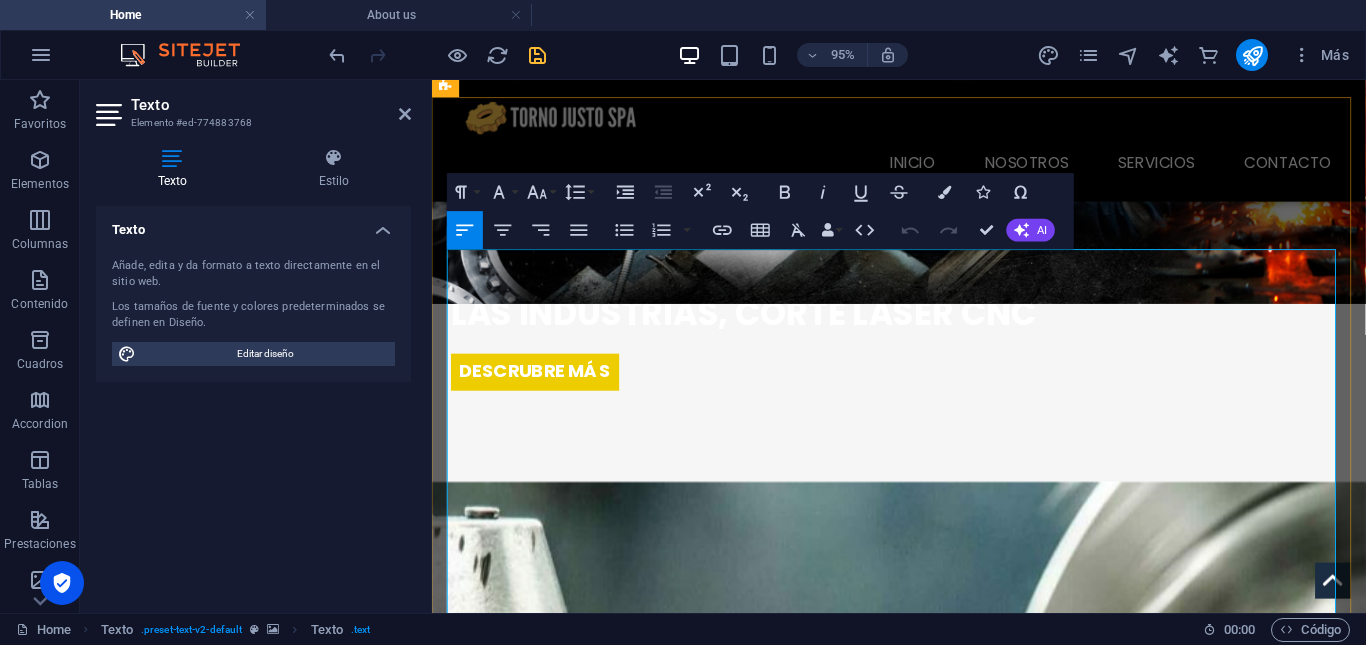 click on "es una empresa líder en el diseño, fabricación y reparación de piezas mecánicas de alta precisión, orientada a satisfacer las necesidades de la industria en general" at bounding box center [589, 1616] 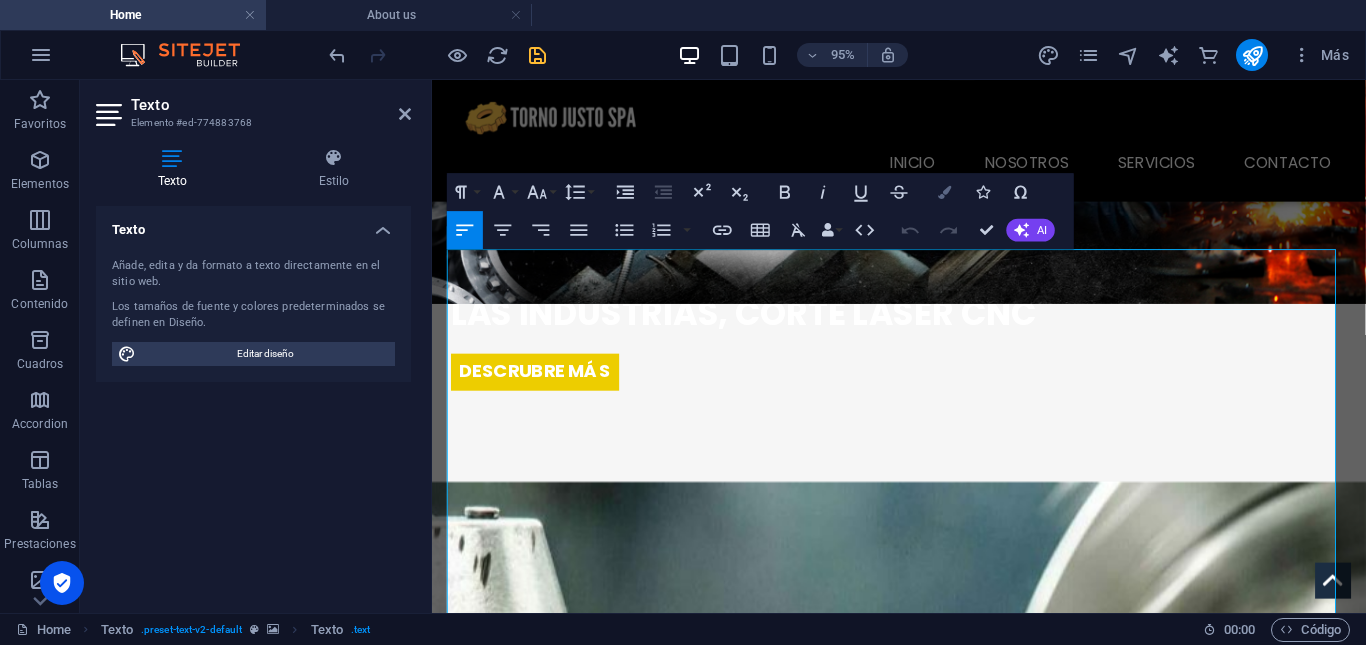click at bounding box center (944, 191) 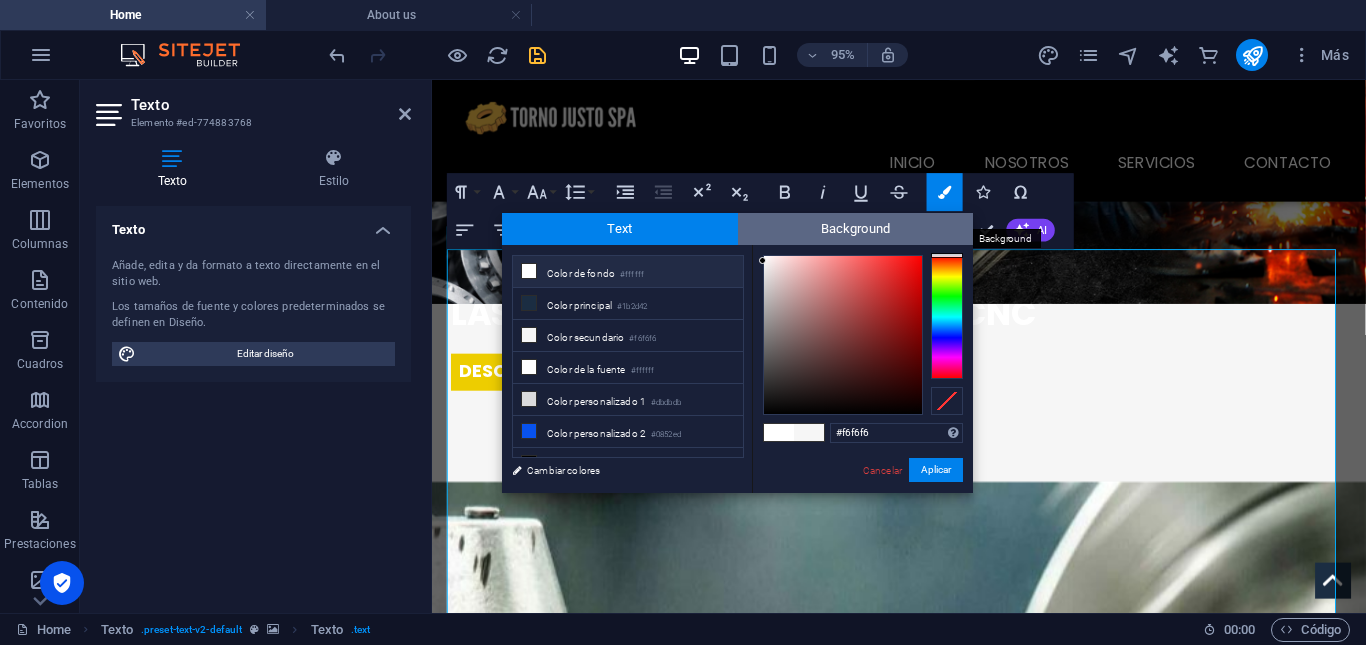 click on "Background" at bounding box center [856, 229] 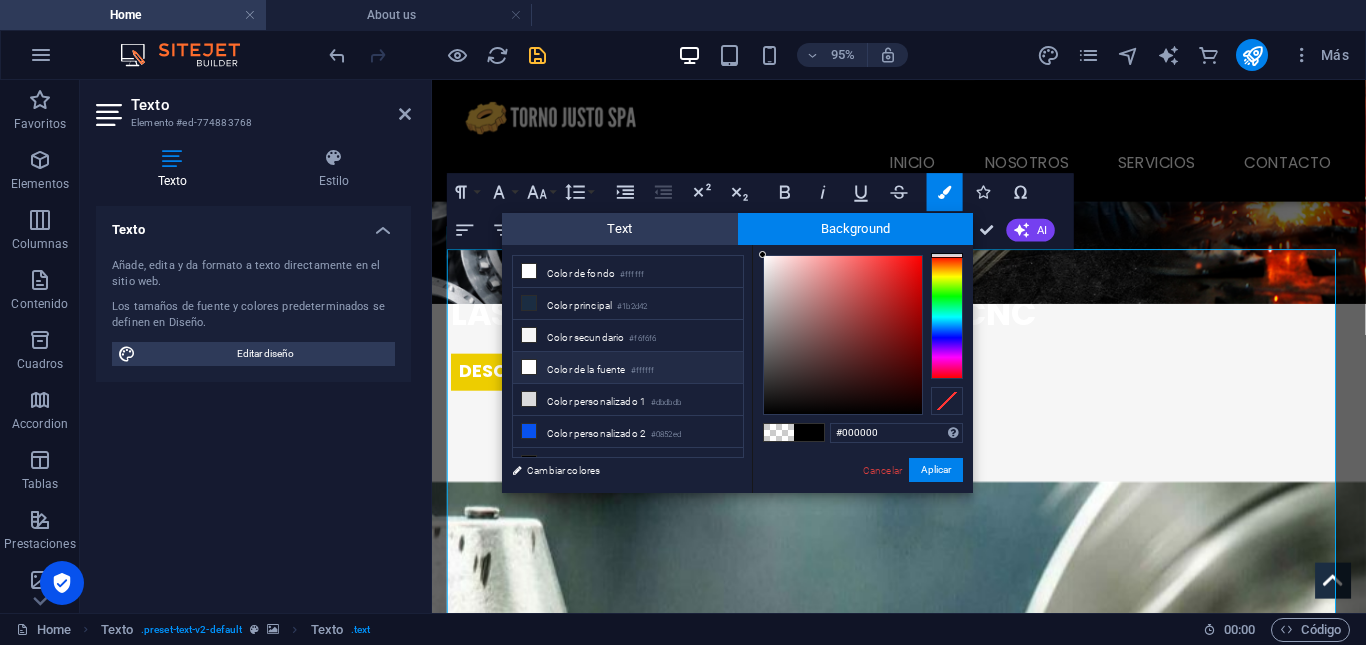 scroll, scrollTop: 16, scrollLeft: 0, axis: vertical 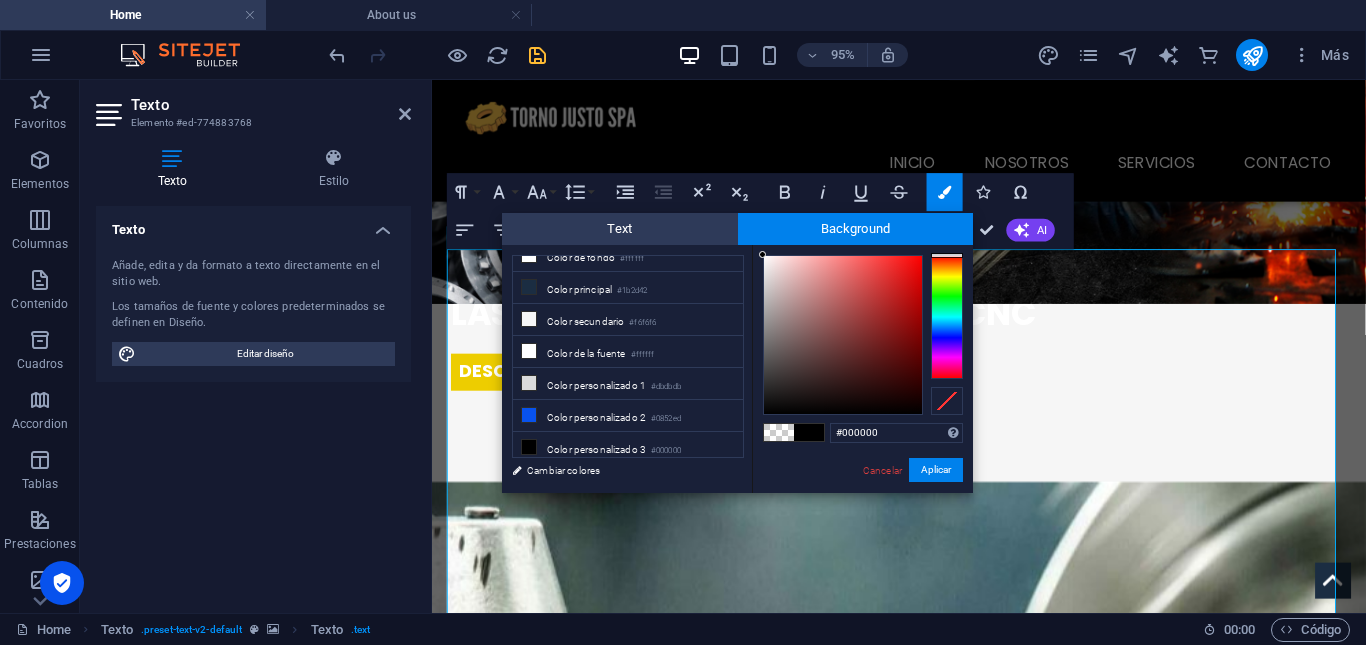 click at bounding box center [779, 432] 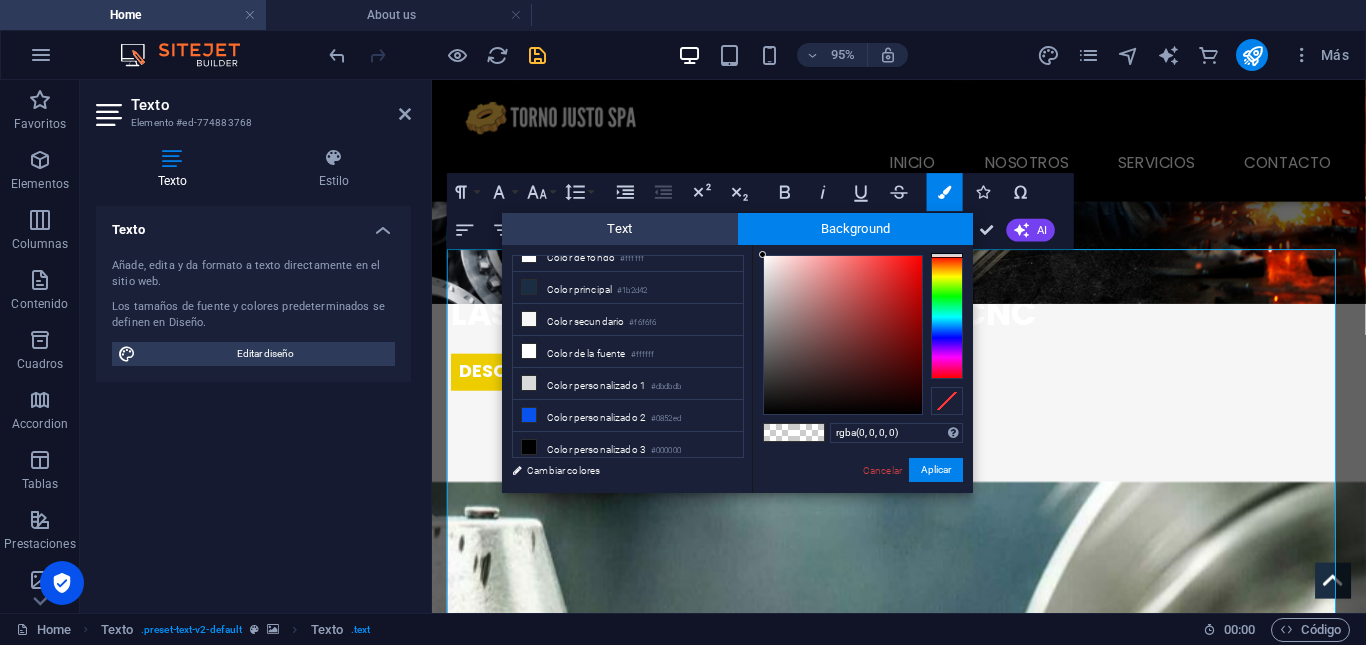click at bounding box center (779, 432) 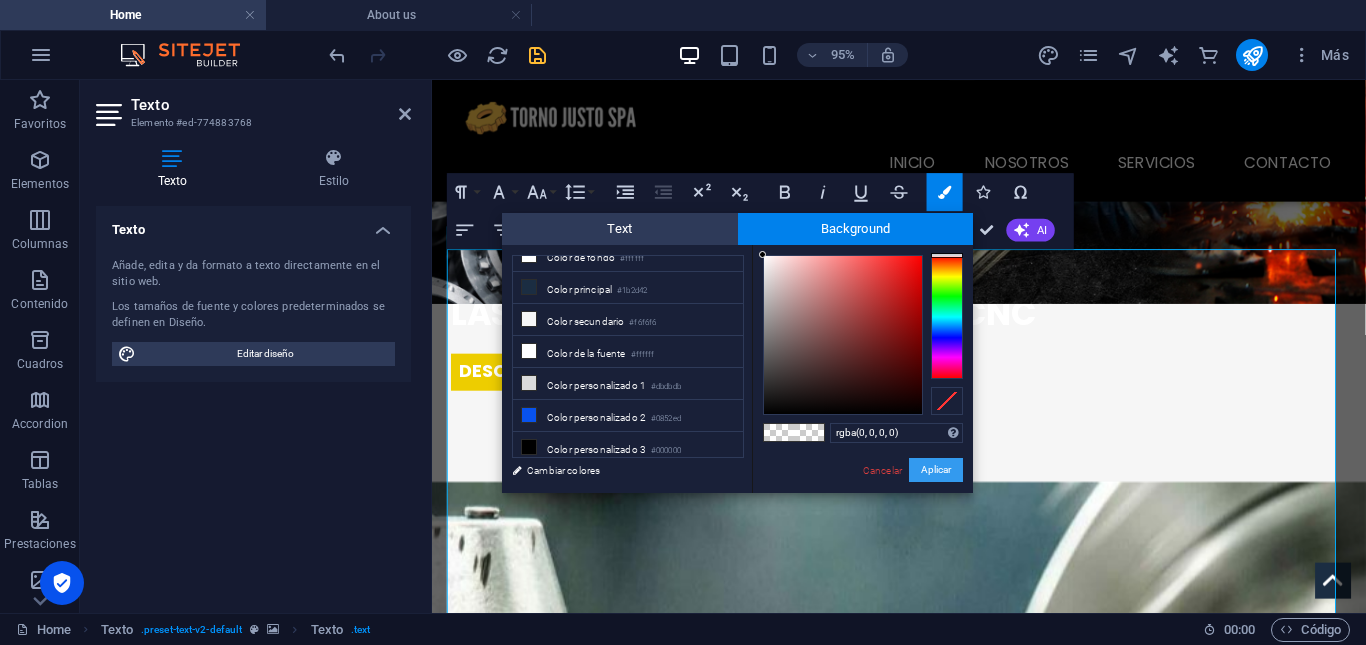 click on "Aplicar" at bounding box center (936, 470) 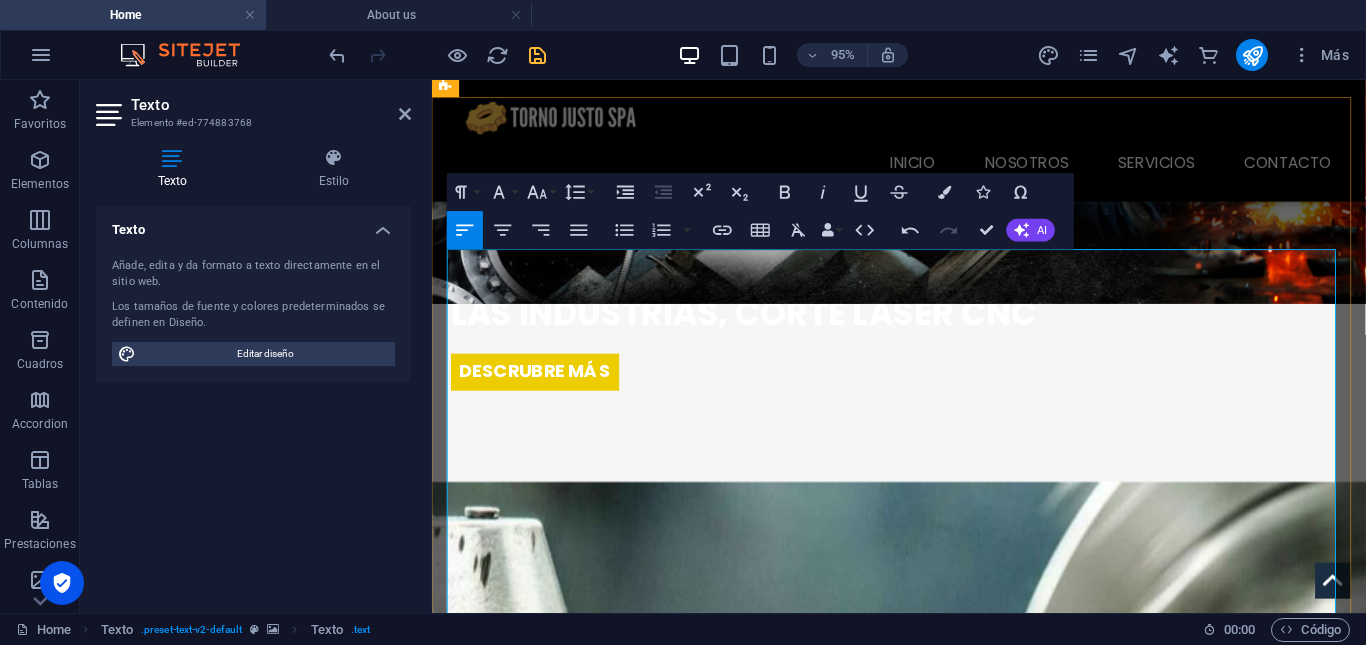 click on "[PERSON_NAME]  es una empresa líder en el diseño, fabricación y reparación de piezas mecánicas de alta precisión, orientada a satisfacer las necesidades de la industria en general   Además, contamos con un enfoque especializado en la fabricación de componentes para robótica marina, así como en brindar soluciones personalizadas a centros de acuicultura y plantas de procesamiento de salmón Nuestro compromiso con la calidad, la innovación y el servicio eficiente nos posiciona como un aliado clave para nuestros clientes .  i" at bounding box center (924, 1667) 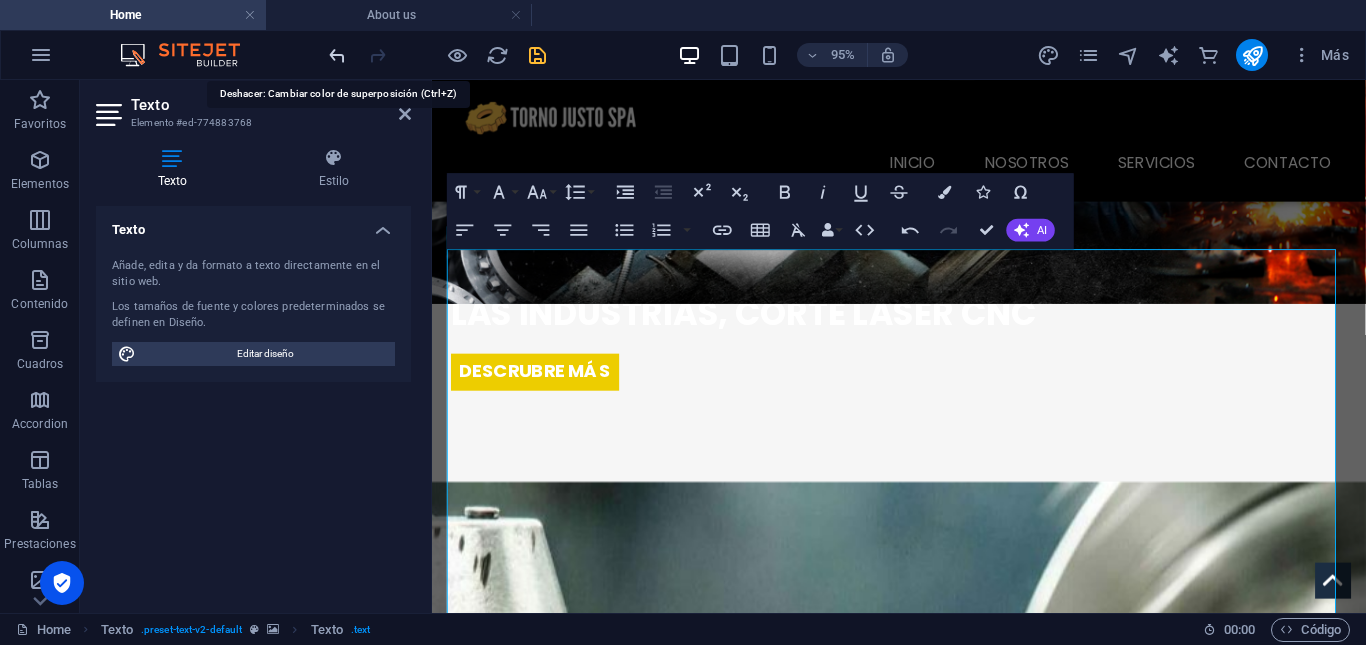click at bounding box center (337, 55) 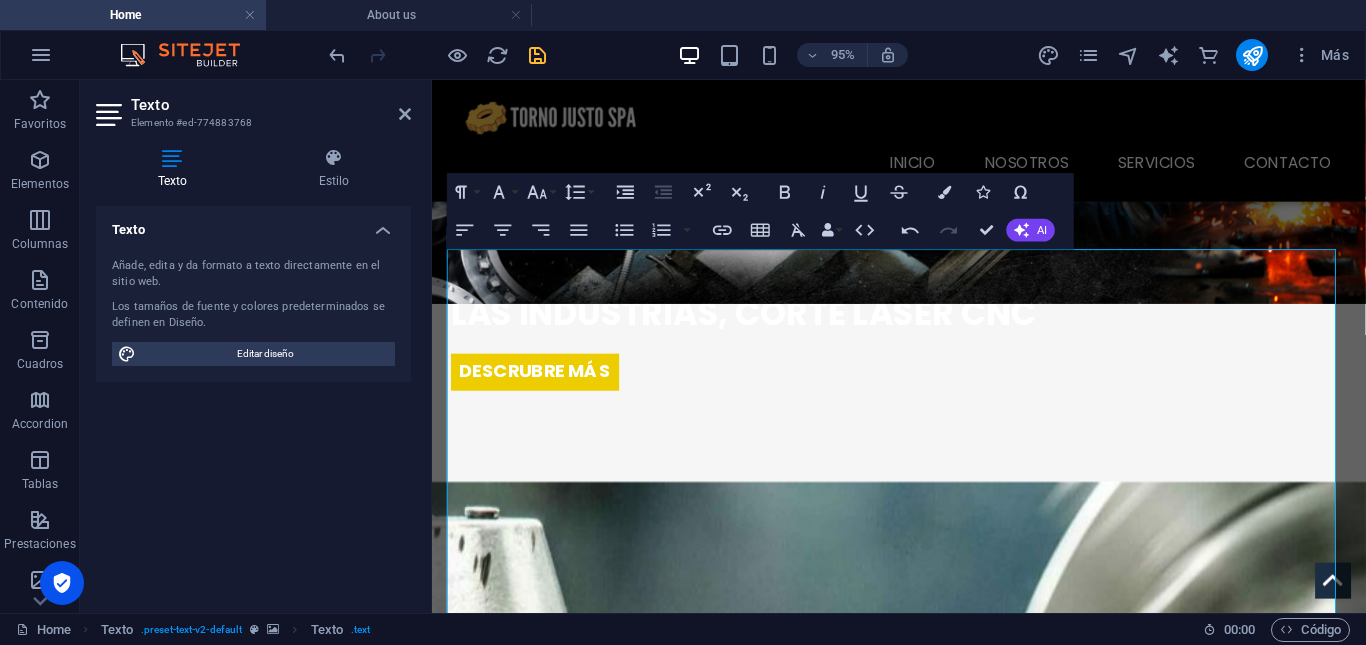 click at bounding box center [923, 891] 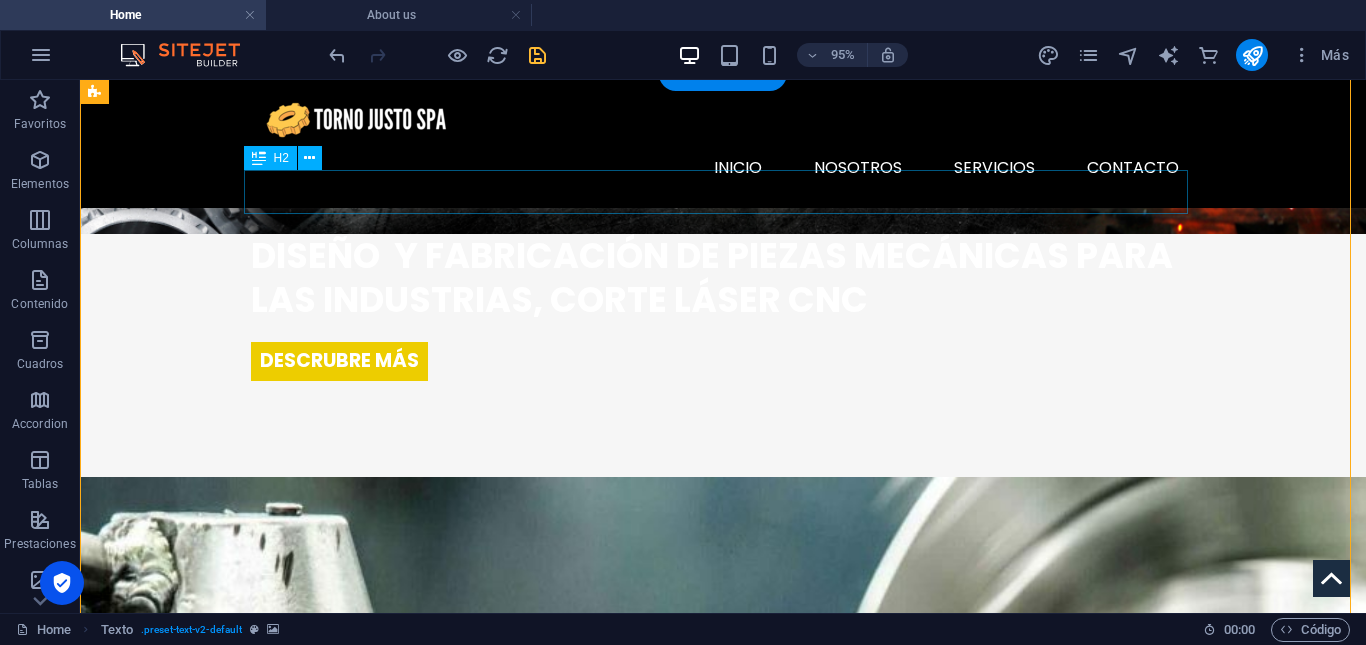 click on "ACERCA DE NOSOTROS" at bounding box center [723, 1372] 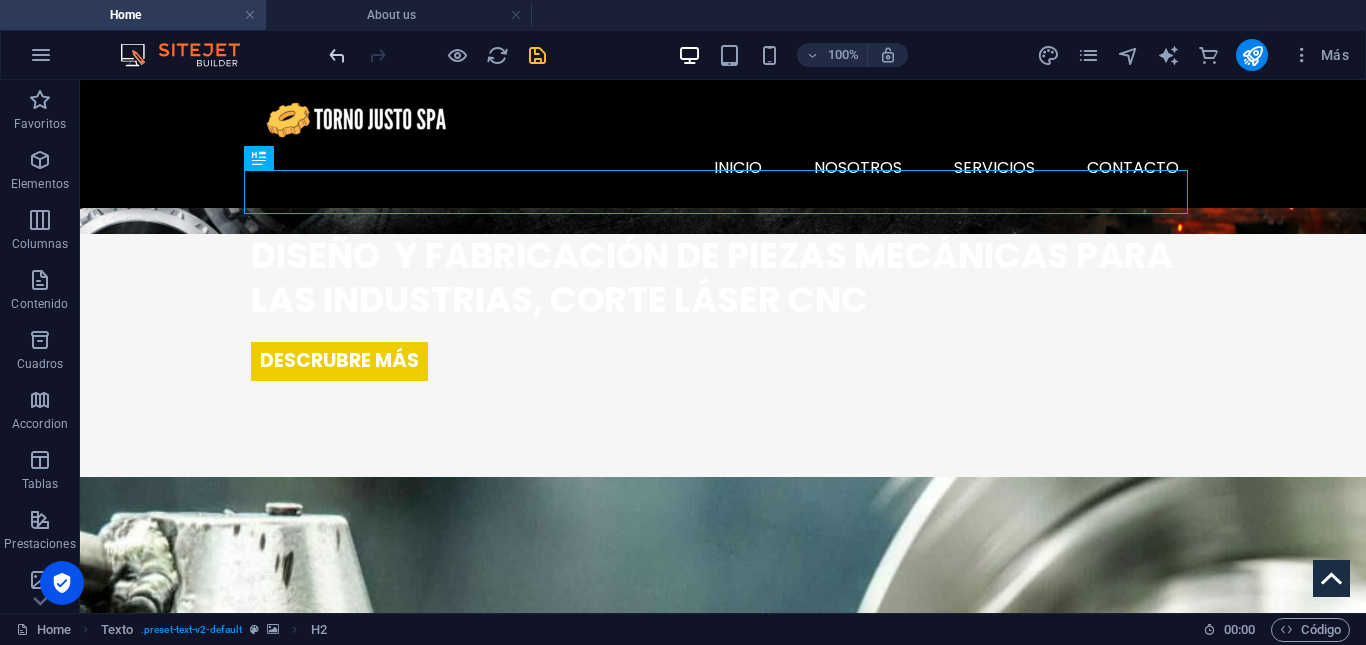 drag, startPoint x: 341, startPoint y: 73, endPoint x: 342, endPoint y: 55, distance: 18.027756 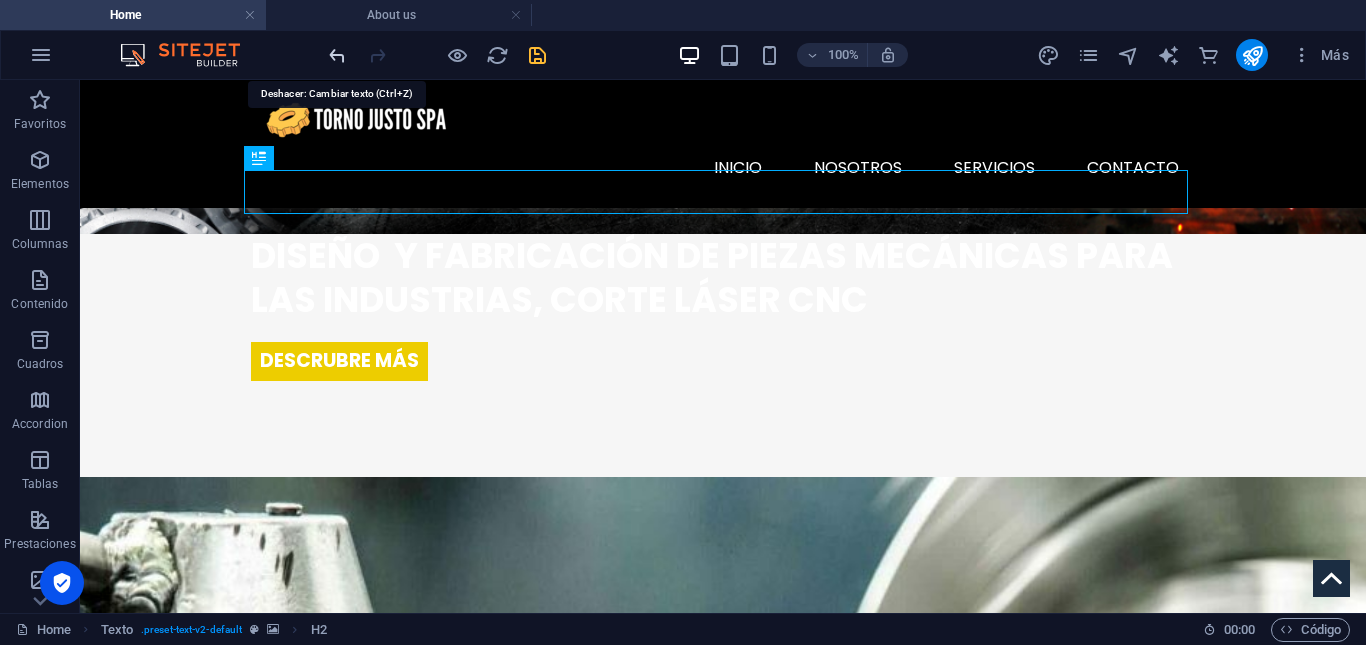 click at bounding box center [337, 55] 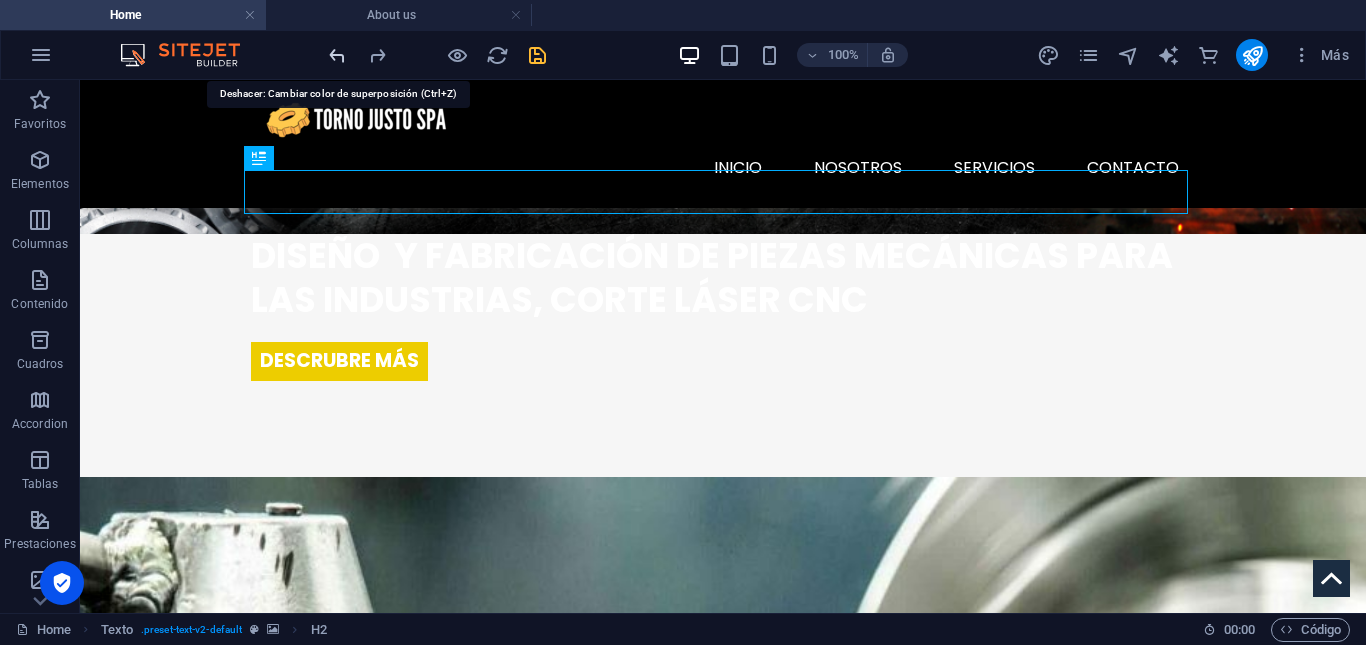 click at bounding box center (337, 55) 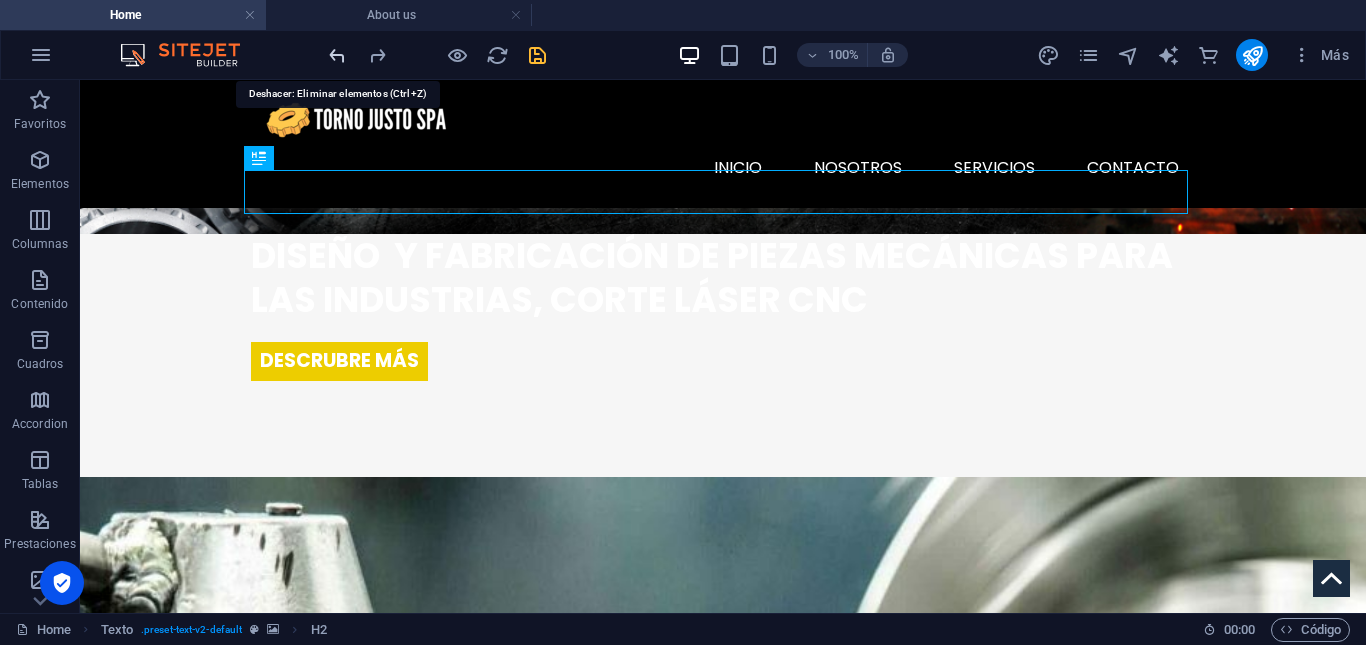 click at bounding box center [337, 55] 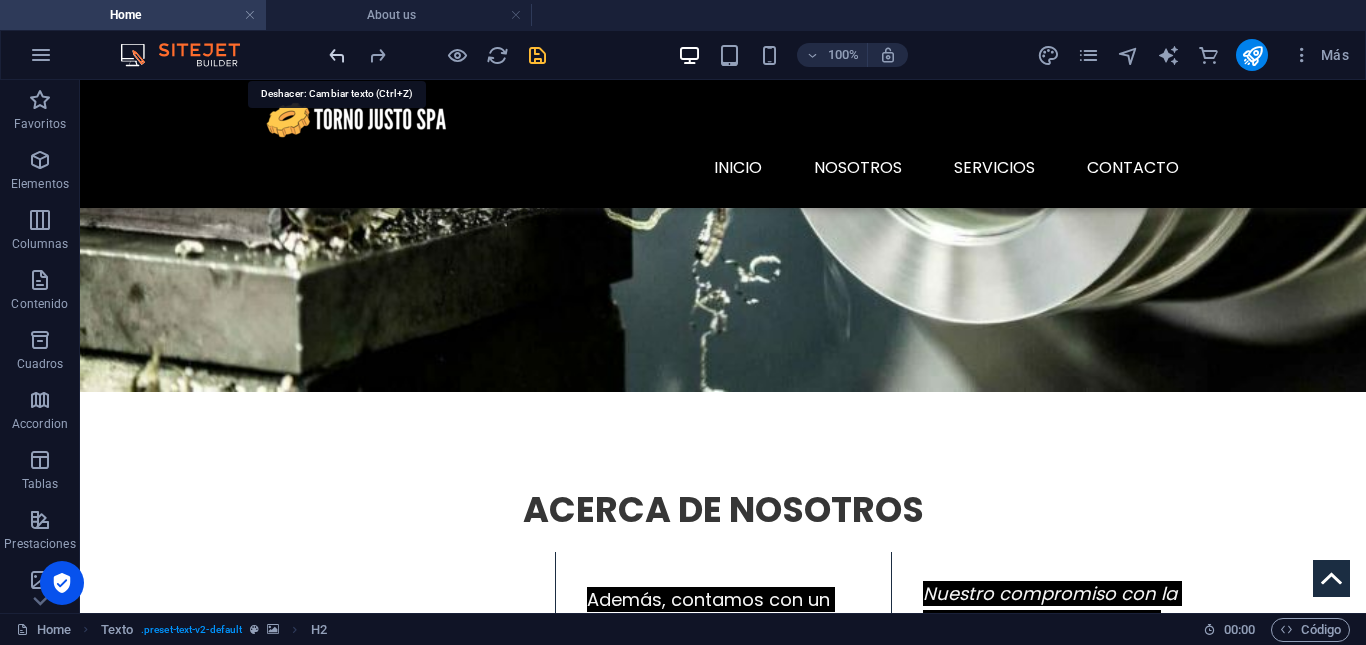 scroll, scrollTop: 2165, scrollLeft: 0, axis: vertical 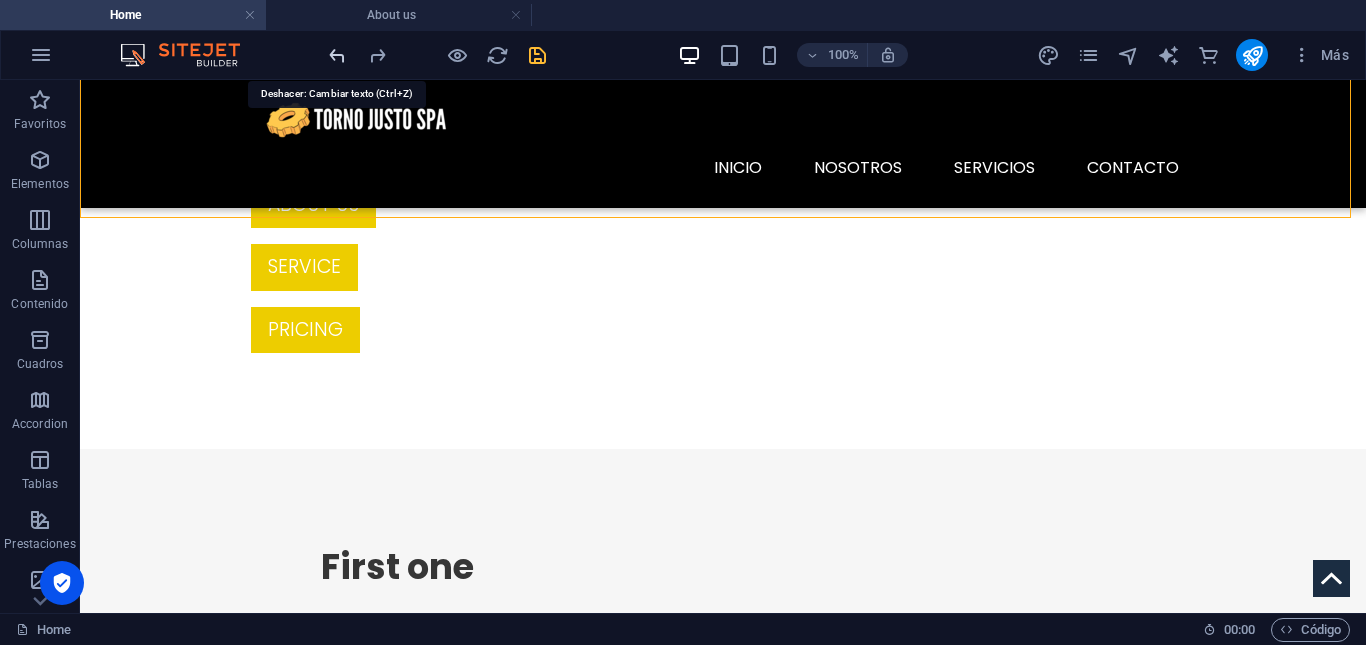 click at bounding box center [337, 55] 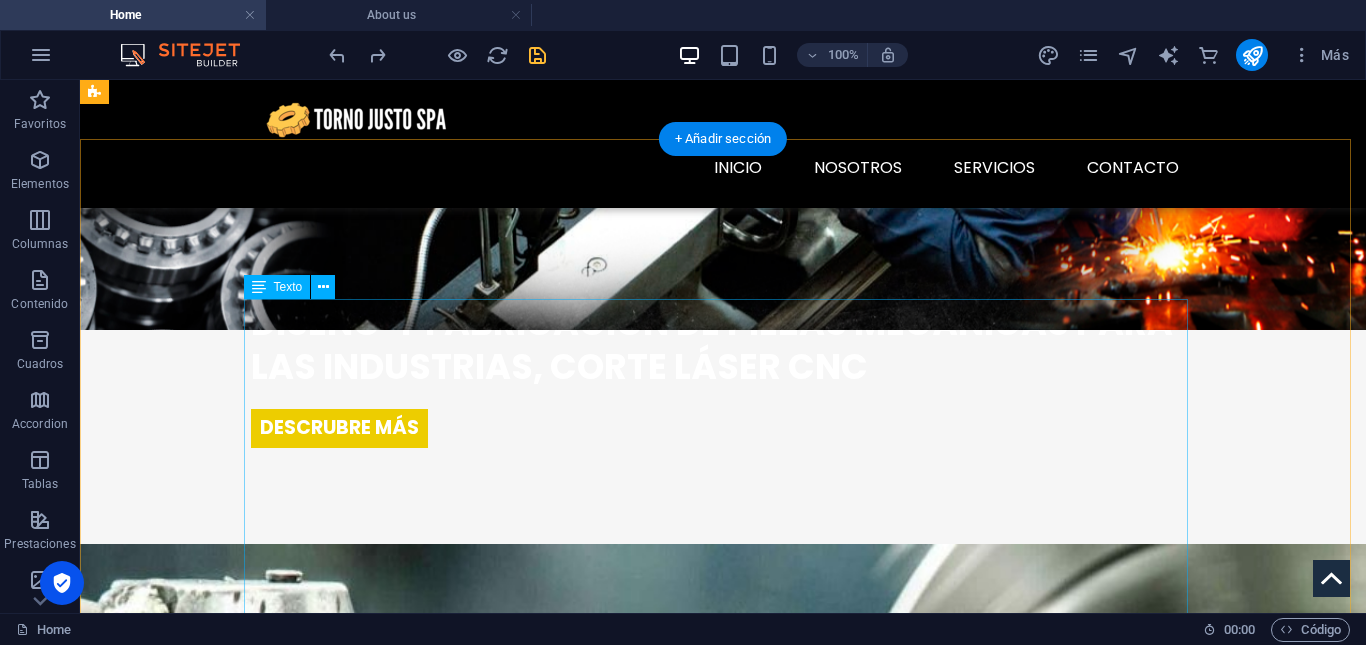 scroll, scrollTop: 393, scrollLeft: 0, axis: vertical 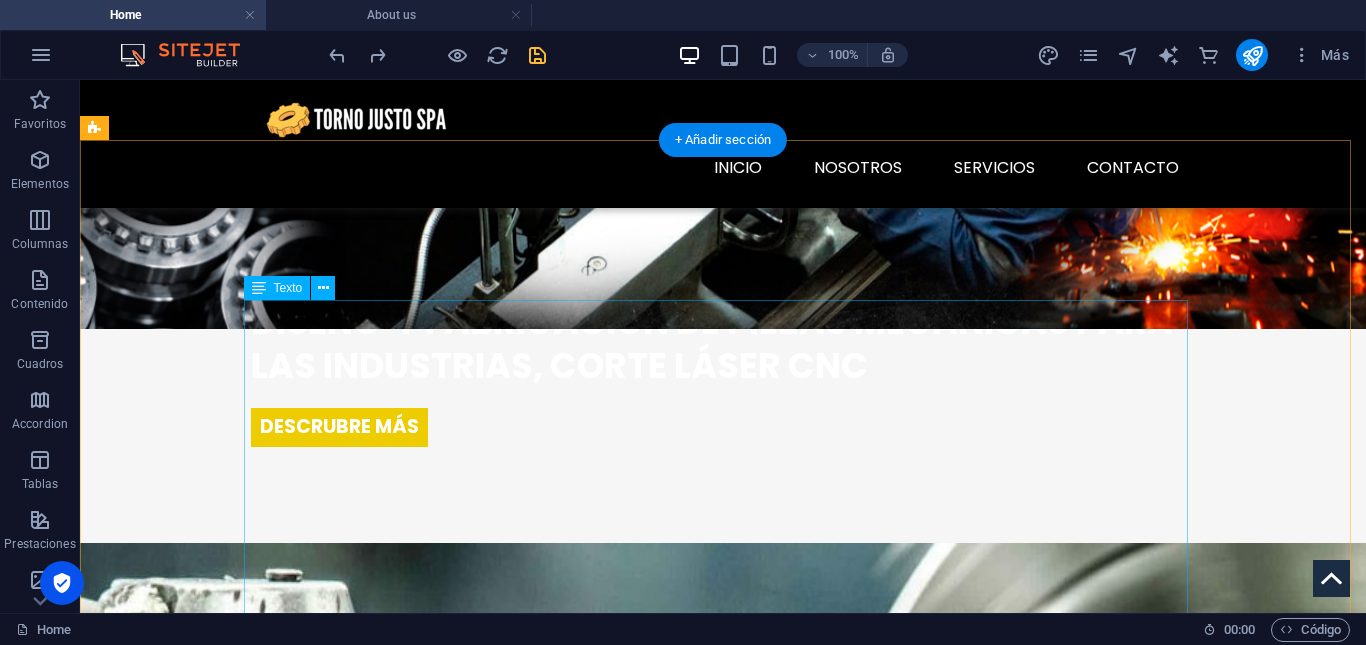 click on "[PERSON_NAME]  es una empresa líder en el diseño, fabricación y reparación de piezas mecánicas de alta precisión, orientada a satisfacer las necesidades de la industria en general   Además, contamos con un enfoque especializado en la fabricación de componentes para robótica marina, así como en brindar soluciones personalizadas a centros de acuicultura y plantas de procesamiento de salmón Nuestro compromiso con la calidad, la innovación y el servicio eficiente nos posiciona como un aliado clave para nuestros clientes .  i" at bounding box center (723, 1707) 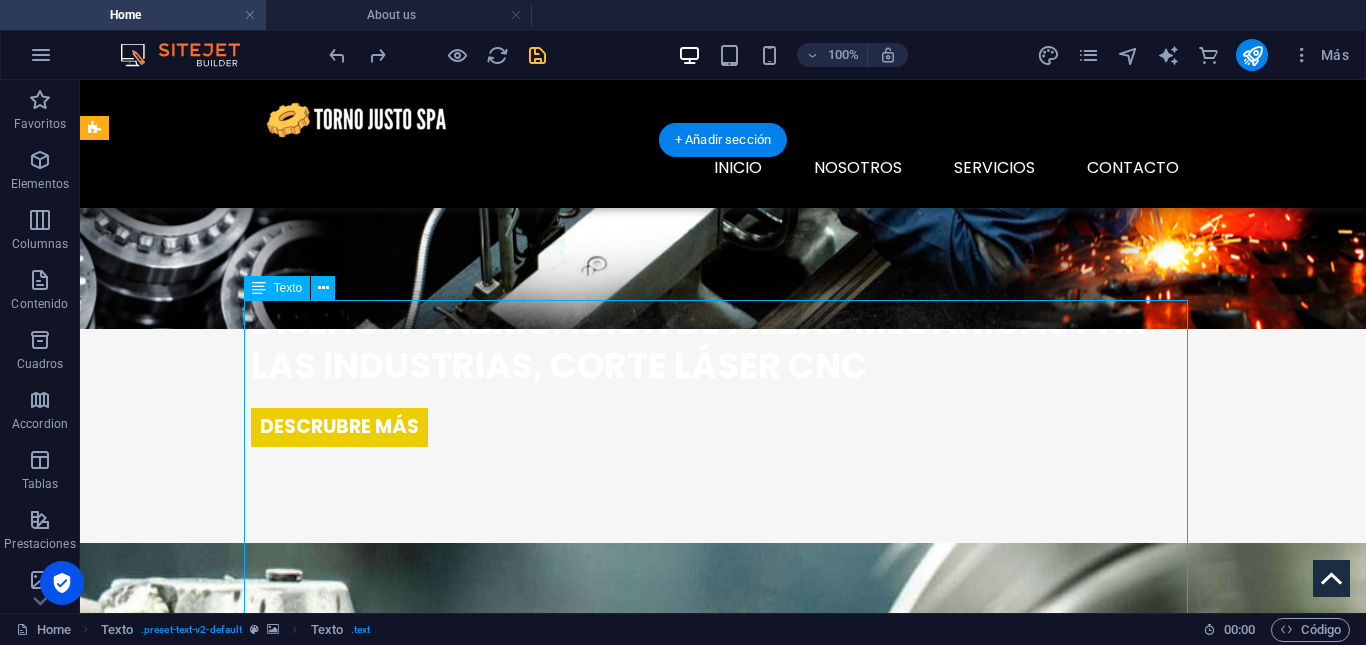 click on "[PERSON_NAME]  es una empresa líder en el diseño, fabricación y reparación de piezas mecánicas de alta precisión, orientada a satisfacer las necesidades de la industria en general   Además, contamos con un enfoque especializado en la fabricación de componentes para robótica marina, así como en brindar soluciones personalizadas a centros de acuicultura y plantas de procesamiento de salmón Nuestro compromiso con la calidad, la innovación y el servicio eficiente nos posiciona como un aliado clave para nuestros clientes .  i" at bounding box center [723, 1707] 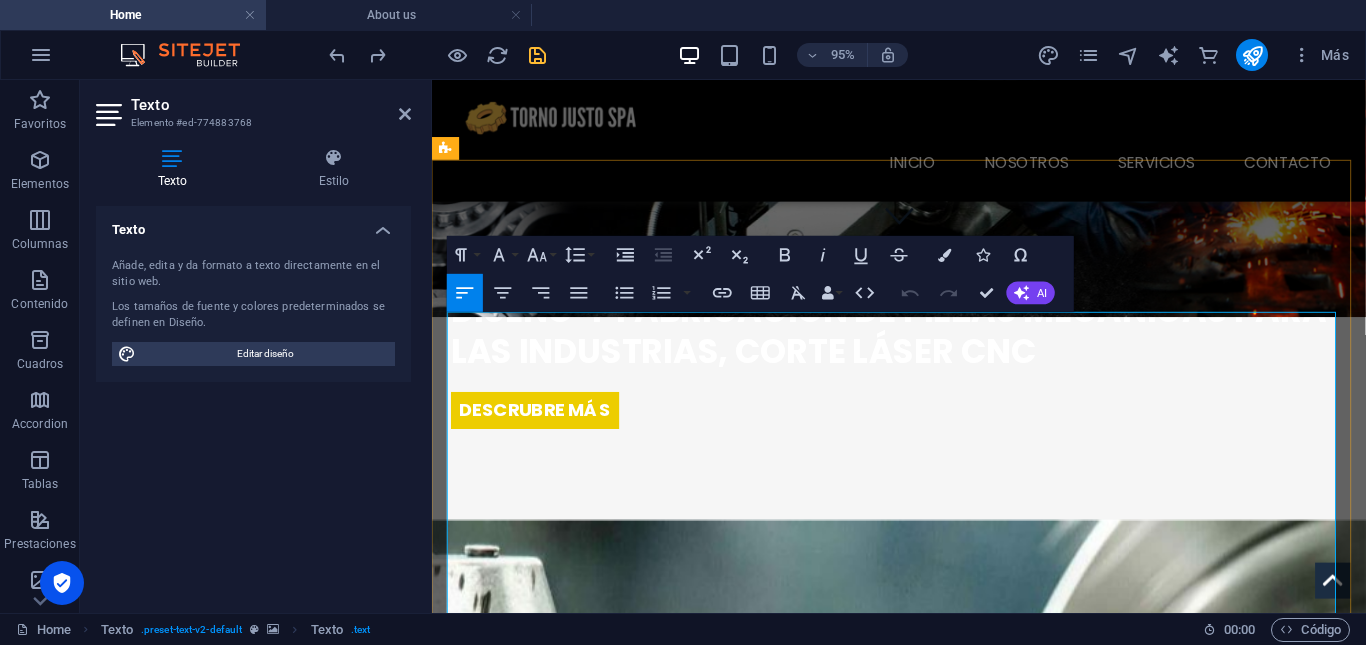 click at bounding box center (588, 1496) 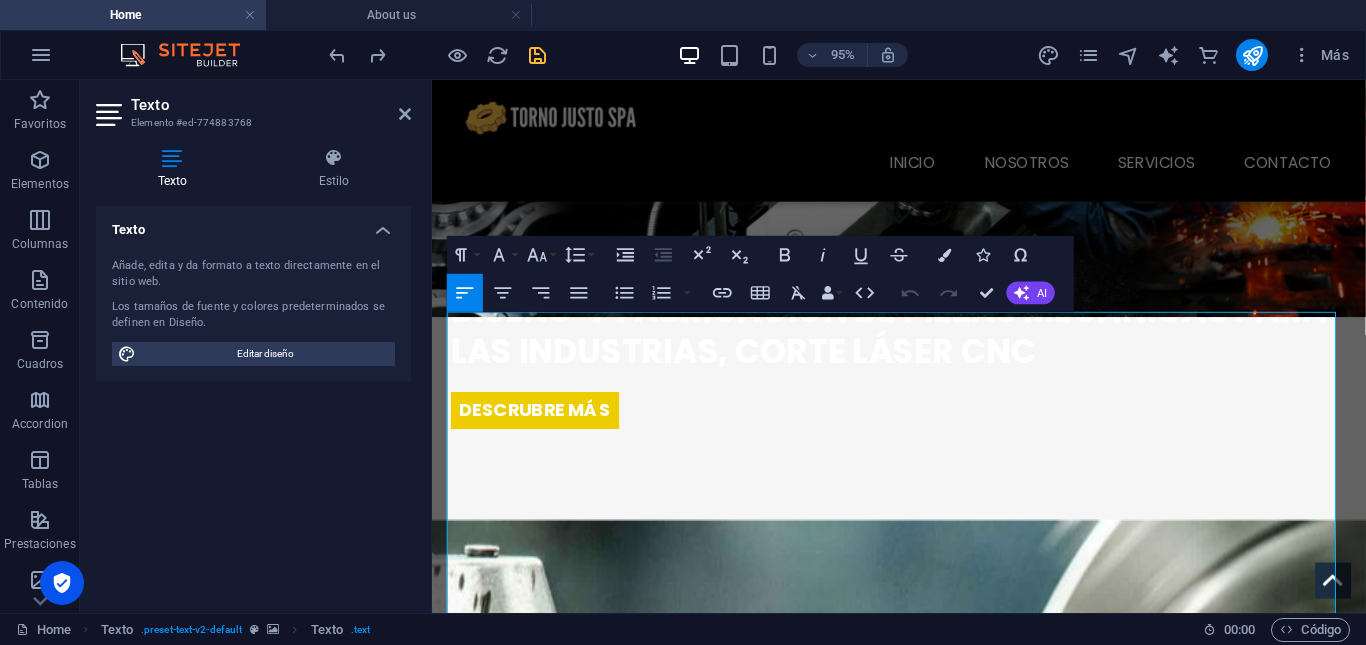 drag, startPoint x: 479, startPoint y: 347, endPoint x: 1390, endPoint y: 545, distance: 932.26874 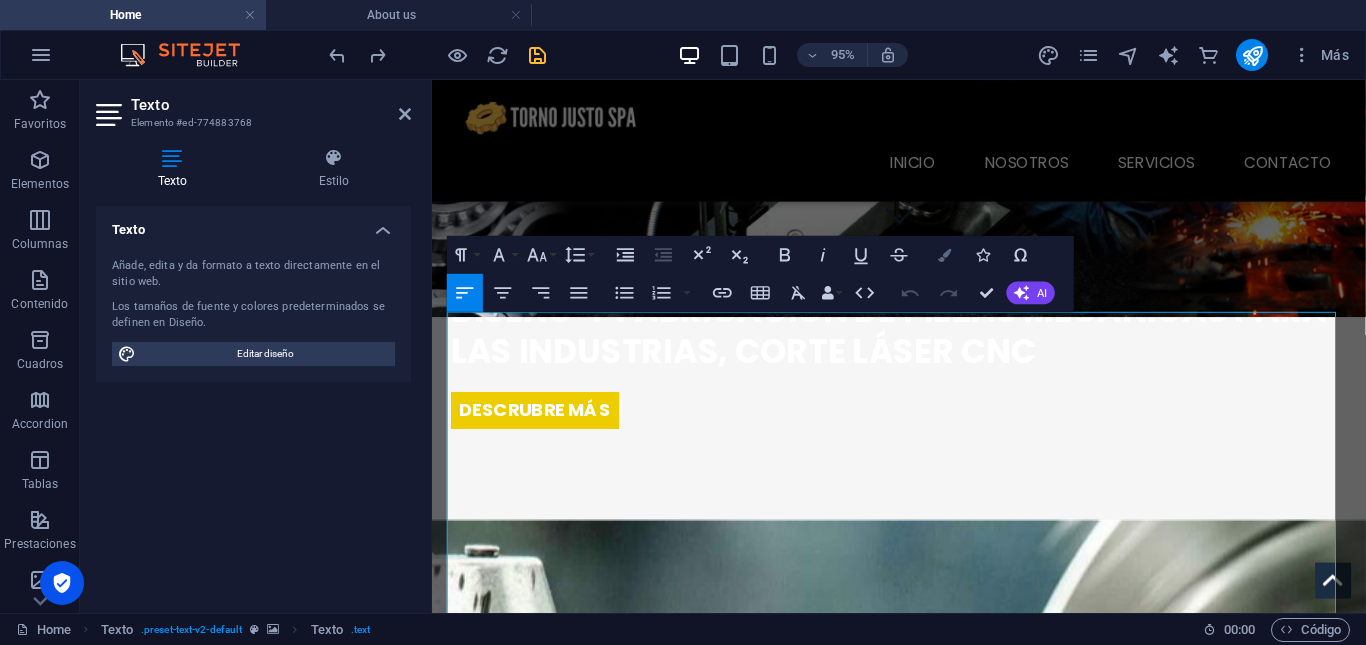 click on "Colors" at bounding box center [945, 255] 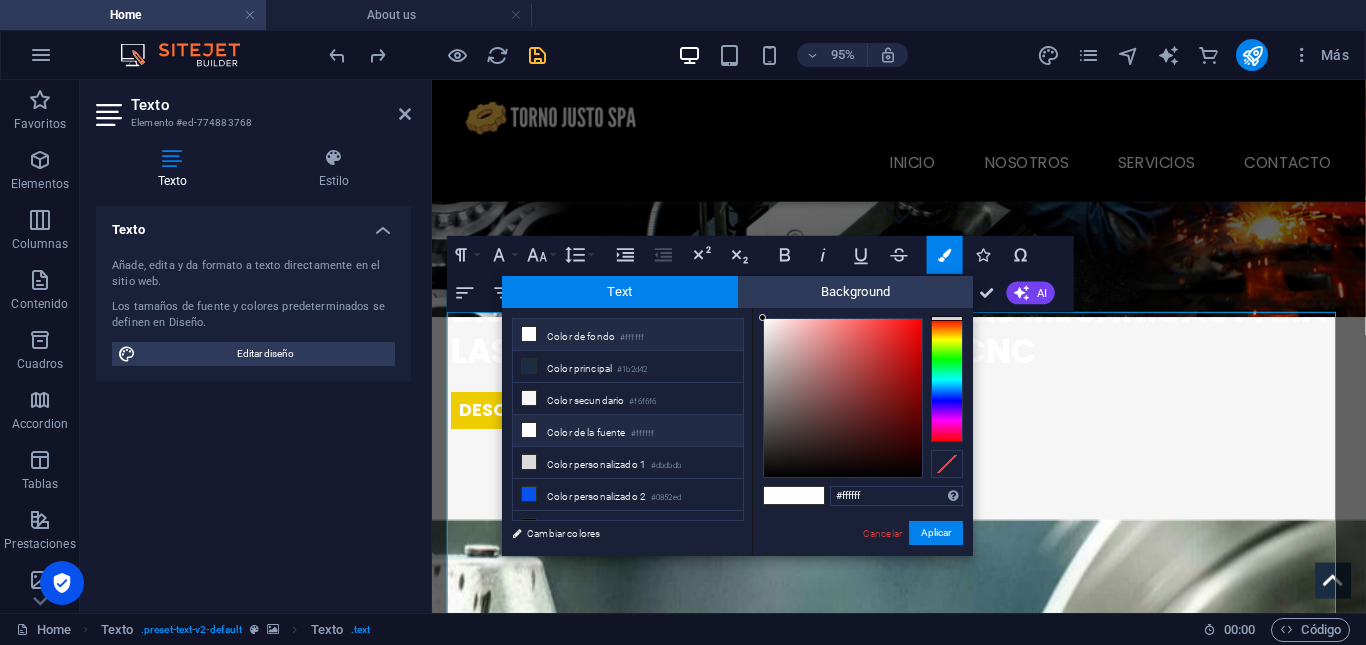 scroll, scrollTop: 16, scrollLeft: 0, axis: vertical 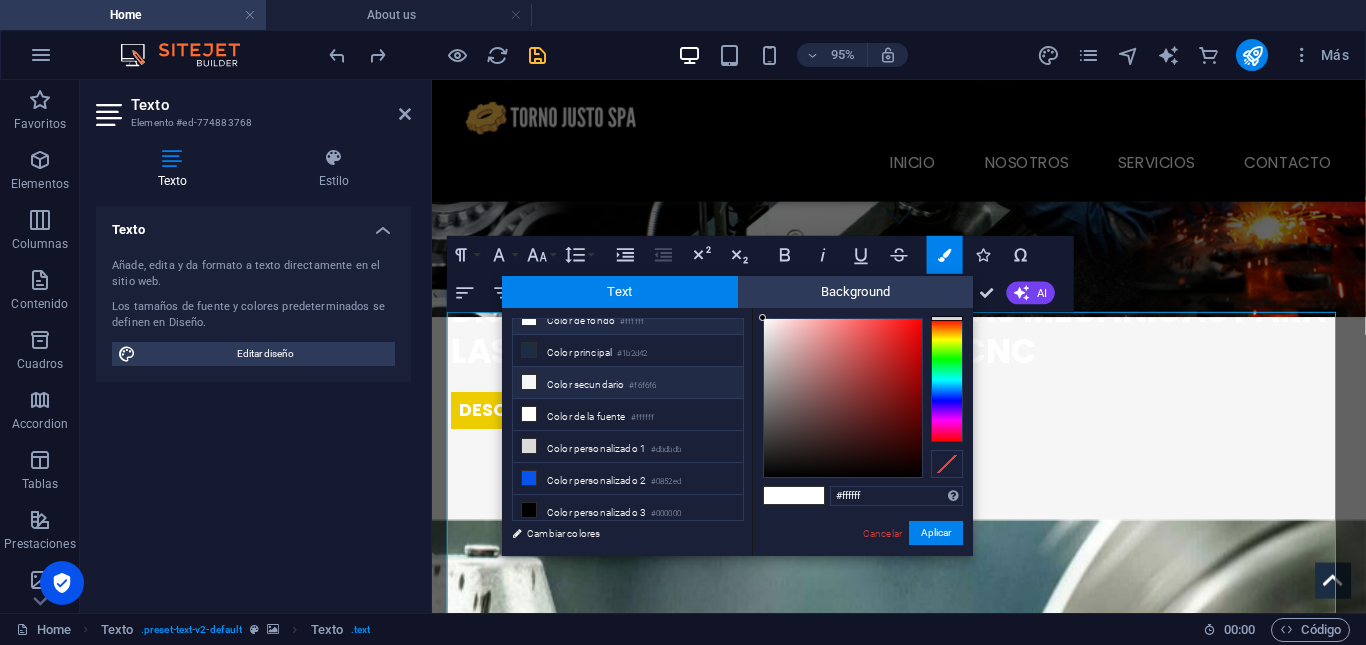 click on "#f6f6f6" at bounding box center [642, 386] 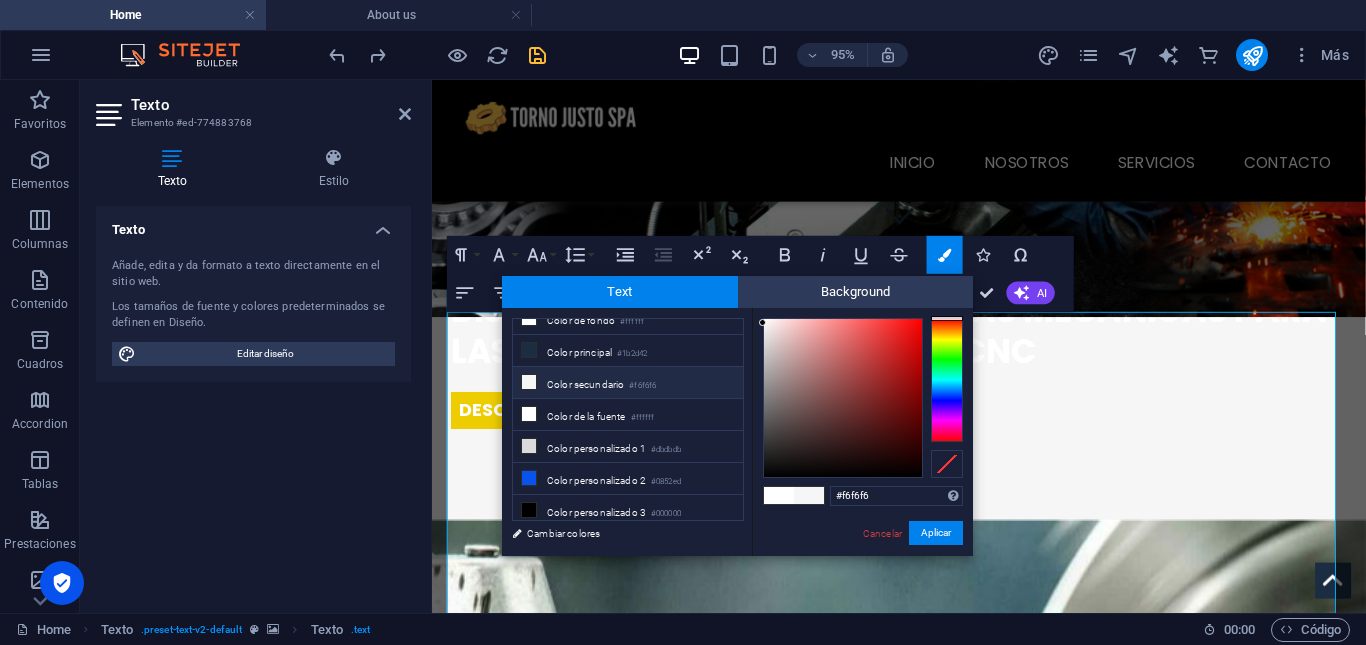 click on "#f6f6f6" at bounding box center [642, 386] 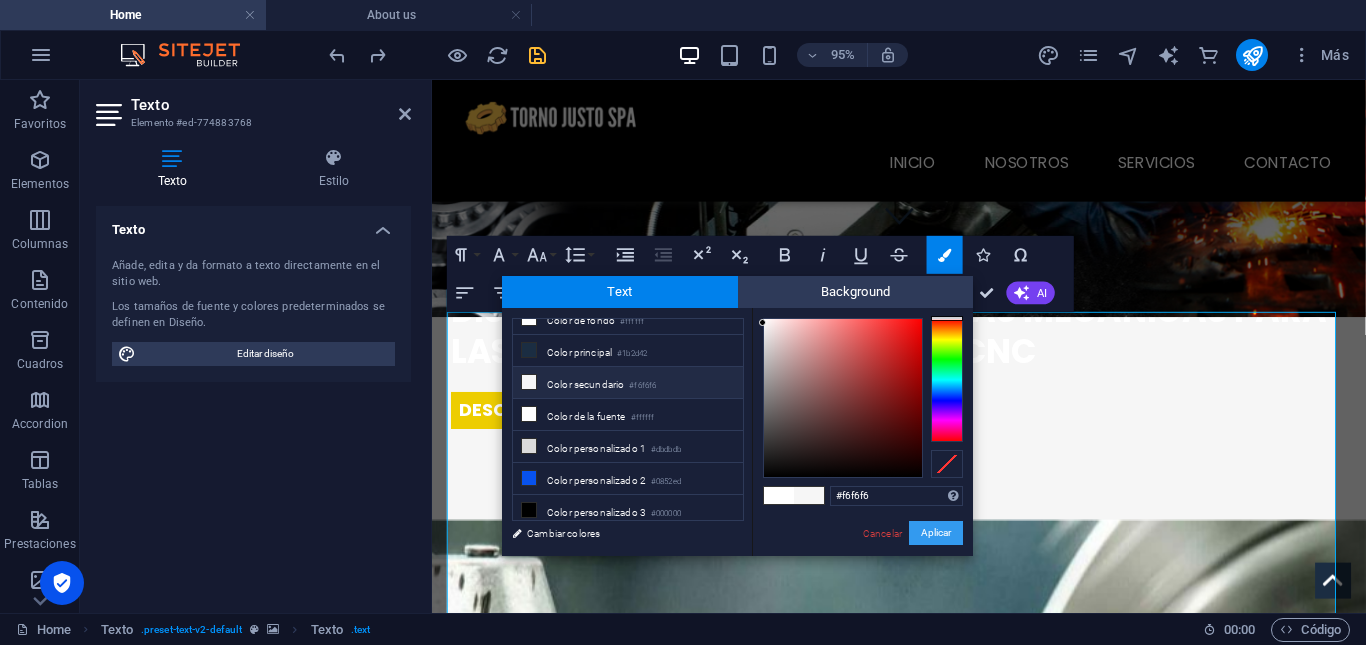 click on "Aplicar" at bounding box center [936, 533] 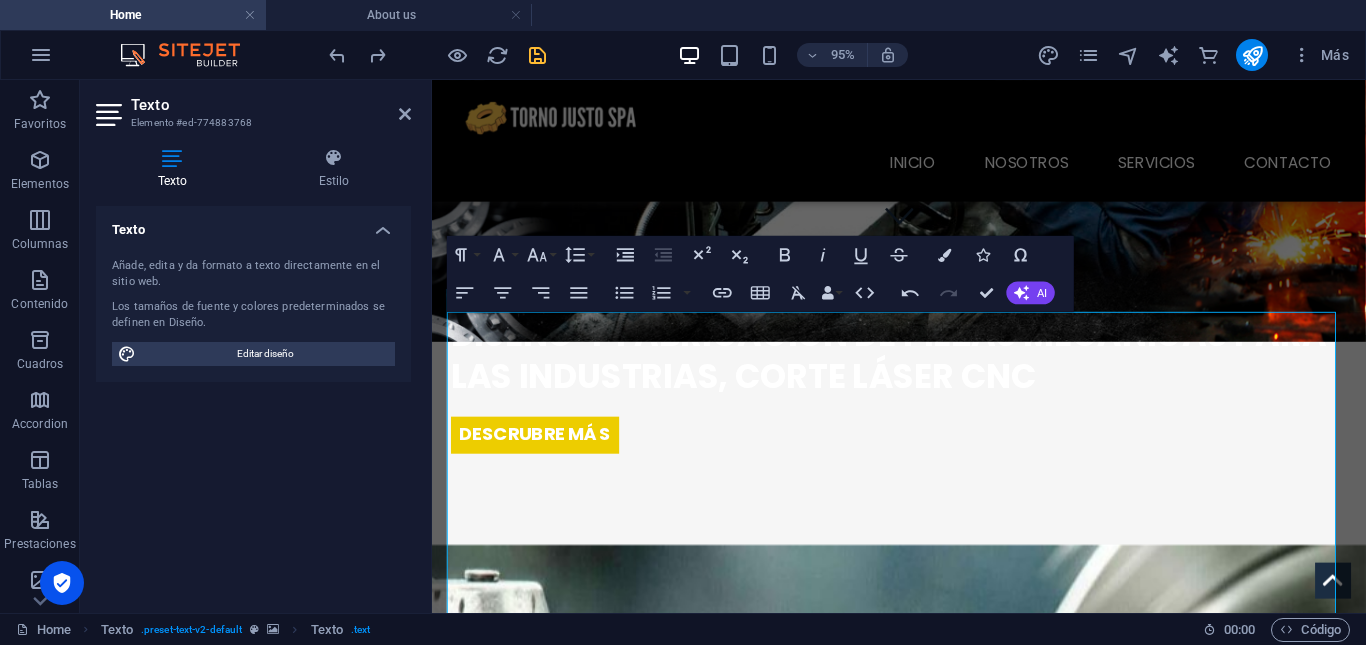 click at bounding box center [923, 957] 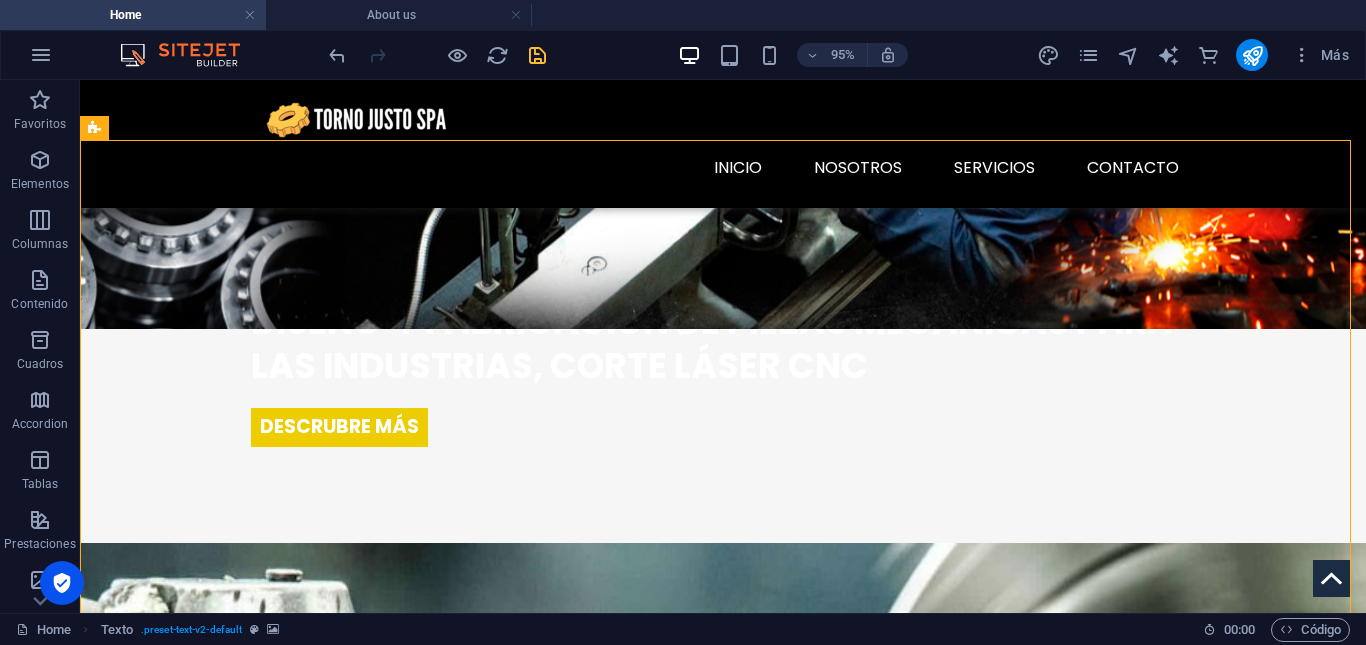 click at bounding box center [723, 931] 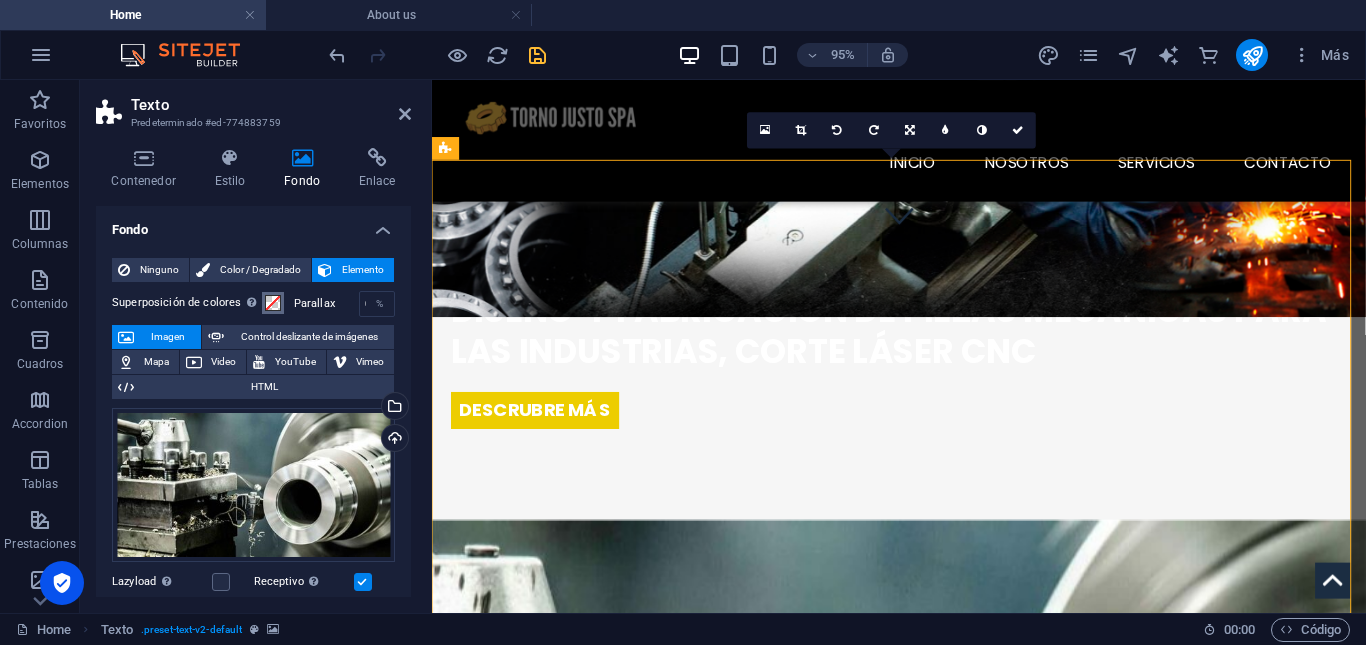 click at bounding box center [273, 303] 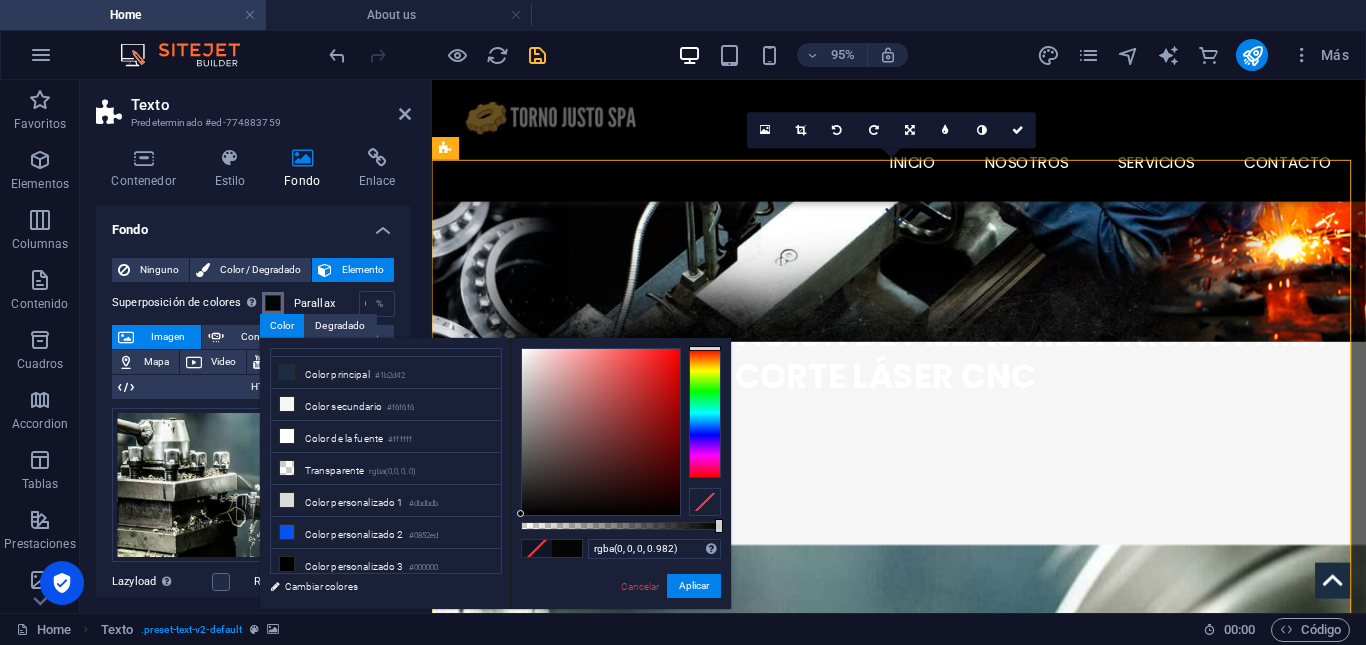 click at bounding box center [621, 526] 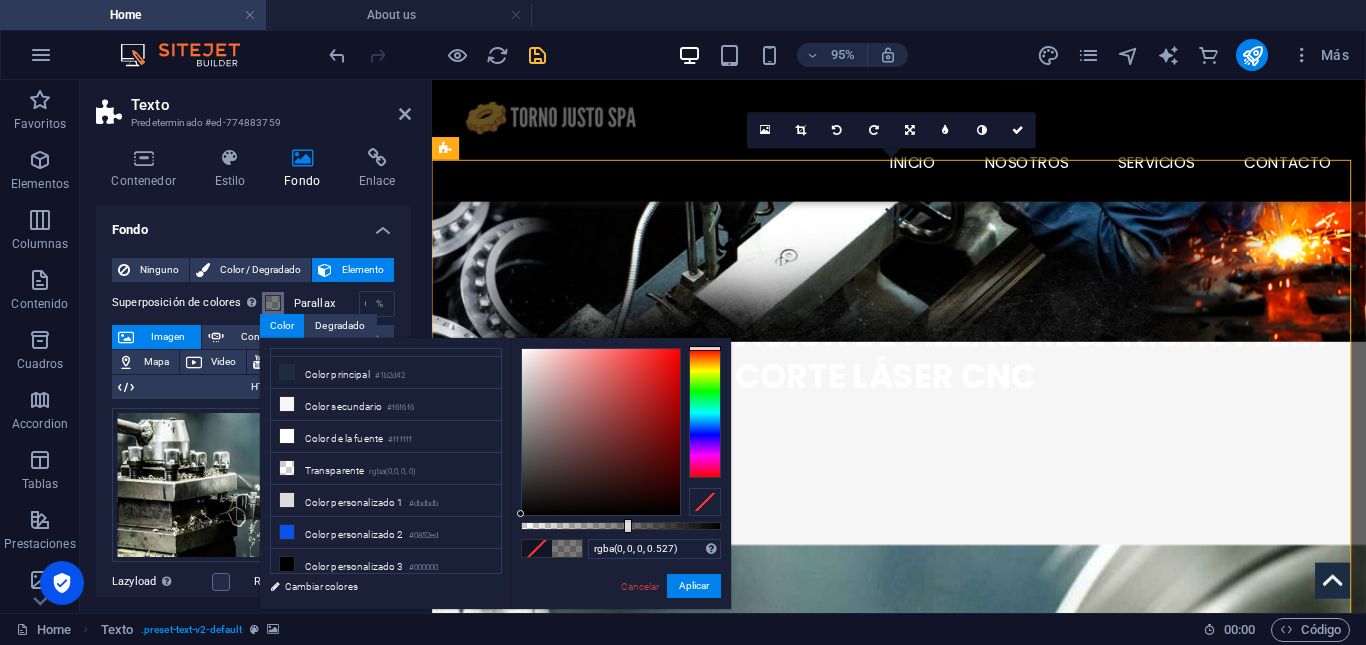 type on "rgba(0, 0, 0, 0.522)" 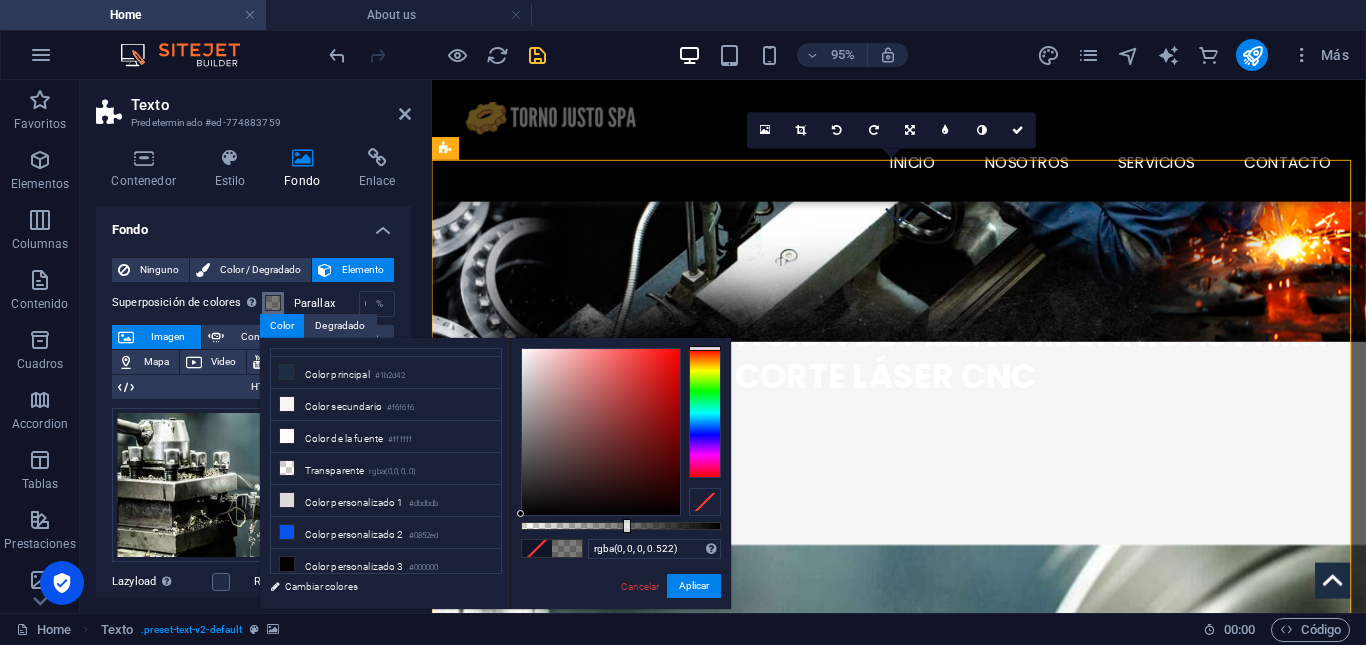 drag, startPoint x: 717, startPoint y: 524, endPoint x: 625, endPoint y: 520, distance: 92.086914 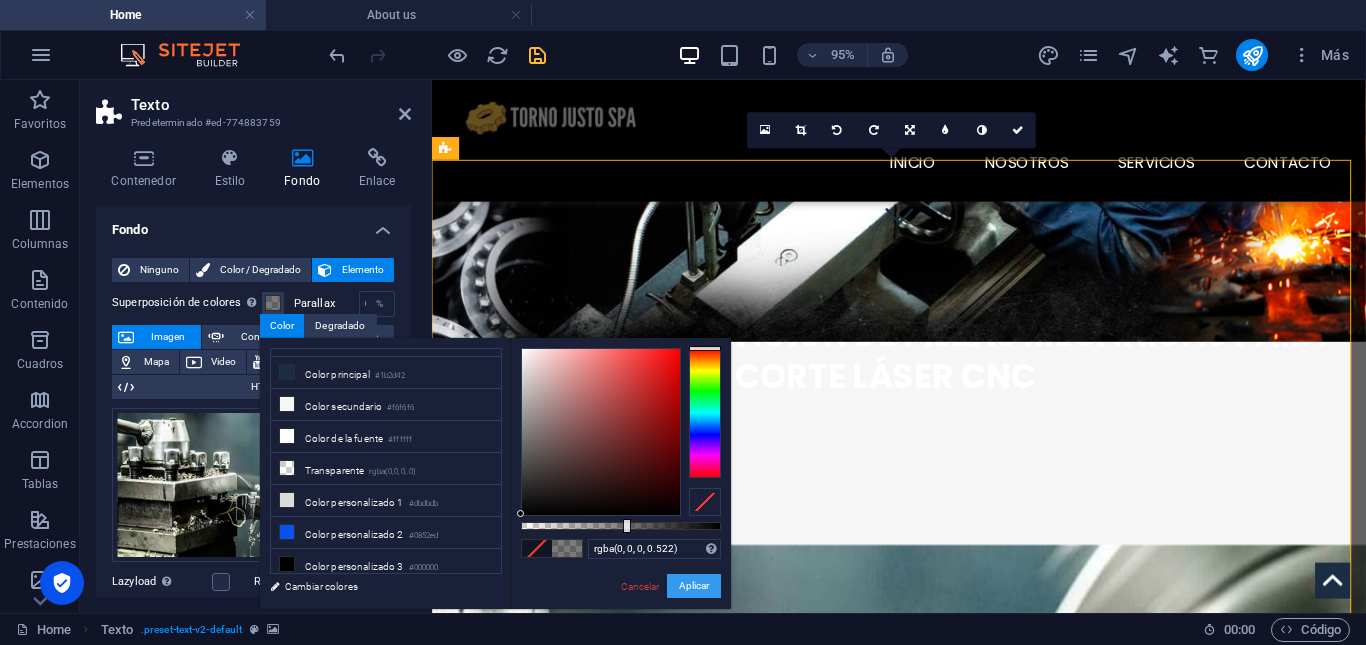 click on "Aplicar" at bounding box center [694, 586] 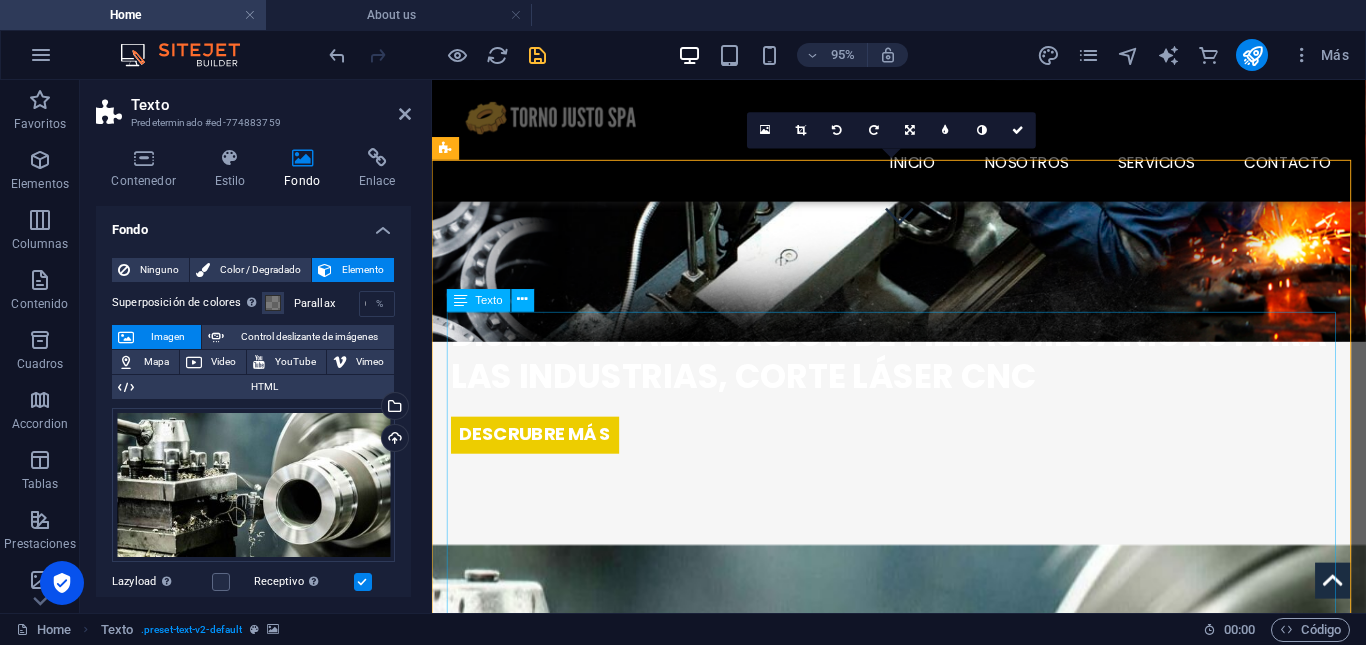 click on "[PERSON_NAME]  es una empresa líder en el diseño, fabricación y reparación de piezas mecánicas de alta precisión, orientada a satisfacer las necesidades de la industria en general   Además, contamos con un enfoque especializado en la fabricación de componentes para robótica marina, así como en brindar soluciones personalizadas a centros de acuicultura y plantas de procesamiento de salmón Nuestro compromiso con la calidad, la innovación y el servicio eficiente nos posiciona como un aliado clave para nuestros clientes .  i" at bounding box center (924, 1733) 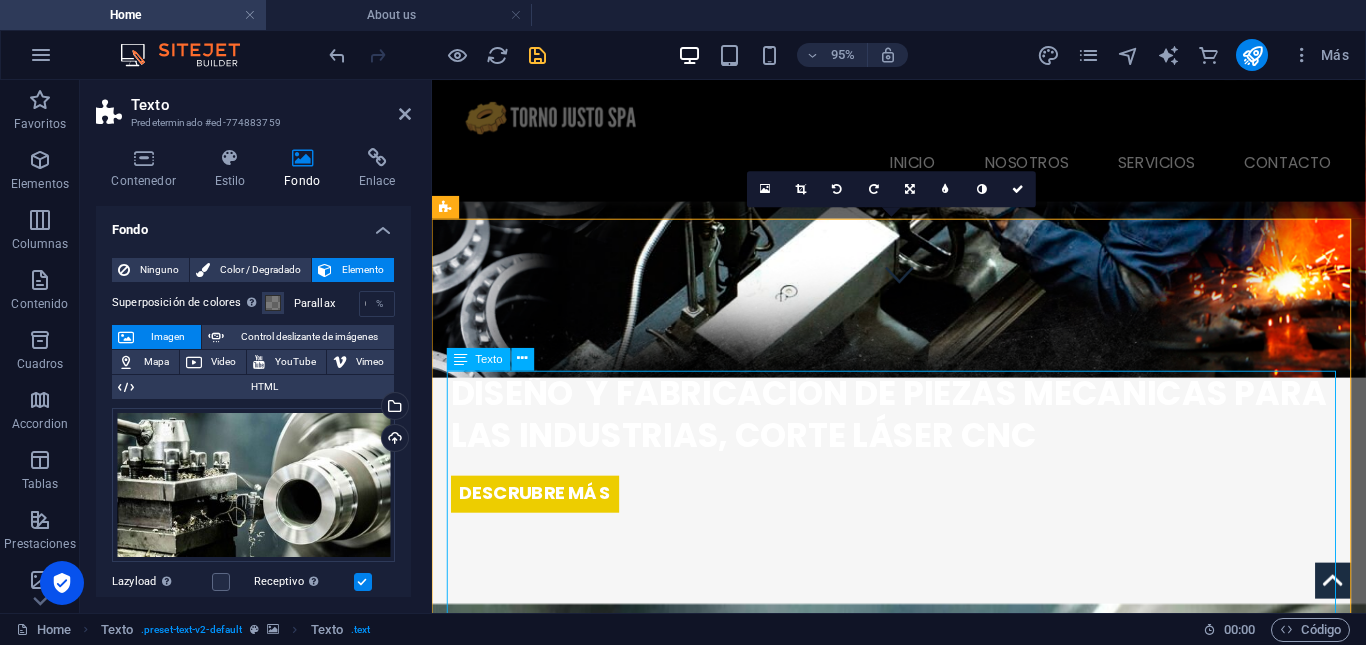 scroll, scrollTop: 330, scrollLeft: 0, axis: vertical 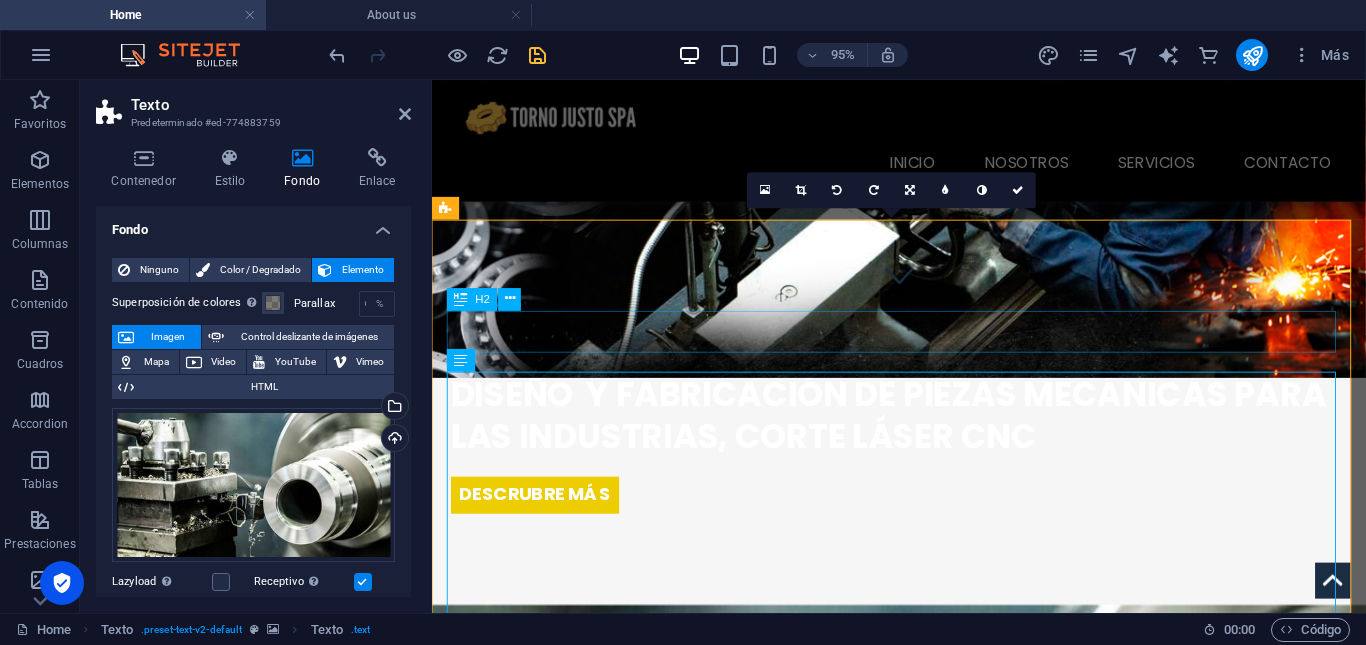 click on "ACERCA DE NOSOTROS" at bounding box center [924, 1527] 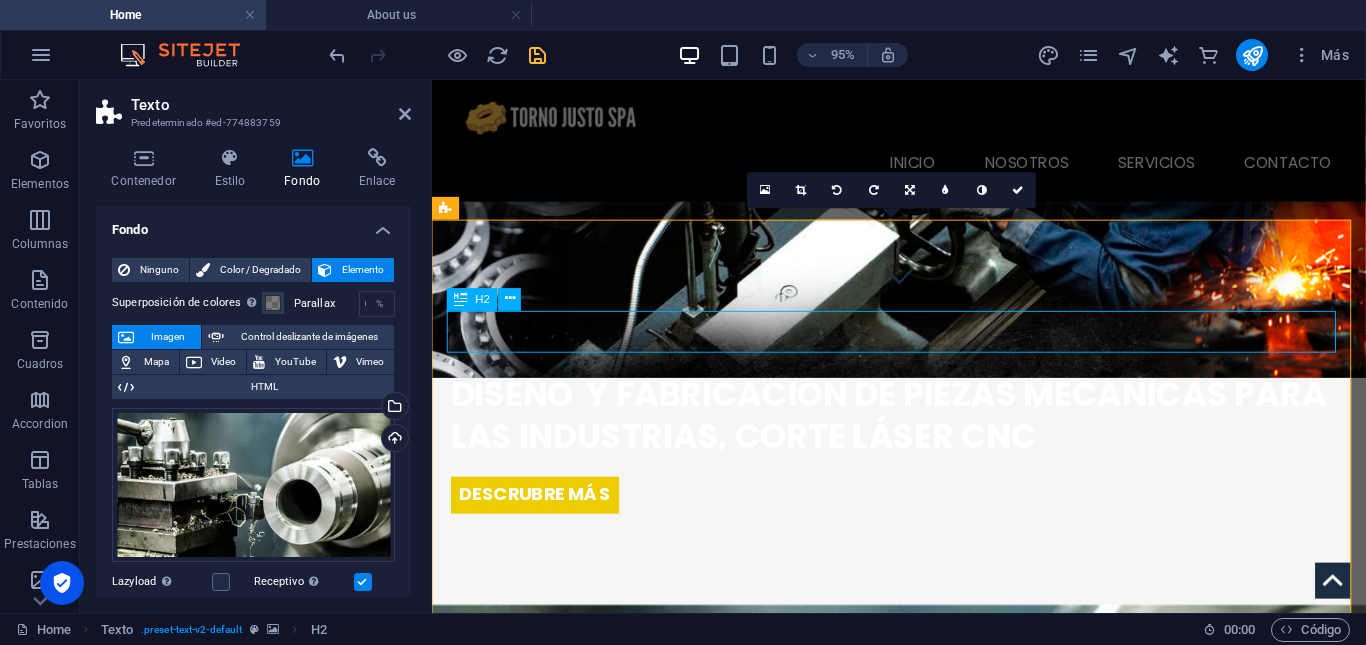click on "ACERCA DE NOSOTROS" at bounding box center [924, 1527] 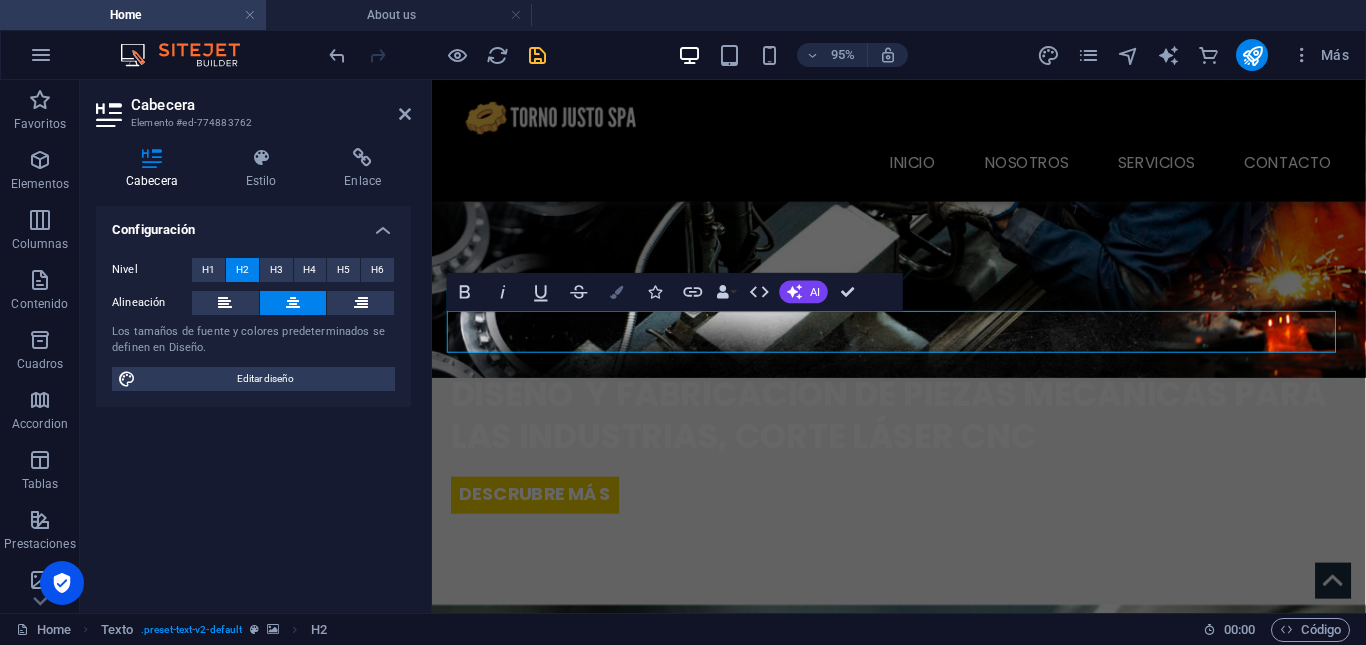 click at bounding box center [617, 291] 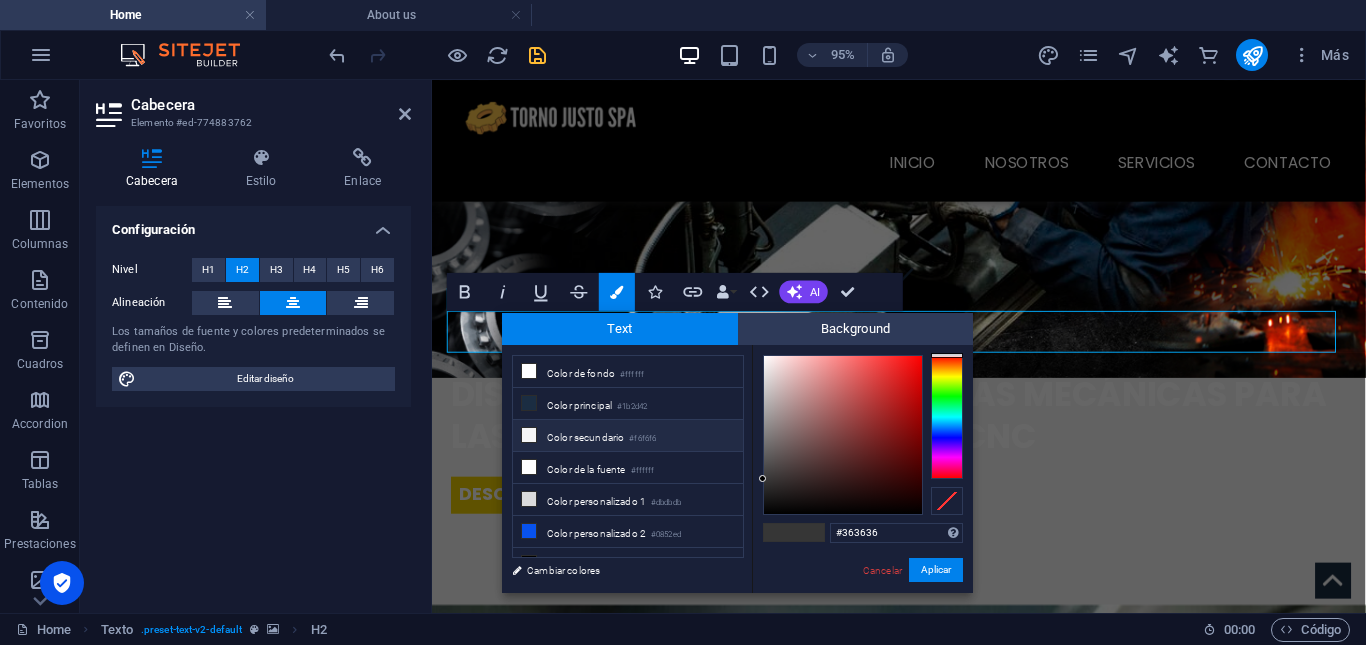 click on "Color secundario
#f6f6f6" at bounding box center (628, 436) 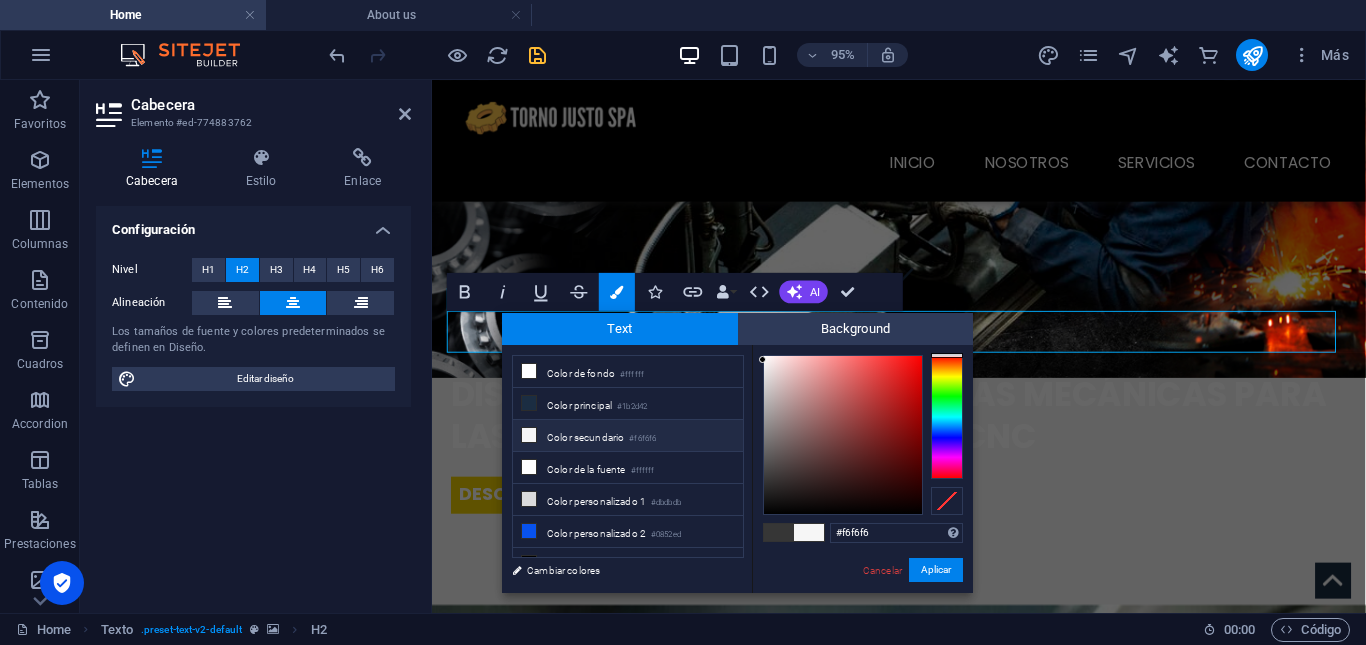 click on "Color secundario
#f6f6f6" at bounding box center [628, 436] 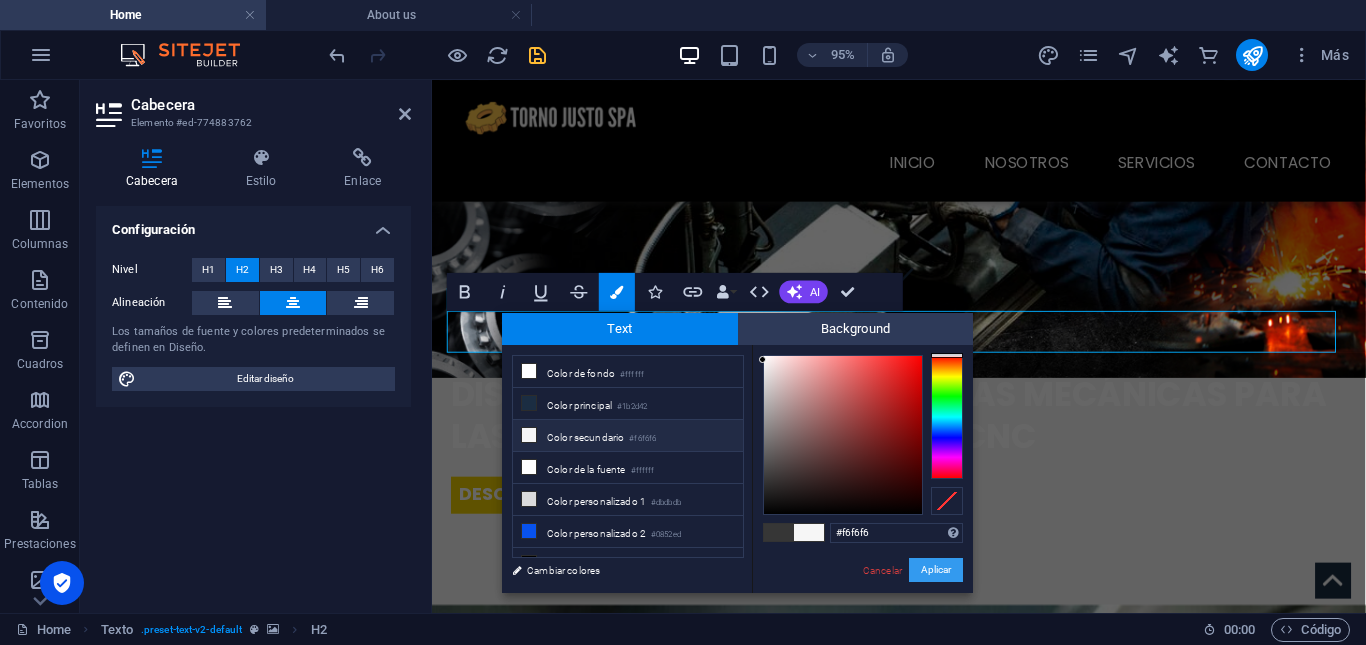 click on "Aplicar" at bounding box center (936, 570) 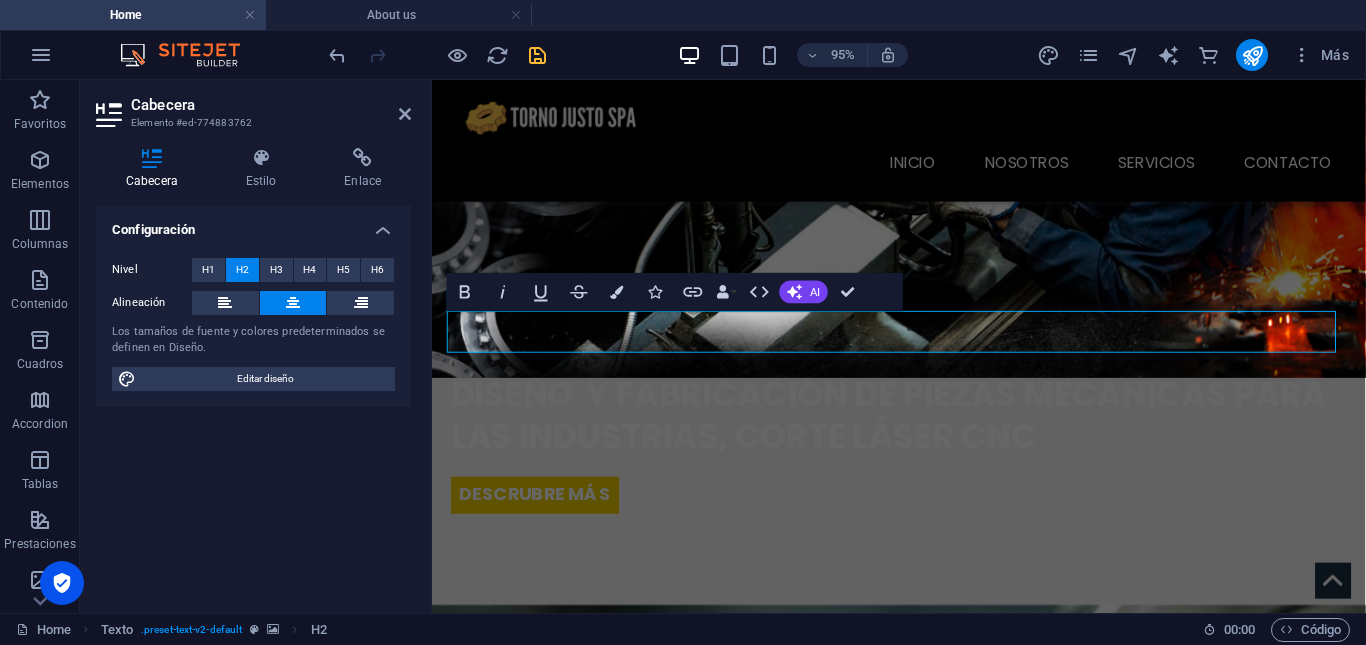 click at bounding box center (923, 1020) 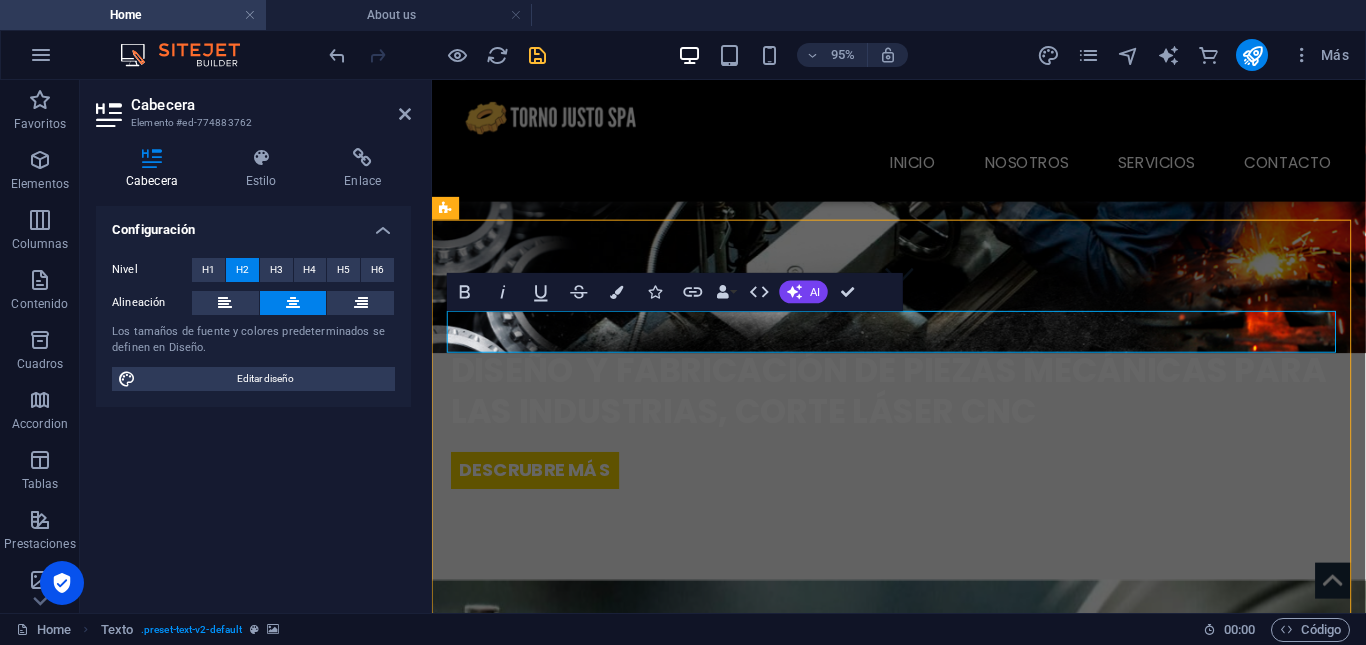 click at bounding box center (923, 994) 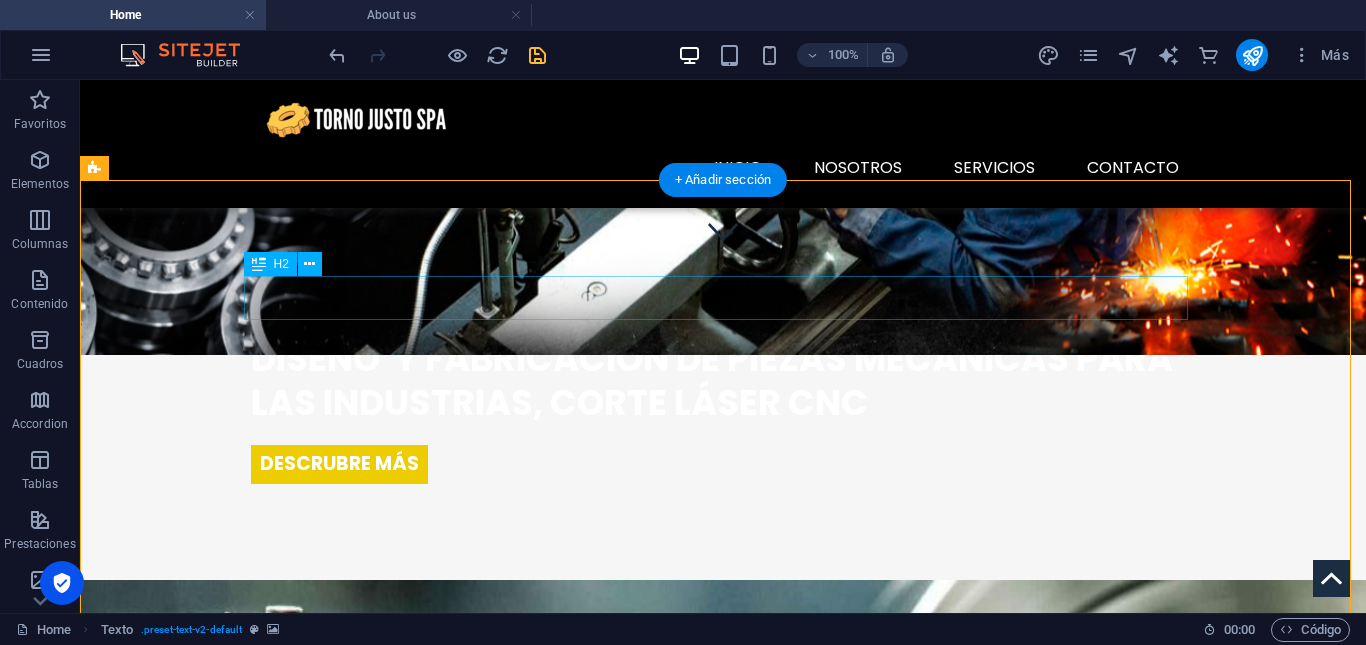 scroll, scrollTop: 364, scrollLeft: 0, axis: vertical 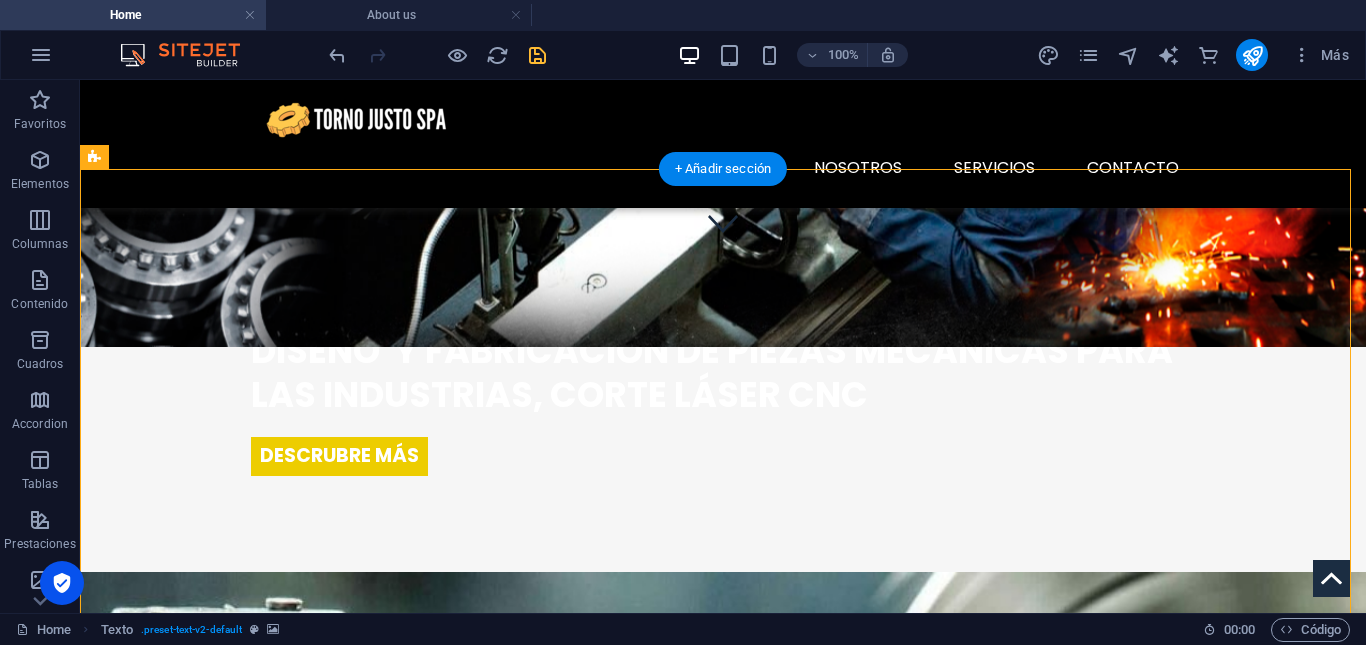 click at bounding box center (723, 960) 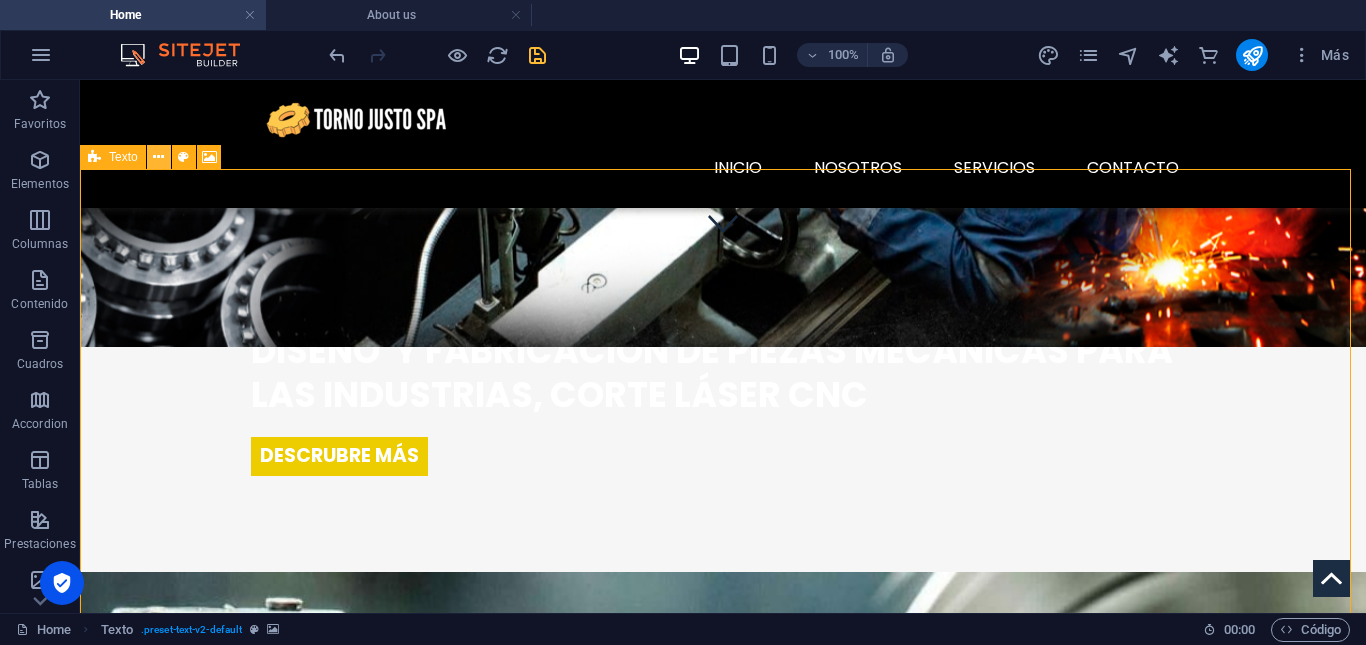 click at bounding box center [158, 157] 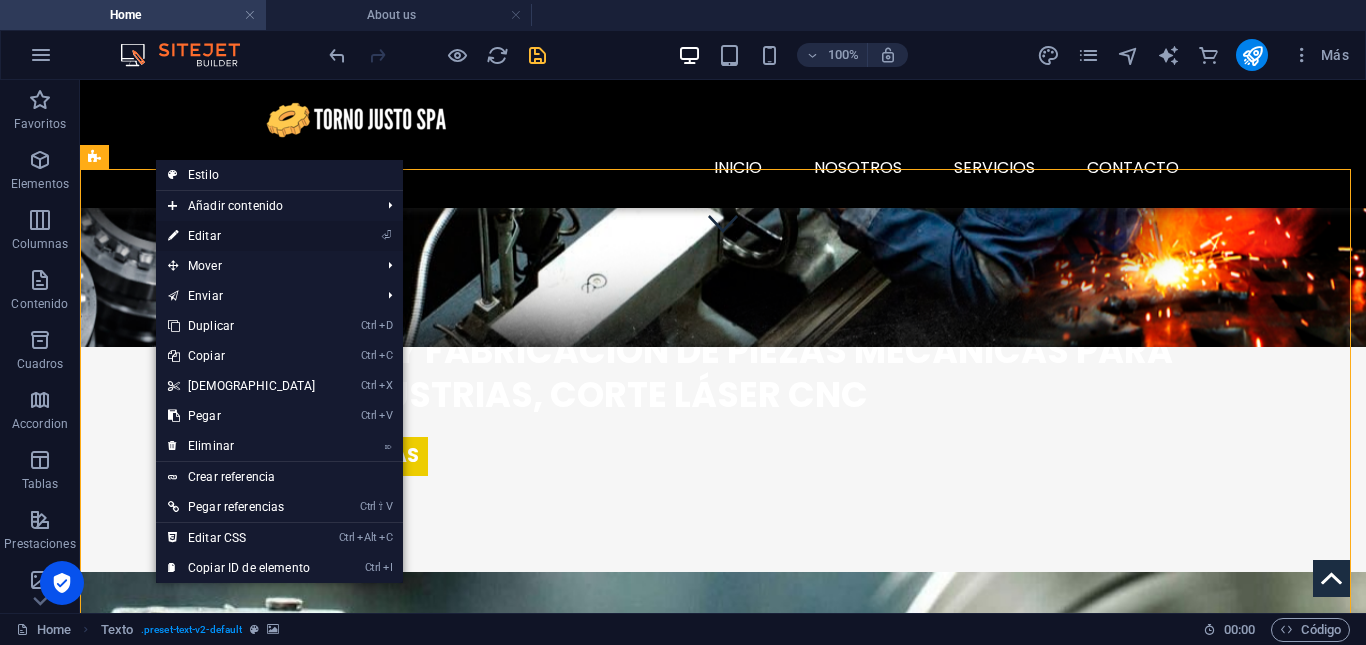 click on "⏎  Editar" at bounding box center (242, 236) 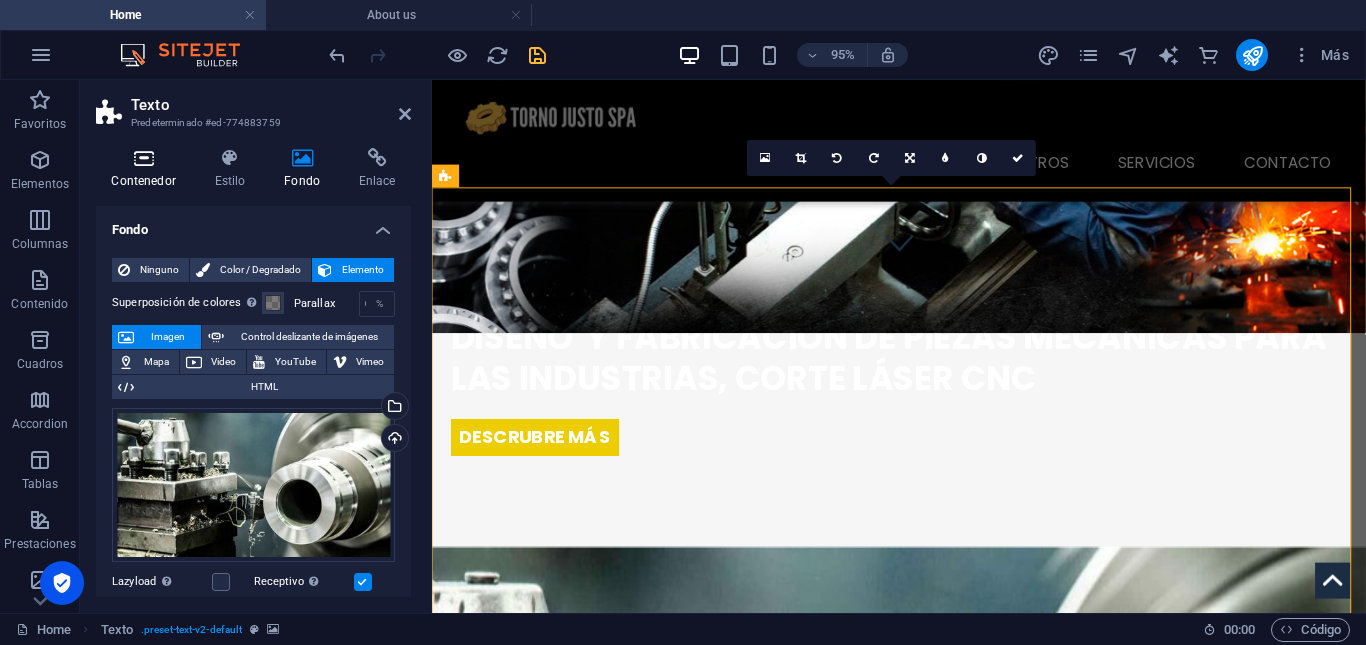 click on "Contenedor" at bounding box center (147, 169) 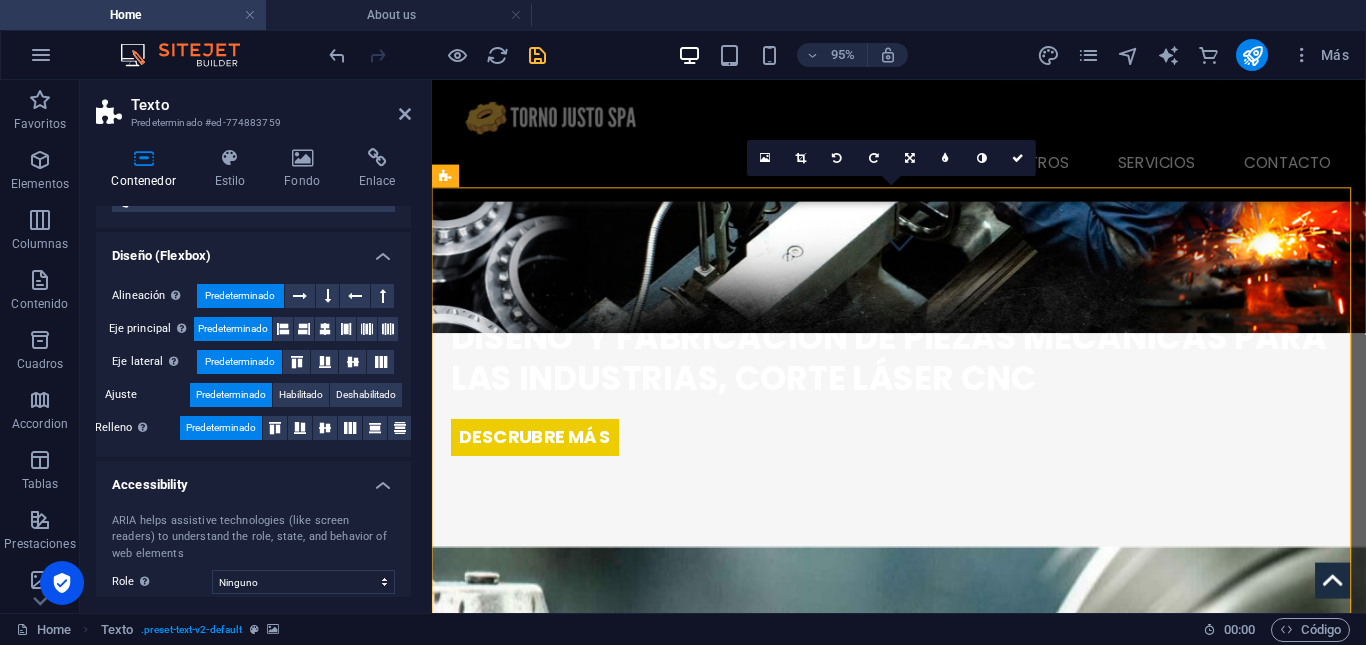 scroll, scrollTop: 408, scrollLeft: 0, axis: vertical 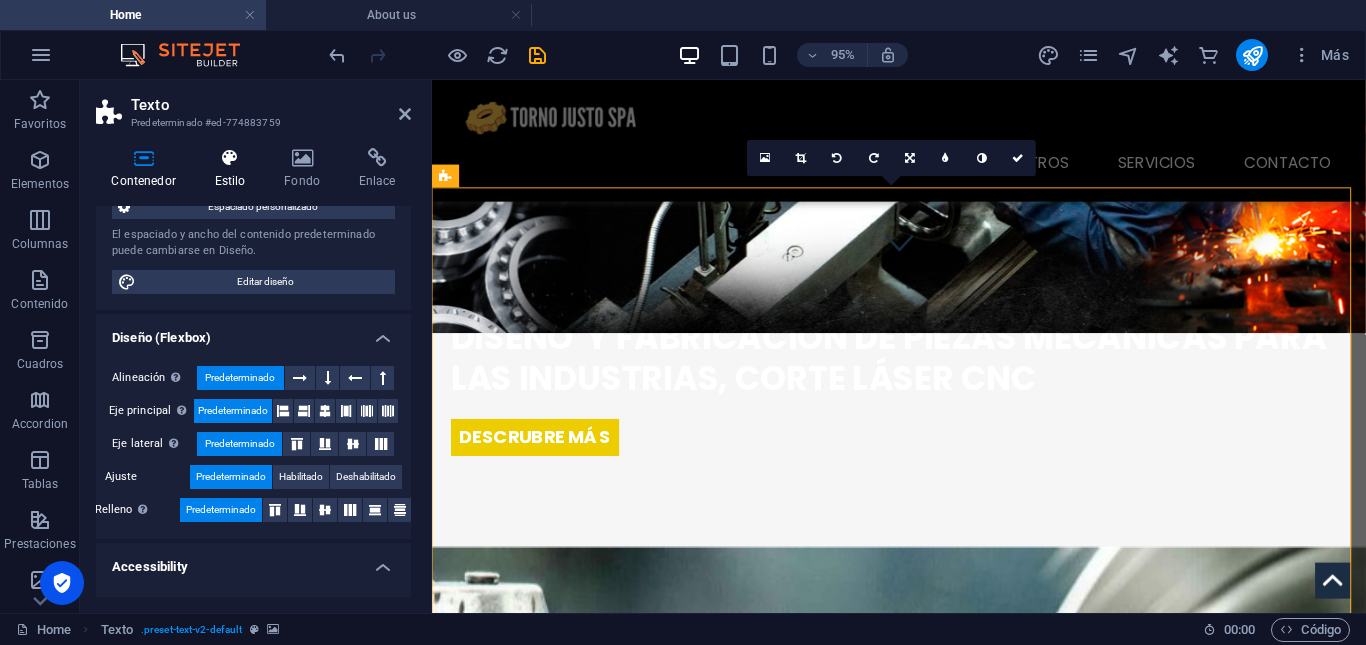 click at bounding box center (230, 158) 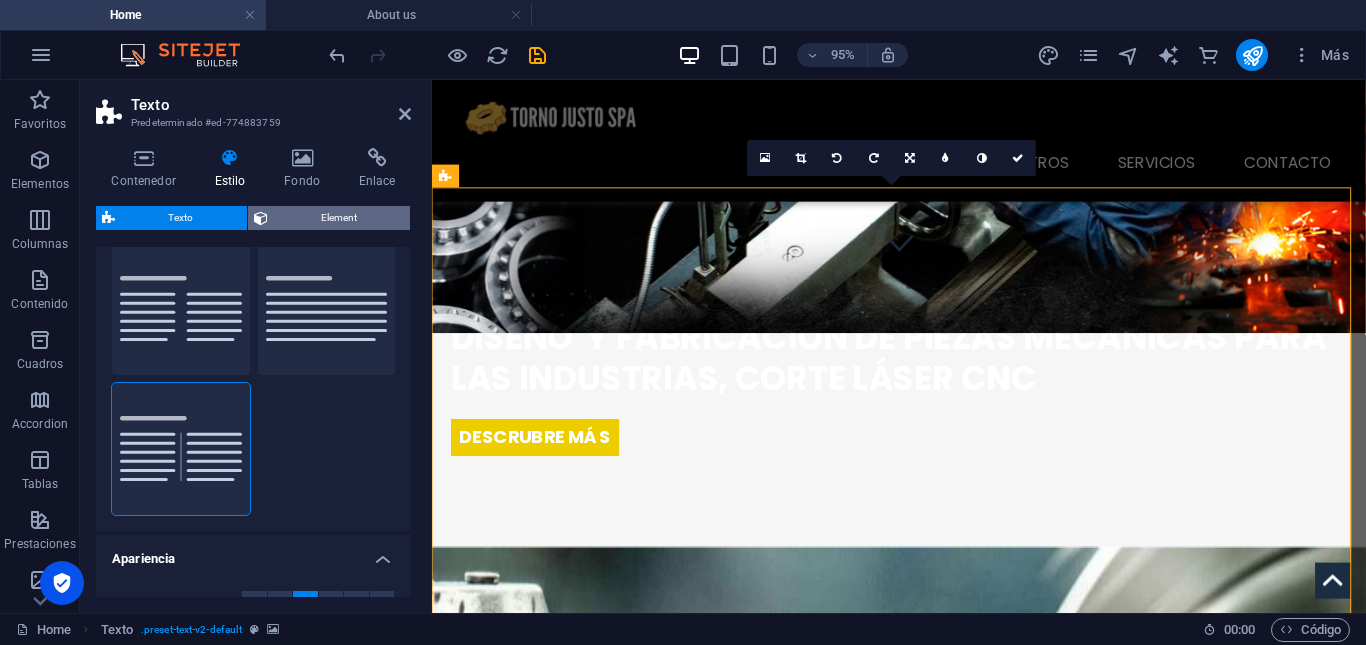 scroll, scrollTop: 55, scrollLeft: 0, axis: vertical 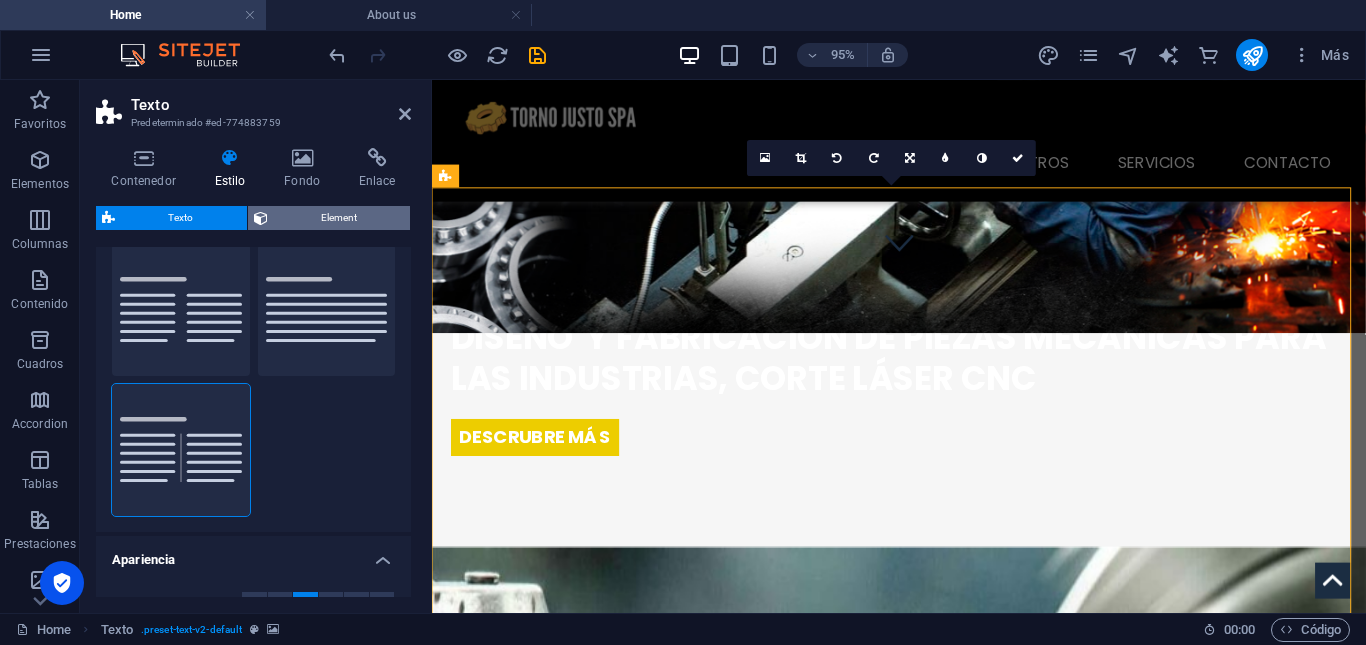 click on "Element" at bounding box center [339, 218] 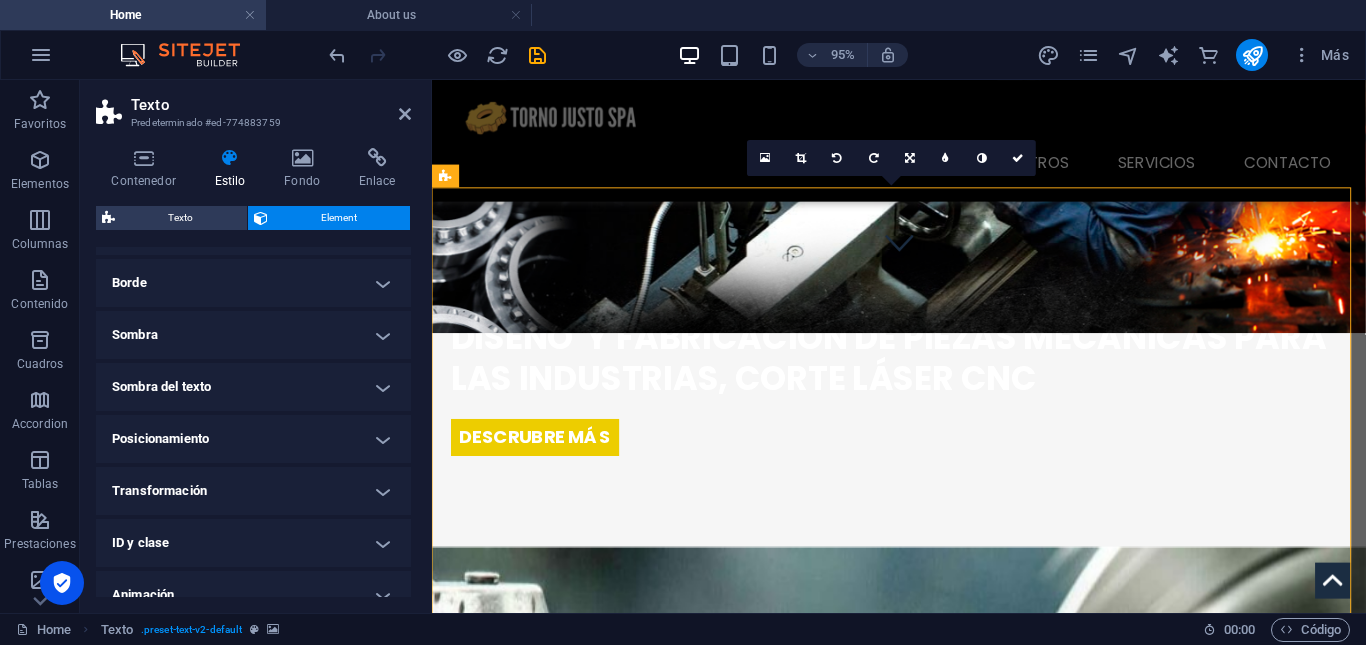 scroll, scrollTop: 285, scrollLeft: 0, axis: vertical 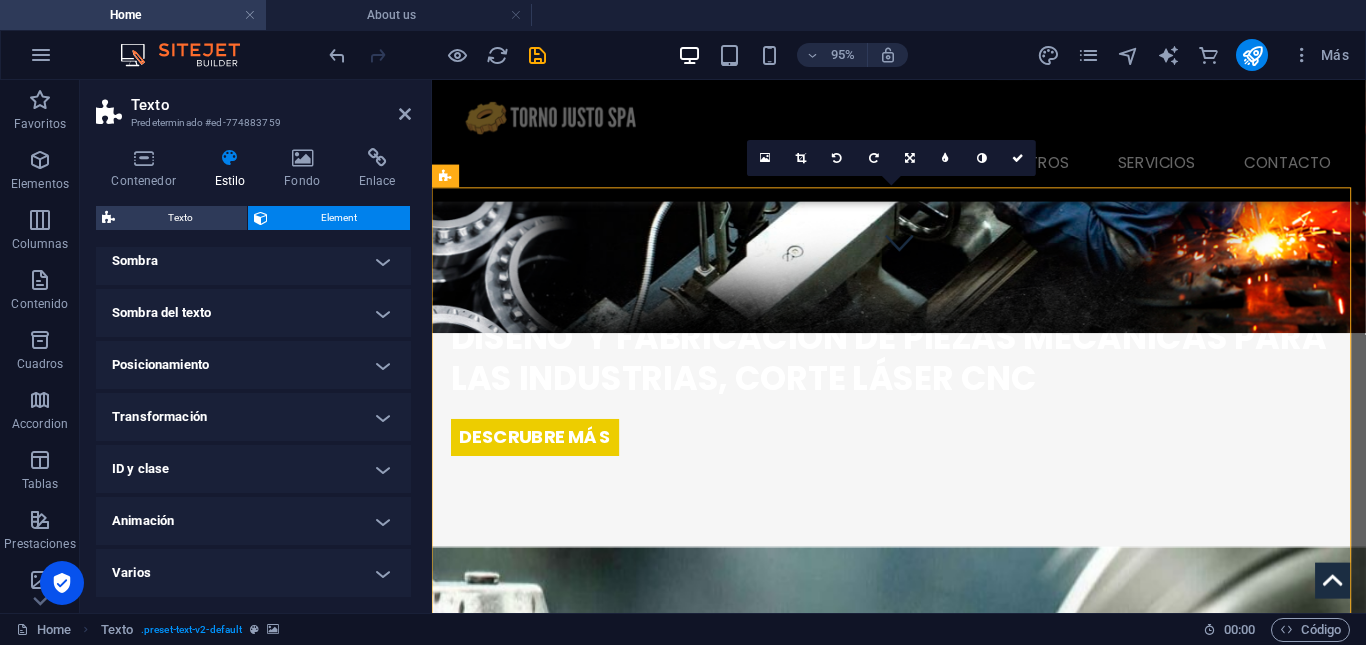 click on "Animación" at bounding box center (253, 521) 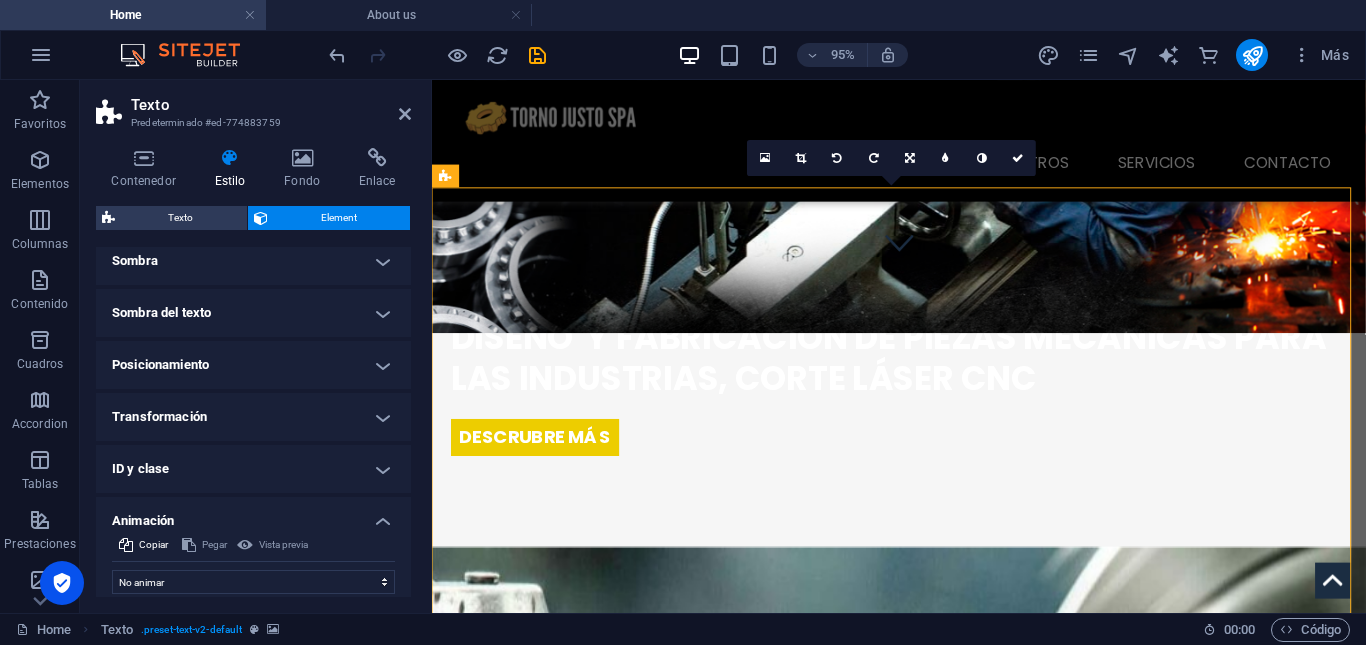 scroll, scrollTop: 350, scrollLeft: 0, axis: vertical 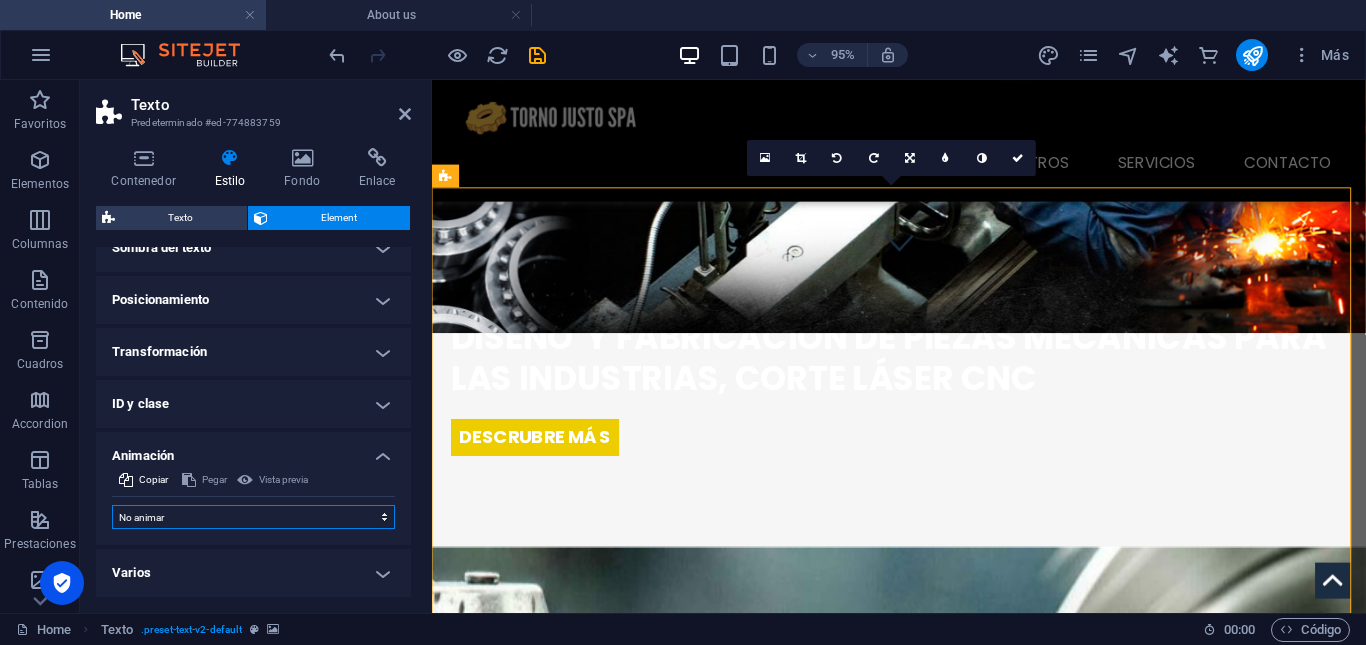 click on "No animar Mostrar / Ocultar Subir/bajar Acercar/alejar Deslizar de izquierda a derecha Deslizar de derecha a izquierda Deslizar de arriba a abajo Deslizar de abajo a arriba Pulsación Parpadeo Abrir como superposición" at bounding box center (253, 517) 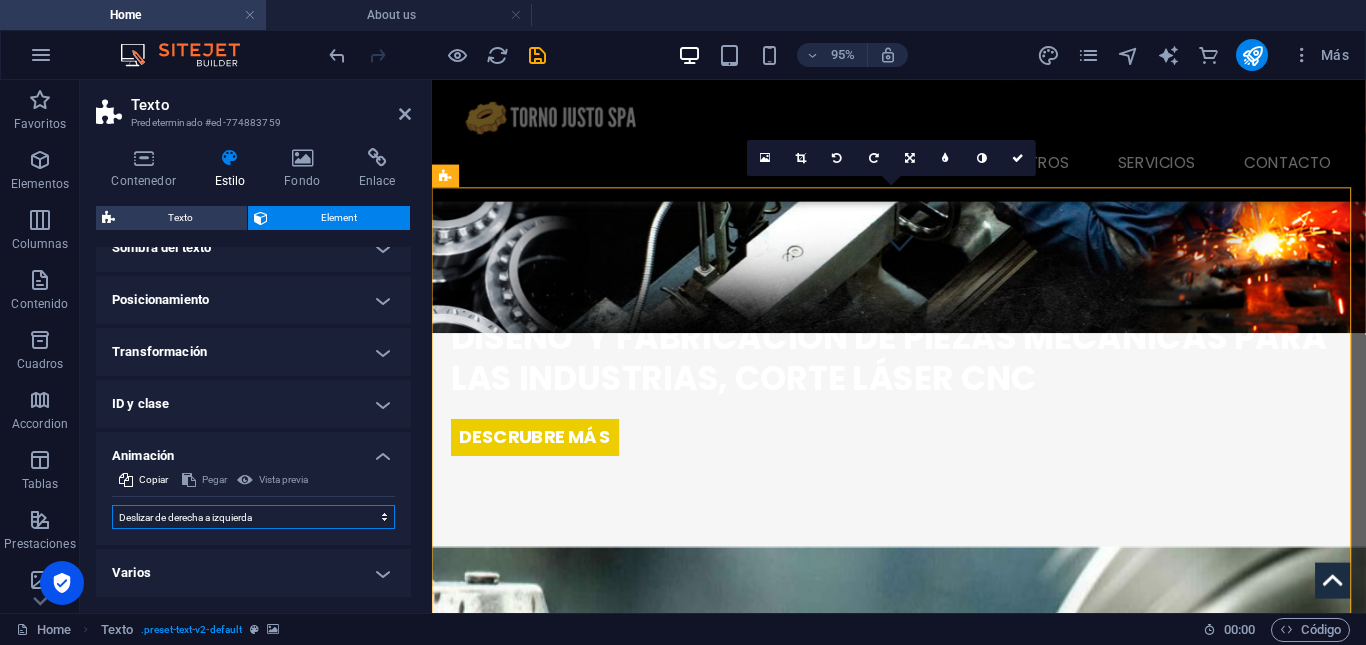 click on "No animar Mostrar / Ocultar Subir/bajar Acercar/alejar Deslizar de izquierda a derecha Deslizar de derecha a izquierda Deslizar de arriba a abajo Deslizar de abajo a arriba Pulsación Parpadeo Abrir como superposición" at bounding box center (253, 517) 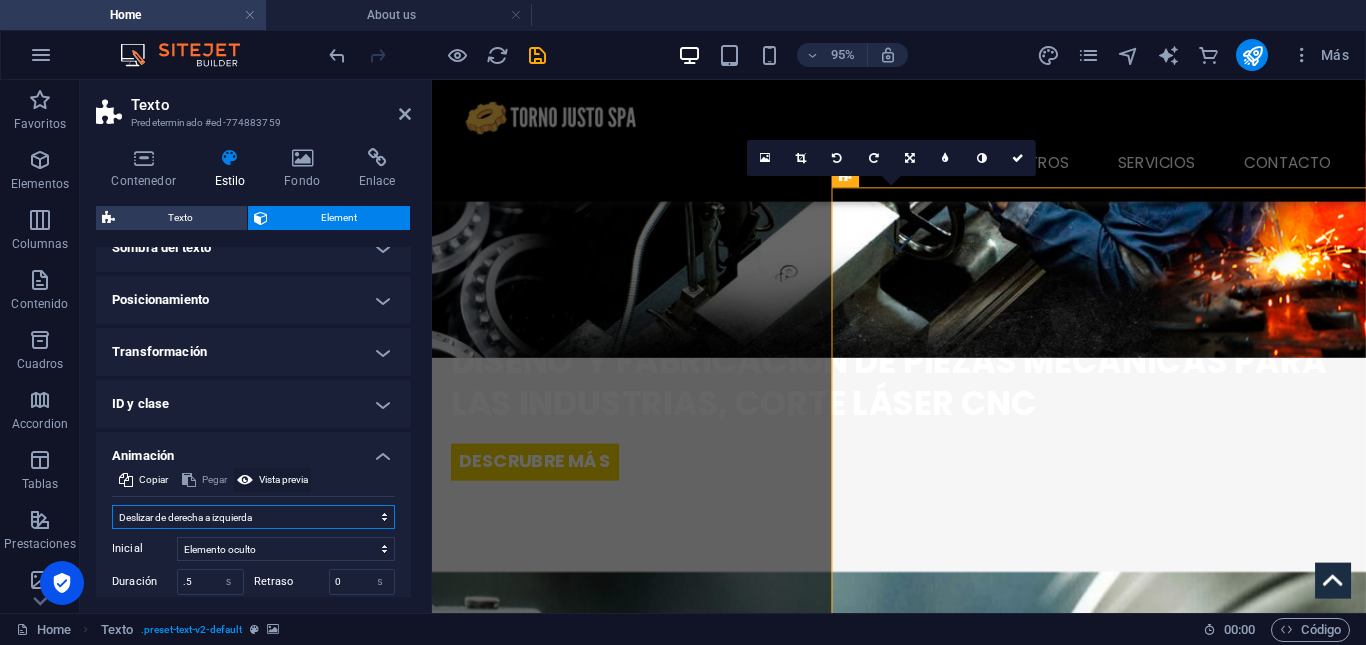 scroll, scrollTop: 415, scrollLeft: 0, axis: vertical 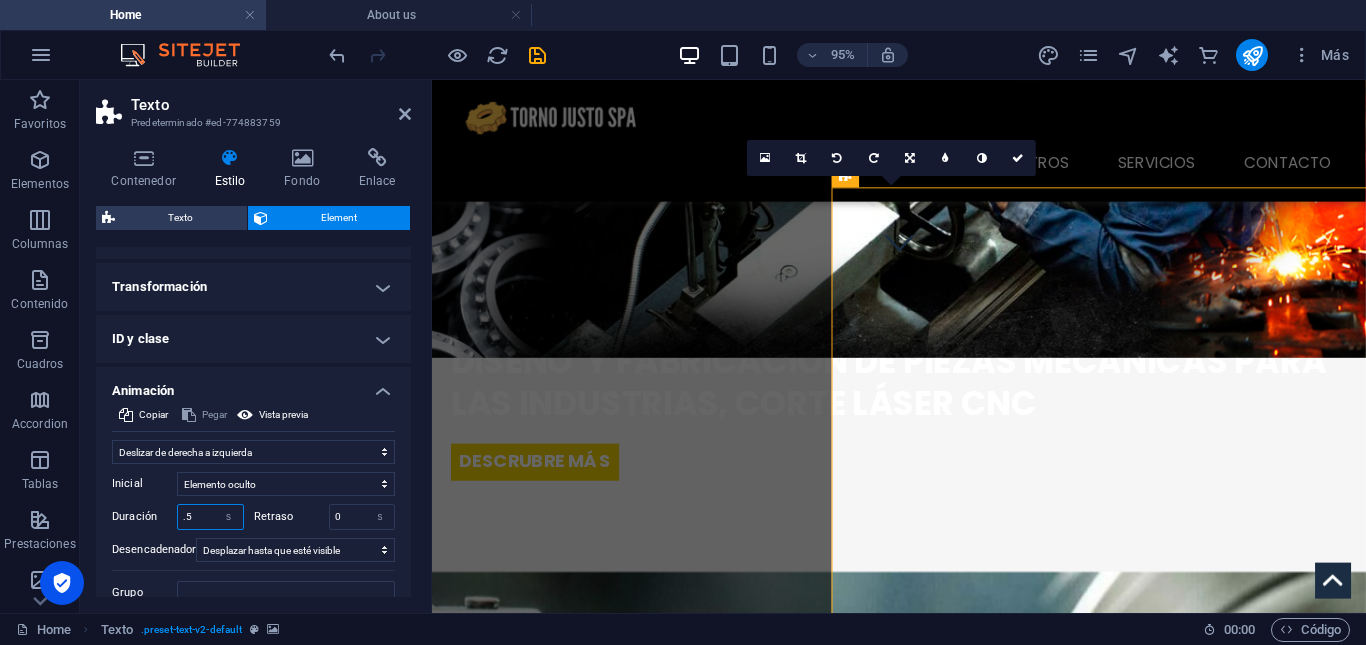 click on ".5" at bounding box center [210, 517] 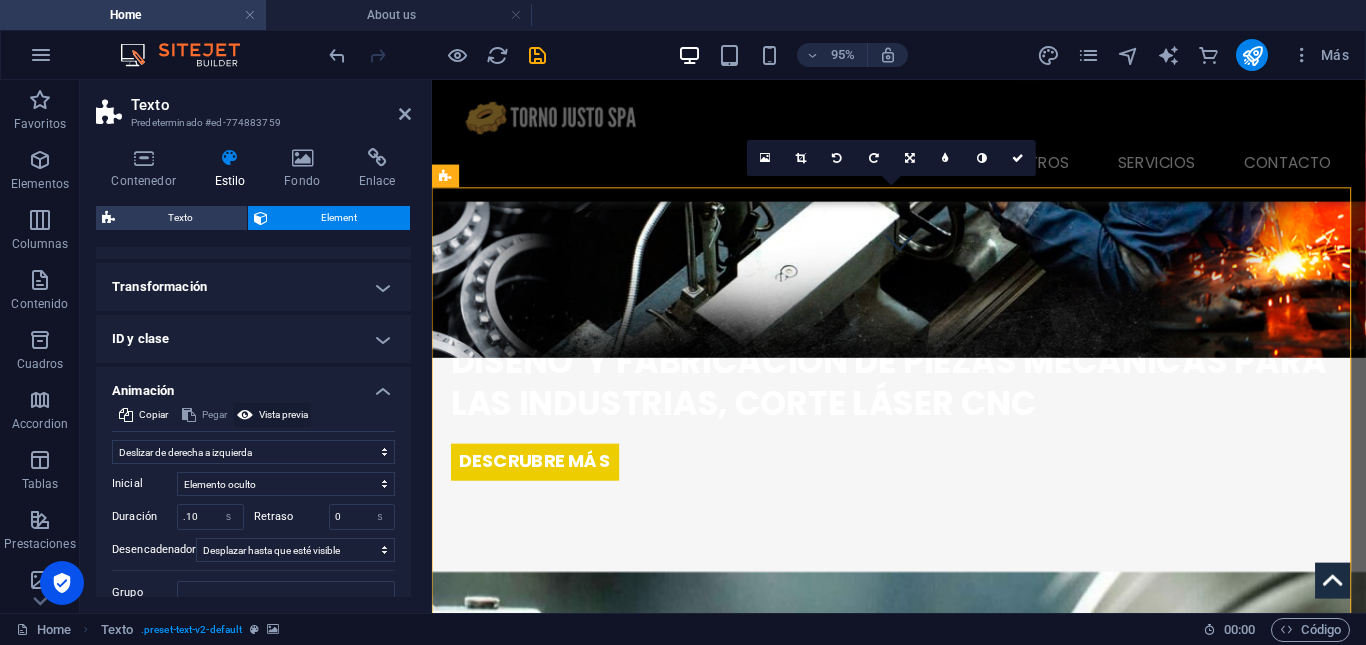 click on "Vista previa" at bounding box center [272, 415] 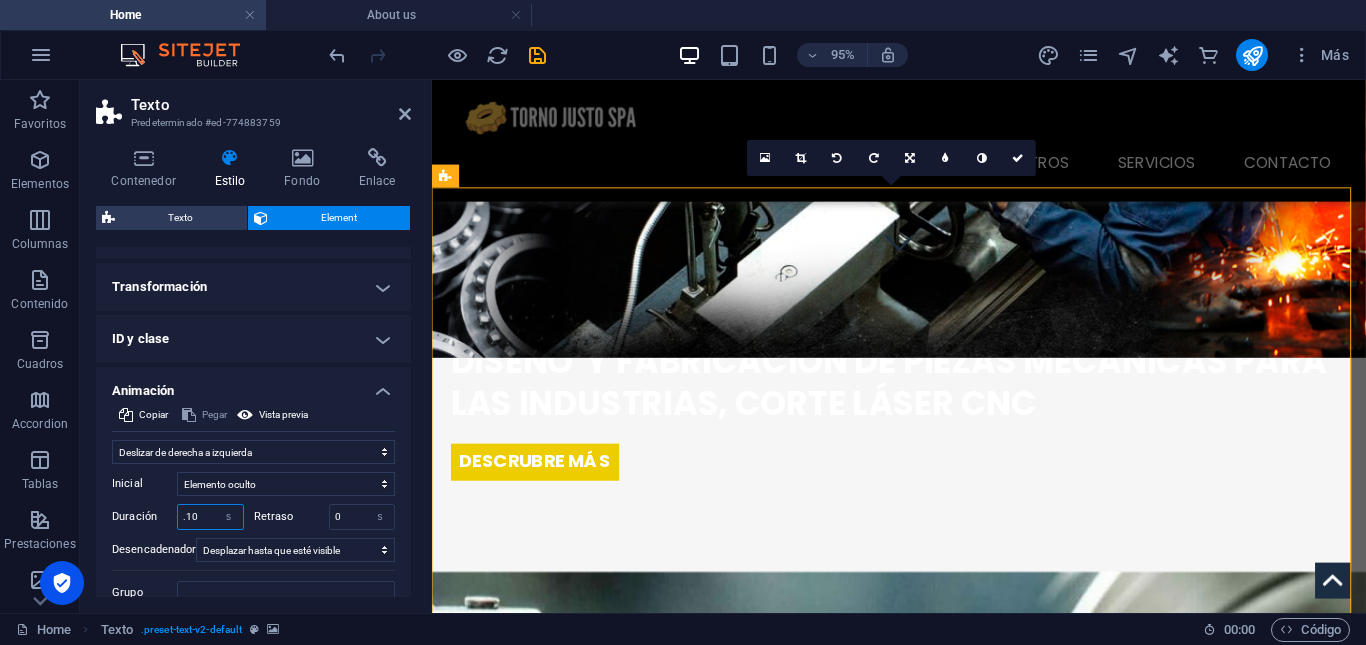 click on ".10" at bounding box center [210, 517] 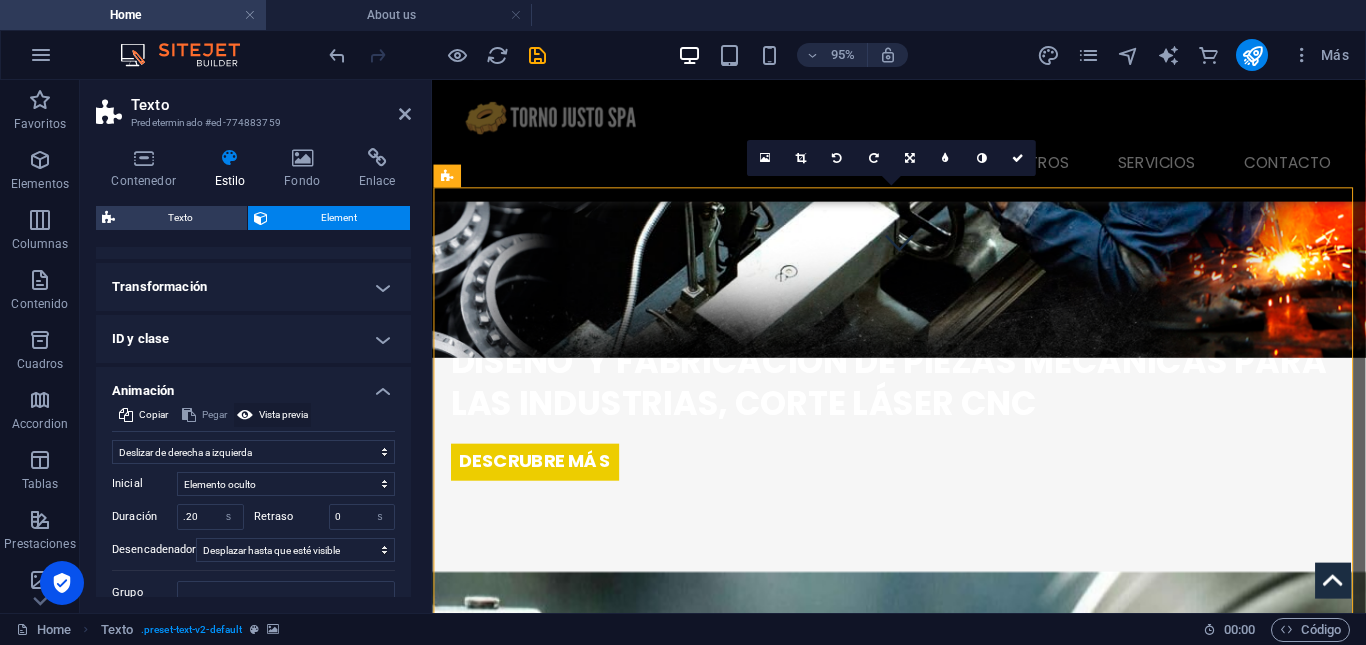 click on "Vista previa" at bounding box center (283, 415) 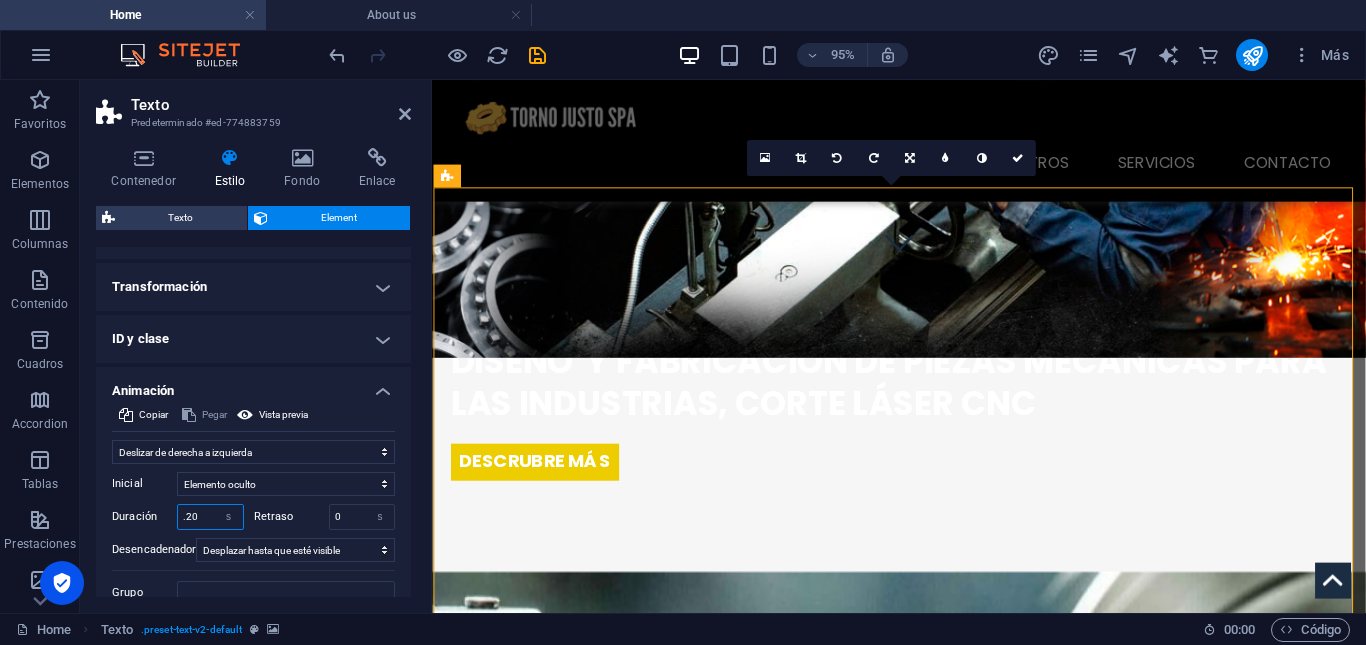 click on ".20" at bounding box center [210, 517] 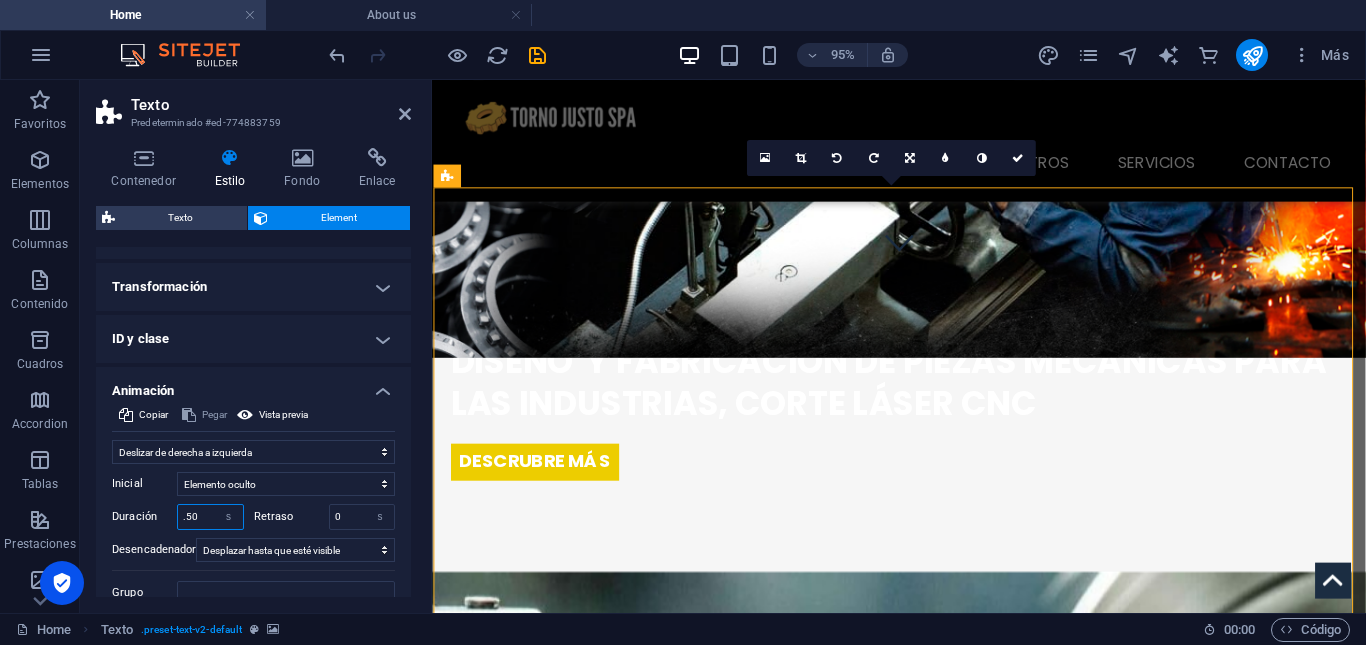 type on ".50" 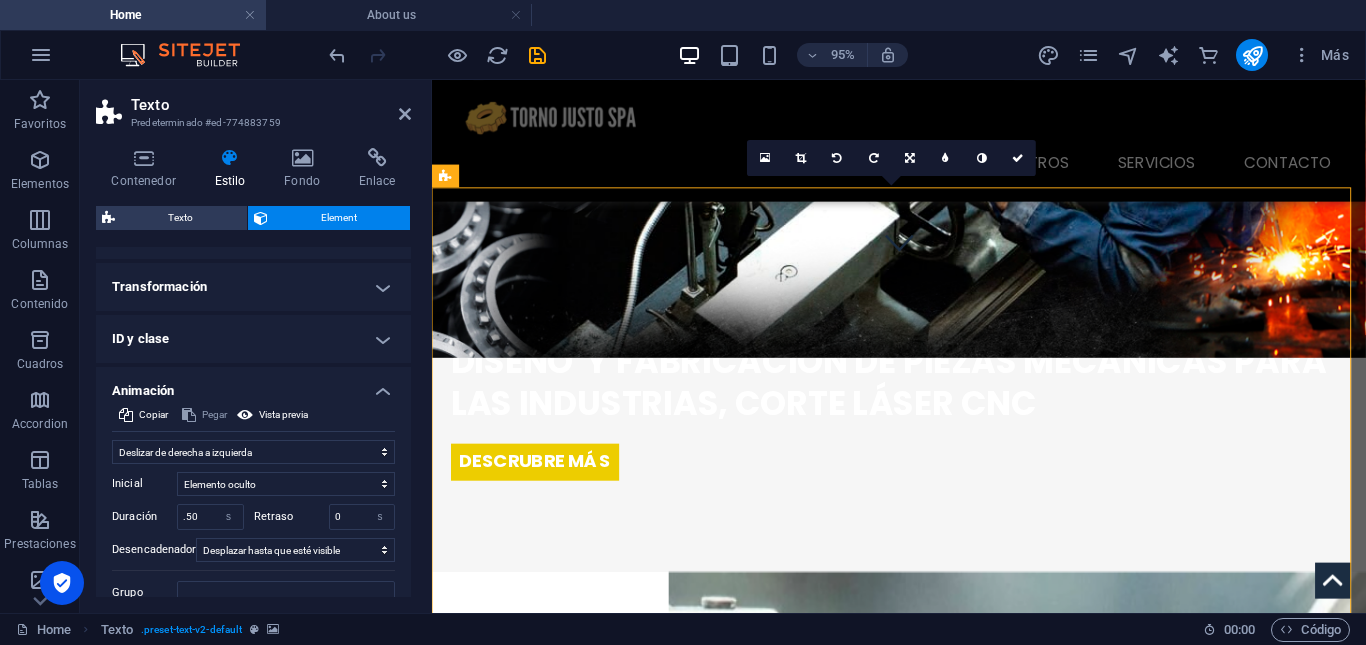 click at bounding box center [253, 570] 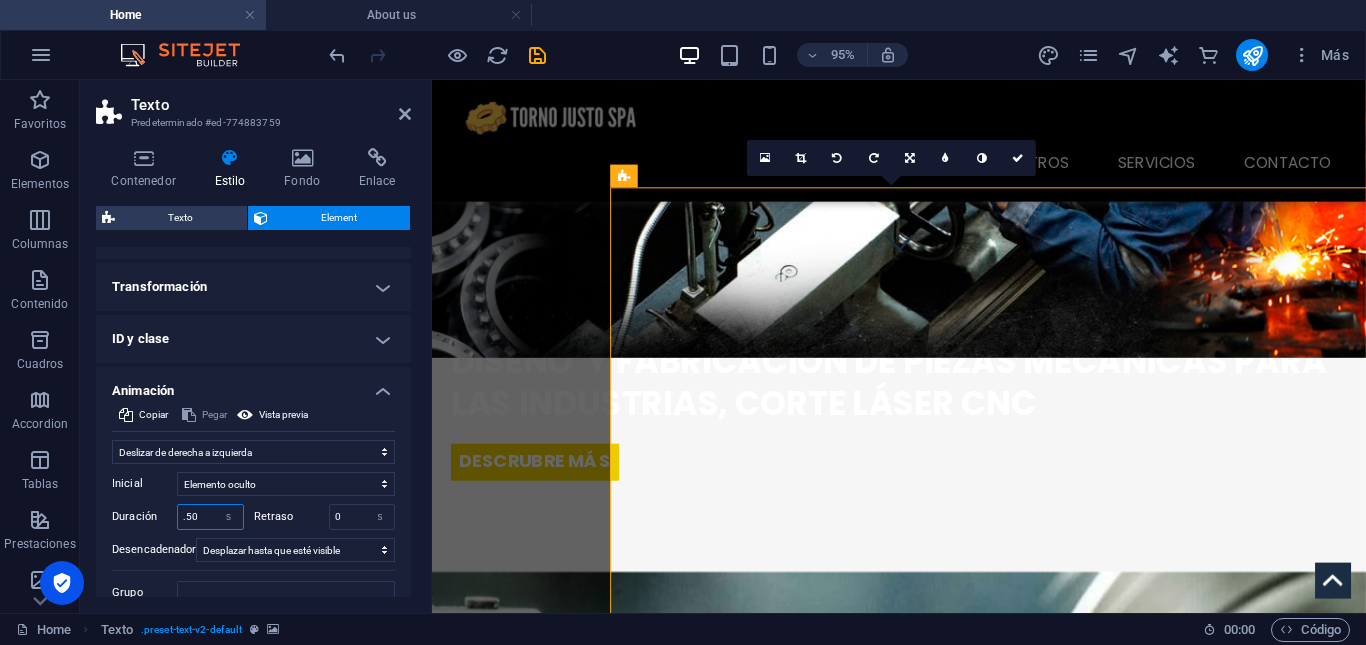 drag, startPoint x: 212, startPoint y: 517, endPoint x: 229, endPoint y: 562, distance: 48.104053 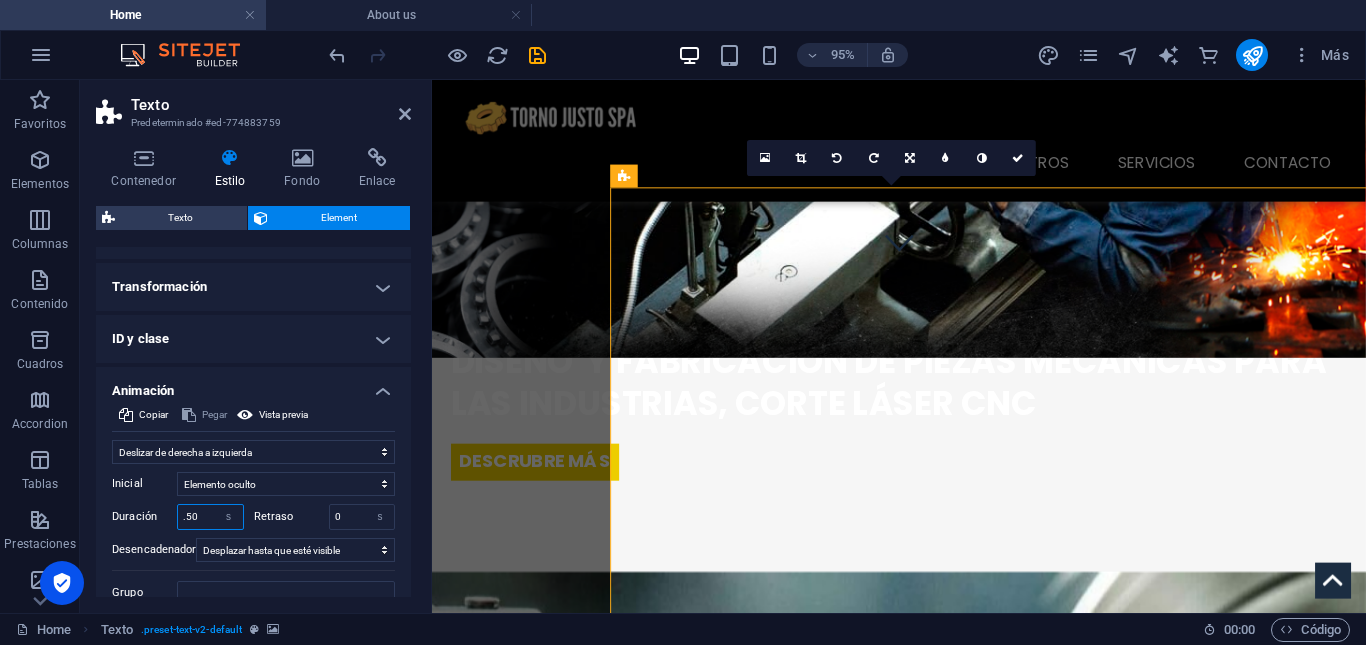 click on "Inicial Elemento oculto Elemento mostrado Duración .50 s ms Retraso 0 s ms Ancho automático px % Desencadenador Ningún desencadenador automático Al cargar la página Desplazar hasta que esté visible Cerrar This label appears when hovering over the close button, indicating its function. Grupo Mostrar No alterar este elemento Ocultar este elemento Mostrar este elemento Ocultar No alterar este elemento Ocultar este elemento Mostrar este elemento" at bounding box center [253, 534] 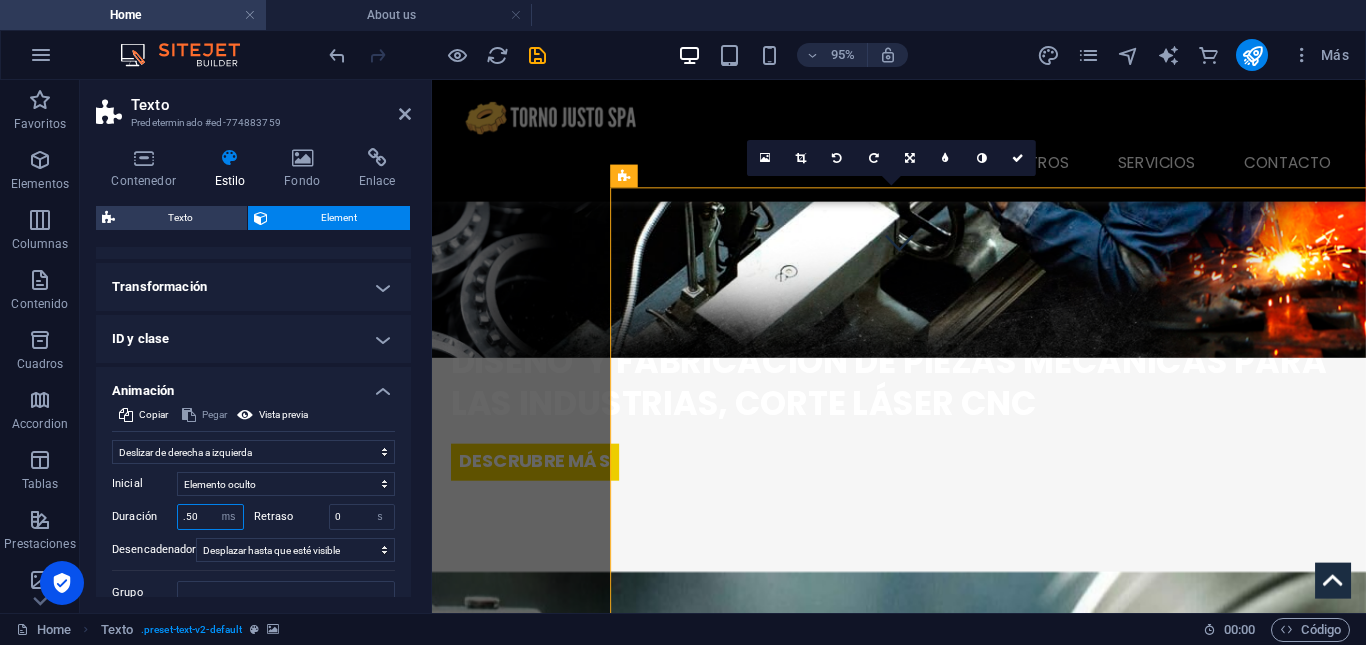 click on "s ms" at bounding box center (229, 517) 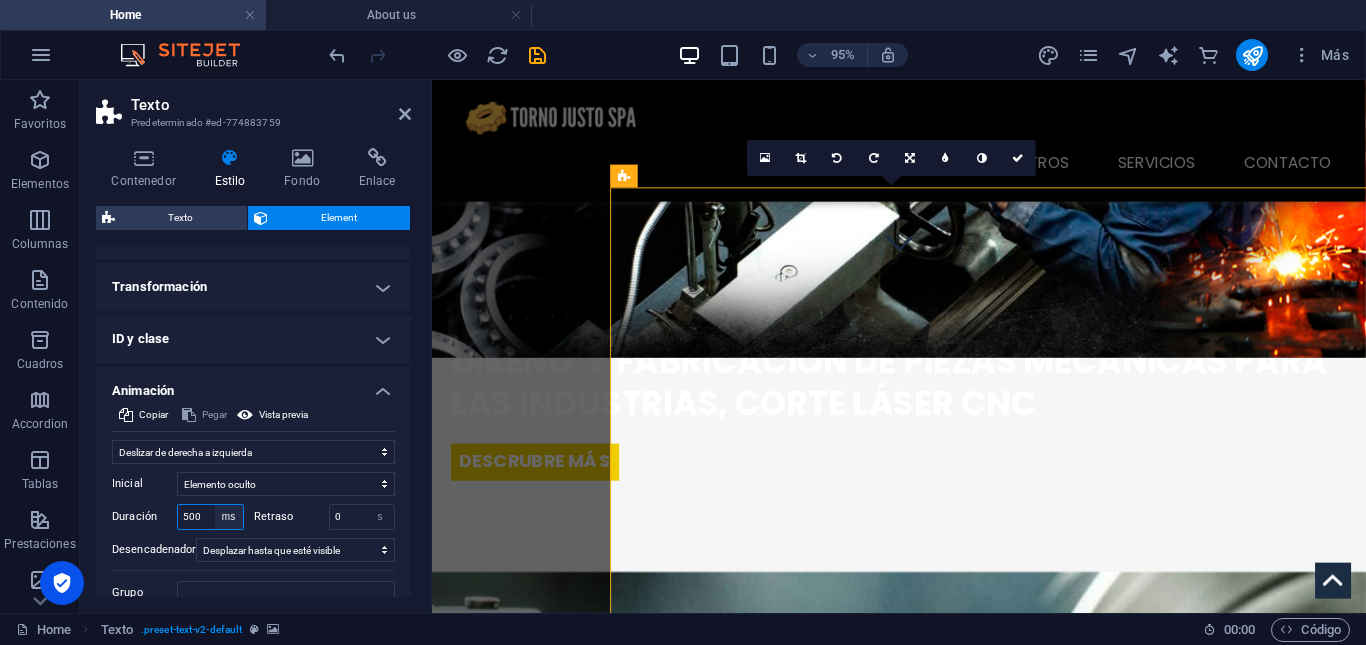 click on "s ms" at bounding box center [229, 517] 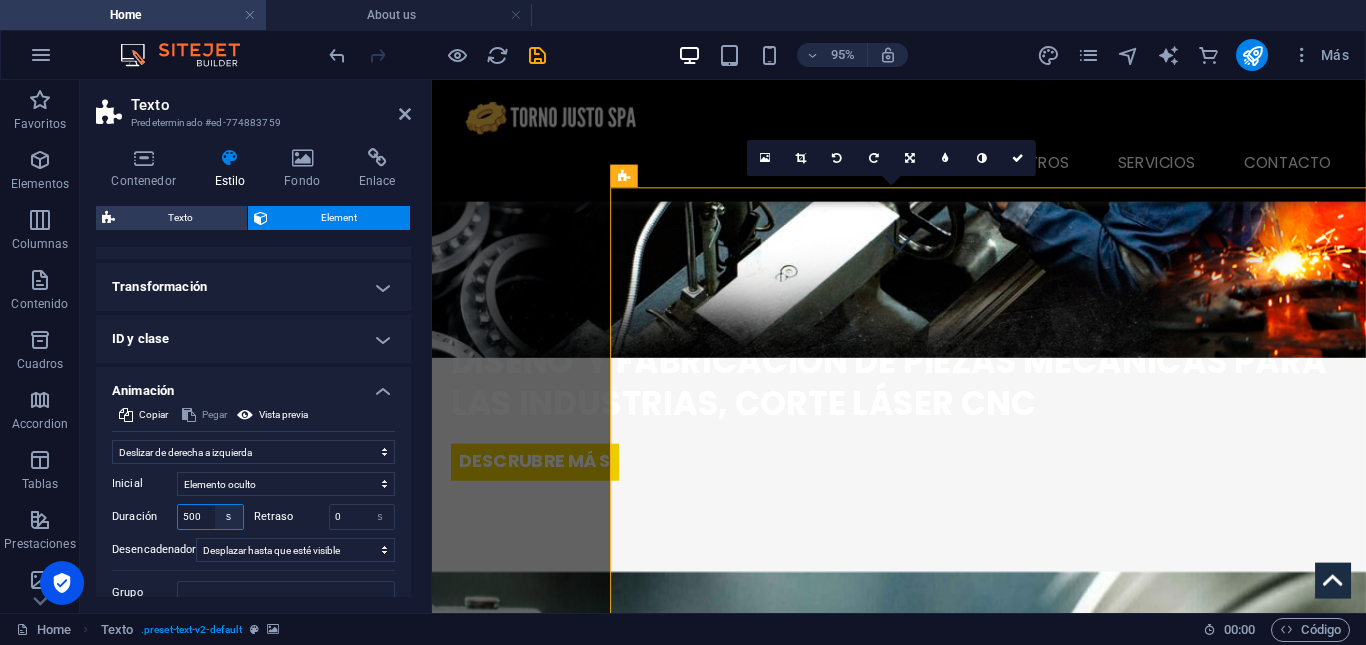click on "s ms" at bounding box center (229, 517) 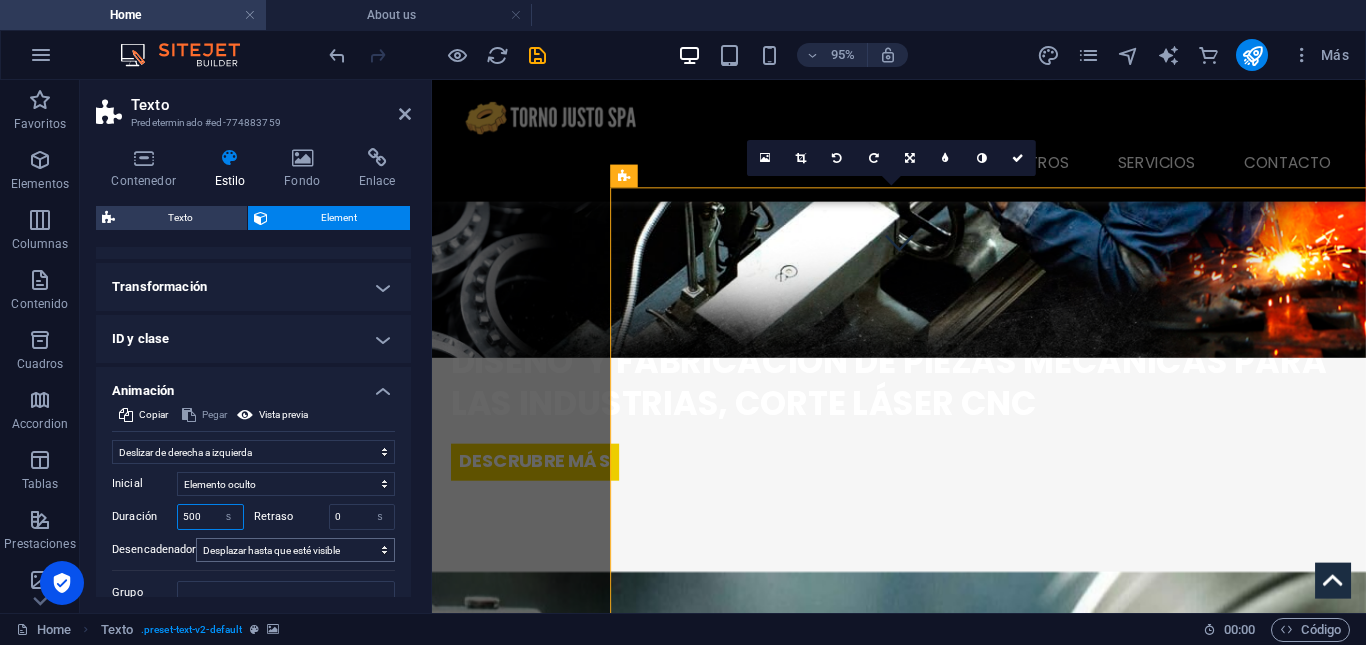 type on "0.5" 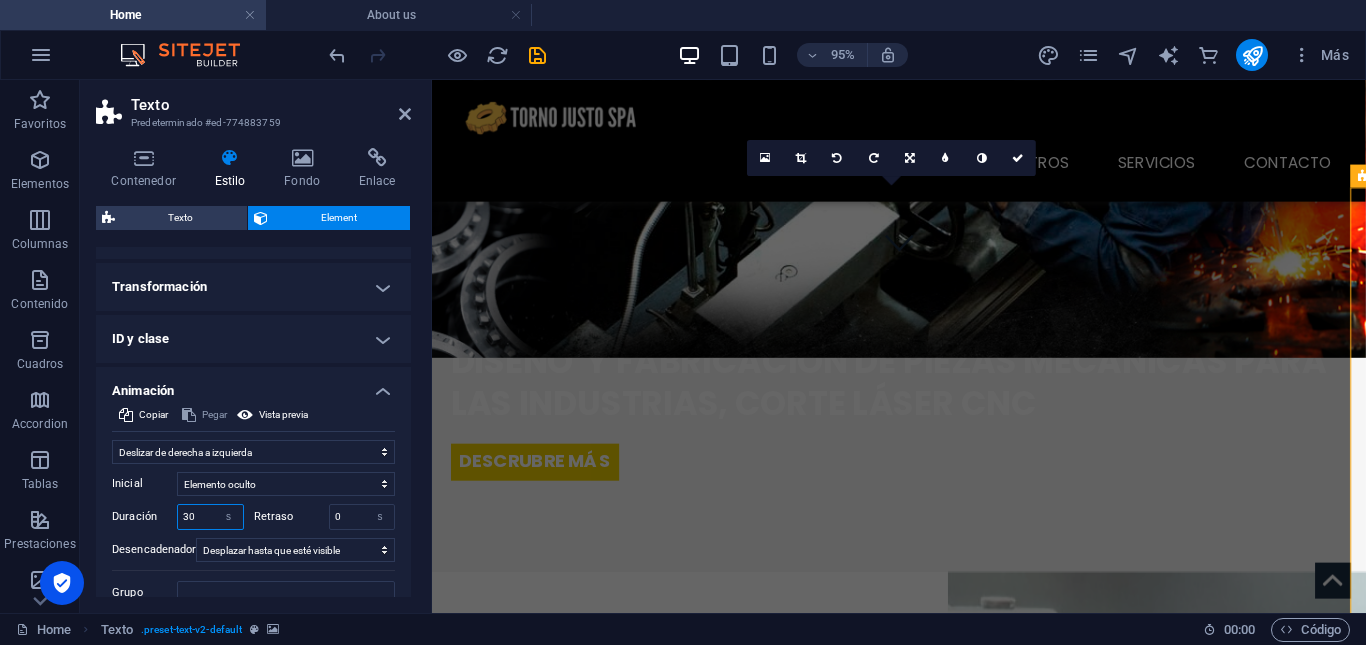 type on "3" 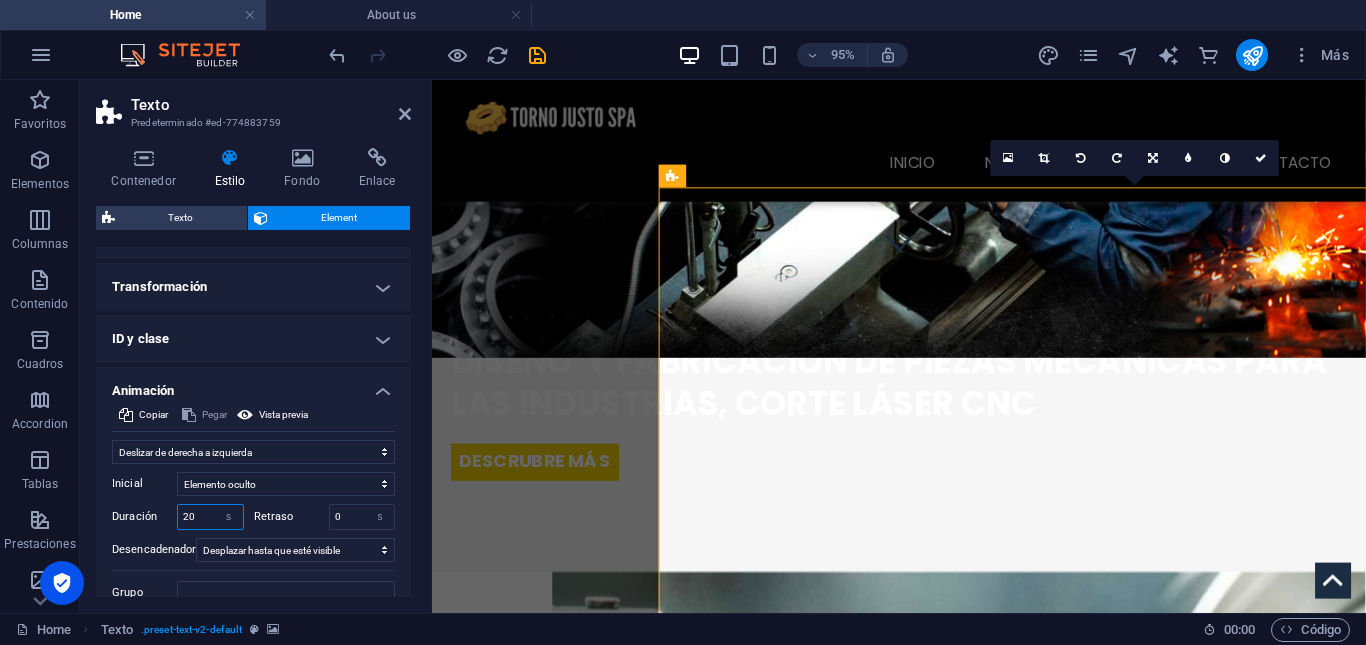 type on "2" 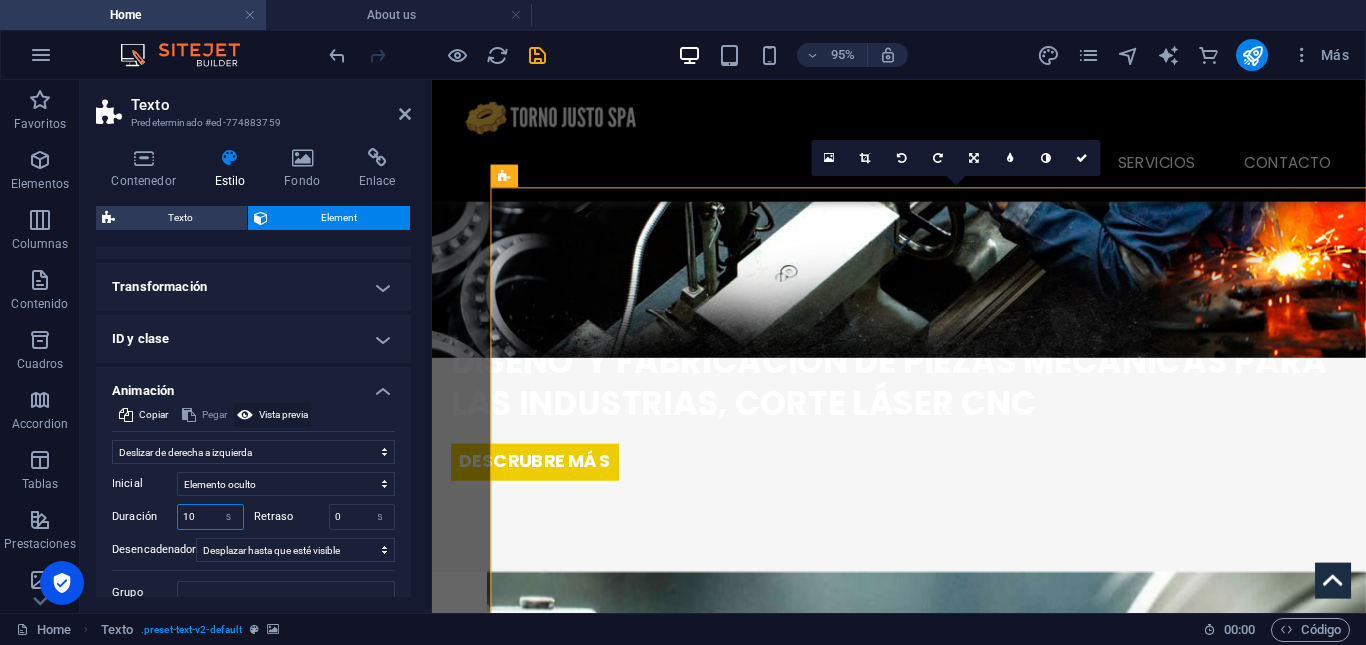 type on "10" 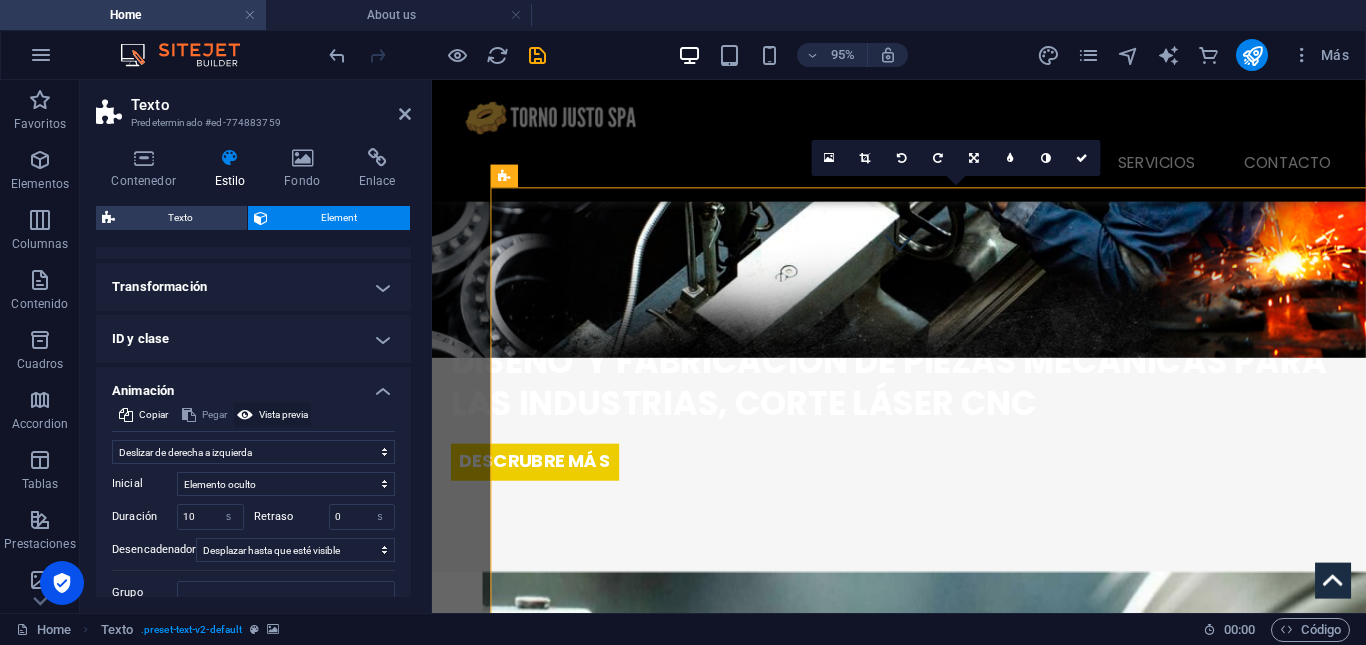 click on "Vista previa" at bounding box center [283, 415] 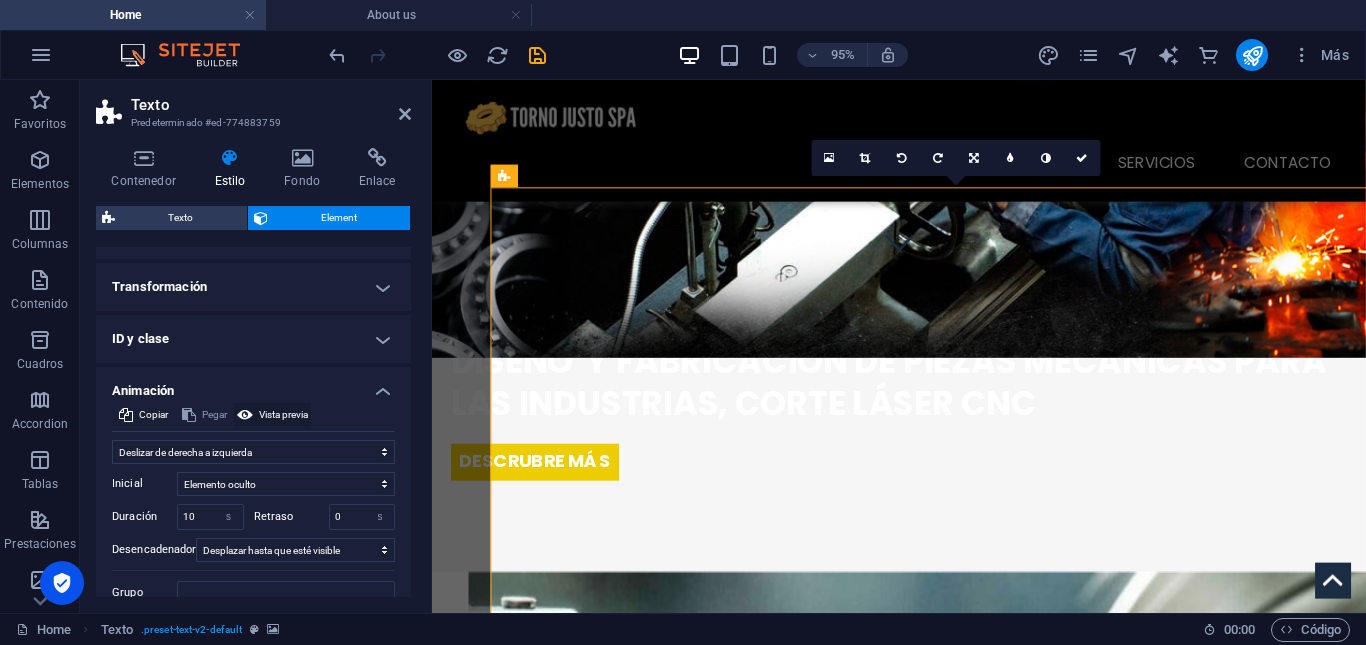 click on "Vista previa" at bounding box center [283, 415] 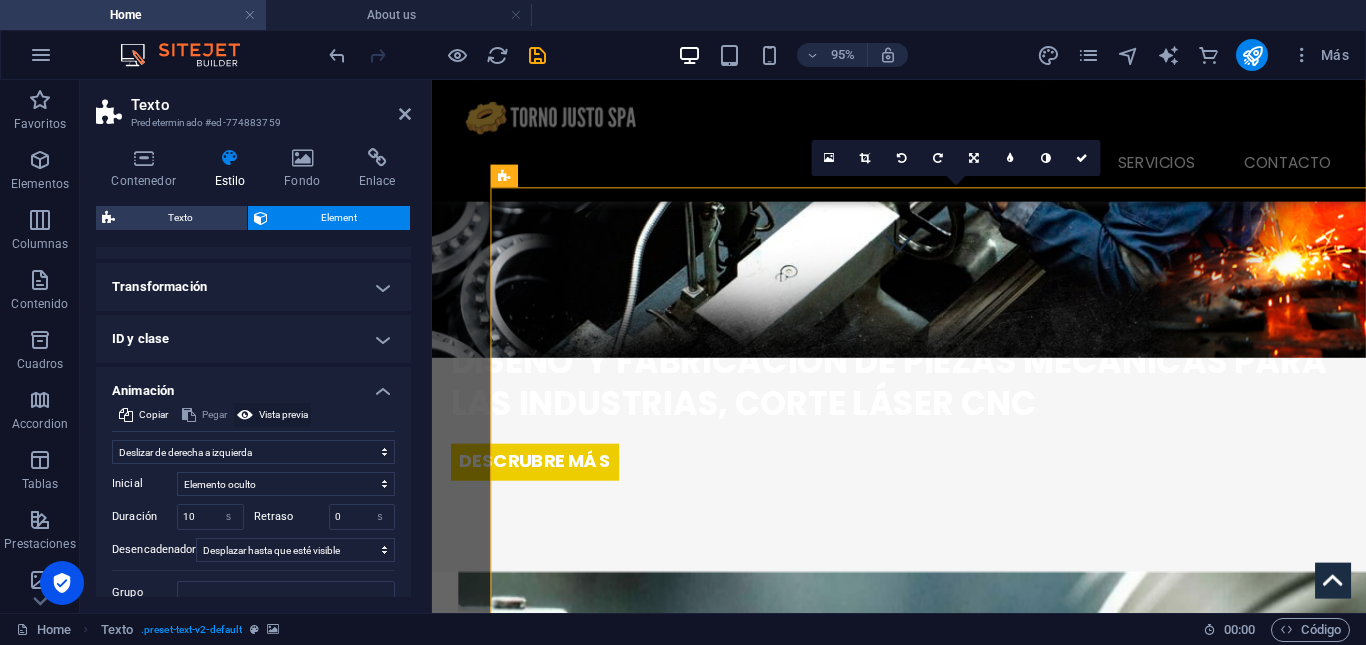 drag, startPoint x: 296, startPoint y: 416, endPoint x: 280, endPoint y: 418, distance: 16.124516 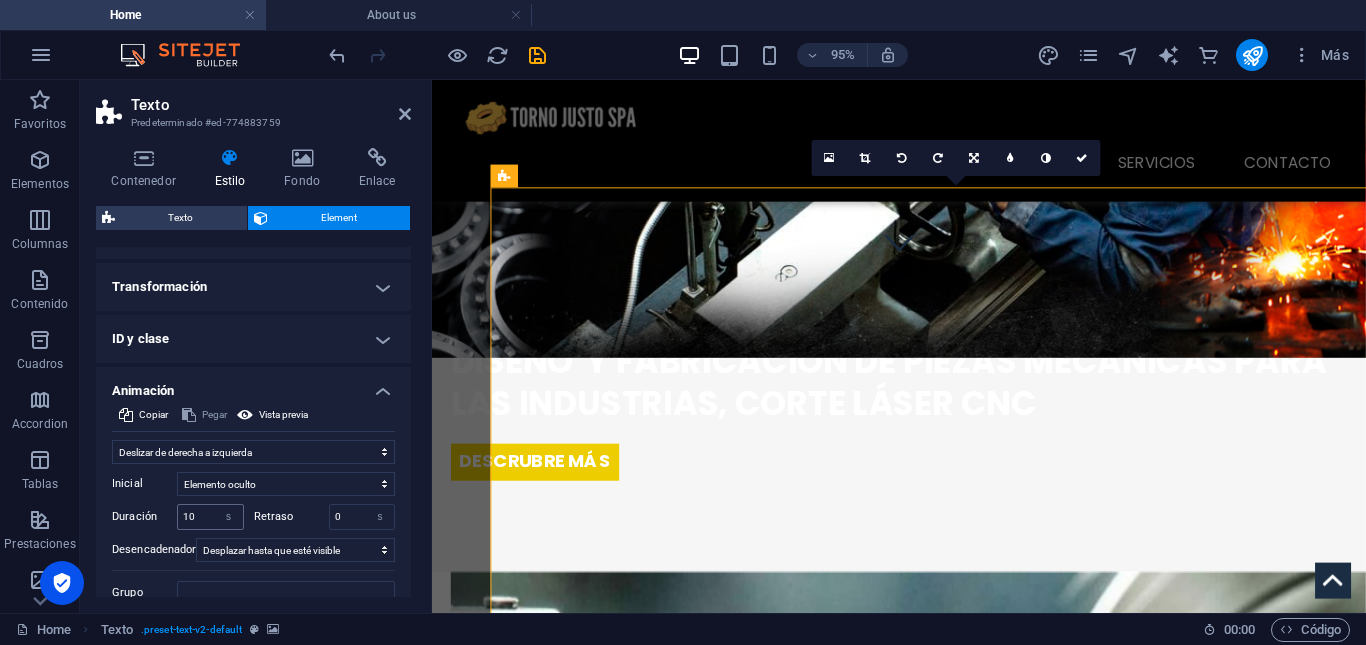 scroll, scrollTop: 491, scrollLeft: 0, axis: vertical 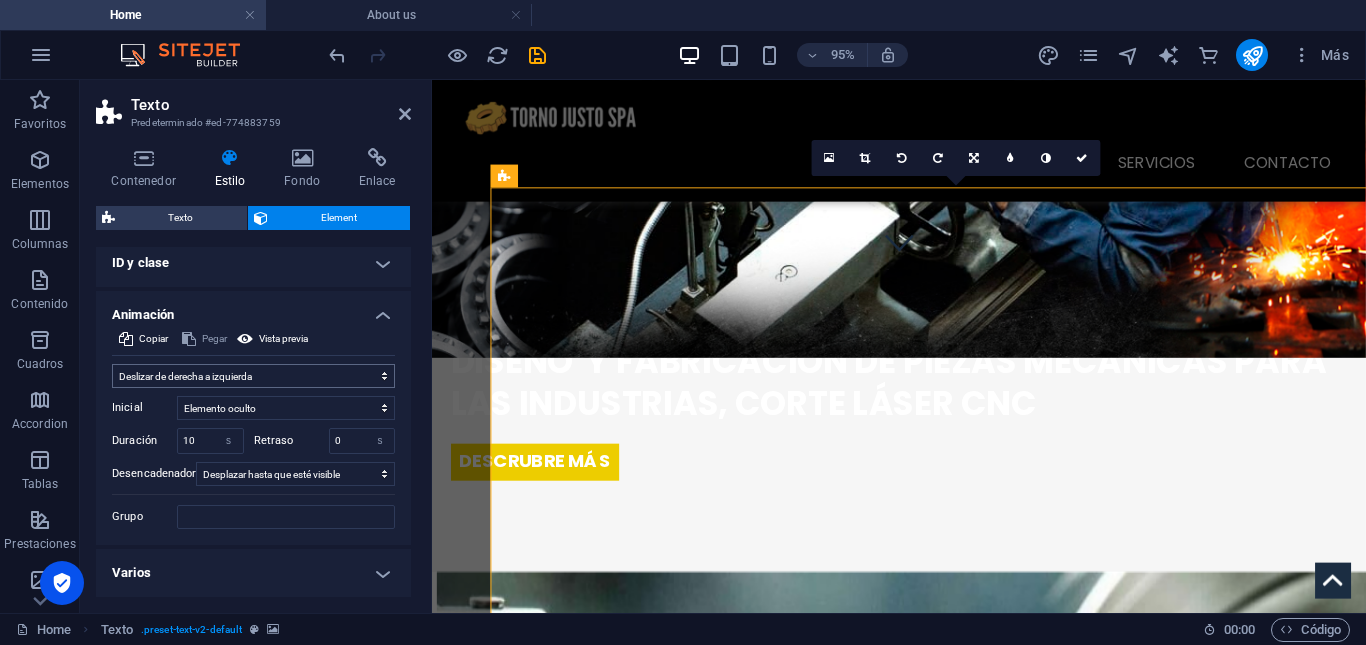 drag, startPoint x: 287, startPoint y: 336, endPoint x: 374, endPoint y: 368, distance: 92.69843 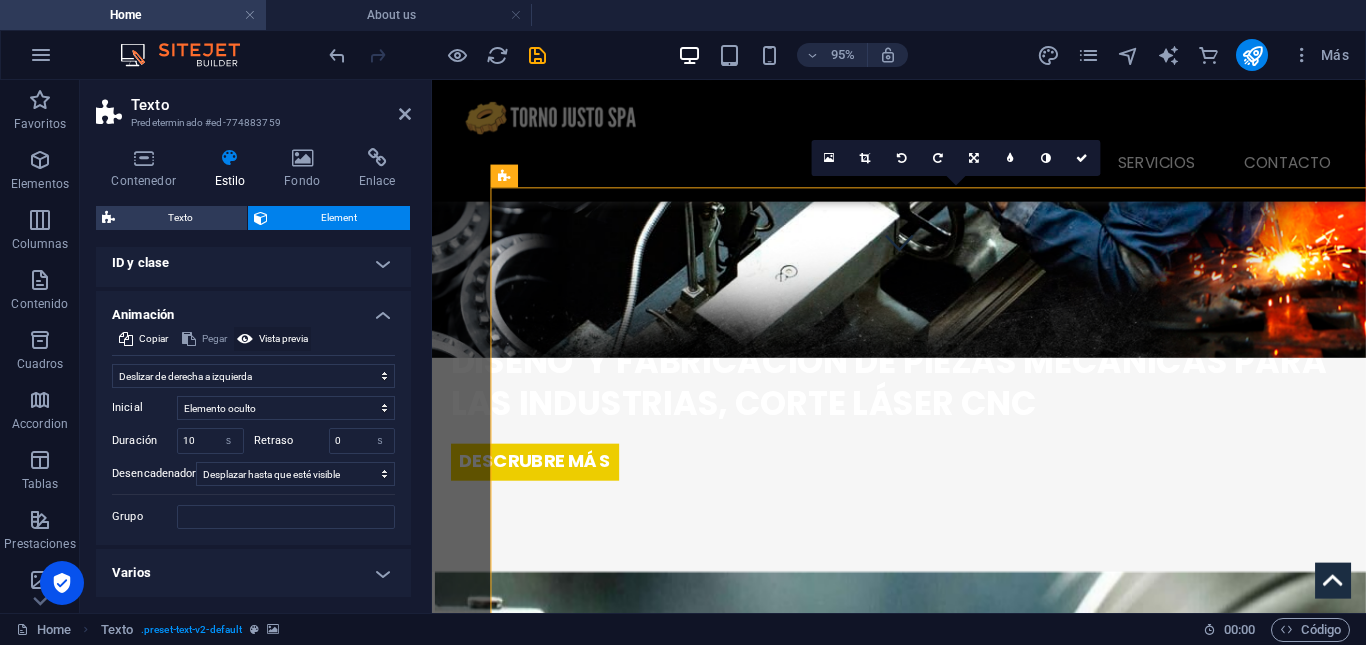 click on "Vista previa" at bounding box center [283, 339] 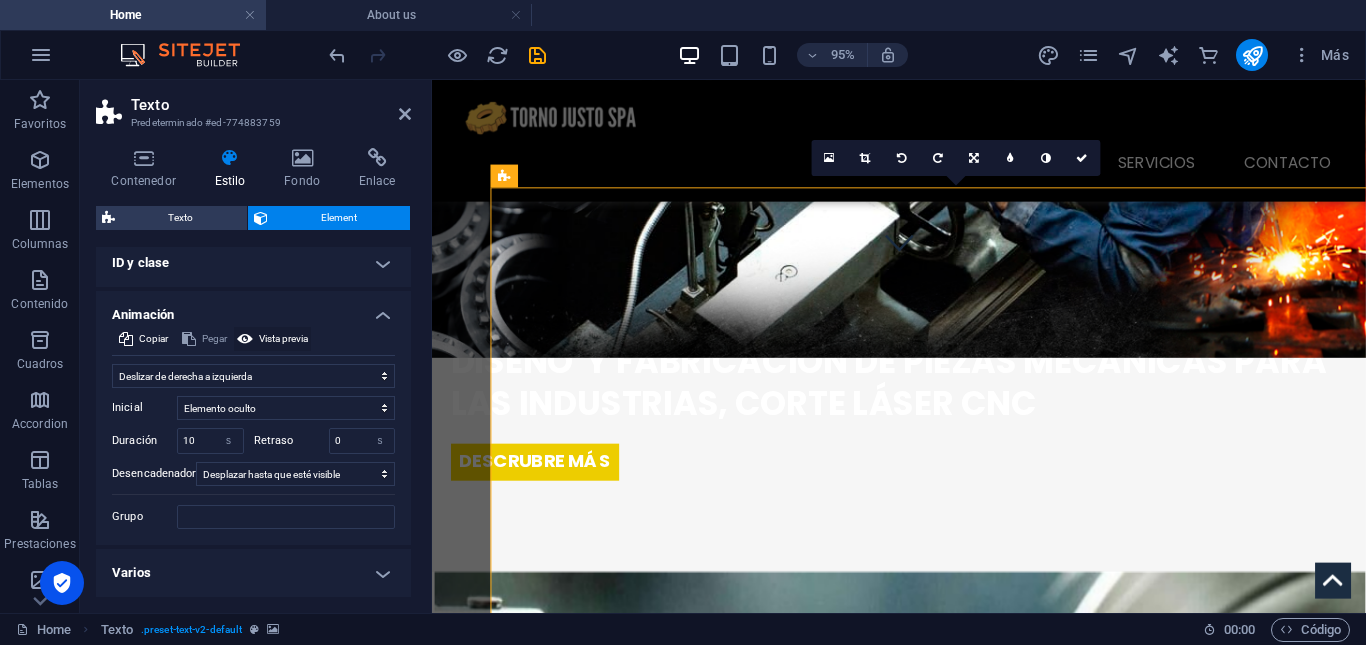 click on "Vista previa" at bounding box center (283, 339) 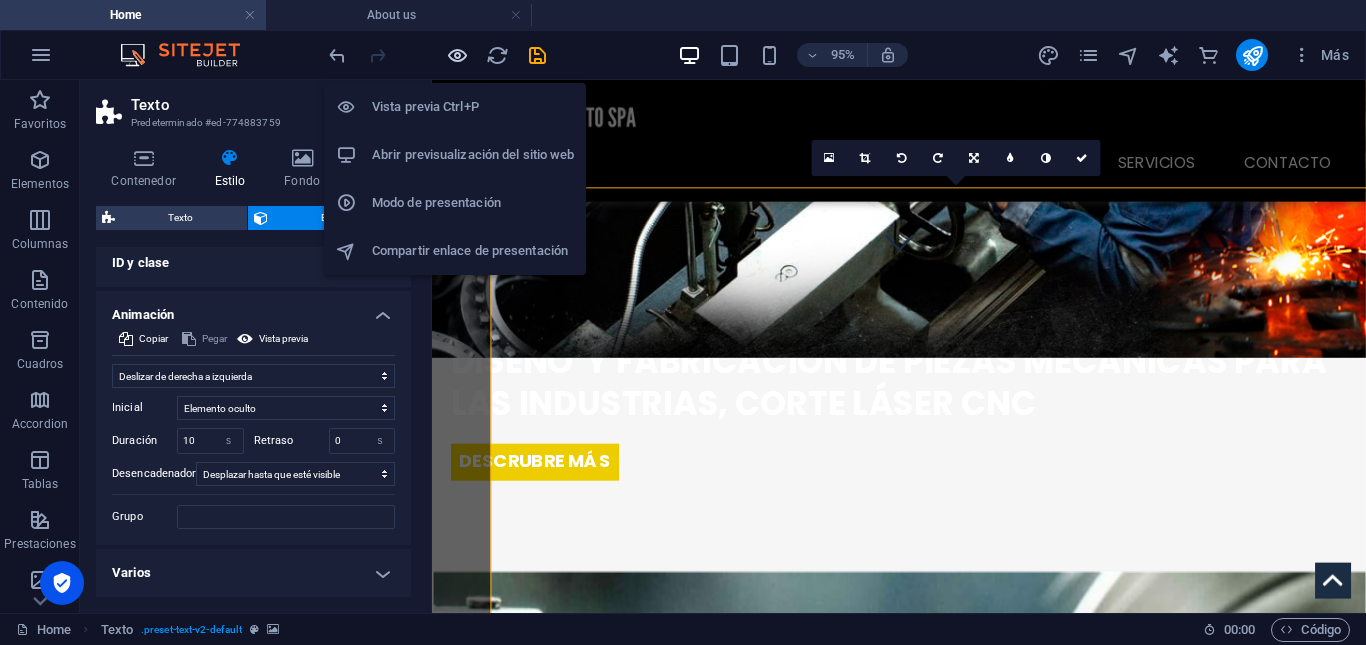 click at bounding box center [457, 55] 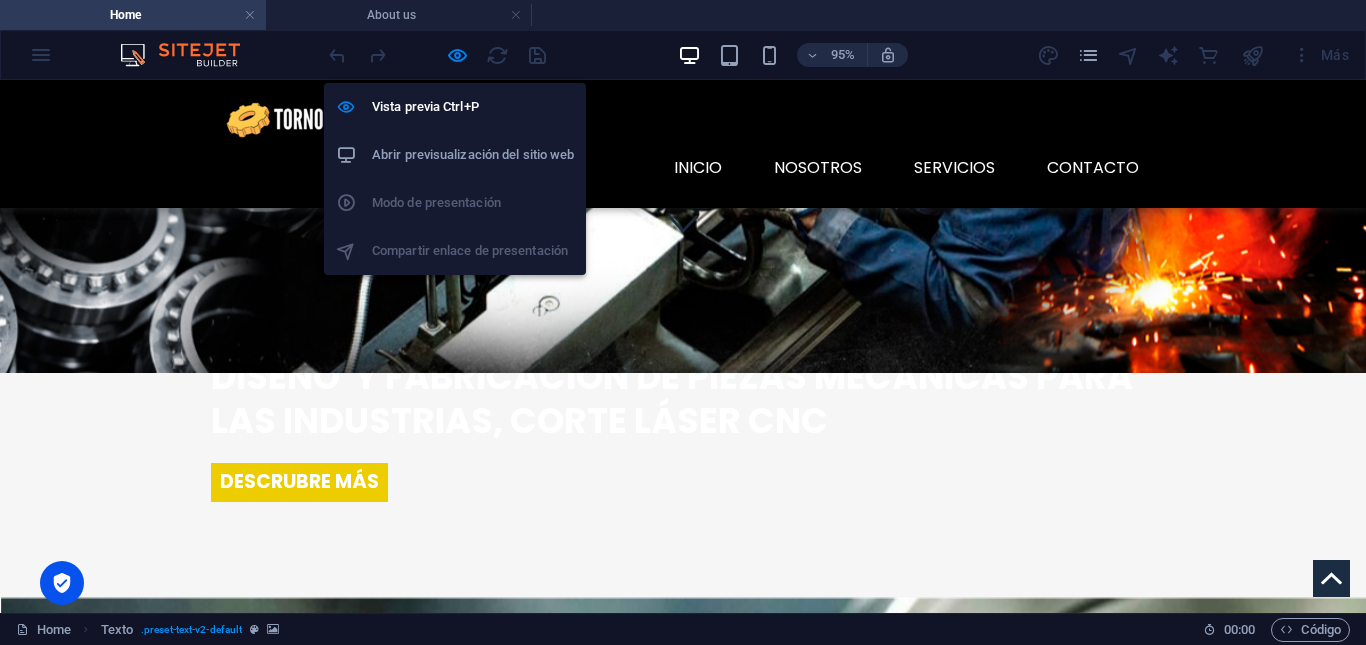 click at bounding box center [684, 1551] 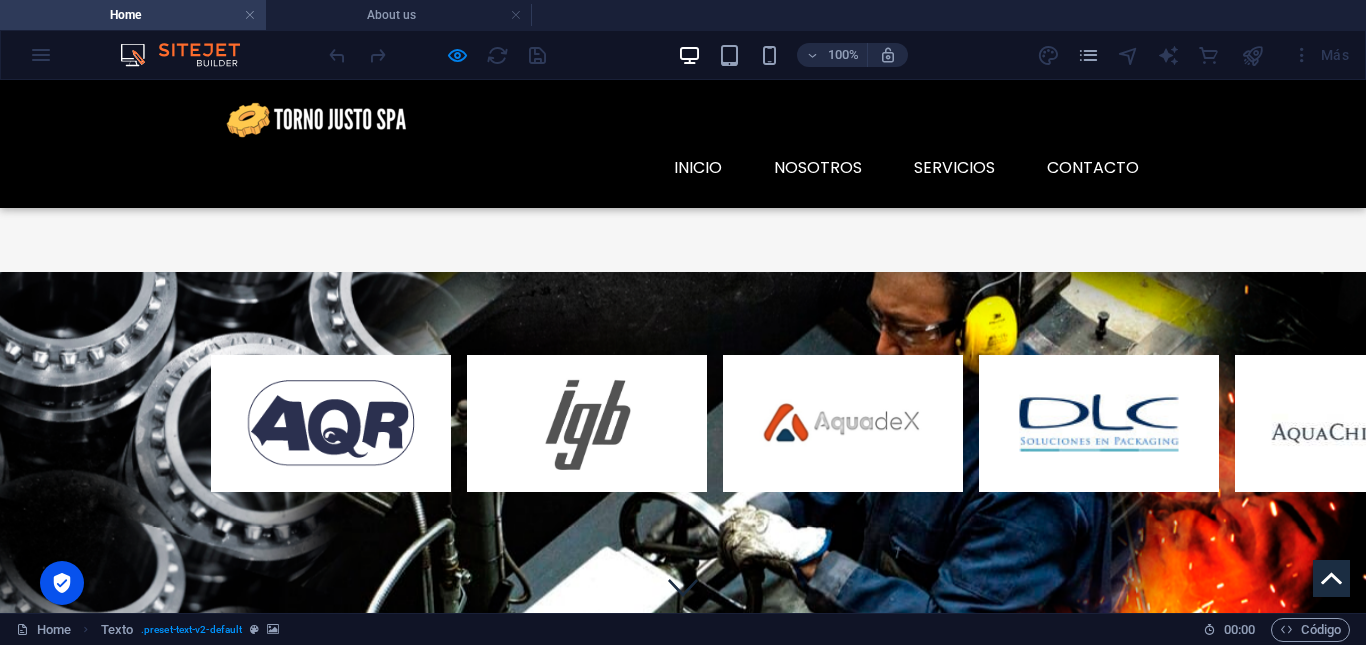 scroll, scrollTop: 606, scrollLeft: 0, axis: vertical 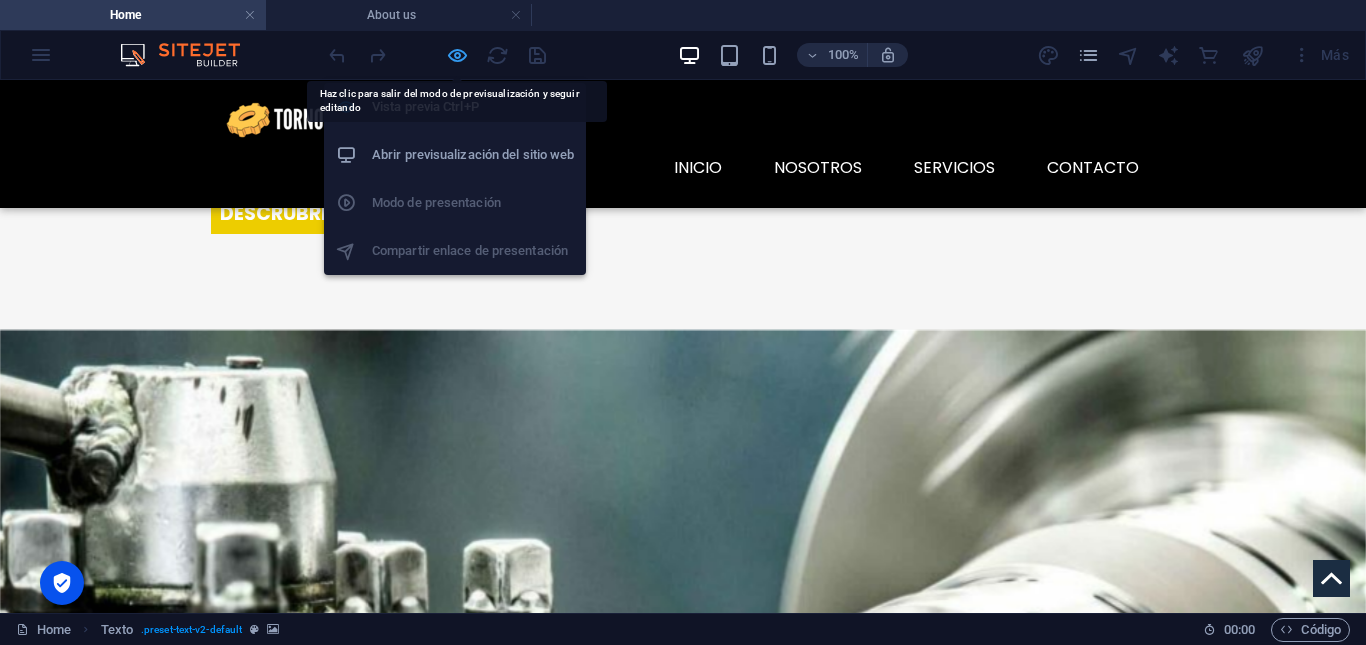 drag, startPoint x: 616, startPoint y: 277, endPoint x: 467, endPoint y: 61, distance: 262.4062 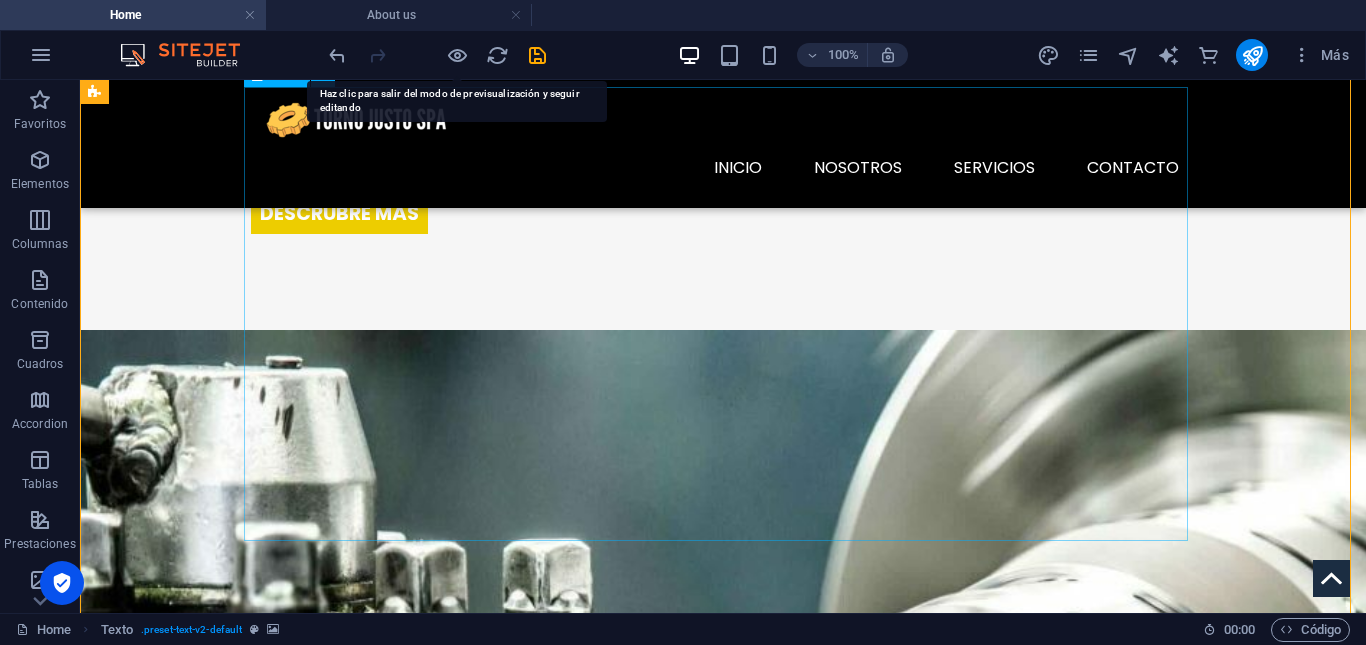 drag, startPoint x: 332, startPoint y: 400, endPoint x: 212, endPoint y: 409, distance: 120.33703 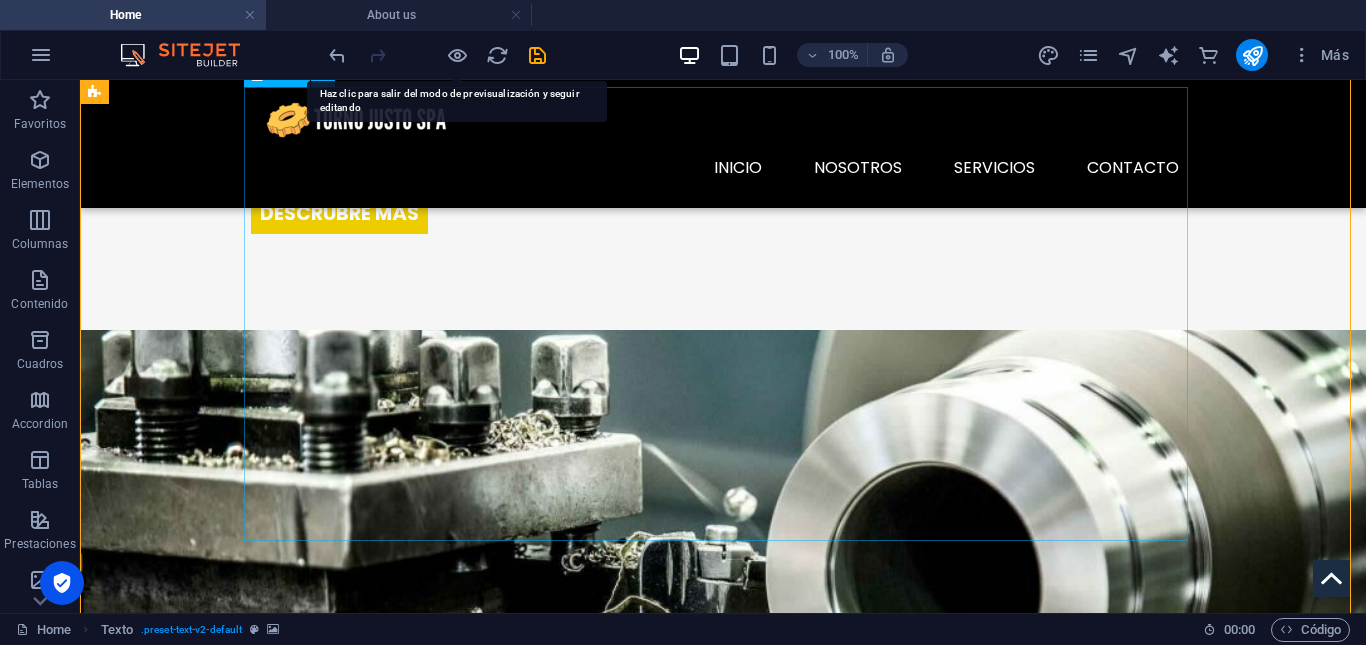 click on "[PERSON_NAME]  es una empresa líder en el diseño, fabricación y reparación de piezas mecánicas de alta precisión, orientada a satisfacer las necesidades de la industria en general   Además, contamos con un enfoque especializado en la fabricación de componentes para robótica marina, así como en brindar soluciones personalizadas a centros de acuicultura y plantas de procesamiento de salmón Nuestro compromiso con la calidad, la innovación y el servicio eficiente nos posiciona como un aliado clave para nuestros clientes .  i" at bounding box center (723, 1537) 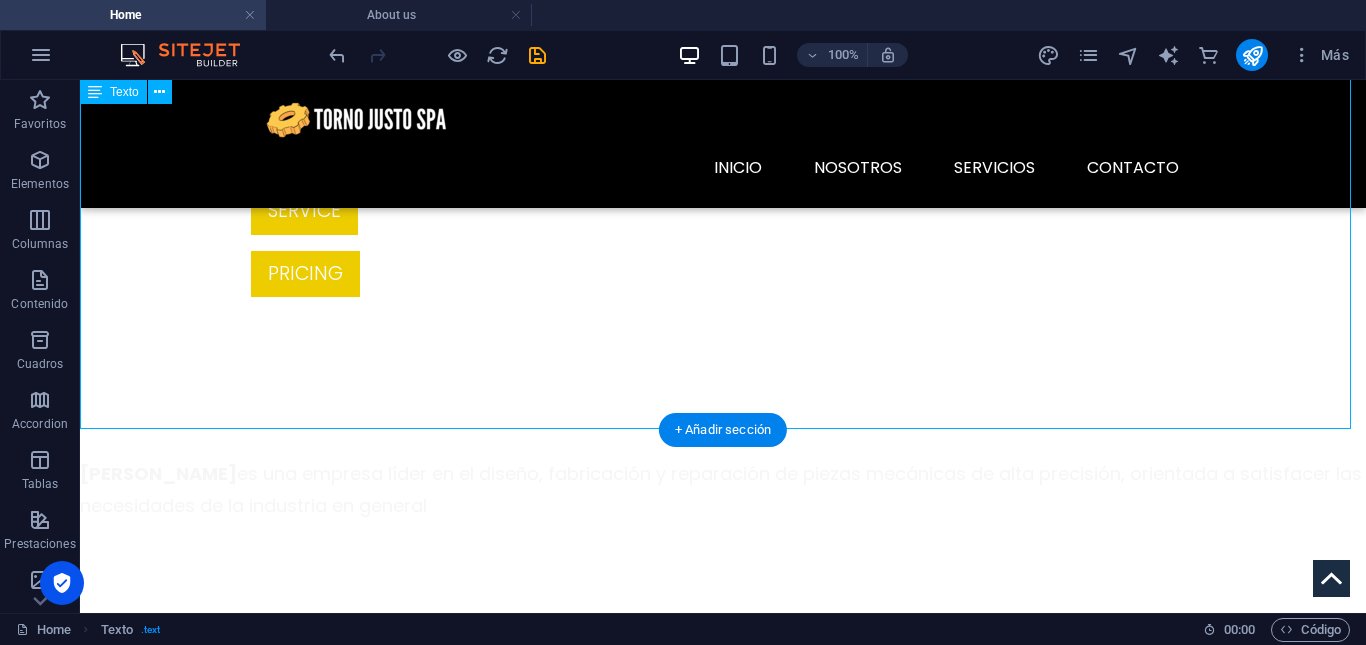 scroll, scrollTop: 1329, scrollLeft: 0, axis: vertical 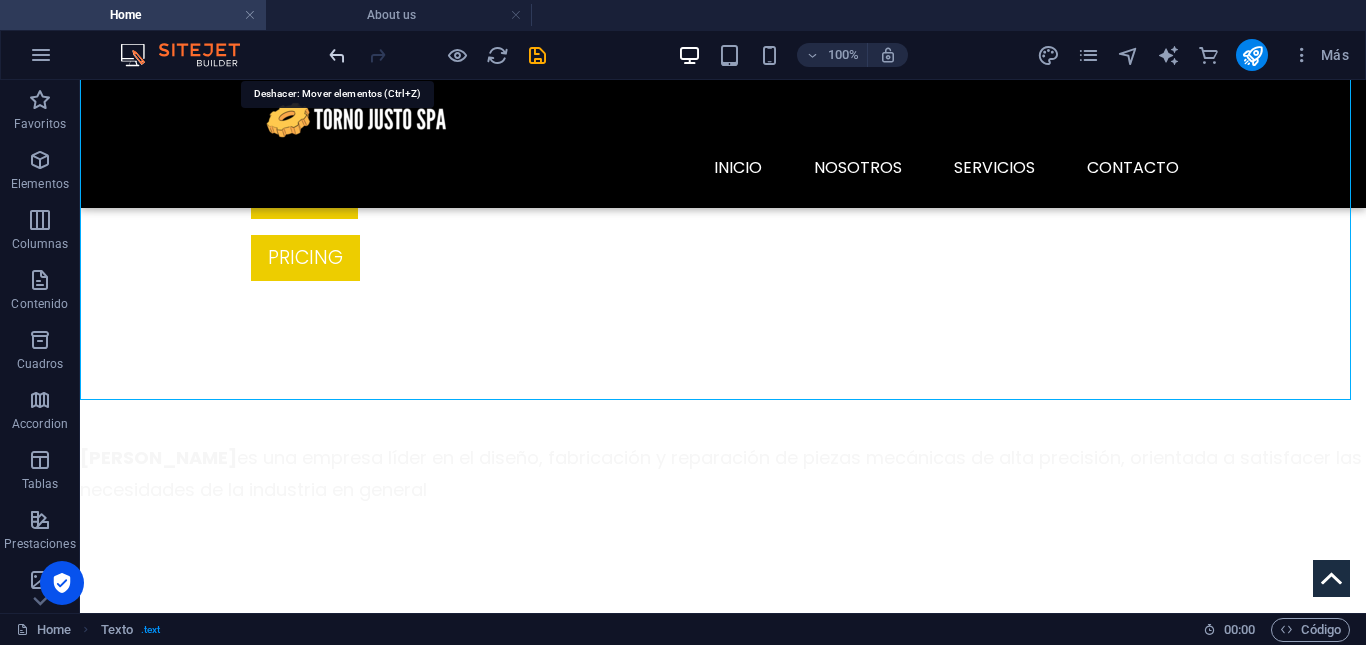 click at bounding box center [337, 55] 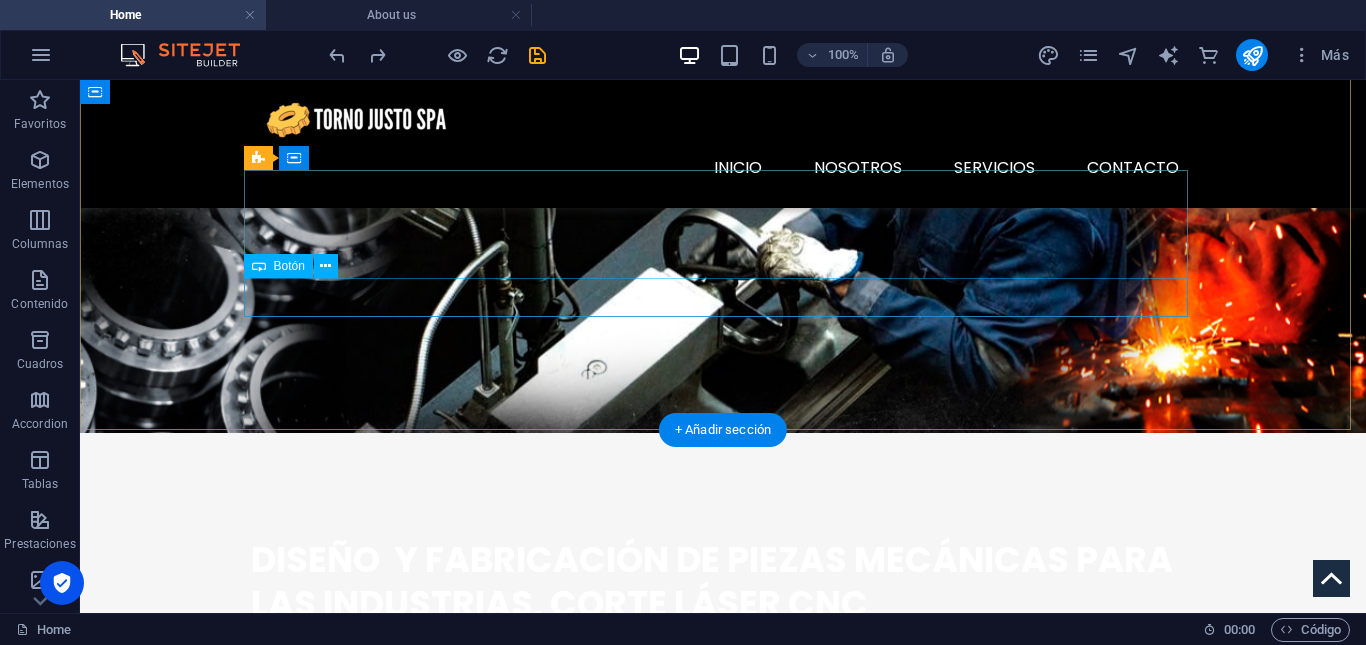 scroll, scrollTop: 0, scrollLeft: 0, axis: both 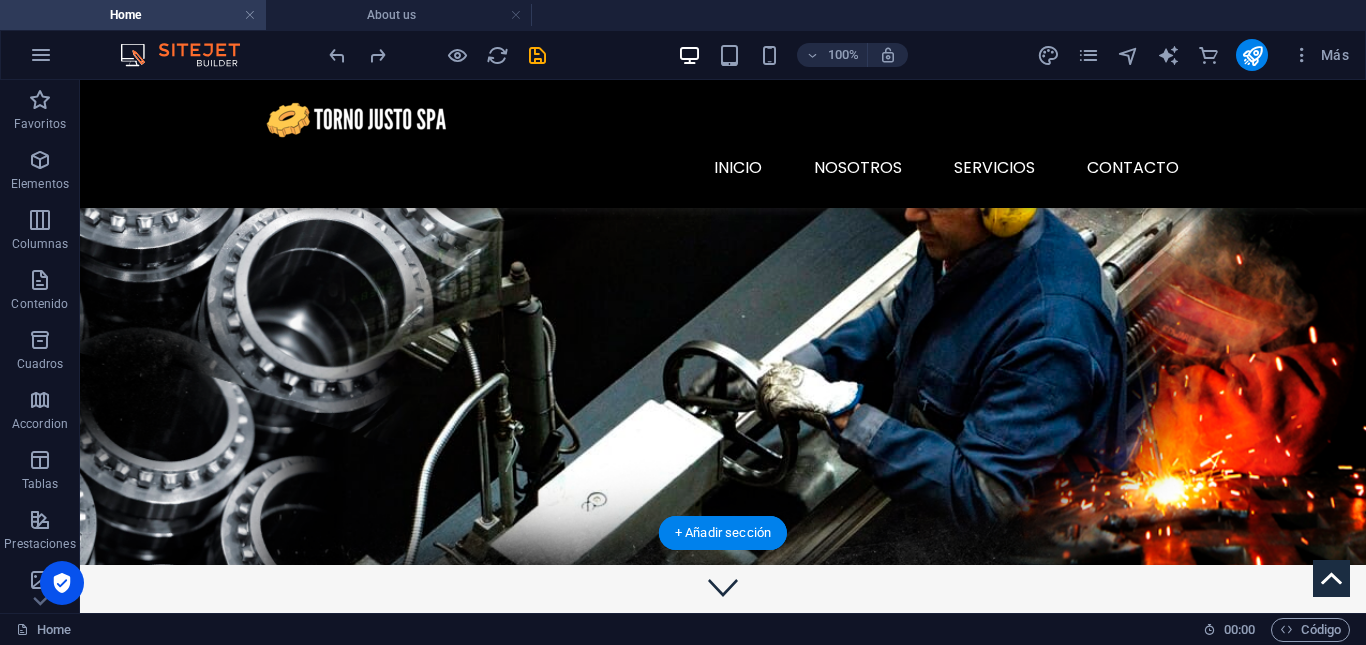 click at bounding box center [723, 1324] 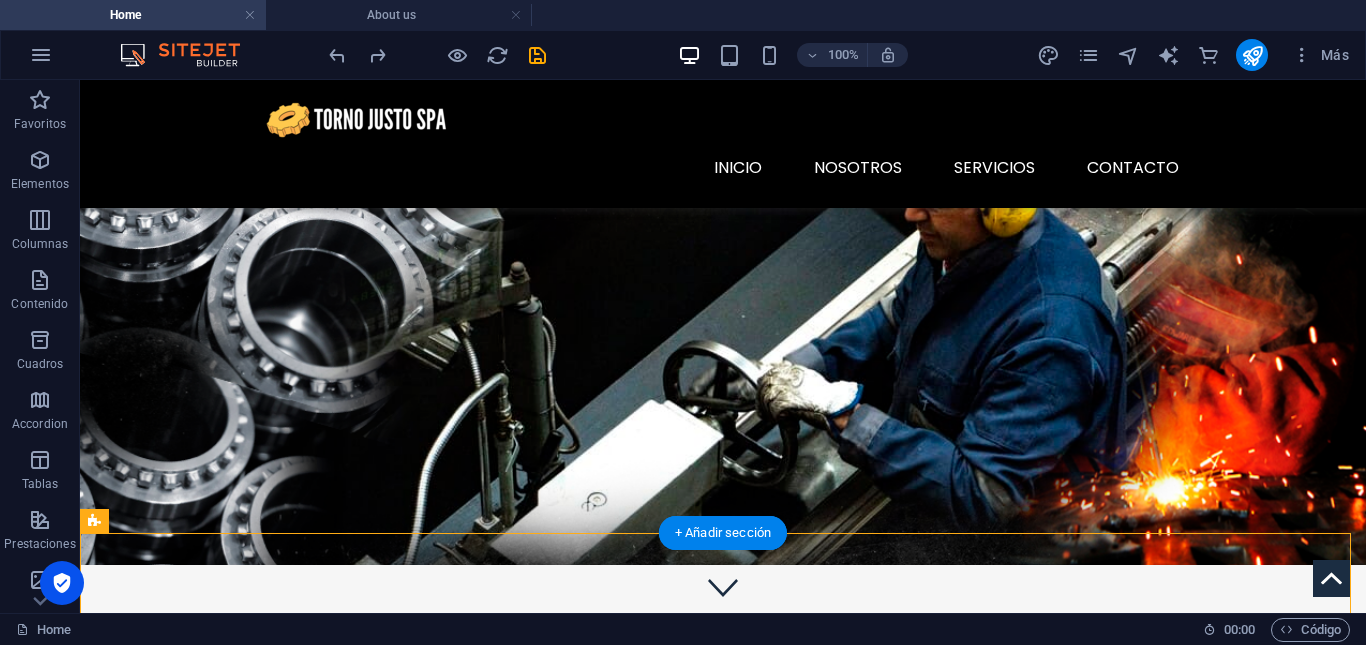 click at bounding box center (723, 1324) 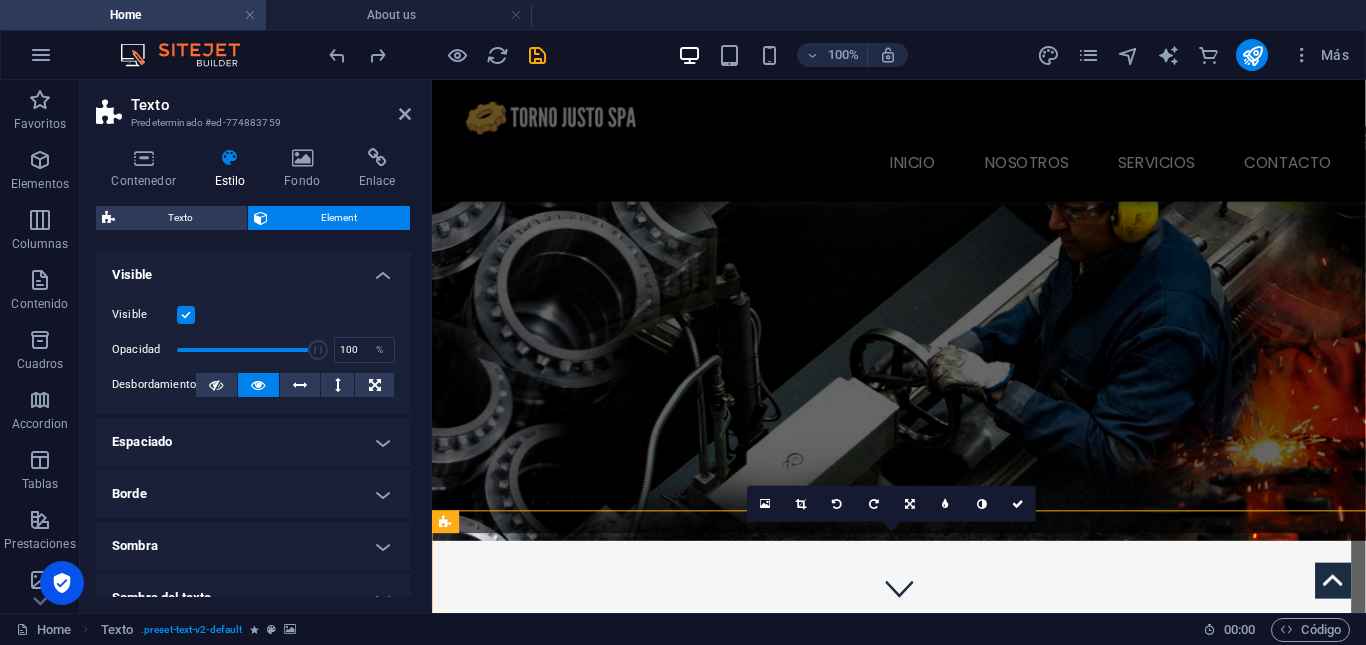 scroll, scrollTop: 491, scrollLeft: 0, axis: vertical 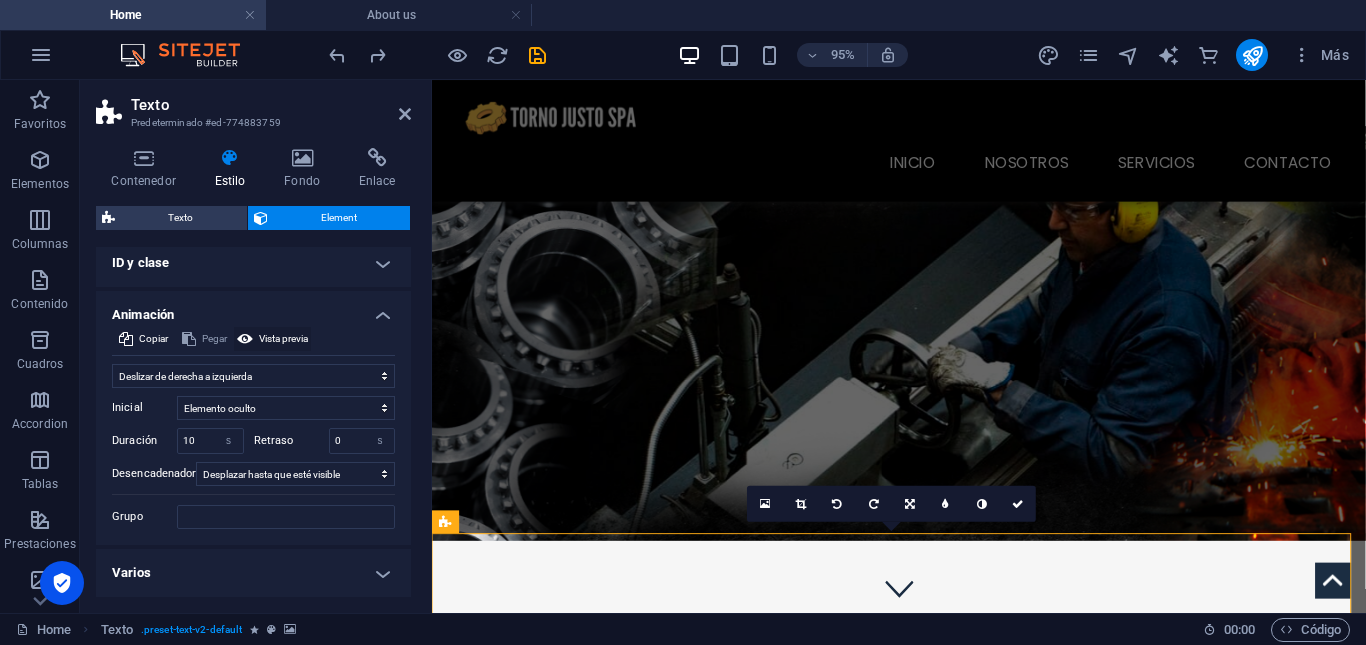 click on "Vista previa" at bounding box center [283, 339] 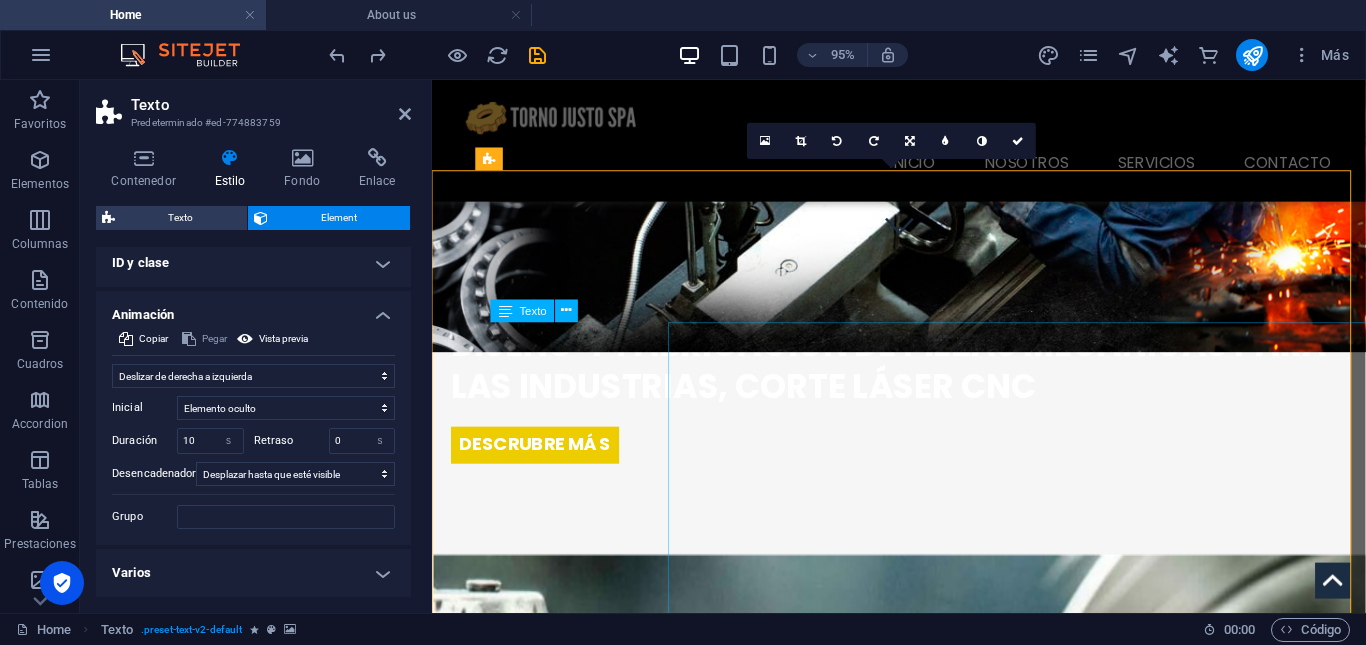 scroll, scrollTop: 396, scrollLeft: 0, axis: vertical 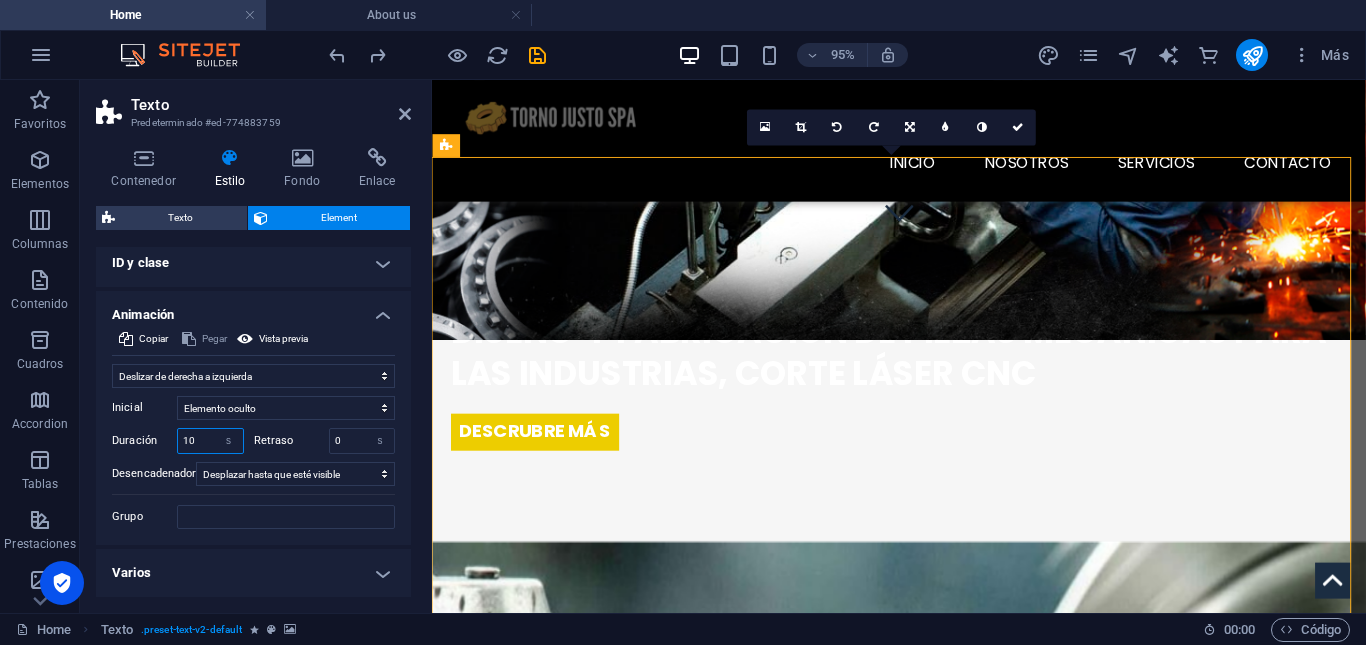 click on "10" at bounding box center (210, 441) 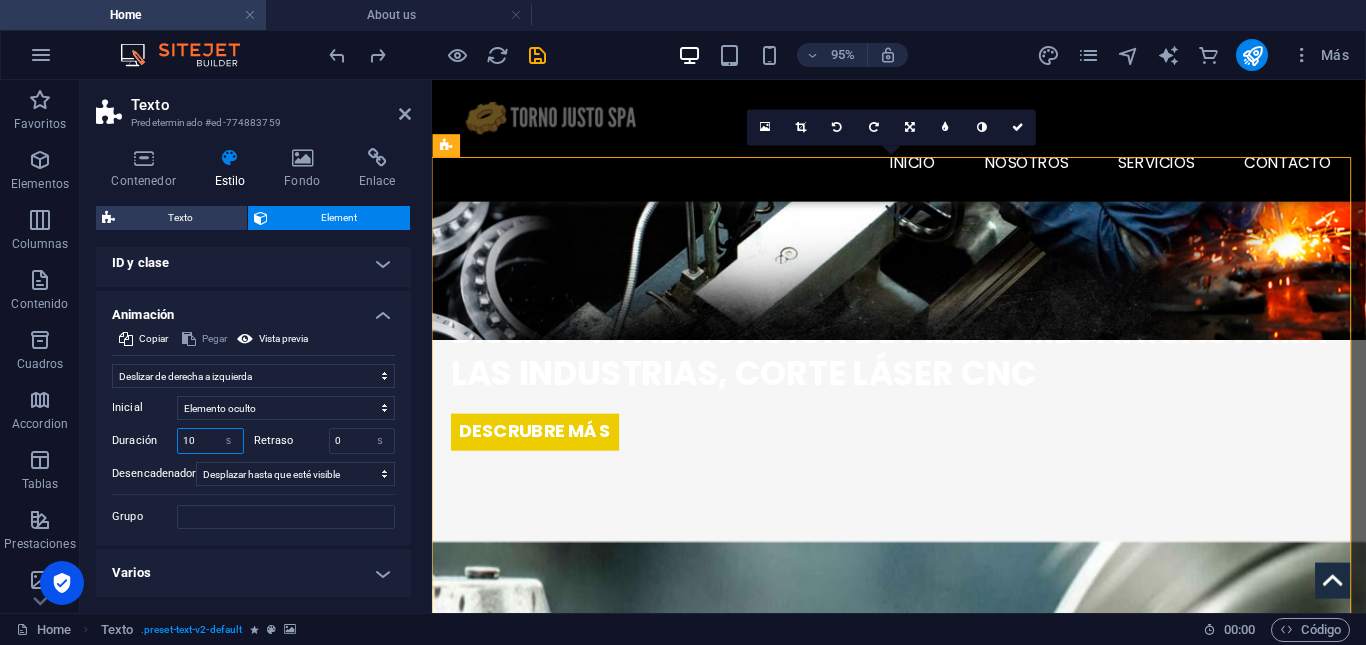 type on "1" 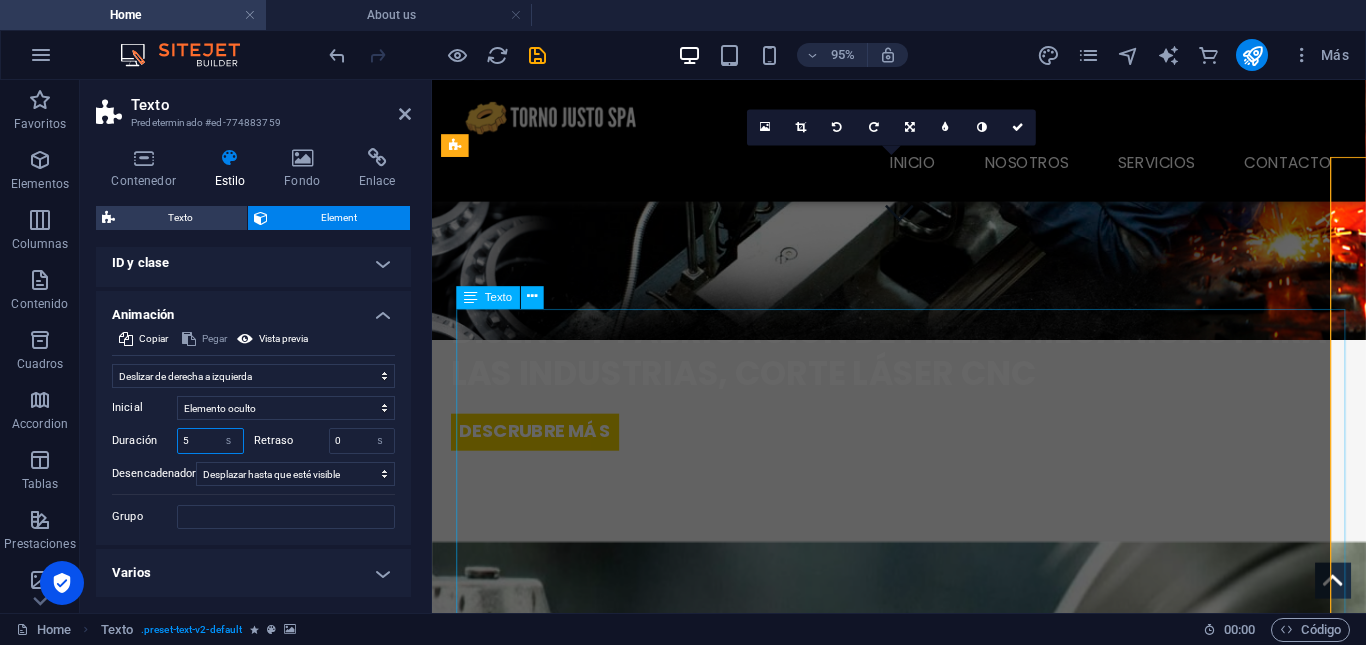 type on "5" 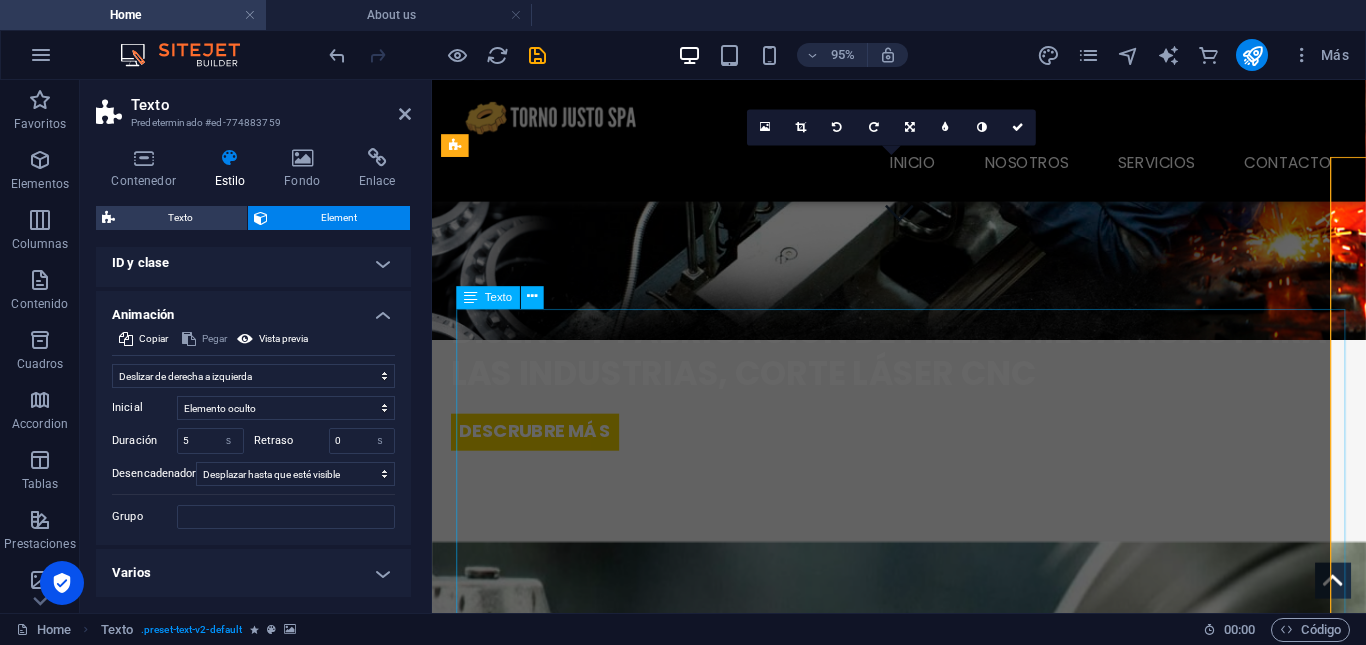 click on "[PERSON_NAME]  es una empresa líder en el diseño, fabricación y reparación de piezas mecánicas de alta precisión, orientada a satisfacer las necesidades de la industria en general   Además, contamos con un enfoque especializado en la fabricación de componentes para robótica marina, así como en brindar soluciones personalizadas a centros de acuicultura y plantas de procesamiento de salmón Nuestro compromiso con la calidad, la innovación y el servicio eficiente nos posiciona como un aliado clave para nuestros clientes .  i" at bounding box center [924, 1730] 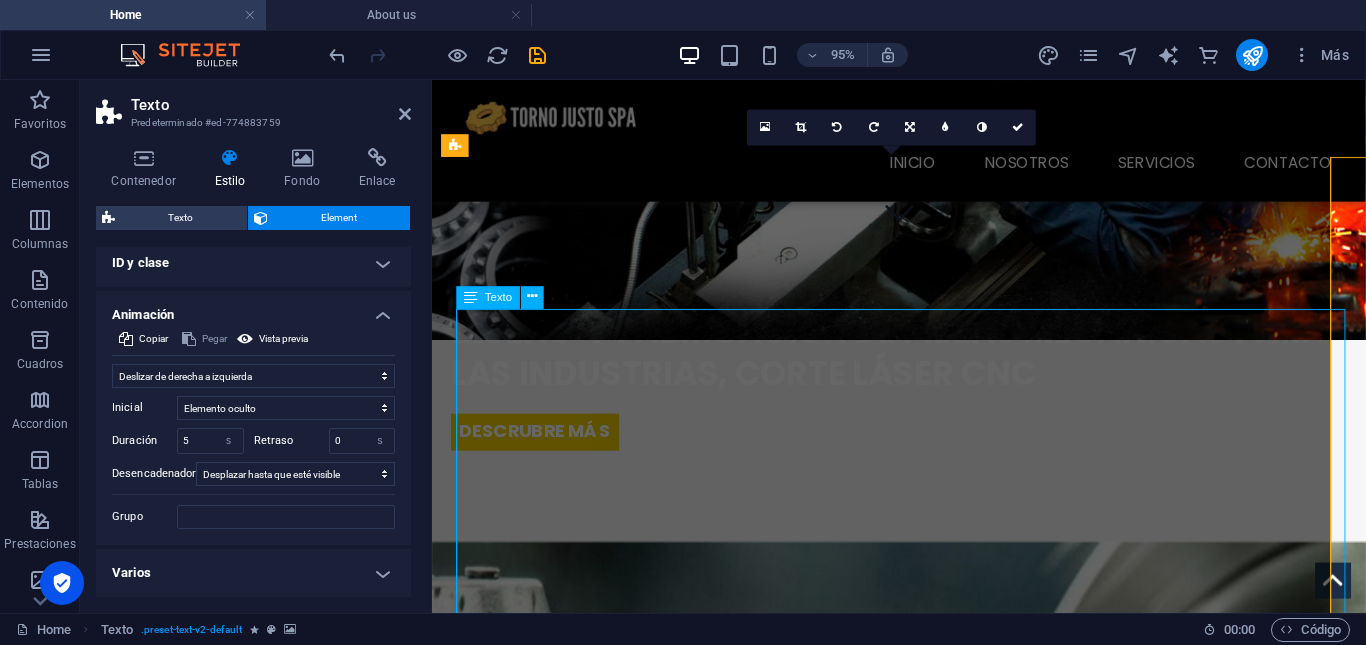 click on "[PERSON_NAME]  es una empresa líder en el diseño, fabricación y reparación de piezas mecánicas de alta precisión, orientada a satisfacer las necesidades de la industria en general   Además, contamos con un enfoque especializado en la fabricación de componentes para robótica marina, así como en brindar soluciones personalizadas a centros de acuicultura y plantas de procesamiento de salmón Nuestro compromiso con la calidad, la innovación y el servicio eficiente nos posiciona como un aliado clave para nuestros clientes .  i" at bounding box center (924, 1730) 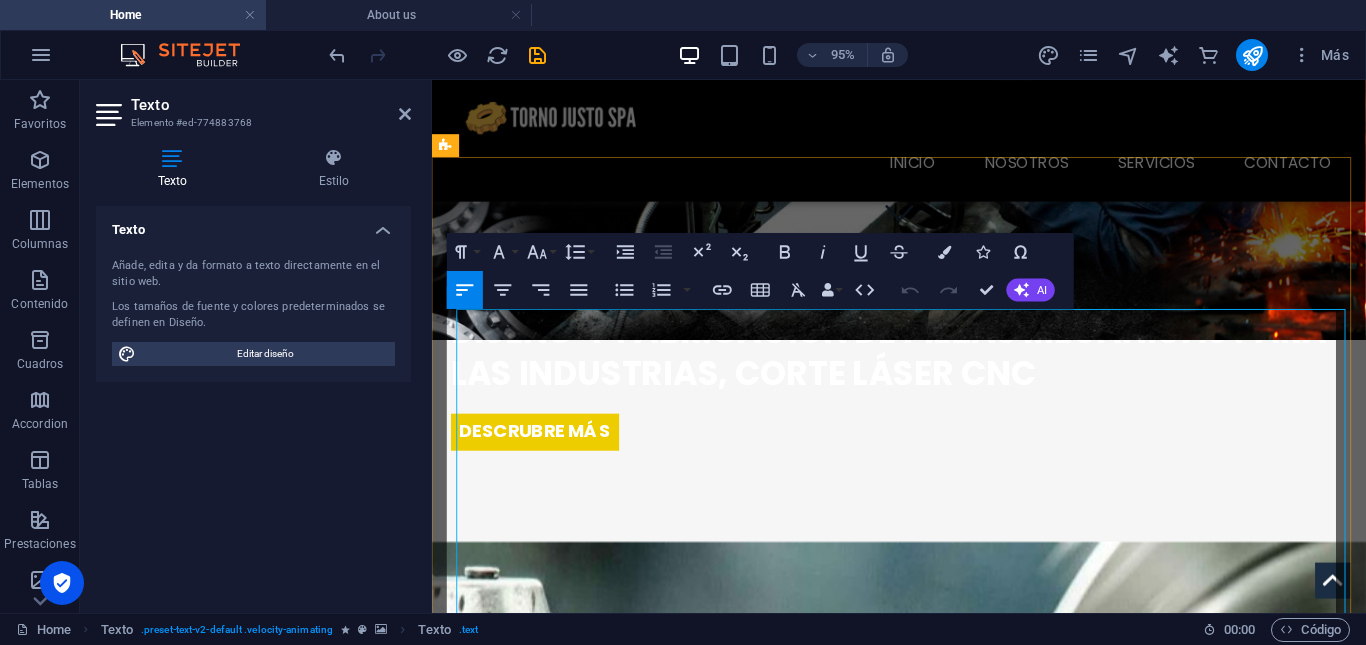 click on "Nuestro compromiso con la calidad, la innovación y el servicio eficiente nos posiciona como un aliado clave para nuestros clientes" at bounding box center (530, 1582) 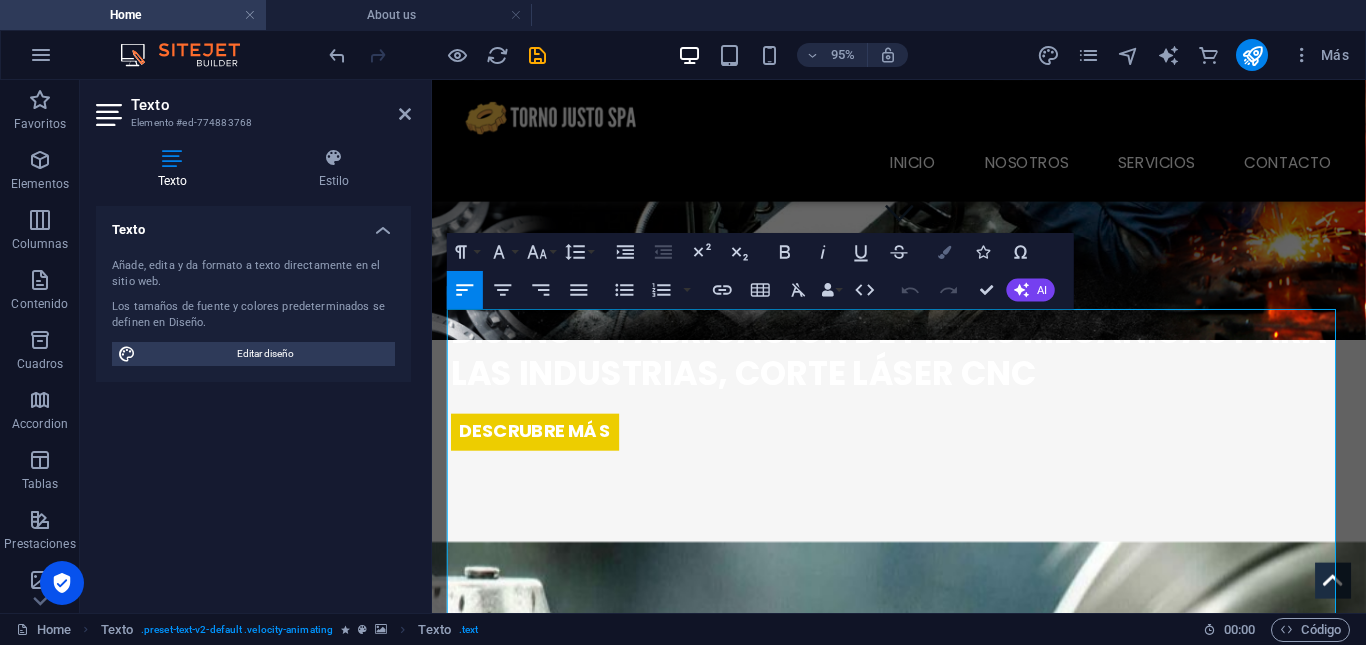click at bounding box center [944, 251] 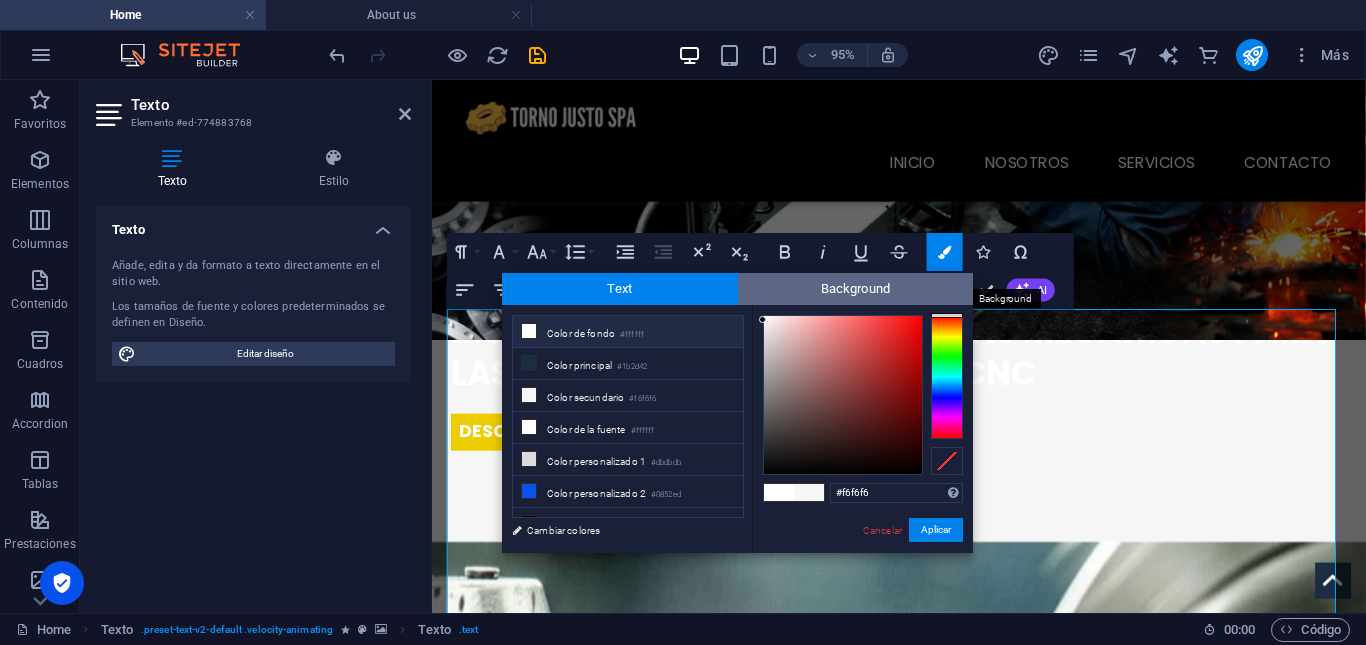 click on "Background" at bounding box center [856, 289] 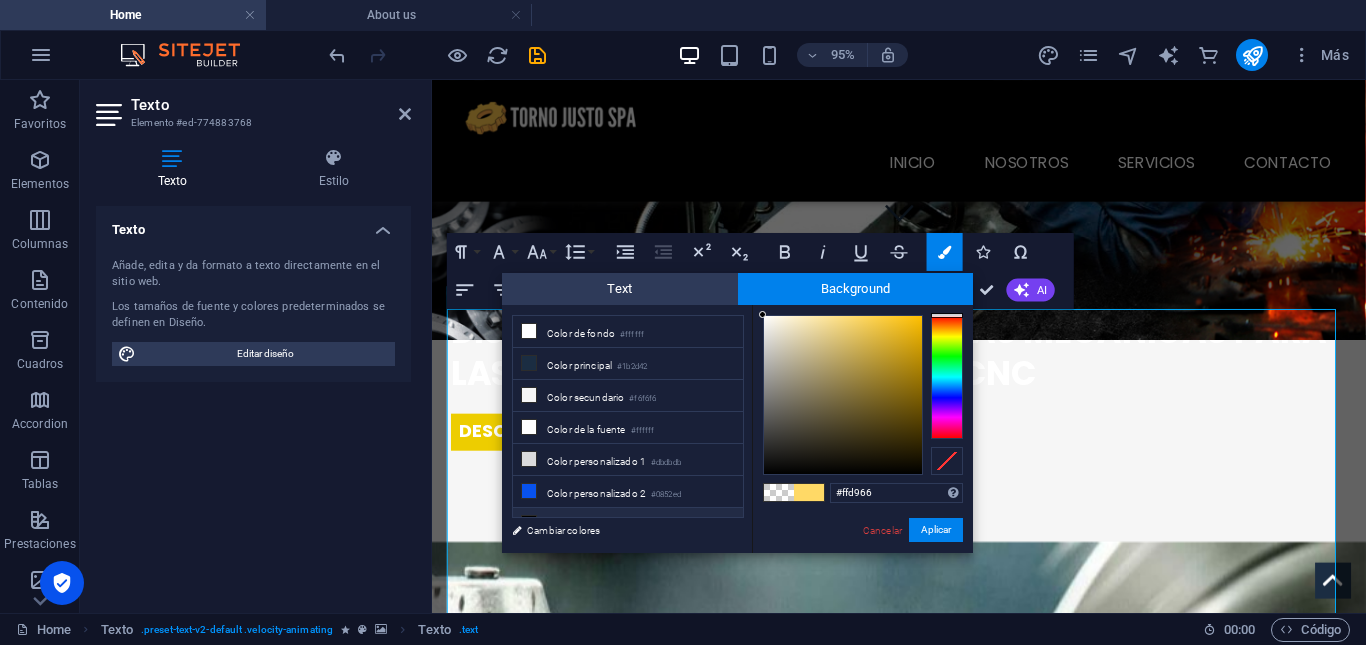 scroll, scrollTop: 16, scrollLeft: 0, axis: vertical 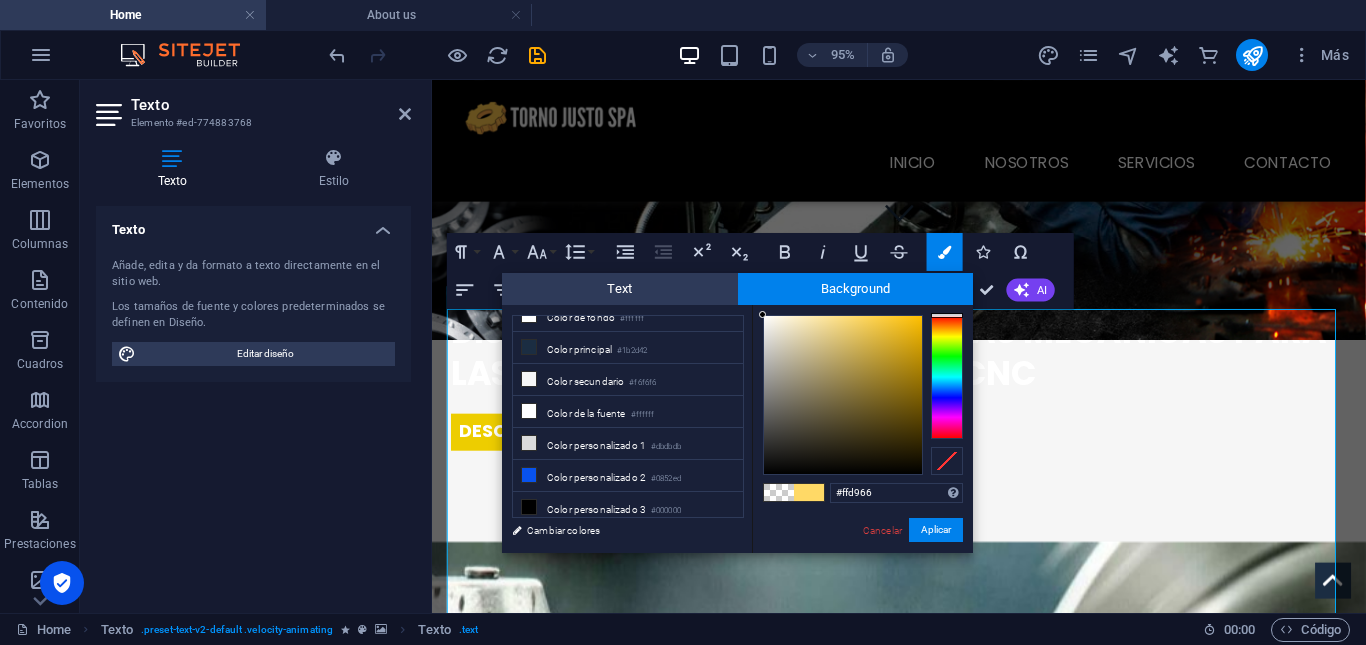 click at bounding box center [779, 492] 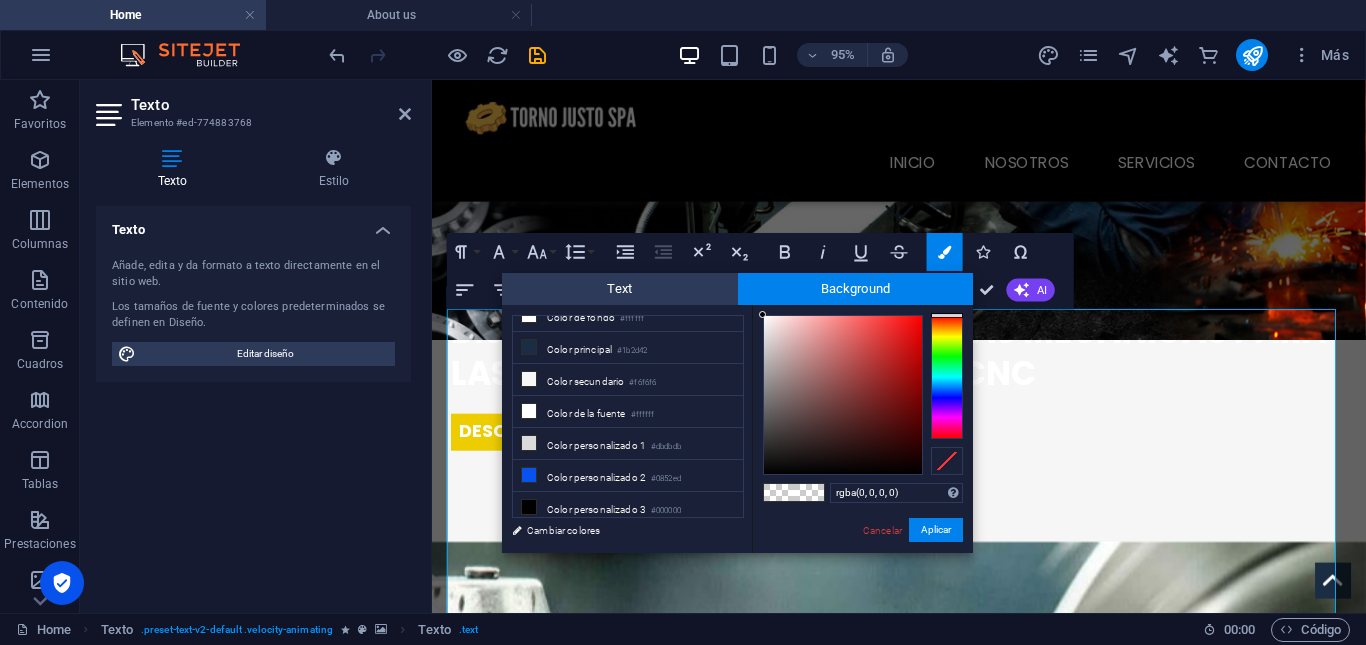 click at bounding box center (779, 492) 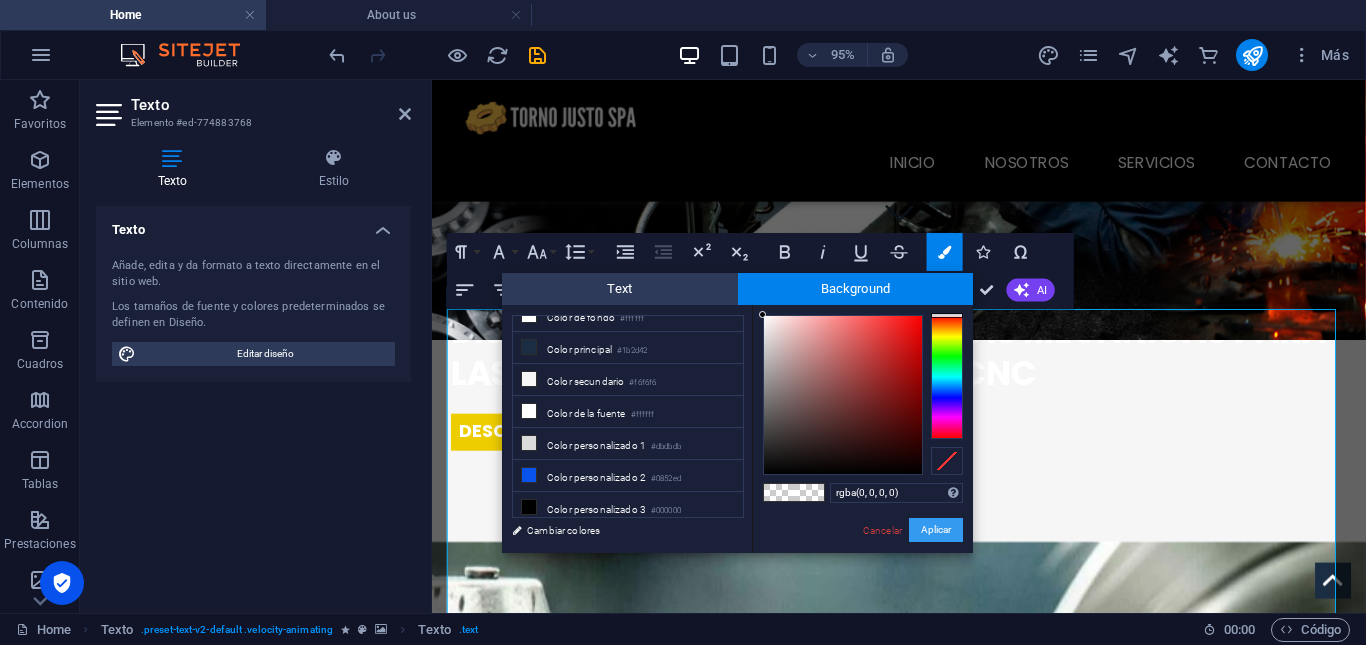 click on "Aplicar" at bounding box center [936, 530] 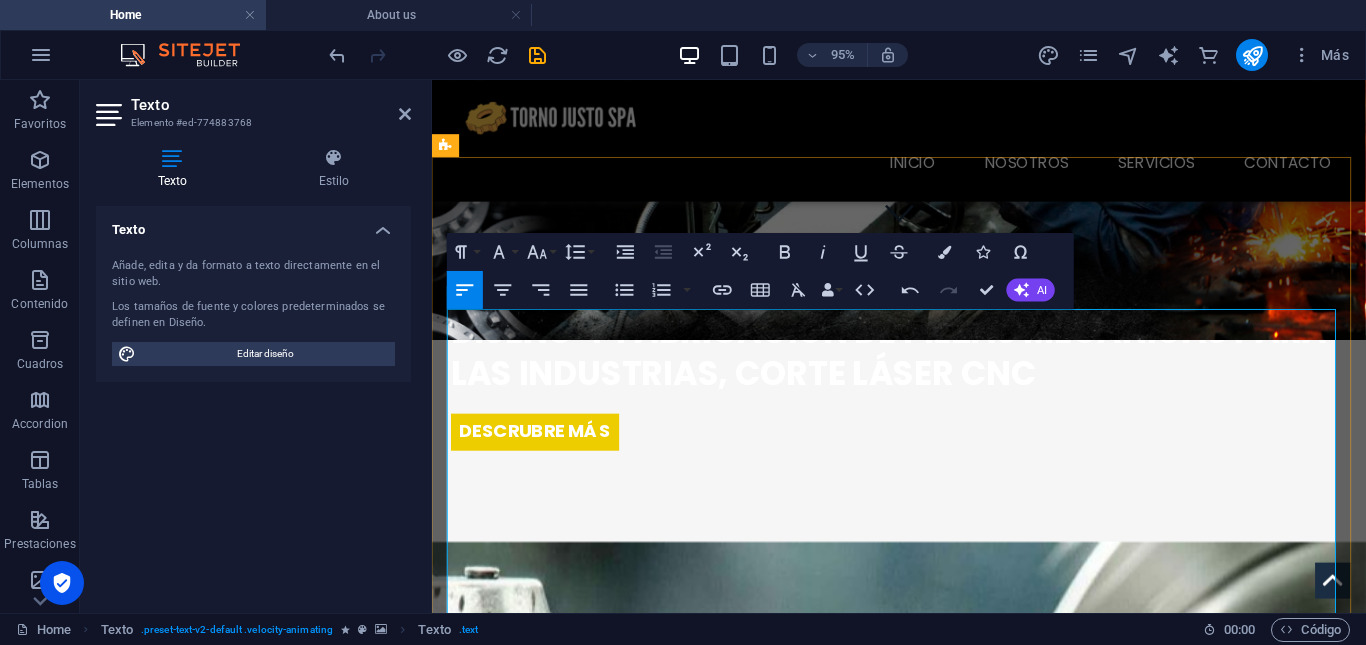 click at bounding box center [1260, 1716] 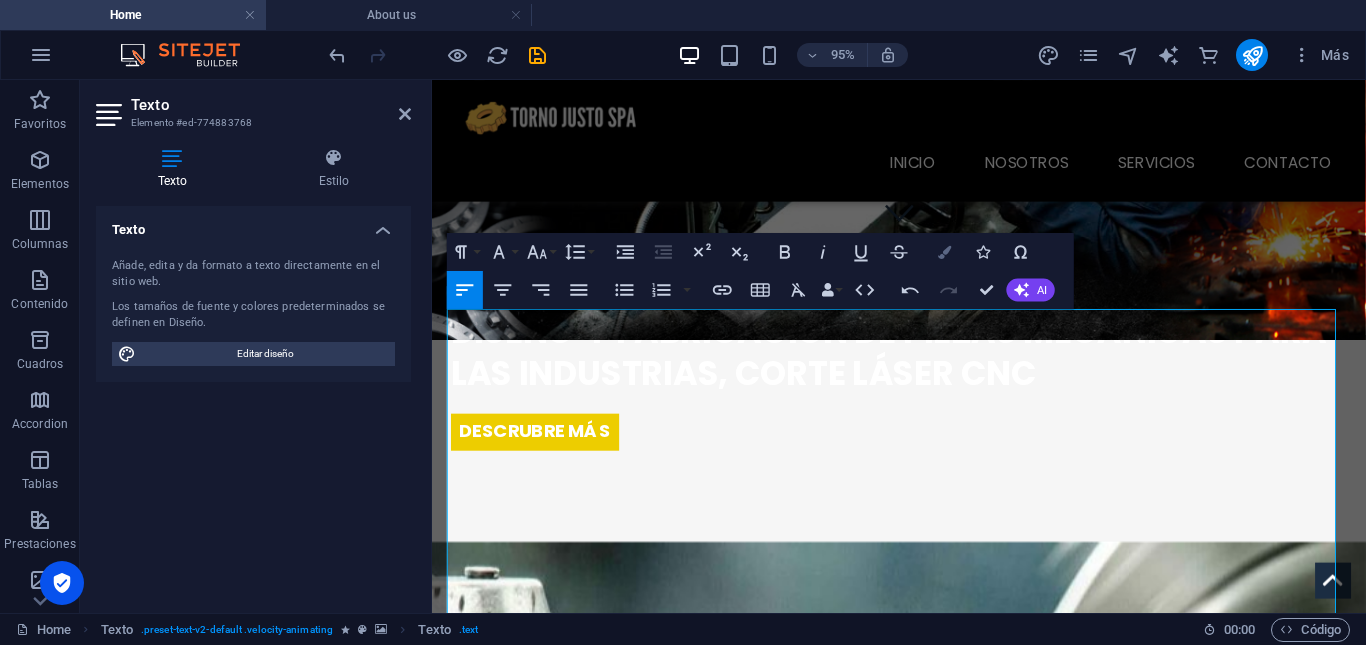 click on "Colors" at bounding box center (945, 252) 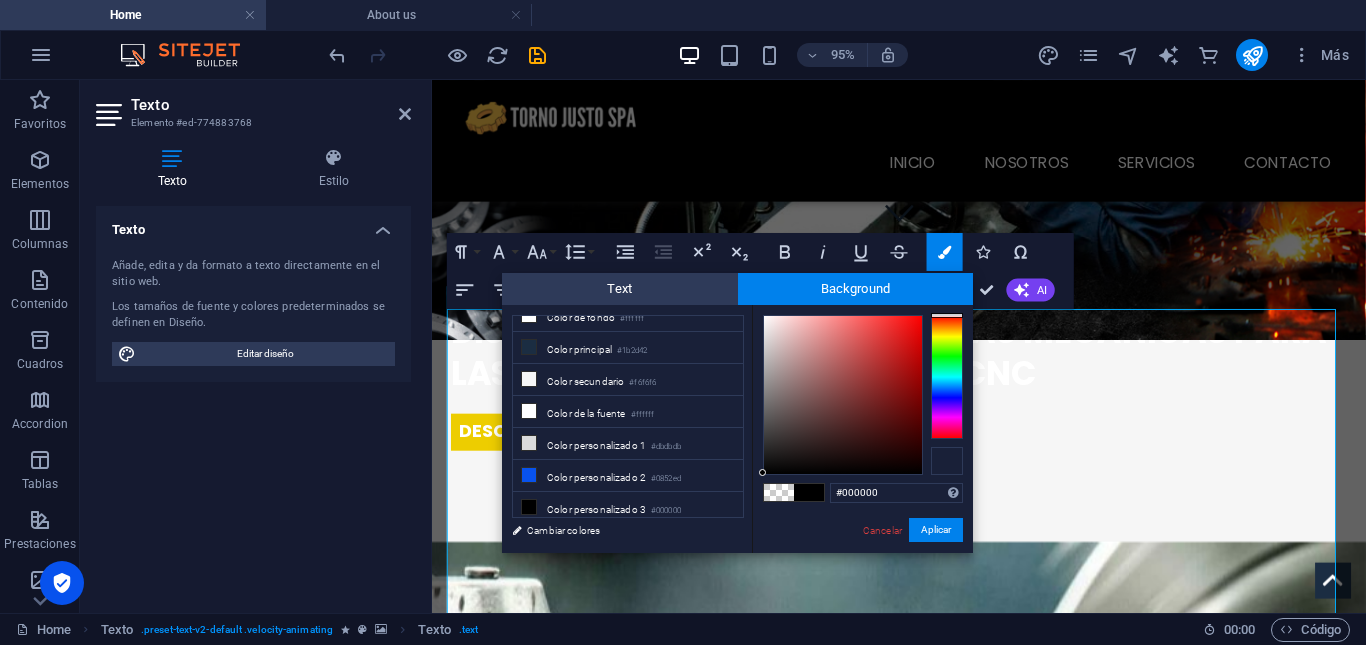 click at bounding box center [947, 461] 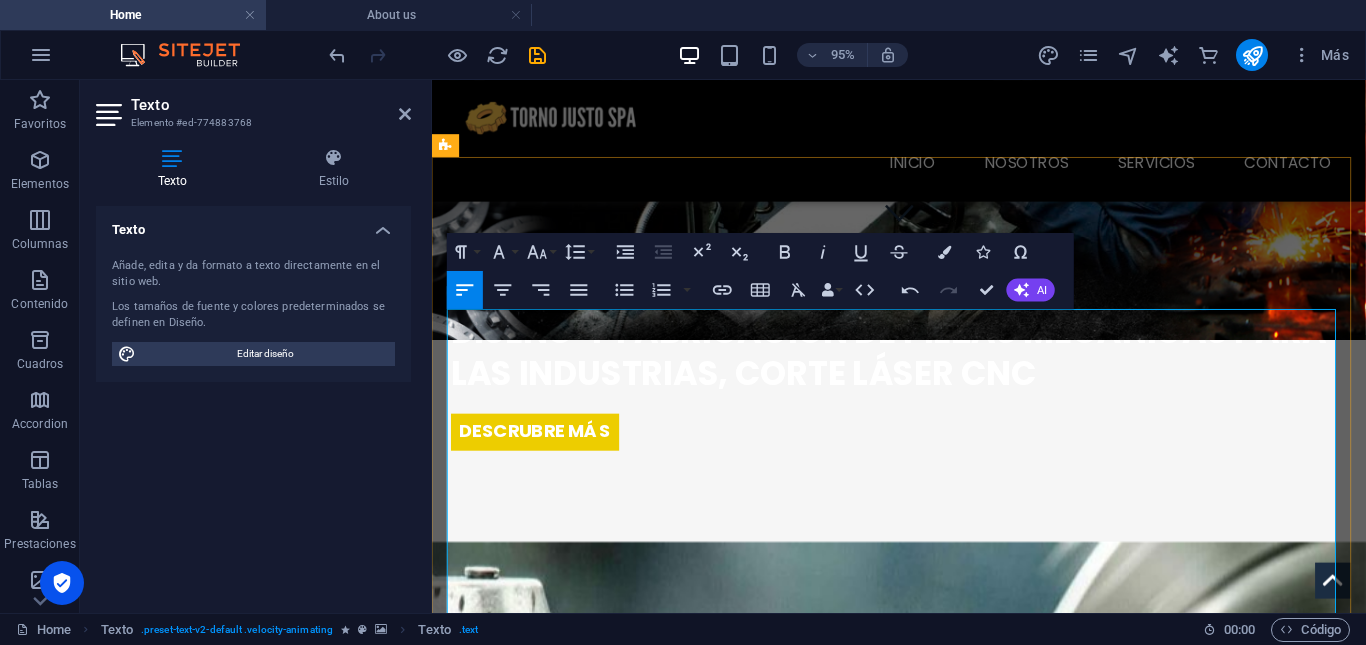 click on "Torno Justo  es una empresa líder en el diseño, fabricación y reparación de piezas mecánicas de alta precisión, orientada a satisfacer las necesidades de la industria en general   Además, contamos con un enfoque especializado en la fabricación de componentes para robótica marina, así como en brindar soluciones personalizadas a centros de acuicultura y plantas de procesamiento de salmón ​ Nuestro compromiso con la calidad, la innovación y el servicio eficiente nos posiciona como un aliado clave para nuestros clientes . ​  i" at bounding box center (924, 1730) 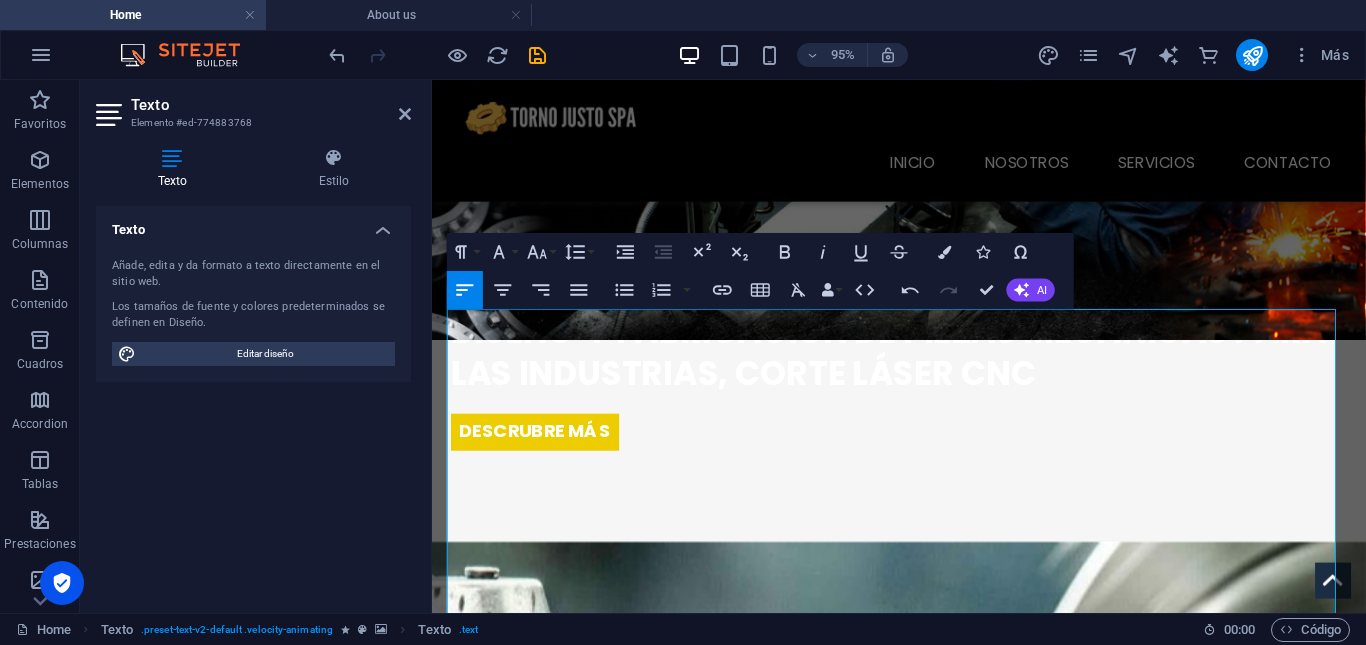 drag, startPoint x: 520, startPoint y: 366, endPoint x: 1414, endPoint y: 515, distance: 906.3316 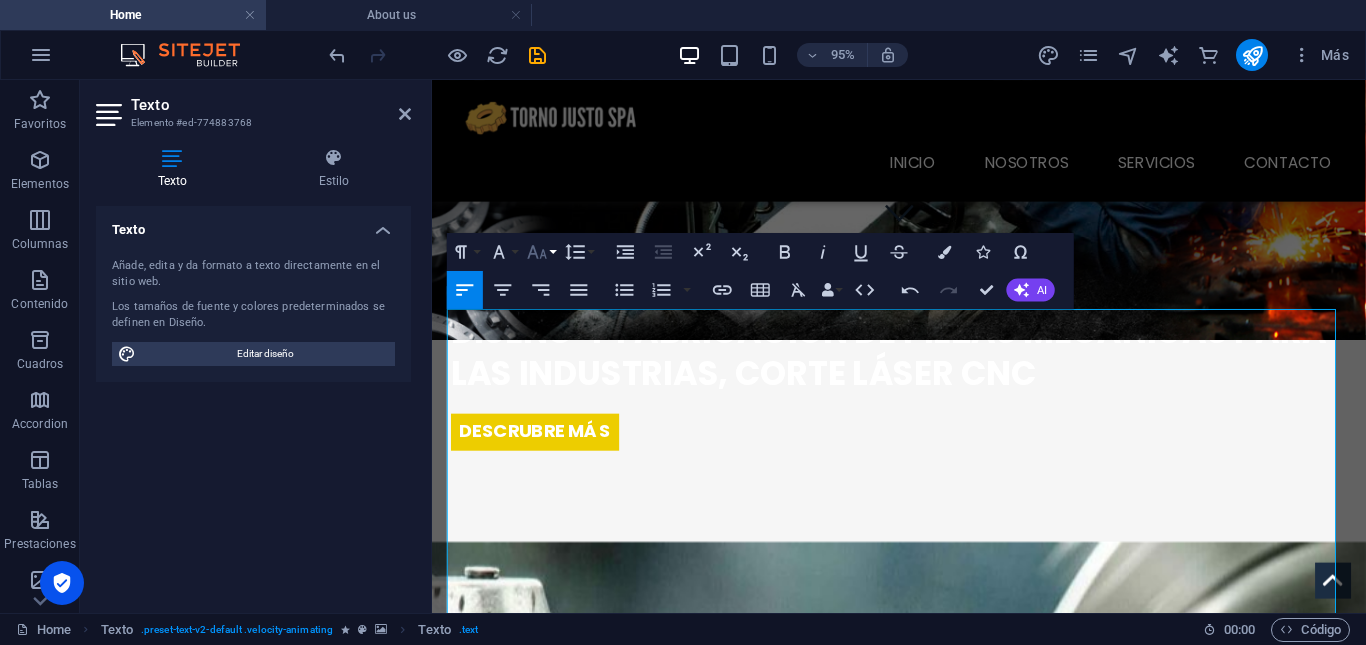 click 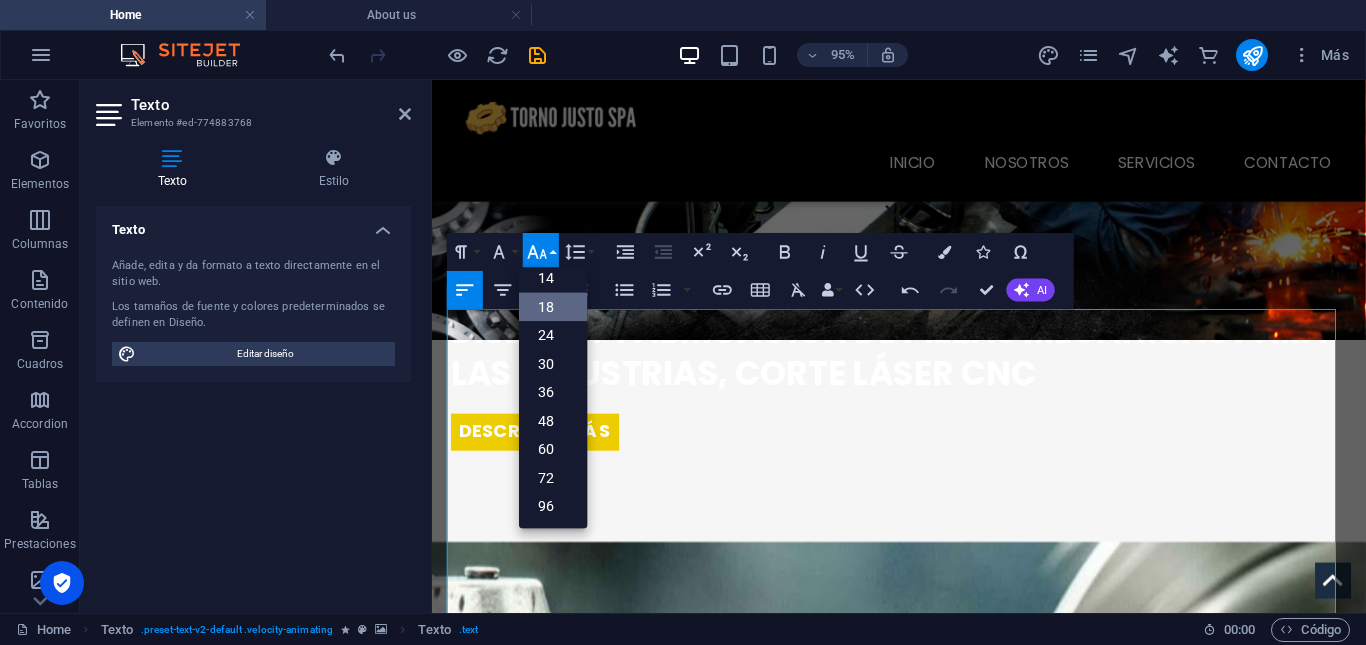 scroll, scrollTop: 161, scrollLeft: 0, axis: vertical 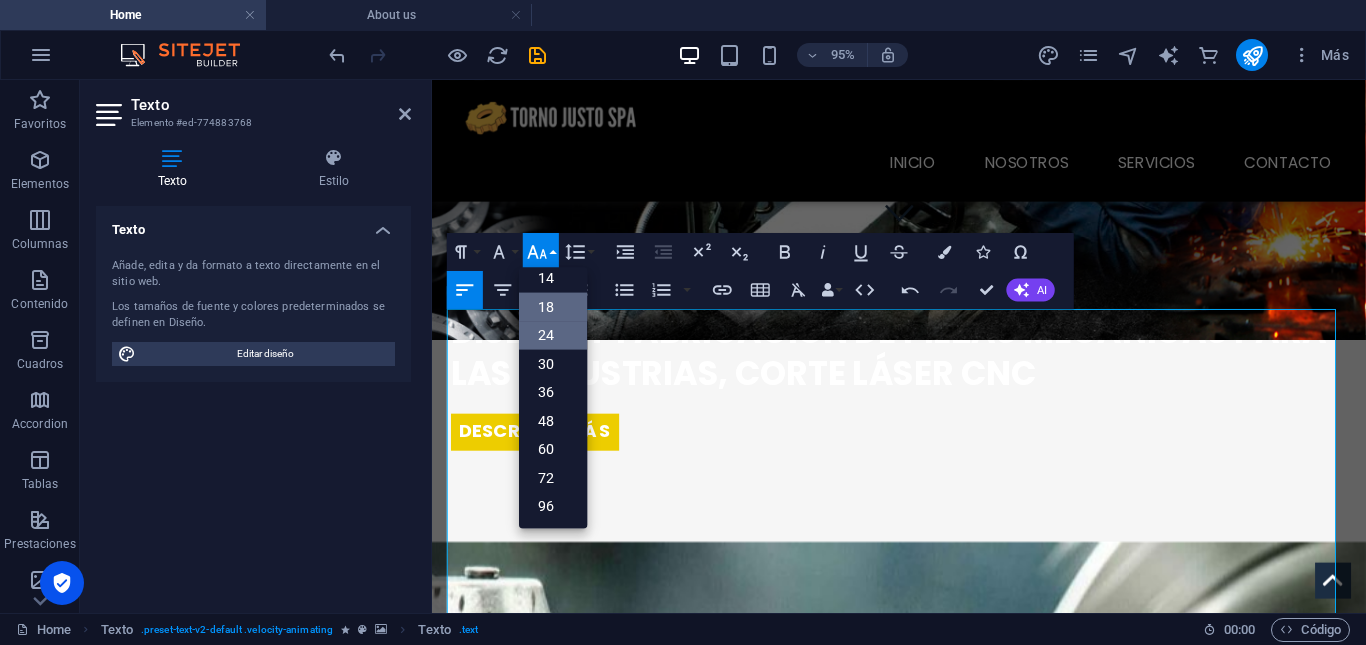 click on "24" at bounding box center (553, 335) 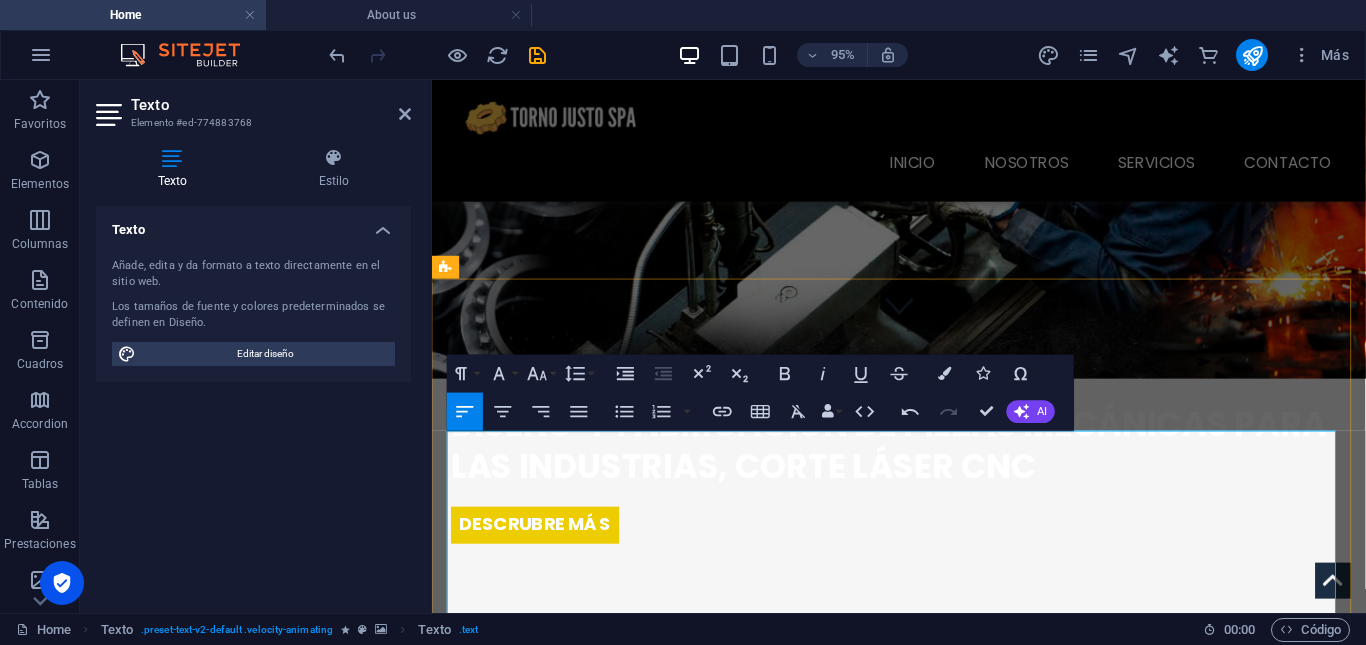 scroll, scrollTop: 245, scrollLeft: 0, axis: vertical 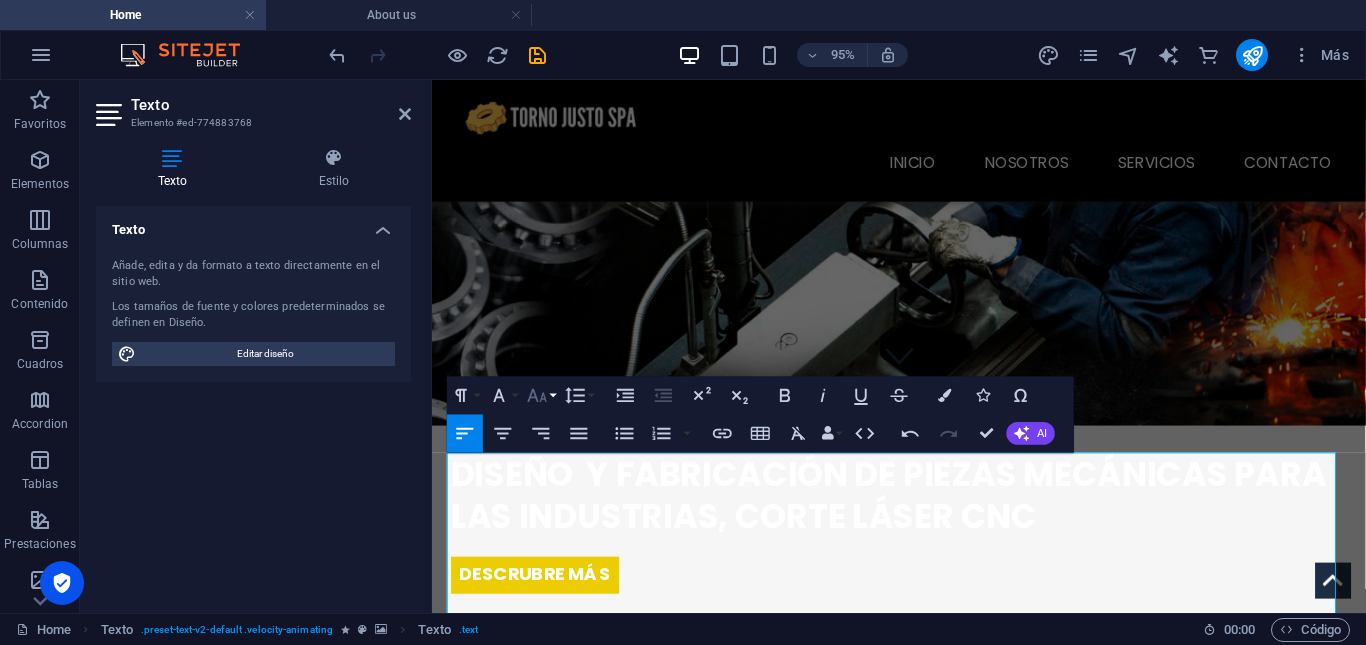 click 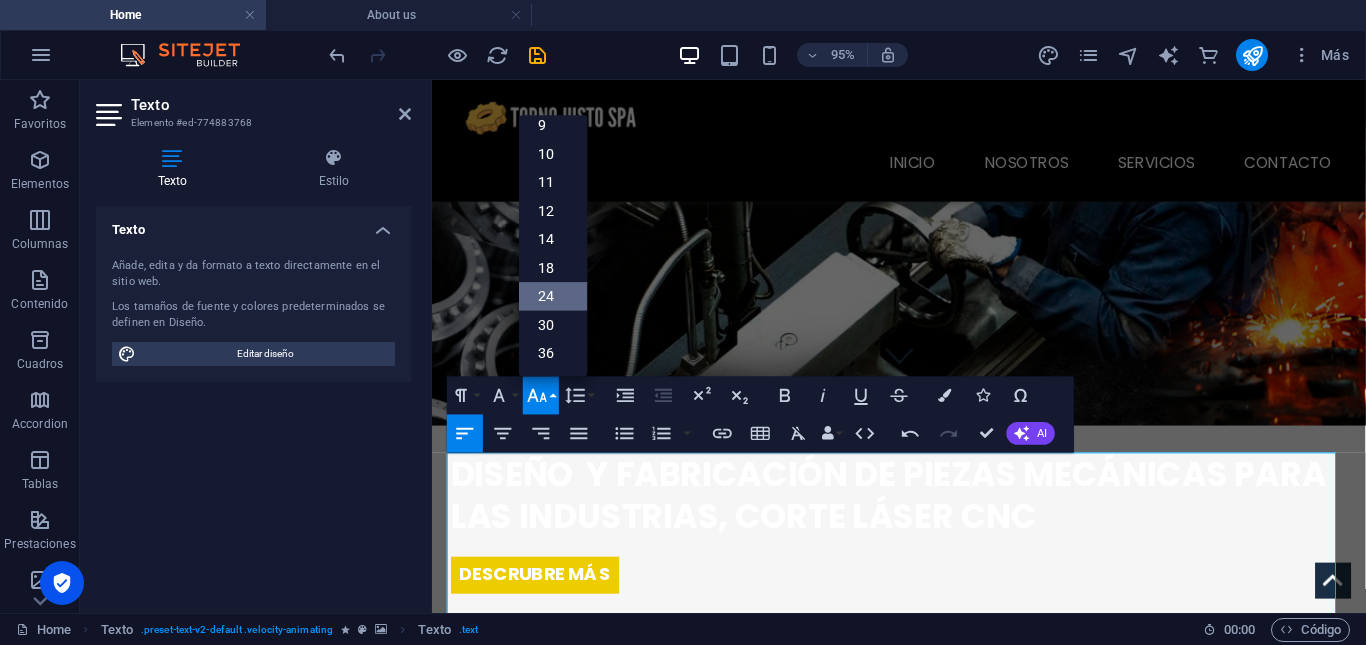 scroll, scrollTop: 39, scrollLeft: 0, axis: vertical 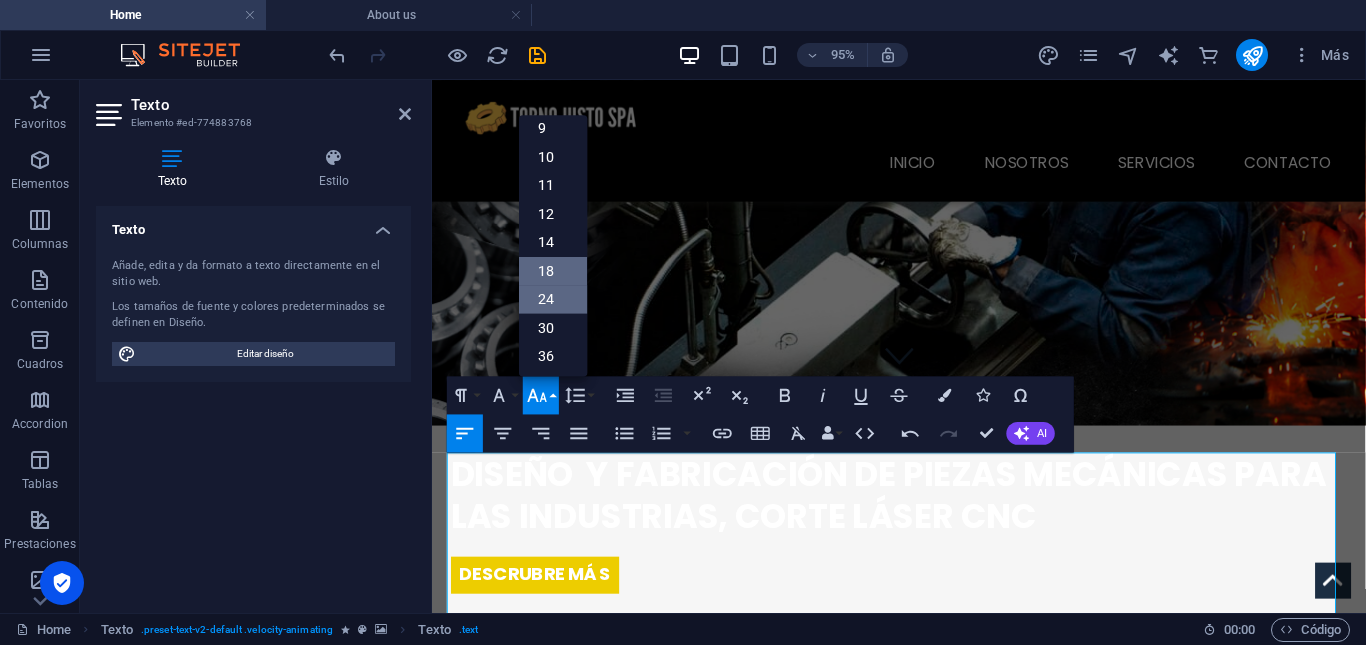 click on "18" at bounding box center [553, 271] 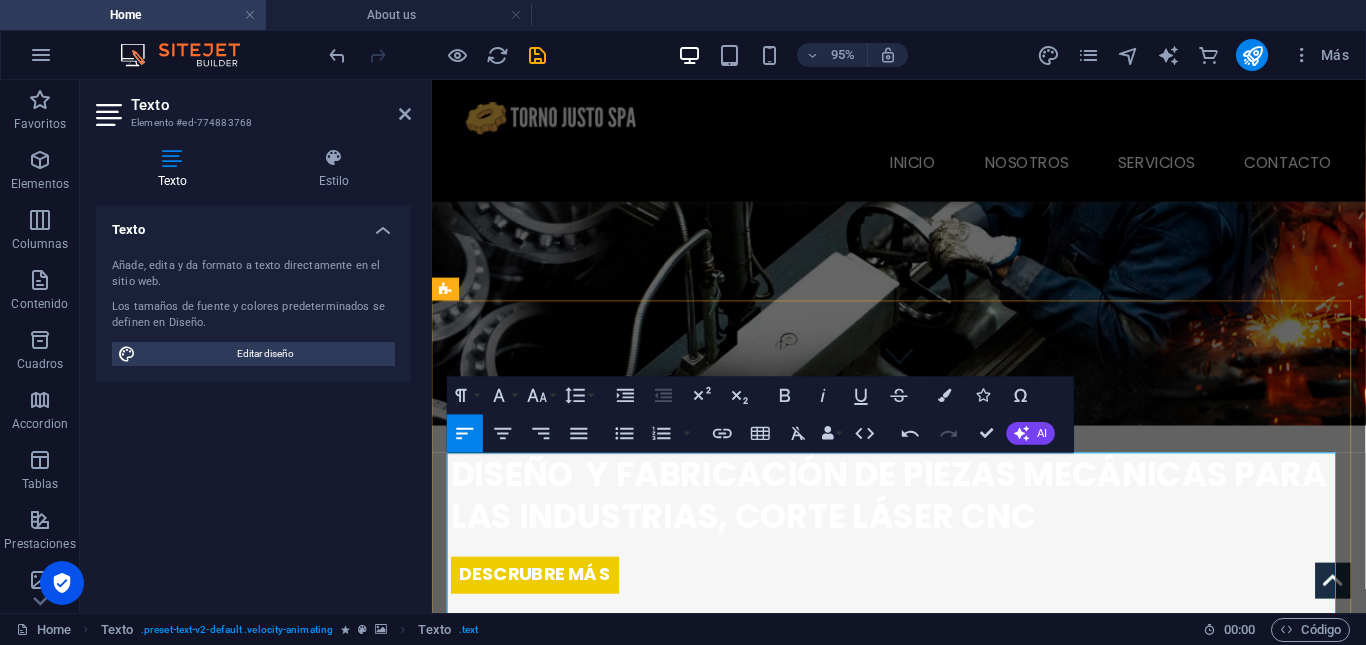 click on "Torno Justo  es una empresa líder en el diseño, fabricación y reparación de piezas mecánicas de alta precisión, orientada a satisfacer las necesidades de la industria en general   Además, contamos con un enfoque especializado en la fabricación de componentes para robótica marina, así como en brindar soluciones personalizadas a centros de acuicultura y plantas de procesamiento de salmón ​ Nuestro compromiso con la calidad, la innovación y el servicio eficiente nos posiciona como un aliado clave para nuestros clientes. ​  i" at bounding box center (924, 1881) 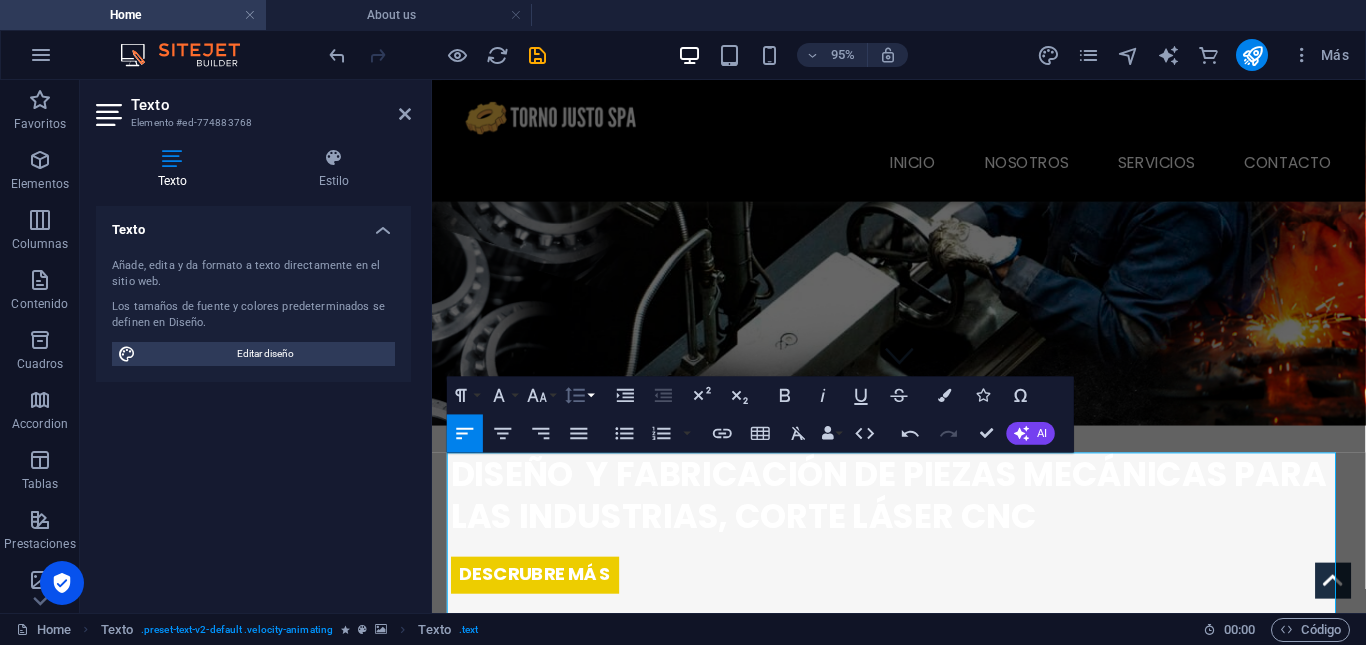 click 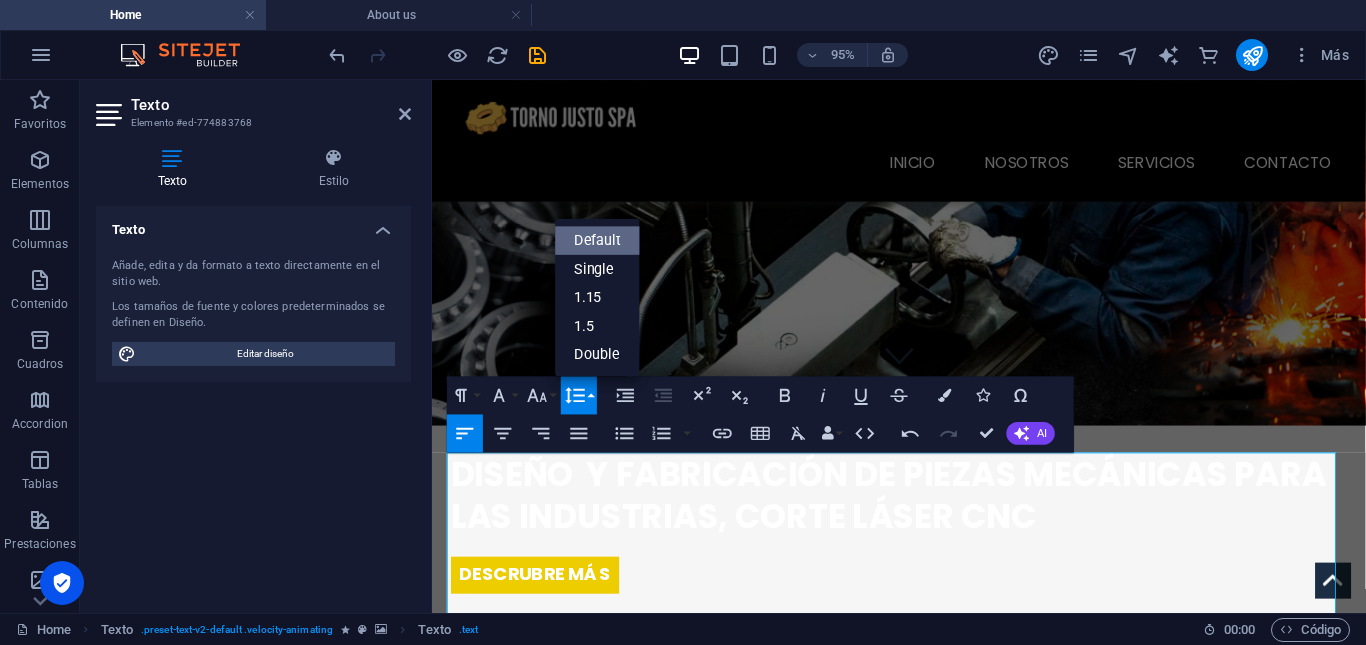 scroll, scrollTop: 0, scrollLeft: 0, axis: both 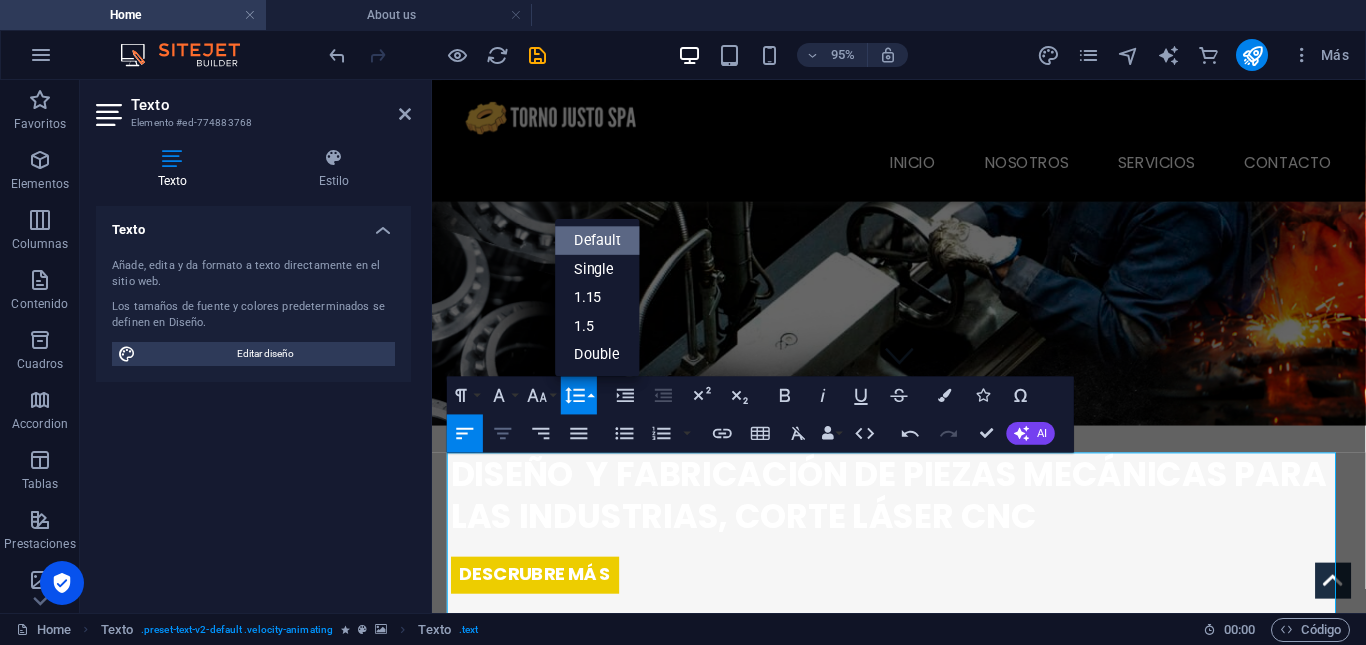 click 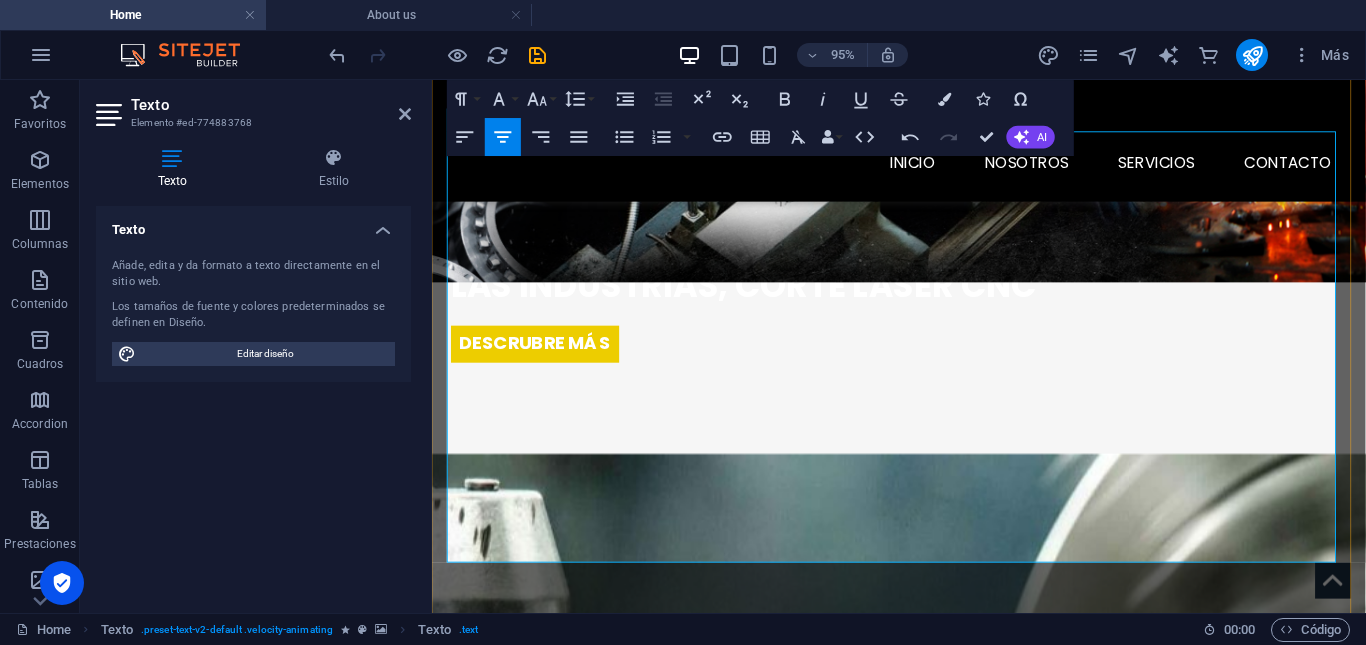 scroll, scrollTop: 597, scrollLeft: 0, axis: vertical 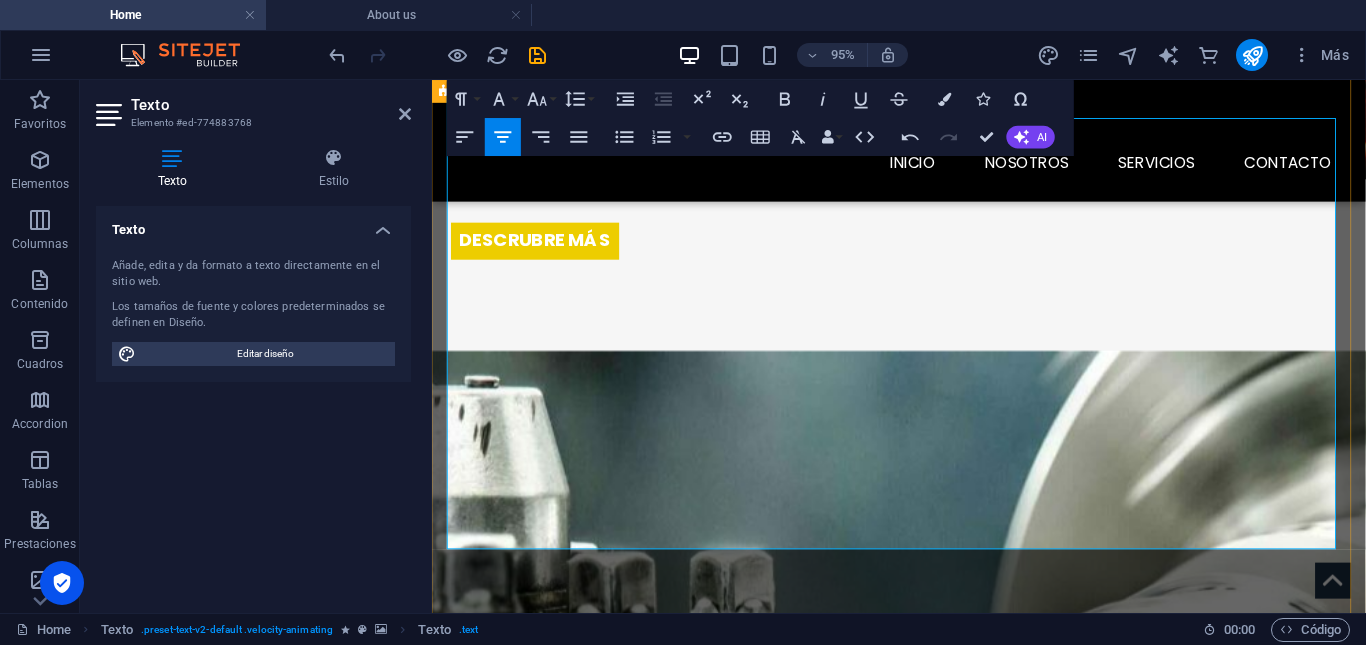 click at bounding box center [588, 1737] 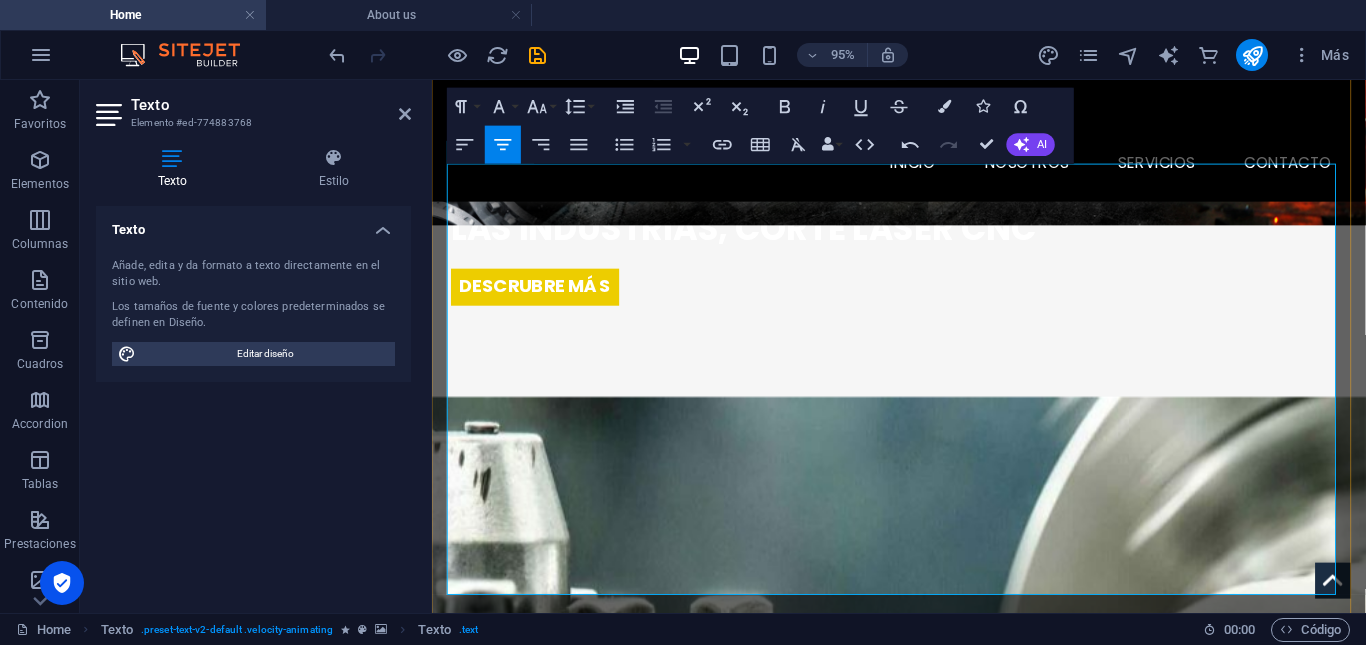scroll, scrollTop: 550, scrollLeft: 0, axis: vertical 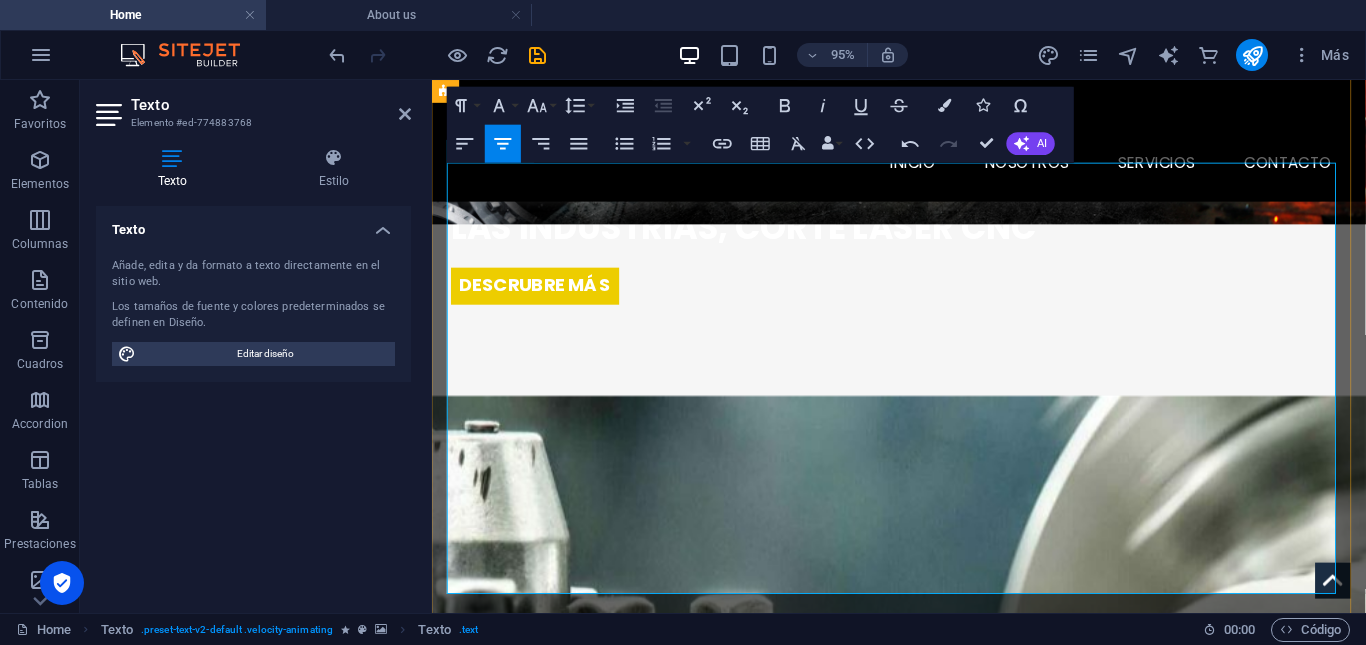 click on "Torno Justo  es una empresa líder en el diseño, fabricación y reparación de piezas mecánicas de alta precisión, orientada a satisfacer las necesidades de la industria en general   Además, contamos con un enfoque especializado en la fabricación de componentes para robótica marina, así como en brindar soluciones personalizadas a centros de acuicultura y plantas de procesamiento de salmón ​ Nuestro compromiso con la calidad, la innovación y el servicio eficiente nos posiciona como un aliado clave para nuestros clientes. ​  i" at bounding box center [924, 1576] 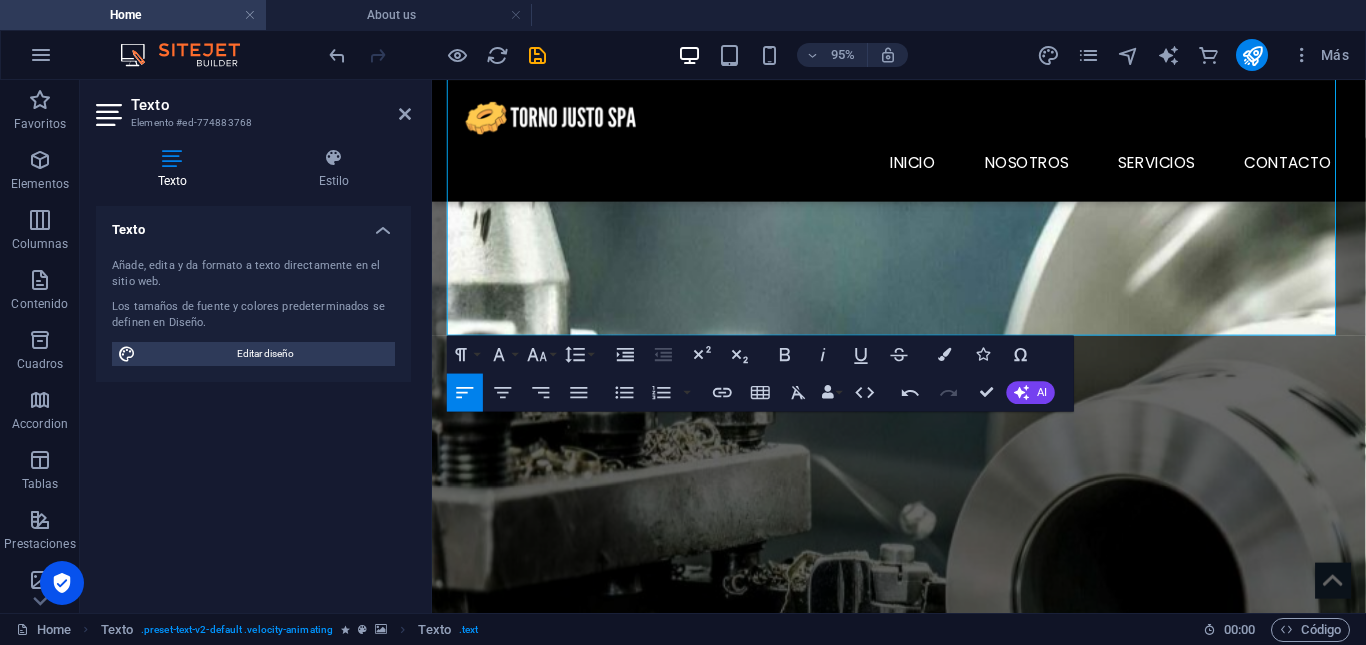 scroll, scrollTop: 822, scrollLeft: 0, axis: vertical 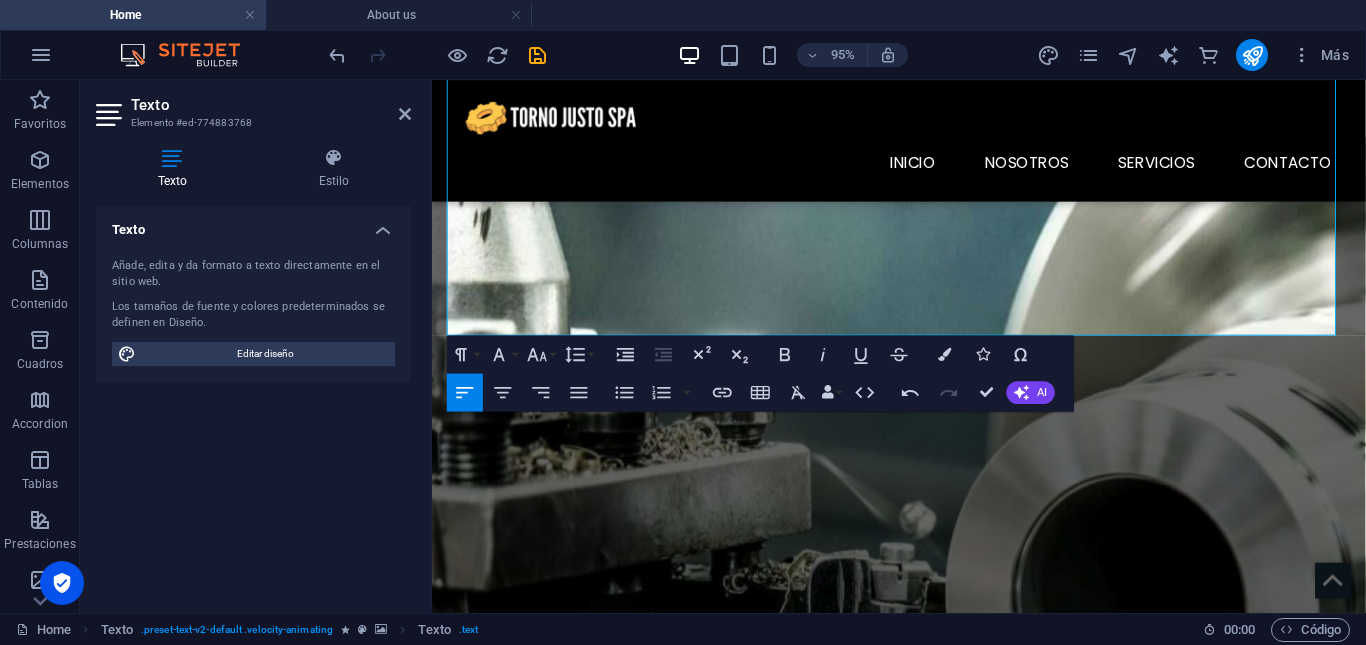 click at bounding box center (923, 528) 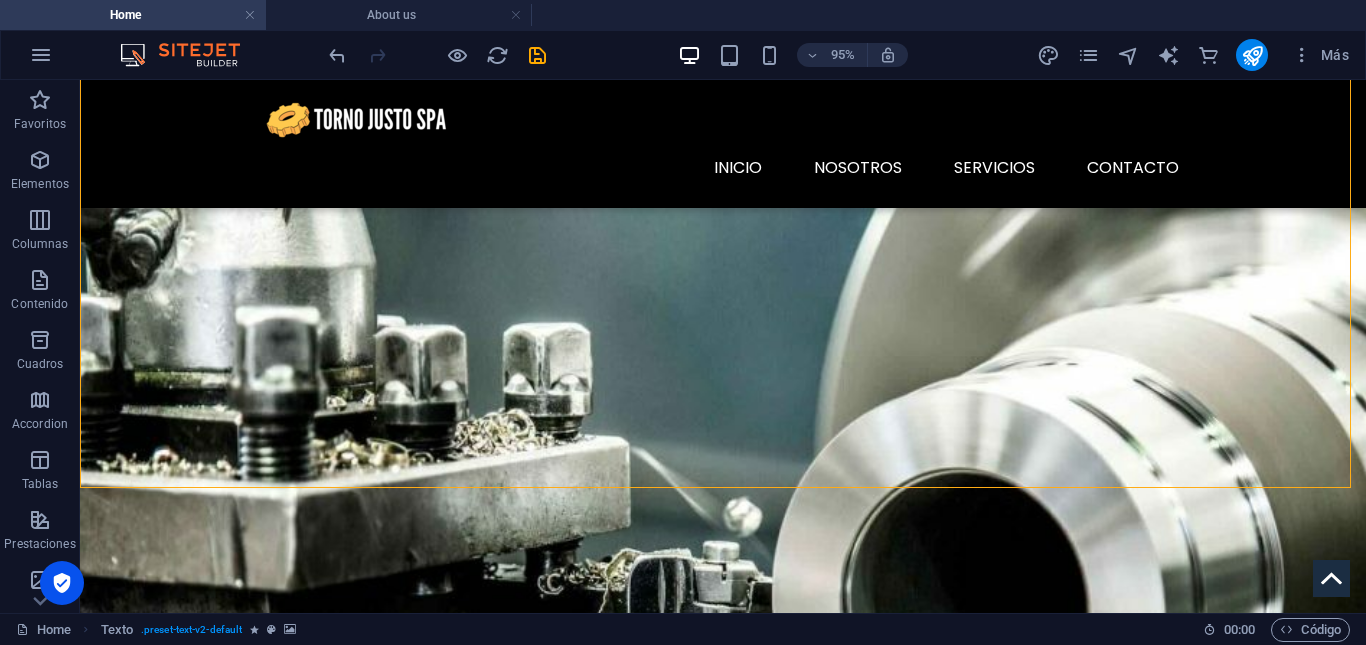 click at bounding box center [723, 502] 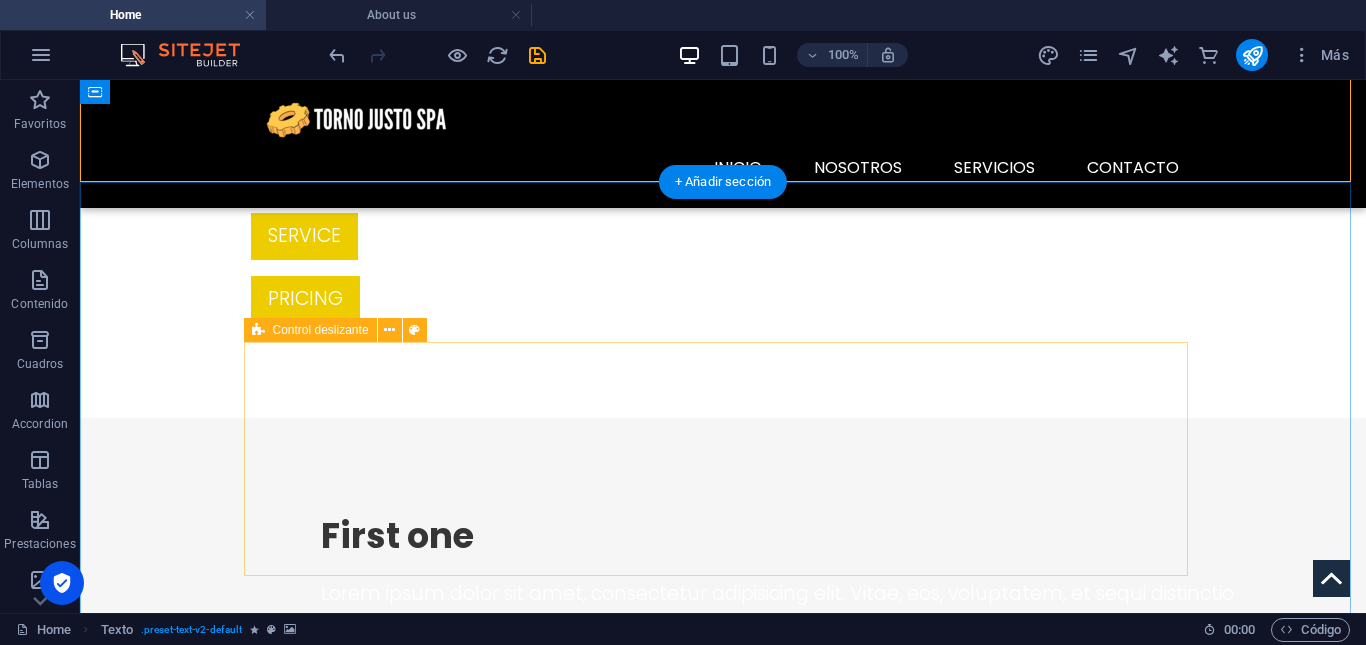 scroll, scrollTop: 2191, scrollLeft: 0, axis: vertical 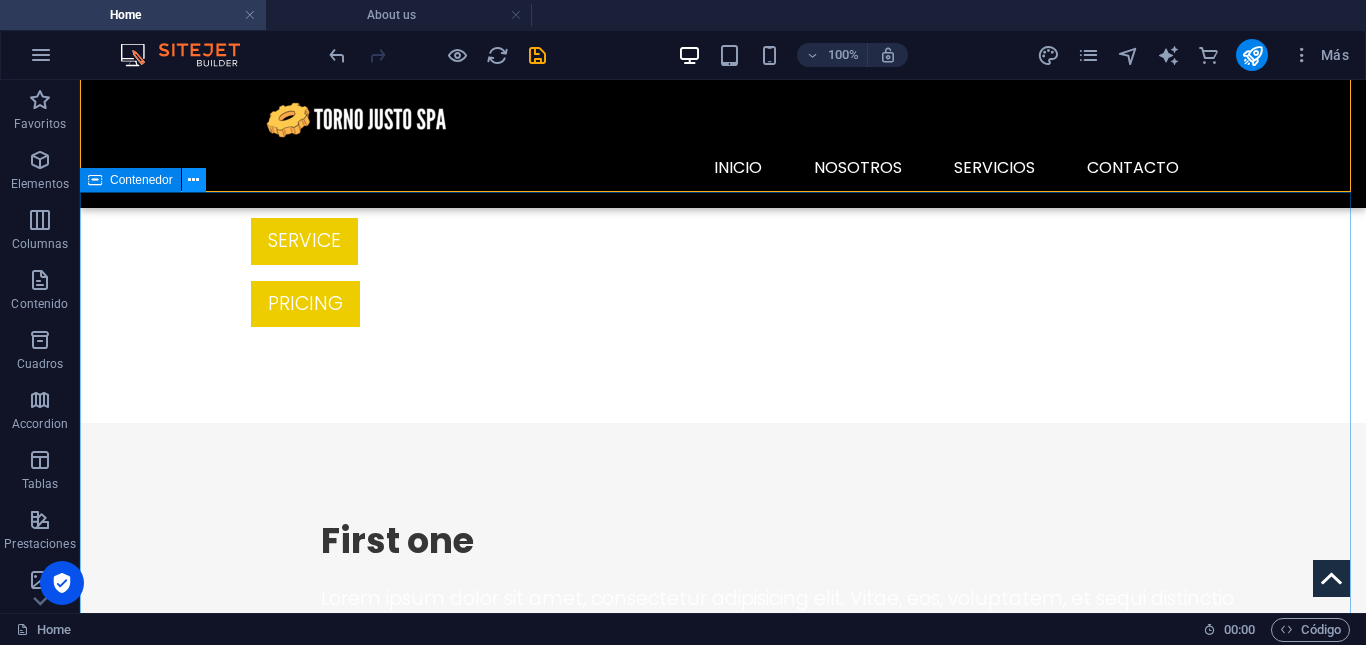 click at bounding box center [193, 180] 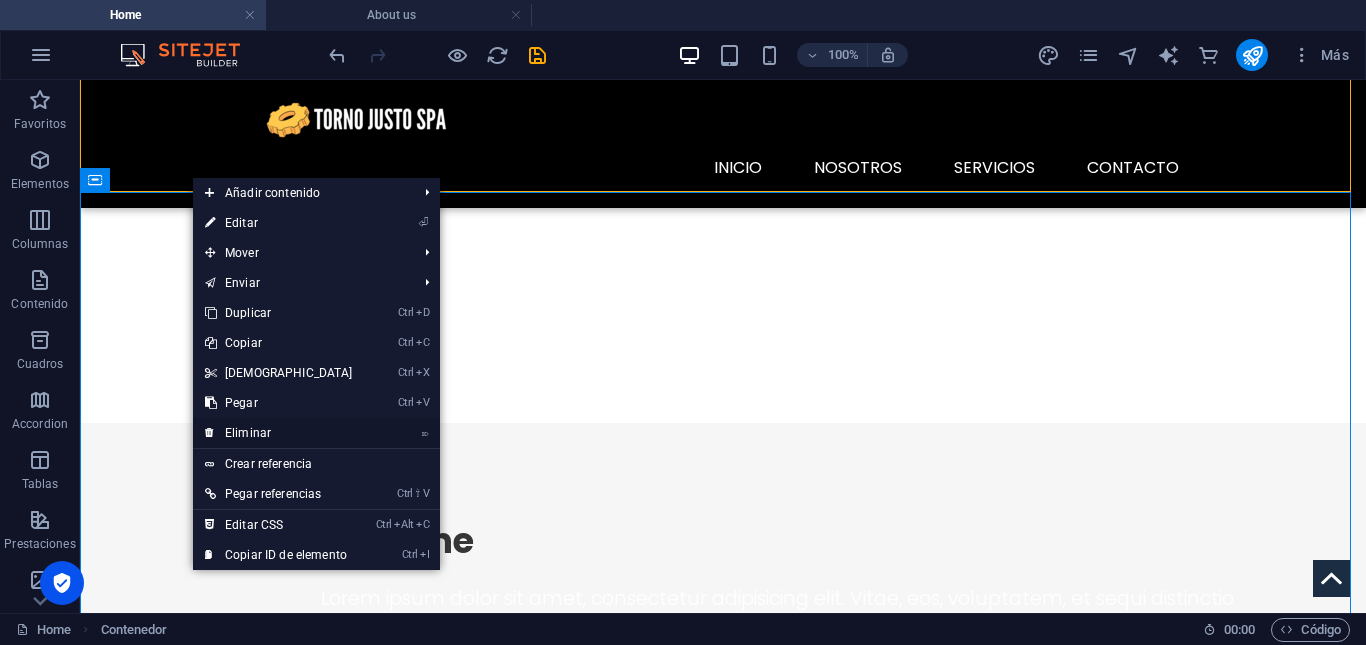 click on "⌦  Eliminar" at bounding box center [279, 433] 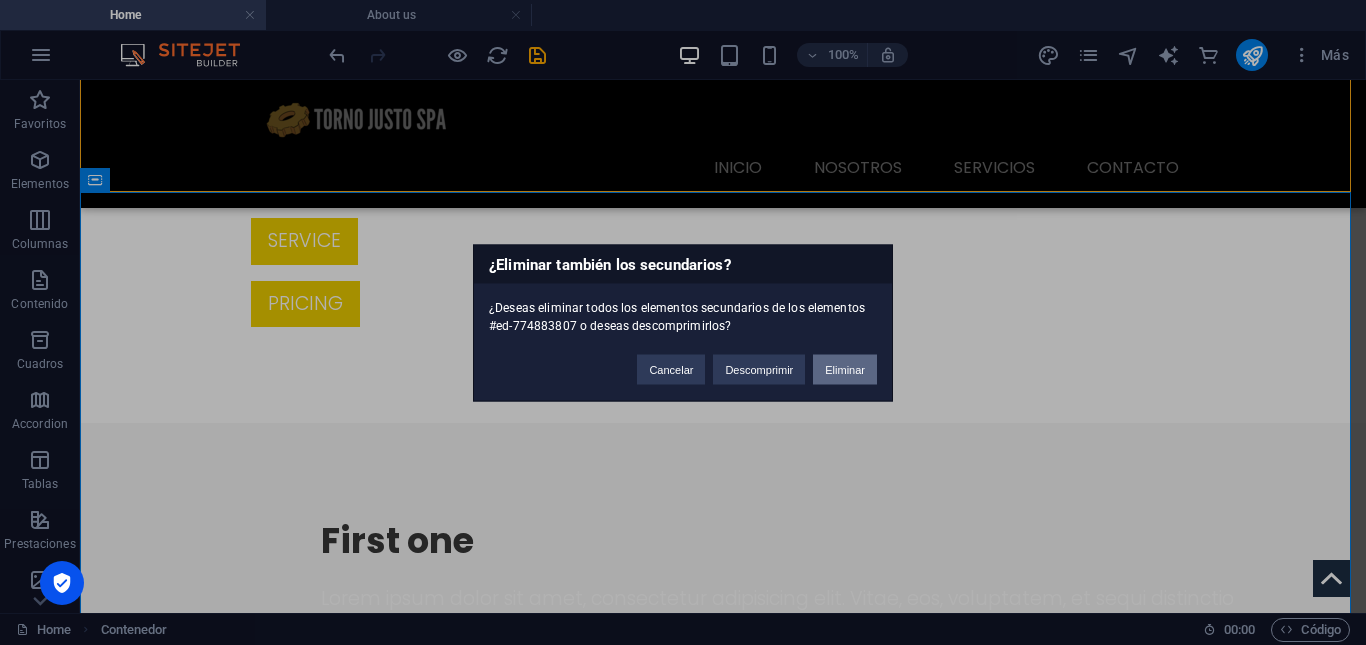 drag, startPoint x: 810, startPoint y: 364, endPoint x: 832, endPoint y: 364, distance: 22 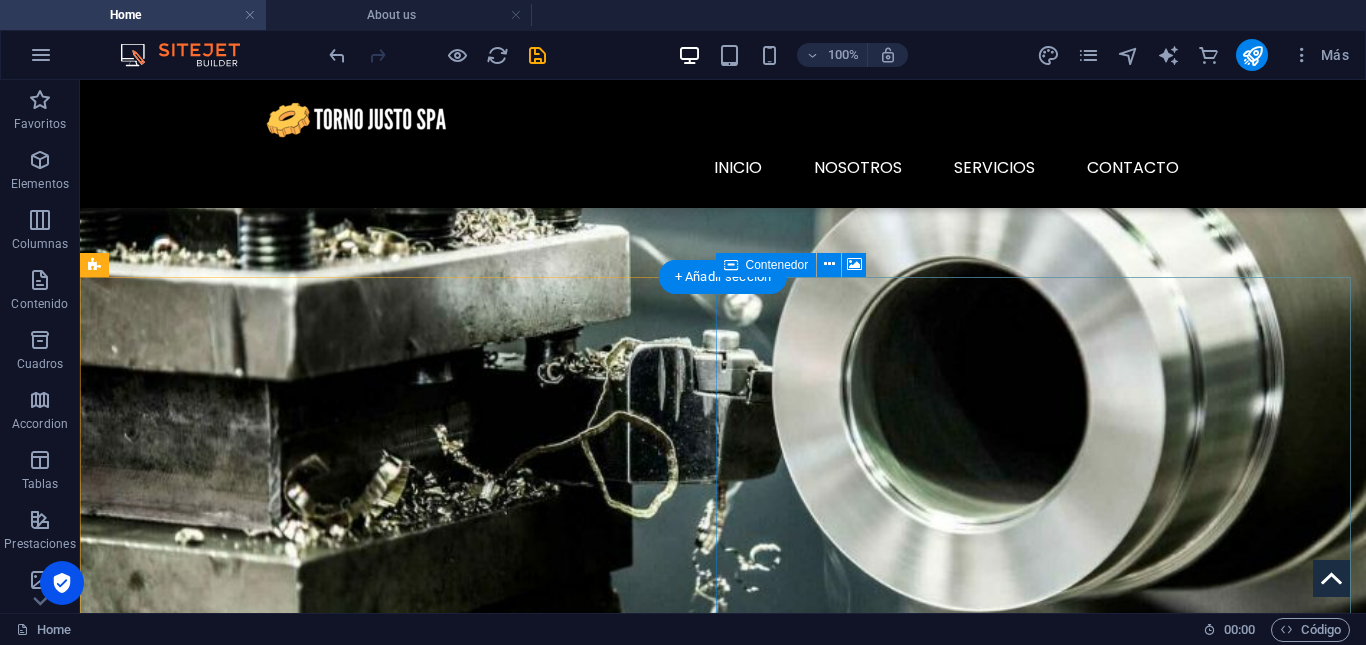 scroll, scrollTop: 1032, scrollLeft: 0, axis: vertical 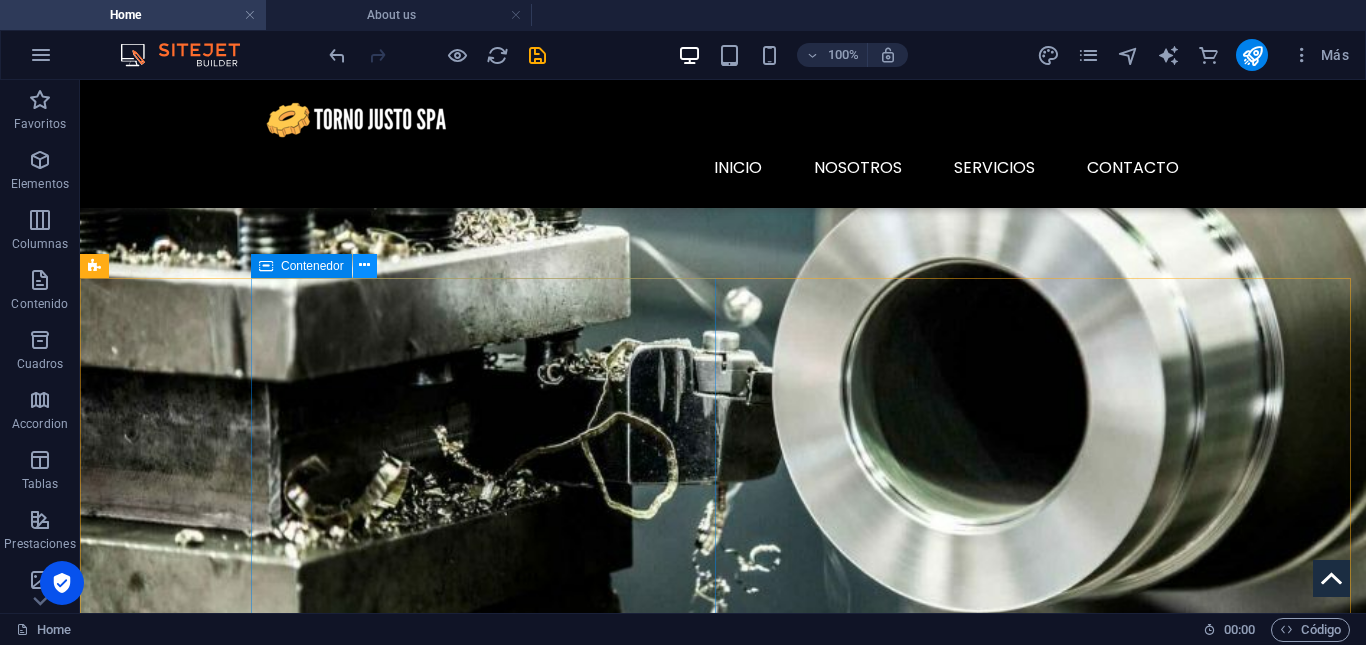 click at bounding box center [364, 265] 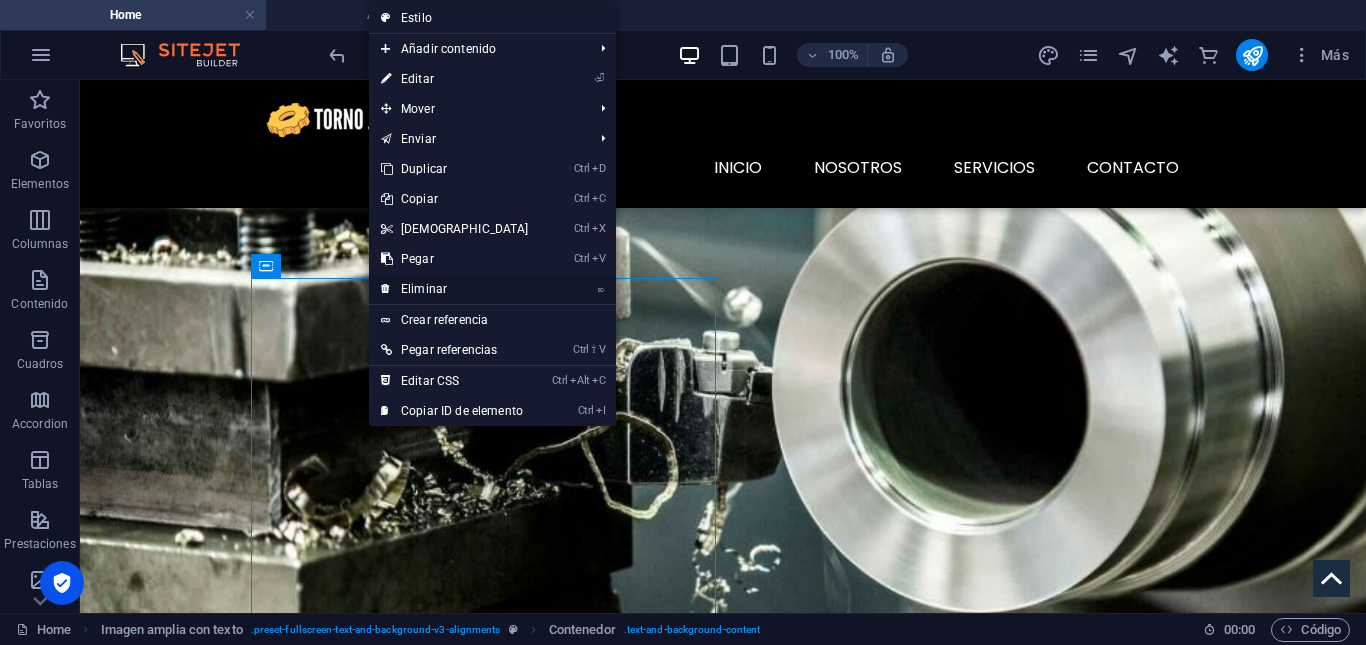 click on "⌦  Eliminar" at bounding box center [455, 289] 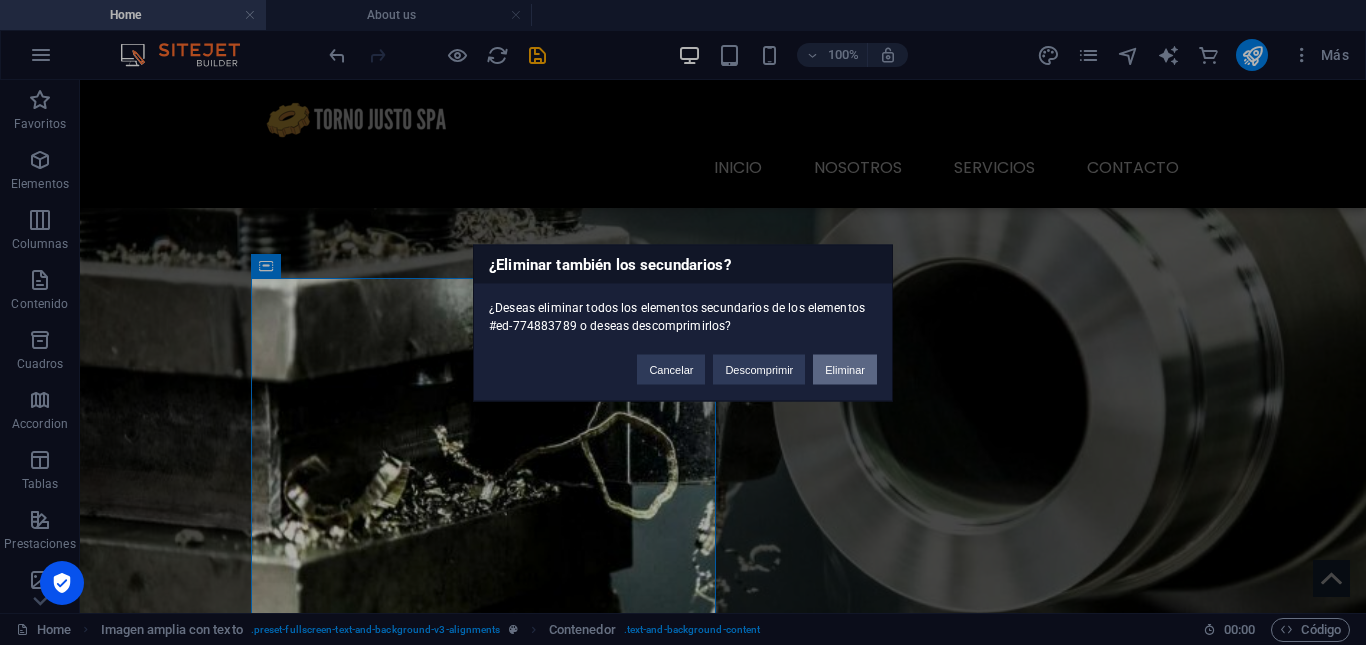click on "Eliminar" at bounding box center (845, 369) 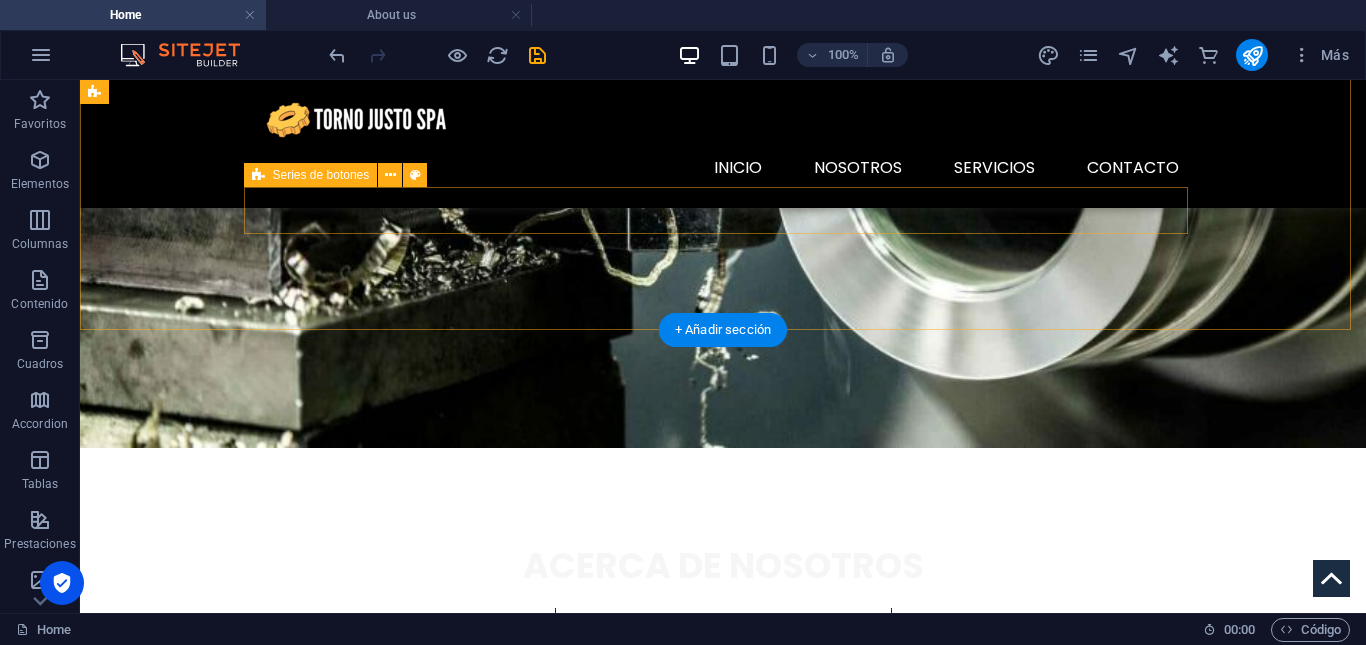 scroll, scrollTop: 904, scrollLeft: 0, axis: vertical 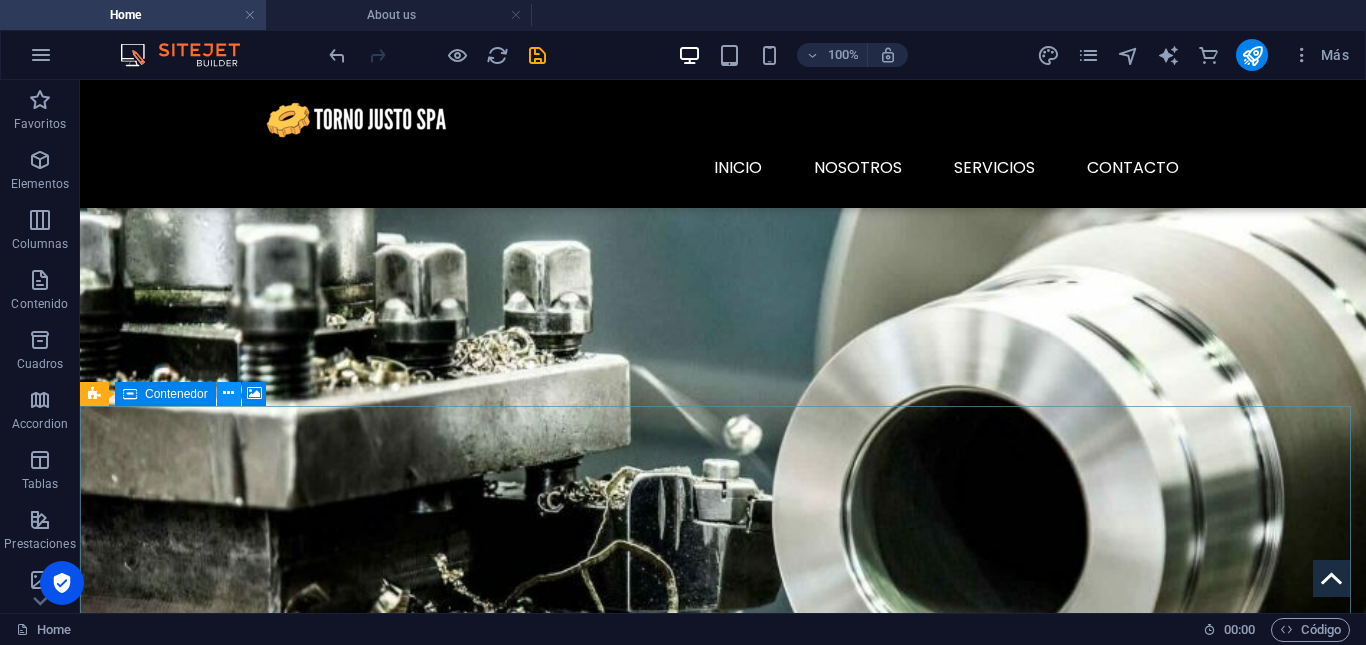 click at bounding box center (228, 393) 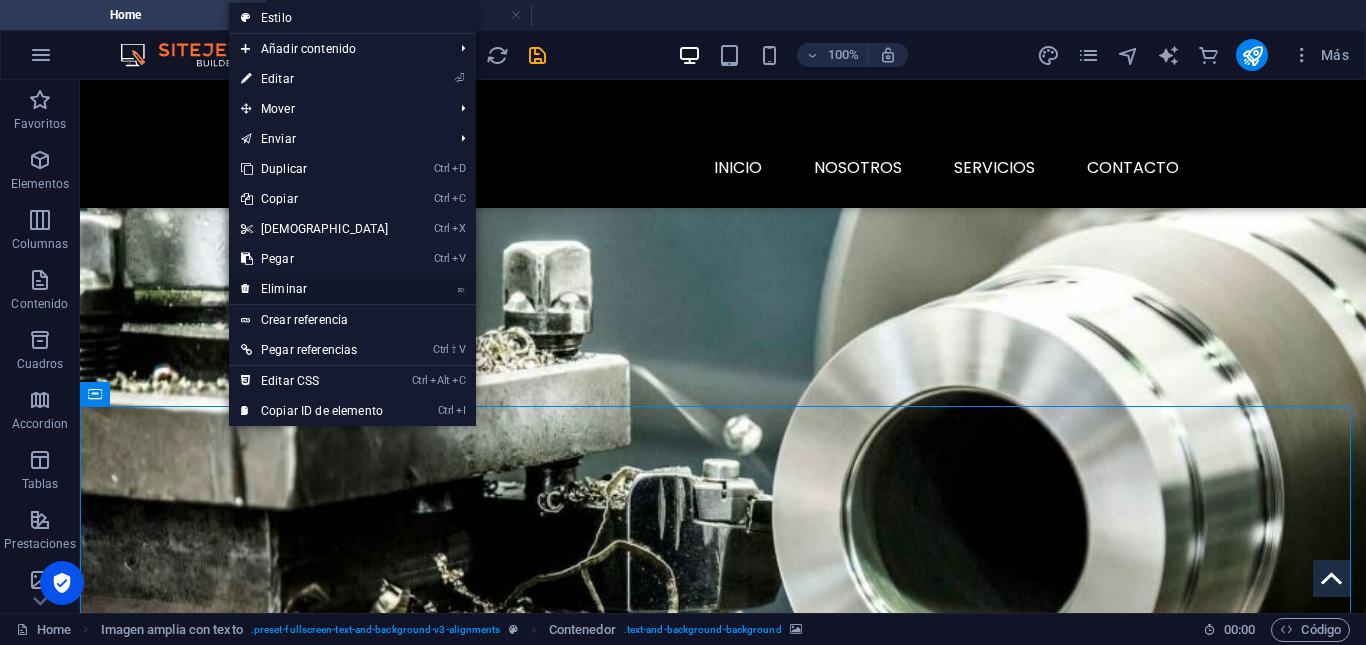 click on "⌦  Eliminar" at bounding box center (315, 289) 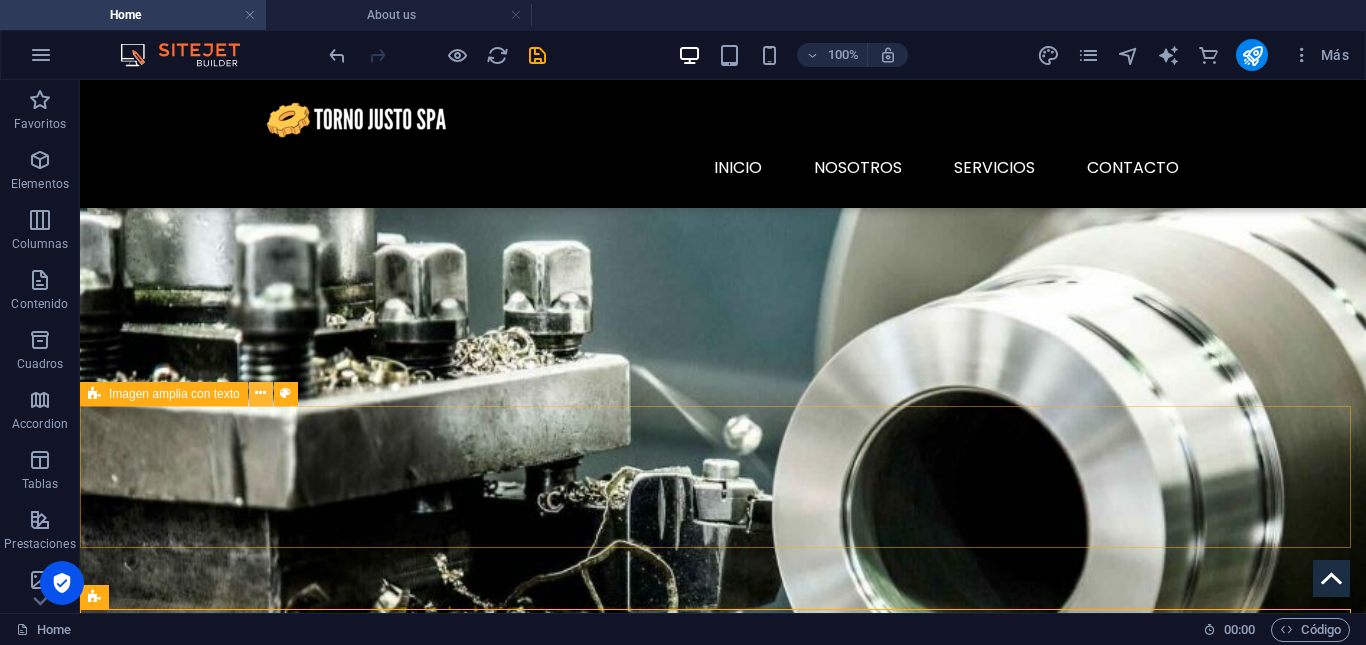 click at bounding box center (261, 394) 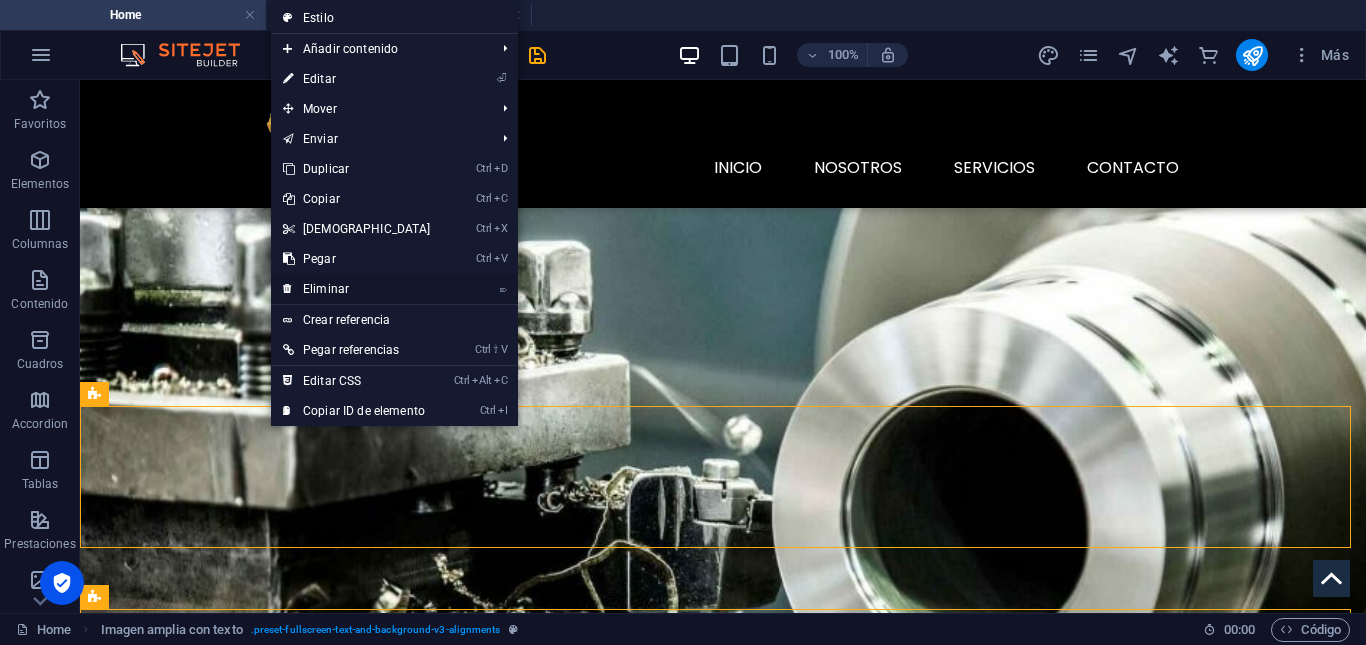 click on "⌦  Eliminar" at bounding box center (357, 289) 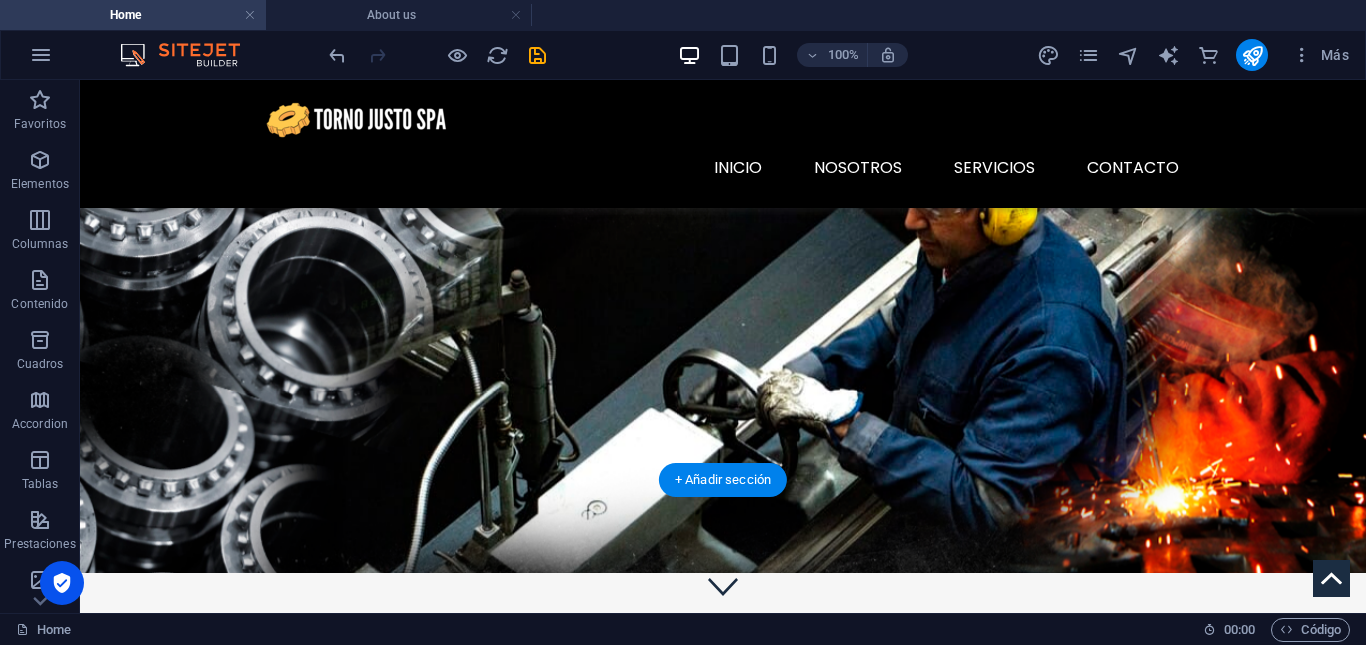 scroll, scrollTop: 0, scrollLeft: 0, axis: both 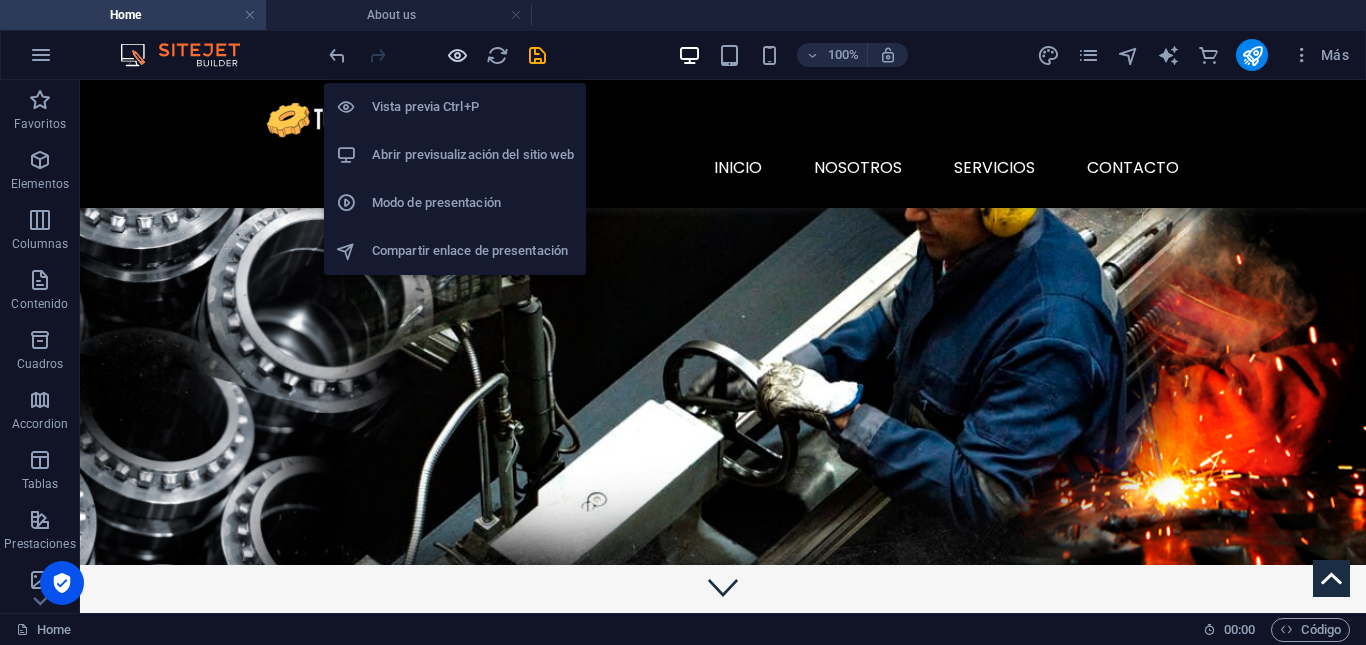 click at bounding box center [457, 55] 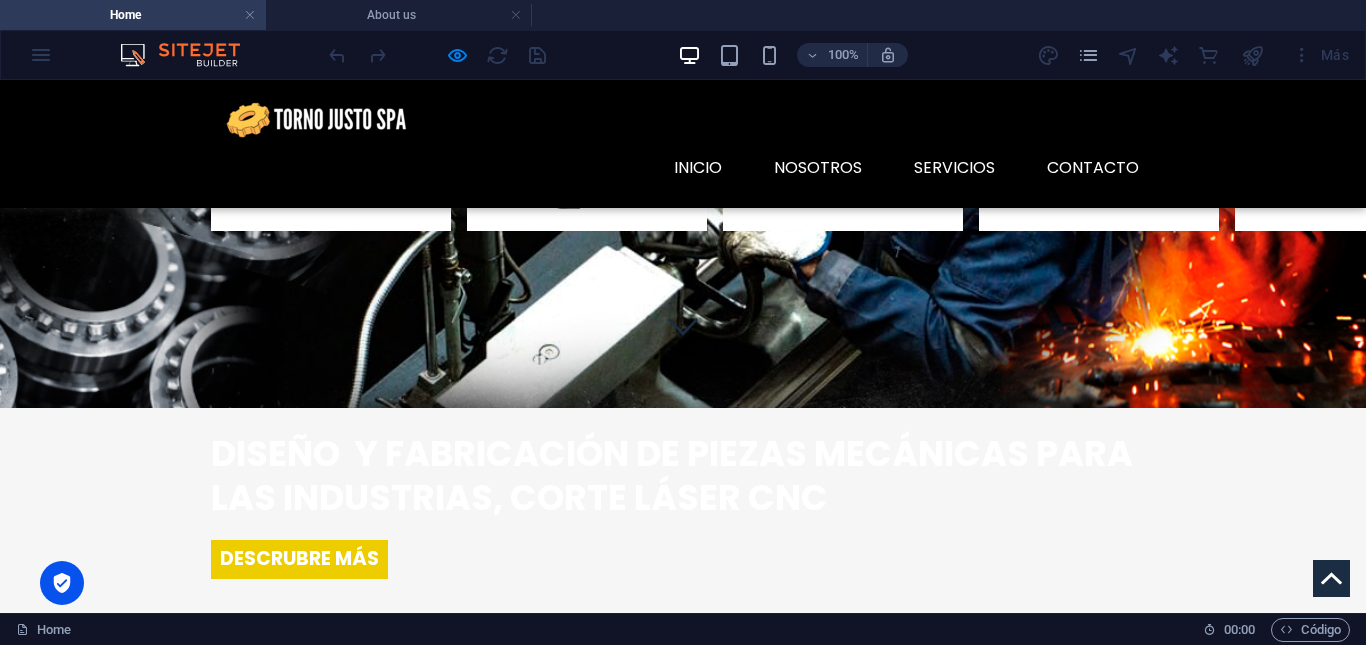 scroll, scrollTop: 260, scrollLeft: 0, axis: vertical 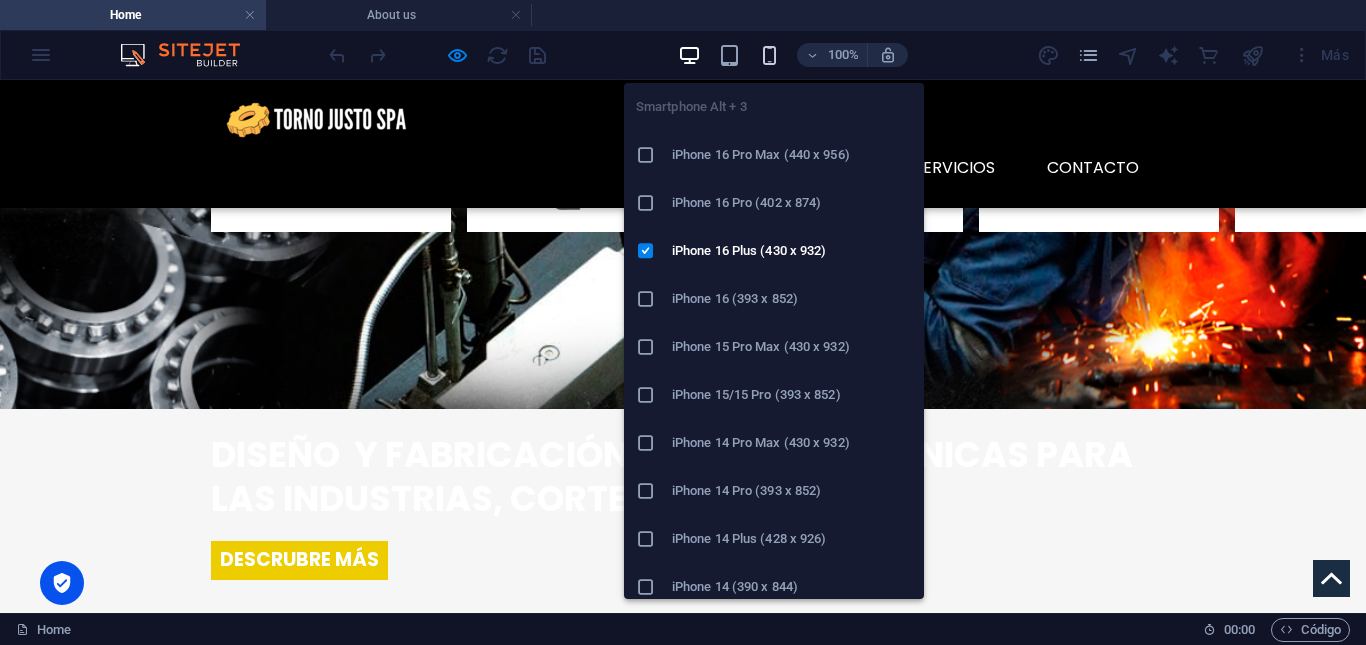 click at bounding box center [769, 55] 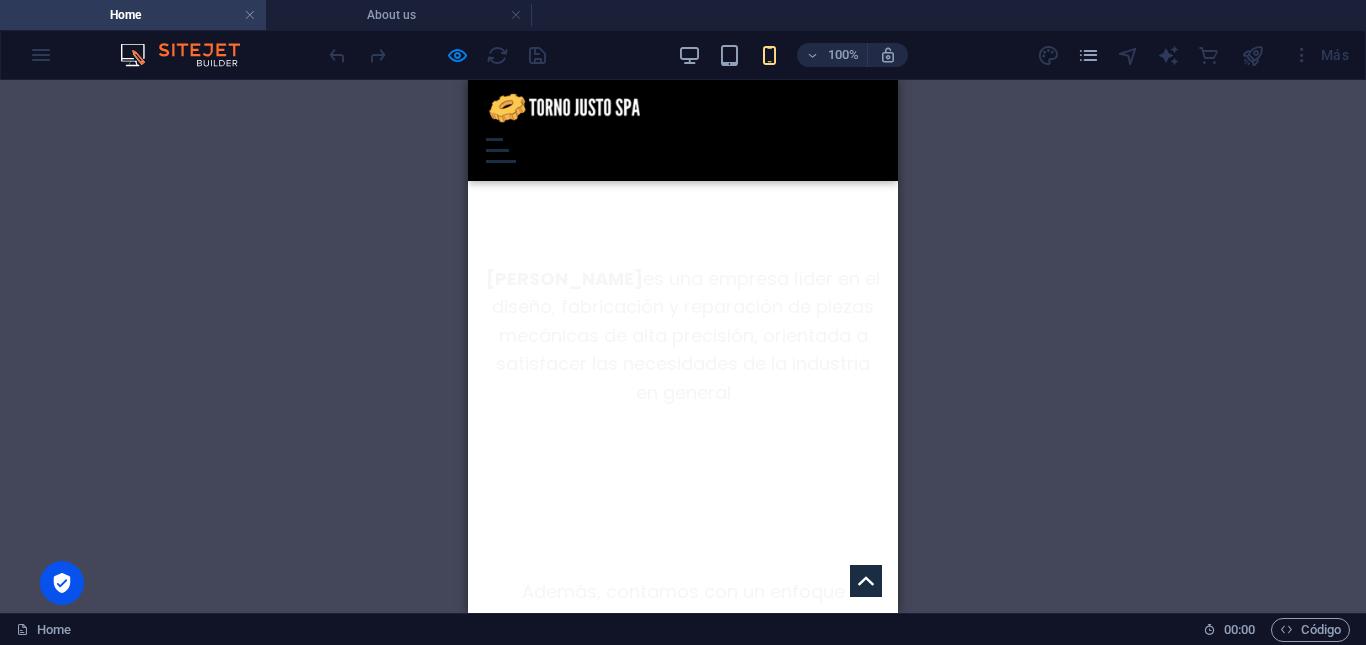 scroll, scrollTop: 2182, scrollLeft: 0, axis: vertical 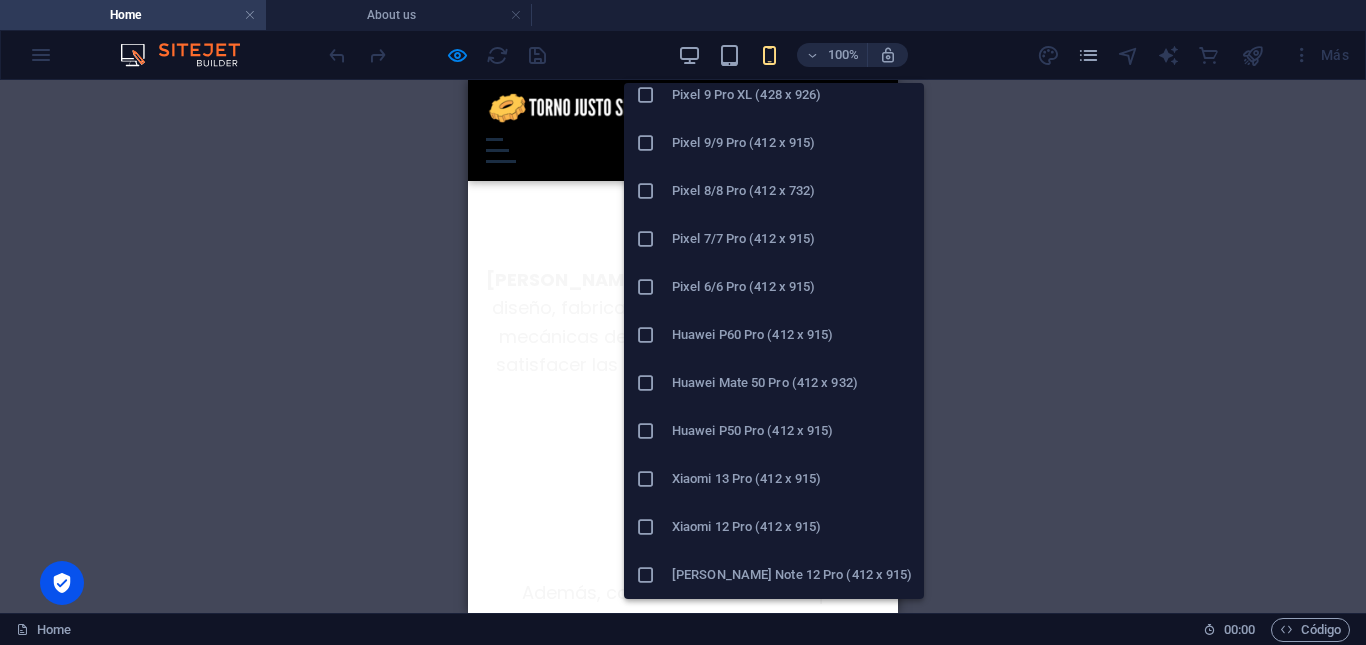 click at bounding box center (646, 479) 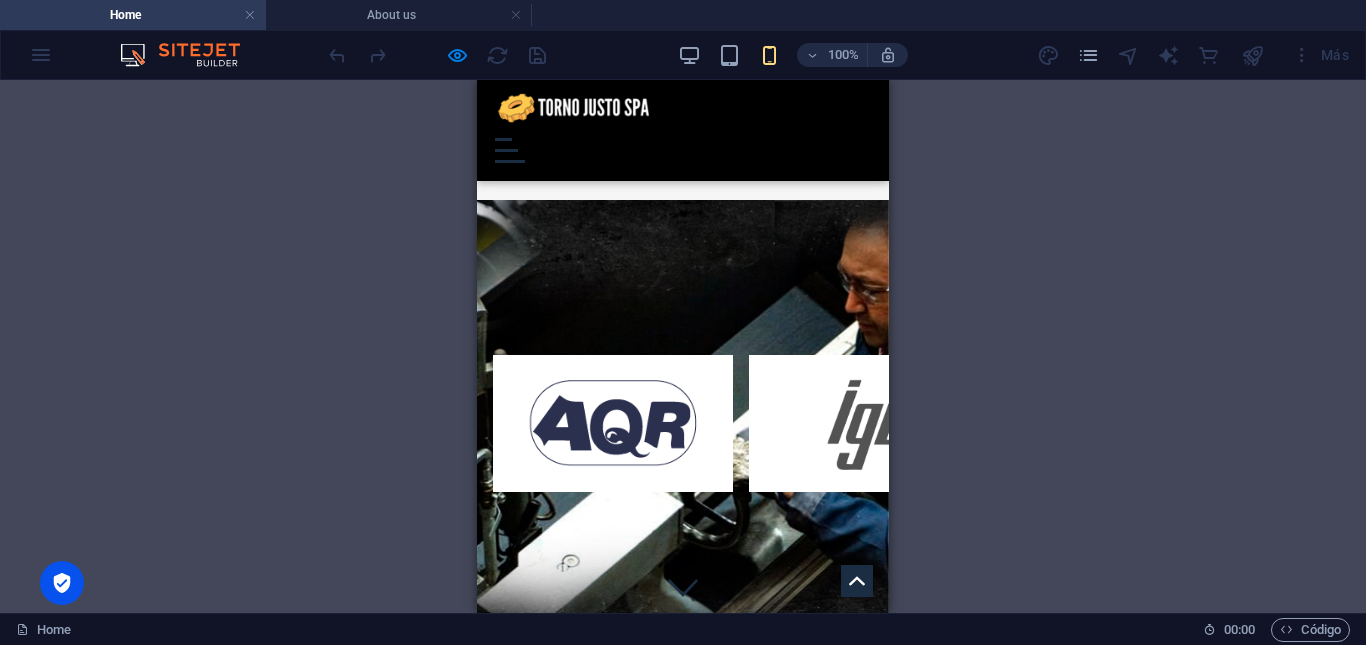 scroll, scrollTop: 209, scrollLeft: 0, axis: vertical 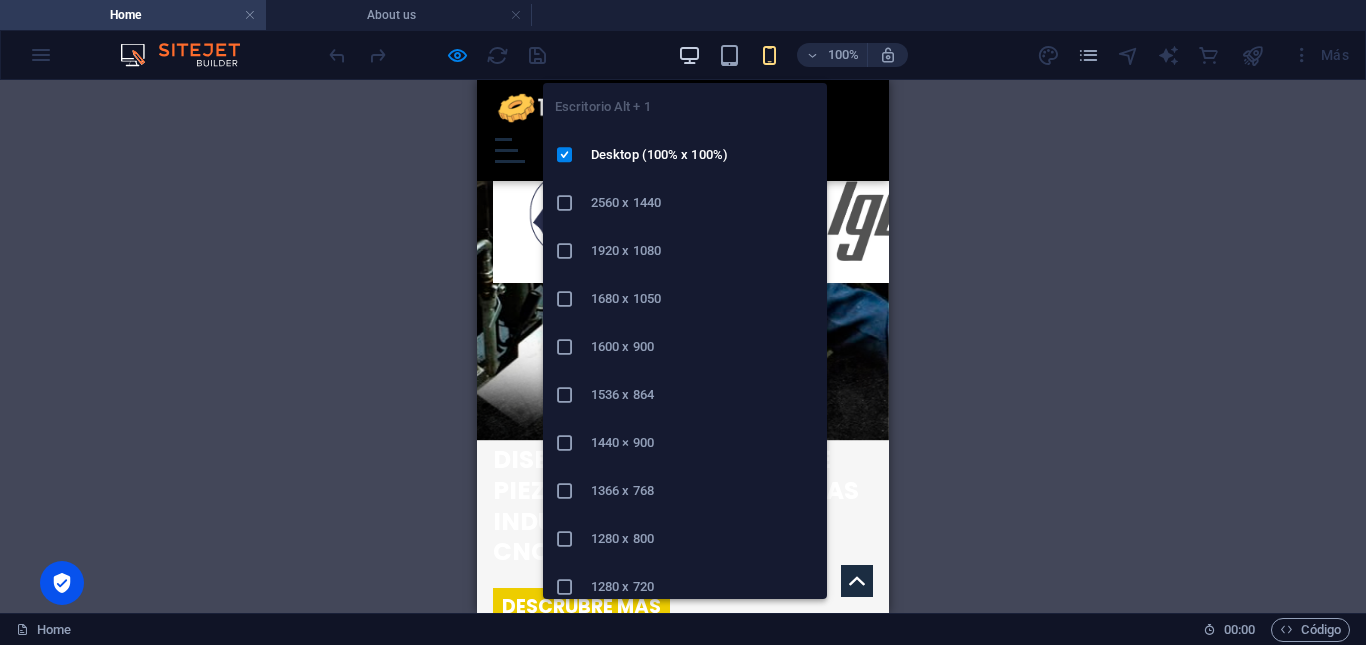 click at bounding box center (689, 55) 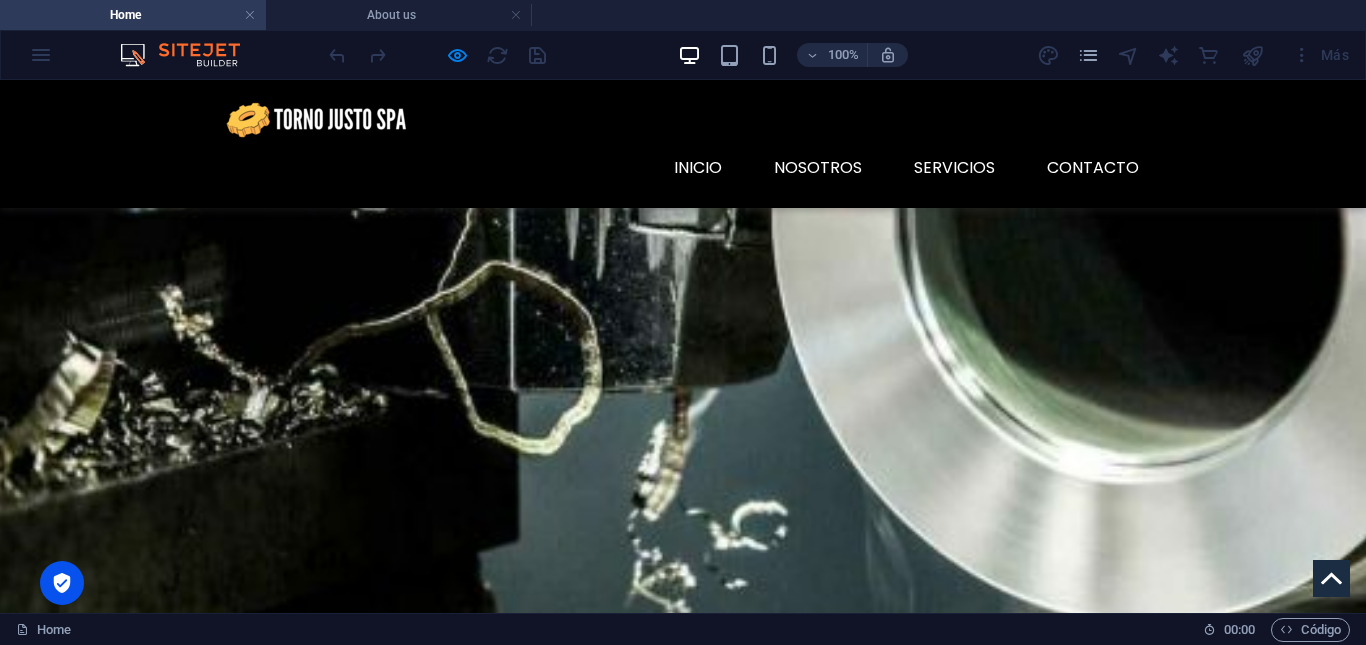 scroll, scrollTop: 1615, scrollLeft: 0, axis: vertical 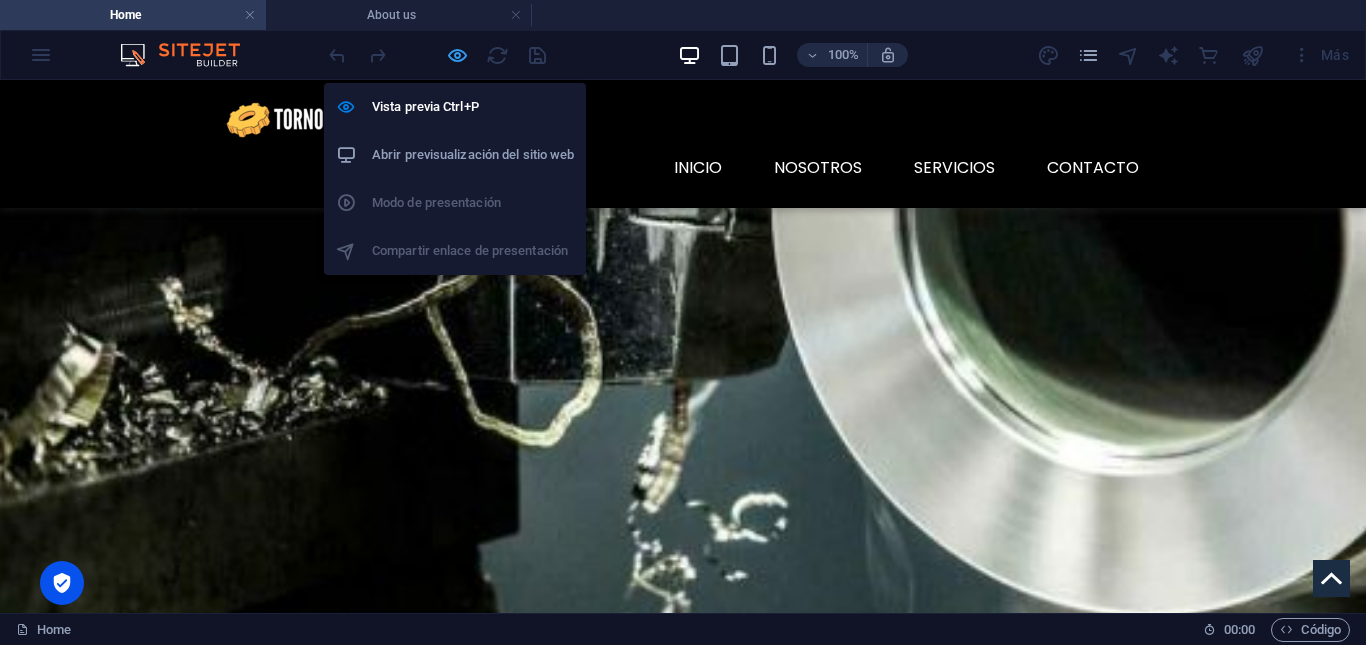 click at bounding box center (457, 55) 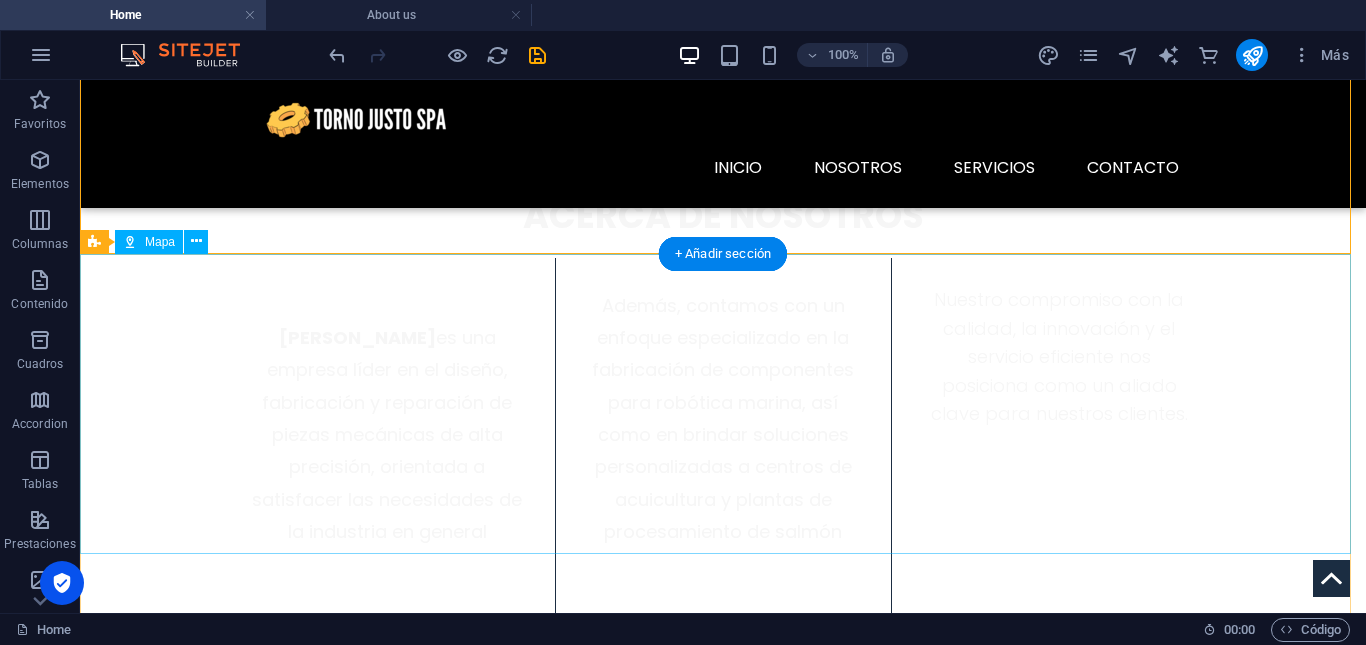 scroll, scrollTop: 1061, scrollLeft: 0, axis: vertical 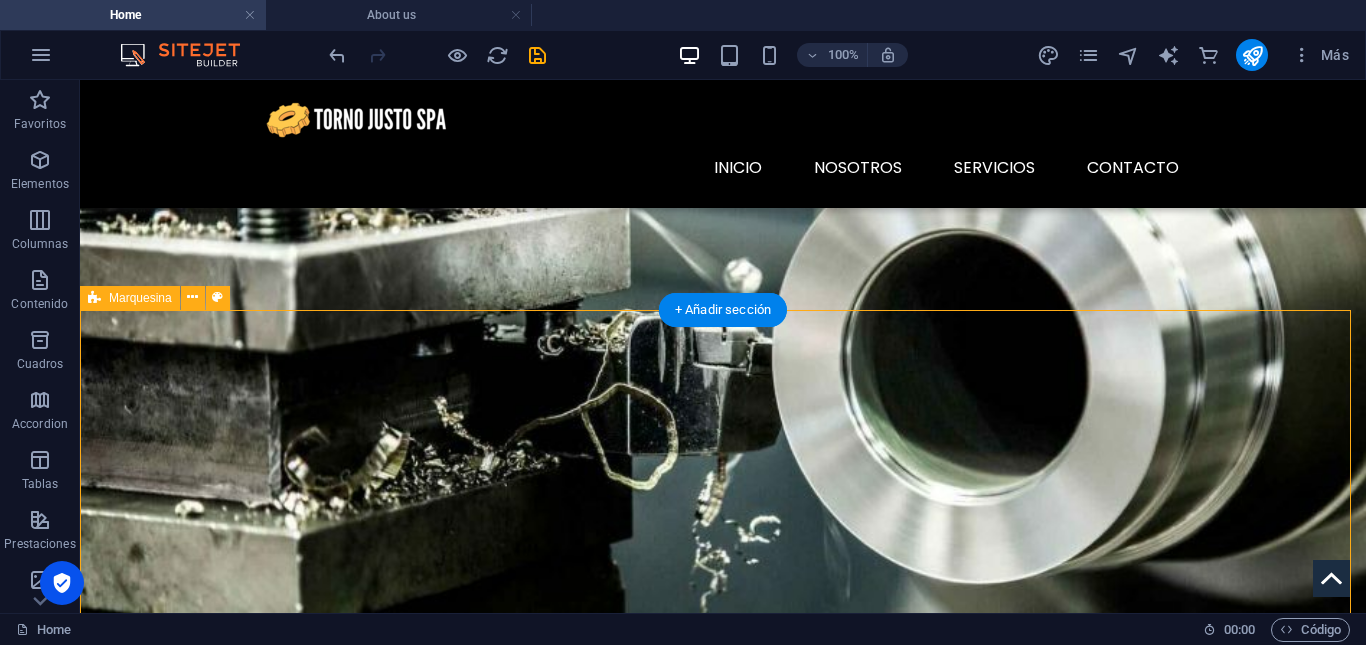 click at bounding box center [723, 2149] 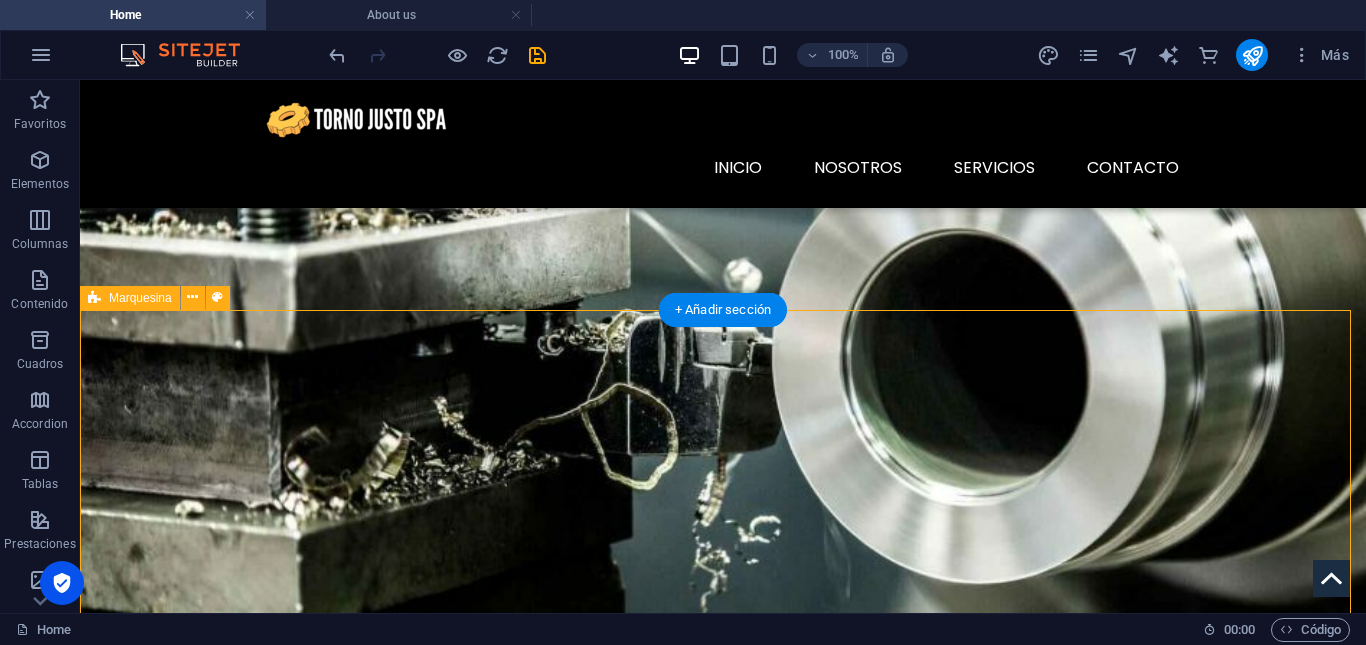 click at bounding box center [723, 2149] 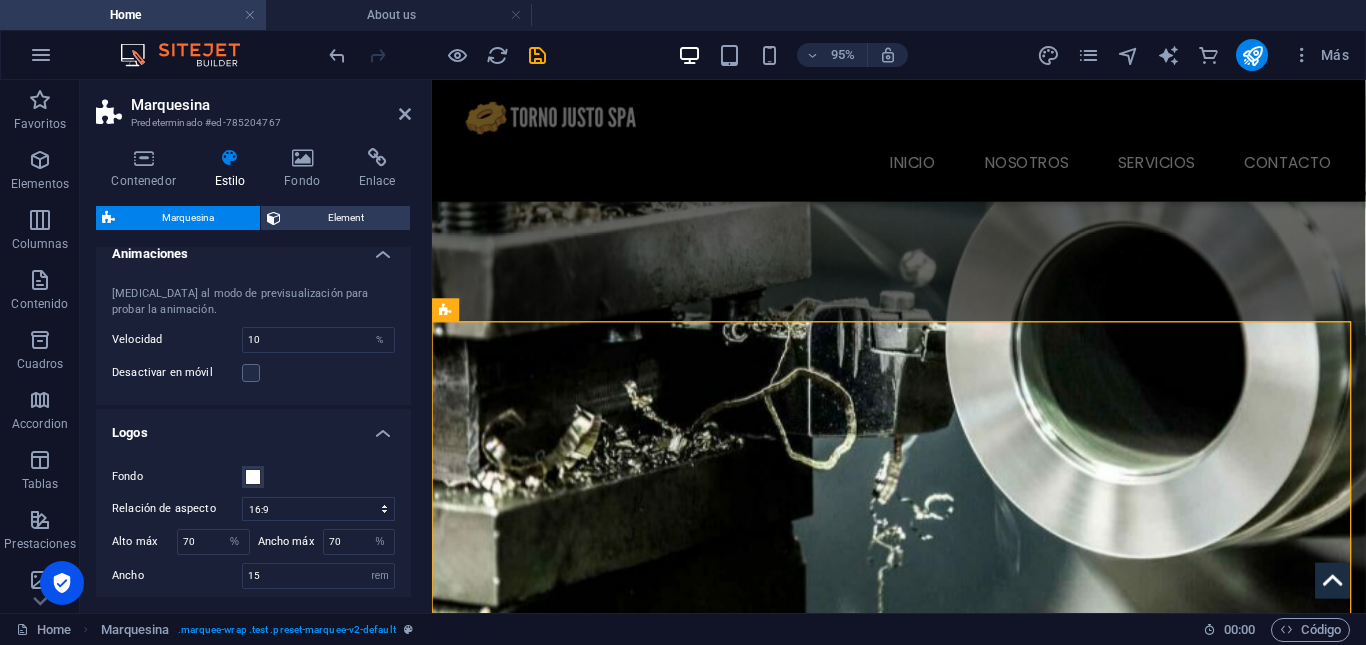 scroll, scrollTop: 0, scrollLeft: 0, axis: both 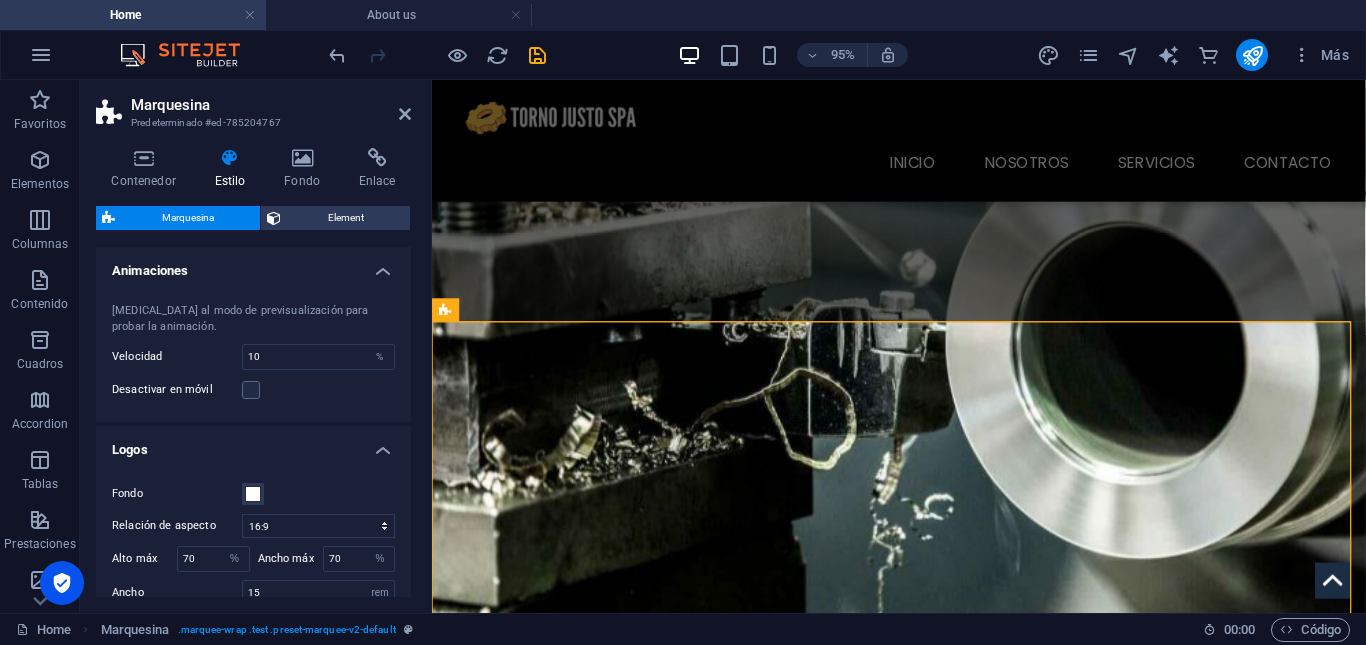 click on "Logos" at bounding box center [253, 444] 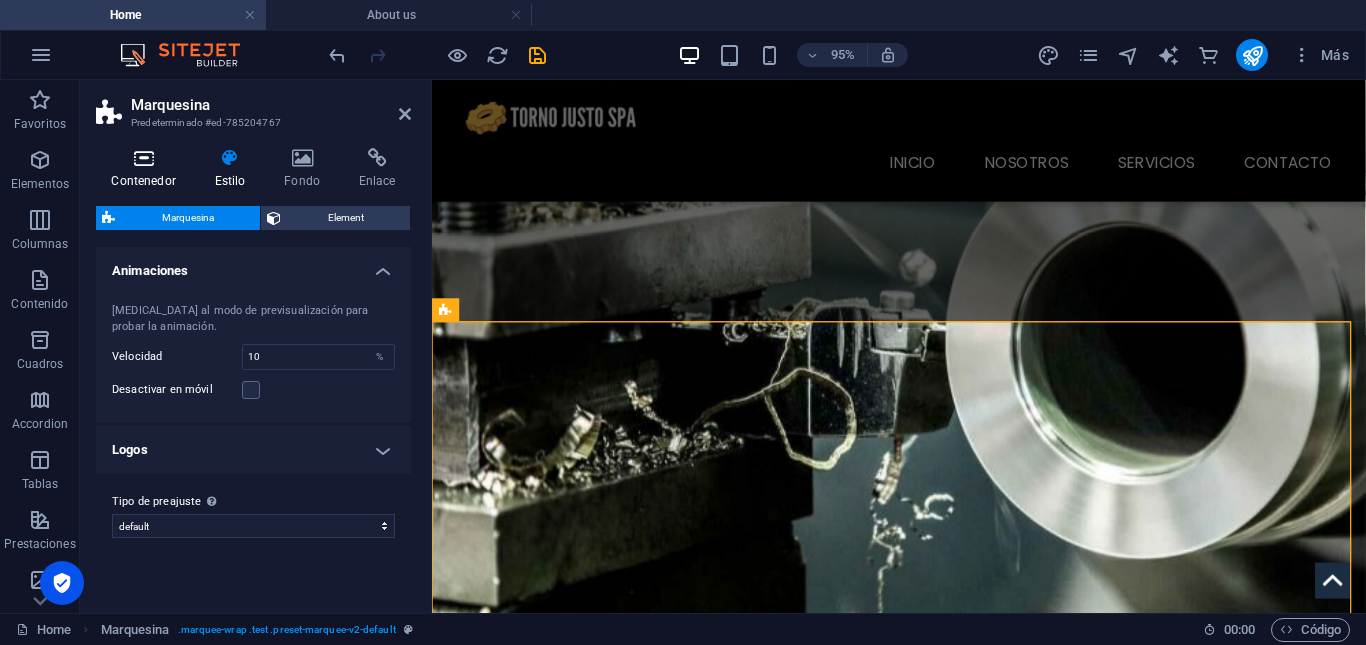 click on "Contenedor" at bounding box center (147, 169) 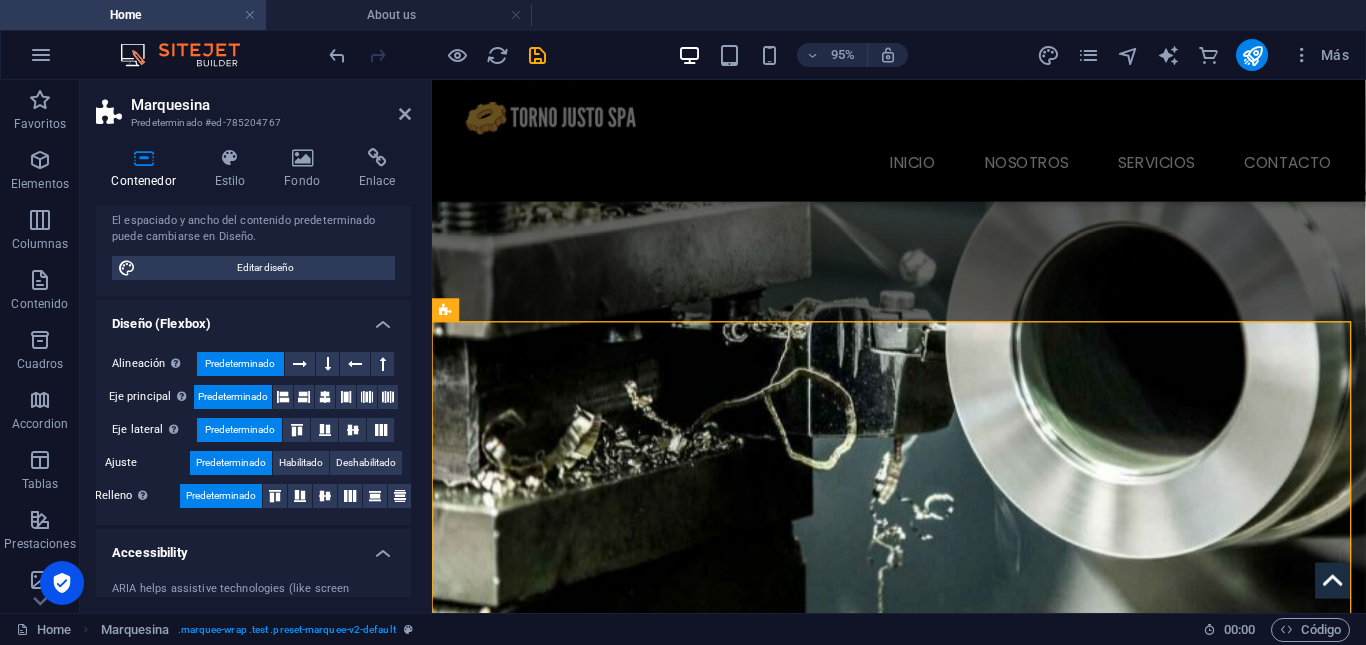 scroll, scrollTop: 408, scrollLeft: 0, axis: vertical 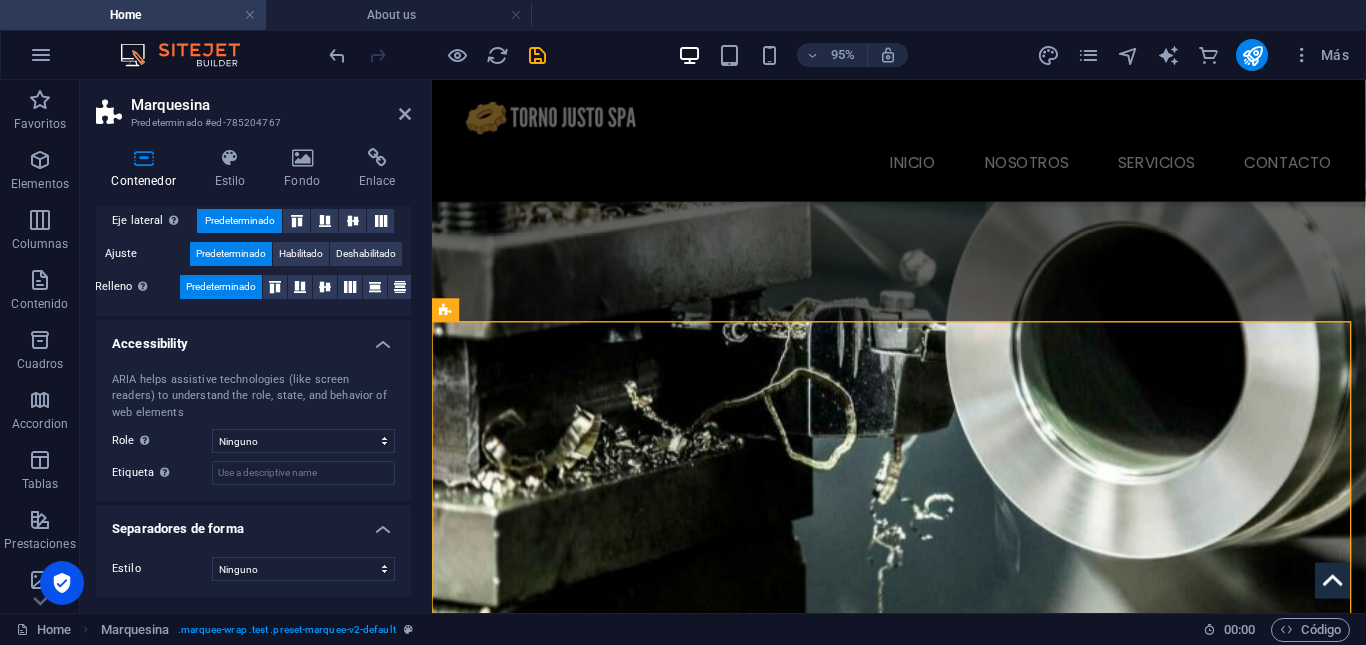 click on "Contenedor Estilo Fondo Enlace Tamaño Altura Predeterminado px rem % vh vw Alto mín Ninguno px rem % vh vw Ancho Predeterminado px rem % em vh vw Ancho mín Ninguno px rem % vh vw Ancho del contenido Predeterminado Ancho personalizado Ancho Predeterminado px rem % em vh vw Ancho mín Ninguno px rem % vh vw Espaciado predeterminado Espaciado personalizado El espaciado y ancho del contenido predeterminado puede cambiarse en Diseño. Editar diseño Diseño (Flexbox) Alineación Determina flex-direction. Predeterminado Eje principal Determina la forma en la que los elementos deberían comportarse por el eje principal en este contenedor (contenido justificado). Predeterminado Eje lateral Controla la dirección vertical del elemento en el contenedor (alinear elementos). Predeterminado Ajuste Predeterminado Habilitado Deshabilitado Relleno Controla las distancias y la dirección de los elementos en el eje Y en varias líneas (alinear contenido). Predeterminado Accessibility Role Ninguno Alert Olas" at bounding box center (253, 372) 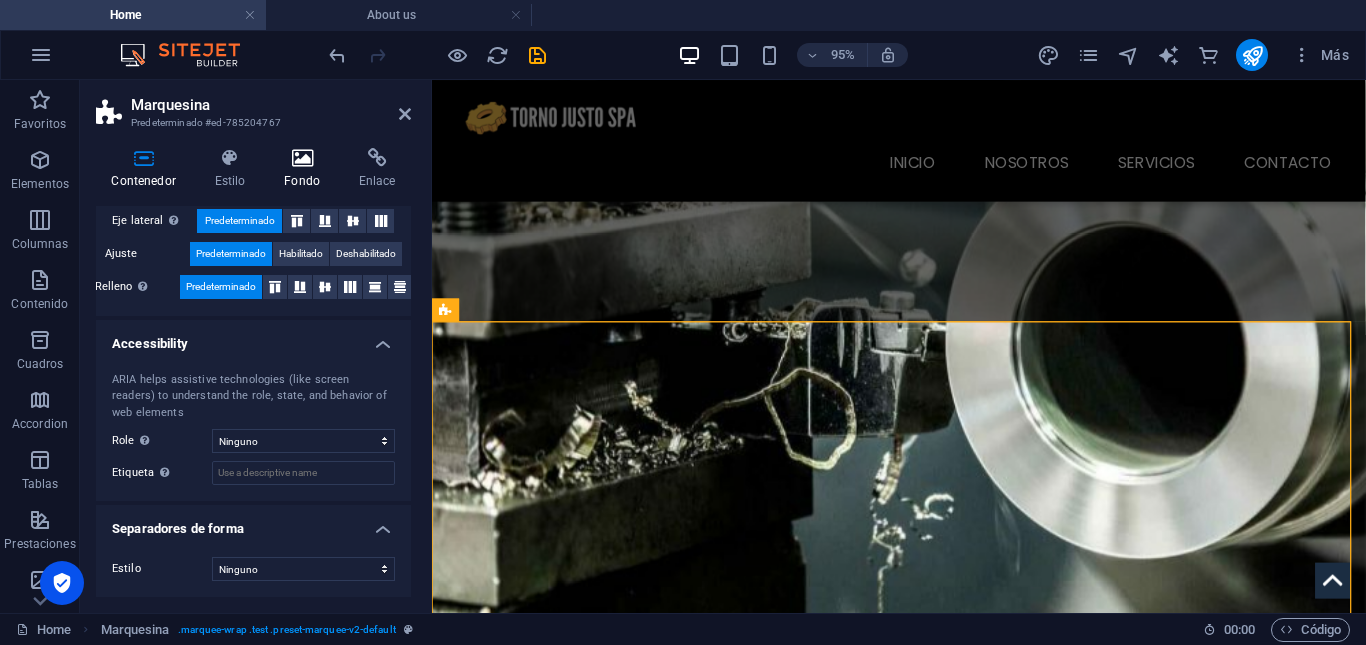 click at bounding box center (302, 158) 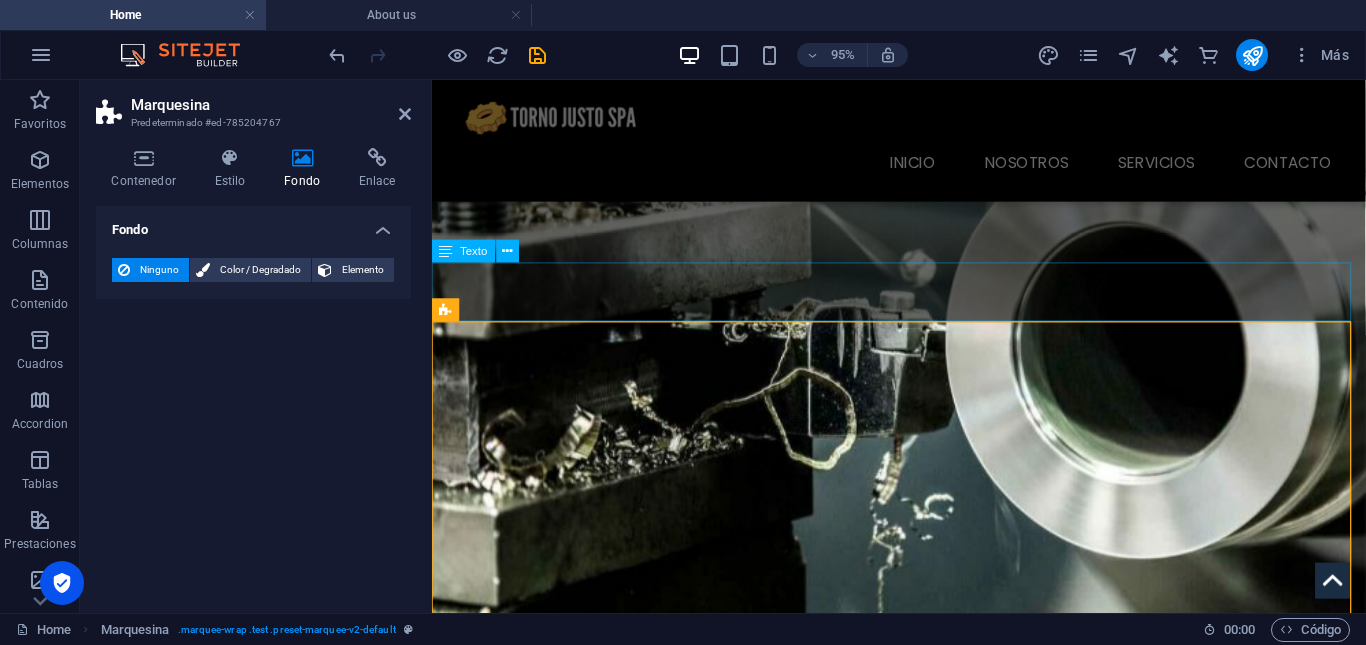 click on "ALGUNOS DE NUESTROS CLIENTES" at bounding box center [923, 1583] 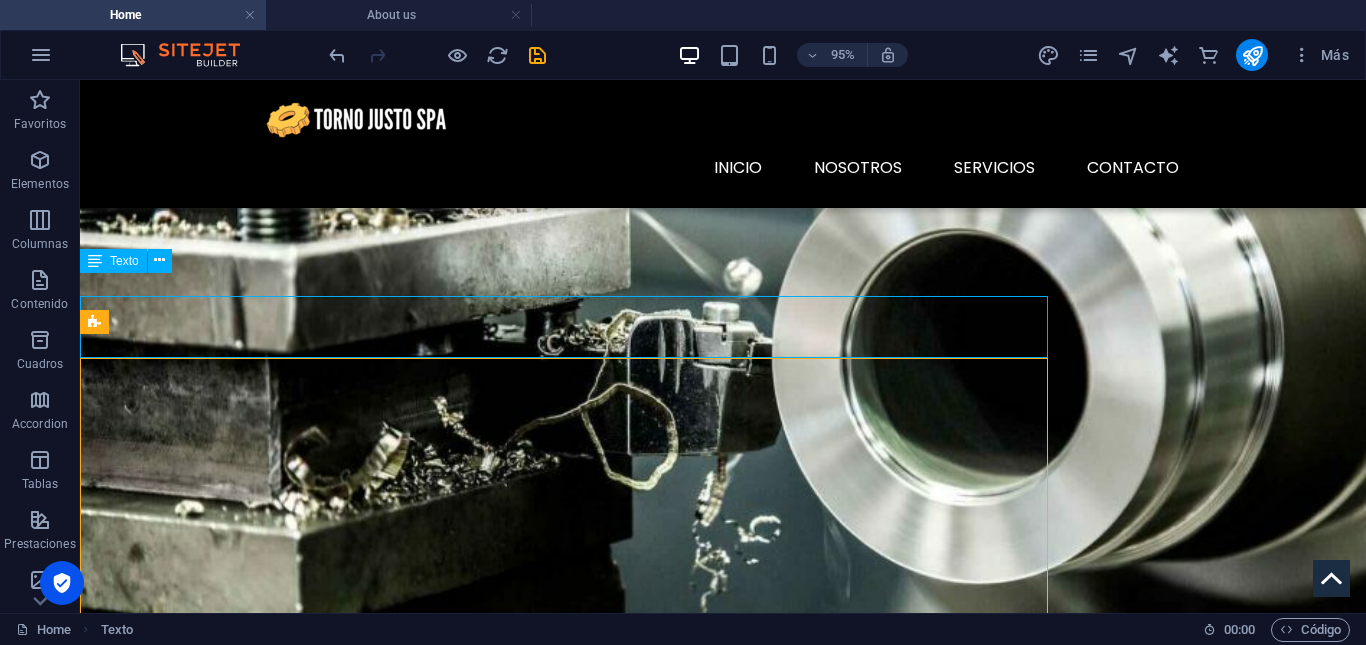 scroll, scrollTop: 1037, scrollLeft: 0, axis: vertical 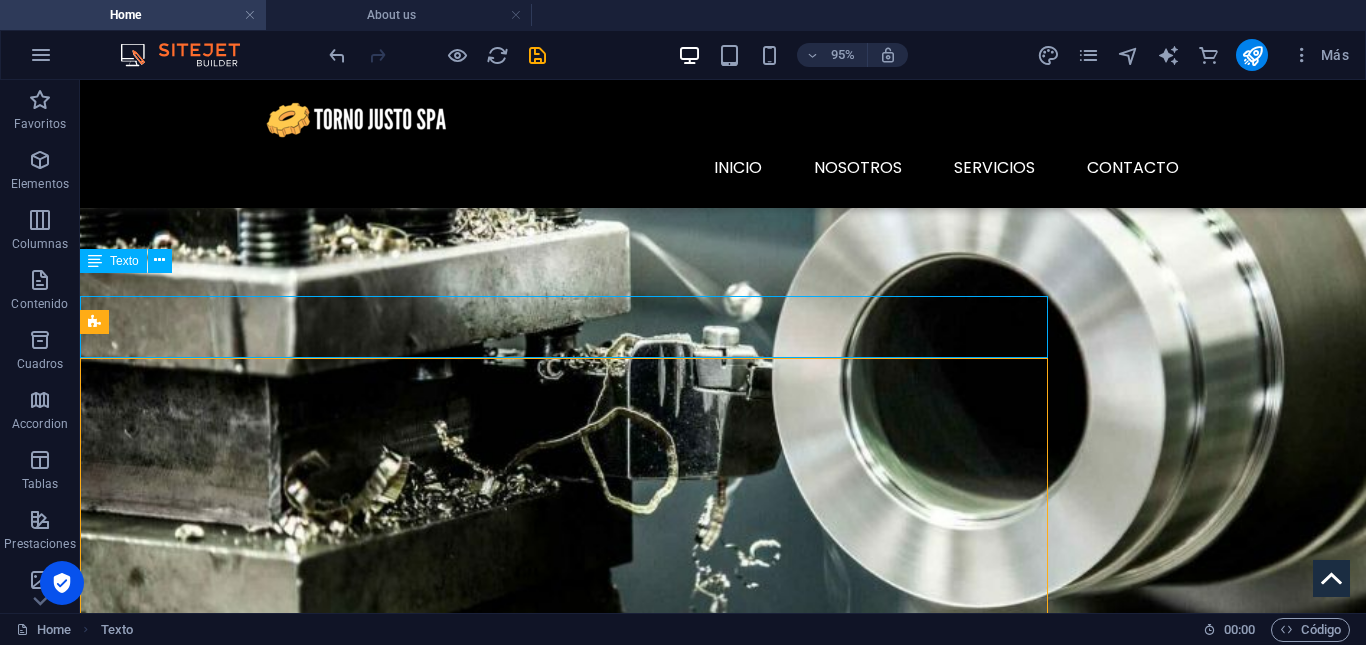 click on "ALGUNOS DE NUESTROS CLIENTES" at bounding box center [723, 1607] 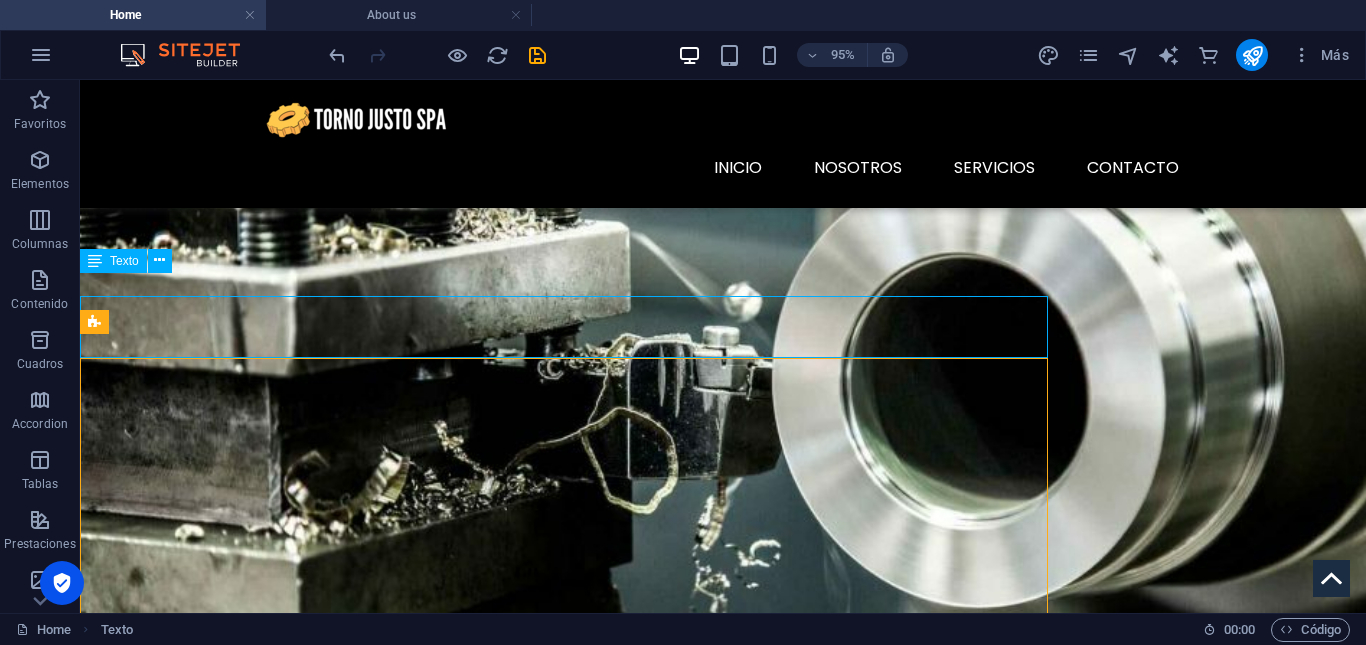 click on "ALGUNOS DE NUESTROS CLIENTES" at bounding box center (723, 1607) 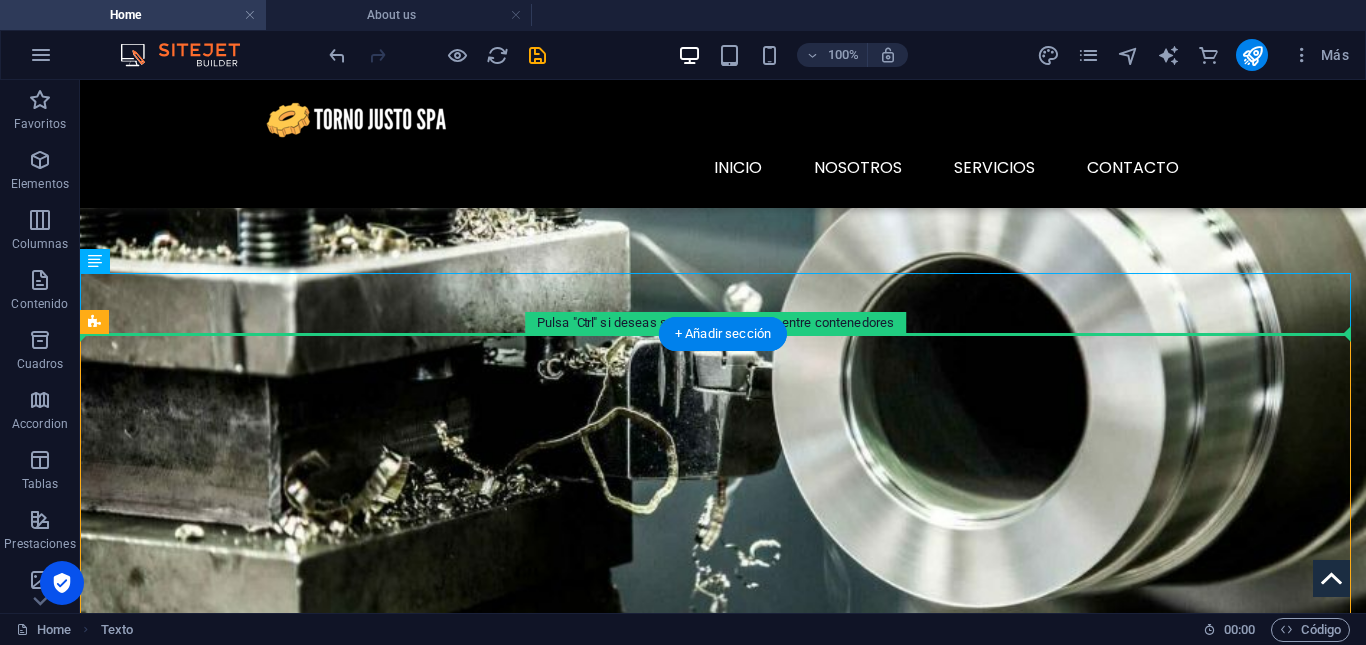 drag, startPoint x: 1061, startPoint y: 292, endPoint x: 1068, endPoint y: 371, distance: 79.30952 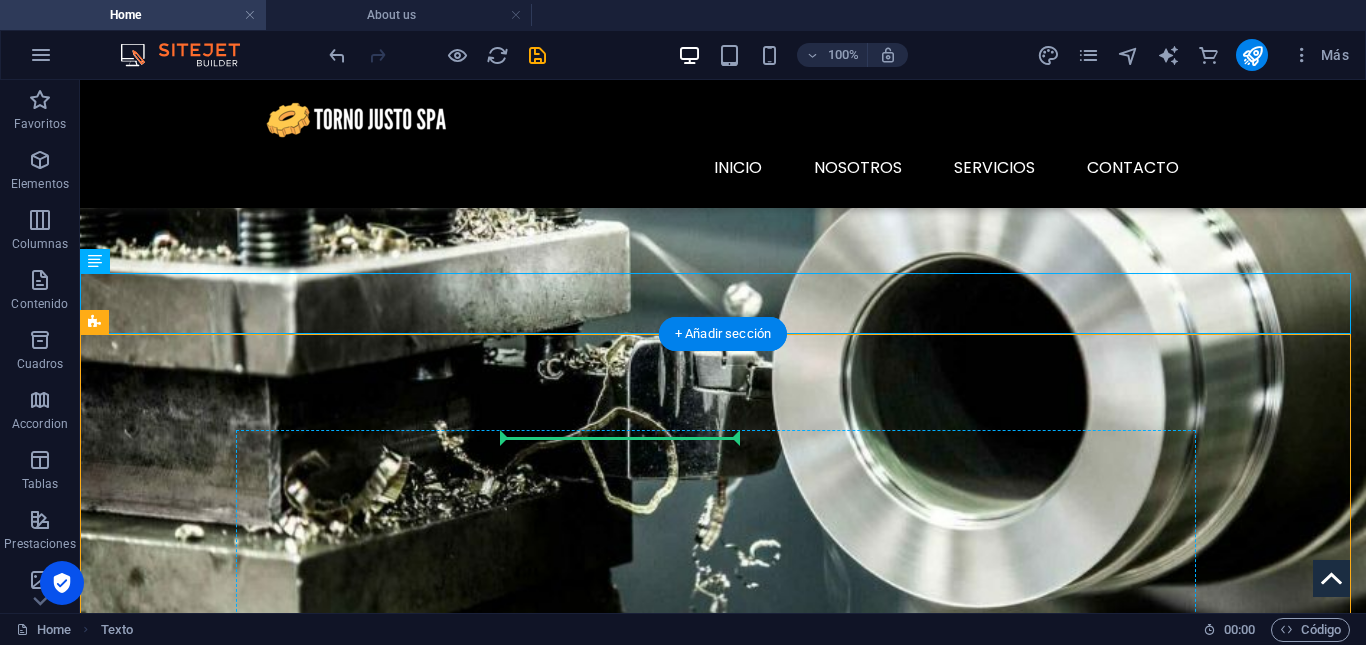 drag, startPoint x: 944, startPoint y: 289, endPoint x: 556, endPoint y: 450, distance: 420.07736 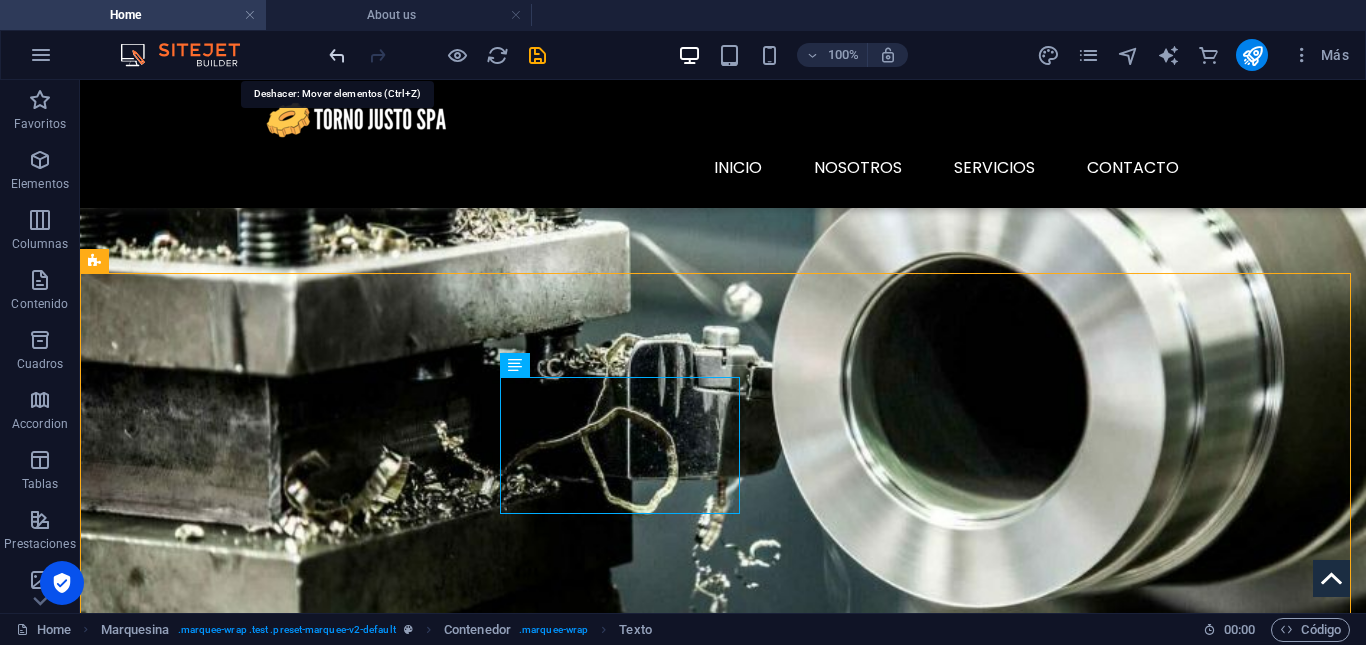 click at bounding box center [337, 55] 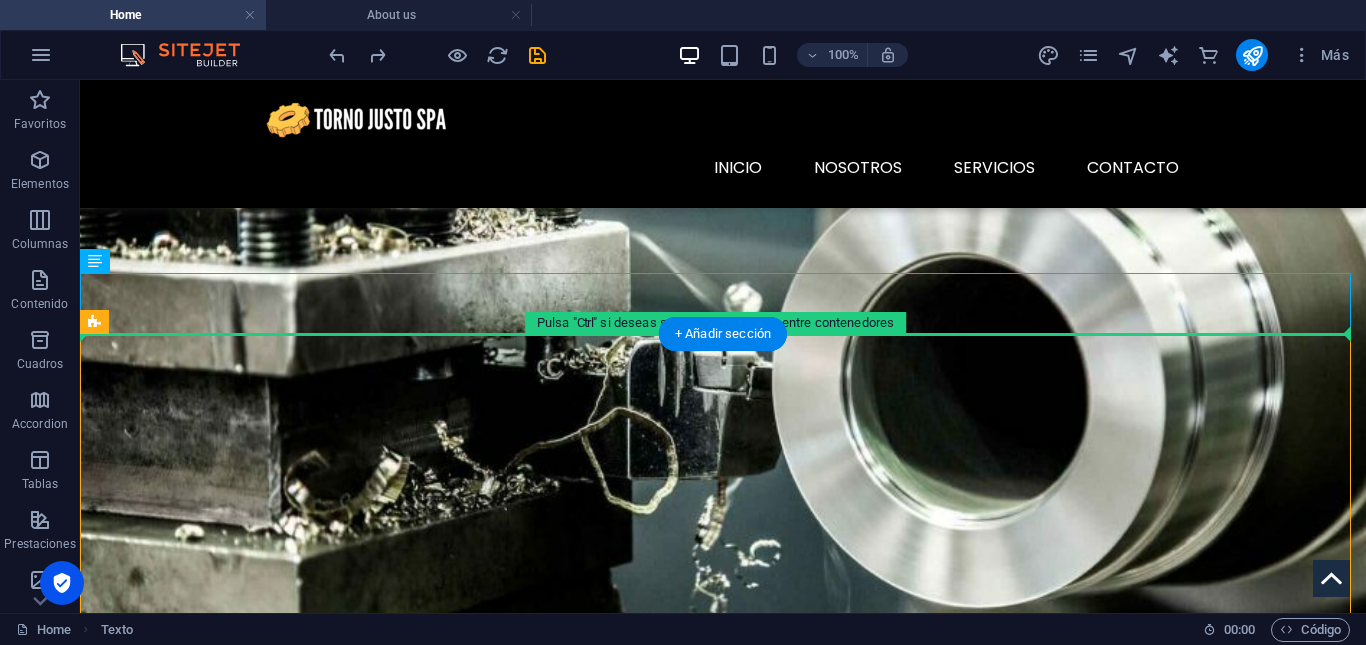 drag, startPoint x: 555, startPoint y: 304, endPoint x: 347, endPoint y: 412, distance: 234.36723 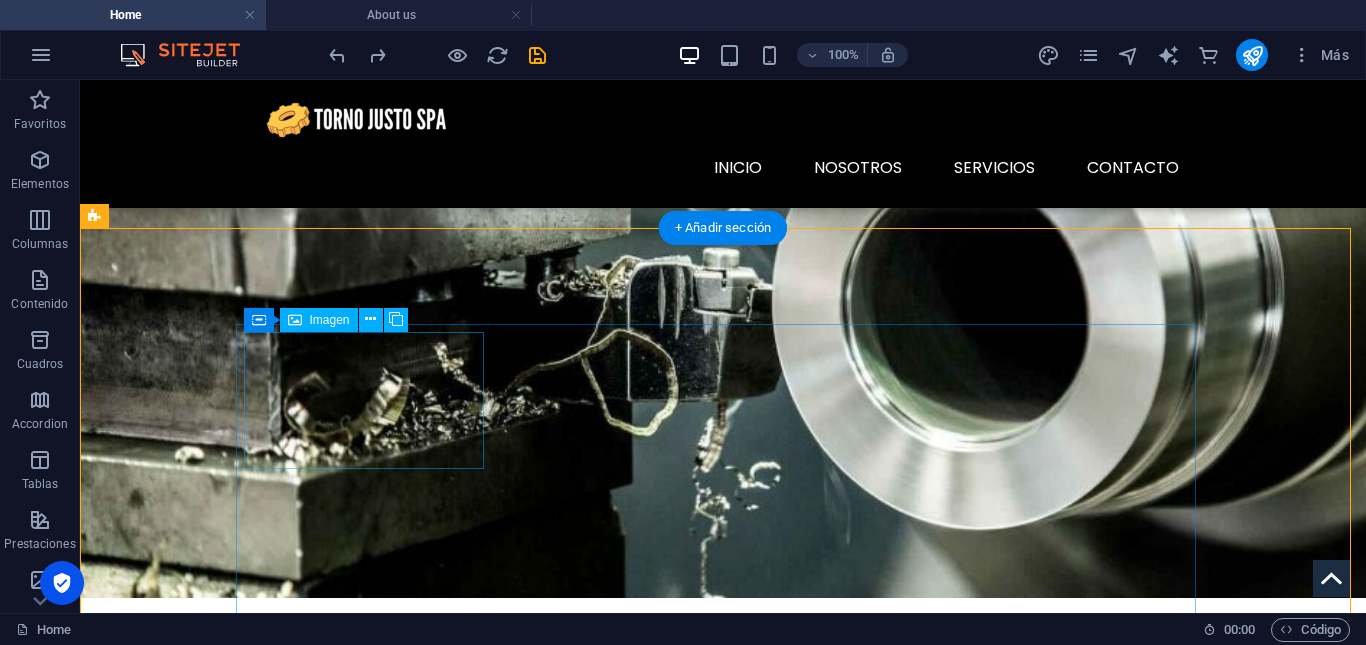 scroll, scrollTop: 1112, scrollLeft: 0, axis: vertical 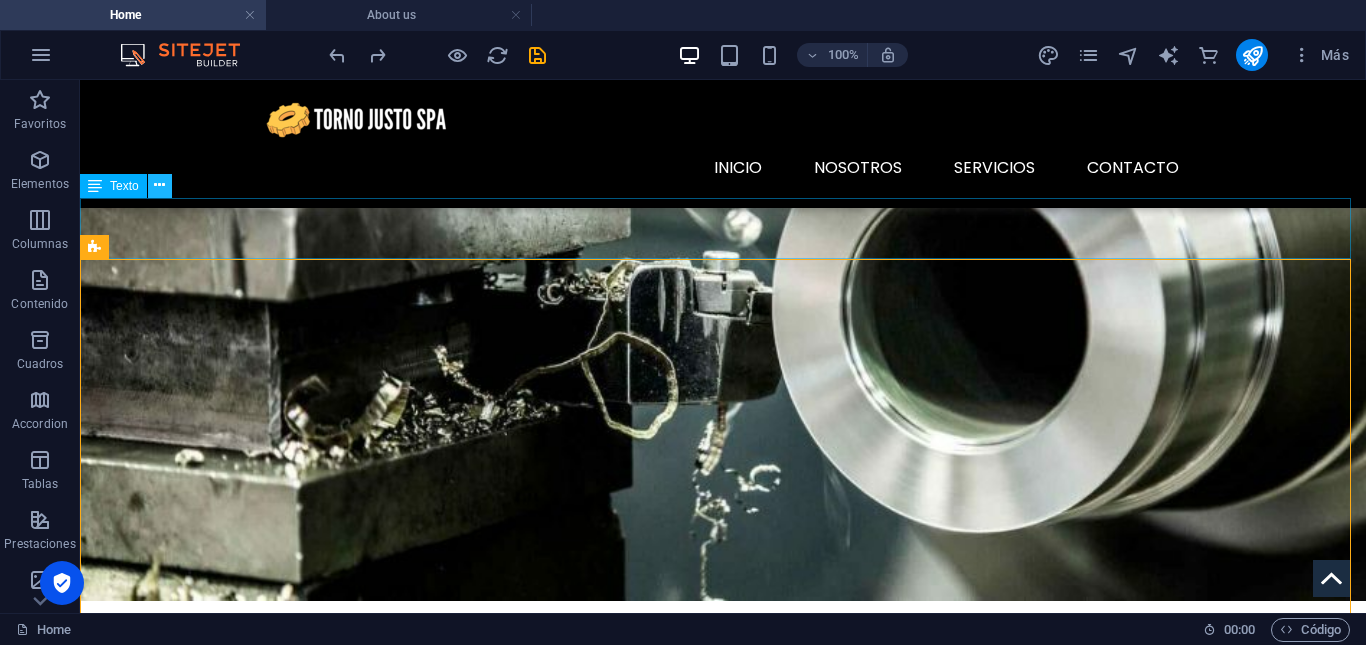 click at bounding box center [159, 185] 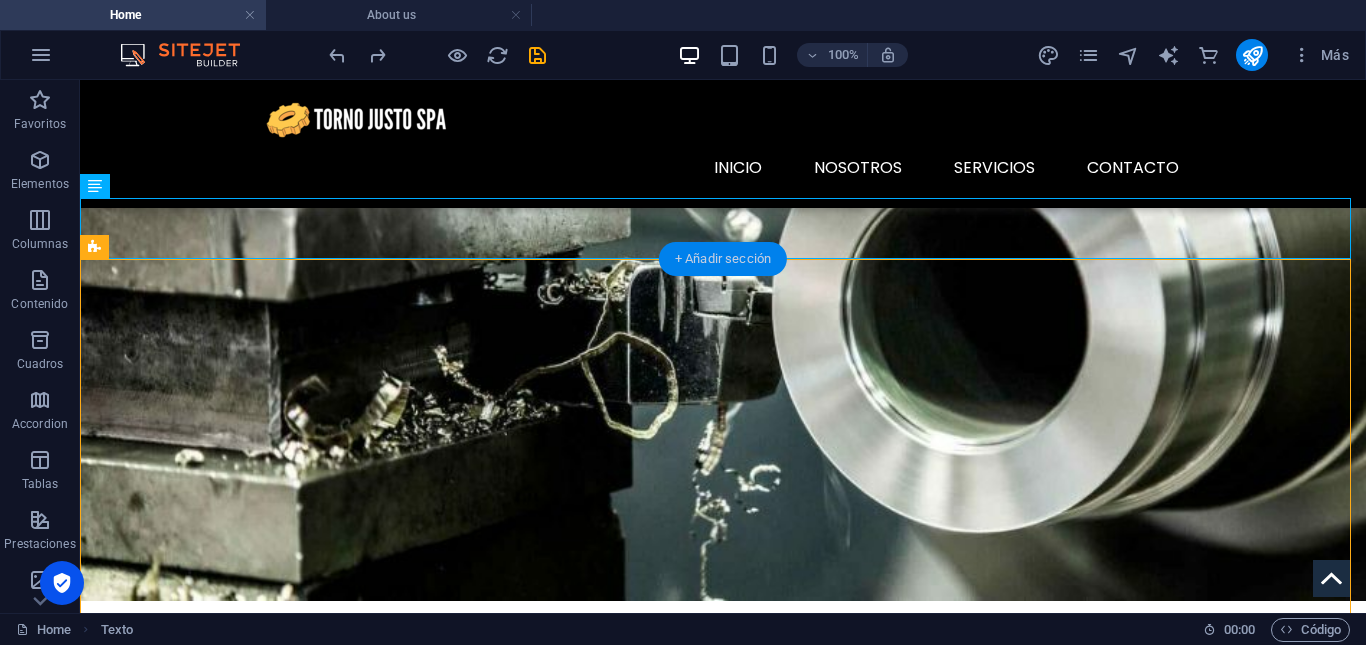 drag, startPoint x: 706, startPoint y: 264, endPoint x: 222, endPoint y: 201, distance: 488.08298 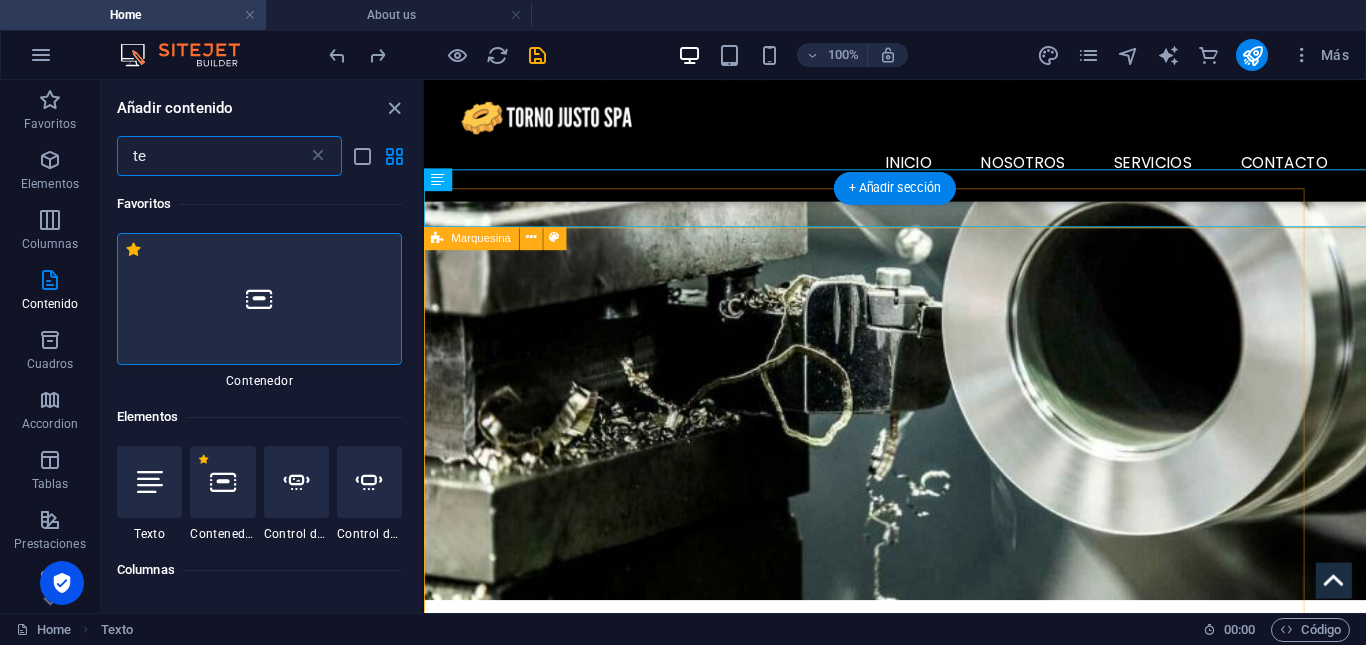 scroll, scrollTop: 1136, scrollLeft: 0, axis: vertical 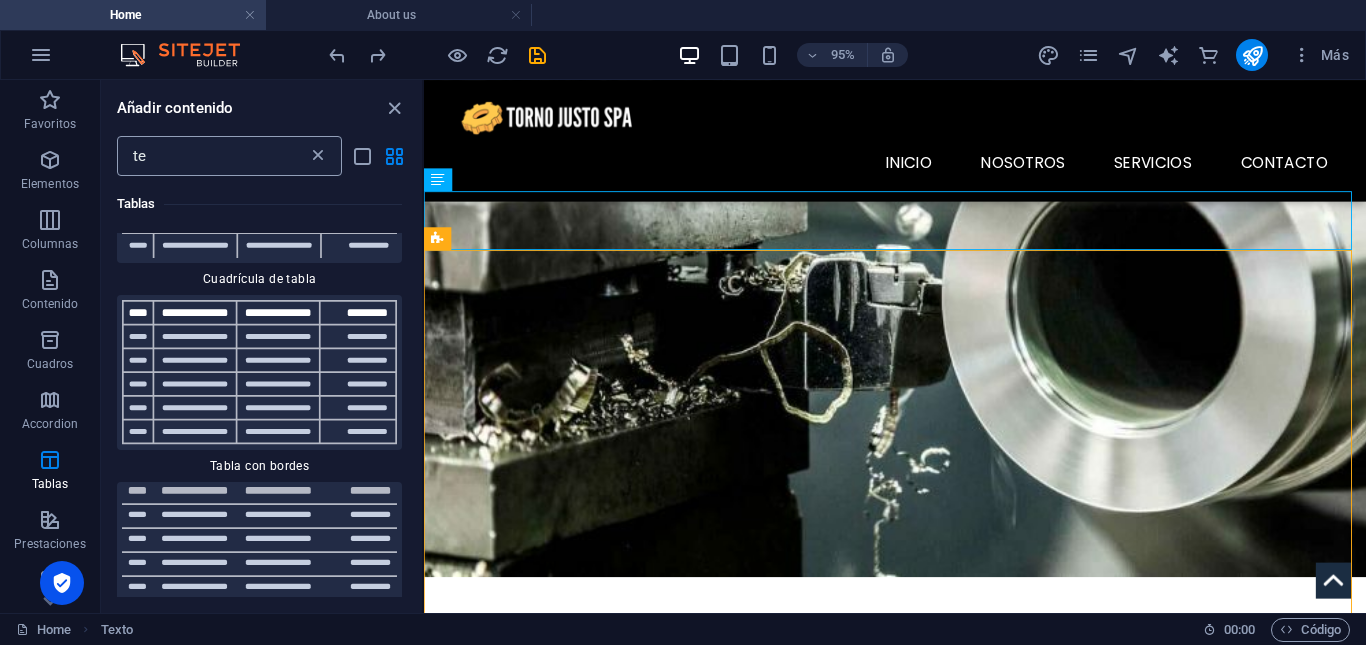 click at bounding box center (318, 156) 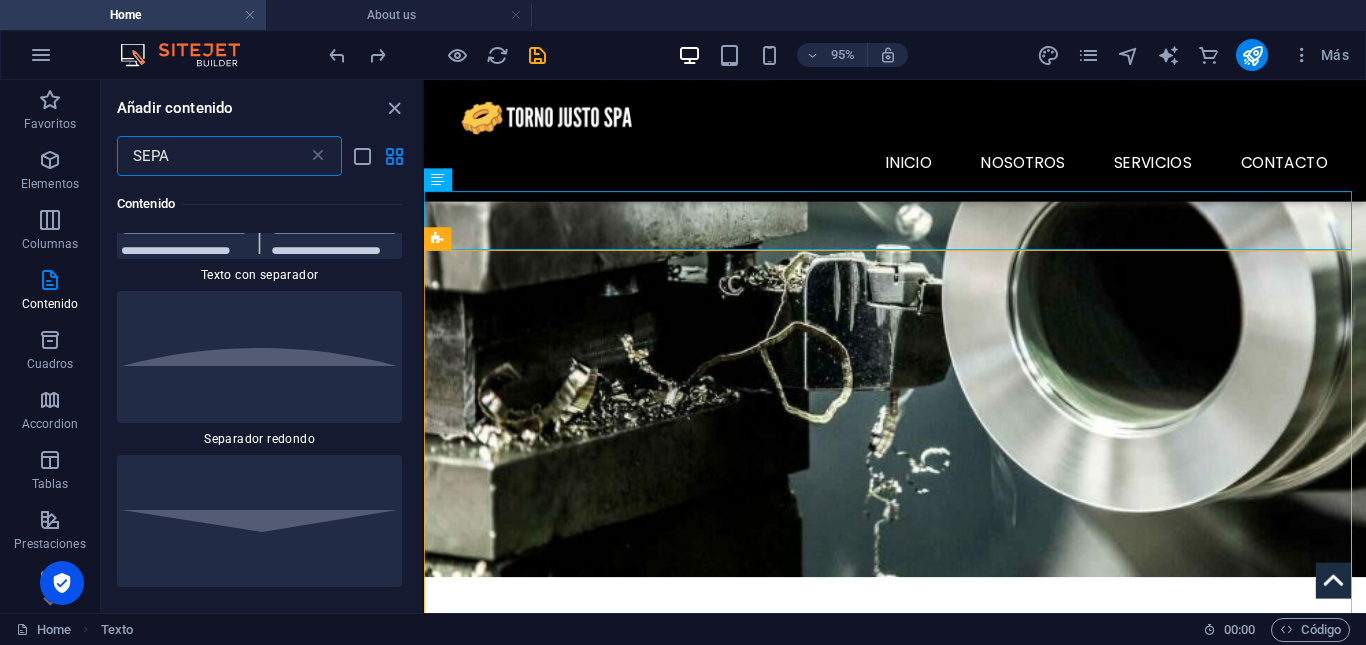 scroll, scrollTop: 283, scrollLeft: 0, axis: vertical 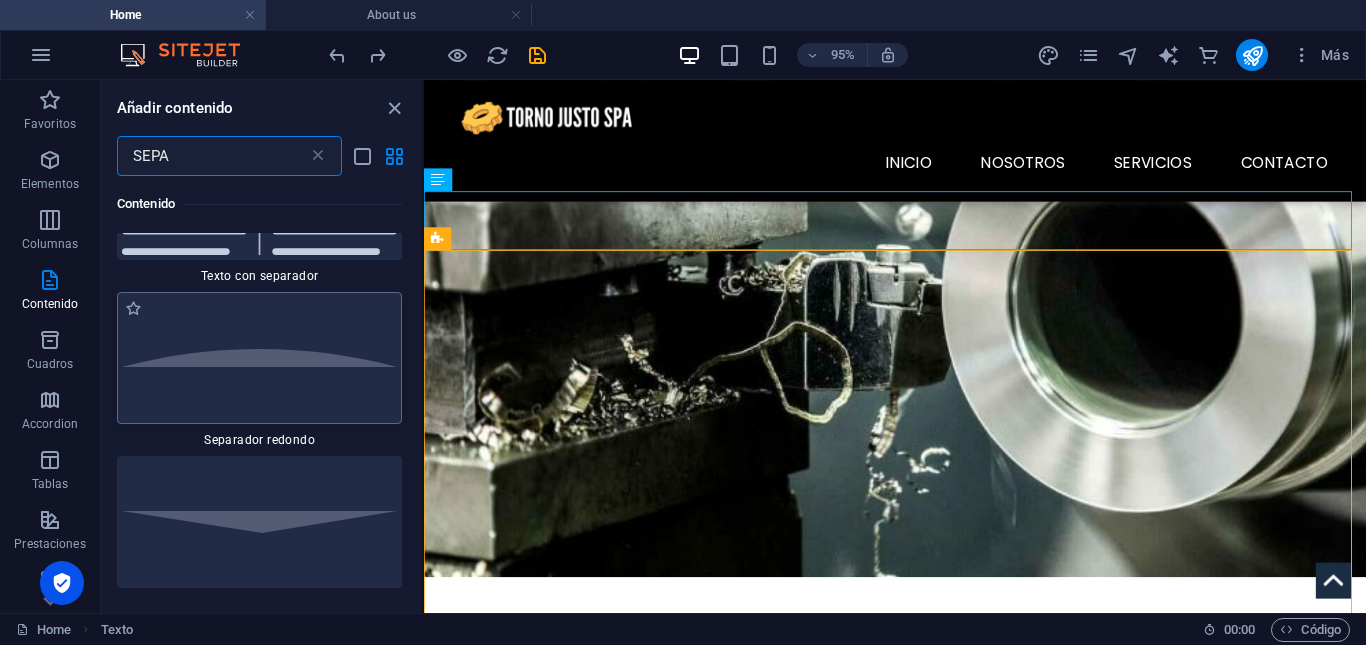 type on "SEPA" 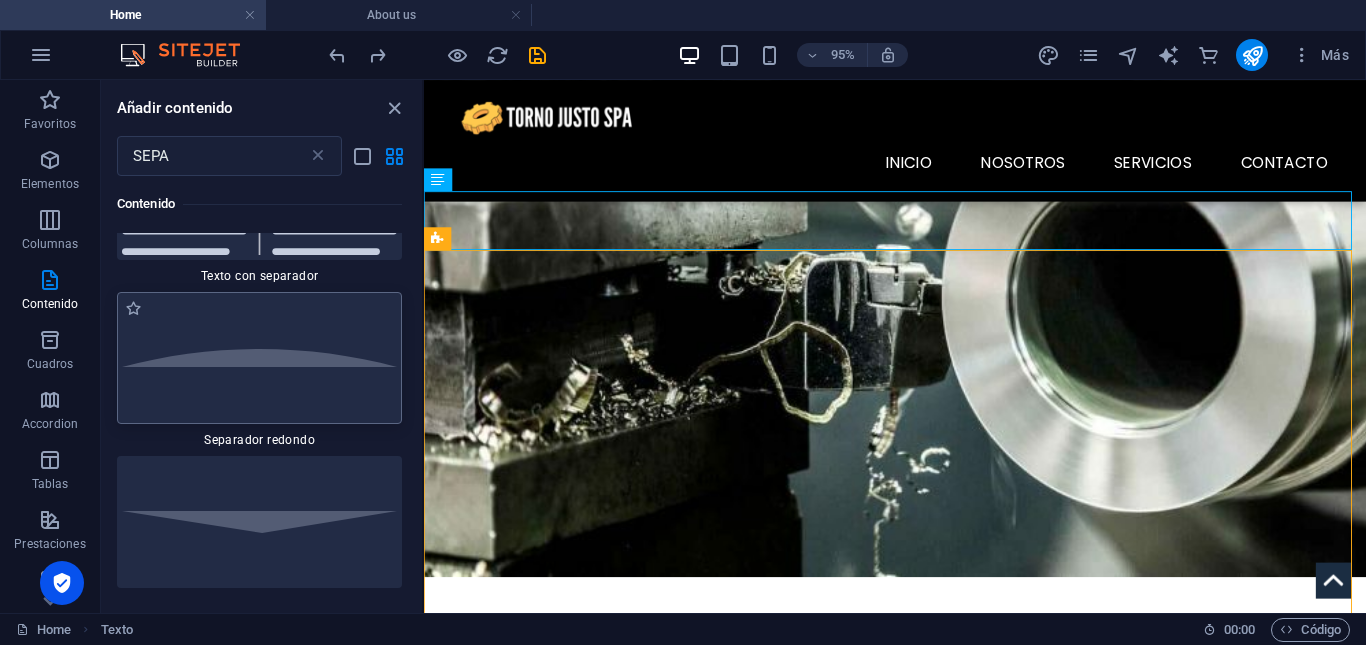 click at bounding box center (259, 358) 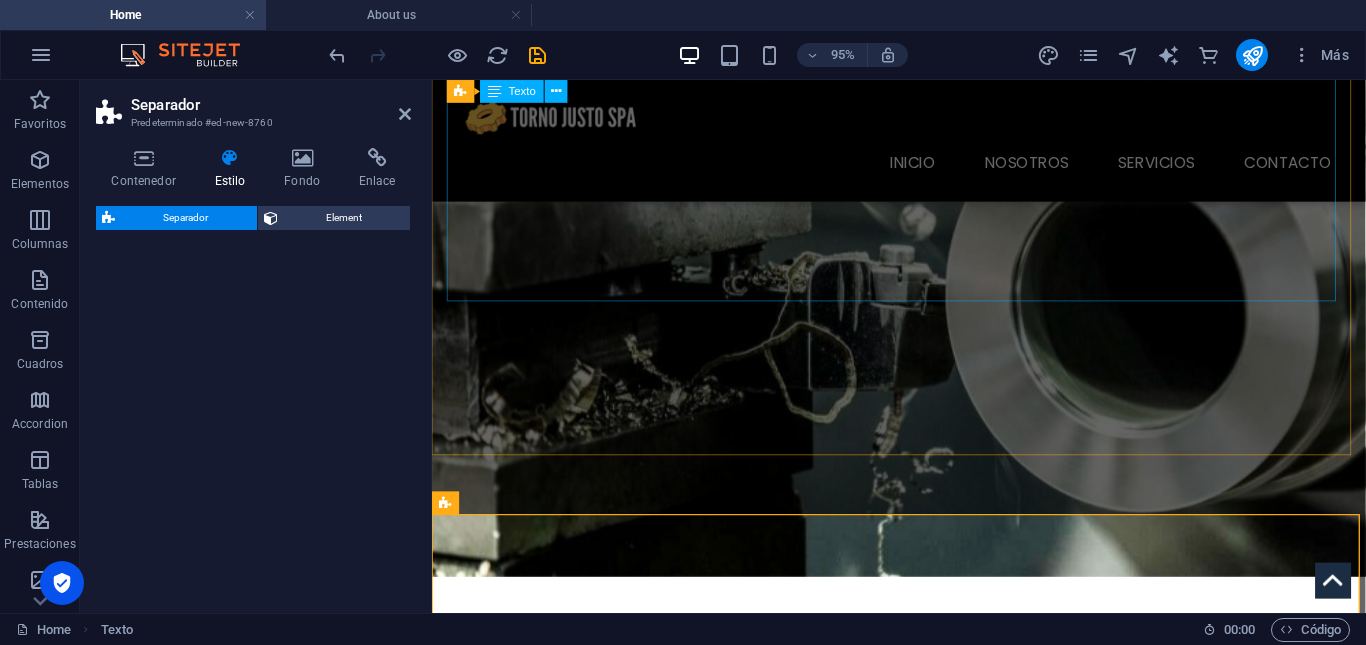scroll, scrollTop: 858, scrollLeft: 0, axis: vertical 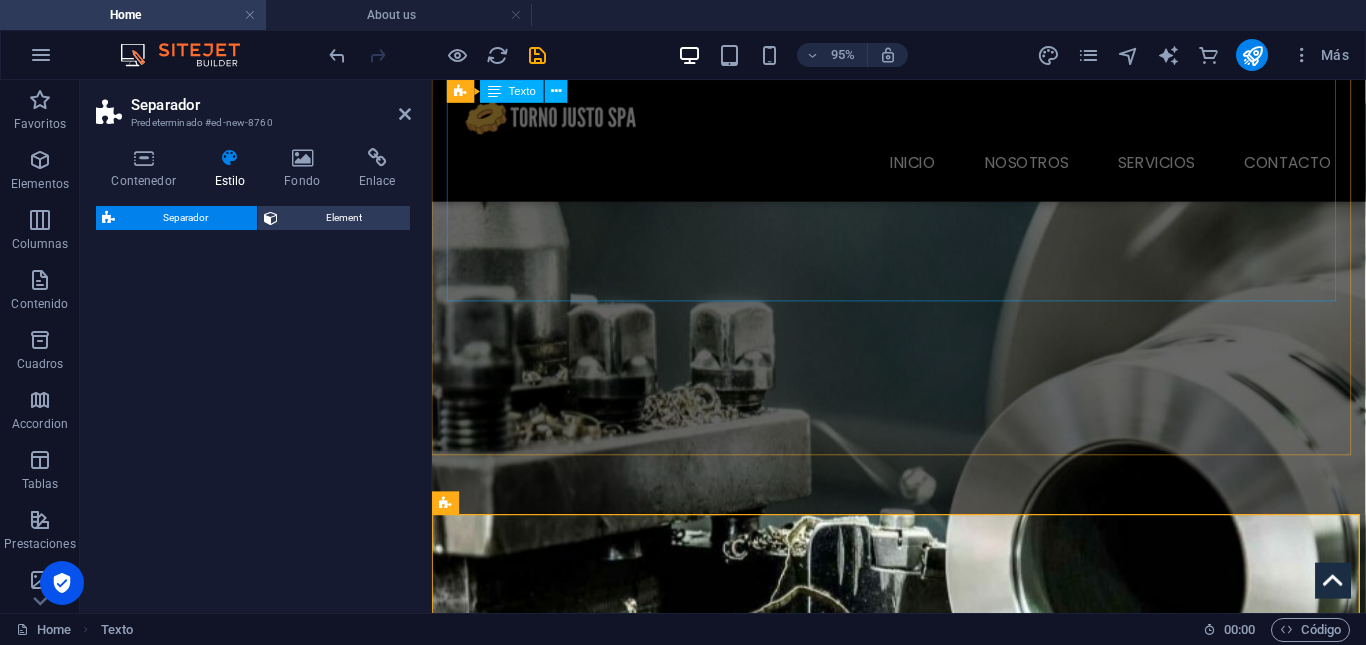 select on "circle" 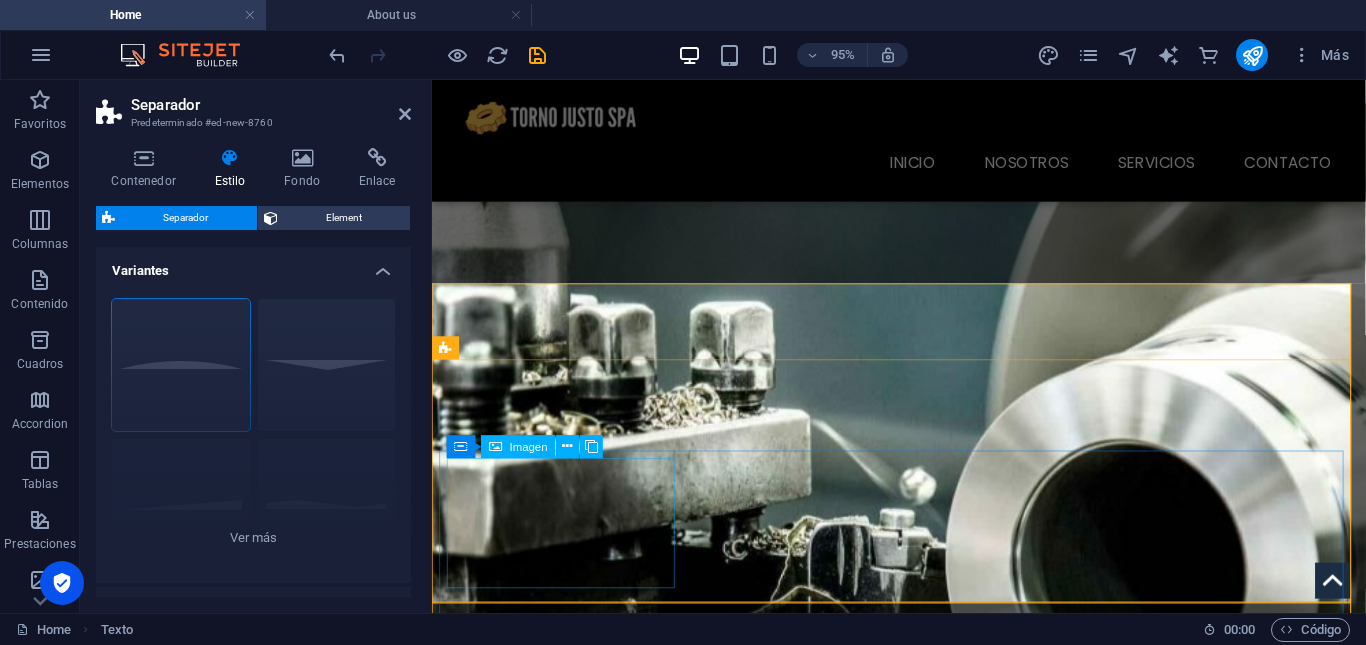 scroll, scrollTop: 1101, scrollLeft: 0, axis: vertical 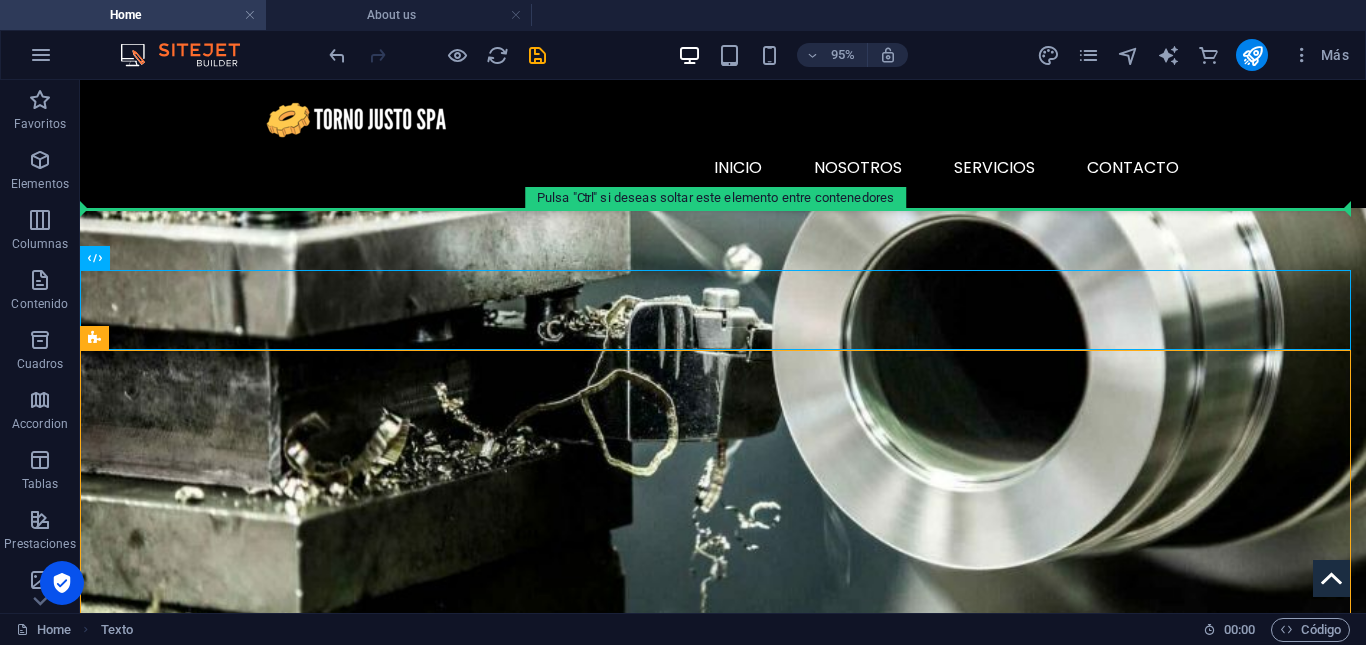 drag, startPoint x: 375, startPoint y: 358, endPoint x: 700, endPoint y: 239, distance: 346.10114 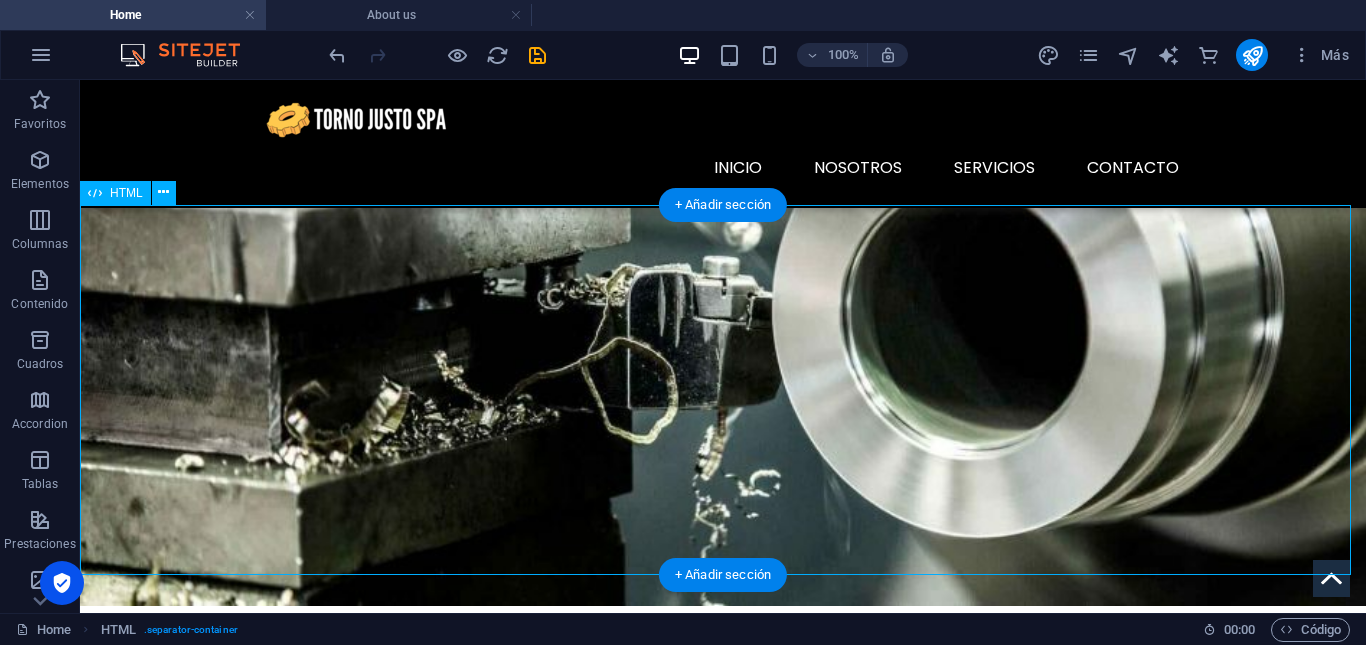 scroll, scrollTop: 1108, scrollLeft: 0, axis: vertical 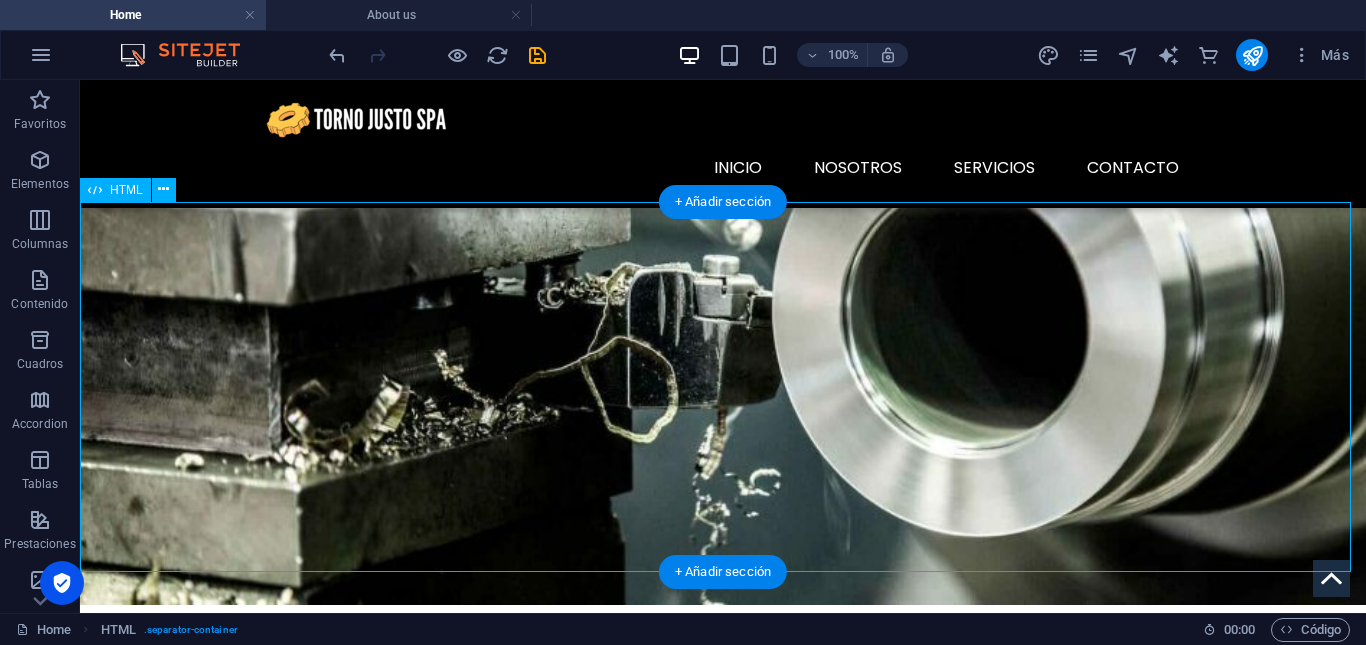click at bounding box center [723, 1692] 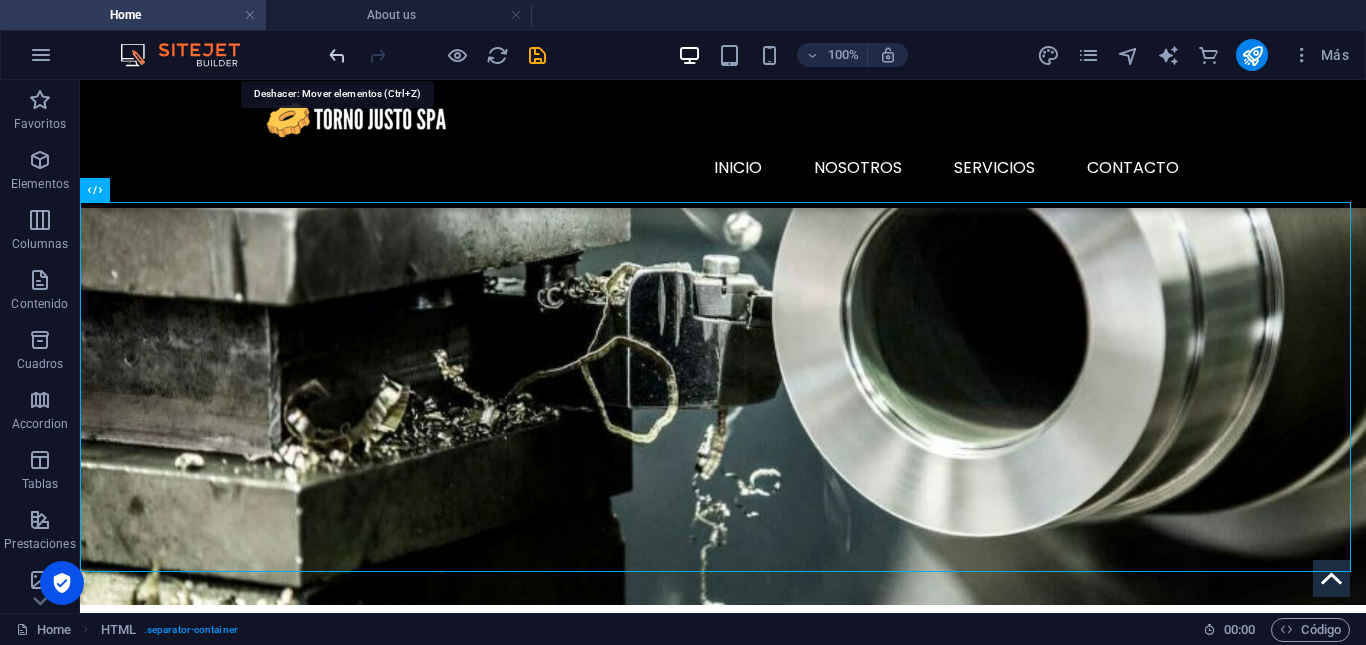 click at bounding box center [337, 55] 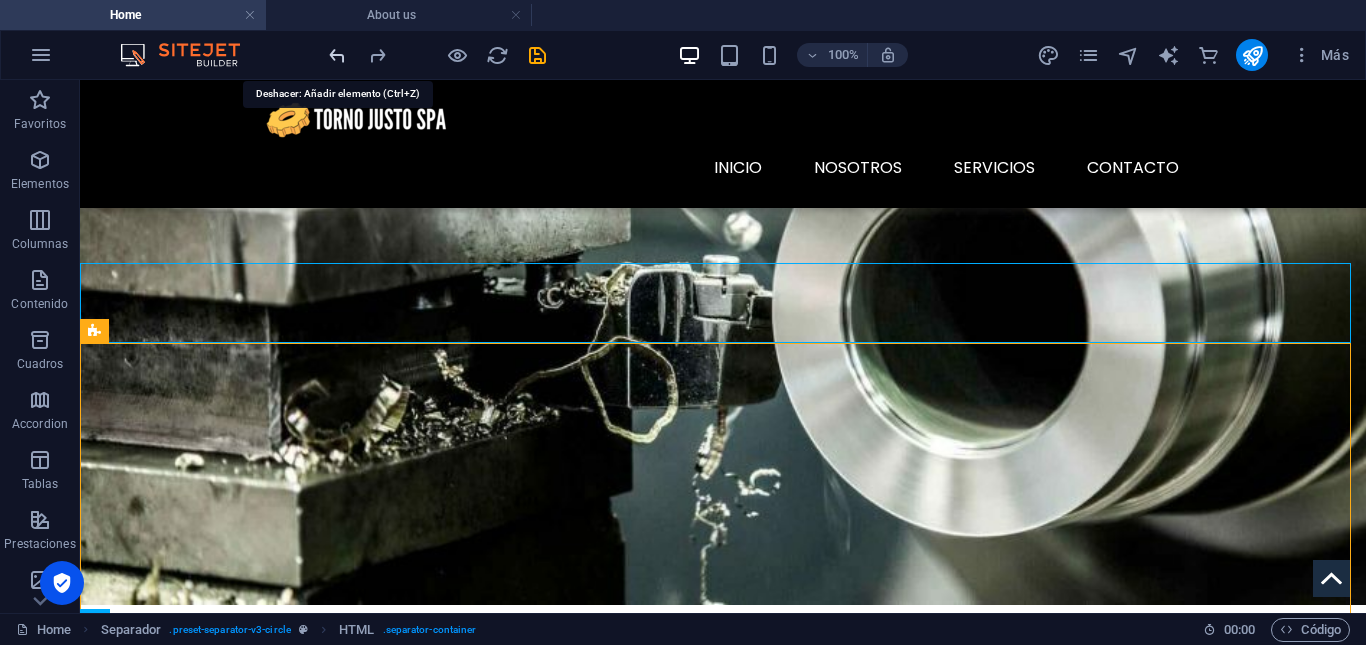 click at bounding box center [337, 55] 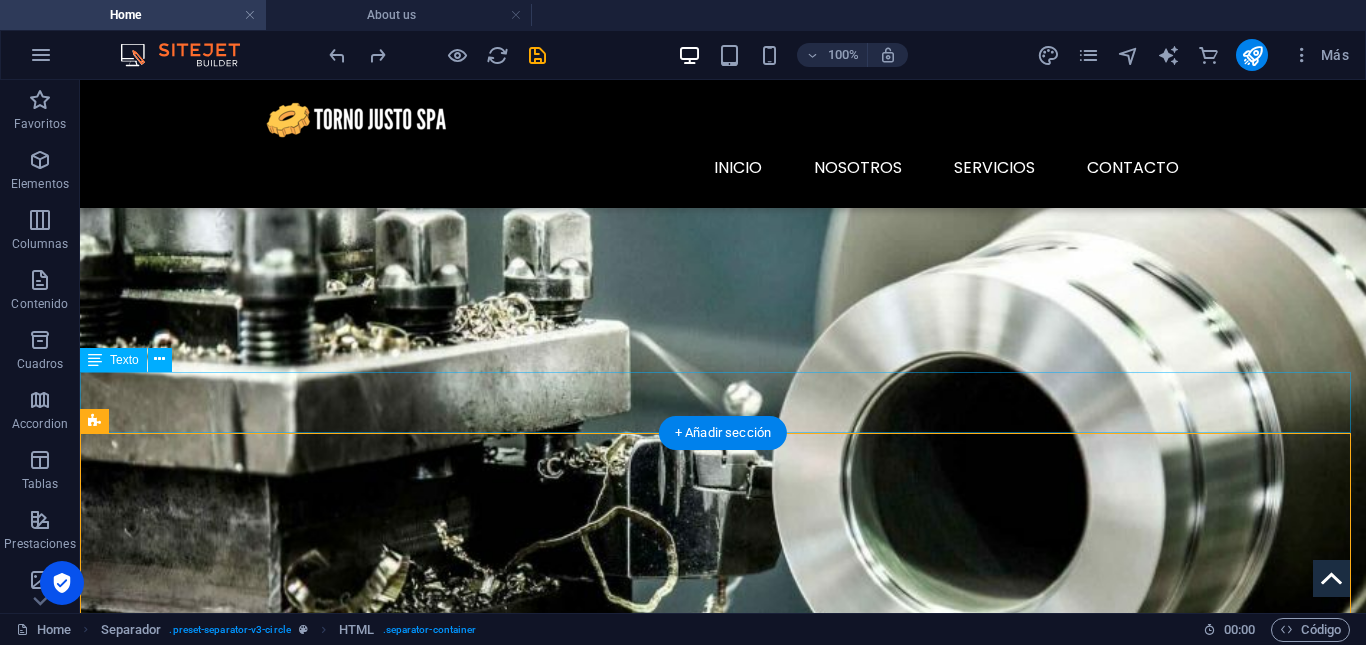 scroll, scrollTop: 937, scrollLeft: 0, axis: vertical 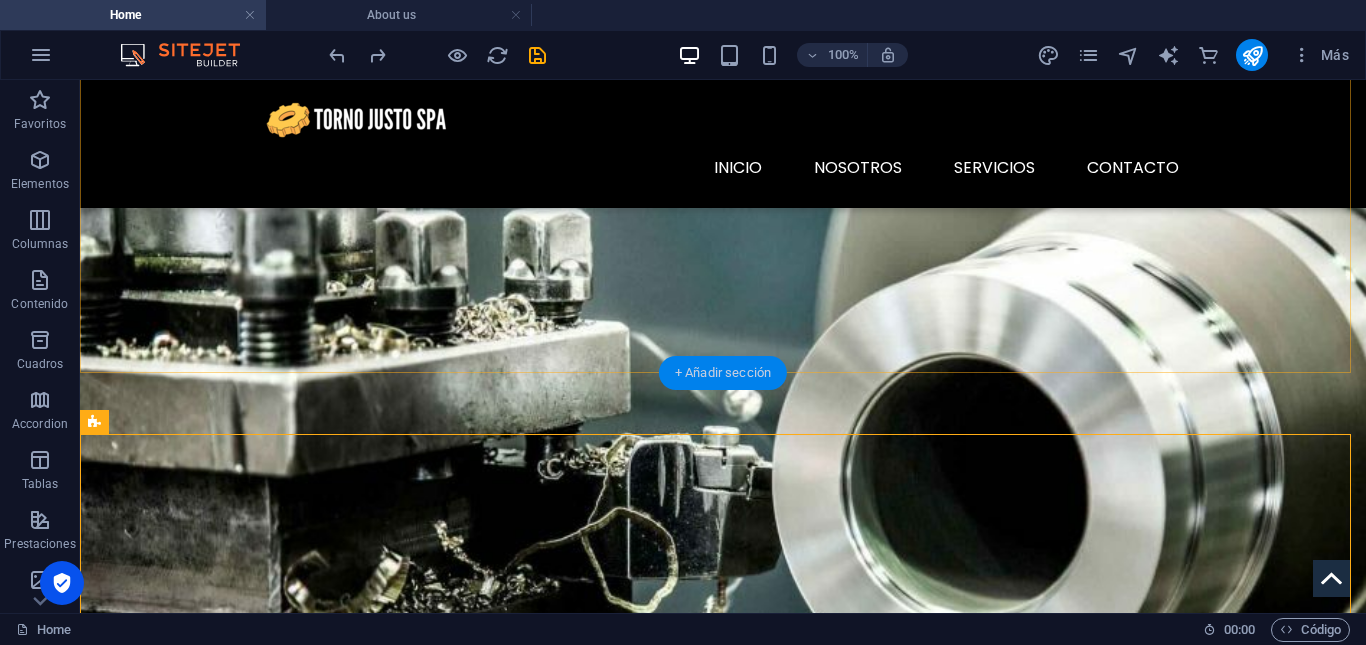 click on "+ Añadir sección" at bounding box center [723, 373] 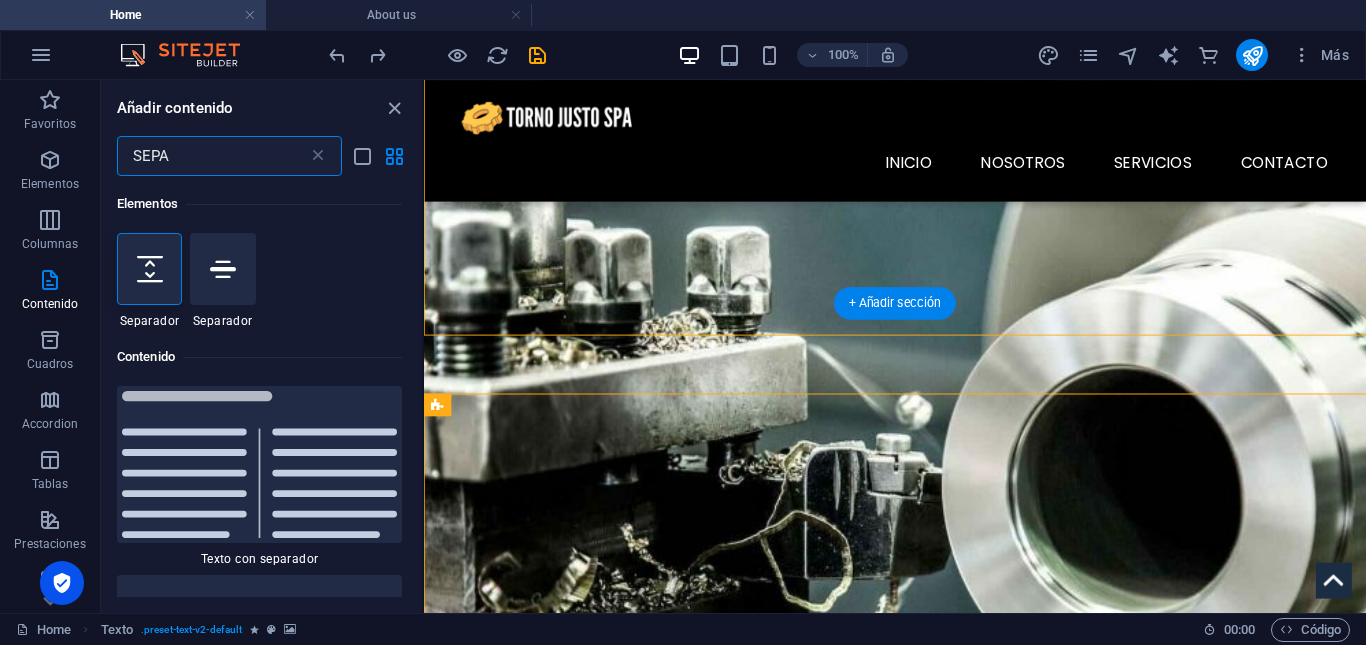 scroll, scrollTop: 961, scrollLeft: 0, axis: vertical 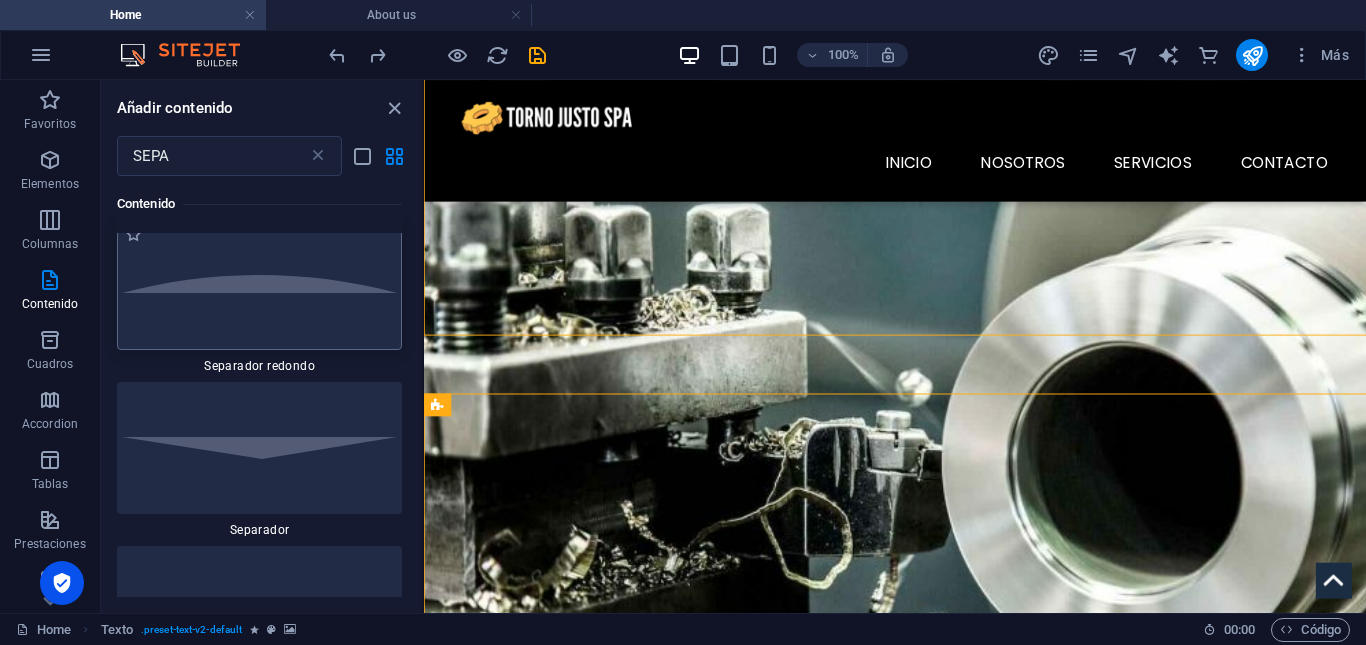 drag, startPoint x: 261, startPoint y: 496, endPoint x: 2, endPoint y: 364, distance: 290.69745 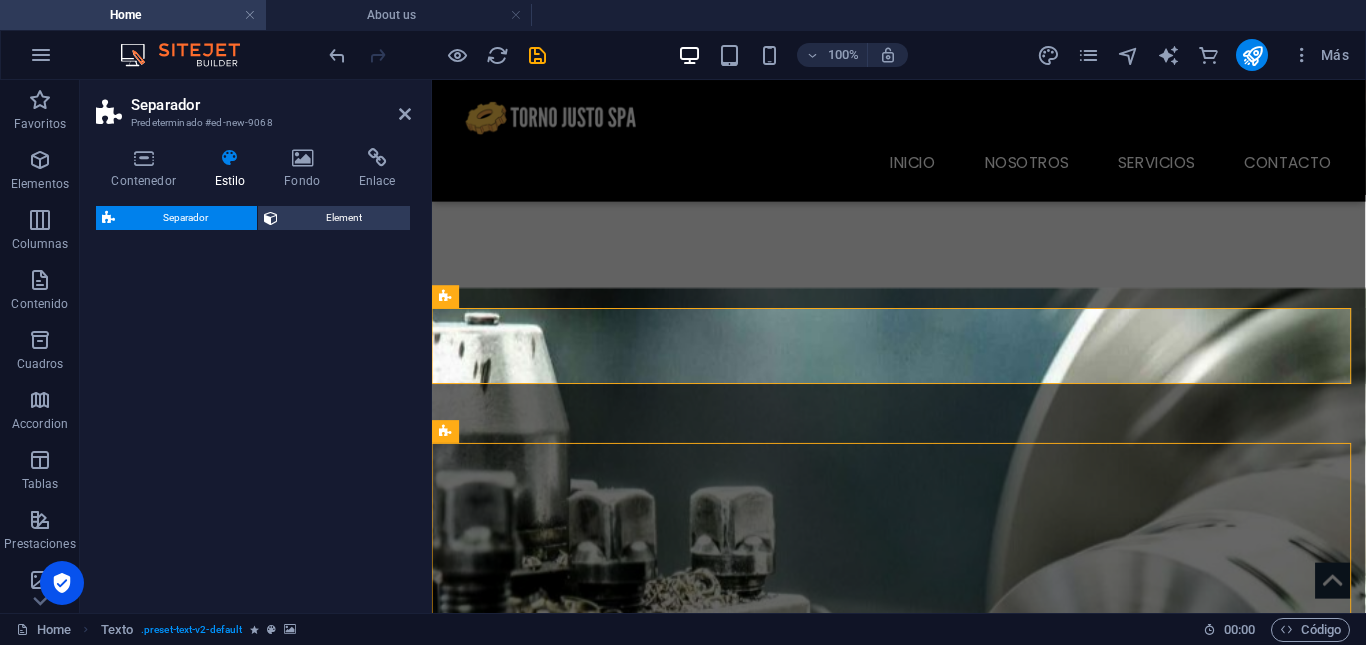 select on "diagonal" 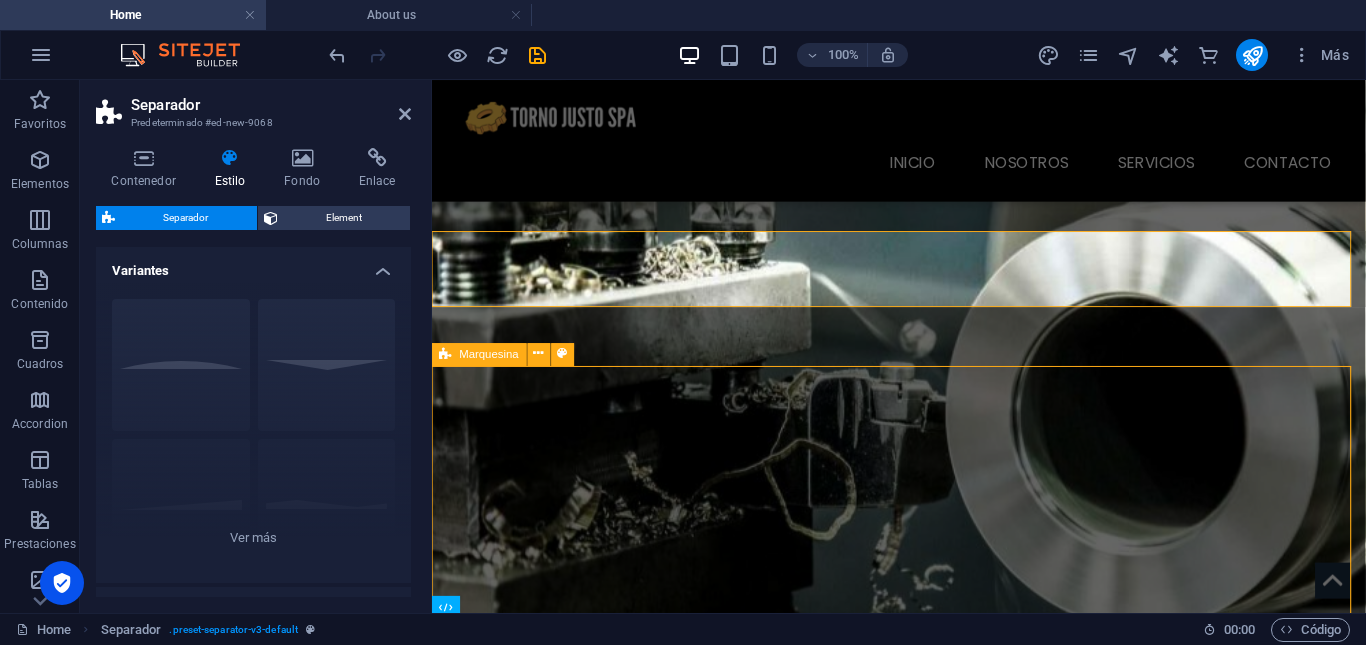 scroll, scrollTop: 1094, scrollLeft: 0, axis: vertical 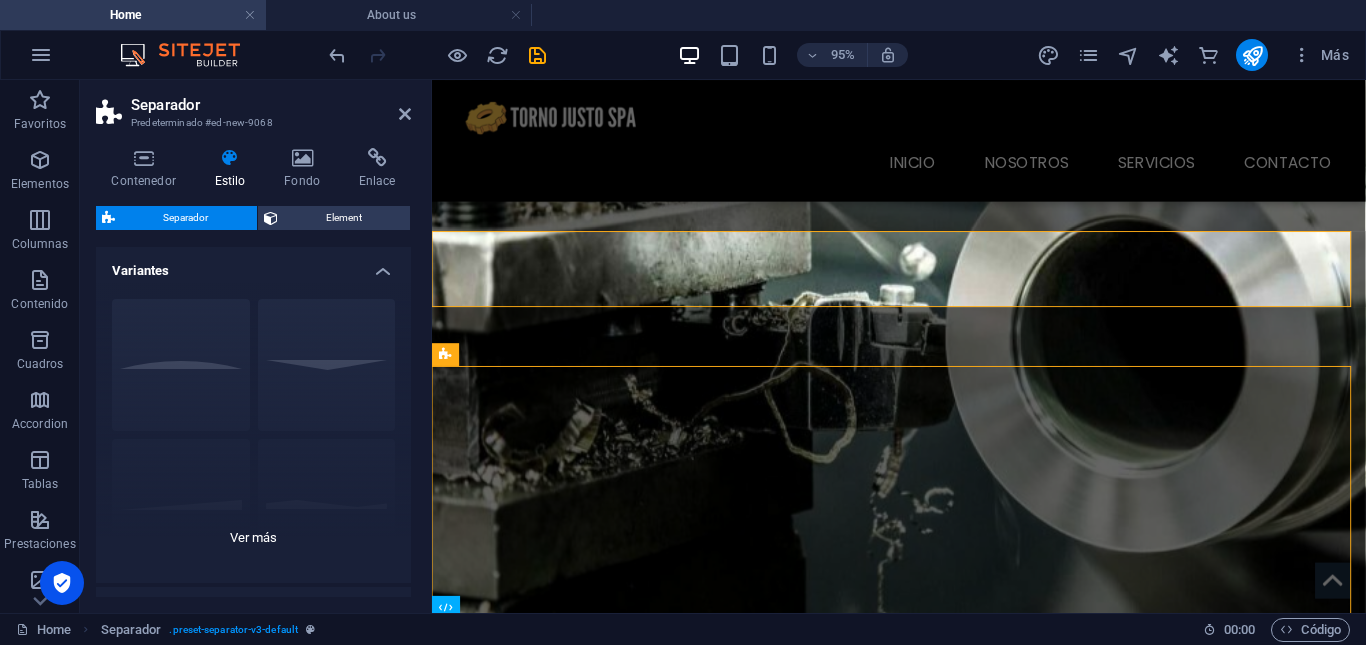 click on "Círculo Predeterminado Diagonal Polígono 1 Polígono 2 Cuadrado Zigzag" at bounding box center [253, 433] 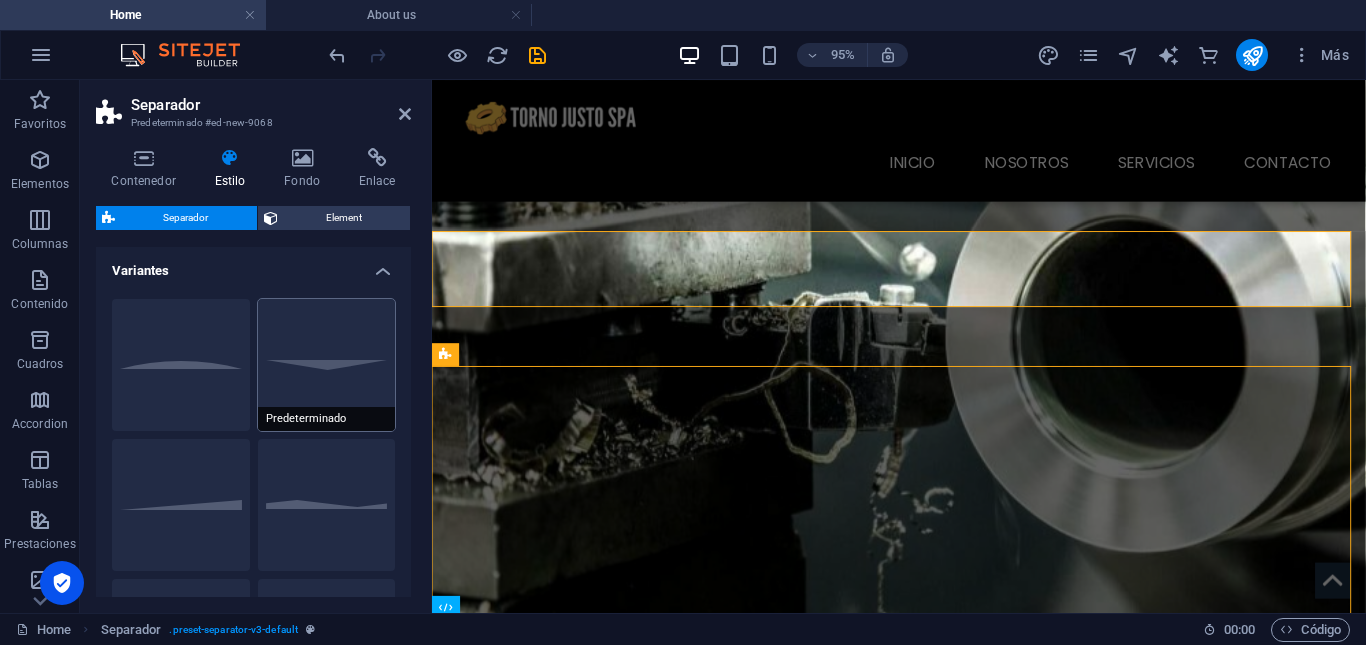 click on "Predeterminado" at bounding box center [327, 365] 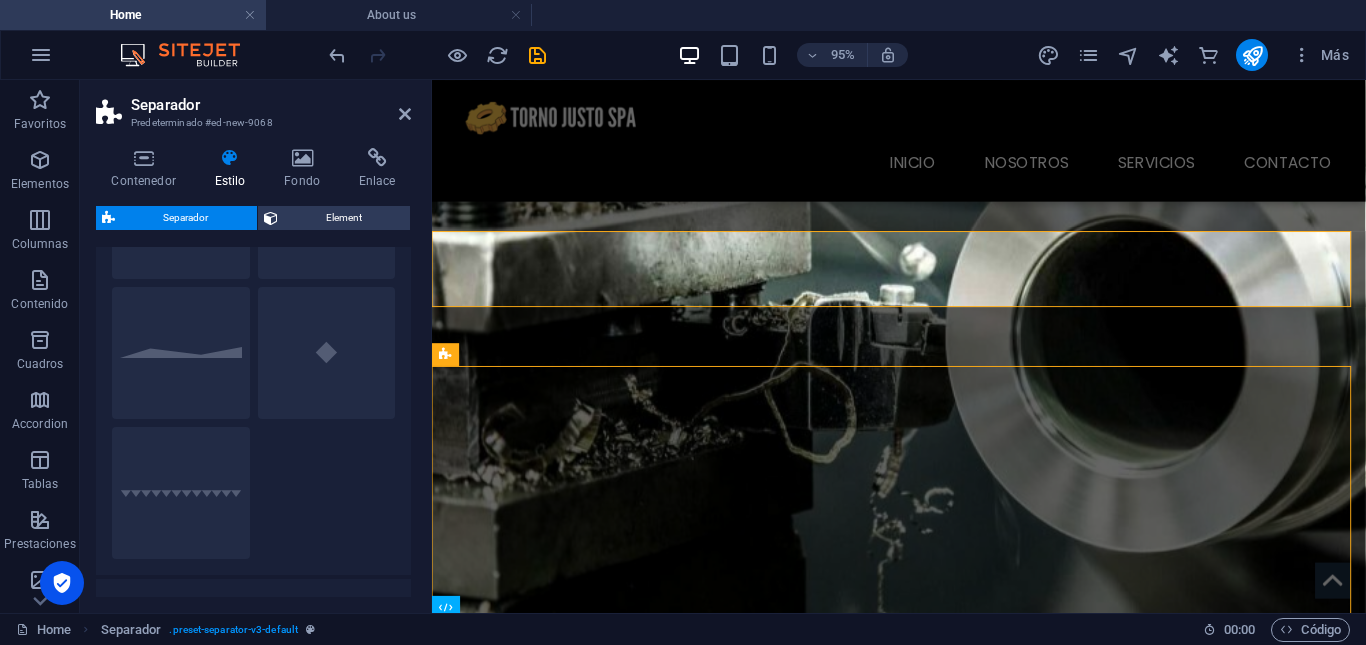 scroll, scrollTop: 619, scrollLeft: 0, axis: vertical 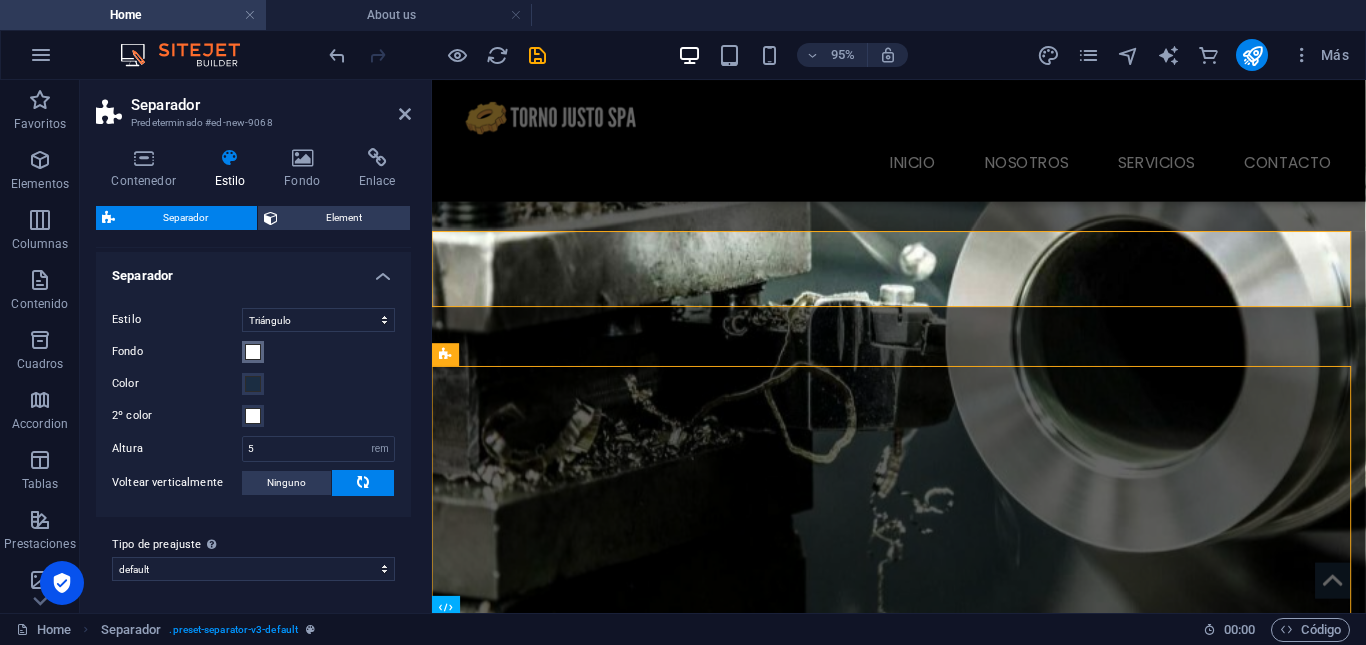 click on "Fondo" at bounding box center (253, 352) 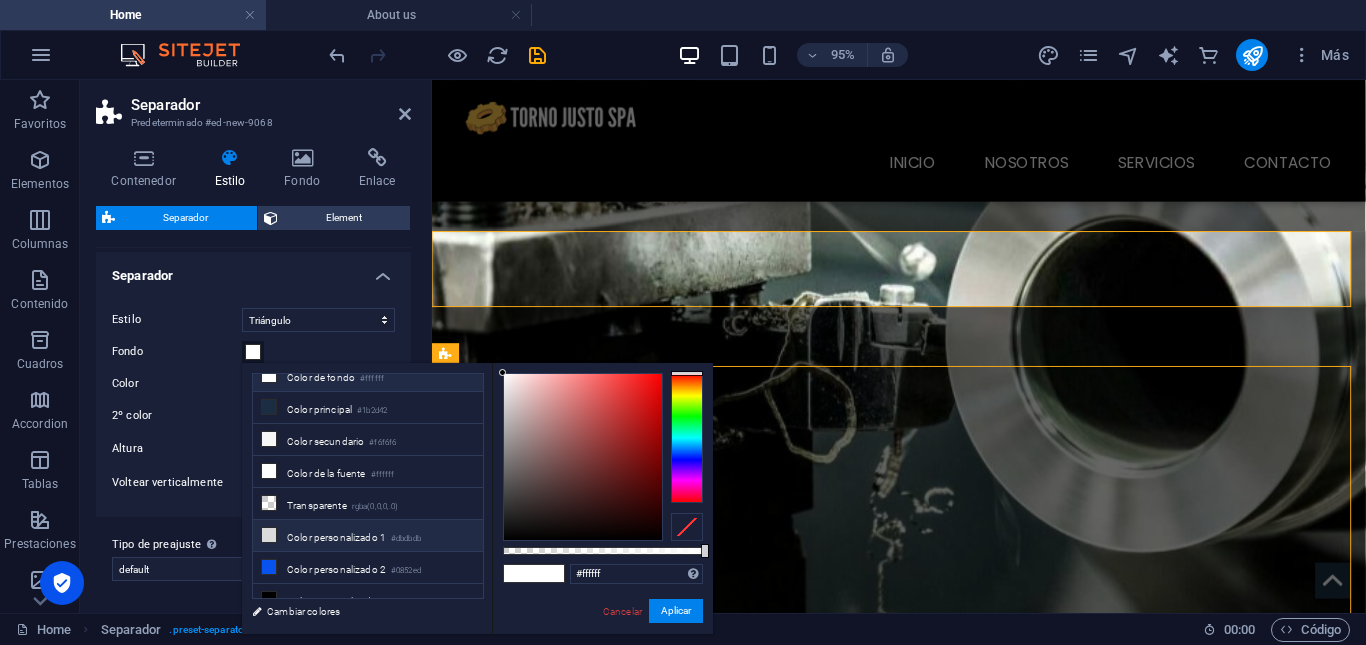 scroll, scrollTop: 24, scrollLeft: 0, axis: vertical 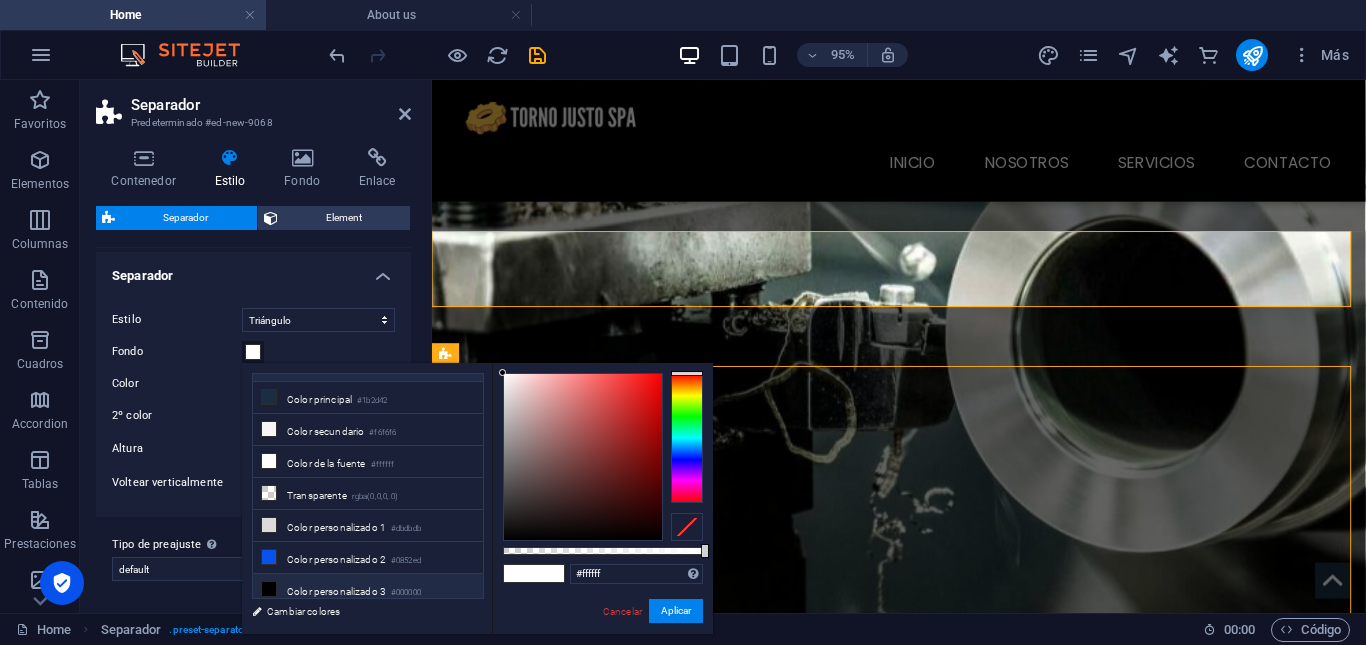 click on "Color personalizado 3
#000000" at bounding box center (368, 590) 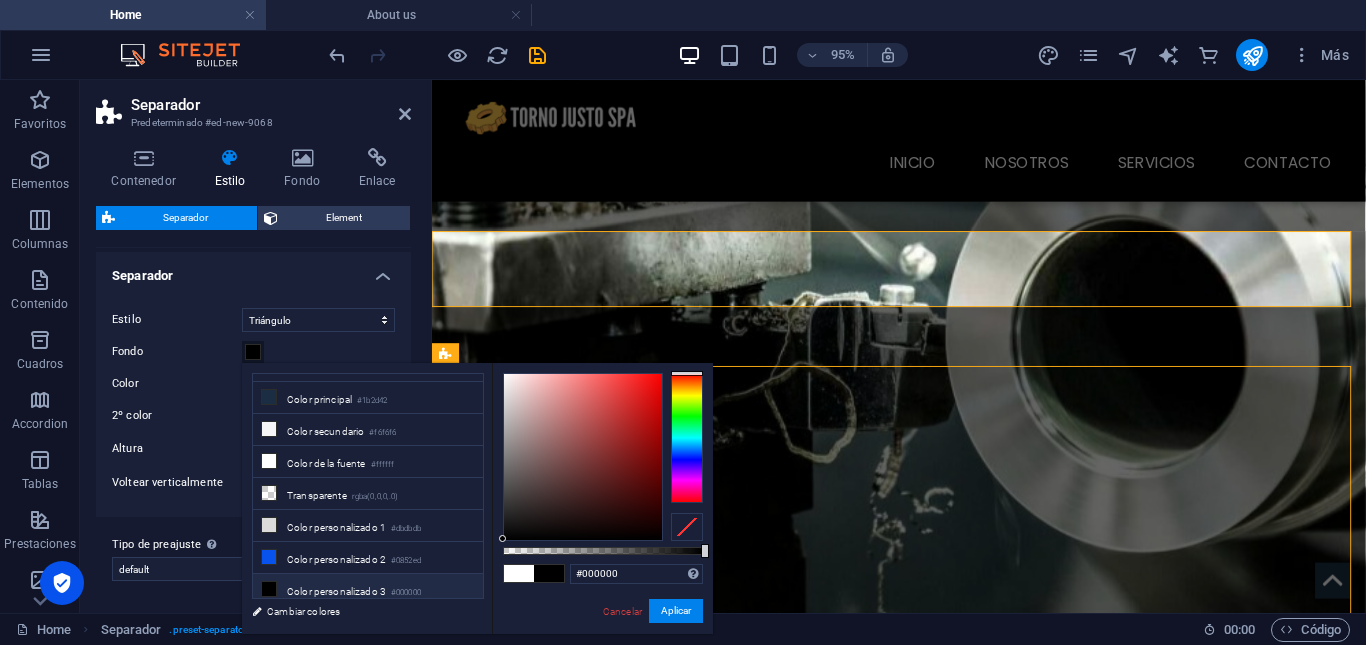 click on "Color personalizado 3
#000000" at bounding box center (368, 590) 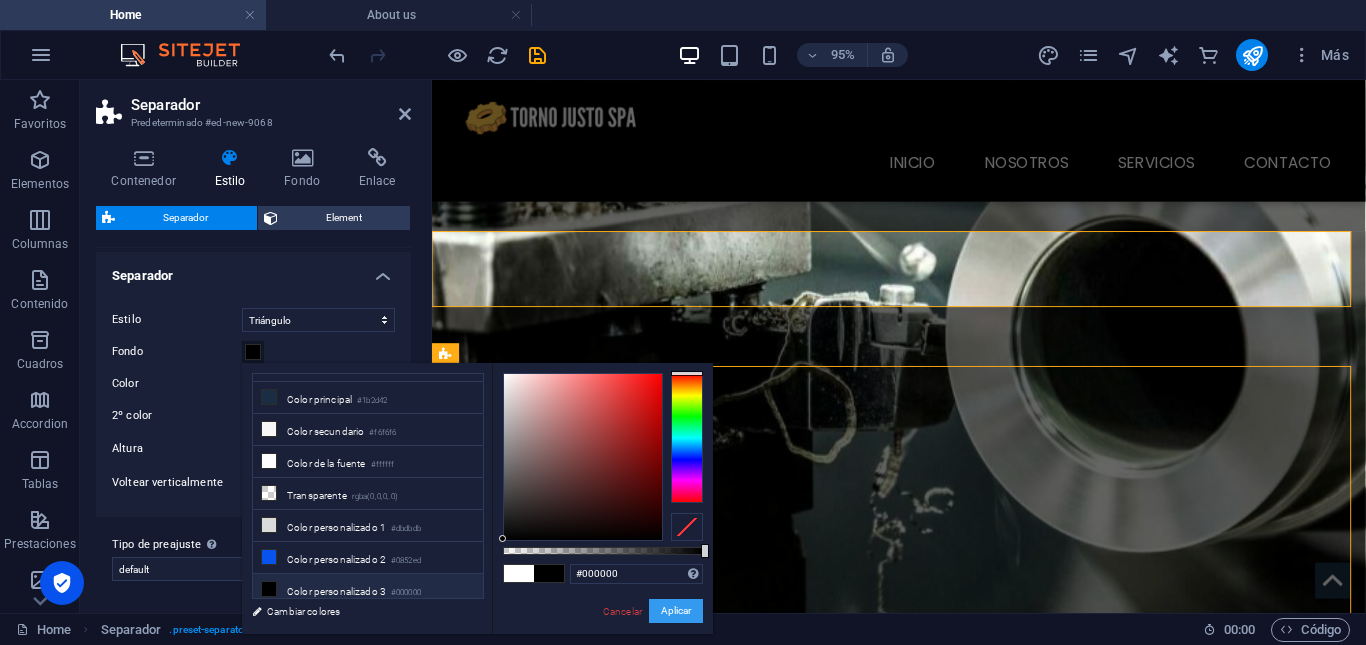 click on "Aplicar" at bounding box center (676, 611) 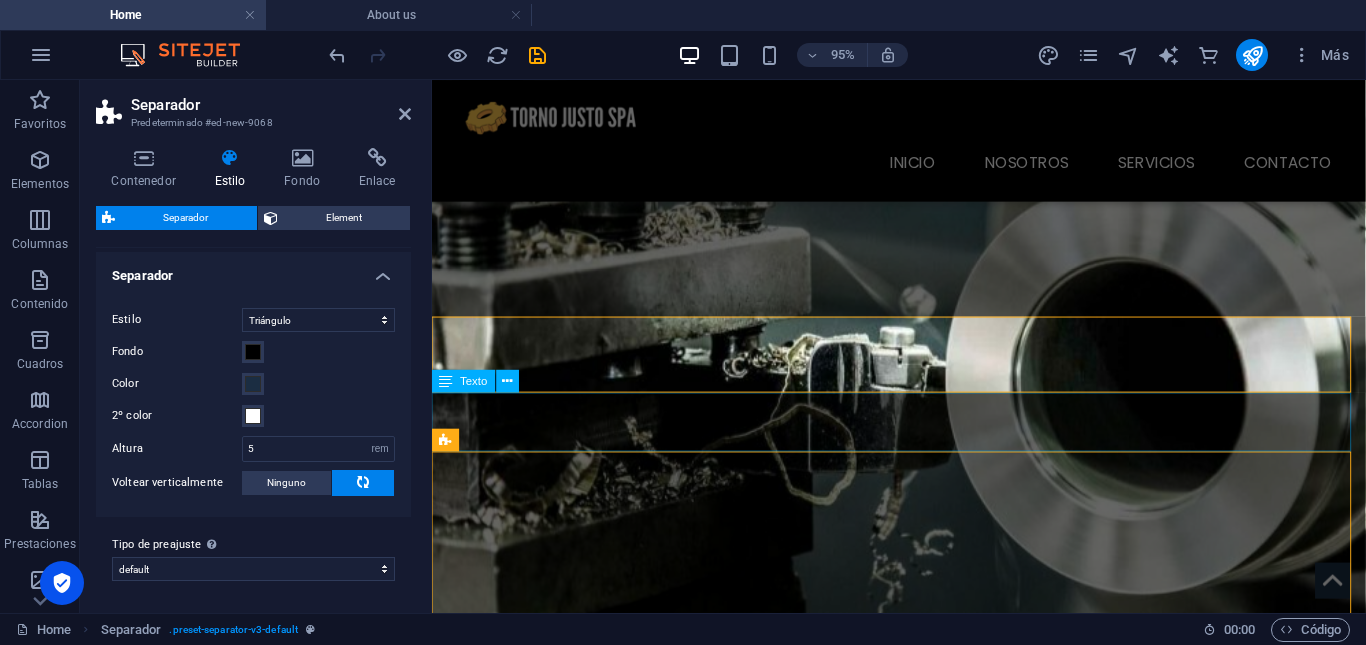 scroll, scrollTop: 996, scrollLeft: 0, axis: vertical 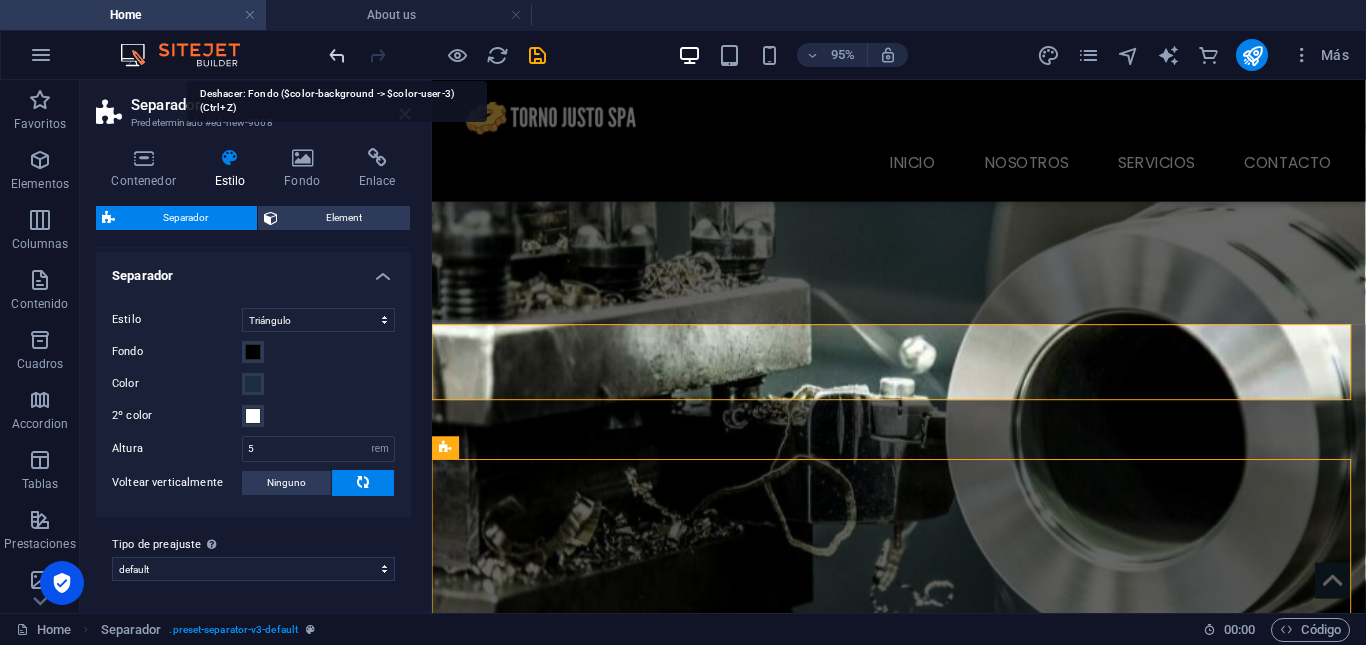 click at bounding box center (337, 55) 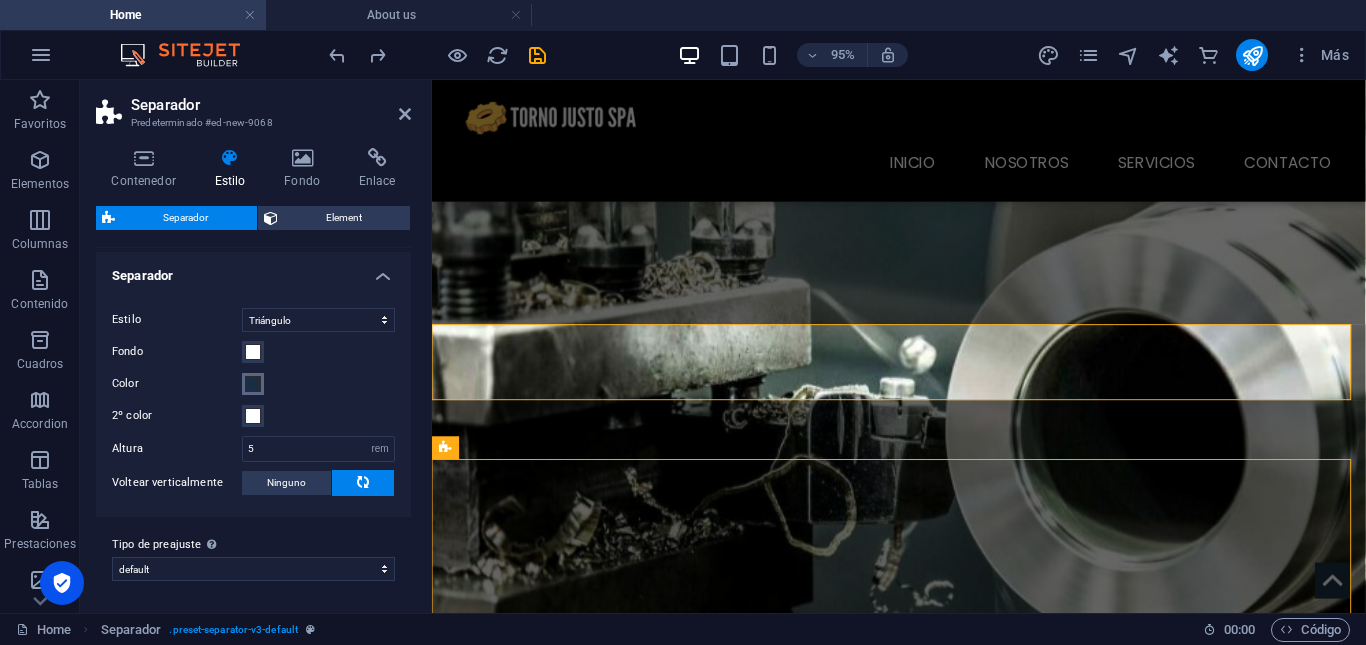click at bounding box center (253, 384) 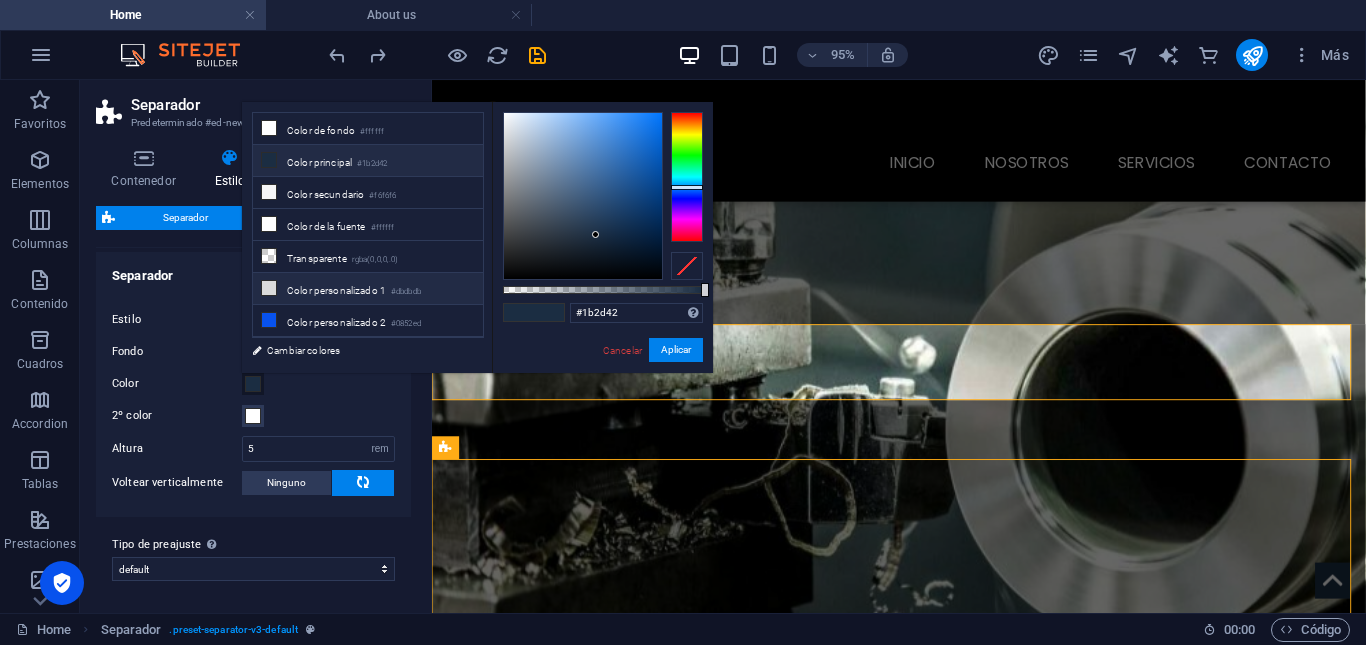 scroll, scrollTop: 24, scrollLeft: 0, axis: vertical 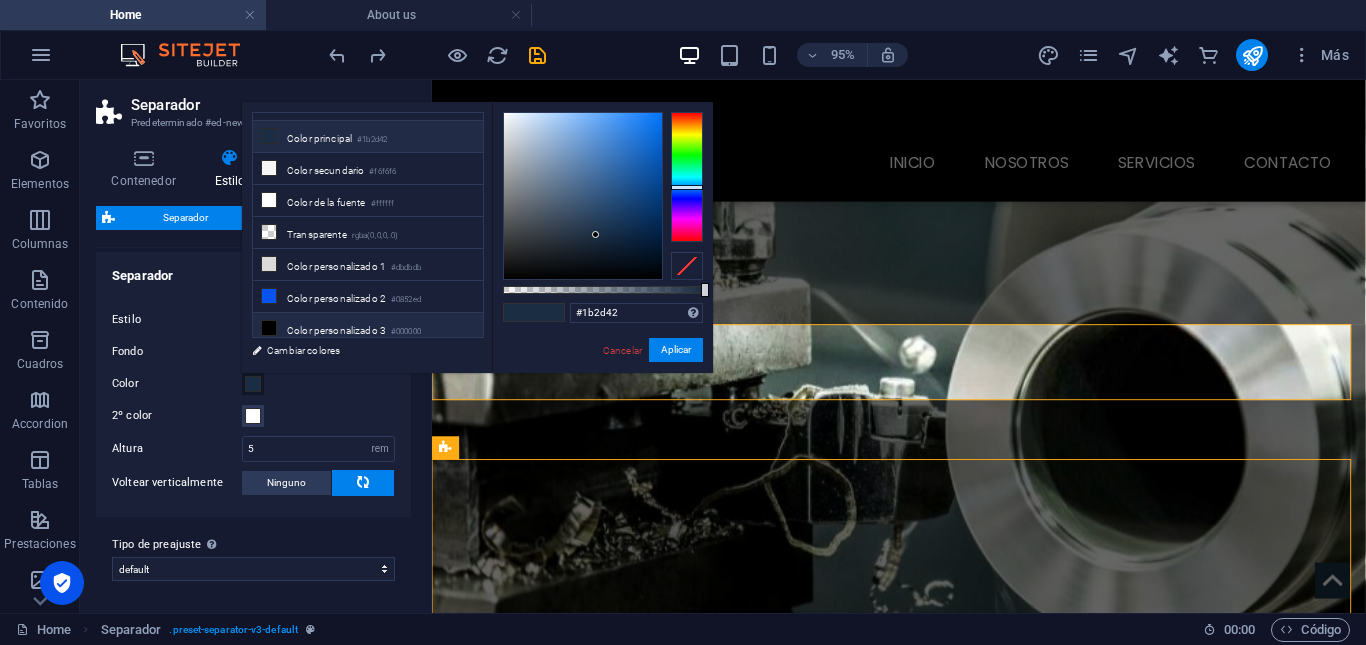 click on "#000000" at bounding box center [406, 332] 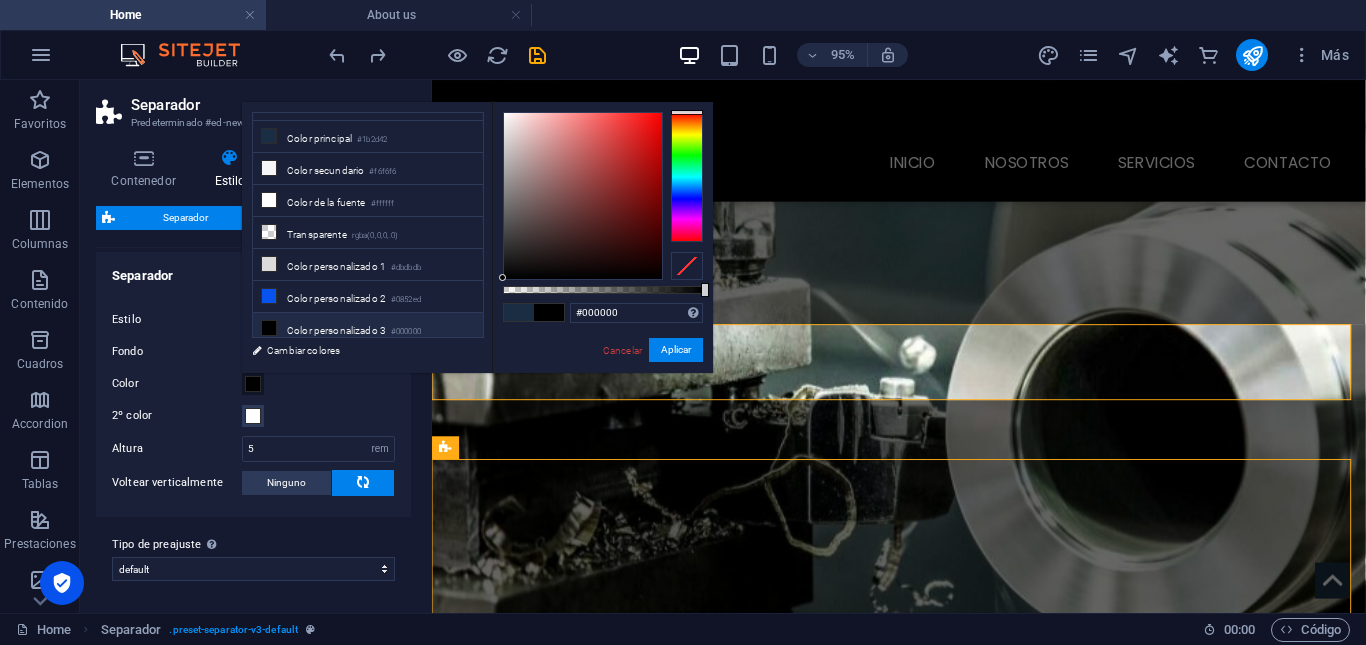 click on "#000000" at bounding box center (406, 332) 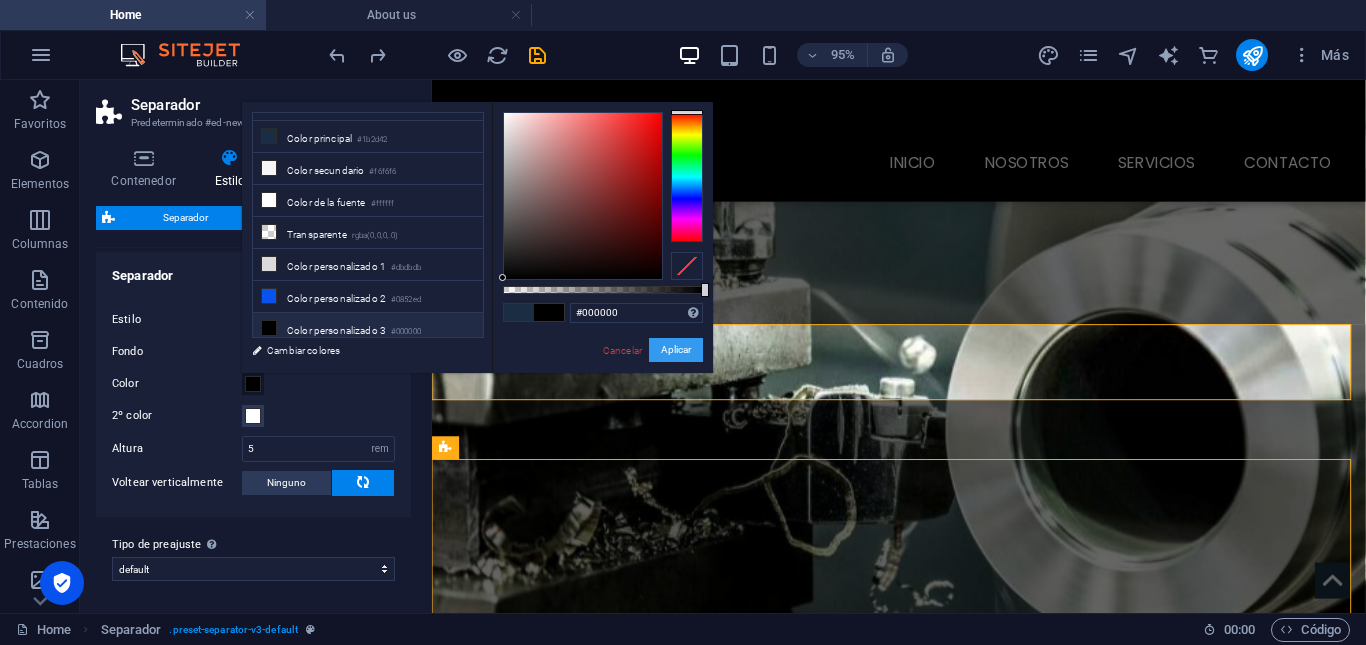 click on "Aplicar" at bounding box center [676, 350] 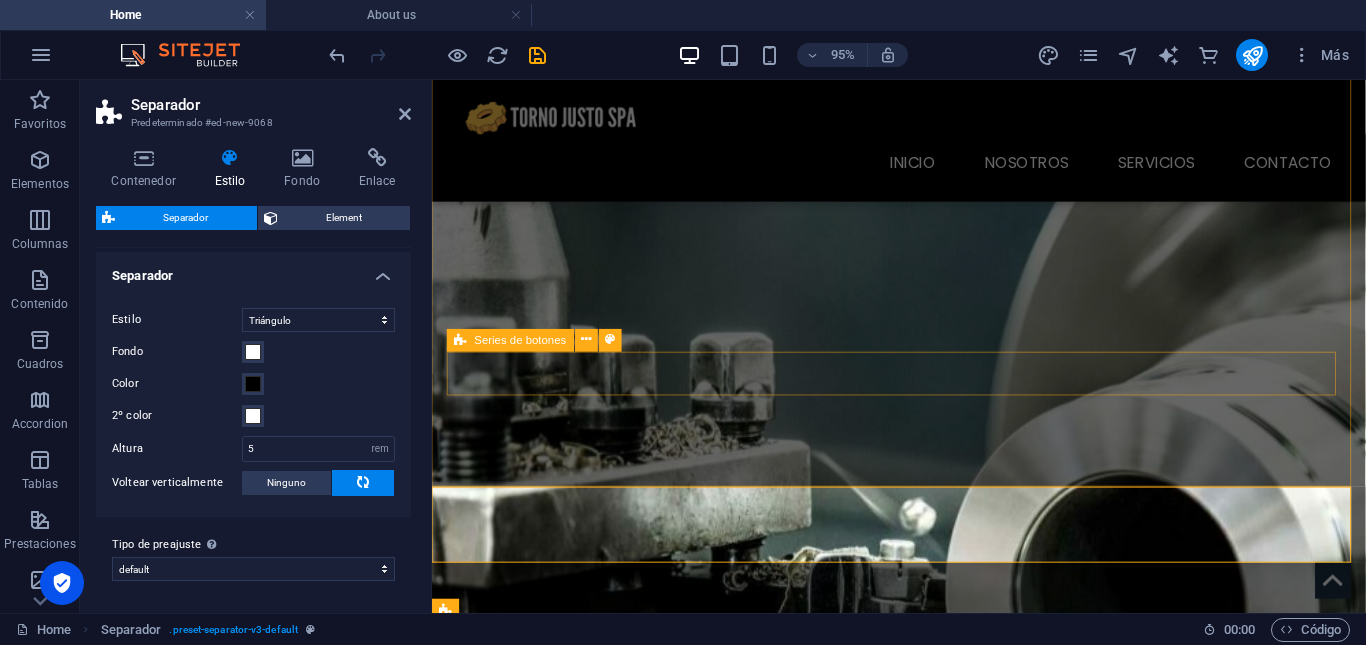 scroll, scrollTop: 824, scrollLeft: 0, axis: vertical 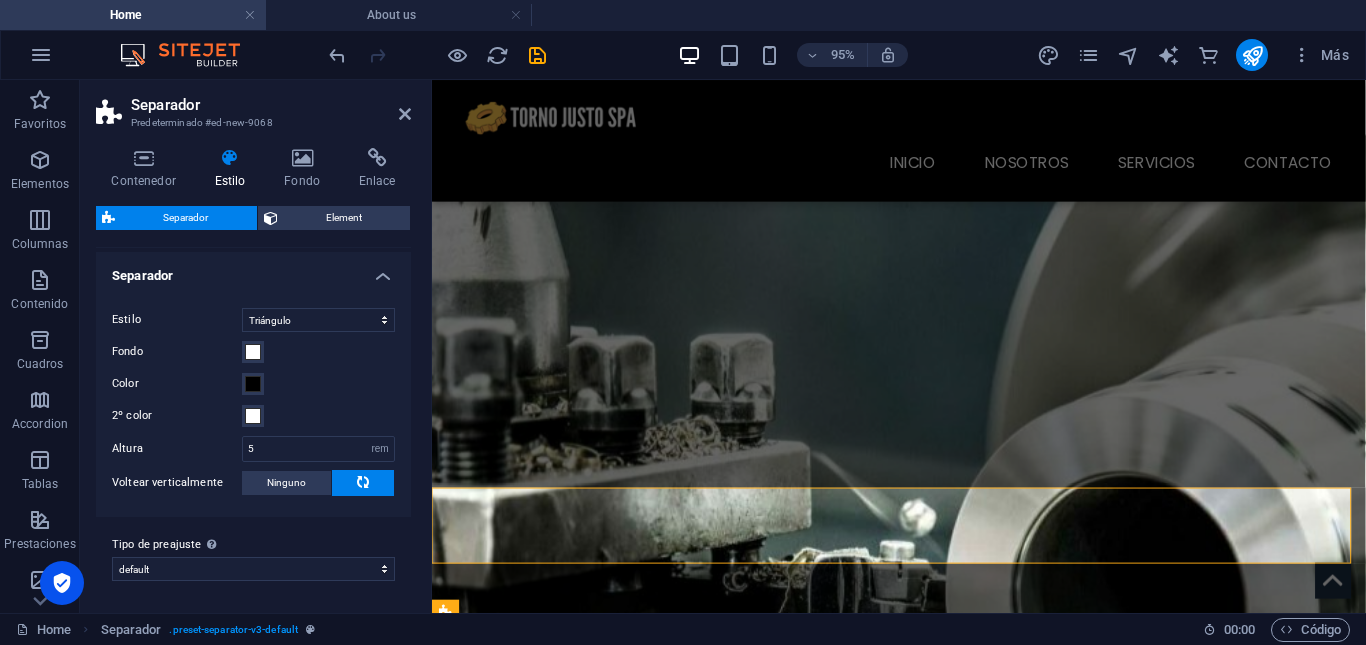 click at bounding box center (923, 526) 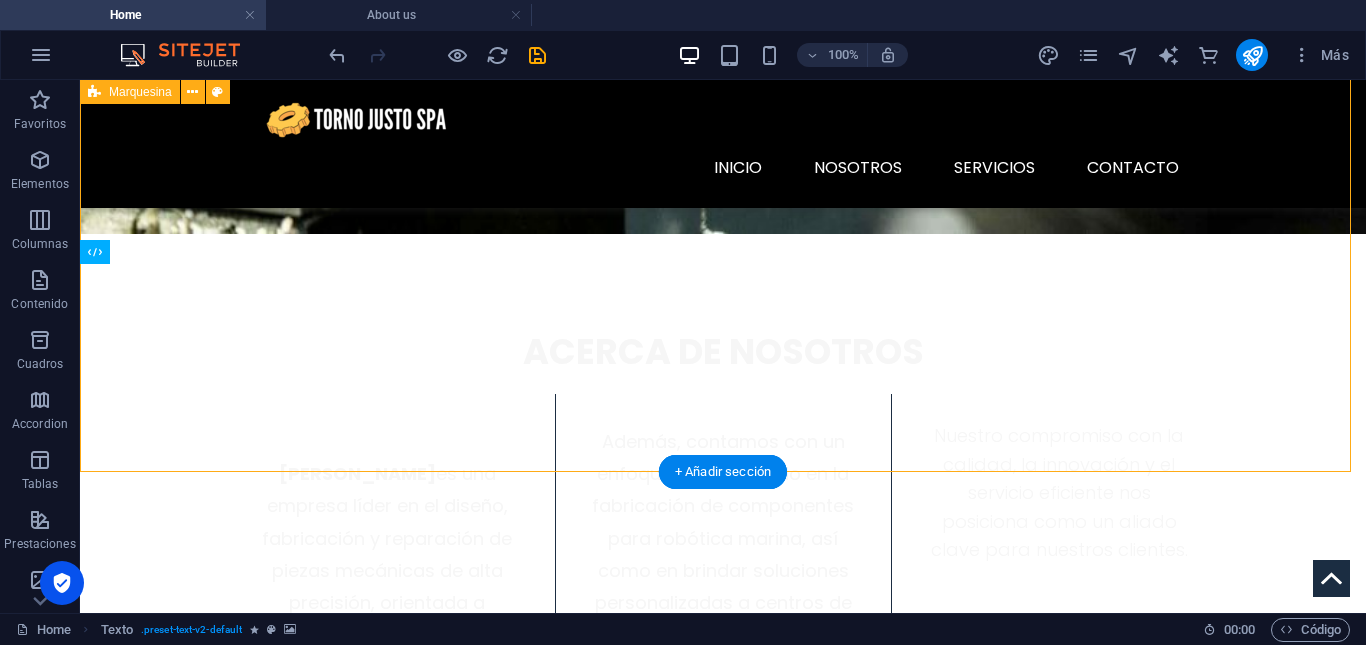 scroll, scrollTop: 1482, scrollLeft: 0, axis: vertical 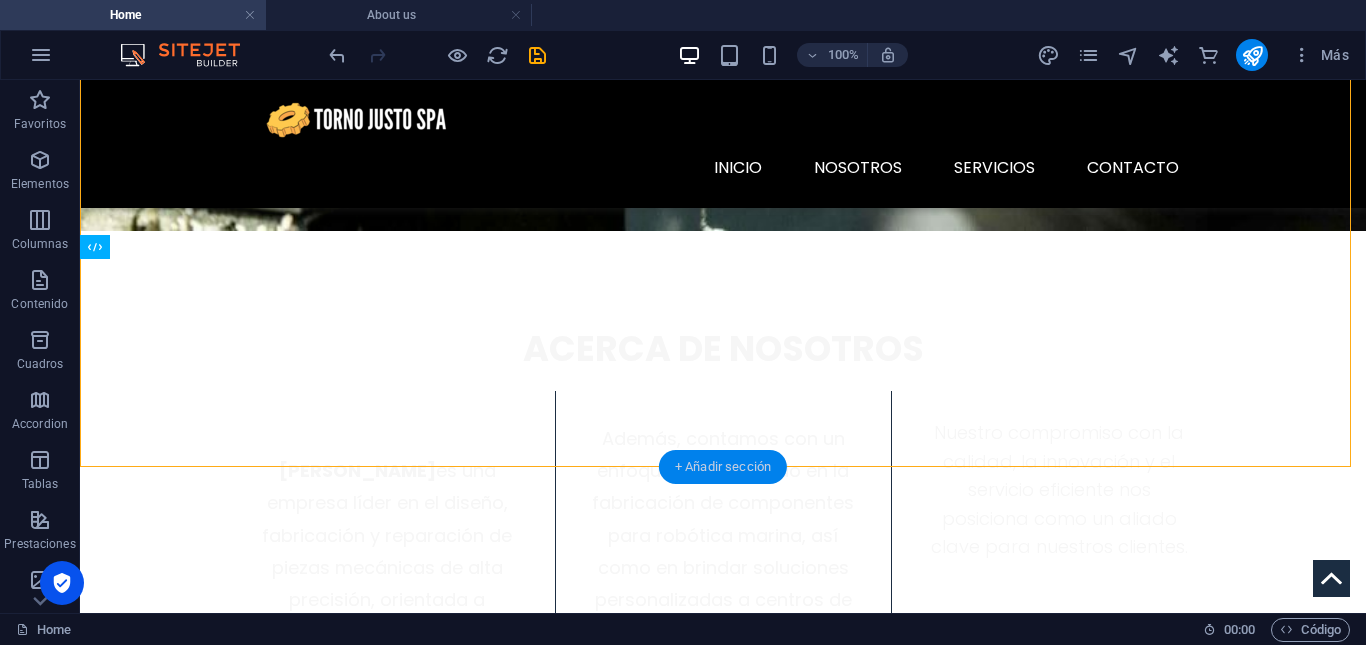click on "+ Añadir sección" at bounding box center (723, 467) 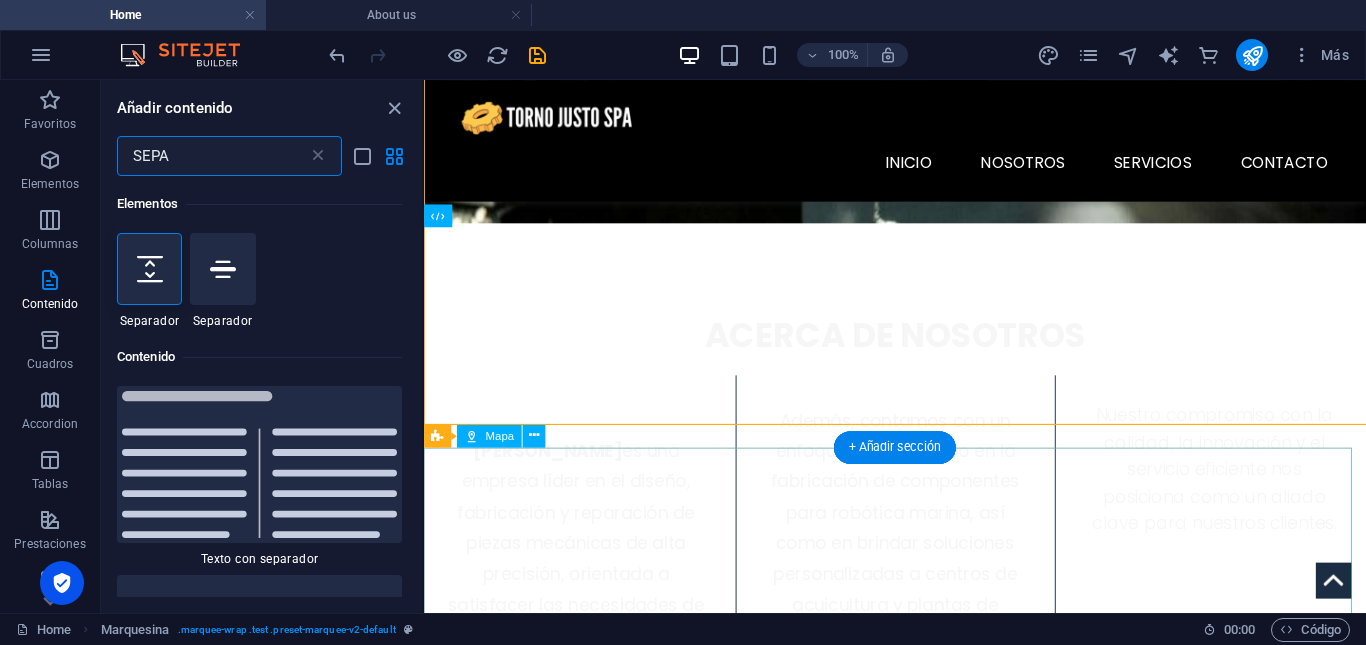 scroll, scrollTop: 1506, scrollLeft: 0, axis: vertical 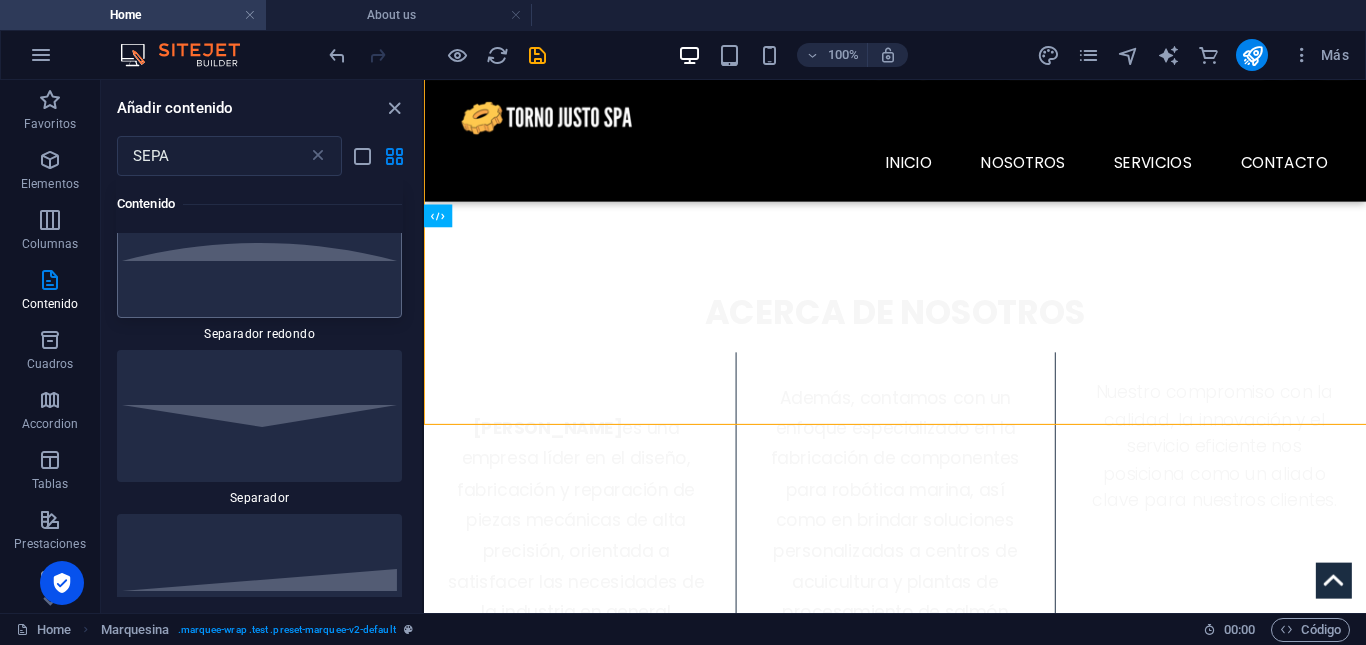 click at bounding box center (259, 416) 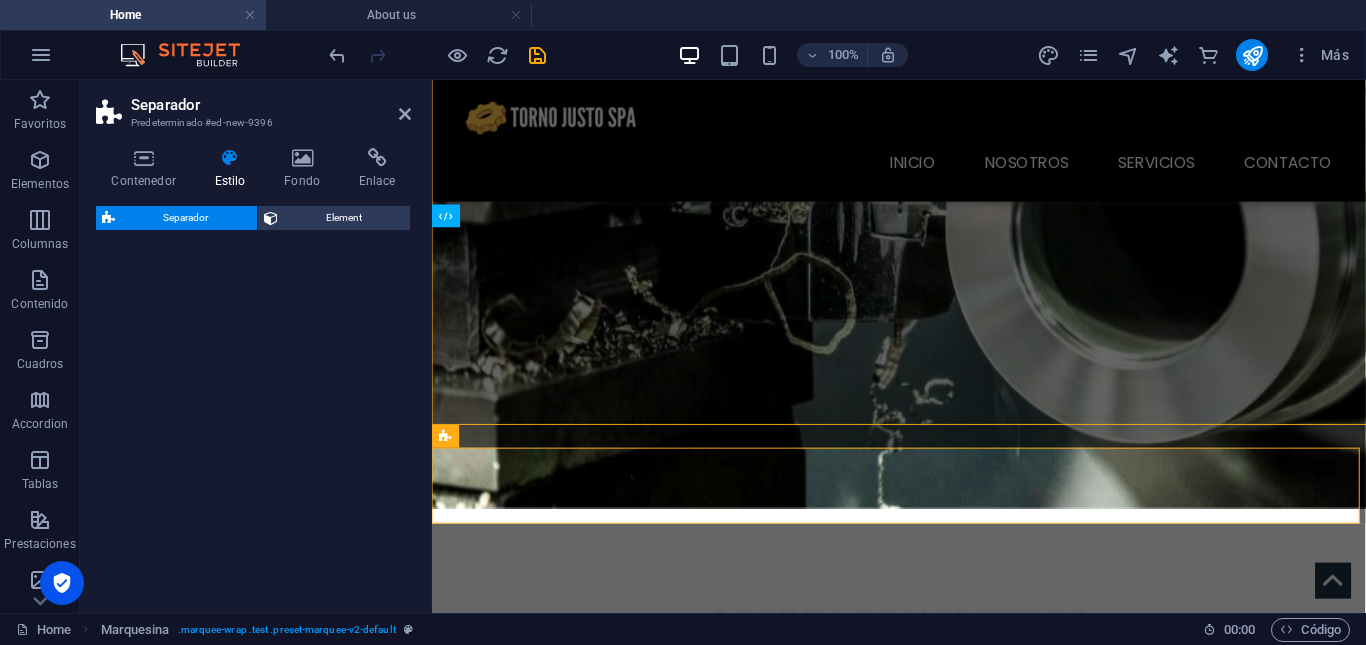select on "rem" 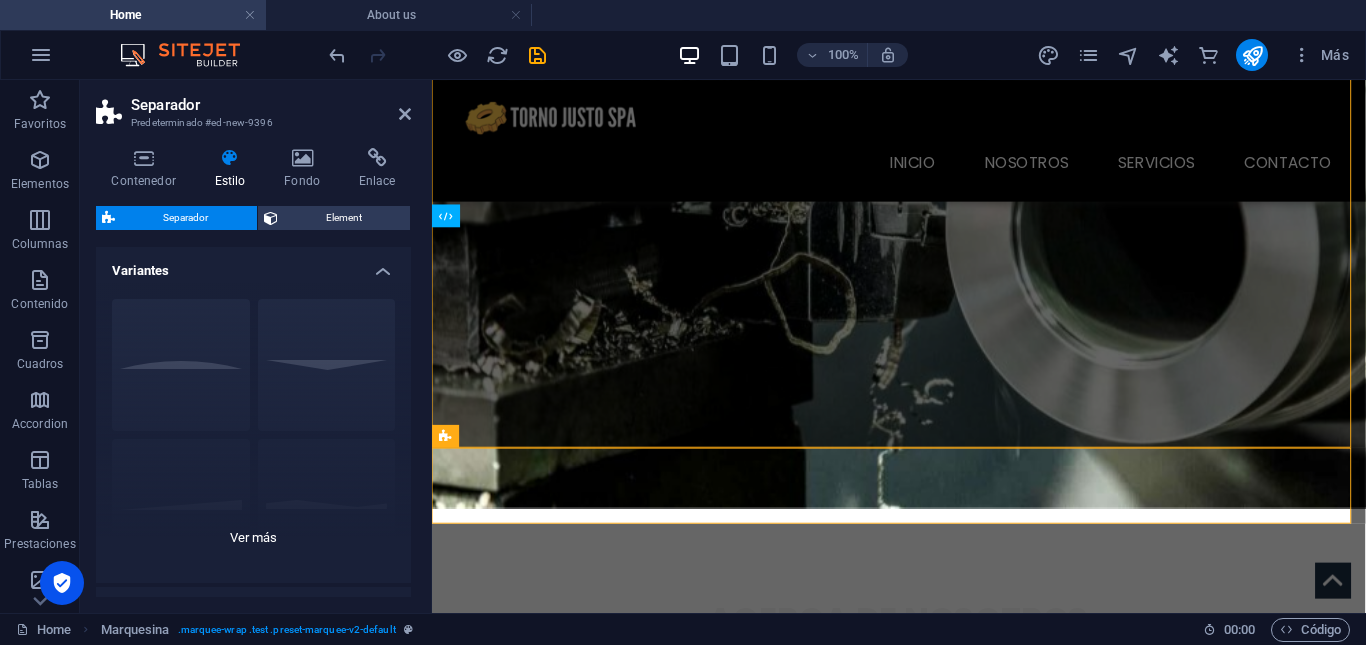 scroll, scrollTop: 82, scrollLeft: 0, axis: vertical 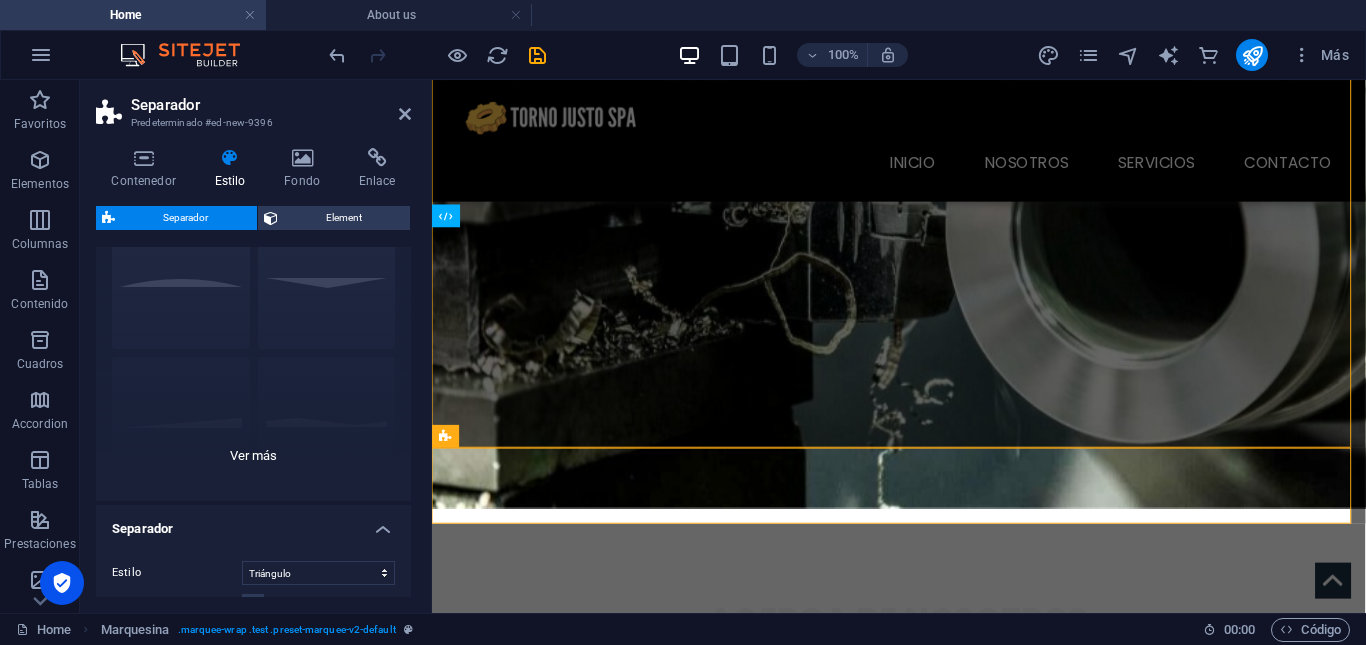 click on "Círculo Predeterminado Diagonal Polígono 1 Polígono 2 Cuadrado Zigzag" at bounding box center [253, 351] 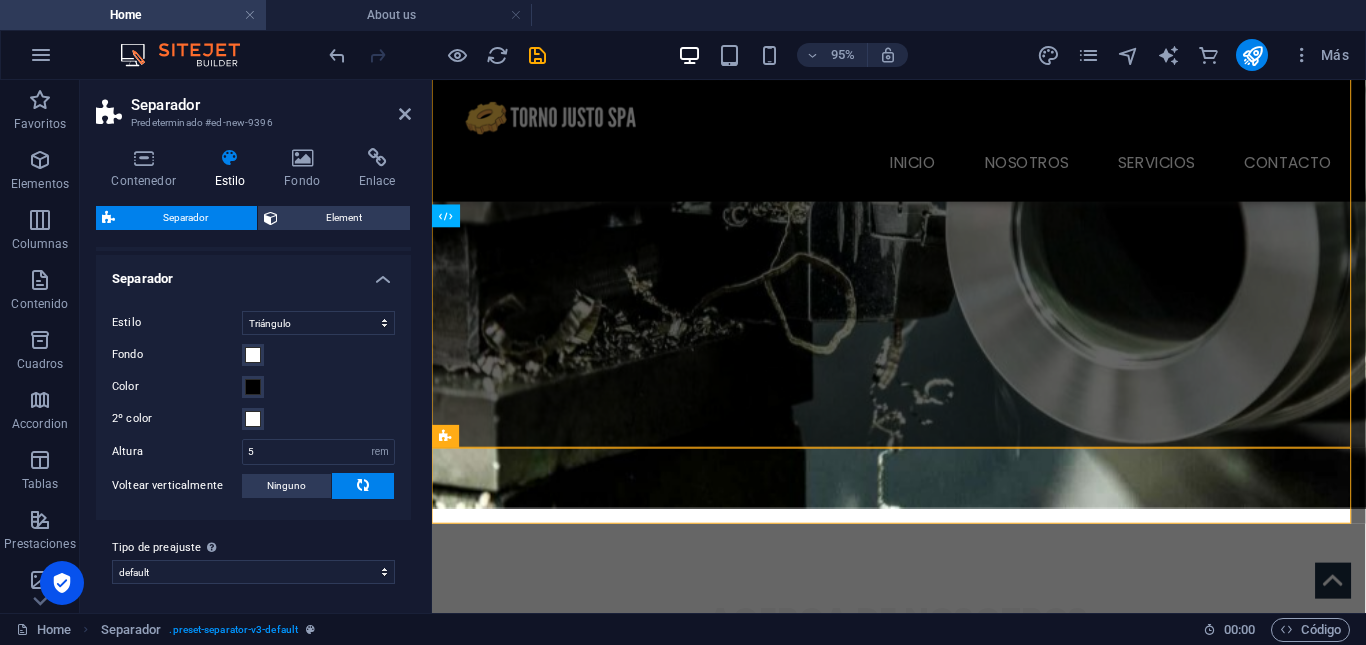 scroll, scrollTop: 617, scrollLeft: 0, axis: vertical 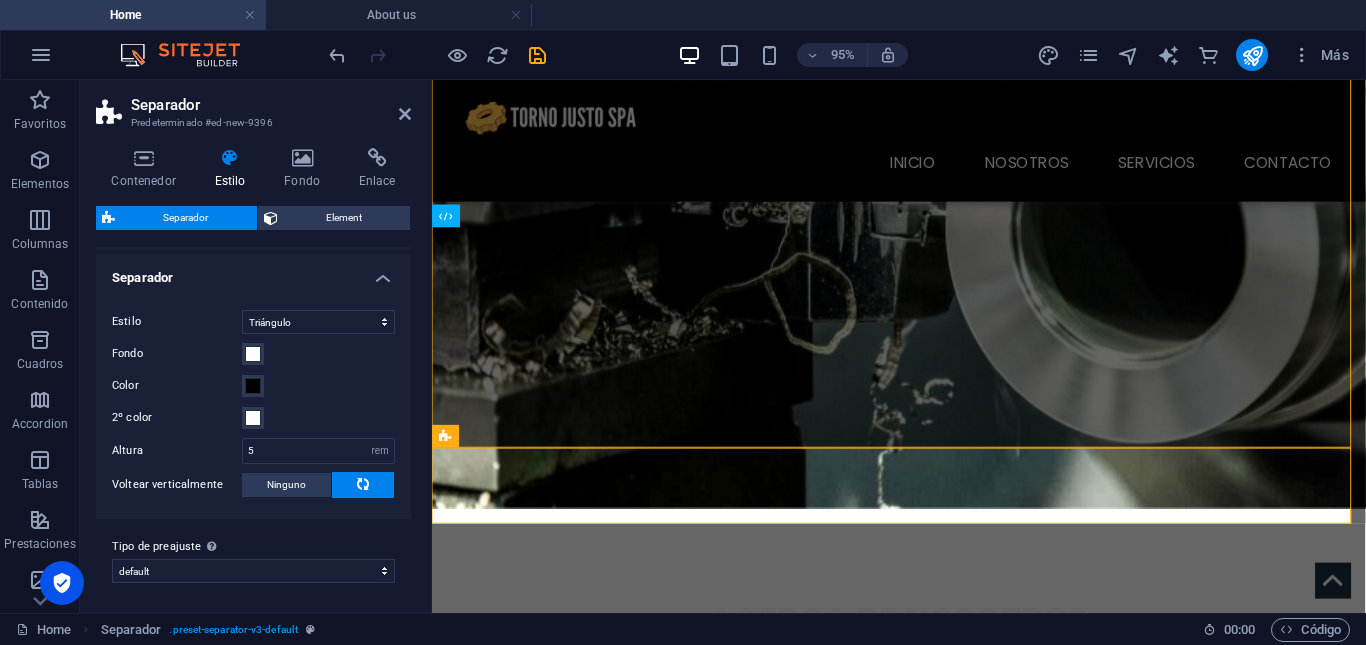 click at bounding box center [363, 484] 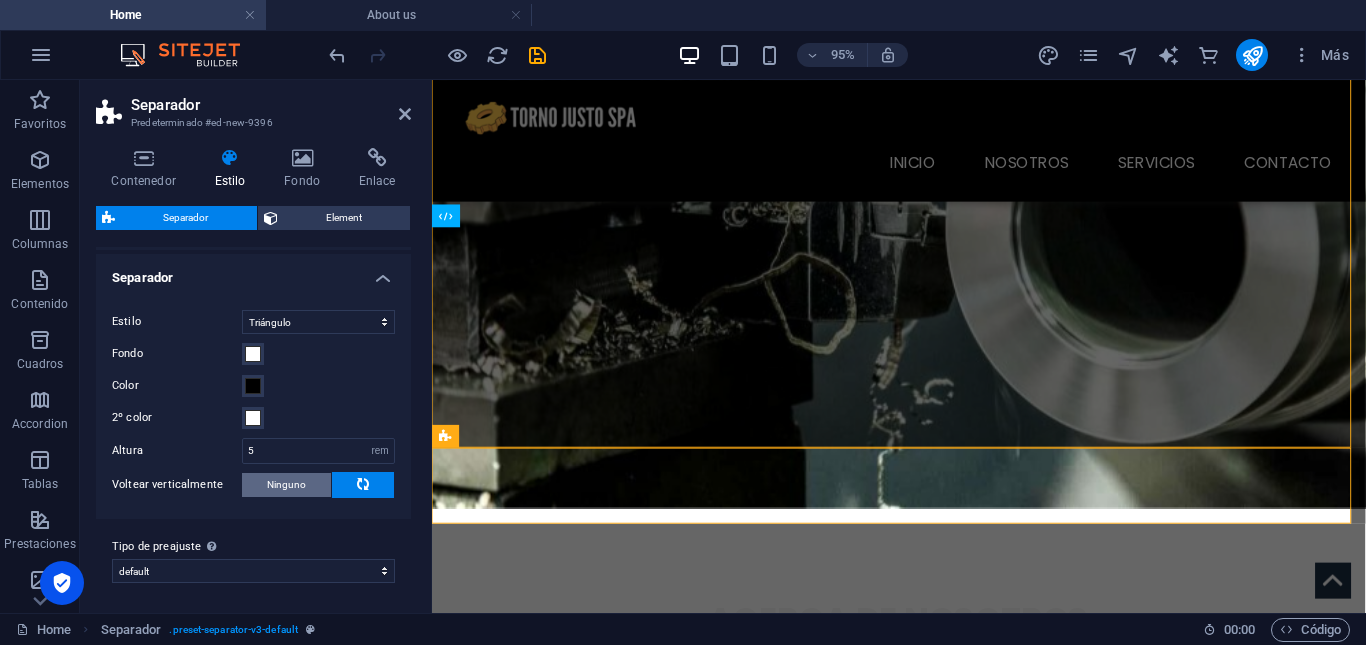 click on "Ninguno" at bounding box center [286, 485] 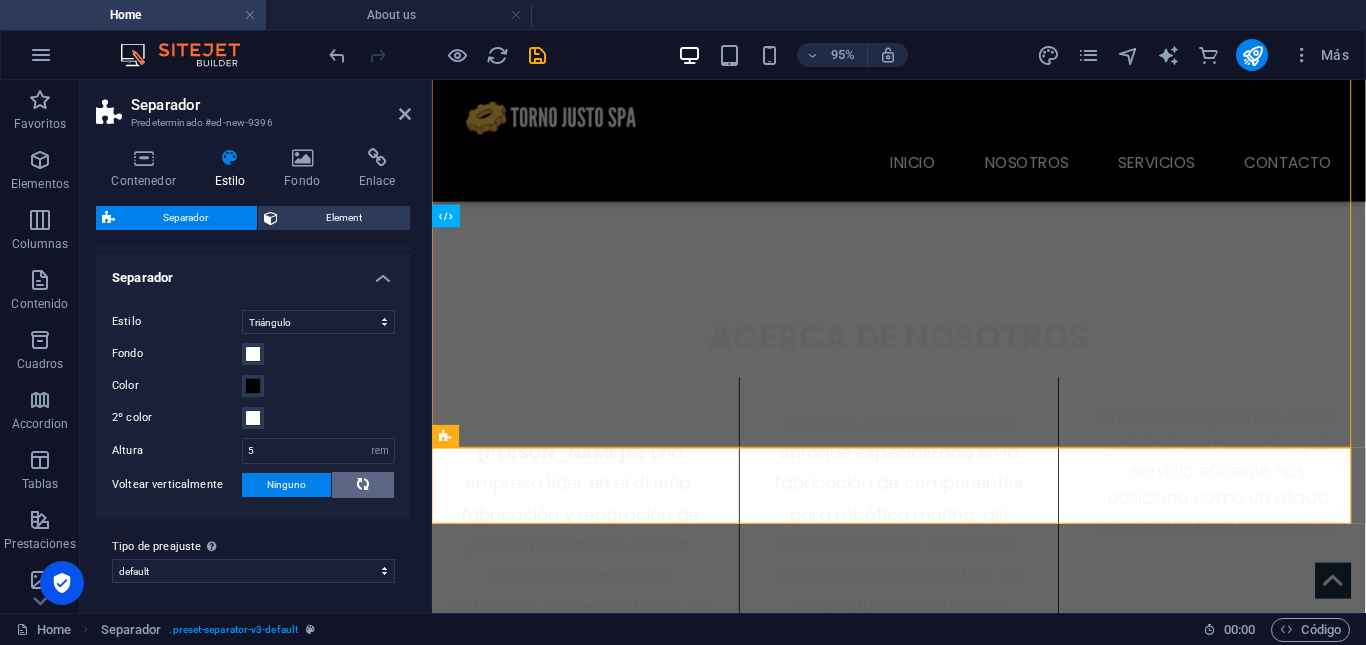click at bounding box center [363, 484] 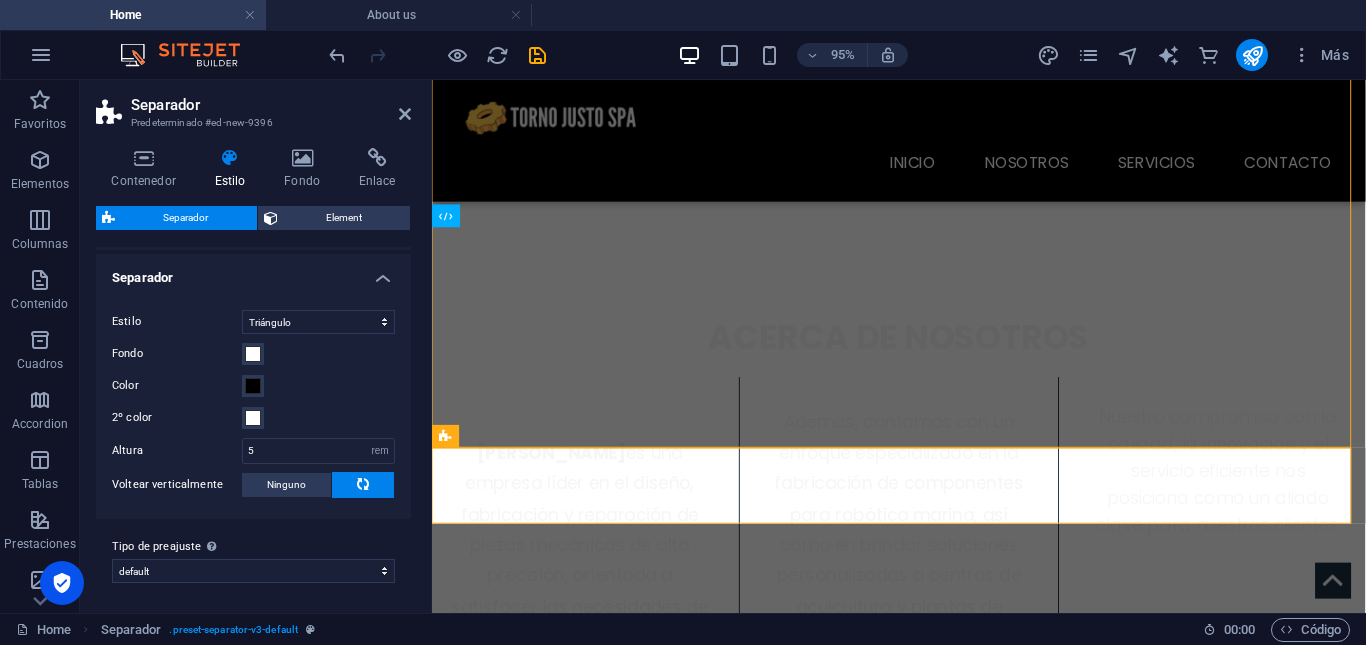 click at bounding box center [363, 484] 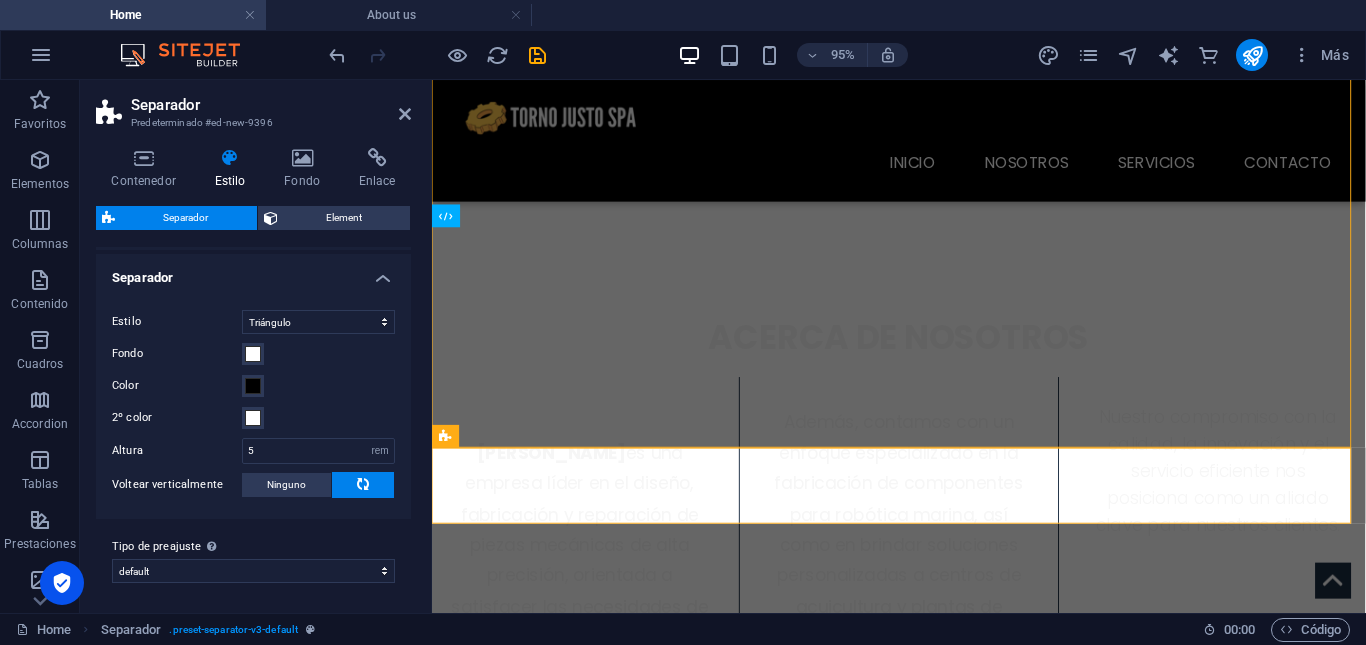 click at bounding box center [363, 484] 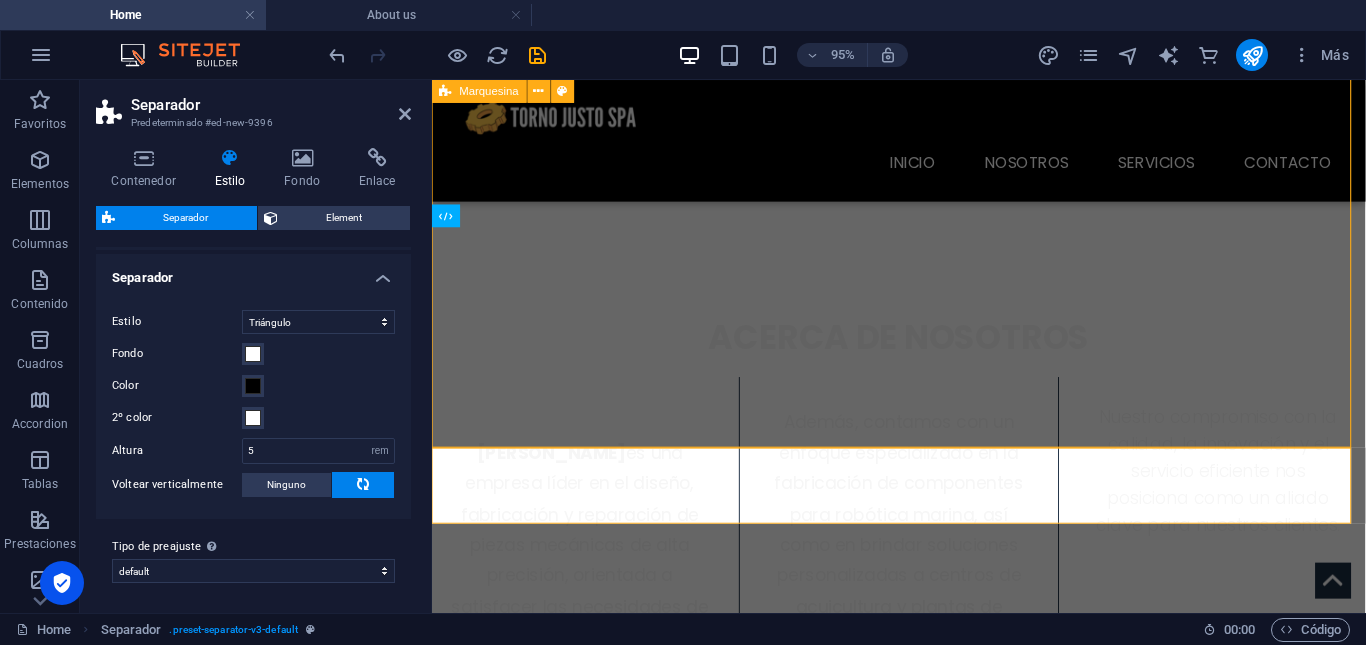 click at bounding box center (923, 1810) 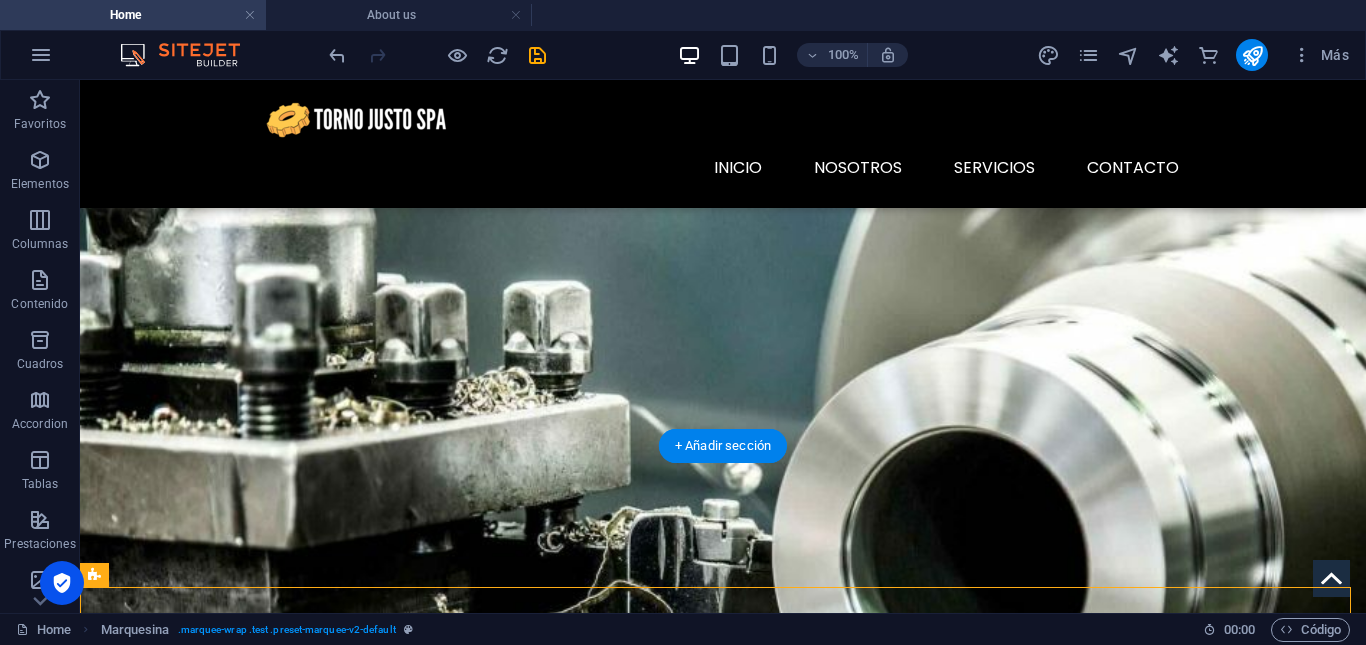 scroll, scrollTop: 772, scrollLeft: 0, axis: vertical 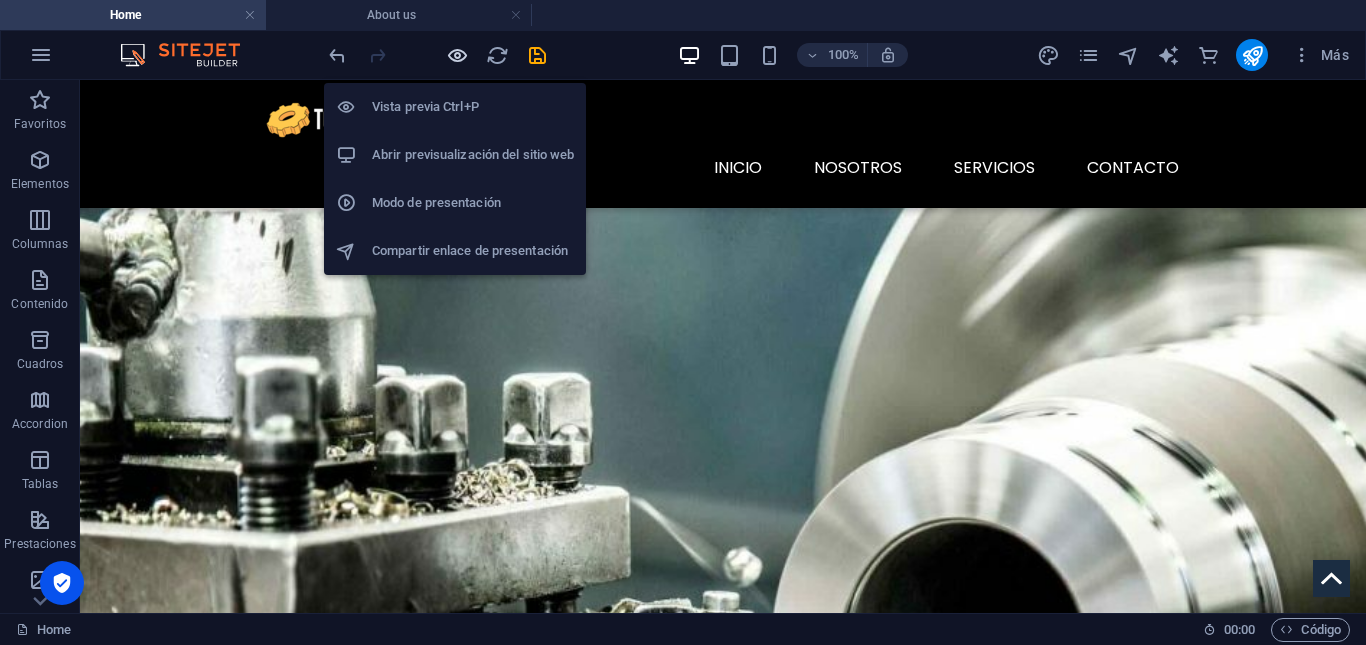 click at bounding box center (457, 55) 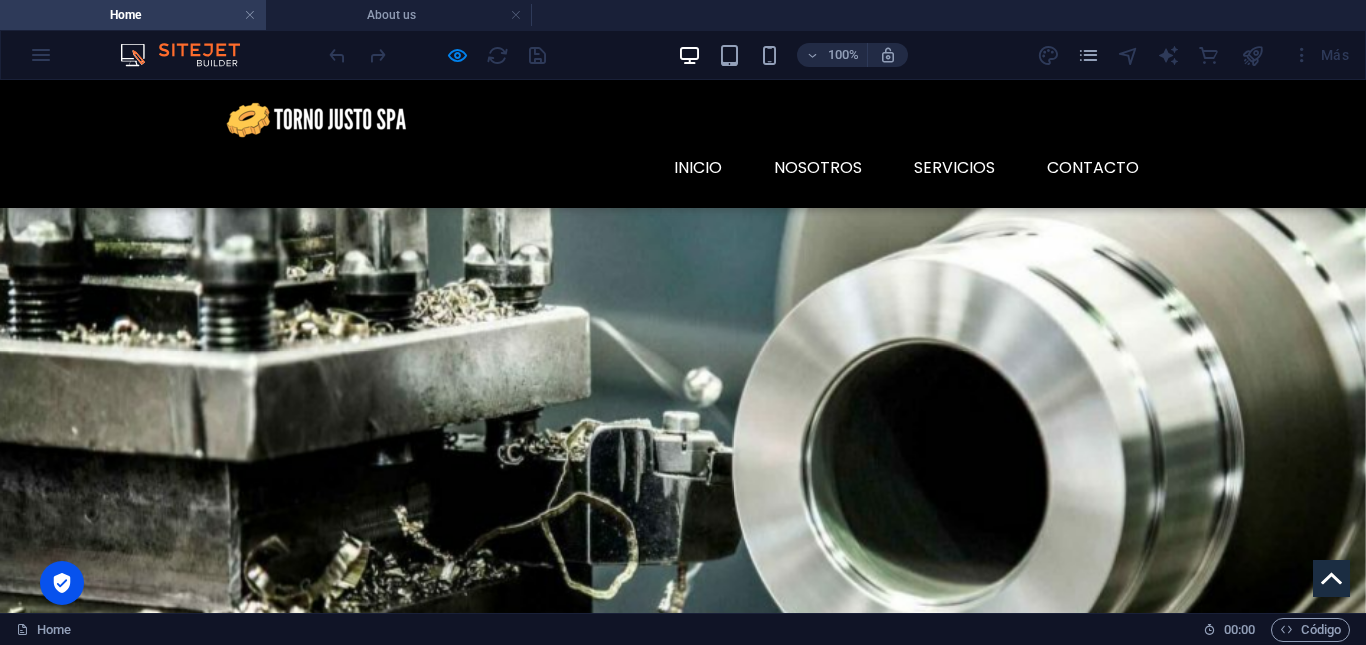 scroll, scrollTop: 955, scrollLeft: 0, axis: vertical 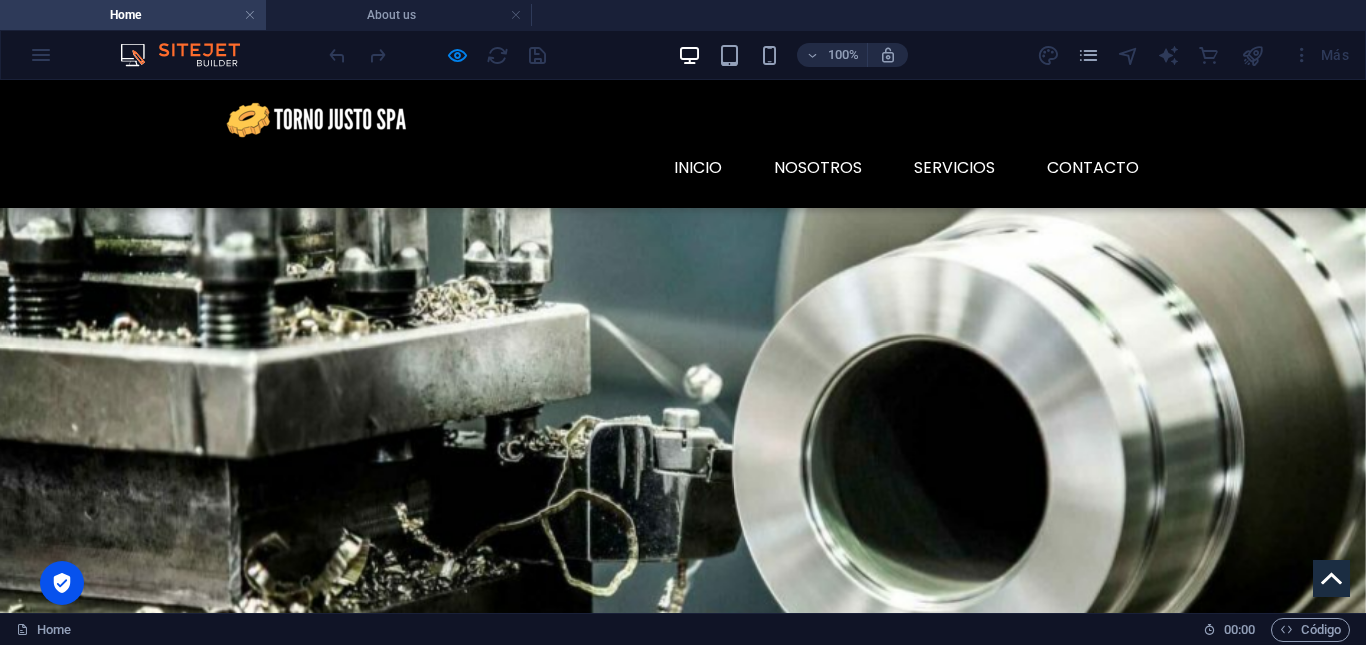 click 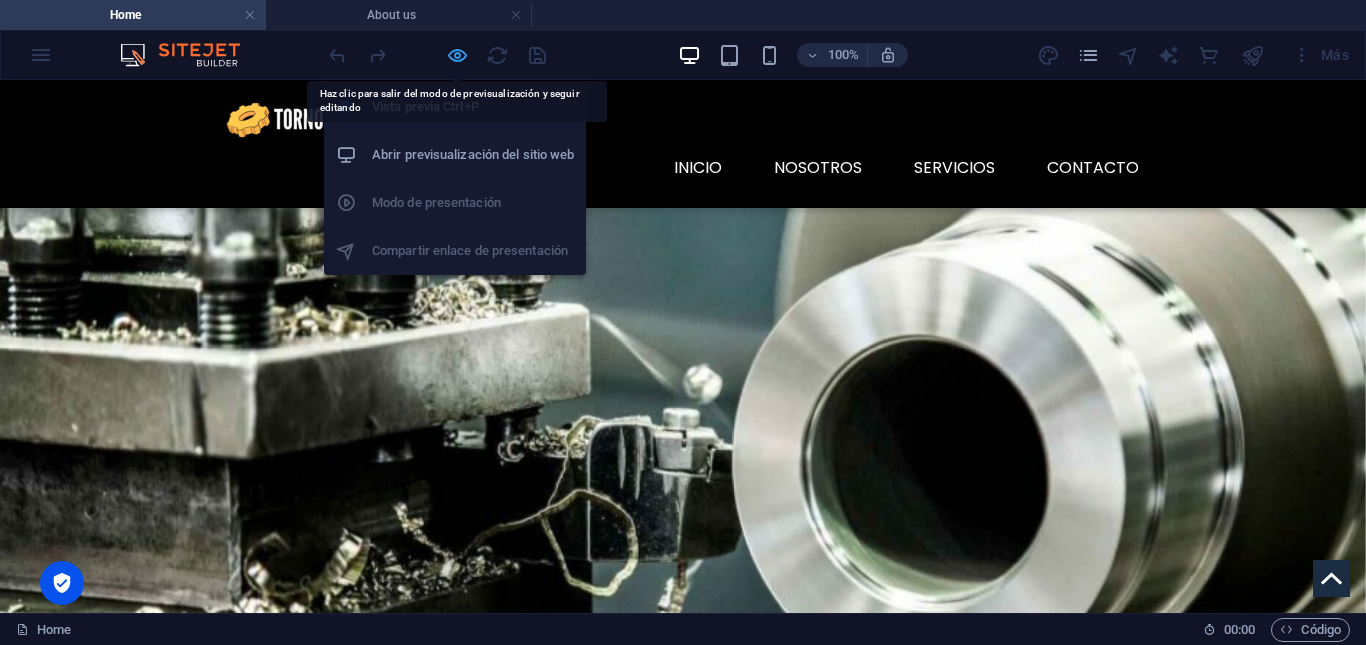 click at bounding box center (457, 55) 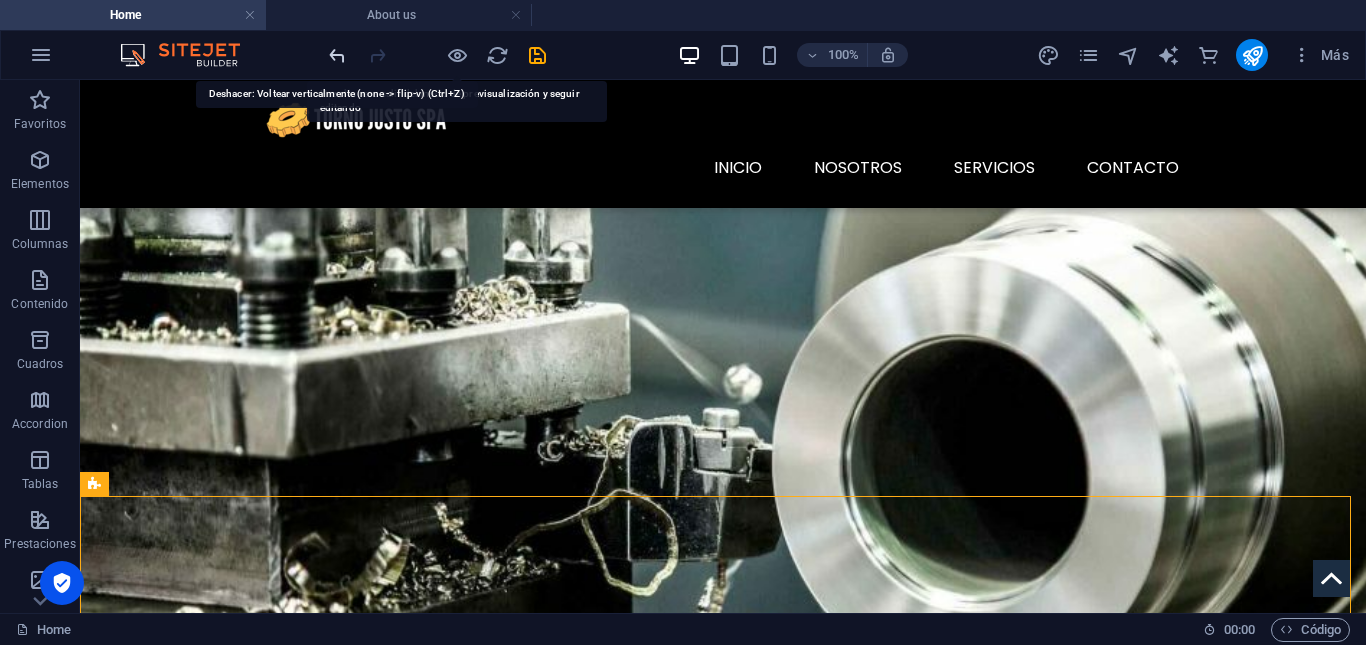 click at bounding box center [337, 55] 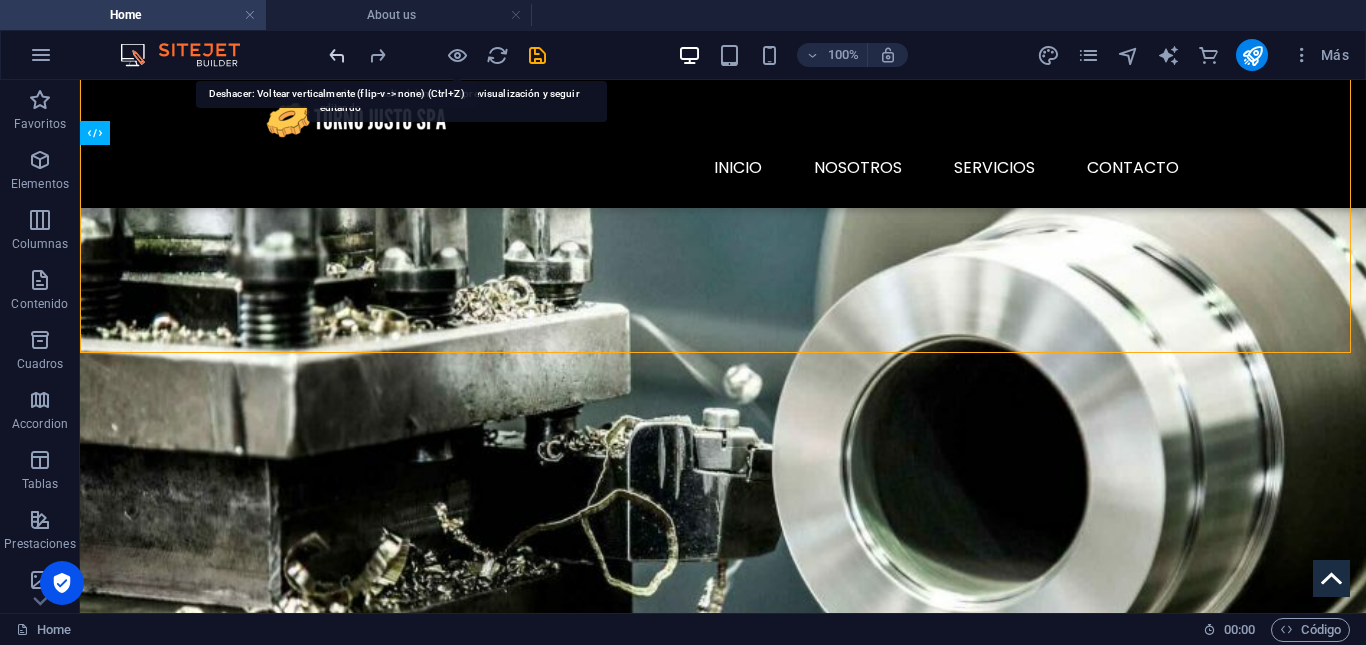scroll, scrollTop: 1642, scrollLeft: 0, axis: vertical 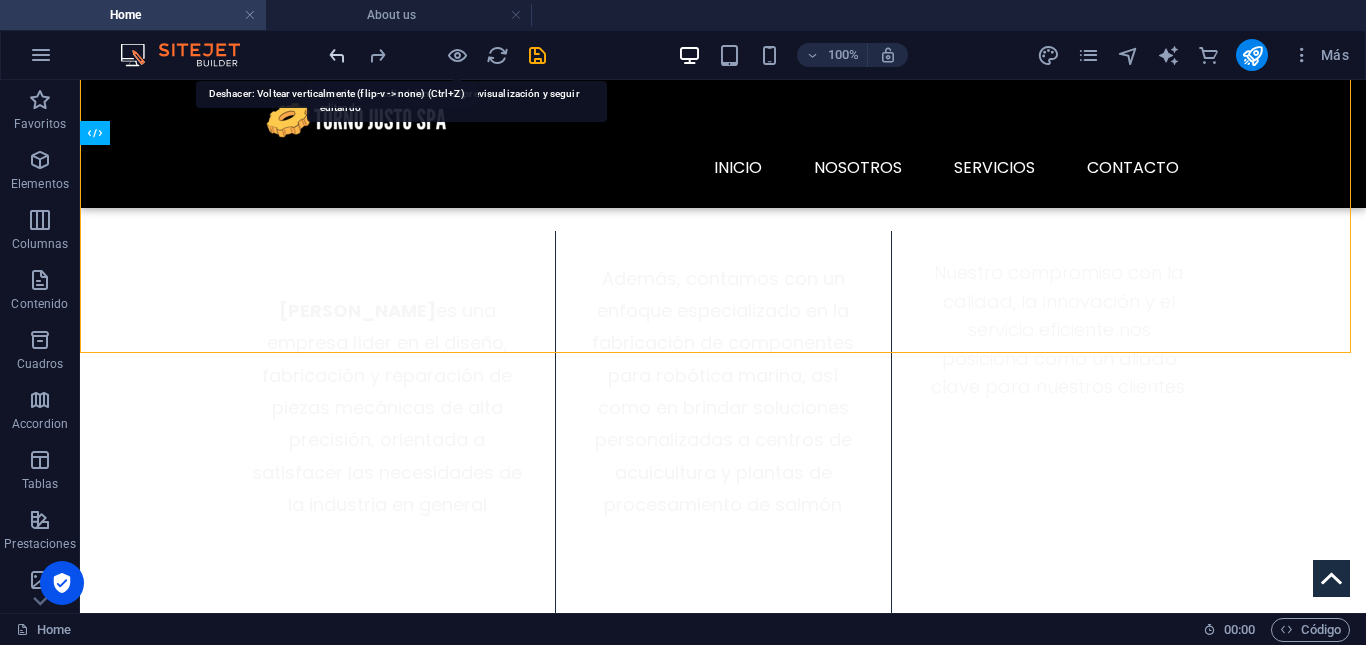 click at bounding box center (337, 55) 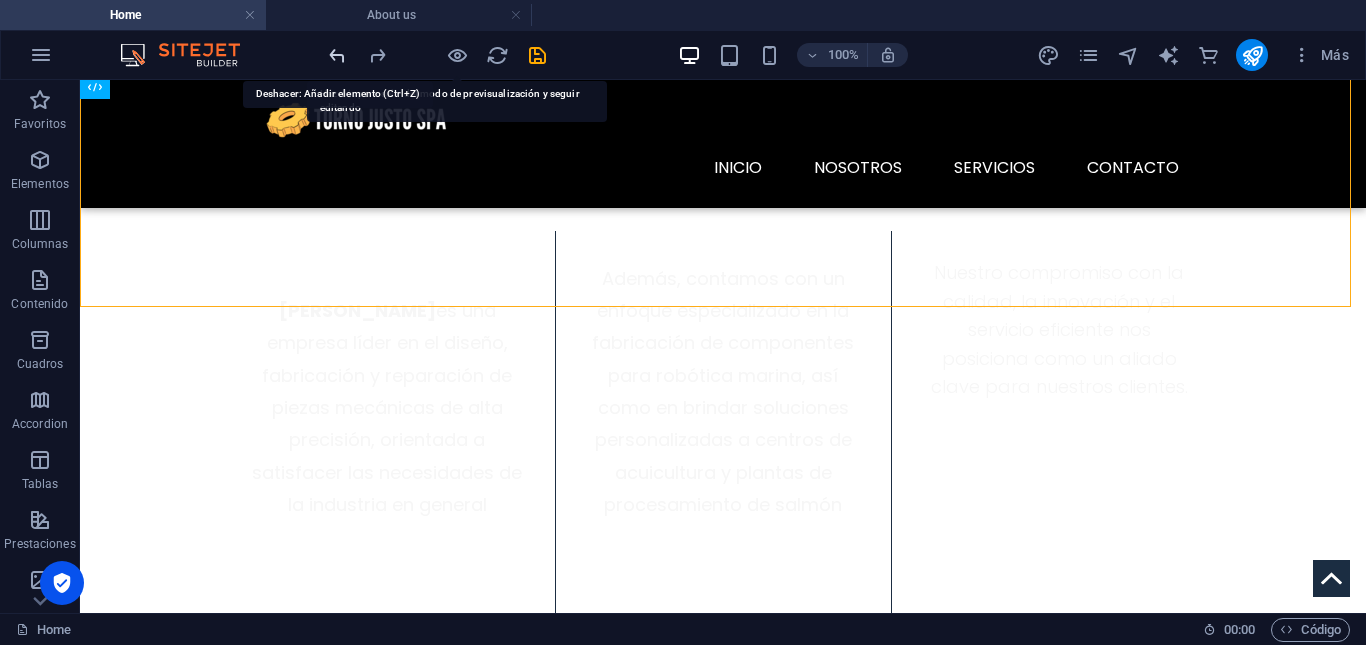 click at bounding box center (337, 55) 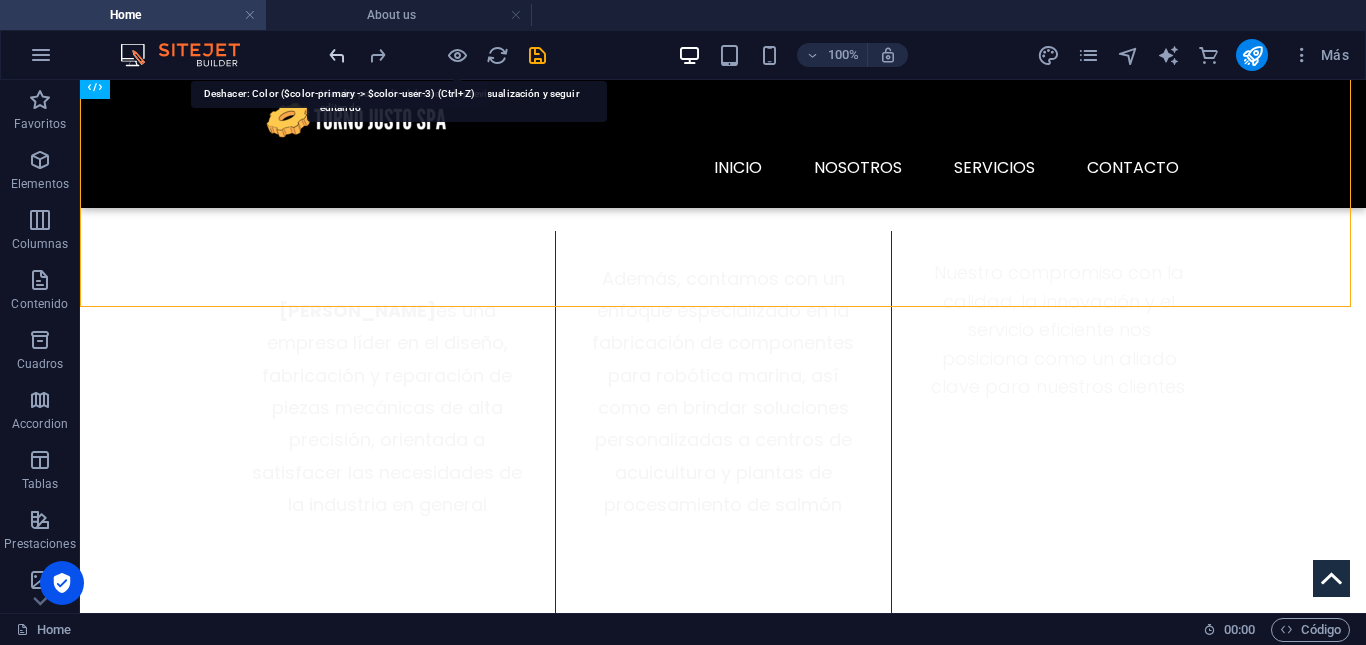 click at bounding box center [337, 55] 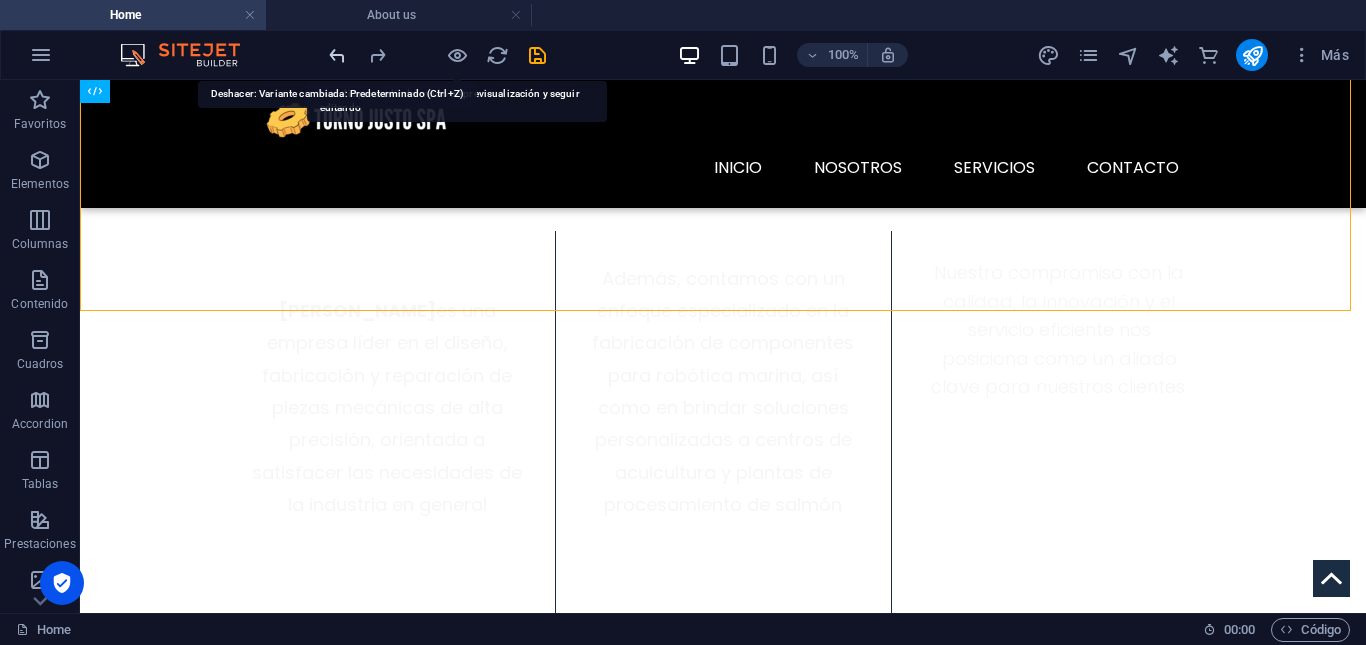 scroll, scrollTop: 1003, scrollLeft: 0, axis: vertical 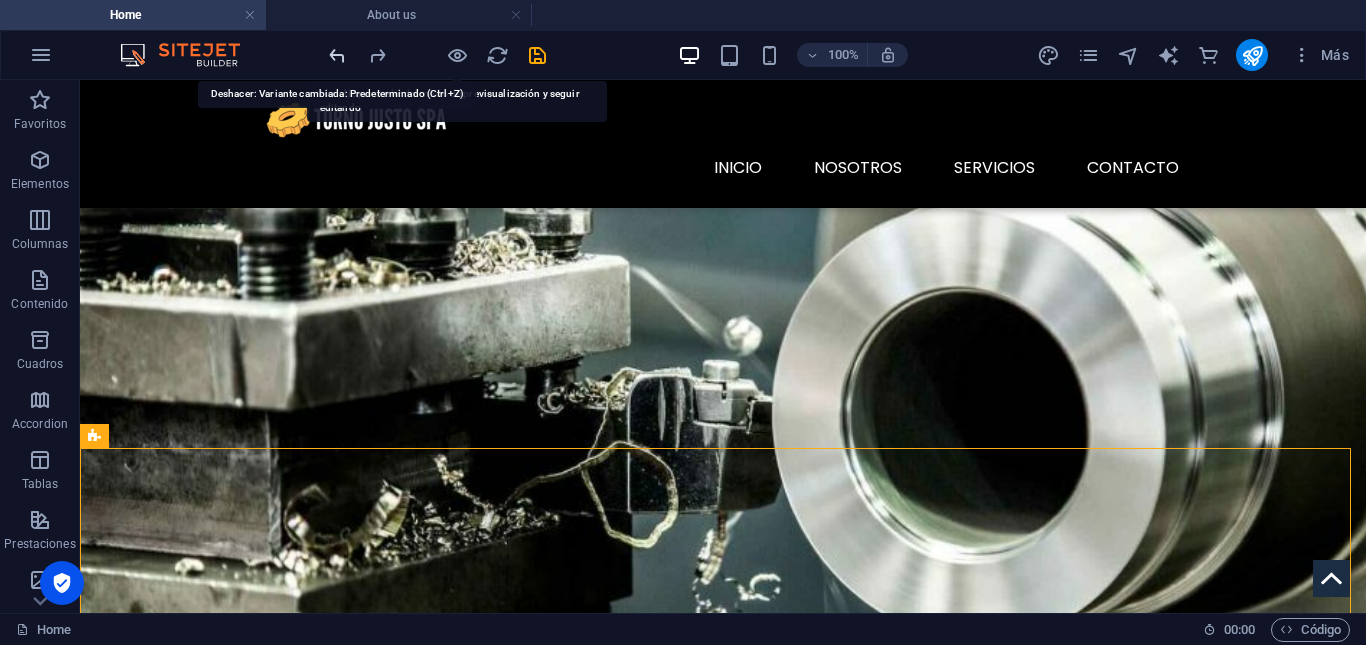 click at bounding box center [337, 55] 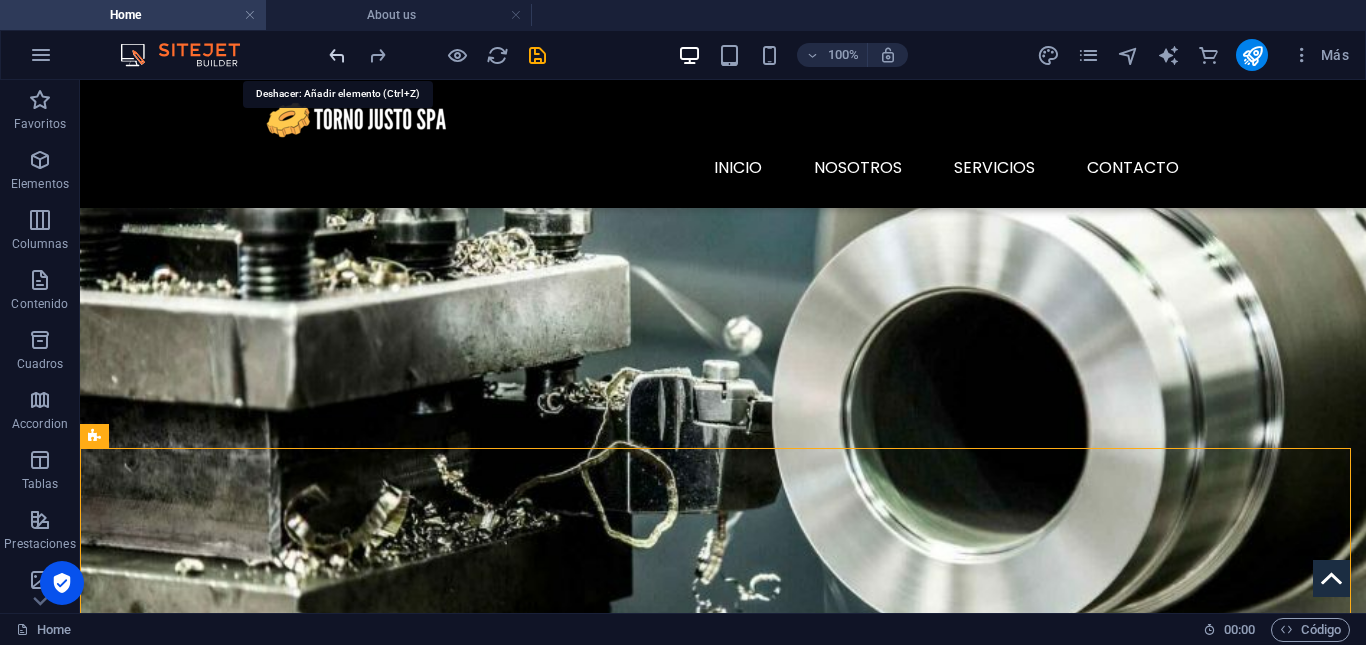 click at bounding box center (337, 55) 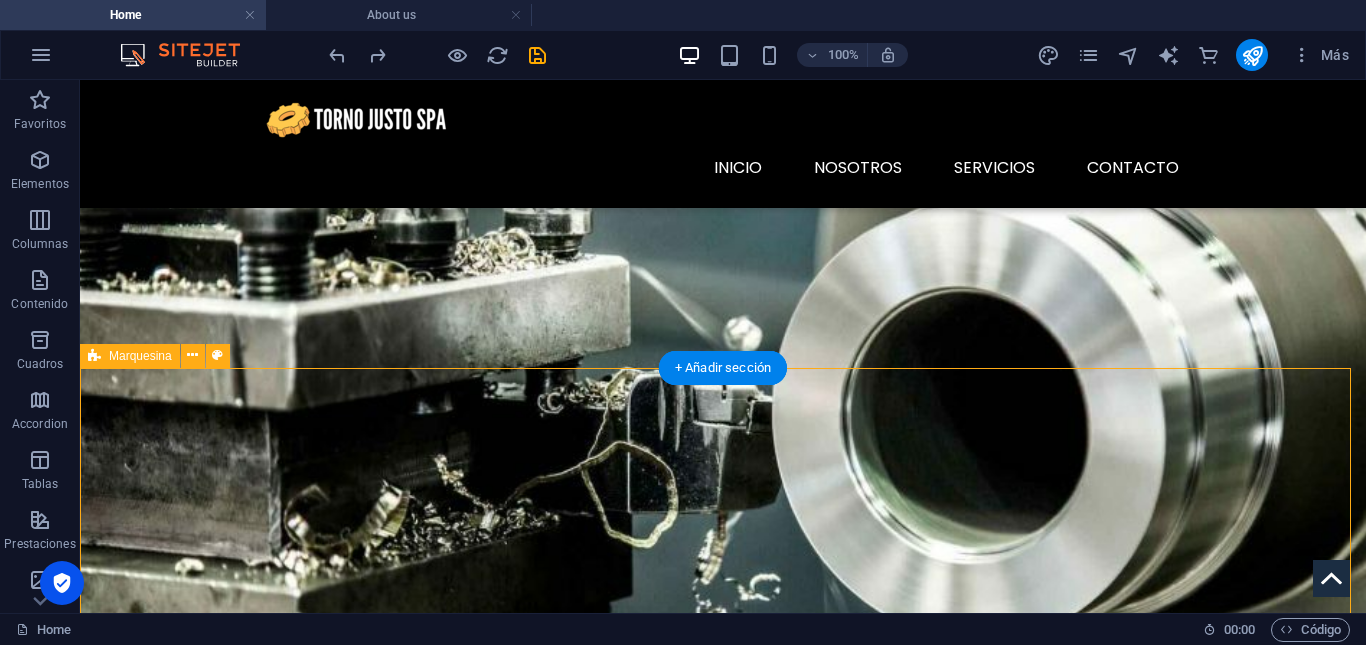 click at bounding box center [723, 2207] 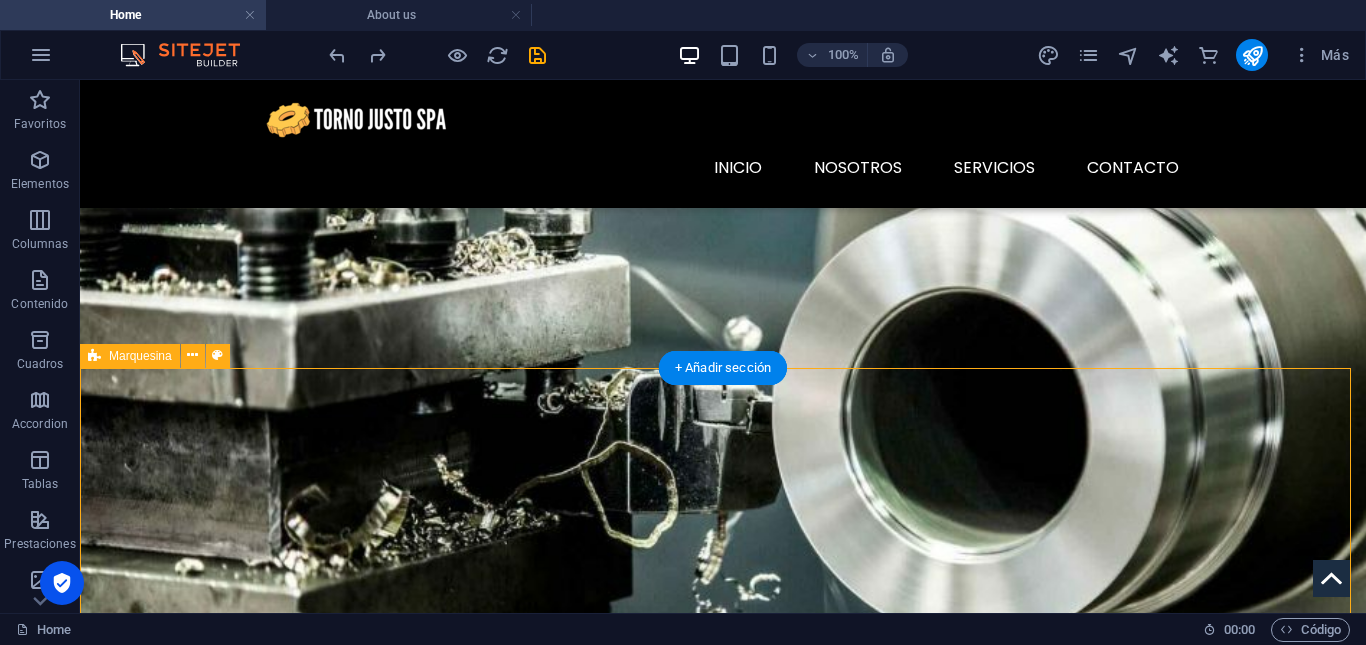 click at bounding box center [723, 2207] 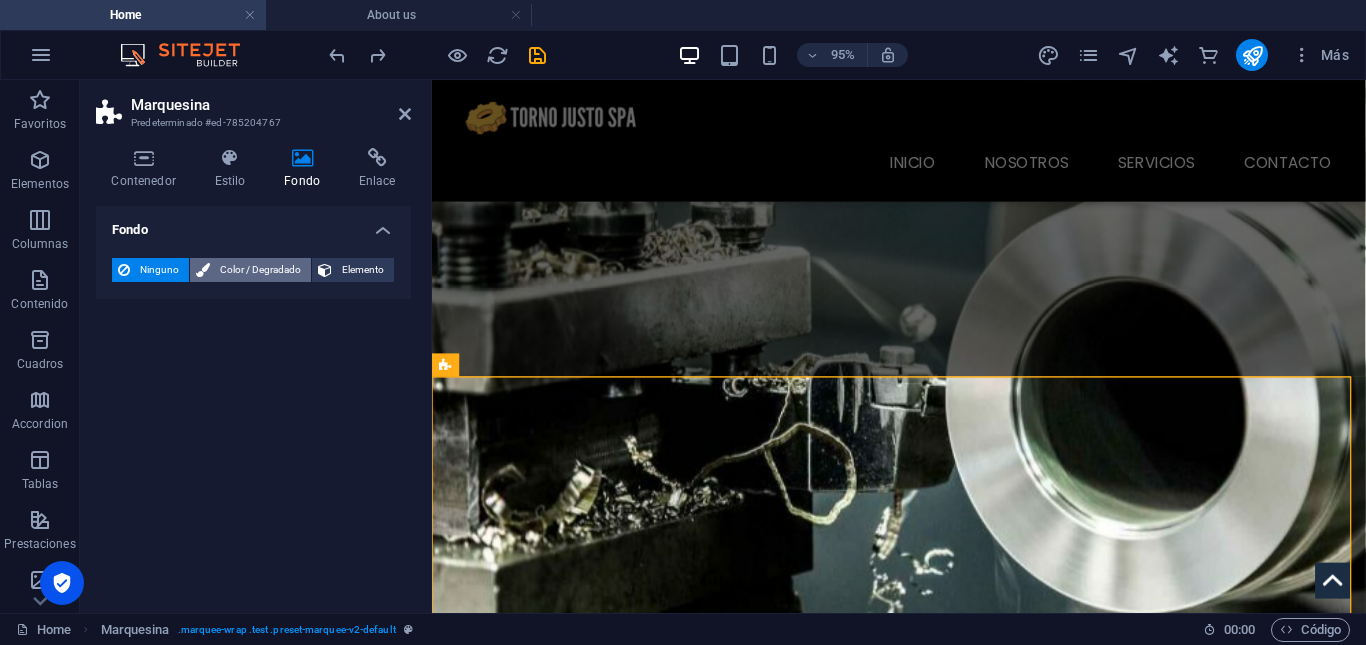 click on "Color / Degradado" at bounding box center (260, 270) 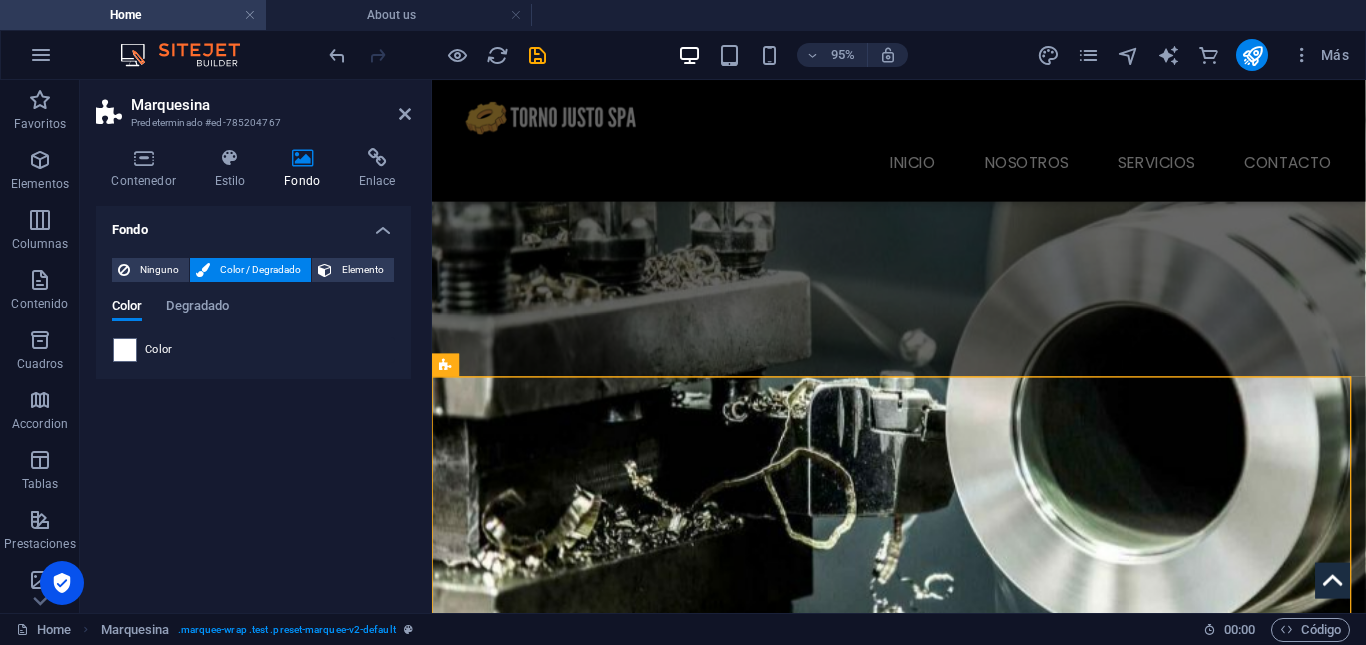 click on "Color" at bounding box center (253, 350) 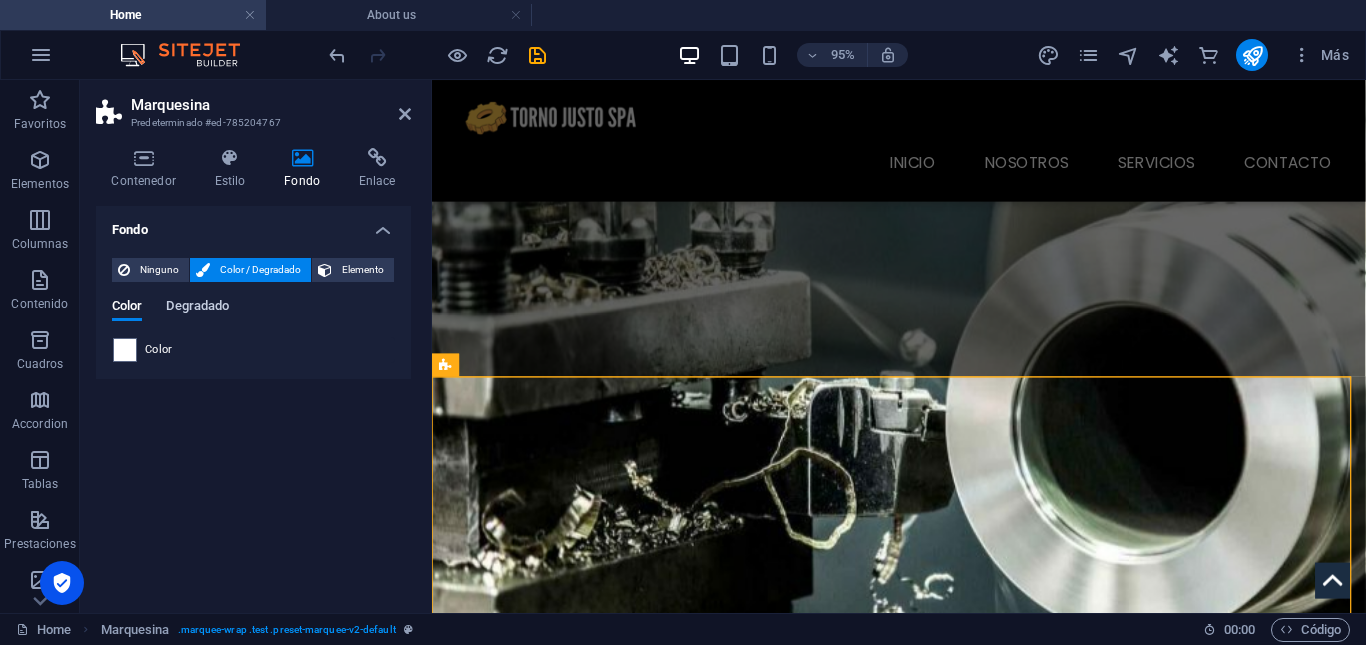 click on "Degradado" at bounding box center [197, 308] 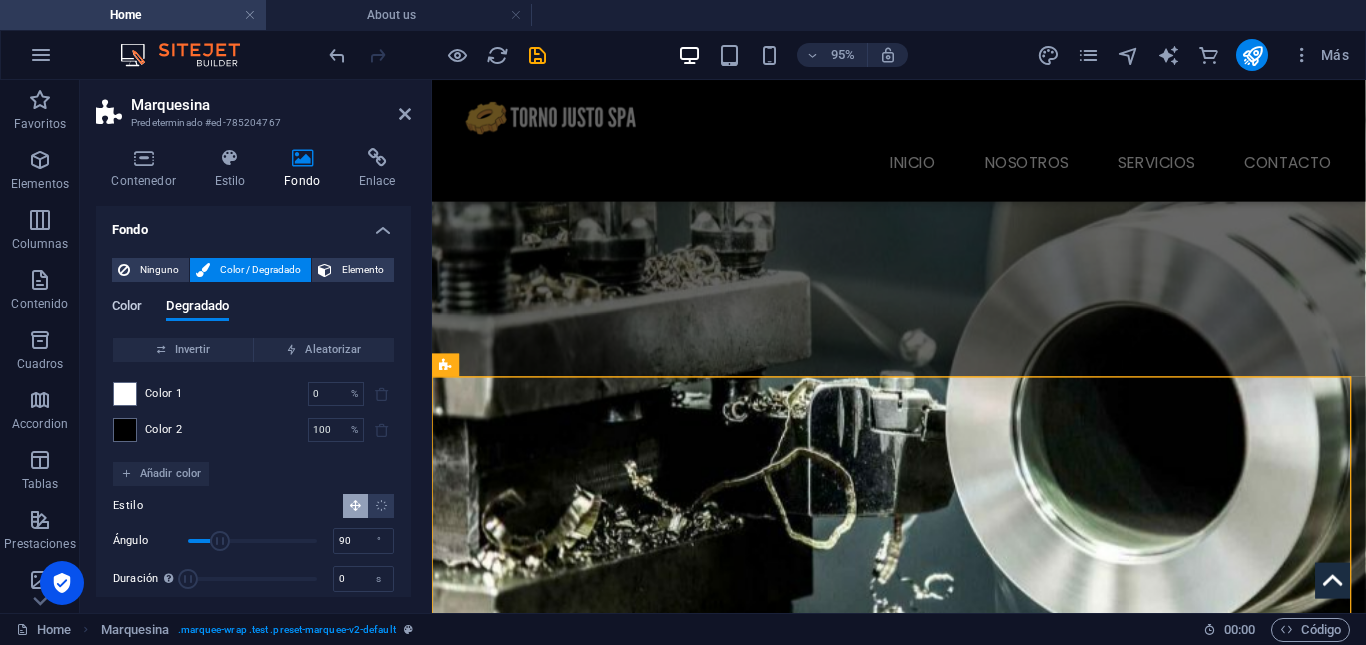 click on "Color" at bounding box center (127, 308) 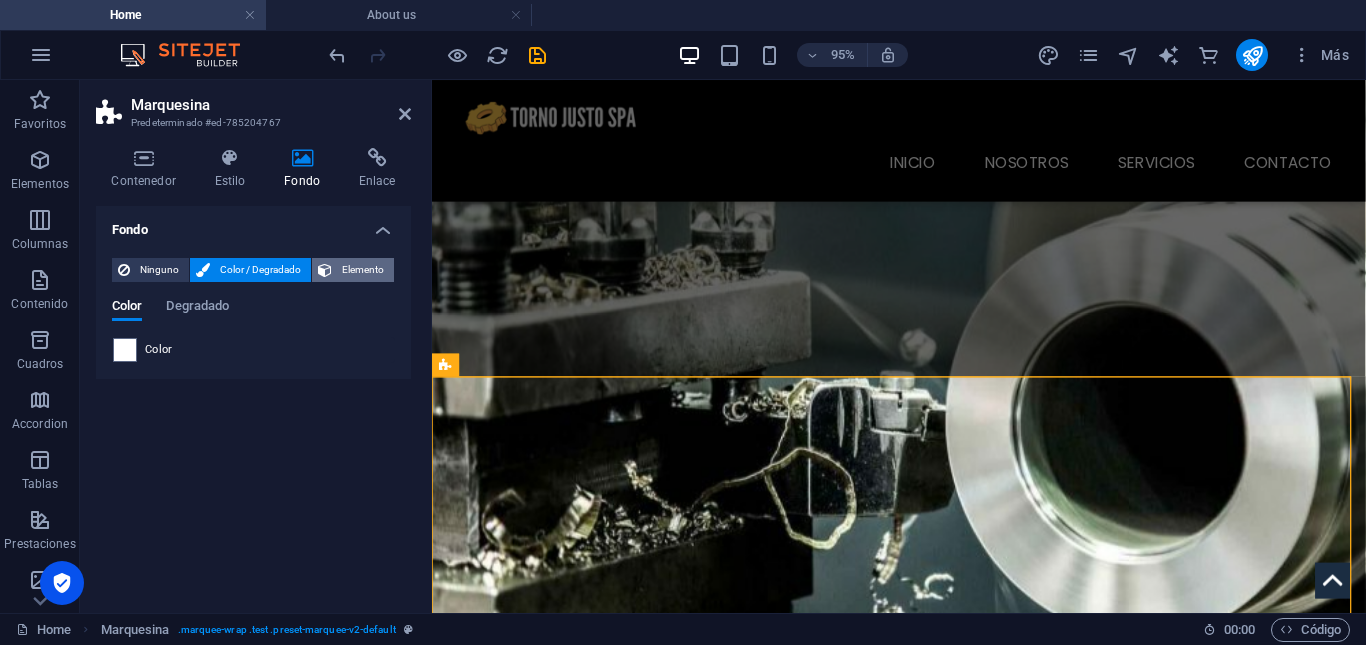 click at bounding box center [325, 270] 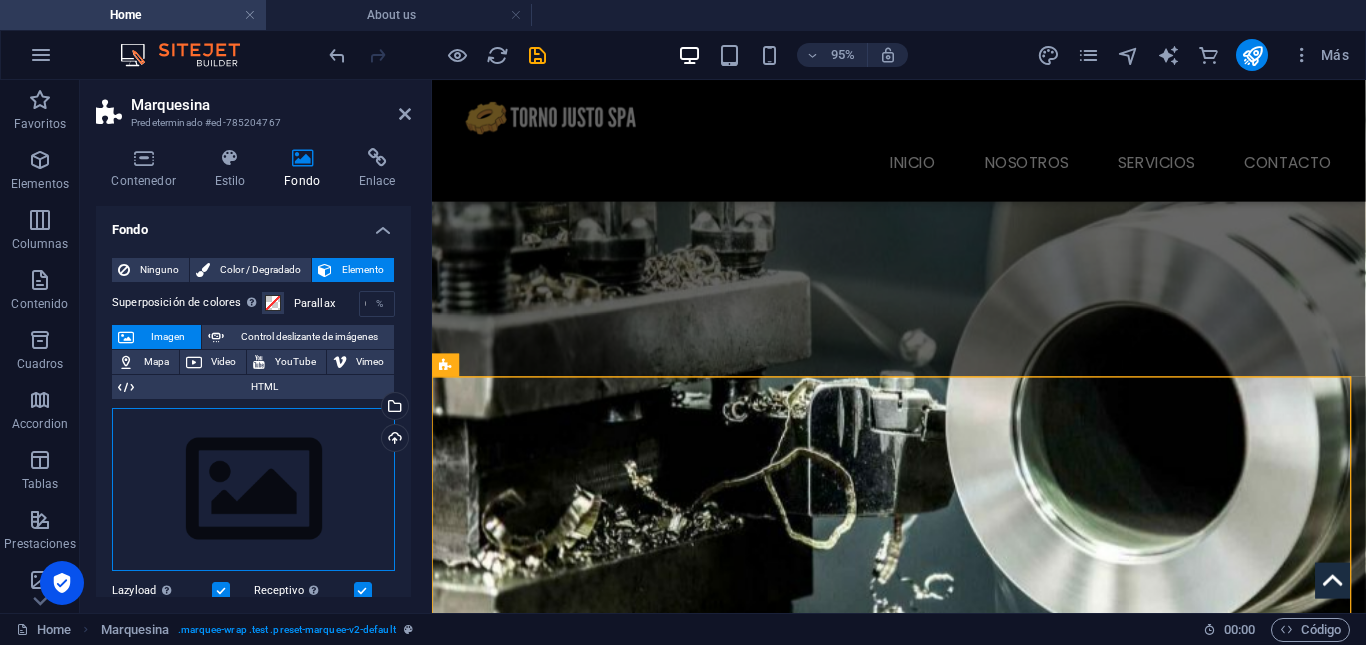click on "Arrastra archivos aquí, haz clic para escoger archivos o  selecciona archivos de Archivos o de nuestra galería gratuita de fotos y vídeos" at bounding box center [253, 490] 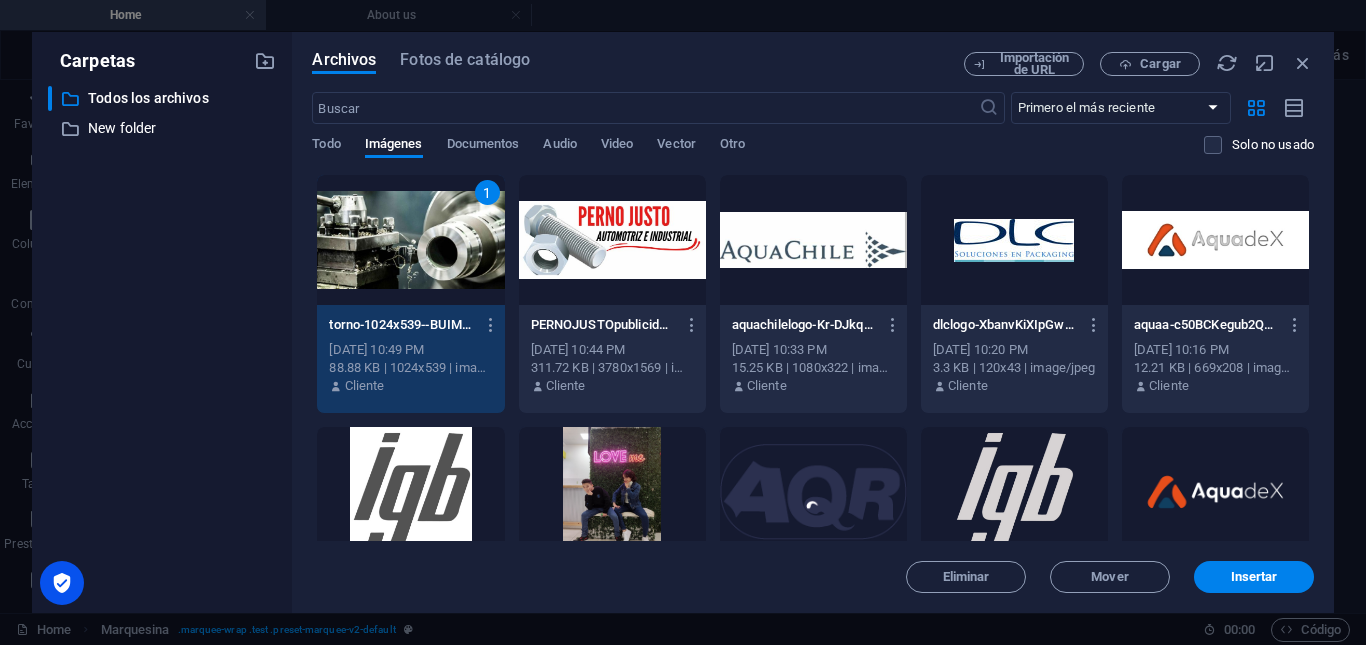 click on "Insertar" at bounding box center [1254, 577] 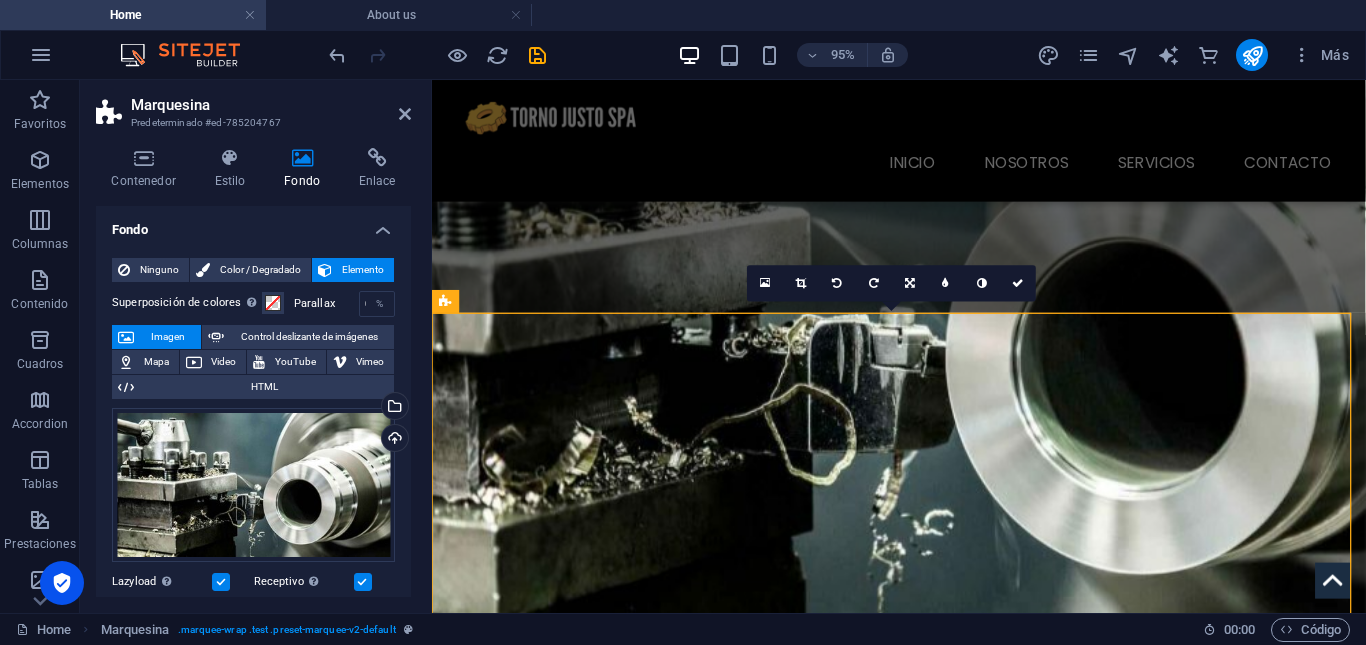 scroll, scrollTop: 1070, scrollLeft: 0, axis: vertical 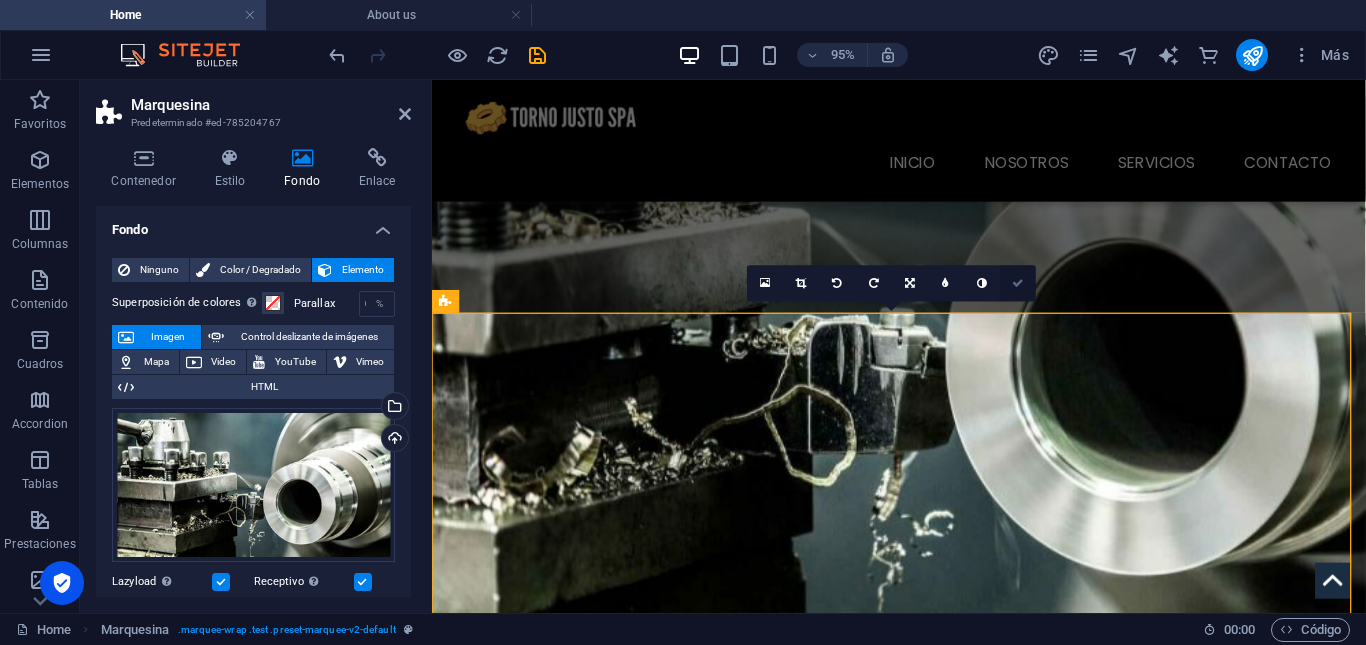 click at bounding box center [1018, 282] 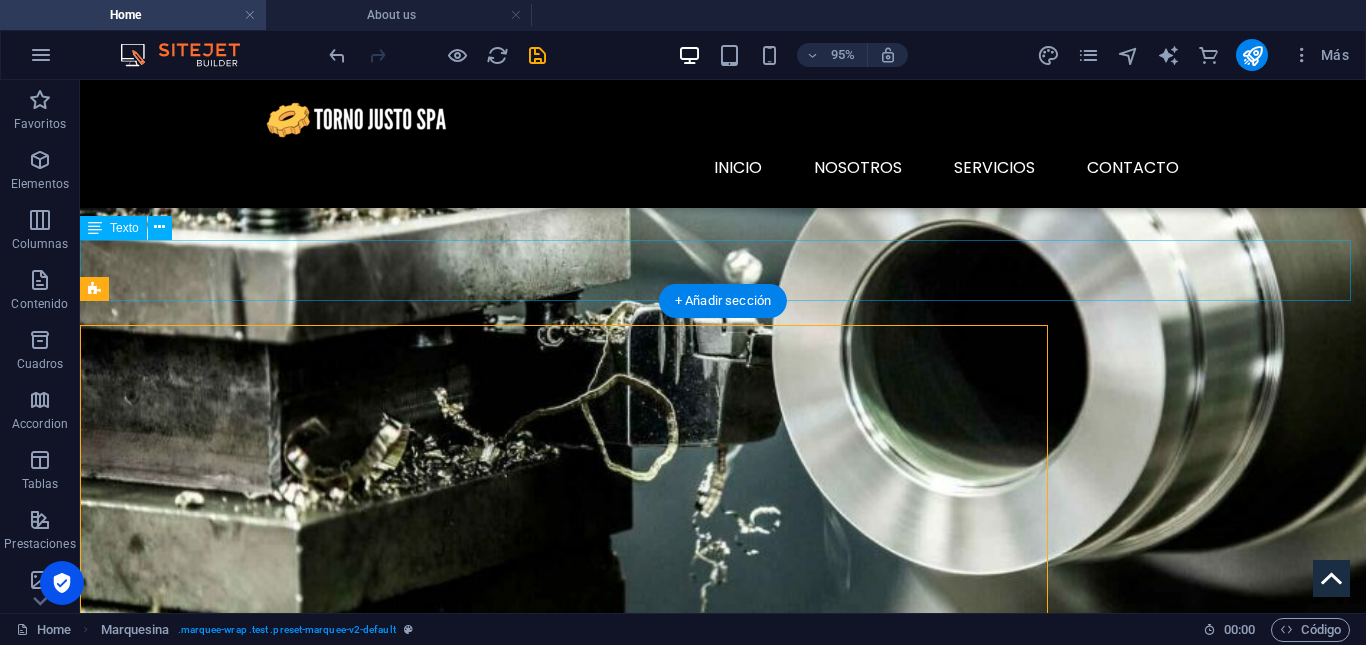 scroll, scrollTop: 1216, scrollLeft: 0, axis: vertical 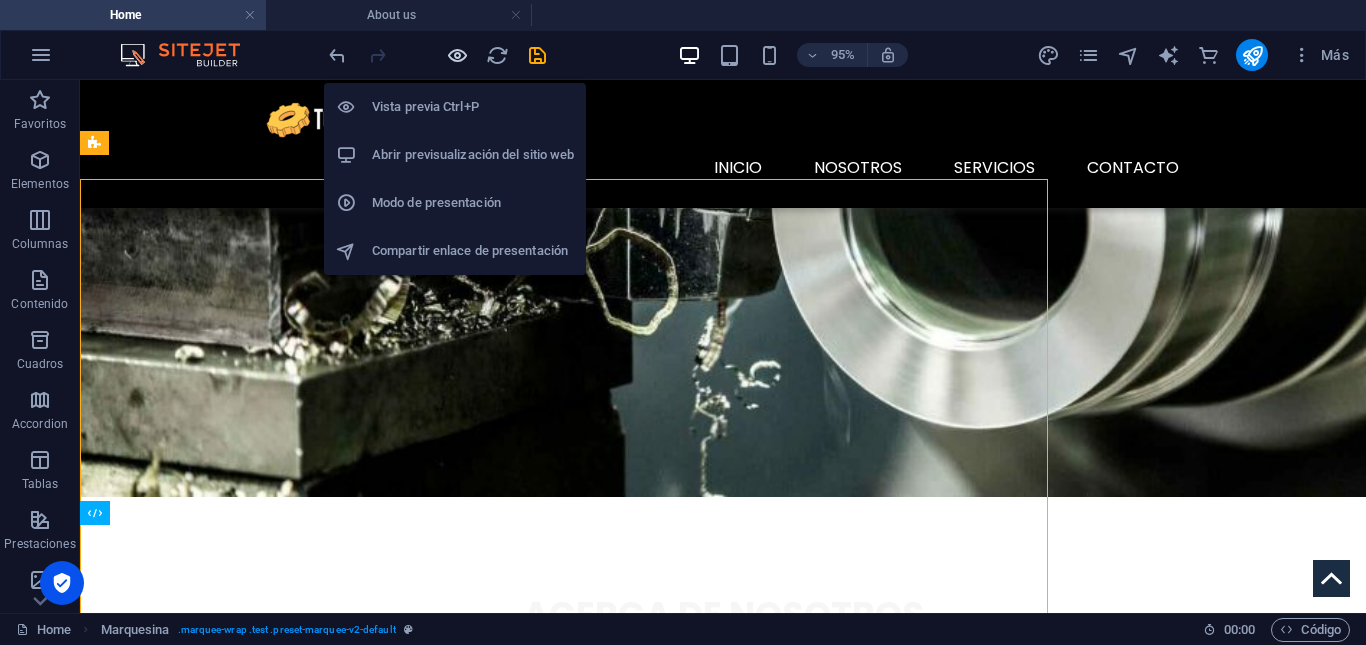 drag, startPoint x: 462, startPoint y: 53, endPoint x: 441, endPoint y: 17, distance: 41.677334 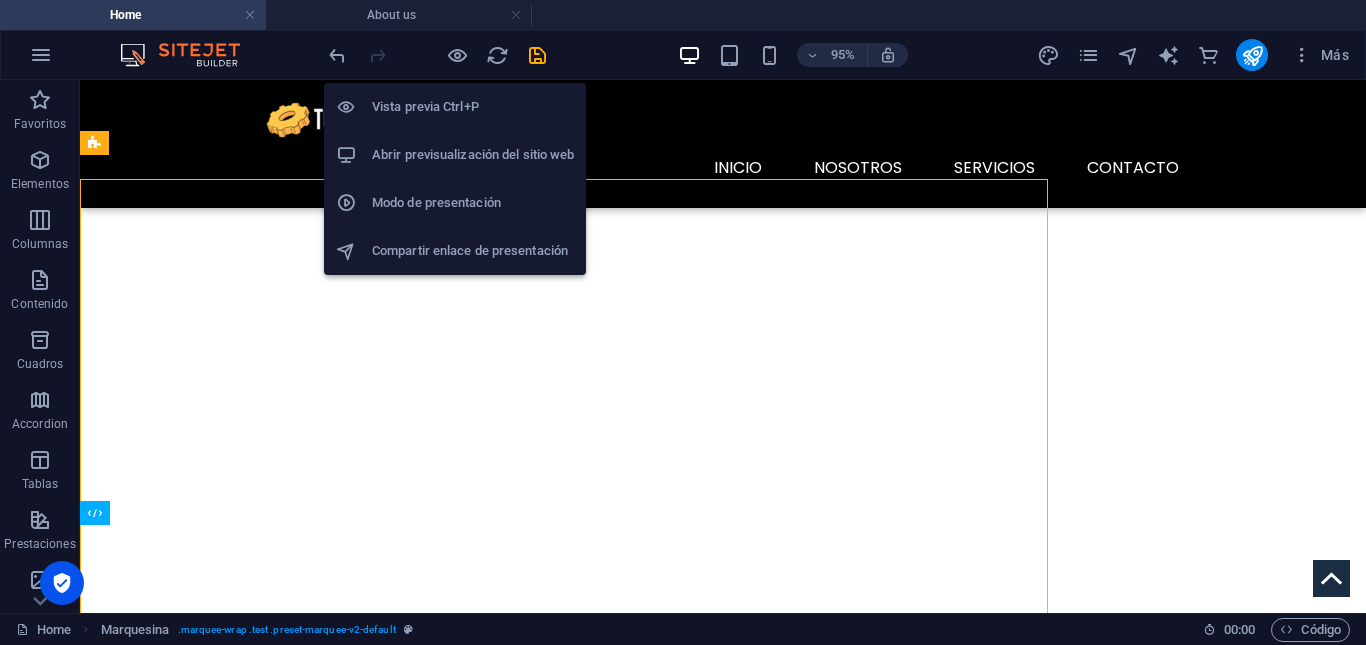 click on "Vista previa Ctrl+P" at bounding box center [473, 107] 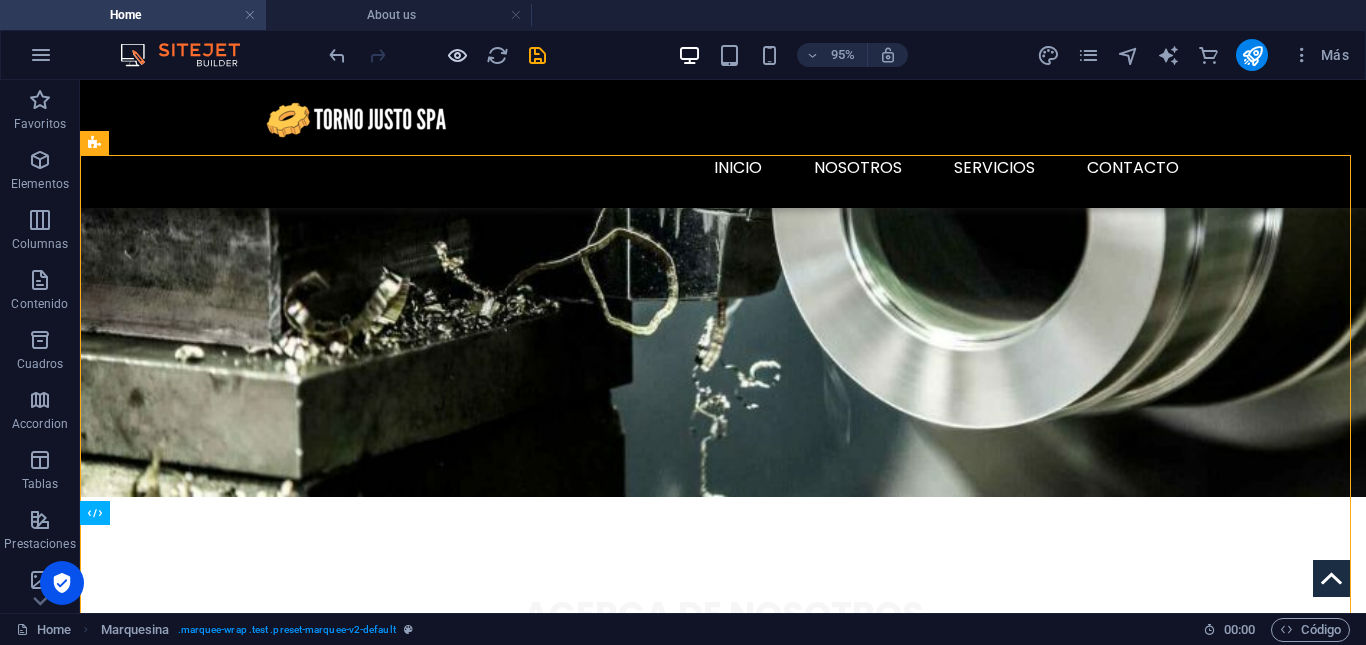 click at bounding box center (457, 55) 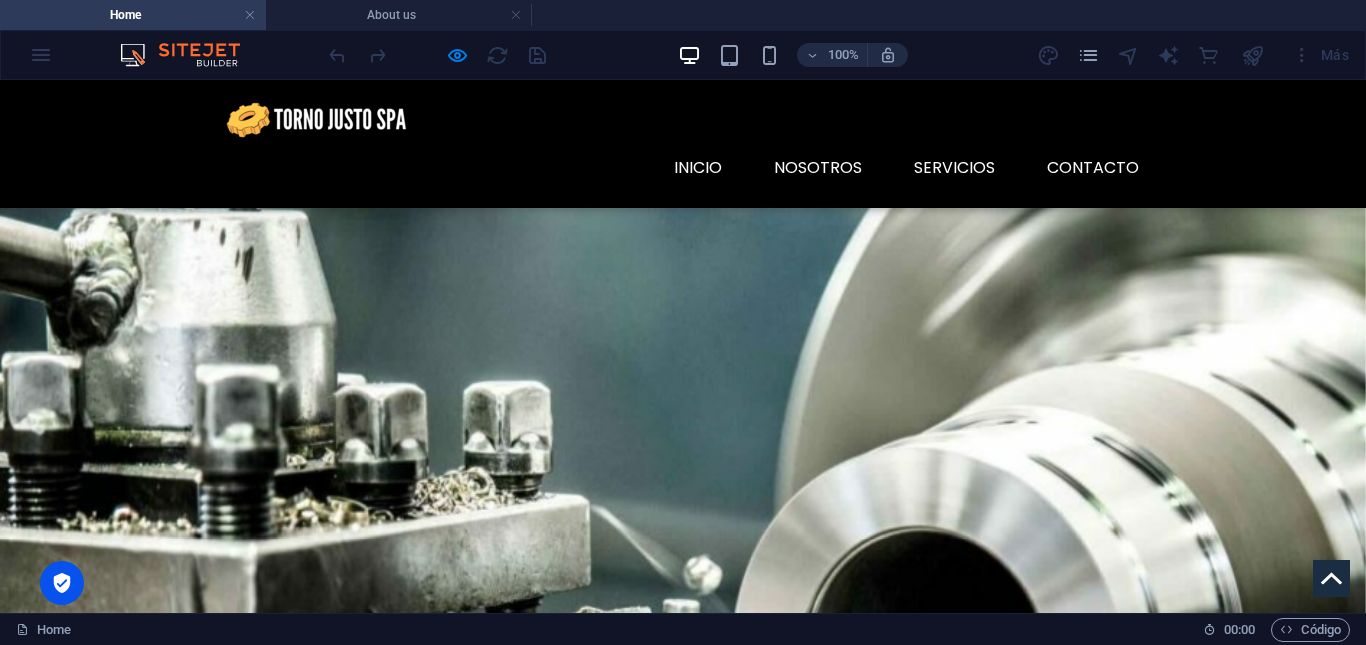 scroll, scrollTop: 765, scrollLeft: 0, axis: vertical 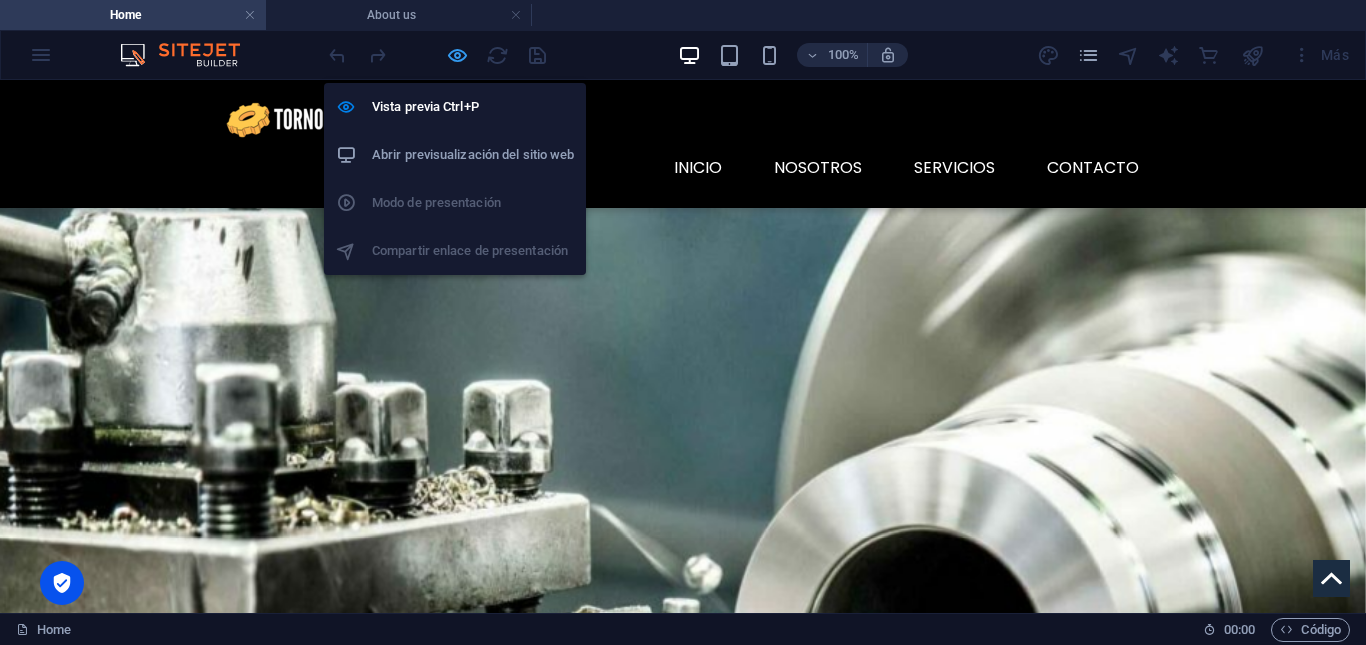 click at bounding box center (457, 55) 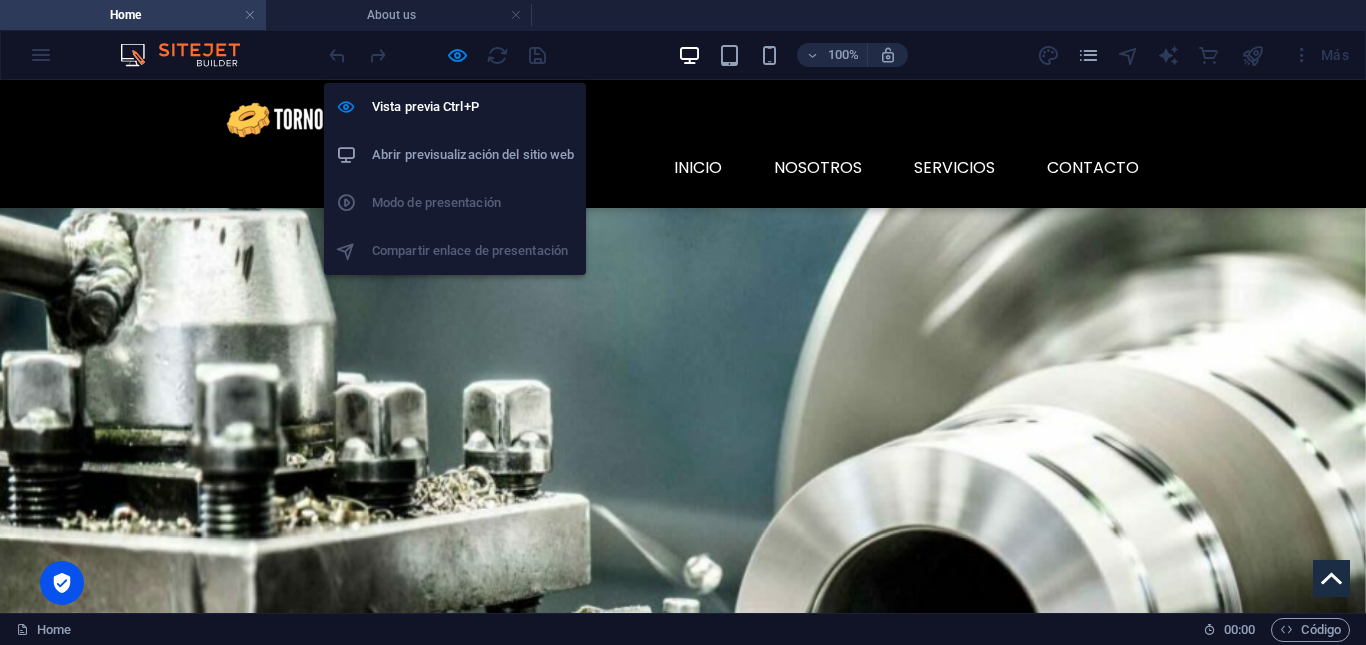 click on "Vista previa Ctrl+P" at bounding box center (473, 107) 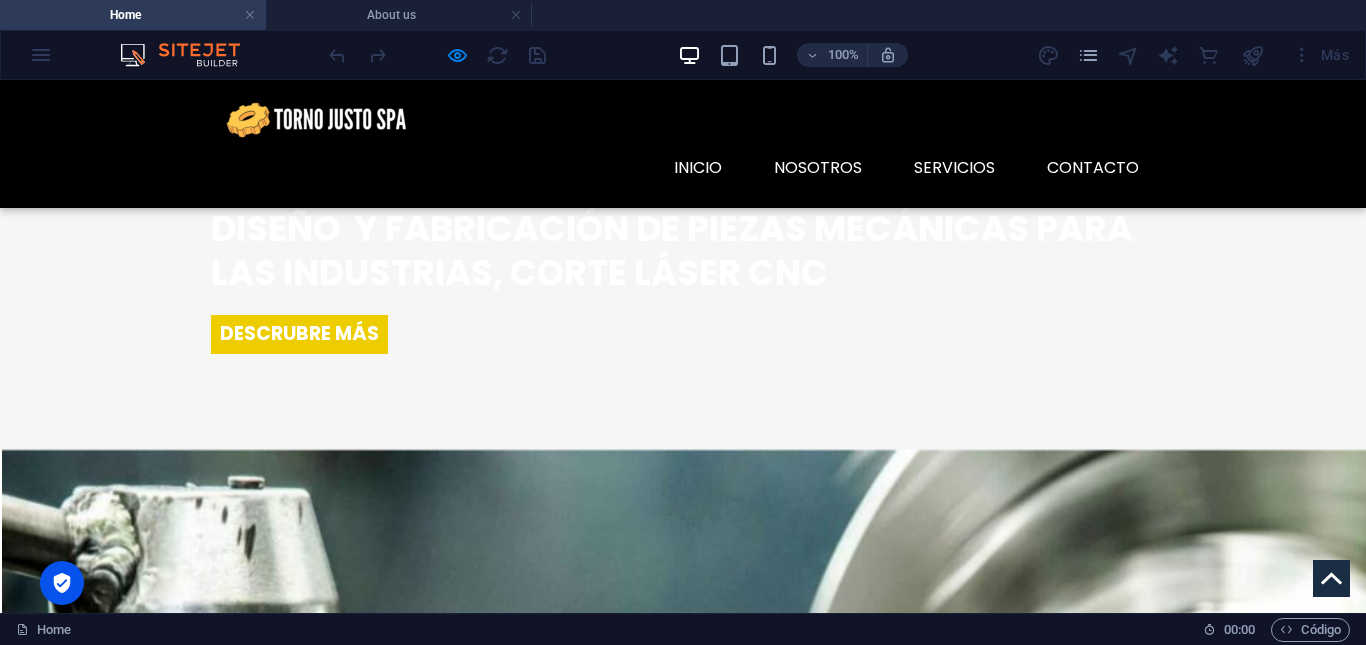 scroll, scrollTop: 723, scrollLeft: 0, axis: vertical 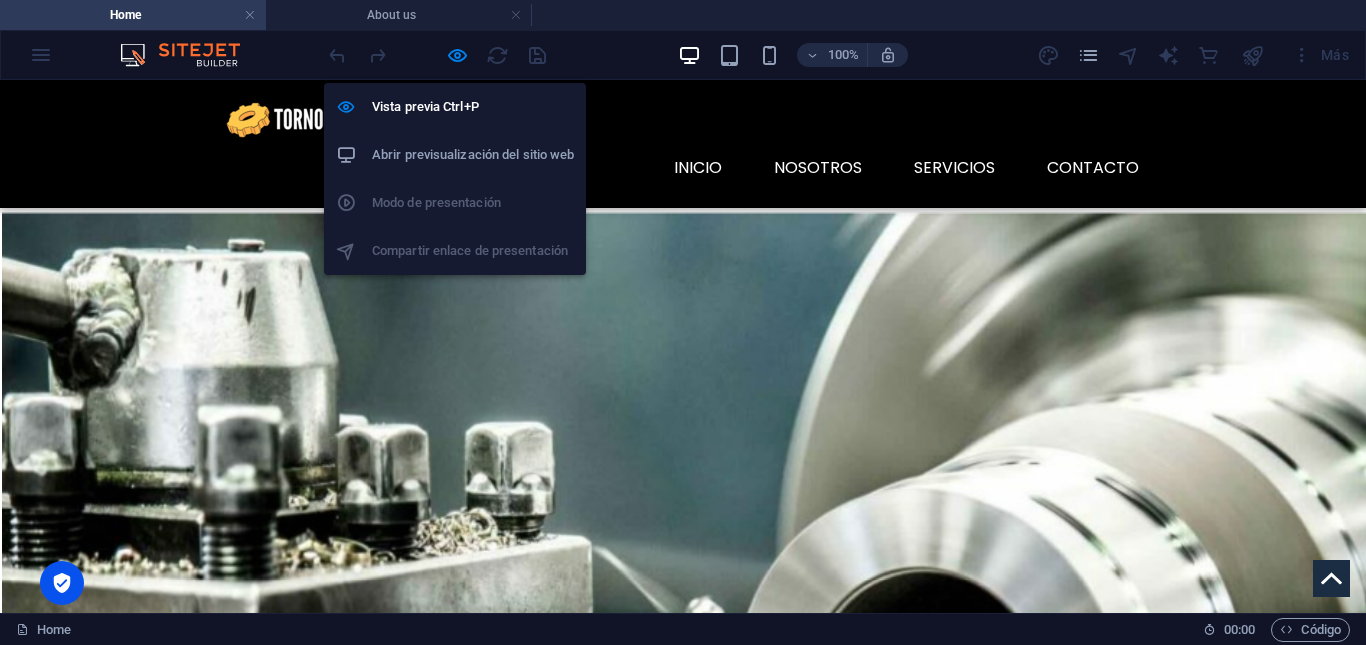 drag, startPoint x: 456, startPoint y: 59, endPoint x: 540, endPoint y: 70, distance: 84.71718 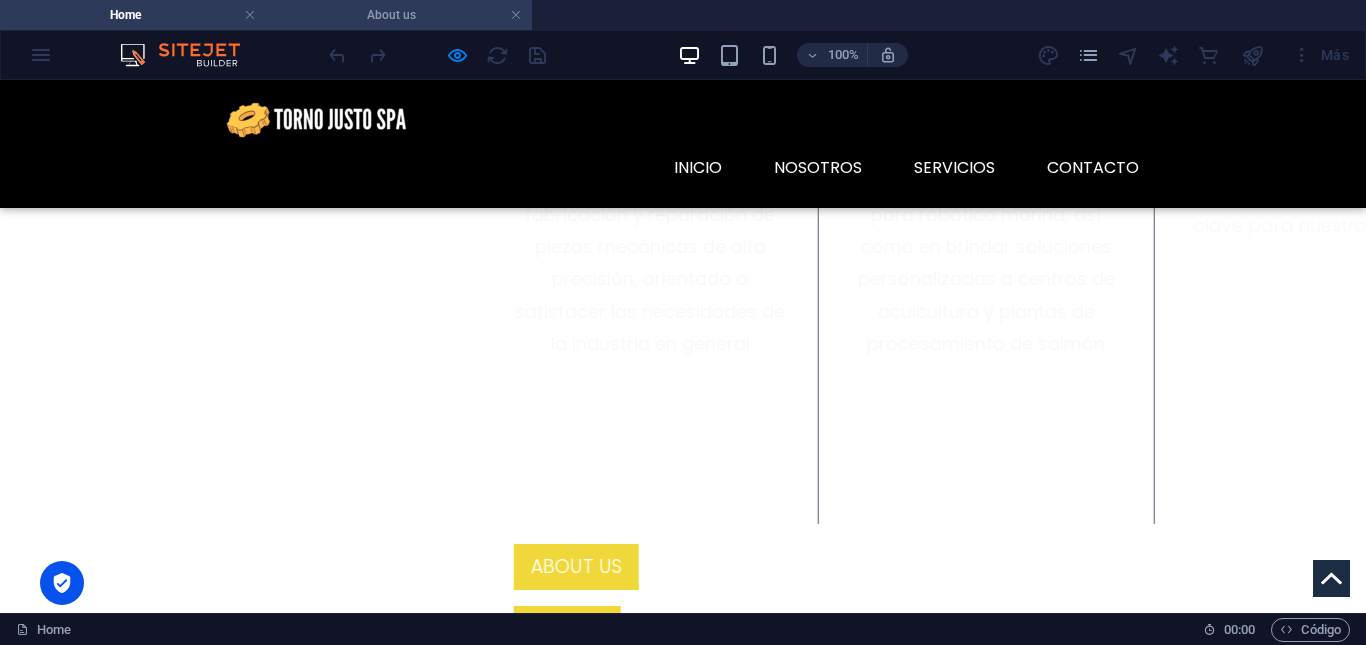 scroll, scrollTop: 1804, scrollLeft: 0, axis: vertical 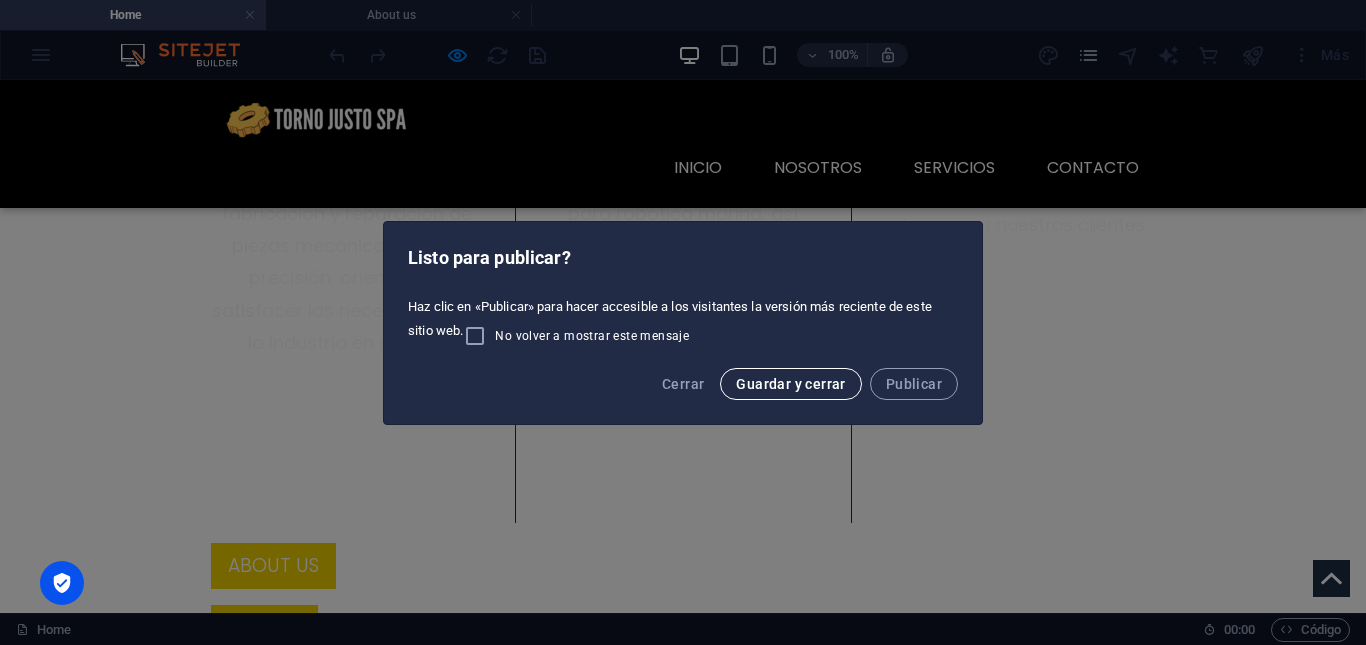 click on "Guardar y cerrar" at bounding box center [790, 384] 